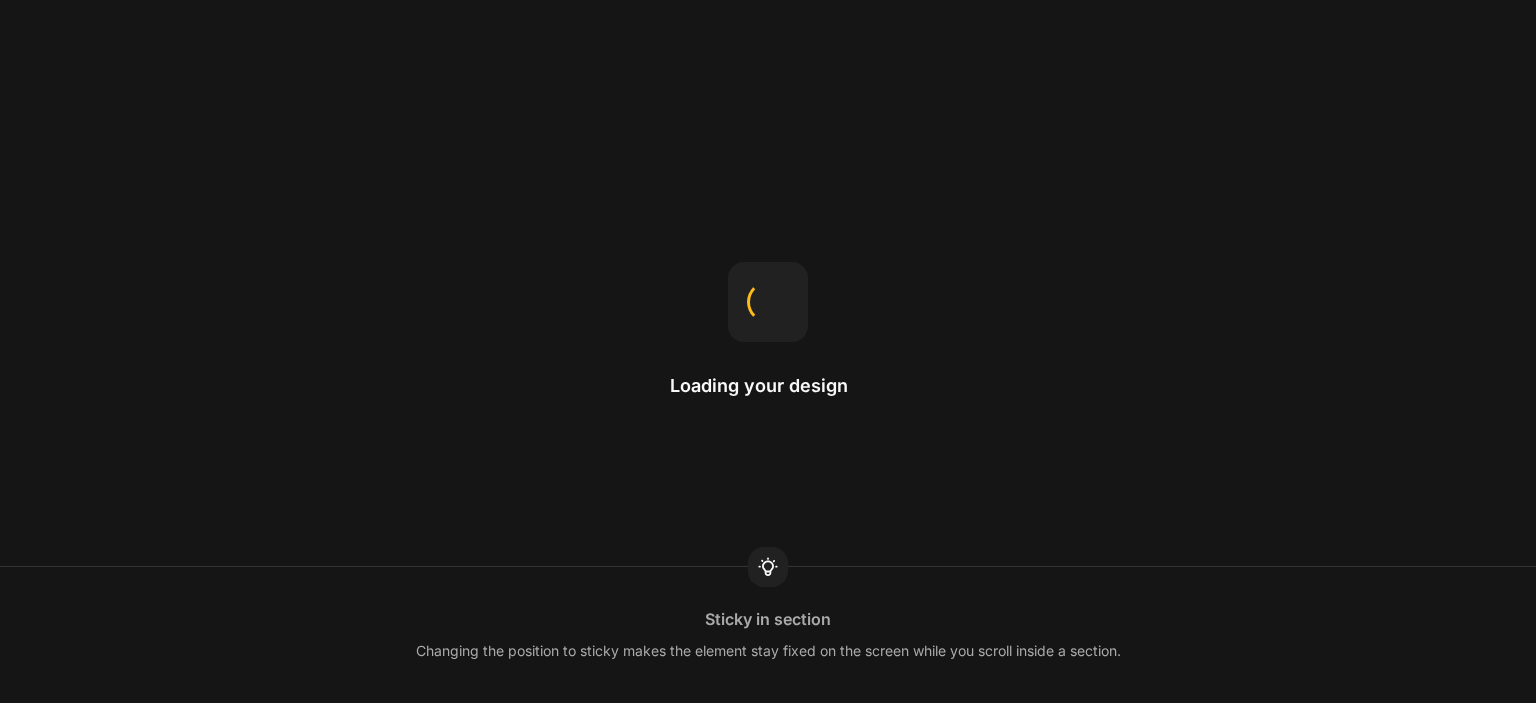scroll, scrollTop: 0, scrollLeft: 0, axis: both 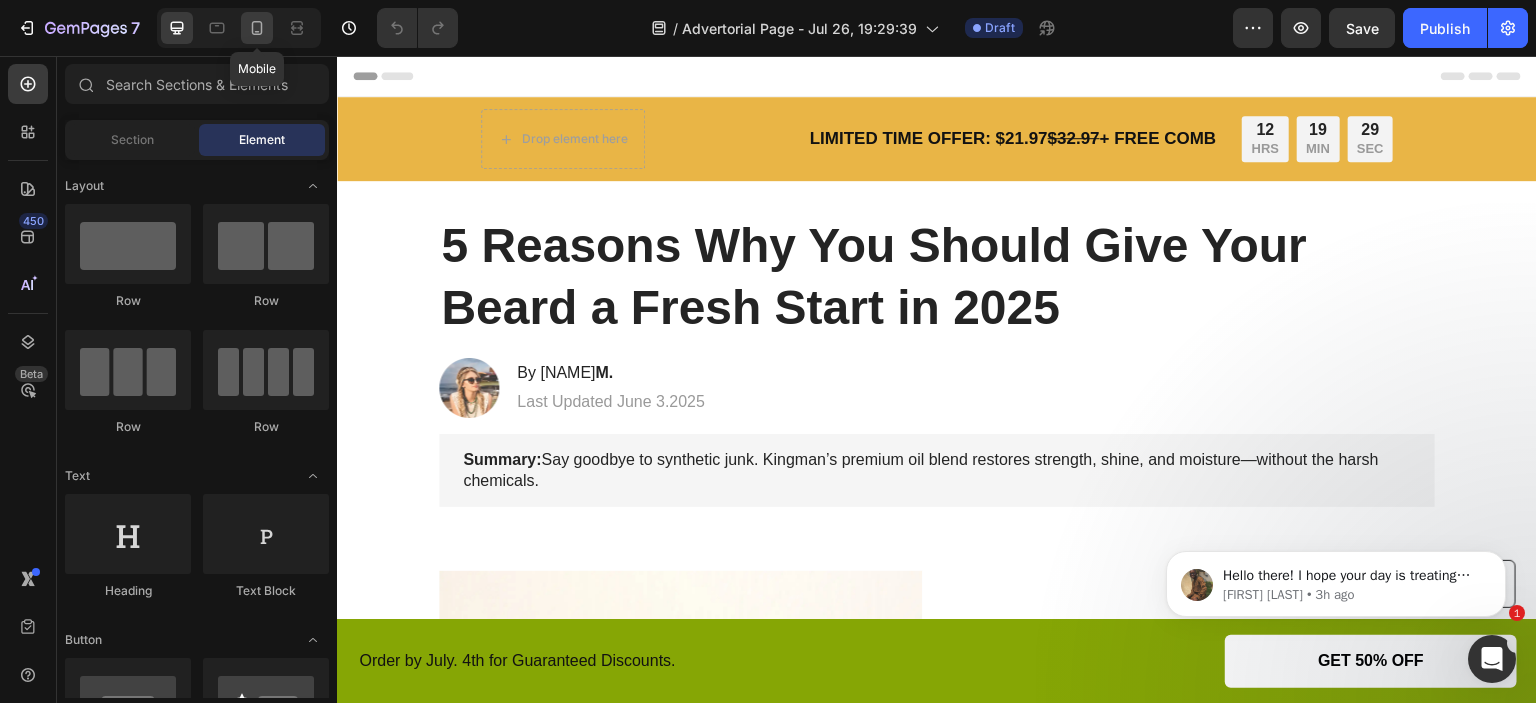 click 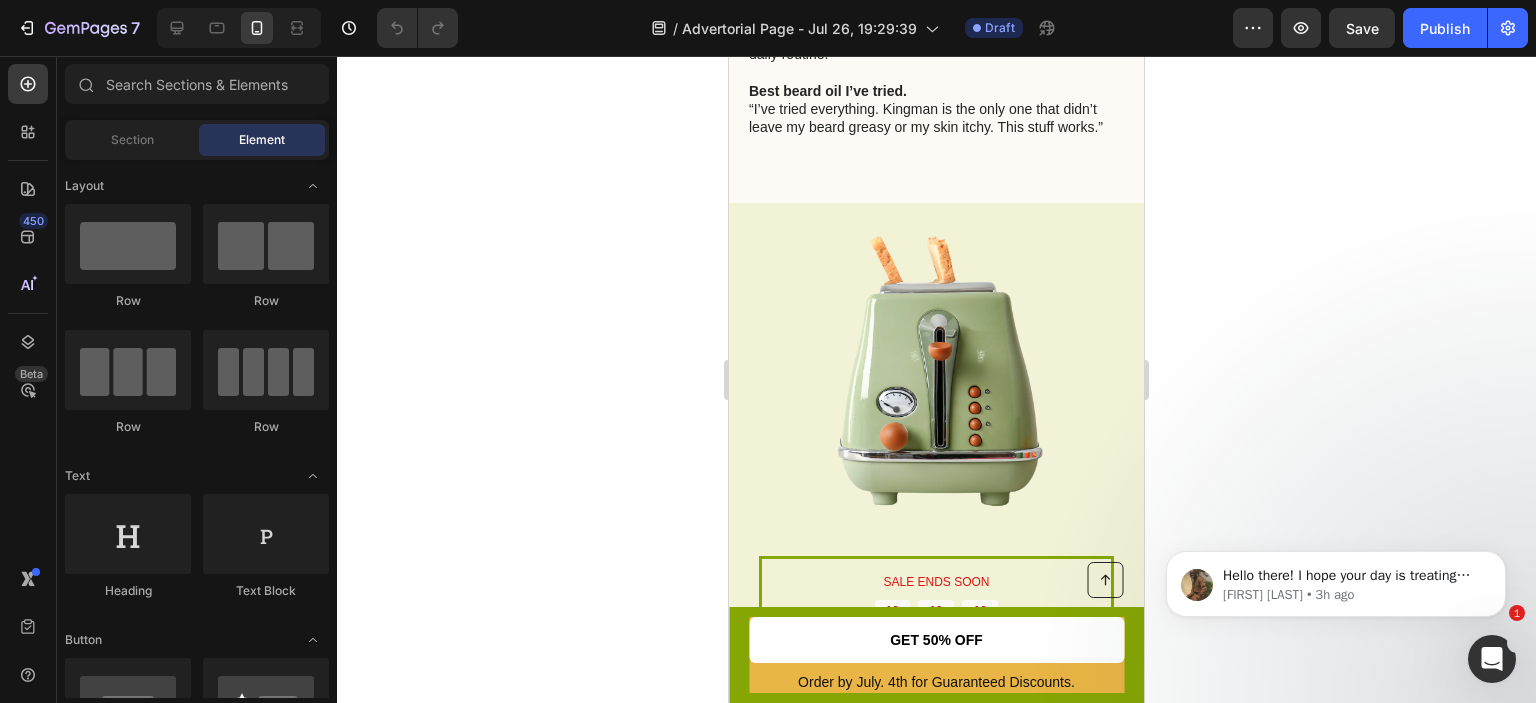 scroll, scrollTop: 4011, scrollLeft: 0, axis: vertical 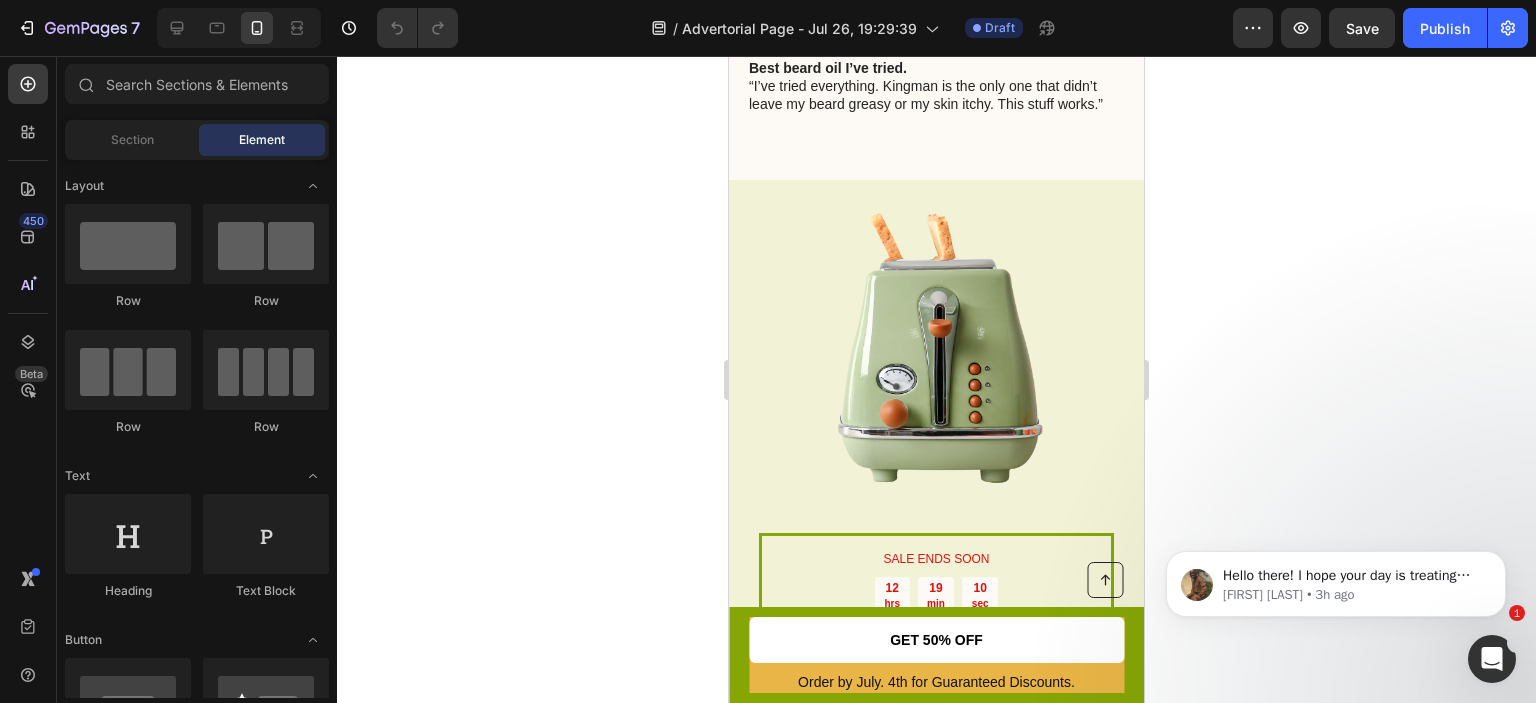 drag, startPoint x: 1135, startPoint y: 131, endPoint x: 747, endPoint y: 142, distance: 388.15588 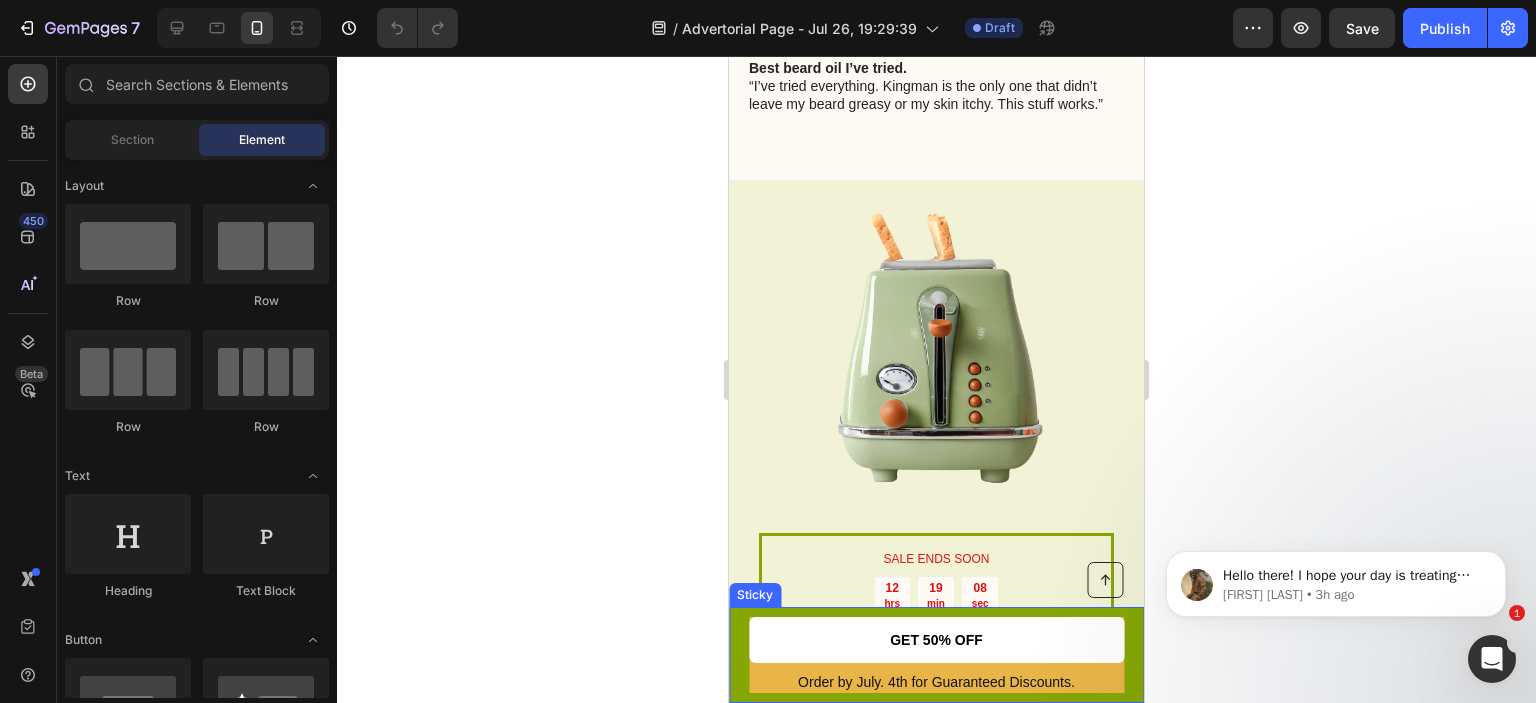 click on "Button Order by July. 4th for Guaranteed Discounts. Text Block GET 50% OFF Button Row Sticky" at bounding box center [936, 655] 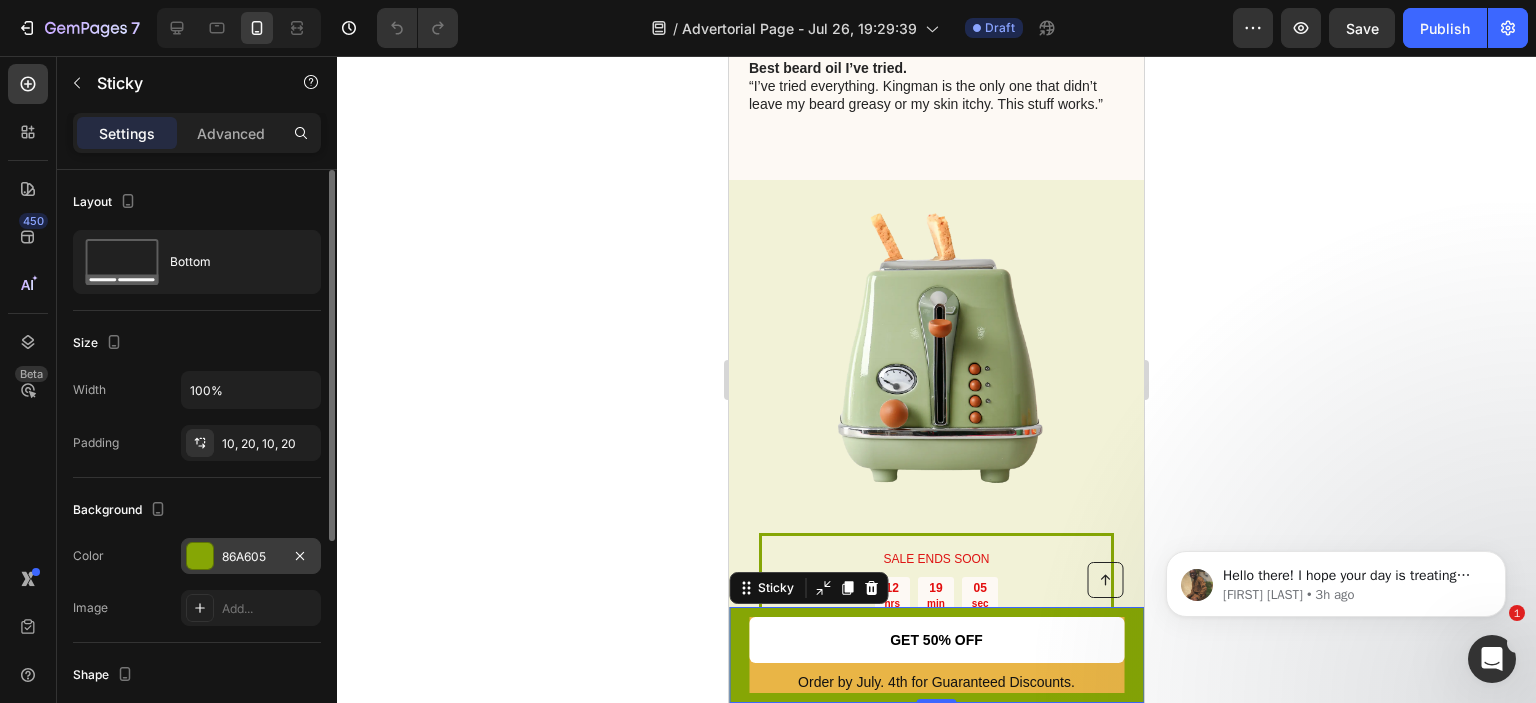 click at bounding box center [200, 556] 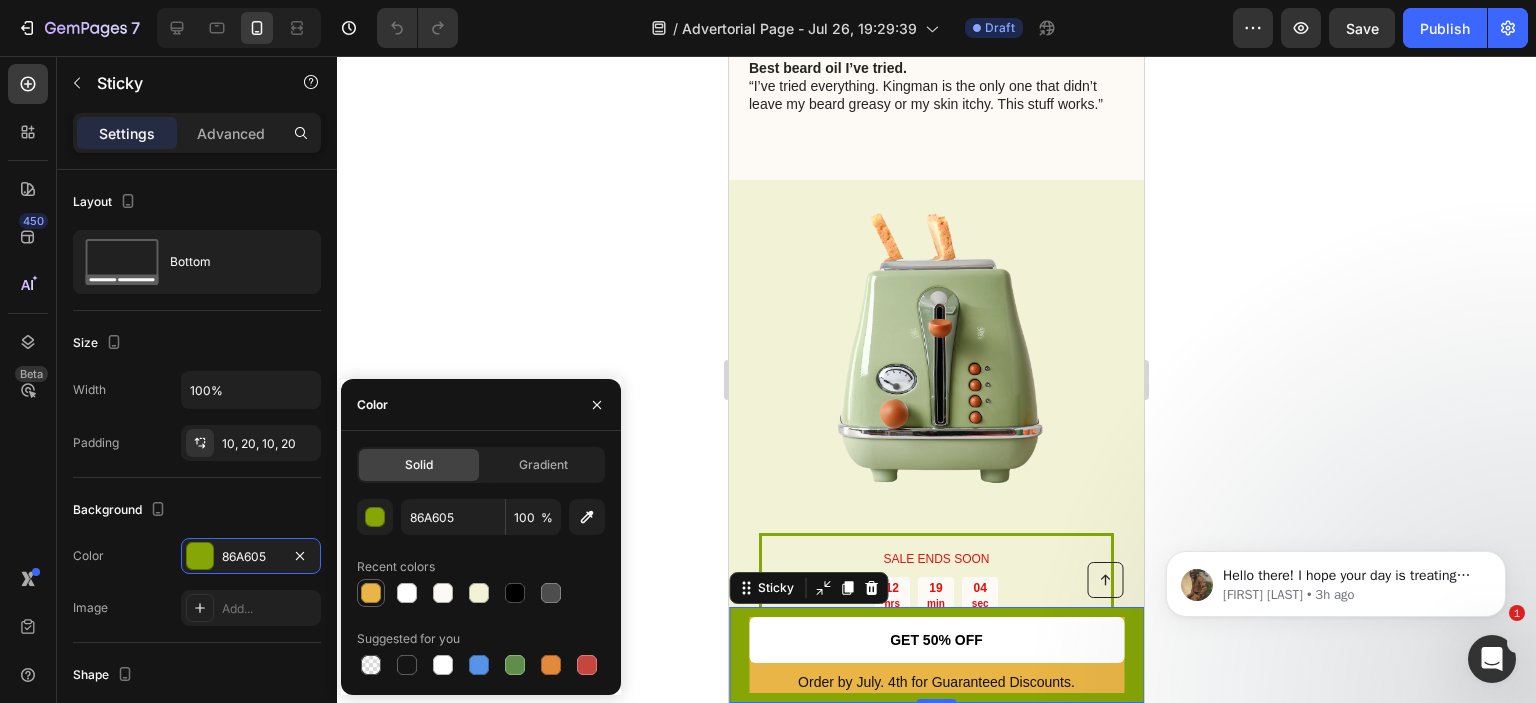 click at bounding box center (371, 593) 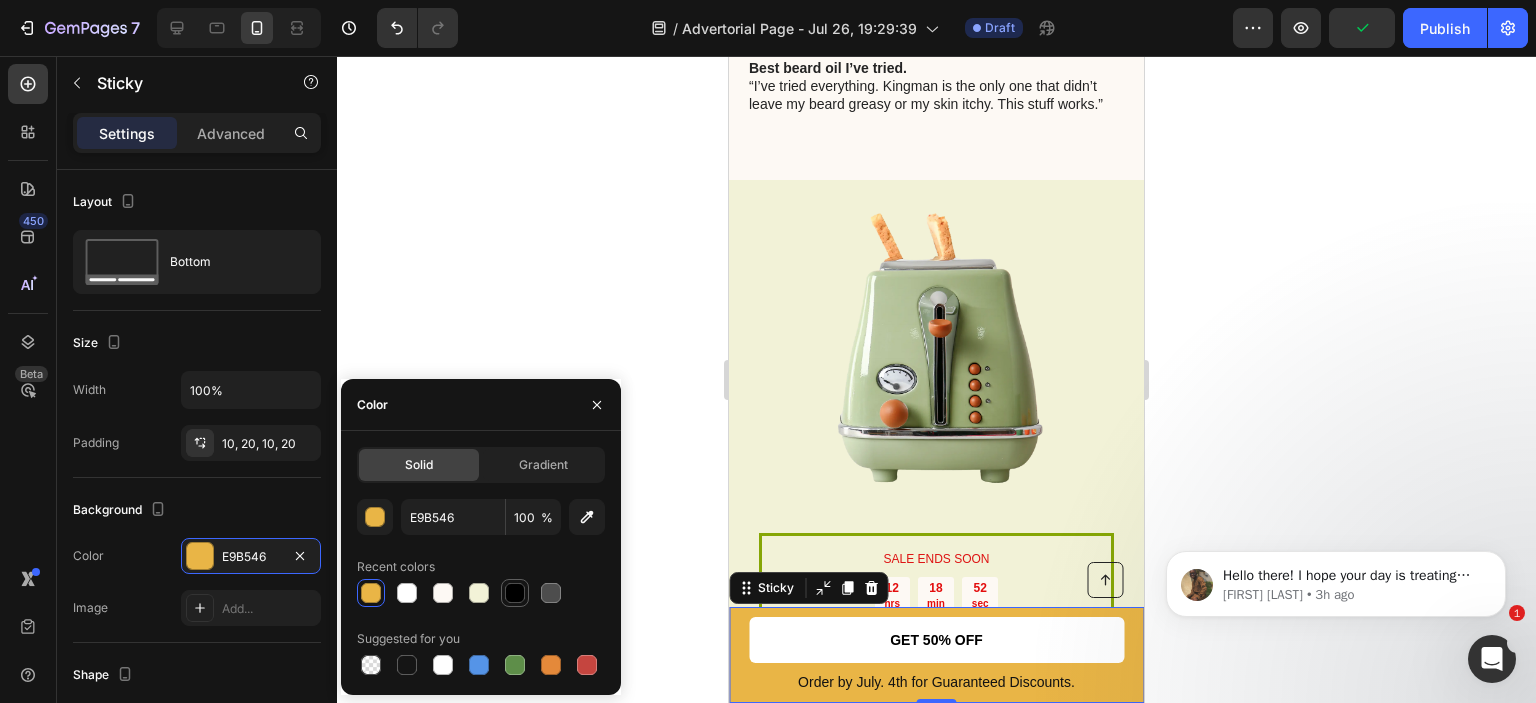 click at bounding box center (515, 593) 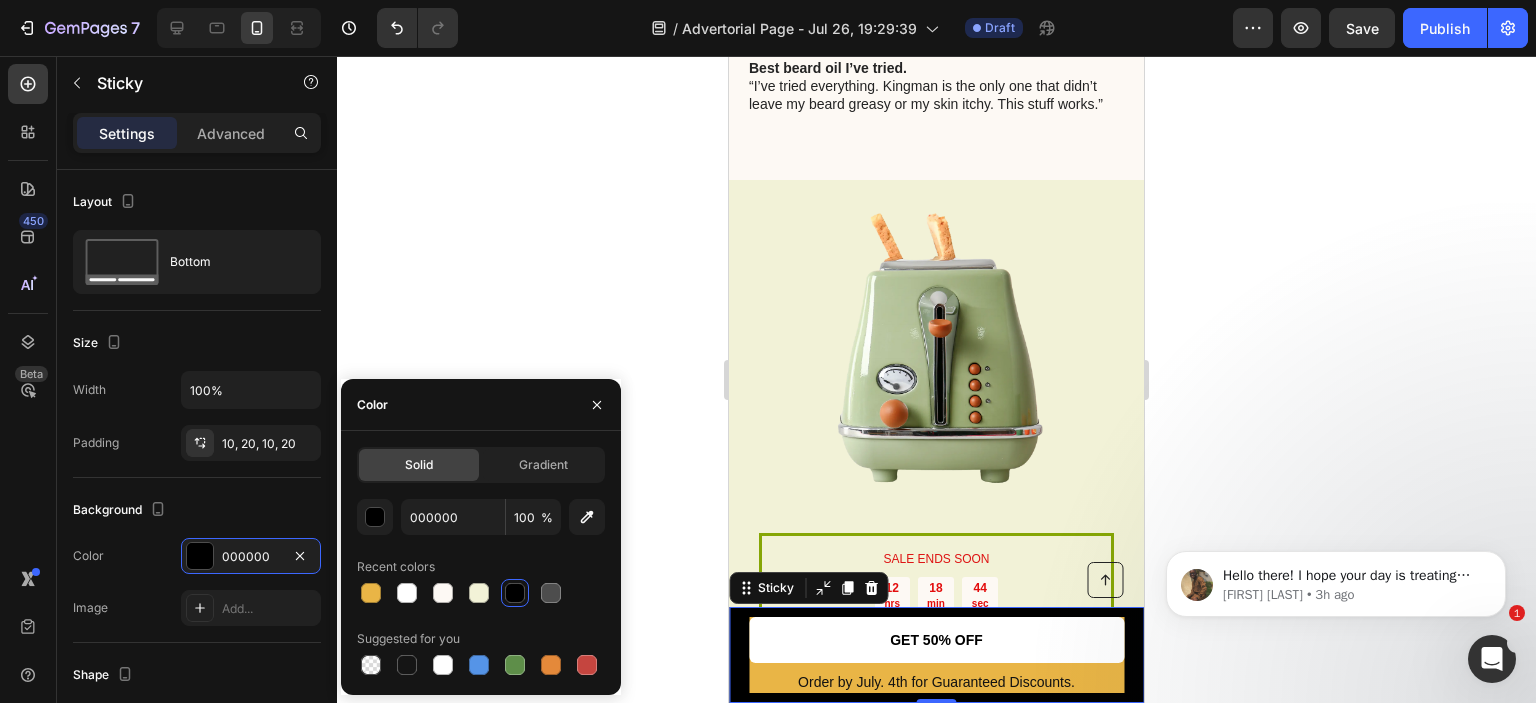 click 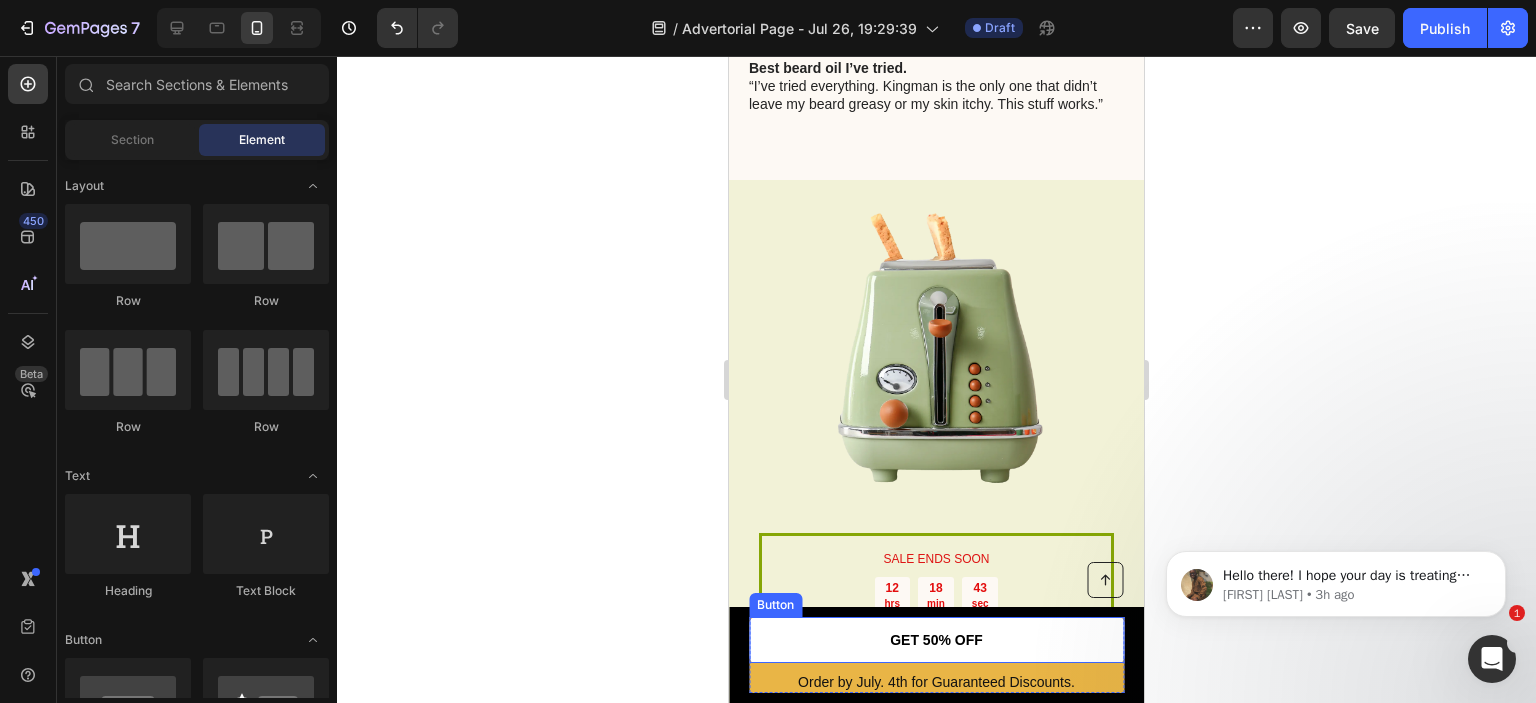 click on "Mobile  ( 415 px) iPhone 13 Mini iPhone 13 Pro iPhone 11 Pro Max iPhone 15 Pro Max Pixel 7 Galaxy S8+ Galaxy S20 Ultra iPad Mini iPad Air iPad Pro Header
Button Order by July. 4th for Guaranteed Discounts. Text Block GET 50% OFF Button Row Sticky SALE ENDS SOON Text Block 12 hrs 18 min 43 sec Countdown Timer Kingman ™ Premium Beard oil Heading Fuel your confidence with precision beard care Text Block GET 50% OFF Button Sell-out Risk:  High Text Block | Text Block FREE  shipping Text Block Row Try it today with a 60-Day Money Back Guarantee! Text Block Row Image Row 5. Men Are Hooked Heading Don’t just take our word for it:   No more flakes. “Every other oil made my skin flake like crazy. Kingman cleared that up in days—and my beard feels softer than it ever has.”   Smells incredible. “My girlfriend noticed immediately. The scent is fresh and clean without being overpowering. It’s become part of my daily routine.”   Best beard oil I’ve tried.   Text Block Image Row 12 hrs" at bounding box center [936, -1091] 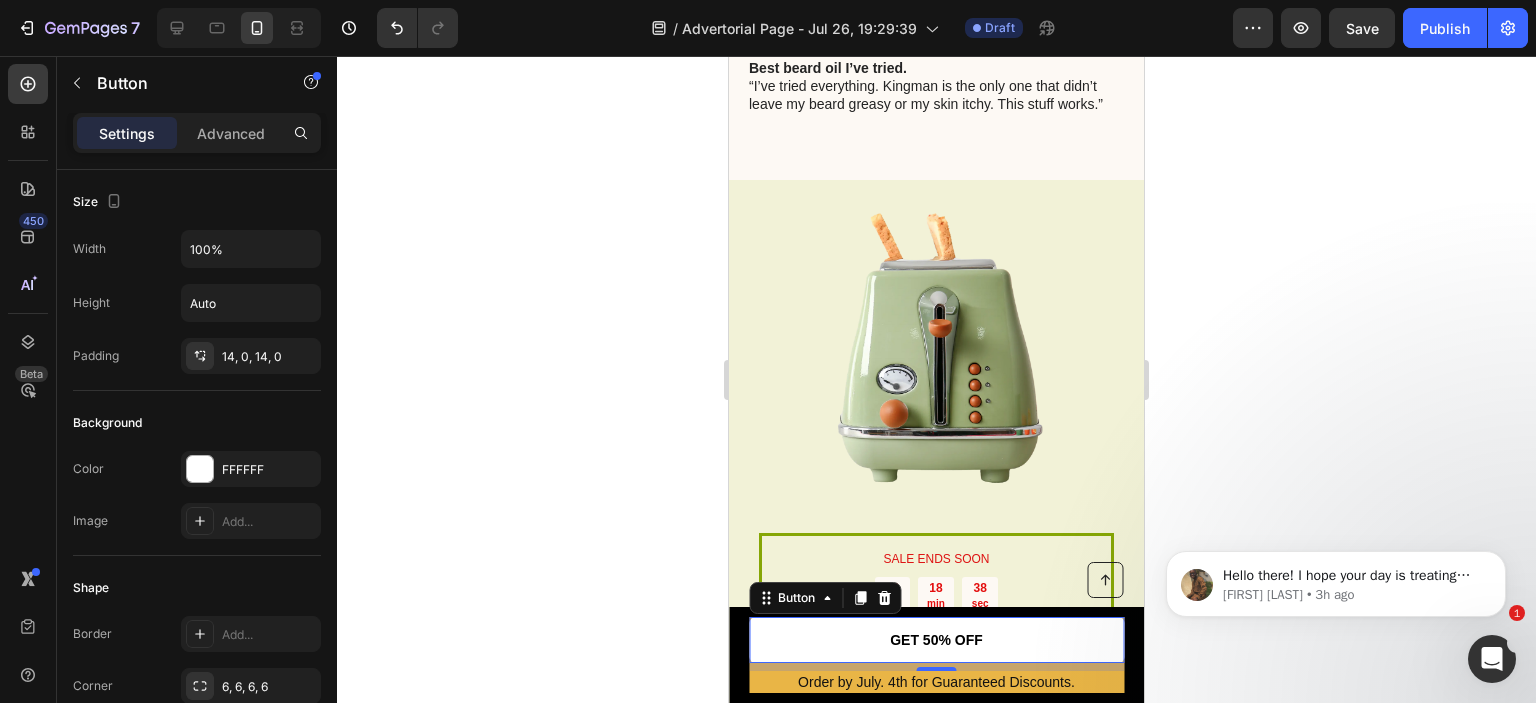 click on "GET 50% OFF" at bounding box center [936, 640] 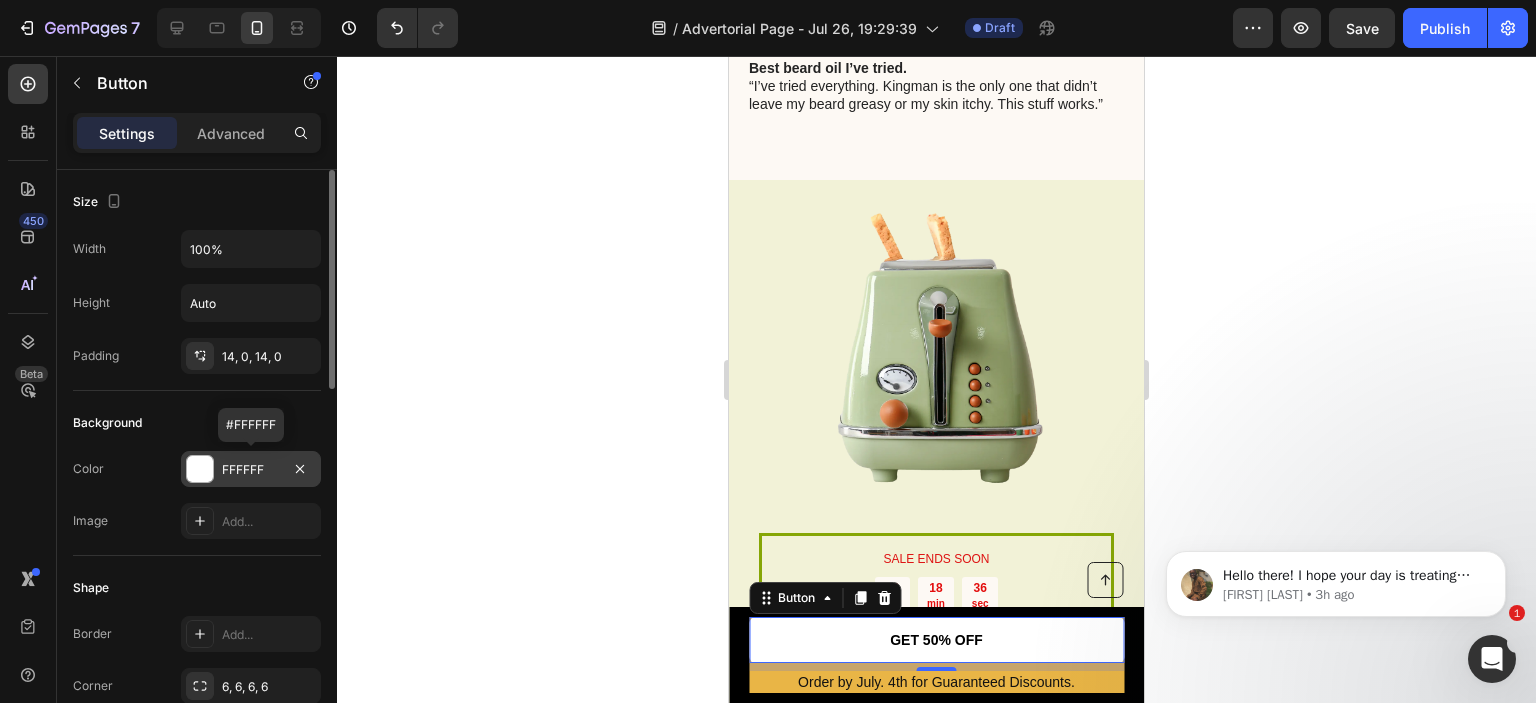 click at bounding box center (200, 469) 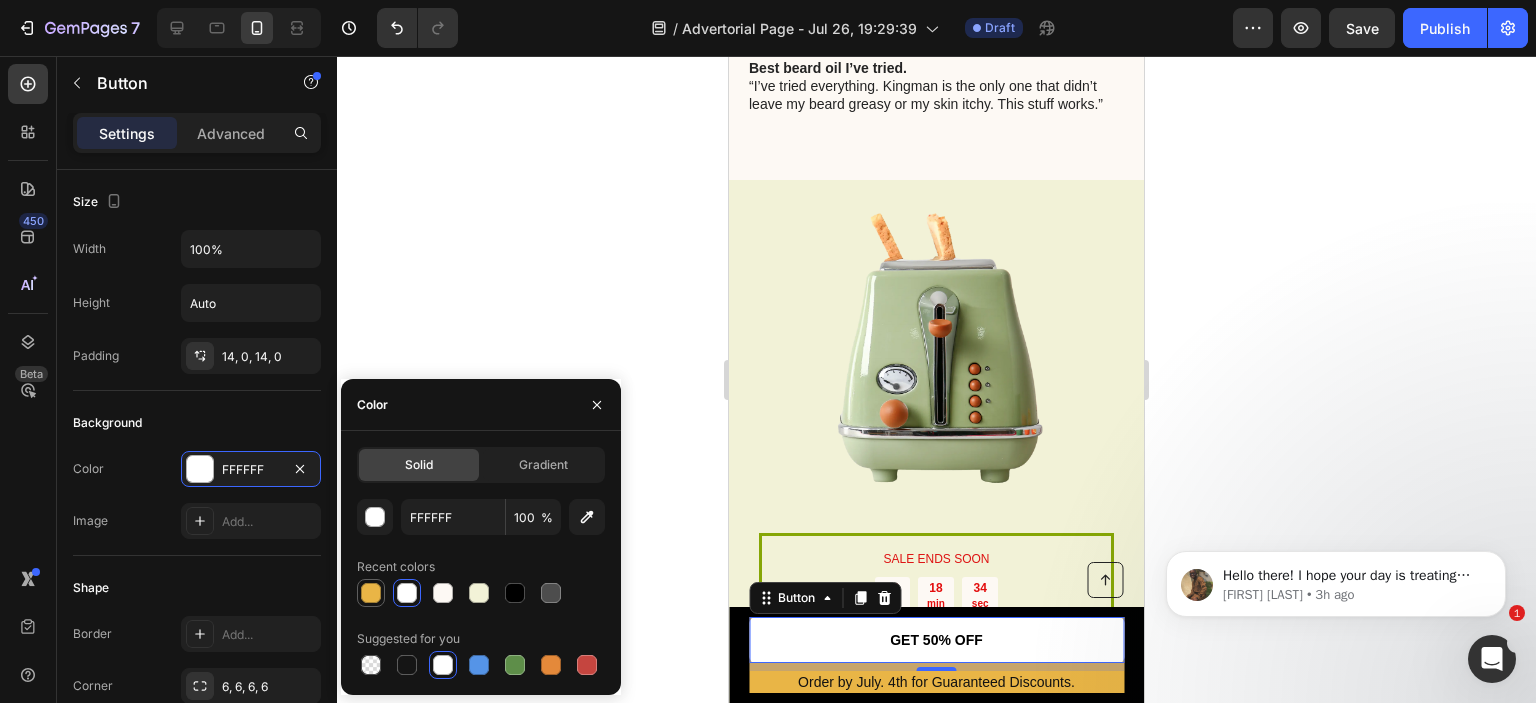 click at bounding box center [371, 593] 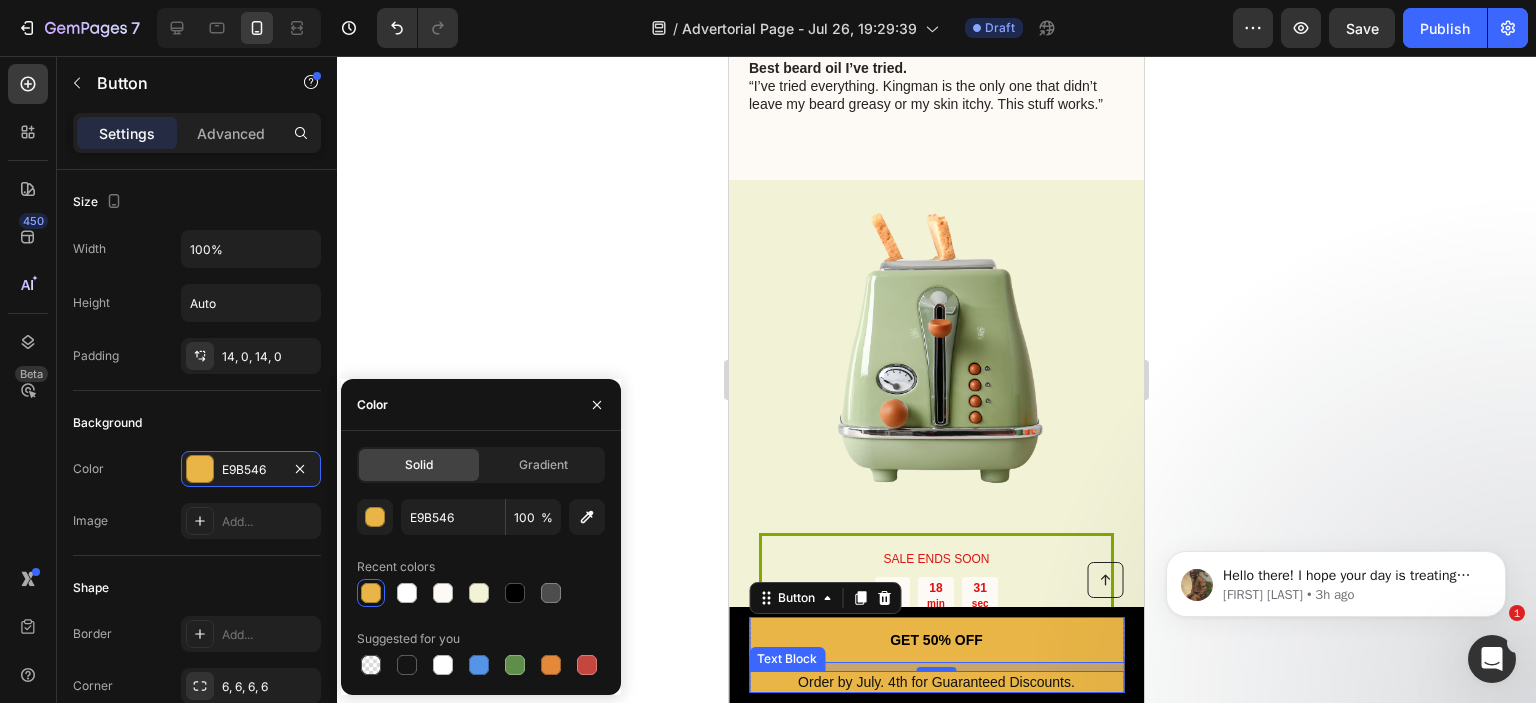 click on "Order by July. 4th for Guaranteed Discounts." at bounding box center [936, 682] 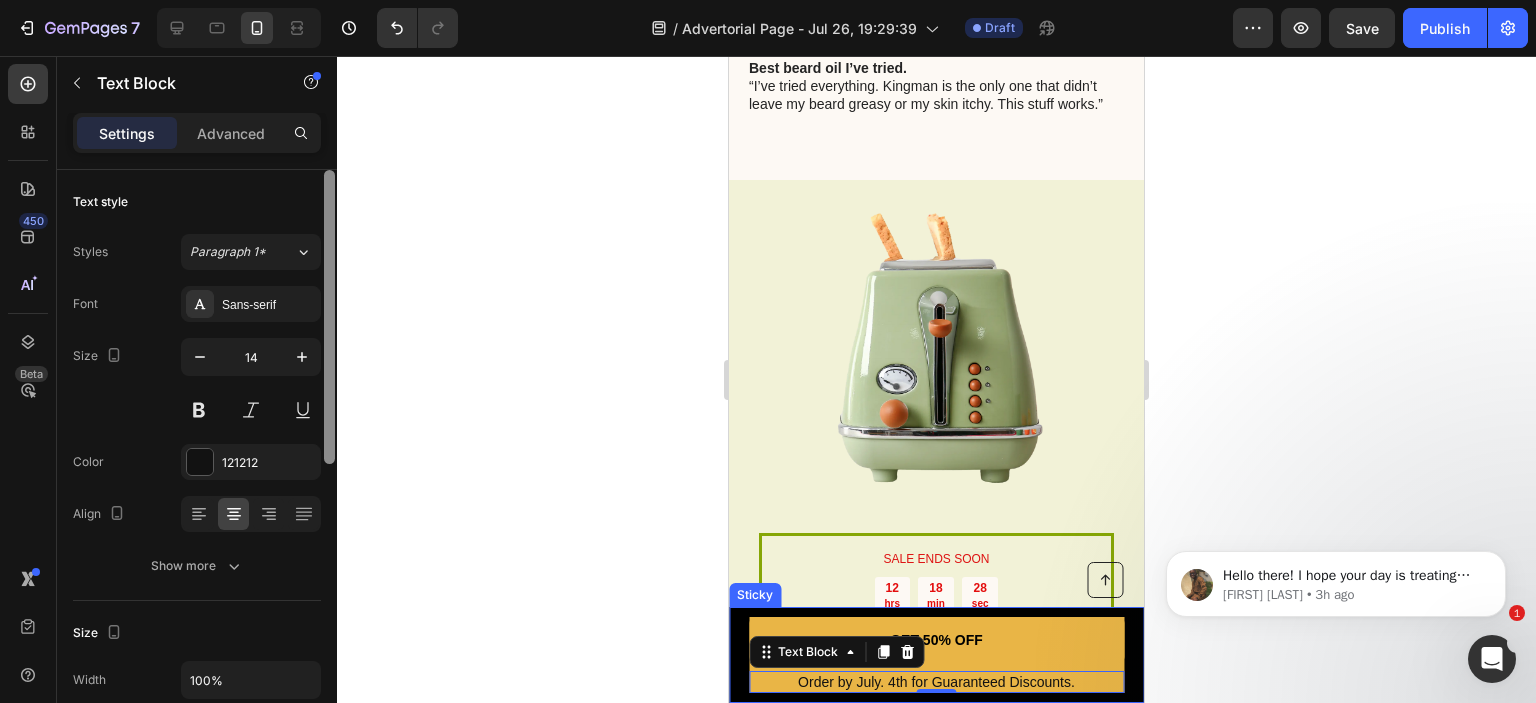 click at bounding box center [329, 317] 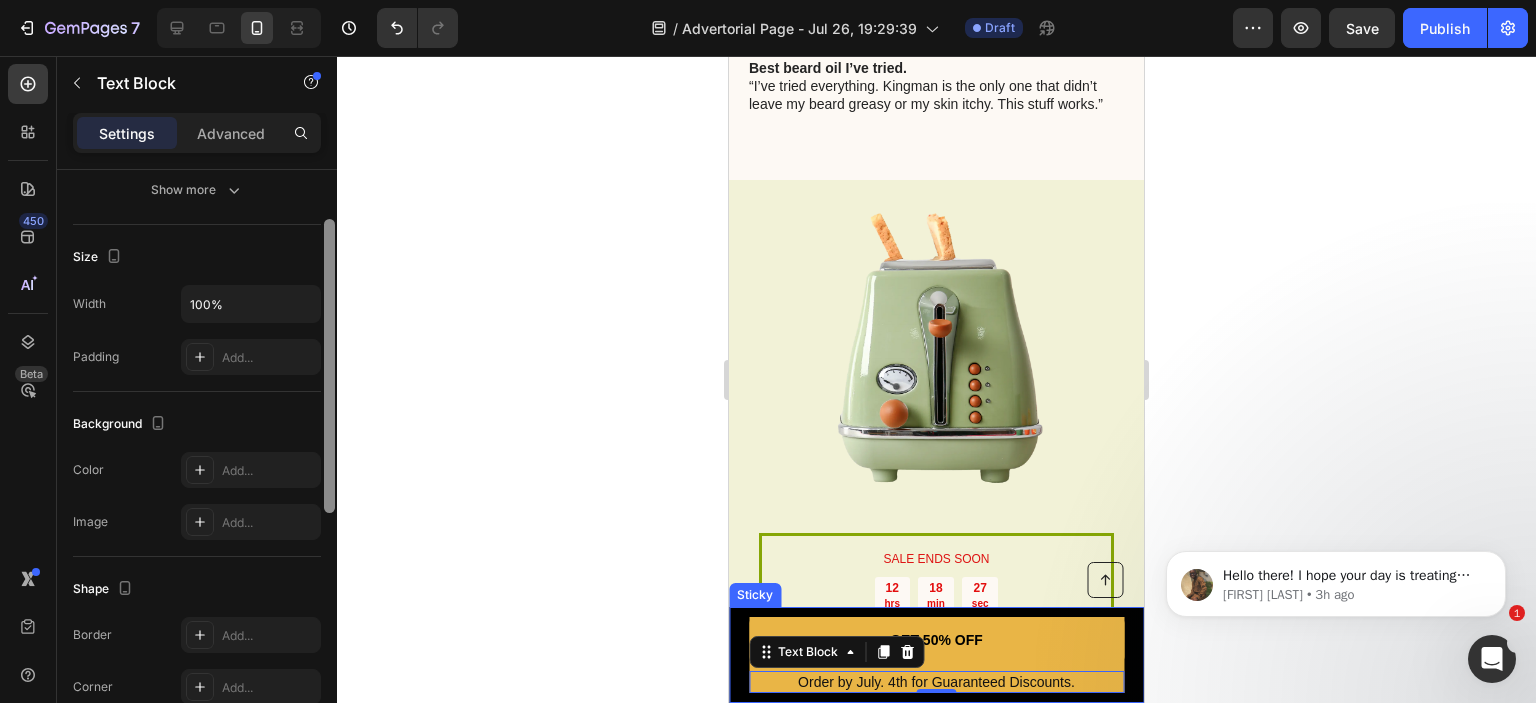 scroll, scrollTop: 398, scrollLeft: 0, axis: vertical 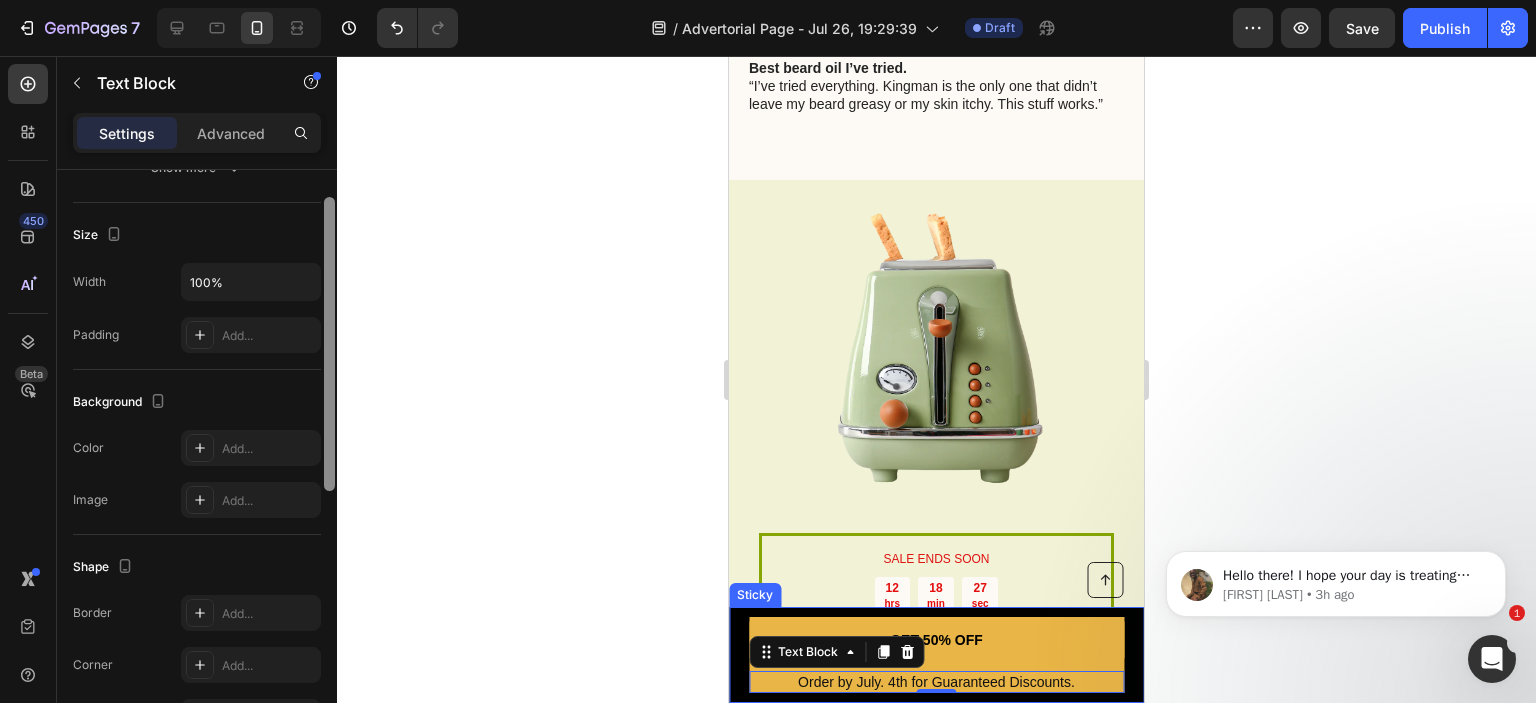 drag, startPoint x: 311, startPoint y: 323, endPoint x: 308, endPoint y: 422, distance: 99.04544 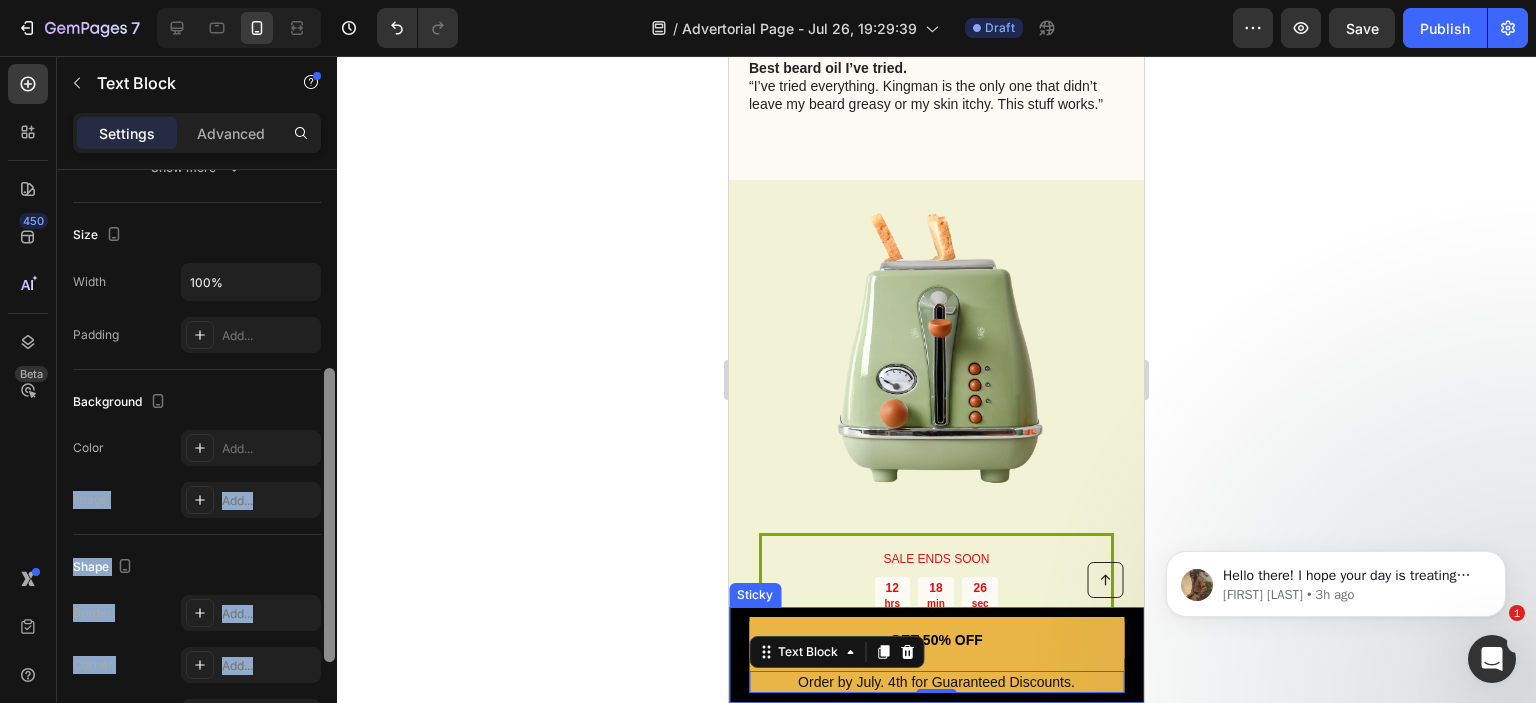 drag, startPoint x: 322, startPoint y: 483, endPoint x: 324, endPoint y: 501, distance: 18.110771 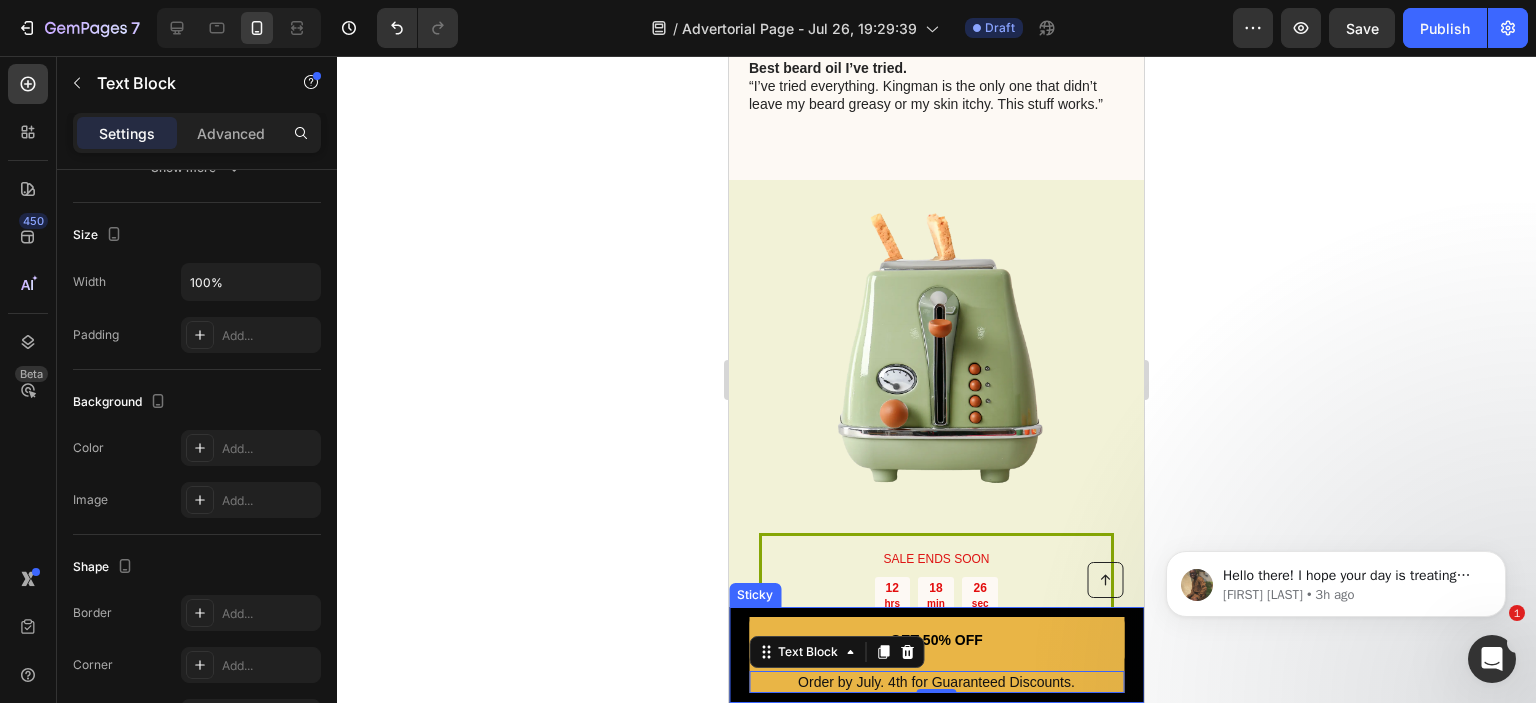 click 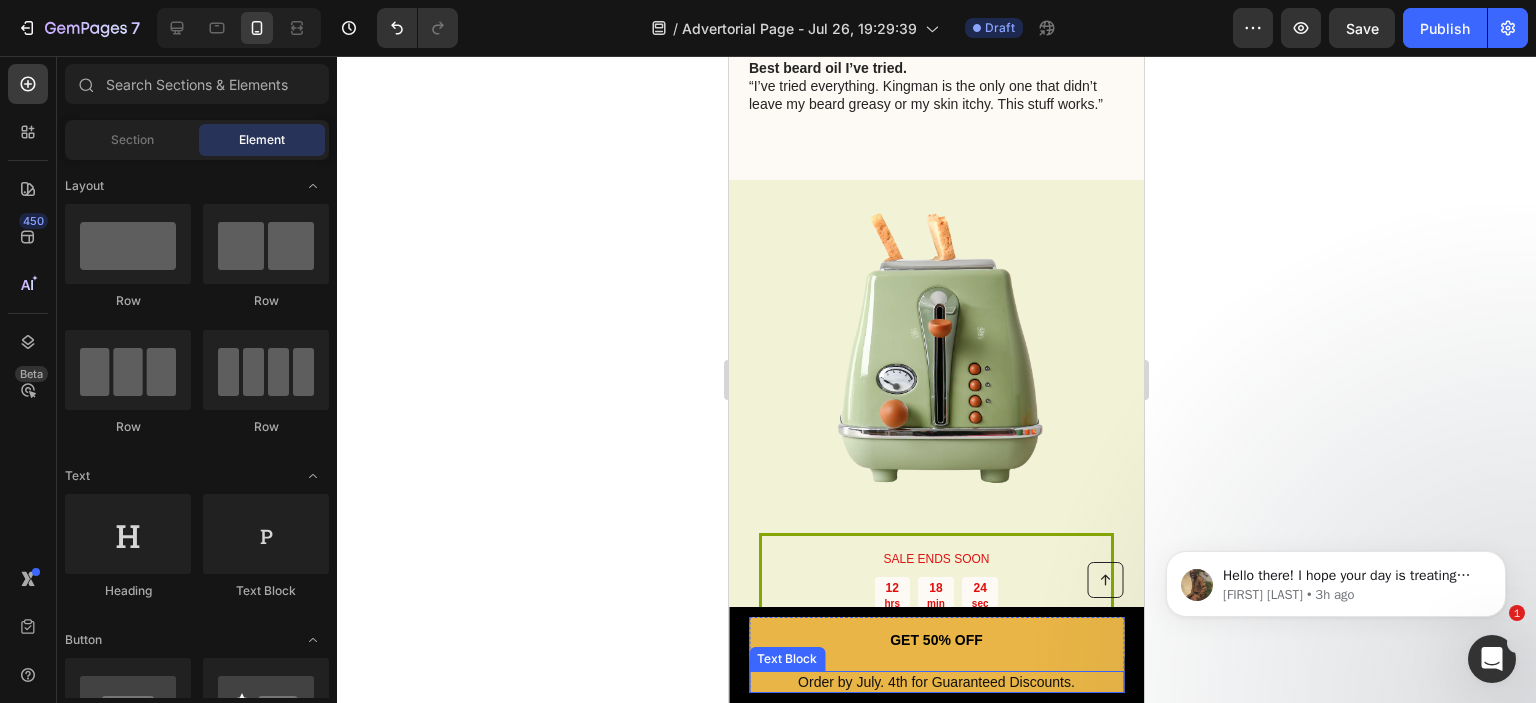 click on "Order by July. 4th for Guaranteed Discounts." at bounding box center [936, 682] 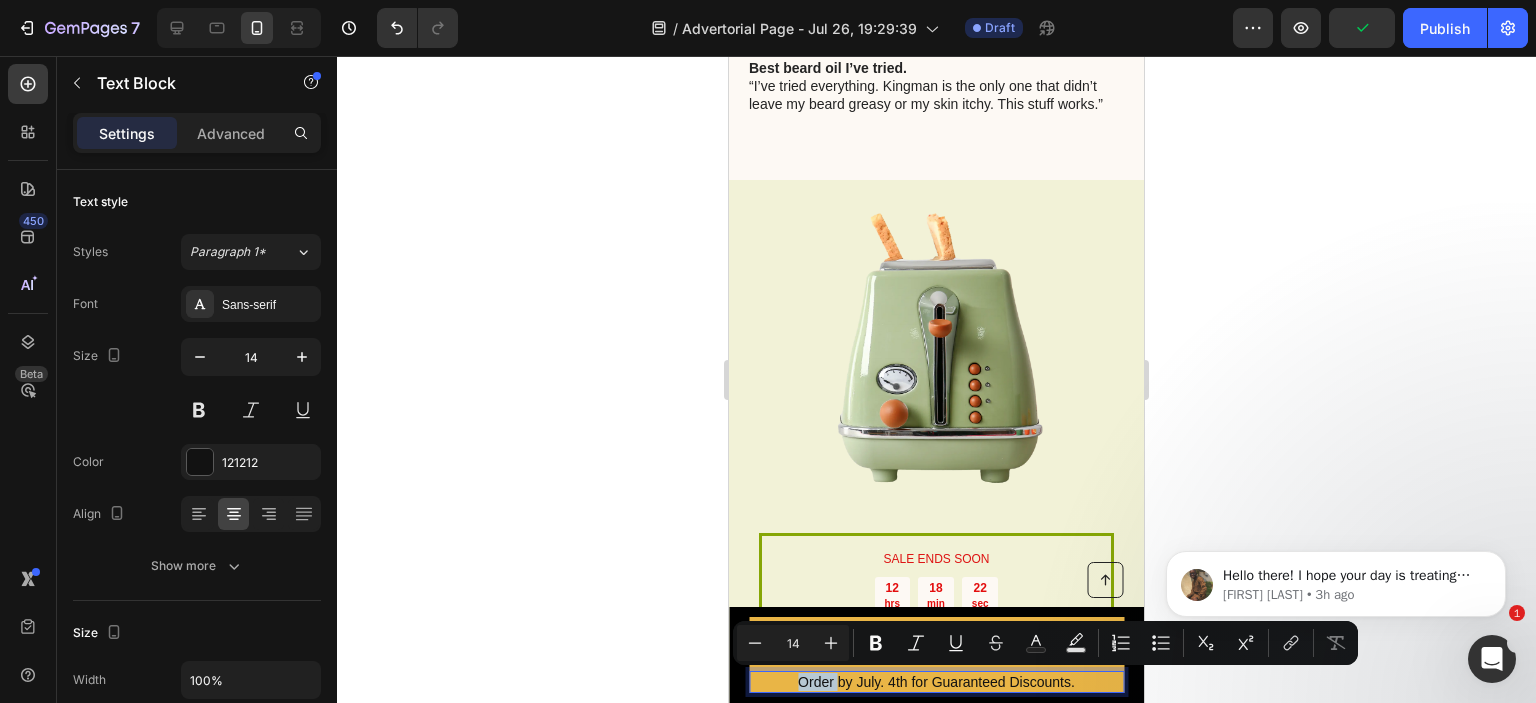 click on "Order by July. 4th for Guaranteed Discounts." at bounding box center (936, 682) 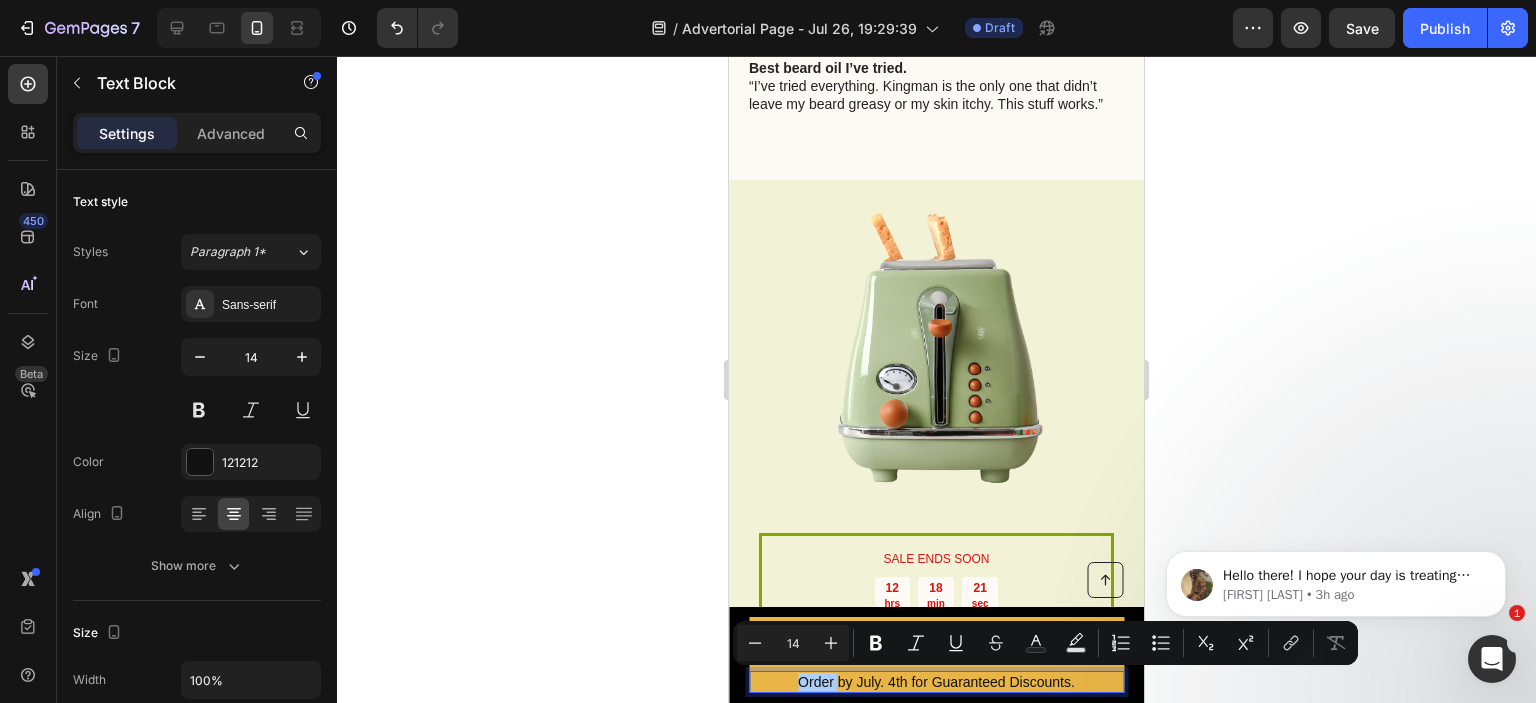 click 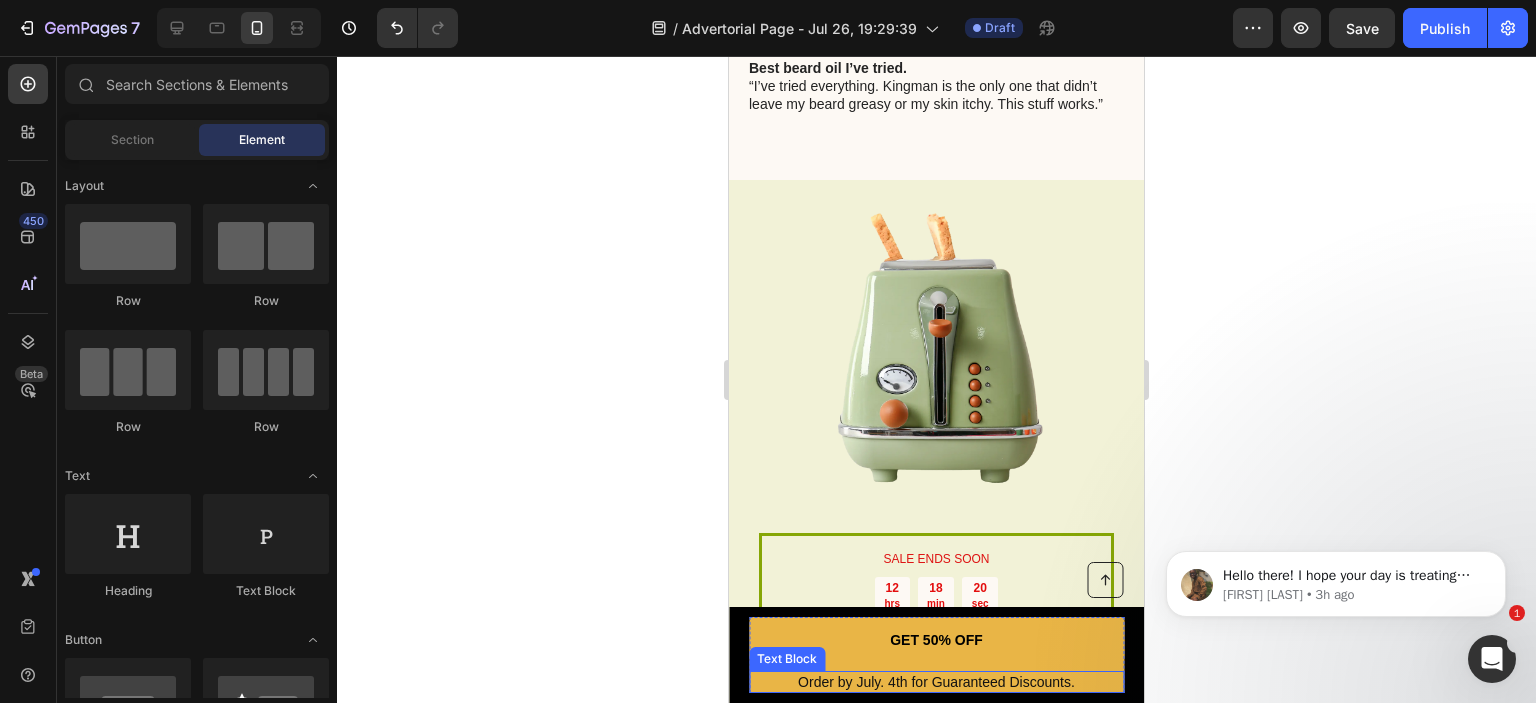 click on "Order by July. 4th for Guaranteed Discounts." at bounding box center (936, 682) 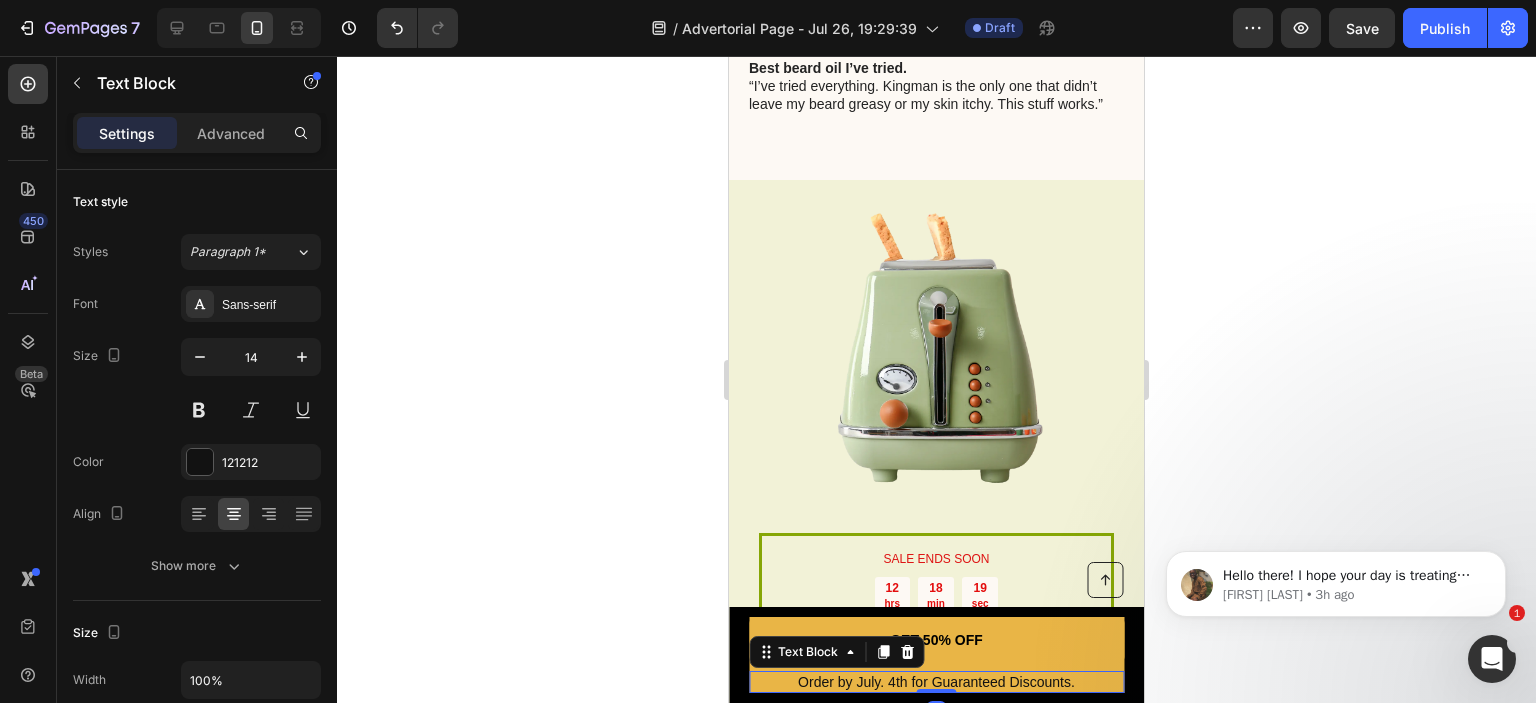 click 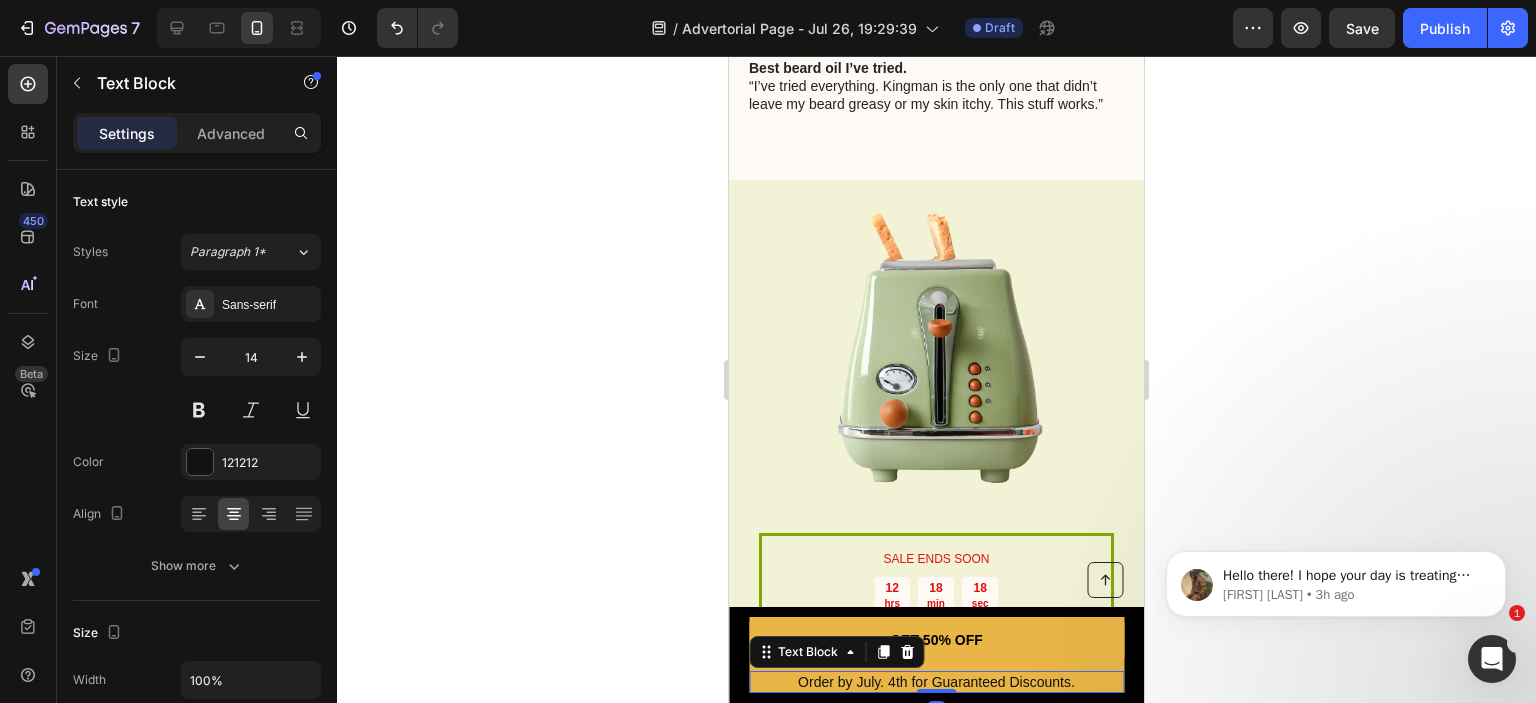 click 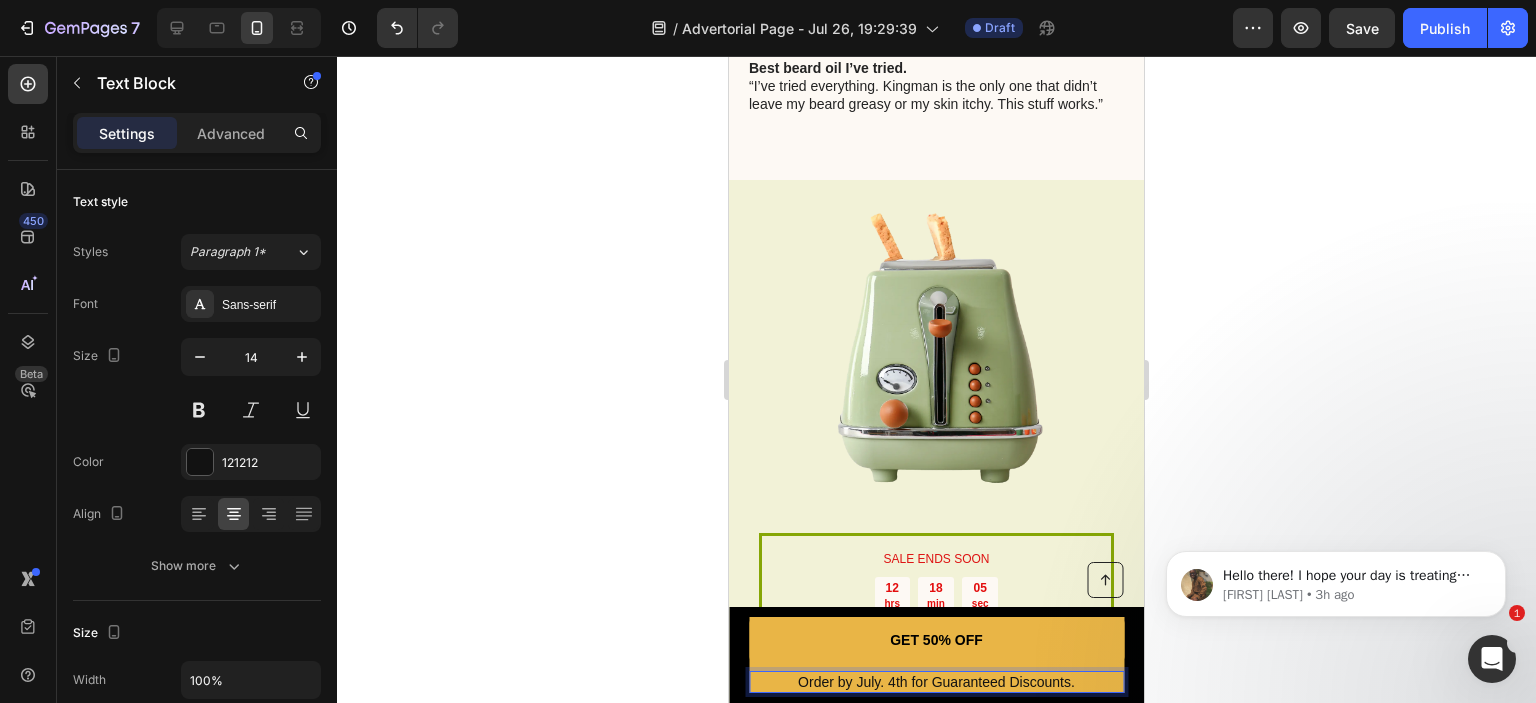 click on "Order by July. 4th for Guaranteed Discounts." at bounding box center (936, 682) 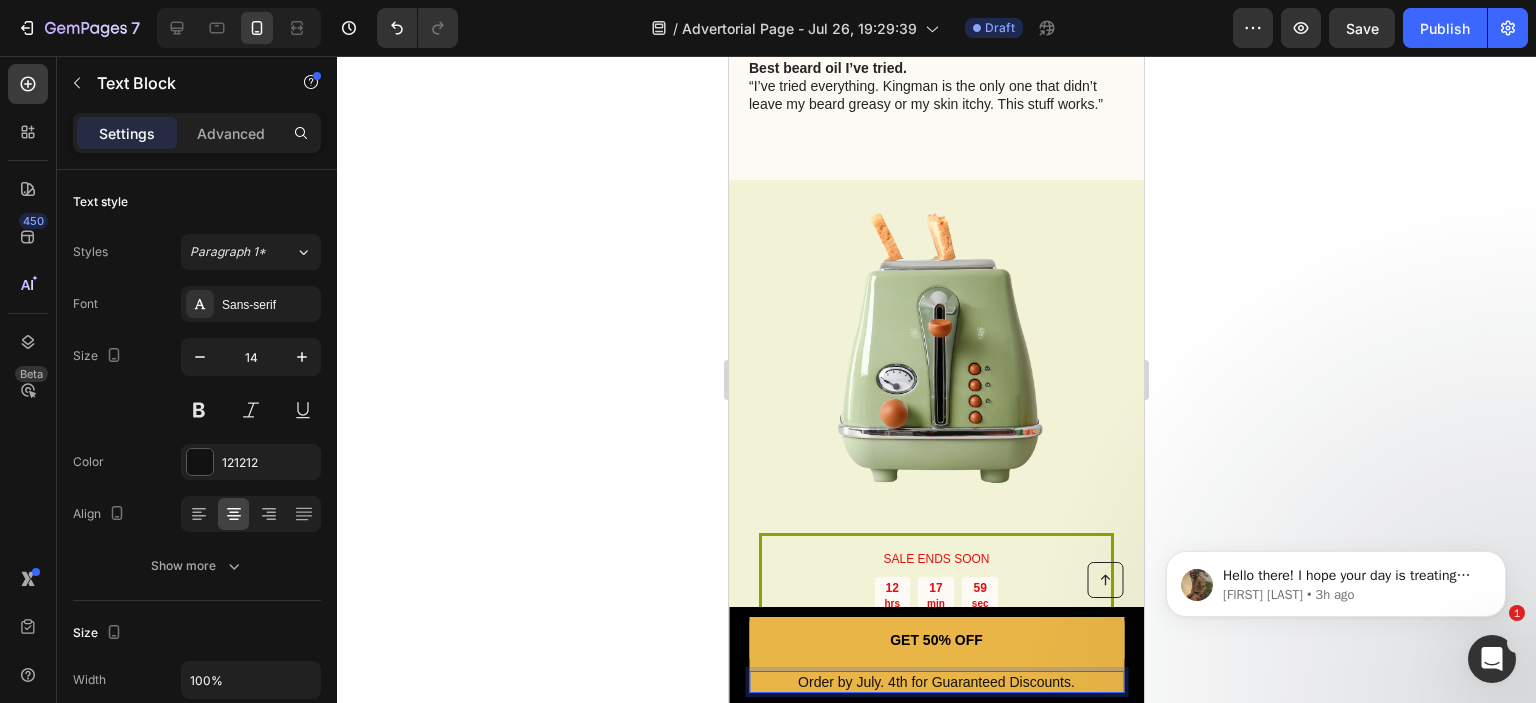 click on "Order by July. 4th for Guaranteed Discounts." at bounding box center [936, 682] 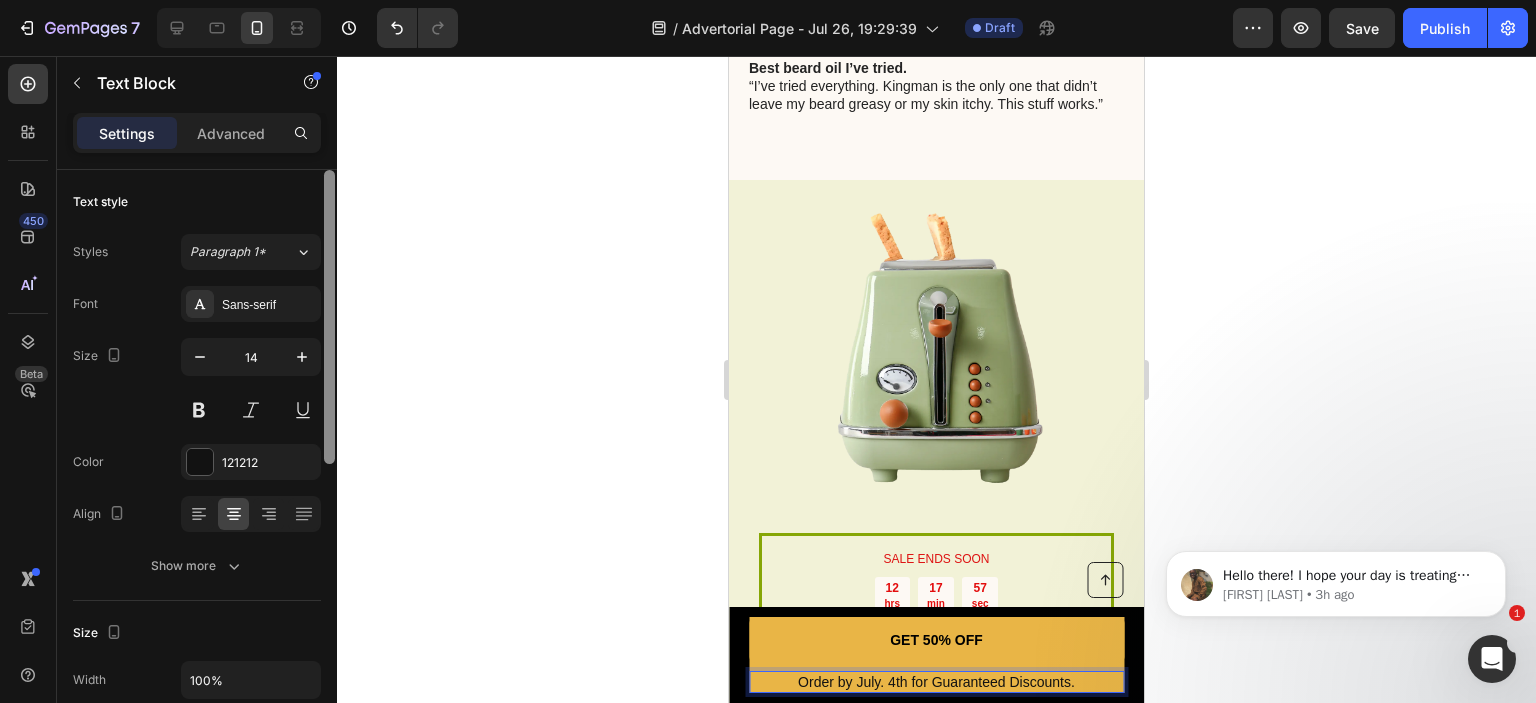 click at bounding box center [329, 317] 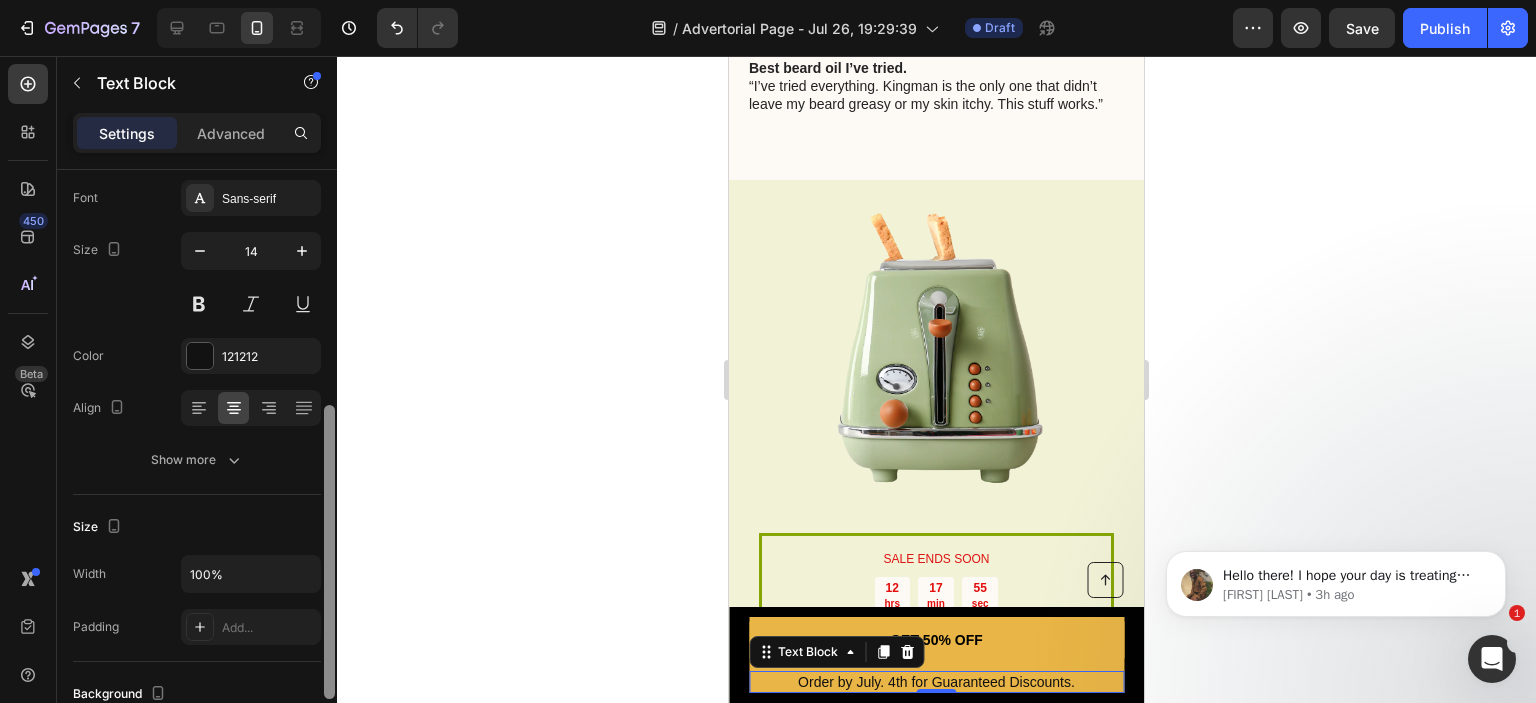scroll, scrollTop: 0, scrollLeft: 0, axis: both 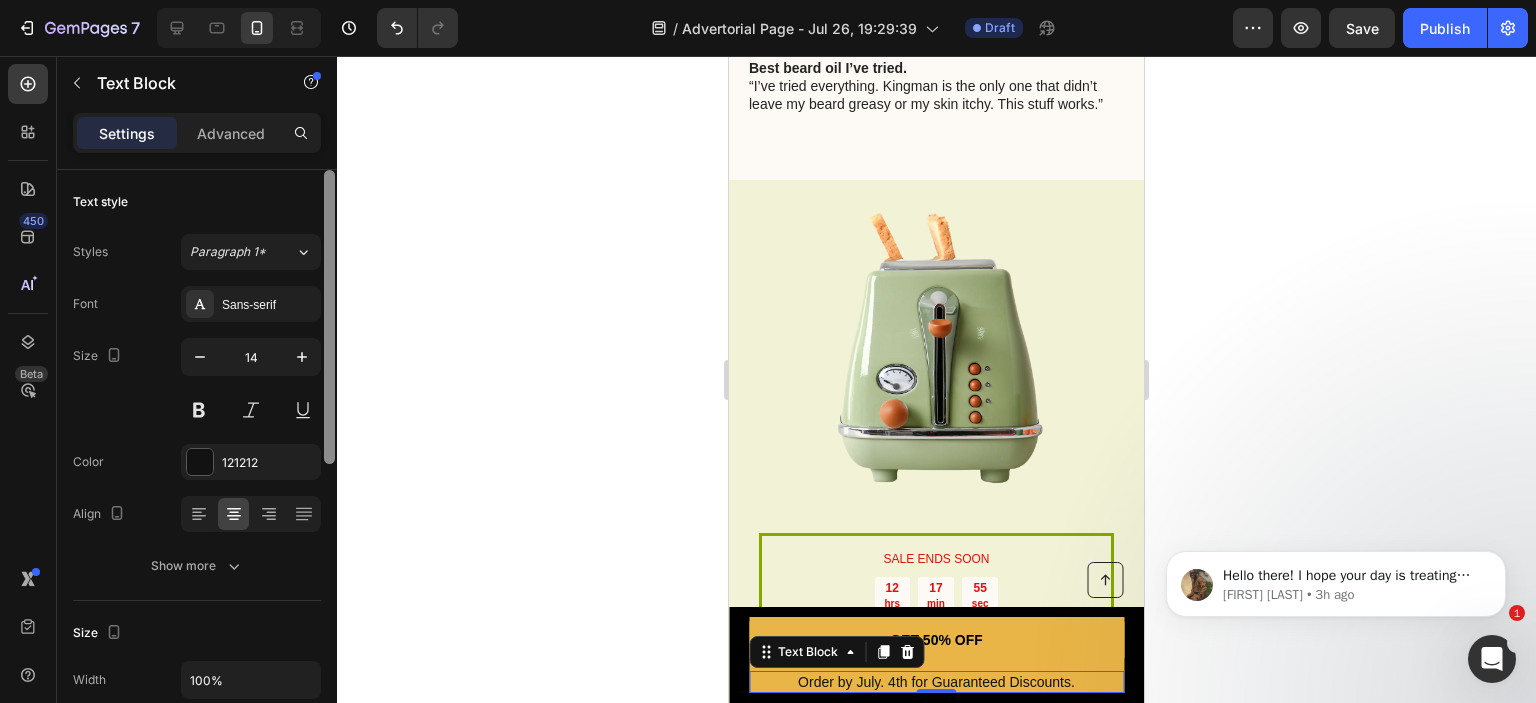 drag, startPoint x: 330, startPoint y: 443, endPoint x: 348, endPoint y: 299, distance: 145.12064 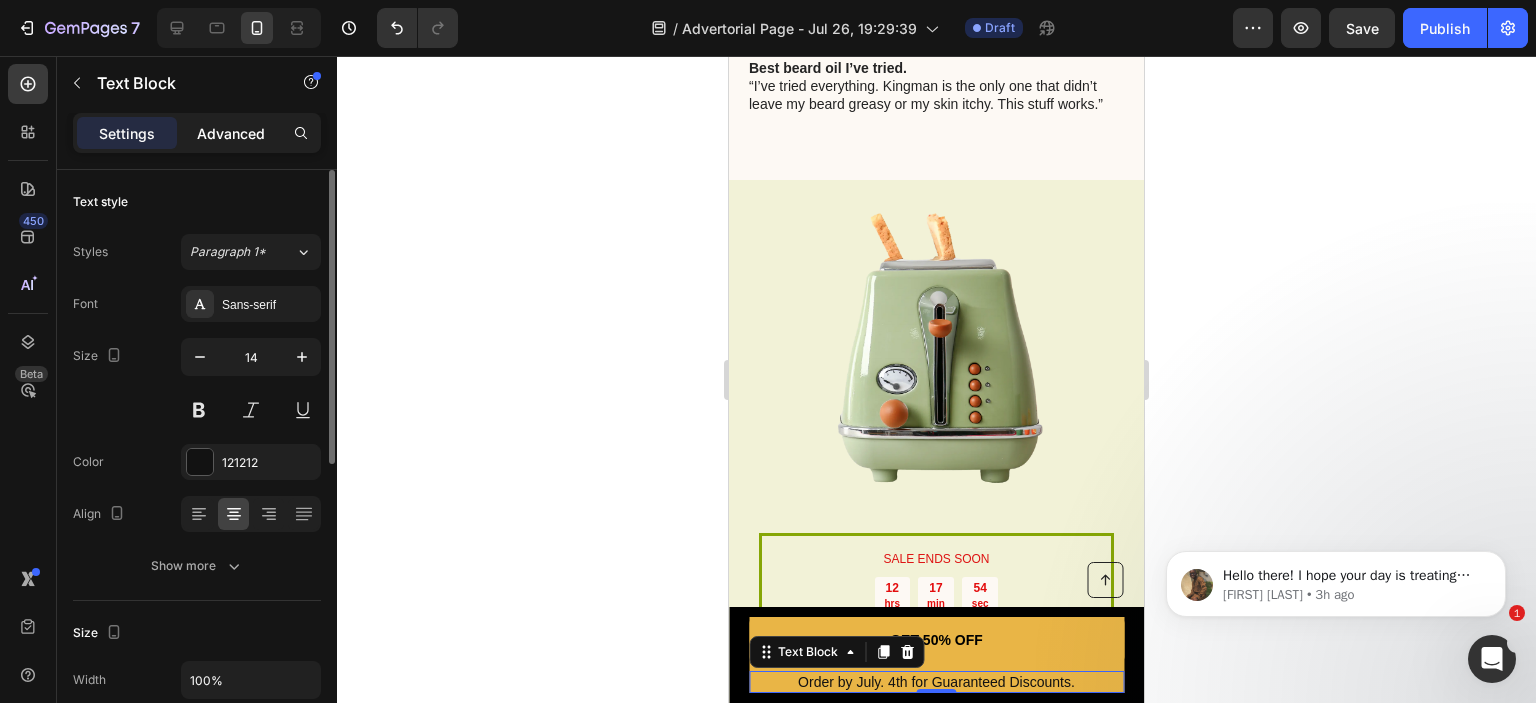click on "Advanced" at bounding box center (231, 133) 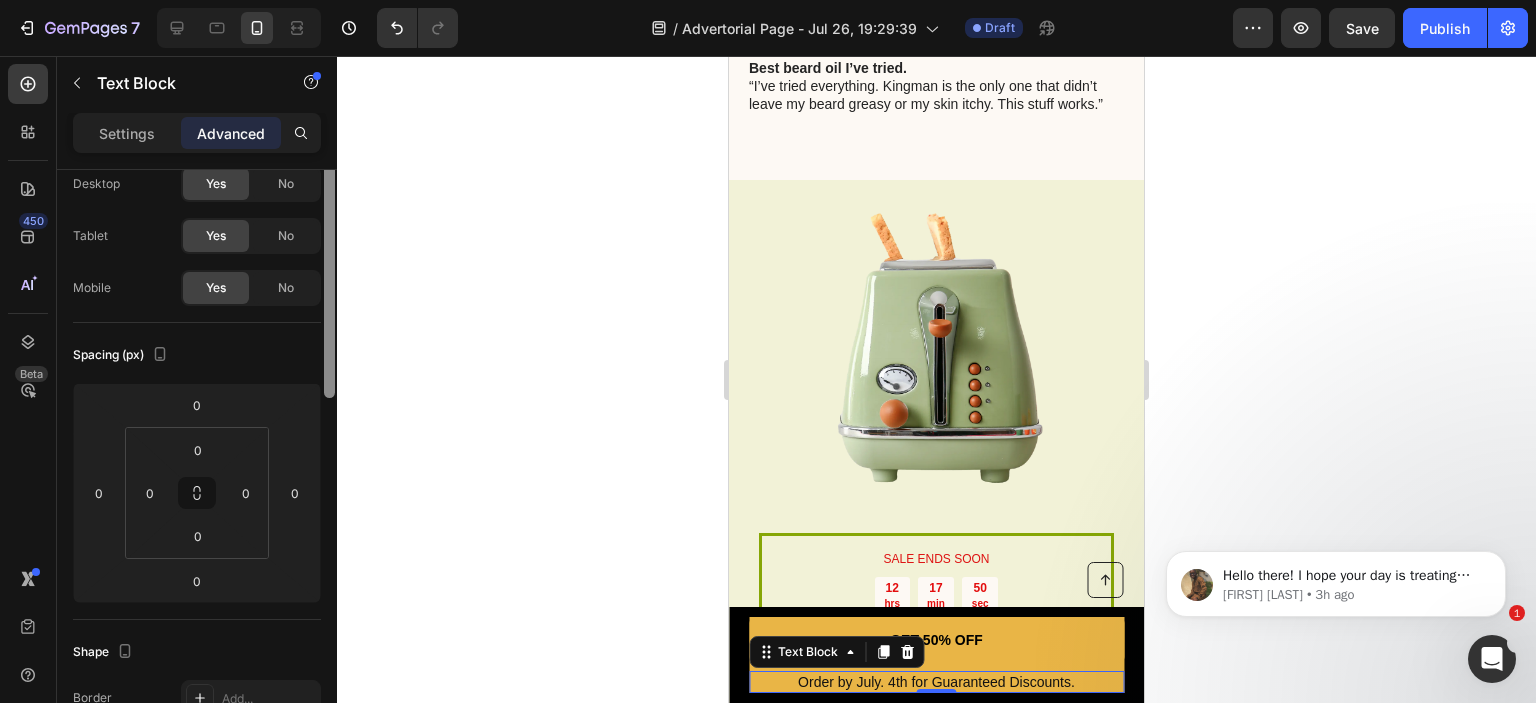 scroll, scrollTop: 0, scrollLeft: 0, axis: both 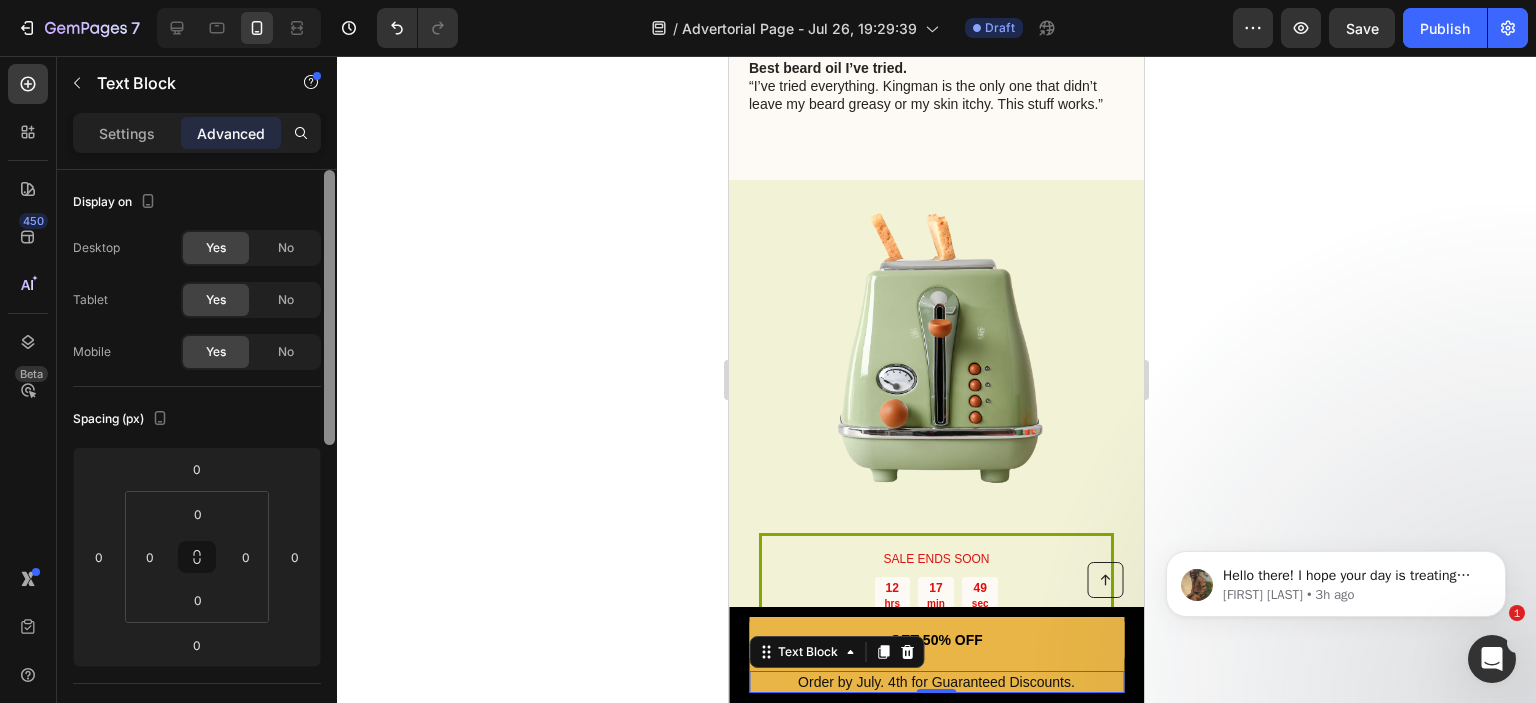 drag, startPoint x: 333, startPoint y: 245, endPoint x: 355, endPoint y: 205, distance: 45.65085 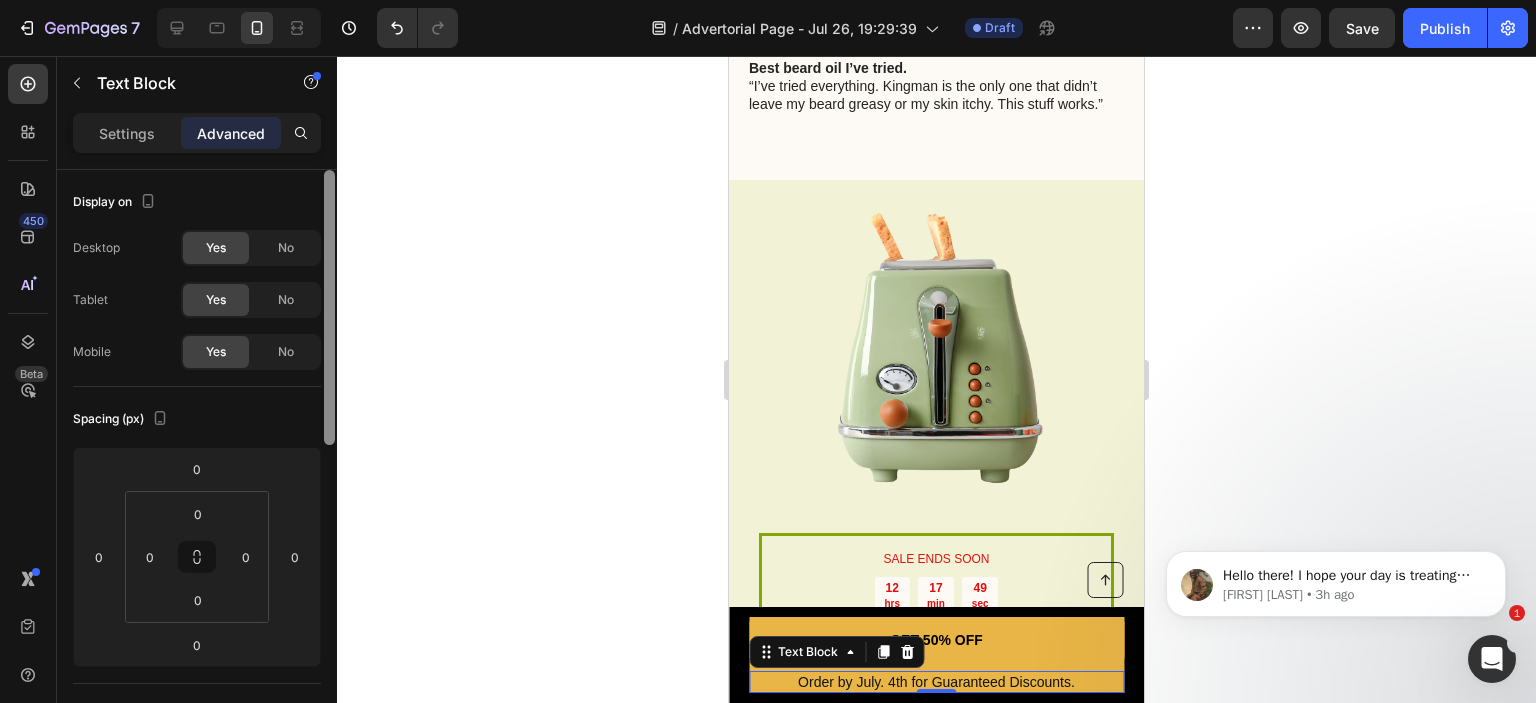 click on "7   /  Advertorial Page - Jul 26, 19:29:39 Draft Preview  Save   Publish  450 Beta Sections(18) Elements(83) Section Element Hero Section Product Detail Brands Trusted Badges Guarantee Product Breakdown How to use Testimonials Compare Bundle FAQs Social Proof Brand Story Product List Collection Blog List Contact Sticky Add to Cart Custom Footer Browse Library 450 Layout
Row
Row
Row
Row Text
Heading
Text Block Button
Button
Button Media
Image
Image" 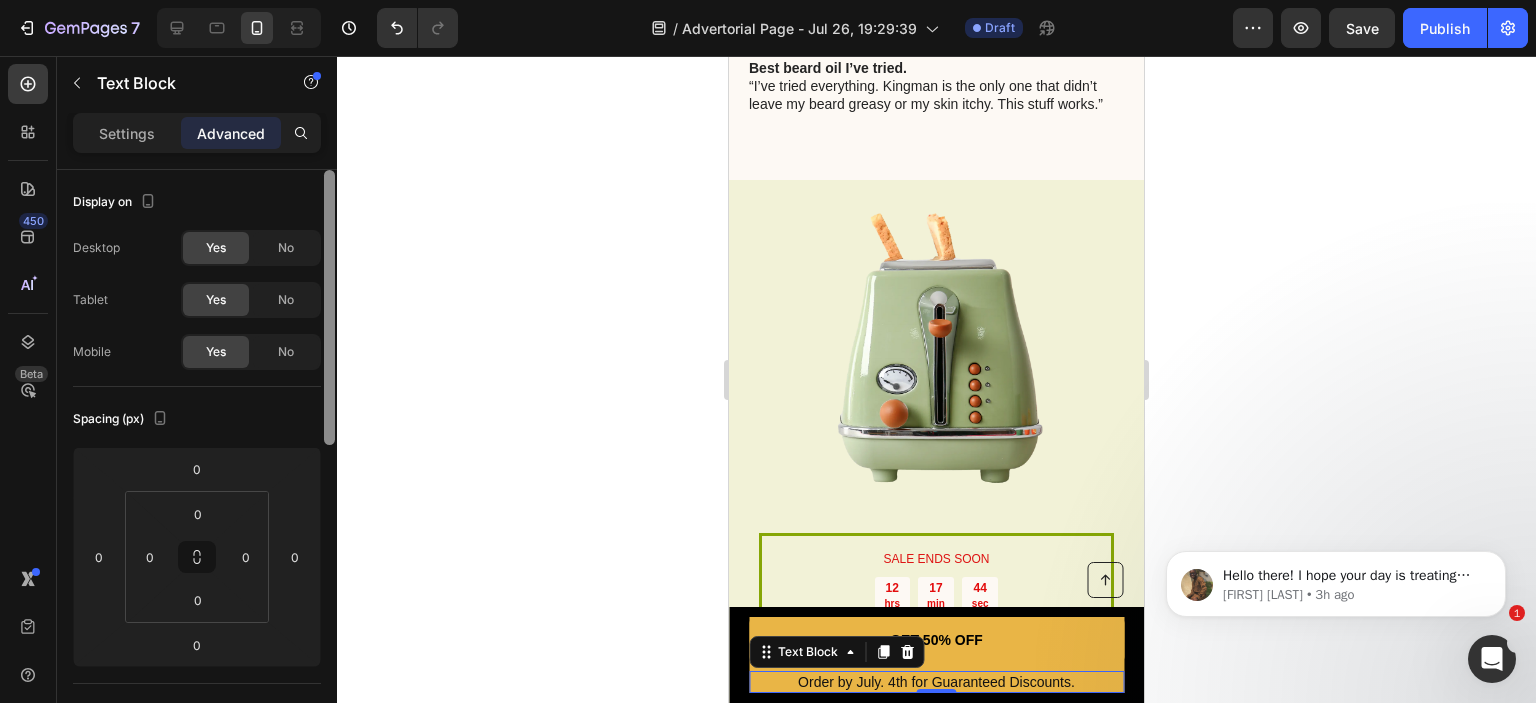 click at bounding box center (329, 307) 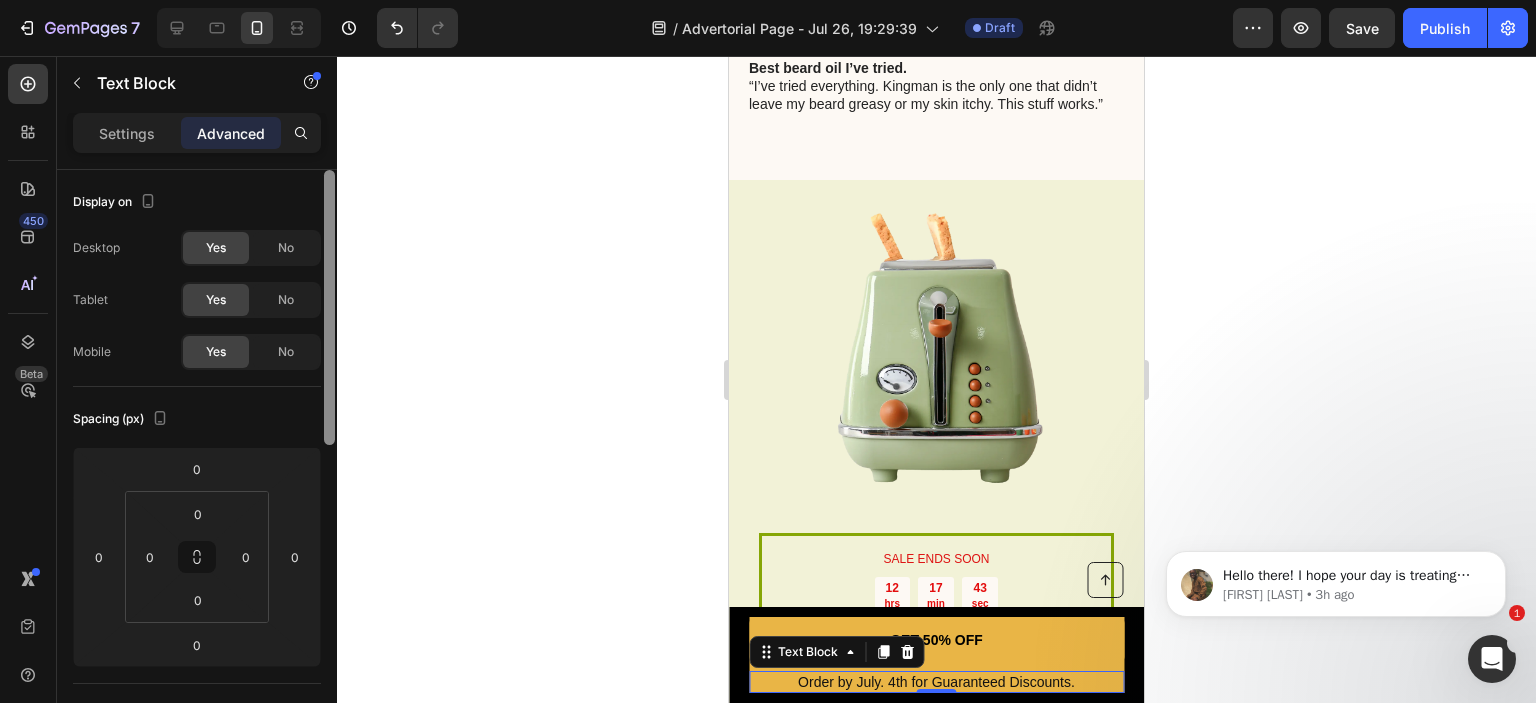 click at bounding box center [329, 307] 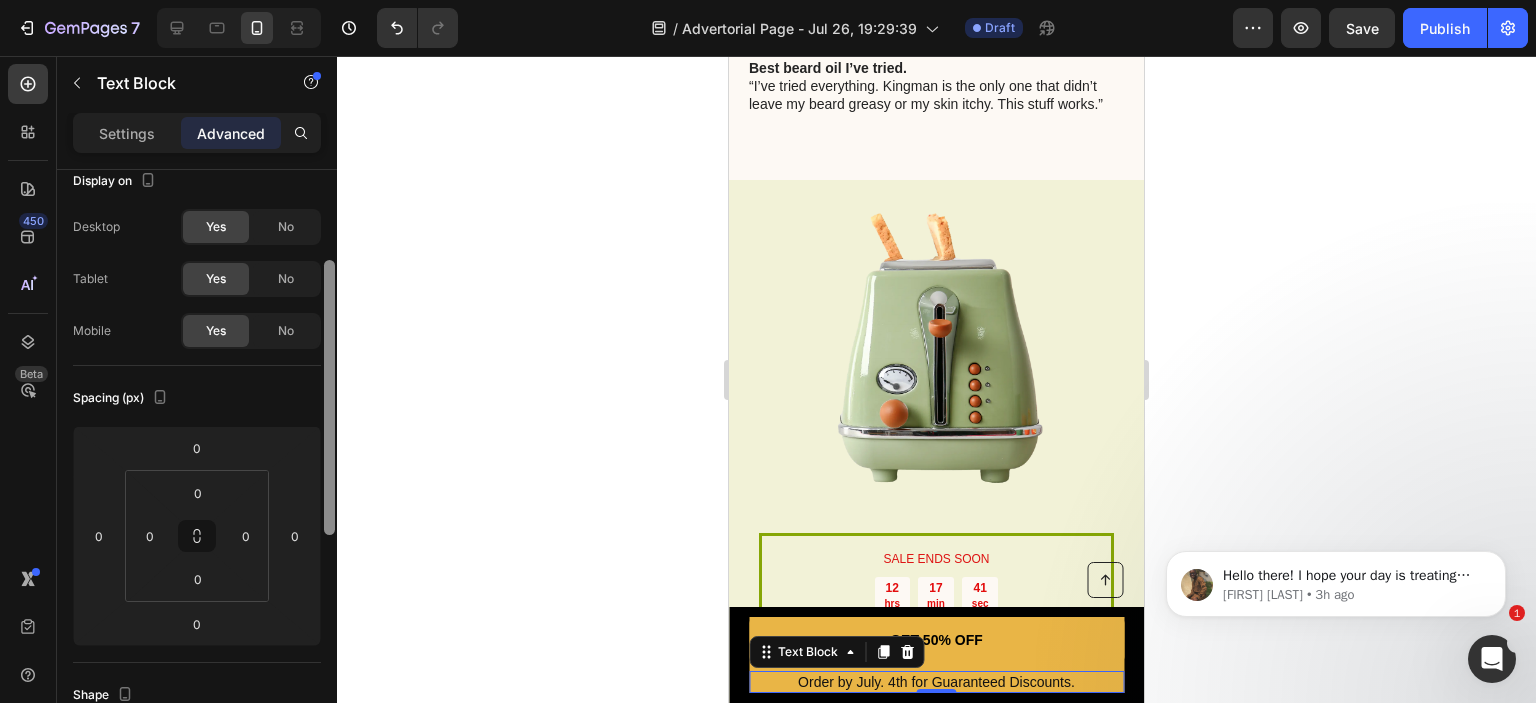 scroll, scrollTop: 0, scrollLeft: 0, axis: both 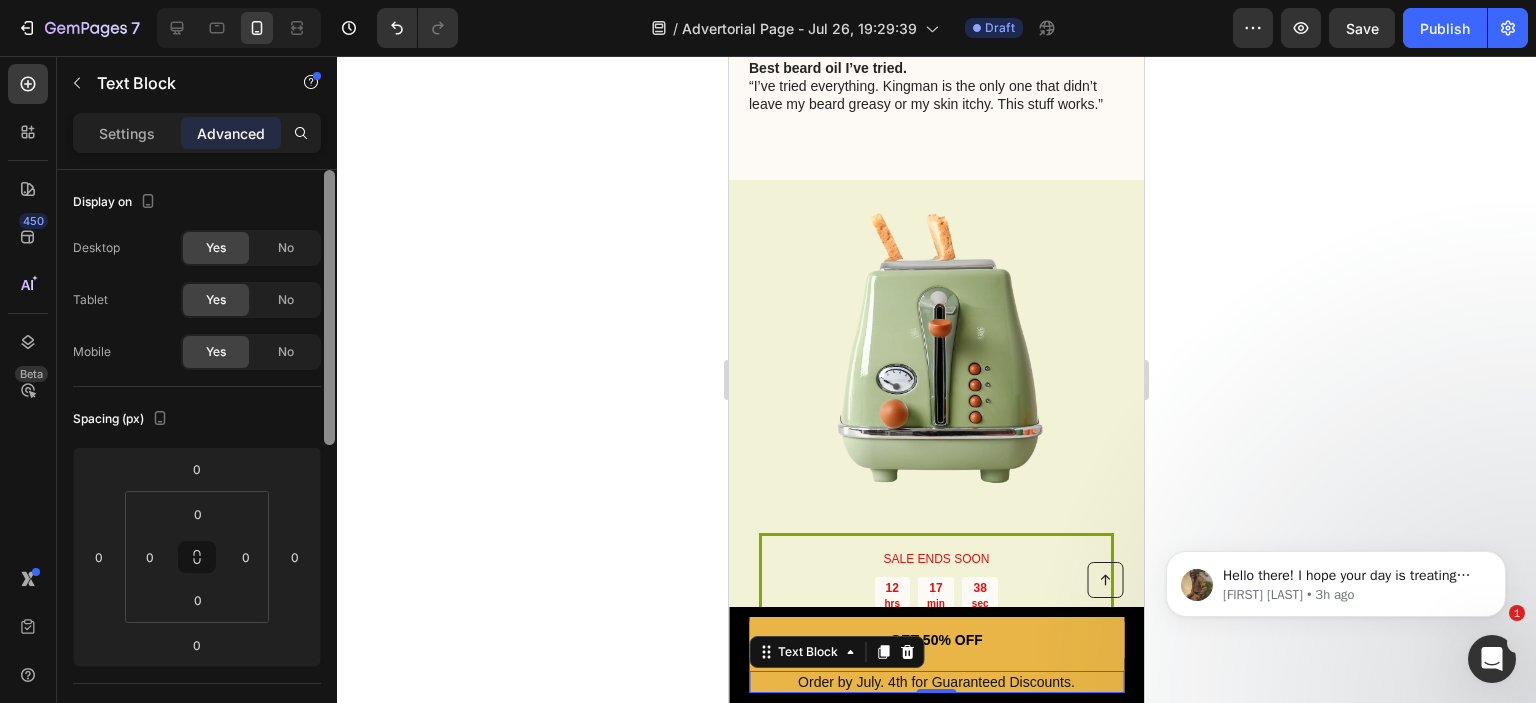 drag, startPoint x: 325, startPoint y: 469, endPoint x: 332, endPoint y: 216, distance: 253.09682 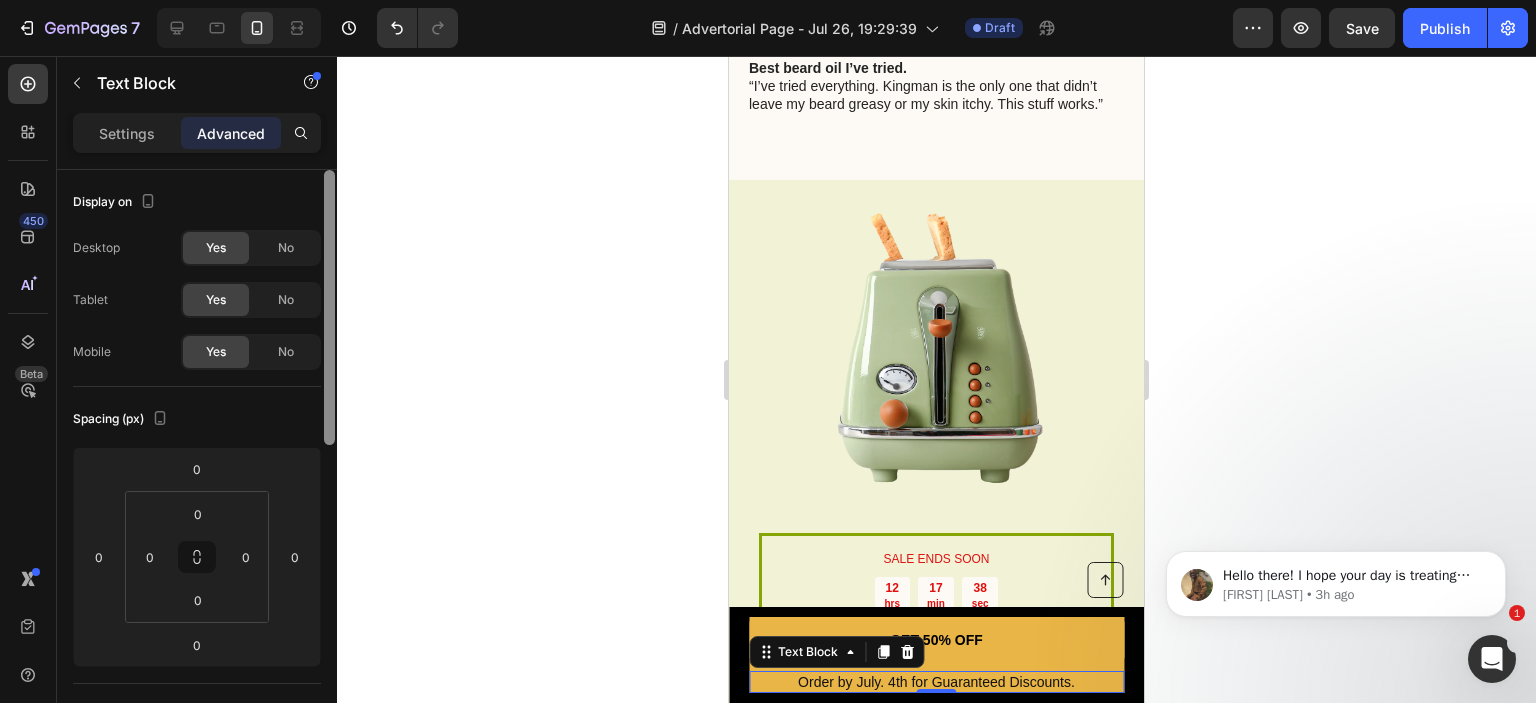 click at bounding box center [329, 307] 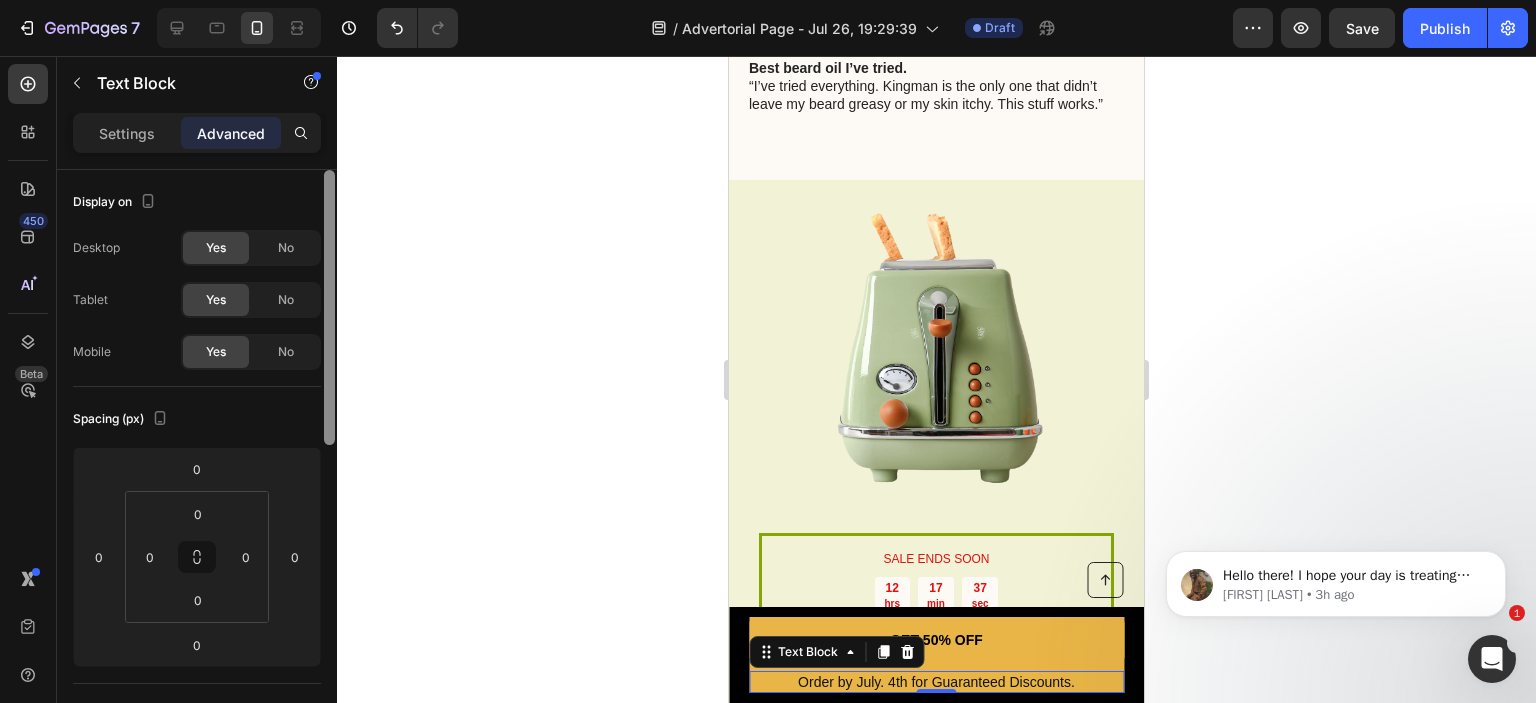 drag, startPoint x: 336, startPoint y: 193, endPoint x: 340, endPoint y: 148, distance: 45.17743 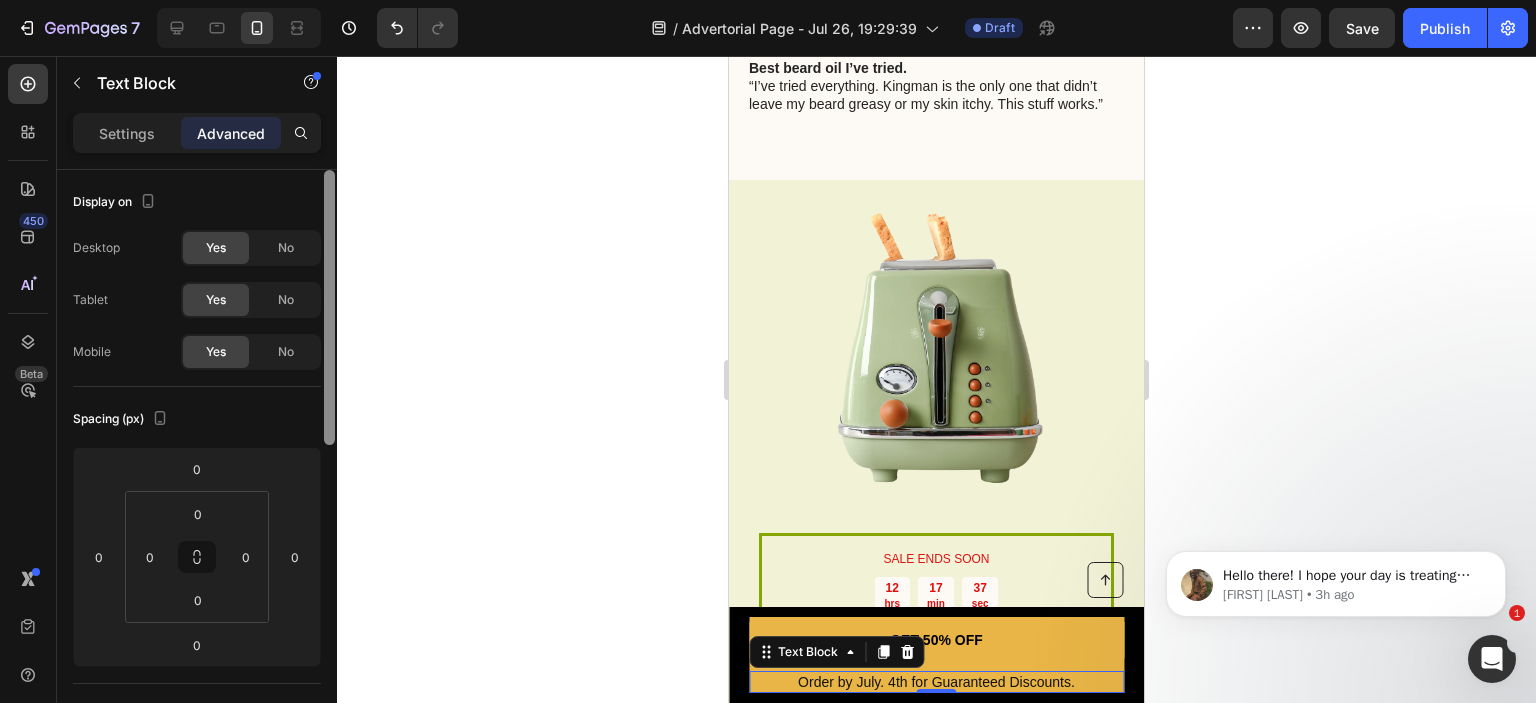 click on "7   /  Advertorial Page - Jul 26, 19:29:39 Draft Preview  Save   Publish  450 Beta Sections(18) Elements(83) Section Element Hero Section Product Detail Brands Trusted Badges Guarantee Product Breakdown How to use Testimonials Compare Bundle FAQs Social Proof Brand Story Product List Collection Blog List Contact Sticky Add to Cart Custom Footer Browse Library 450 Layout
Row
Row
Row
Row Text
Heading
Text Block Button
Button
Button Media
Image
Image" 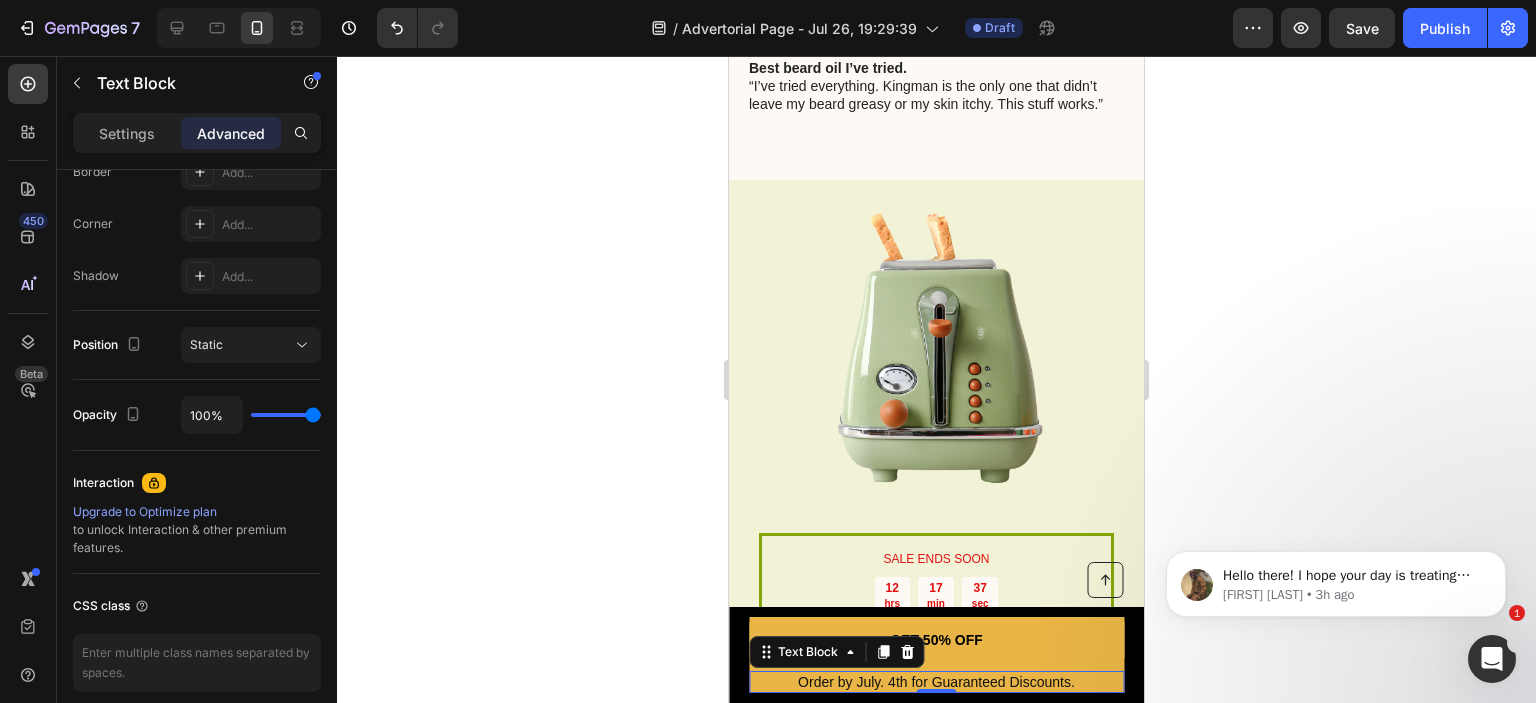 click 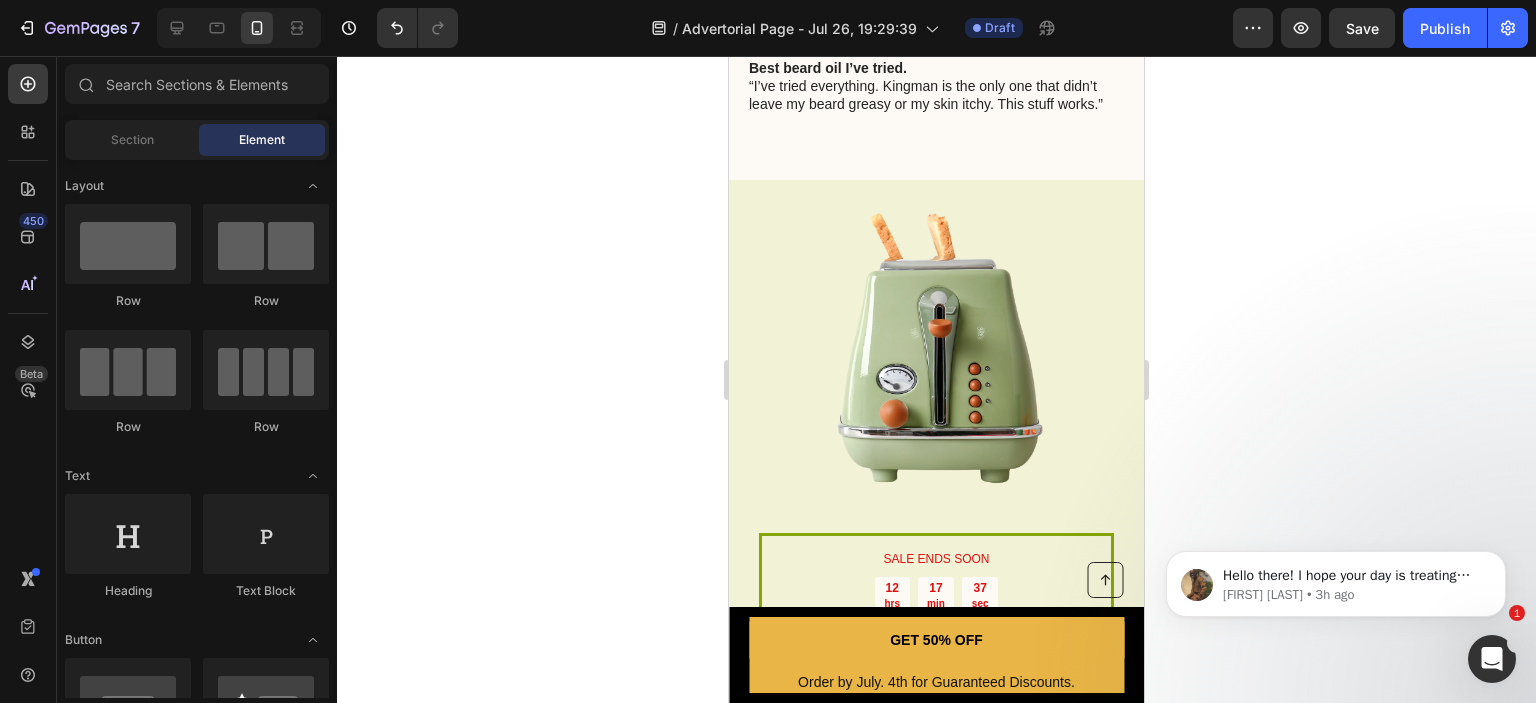 click 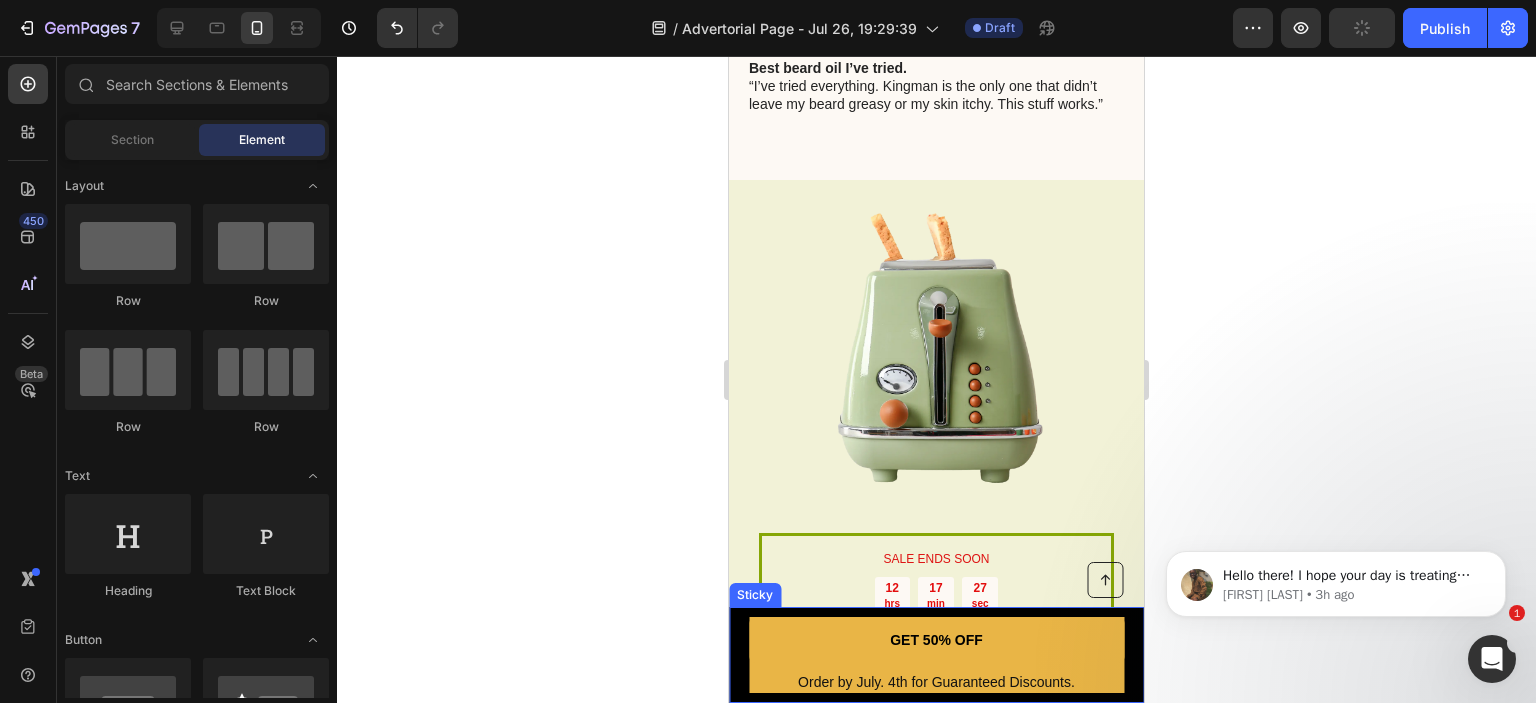 click on "Button Order by July. 4th for Guaranteed Discounts. Text Block GET 50% OFF Button Row Sticky" at bounding box center (936, 655) 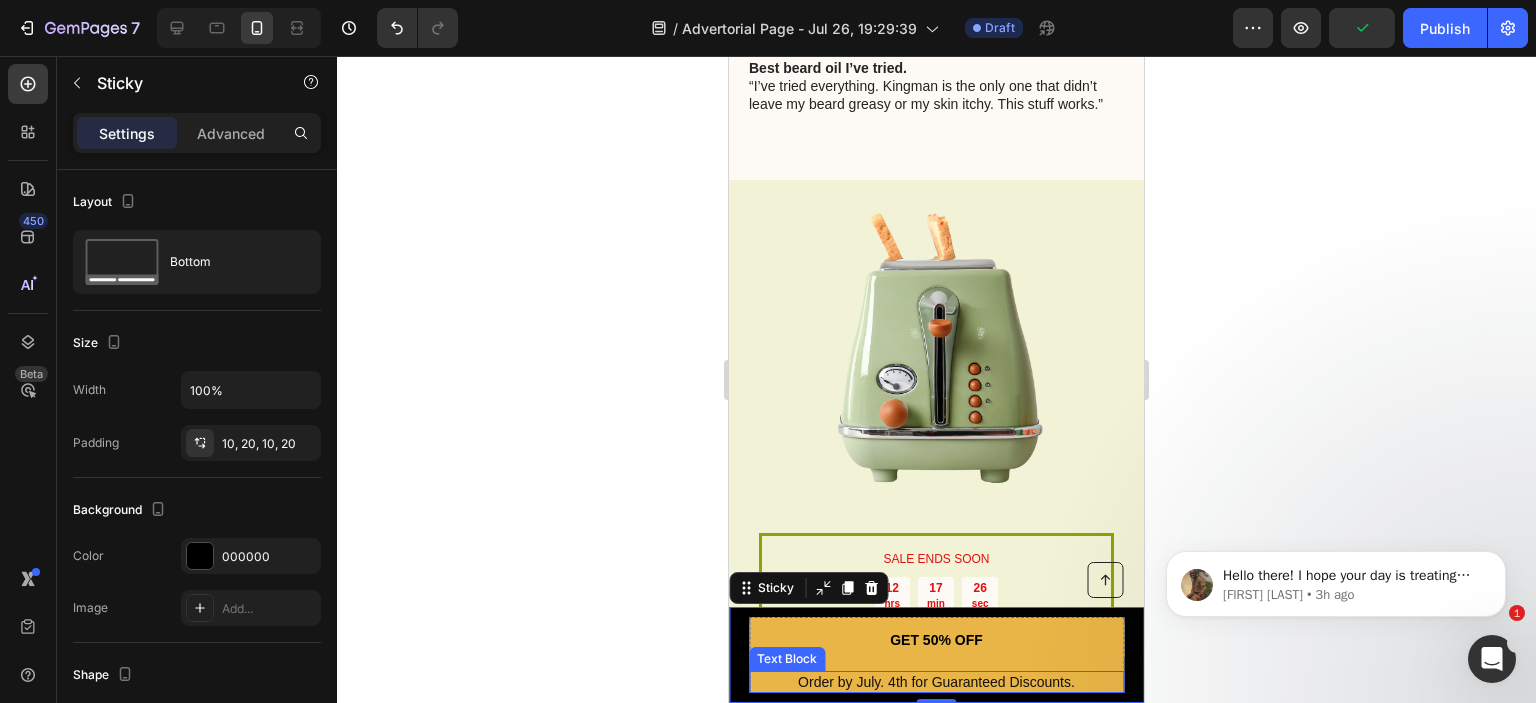 click on "Order by July. 4th for Guaranteed Discounts." at bounding box center [936, 682] 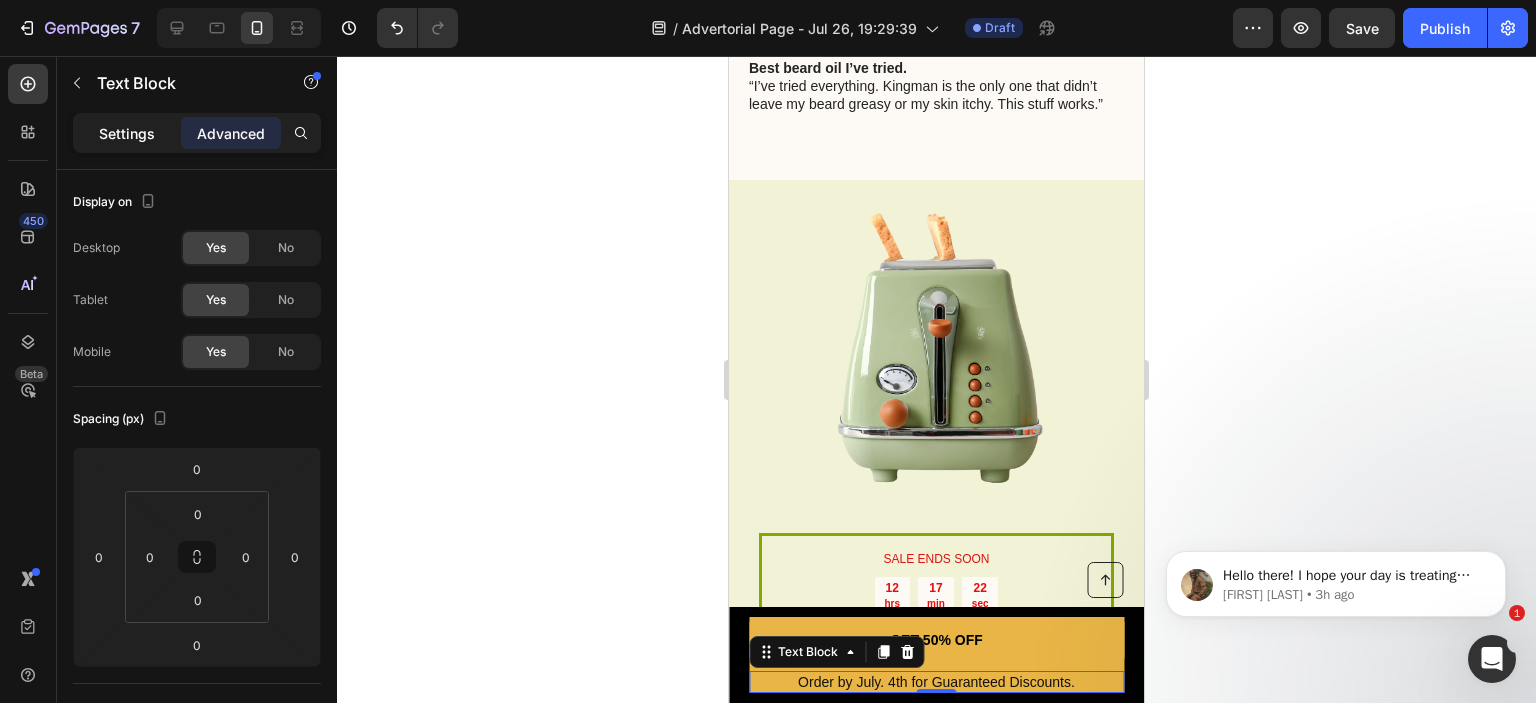 click on "Settings" at bounding box center (127, 133) 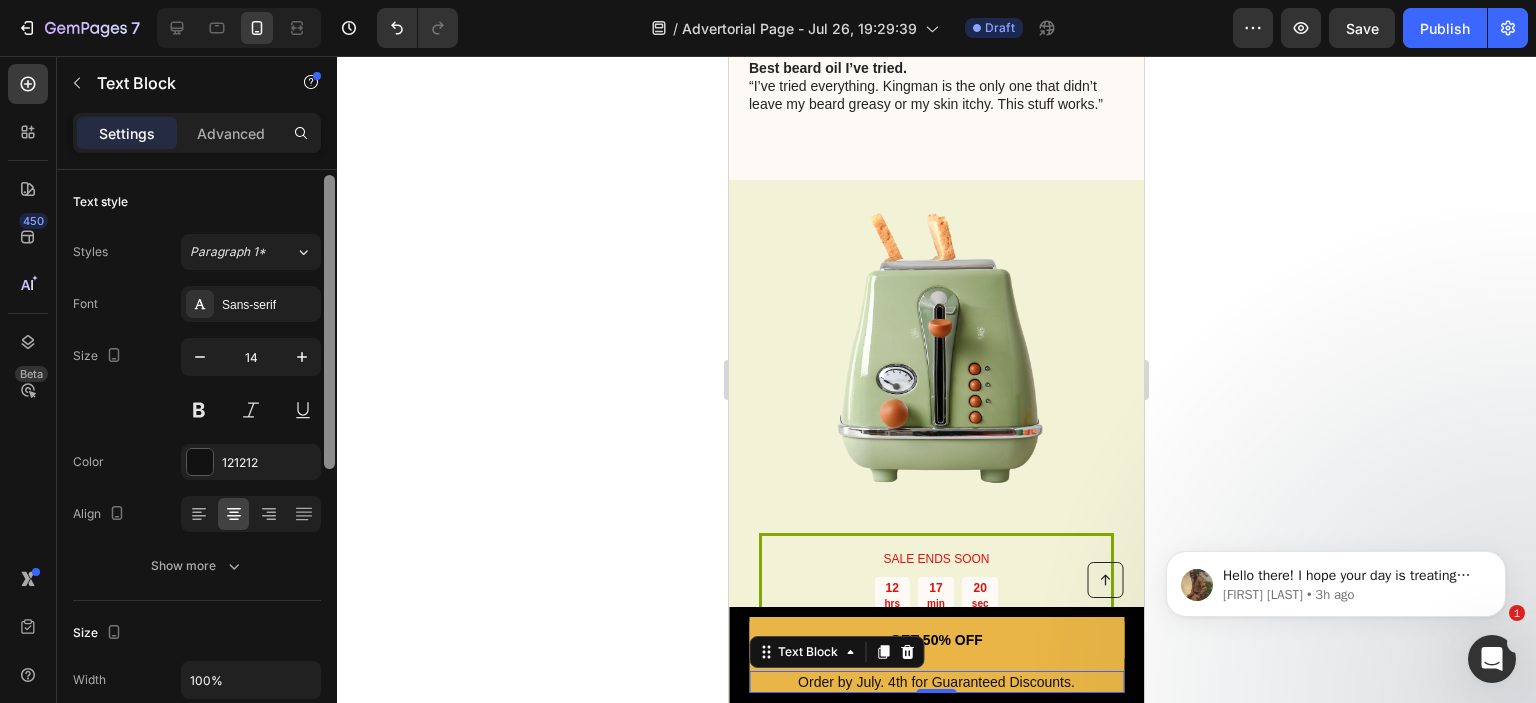click at bounding box center (329, 322) 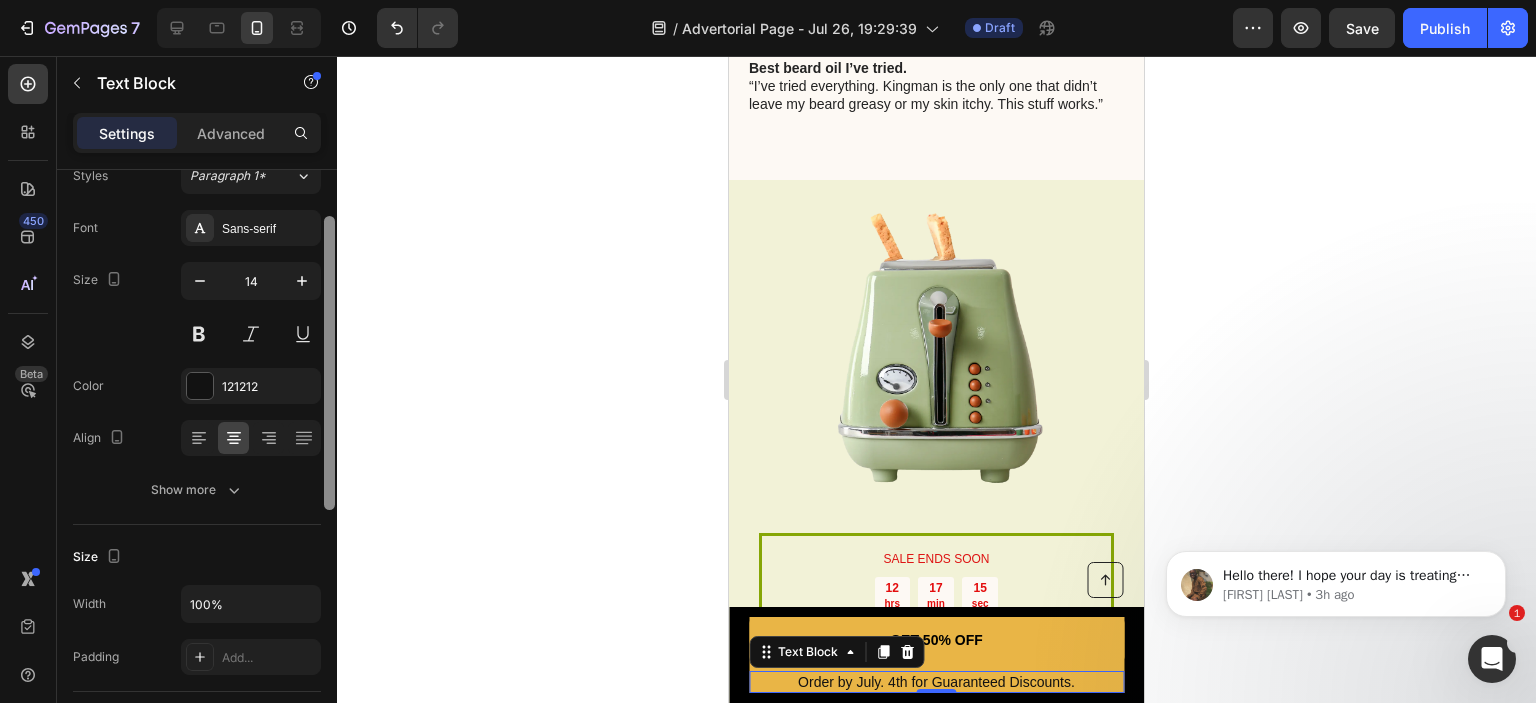 scroll, scrollTop: 0, scrollLeft: 0, axis: both 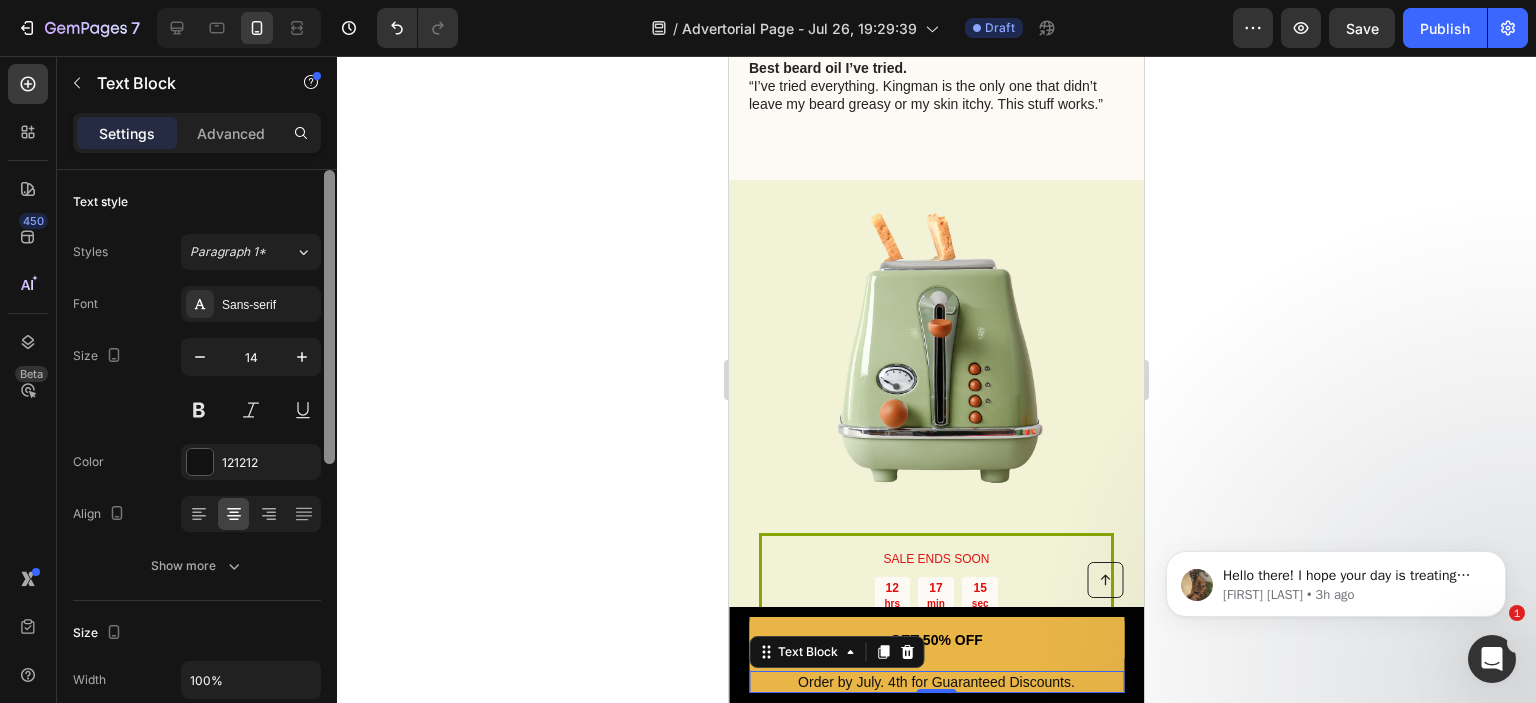 drag, startPoint x: 325, startPoint y: 233, endPoint x: 362, endPoint y: 204, distance: 47.010635 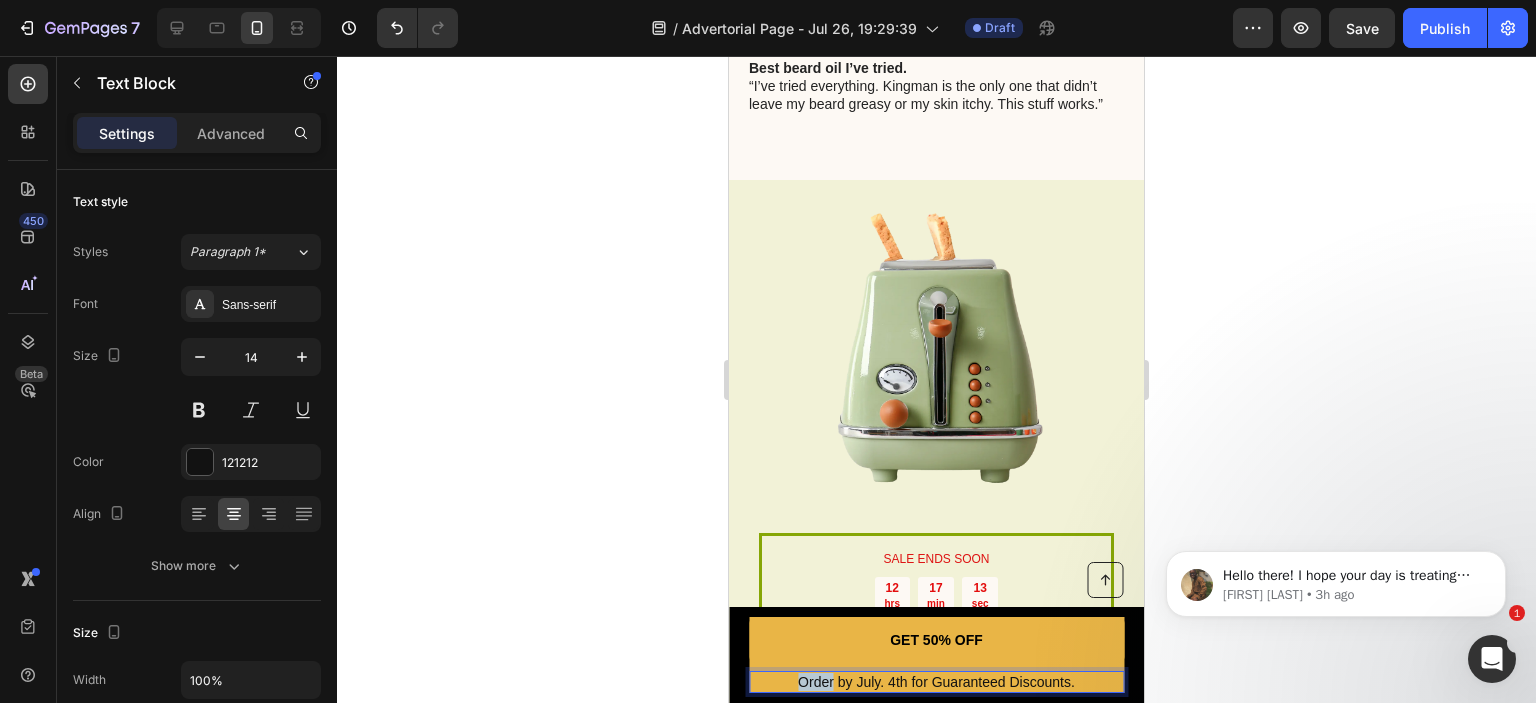 click on "Order by July. 4th for Guaranteed Discounts." at bounding box center (936, 682) 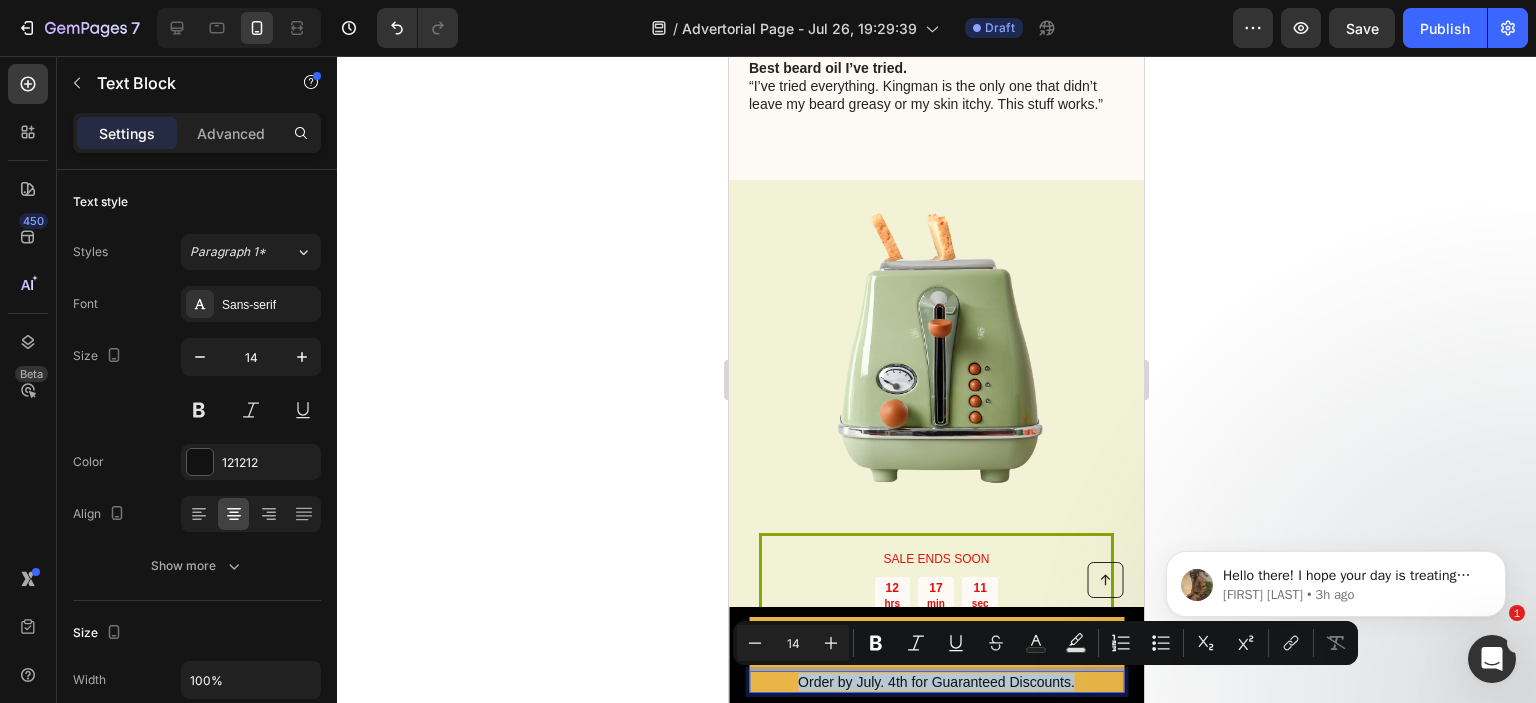 click on "Order by July. 4th for Guaranteed Discounts." at bounding box center [936, 682] 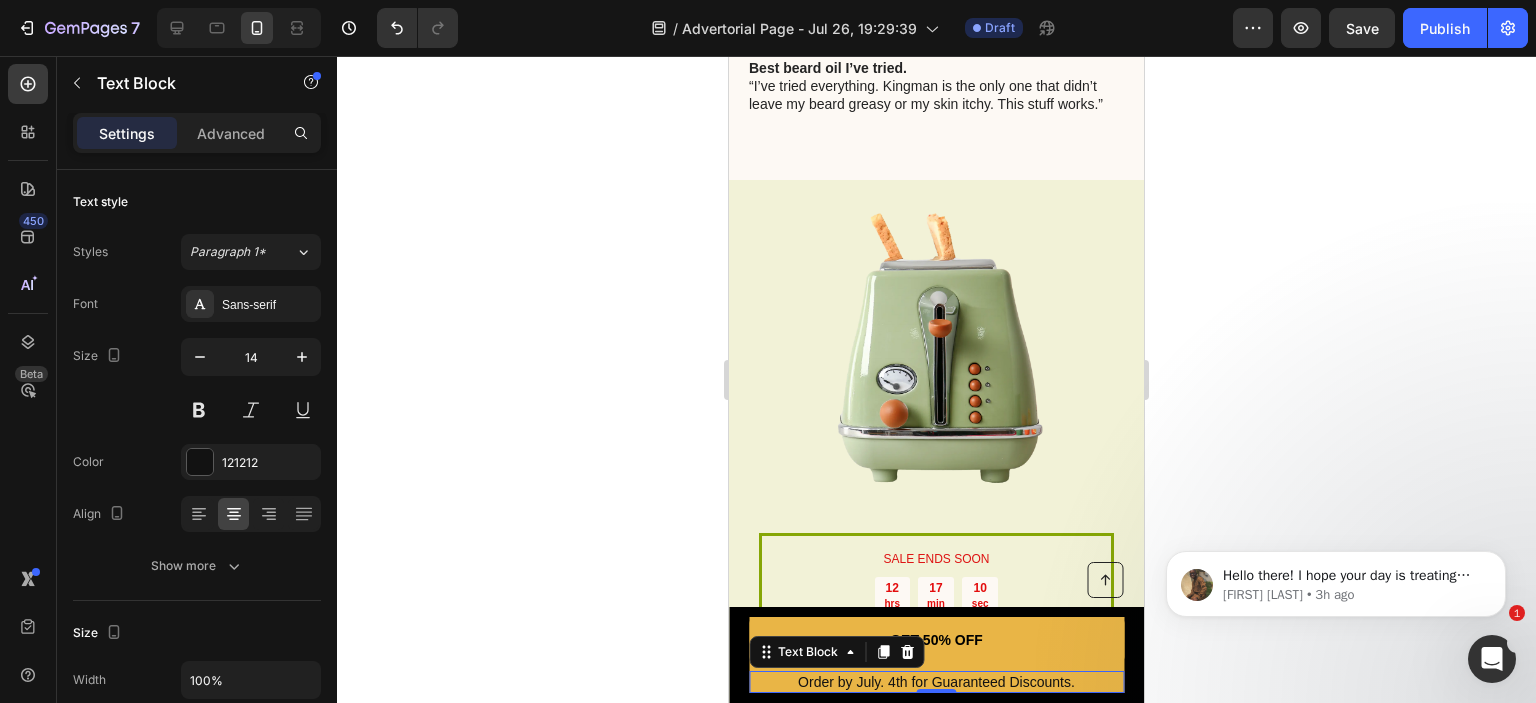 click 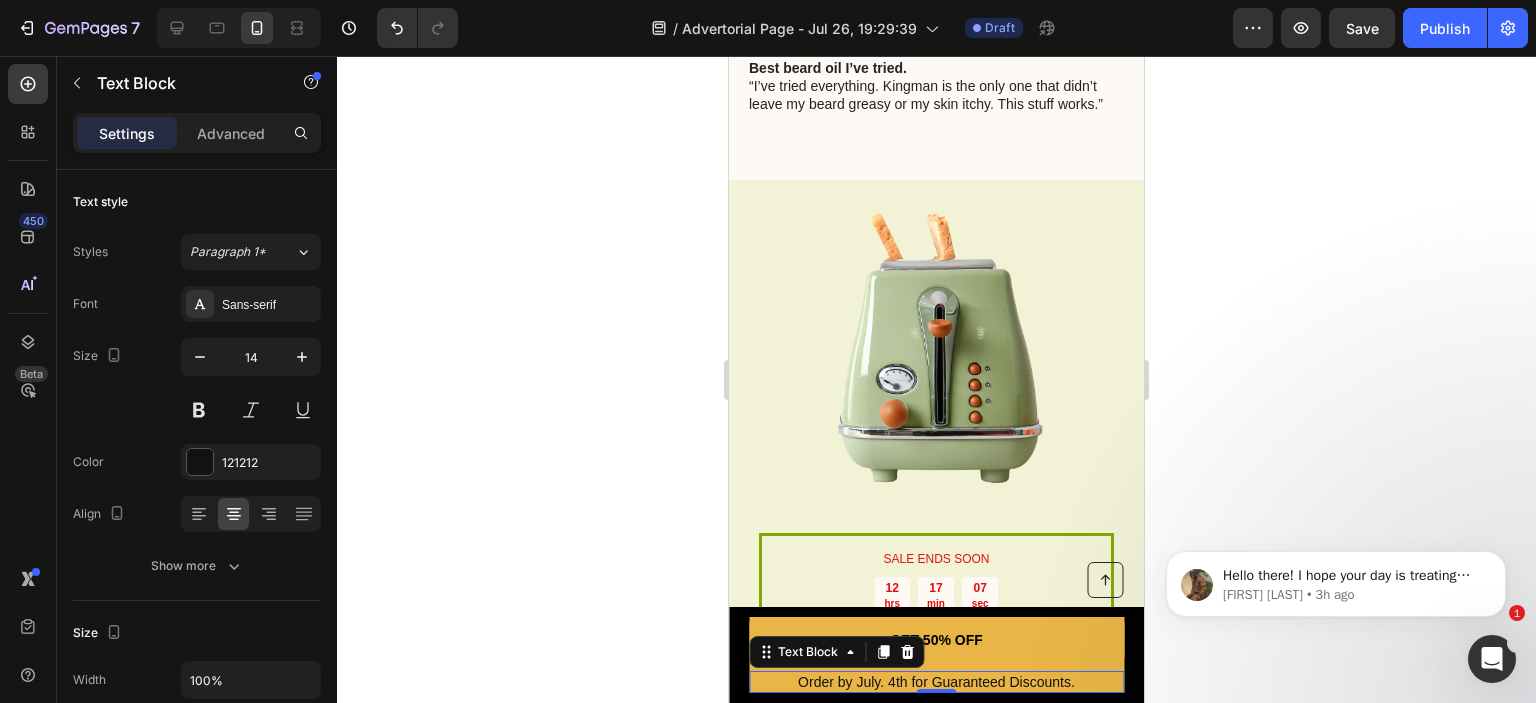 click on "Order by July. 4th for Guaranteed Discounts." at bounding box center [936, 682] 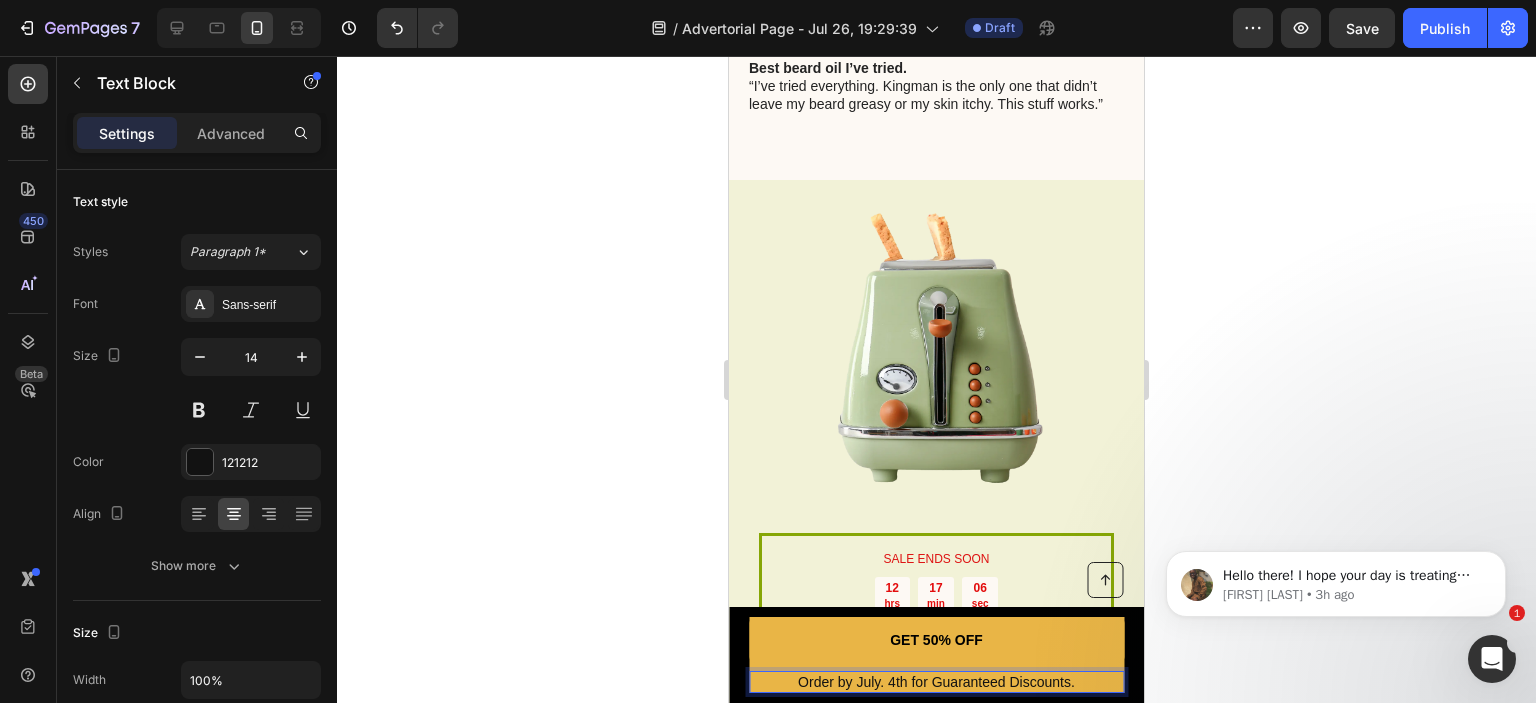 click on "Order by July. 4th for Guaranteed Discounts." at bounding box center [936, 682] 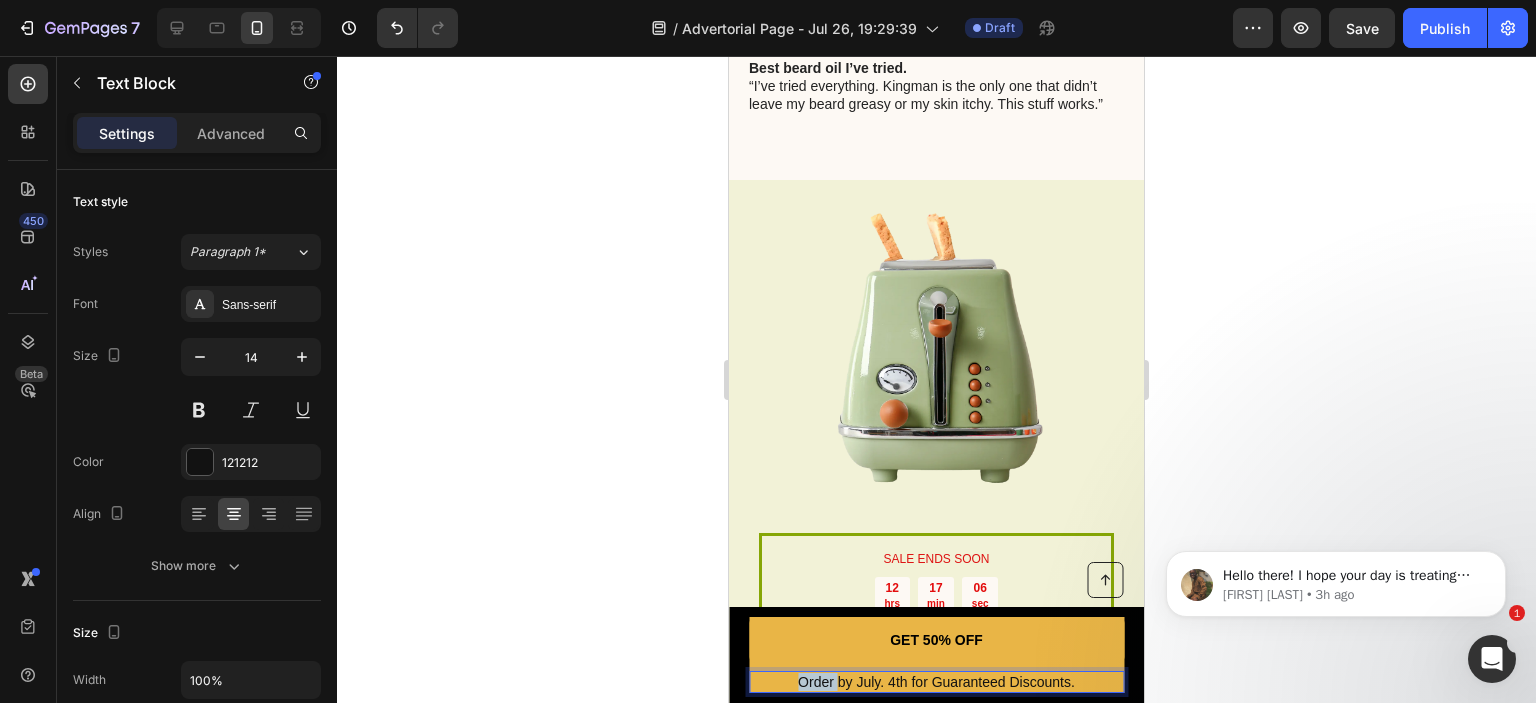 click on "Order by July. 4th for Guaranteed Discounts." at bounding box center (936, 682) 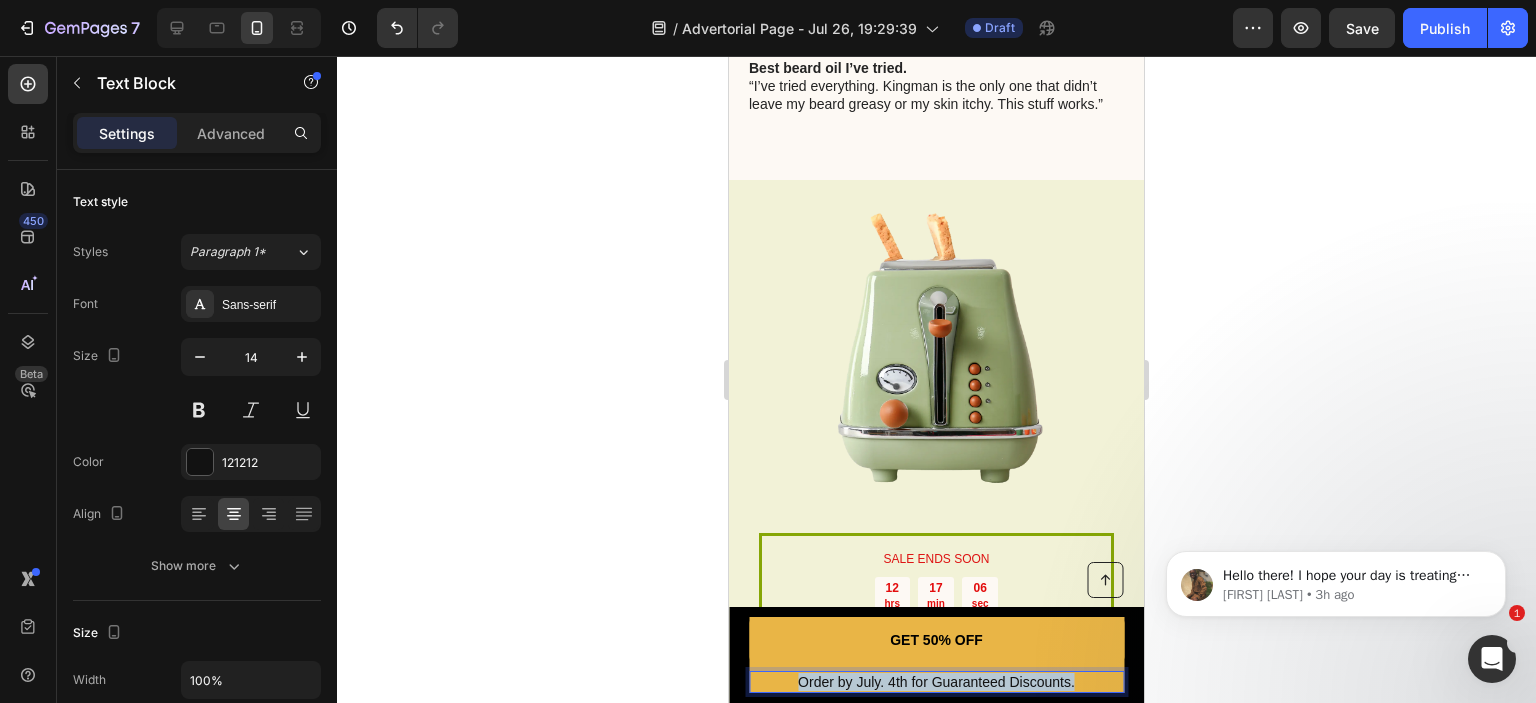 click on "Order by July. 4th for Guaranteed Discounts." at bounding box center (936, 682) 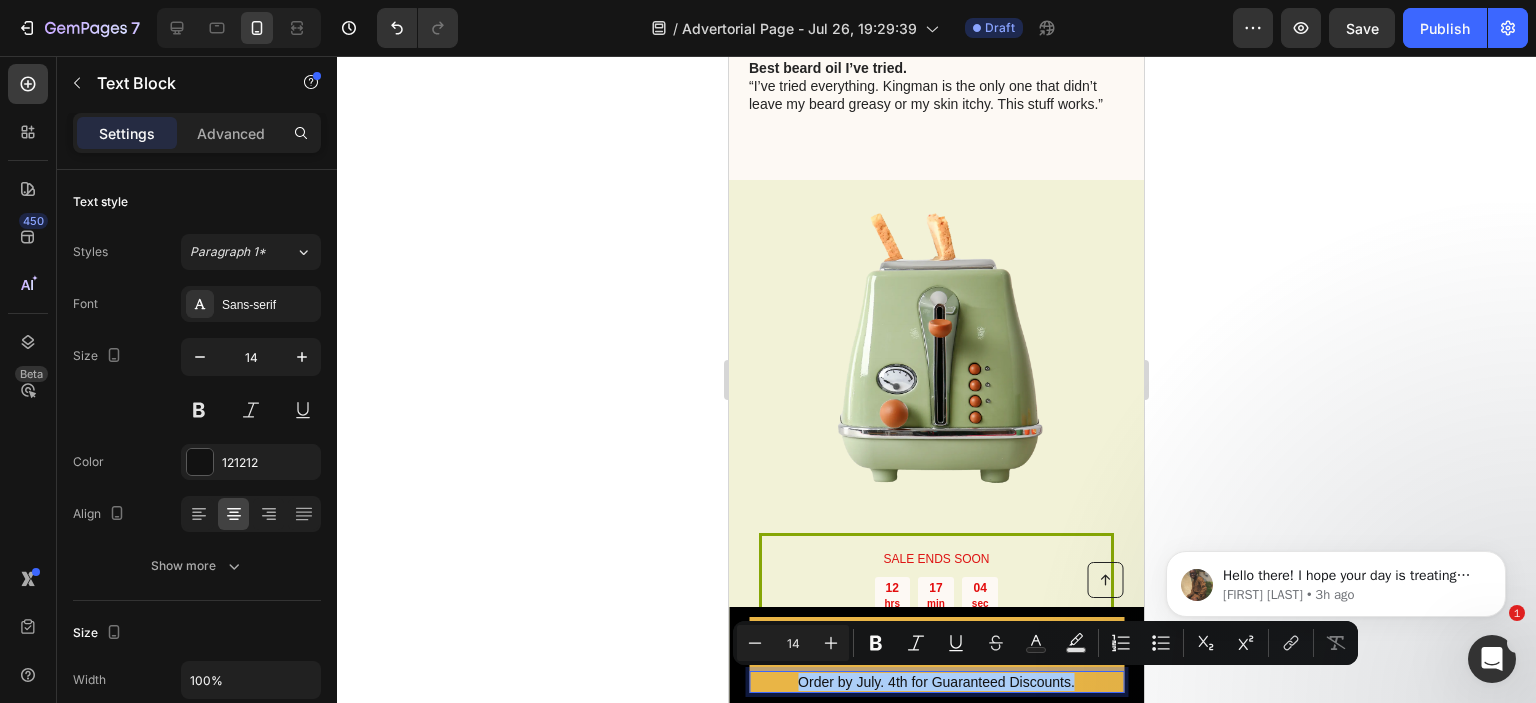 click 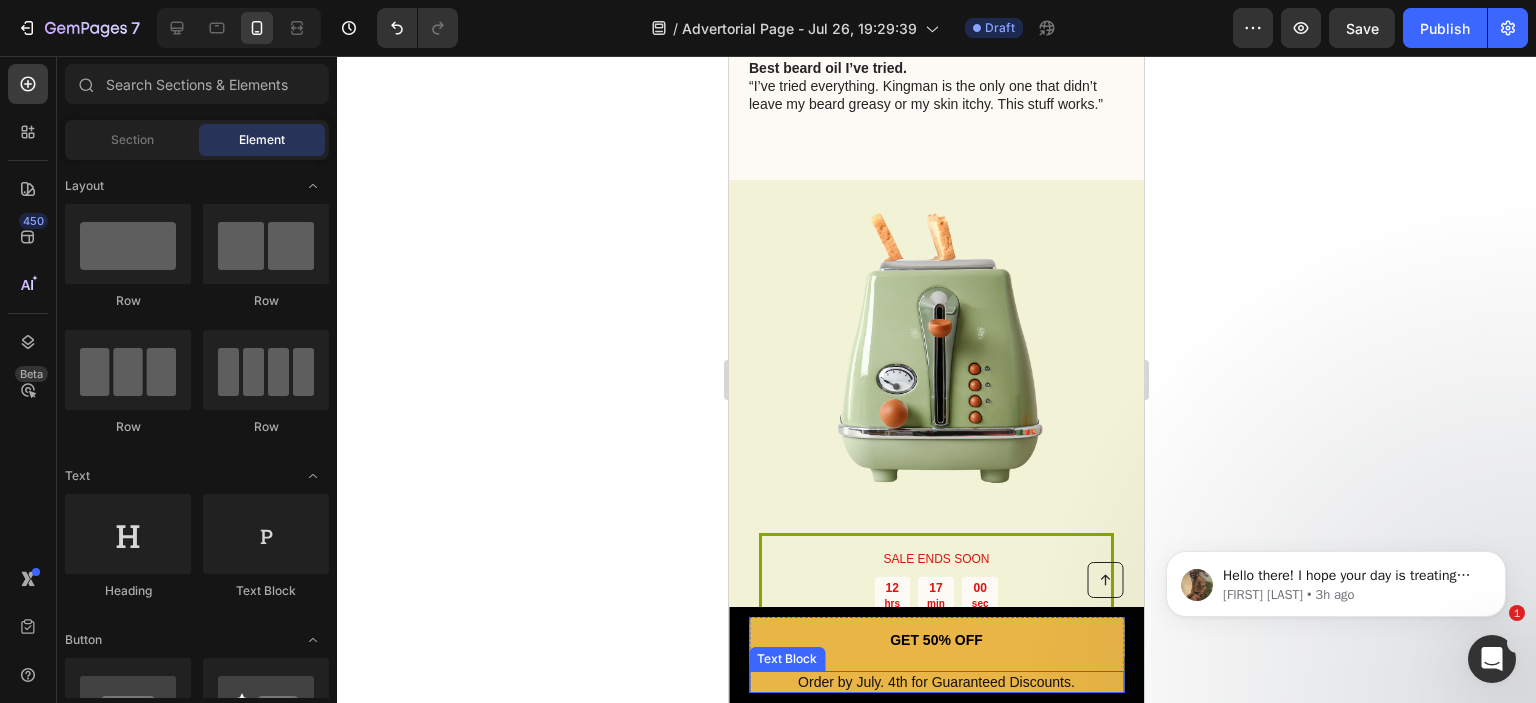 click on "Order by July. 4th for Guaranteed Discounts." at bounding box center (936, 682) 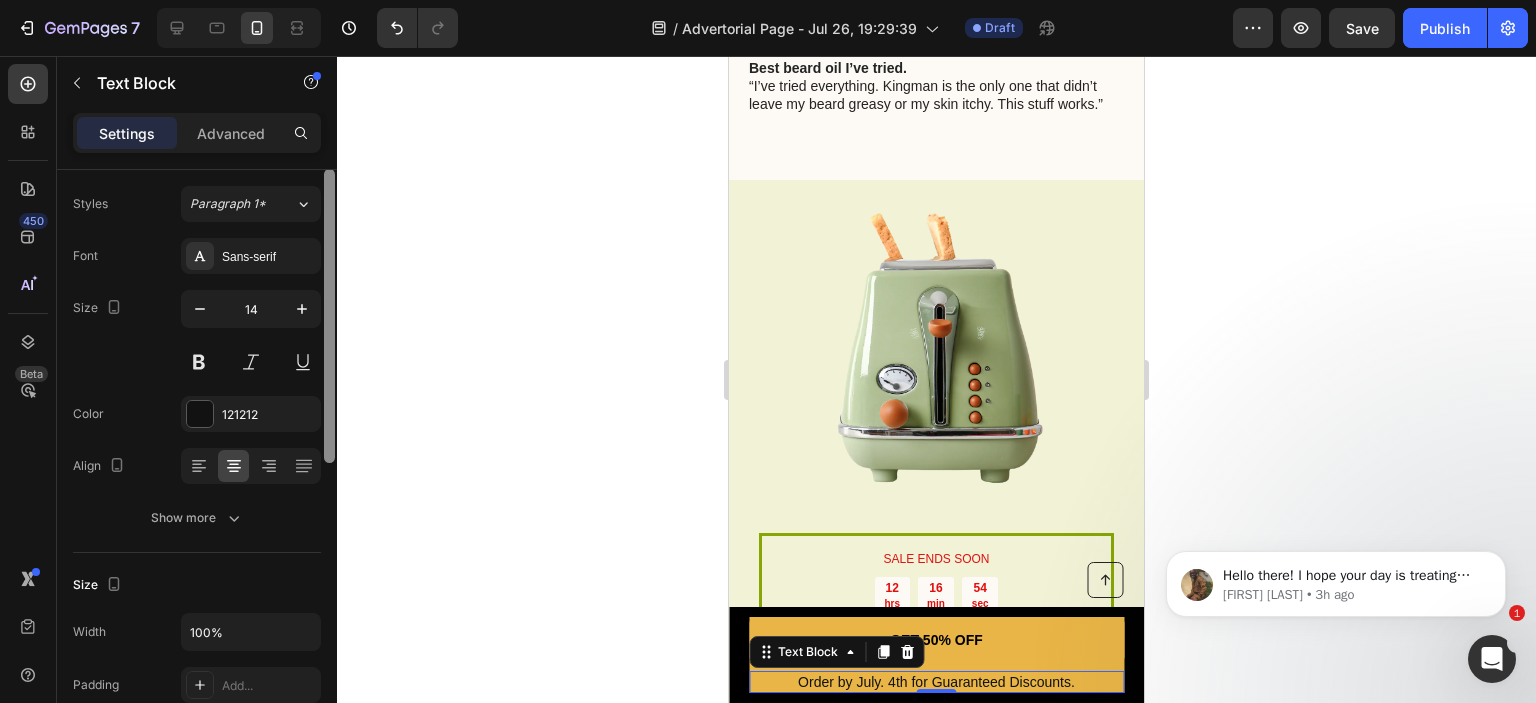 scroll, scrollTop: 24, scrollLeft: 0, axis: vertical 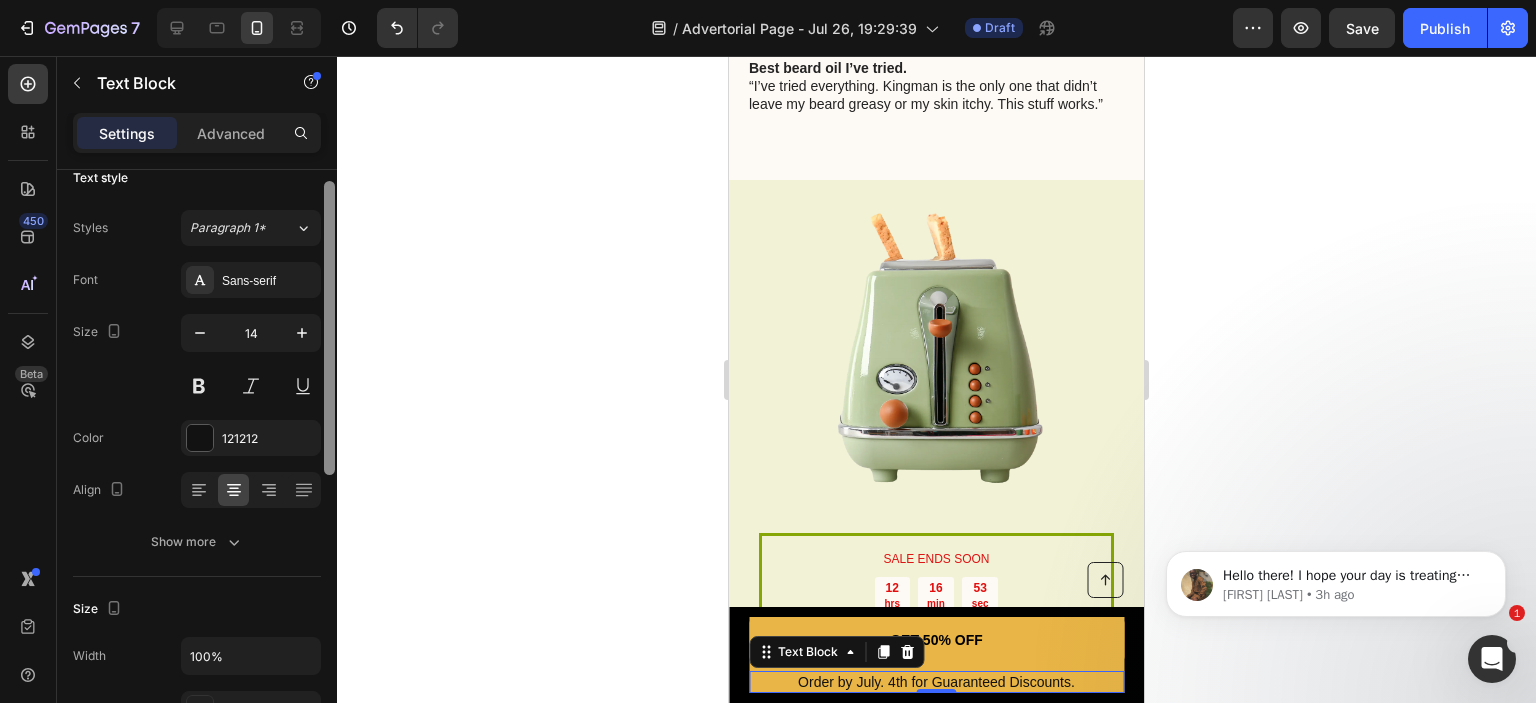 drag, startPoint x: 327, startPoint y: 231, endPoint x: 348, endPoint y: 243, distance: 24.186773 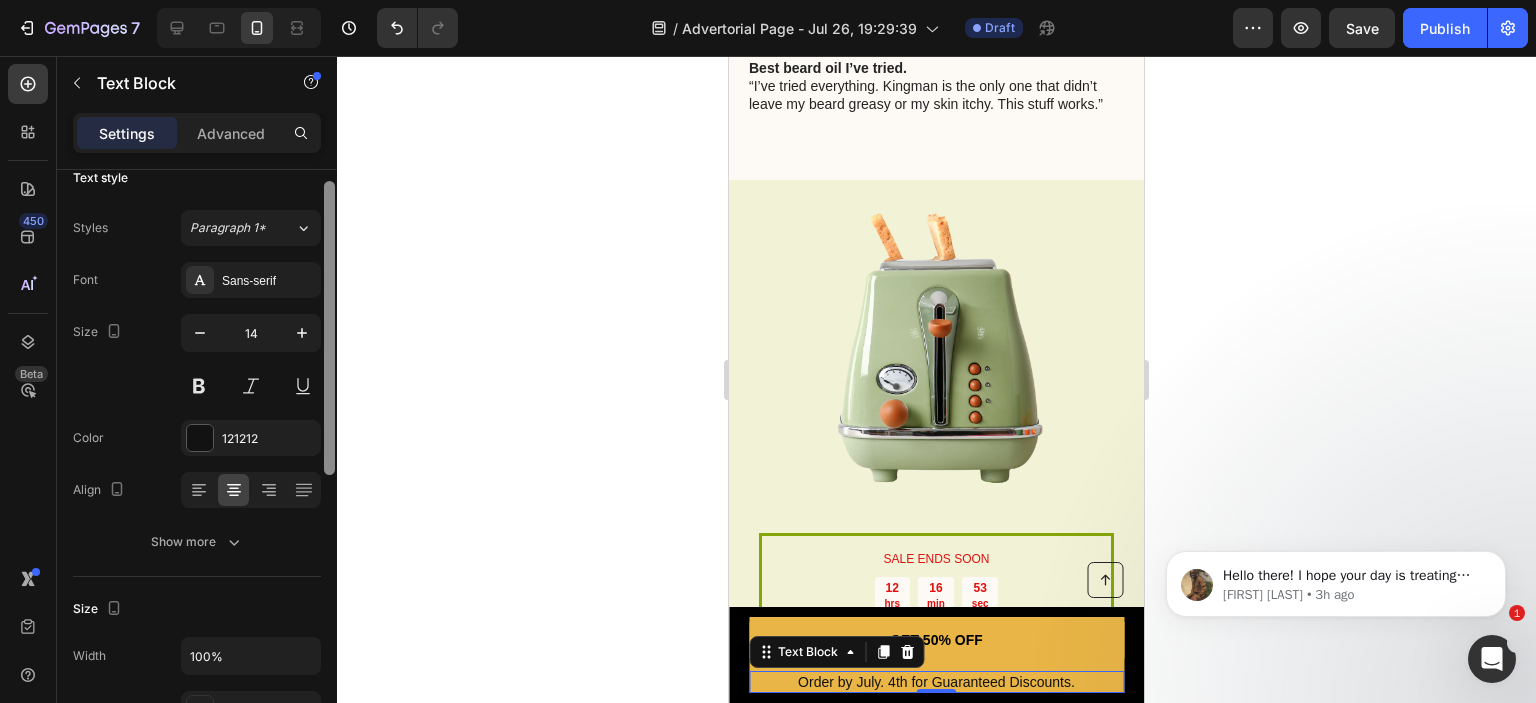 click 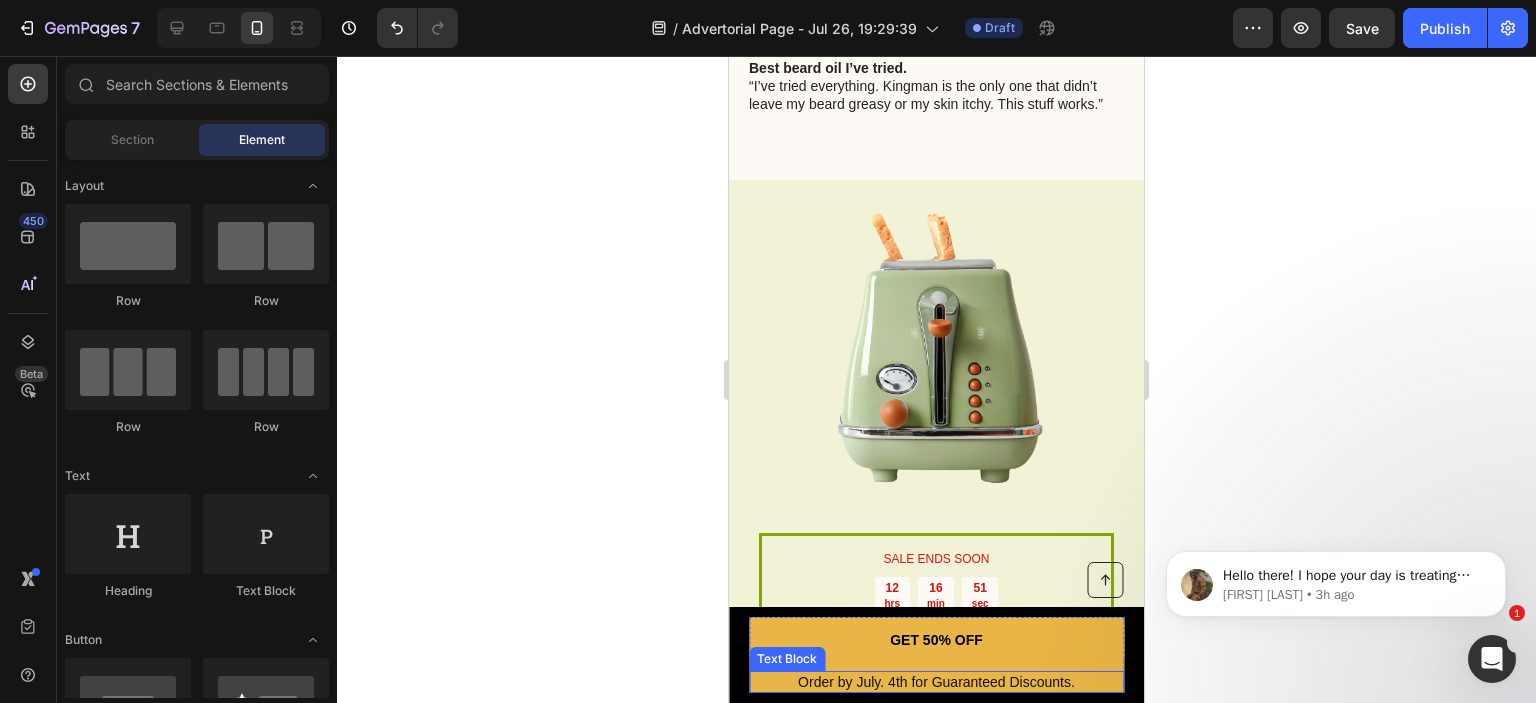 click on "Order by July. 4th for Guaranteed Discounts." at bounding box center (936, 682) 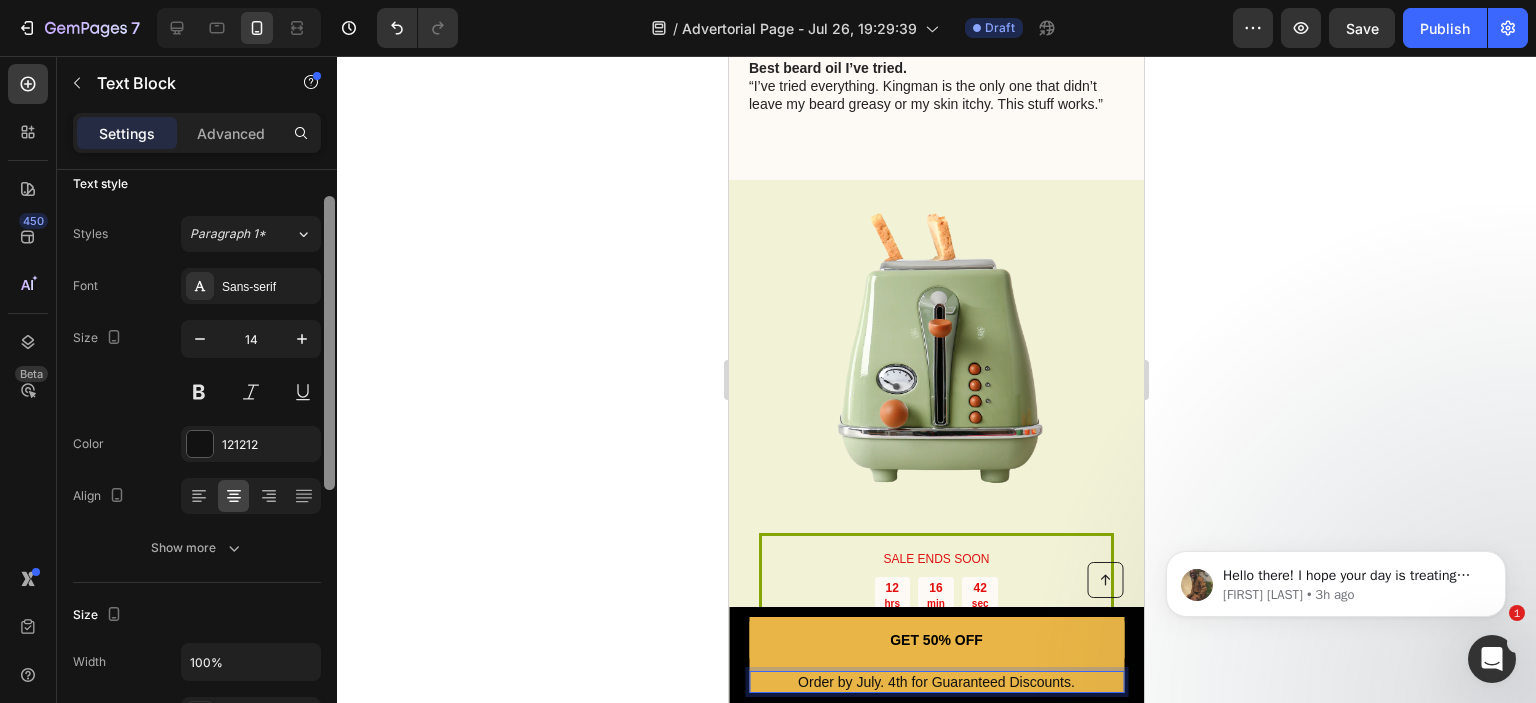 scroll, scrollTop: 0, scrollLeft: 0, axis: both 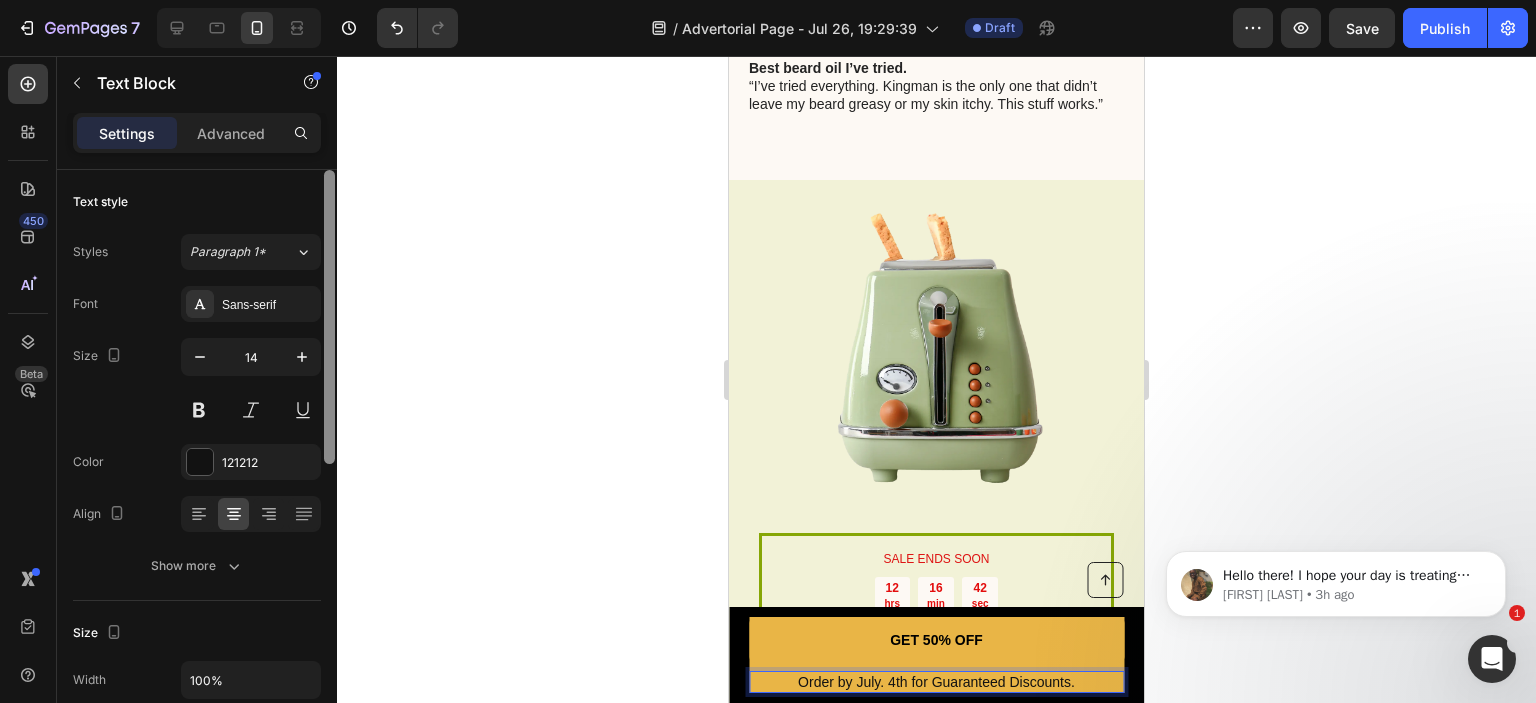 drag, startPoint x: 328, startPoint y: 349, endPoint x: 330, endPoint y: 326, distance: 23.086792 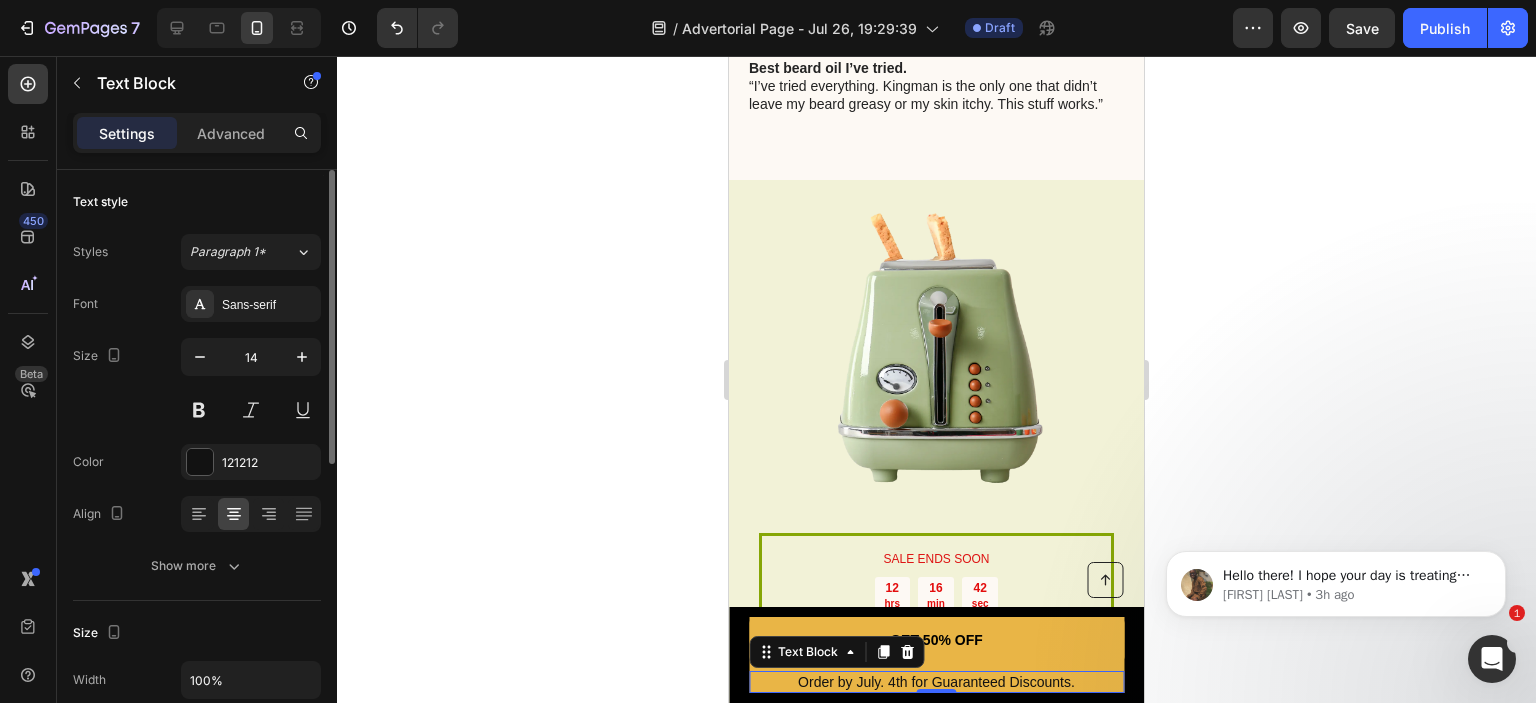 click 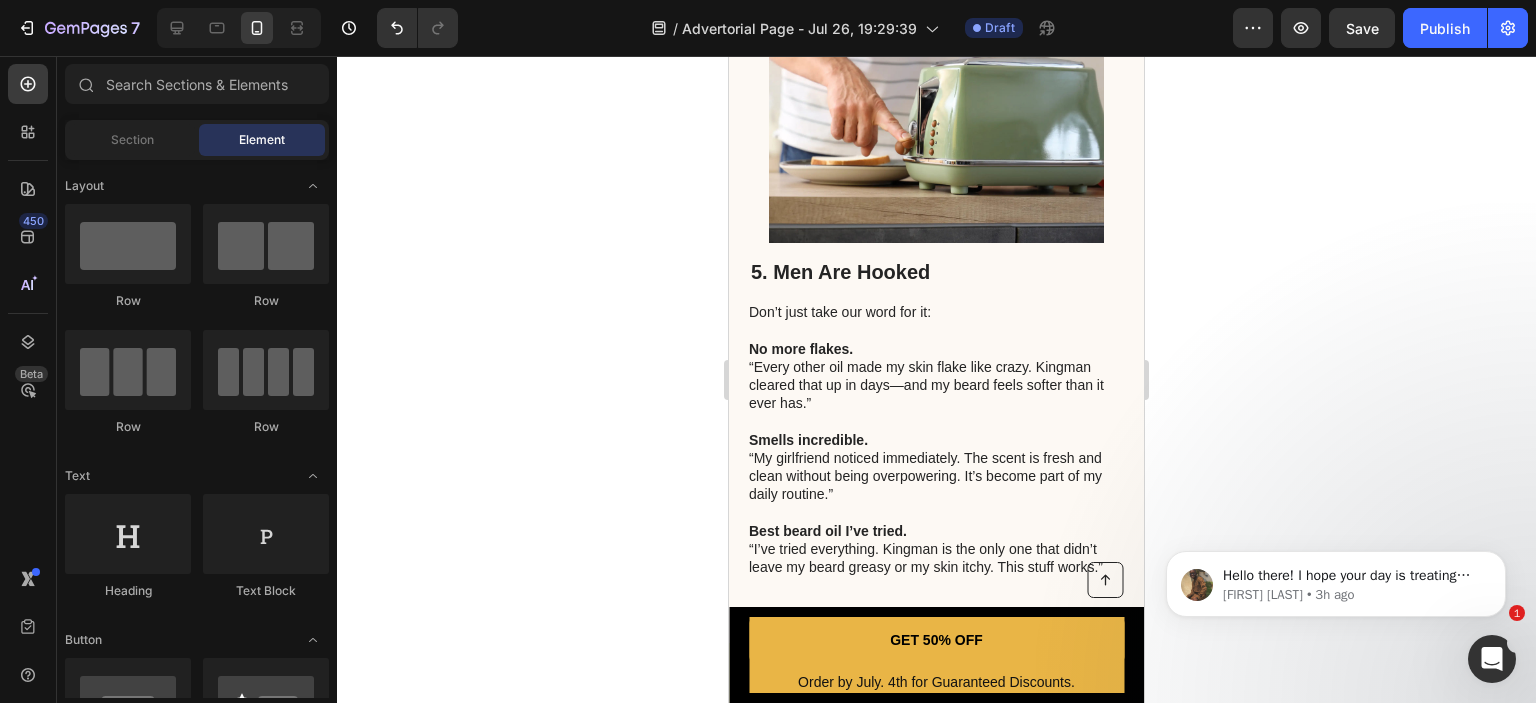 scroll, scrollTop: 3623, scrollLeft: 0, axis: vertical 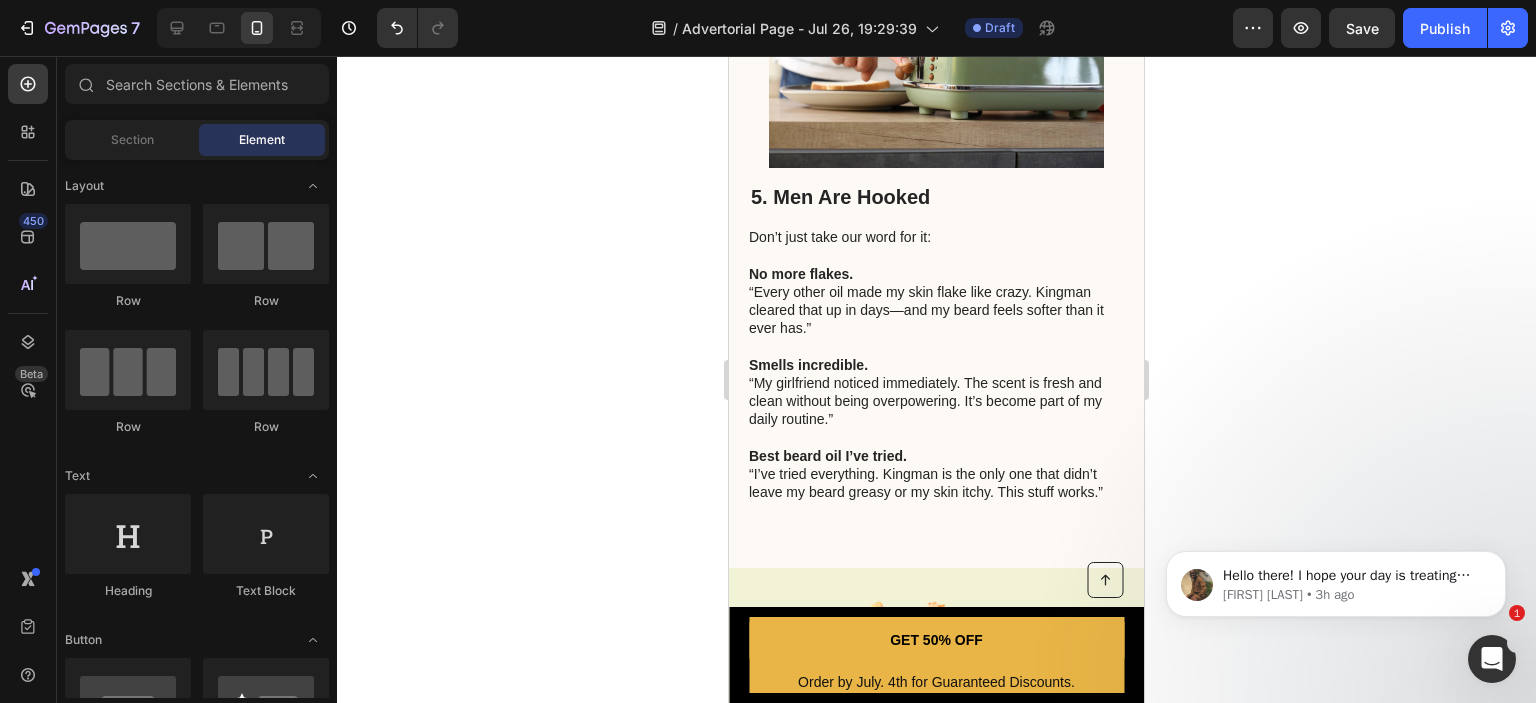 click on "5. Men Are Hooked Heading Don’t just take our word for it:   No more flakes. “Every other oil made my skin flake like crazy. Kingman cleared that up in days—and my beard feels softer than it ever has.”   Smells incredible. “My girlfriend noticed immediately. The scent is fresh and clean without being overpowering. It’s become part of my daily routine.”   Best beard oil I’ve tried. “I’ve tried everything. Kingman is the only one that didn’t leave my beard greasy or my skin itchy. This stuff works.”   Text Block Image Row" at bounding box center [936, 222] 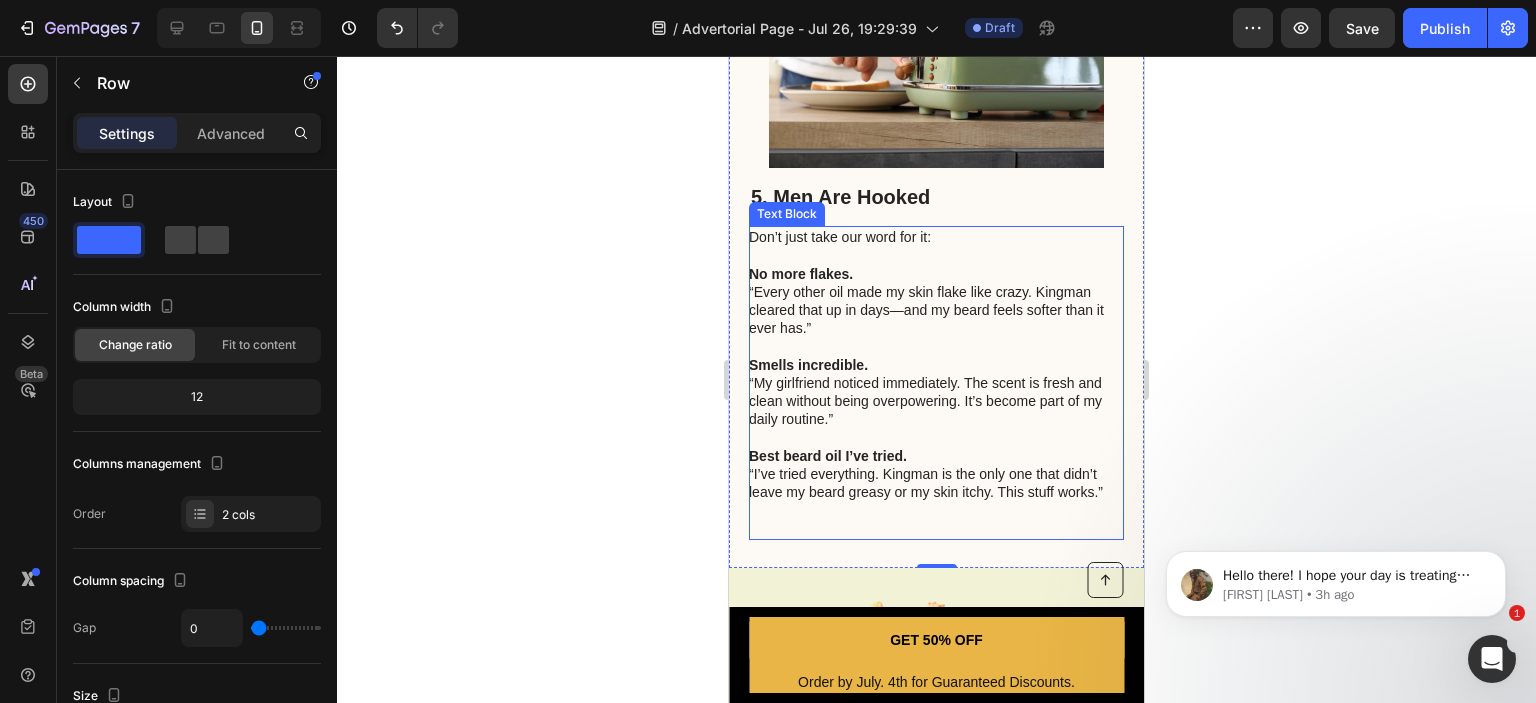 click on "No more flakes. “Every other oil made my skin flake like crazy. Kingman cleared that up in days—and my beard feels softer than it ever has.”" at bounding box center (935, 301) 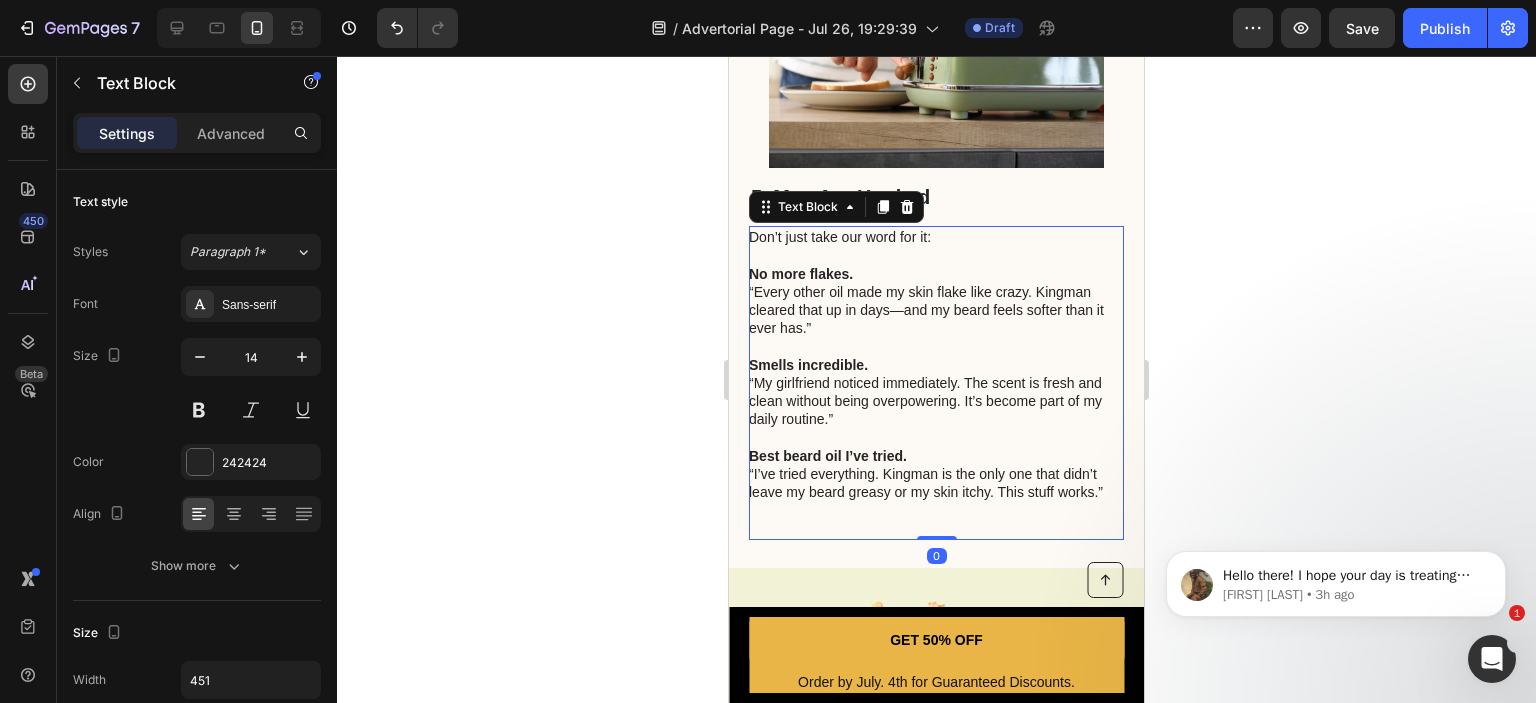 click on "No more flakes. “Every other oil made my skin flake like crazy. Kingman cleared that up in days—and my beard feels softer than it ever has.”" at bounding box center (935, 301) 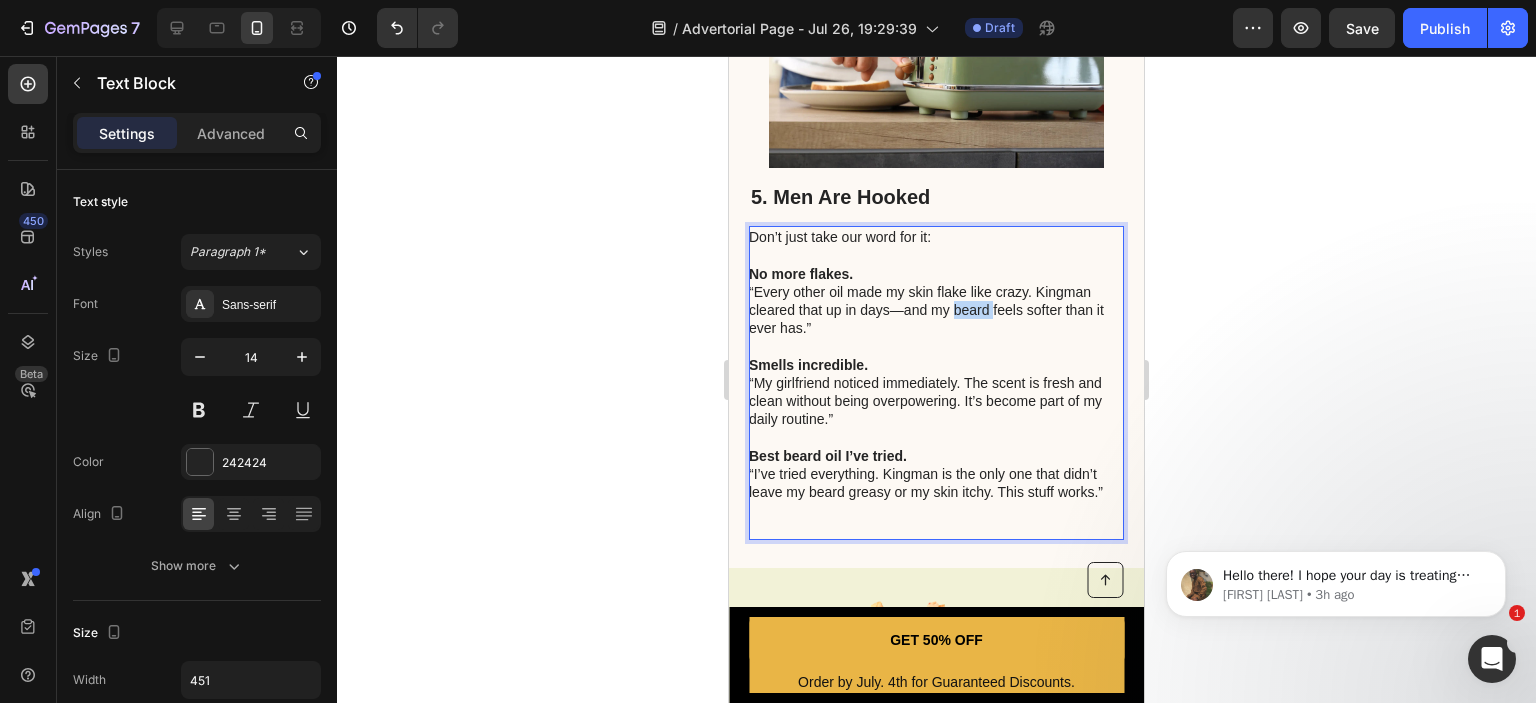 click on "No more flakes. “Every other oil made my skin flake like crazy. Kingman cleared that up in days—and my beard feels softer than it ever has.”" at bounding box center (935, 301) 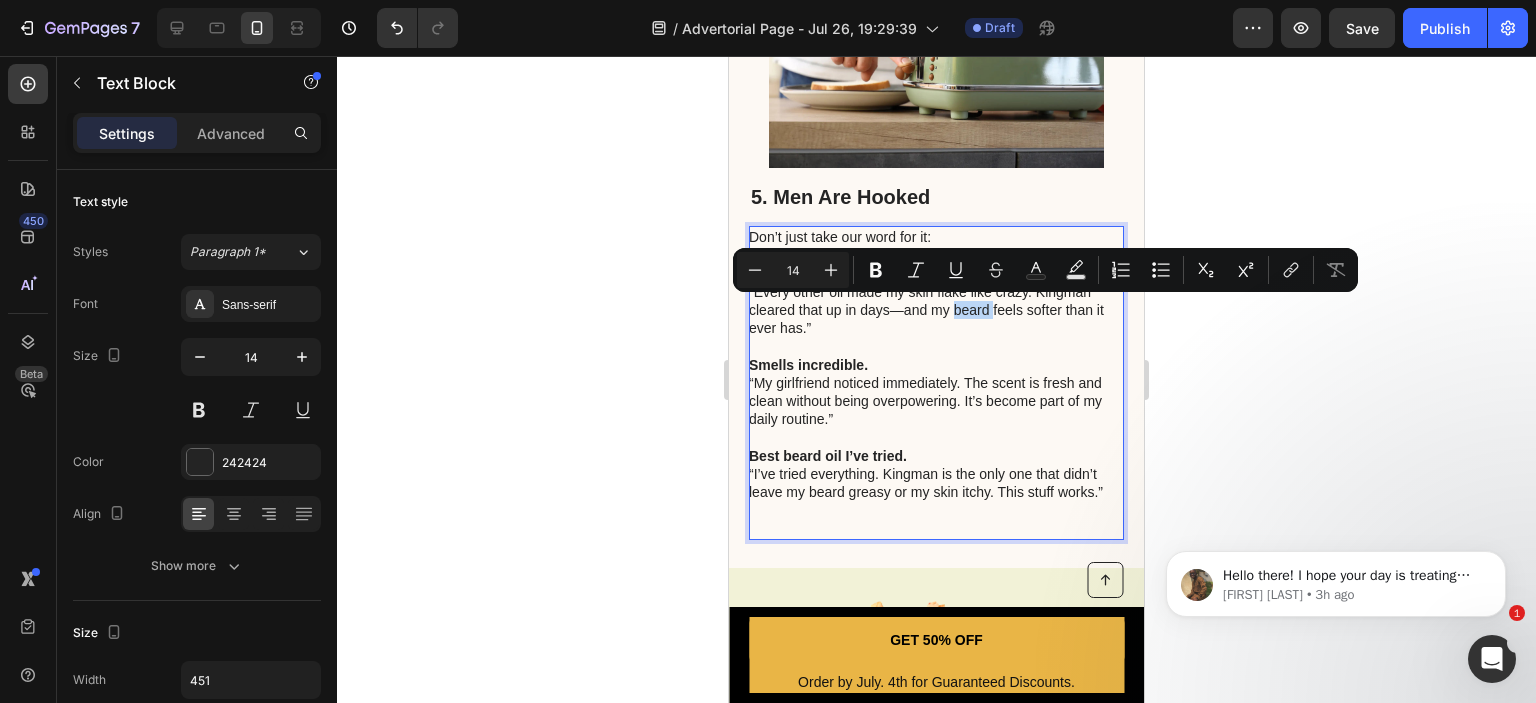 click on "No more flakes. “Every other oil made my skin flake like crazy. Kingman cleared that up in days—and my beard feels softer than it ever has.”" at bounding box center (935, 301) 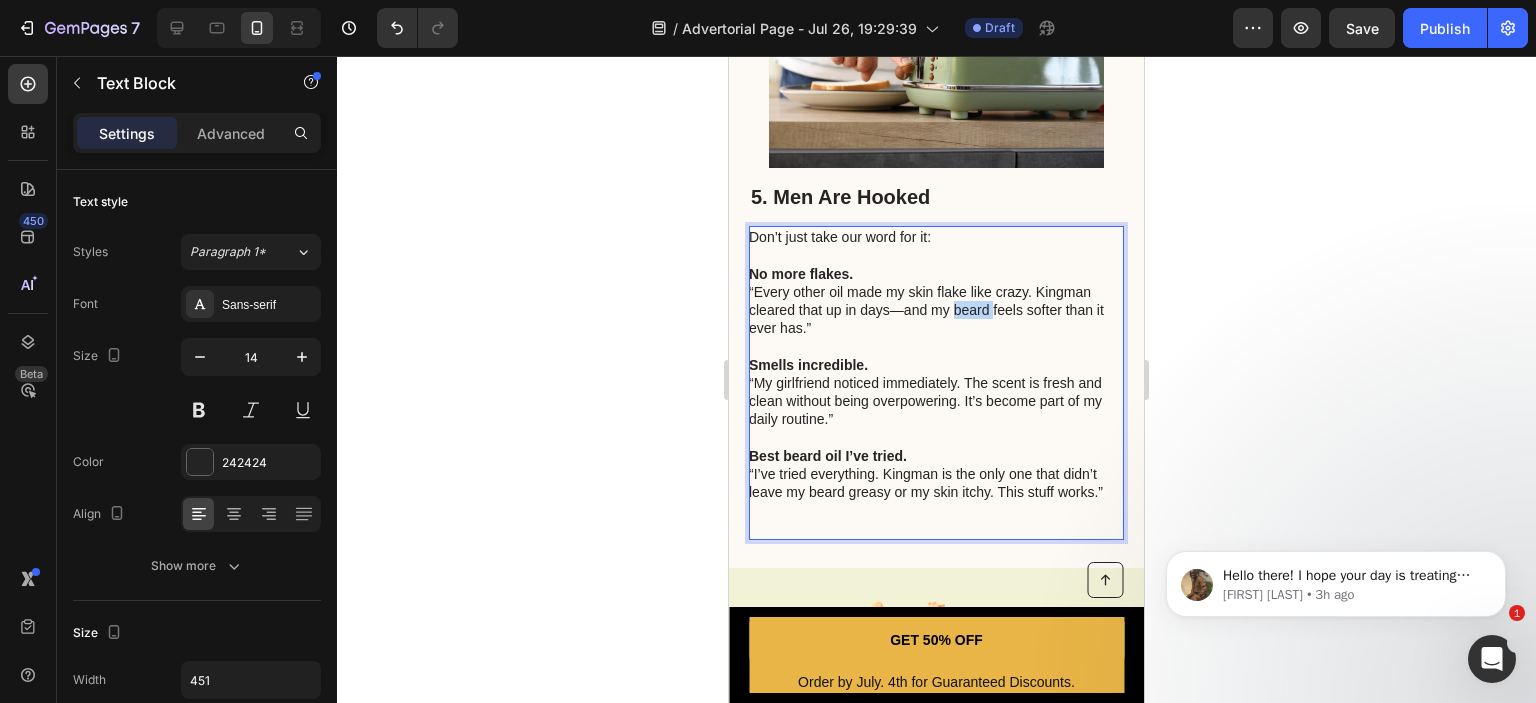 click on "No more flakes. “Every other oil made my skin flake like crazy. Kingman cleared that up in days—and my beard feels softer than it ever has.”" at bounding box center (935, 301) 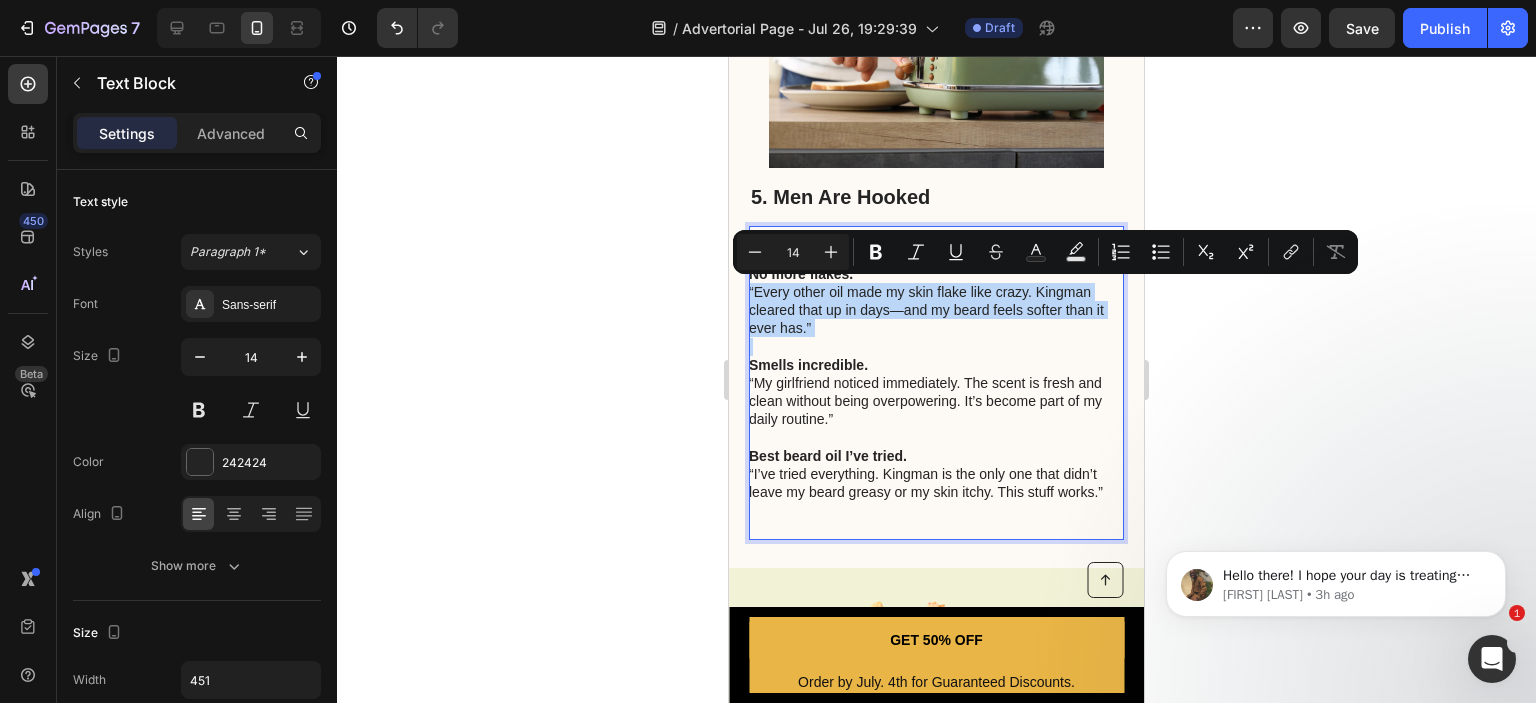 click on "No more flakes. “Every other oil made my skin flake like crazy. Kingman cleared that up in days—and my beard feels softer than it ever has.”" at bounding box center [935, 301] 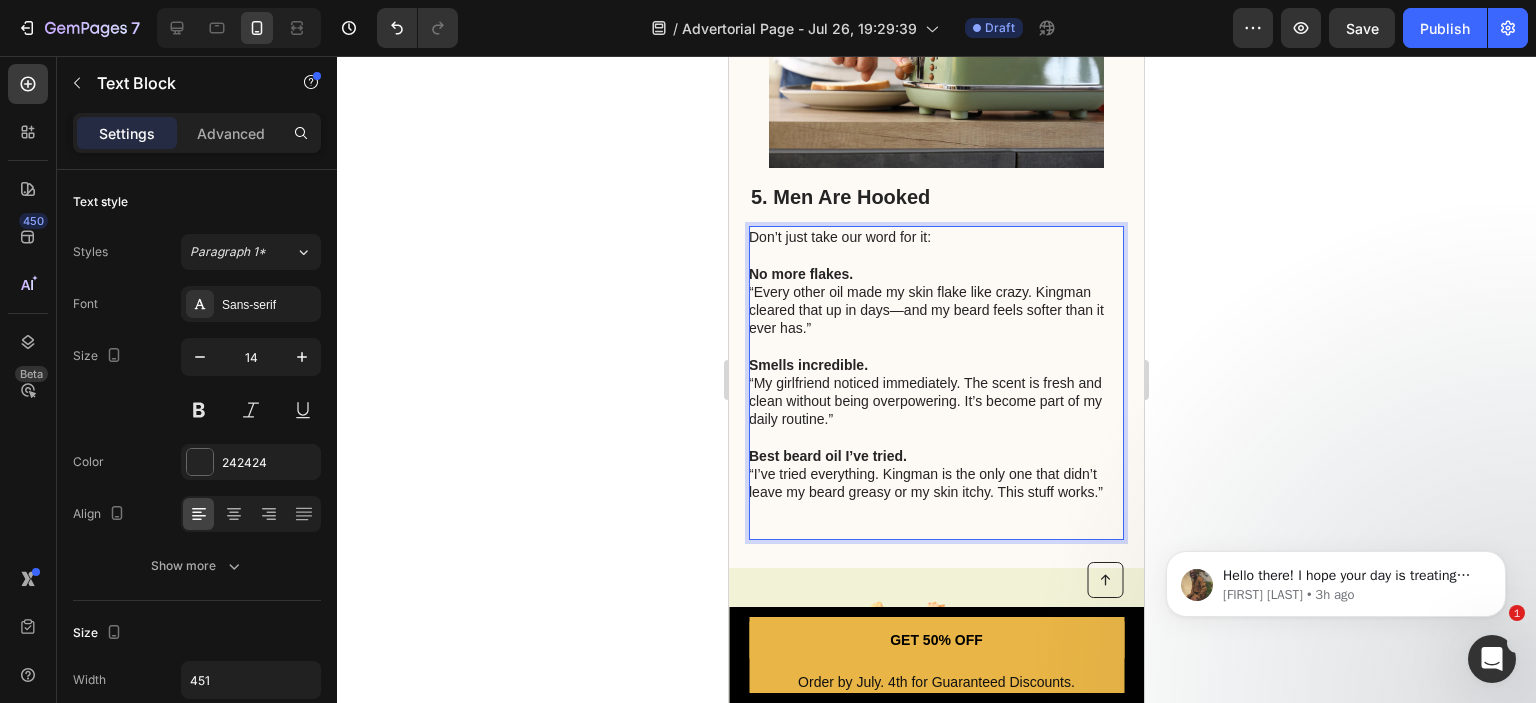 click on "No more flakes. “Every other oil made my skin flake like crazy. Kingman cleared that up in days—and my beard feels softer than it ever has.”" at bounding box center [935, 301] 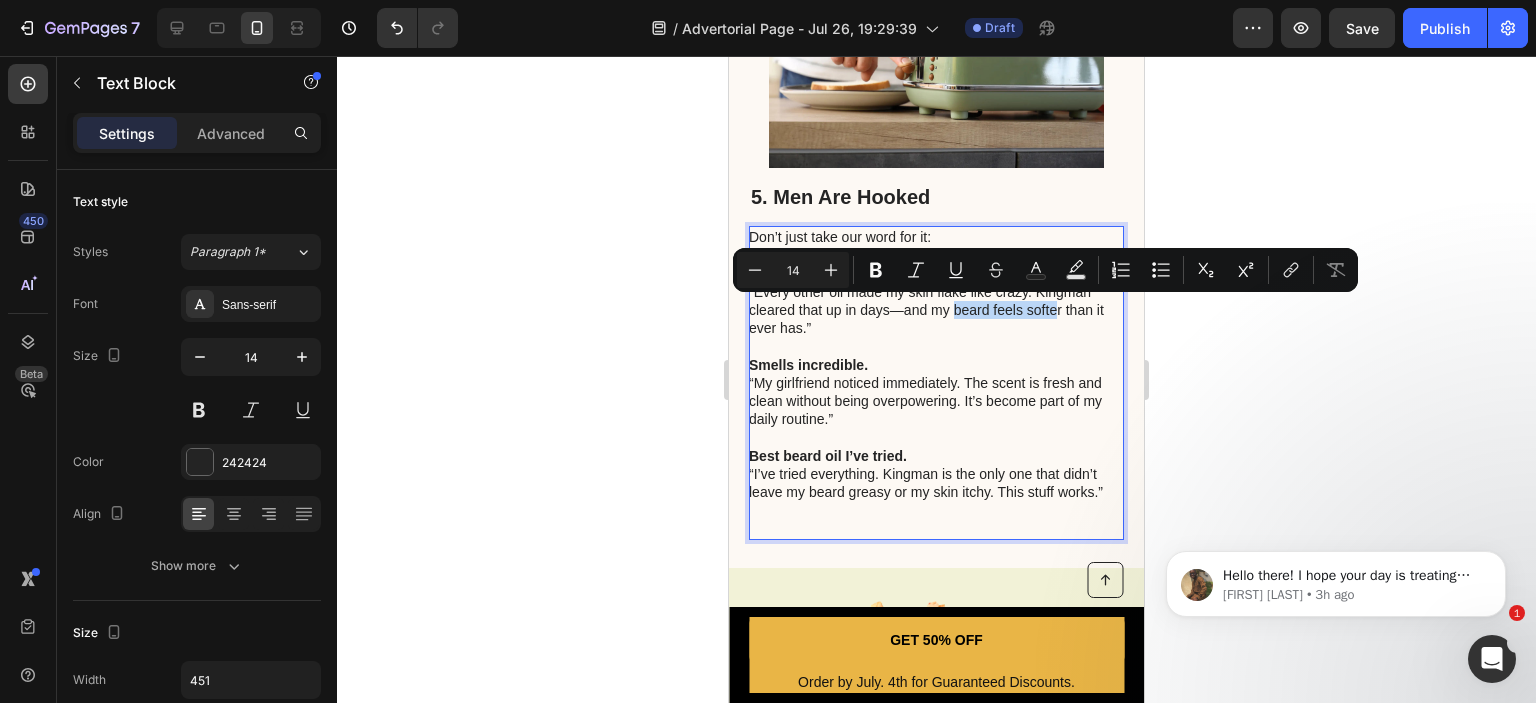 drag, startPoint x: 952, startPoint y: 306, endPoint x: 1062, endPoint y: 311, distance: 110.11358 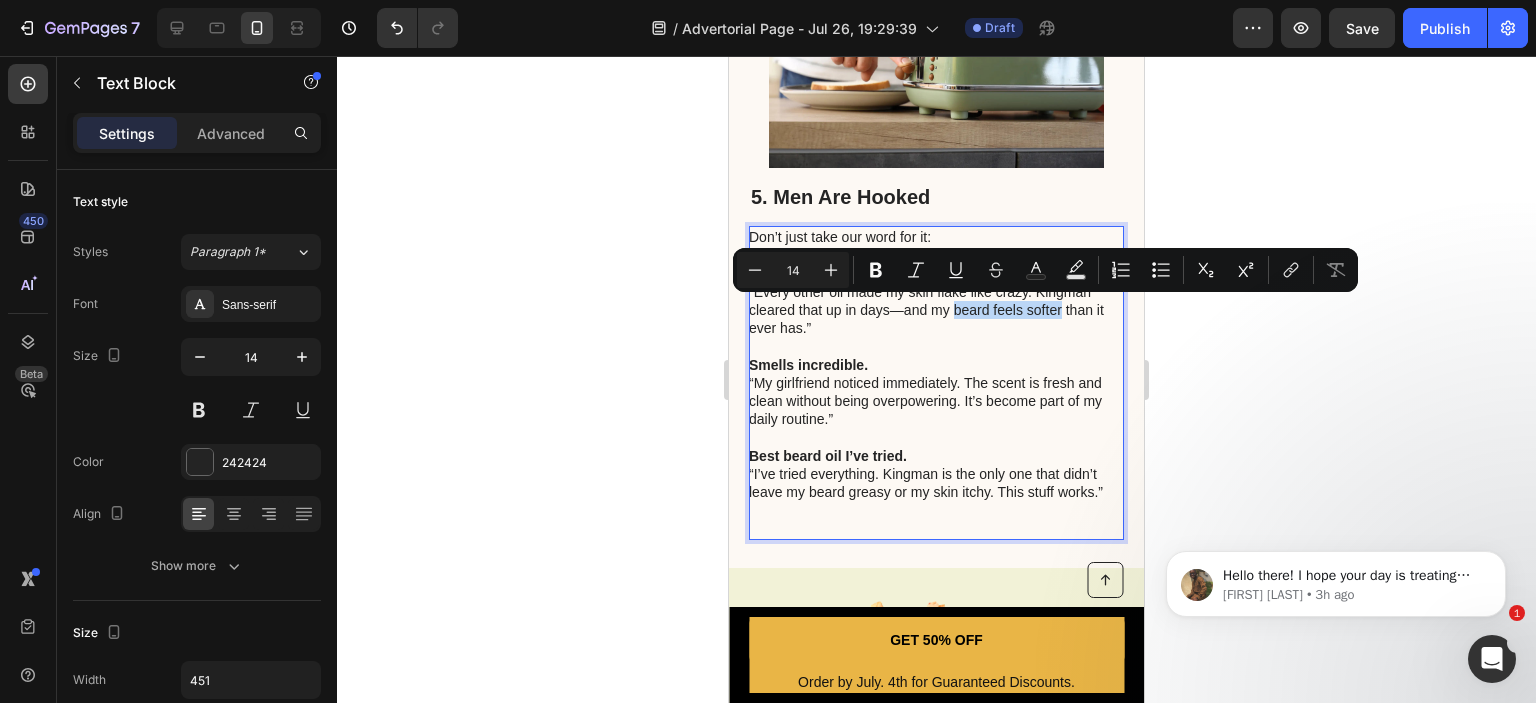 click on "No more flakes. “Every other oil made my skin flake like crazy. Kingman cleared that up in days—and my beard feels softer than it ever has.”" at bounding box center (935, 301) 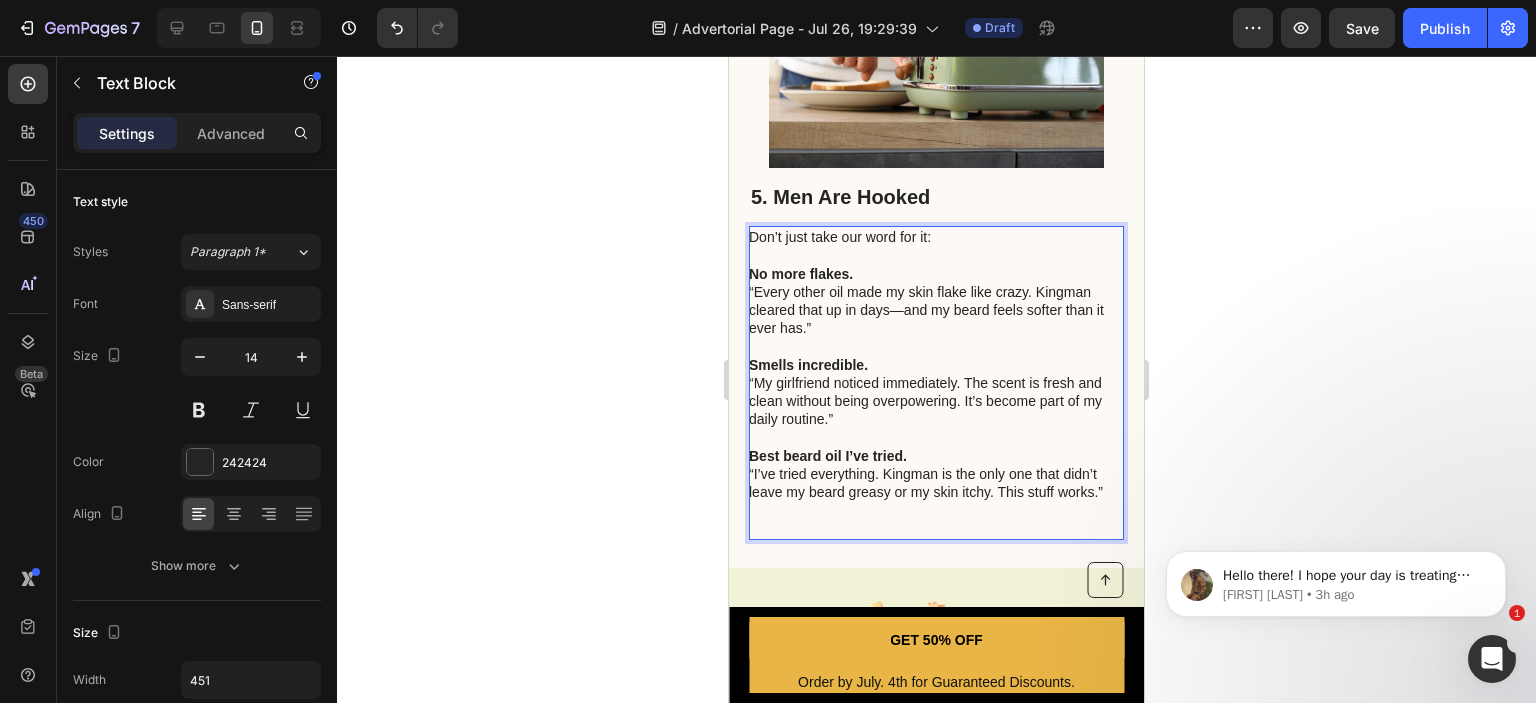 click on "No more flakes. “Every other oil made my skin flake like crazy. Kingman cleared that up in days—and my beard feels softer than it ever has.”" at bounding box center (935, 301) 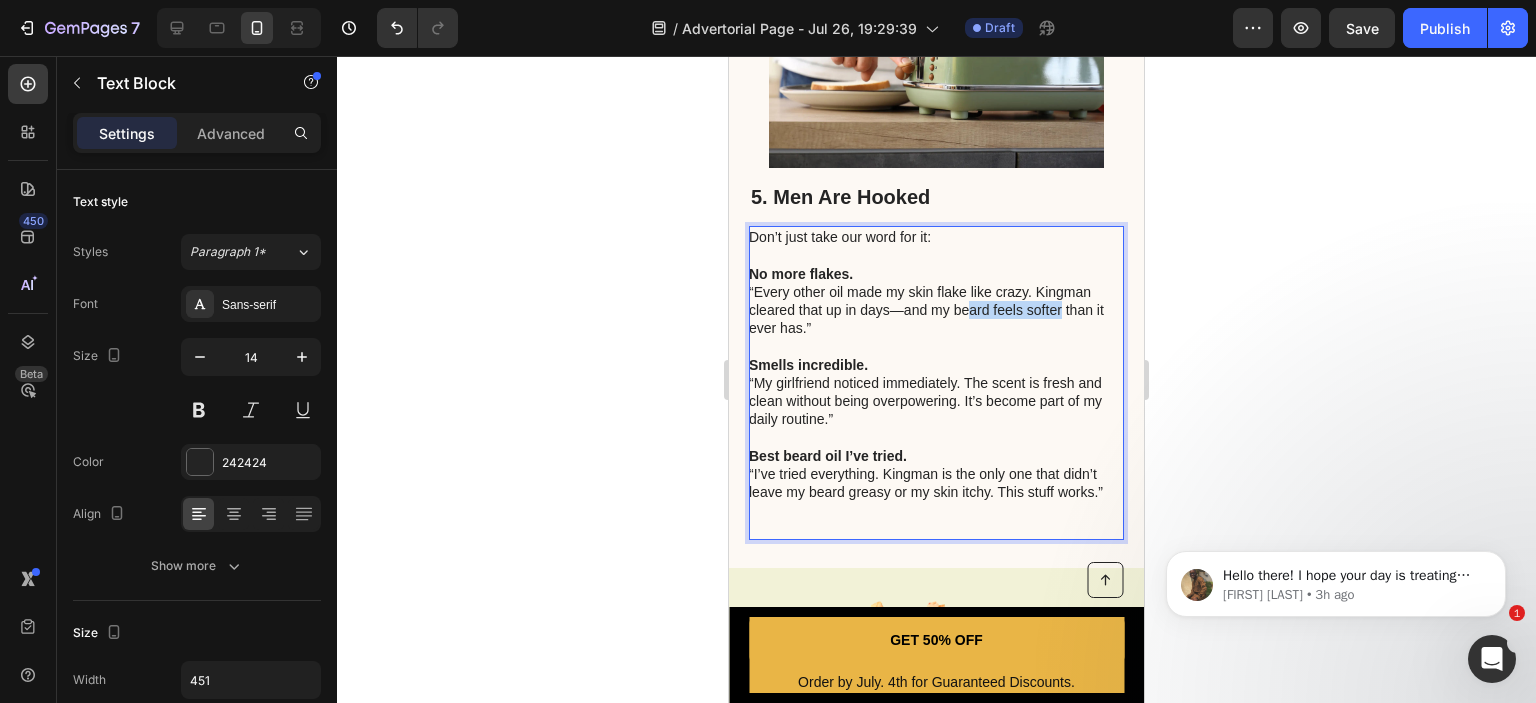 drag, startPoint x: 1062, startPoint y: 311, endPoint x: 965, endPoint y: 311, distance: 97 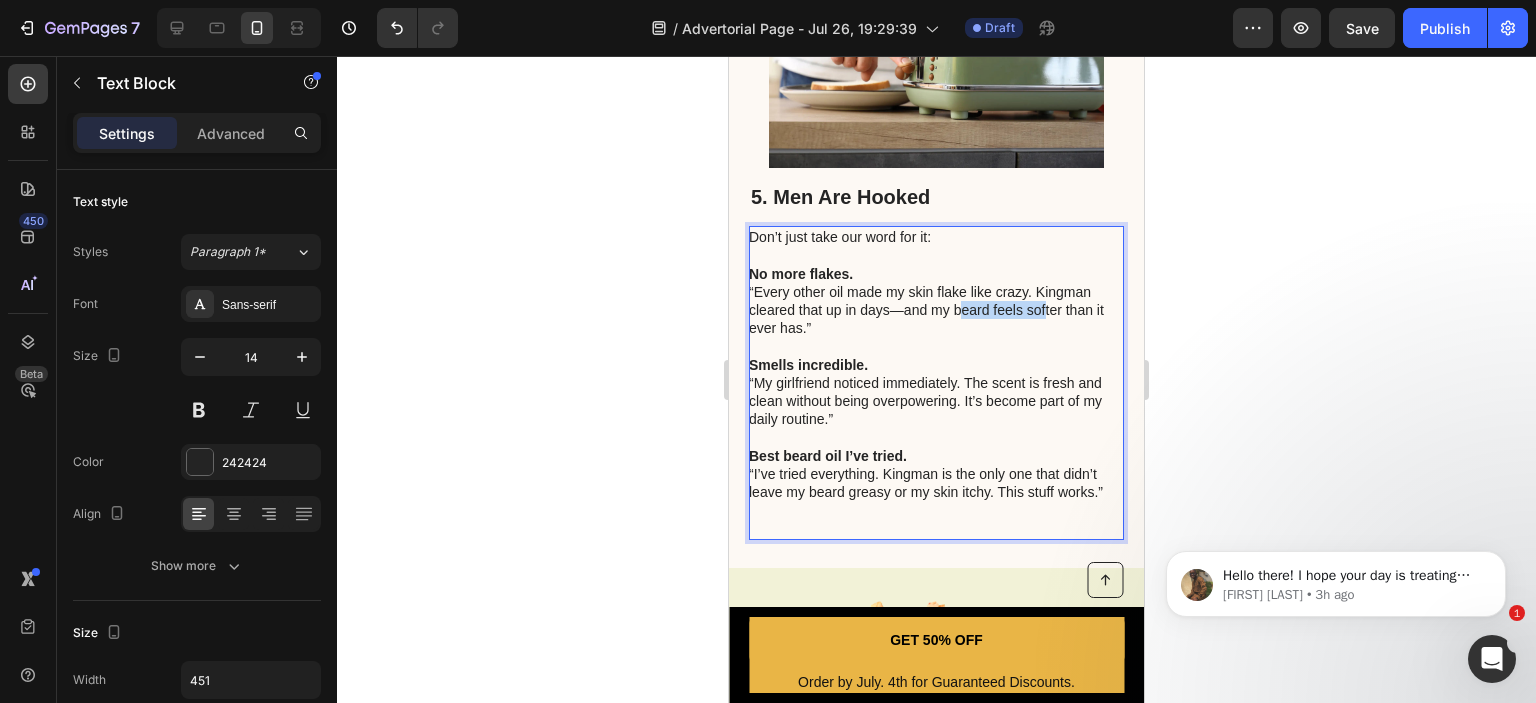 drag, startPoint x: 960, startPoint y: 312, endPoint x: 1046, endPoint y: 317, distance: 86.145226 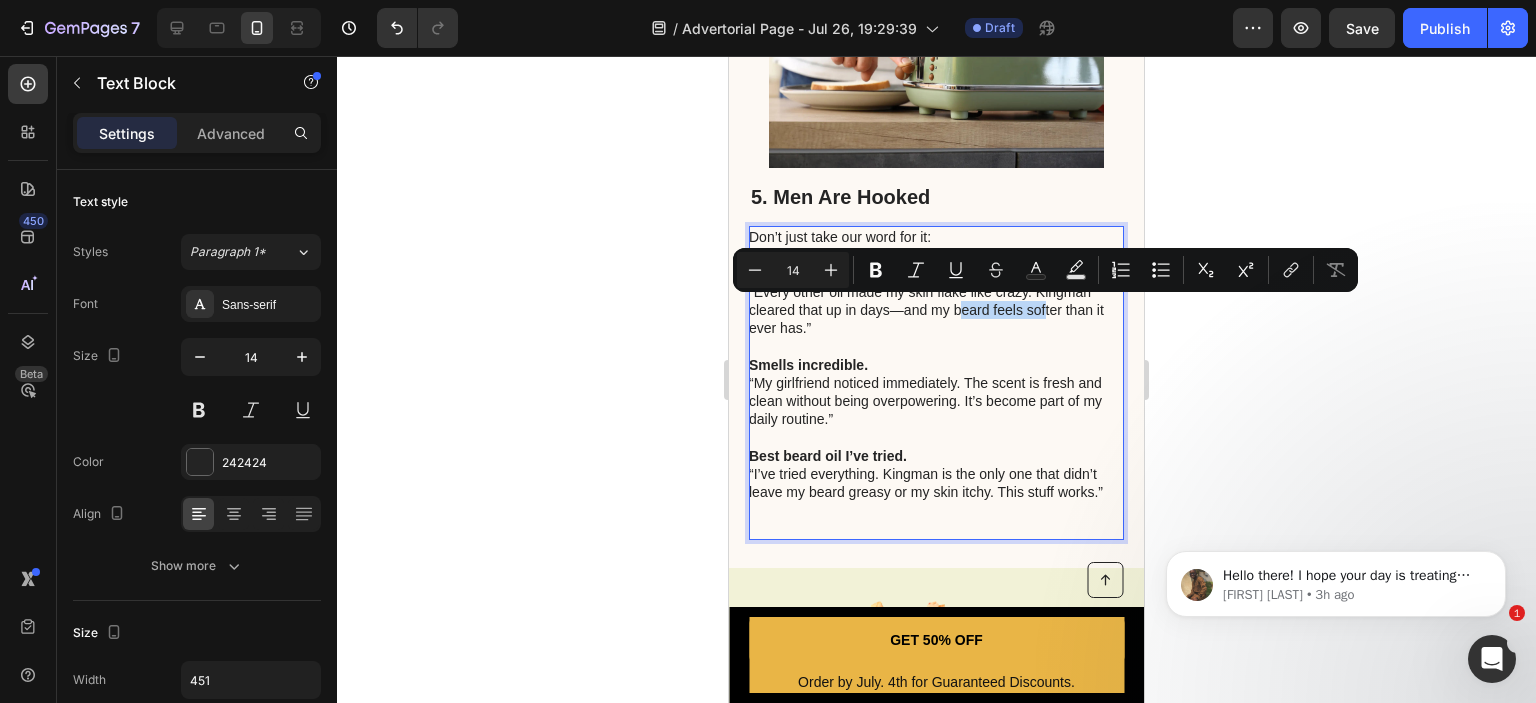 click on "No more flakes. “Every other oil made my skin flake like crazy. Kingman cleared that up in days—and my beard feels softer than it ever has.”" at bounding box center (935, 301) 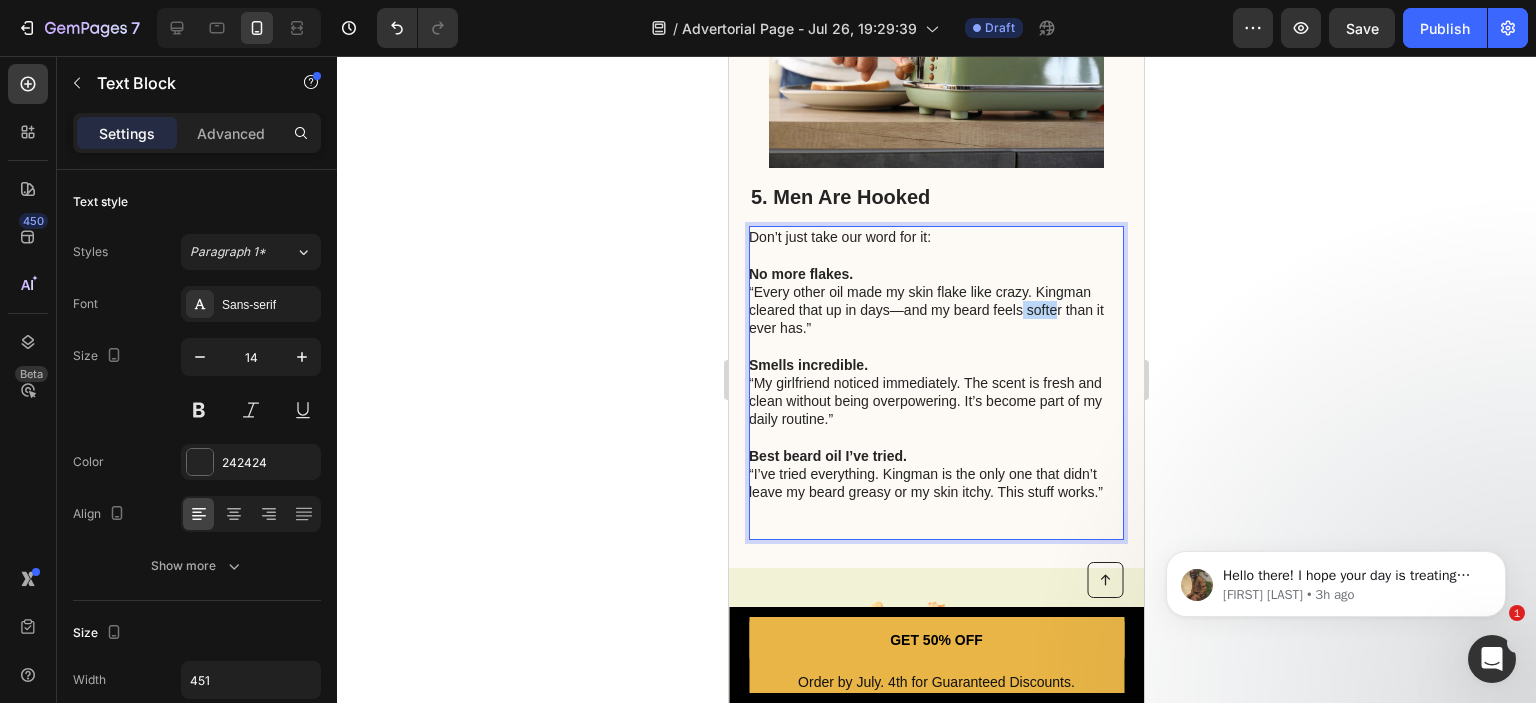 drag, startPoint x: 1056, startPoint y: 307, endPoint x: 1012, endPoint y: 311, distance: 44.181442 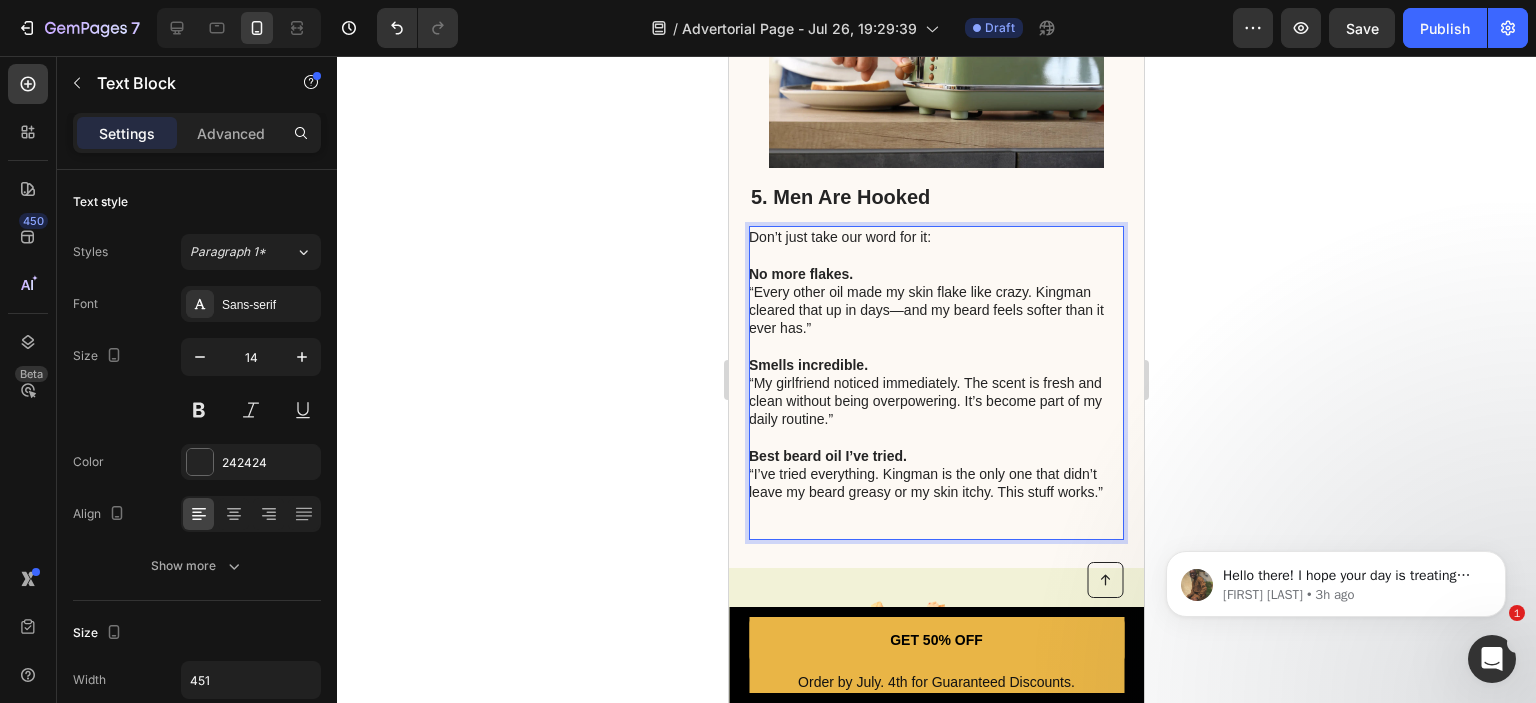 click on "No more flakes. “Every other oil made my skin flake like crazy. Kingman cleared that up in days—and my beard feels softer than it ever has.”" at bounding box center (935, 301) 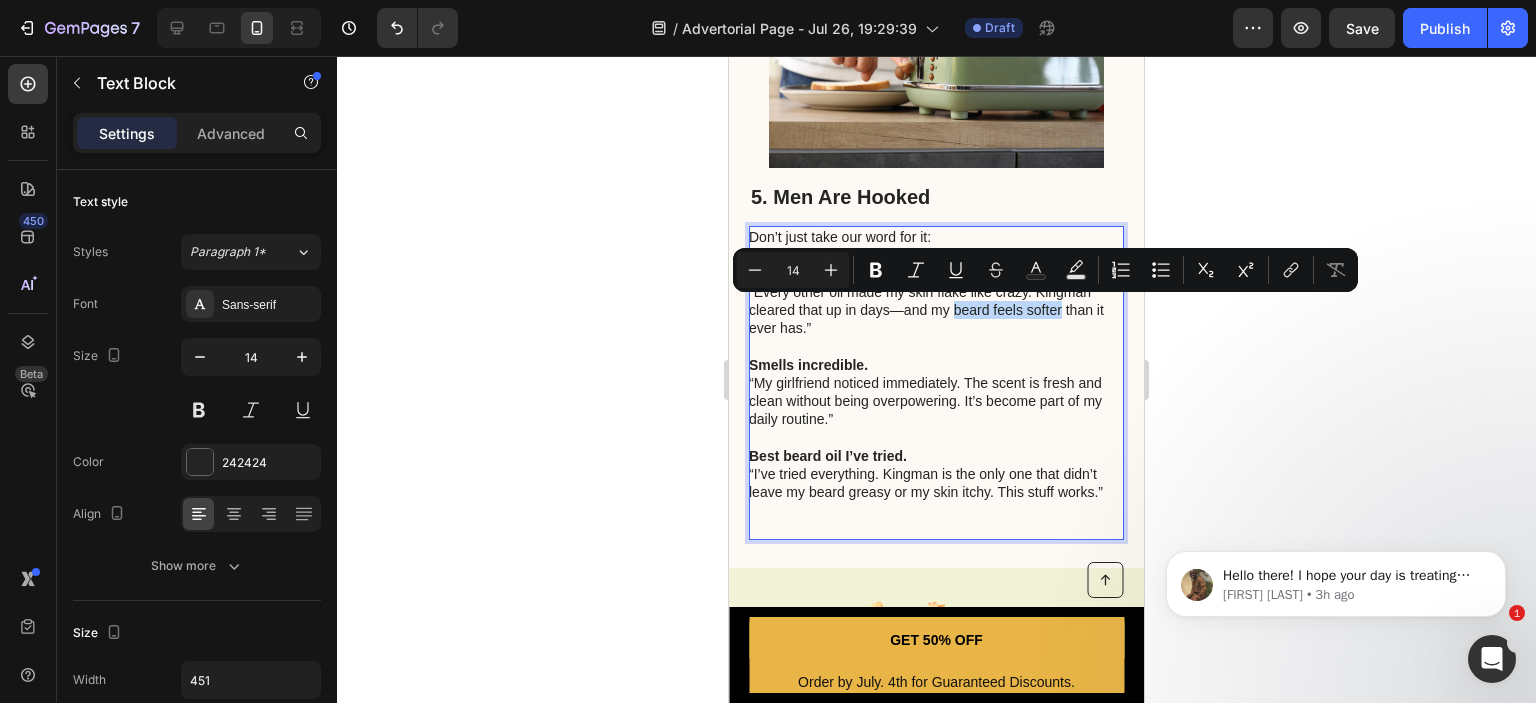 drag, startPoint x: 1062, startPoint y: 311, endPoint x: 953, endPoint y: 311, distance: 109 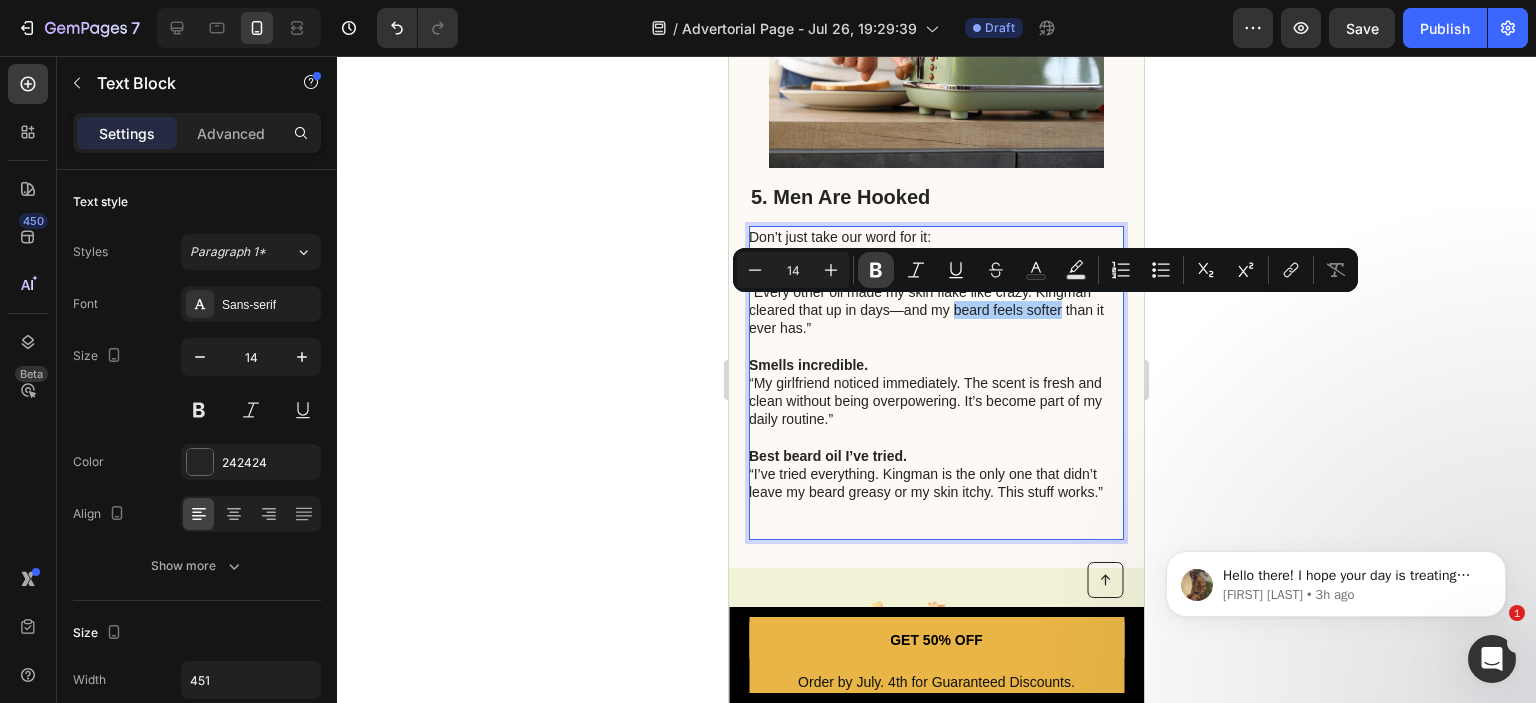 click 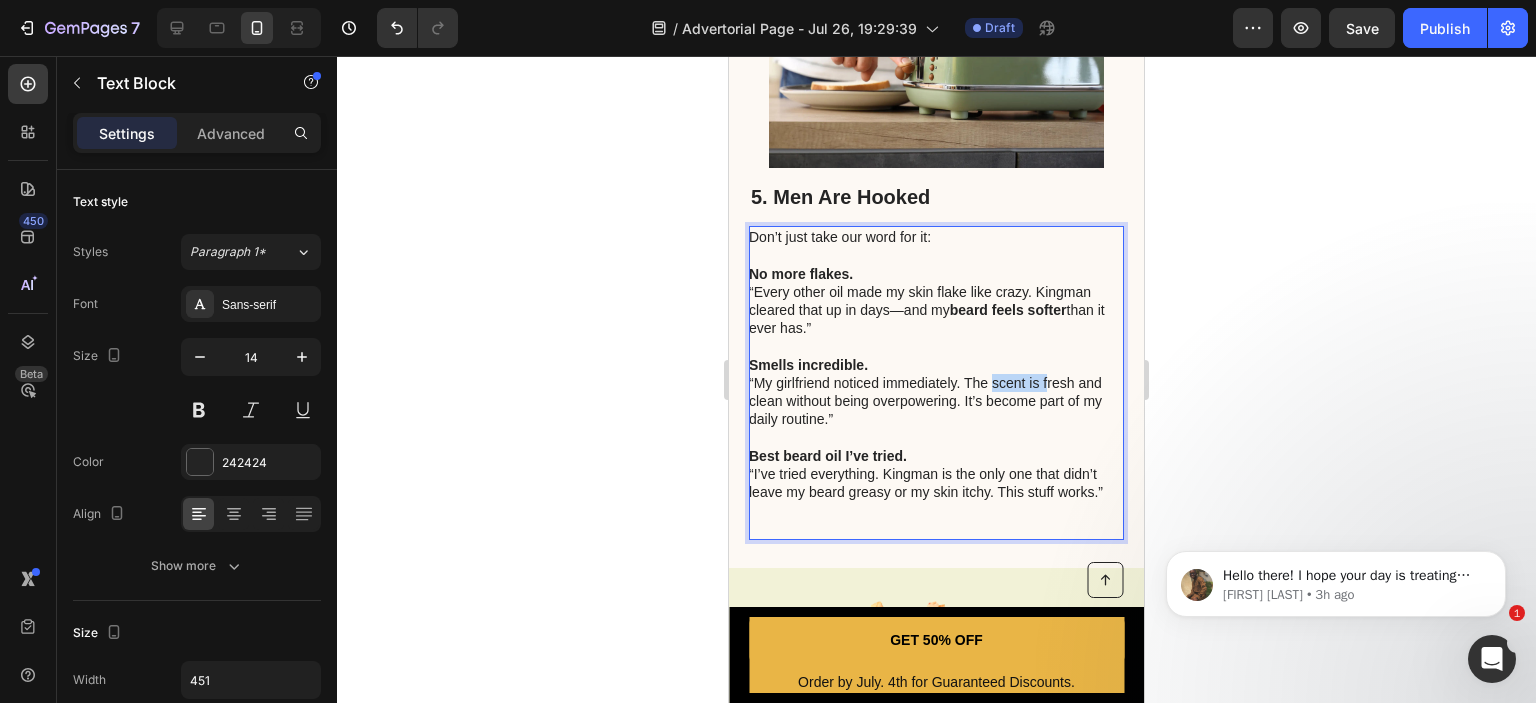 drag, startPoint x: 992, startPoint y: 375, endPoint x: 1049, endPoint y: 376, distance: 57.00877 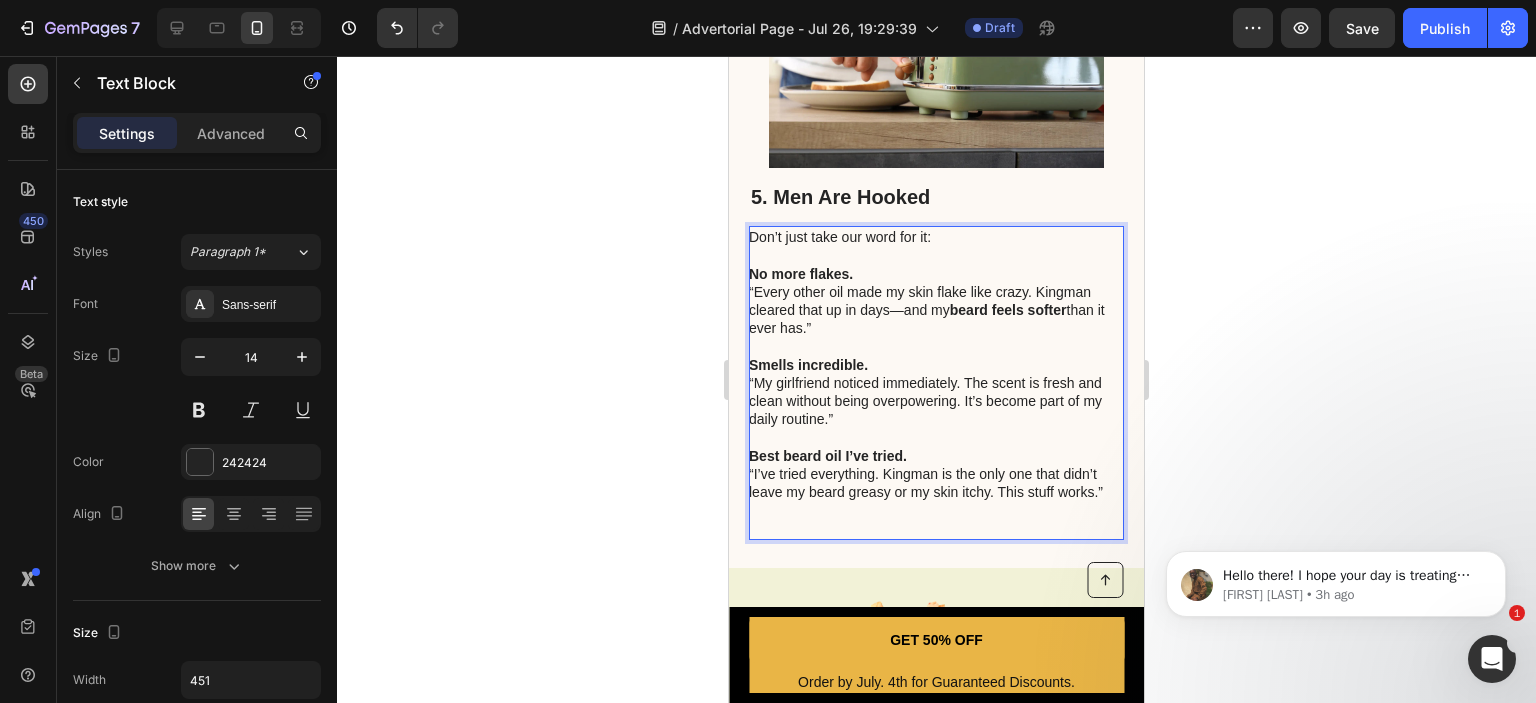 click on "Smells incredible. “My girlfriend noticed immediately. The scent is fresh and clean without being overpowering. It’s become part of my daily routine.”" at bounding box center (935, 392) 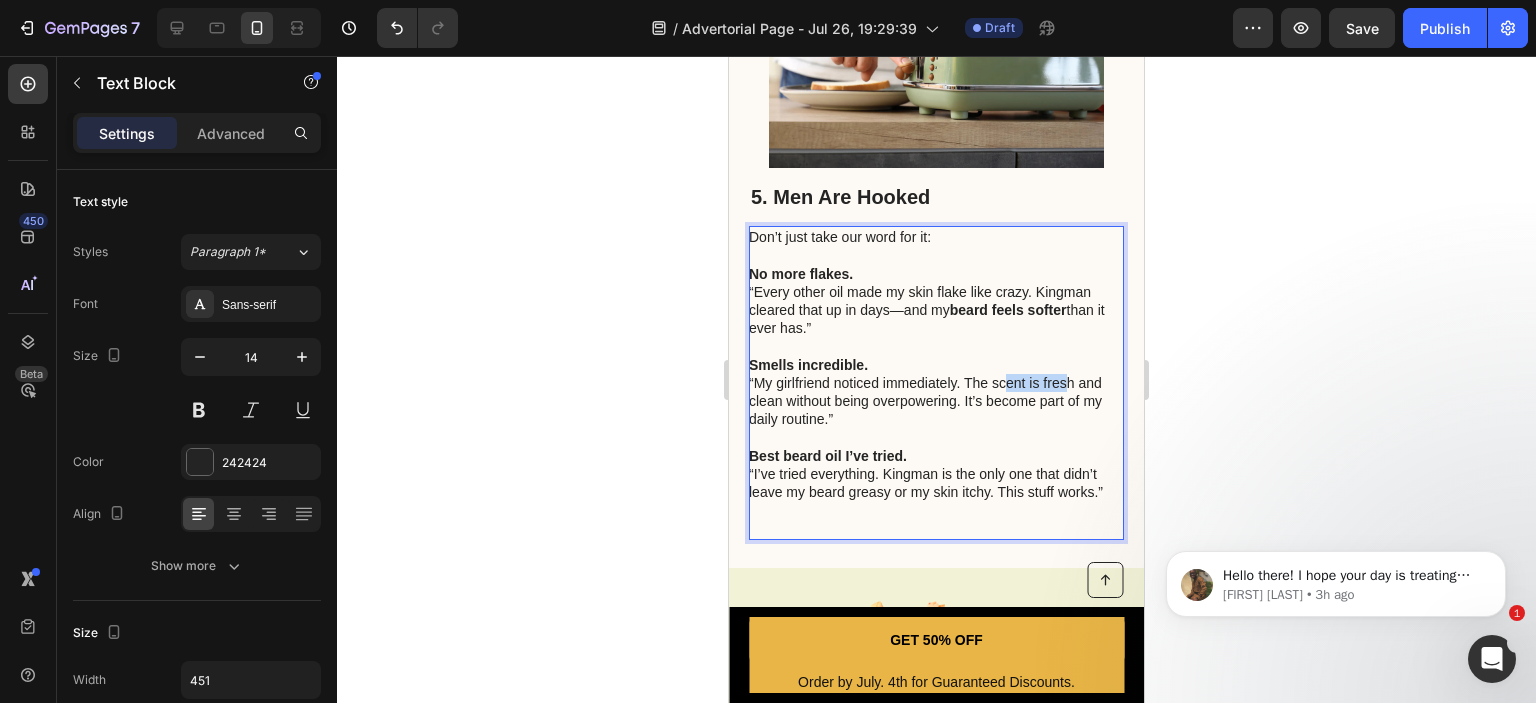 drag, startPoint x: 1068, startPoint y: 384, endPoint x: 1004, endPoint y: 384, distance: 64 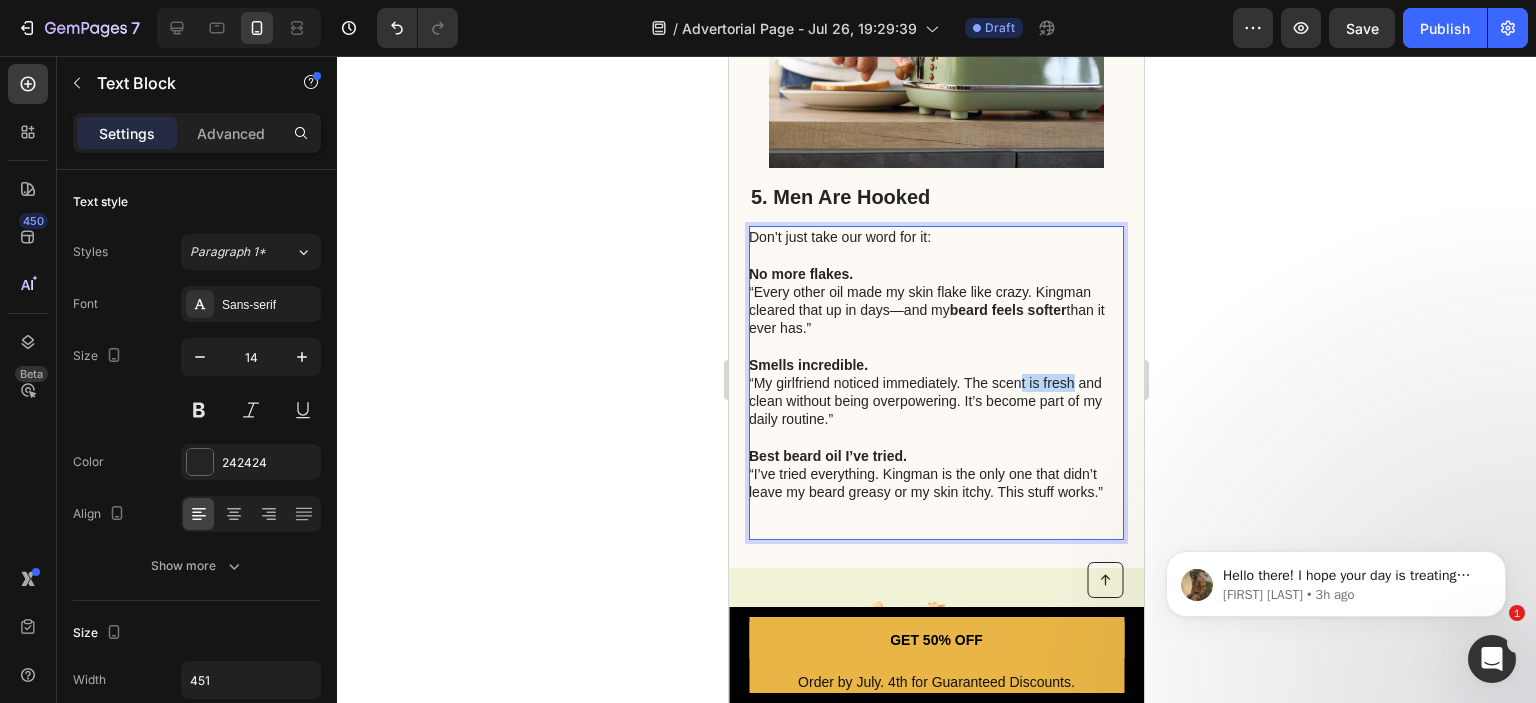drag, startPoint x: 1072, startPoint y: 382, endPoint x: 1013, endPoint y: 376, distance: 59.3043 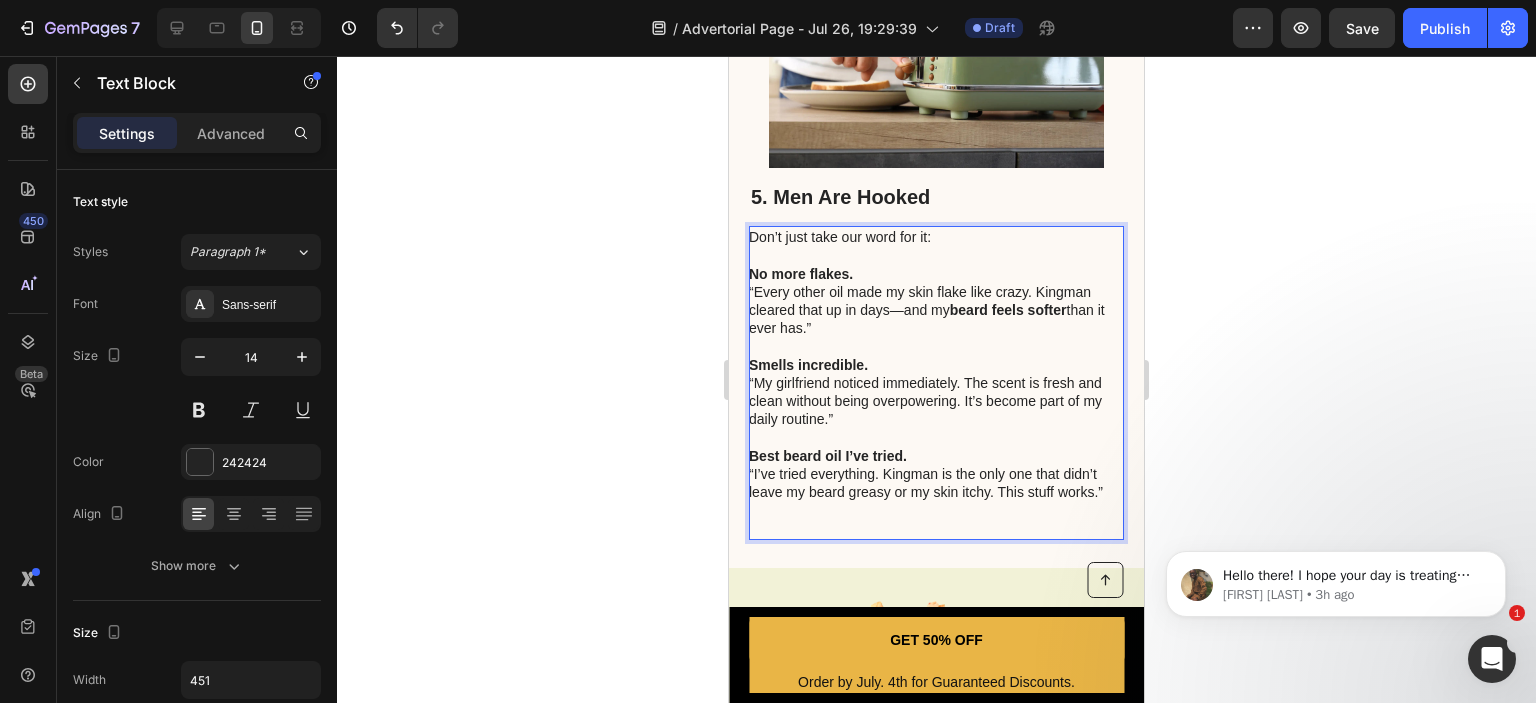 drag, startPoint x: 1012, startPoint y: 376, endPoint x: 995, endPoint y: 378, distance: 17.117243 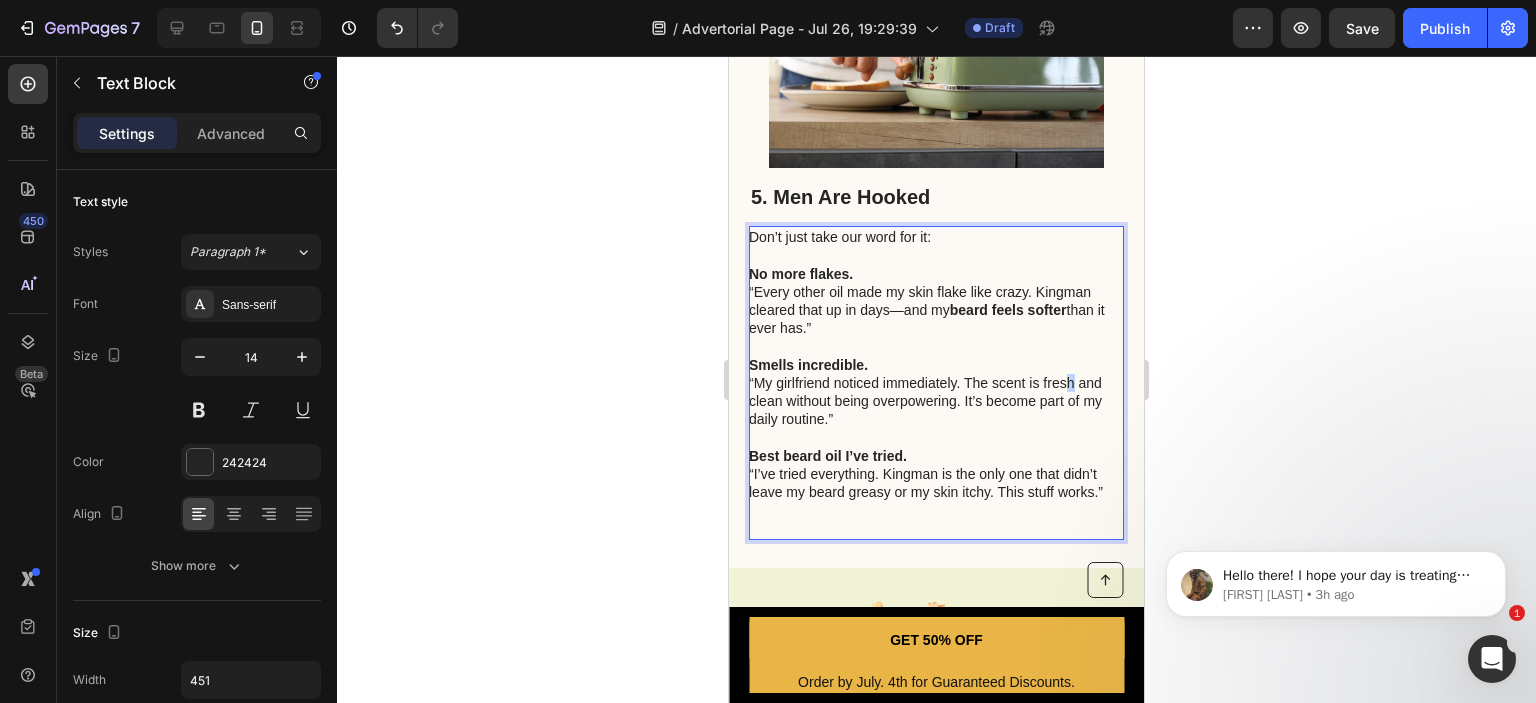 drag, startPoint x: 1073, startPoint y: 378, endPoint x: 1060, endPoint y: 378, distance: 13 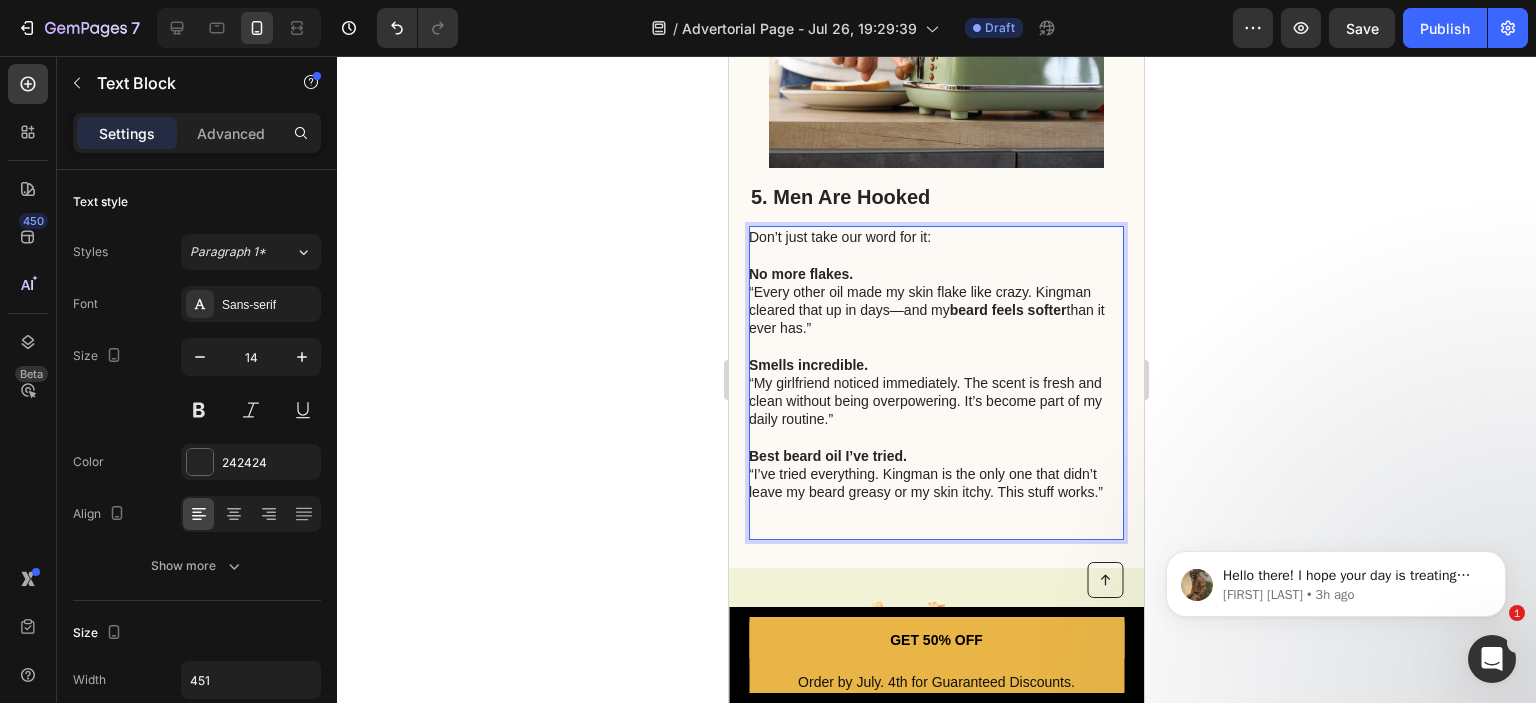 drag, startPoint x: 1051, startPoint y: 378, endPoint x: 1040, endPoint y: 378, distance: 11 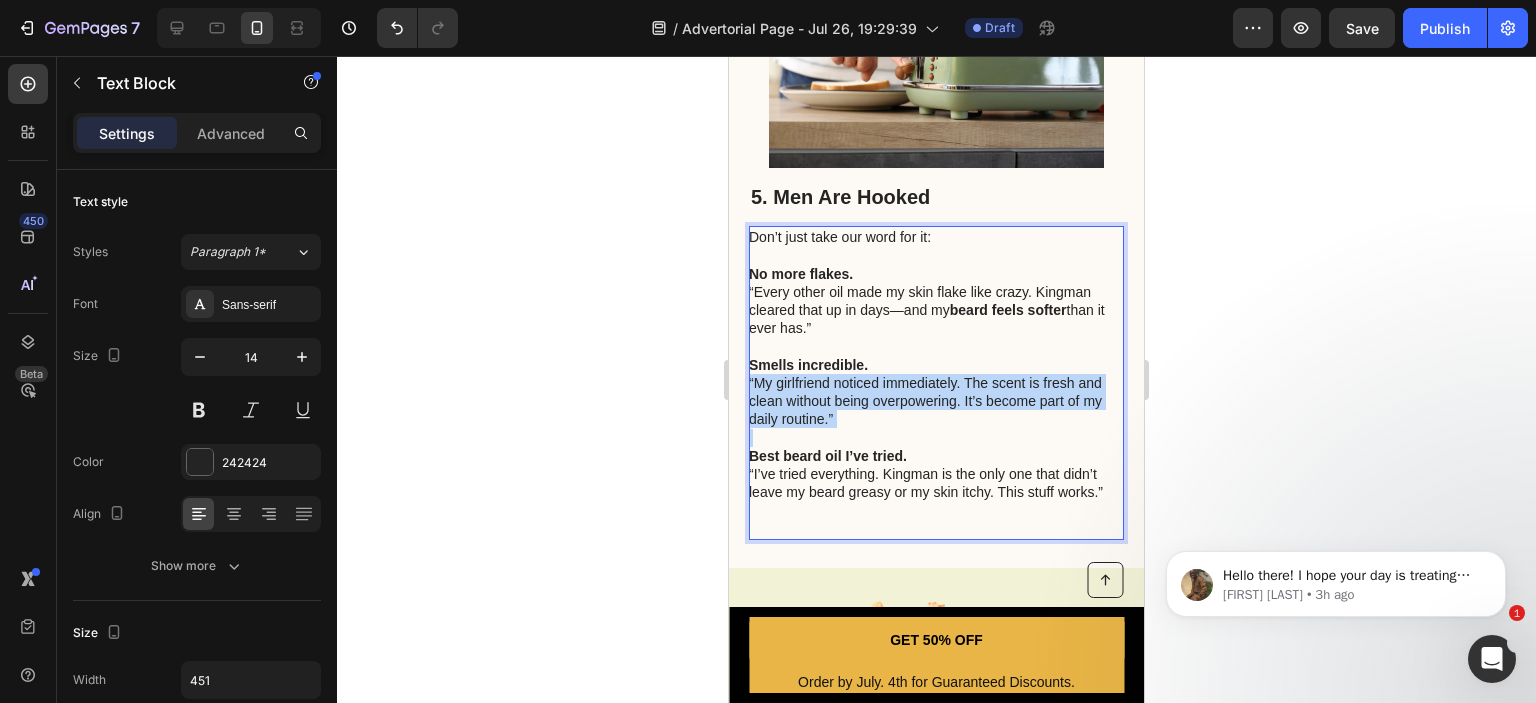 click on "Smells incredible. “My girlfriend noticed immediately. The scent is fresh and clean without being overpowering. It’s become part of my daily routine.”" at bounding box center (935, 392) 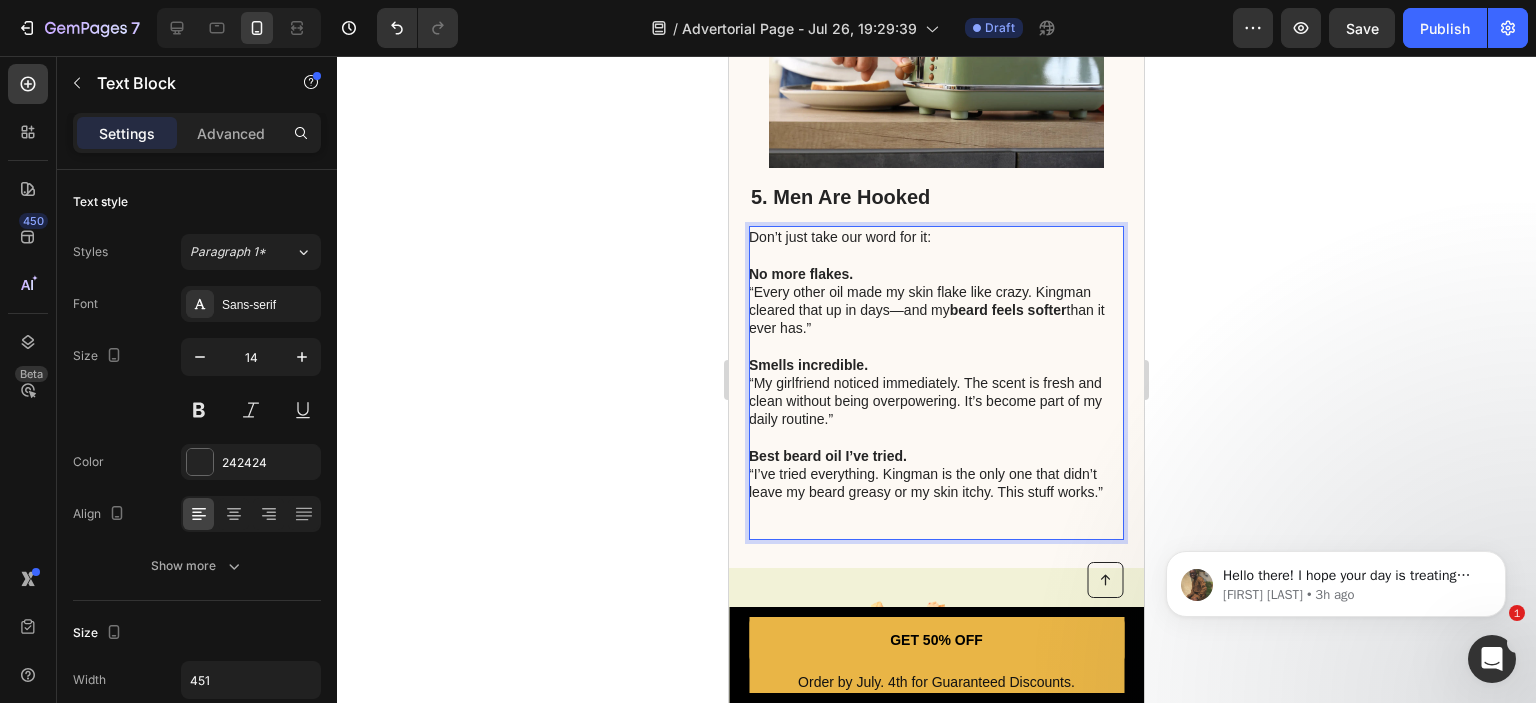 click on "Smells incredible. “My girlfriend noticed immediately. The scent is fresh and clean without being overpowering. It’s become part of my daily routine.”" at bounding box center [935, 392] 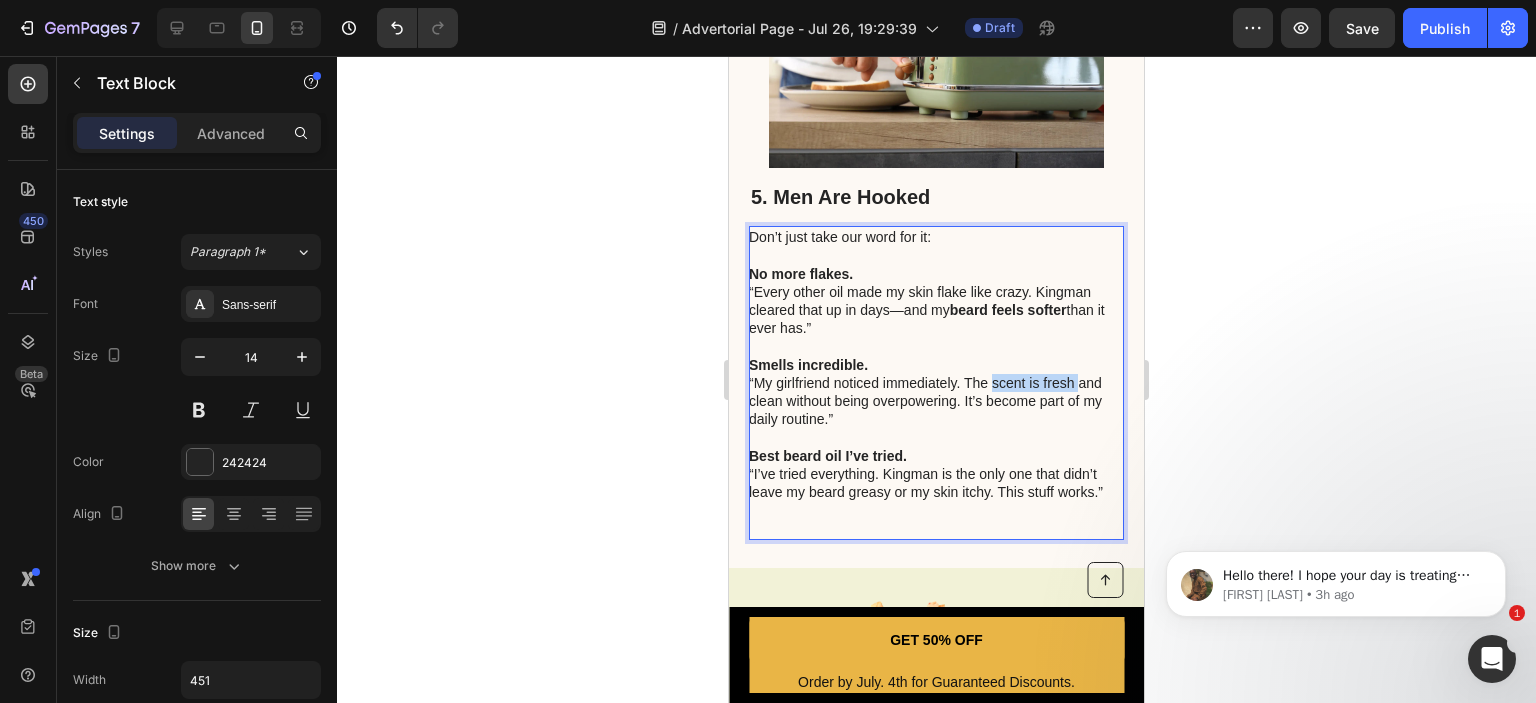 drag, startPoint x: 1075, startPoint y: 379, endPoint x: 1010, endPoint y: 380, distance: 65.00769 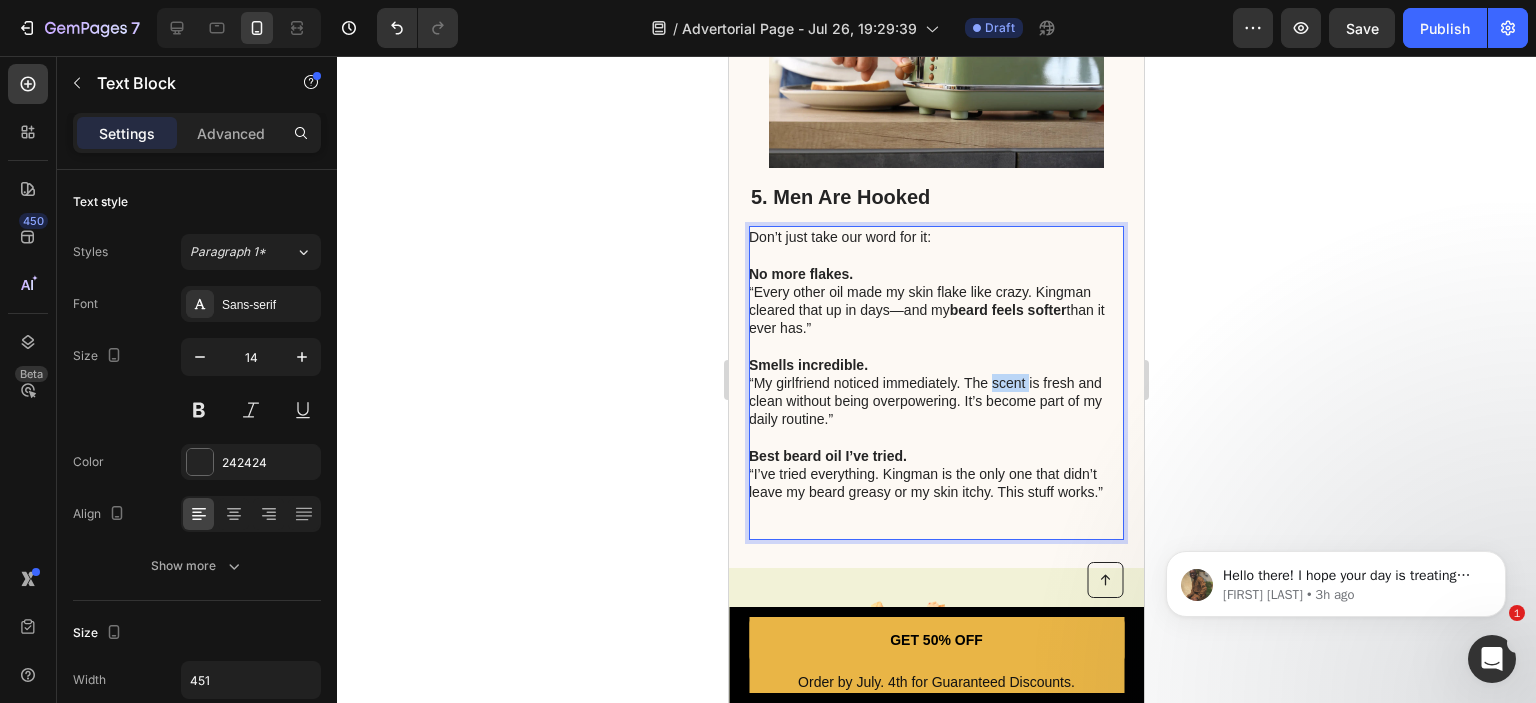 click on "Smells incredible. “My girlfriend noticed immediately. The scent is fresh and clean without being overpowering. It’s become part of my daily routine.”" at bounding box center [935, 392] 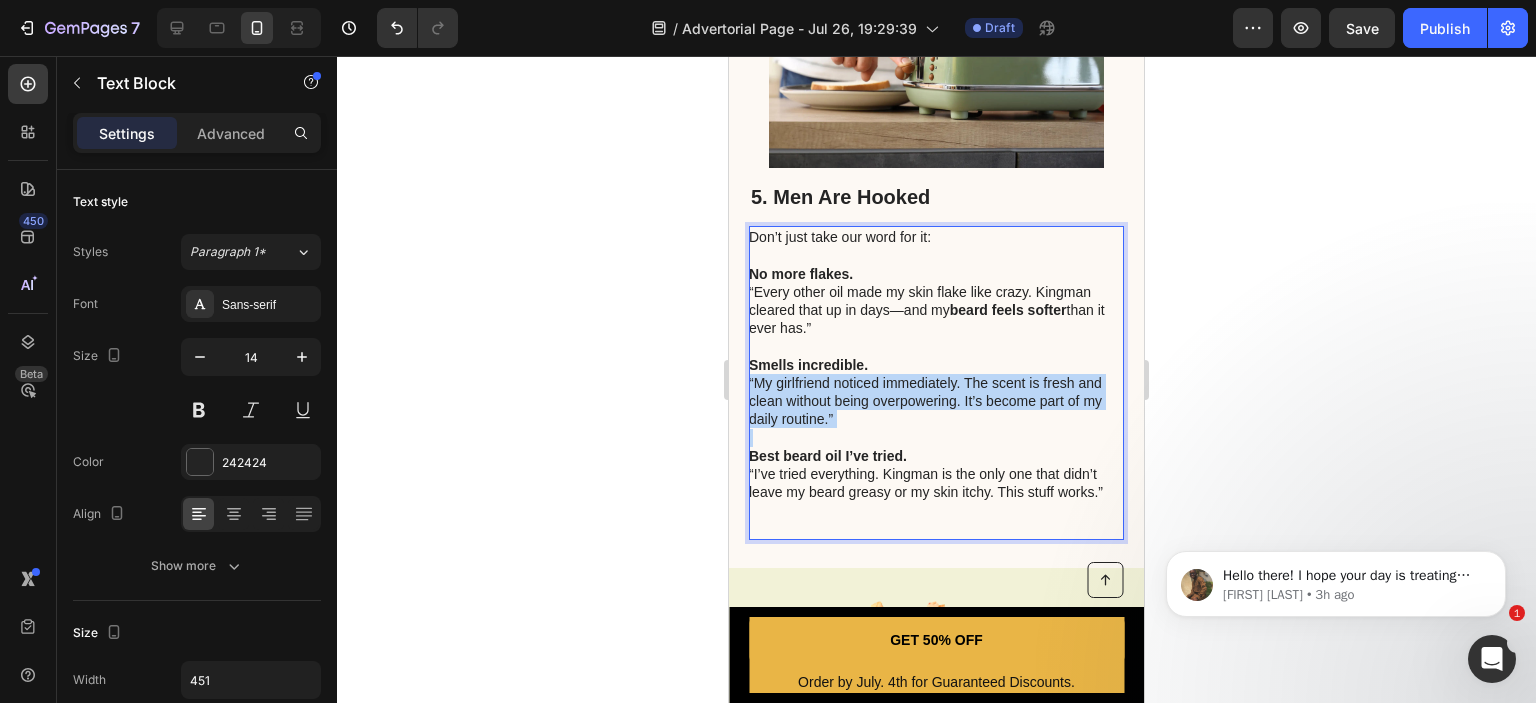 click on "Smells incredible. “My girlfriend noticed immediately. The scent is fresh and clean without being overpowering. It’s become part of my daily routine.”" at bounding box center (935, 392) 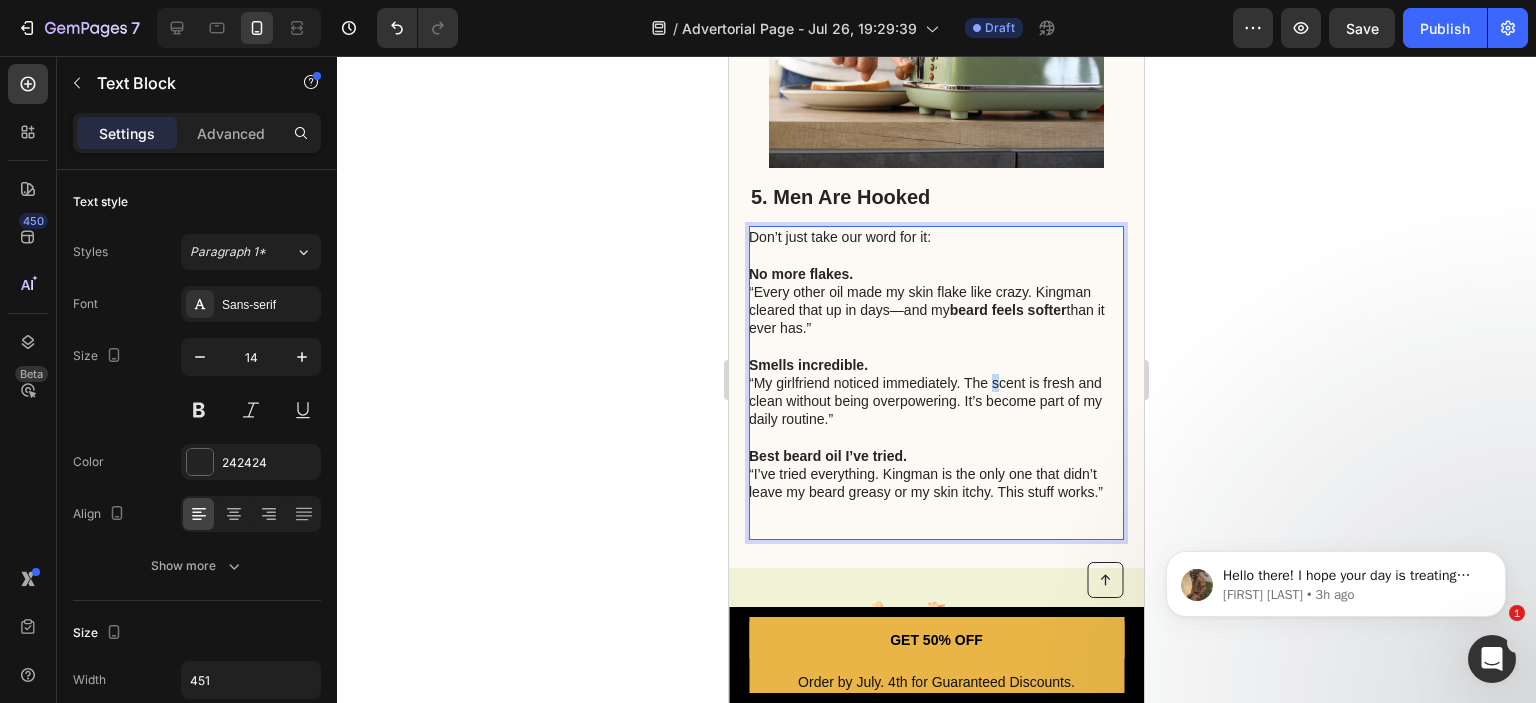 drag, startPoint x: 992, startPoint y: 379, endPoint x: 1029, endPoint y: 379, distance: 37 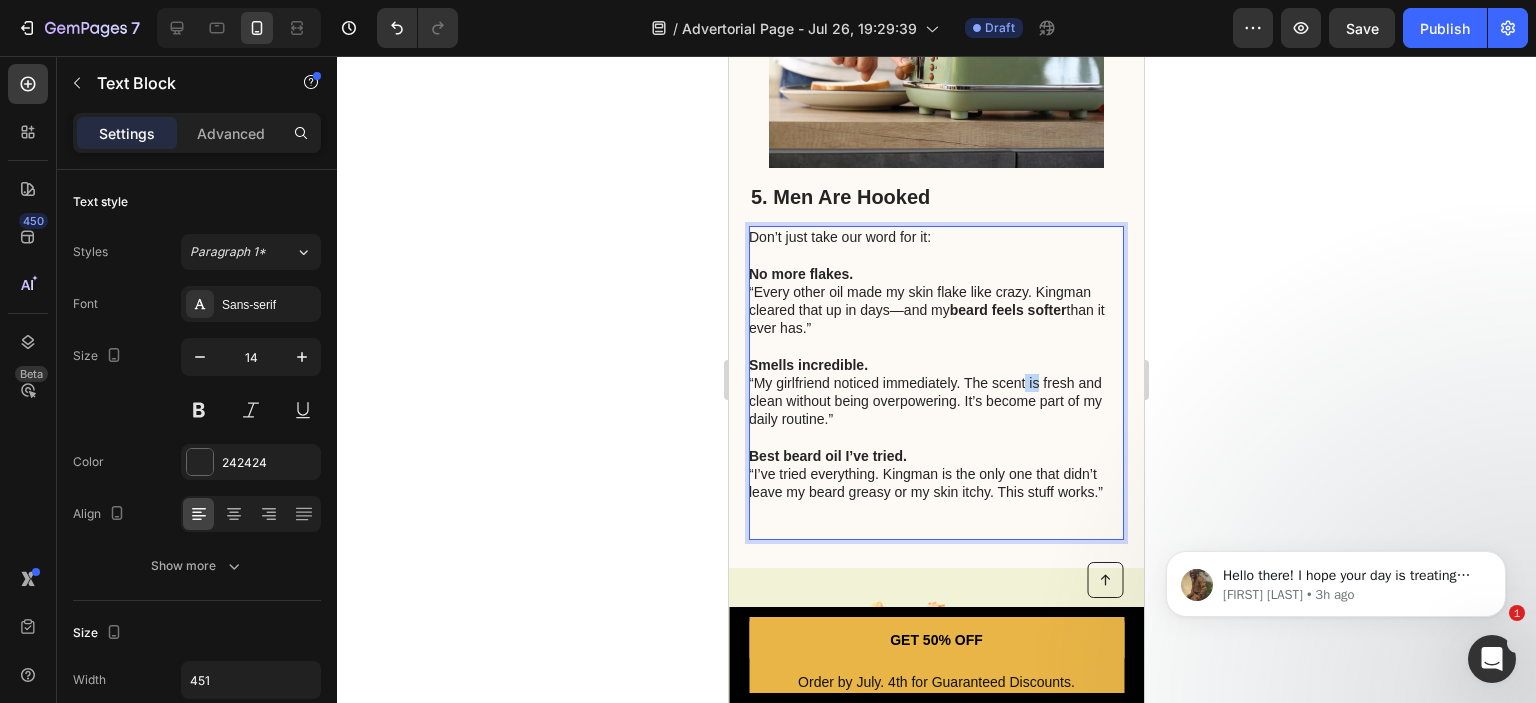 click on "Smells incredible. “My girlfriend noticed immediately. The scent is fresh and clean without being overpowering. It’s become part of my daily routine.”" at bounding box center (935, 392) 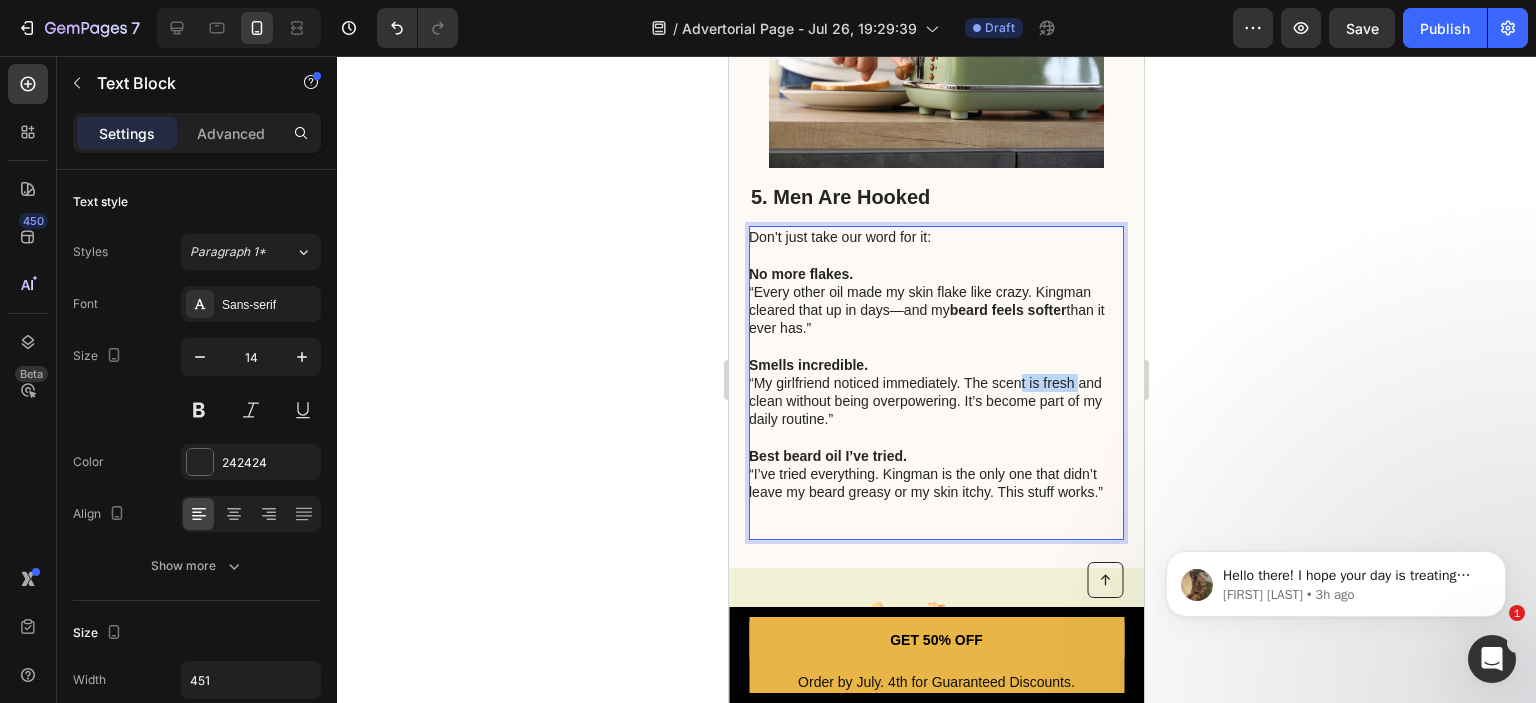 drag, startPoint x: 1076, startPoint y: 380, endPoint x: 1020, endPoint y: 379, distance: 56.008926 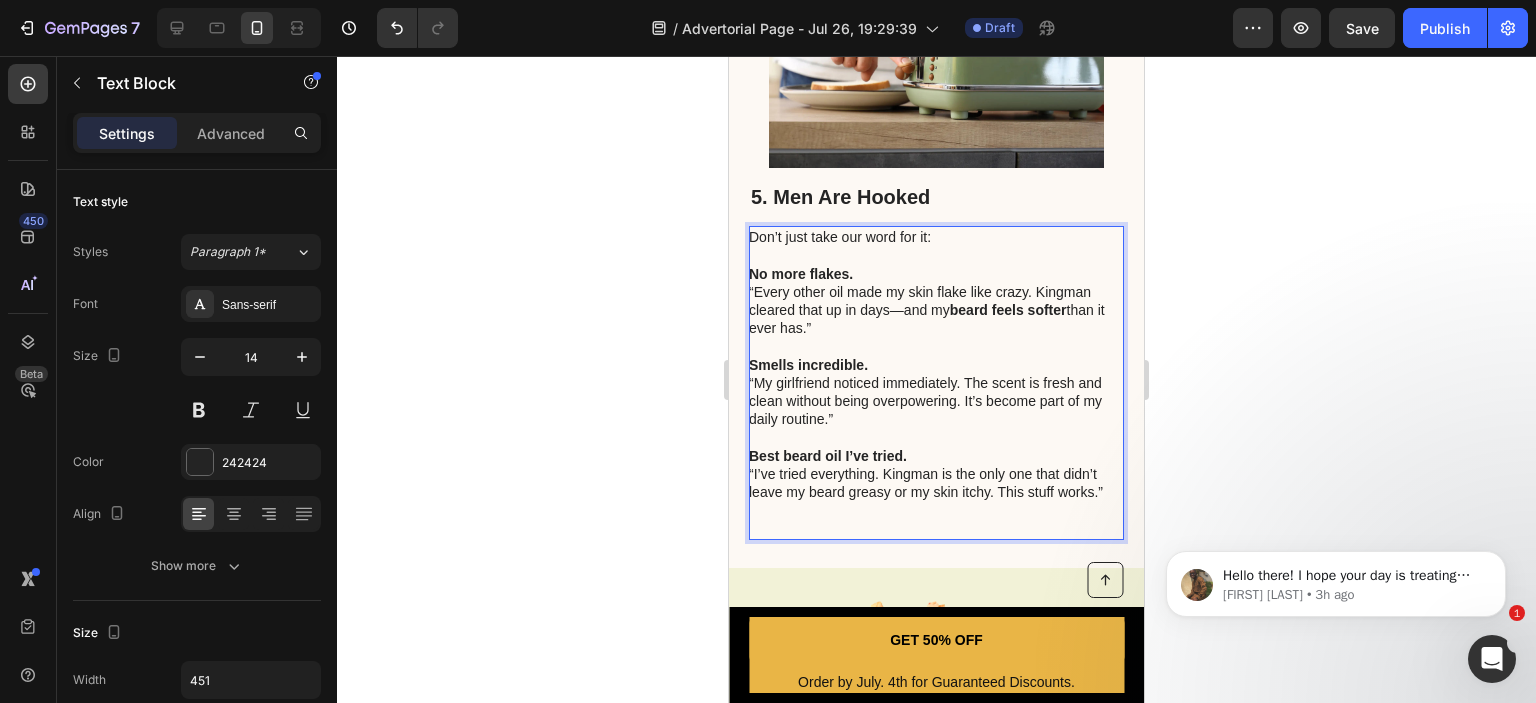 click on "Smells incredible. “My girlfriend noticed immediately. The scent is fresh and clean without being overpowering. It’s become part of my daily routine.”" at bounding box center [935, 392] 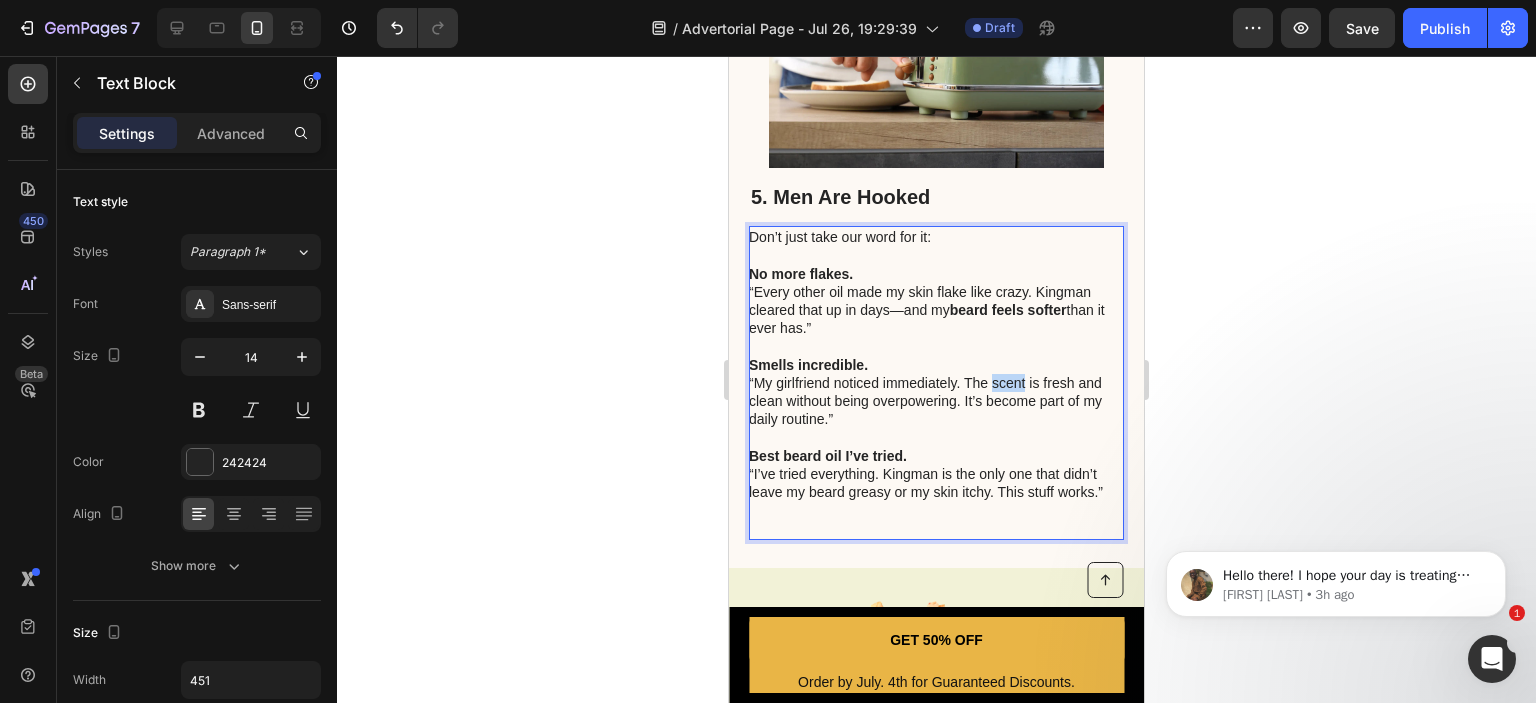 drag, startPoint x: 1012, startPoint y: 379, endPoint x: 1028, endPoint y: 378, distance: 16.03122 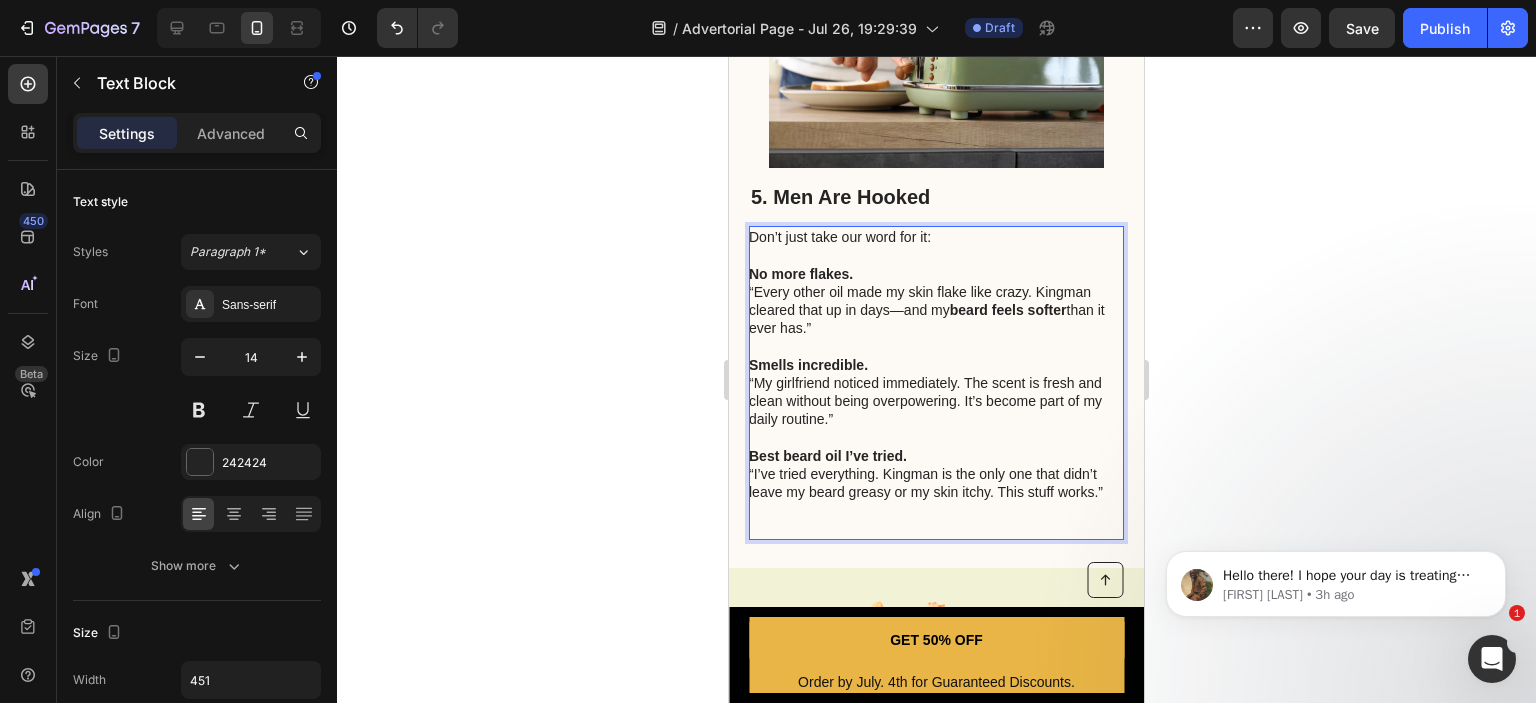 click on "Smells incredible. “My girlfriend noticed immediately. The scent is fresh and clean without being overpowering. It’s become part of my daily routine.”" at bounding box center (935, 392) 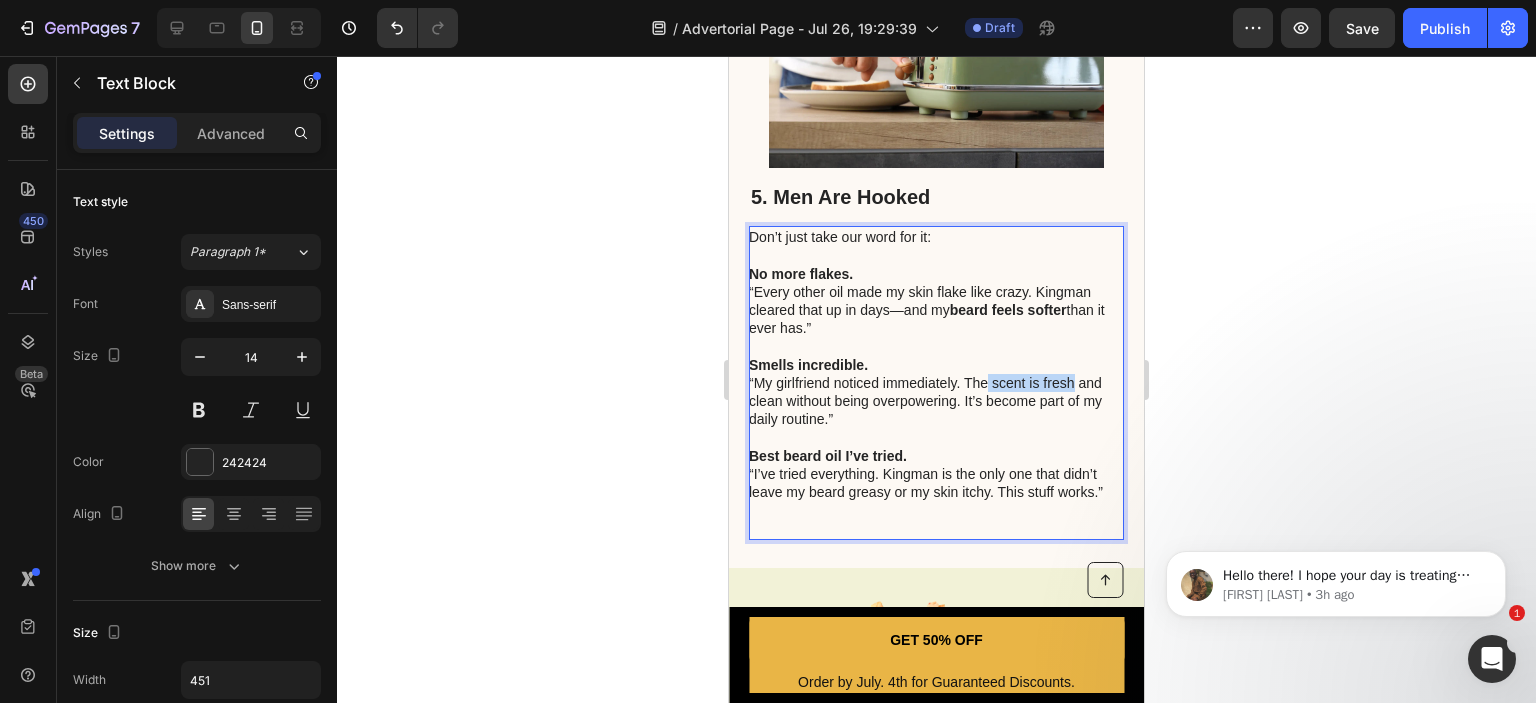 drag, startPoint x: 1075, startPoint y: 384, endPoint x: 988, endPoint y: 379, distance: 87.14356 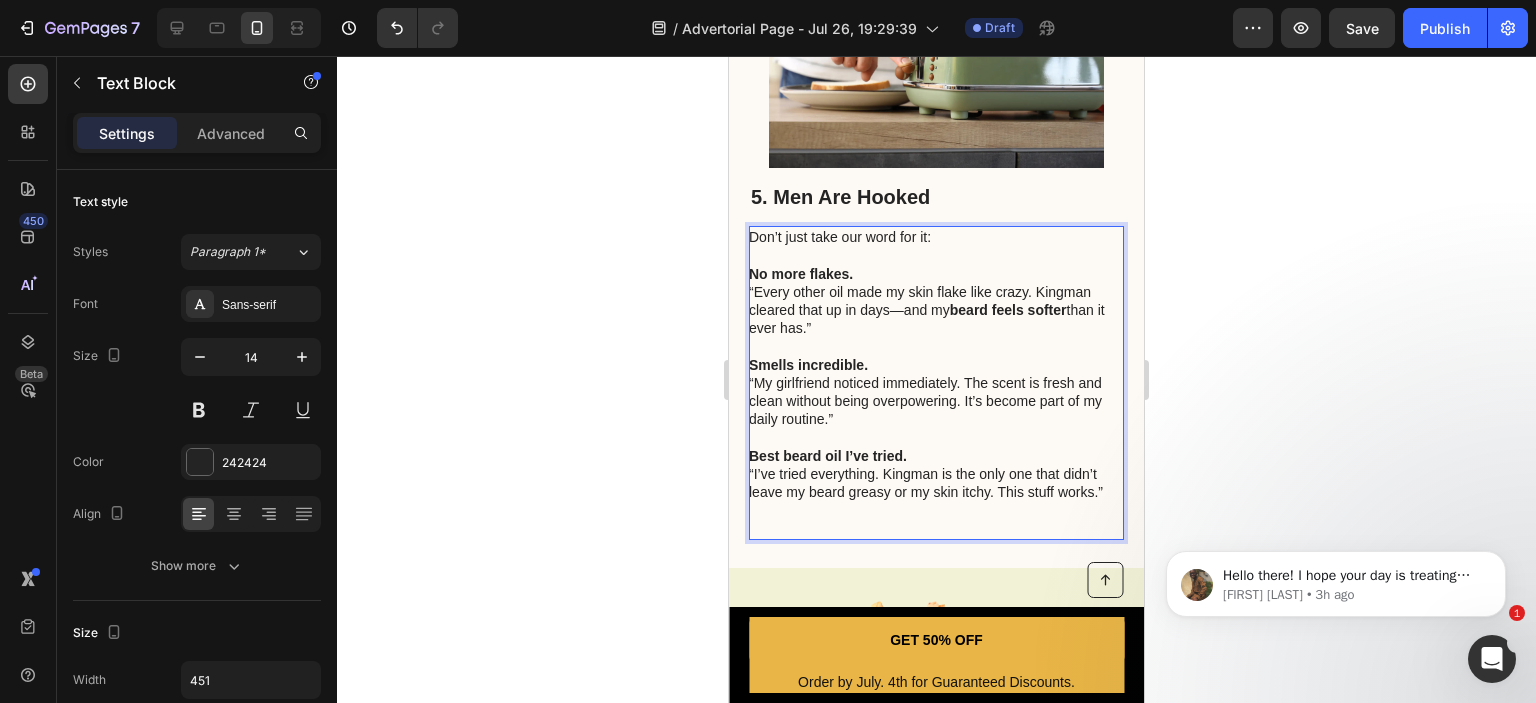 click on "Smells incredible. “My girlfriend noticed immediately. The scent is fresh and clean without being overpowering. It’s become part of my daily routine.”" at bounding box center (935, 392) 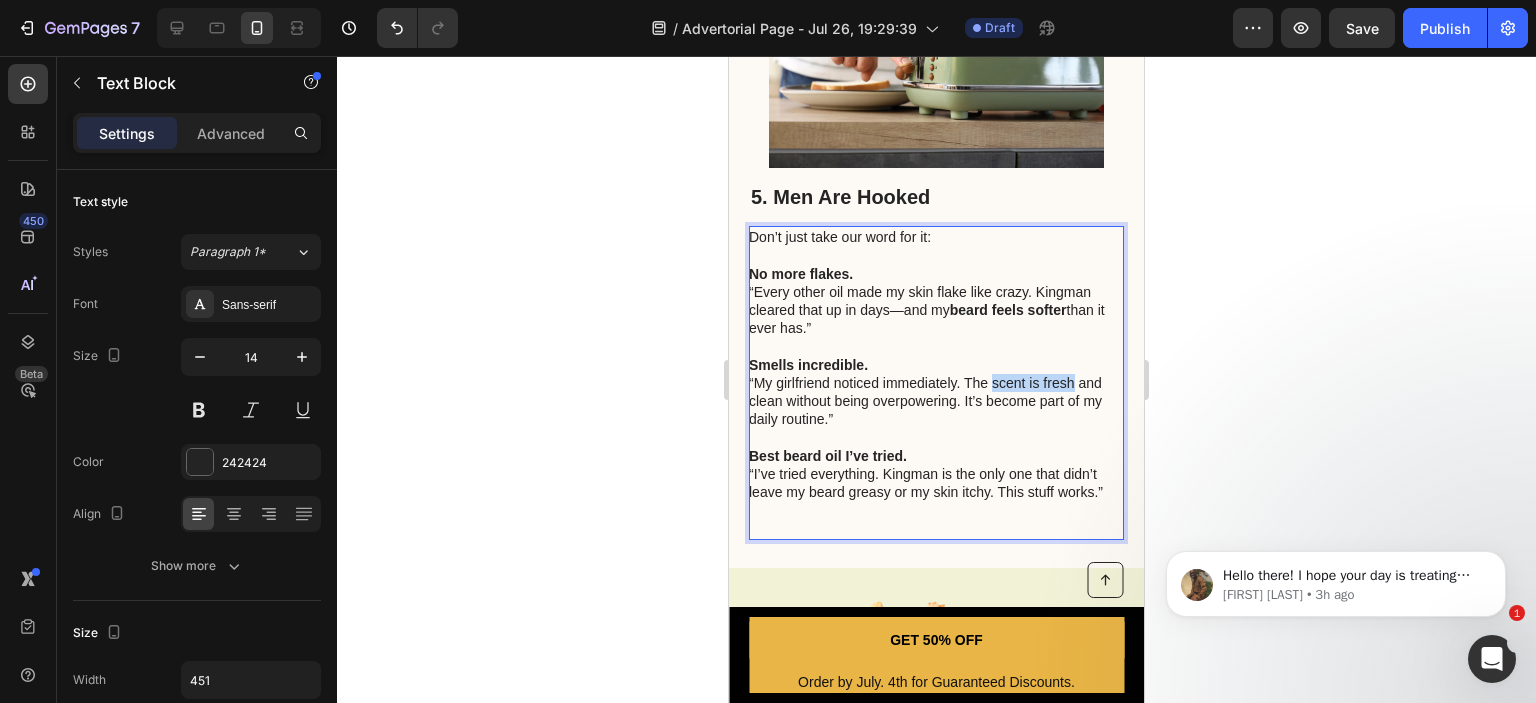 drag, startPoint x: 991, startPoint y: 383, endPoint x: 1072, endPoint y: 381, distance: 81.02469 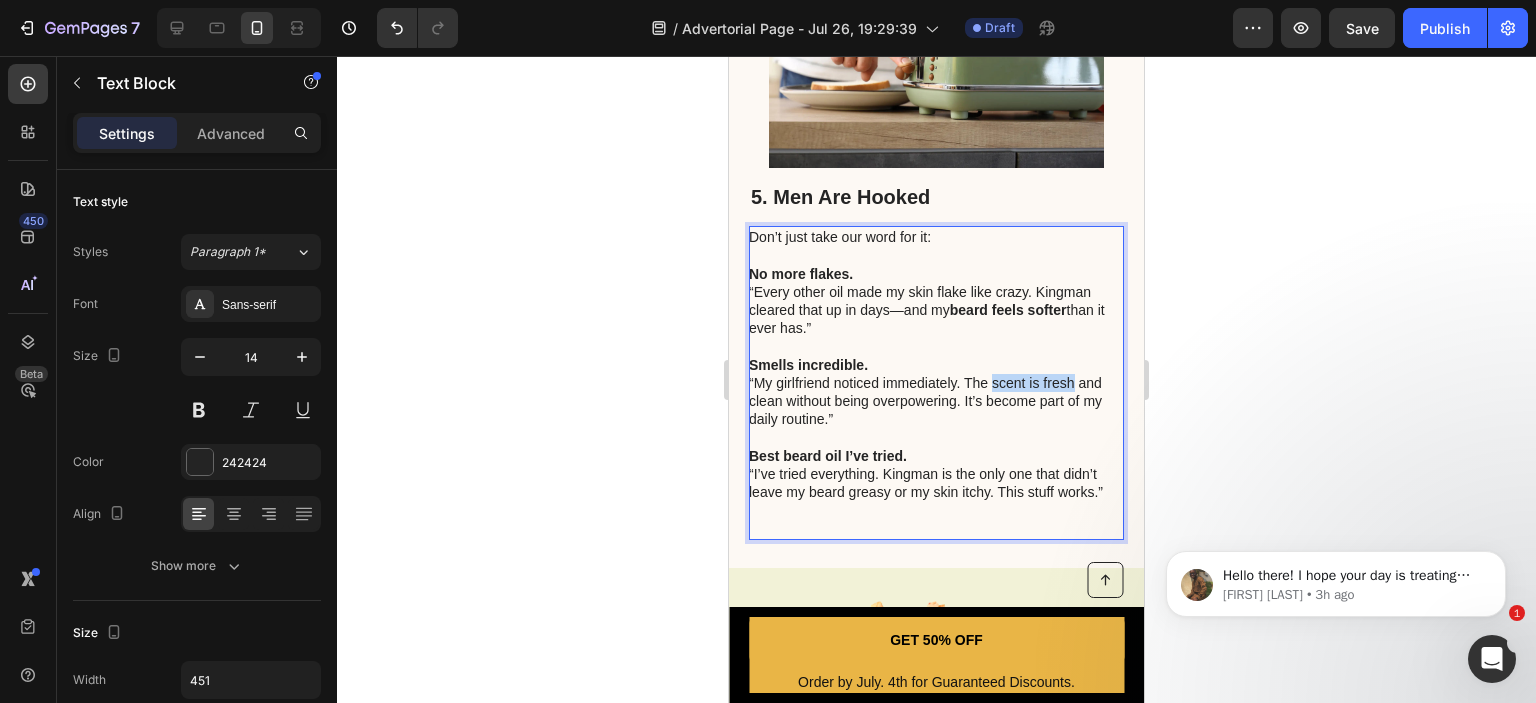 click on "Smells incredible. “My girlfriend noticed immediately. The scent is fresh and clean without being overpowering. It’s become part of my daily routine.”" at bounding box center (935, 392) 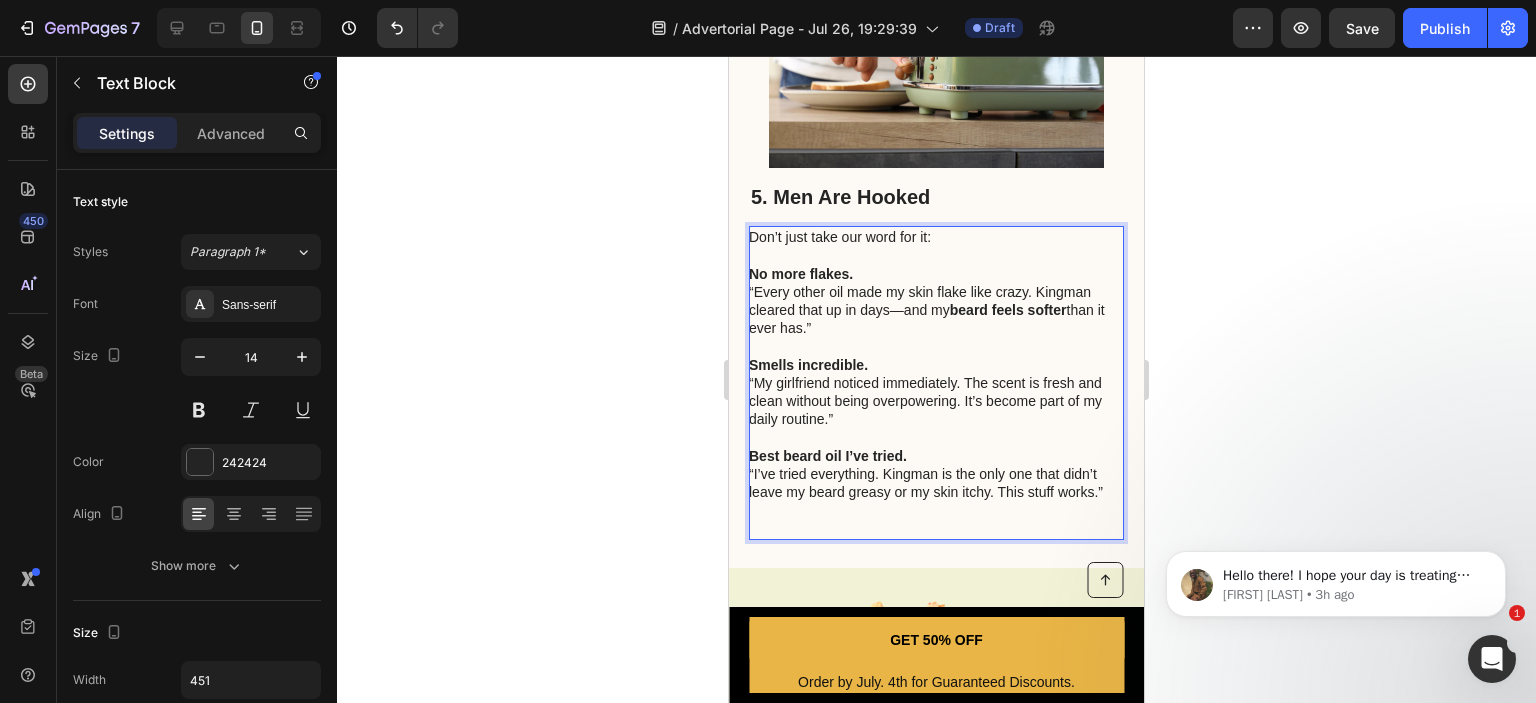 click on "Smells incredible. “My girlfriend noticed immediately. The scent is fresh and clean without being overpowering. It’s become part of my daily routine.”" at bounding box center (935, 392) 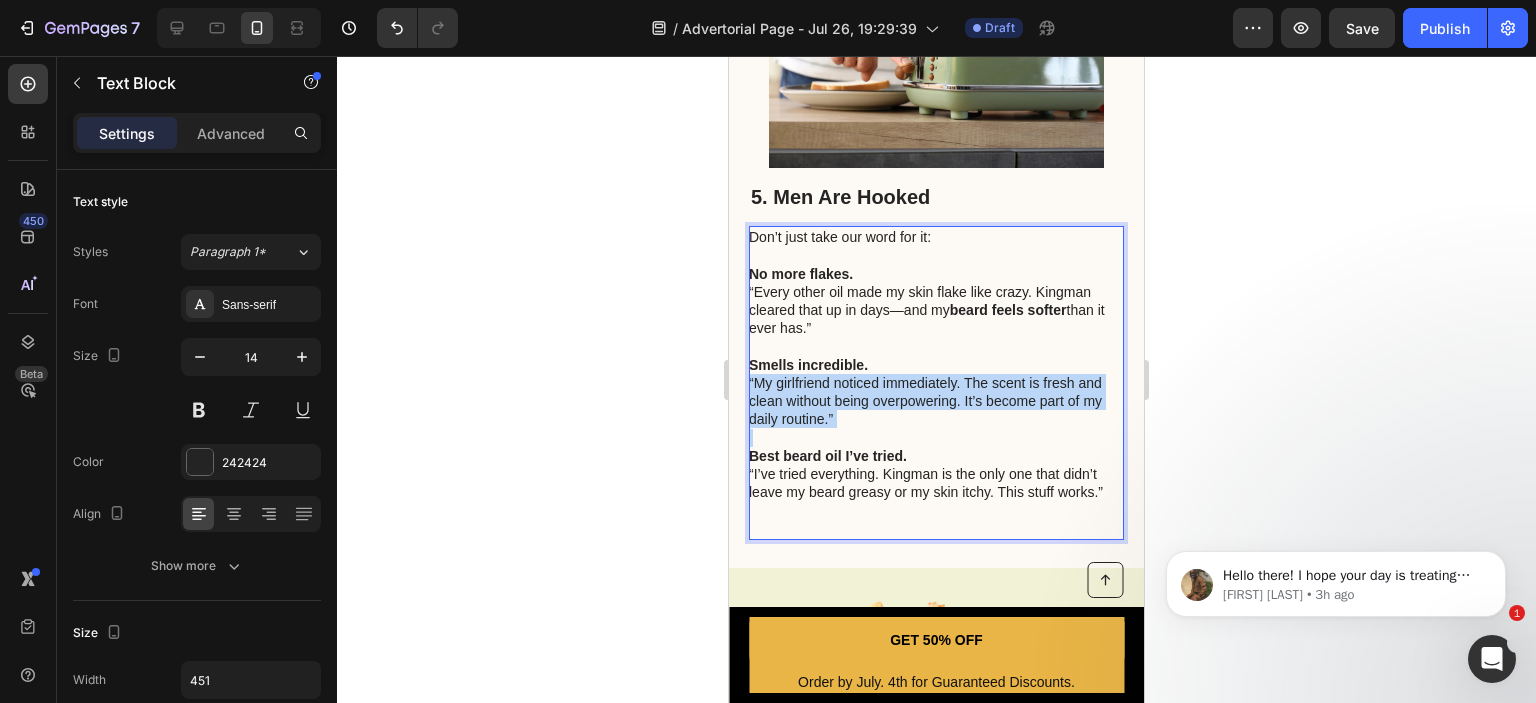 click on "Smells incredible. “My girlfriend noticed immediately. The scent is fresh and clean without being overpowering. It’s become part of my daily routine.”" at bounding box center (935, 392) 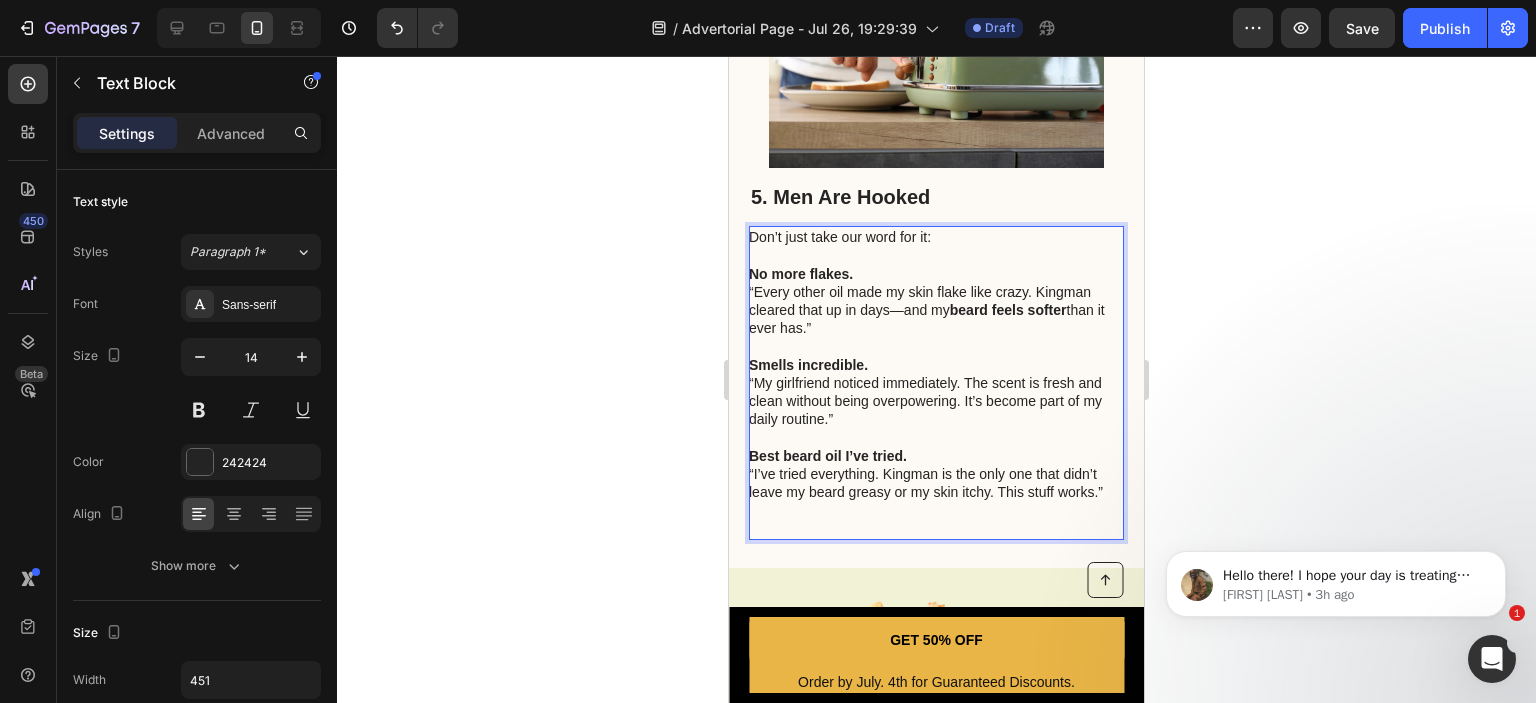 click on "Smells incredible. “My girlfriend noticed immediately. The scent is fresh and clean without being overpowering. It’s become part of my daily routine.”" at bounding box center (935, 392) 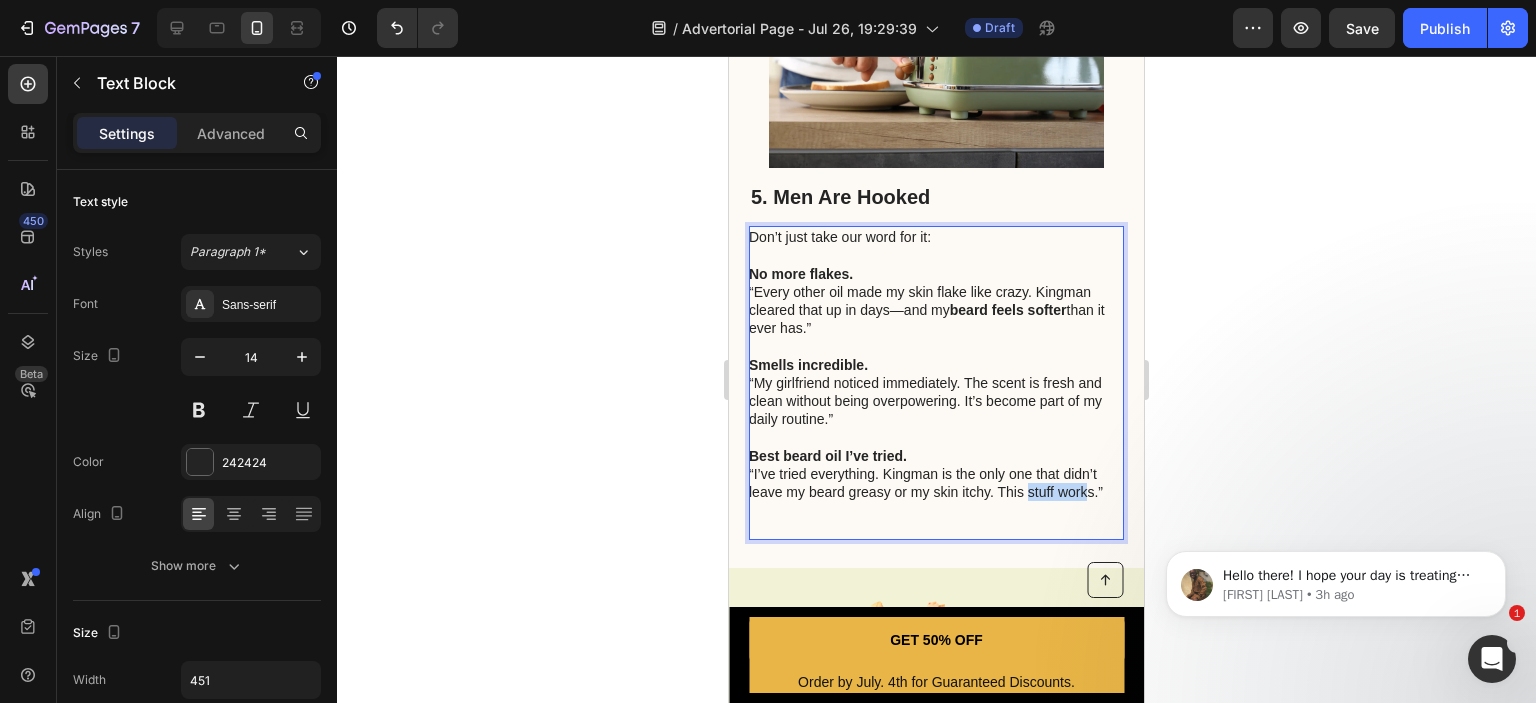 drag, startPoint x: 1027, startPoint y: 488, endPoint x: 1088, endPoint y: 489, distance: 61.008198 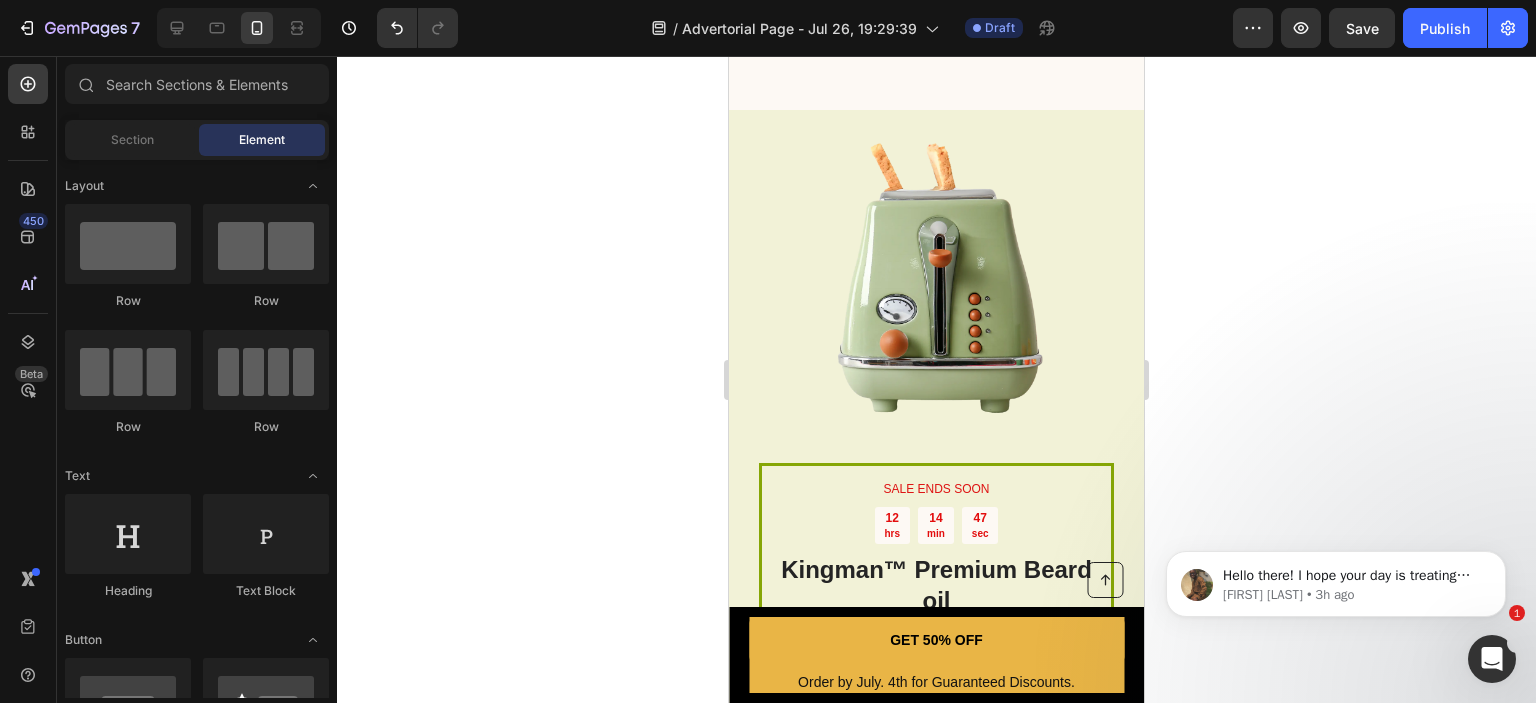 scroll, scrollTop: 4396, scrollLeft: 0, axis: vertical 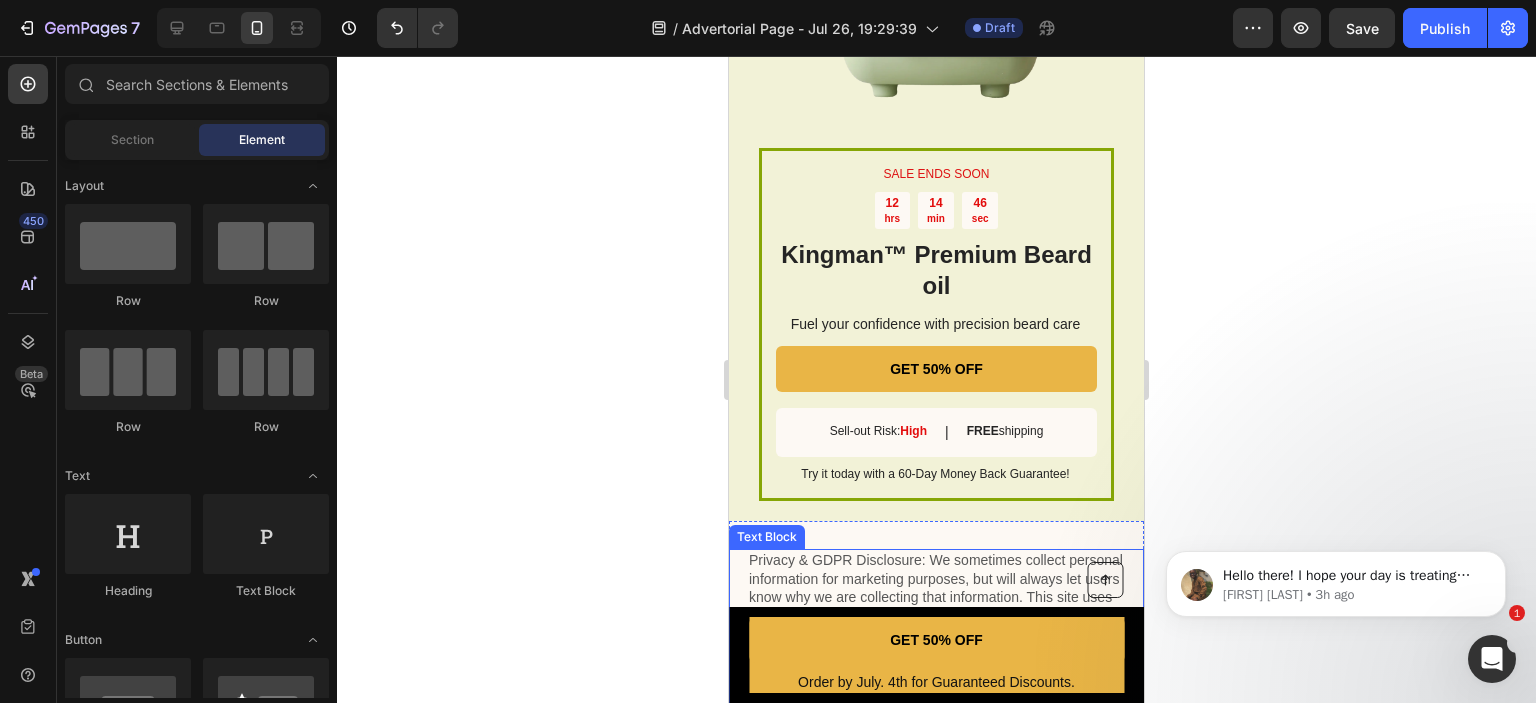 drag, startPoint x: 1127, startPoint y: 584, endPoint x: 1138, endPoint y: 562, distance: 24.596748 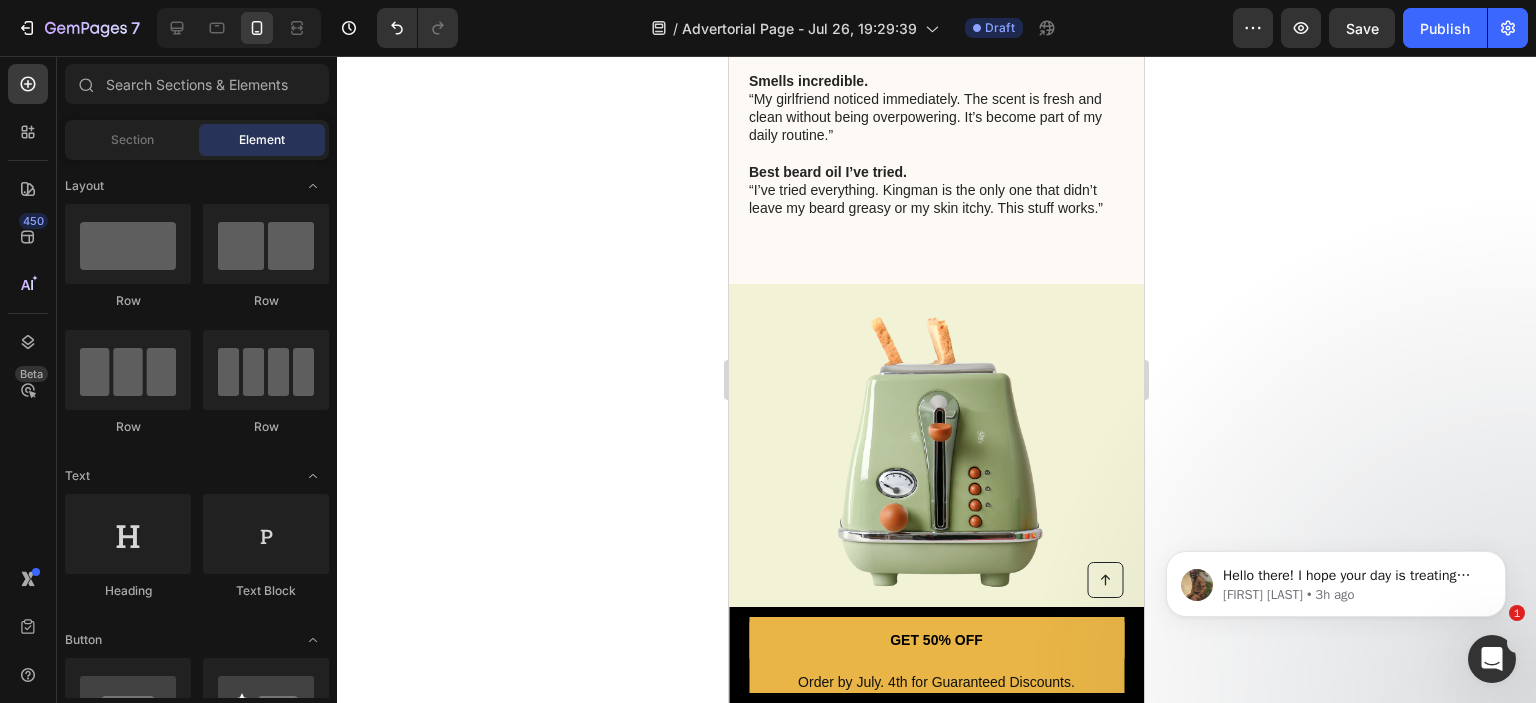 scroll, scrollTop: 3827, scrollLeft: 0, axis: vertical 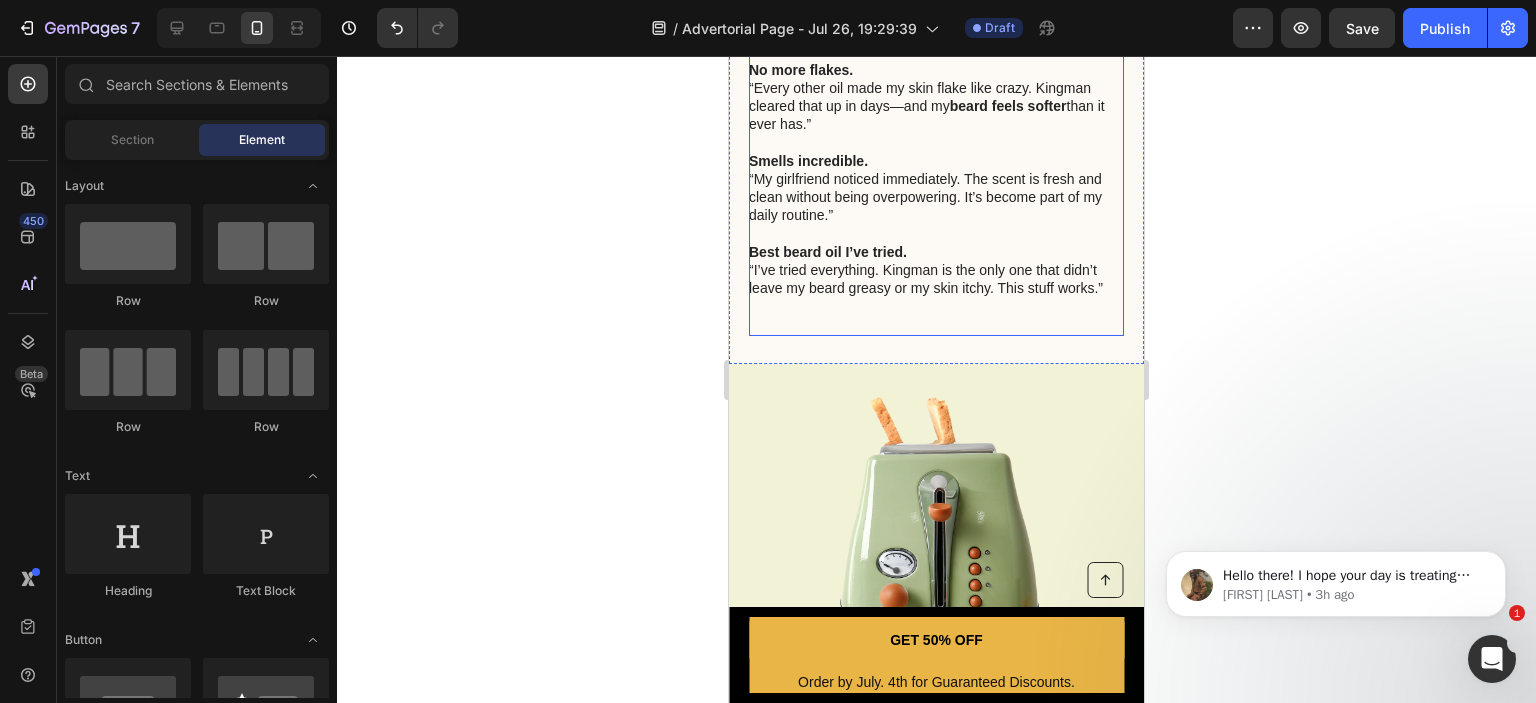click on "Smells incredible. “My girlfriend noticed immediately. The scent is fresh and clean without being overpowering. It’s become part of my daily routine.”" at bounding box center (935, 188) 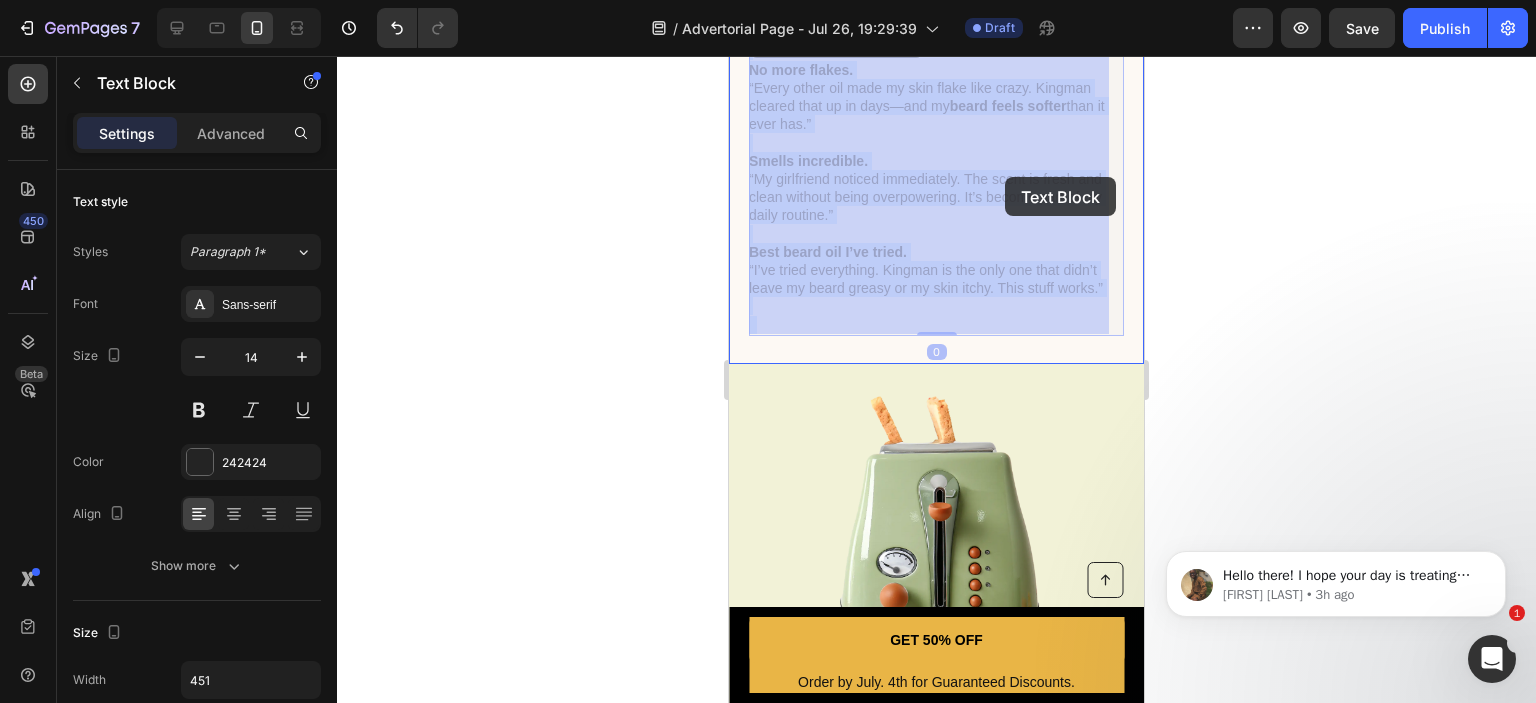 drag, startPoint x: 989, startPoint y: 177, endPoint x: 1005, endPoint y: 177, distance: 16 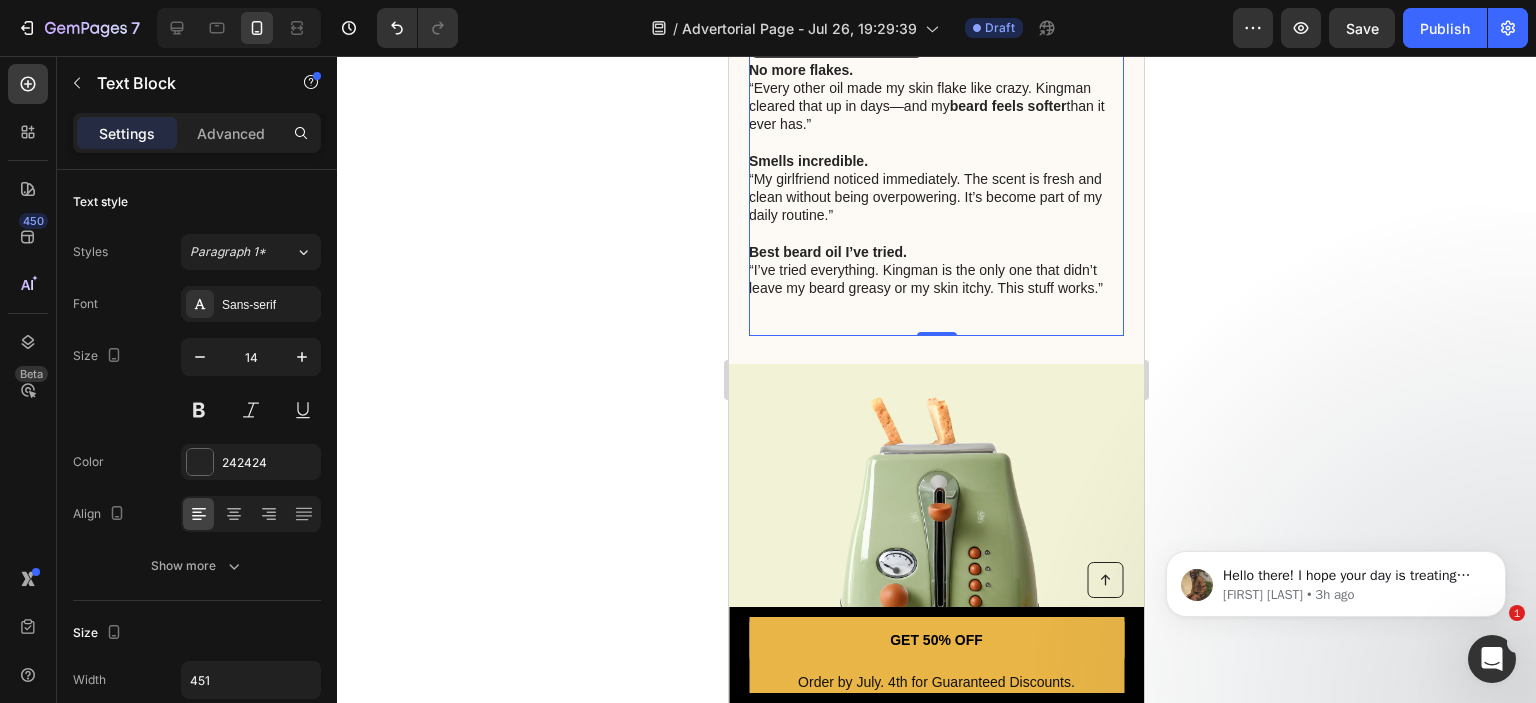 click 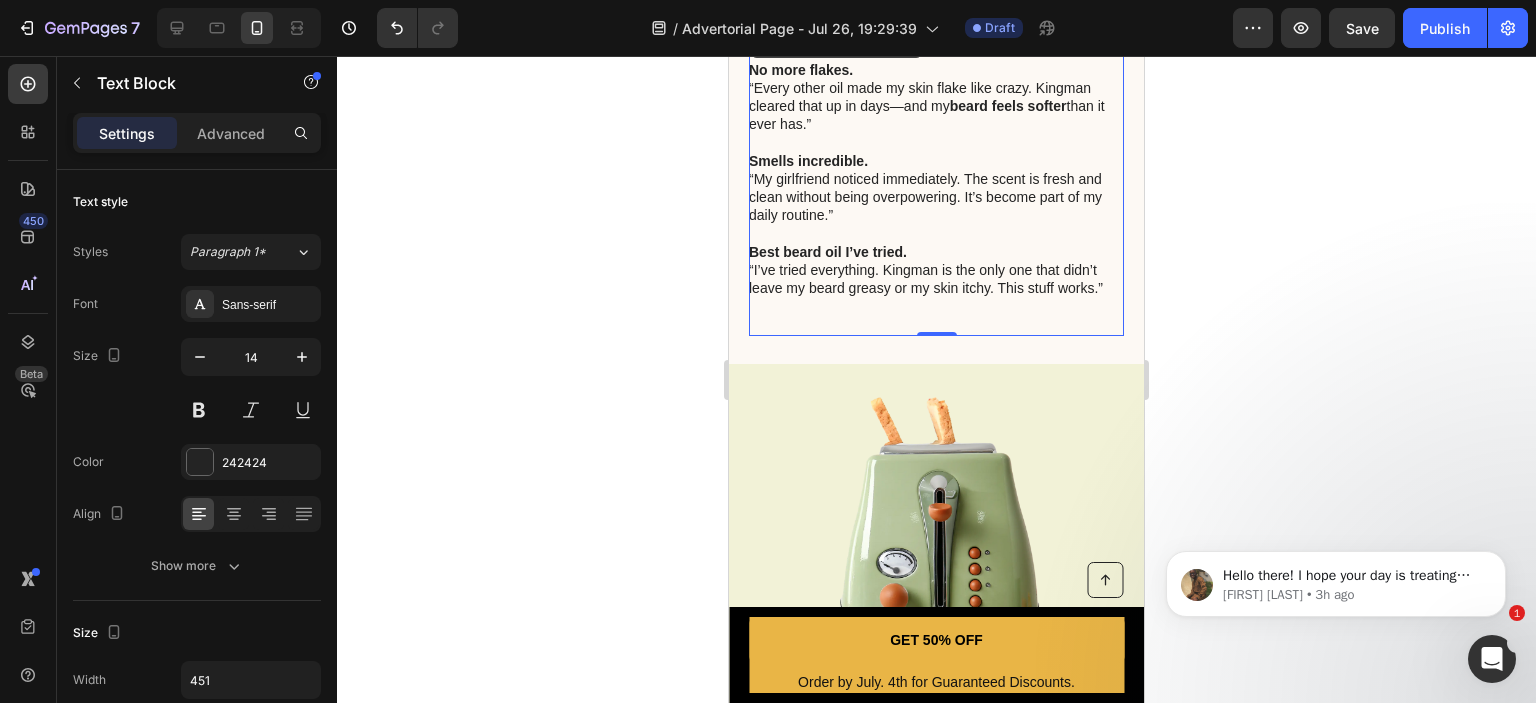 click 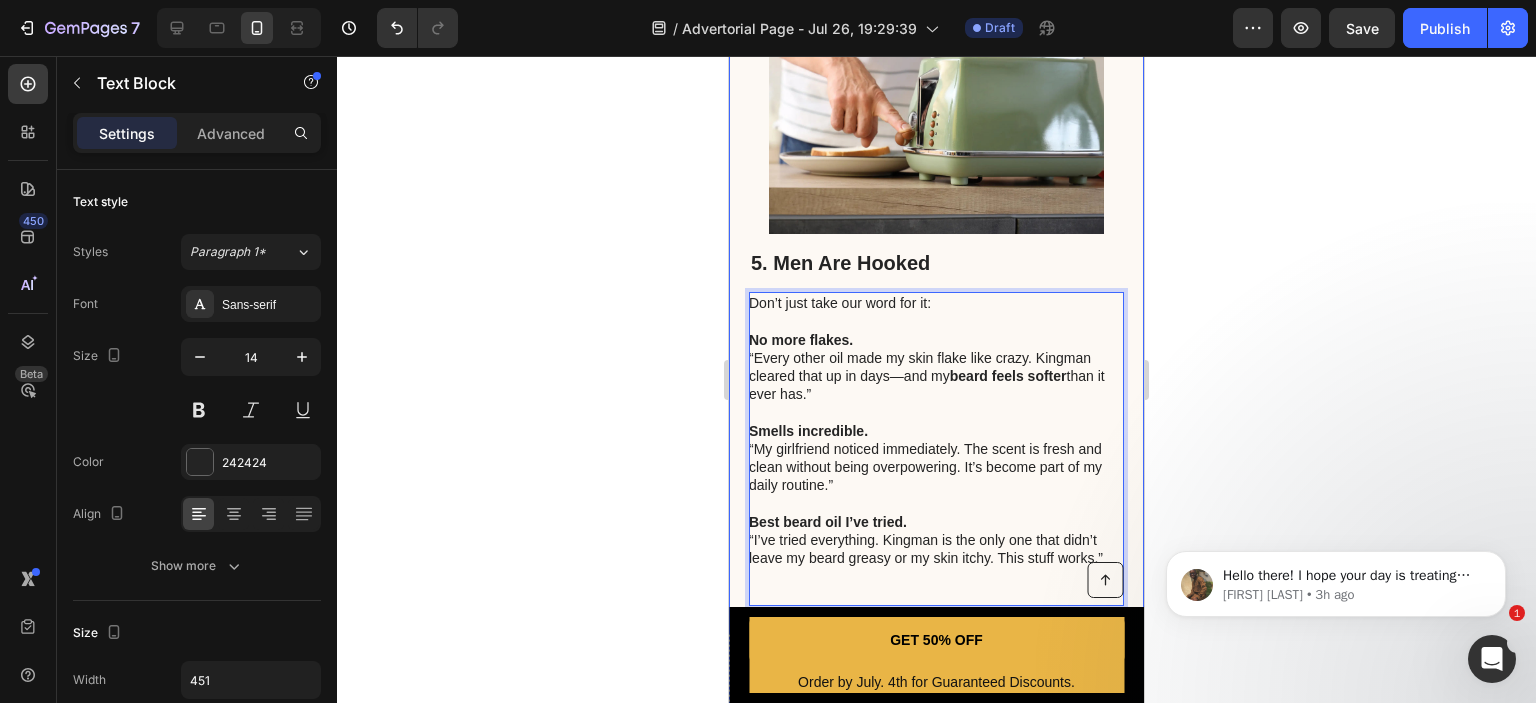 scroll, scrollTop: 3479, scrollLeft: 0, axis: vertical 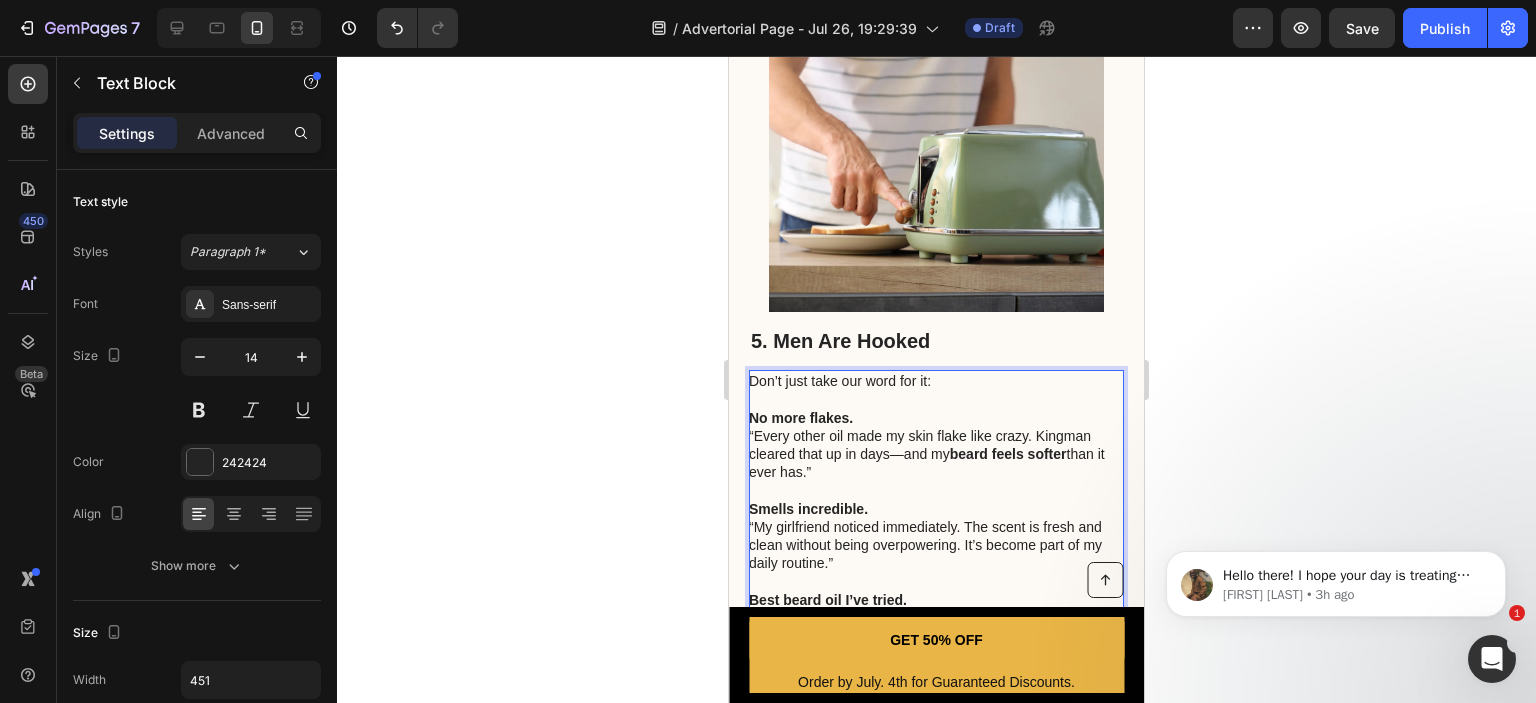 click on "No more flakes. “Every other oil made my skin flake like crazy. Kingman cleared that up in days—and my  beard feels softer  than it ever has.”" at bounding box center [935, 445] 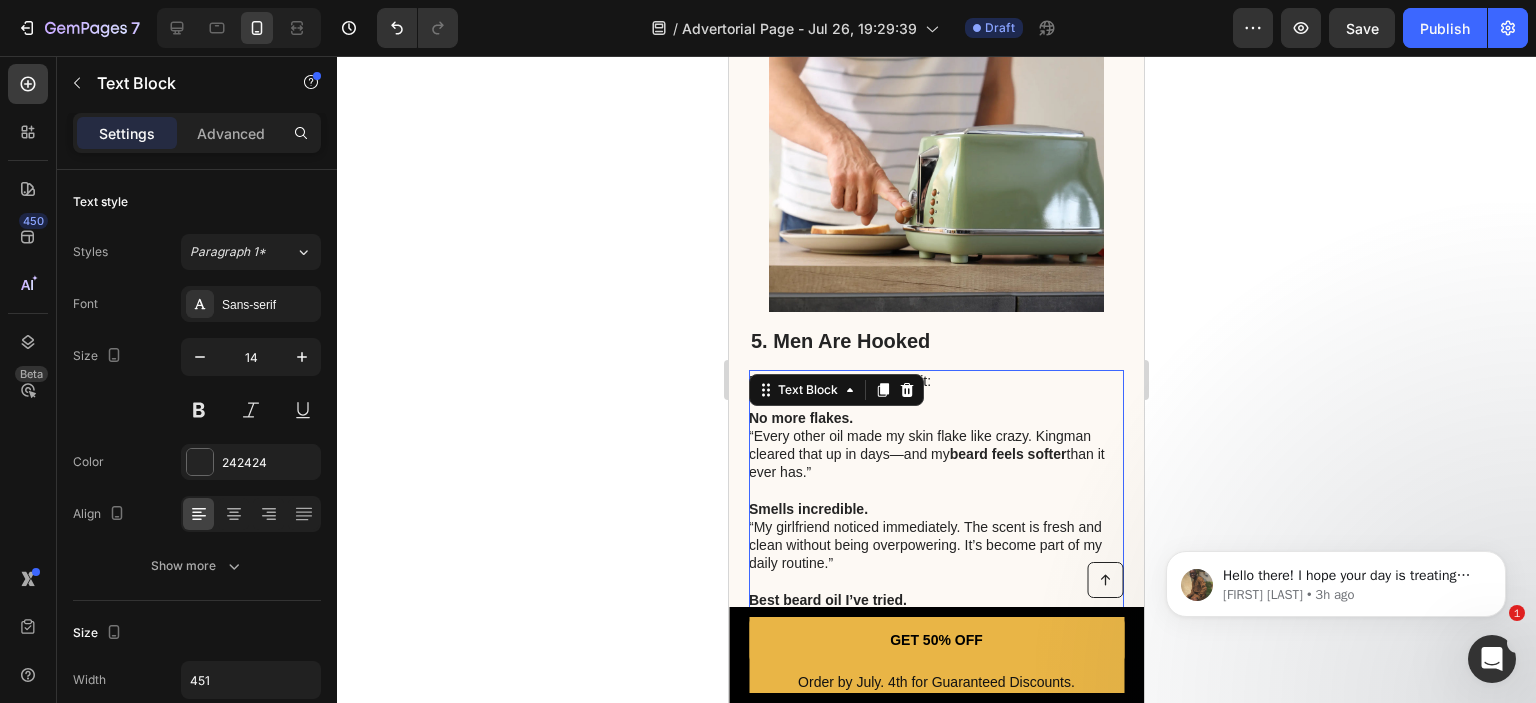 click 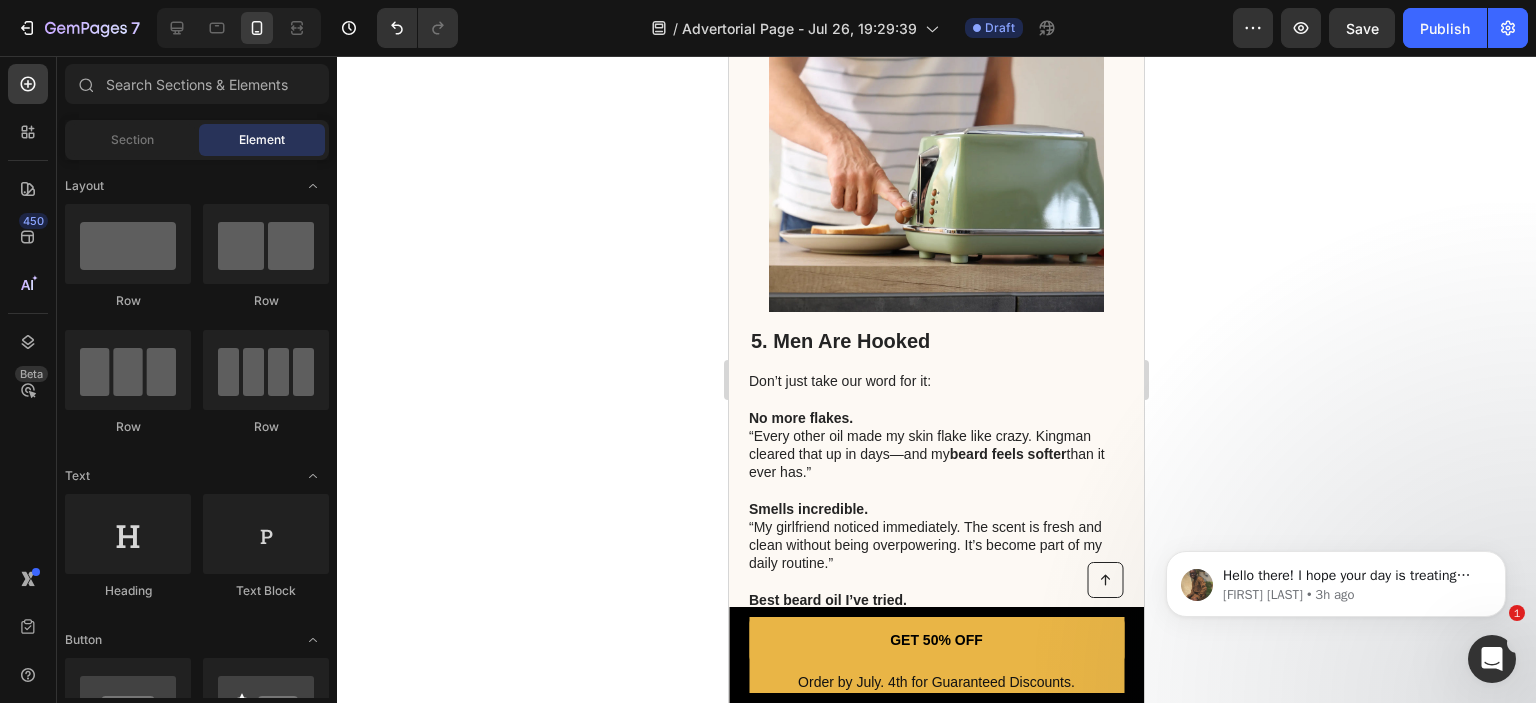 scroll, scrollTop: 3991, scrollLeft: 0, axis: vertical 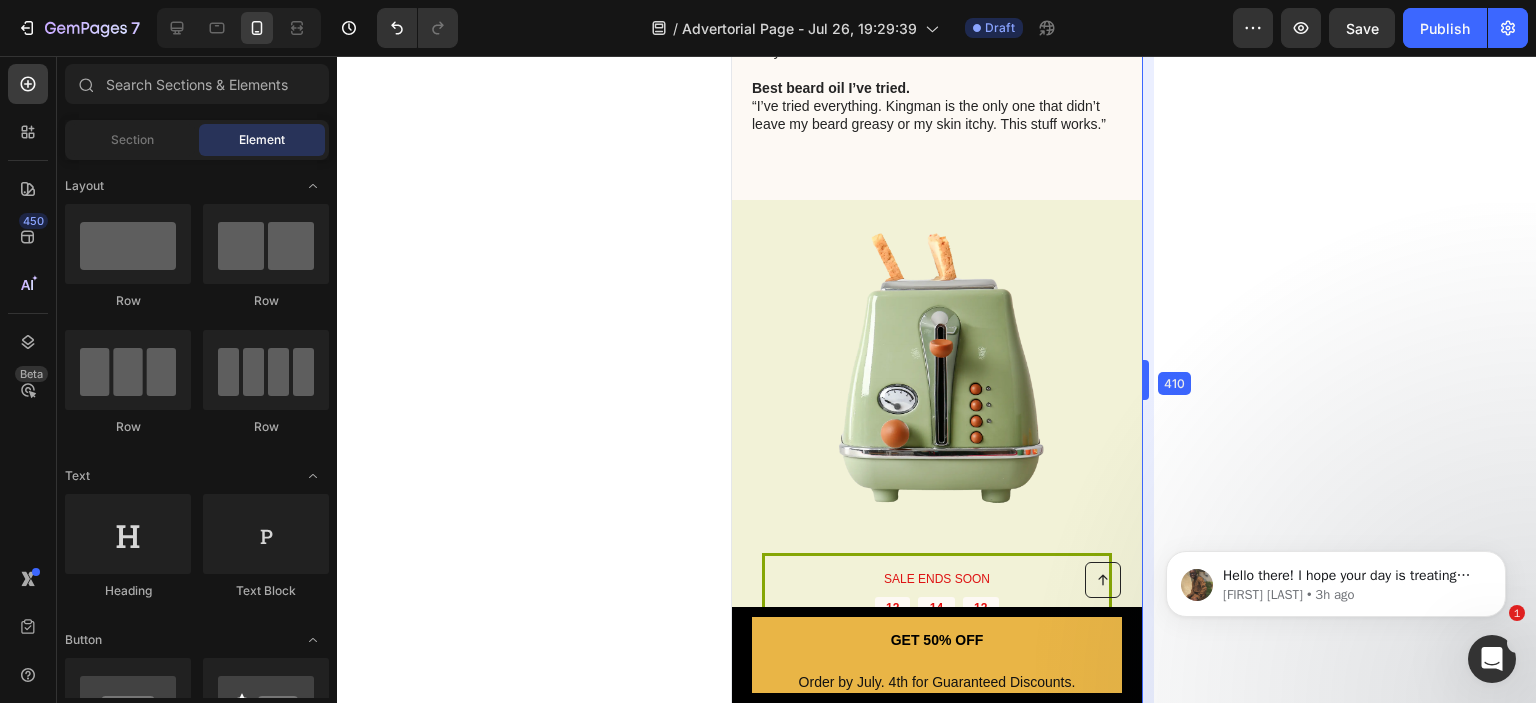 drag, startPoint x: 1150, startPoint y: 499, endPoint x: 1144, endPoint y: 543, distance: 44.407207 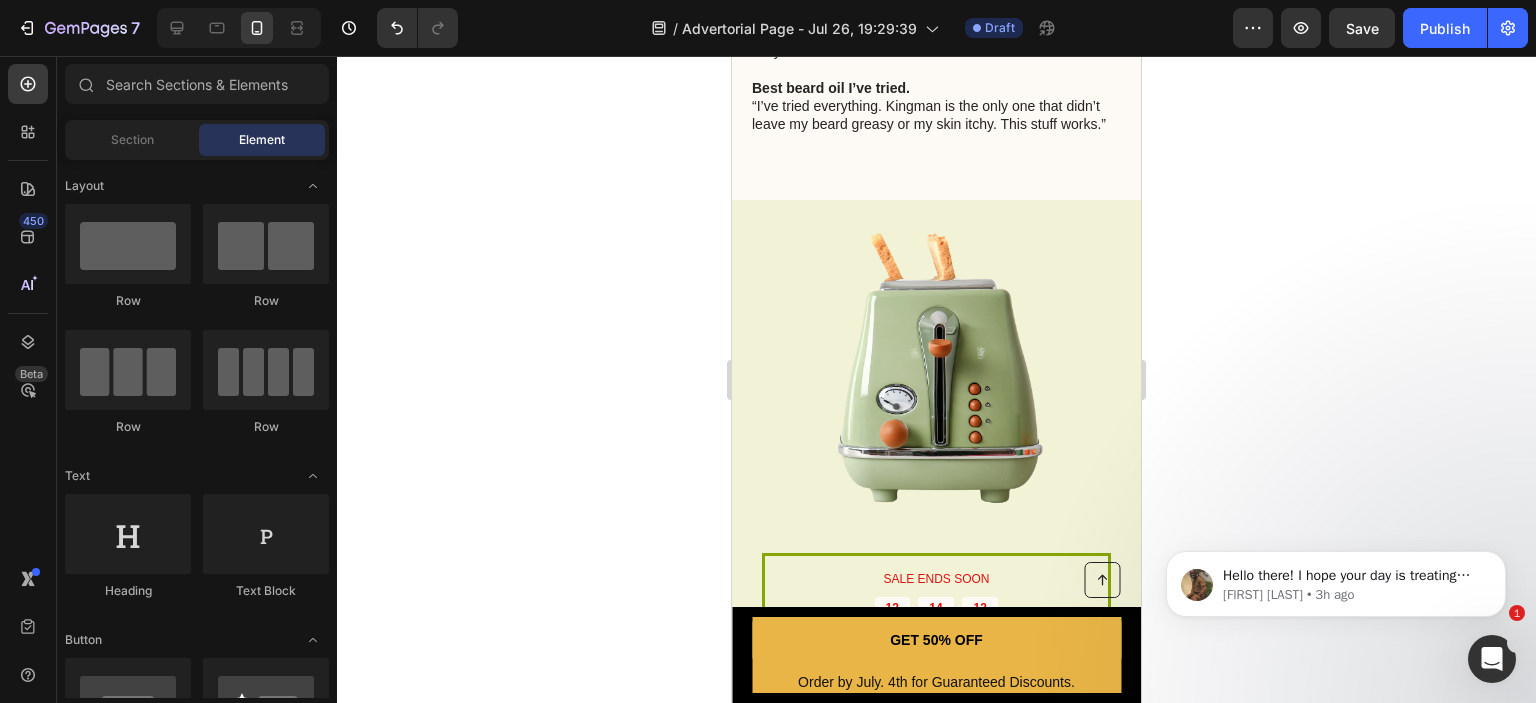 click 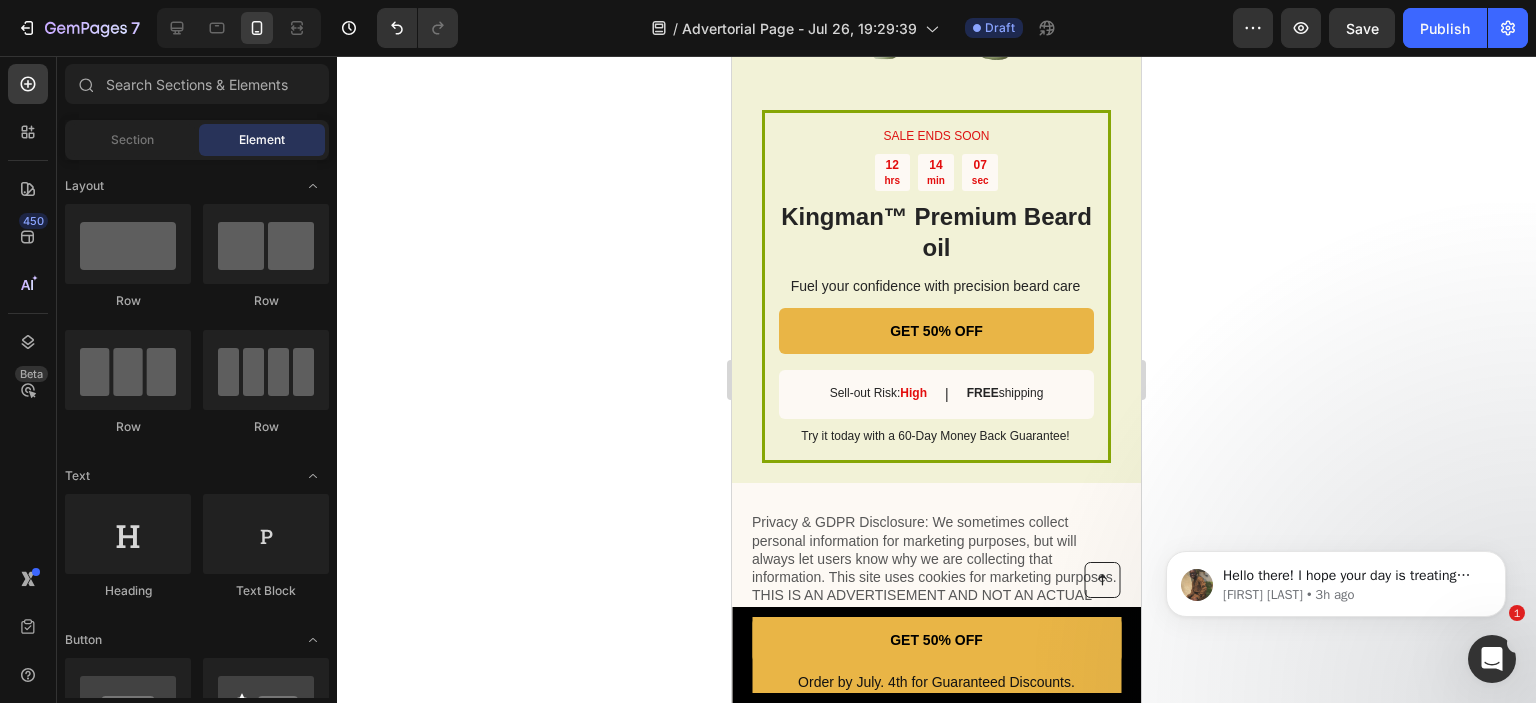 scroll, scrollTop: 3868, scrollLeft: 0, axis: vertical 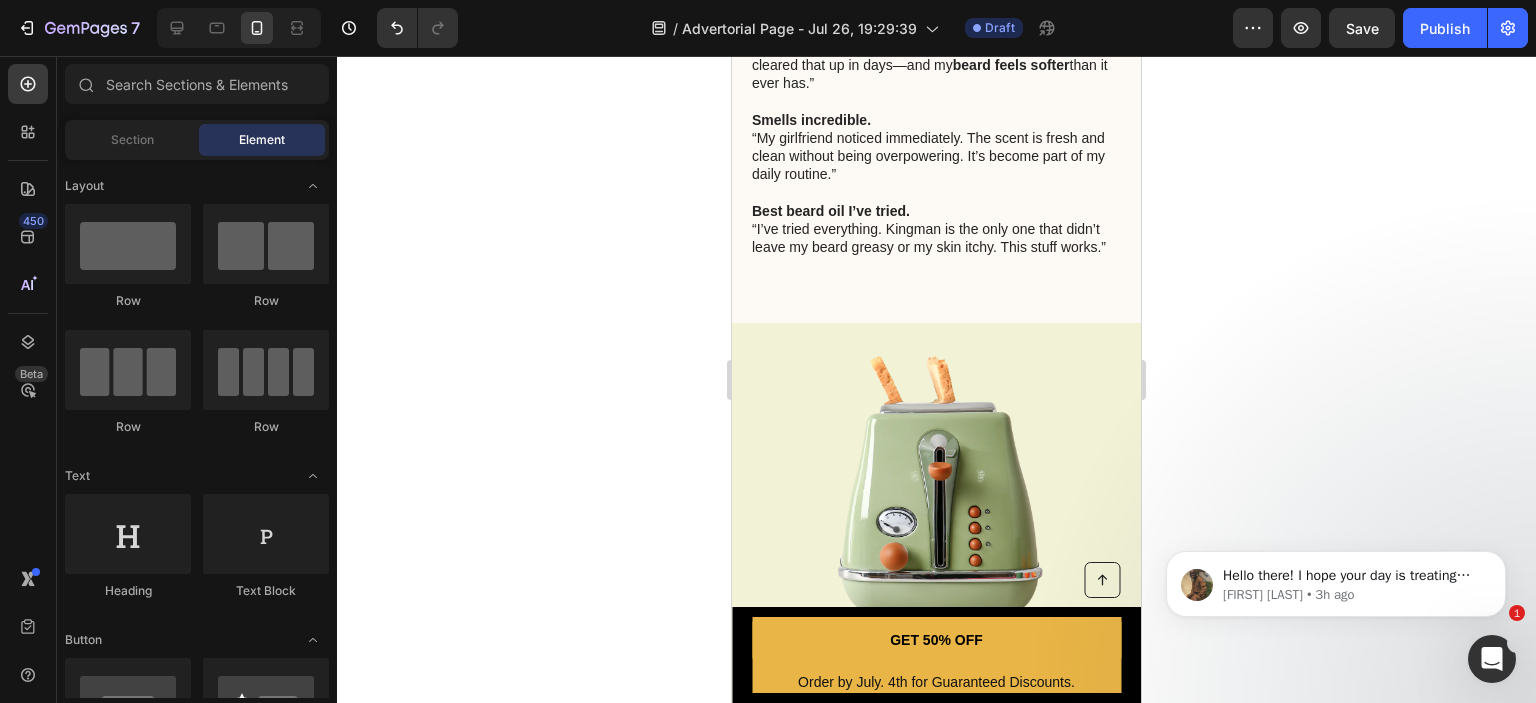 drag, startPoint x: 1136, startPoint y: 509, endPoint x: 1873, endPoint y: 532, distance: 737.3588 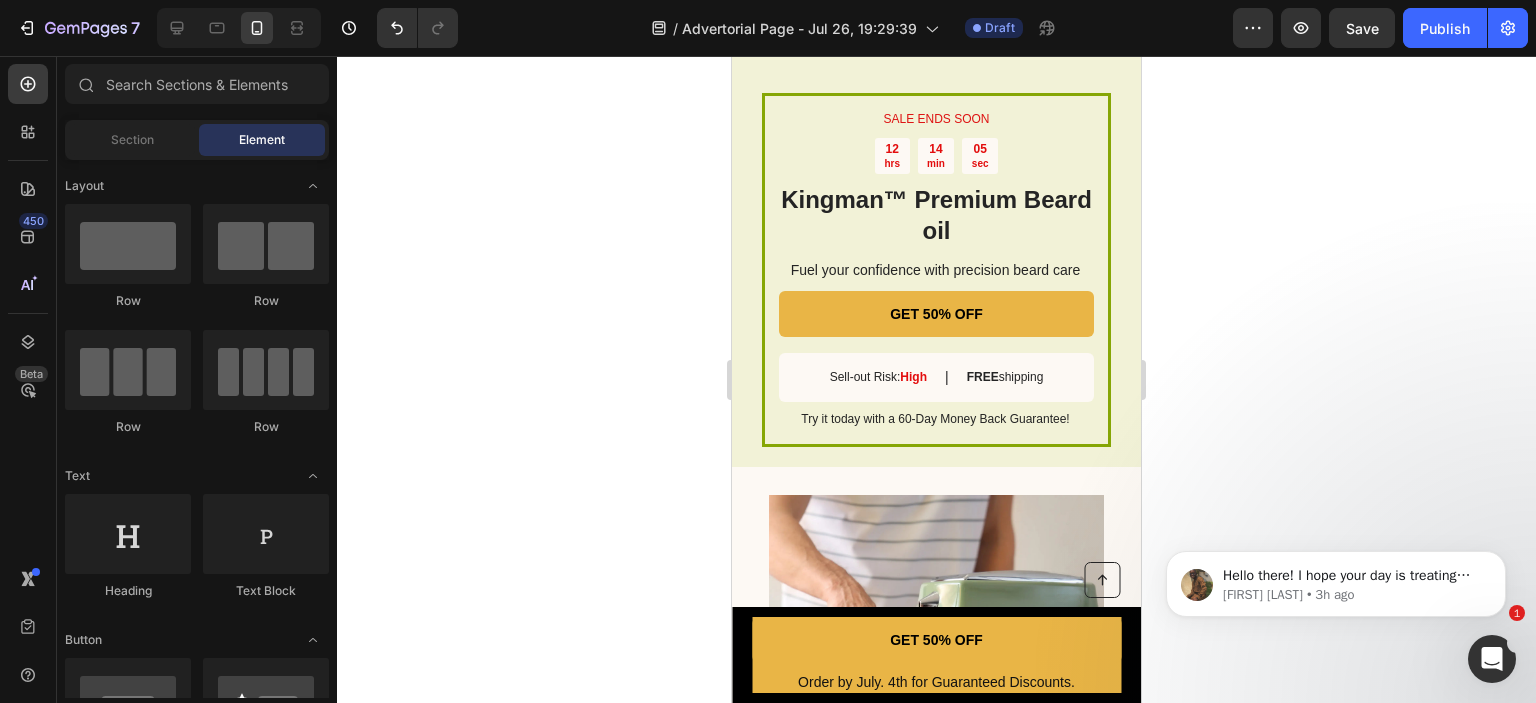 scroll, scrollTop: 2985, scrollLeft: 0, axis: vertical 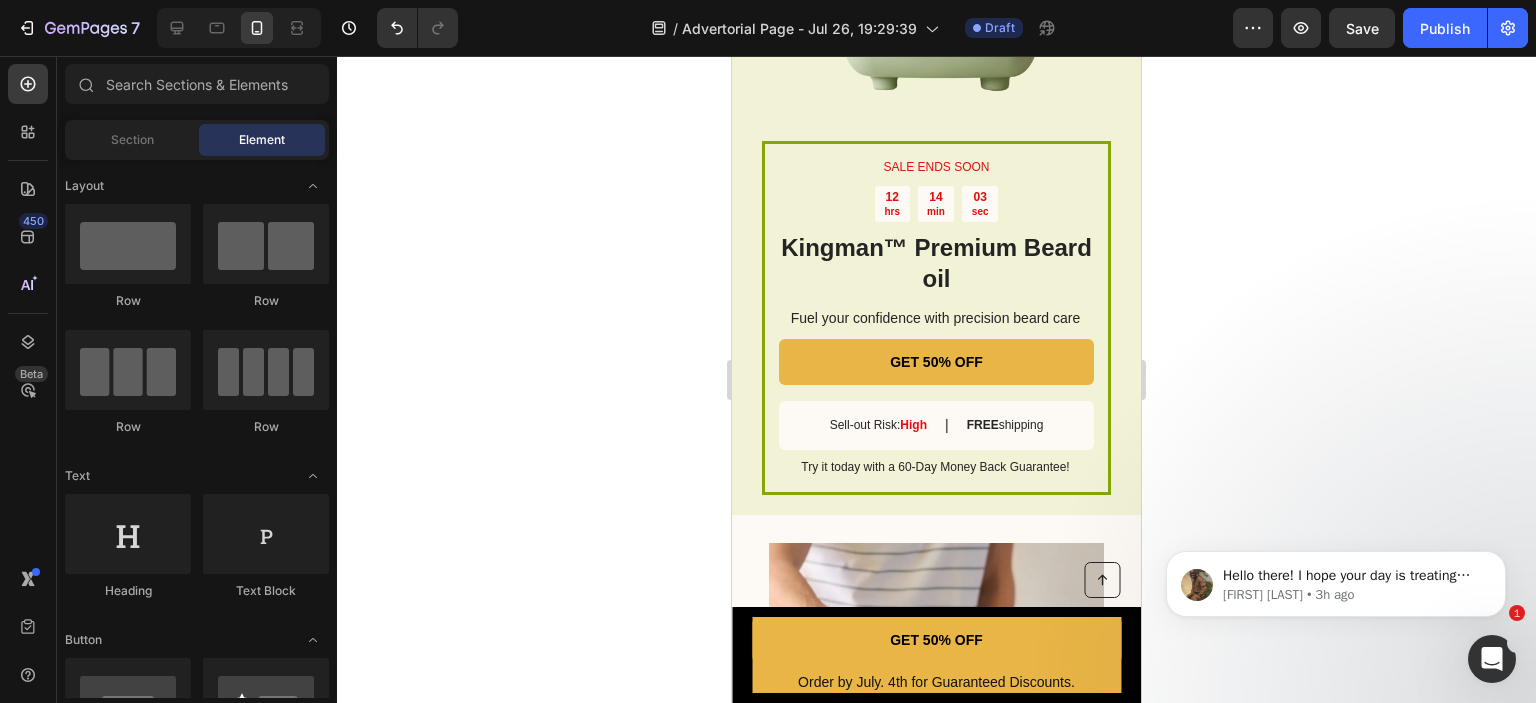 click 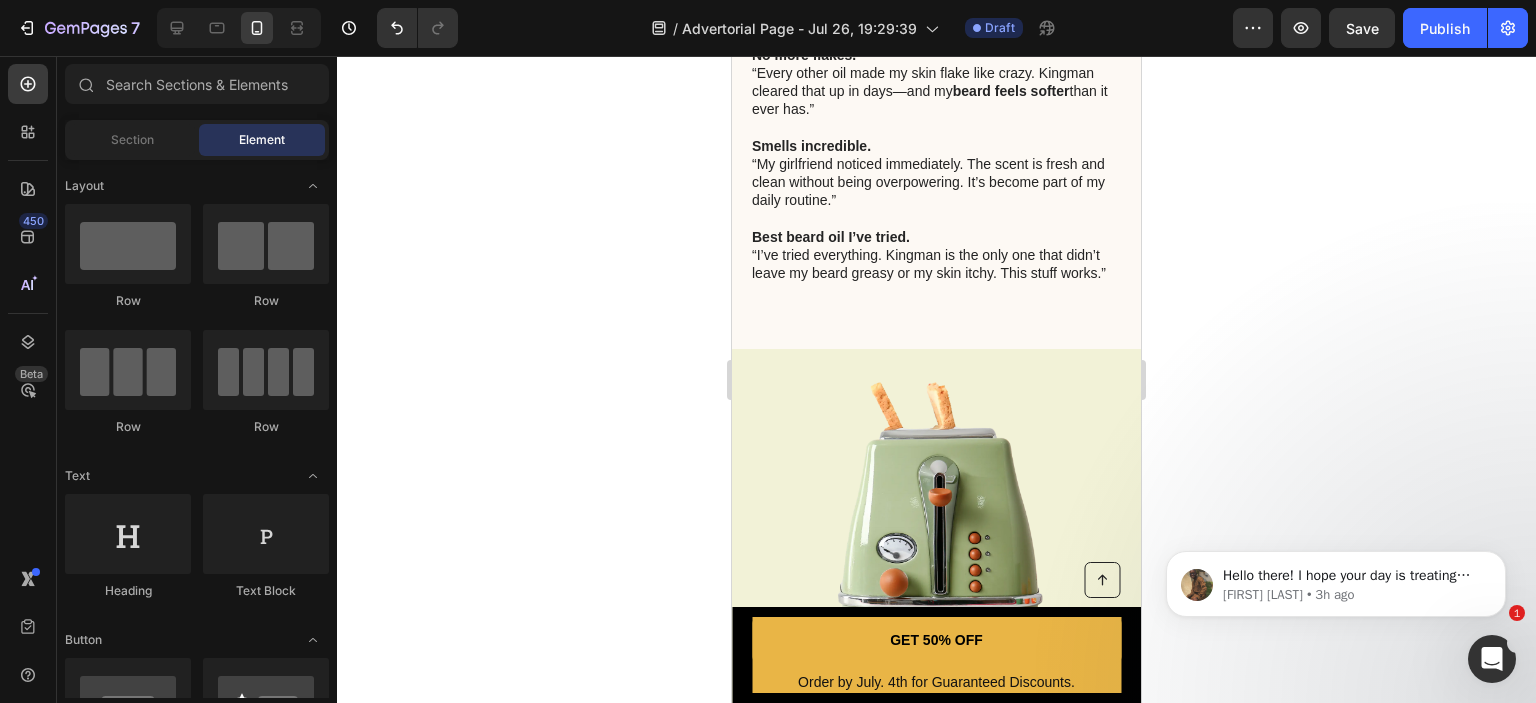 scroll, scrollTop: 3849, scrollLeft: 0, axis: vertical 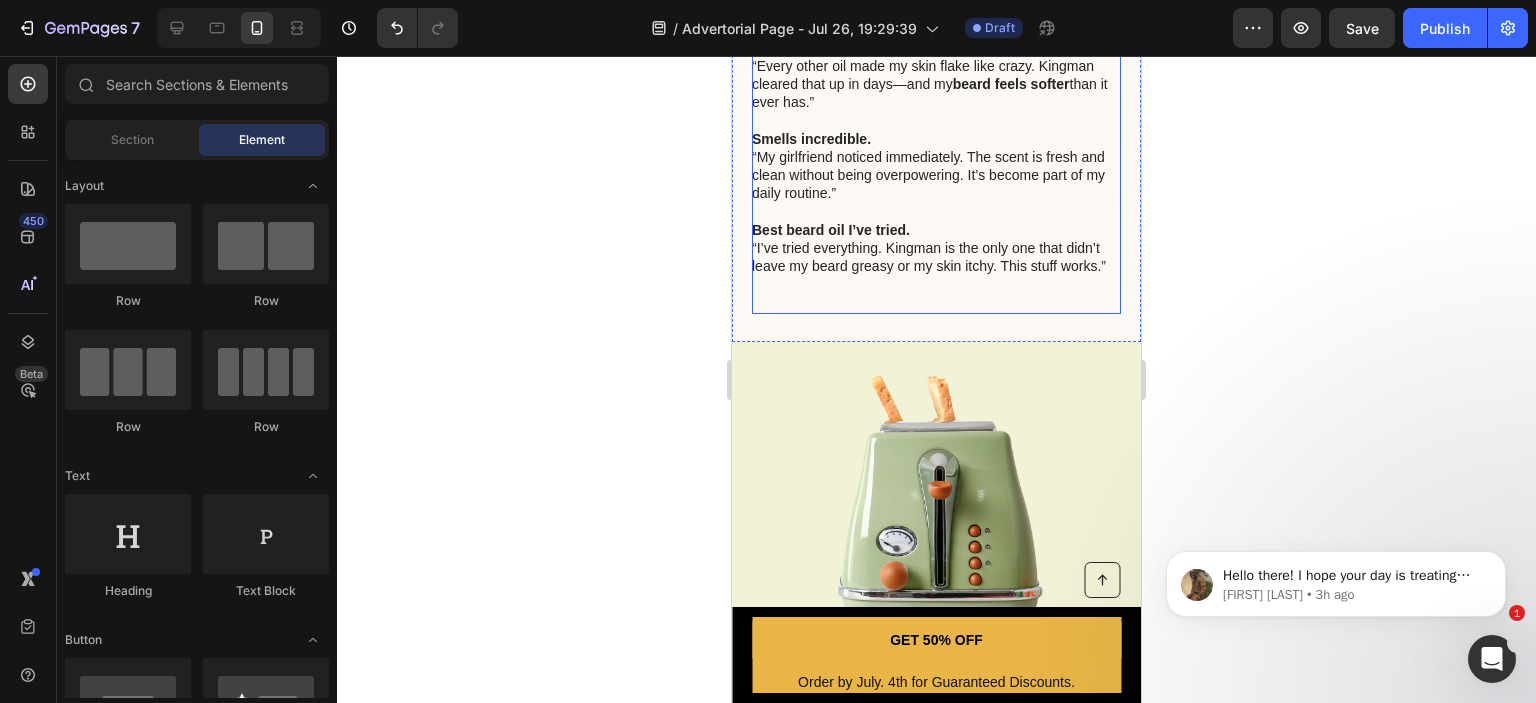 click on "Smells incredible. “My girlfriend noticed immediately. The scent is fresh and clean without being overpowering. It’s become part of my daily routine.”" at bounding box center [935, 166] 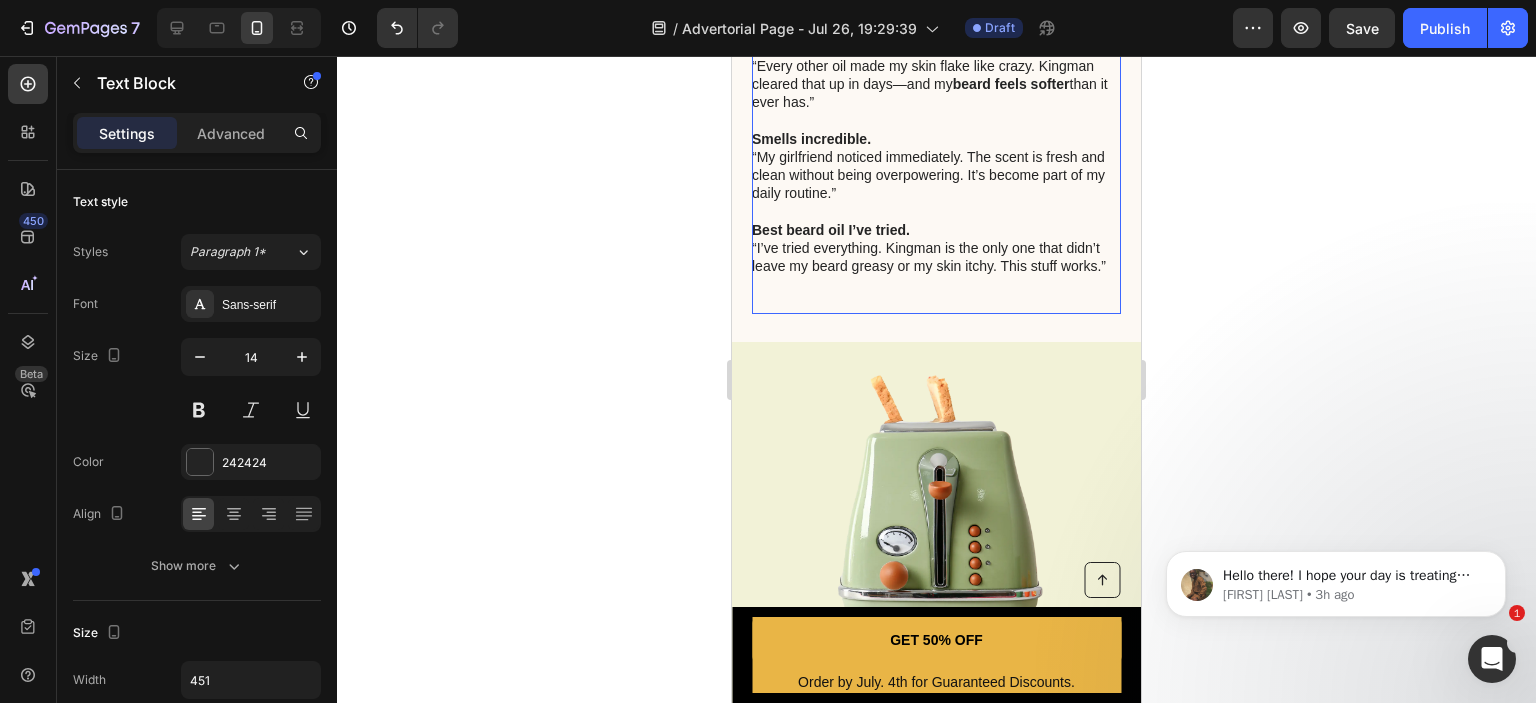 click on "Smells incredible. “My girlfriend noticed immediately. The scent is fresh and clean without being overpowering. It’s become part of my daily routine.”" at bounding box center [935, 166] 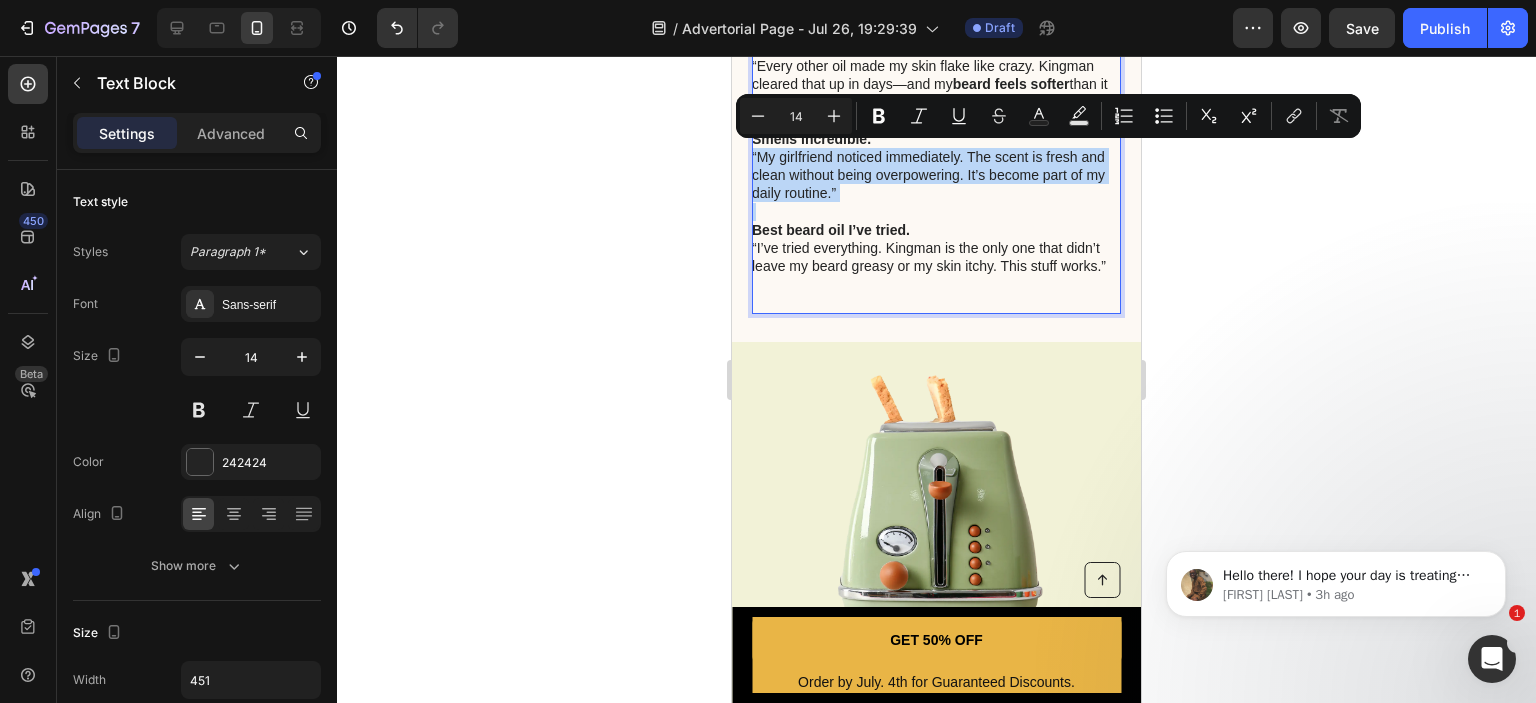 click on "Smells incredible. “My girlfriend noticed immediately. The scent is fresh and clean without being overpowering. It’s become part of my daily routine.”" at bounding box center (935, 166) 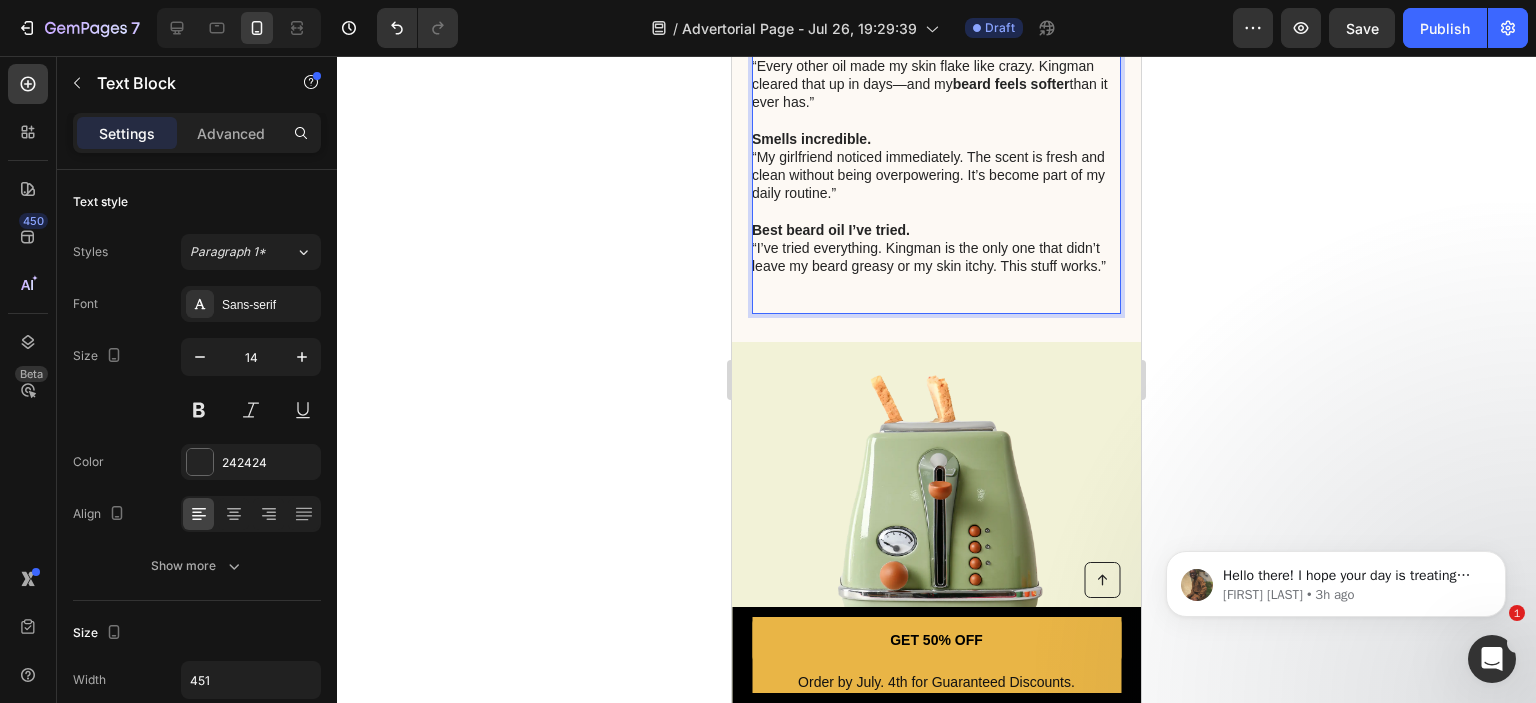 click on "Smells incredible. “My girlfriend noticed immediately. The scent is fresh and clean without being overpowering. It’s become part of my daily routine.”" at bounding box center (935, 166) 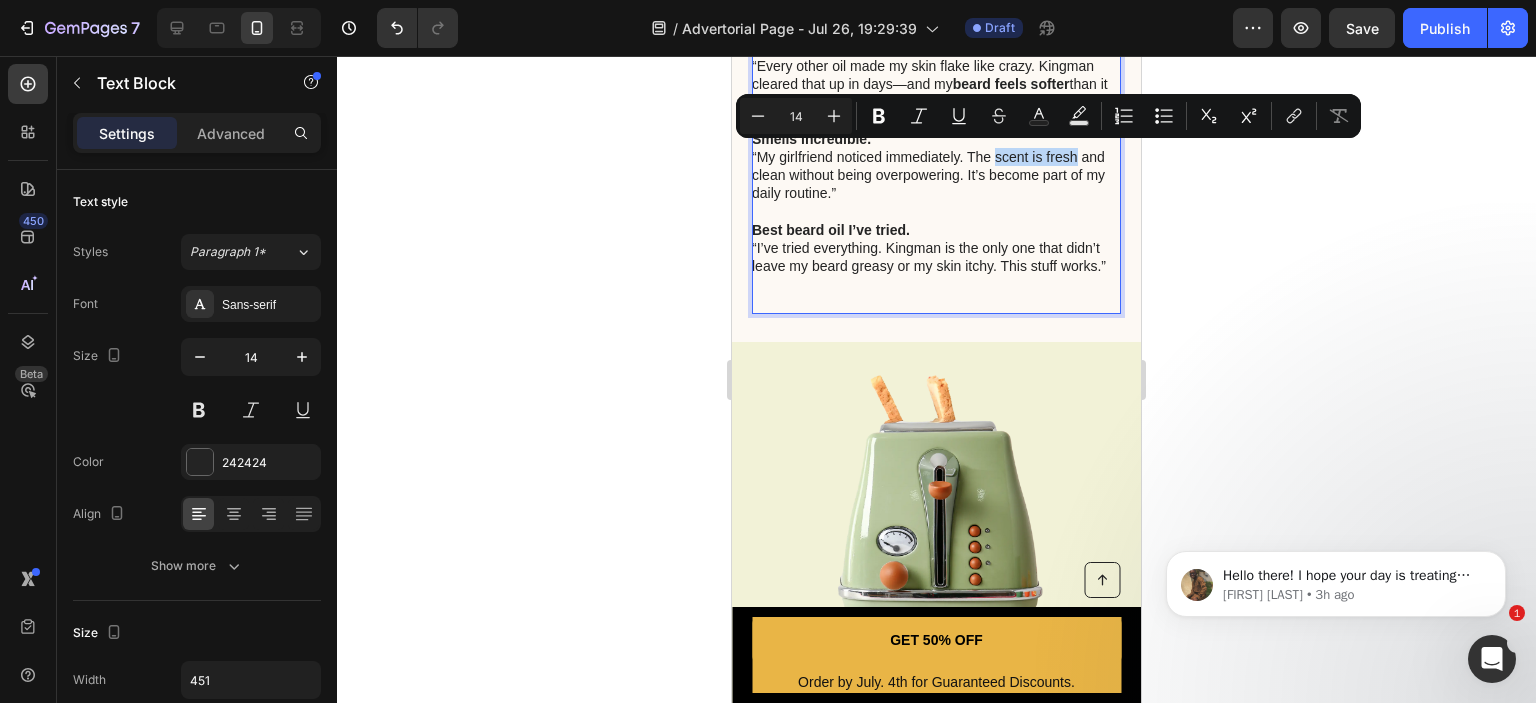 drag, startPoint x: 993, startPoint y: 155, endPoint x: 1076, endPoint y: 154, distance: 83.00603 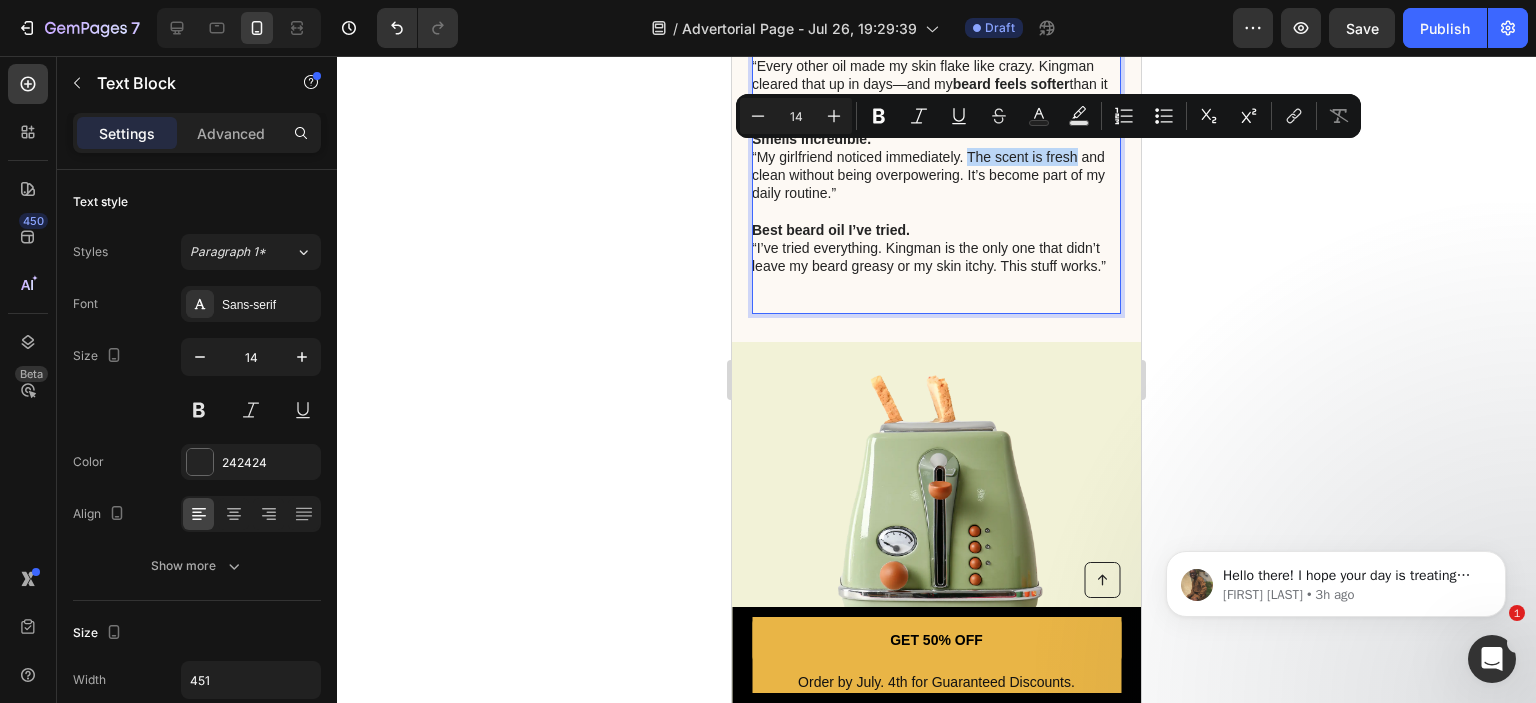 drag, startPoint x: 1076, startPoint y: 154, endPoint x: 968, endPoint y: 156, distance: 108.01852 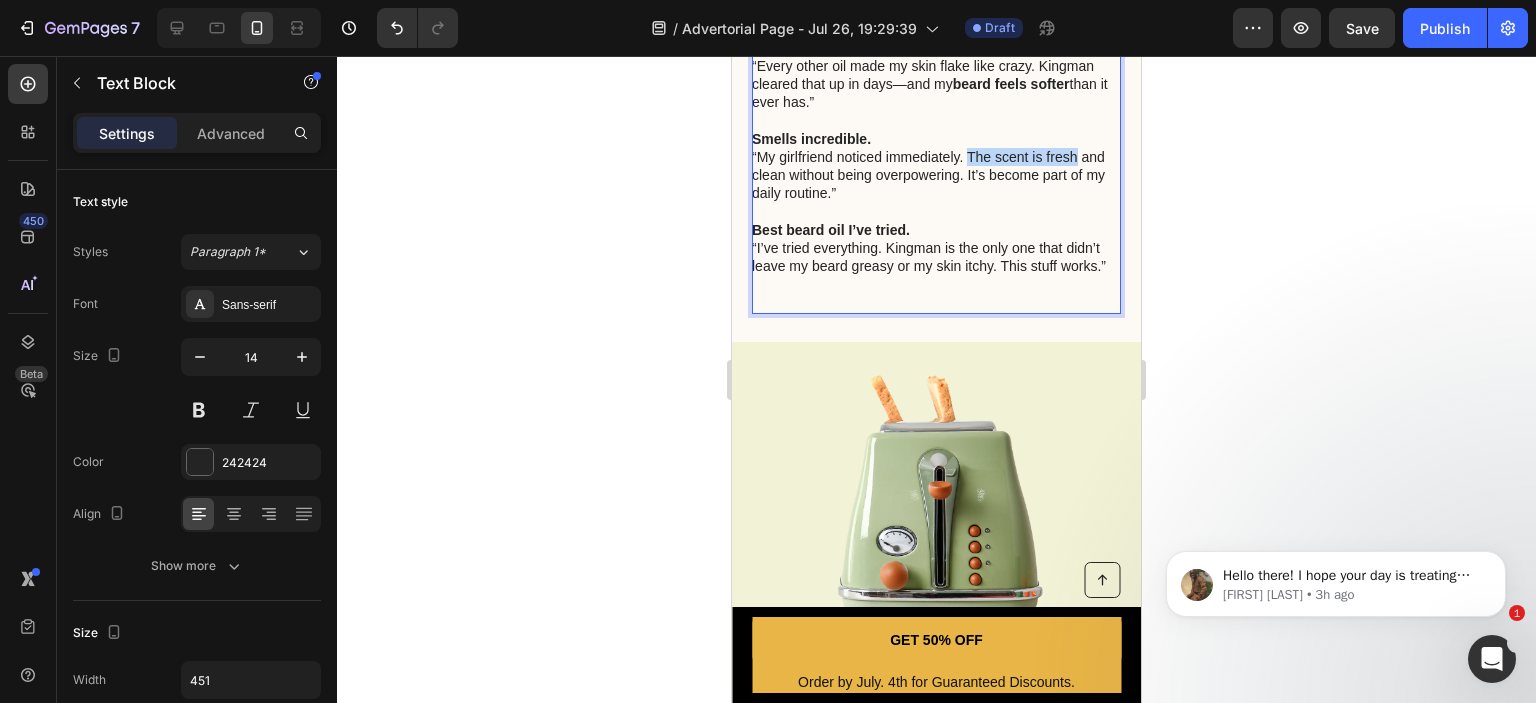 drag, startPoint x: 1078, startPoint y: 155, endPoint x: 968, endPoint y: 154, distance: 110.00455 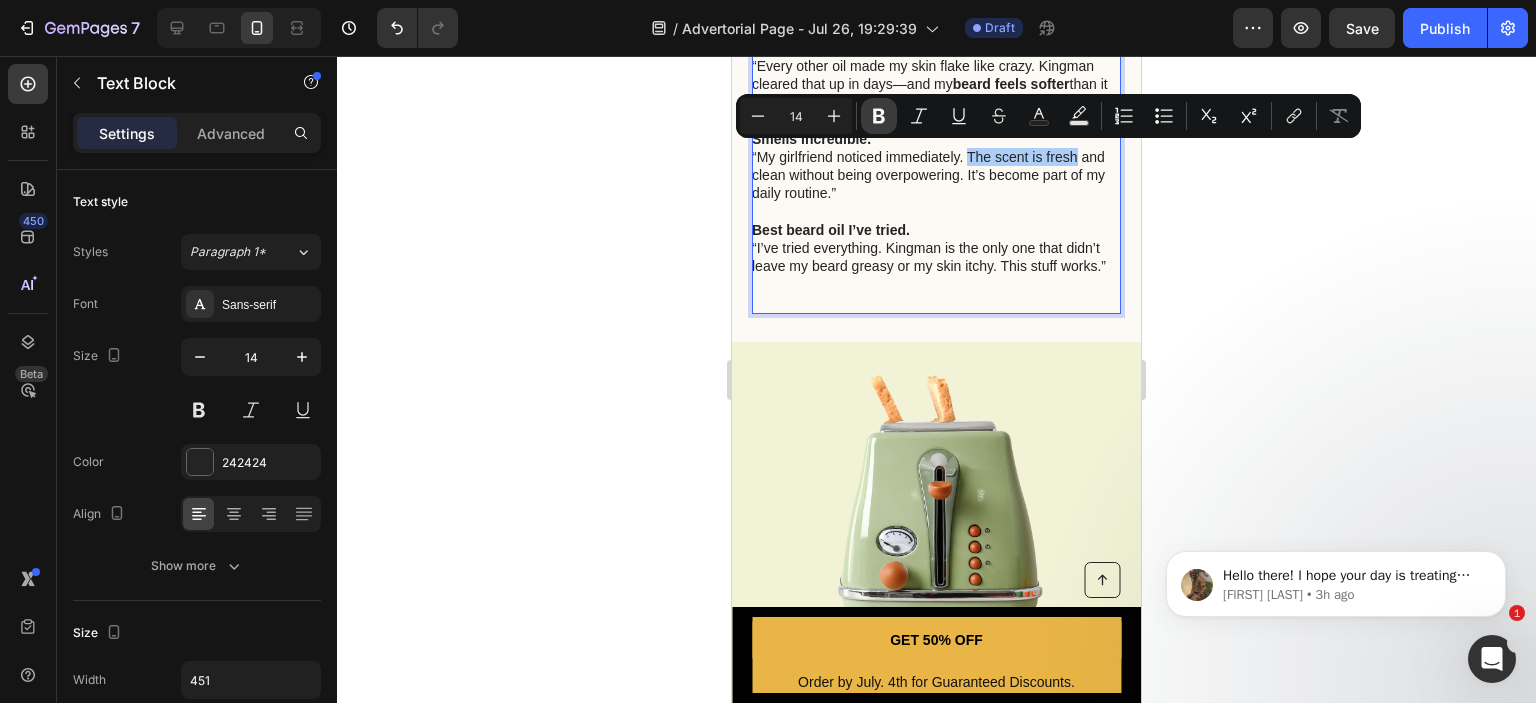 click 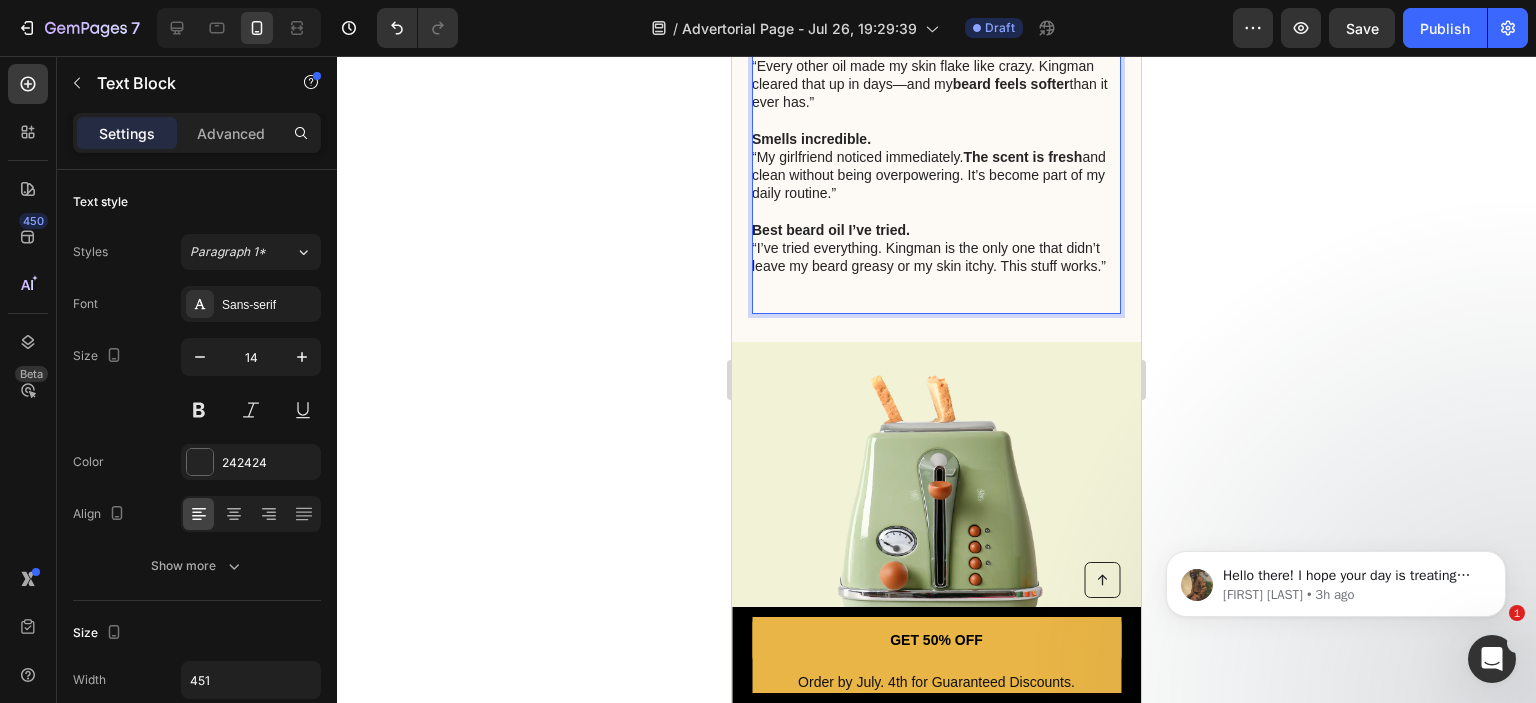 click on "The scent is fresh" at bounding box center [1022, 157] 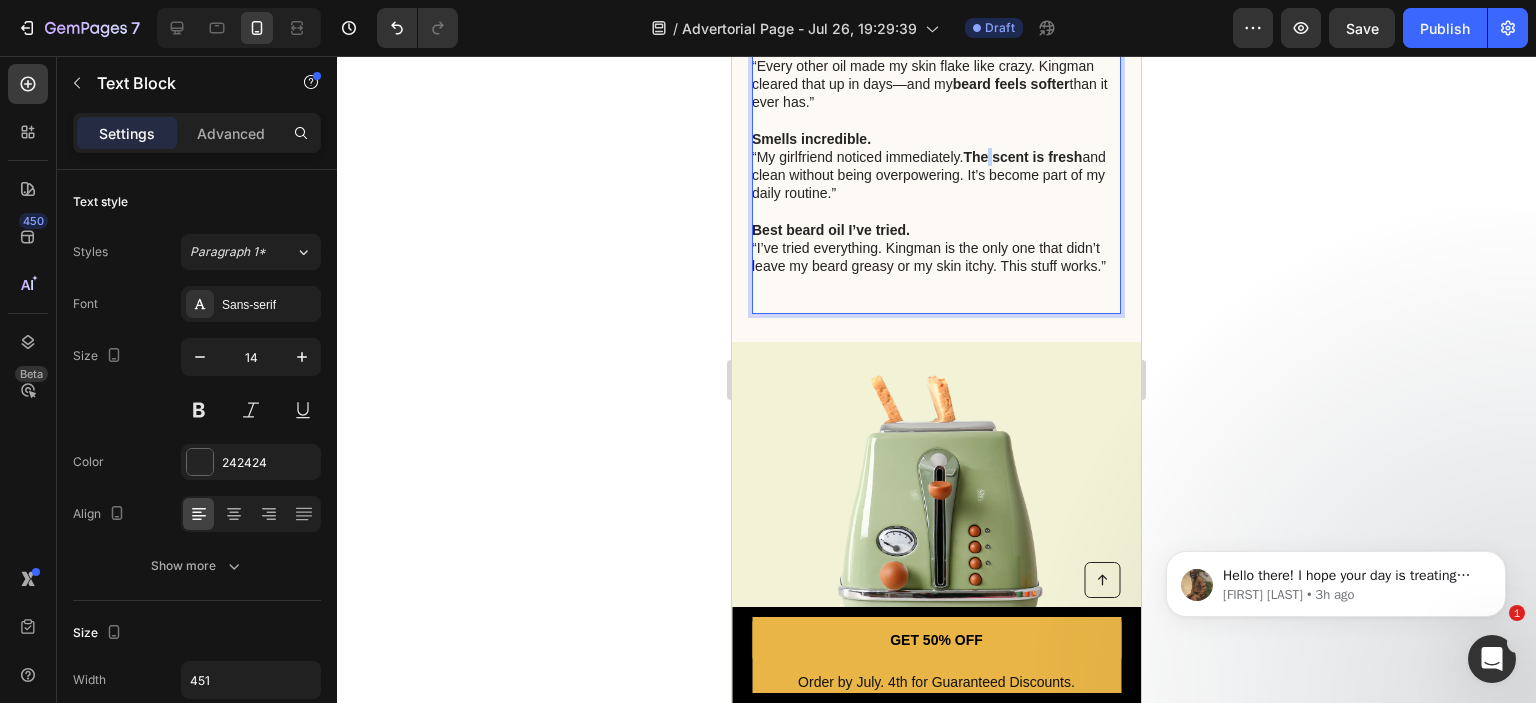 click on "The scent is fresh" at bounding box center (1022, 157) 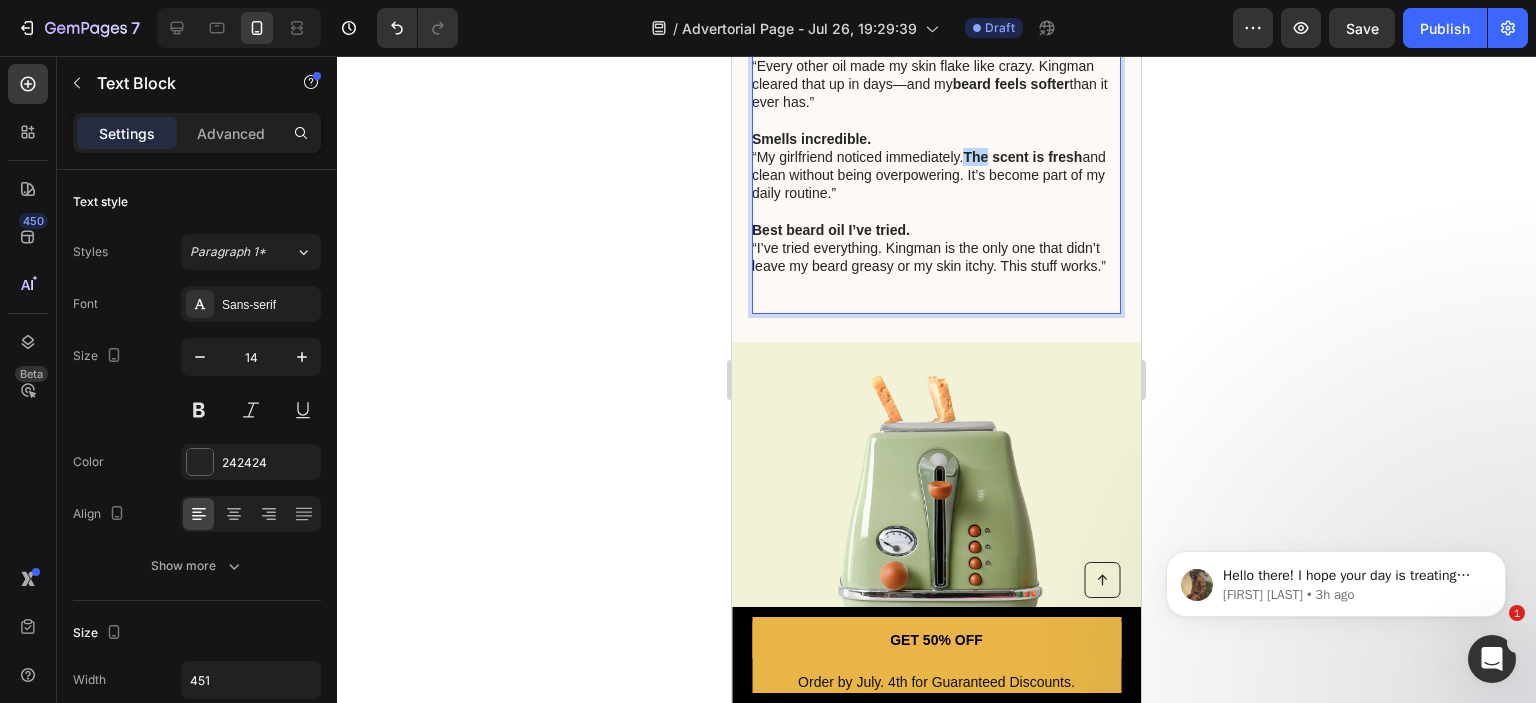 drag, startPoint x: 991, startPoint y: 156, endPoint x: 967, endPoint y: 157, distance: 24.020824 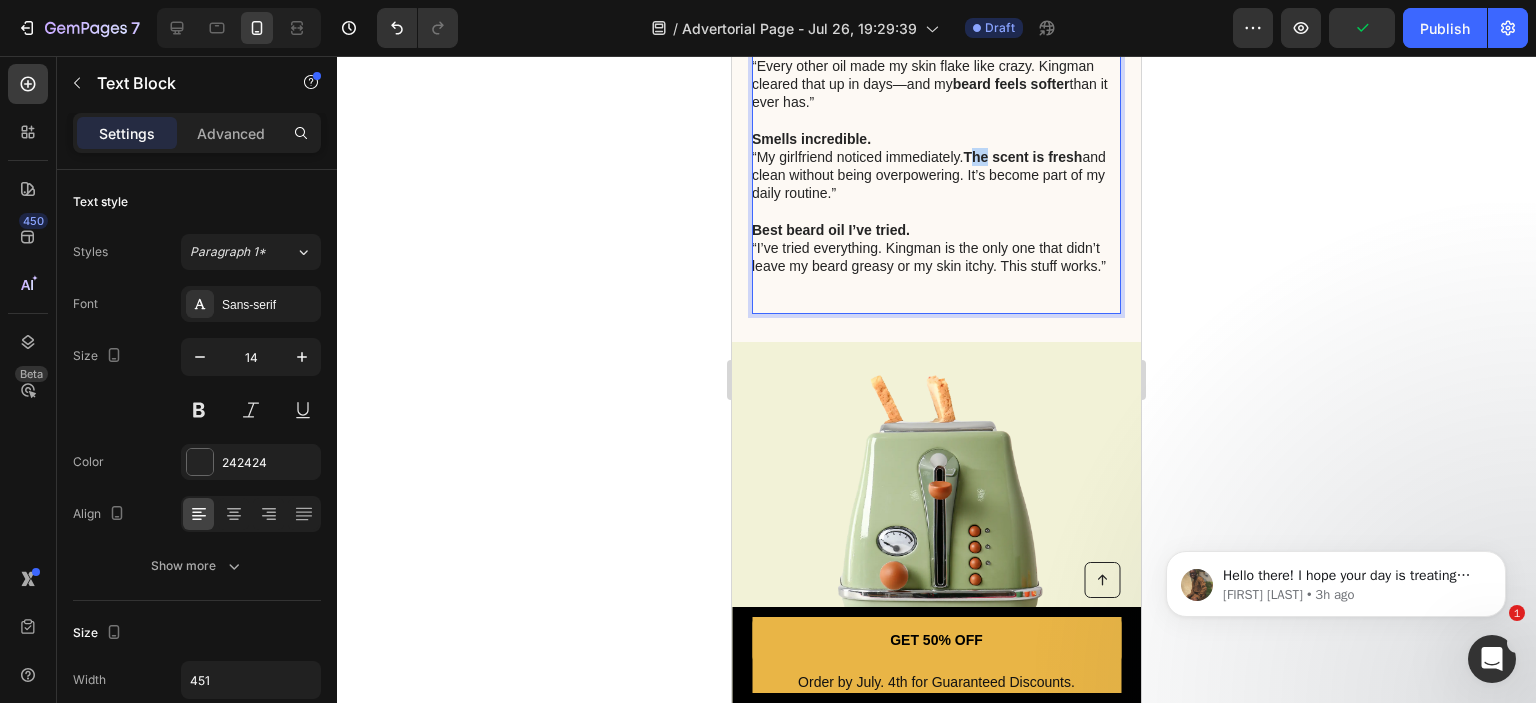 drag, startPoint x: 988, startPoint y: 158, endPoint x: 977, endPoint y: 158, distance: 11 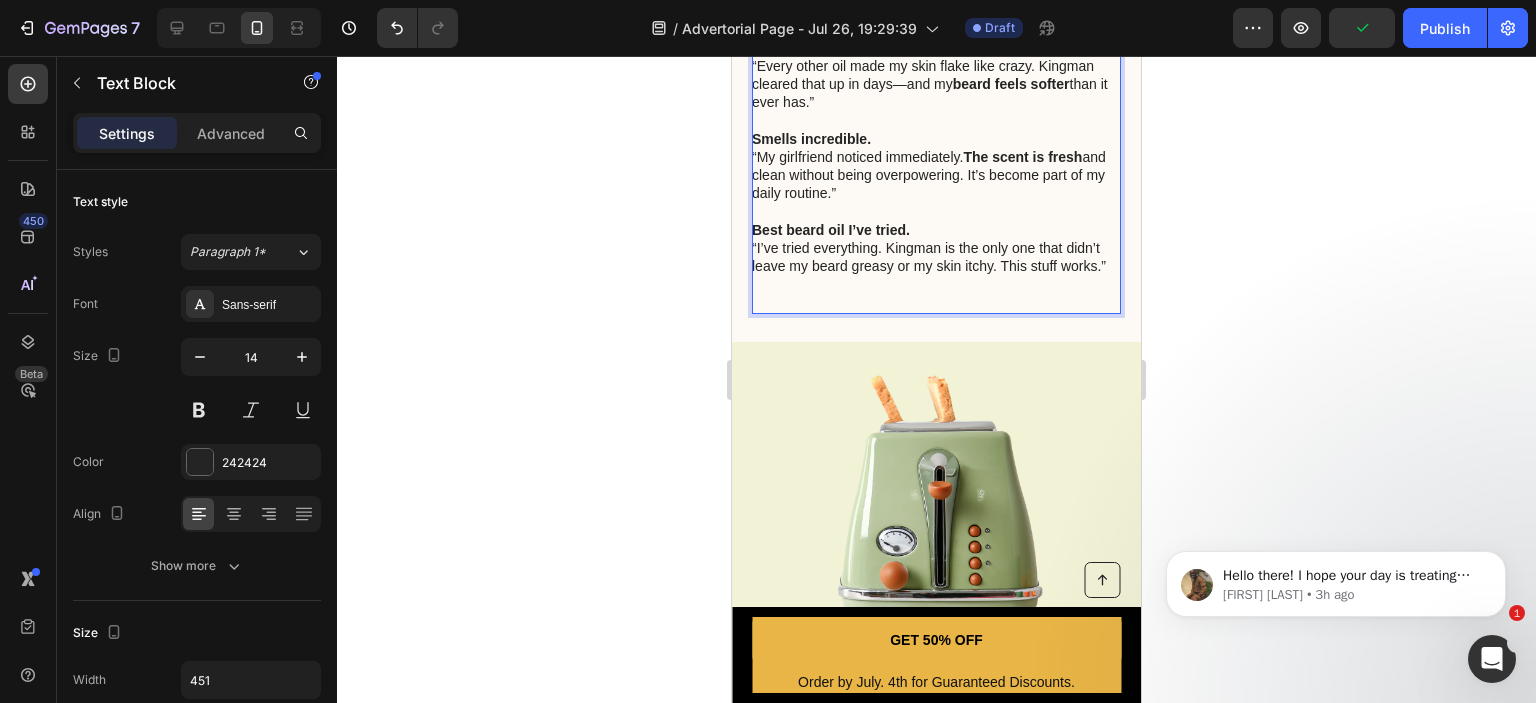 click at bounding box center [935, 212] 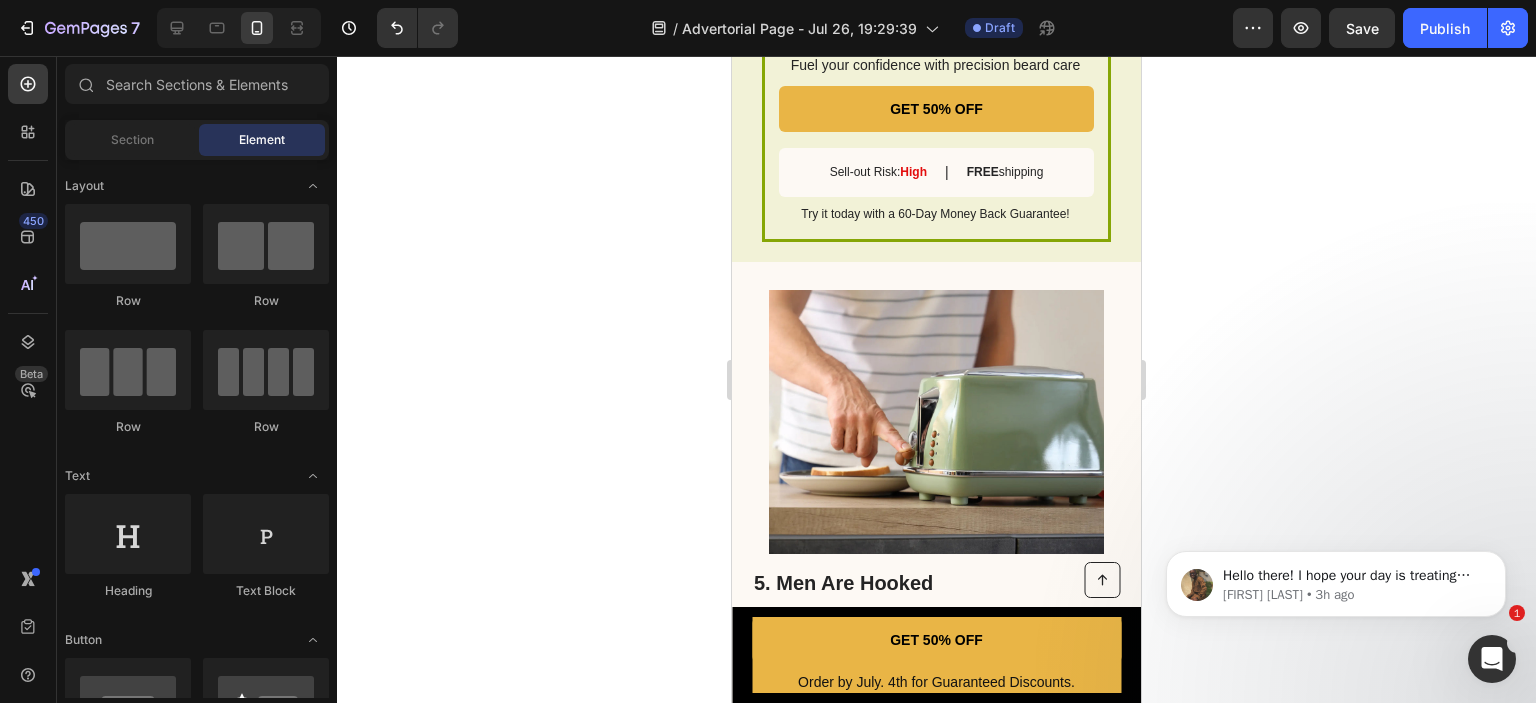 scroll, scrollTop: 2116, scrollLeft: 0, axis: vertical 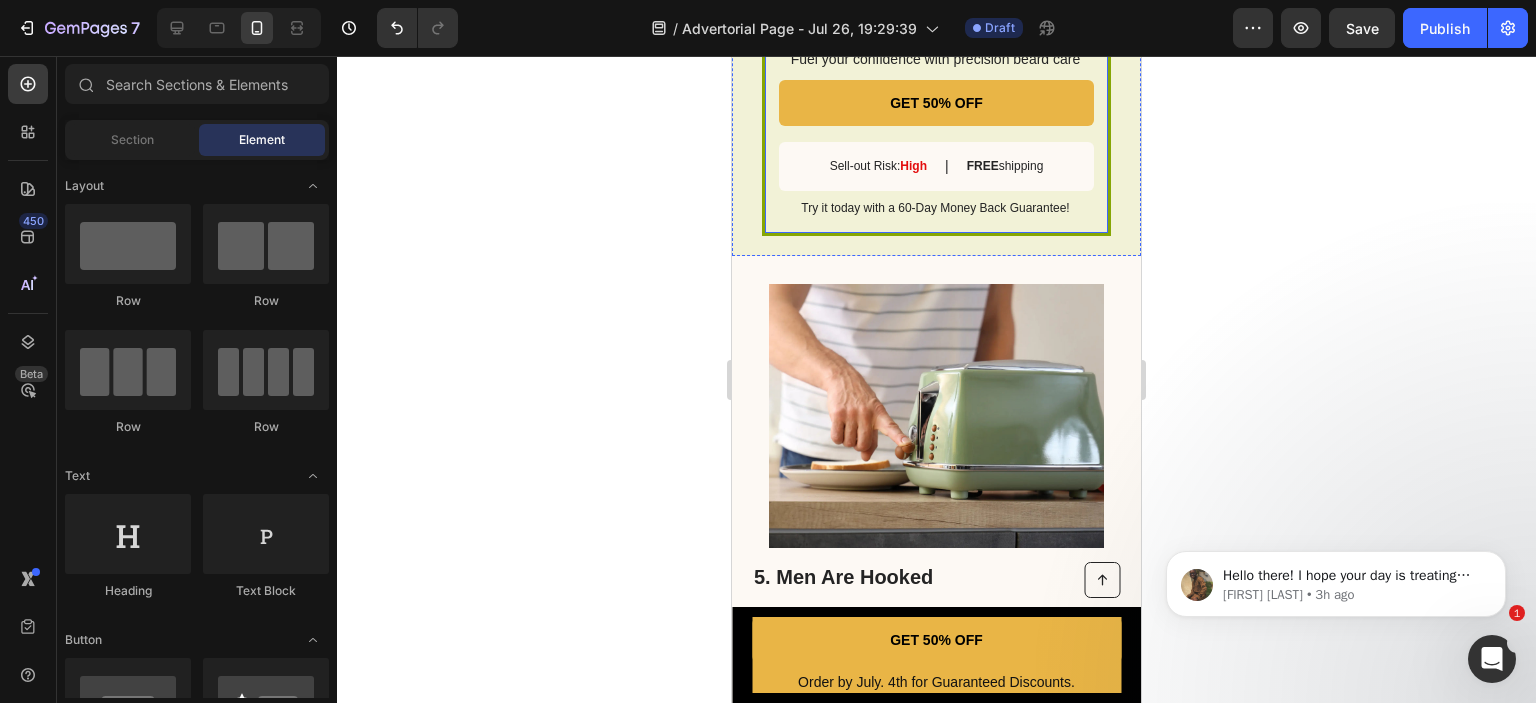 click on "SALE ENDS SOON Text Block 12 hrs 13 min 19 sec Countdown Timer Kingman ™ Premium Beard oil Heading Fuel your confidence with precision beard care Text Block GET 50% OFF Button Sell-out Risk:  High Text Block | Text Block FREE  shipping Text Block Row Try it today with a 60-Day Money Back Guarantee! Text Block Row" at bounding box center [936, 59] 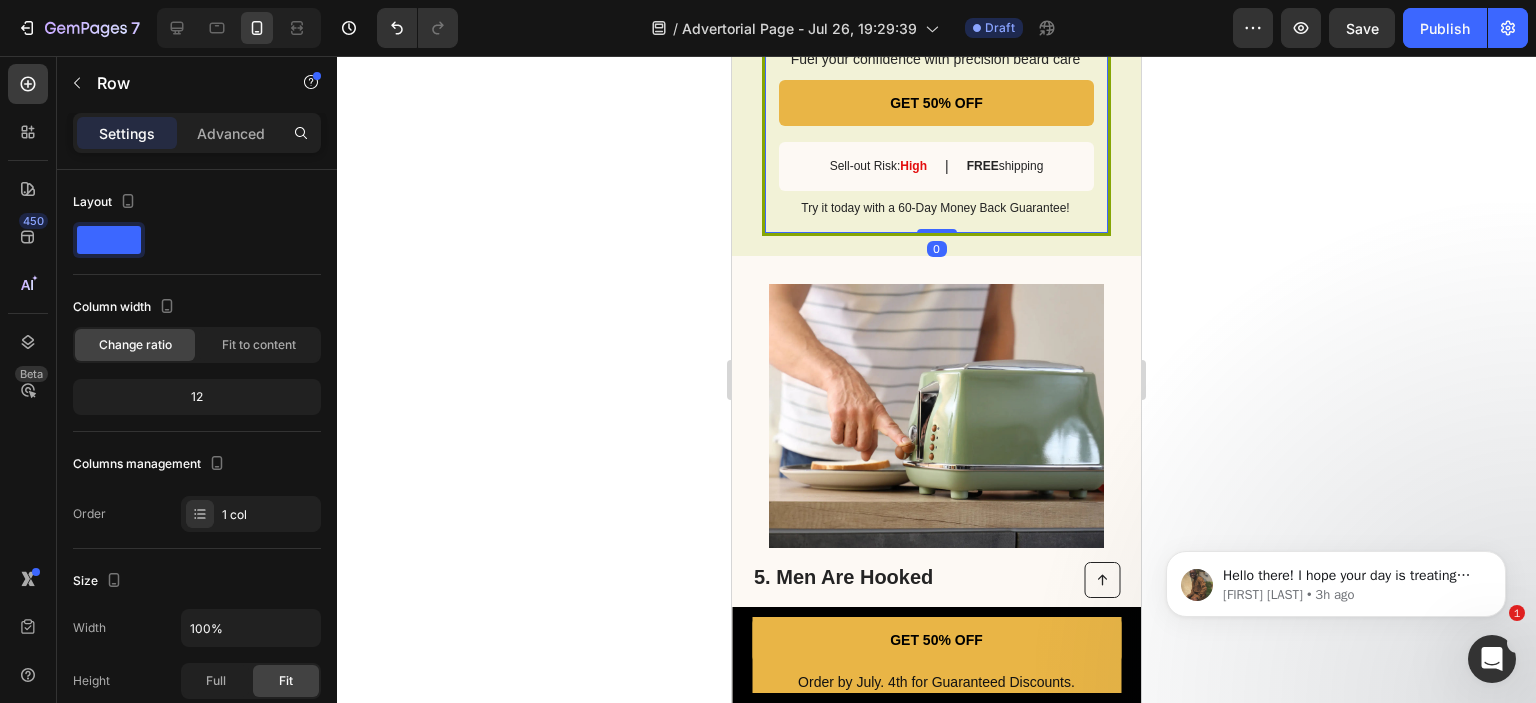 click on "SALE ENDS SOON Text Block 12 hrs 13 min 17 sec Countdown Timer Kingman ™ Premium Beard oil Heading Fuel your confidence with precision beard care Text Block GET 50% OFF Button Sell-out Risk:  High Text Block | Text Block FREE  shipping Text Block Row Try it today with a 60-Day Money Back Guarantee! Text Block Row   0 Image Row" at bounding box center (936, -108) 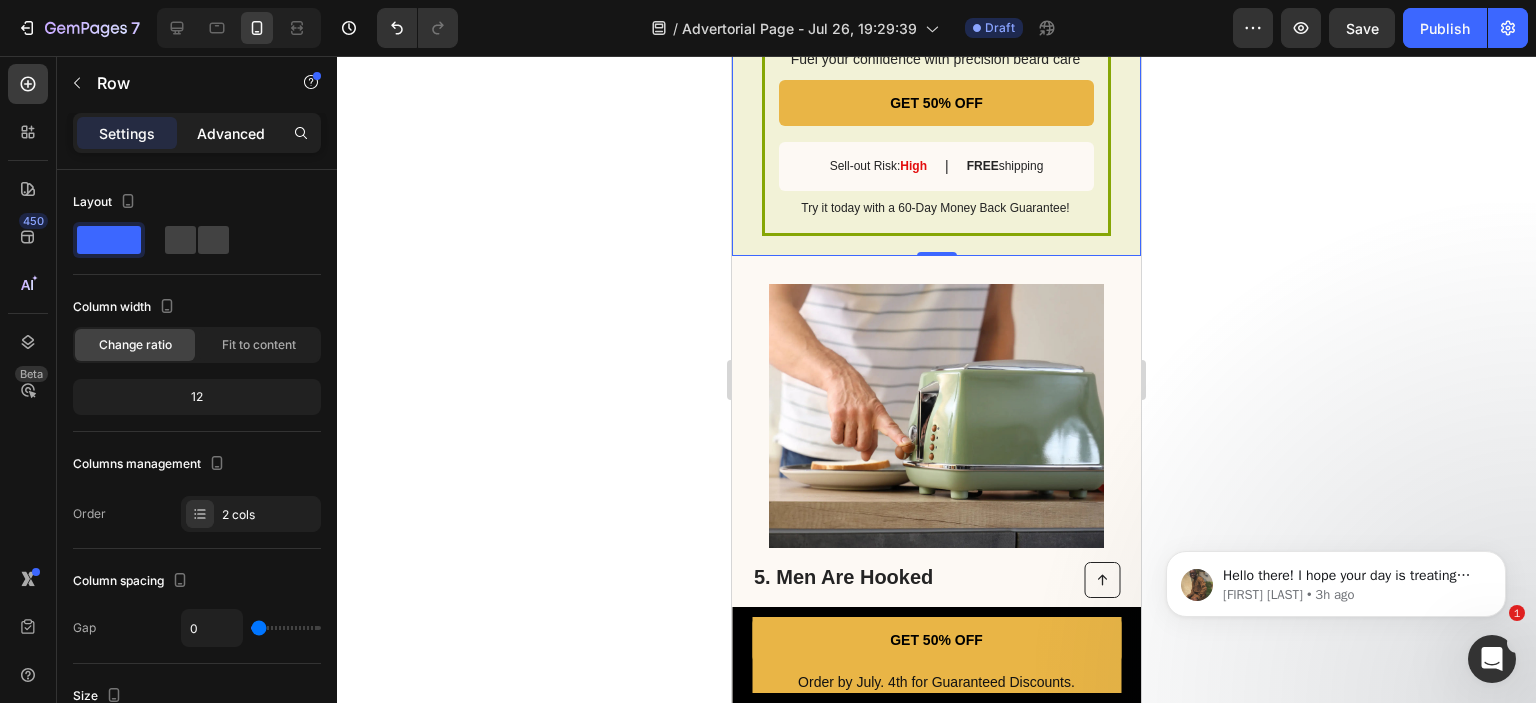 drag, startPoint x: 229, startPoint y: 131, endPoint x: 218, endPoint y: 135, distance: 11.7046995 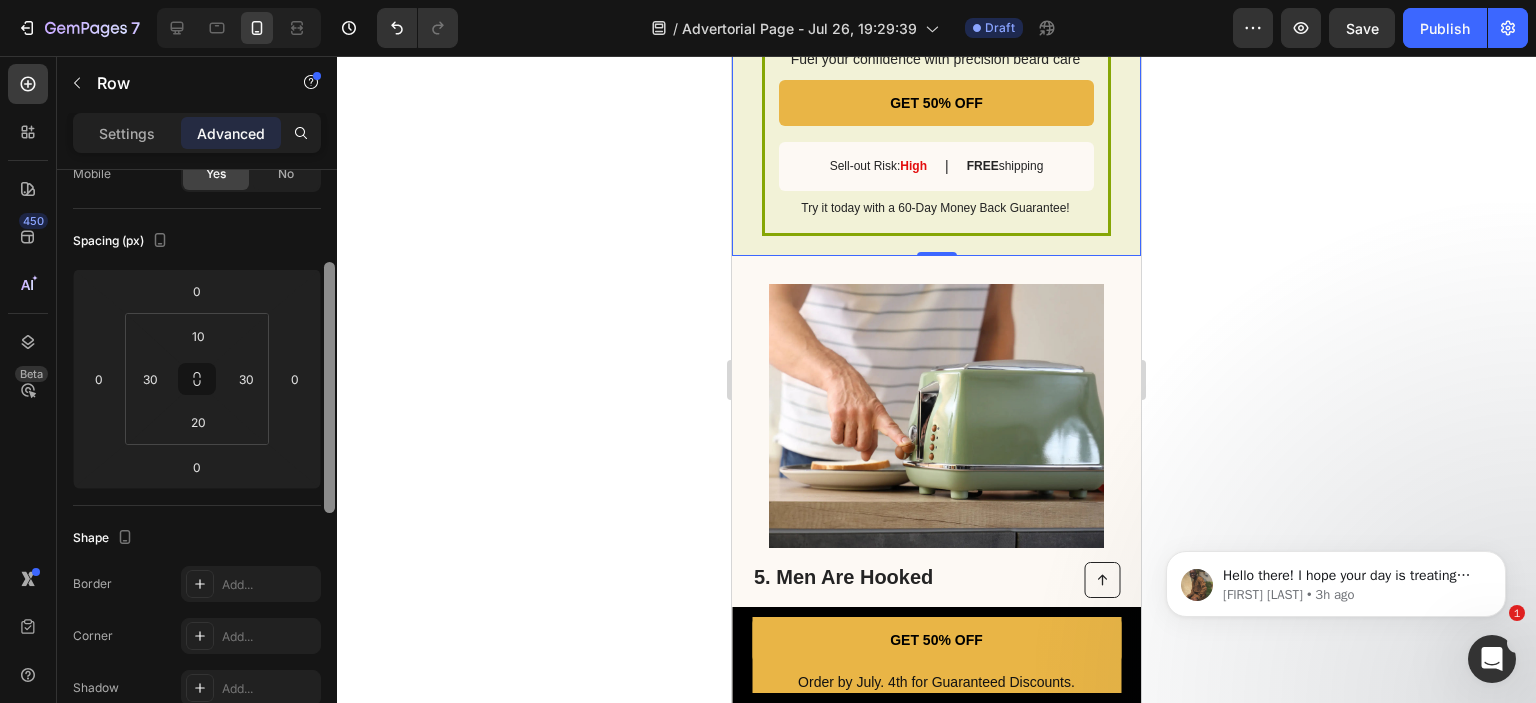 drag, startPoint x: 330, startPoint y: 271, endPoint x: 436, endPoint y: 293, distance: 108.25895 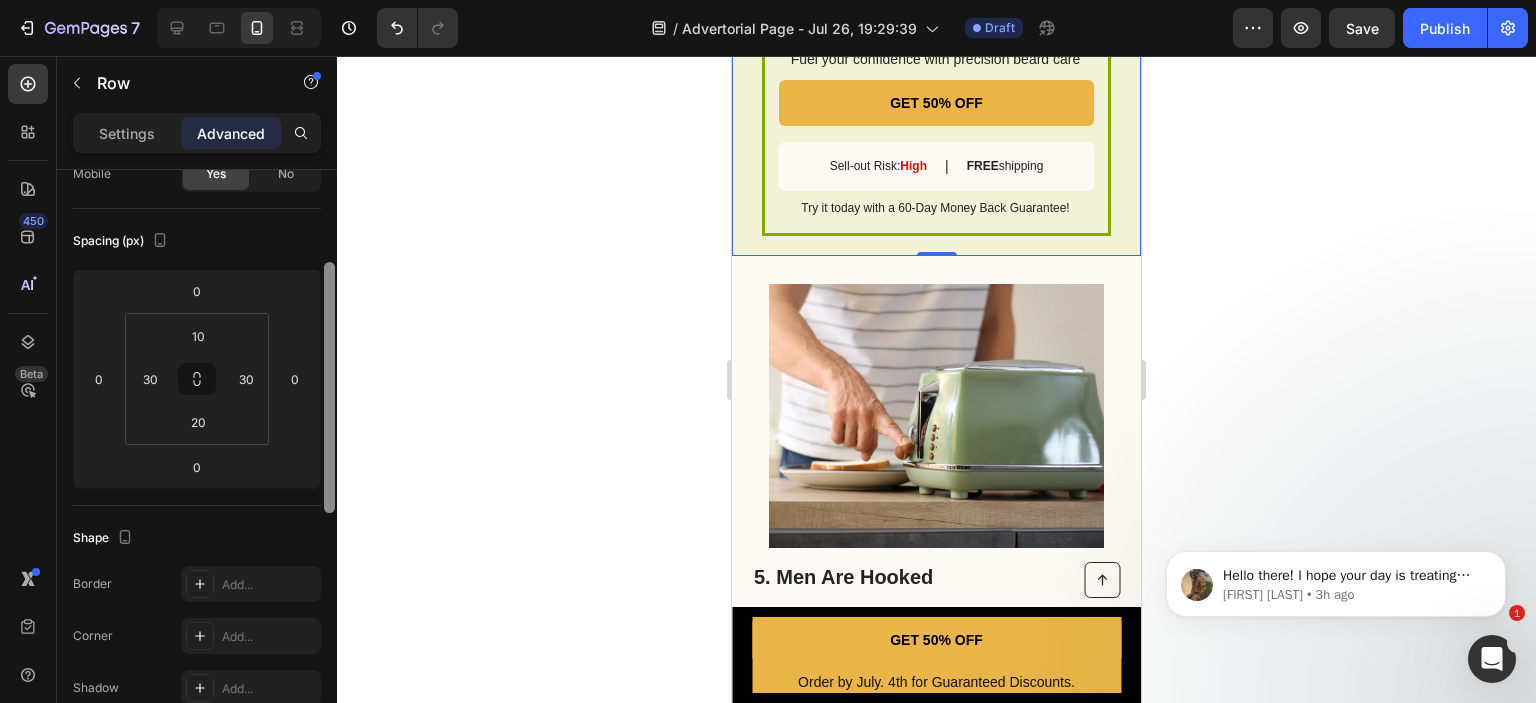 click on "7   /  Advertorial Page - Jul 26, 19:29:39 Draft Preview  Save   Publish  450 Beta Sections(18) Elements(83) Section Element Hero Section Product Detail Brands Trusted Badges Guarantee Product Breakdown How to use Testimonials Compare Bundle FAQs Social Proof Brand Story Product List Collection Blog List Contact Sticky Add to Cart Custom Footer Browse Library 450 Layout
Row
Row
Row
Row Text
Heading
Text Block Button
Button
Button Media
Image
Image" 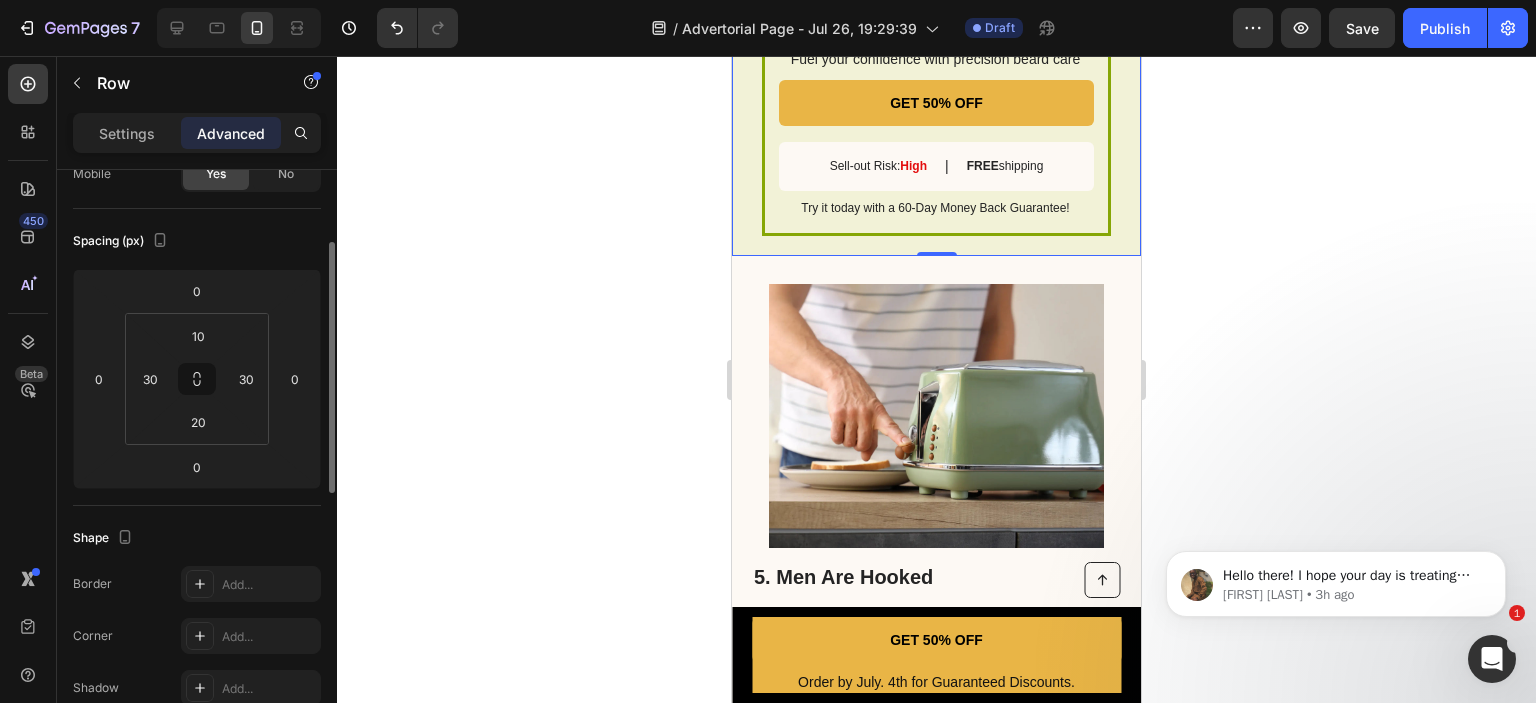 scroll, scrollTop: 176, scrollLeft: 0, axis: vertical 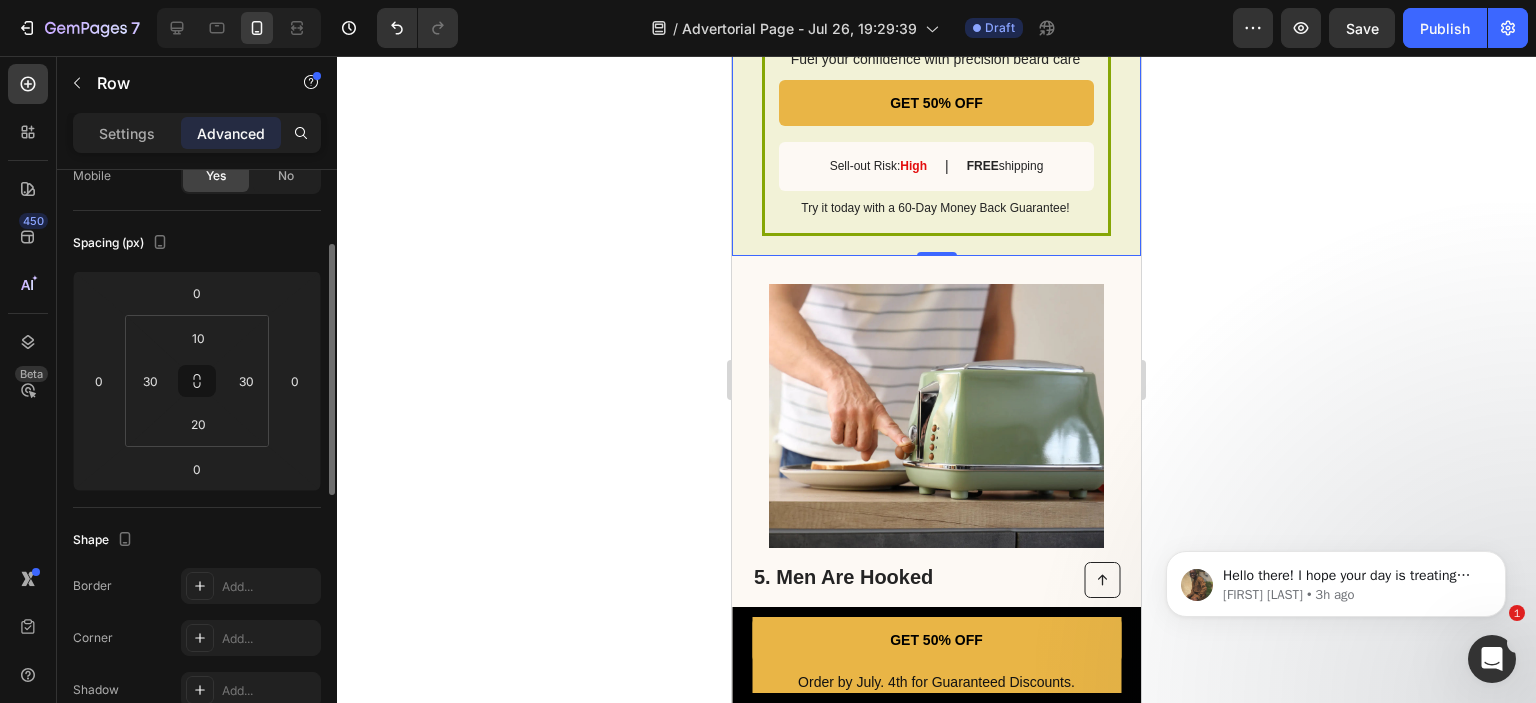 click 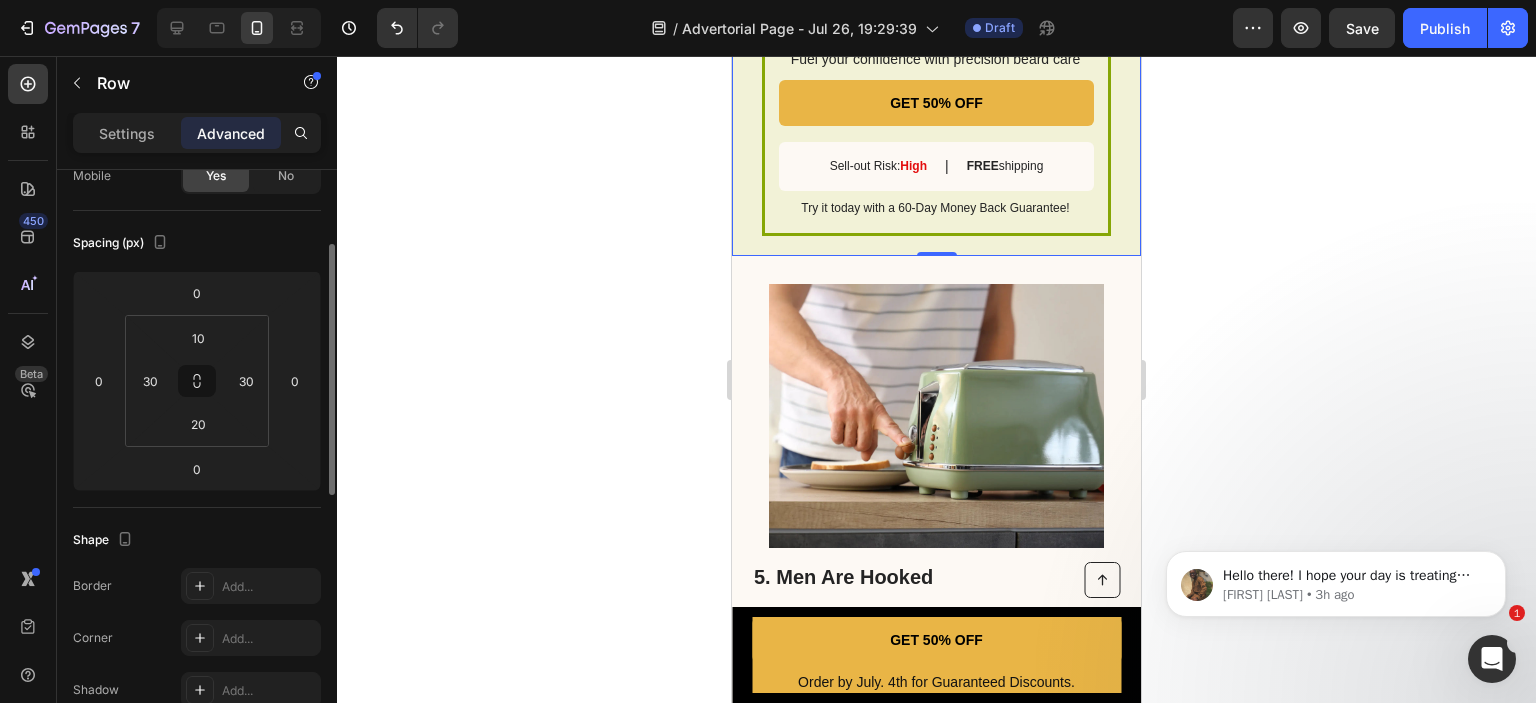 click 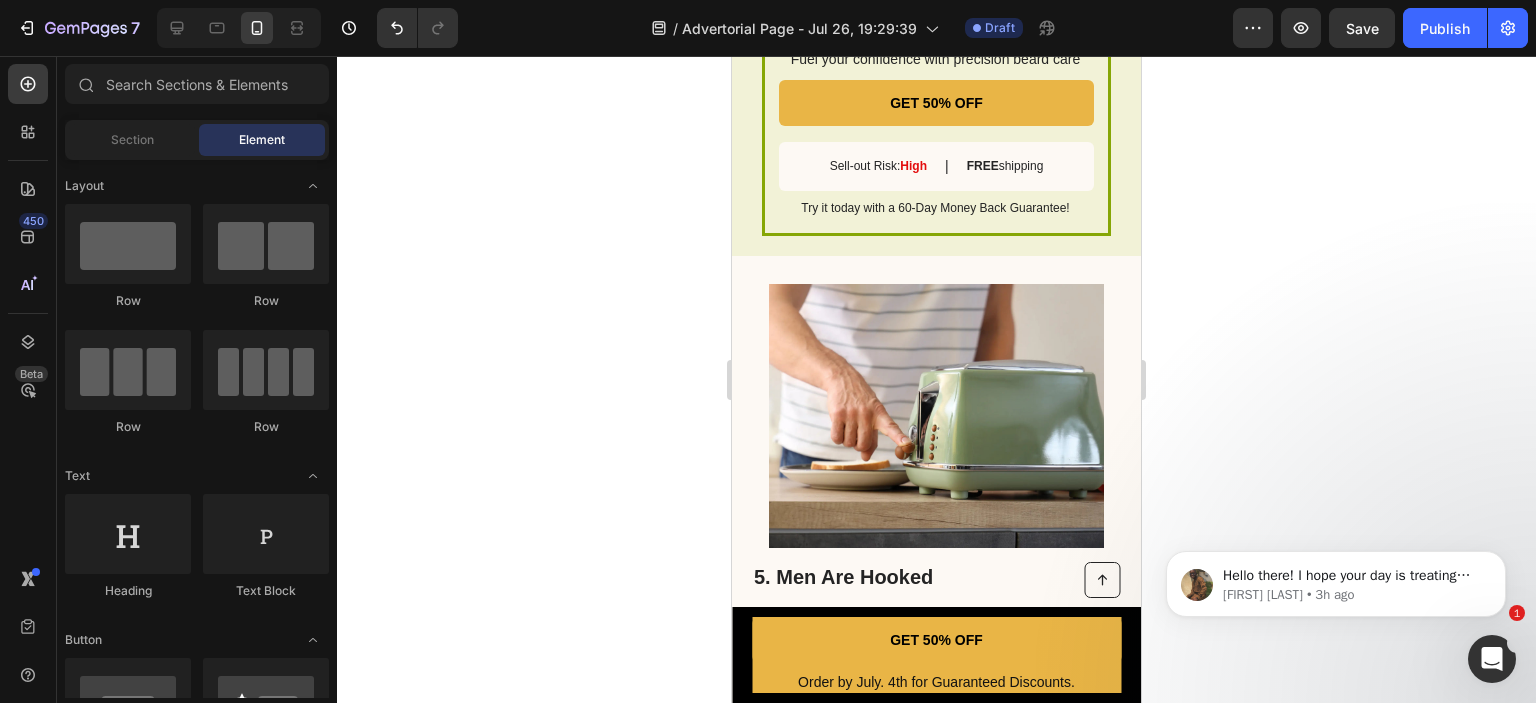 click on "Hello there! I hope your day is treating you well. It's Abraham from GemPages, reaching out once more.  ​﻿  I would like to follow up with you regarding our ongoing case. Have you had an opportunity to review my previous message? If you require additional support, don't hesitate to let me know. Kindly share any visual attachments that might assist us in understanding your issue more clearly.      Looking forward to hearing from you soon!  ​﻿  ​﻿(Friendly reminder: This chat will be automatically closed in the next 24 hours if we don't receive a reply.) Abraham • 3h ago" 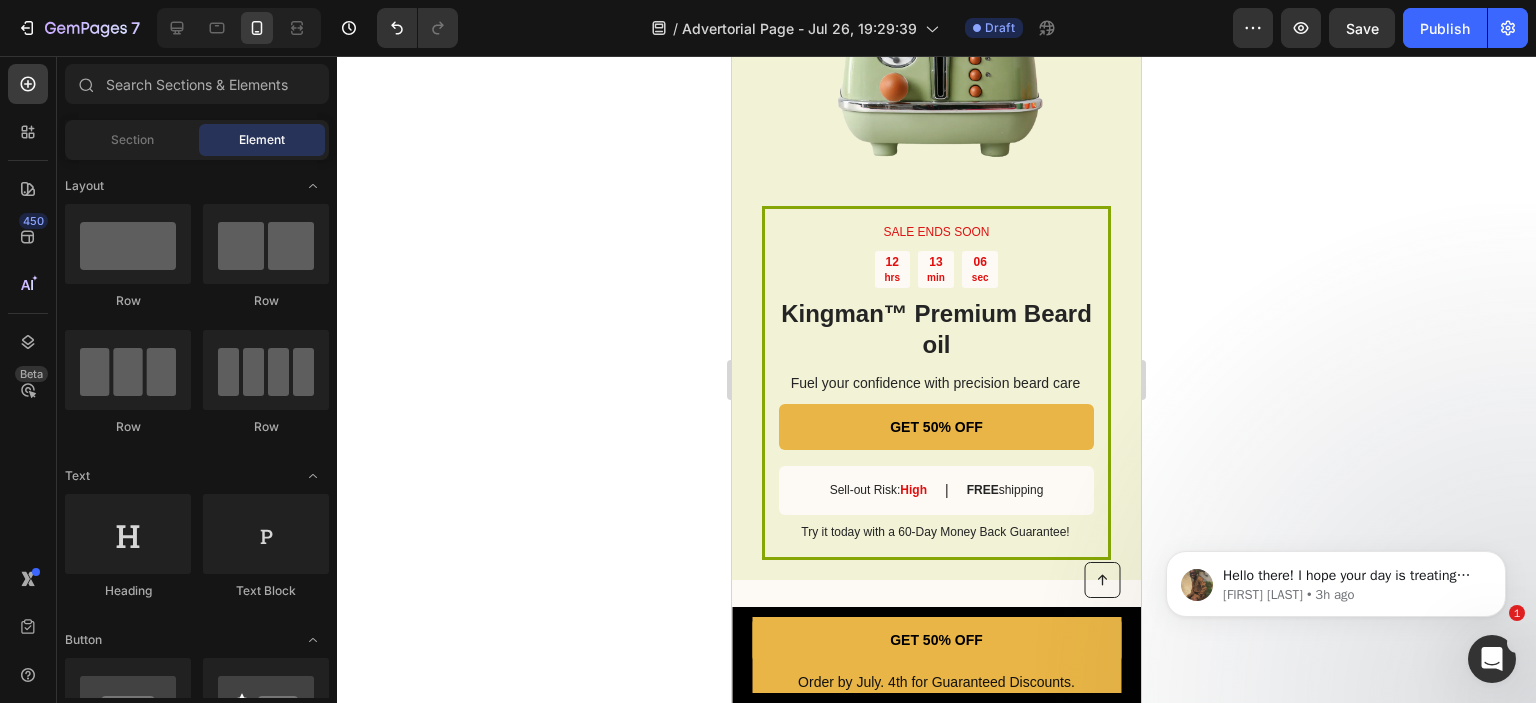 scroll, scrollTop: 1781, scrollLeft: 0, axis: vertical 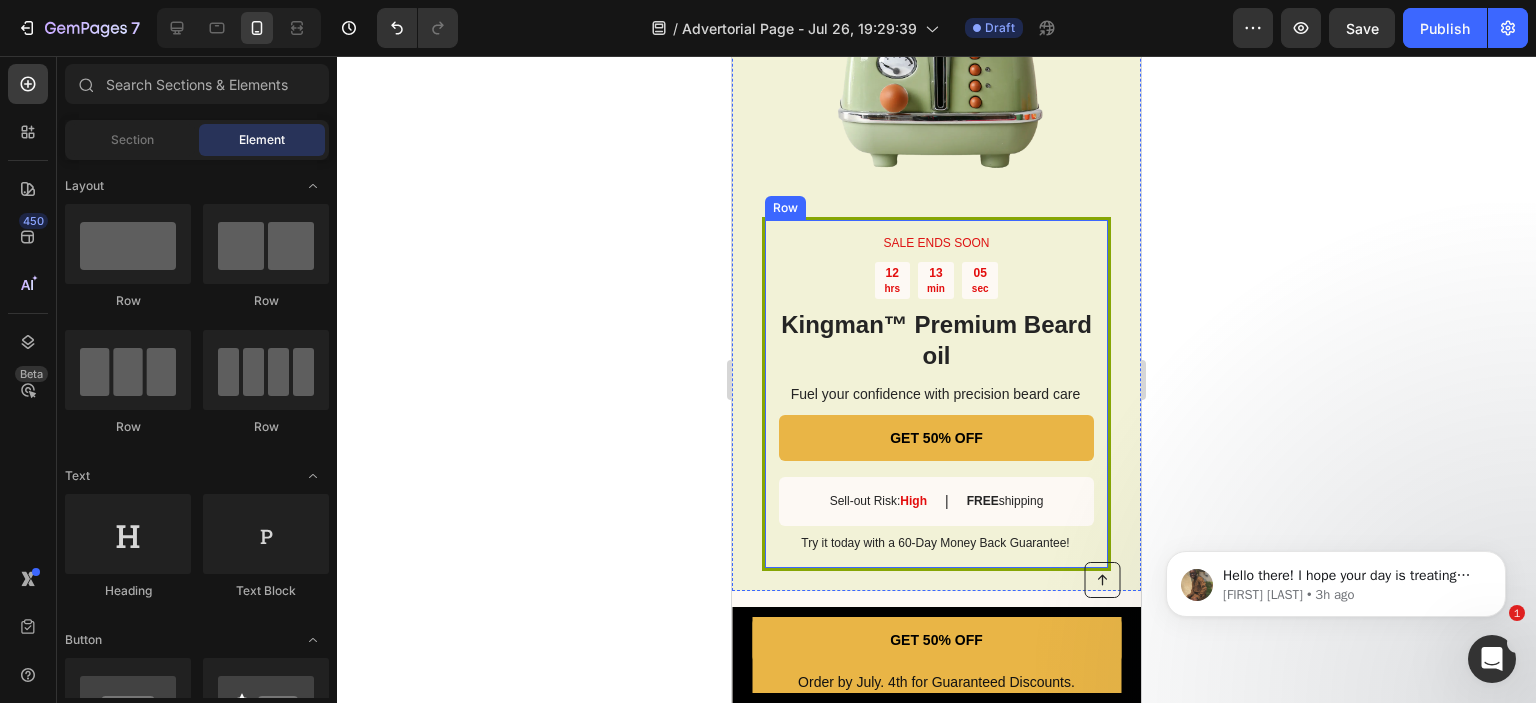 click on "SALE ENDS SOON Text Block 12 hrs 13 min 05 sec Countdown Timer Kingman ™ Premium Beard oil Heading Fuel your confidence with precision beard care Text Block GET 50% OFF Button Sell-out Risk:  High Text Block | Text Block FREE  shipping Text Block Row Try it today with a 60-Day Money Back Guarantee! Text Block Row" at bounding box center (936, 394) 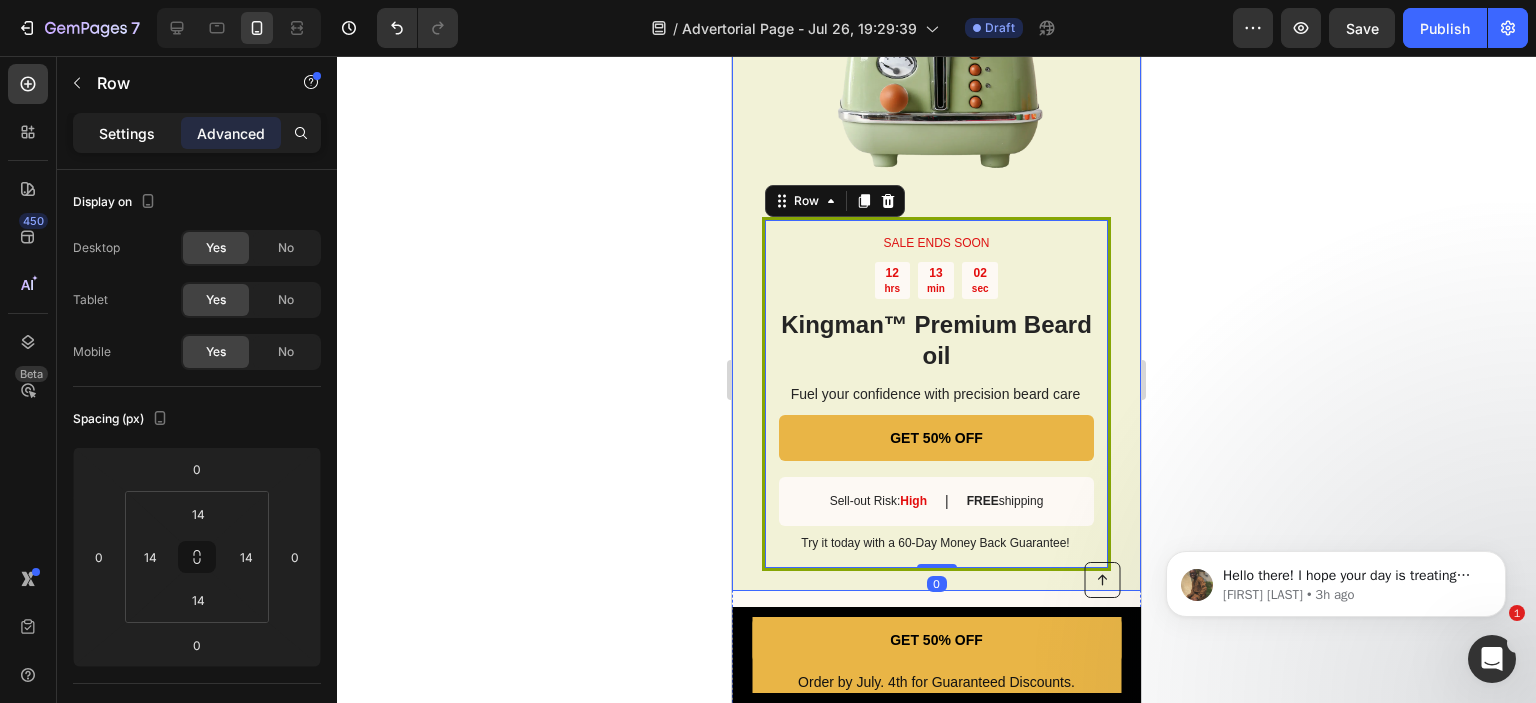 click on "Settings" at bounding box center (127, 133) 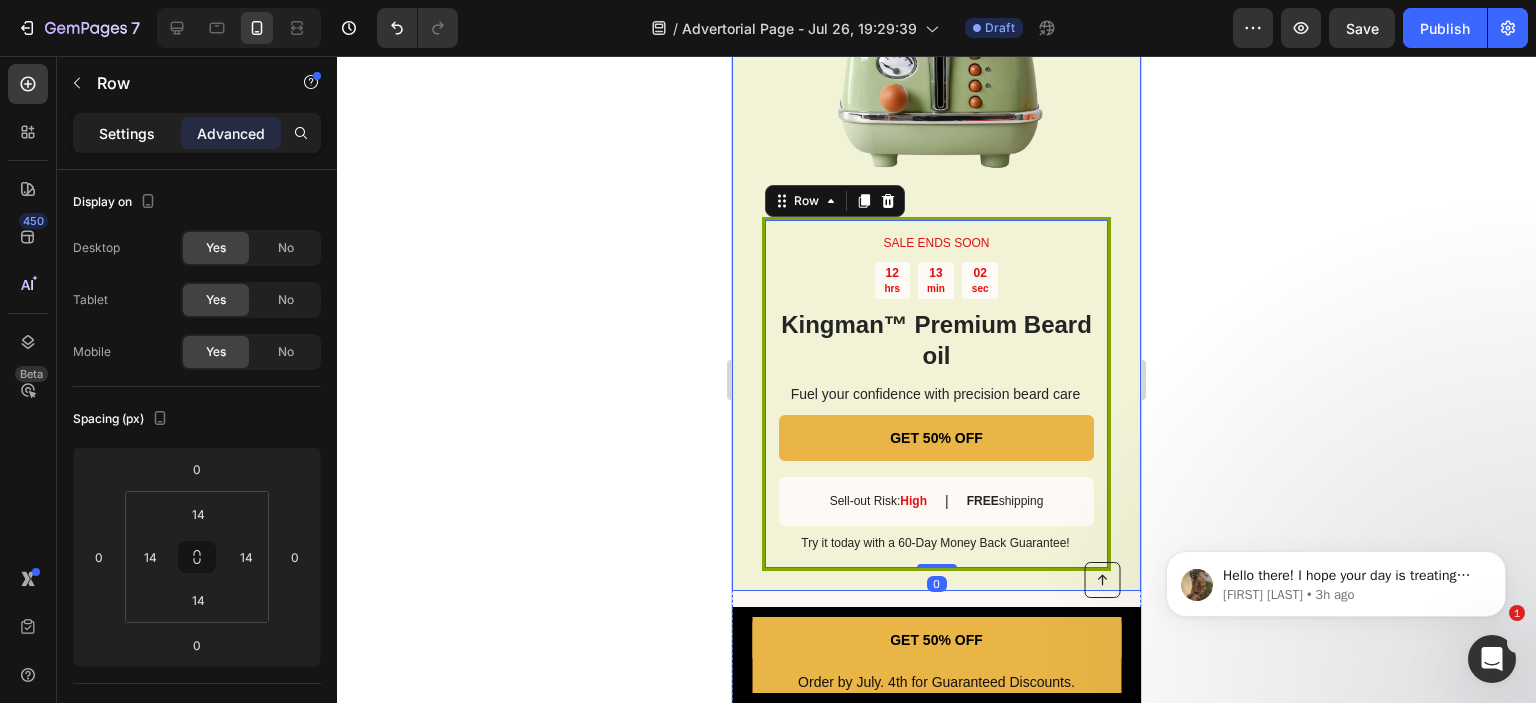click on "Settings" at bounding box center (127, 133) 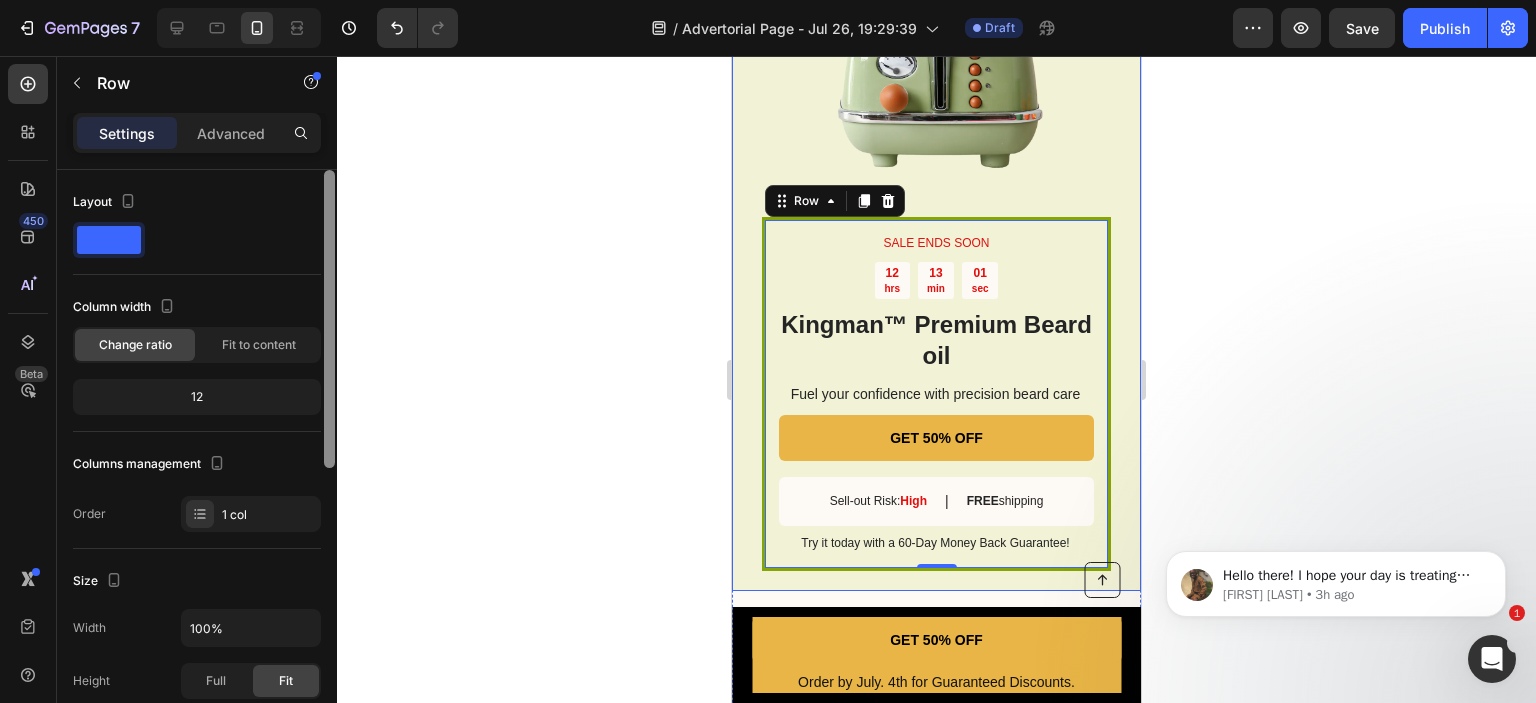 click at bounding box center [329, 319] 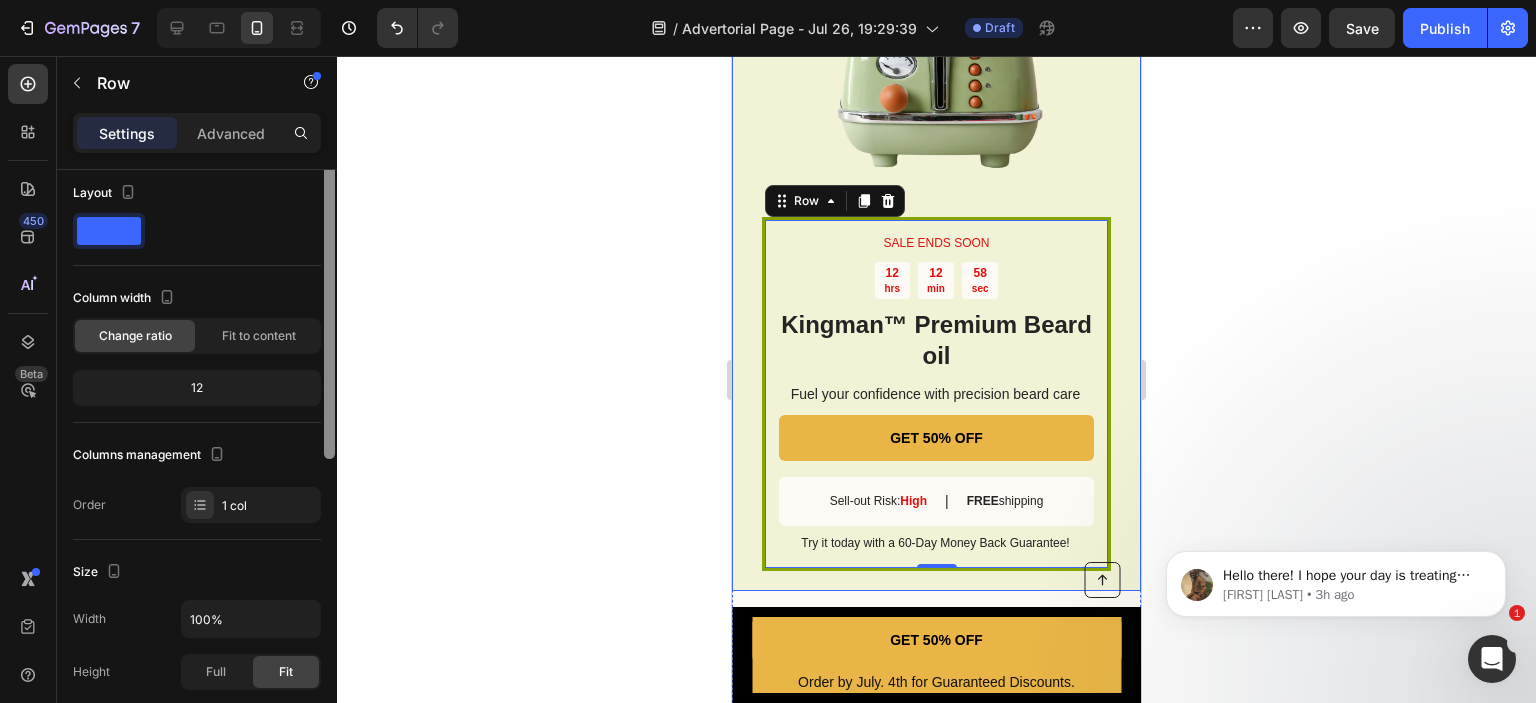 scroll, scrollTop: 0, scrollLeft: 0, axis: both 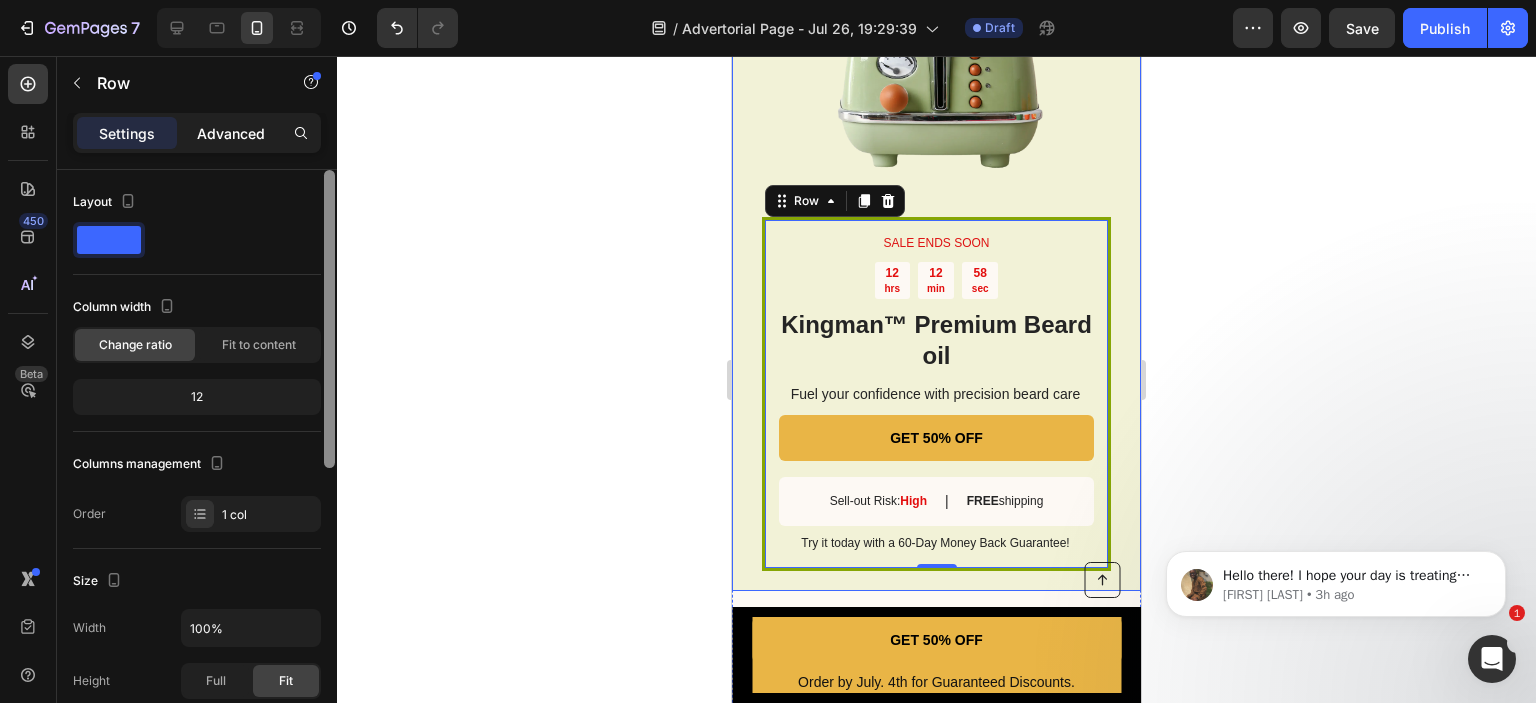 drag, startPoint x: 329, startPoint y: 255, endPoint x: 265, endPoint y: 147, distance: 125.53884 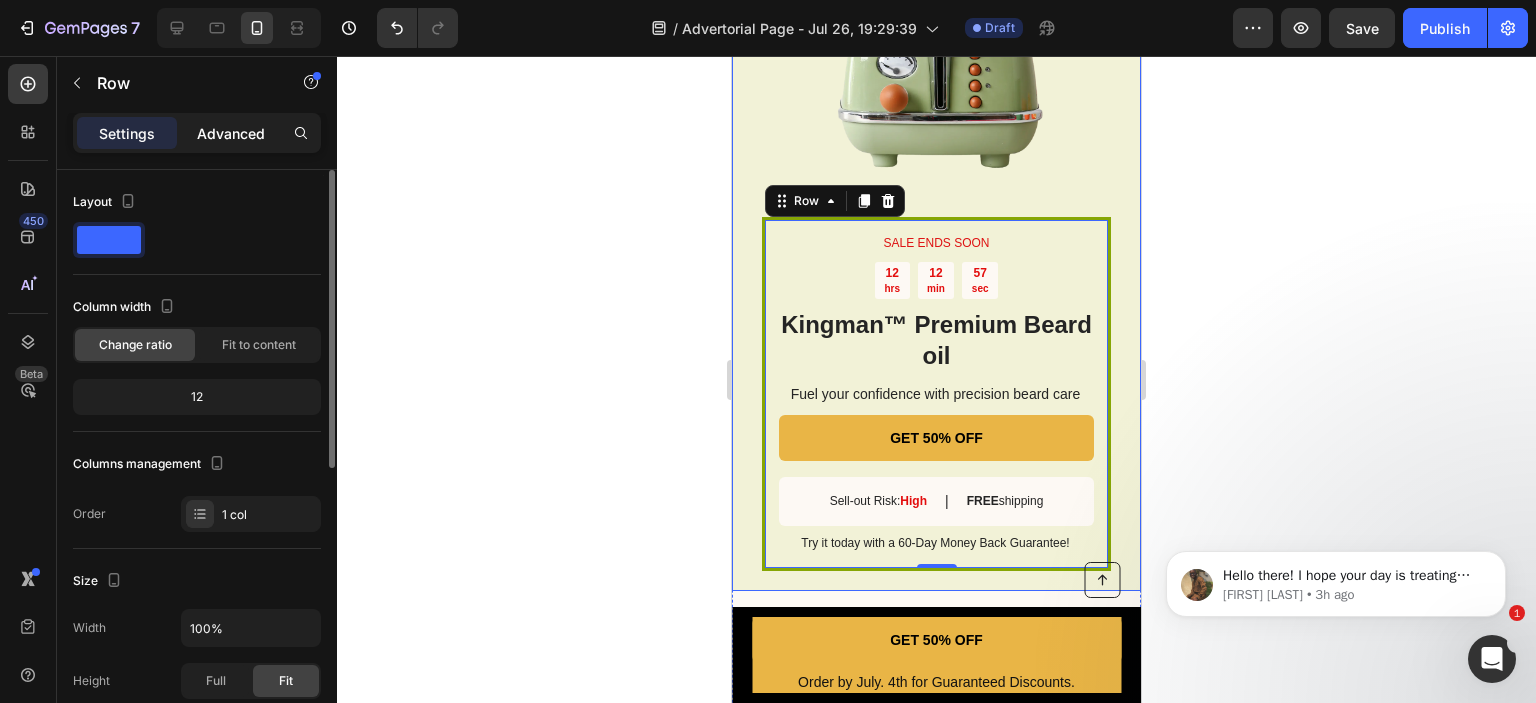 click on "Advanced" at bounding box center [231, 133] 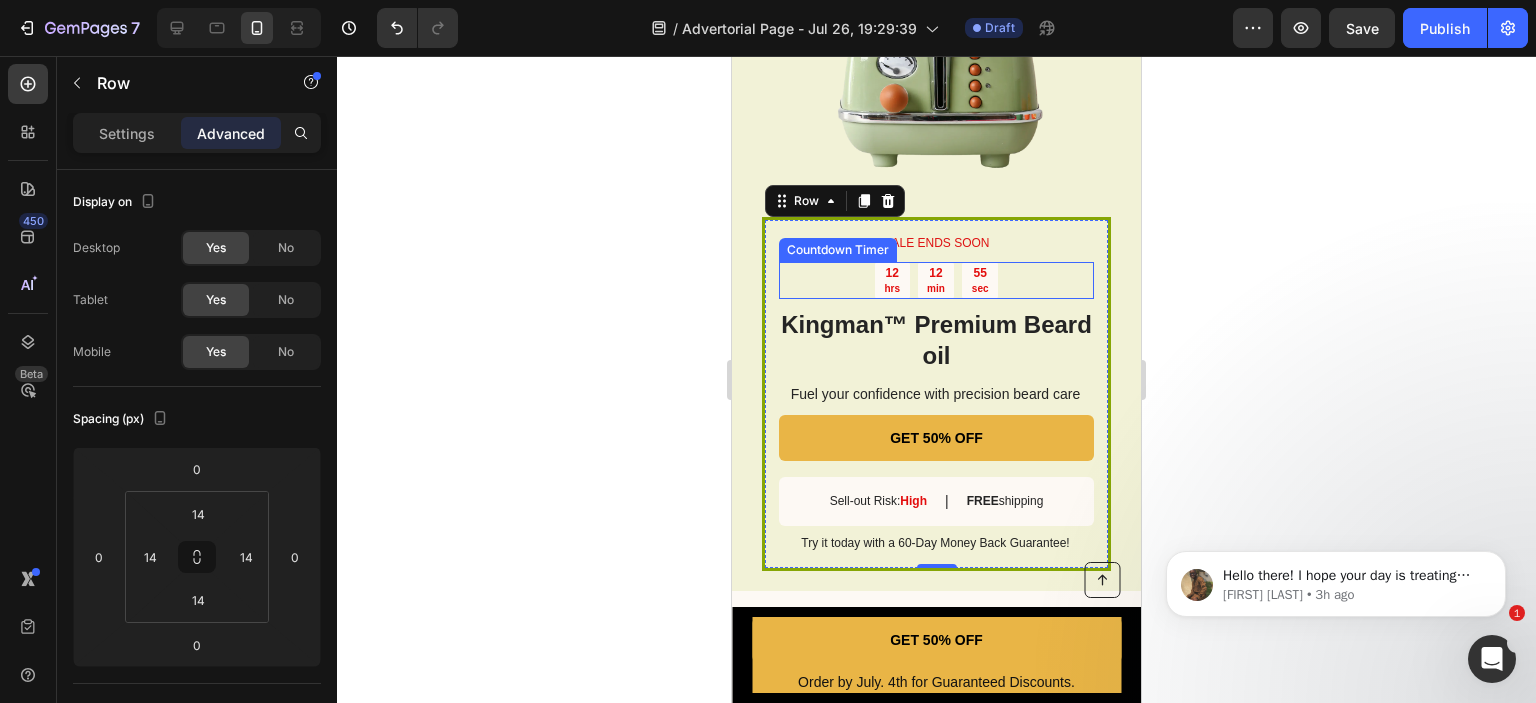 click on "SALE ENDS SOON Text Block 12 hrs 12 min 55 sec Countdown Timer Kingman ™ Premium Beard oil Heading Fuel your confidence with precision beard care Text Block GET 50% OFF Button Sell-out Risk:  High Text Block | Text Block FREE  shipping Text Block Row Try it today with a 60-Day Money Back Guarantee! Text Block Row   0" at bounding box center (936, 394) 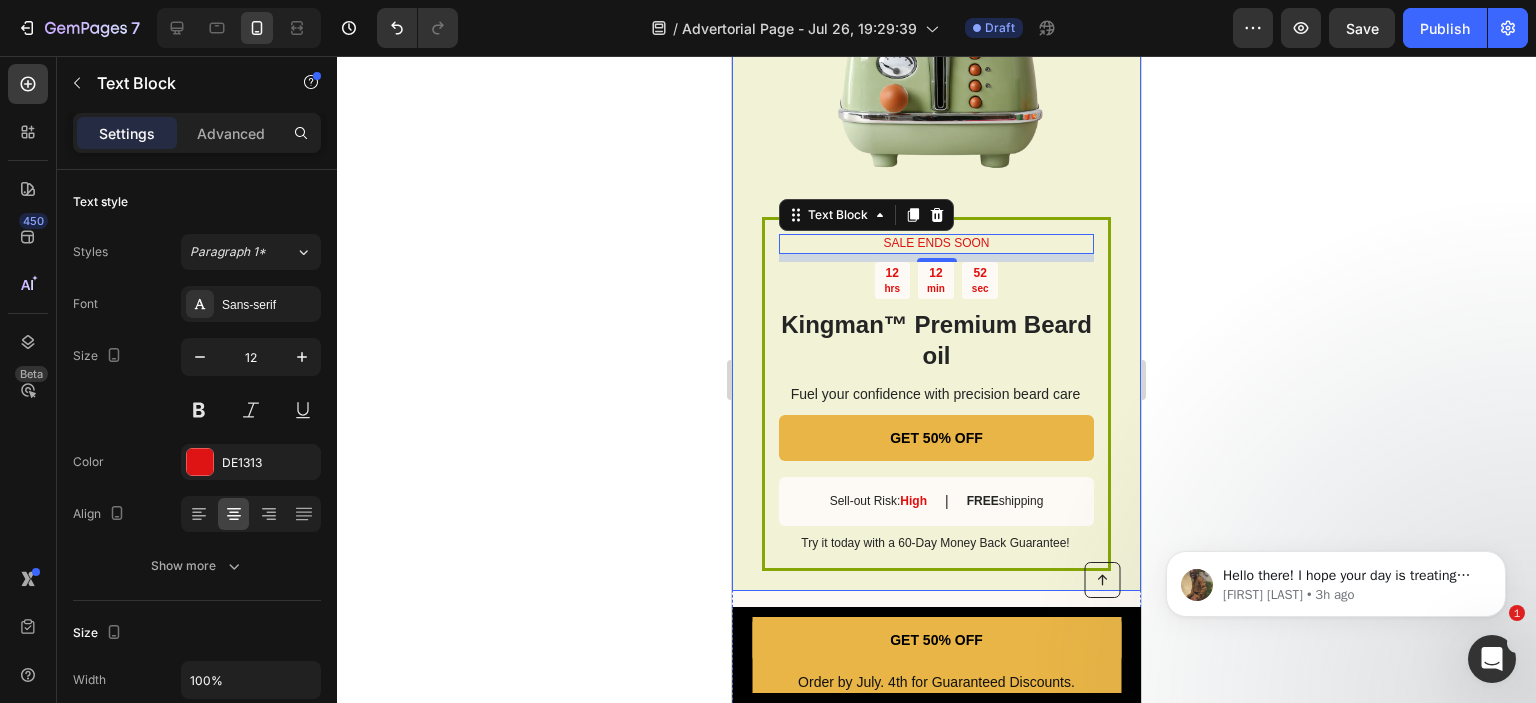 click 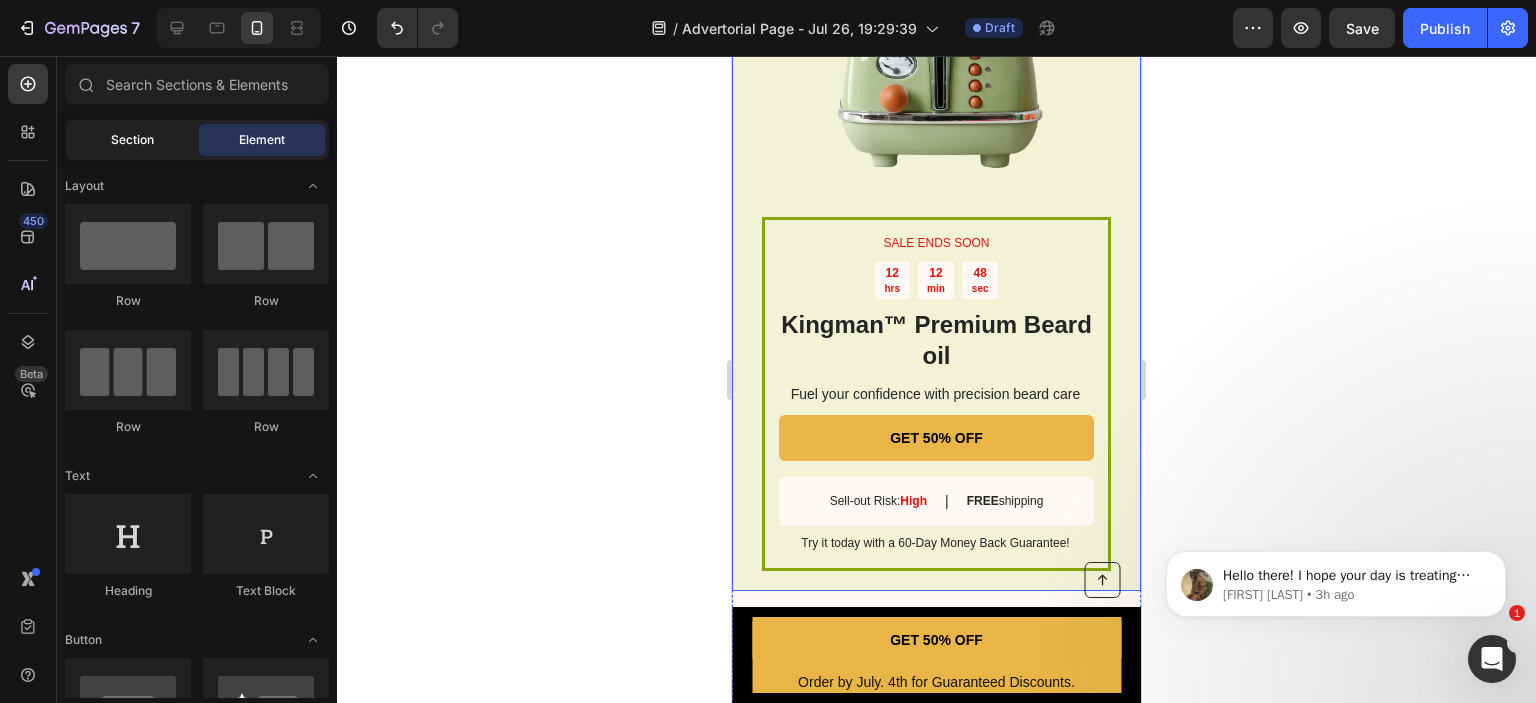 click on "Section" at bounding box center (132, 140) 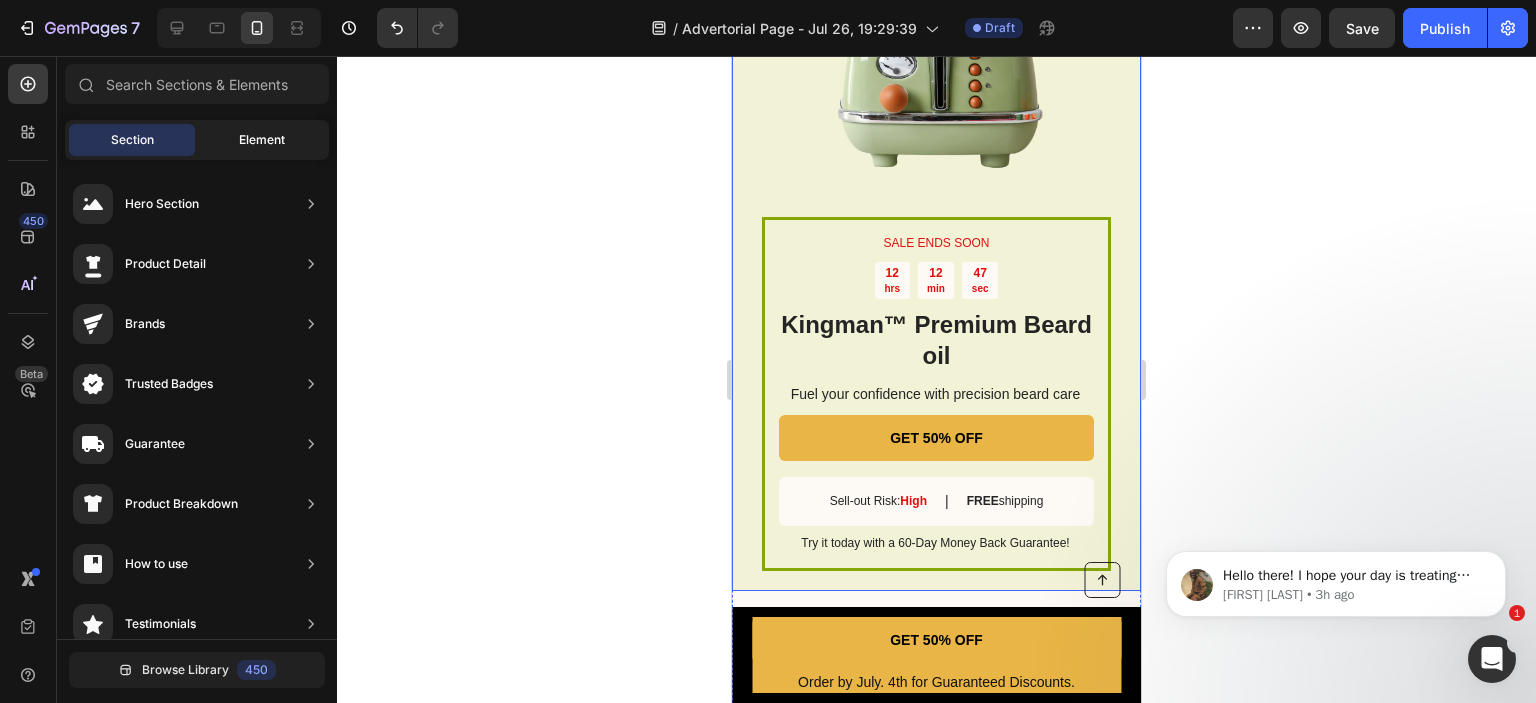 click on "Element" at bounding box center [262, 140] 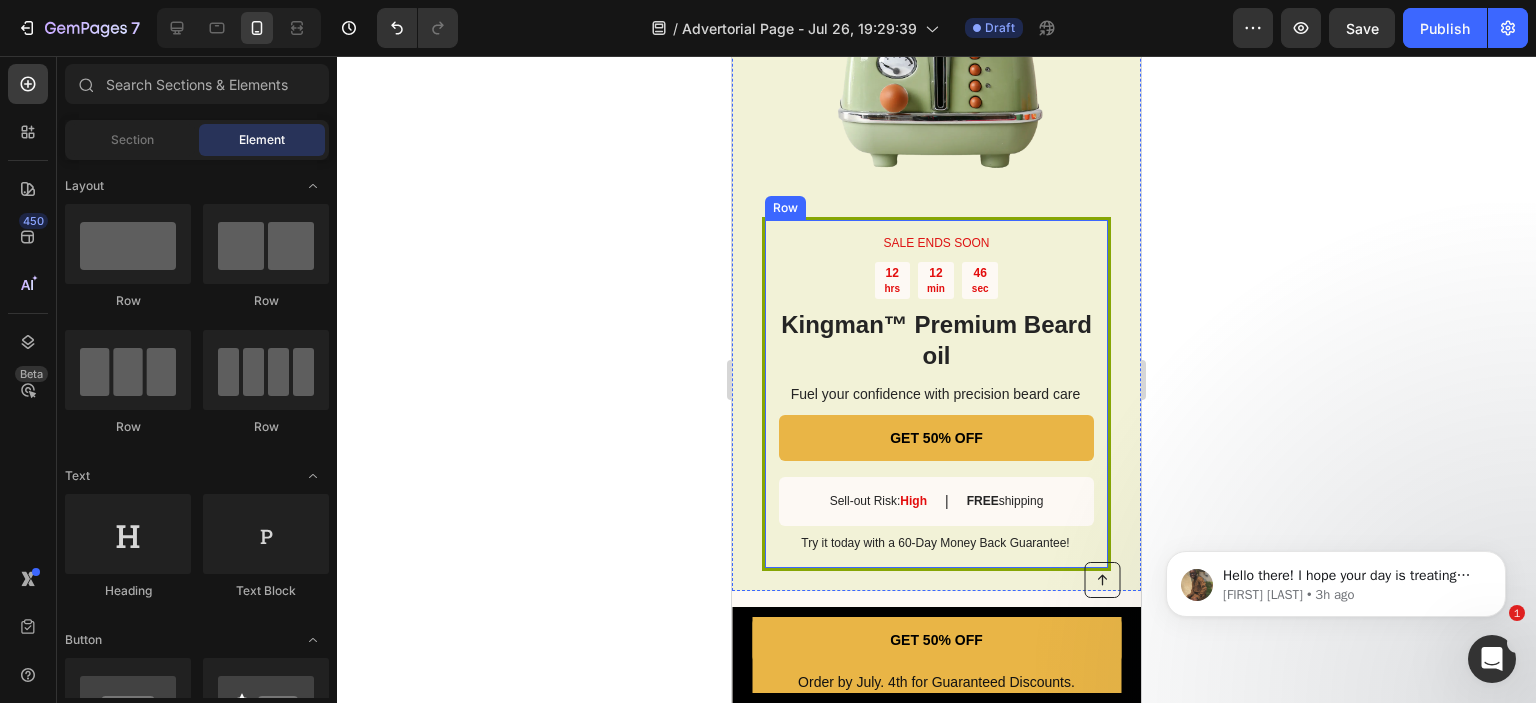 click on "SALE ENDS SOON Text Block 12 hrs 12 min 46 sec Countdown Timer Kingman ™ Premium Beard oil Heading Fuel your confidence with precision beard care Text Block GET 50% OFF Button Sell-out Risk:  High Text Block | Text Block FREE  shipping Text Block Row Try it today with a 60-Day Money Back Guarantee! Text Block Row" at bounding box center [936, 394] 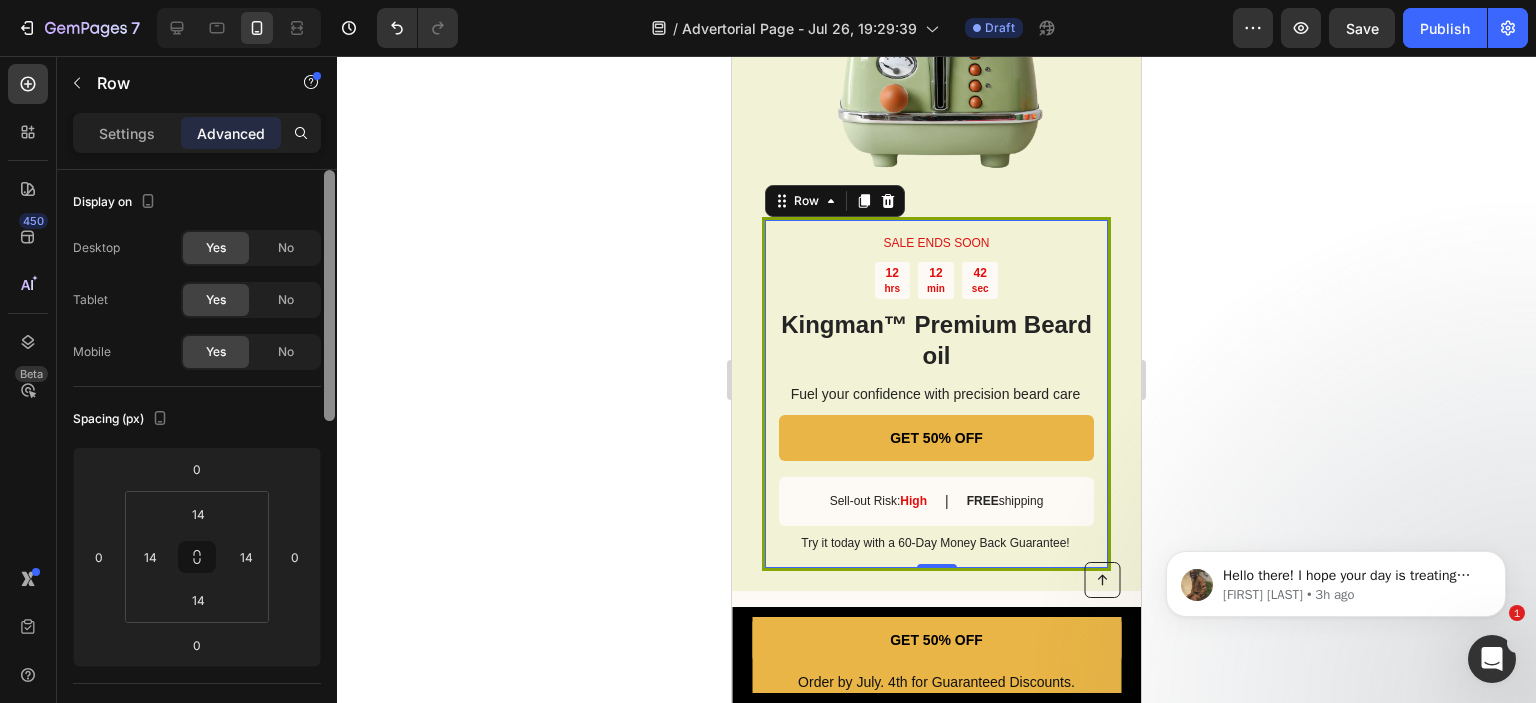 click at bounding box center [329, 295] 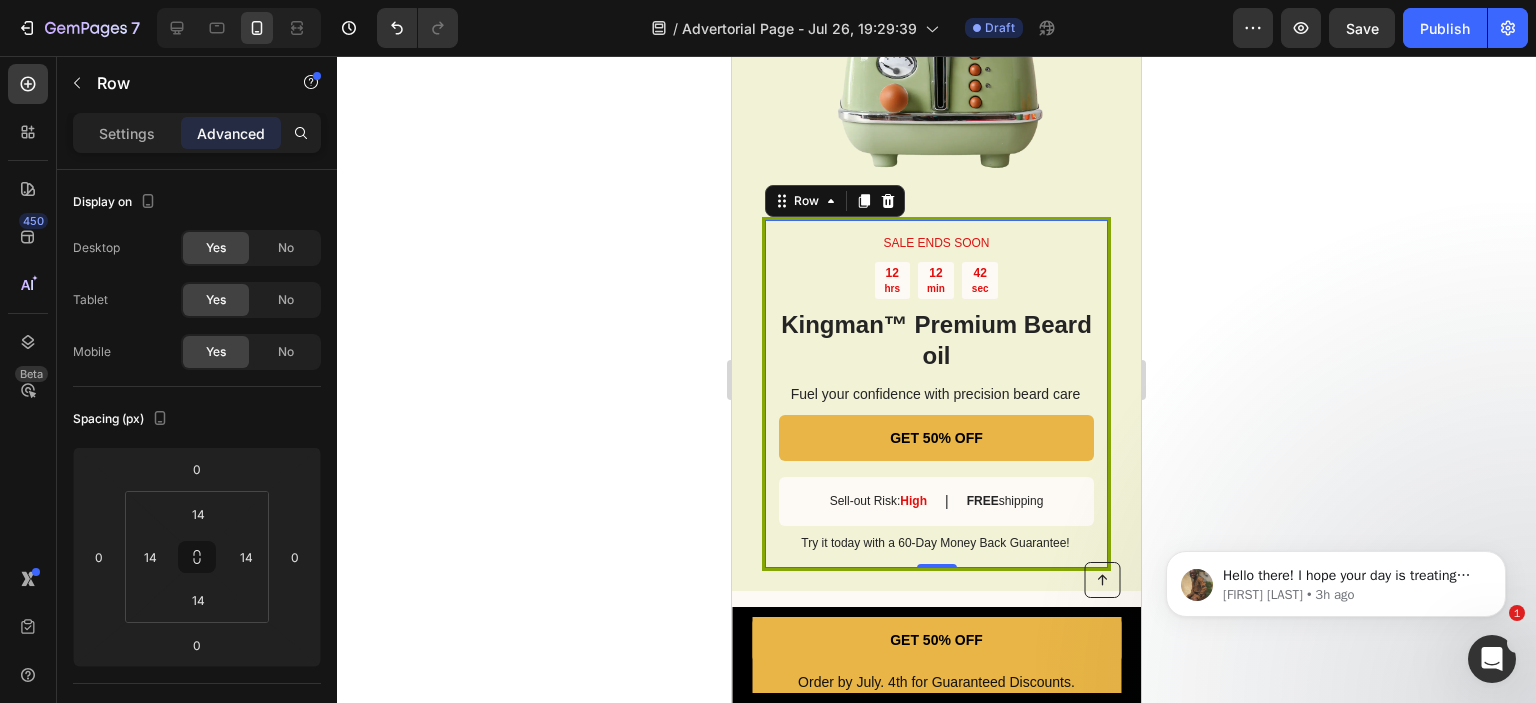 click on "7   /  Advertorial Page - Jul 26, 19:29:39 Draft Preview  Save   Publish  450 Beta Sections(18) Elements(83) Section Element Hero Section Product Detail Brands Trusted Badges Guarantee Product Breakdown How to use Testimonials Compare Bundle FAQs Social Proof Brand Story Product List Collection Blog List Contact Sticky Add to Cart Custom Footer Browse Library 450 Layout
Row
Row
Row
Row Text
Heading
Text Block Button
Button
Button Media
Image
Image" 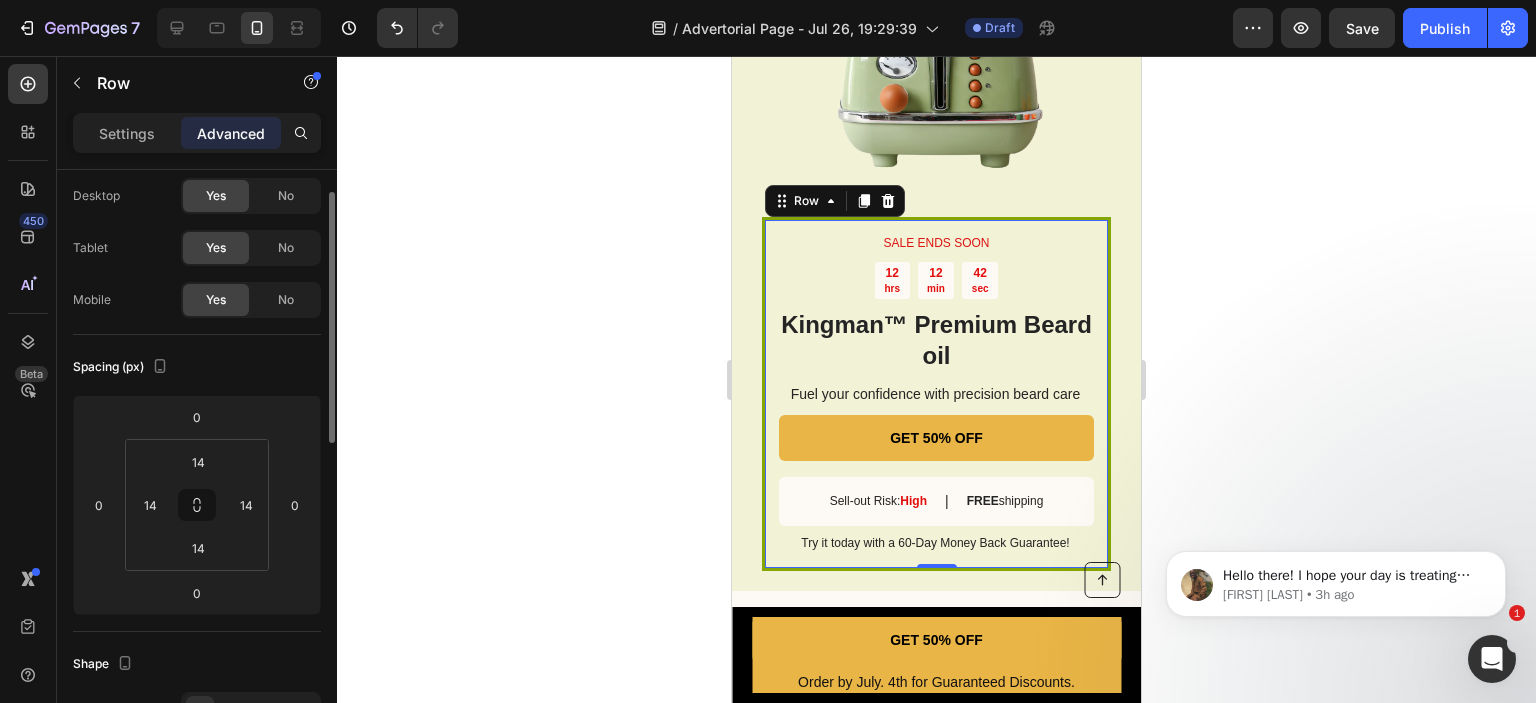 drag, startPoint x: 356, startPoint y: 309, endPoint x: 344, endPoint y: 410, distance: 101.71037 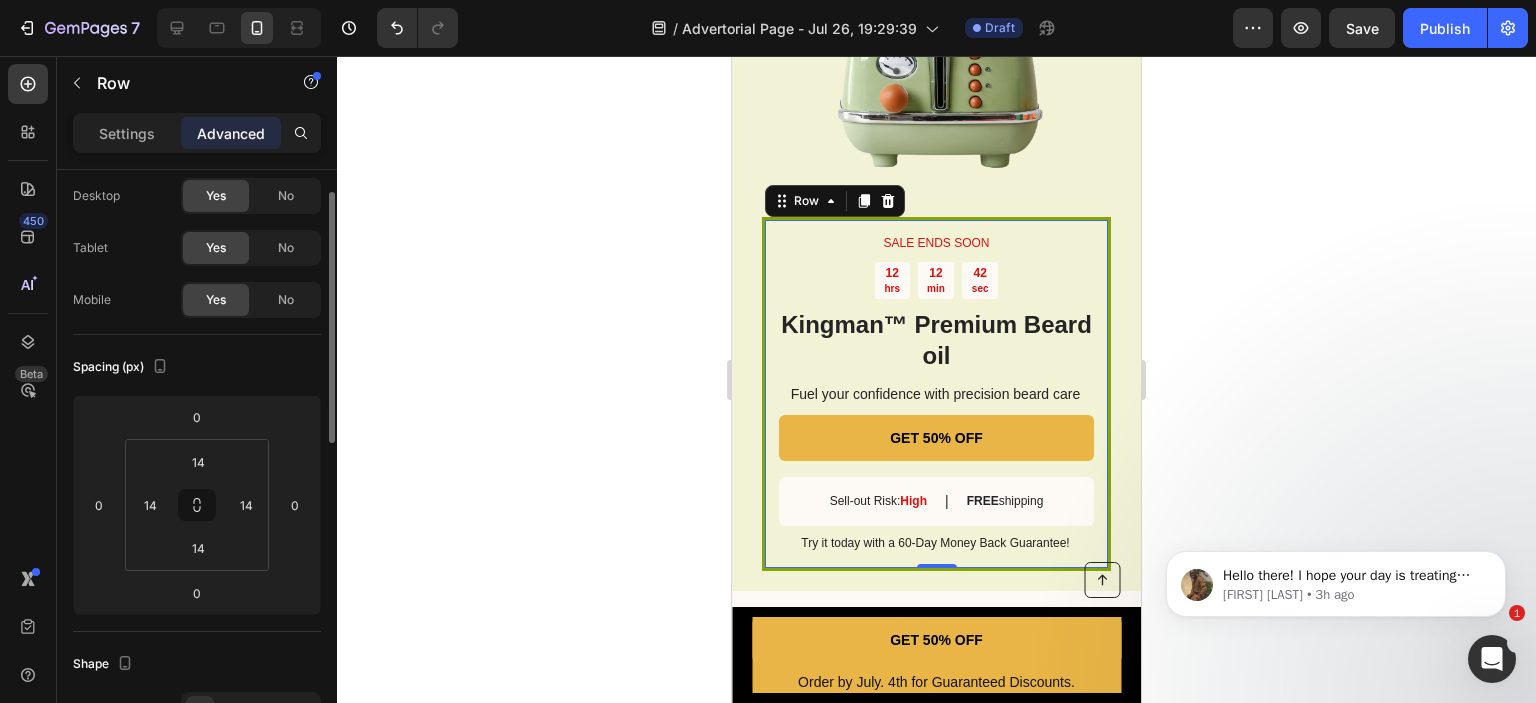 click 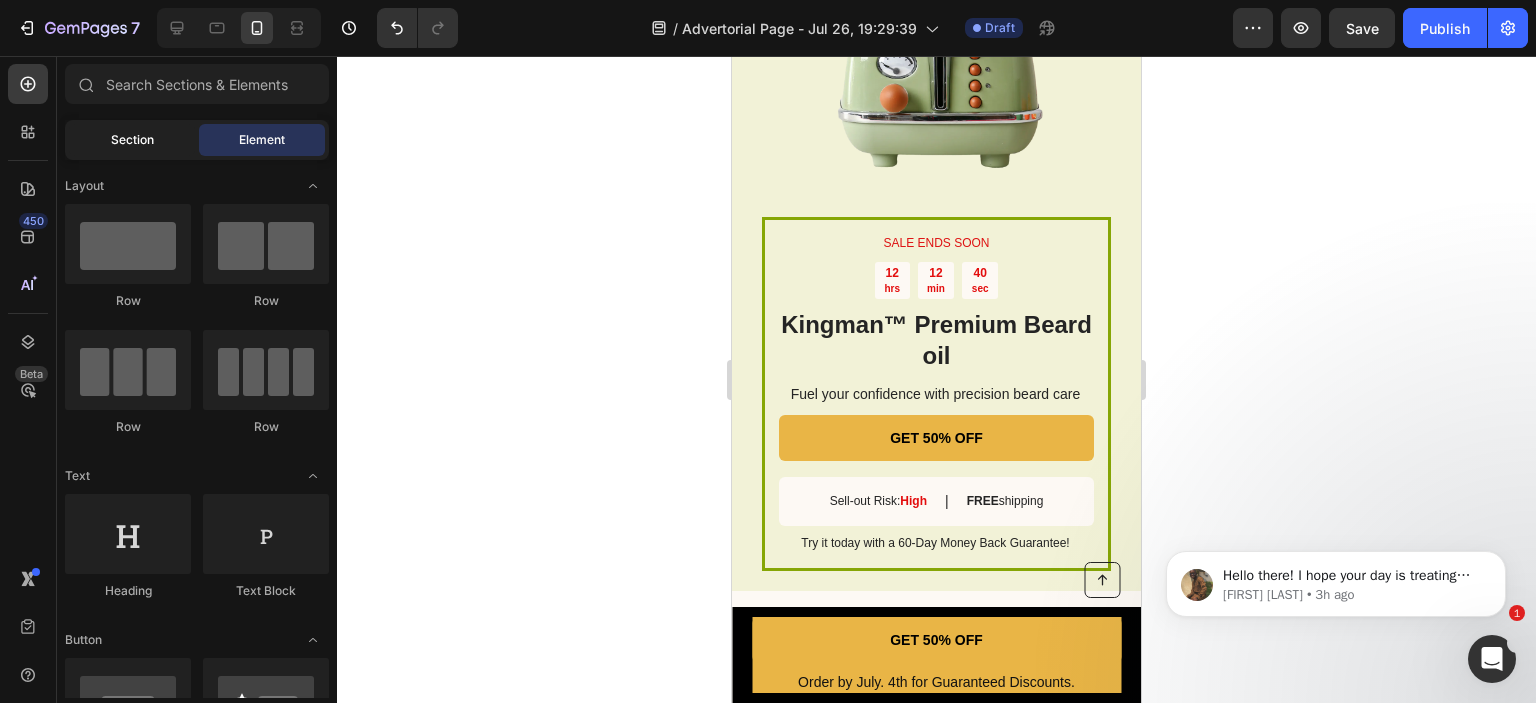 click on "Section" 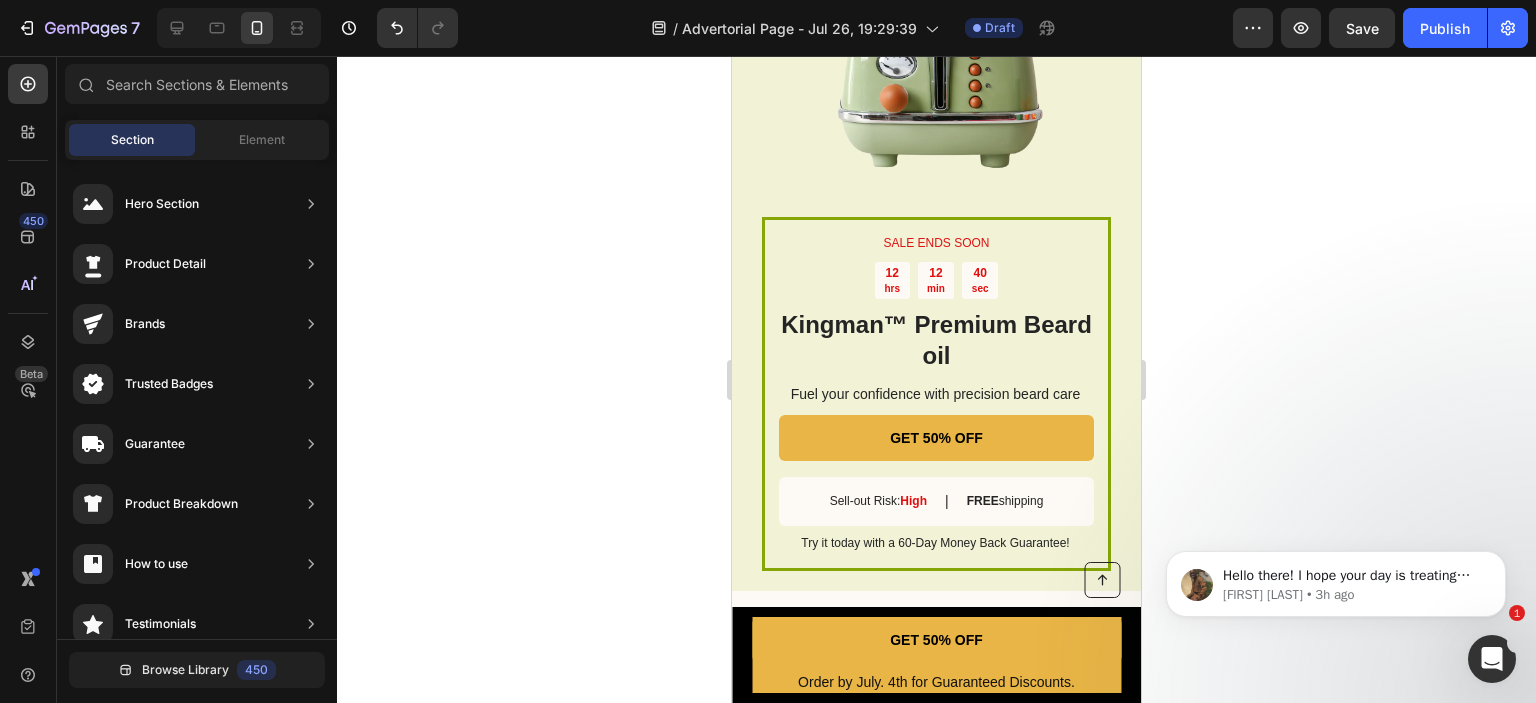 click on "Section" 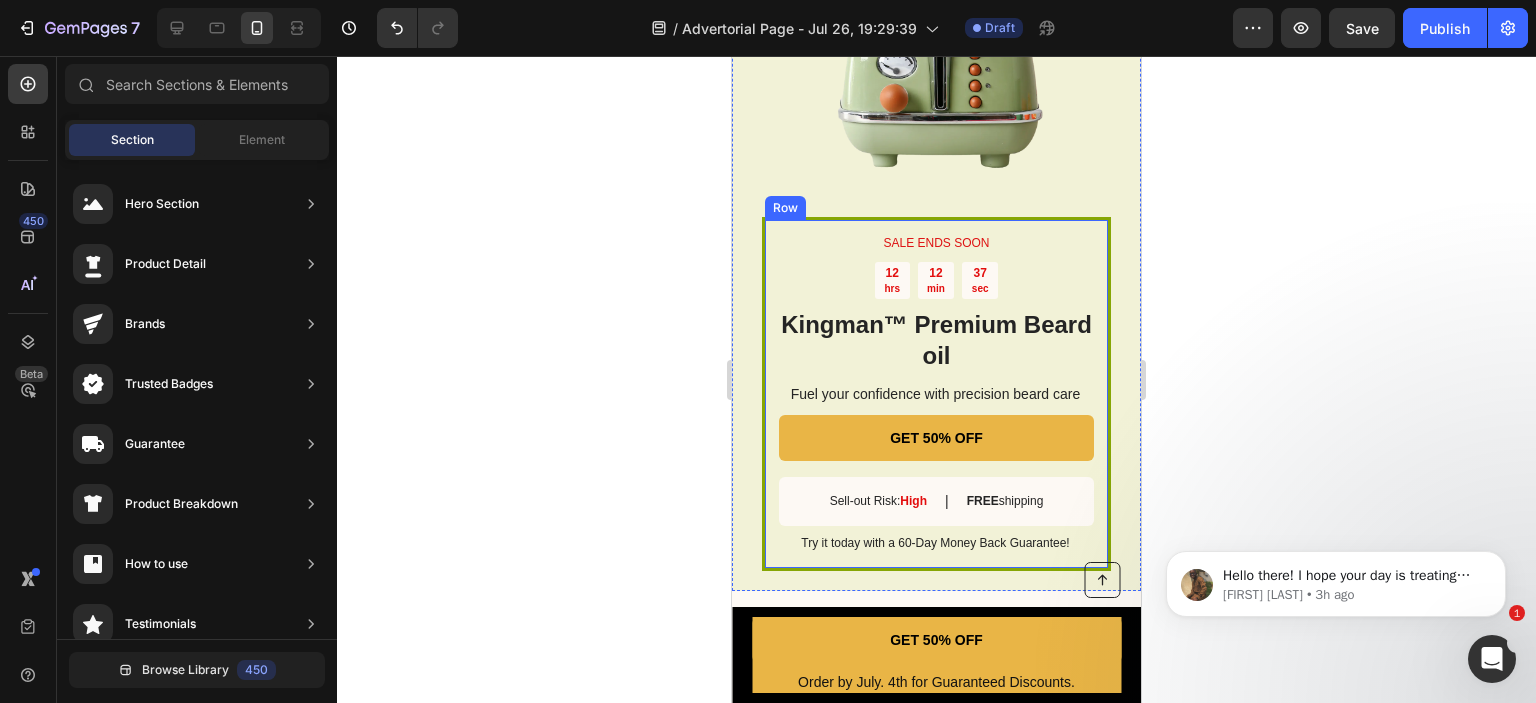 click on "SALE ENDS SOON Text Block 12 hrs 12 min 37 sec Countdown Timer Kingman ™ Premium Beard oil Heading Fuel your confidence with precision beard care Text Block GET 50% OFF Button Sell-out Risk:  High Text Block | Text Block FREE  shipping Text Block Row Try it today with a 60-Day Money Back Guarantee! Text Block Row" at bounding box center (936, 394) 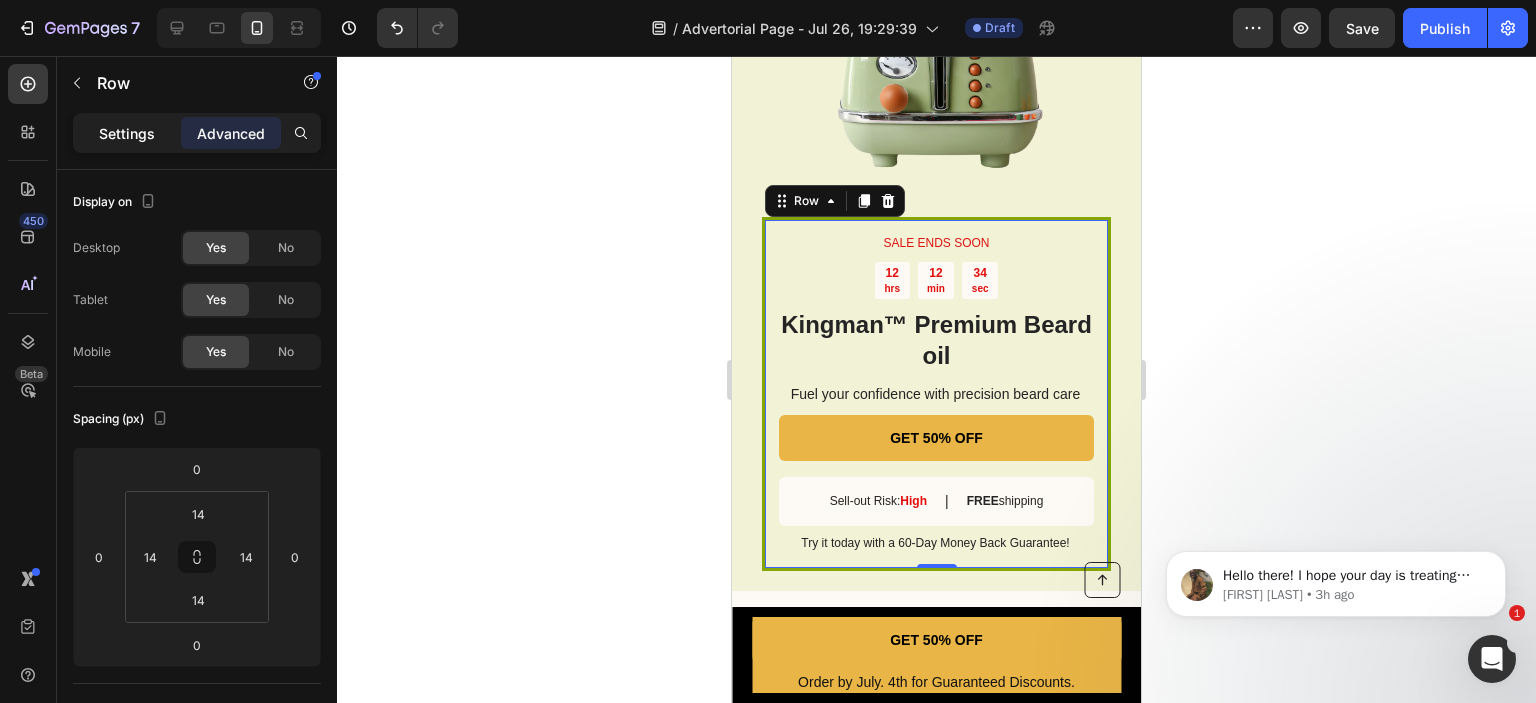 click on "Settings" at bounding box center (127, 133) 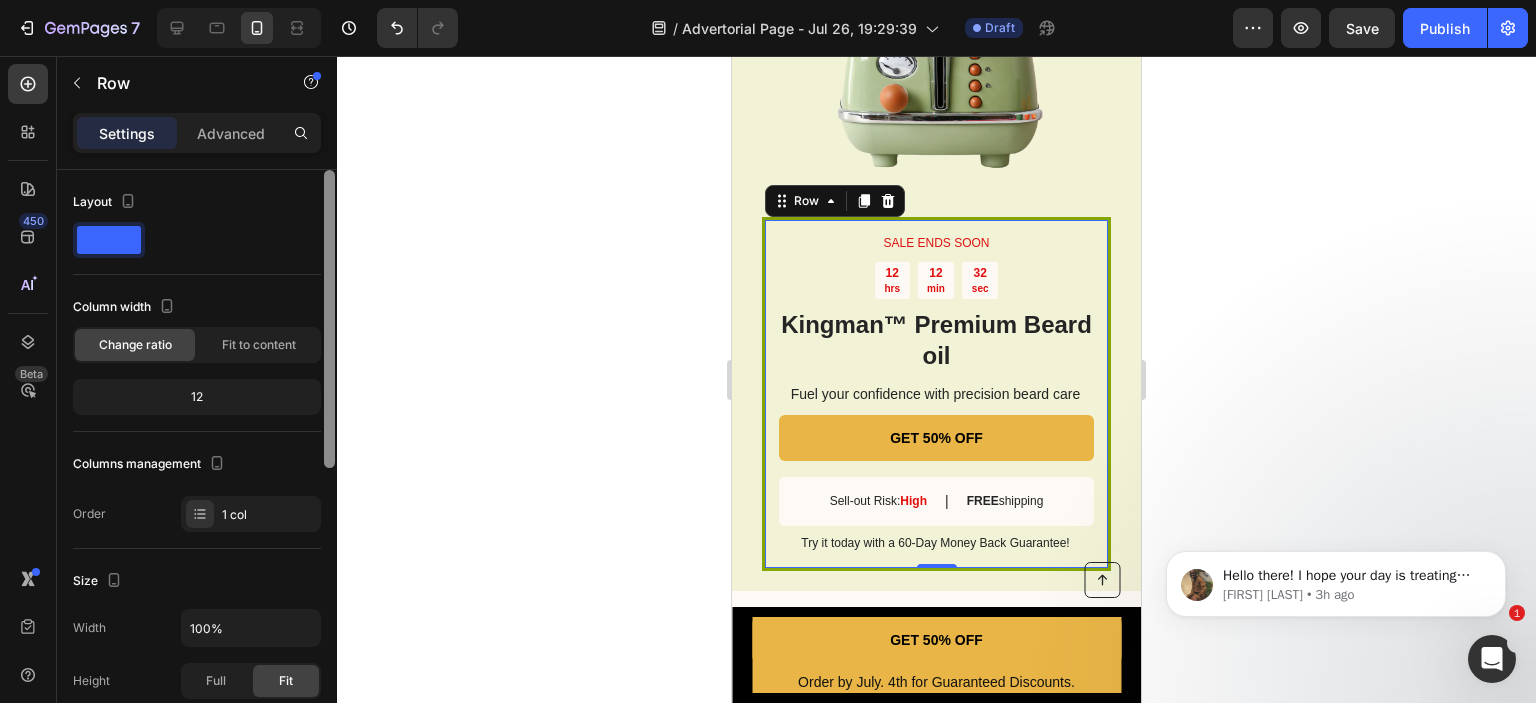 click at bounding box center [329, 319] 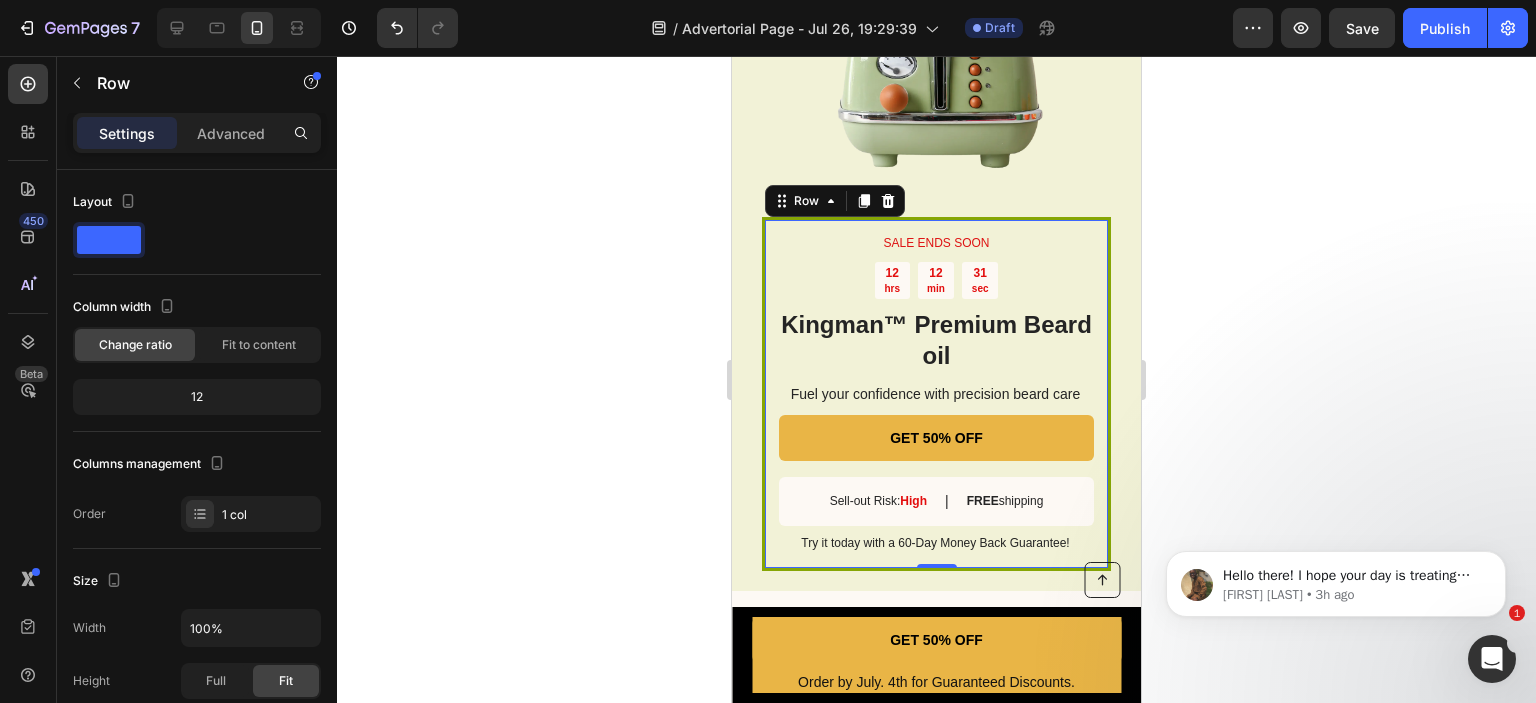 scroll, scrollTop: 576, scrollLeft: 0, axis: vertical 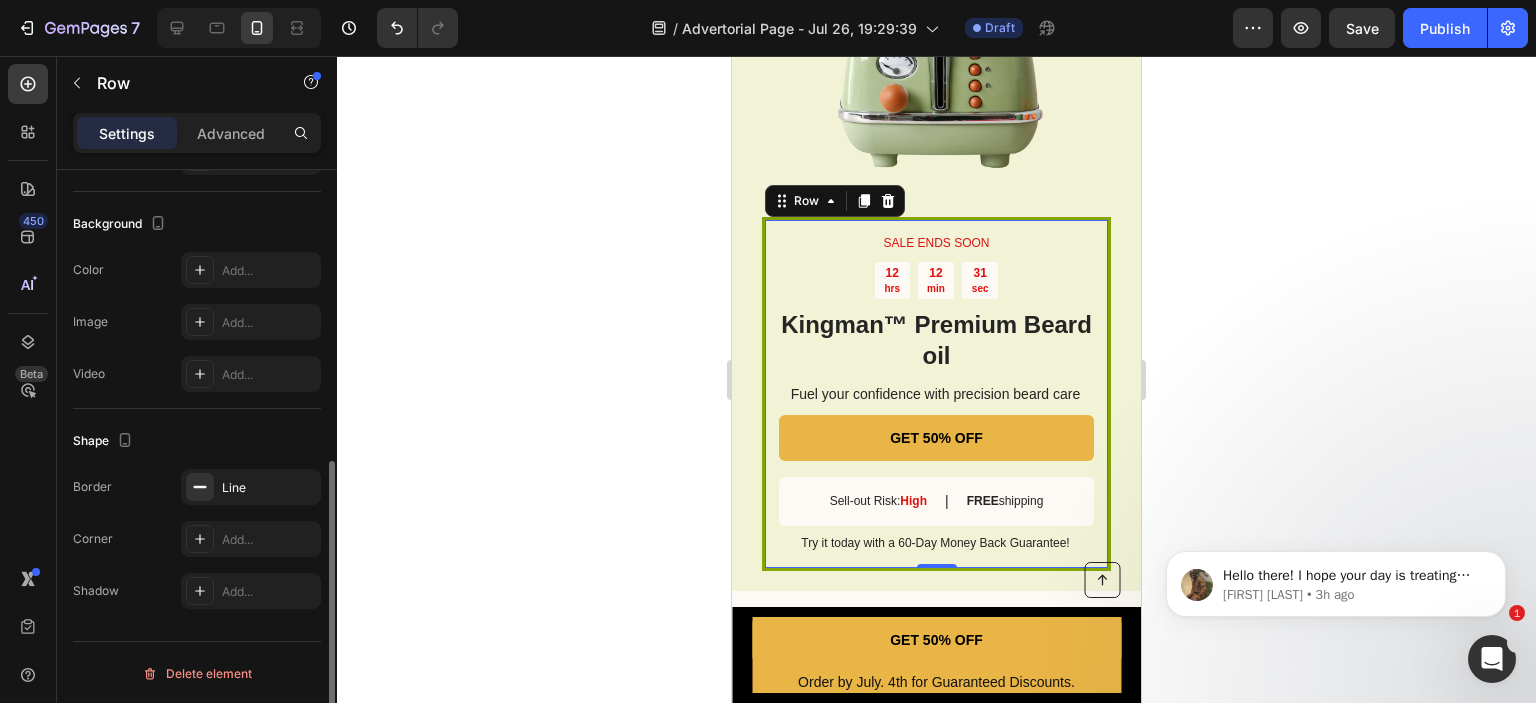 drag, startPoint x: 338, startPoint y: 294, endPoint x: 338, endPoint y: 338, distance: 44 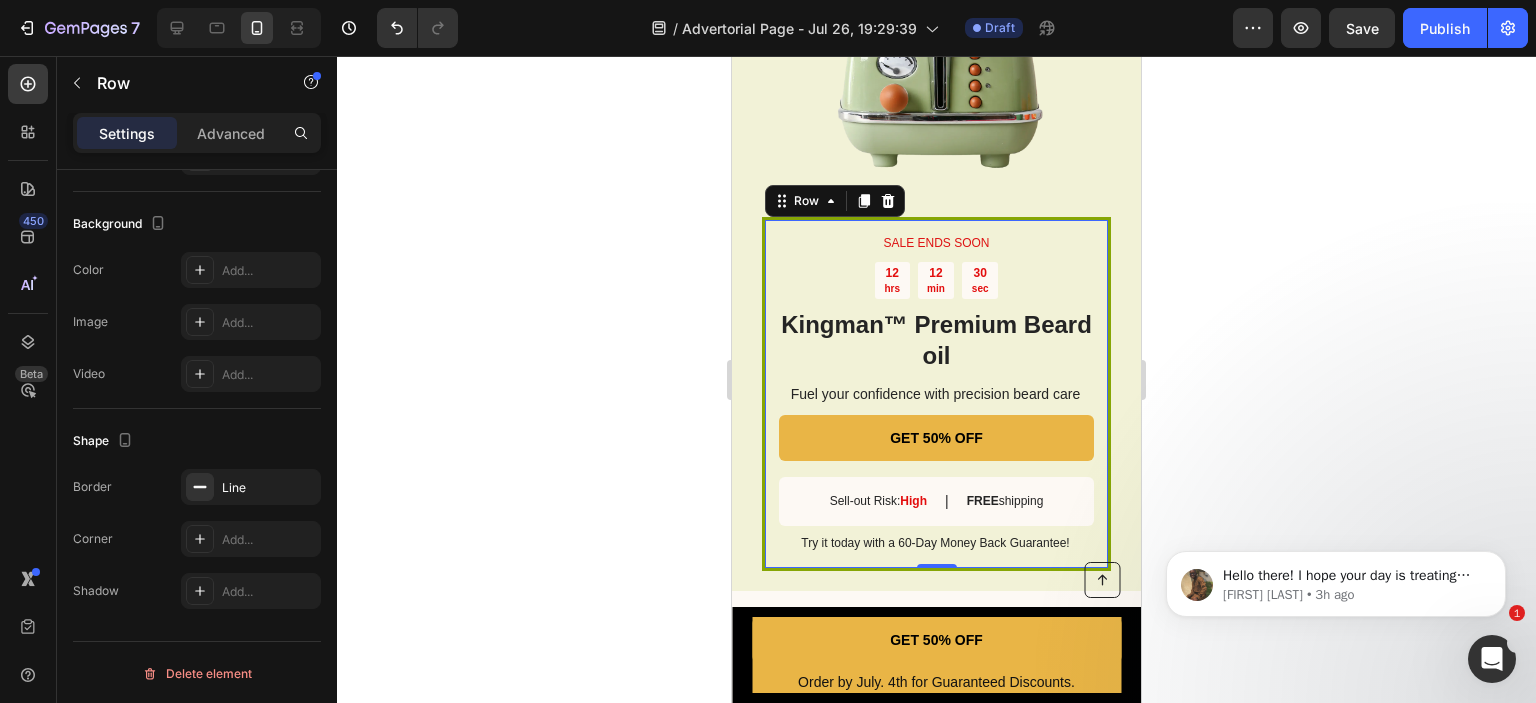 click on "Settings" 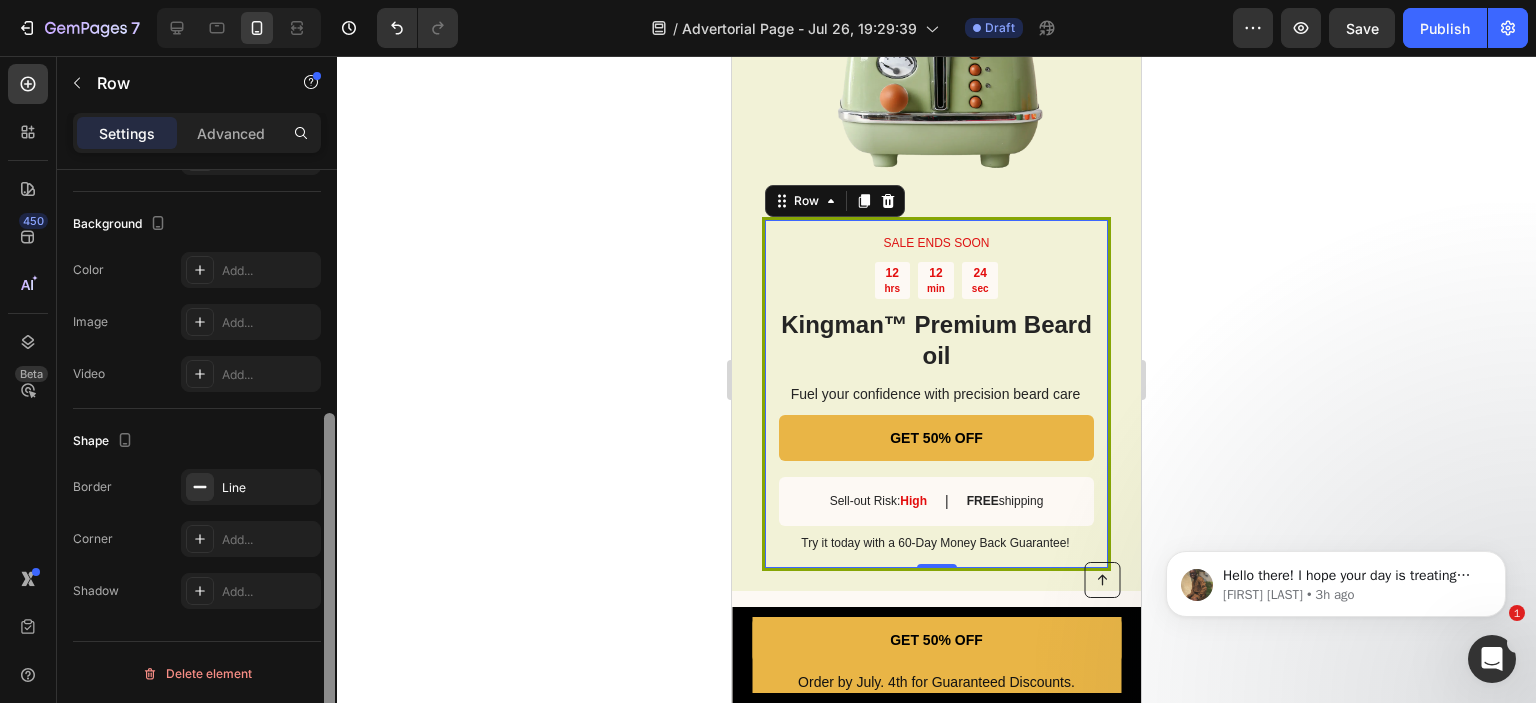 drag, startPoint x: 327, startPoint y: 547, endPoint x: 324, endPoint y: 500, distance: 47.095646 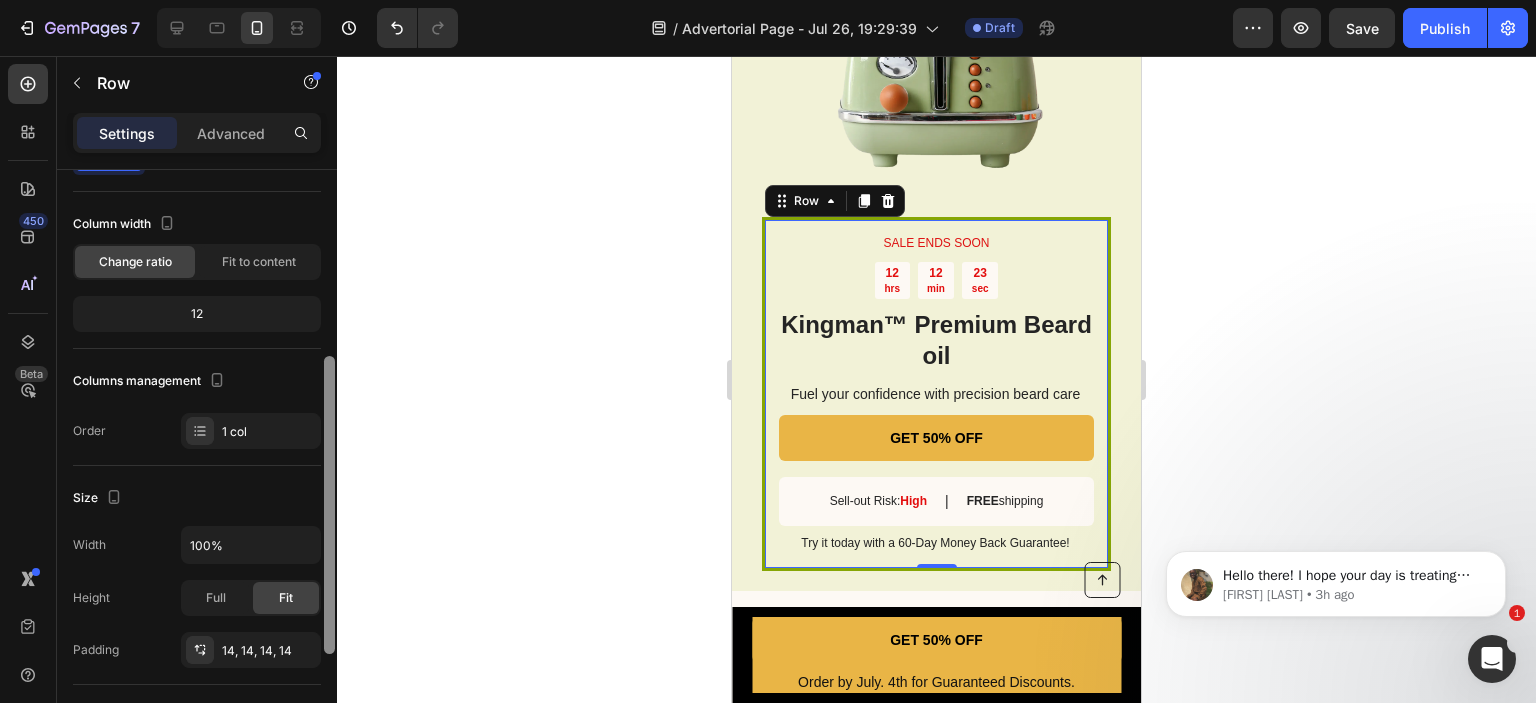 drag, startPoint x: 321, startPoint y: 435, endPoint x: 332, endPoint y: 219, distance: 216.2799 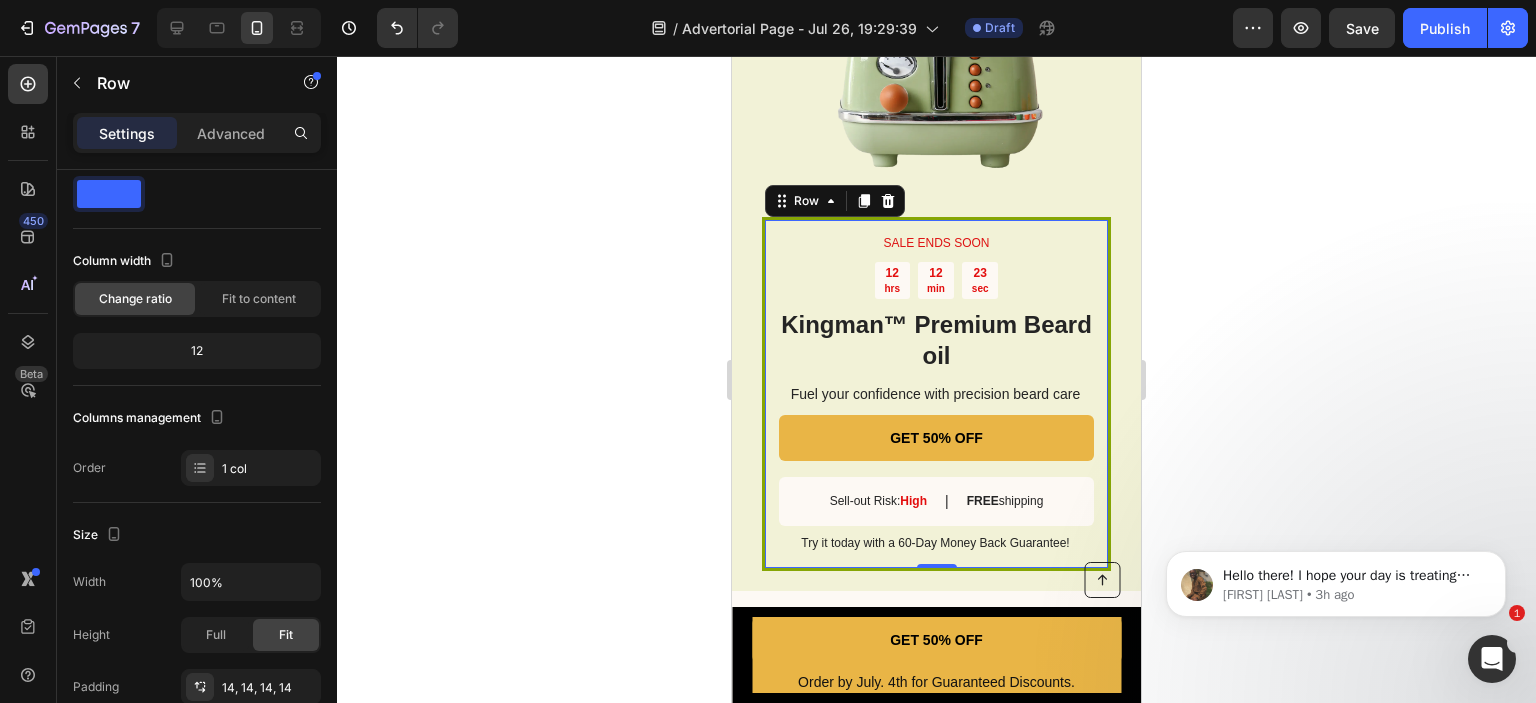 scroll, scrollTop: 576, scrollLeft: 0, axis: vertical 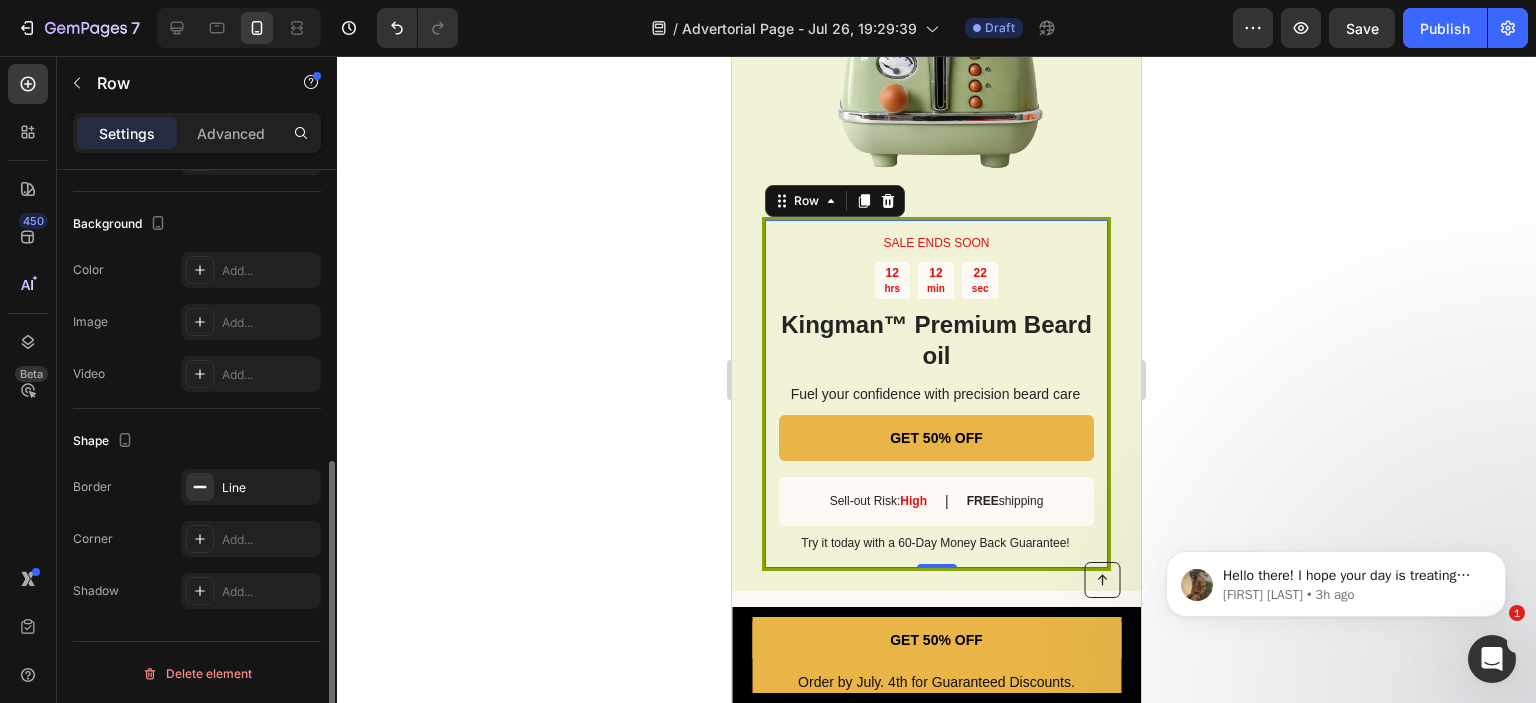 drag, startPoint x: 338, startPoint y: 188, endPoint x: 340, endPoint y: 147, distance: 41.04875 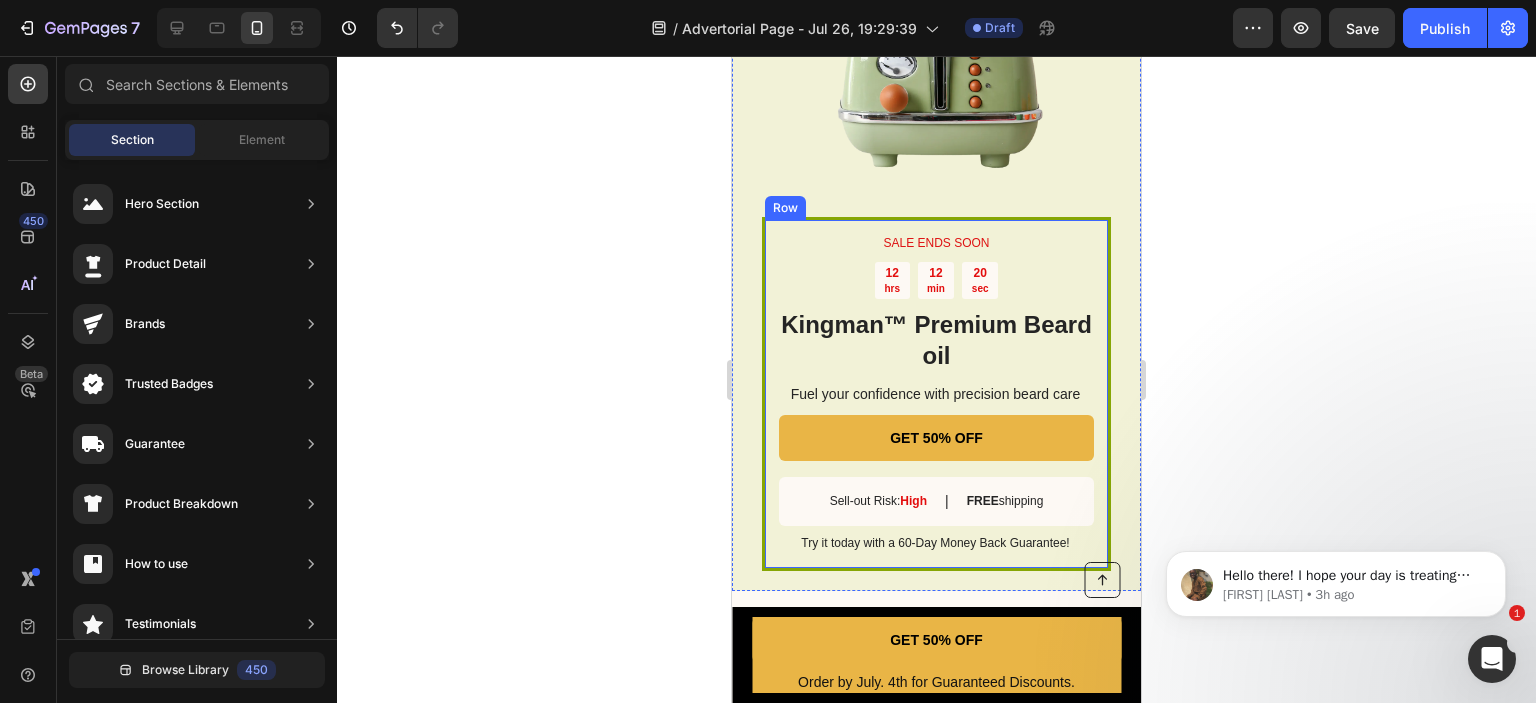 click on "SALE ENDS SOON Text Block 12 hrs 12 min 20 sec Countdown Timer Kingman ™ Premium Beard oil Heading Fuel your confidence with precision beard care Text Block GET 50% OFF Button Sell-out Risk:  High Text Block | Text Block FREE  shipping Text Block Row Try it today with a 60-Day Money Back Guarantee! Text Block Row" at bounding box center [936, 394] 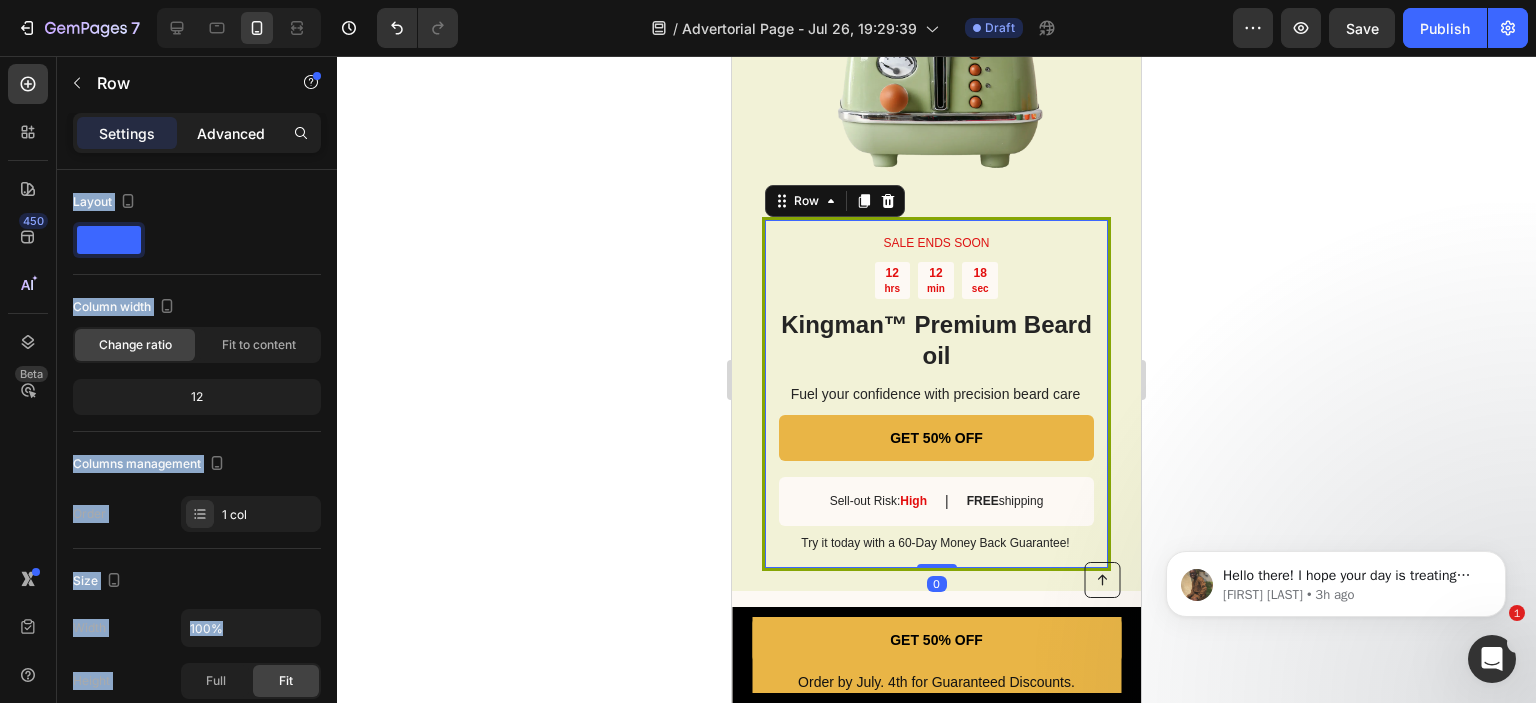 click on "Advanced" at bounding box center (231, 133) 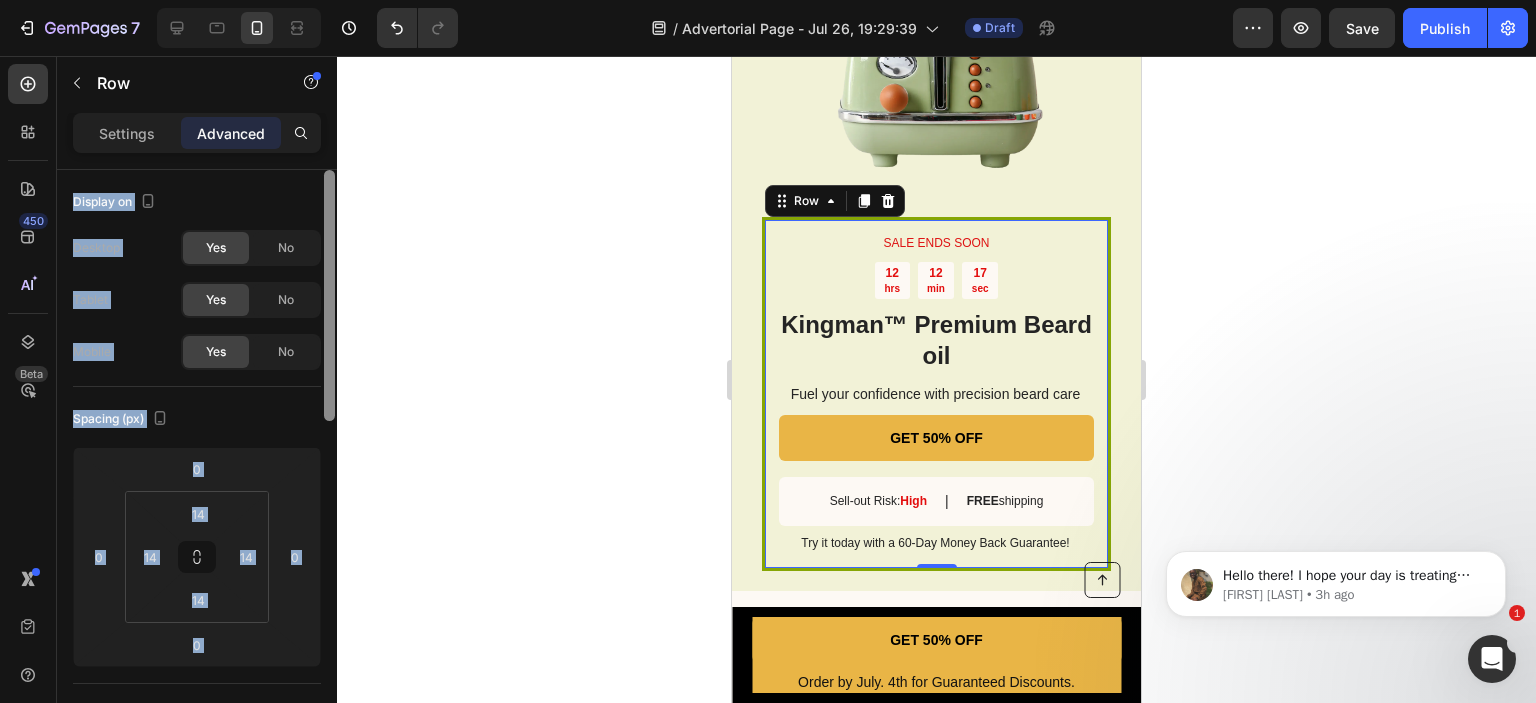 drag, startPoint x: 333, startPoint y: 282, endPoint x: 333, endPoint y: 308, distance: 26 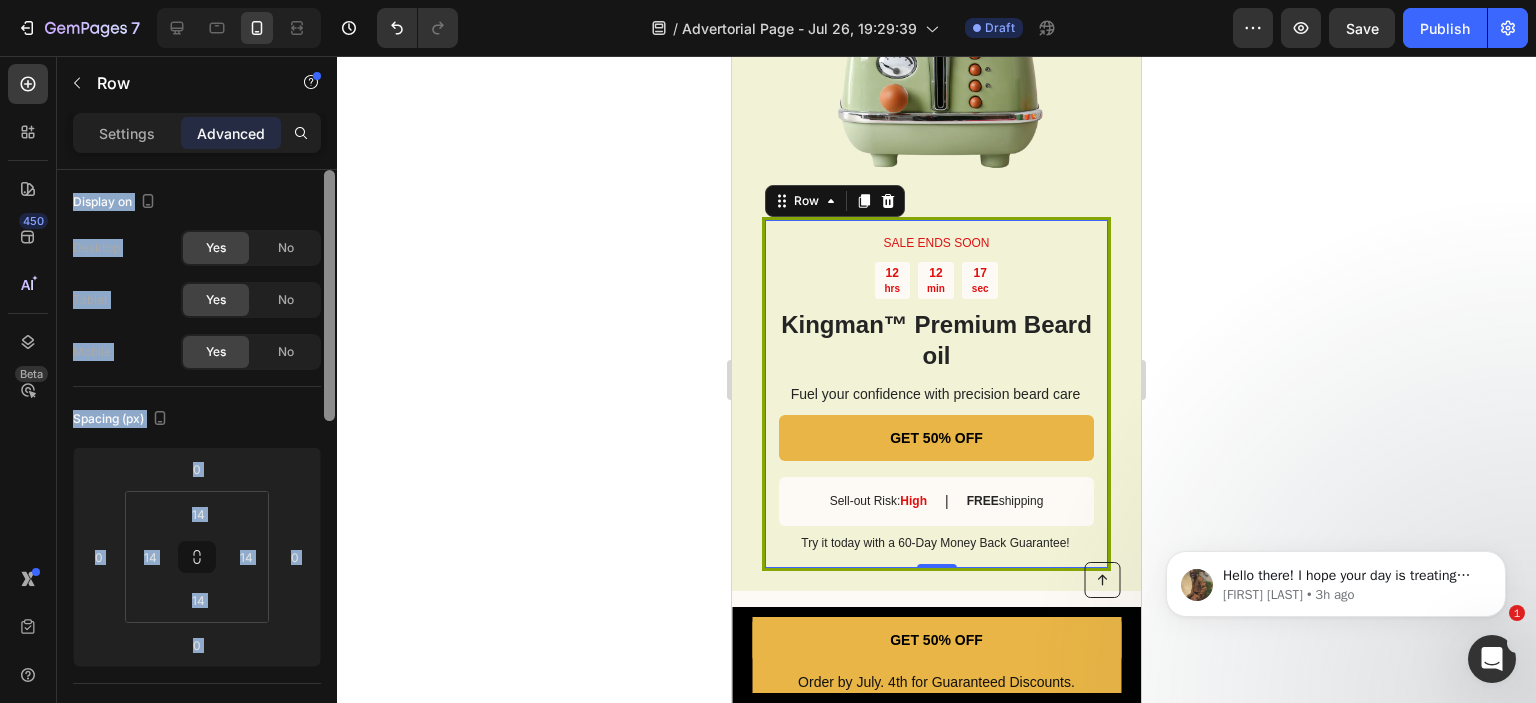 click at bounding box center [329, 295] 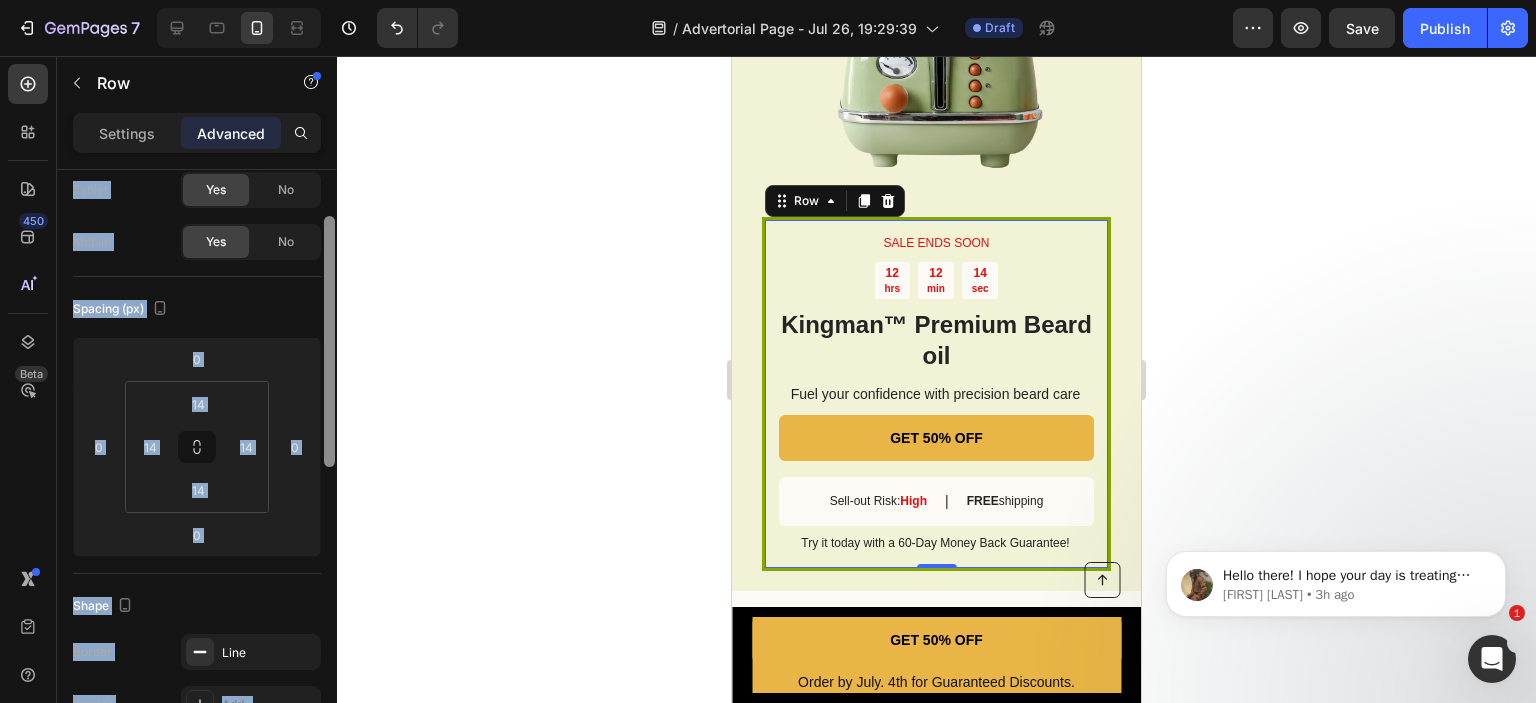 scroll, scrollTop: 0, scrollLeft: 0, axis: both 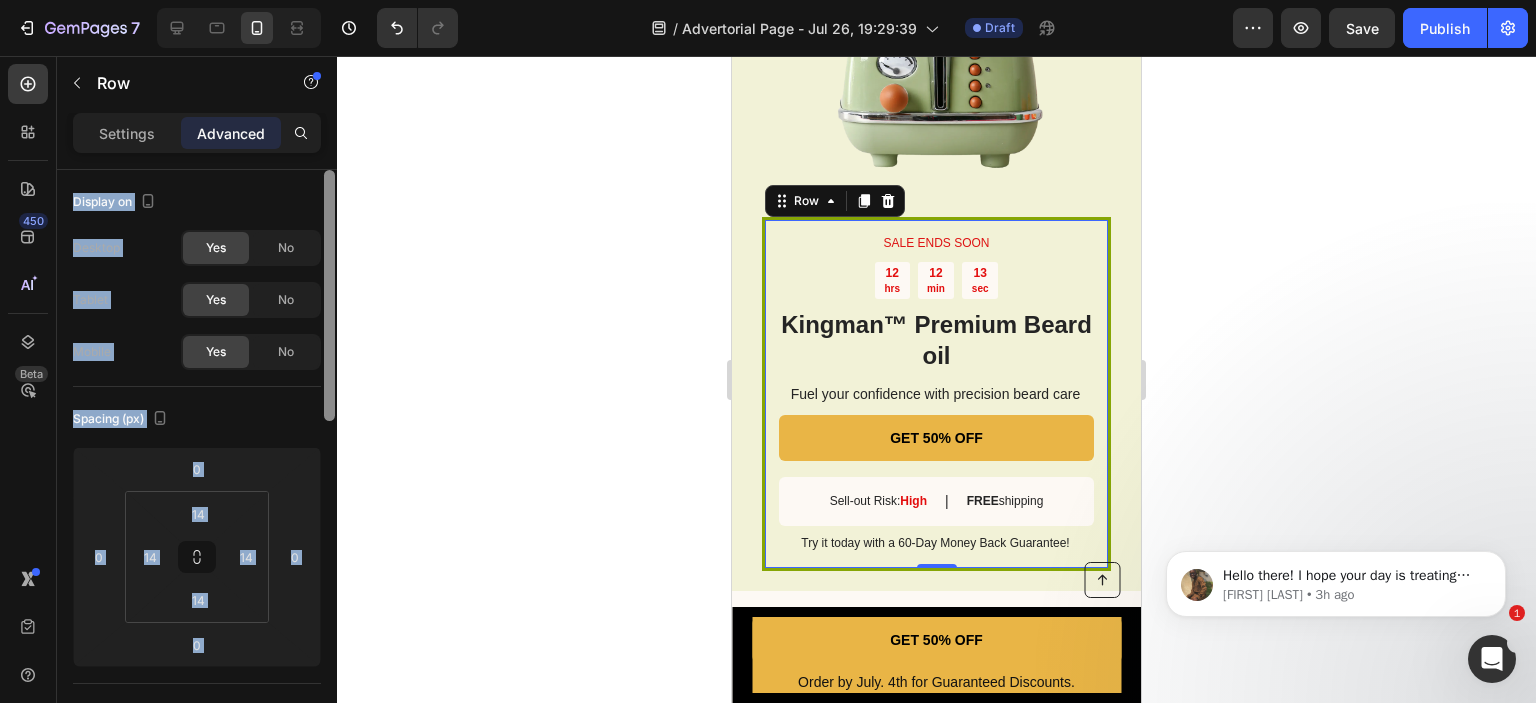 drag, startPoint x: 333, startPoint y: 308, endPoint x: 348, endPoint y: 219, distance: 90.255196 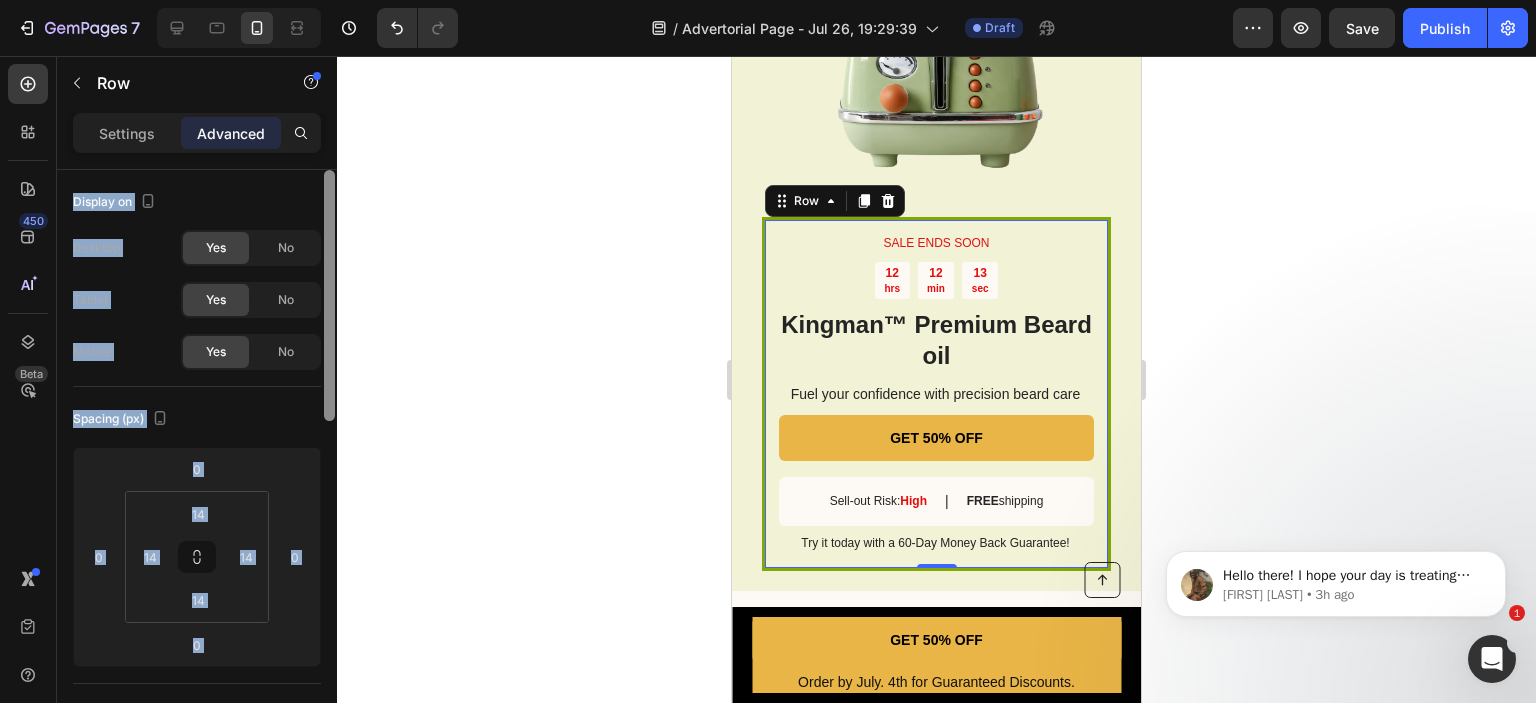 click on "7   /  Advertorial Page - Jul 26, 19:29:39 Draft Preview  Save   Publish  450 Beta Sections(18) Elements(83) Section Element Hero Section Product Detail Brands Trusted Badges Guarantee Product Breakdown How to use Testimonials Compare Bundle FAQs Social Proof Brand Story Product List Collection Blog List Contact Sticky Add to Cart Custom Footer Browse Library 450 Layout
Row
Row
Row
Row Text
Heading
Text Block Button
Button
Button Media
Image
Image" 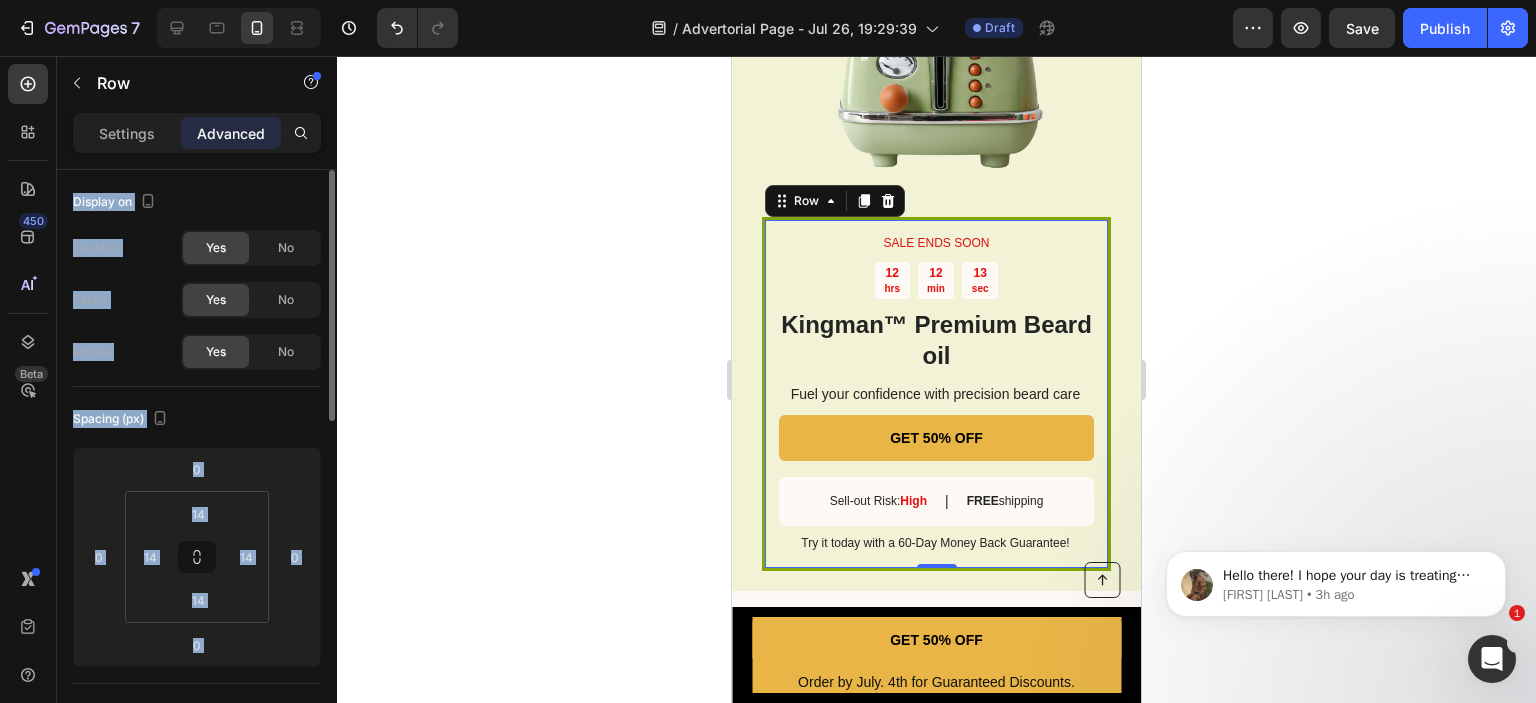 click 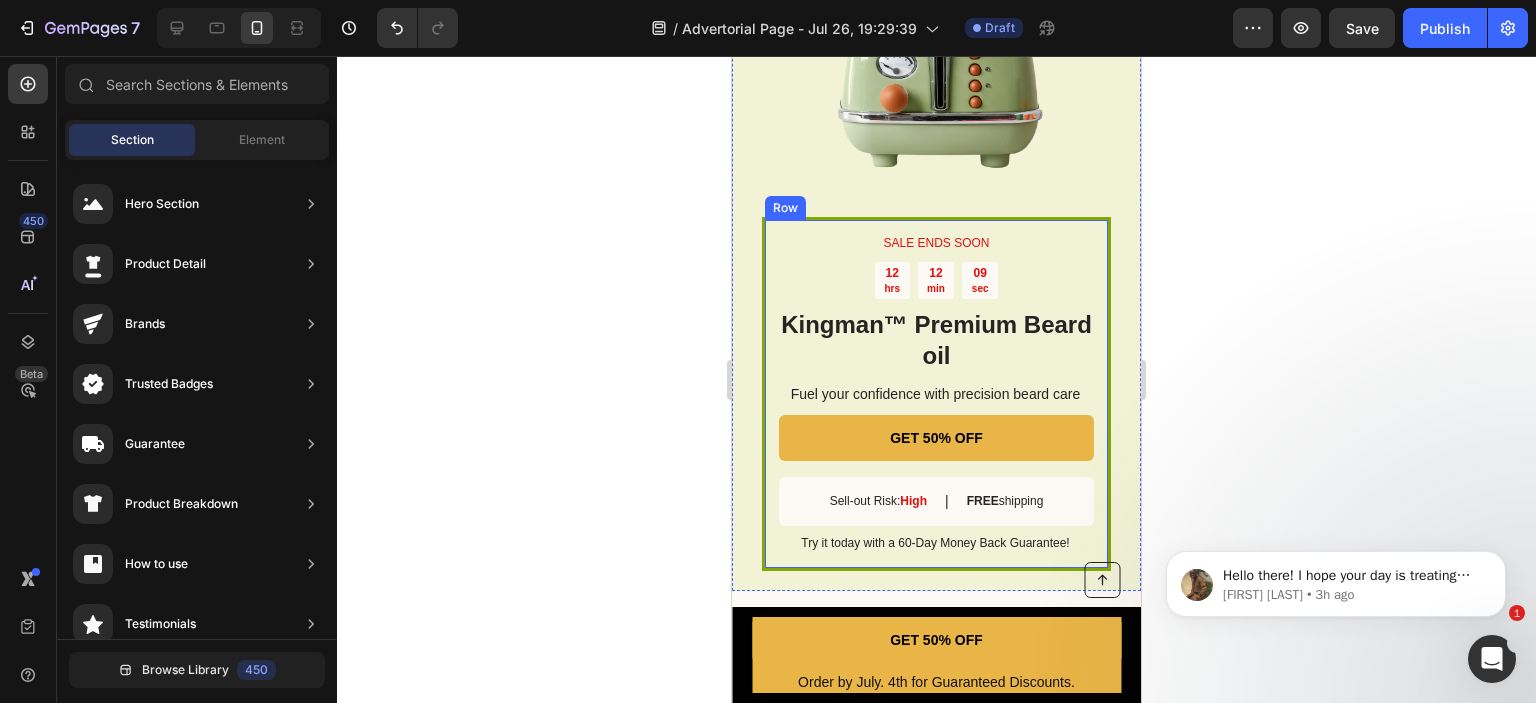 click on "SALE ENDS SOON Text Block 12 hrs 12 min 09 sec Countdown Timer Kingman ™ Premium Beard oil Heading Fuel your confidence with precision beard care Text Block GET 50% OFF Button Sell-out Risk:  High Text Block | Text Block FREE  shipping Text Block Row Try it today with a 60-Day Money Back Guarantee! Text Block Row" at bounding box center (936, 394) 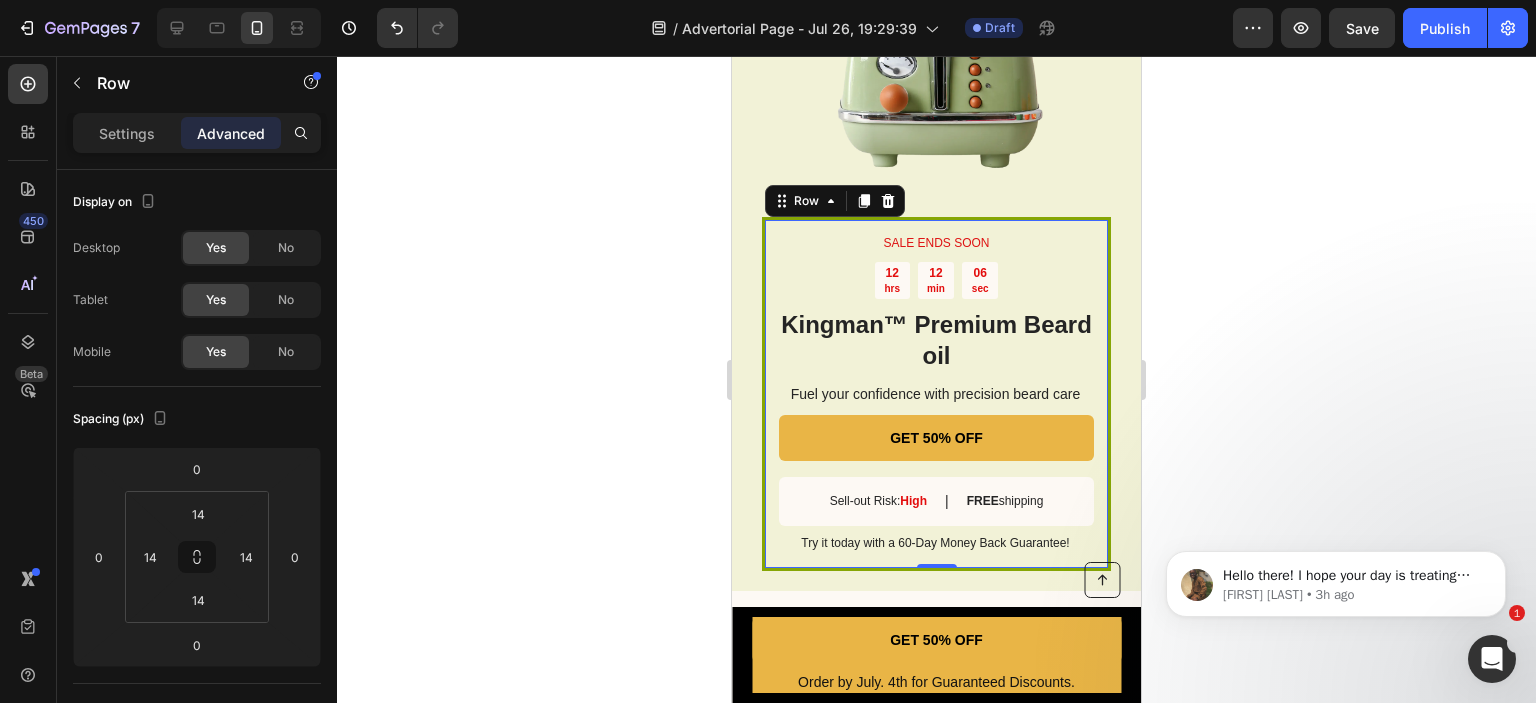 click on "SALE ENDS SOON Text Block 12 hrs 12 min 06 sec Countdown Timer Kingman ™ Premium Beard oil Heading Fuel your confidence with precision beard care Text Block GET 50% OFF Button Sell-out Risk:  High Text Block | Text Block FREE  shipping Text Block Row Try it today with a 60-Day Money Back Guarantee! Text Block Row   0" at bounding box center [936, 394] 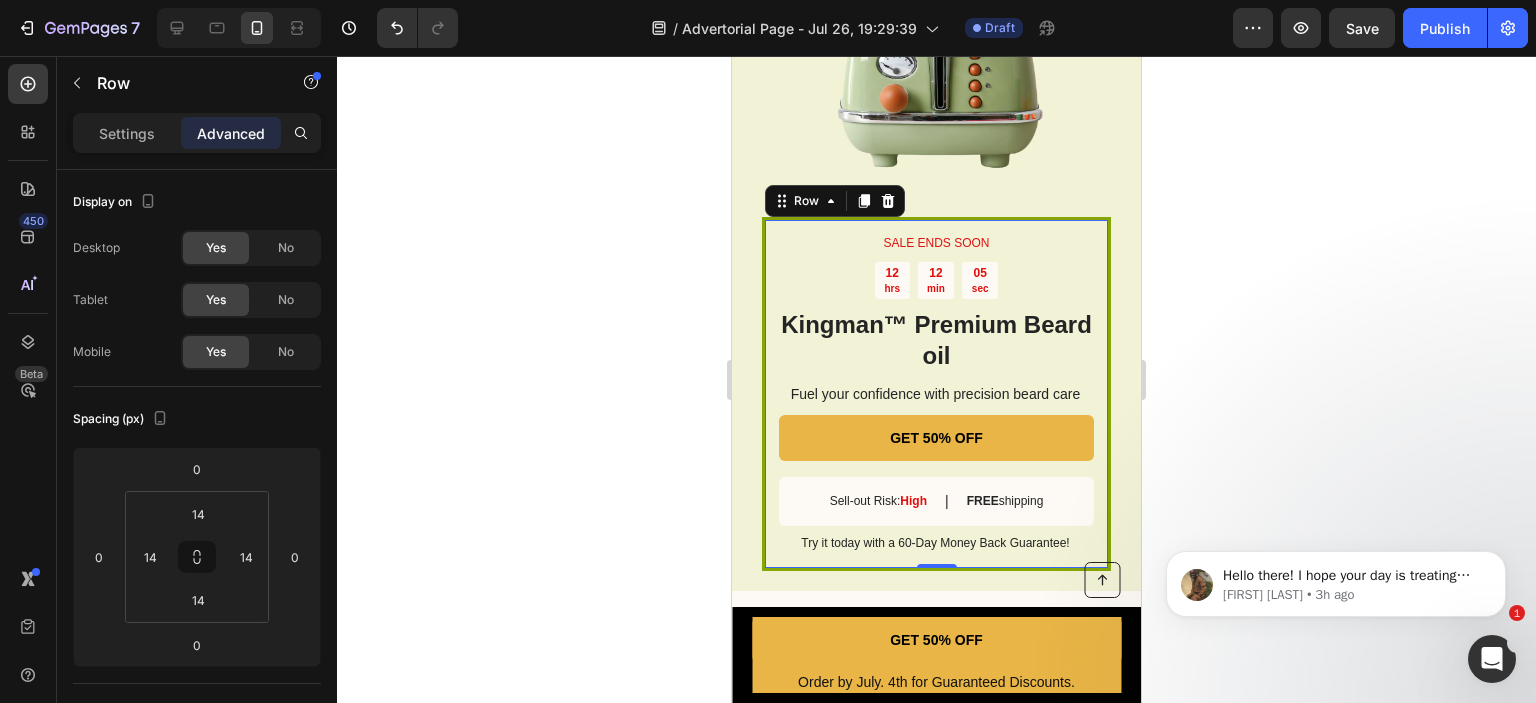 click on "SALE ENDS SOON Text Block 12 hrs 12 min 05 sec Countdown Timer Kingman ™ Premium Beard oil Heading Fuel your confidence with precision beard care Text Block GET 50% OFF Button Sell-out Risk:  High Text Block | Text Block FREE  shipping Text Block Row Try it today with a 60-Day Money Back Guarantee! Text Block Row   0" at bounding box center (936, 394) 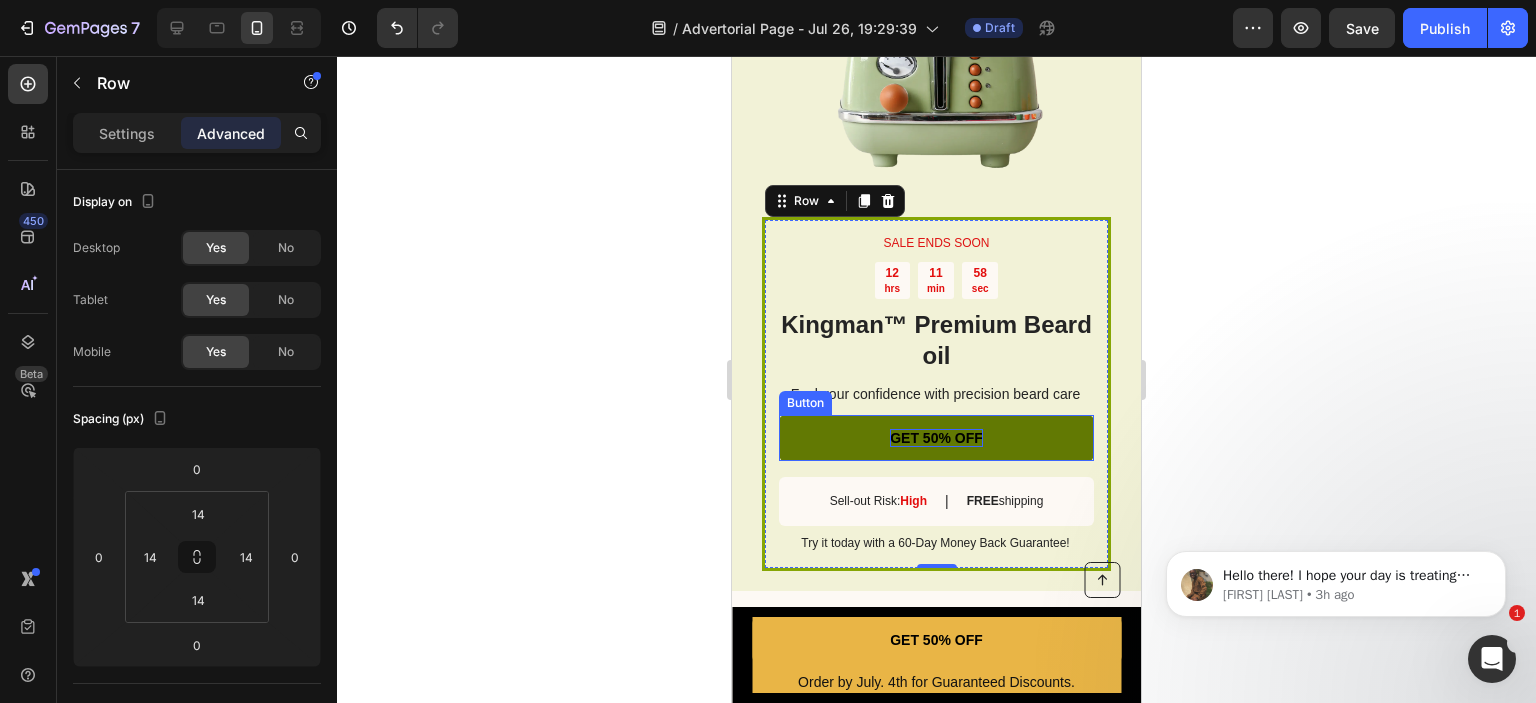 click on "GET 50% OFF" at bounding box center [936, 438] 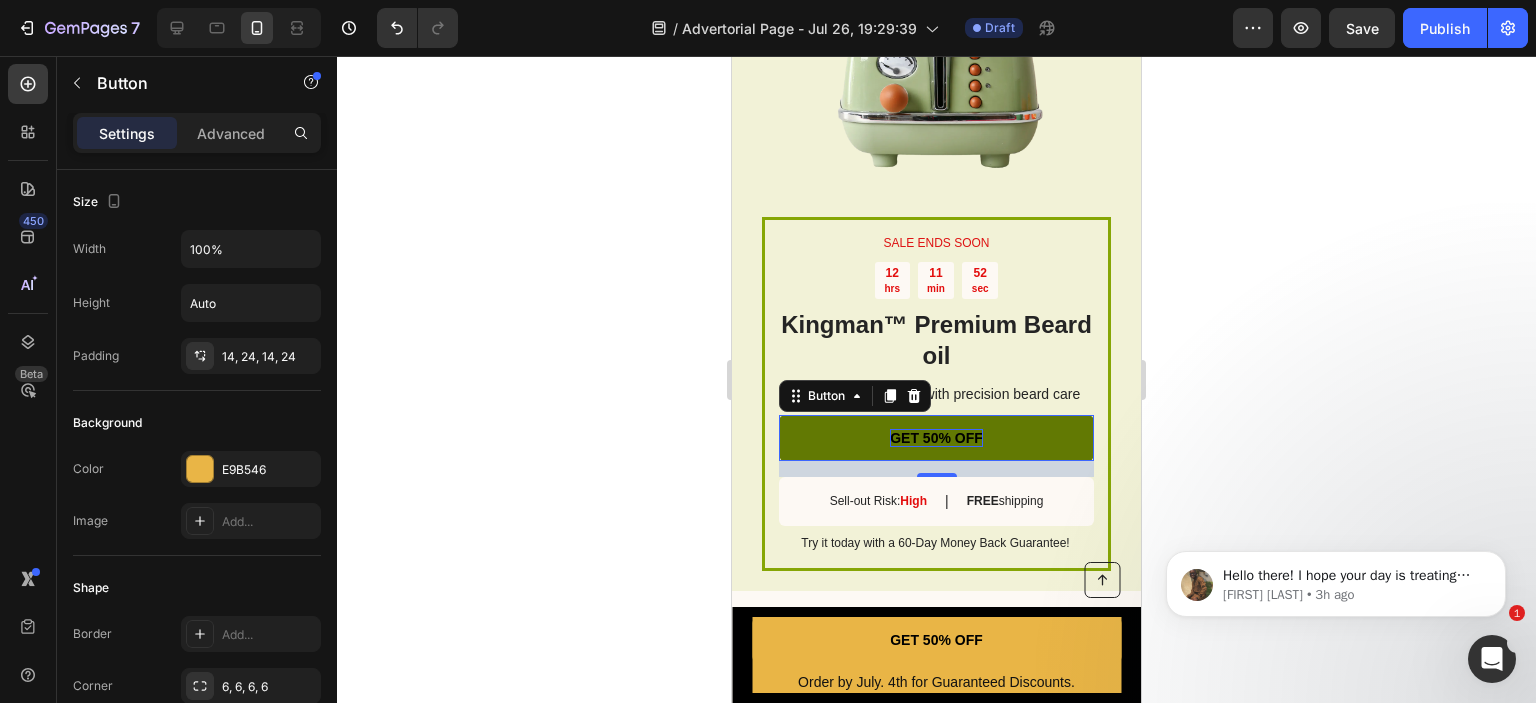 click on "GET 50% OFF" at bounding box center [936, 438] 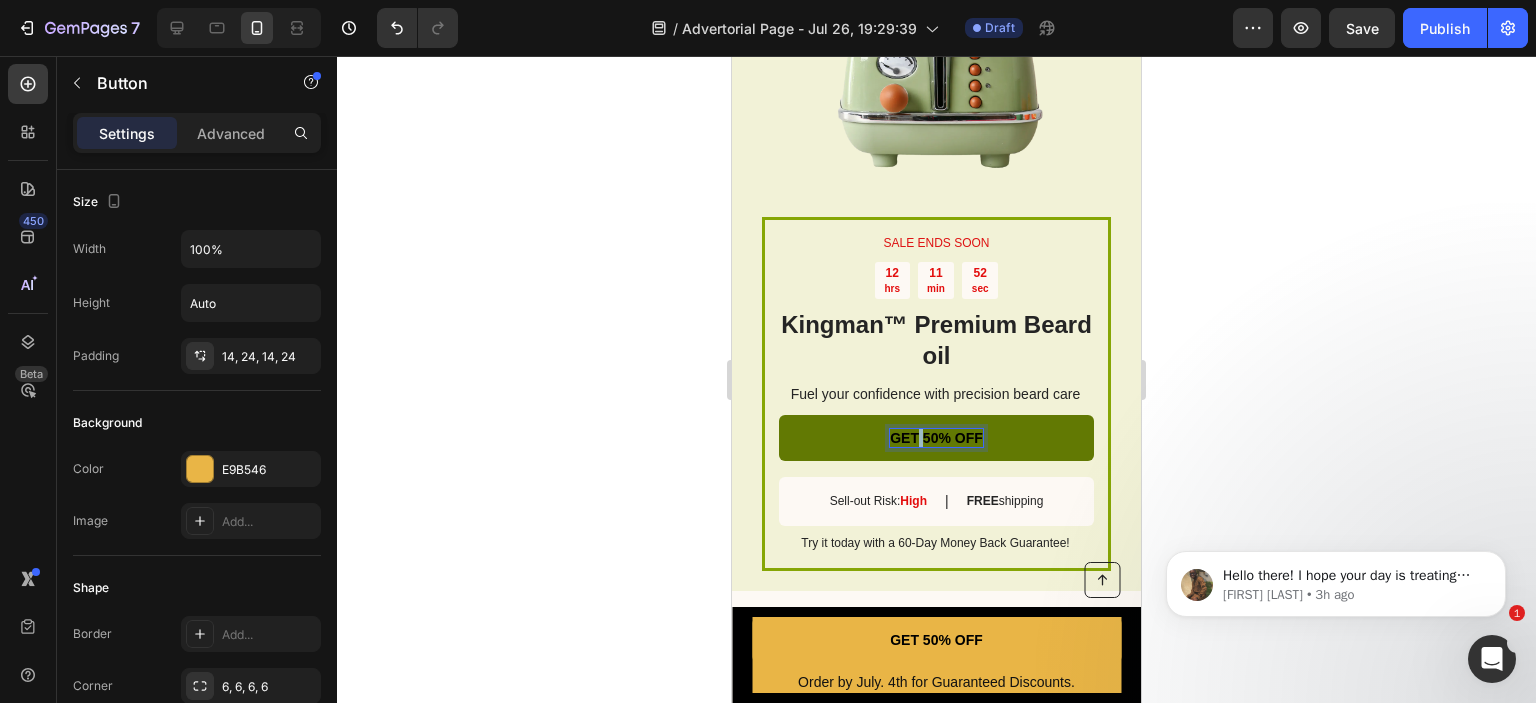 click on "GET 50% OFF" at bounding box center (936, 438) 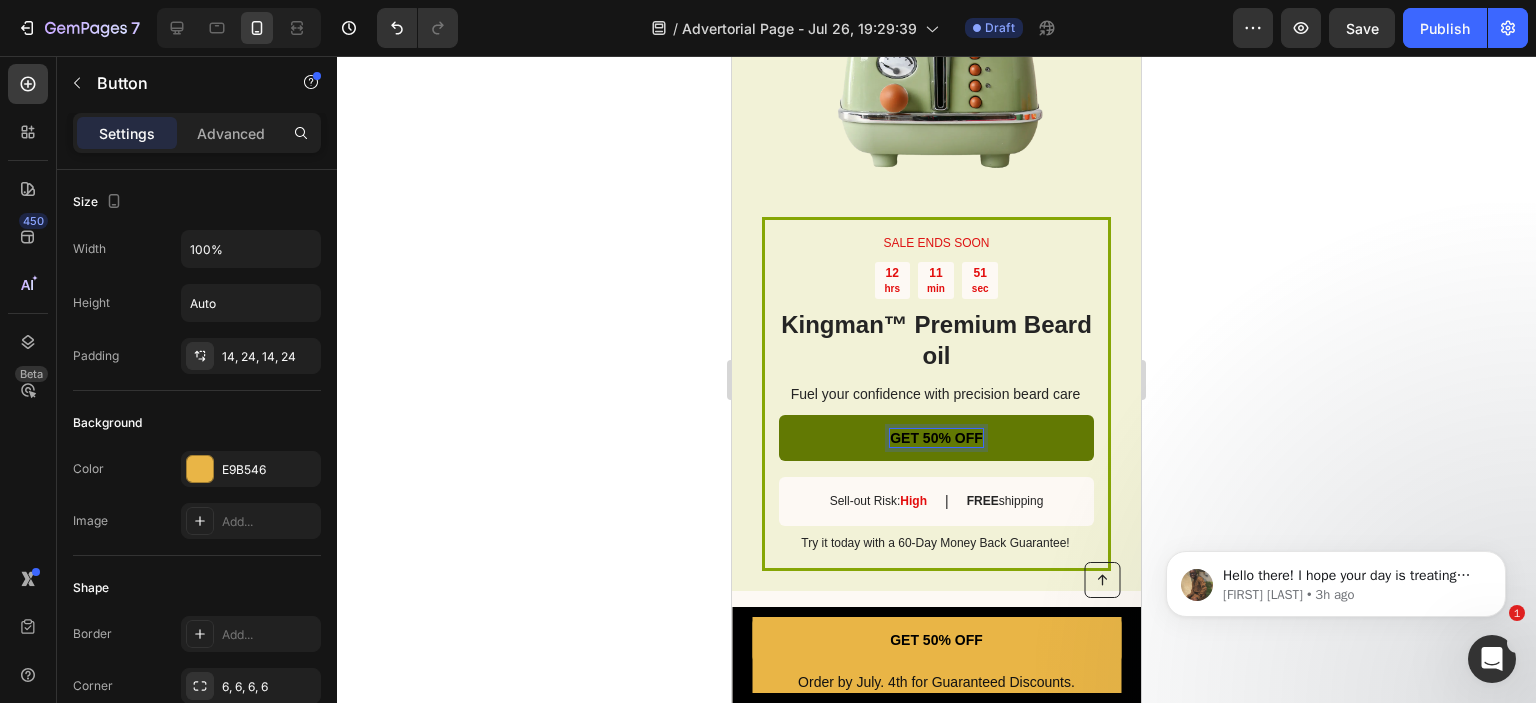 click on "GET 50% OFF" at bounding box center (936, 438) 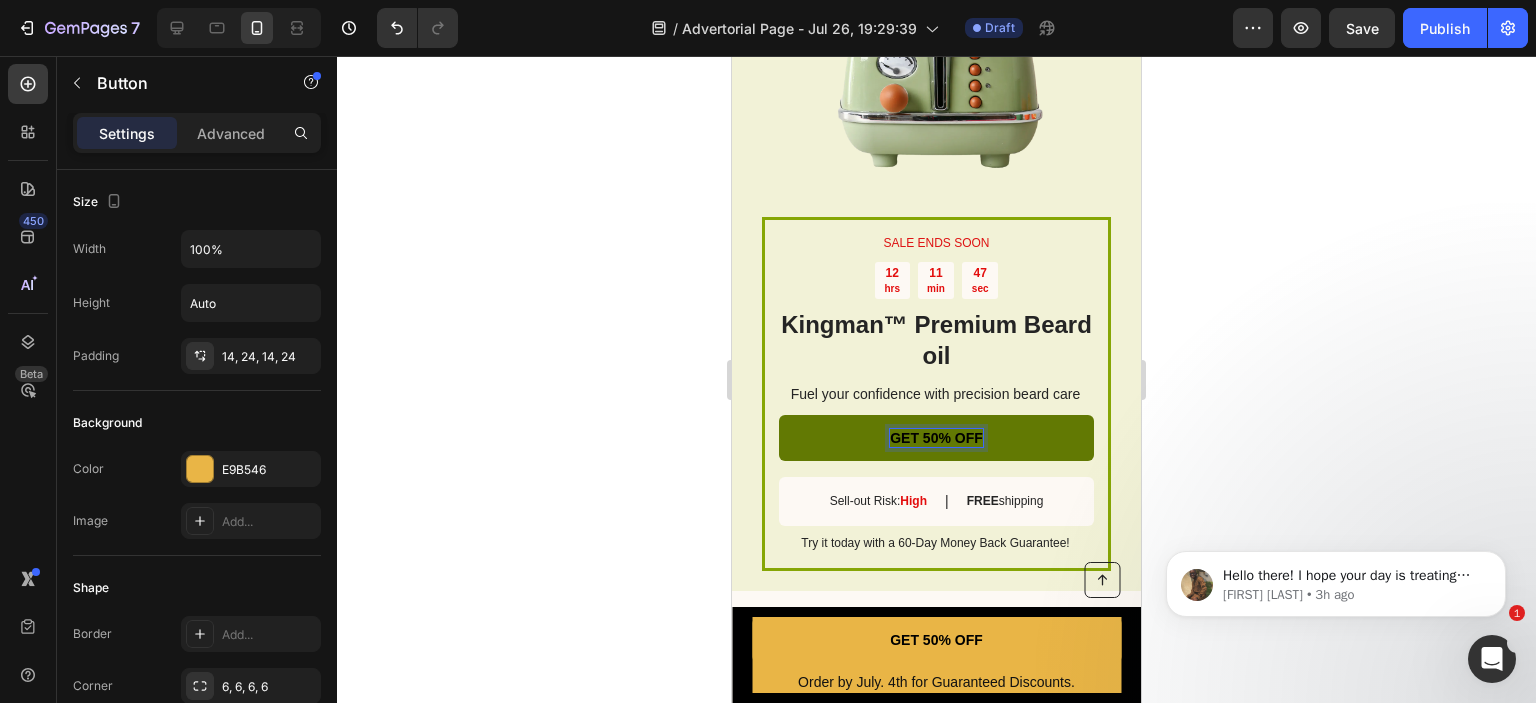 click on "GET 50% OFF" at bounding box center [936, 438] 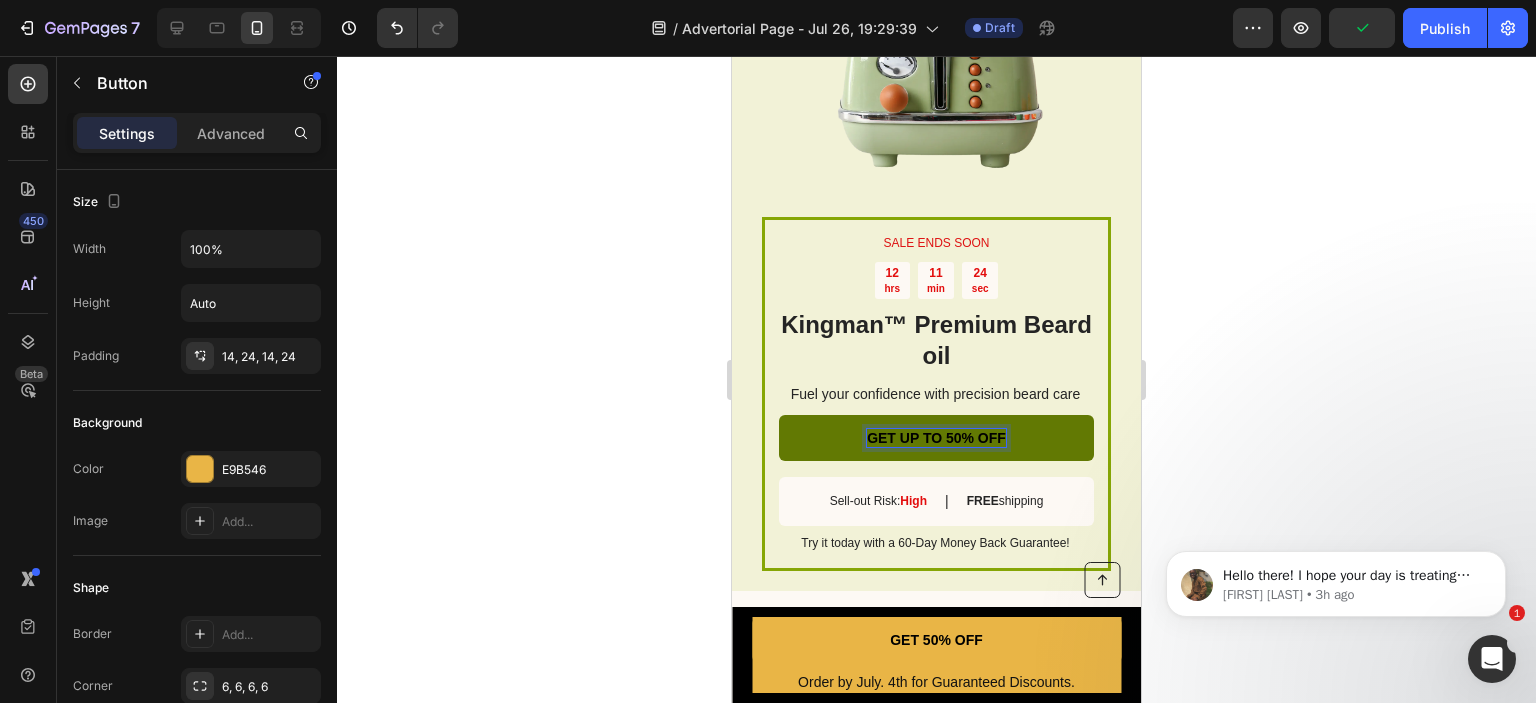 click on "GET UP TO 50% OFF" at bounding box center (936, 438) 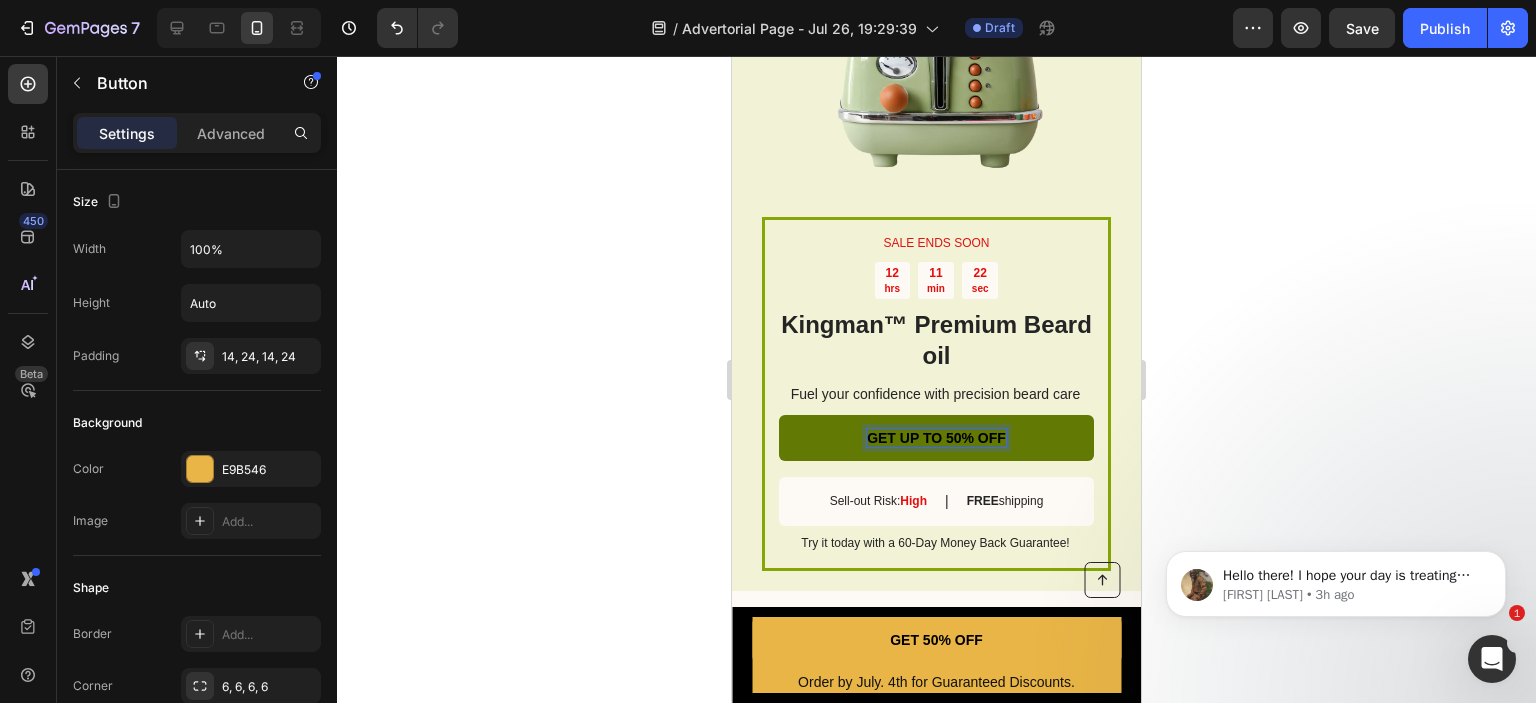 click on "GET UP TO 50% OFF" at bounding box center (936, 438) 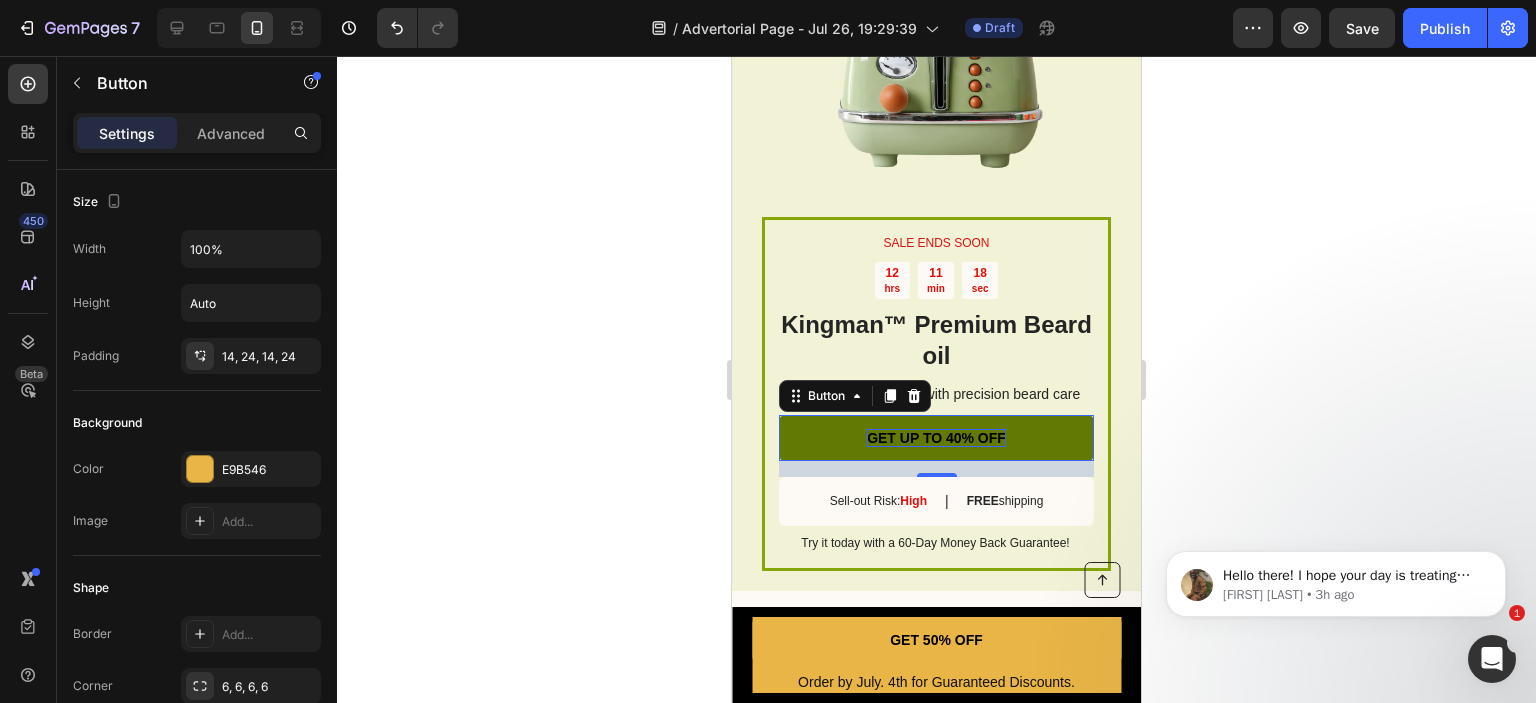click on "GET UP TO 40% OFF" at bounding box center [936, 438] 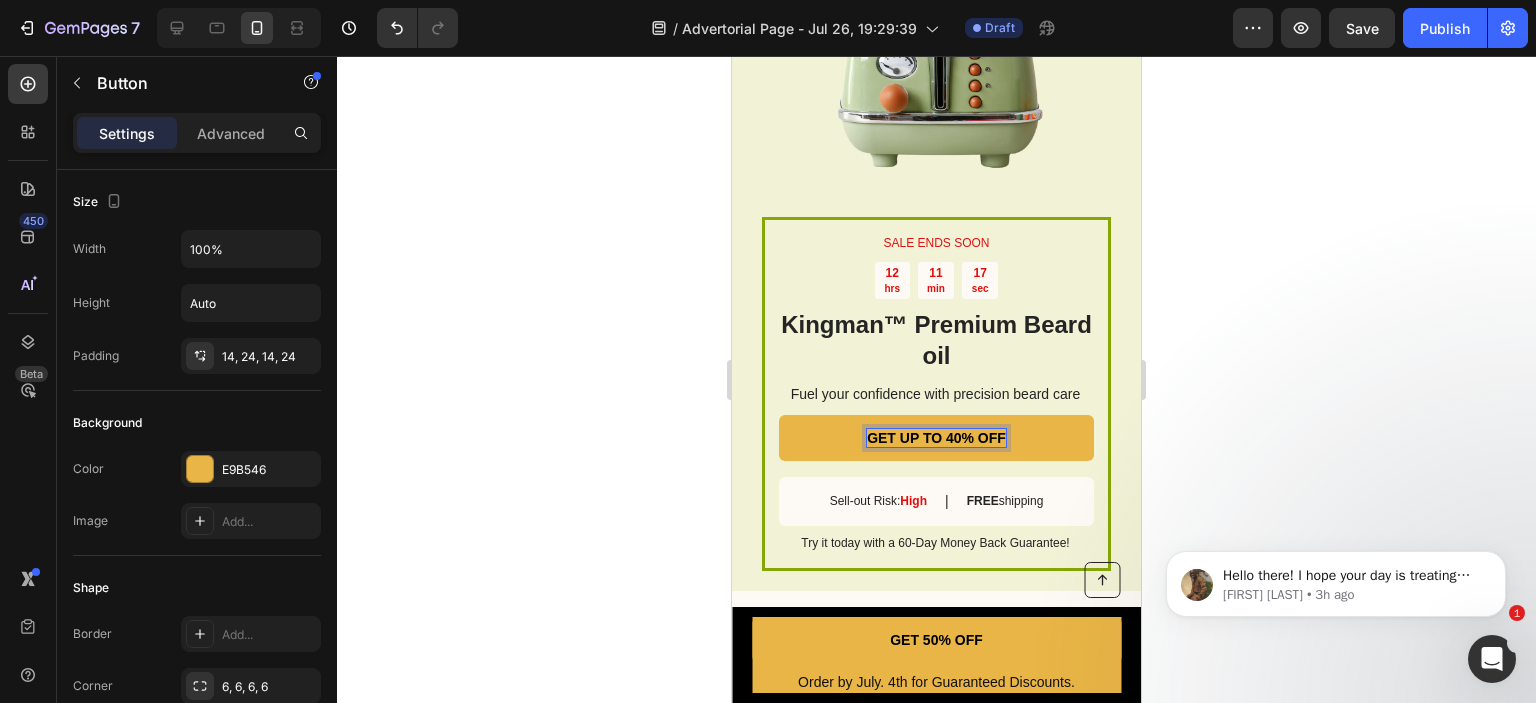 click on "GET UP TO 40% OFF" at bounding box center [936, 438] 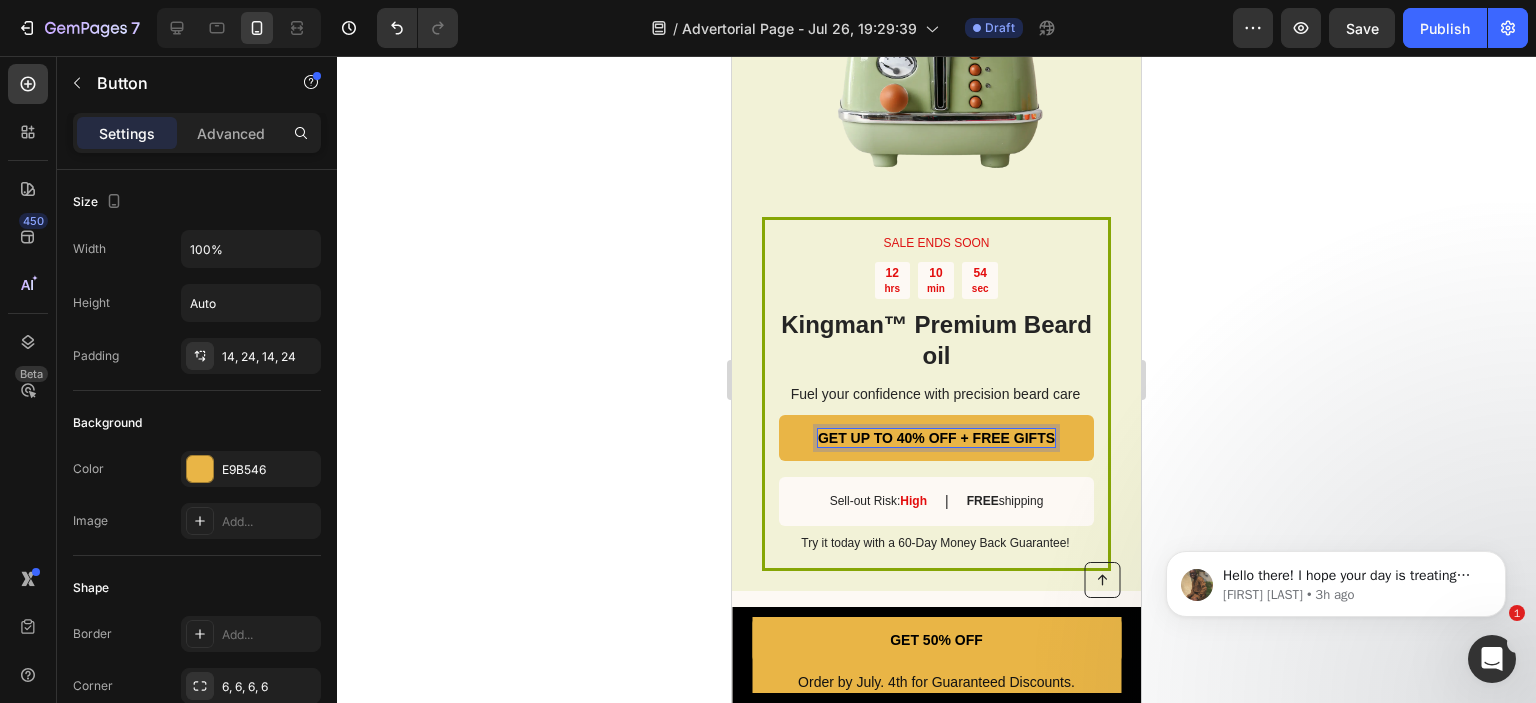 click on "GET UP TO 40% OFF + FREE GIFTS" at bounding box center (936, 438) 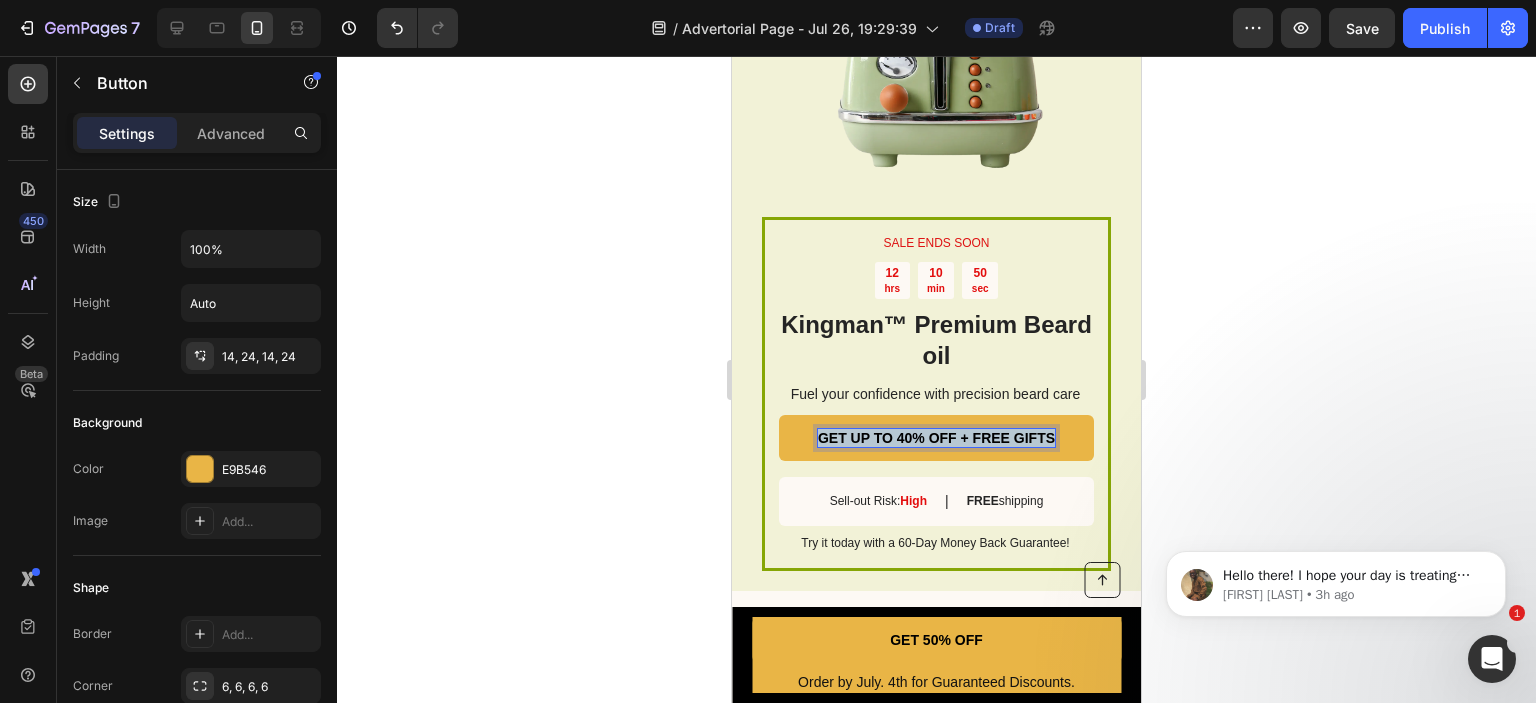 drag, startPoint x: 813, startPoint y: 439, endPoint x: 1051, endPoint y: 433, distance: 238.07562 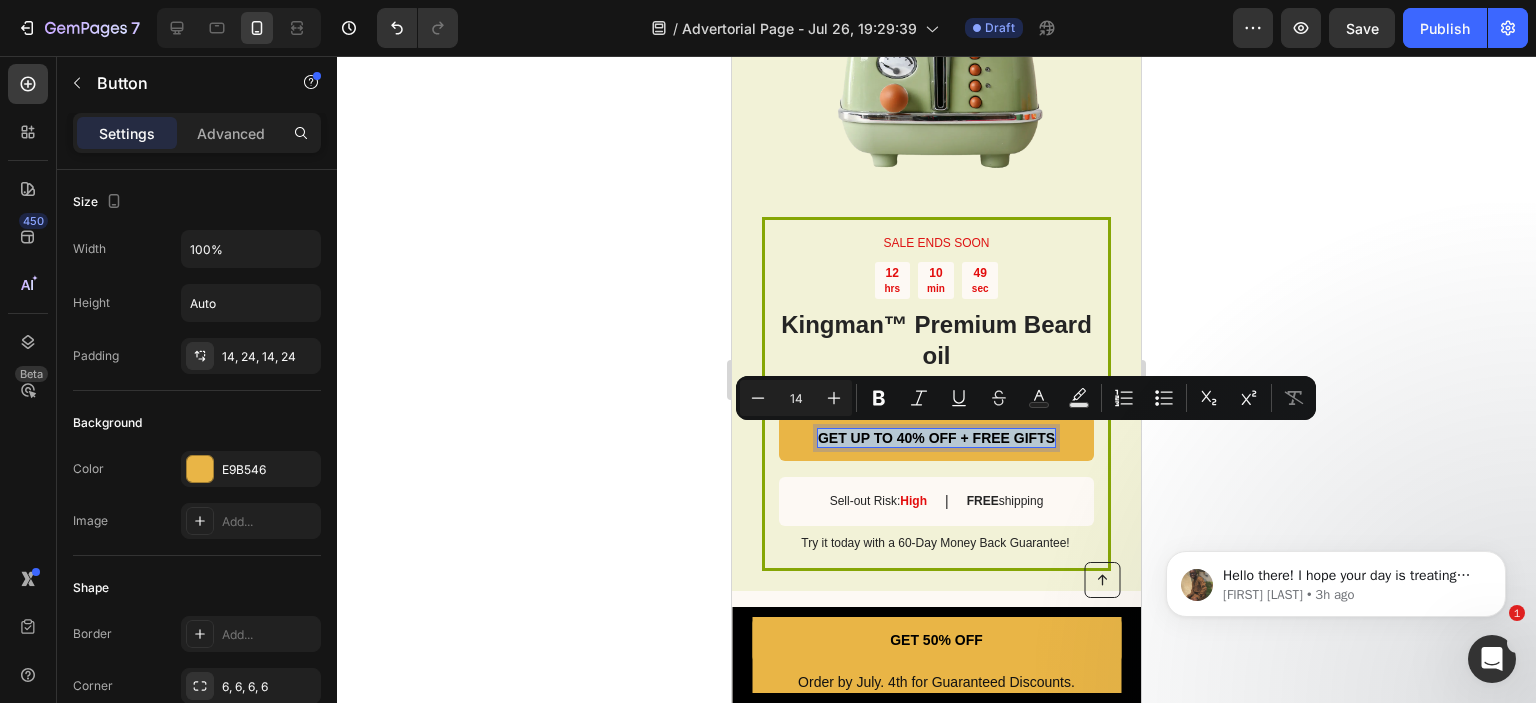 click on "GET UP TO 40% OFF + FREE GIFTS" at bounding box center [936, 438] 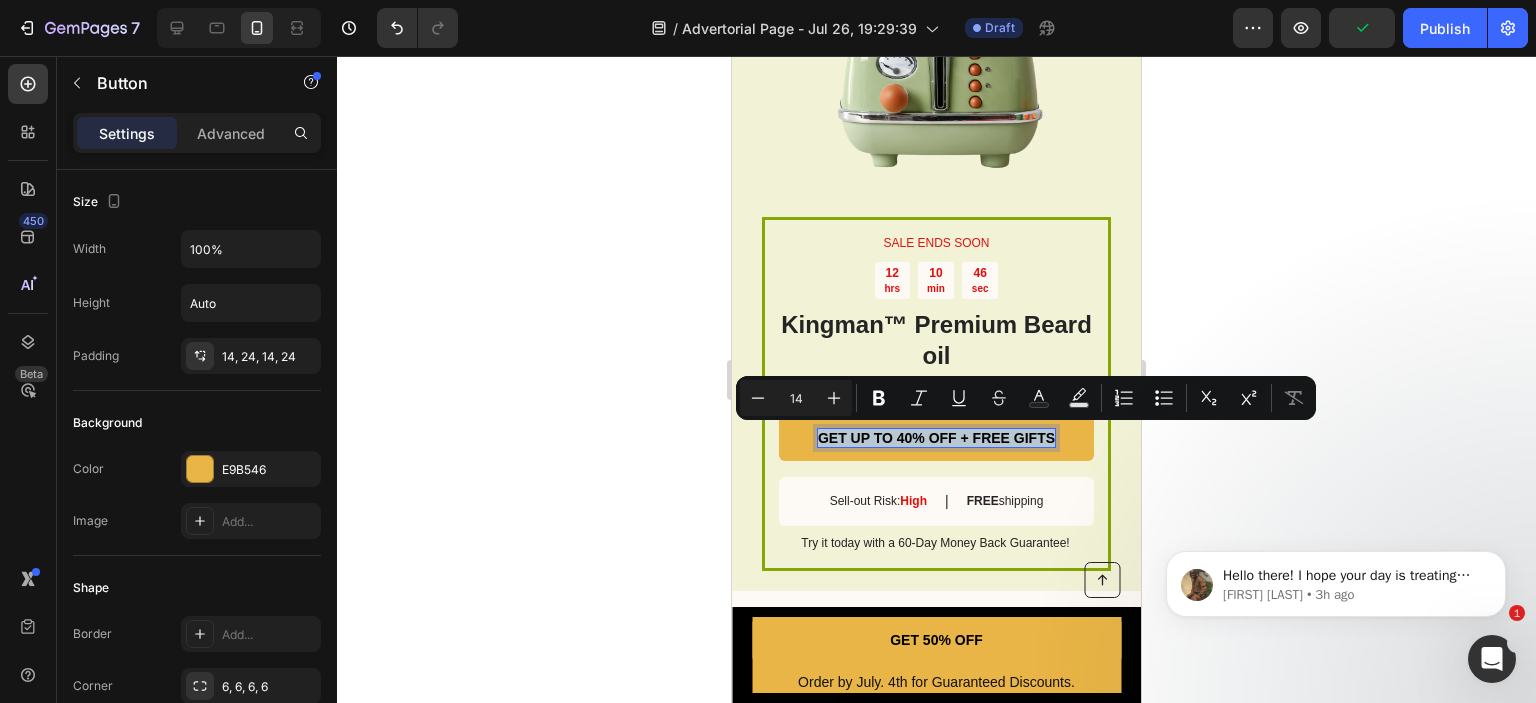 copy on "GET UP TO 40% OFF + FREE GIFTS" 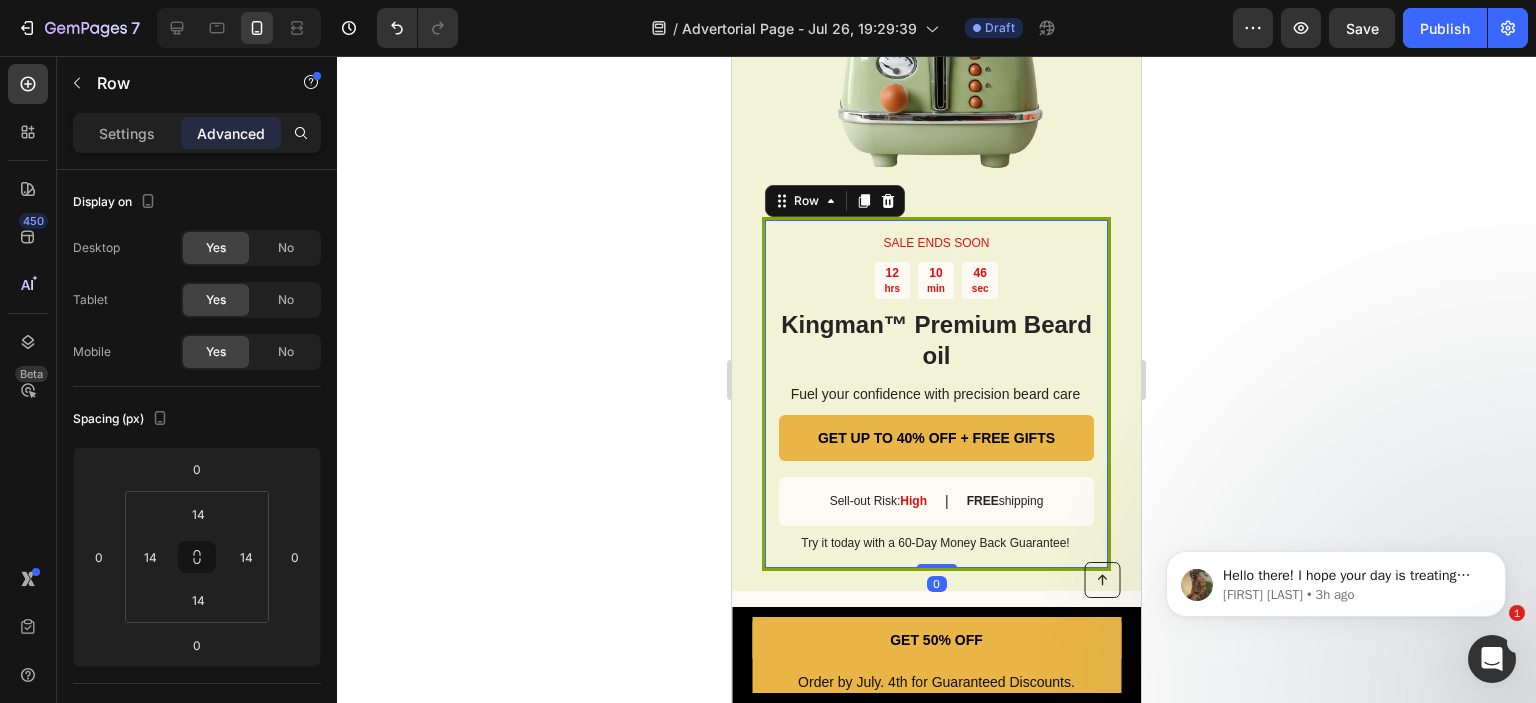 click 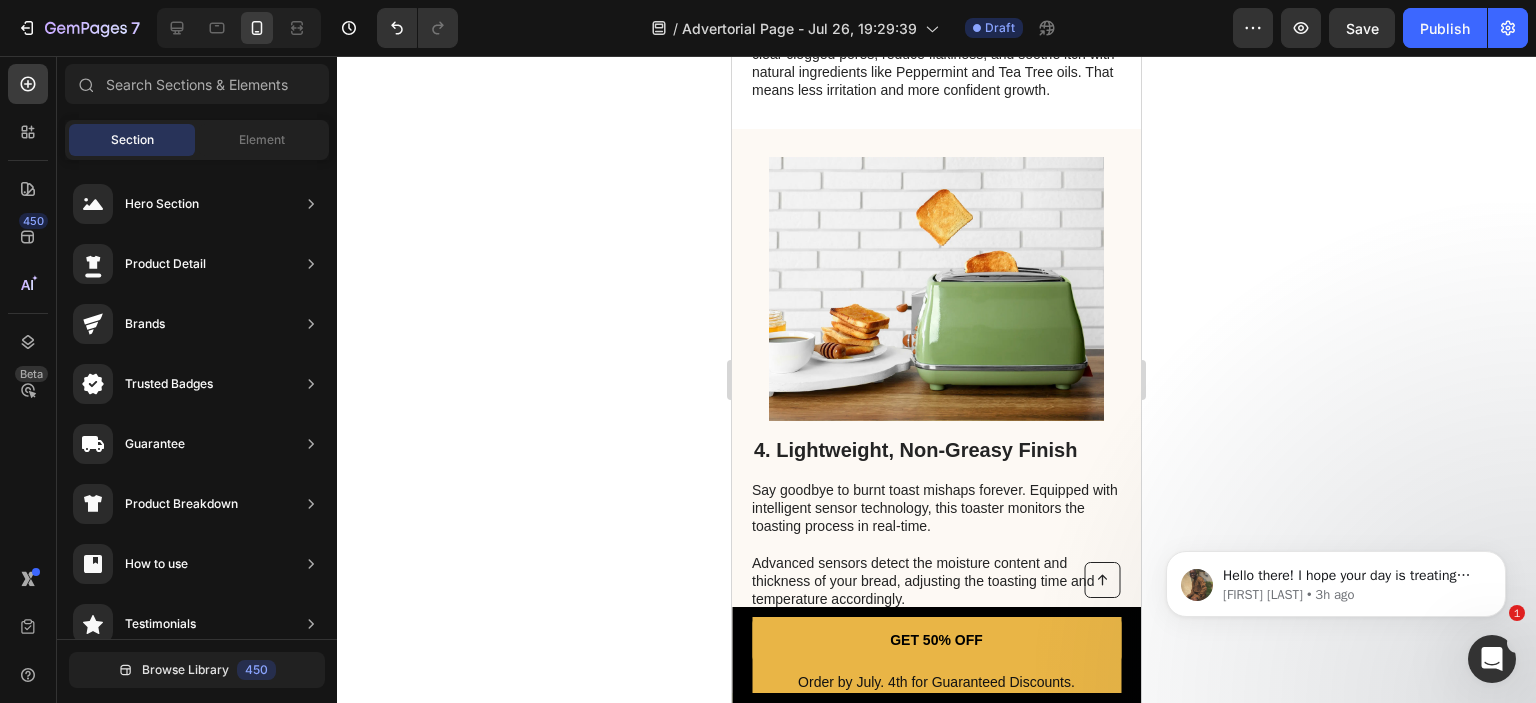 scroll, scrollTop: 2477, scrollLeft: 0, axis: vertical 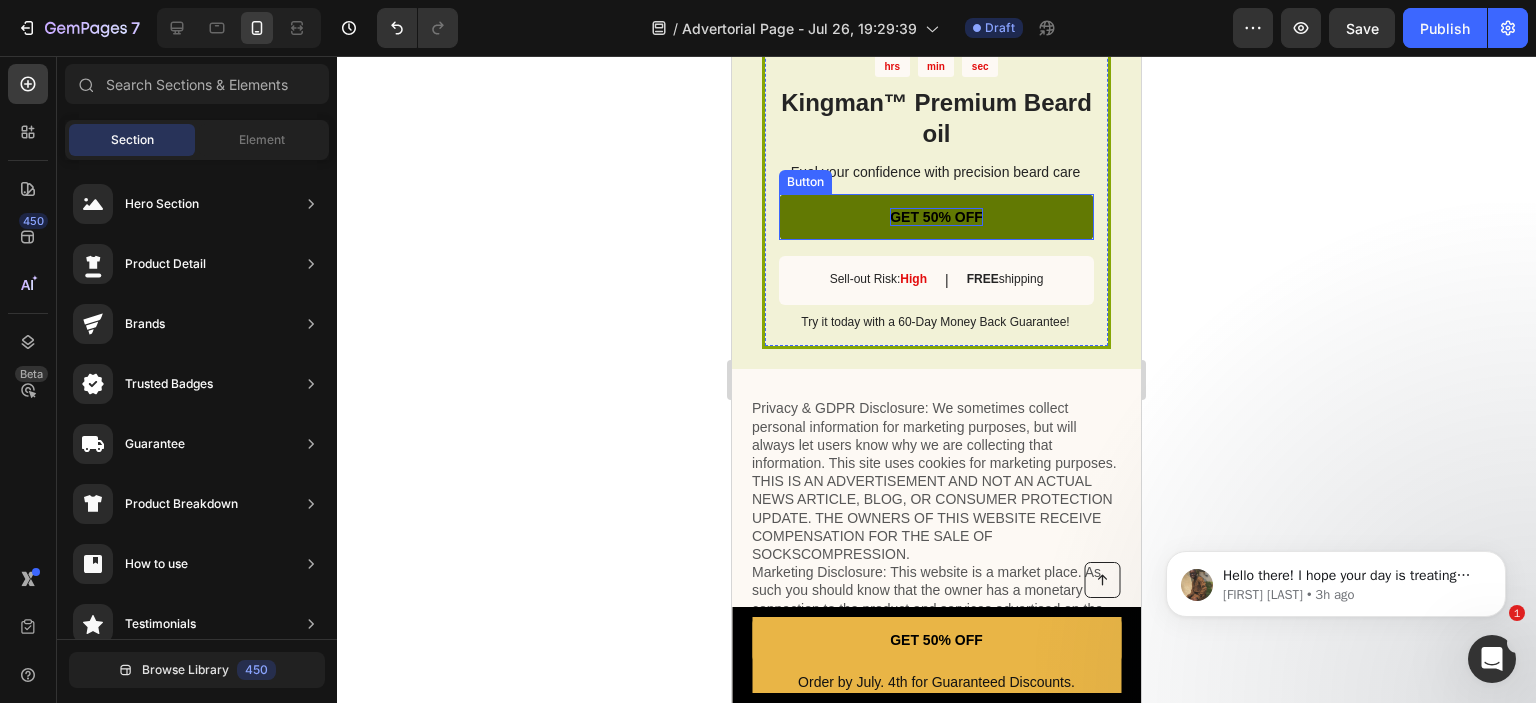 click on "GET 50% OFF" at bounding box center [936, 217] 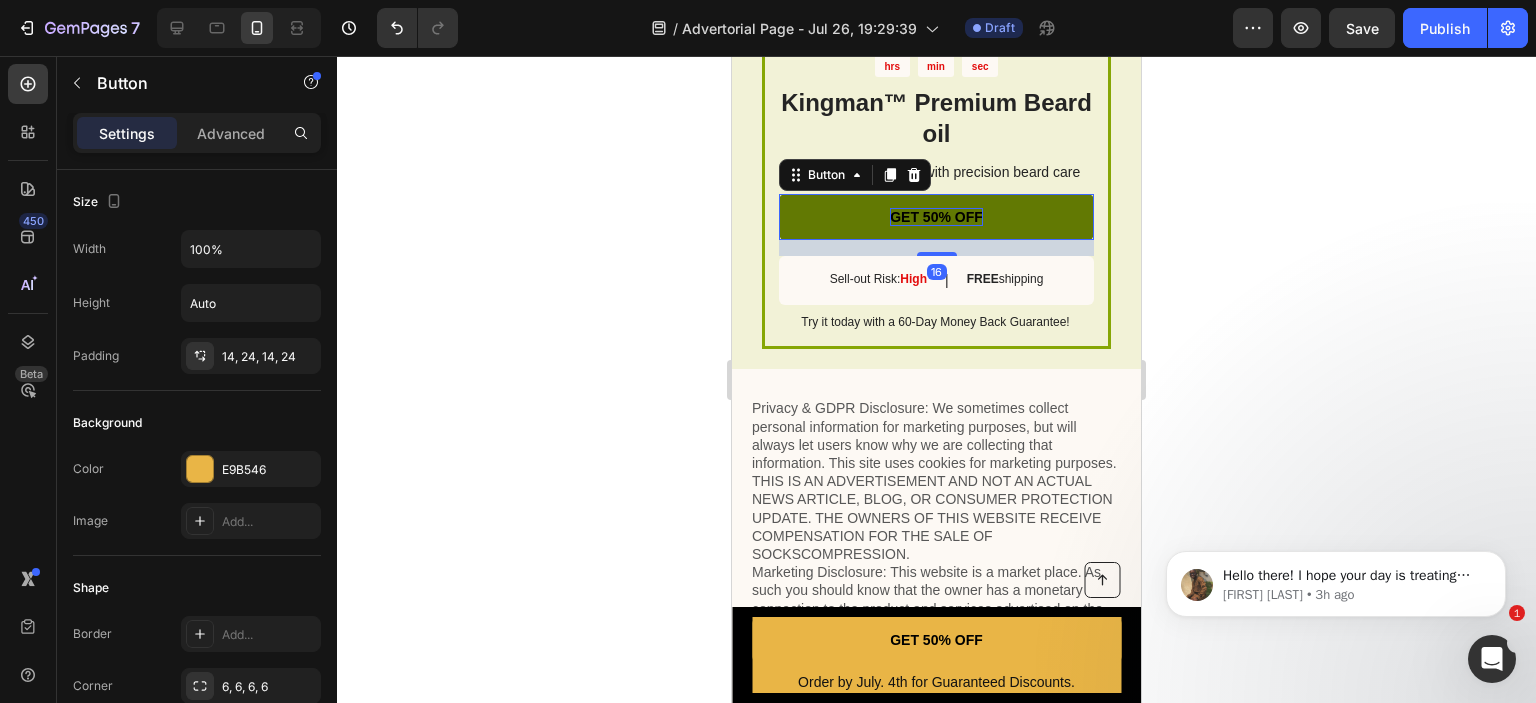 click on "GET 50% OFF" at bounding box center [936, 217] 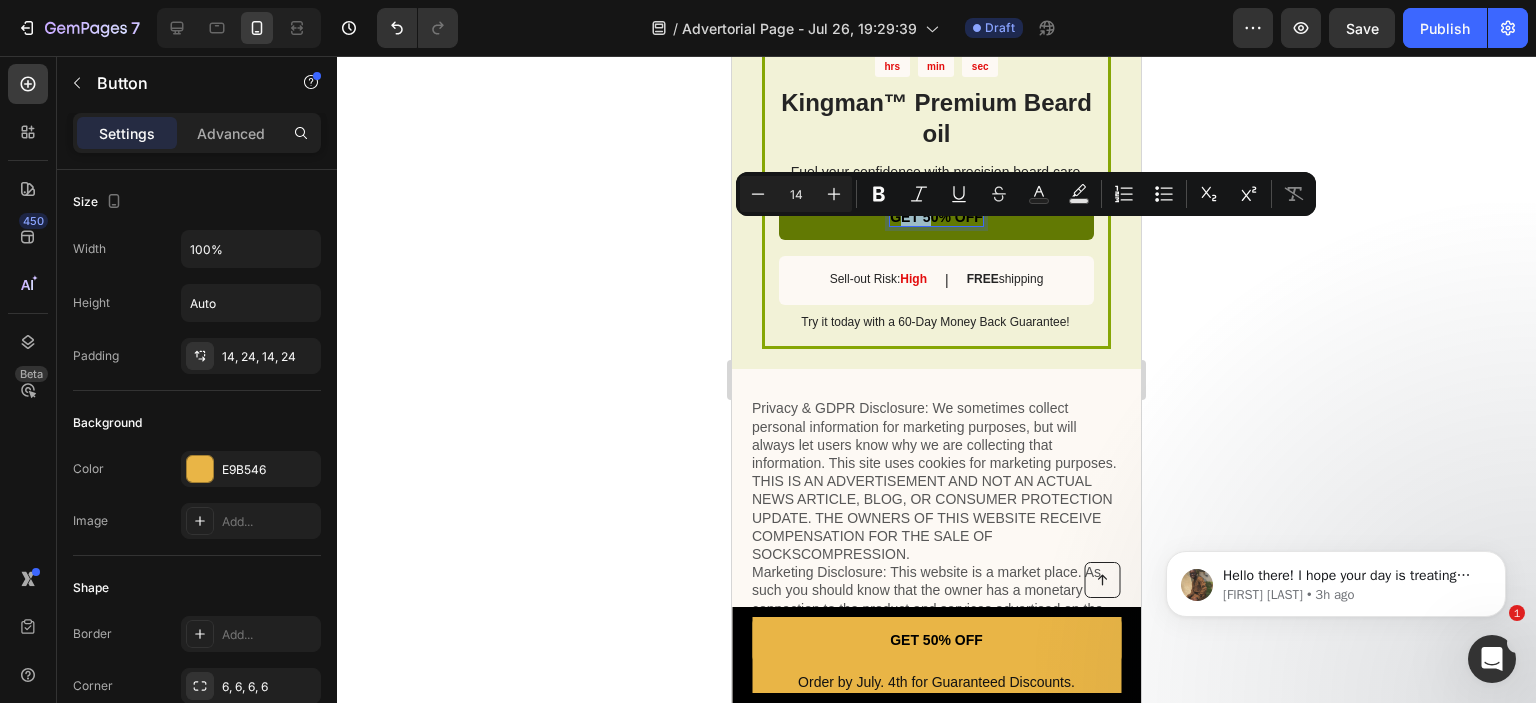 drag, startPoint x: 889, startPoint y: 235, endPoint x: 919, endPoint y: 232, distance: 30.149628 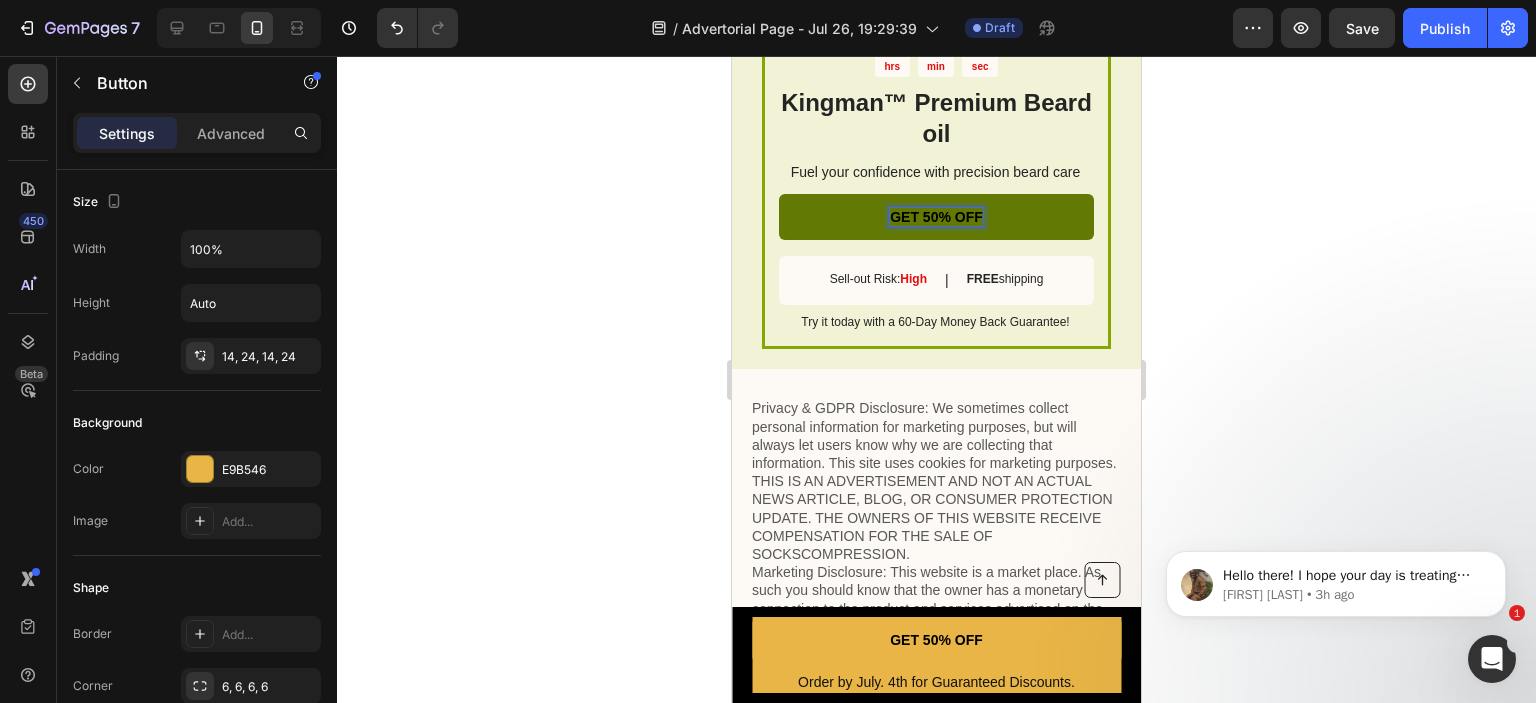click on "GET 50% OFF" at bounding box center [936, 217] 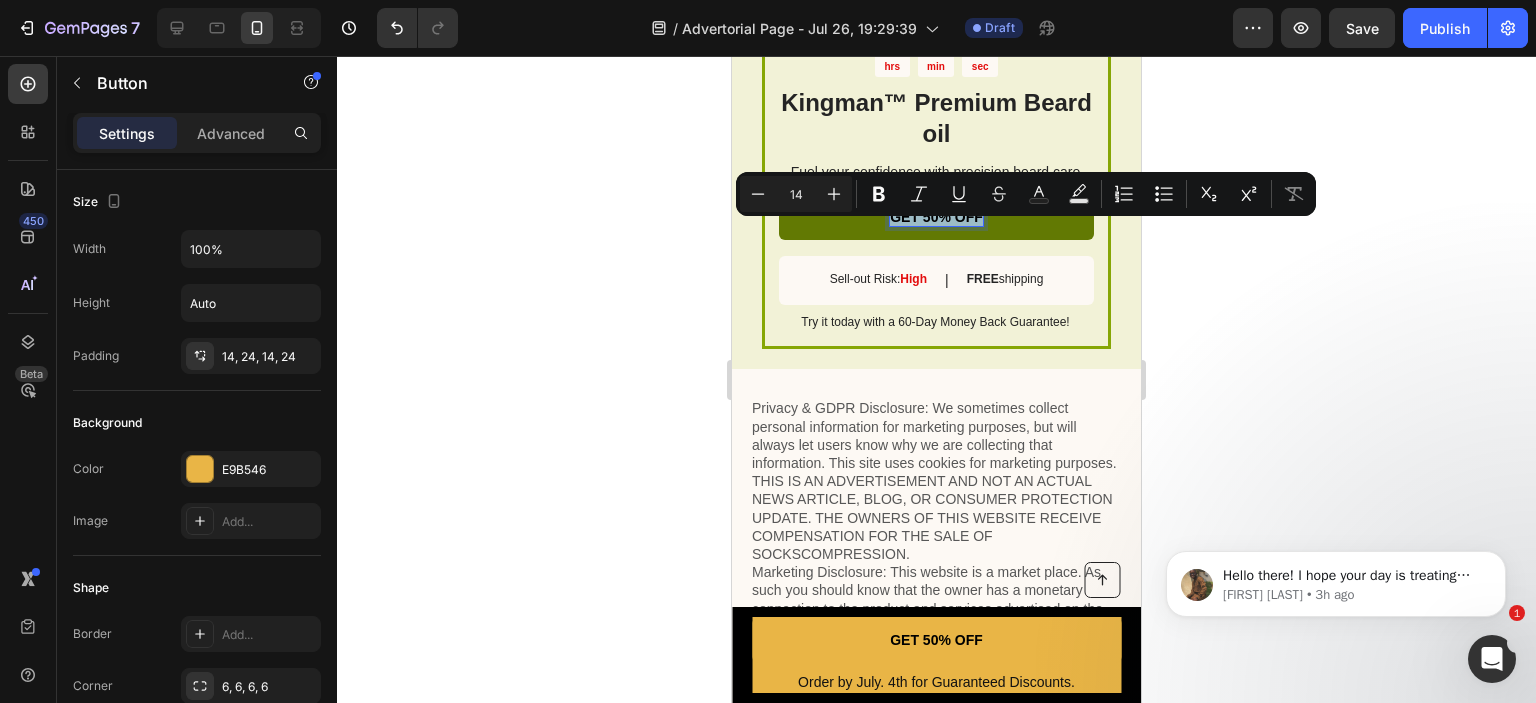 drag, startPoint x: 971, startPoint y: 234, endPoint x: 909, endPoint y: 236, distance: 62.03225 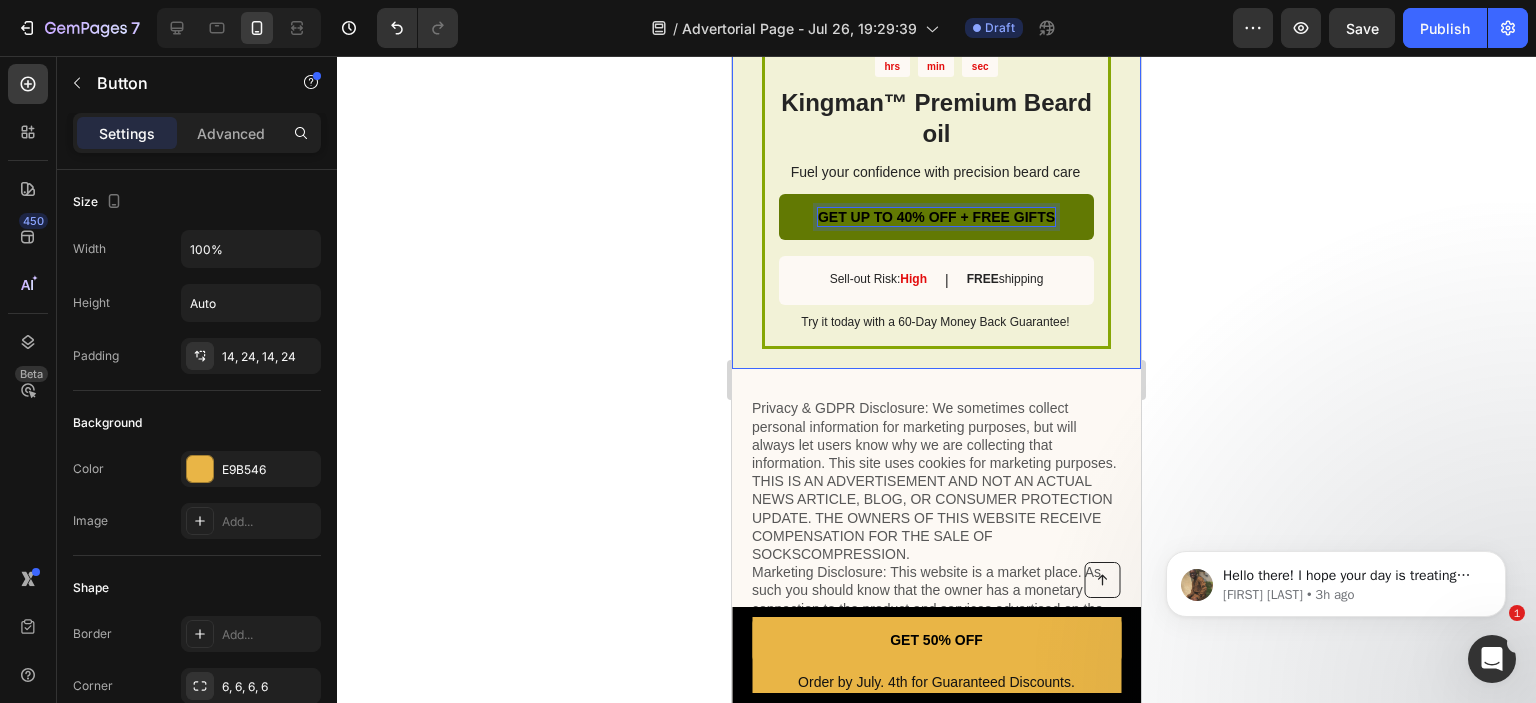 drag, startPoint x: 485, startPoint y: 300, endPoint x: 659, endPoint y: 349, distance: 180.7678 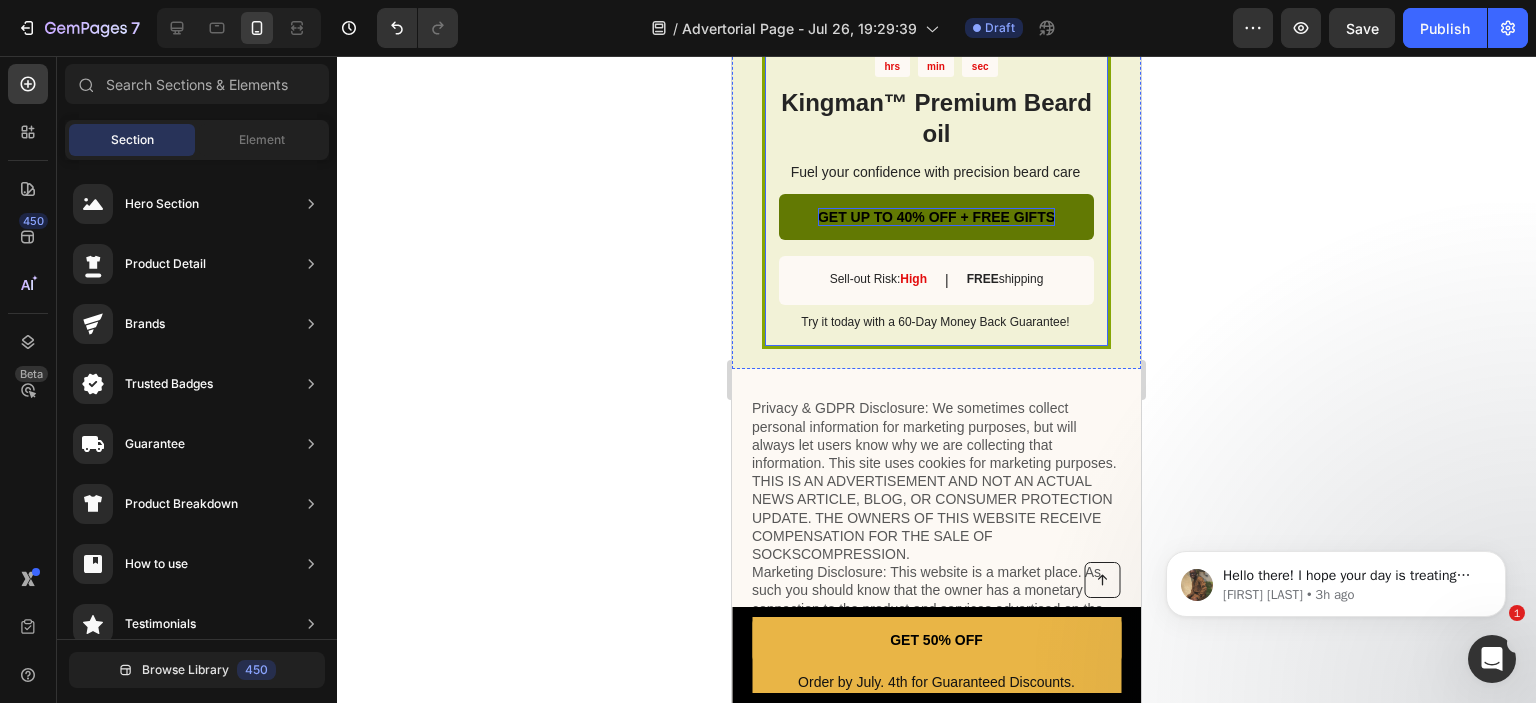 click on "SALE ENDS SOON Text Block 12 hrs 09 min 44 sec Countdown Timer Kingman ™ Premium Beard oil Heading Fuel your confidence with precision beard care Text Block GET UP TO 40% OFF + FREE GIFTS Button Sell-out Risk:  High Text Block | Text Block FREE  shipping Text Block Row Try it today with a 60-Day Money Back Guarantee! Text Block Row" at bounding box center (936, 173) 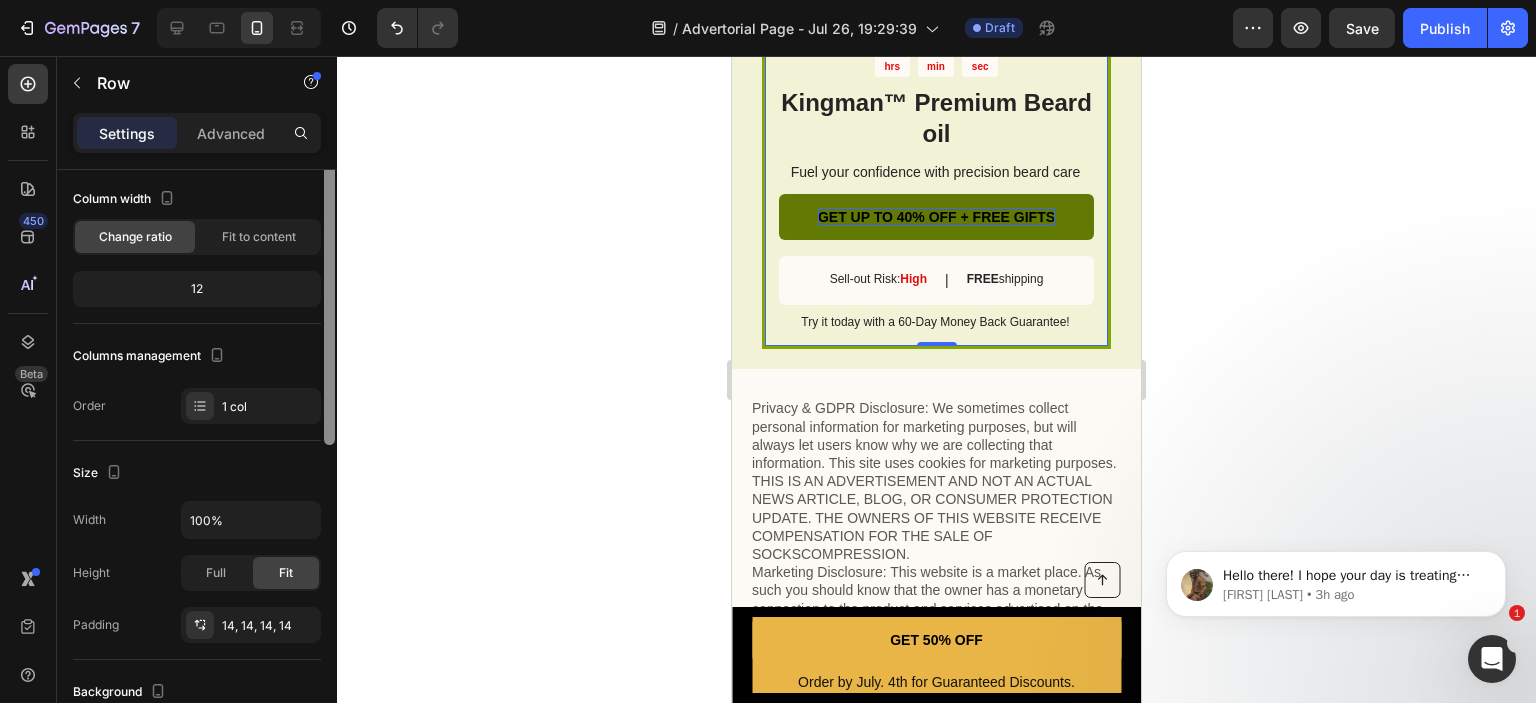 drag, startPoint x: 332, startPoint y: 251, endPoint x: 332, endPoint y: 355, distance: 104 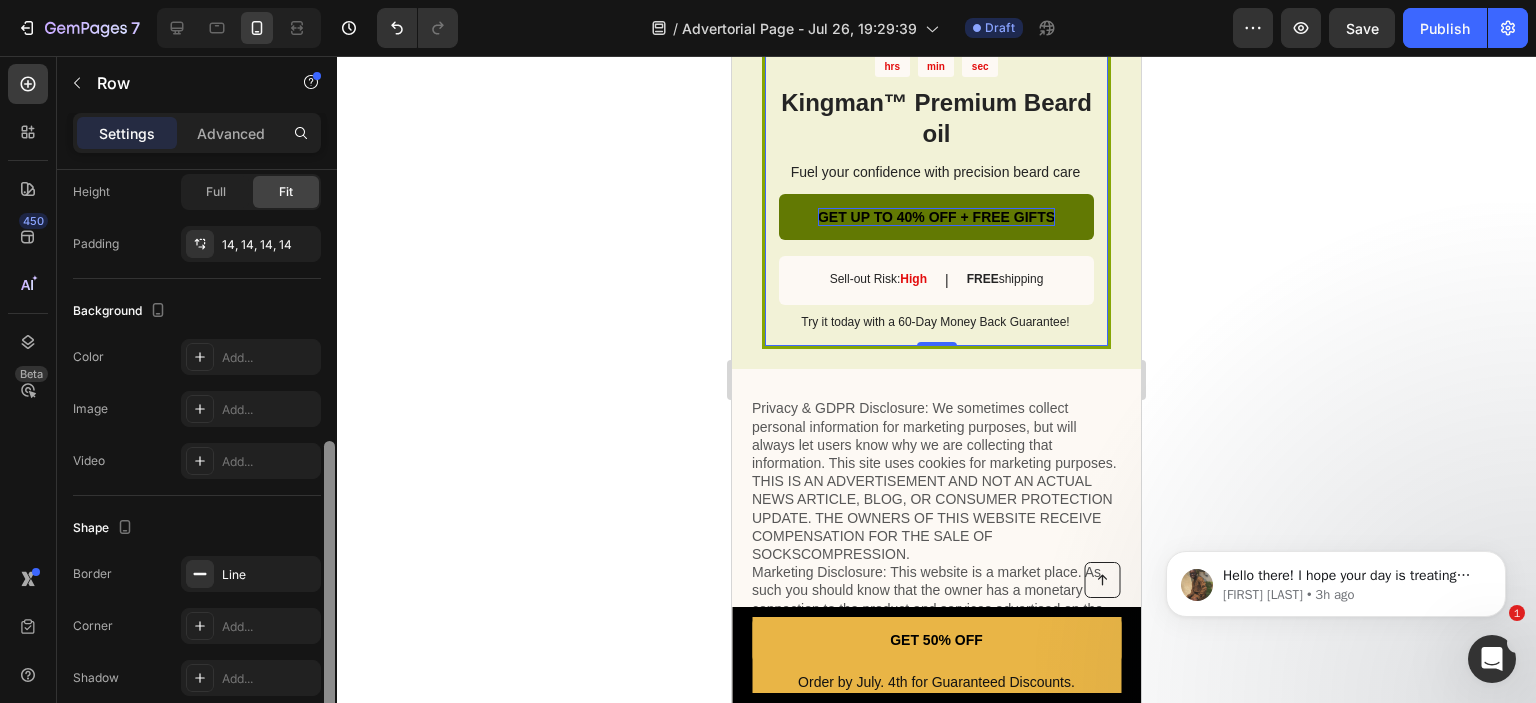 scroll, scrollTop: 576, scrollLeft: 0, axis: vertical 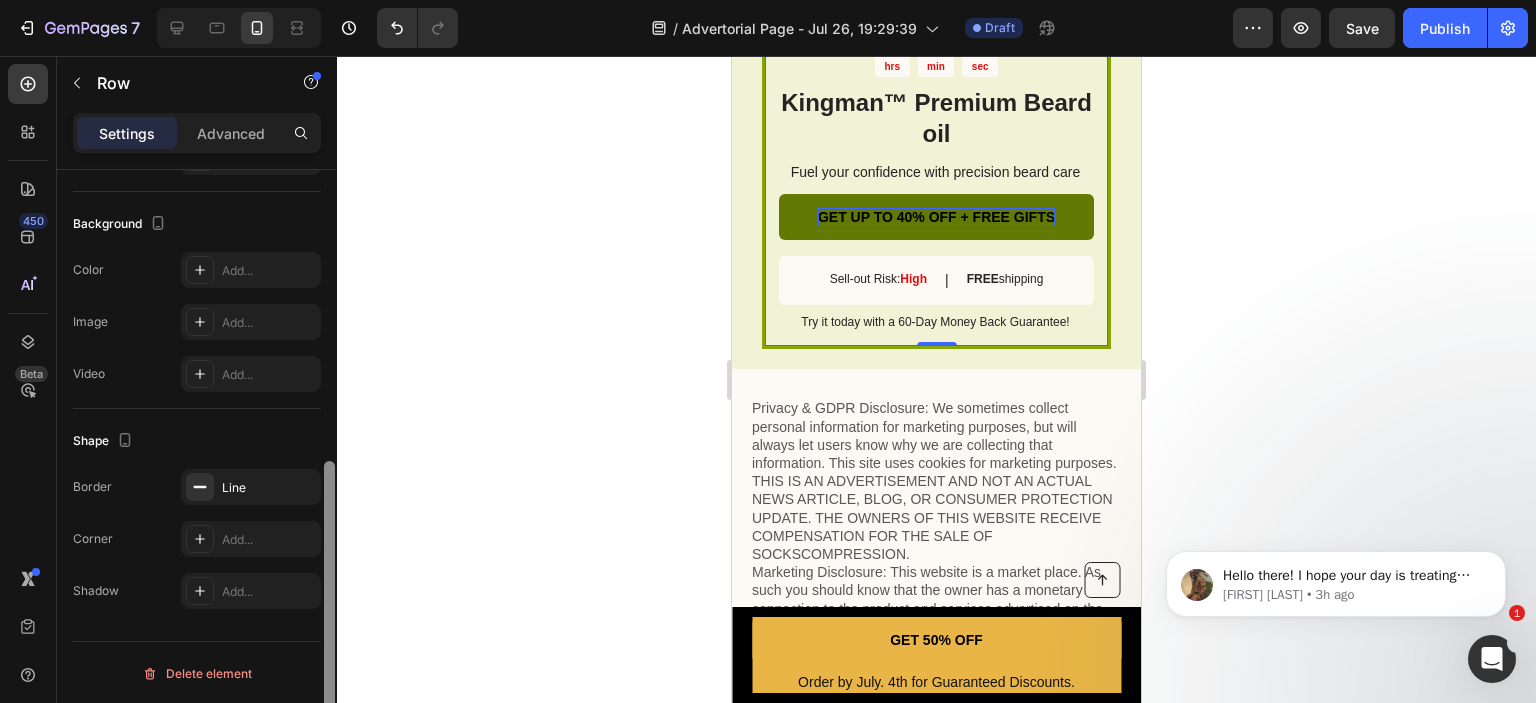 drag, startPoint x: 332, startPoint y: 359, endPoint x: 329, endPoint y: 631, distance: 272.01654 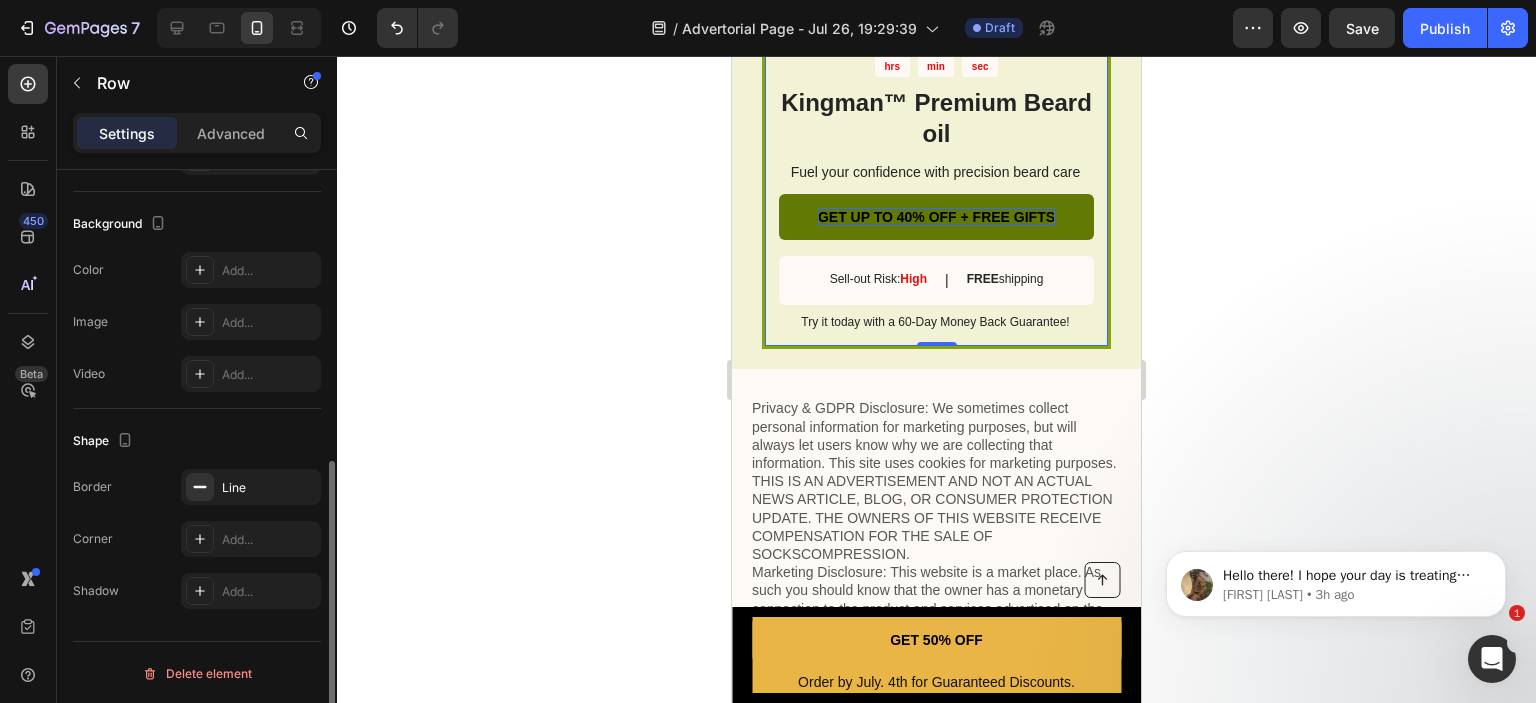 click 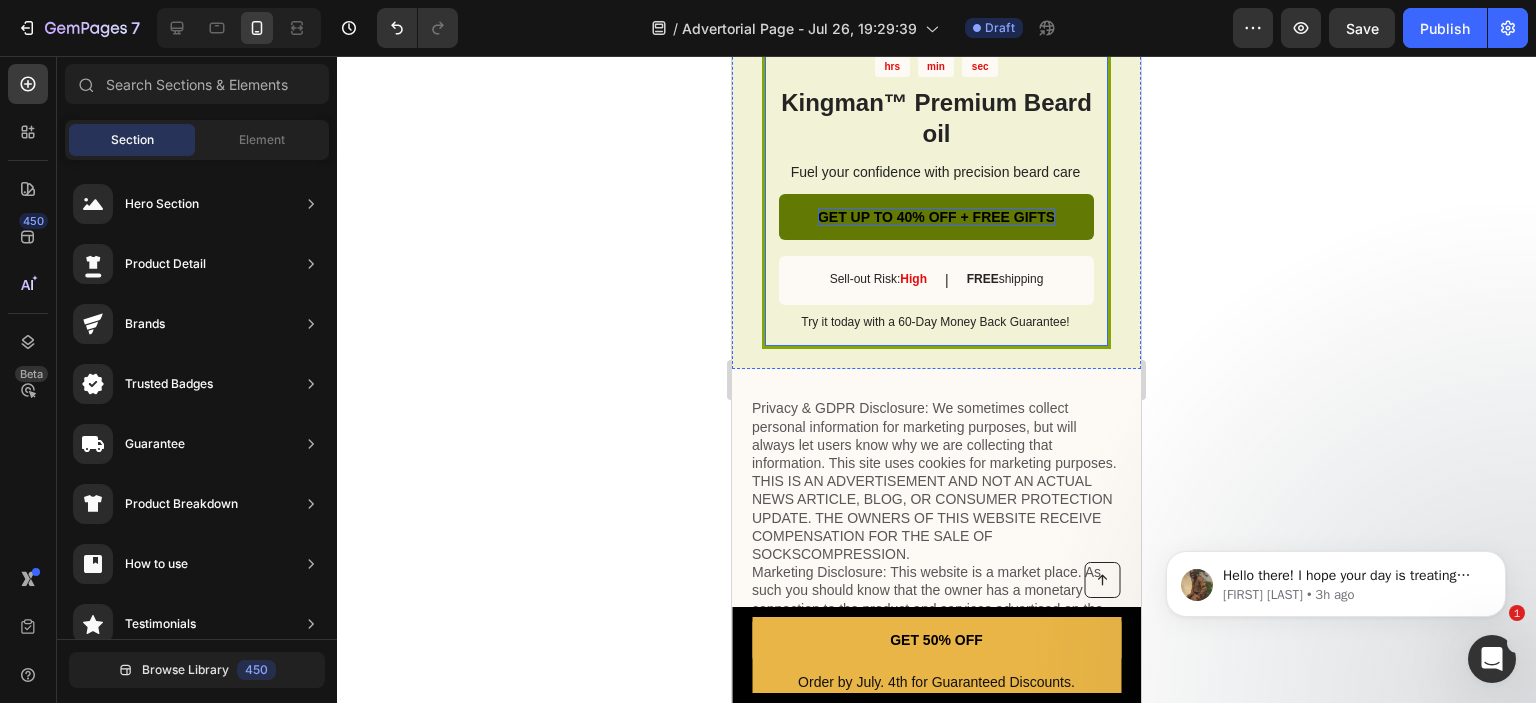 click on "SALE ENDS SOON Text Block 12 hrs 09 min 36 sec Countdown Timer Kingman ™ Premium Beard oil Heading Fuel your confidence with precision beard care Text Block GET UP TO 40% OFF + FREE GIFTS Button Sell-out Risk:  High Text Block | Text Block FREE  shipping Text Block Row Try it today with a 60-Day Money Back Guarantee! Text Block Row" at bounding box center [936, 173] 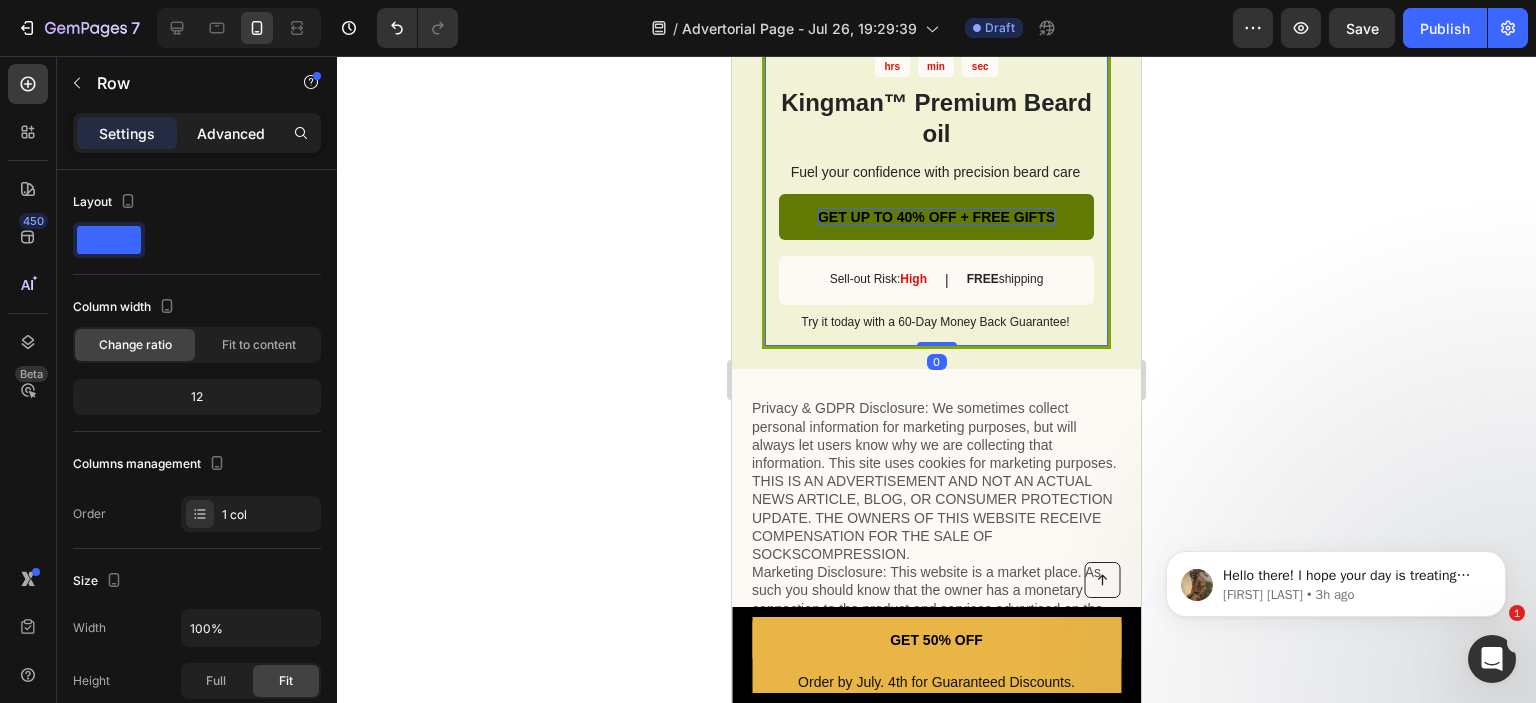 click on "Advanced" at bounding box center [231, 133] 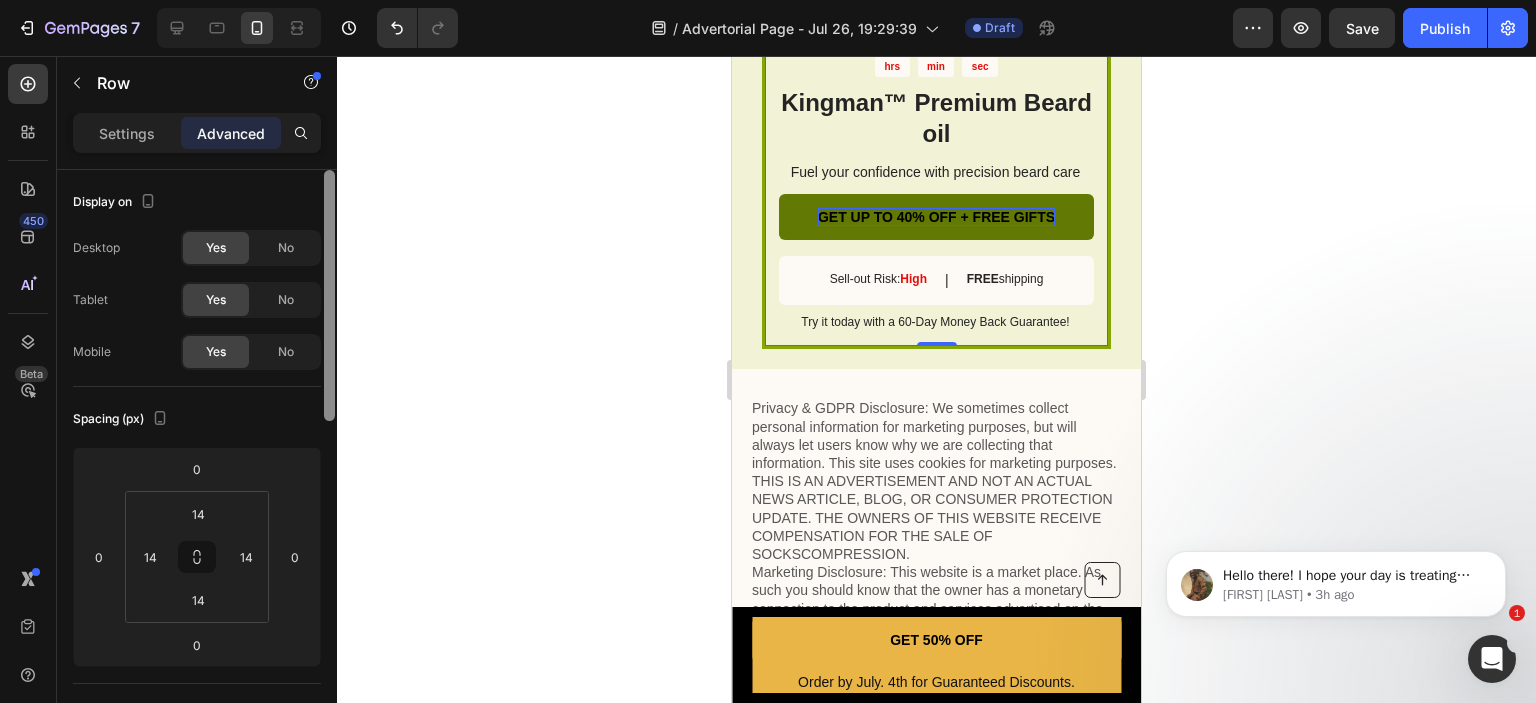 drag, startPoint x: 334, startPoint y: 210, endPoint x: 329, endPoint y: 272, distance: 62.201286 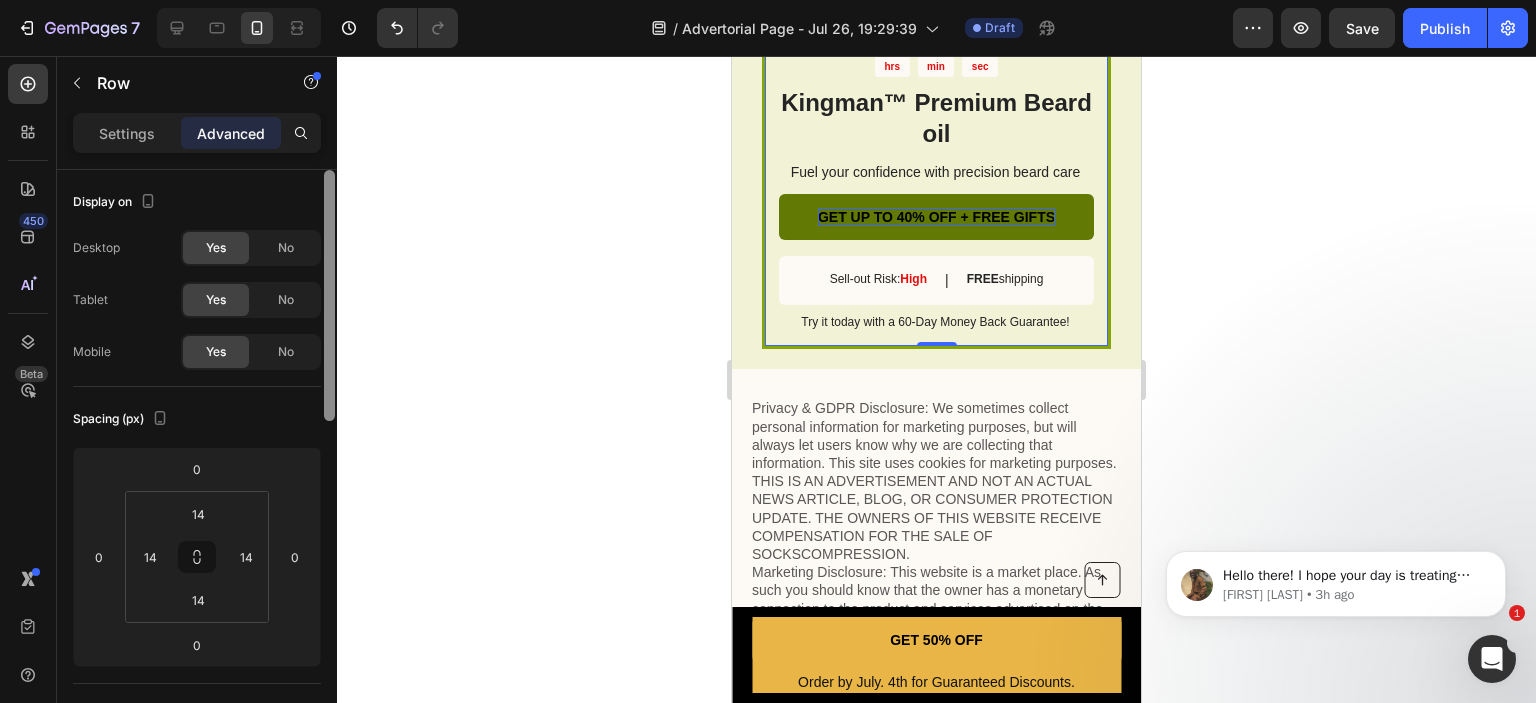 click at bounding box center [329, 295] 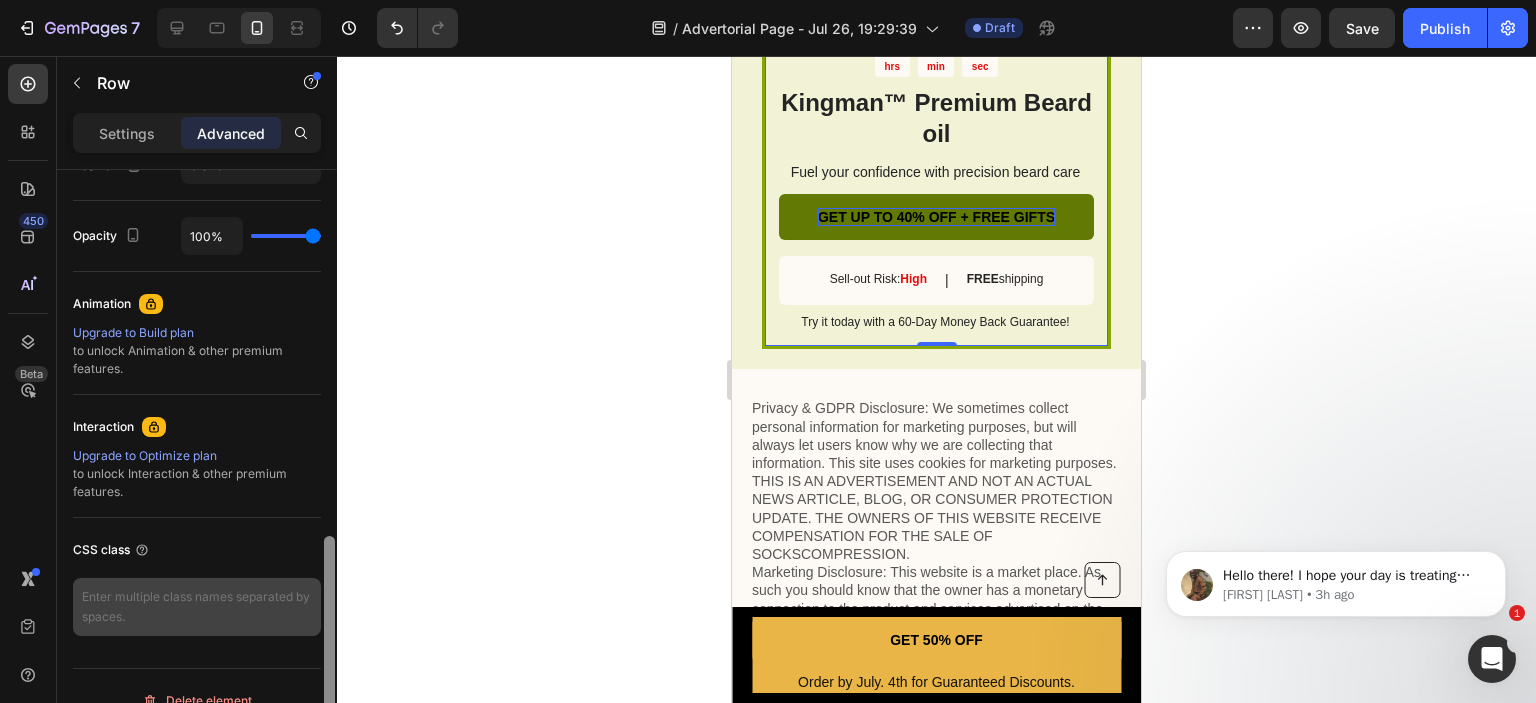 scroll, scrollTop: 796, scrollLeft: 0, axis: vertical 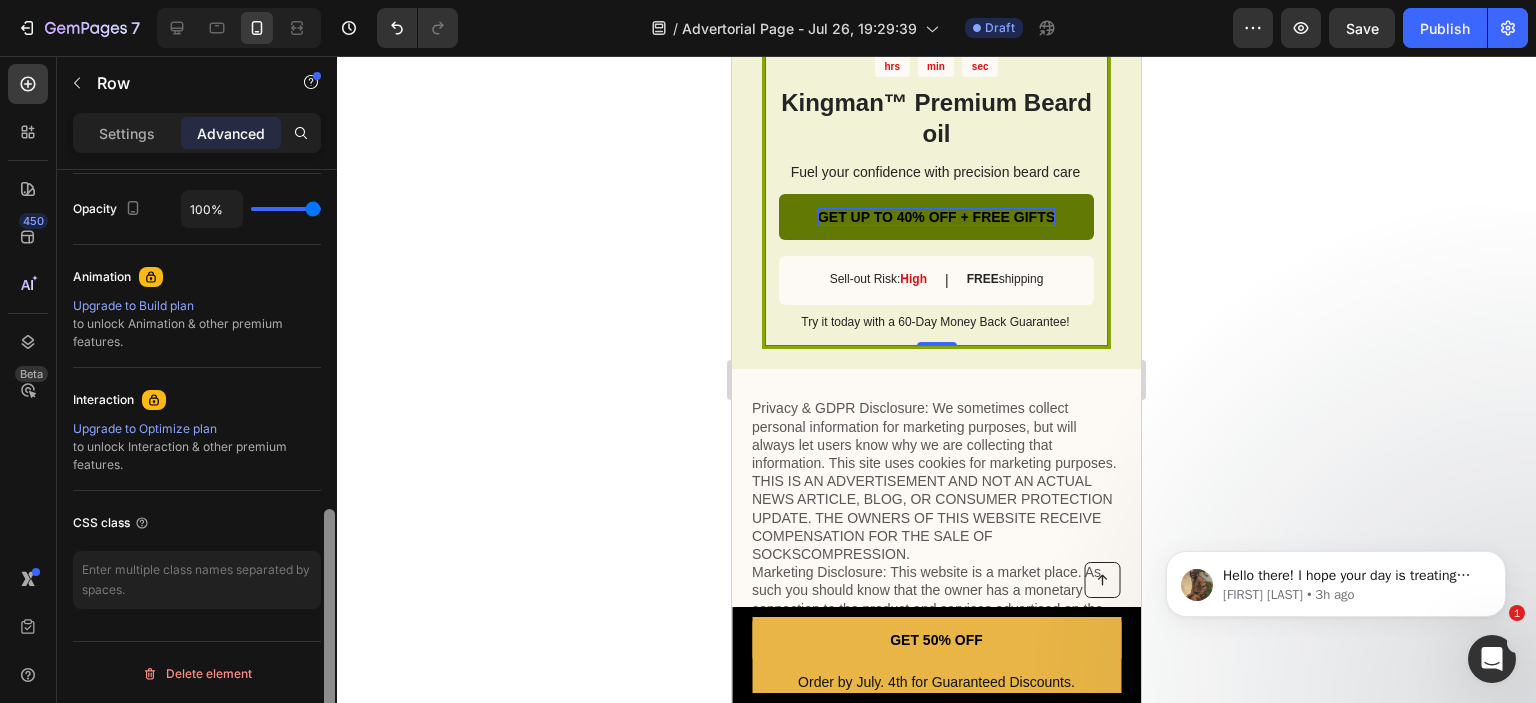 drag, startPoint x: 329, startPoint y: 272, endPoint x: 311, endPoint y: 613, distance: 341.47473 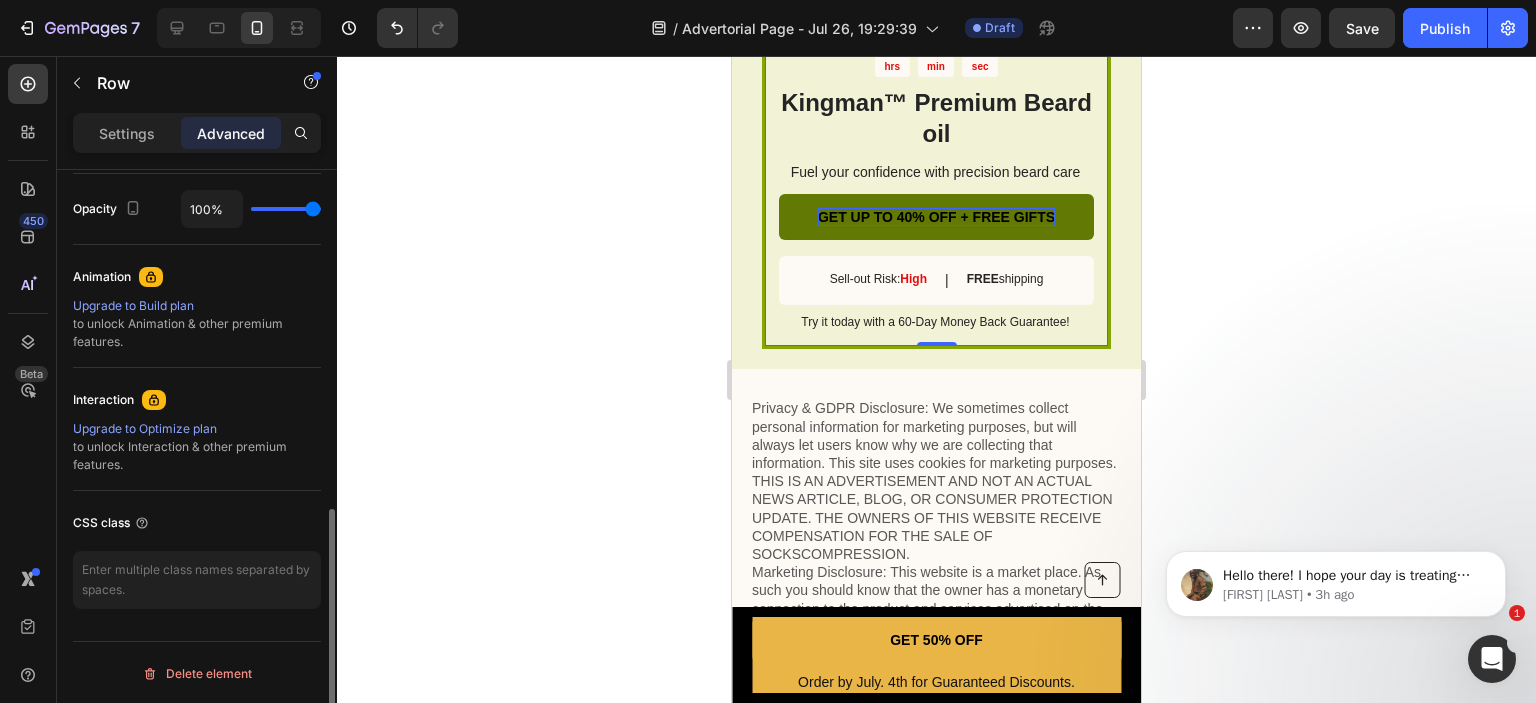 click 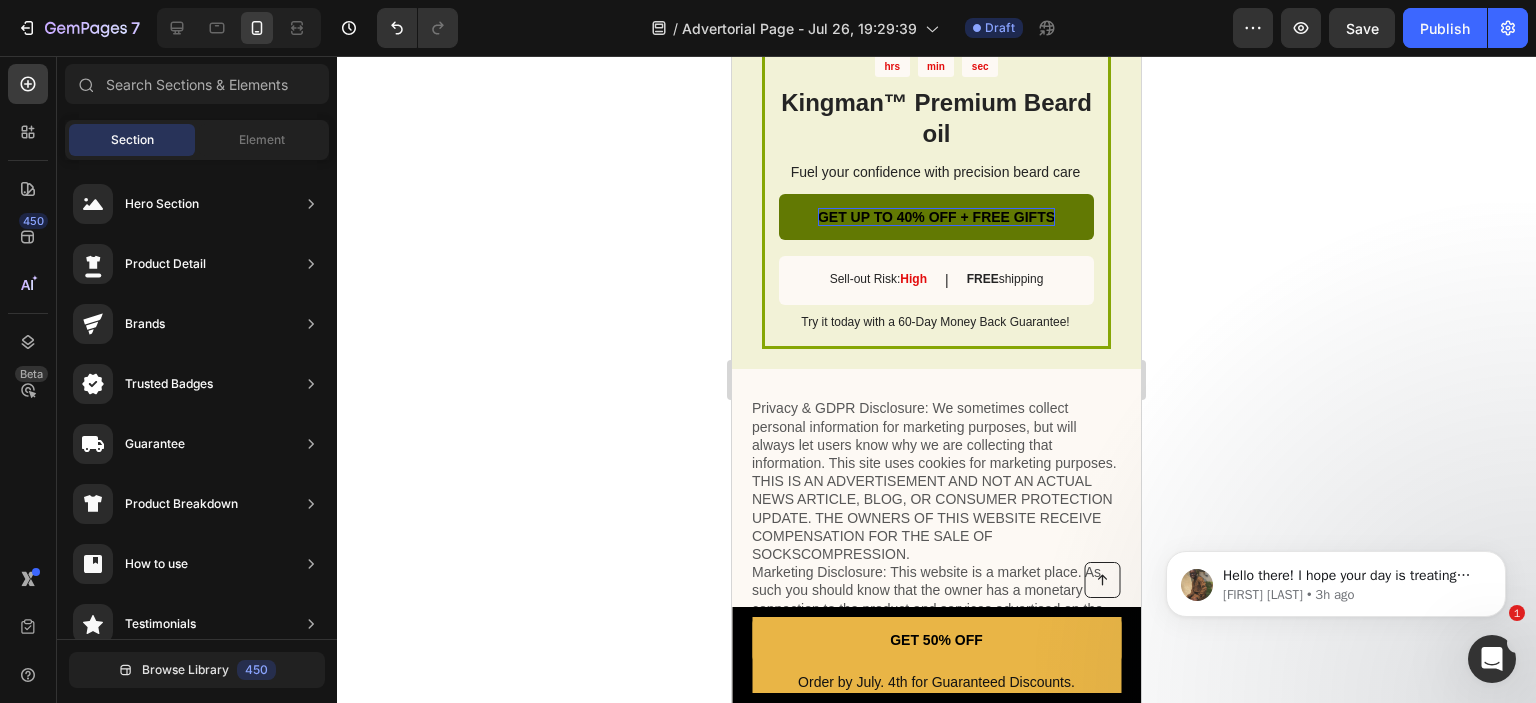 drag, startPoint x: 1341, startPoint y: 428, endPoint x: 1326, endPoint y: 426, distance: 15.132746 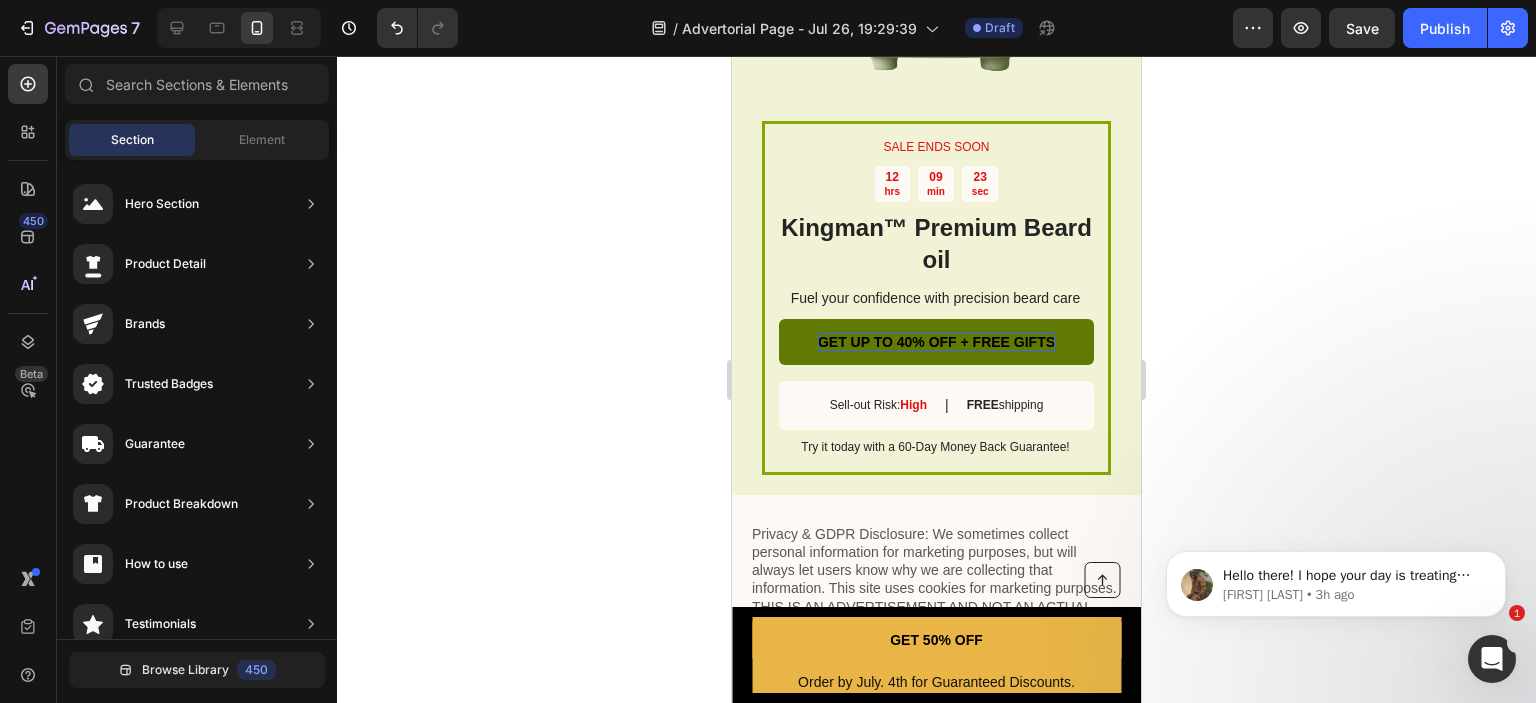 scroll, scrollTop: 3178, scrollLeft: 0, axis: vertical 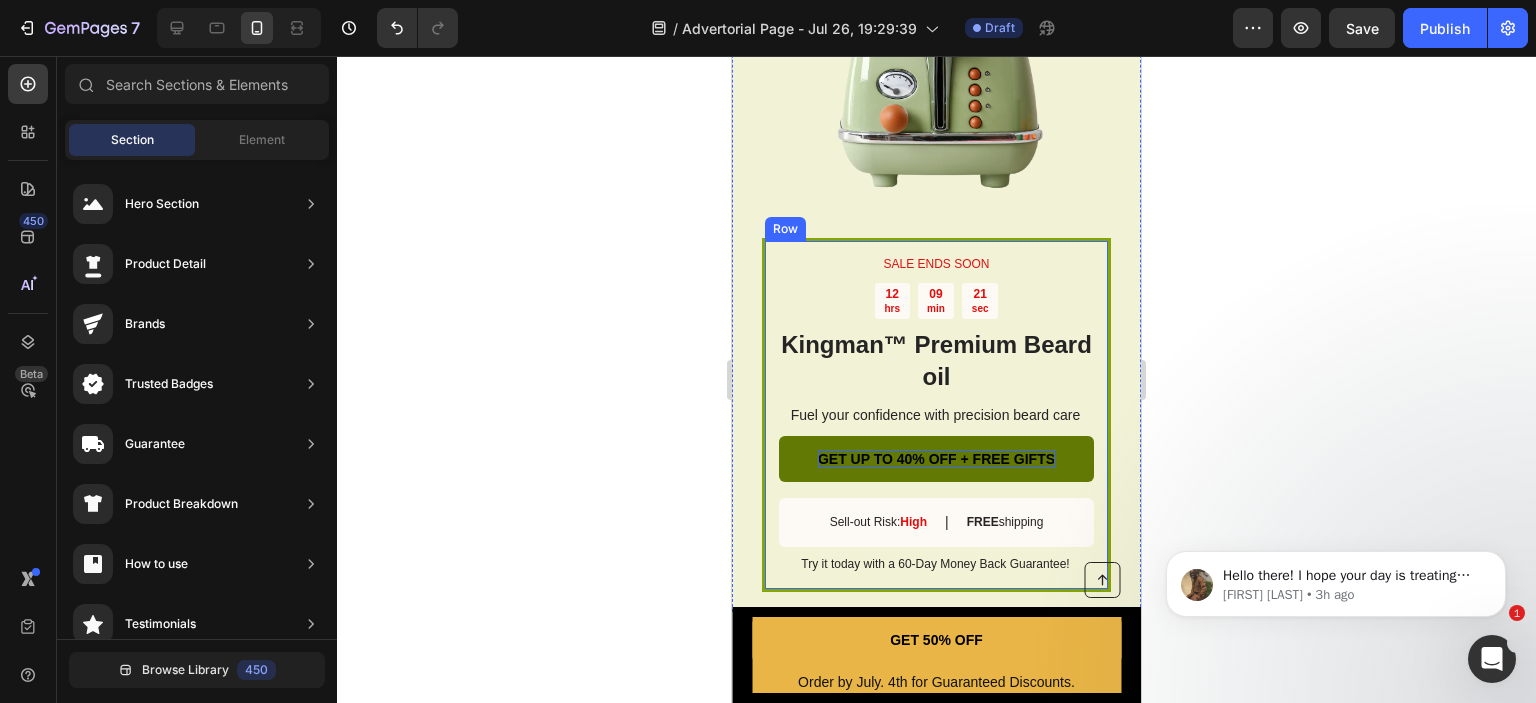 click on "SALE ENDS SOON Text Block 12 hrs 09 min 21 sec Countdown Timer Kingman ™ Premium Beard oil Heading Fuel your confidence with precision beard care Text Block GET UP TO 40% OFF + FREE GIFTS Button Sell-out Risk:  High Text Block | Text Block FREE  shipping Text Block Row Try it today with a 60-Day Money Back Guarantee! Text Block Row" at bounding box center (936, 415) 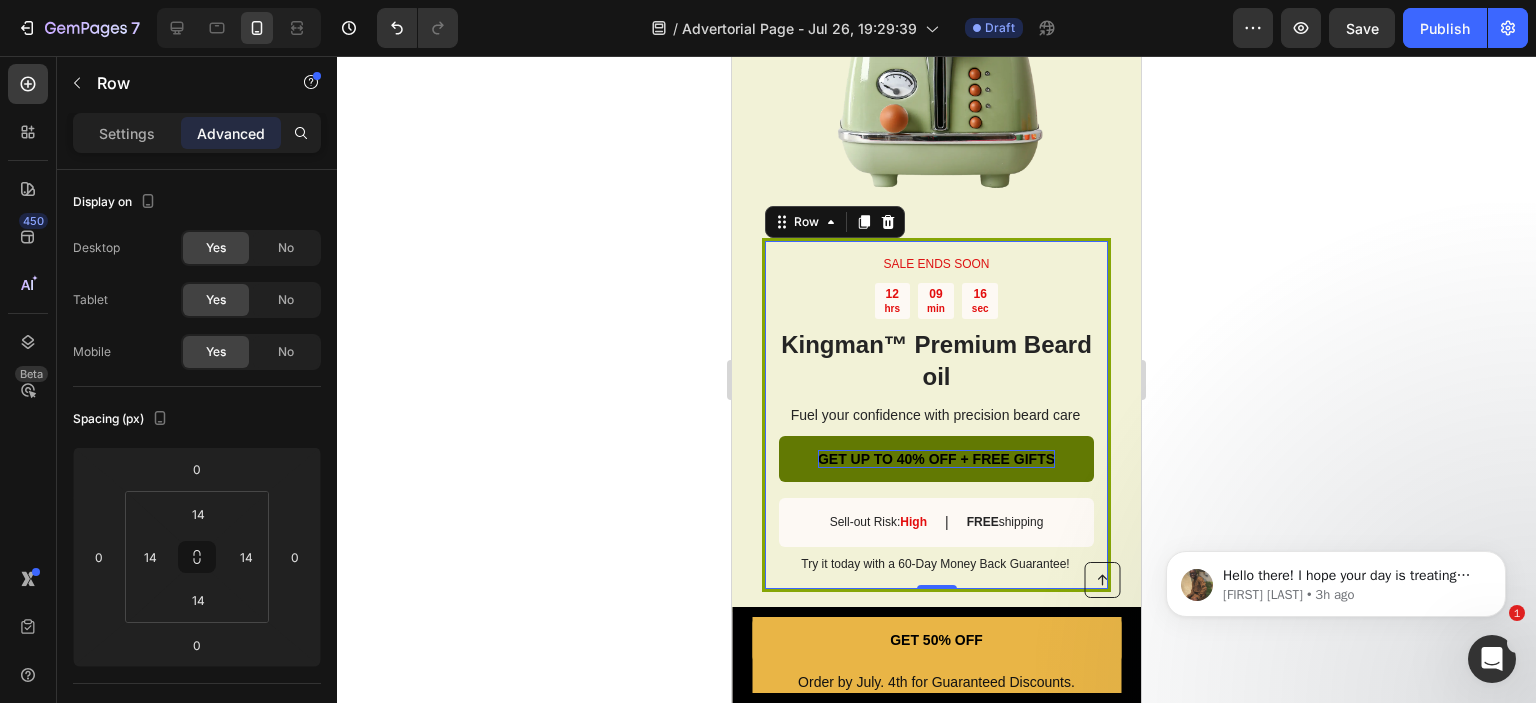 click on "SALE ENDS SOON Text Block 12 hrs 09 min 16 sec Countdown Timer Kingman ™ Premium Beard oil Heading Fuel your confidence with precision beard care Text Block GET UP TO 40% OFF + FREE GIFTS Button Sell-out Risk:  High Text Block | Text Block FREE  shipping Text Block Row Try it today with a 60-Day Money Back Guarantee! Text Block Row   0" at bounding box center (936, 415) 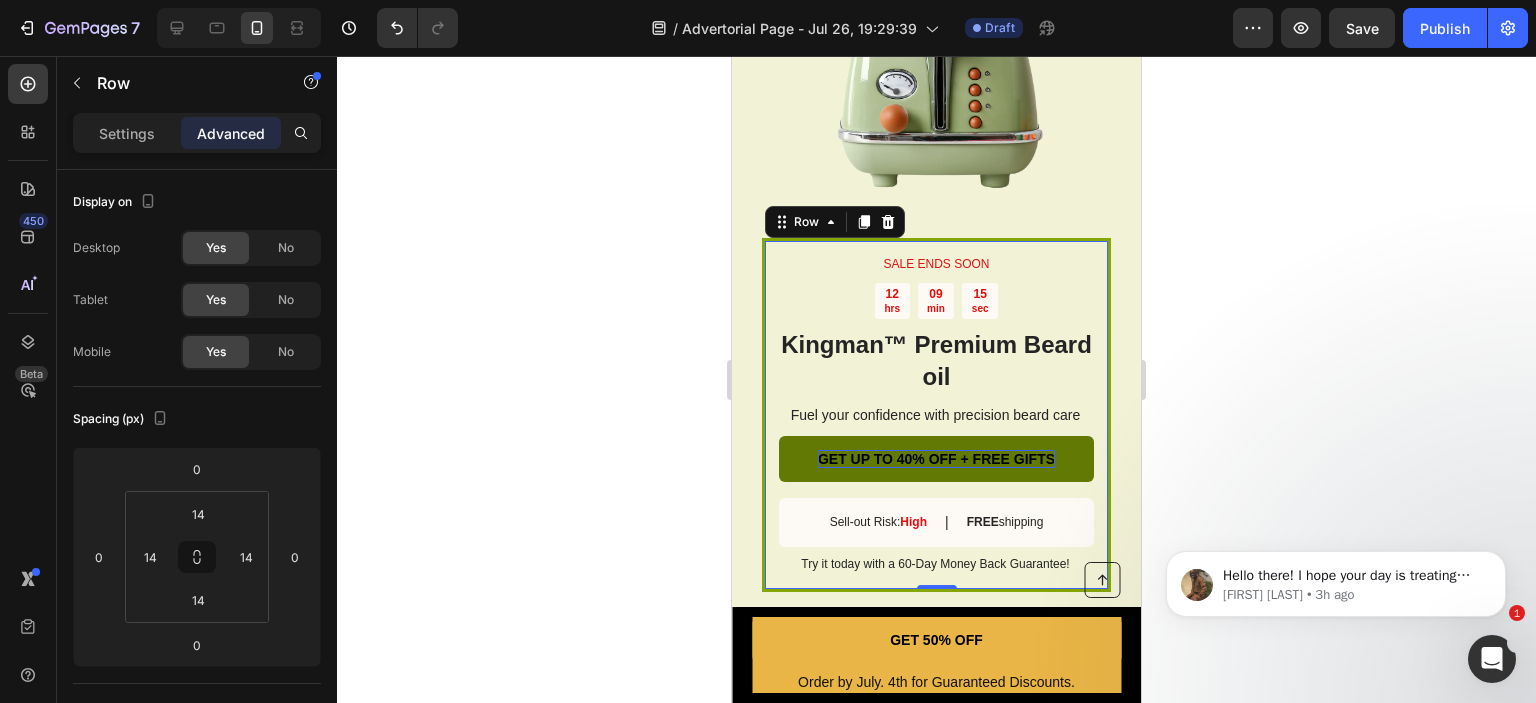 click on "Image" at bounding box center [936, 66] 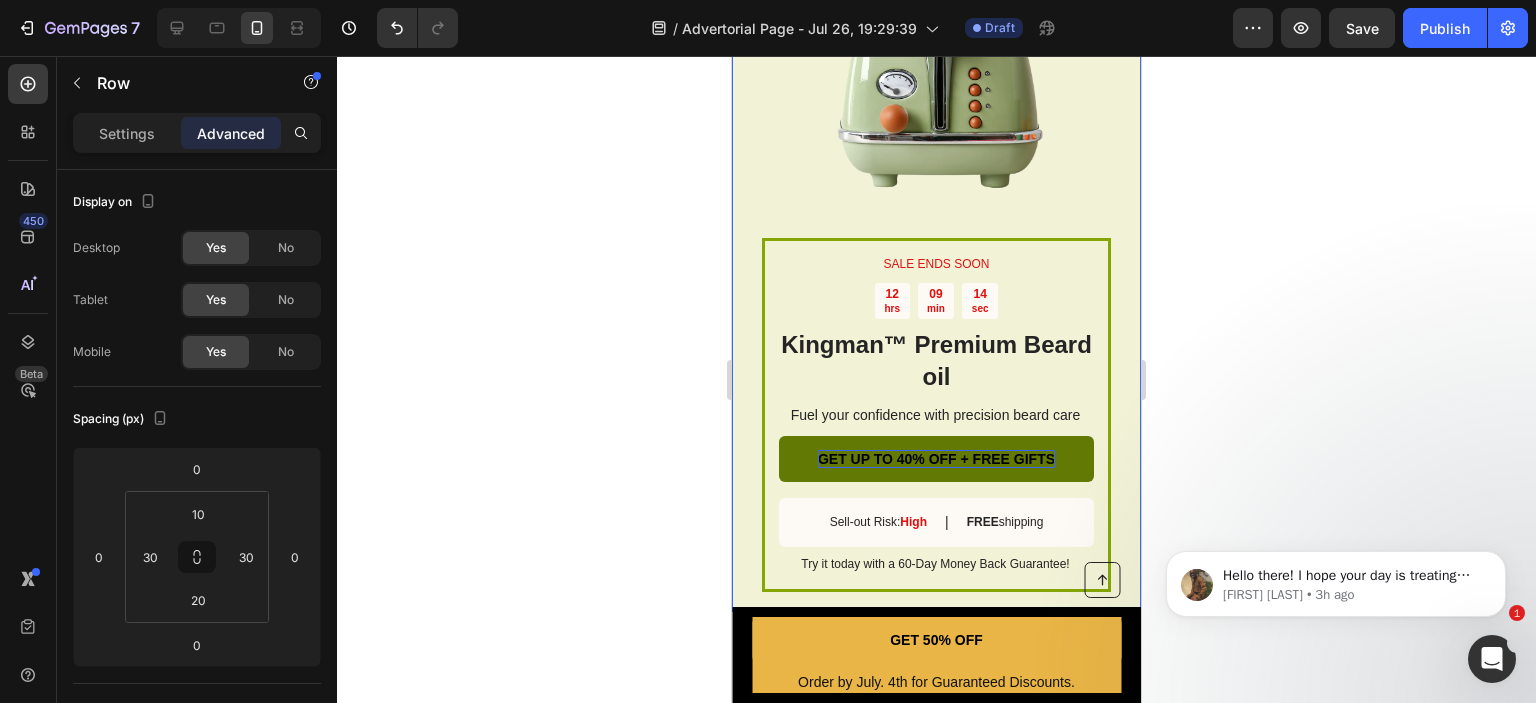 scroll, scrollTop: 795, scrollLeft: 0, axis: vertical 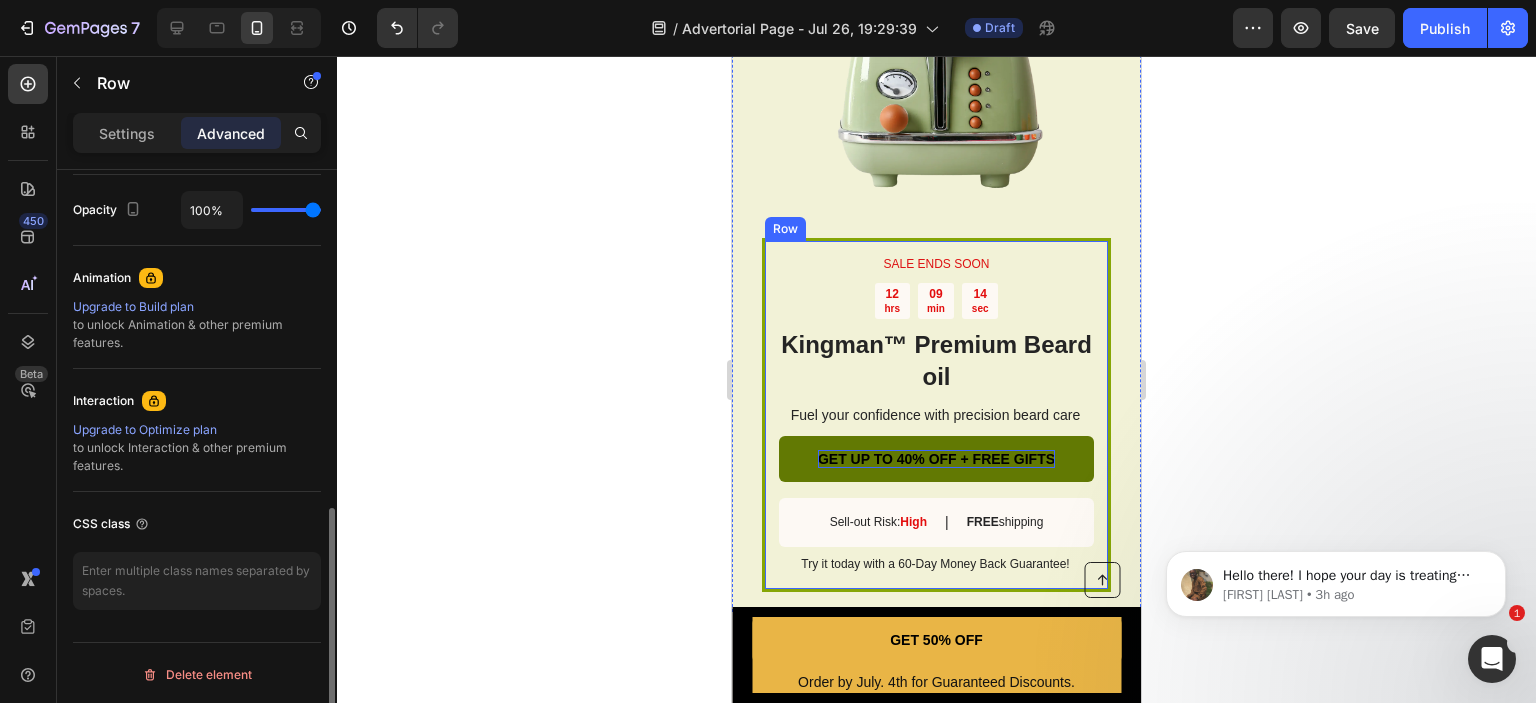 click on "SALE ENDS SOON Text Block 12 hrs 09 min 14 sec Countdown Timer Kingman ™ Premium Beard oil Heading Fuel your confidence with precision beard care Text Block GET UP TO 40% OFF + FREE GIFTS Button Sell-out Risk:  High Text Block | Text Block FREE  shipping Text Block Row Try it today with a 60-Day Money Back Guarantee! Text Block Row" at bounding box center (936, 415) 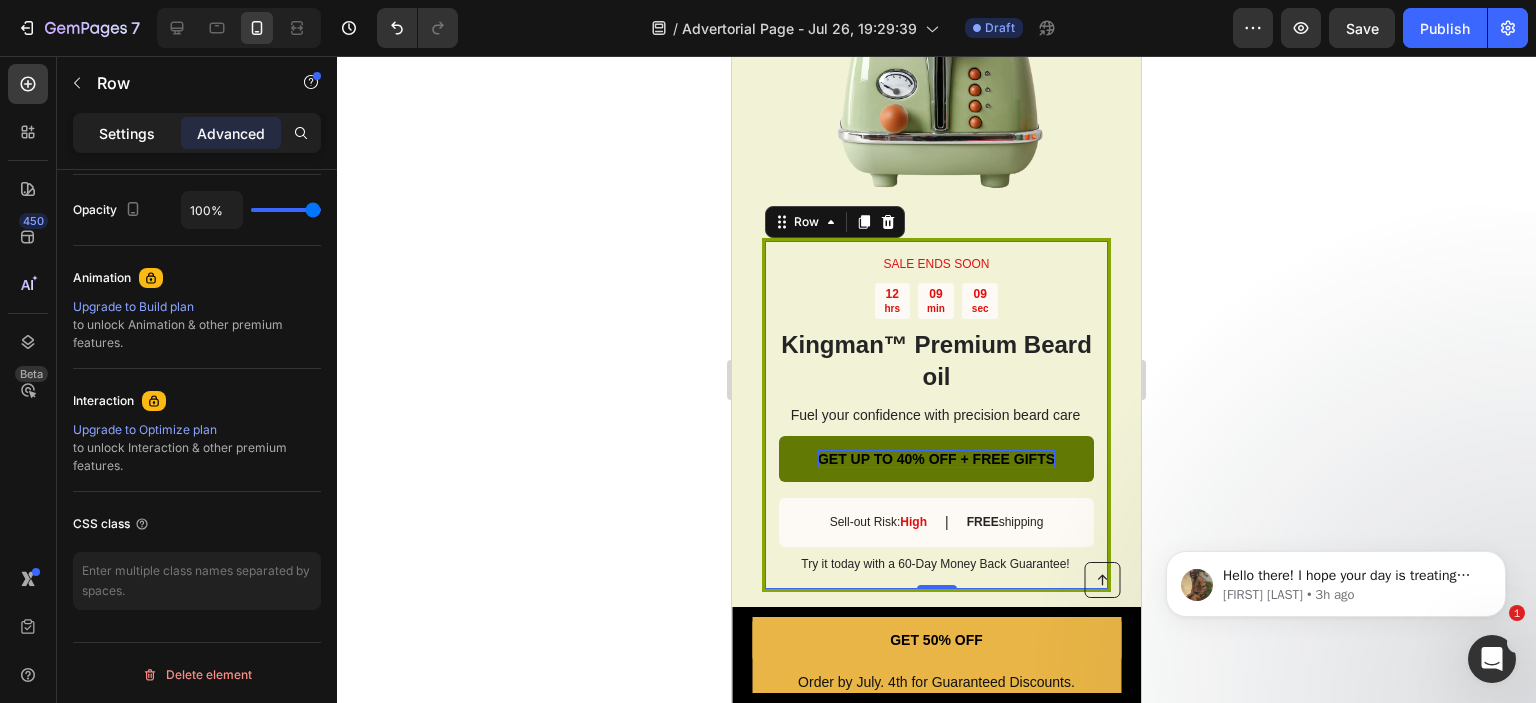 click on "Settings" at bounding box center (127, 133) 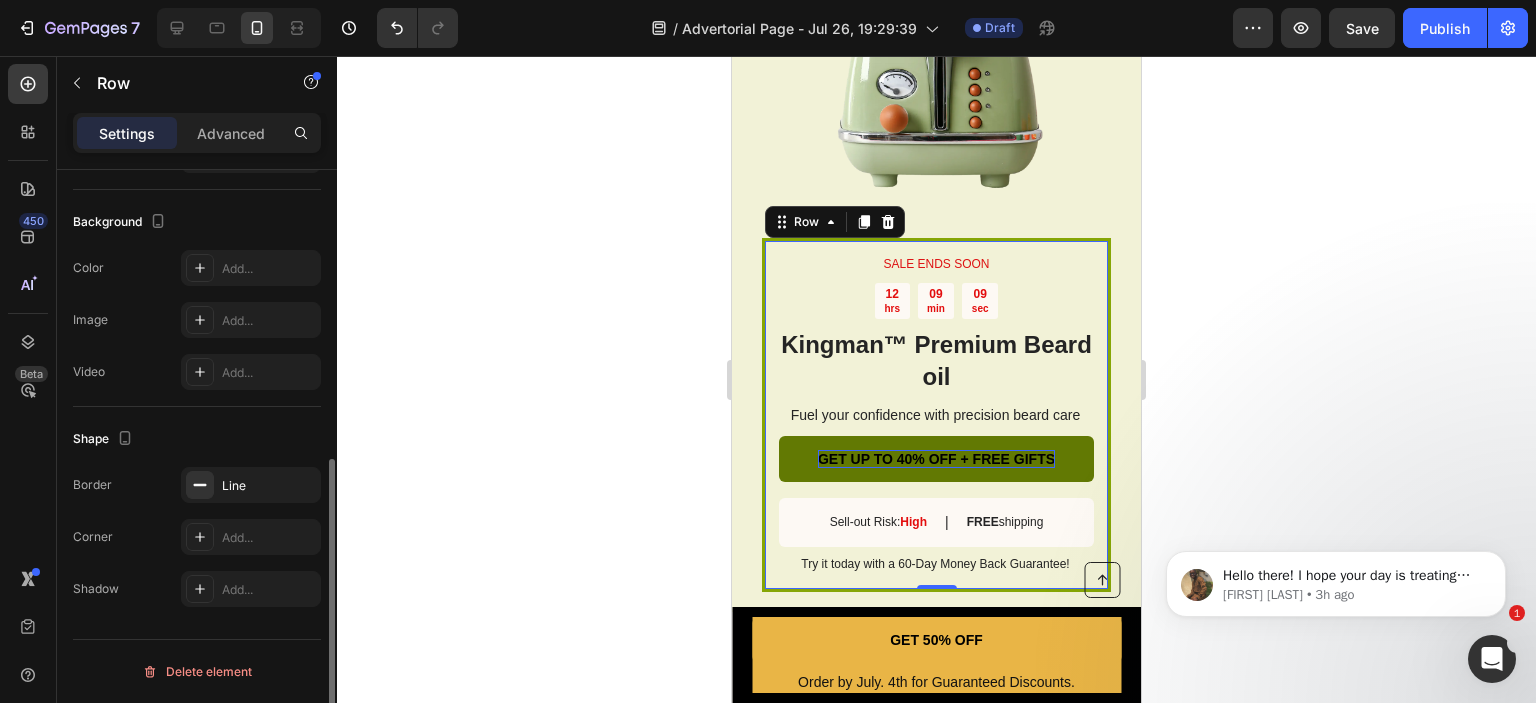scroll, scrollTop: 576, scrollLeft: 0, axis: vertical 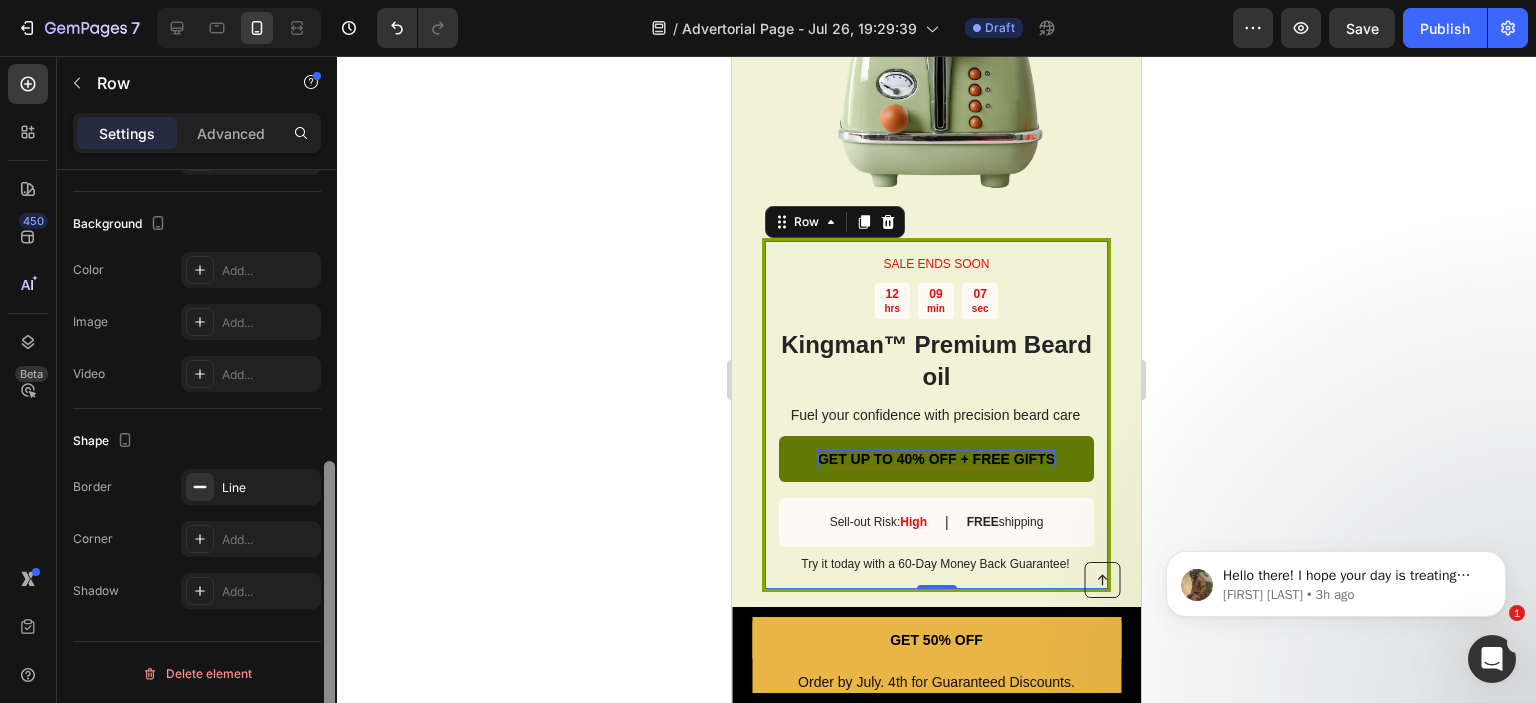 click at bounding box center (329, 465) 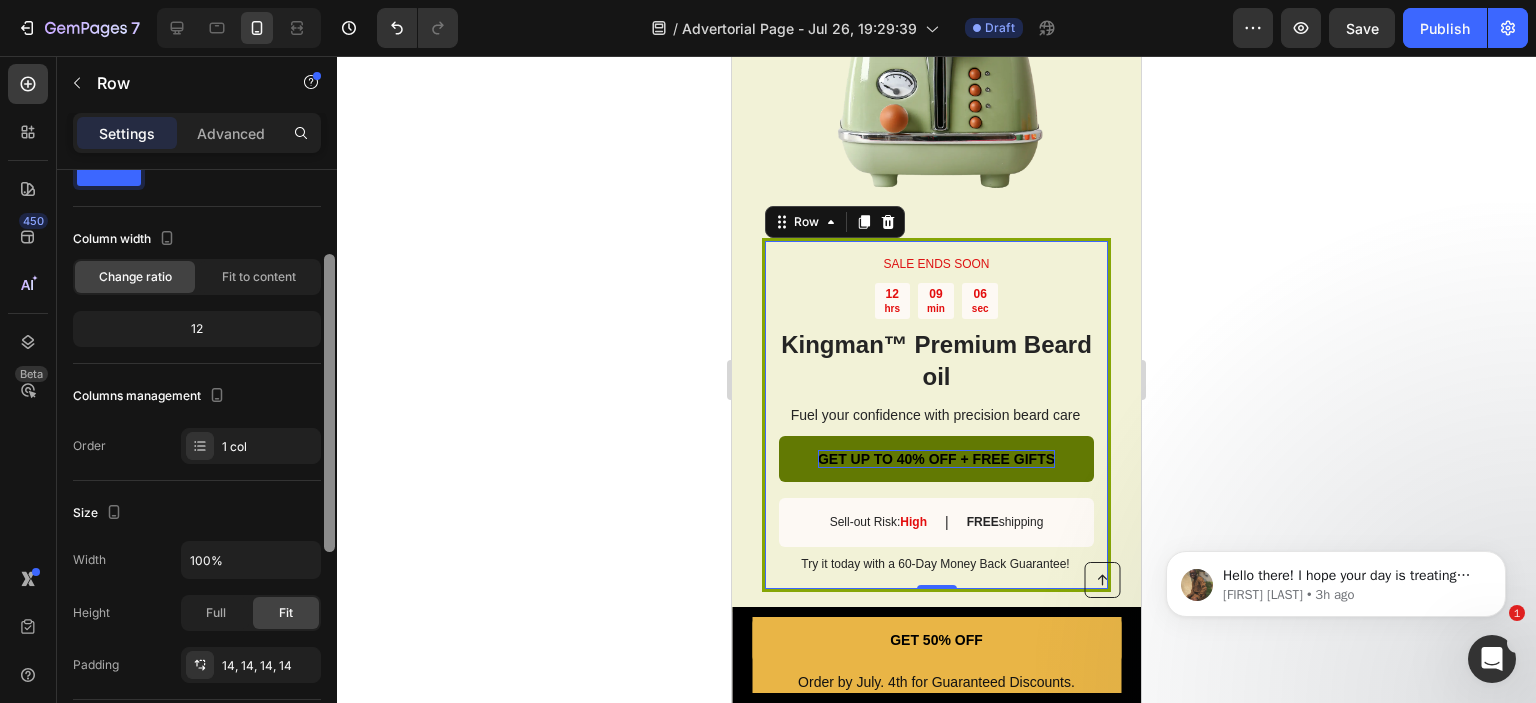 scroll, scrollTop: 0, scrollLeft: 0, axis: both 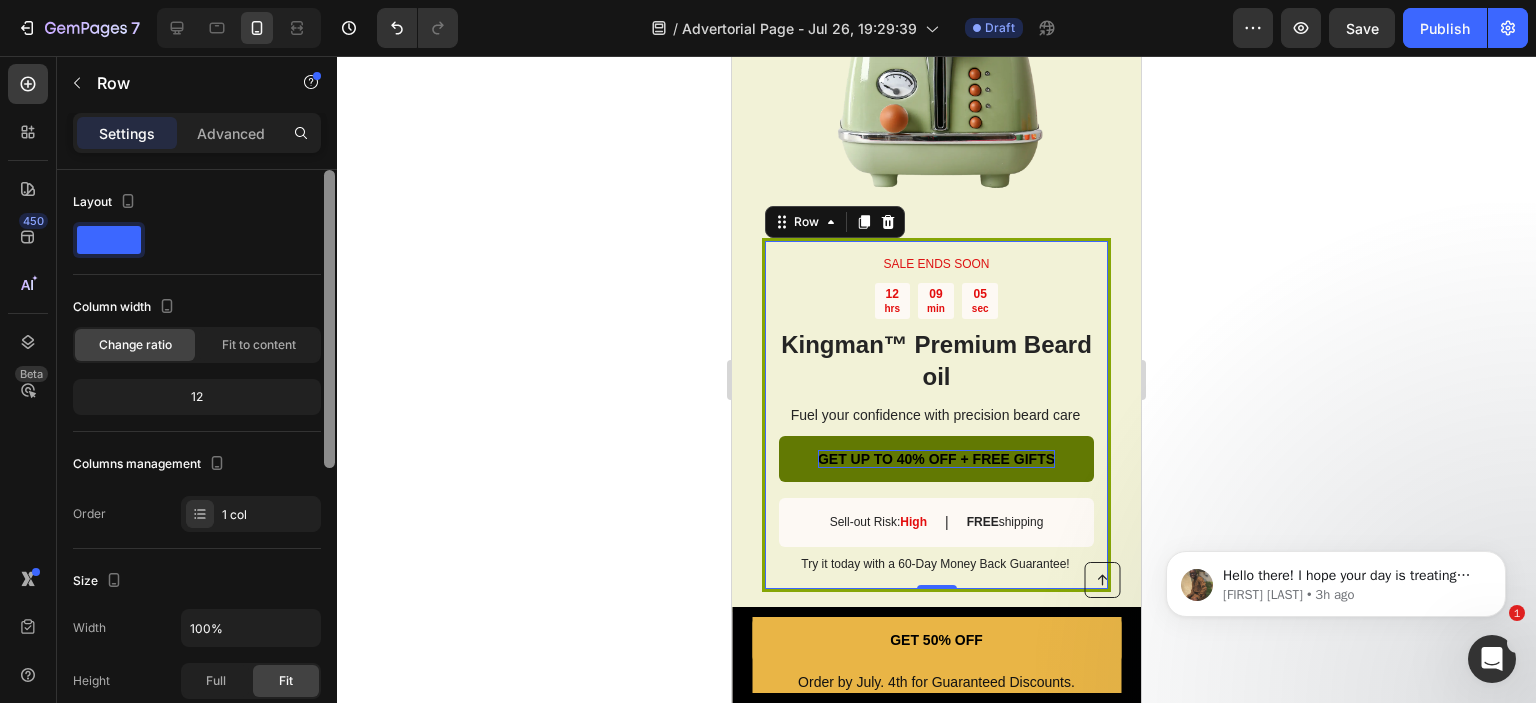 drag, startPoint x: 327, startPoint y: 535, endPoint x: 264, endPoint y: 193, distance: 347.7542 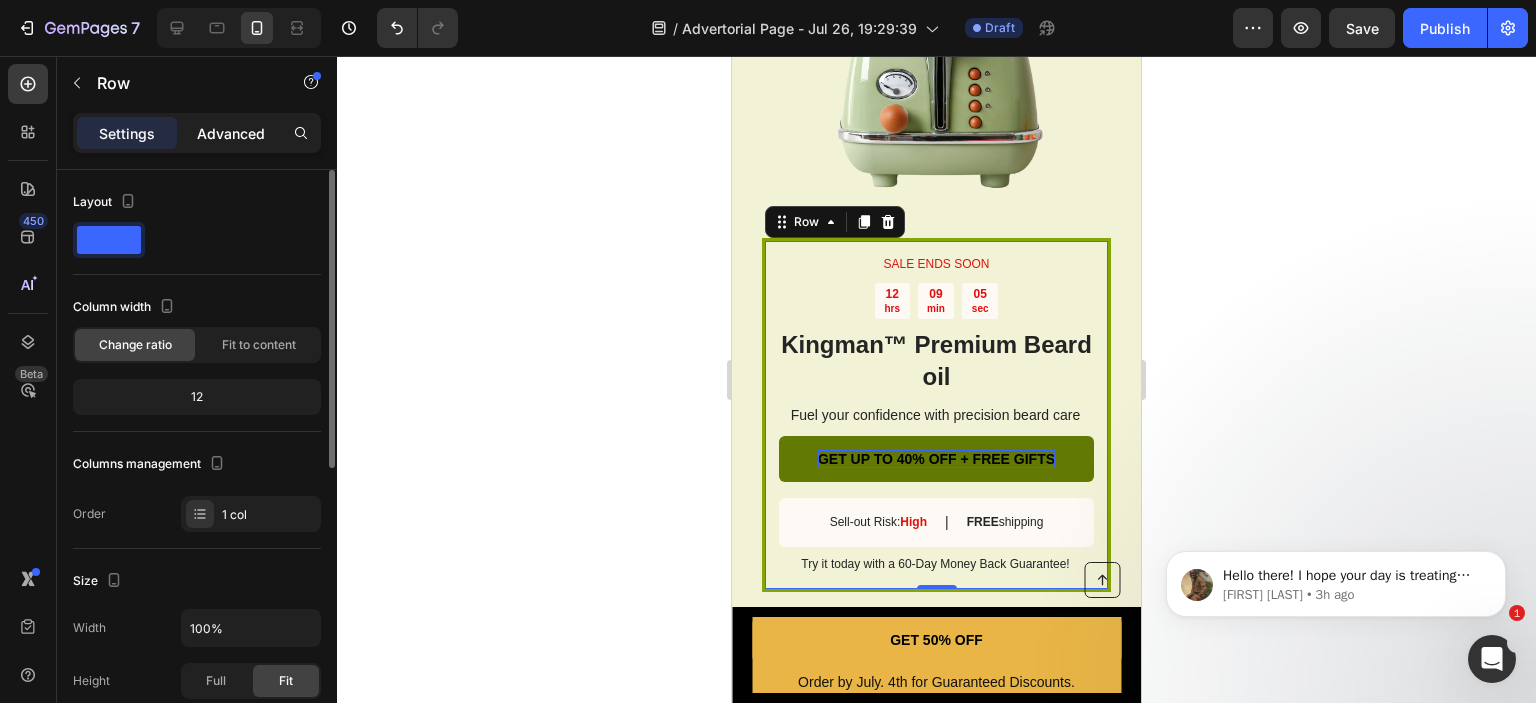 click on "Advanced" at bounding box center (231, 133) 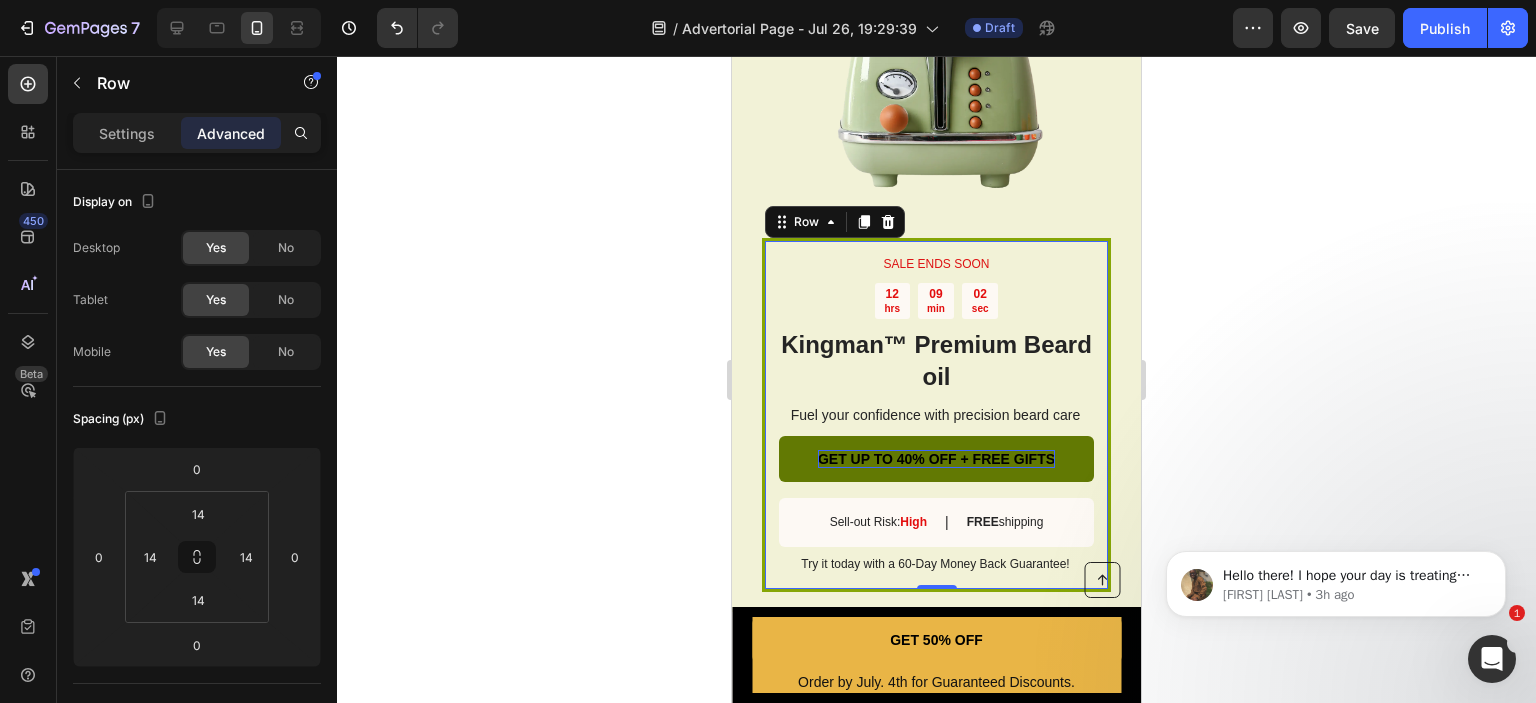 drag, startPoint x: 330, startPoint y: 189, endPoint x: 337, endPoint y: 261, distance: 72.33948 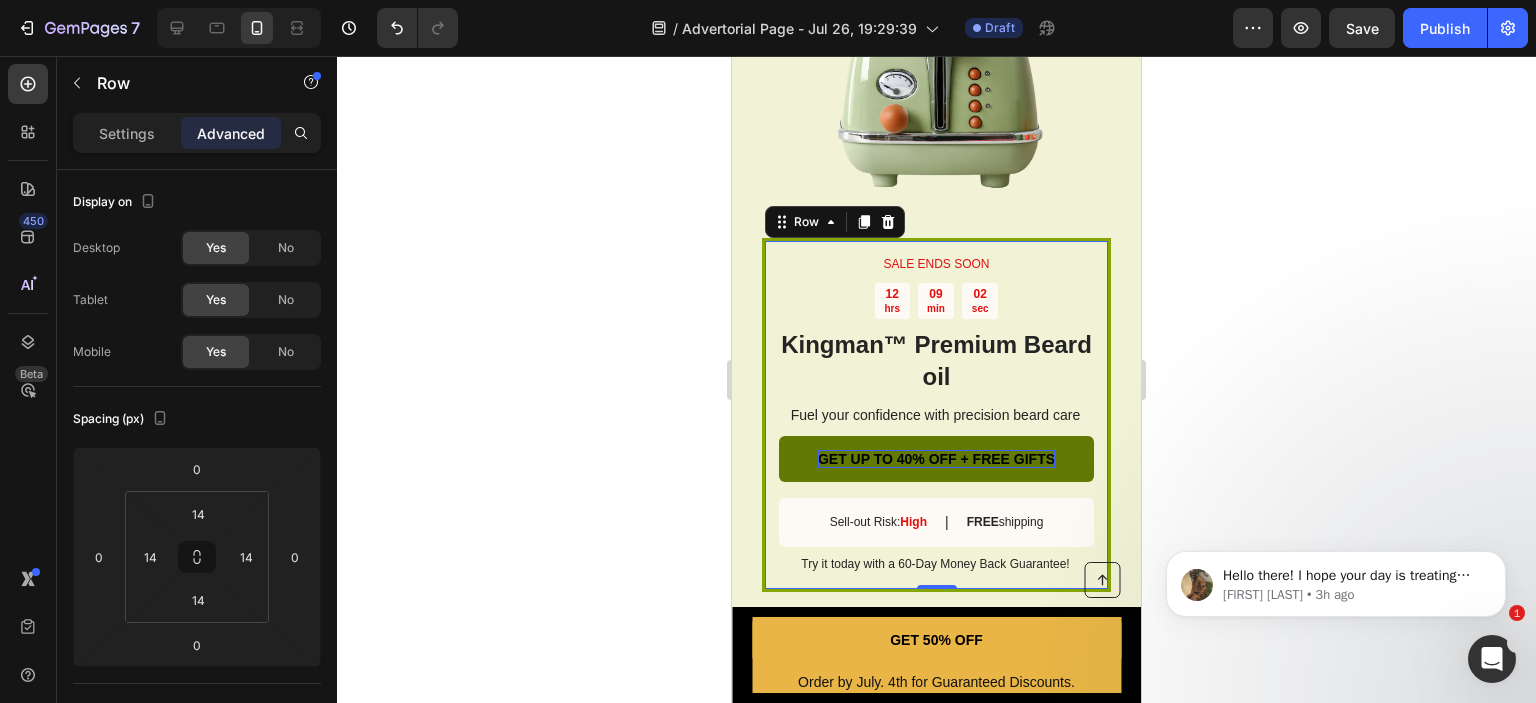 click at bounding box center [332, 295] 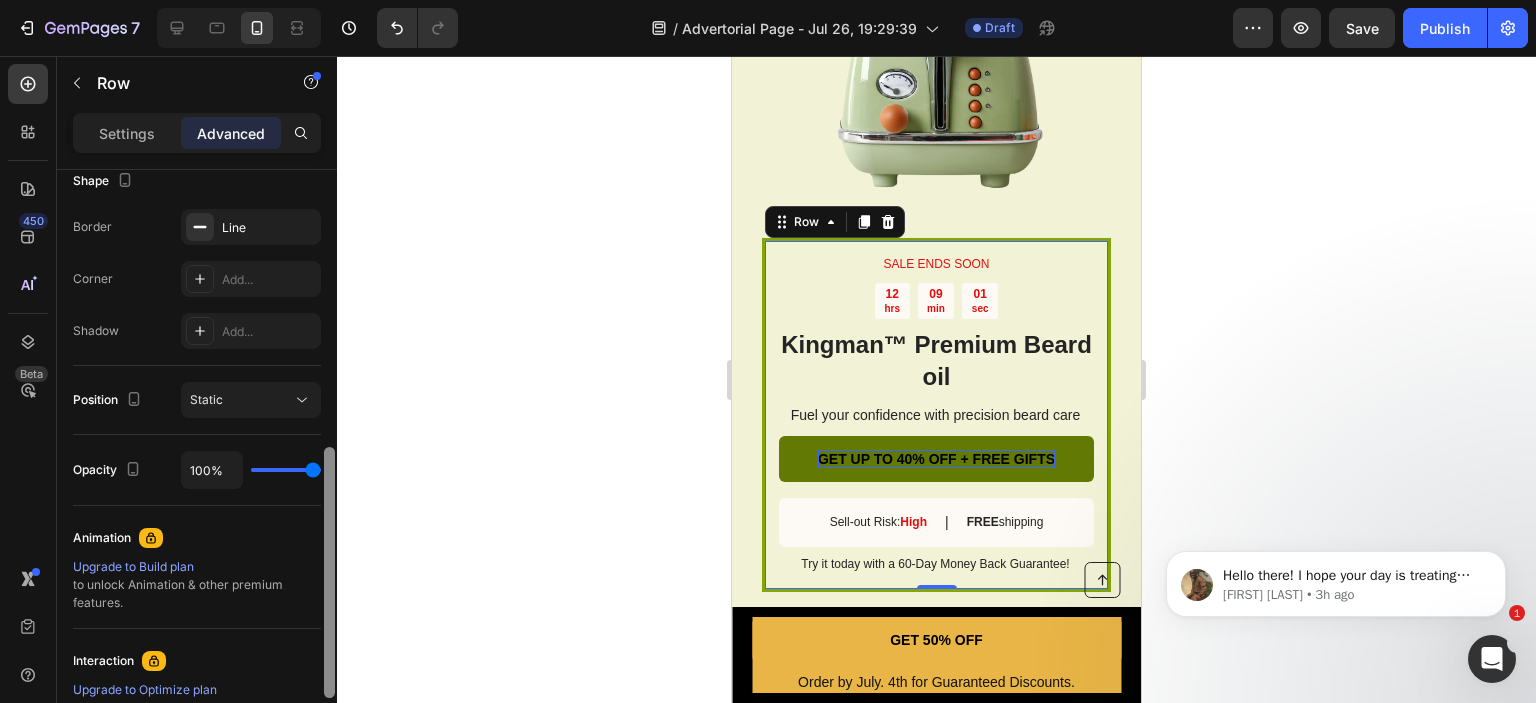 drag, startPoint x: 337, startPoint y: 261, endPoint x: 348, endPoint y: 474, distance: 213.28384 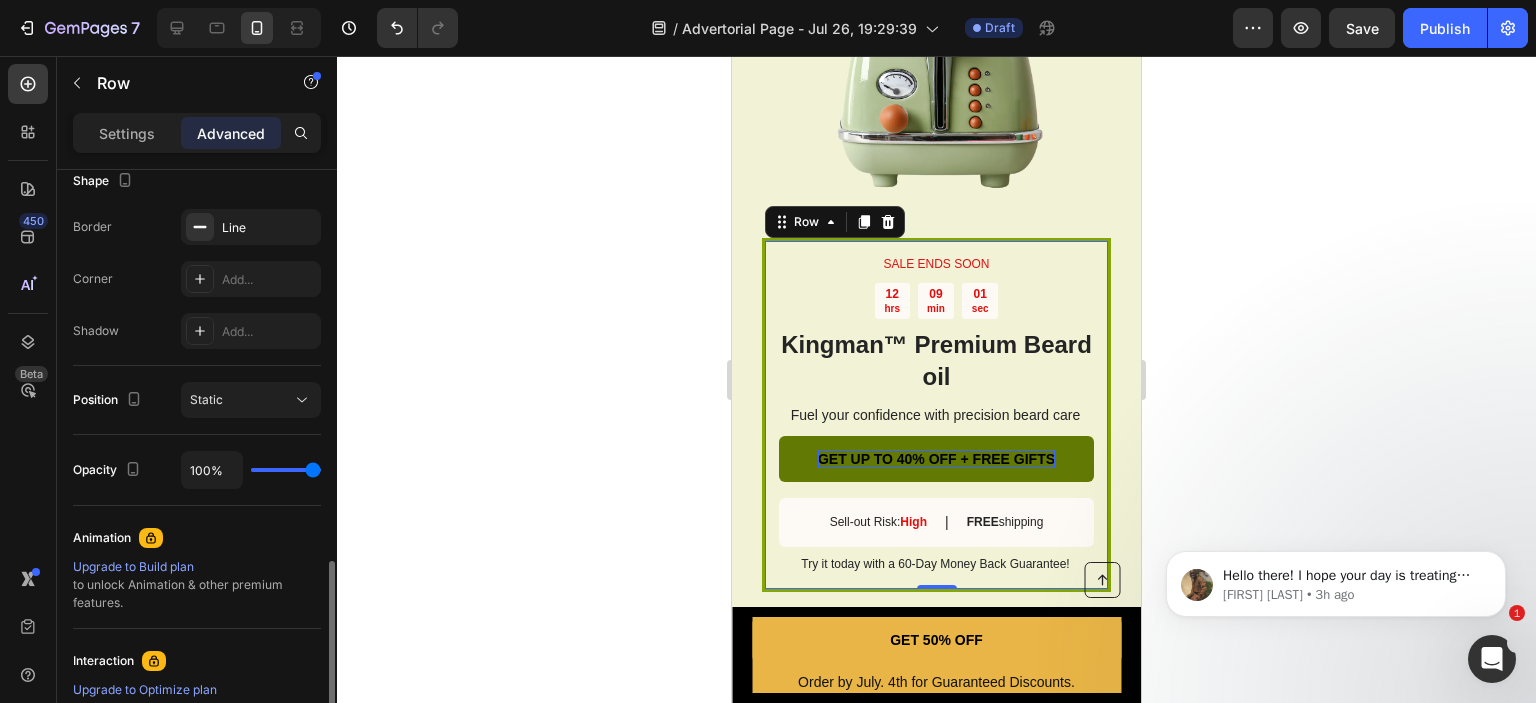 scroll, scrollTop: 650, scrollLeft: 0, axis: vertical 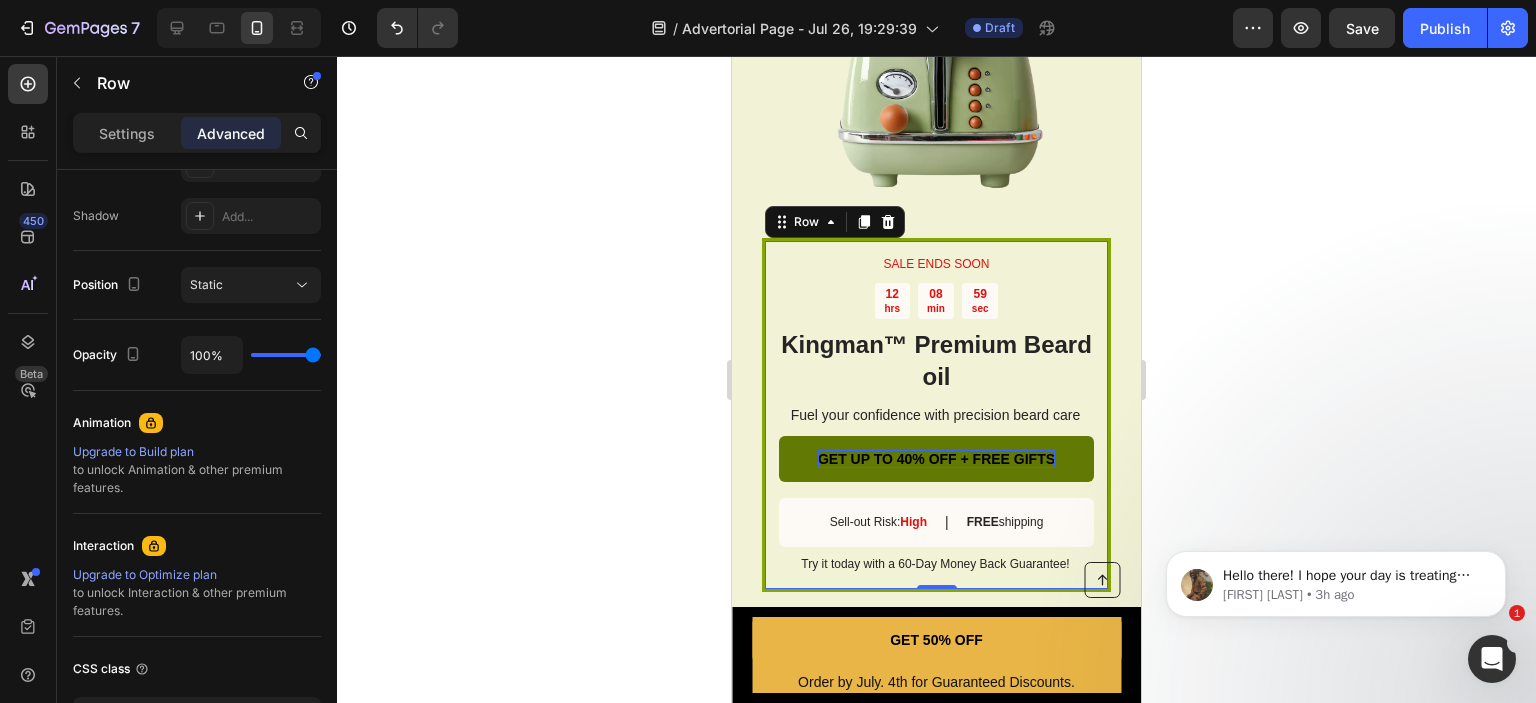 click on "SALE ENDS SOON Text Block 12 hrs 08 min 59 sec Countdown Timer Kingman ™ Premium Beard oil Heading Fuel your confidence with precision beard care Text Block GET UP TO 40% OFF + FREE GIFTS Button Sell-out Risk:  High Text Block | Text Block FREE  shipping Text Block Row Try it today with a 60-Day Money Back Guarantee! Text Block Row   0" at bounding box center (936, 415) 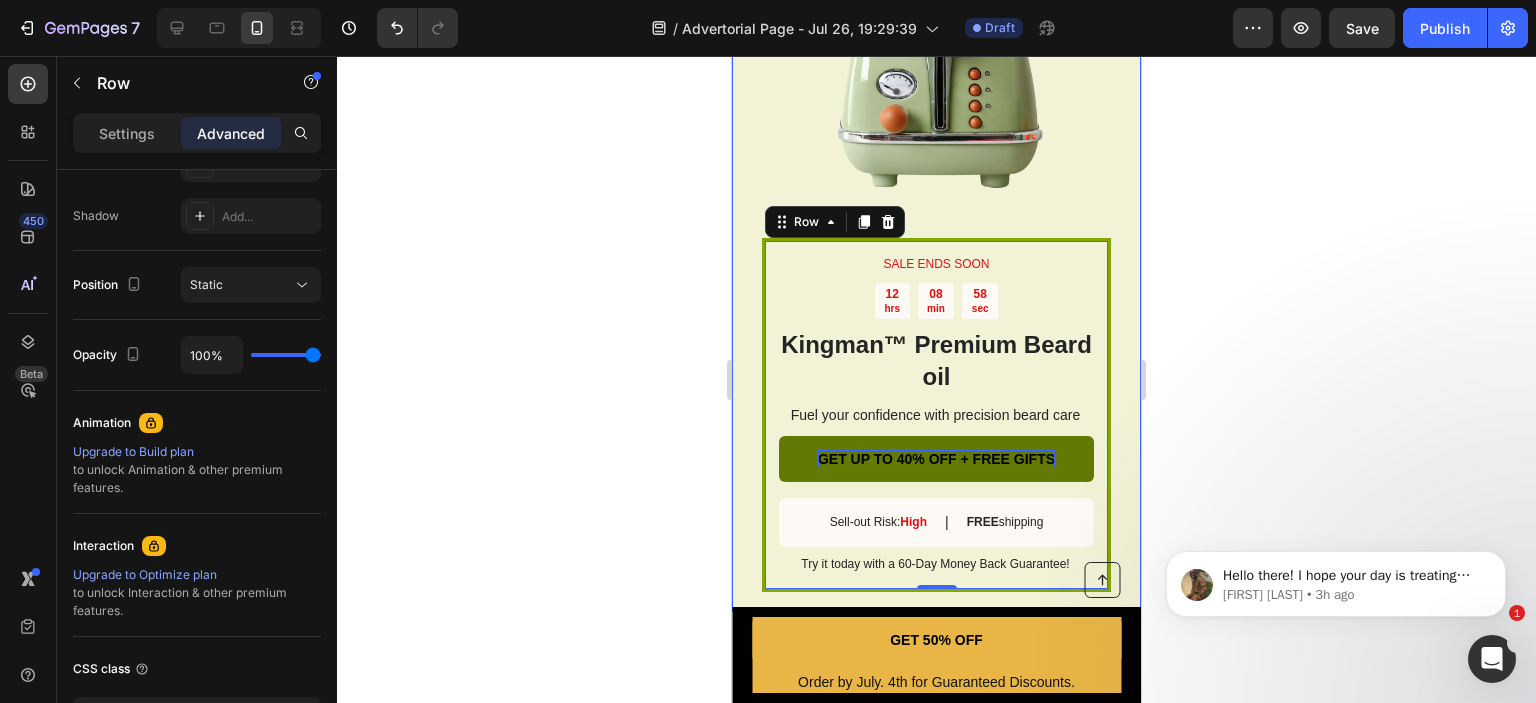 click 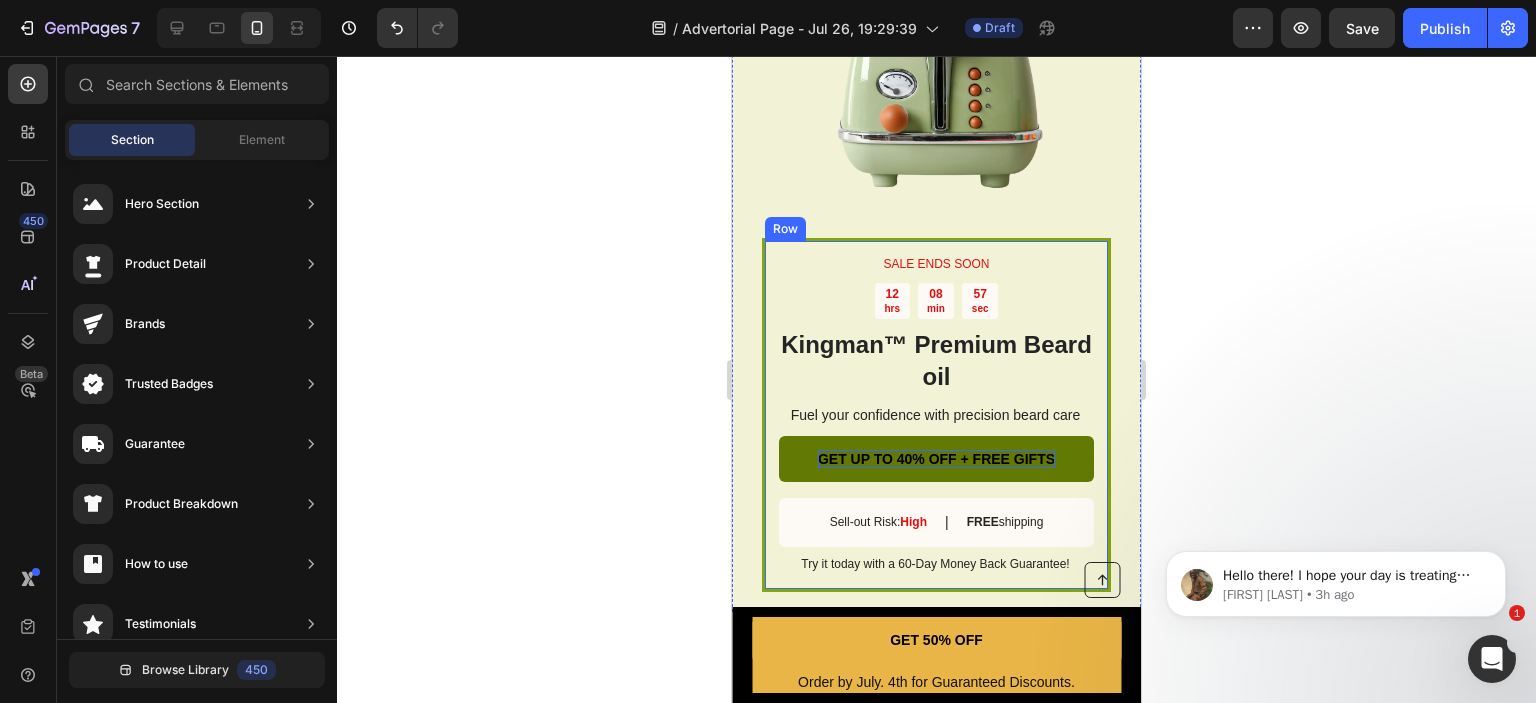 click on "SALE ENDS SOON Text Block 12 hrs 08 min 57 sec Countdown Timer Kingman ™ Premium Beard oil Heading Fuel your confidence with precision beard care Text Block GET UP TO 40% OFF + FREE GIFTS Button Sell-out Risk:  High Text Block | Text Block FREE  shipping Text Block Row Try it today with a 60-Day Money Back Guarantee! Text Block Row" at bounding box center (936, 415) 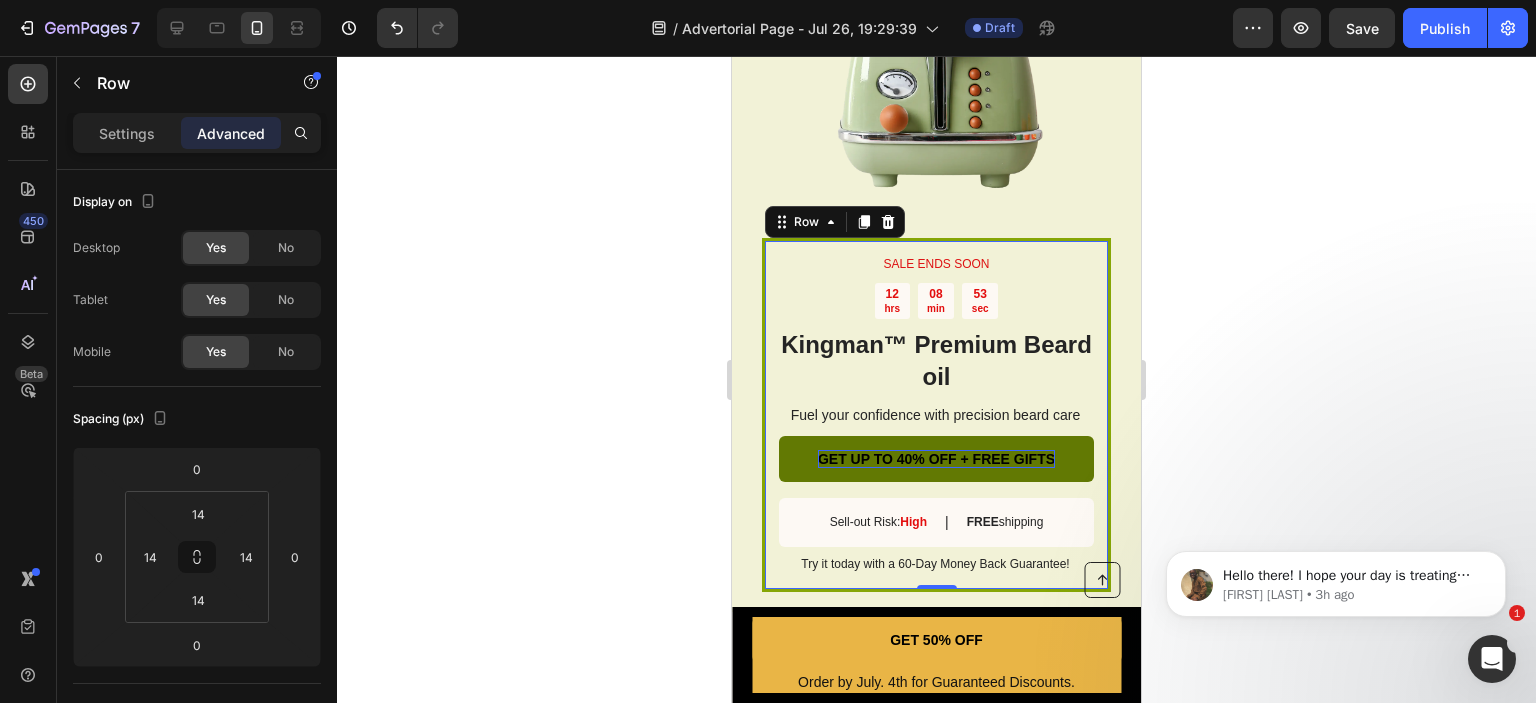 click on "SALE ENDS SOON Text Block 12 hrs 08 min 53 sec Countdown Timer Kingman ™ Premium Beard oil Heading Fuel your confidence with precision beard care Text Block GET UP TO 40% OFF + FREE GIFTS Button Sell-out Risk:  High Text Block | Text Block FREE  shipping Text Block Row Try it today with a 60-Day Money Back Guarantee! Text Block Row   0" at bounding box center (936, 415) 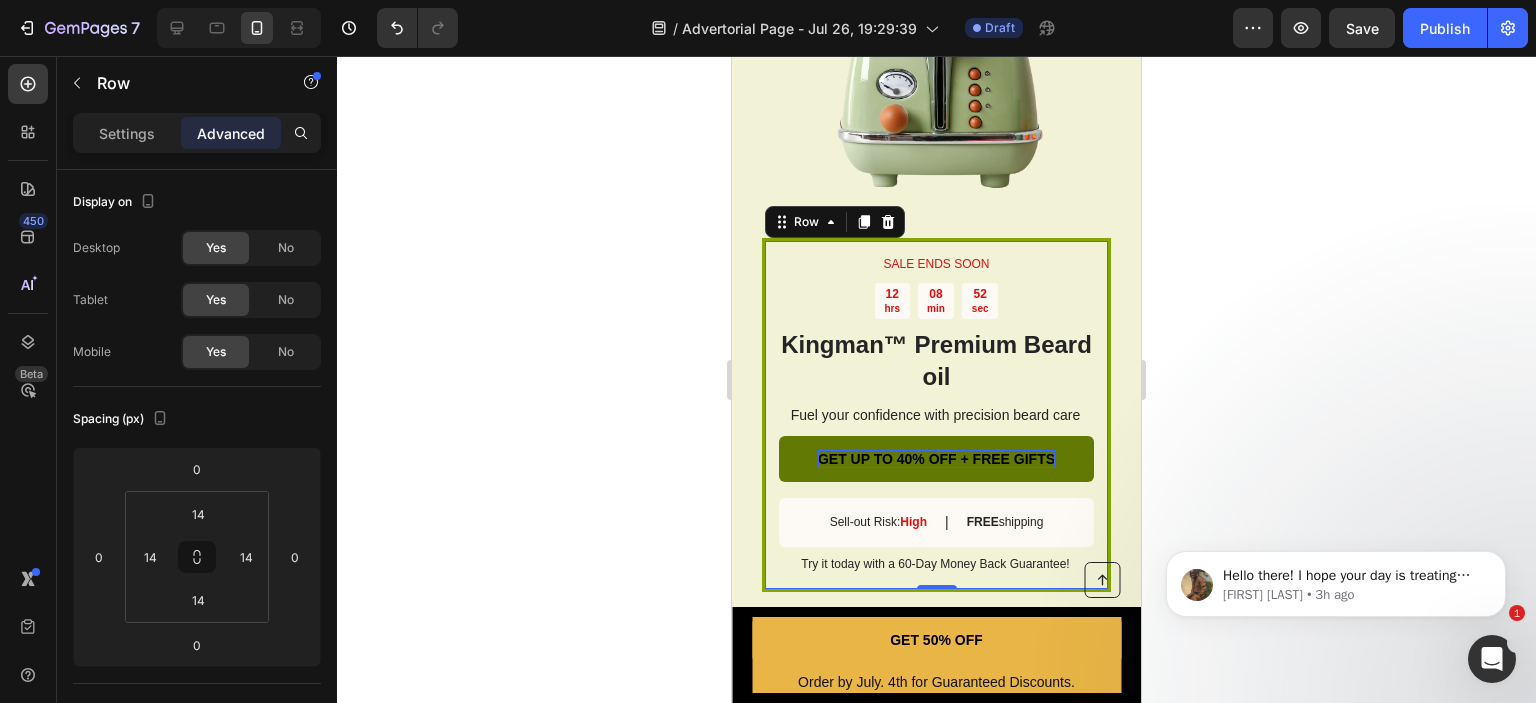 click on "SALE ENDS SOON Text Block 12 hrs 08 min 52 sec Countdown Timer Kingman ™ Premium Beard oil Heading Fuel your confidence with precision beard care Text Block GET UP TO 40% OFF + FREE GIFTS Button Sell-out Risk:  High Text Block | Text Block FREE  shipping Text Block Row Try it today with a 60-Day Money Back Guarantee! Text Block Row   0" at bounding box center (936, 415) 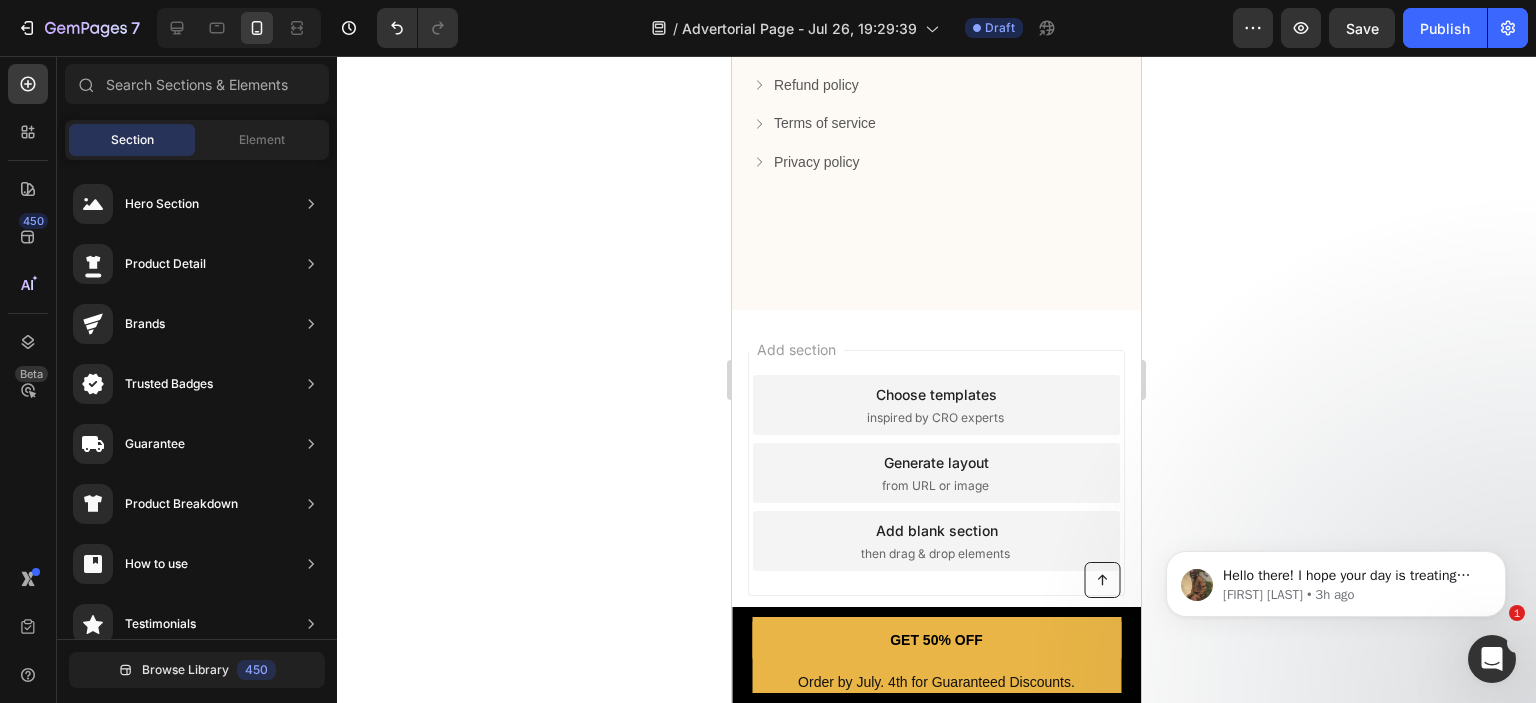 scroll, scrollTop: 4318, scrollLeft: 0, axis: vertical 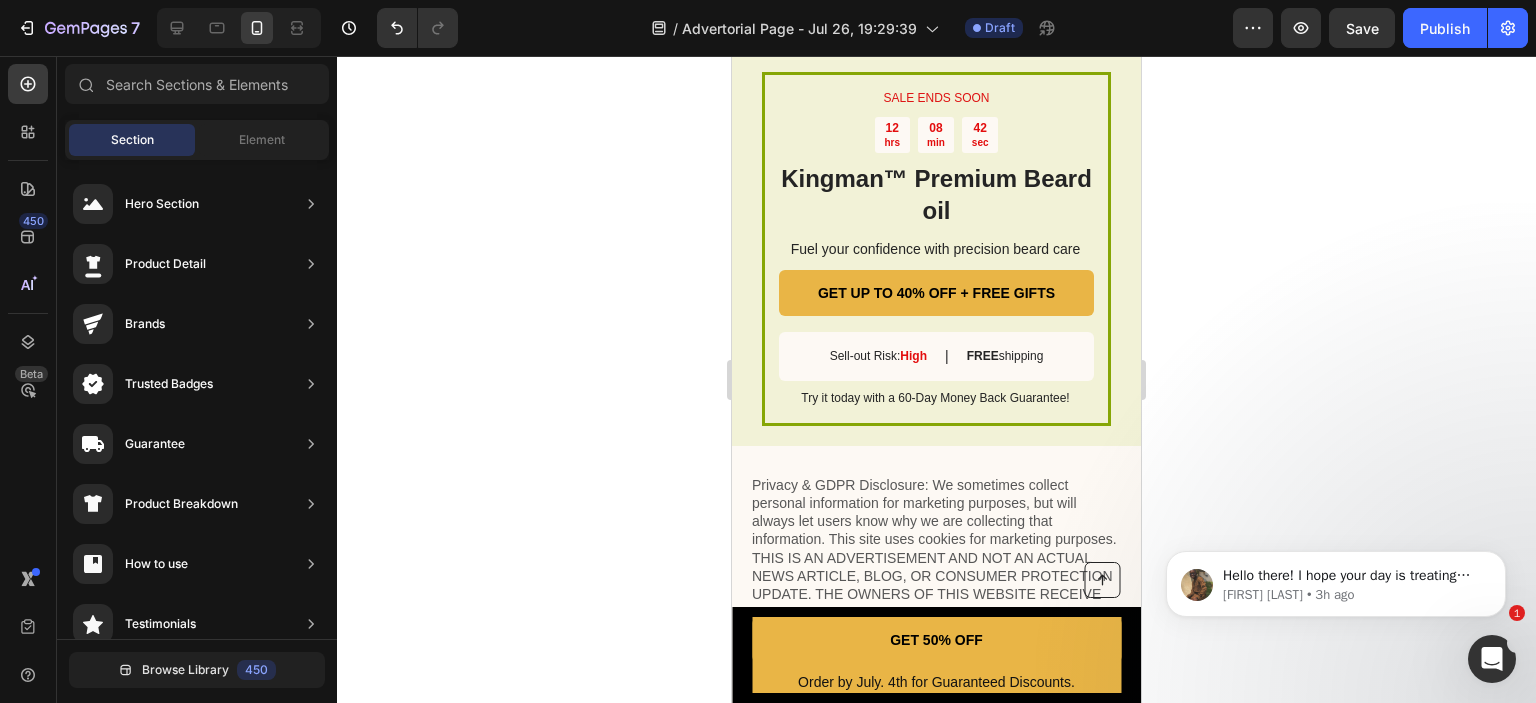 drag, startPoint x: 1132, startPoint y: 578, endPoint x: 1872, endPoint y: 589, distance: 740.0817 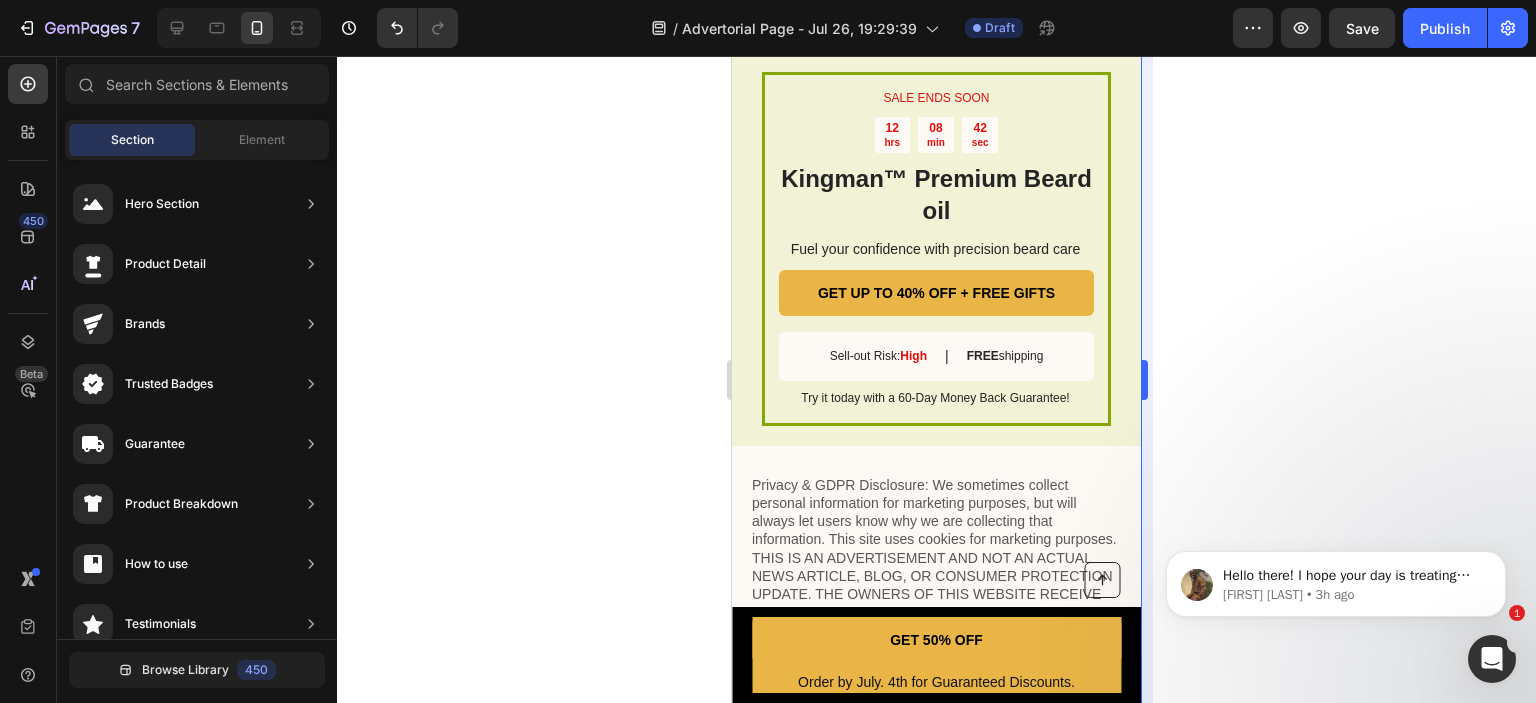 scroll, scrollTop: 3350, scrollLeft: 0, axis: vertical 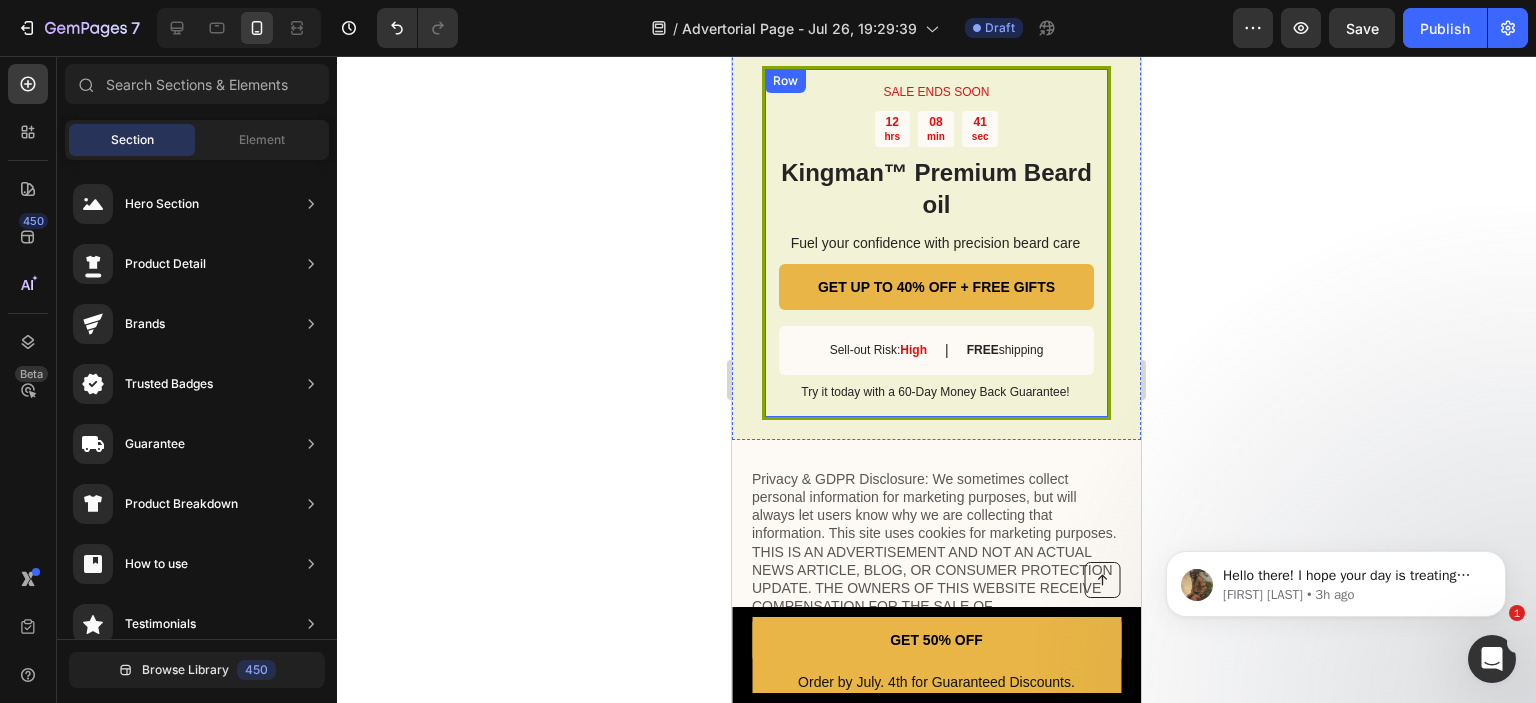 click on "SALE ENDS SOON Text Block 12 hrs 08 min 41 sec Countdown Timer Kingman ™ Premium Beard oil Heading Fuel your confidence with precision beard care Text Block GET UP TO 40% OFF + FREE GIFTS Button Sell-out Risk:  High Text Block | Text Block FREE  shipping Text Block Row Try it today with a 60-Day Money Back Guarantee! Text Block Row" at bounding box center [936, 243] 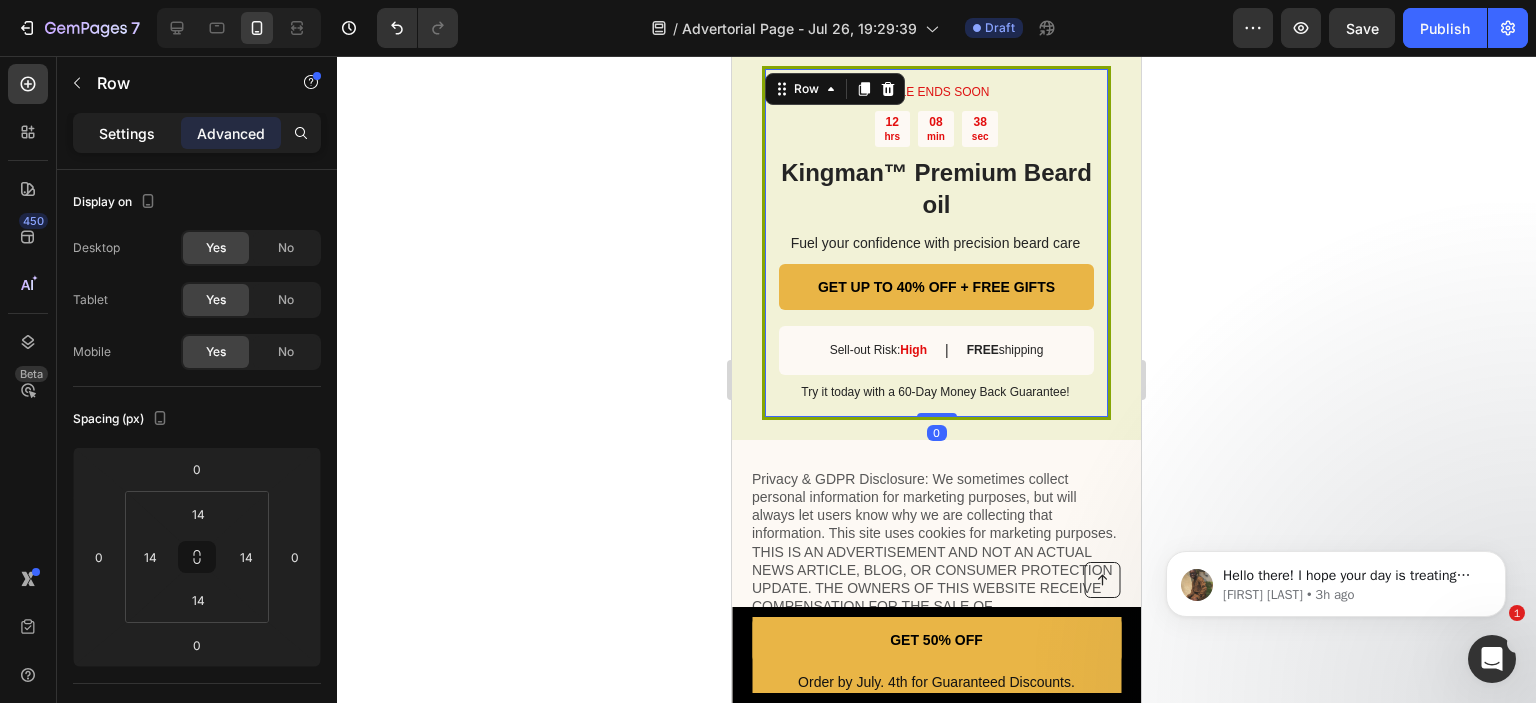click on "Settings" at bounding box center (127, 133) 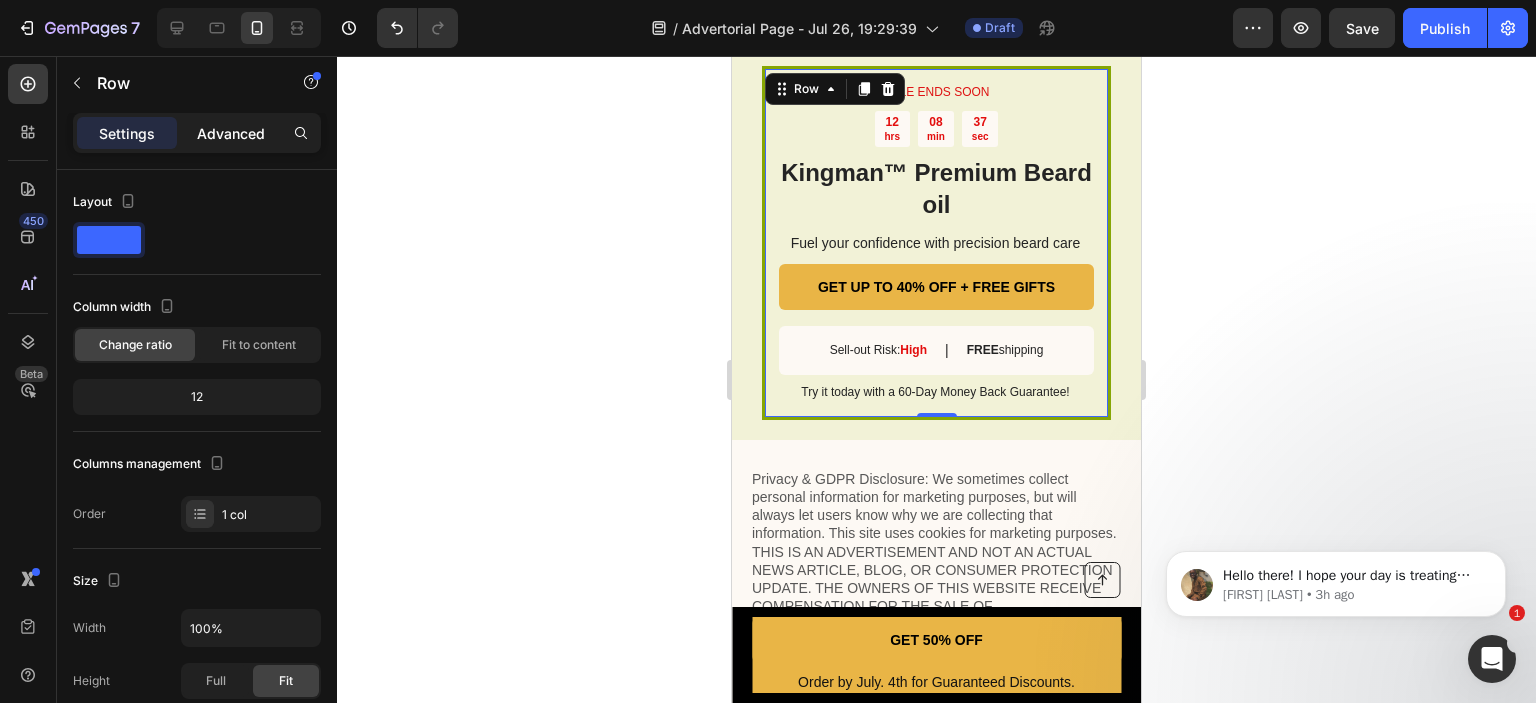 click on "Advanced" at bounding box center (231, 133) 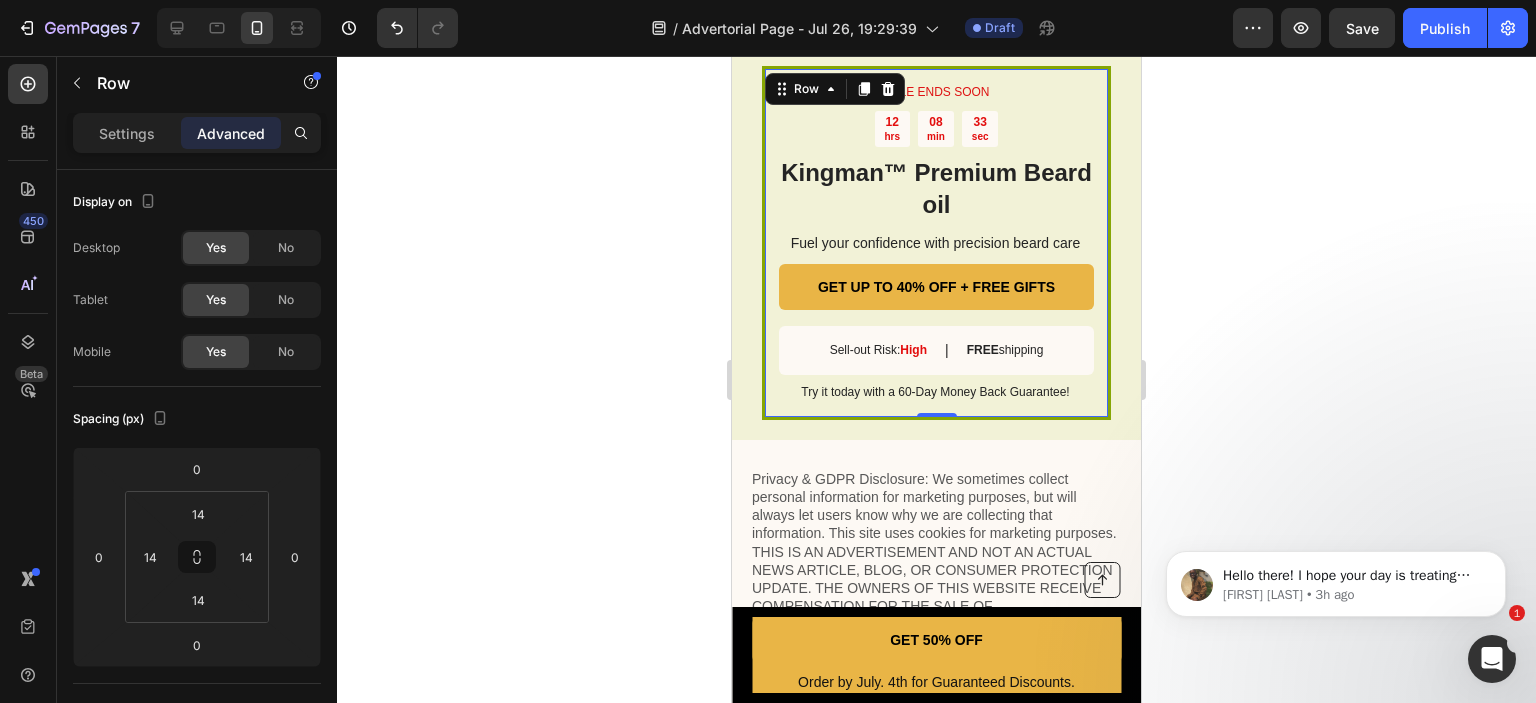 click on "SALE ENDS SOON Text Block 12 hrs 08 min 33 sec Countdown Timer Kingman ™ Premium Beard oil Heading Fuel your confidence with precision beard care Text Block GET UP TO 40% OFF + FREE GIFTS Button Sell-out Risk:  High Text Block | Text Block FREE  shipping Text Block Row Try it today with a 60-Day Money Back Guarantee! Text Block Row   0" at bounding box center (936, 243) 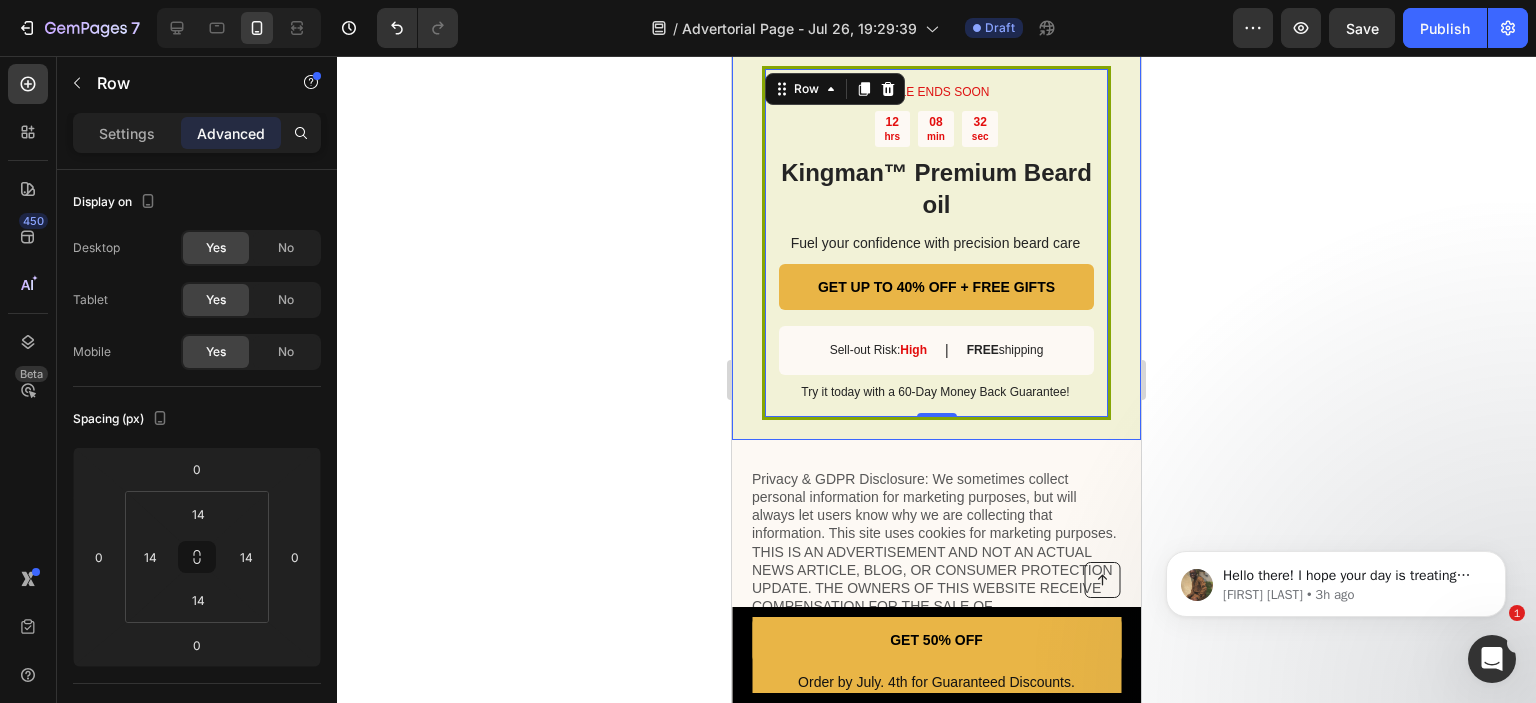 click 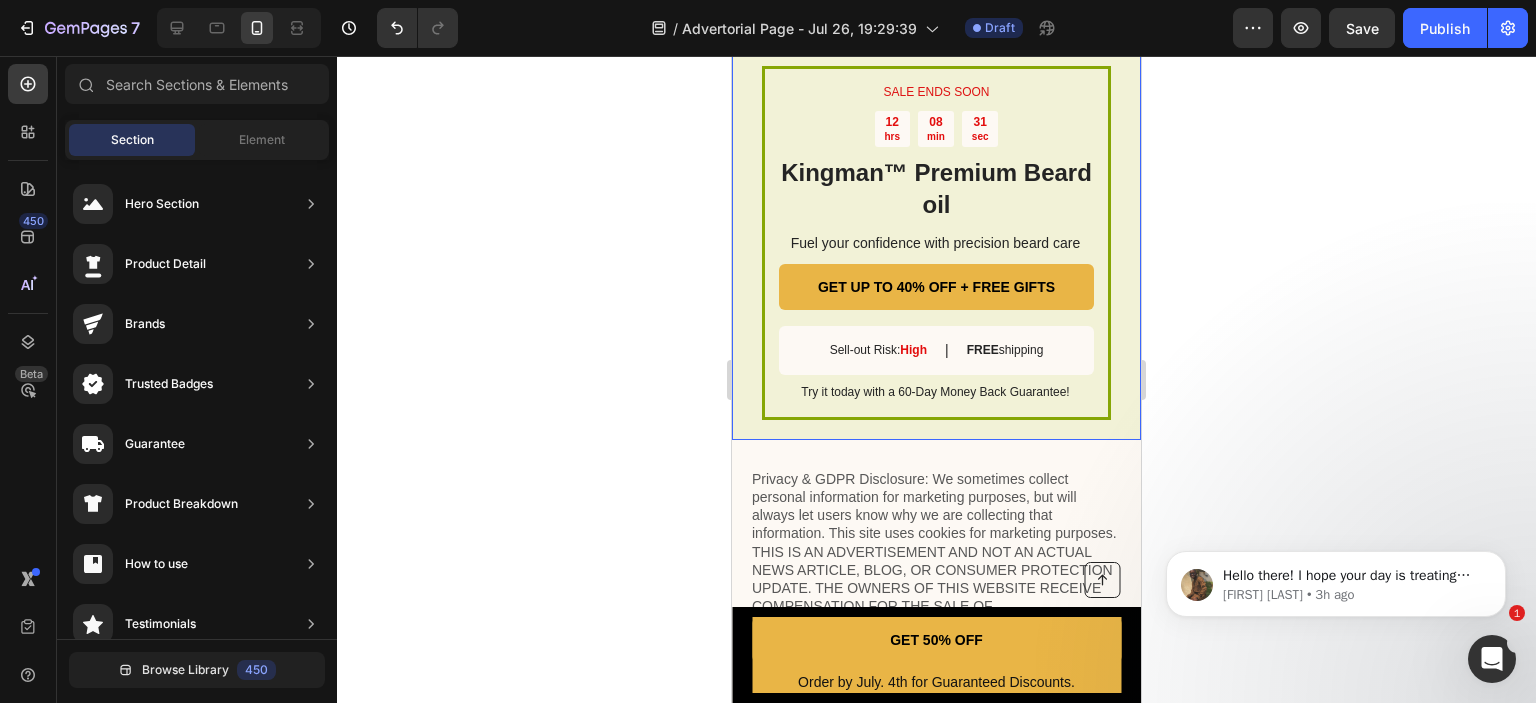 click on "SALE ENDS SOON Text Block 12 hrs 08 min 31 sec Countdown Timer Kingman ™ Premium Beard oil Heading Fuel your confidence with precision beard care Text Block GET UP TO 40% OFF + FREE GIFTS Button Sell-out Risk:  High Text Block | Text Block FREE  shipping Text Block Row Try it today with a 60-Day Money Back Guarantee! Text Block Row Image Row" at bounding box center [936, 76] 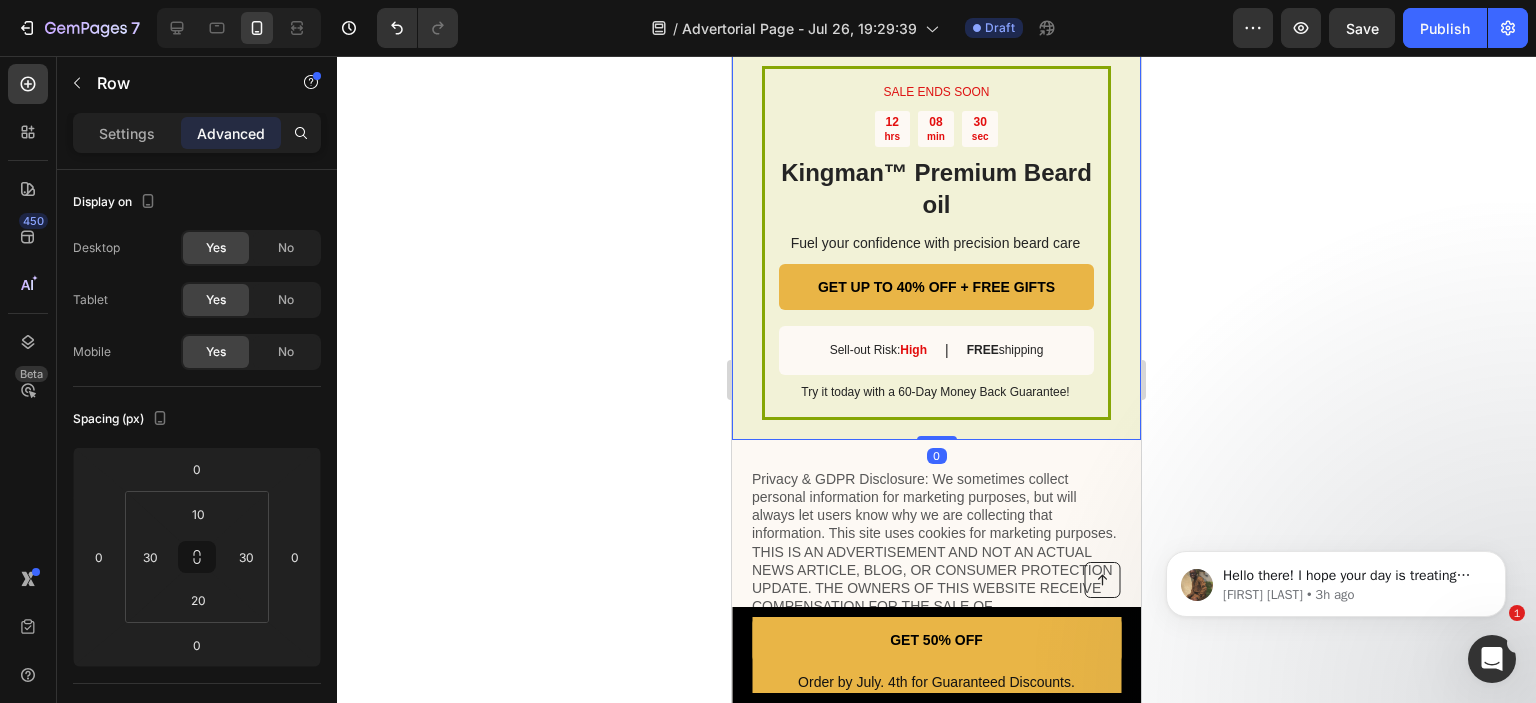 click on "SALE ENDS SOON Text Block 12 hrs 08 min 30 sec Countdown Timer Kingman ™ Premium Beard oil Heading Fuel your confidence with precision beard care Text Block GET UP TO 40% OFF + FREE GIFTS Button Sell-out Risk:  High Text Block | Text Block FREE  shipping Text Block Row Try it today with a 60-Day Money Back Guarantee! Text Block Row Image Row   0" at bounding box center (936, 76) 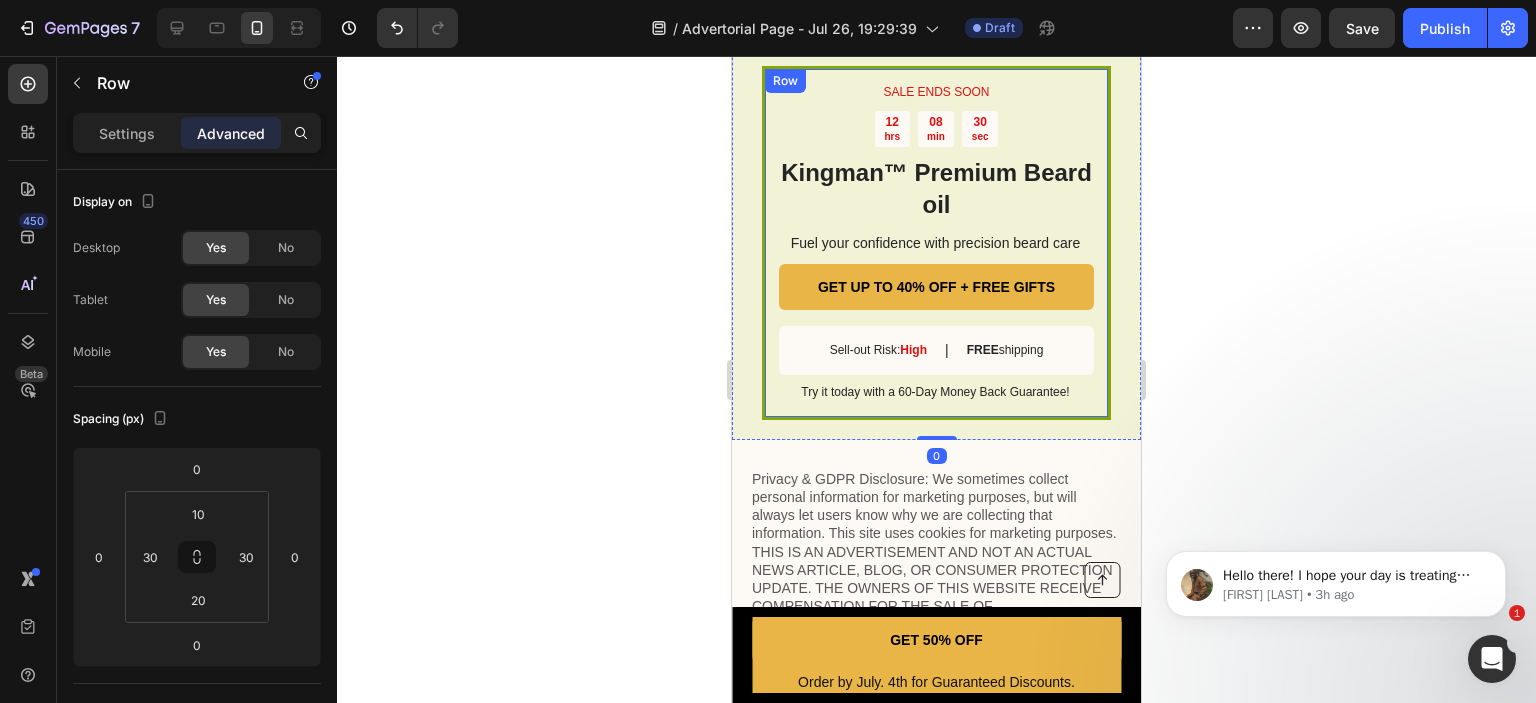 click on "SALE ENDS SOON Text Block 12 hrs 08 min 30 sec Countdown Timer Kingman ™ Premium Beard oil Heading Fuel your confidence with precision beard care Text Block GET UP TO 40% OFF + FREE GIFTS Button Sell-out Risk:  High Text Block | Text Block FREE  shipping Text Block Row Try it today with a 60-Day Money Back Guarantee! Text Block Row" at bounding box center (936, 243) 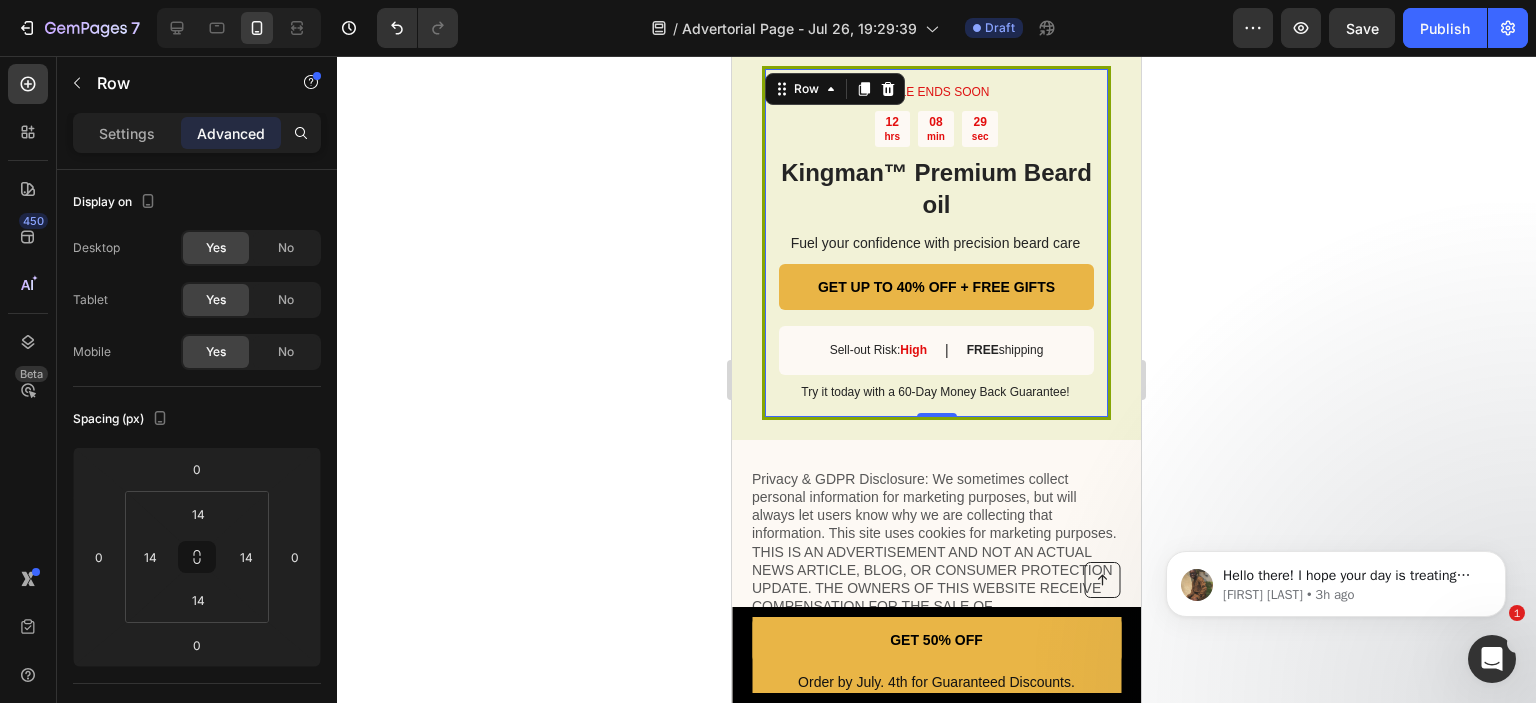scroll, scrollTop: 650, scrollLeft: 0, axis: vertical 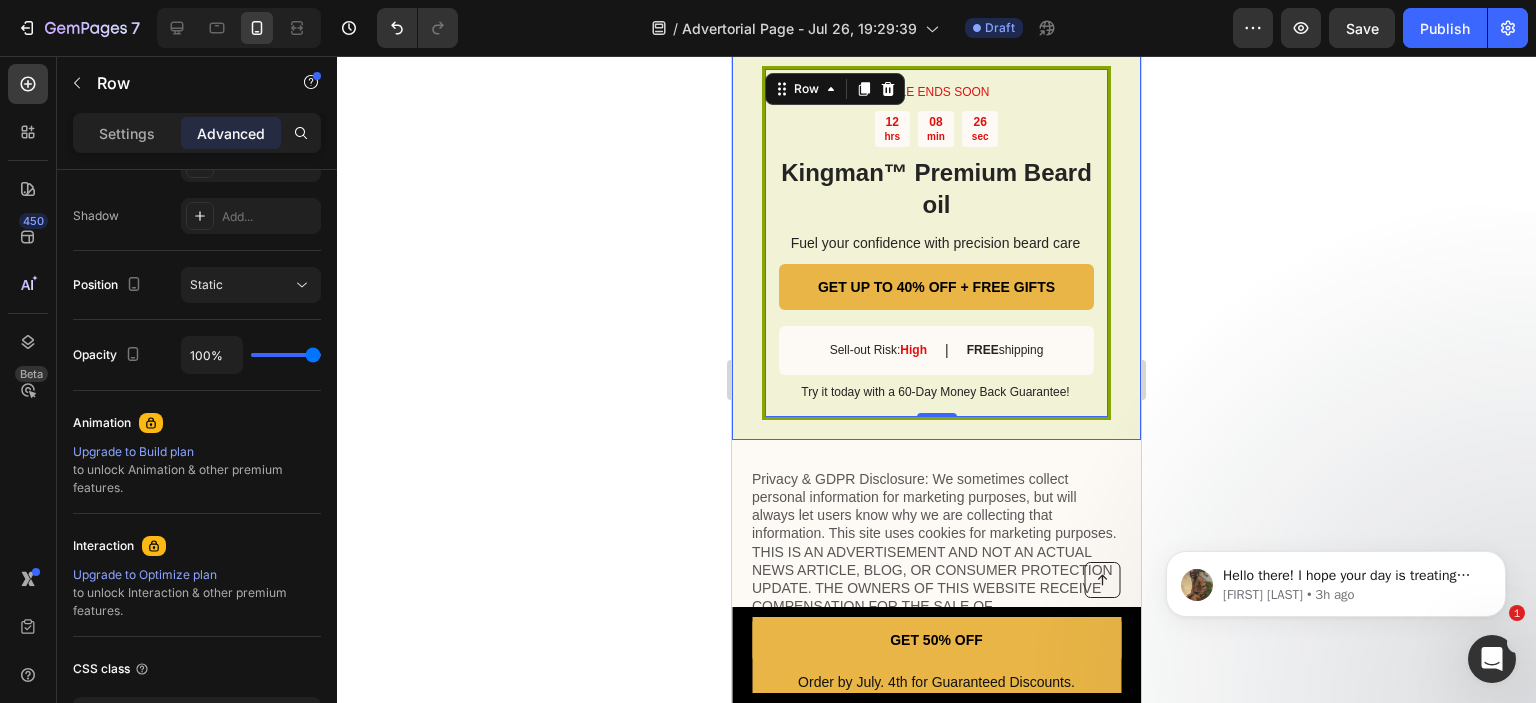 click on "Image" at bounding box center (936, -106) 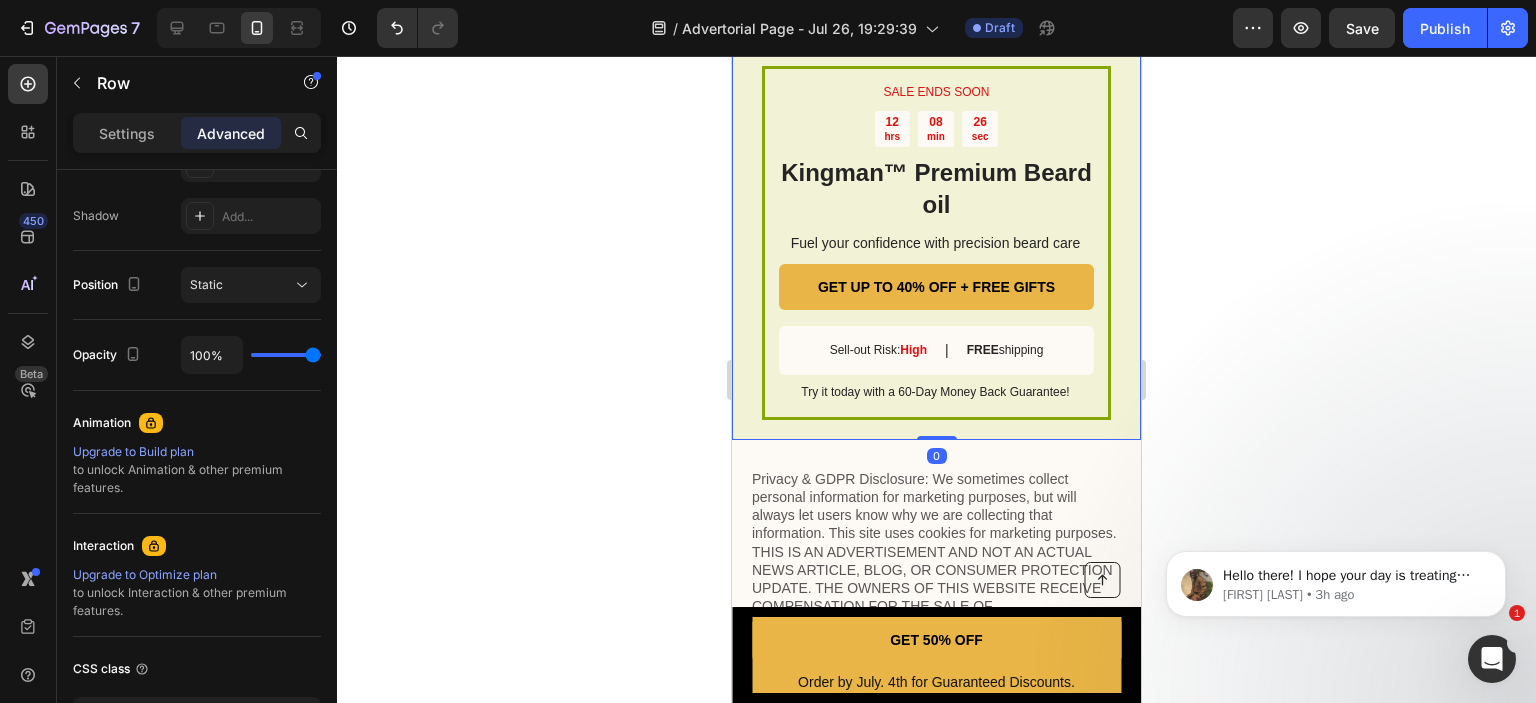 click on "Image" at bounding box center (936, -106) 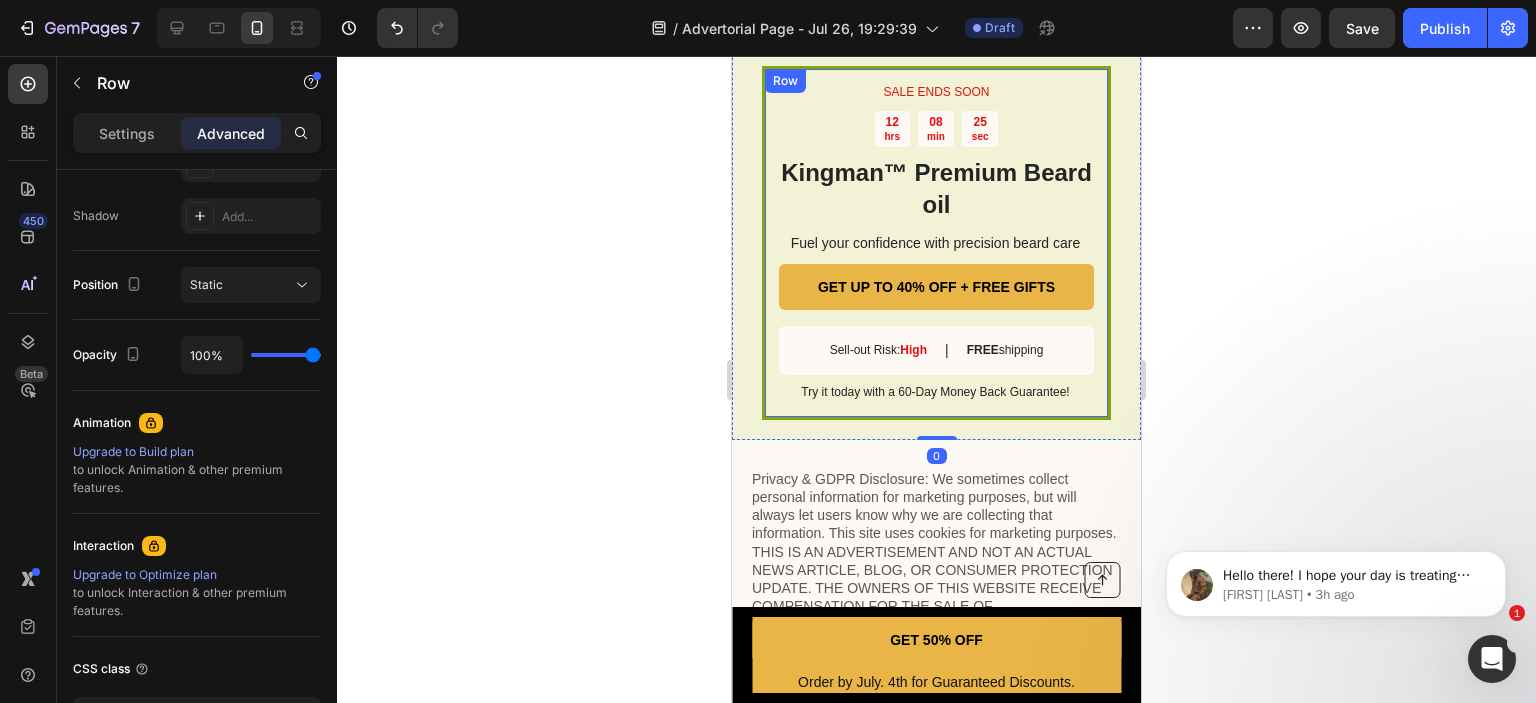 click on "SALE ENDS SOON Text Block 12 hrs 08 min 25 sec Countdown Timer Kingman ™ Premium Beard oil Heading Fuel your confidence with precision beard care Text Block GET UP TO 40% OFF + FREE GIFTS Button Sell-out Risk:  High Text Block | Text Block FREE  shipping Text Block Row Try it today with a 60-Day Money Back Guarantee! Text Block" at bounding box center [936, 243] 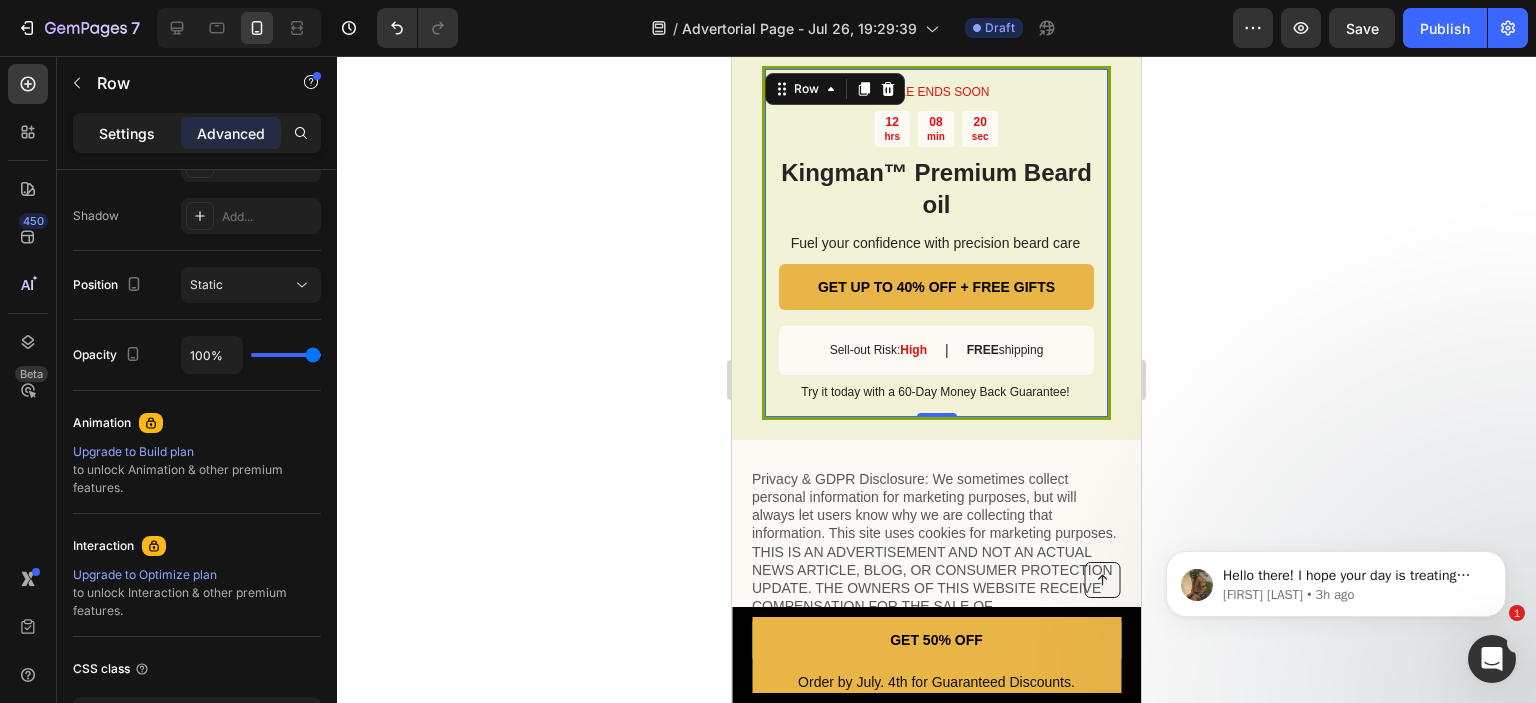 click on "Settings" 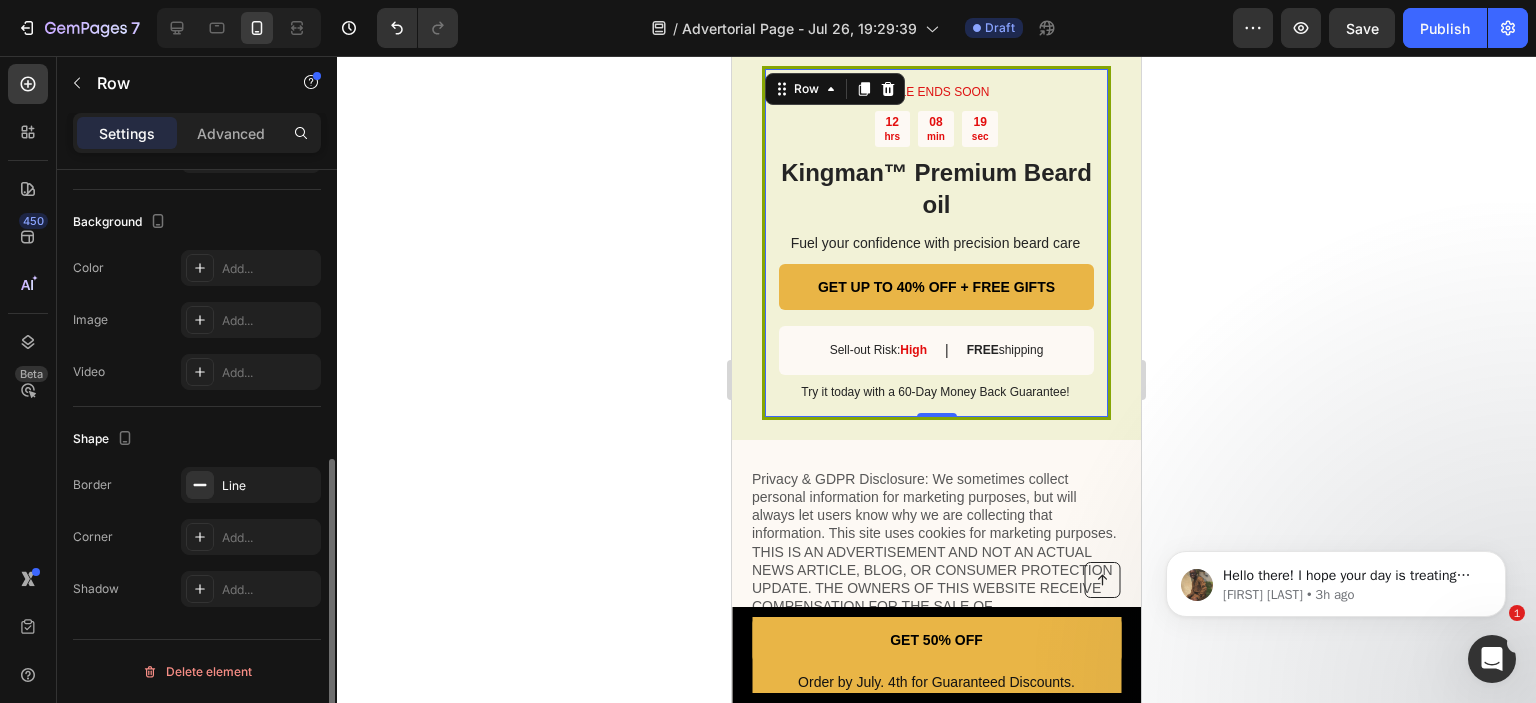 scroll, scrollTop: 576, scrollLeft: 0, axis: vertical 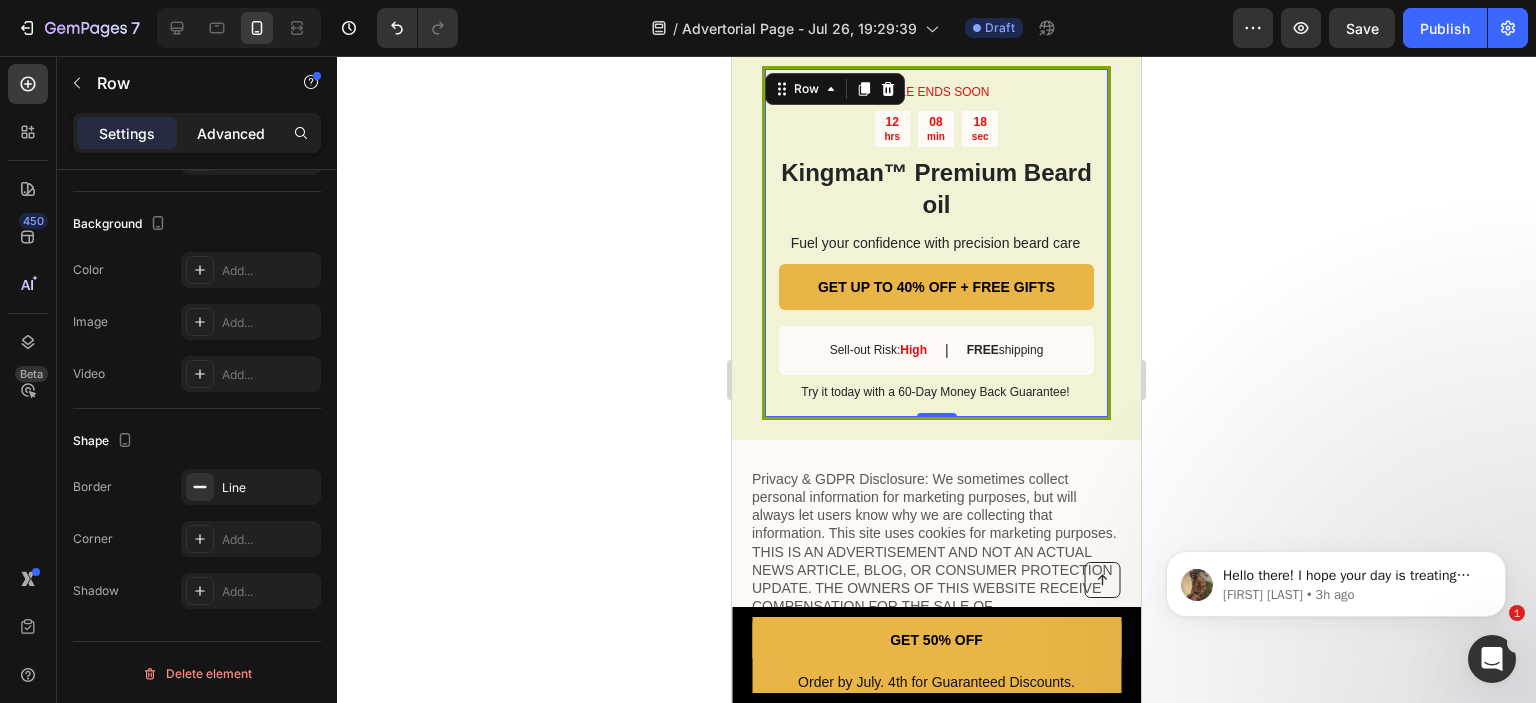 click on "Advanced" at bounding box center (231, 133) 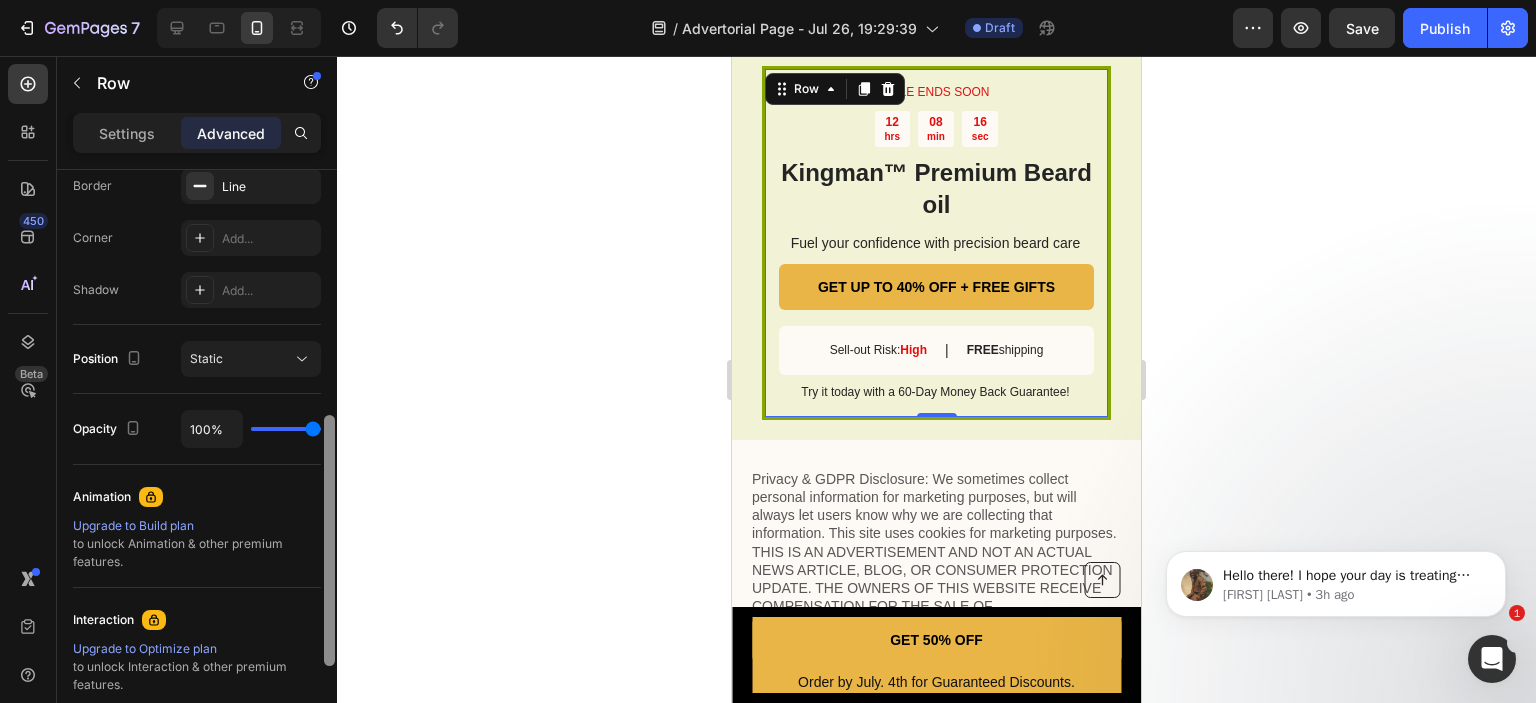 scroll, scrollTop: 796, scrollLeft: 0, axis: vertical 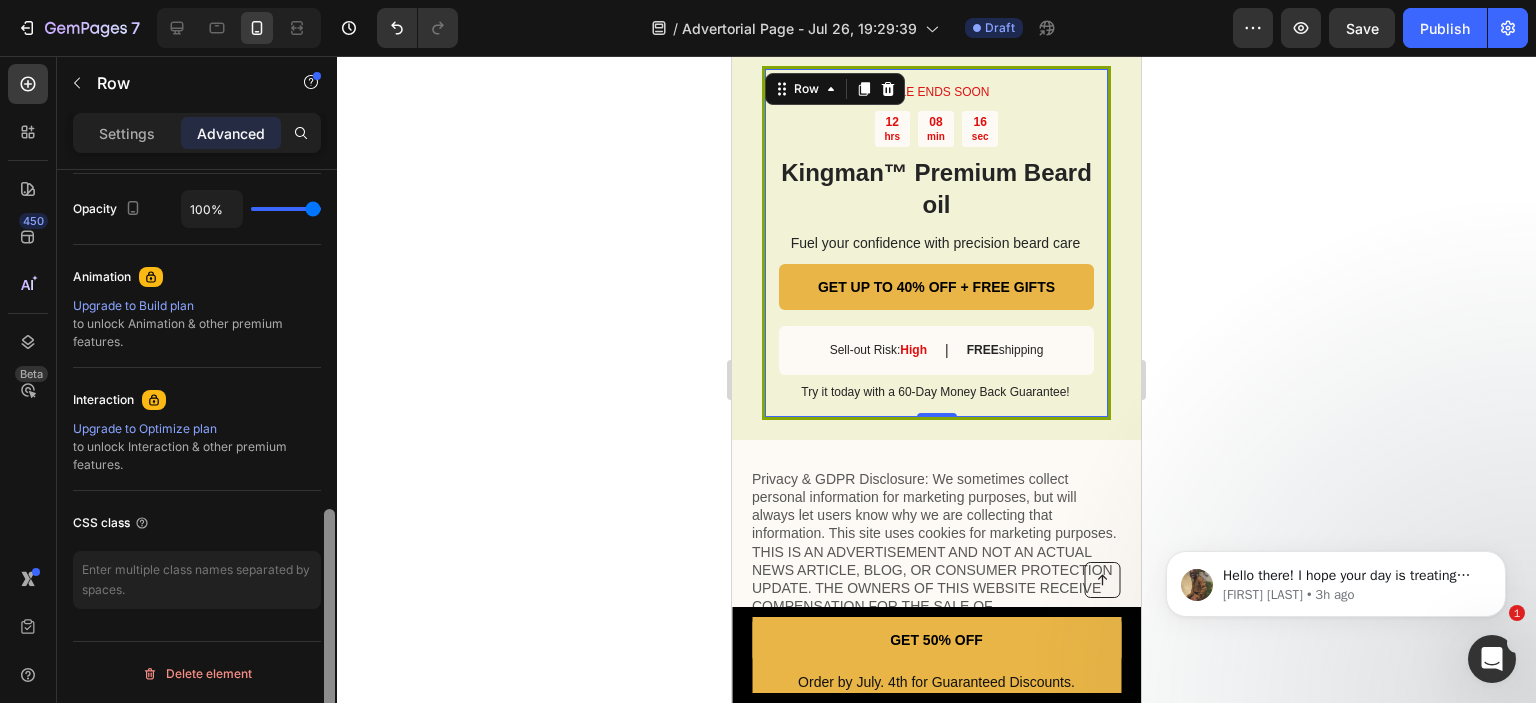 drag, startPoint x: 324, startPoint y: 529, endPoint x: 326, endPoint y: 547, distance: 18.110771 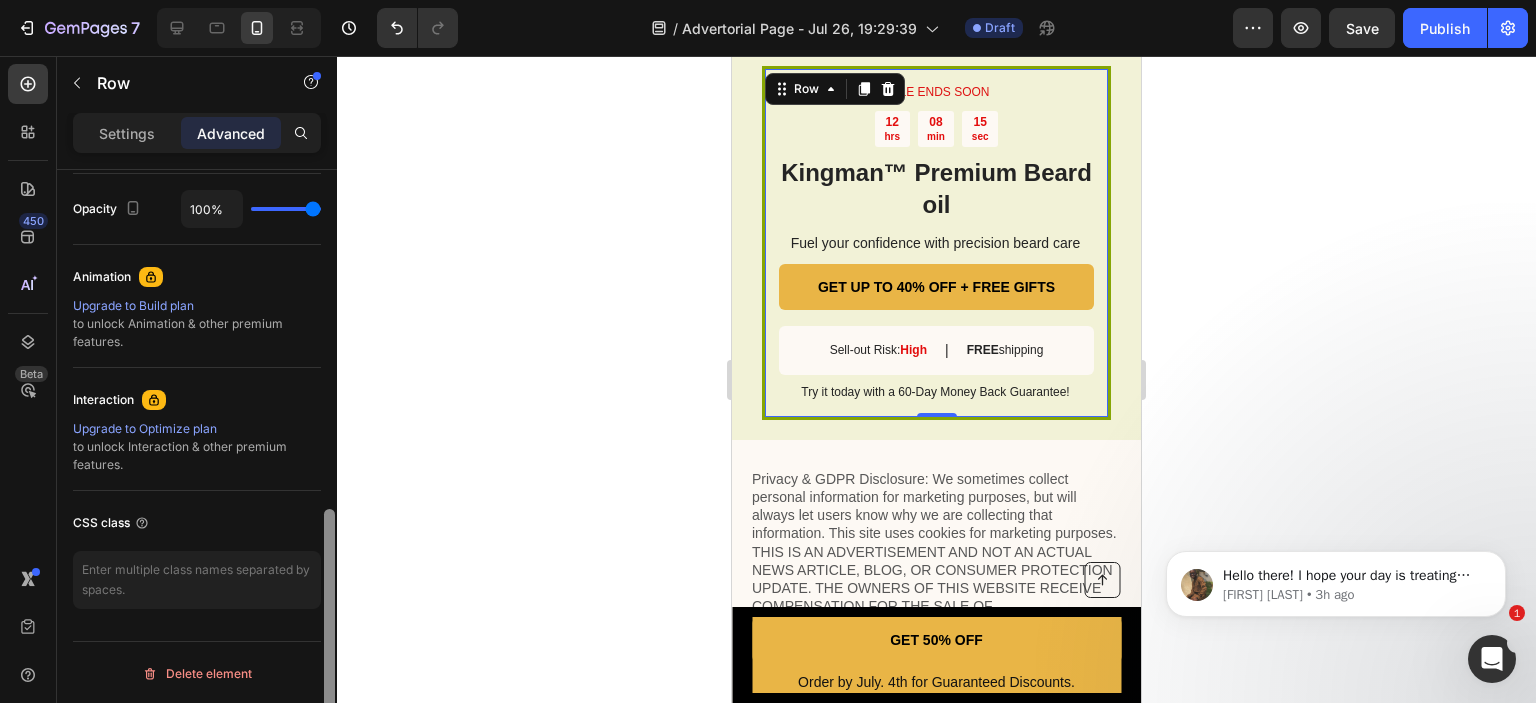 click at bounding box center (329, 634) 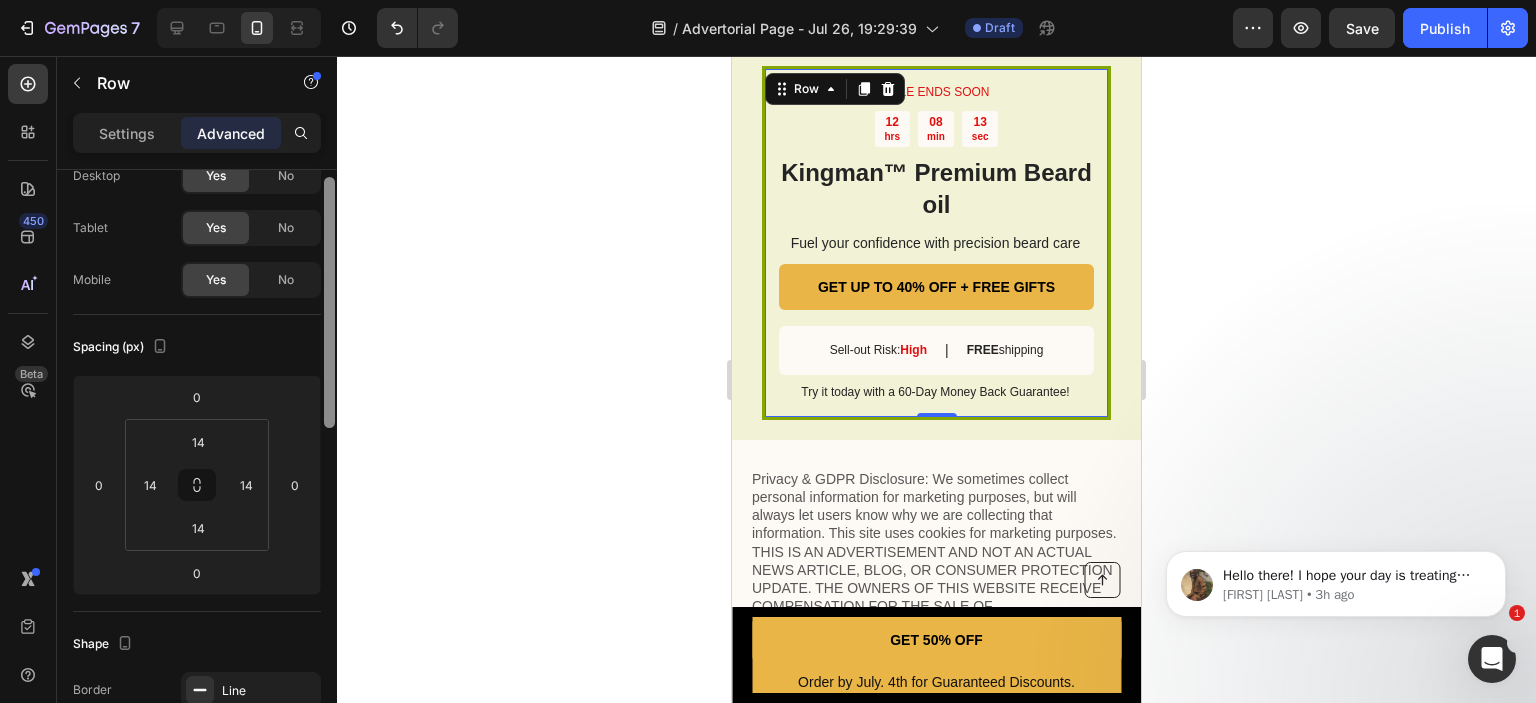 scroll, scrollTop: 0, scrollLeft: 0, axis: both 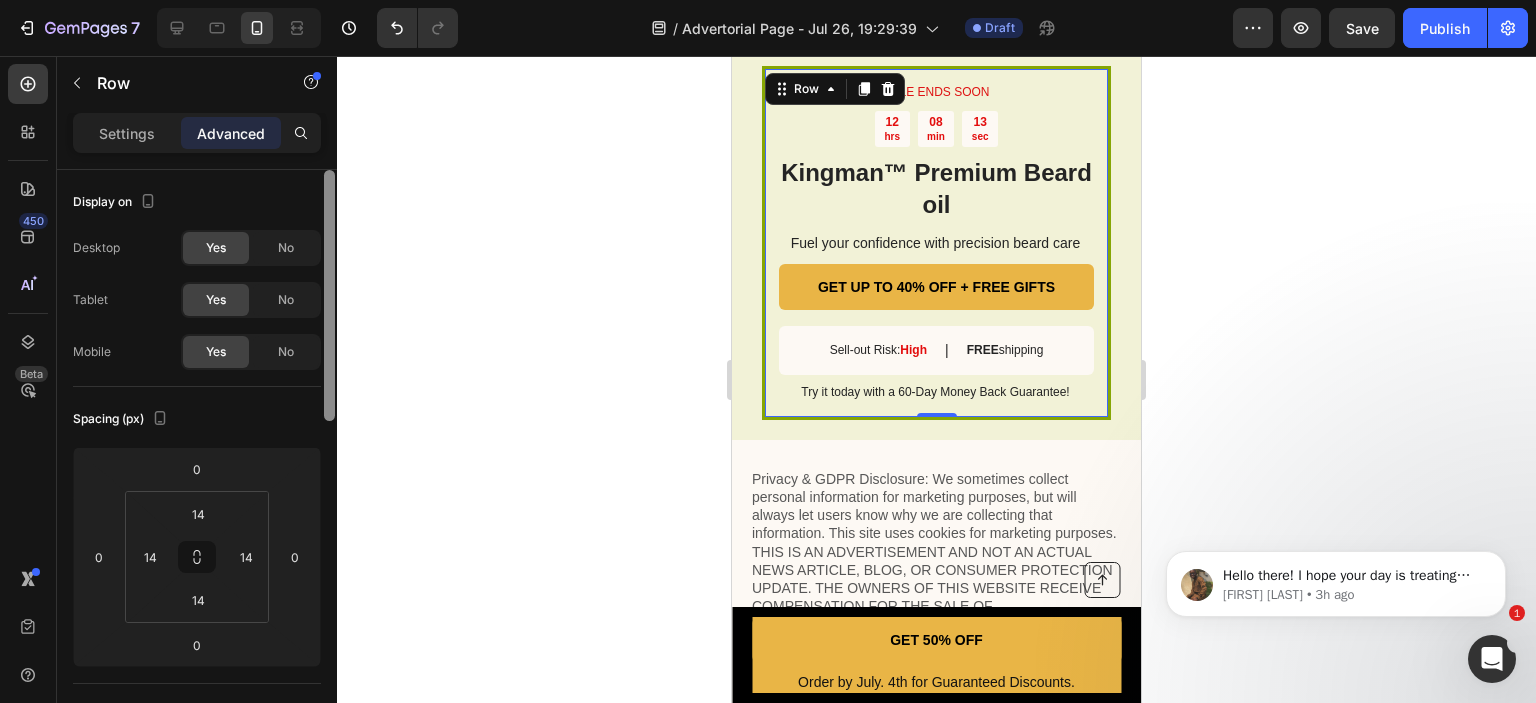 drag, startPoint x: 330, startPoint y: 559, endPoint x: 322, endPoint y: 177, distance: 382.08377 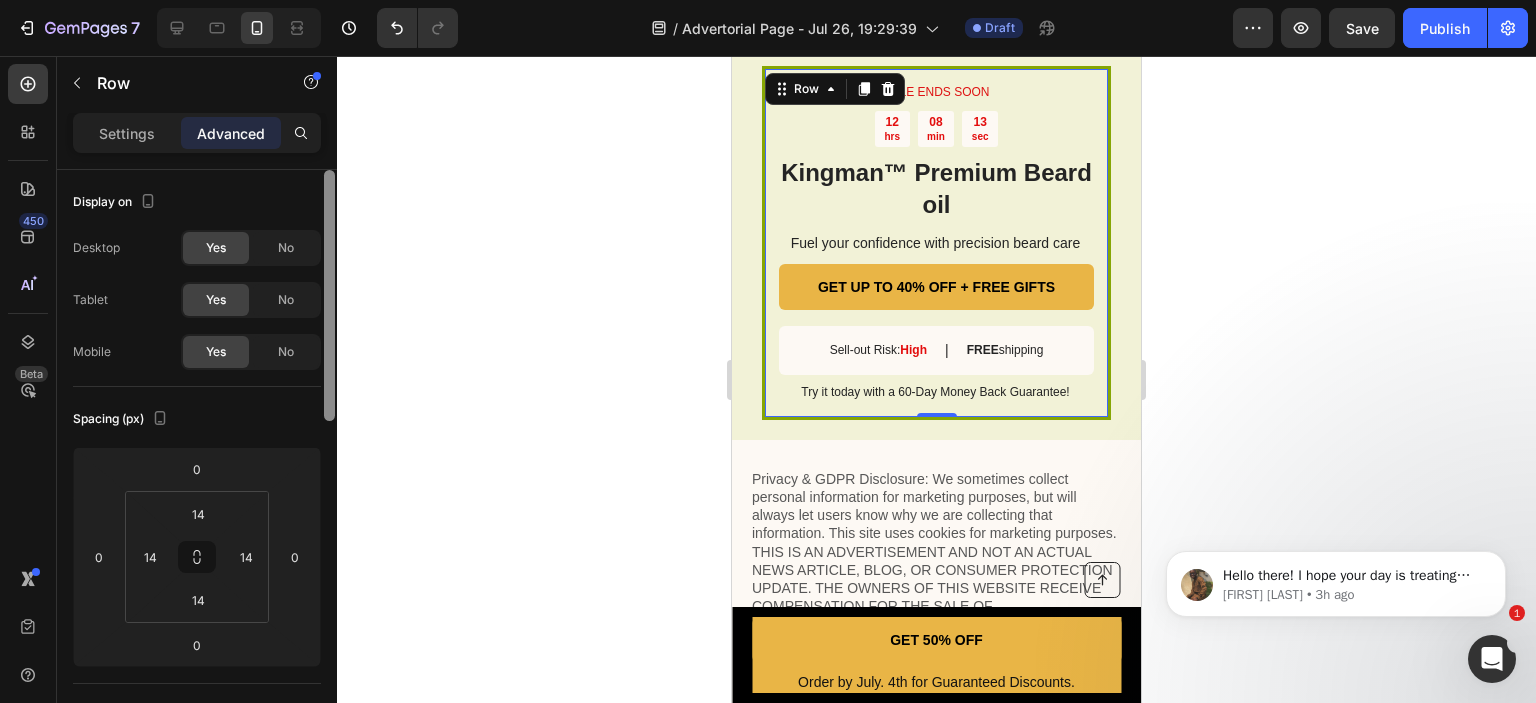 click at bounding box center (329, 465) 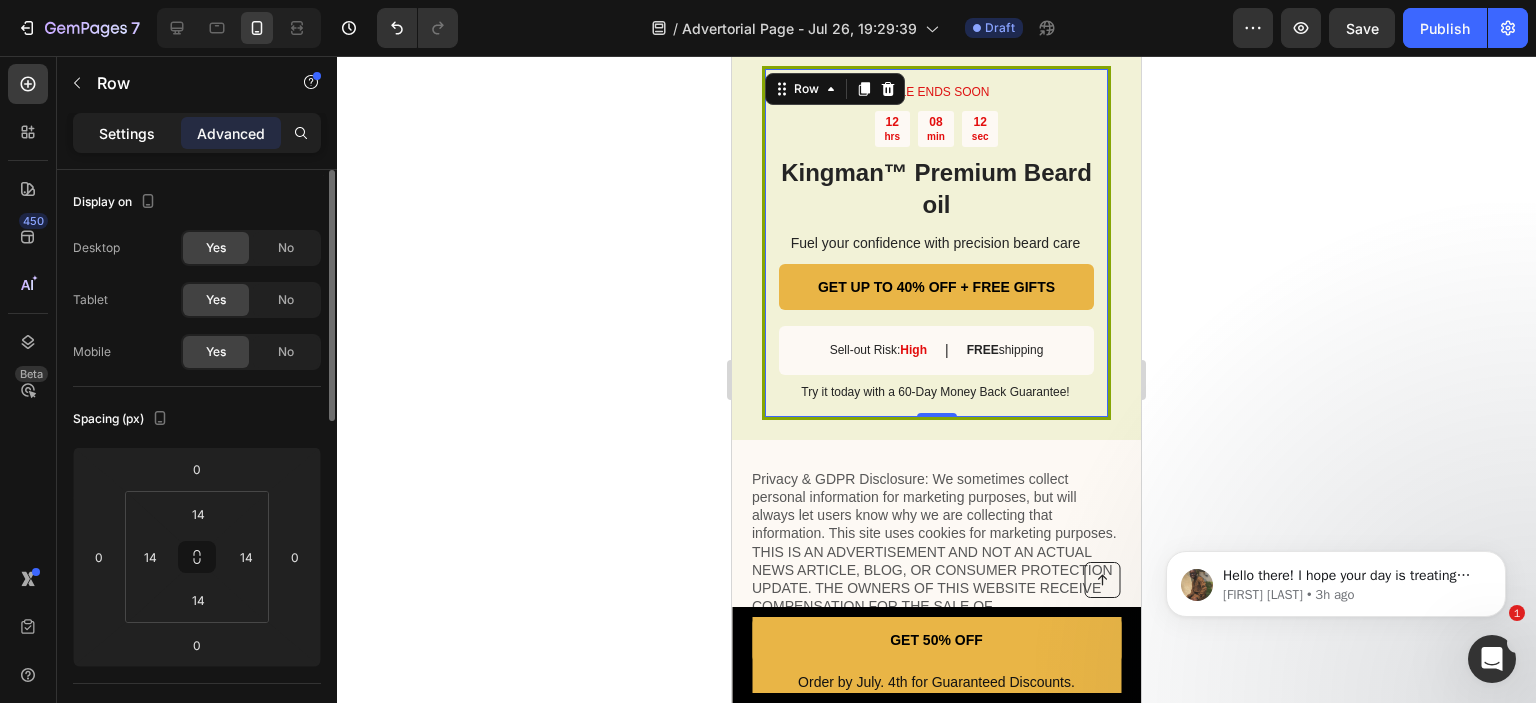 click on "Settings" at bounding box center (127, 133) 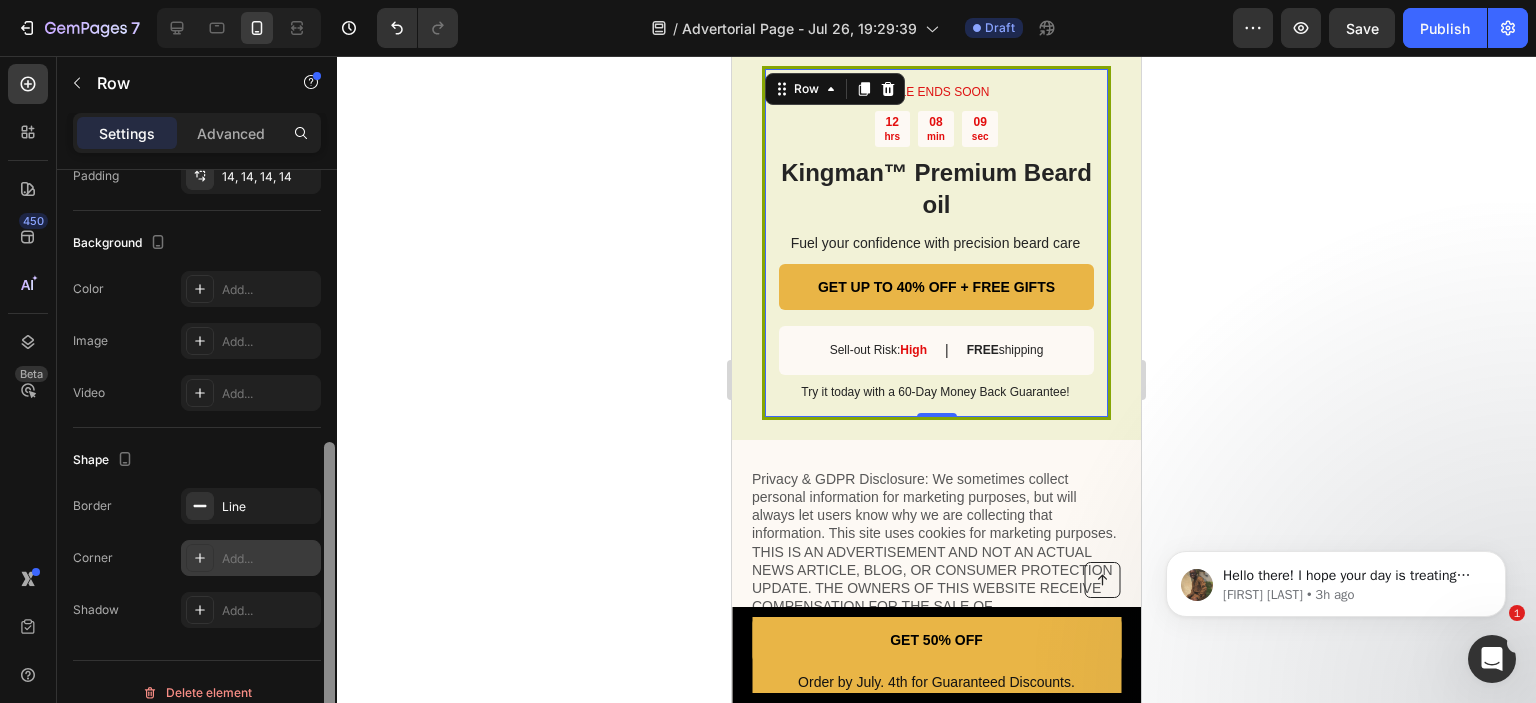 scroll, scrollTop: 576, scrollLeft: 0, axis: vertical 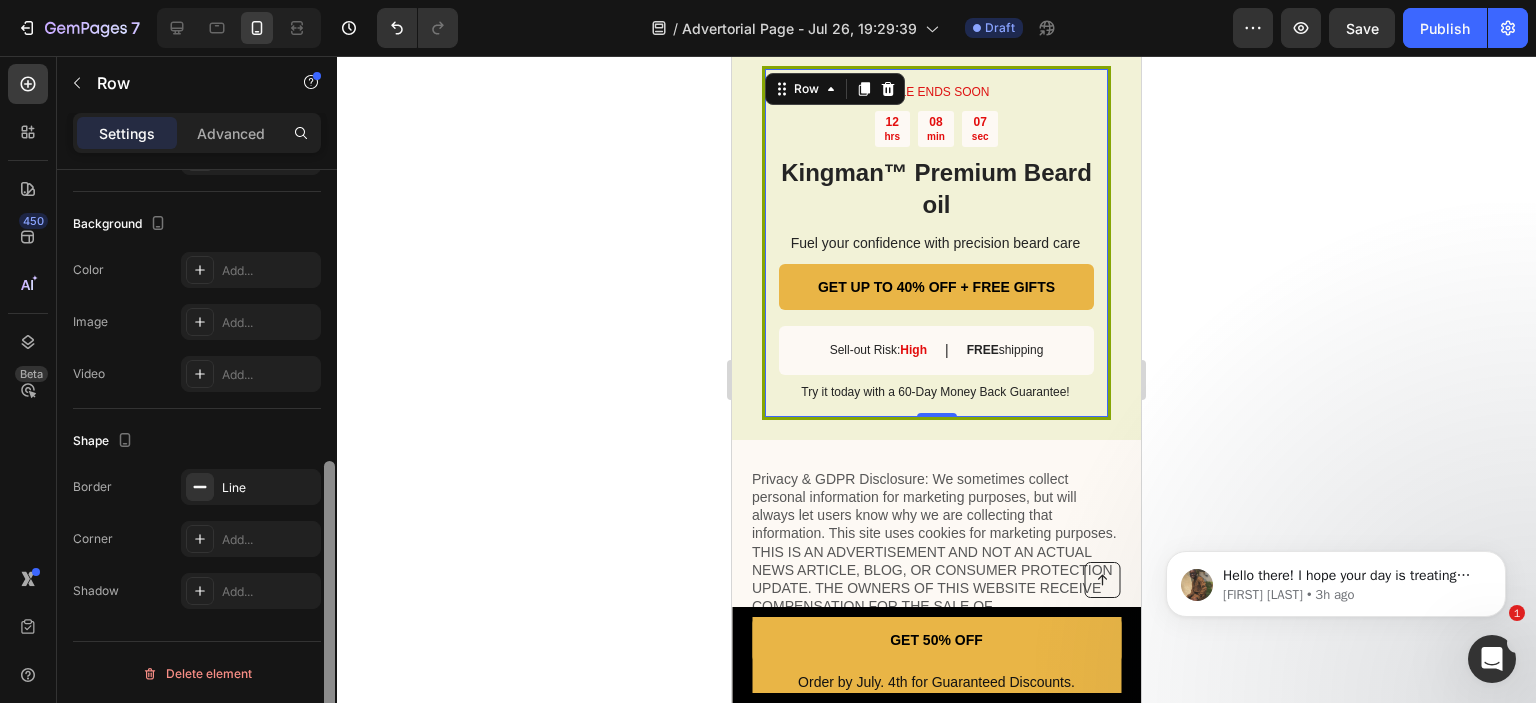 drag, startPoint x: 327, startPoint y: 270, endPoint x: 514, endPoint y: 495, distance: 292.5645 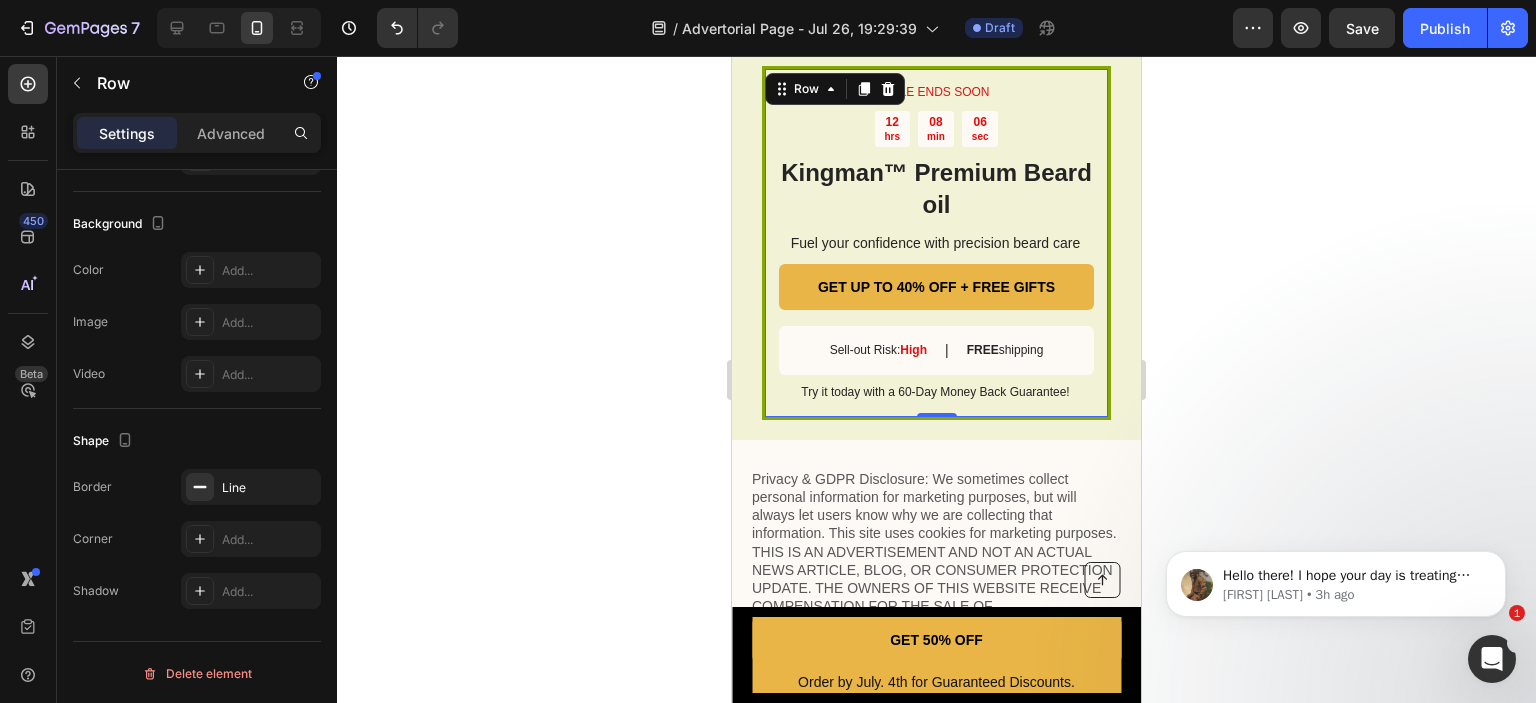 click 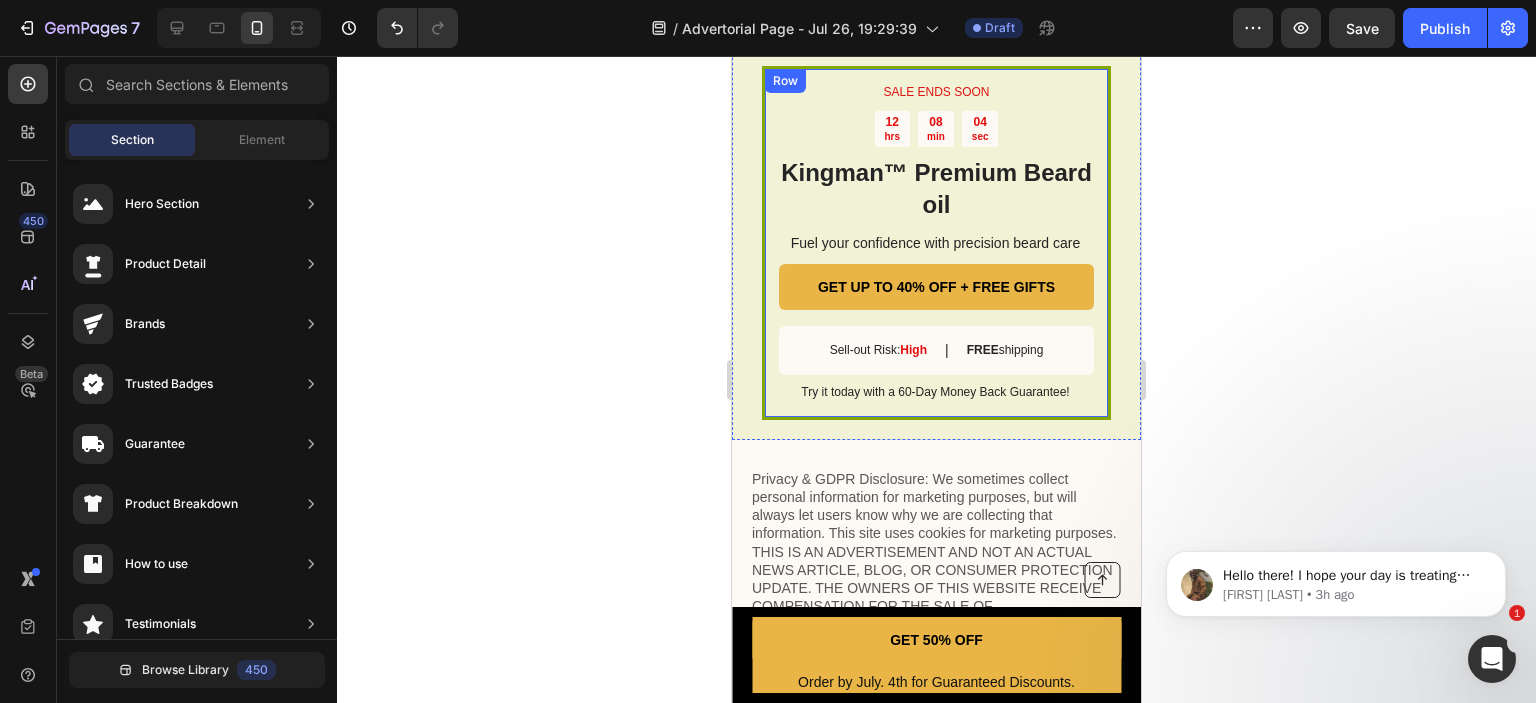 click on "SALE ENDS SOON Text Block 12 hrs 08 min 04 sec Countdown Timer Kingman ™ Premium Beard oil Heading Fuel your confidence with precision beard care Text Block GET UP TO 40% OFF + FREE GIFTS Button Sell-out Risk:  High Text Block | Text Block FREE  shipping Text Block Row Try it today with a 60-Day Money Back Guarantee! Text Block Row" at bounding box center [936, 243] 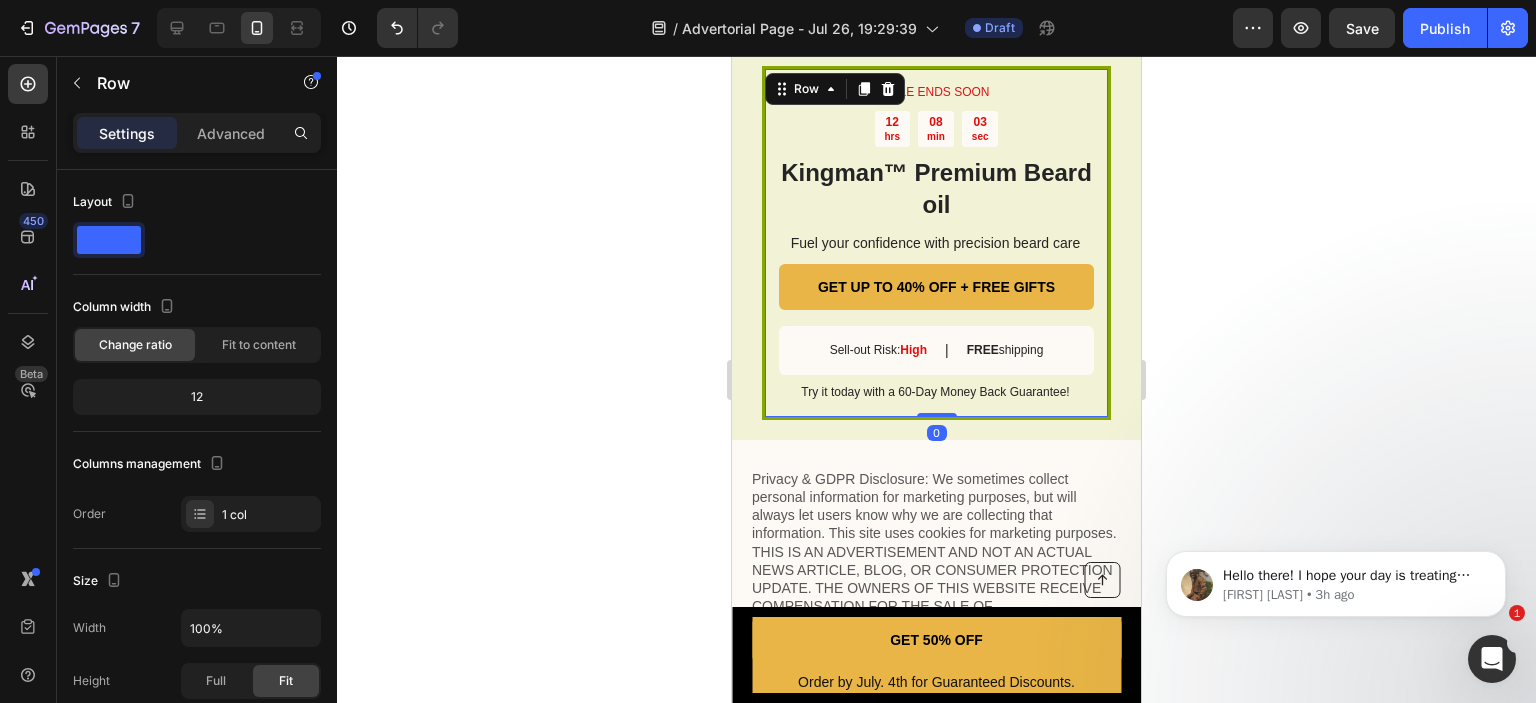 click on "SALE ENDS SOON Text Block 12 hrs 08 min 03 sec Countdown Timer Kingman ™ Premium Beard oil Heading Fuel your confidence with precision beard care Text Block GET UP TO 40% OFF + FREE GIFTS Button Sell-out Risk:  High Text Block | Text Block FREE  shipping Text Block Row Try it today with a 60-Day Money Back Guarantee! Text Block Row   0" at bounding box center [936, 243] 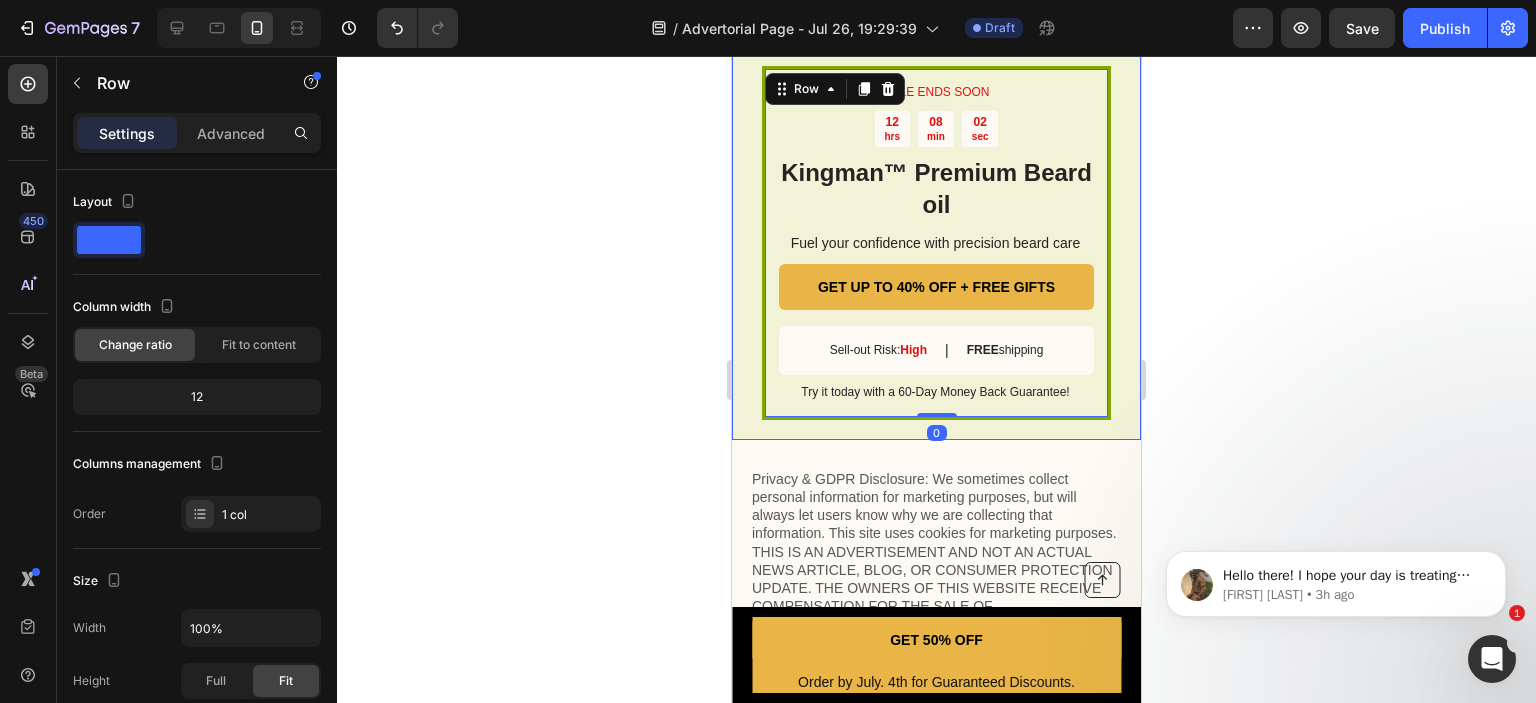 click on "SALE ENDS SOON Text Block 12 hrs 08 min 02 sec Countdown Timer Kingman ™ Premium Beard oil Heading Fuel your confidence with precision beard care Text Block GET UP TO 40% OFF + FREE GIFTS Button Sell-out Risk:  High Text Block | Text Block FREE  shipping Text Block Row Try it today with a 60-Day Money Back Guarantee! Text Block Row   0 Image Row" at bounding box center [936, 76] 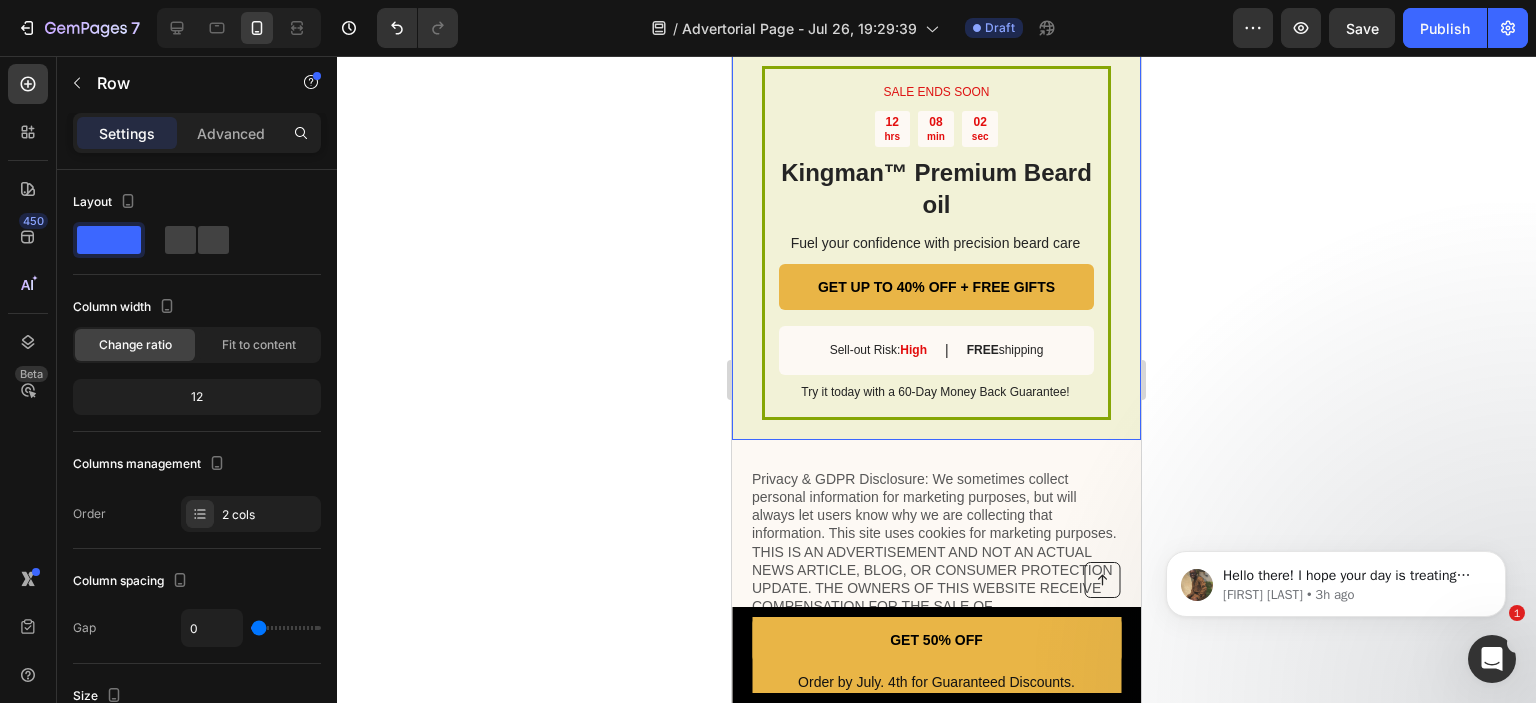 scroll, scrollTop: 576, scrollLeft: 0, axis: vertical 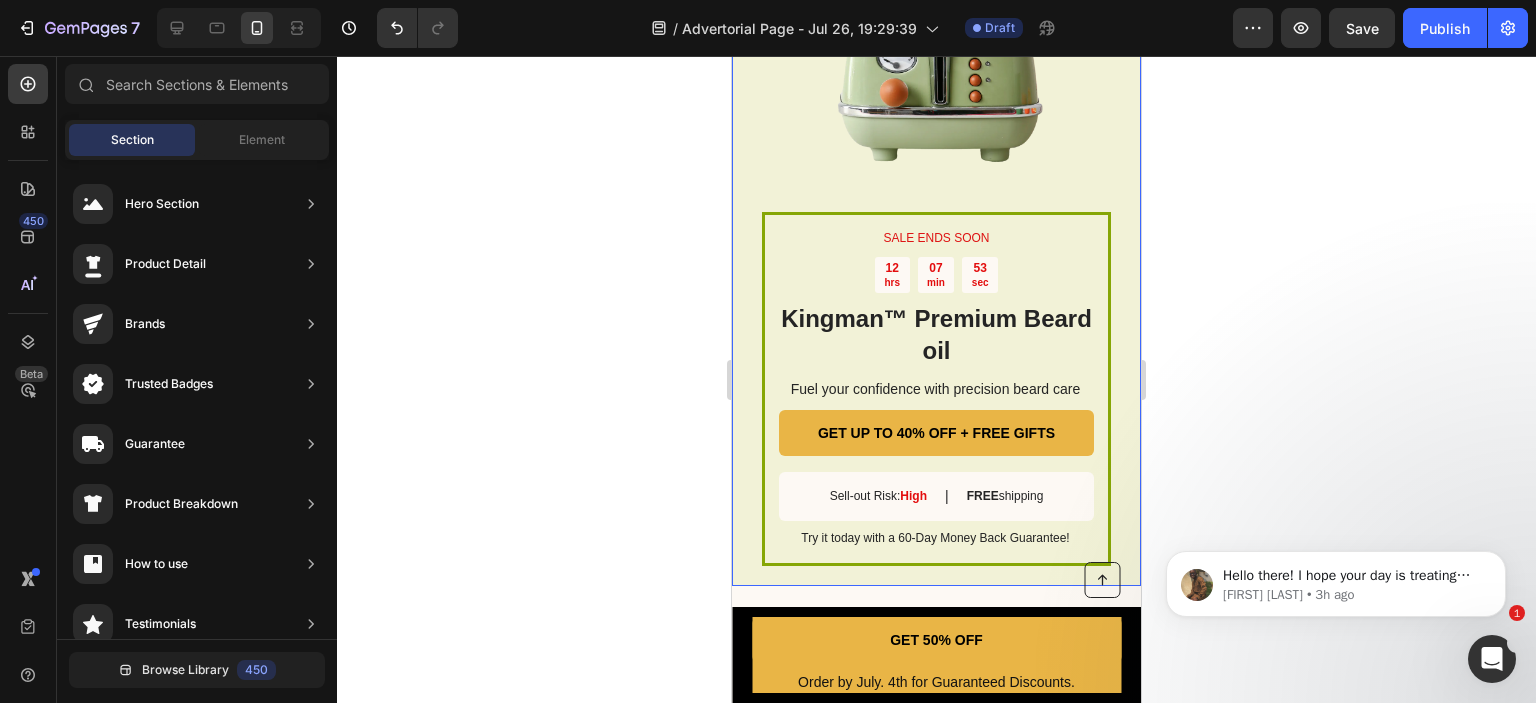 click on "SALE ENDS SOON Text Block 12 hrs 07 min 53 sec Countdown Timer Kingman ™ Premium Beard oil Heading Fuel your confidence with precision beard care Text Block GET UP TO 40% OFF + FREE GIFTS Button Sell-out Risk:  High Text Block | Text Block FREE  shipping Text Block Row Try it today with a 60-Day Money Back Guarantee! Text Block Row Image Row" at bounding box center [936, 222] 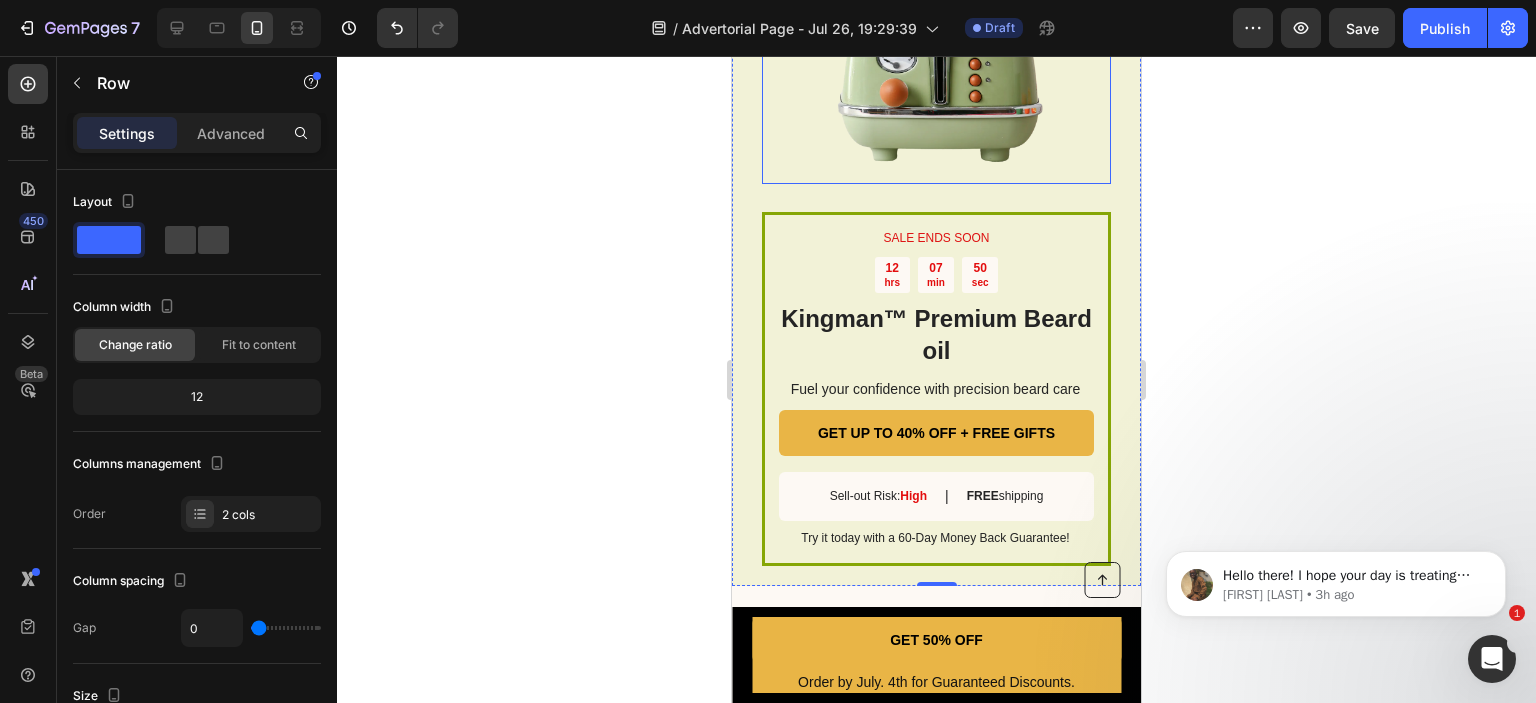 click at bounding box center [936, 26] 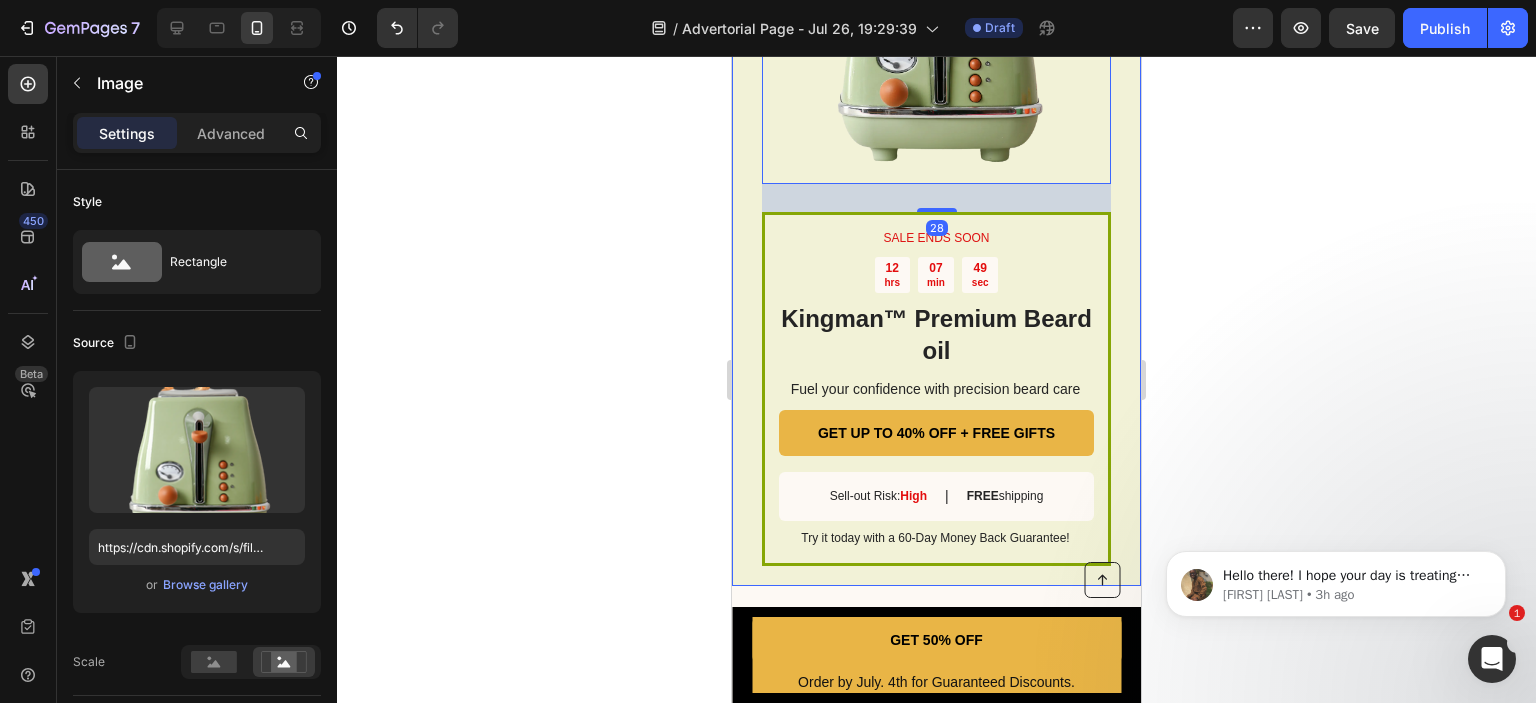 click on "SALE ENDS SOON Text Block 12 hrs 07 min 49 sec Countdown Timer Kingman ™ Premium Beard oil Heading Fuel your confidence with precision beard care Text Block GET UP TO 40% OFF + FREE GIFTS Button Sell-out Risk:  High Text Block | Text Block FREE  shipping Text Block Row Try it today with a 60-Day Money Back Guarantee! Text Block Row Image   28 Row" at bounding box center (936, 222) 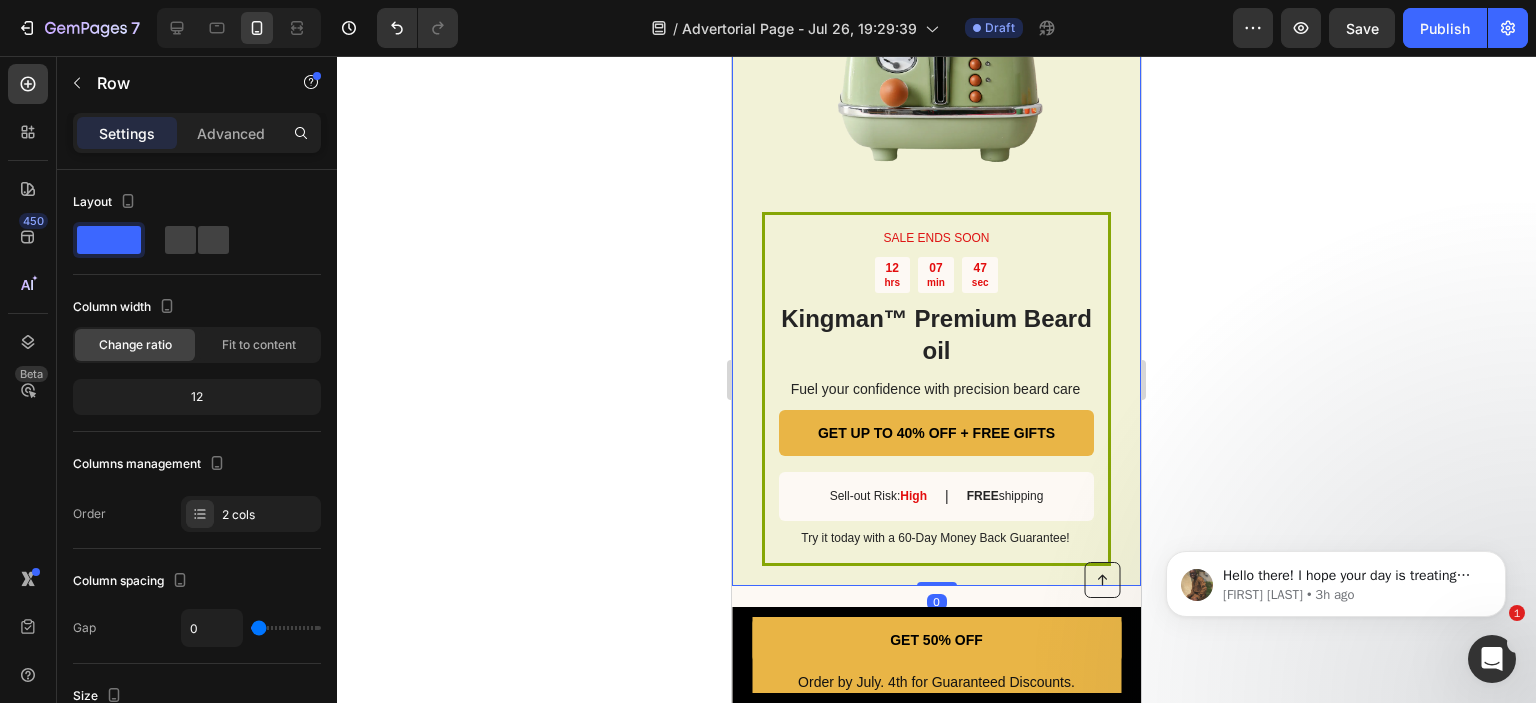 click on "SALE ENDS SOON Text Block 12 hrs 07 min 47 sec Countdown Timer Kingman ™ Premium Beard oil Heading Fuel your confidence with precision beard care Text Block GET UP TO 40% OFF + FREE GIFTS Button Sell-out Risk:  High Text Block | Text Block FREE  shipping Text Block Row Try it today with a 60-Day Money Back Guarantee! Text Block Row Image Row   0" at bounding box center (936, 222) 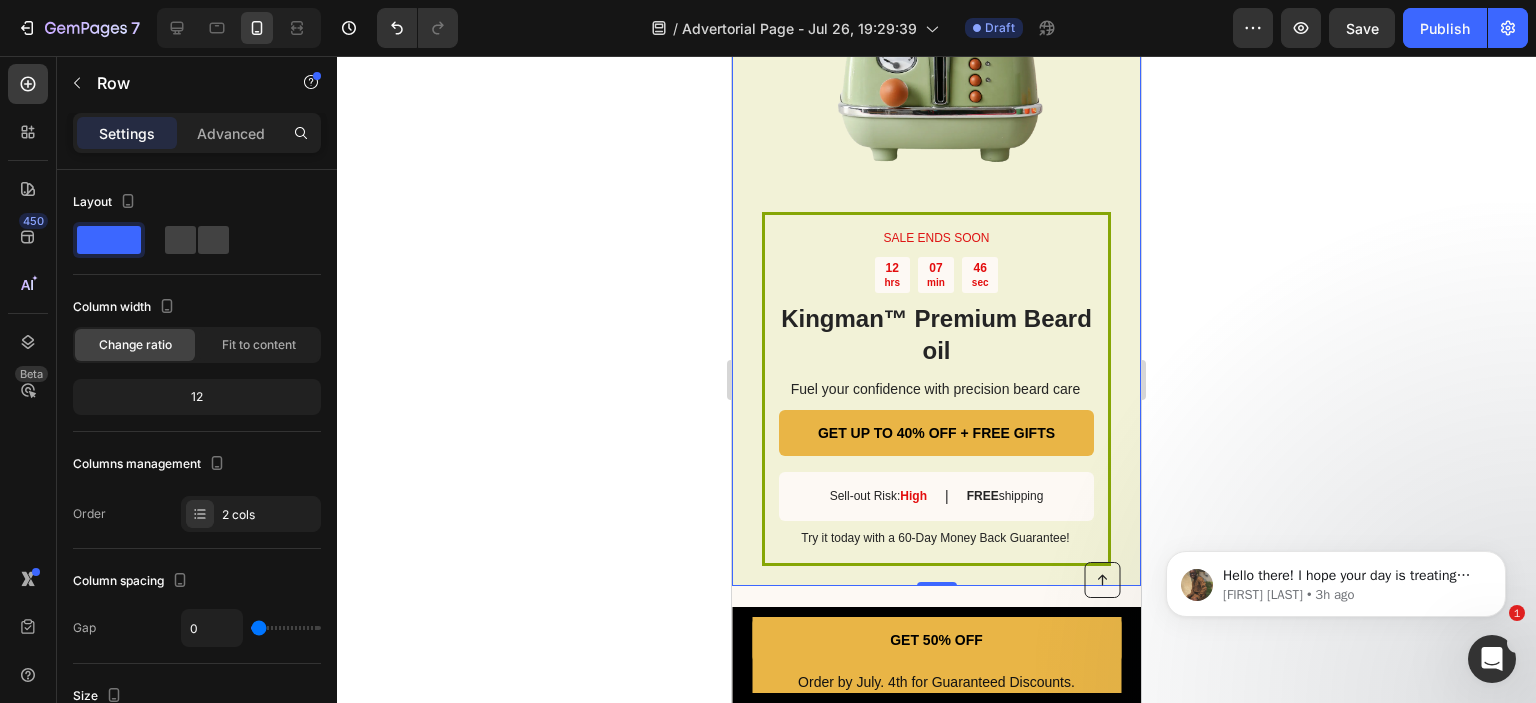 click on "SALE ENDS SOON Text Block 12 hrs 07 min 46 sec Countdown Timer Kingman ™ Premium Beard oil Heading Fuel your confidence with precision beard care Text Block GET UP TO 40% OFF + FREE GIFTS Button Sell-out Risk:  High Text Block | Text Block FREE  shipping Text Block Row Try it today with a 60-Day Money Back Guarantee! Text Block Row Image Row   0" at bounding box center (936, 222) 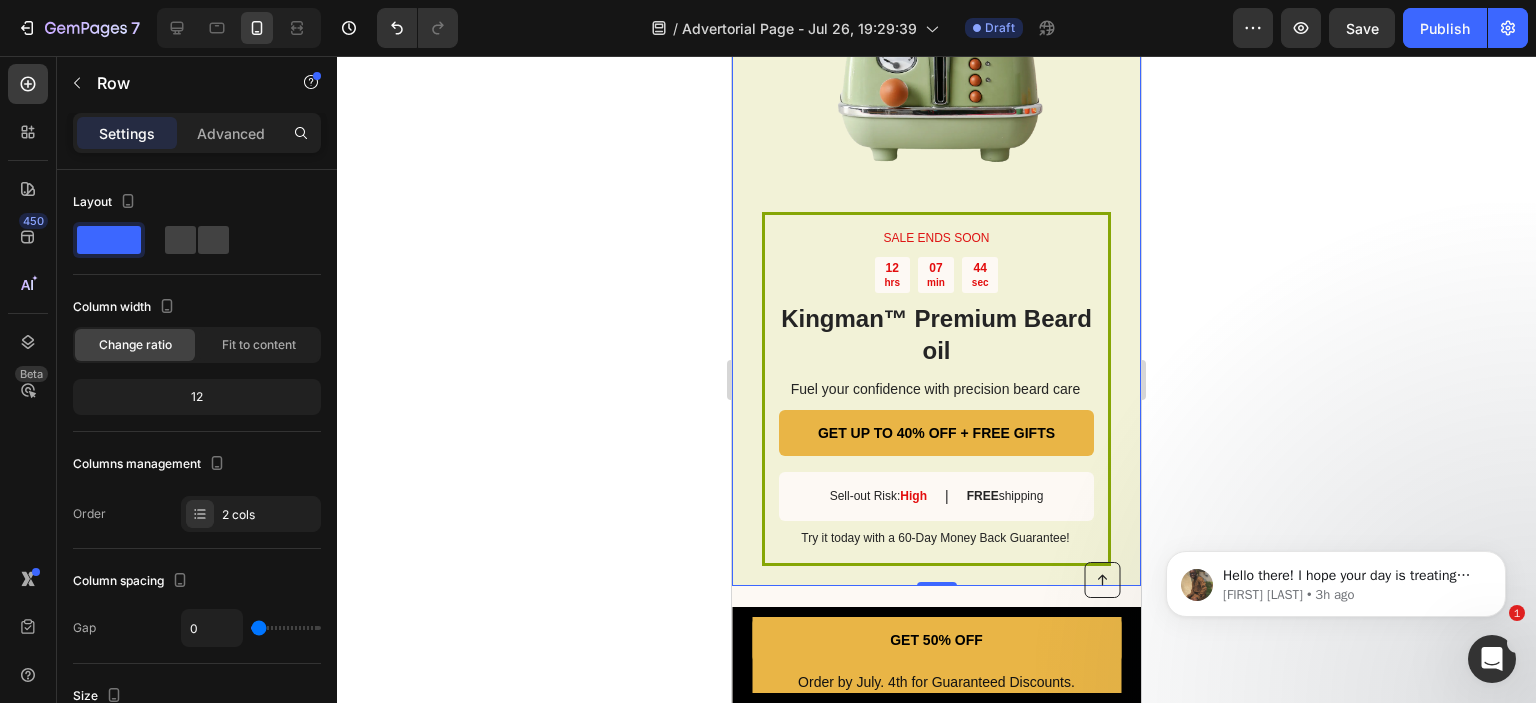 click on "SALE ENDS SOON Text Block 12 hrs 07 min 44 sec Countdown Timer Kingman ™ Premium Beard oil Heading Fuel your confidence with precision beard care Text Block GET UP TO 40% OFF + FREE GIFTS Button Sell-out Risk:  High Text Block | Text Block FREE  shipping Text Block Row Try it today with a 60-Day Money Back Guarantee! Text Block Row Image Row   0" at bounding box center (936, 222) 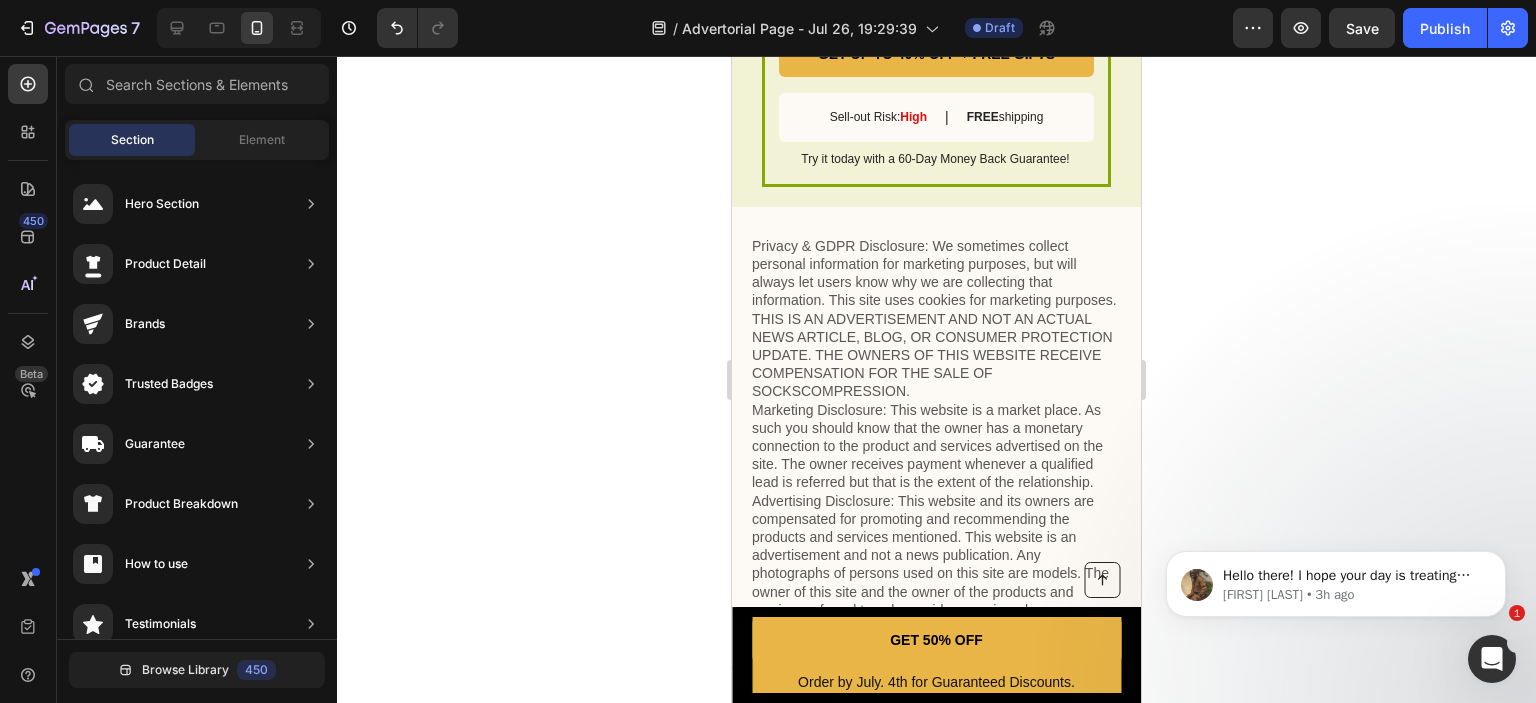 scroll, scrollTop: 3264, scrollLeft: 0, axis: vertical 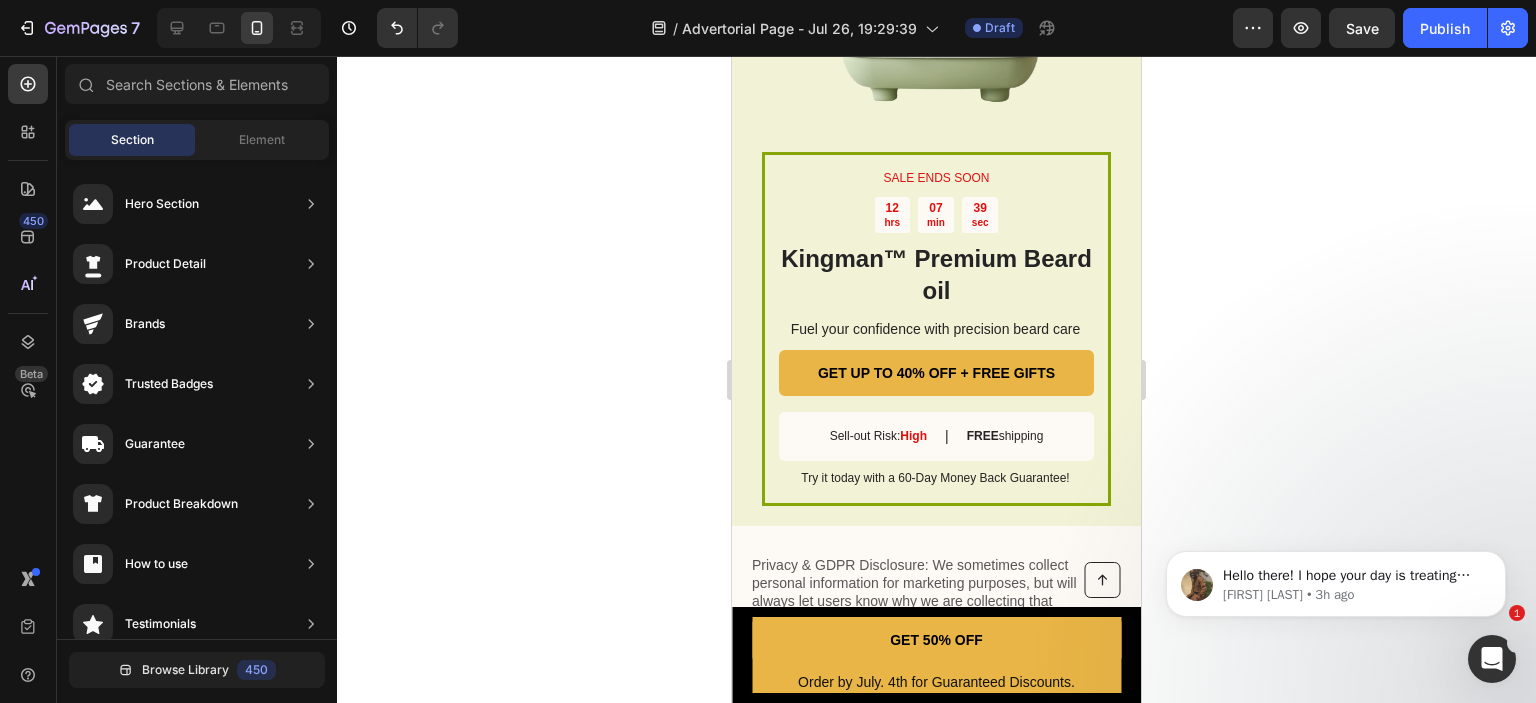 drag, startPoint x: 1132, startPoint y: 490, endPoint x: 1388, endPoint y: 392, distance: 274.11676 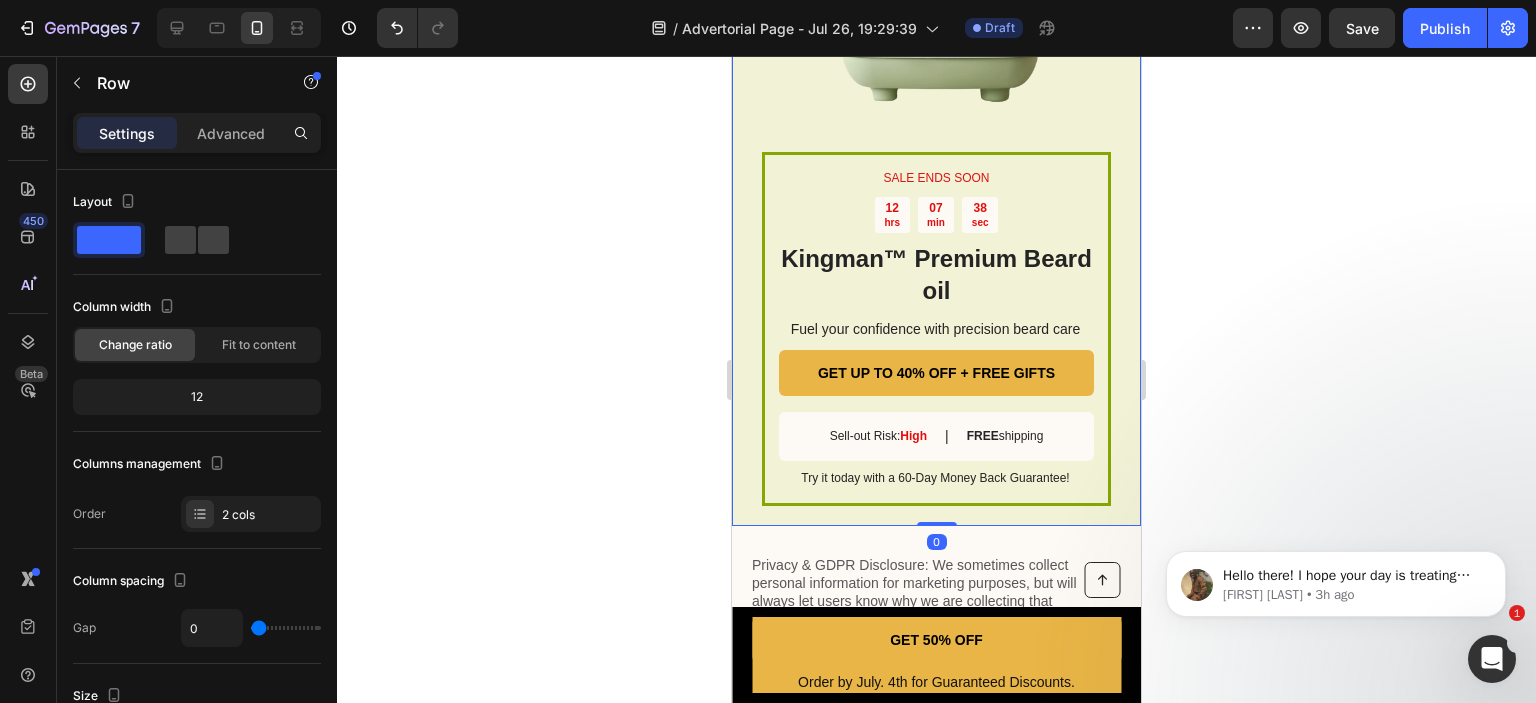click on "SALE ENDS SOON Text Block 12 hrs 07 min 38 sec Countdown Timer Kingman ™ Premium Beard oil Heading Fuel your confidence with precision beard care Text Block GET UP TO 40% OFF + FREE GIFTS Button Sell-out Risk:  High Text Block | Text Block FREE  shipping Text Block Row Try it today with a 60-Day Money Back Guarantee! Text Block Row Image Row   0" at bounding box center (936, 162) 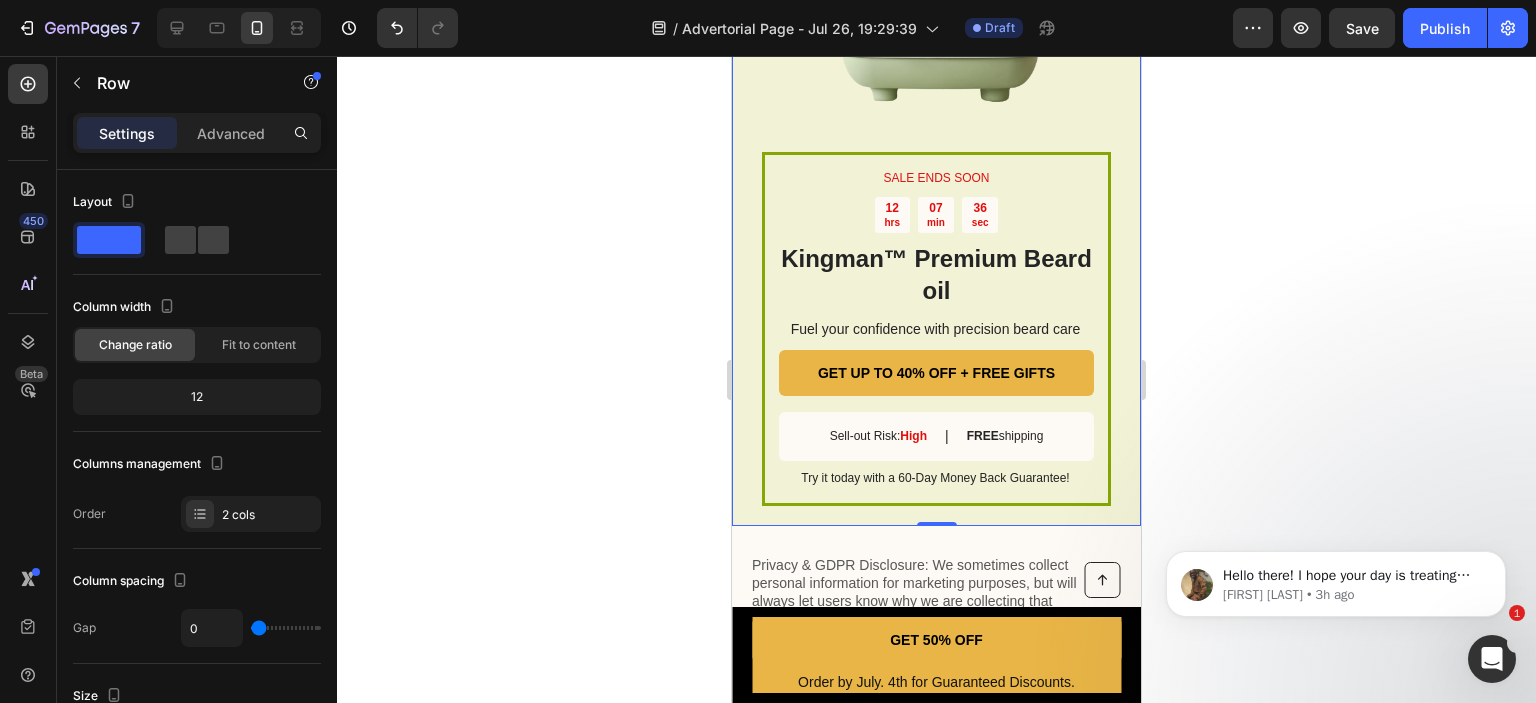click on "SALE ENDS SOON Text Block 12 hrs 07 min 36 sec Countdown Timer Kingman ™ Premium Beard oil Heading Fuel your confidence with precision beard care Text Block GET UP TO 40% OFF + FREE GIFTS Button Sell-out Risk:  High Text Block | Text Block FREE  shipping Text Block Row Try it today with a 60-Day Money Back Guarantee! Text Block Row Image Row   0" at bounding box center [936, 162] 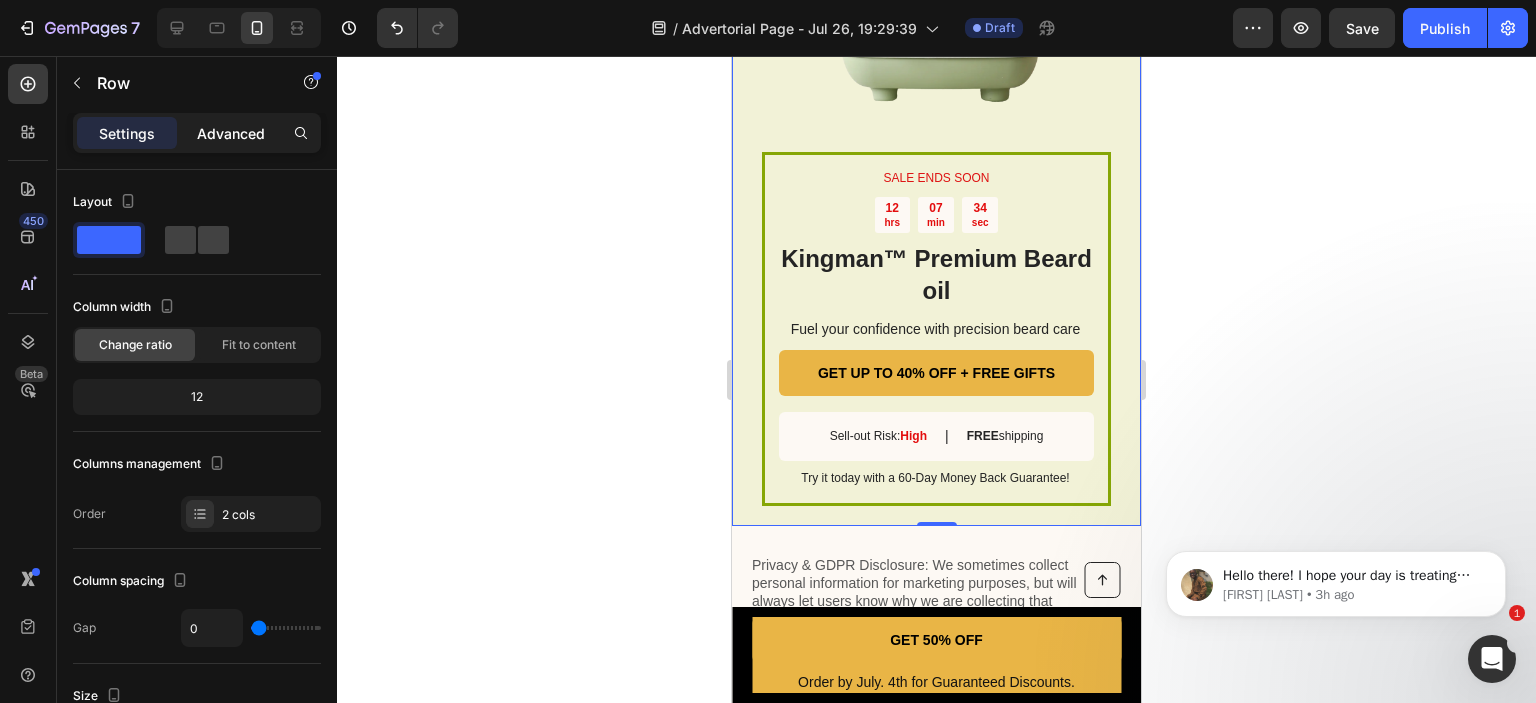 click on "Advanced" at bounding box center [231, 133] 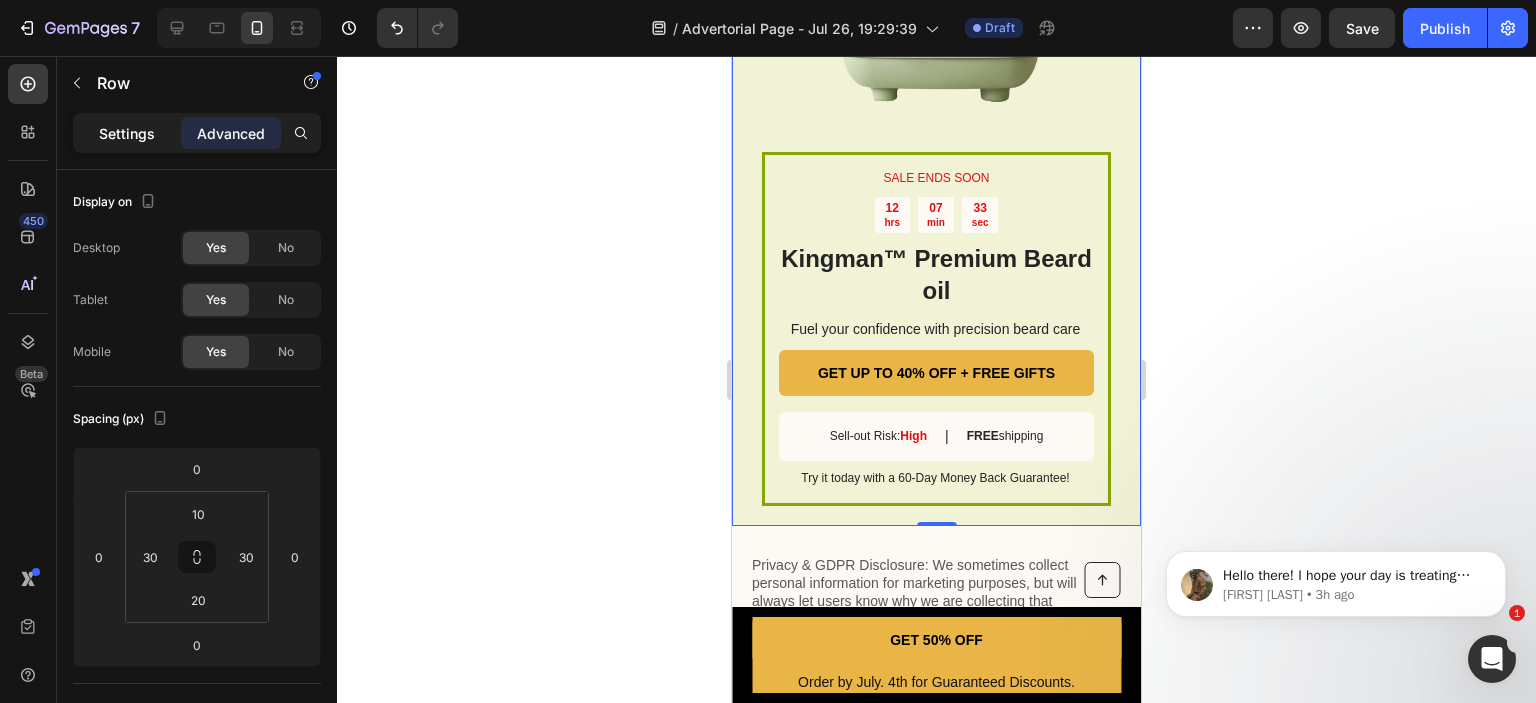click on "Settings" at bounding box center [127, 133] 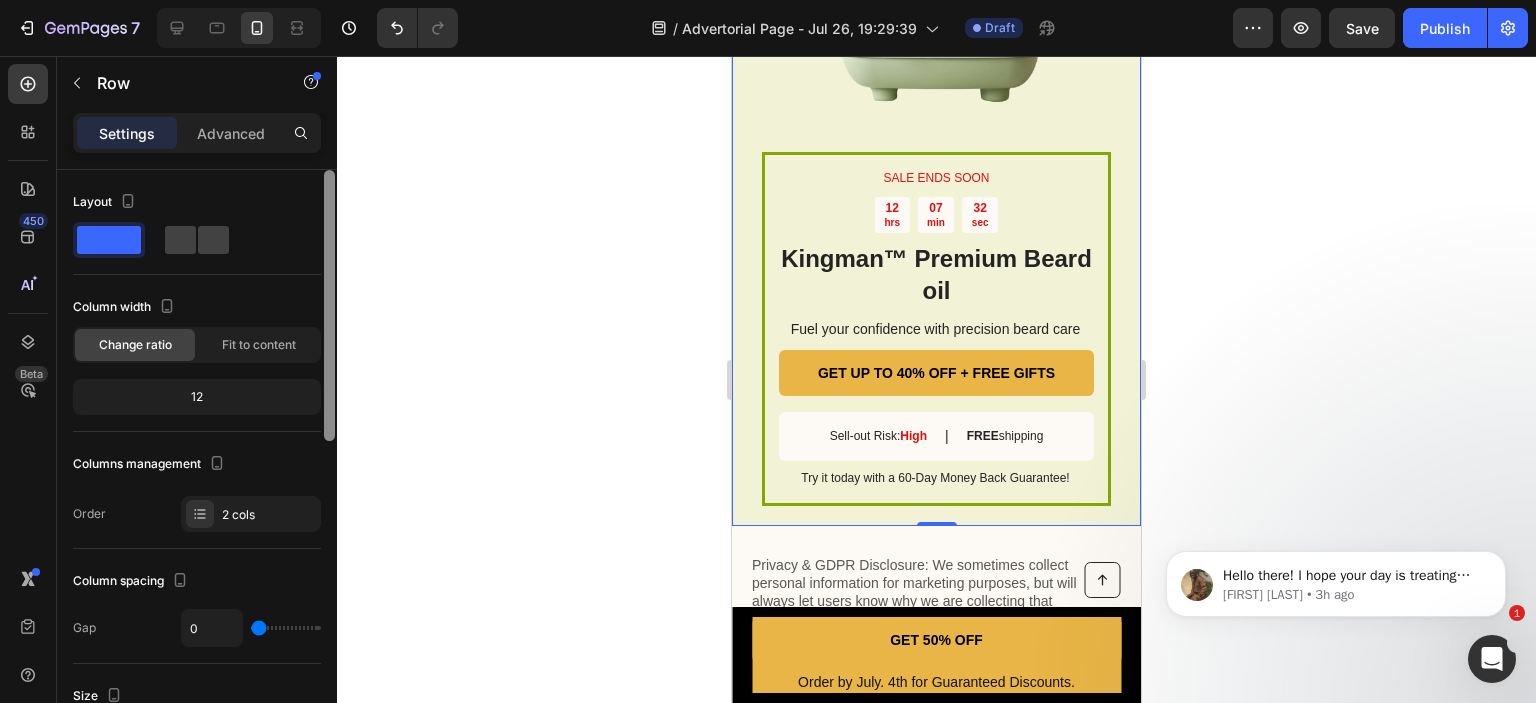 scroll, scrollTop: 590, scrollLeft: 0, axis: vertical 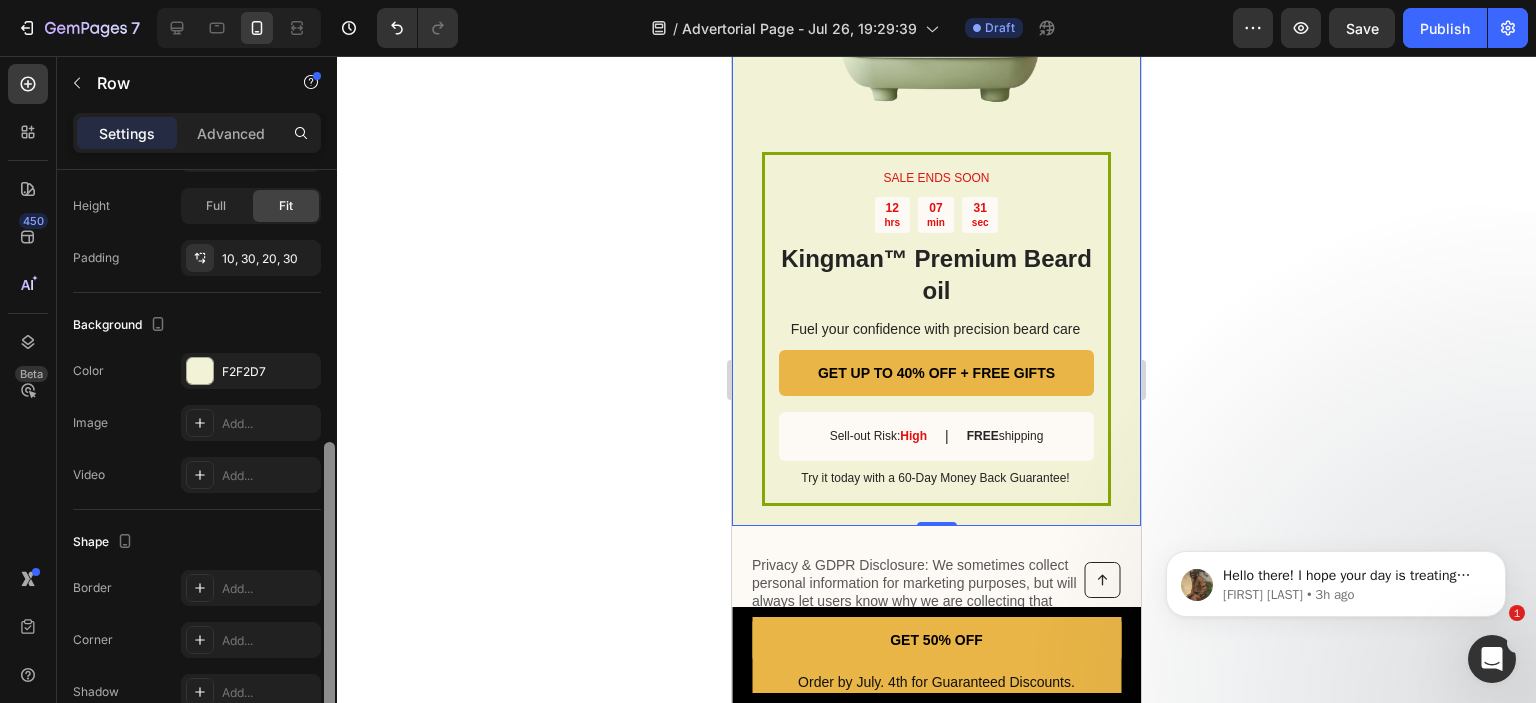 click at bounding box center (329, 465) 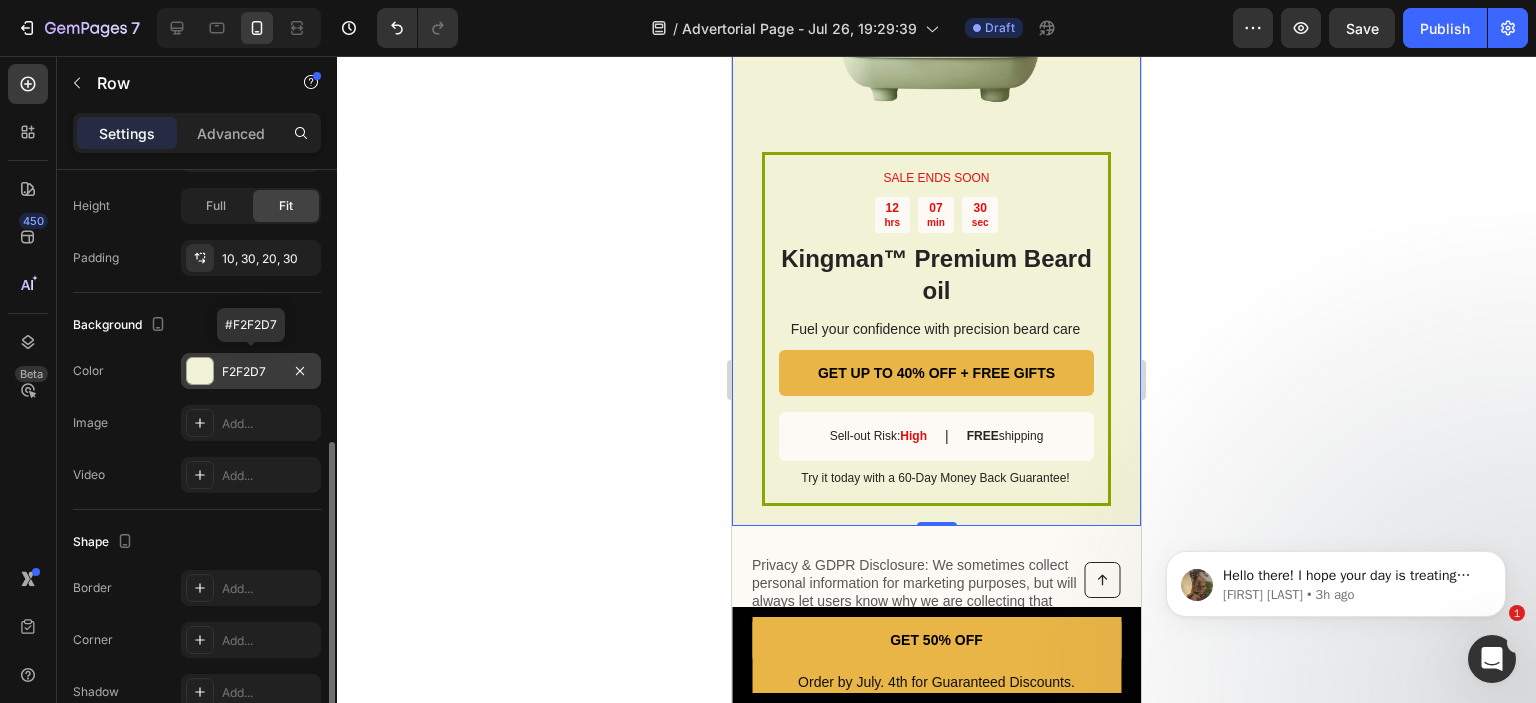 click at bounding box center [200, 371] 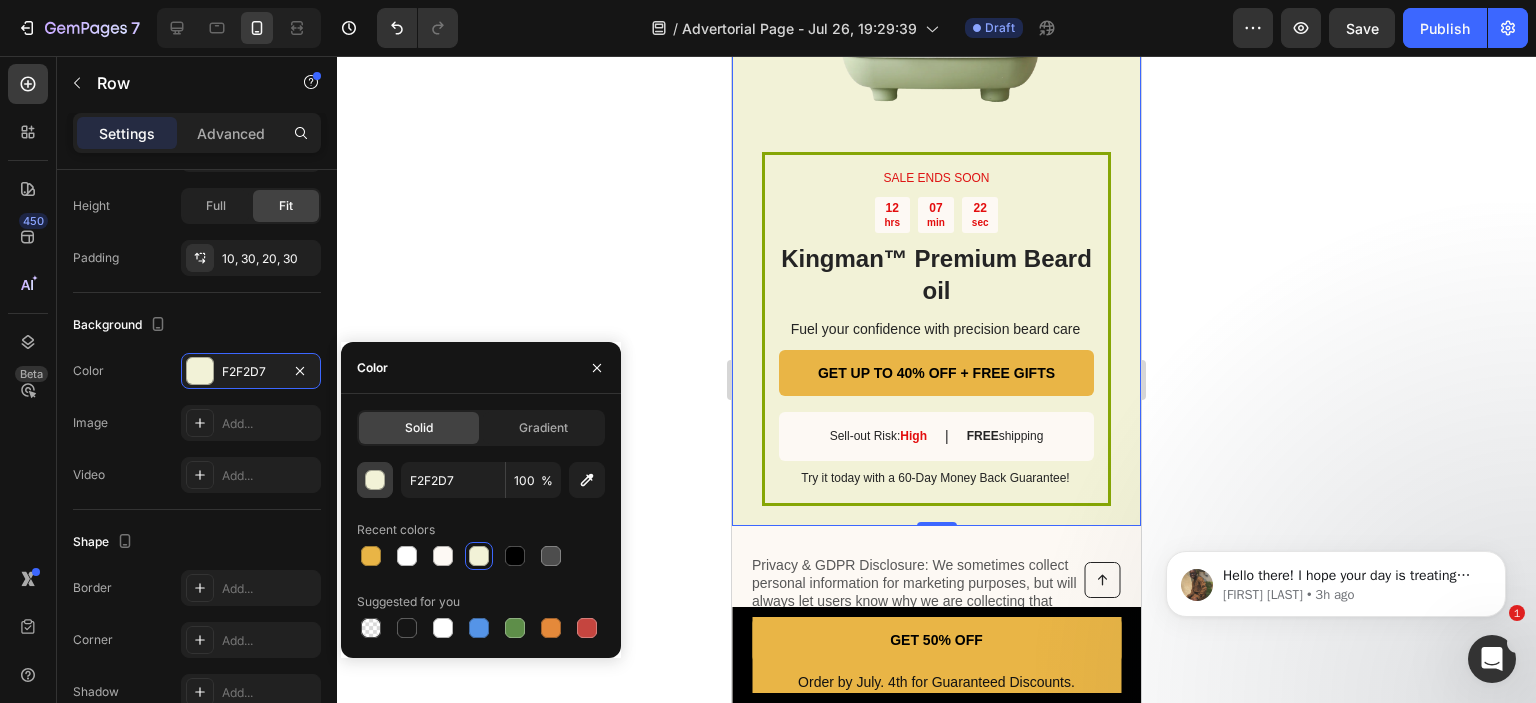 click at bounding box center (376, 481) 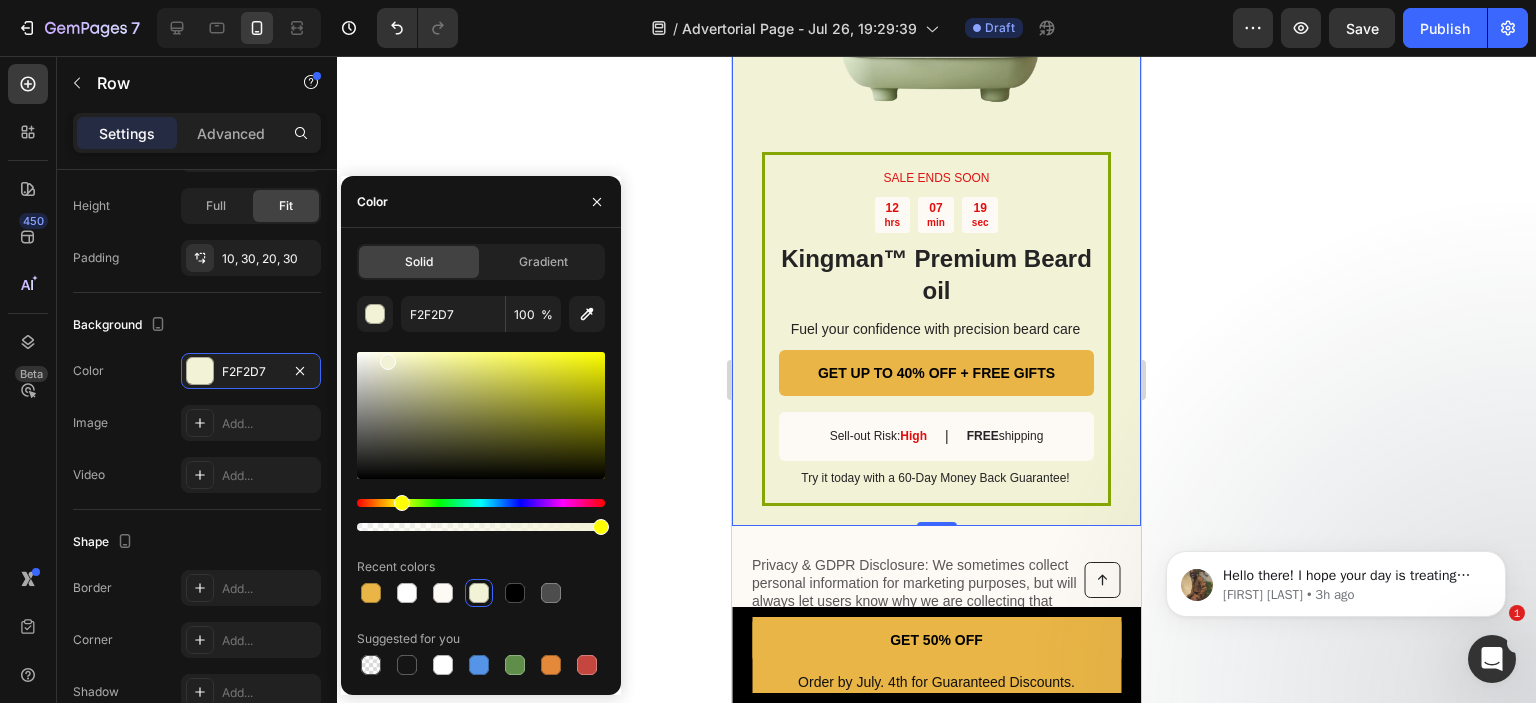 click at bounding box center [402, 503] 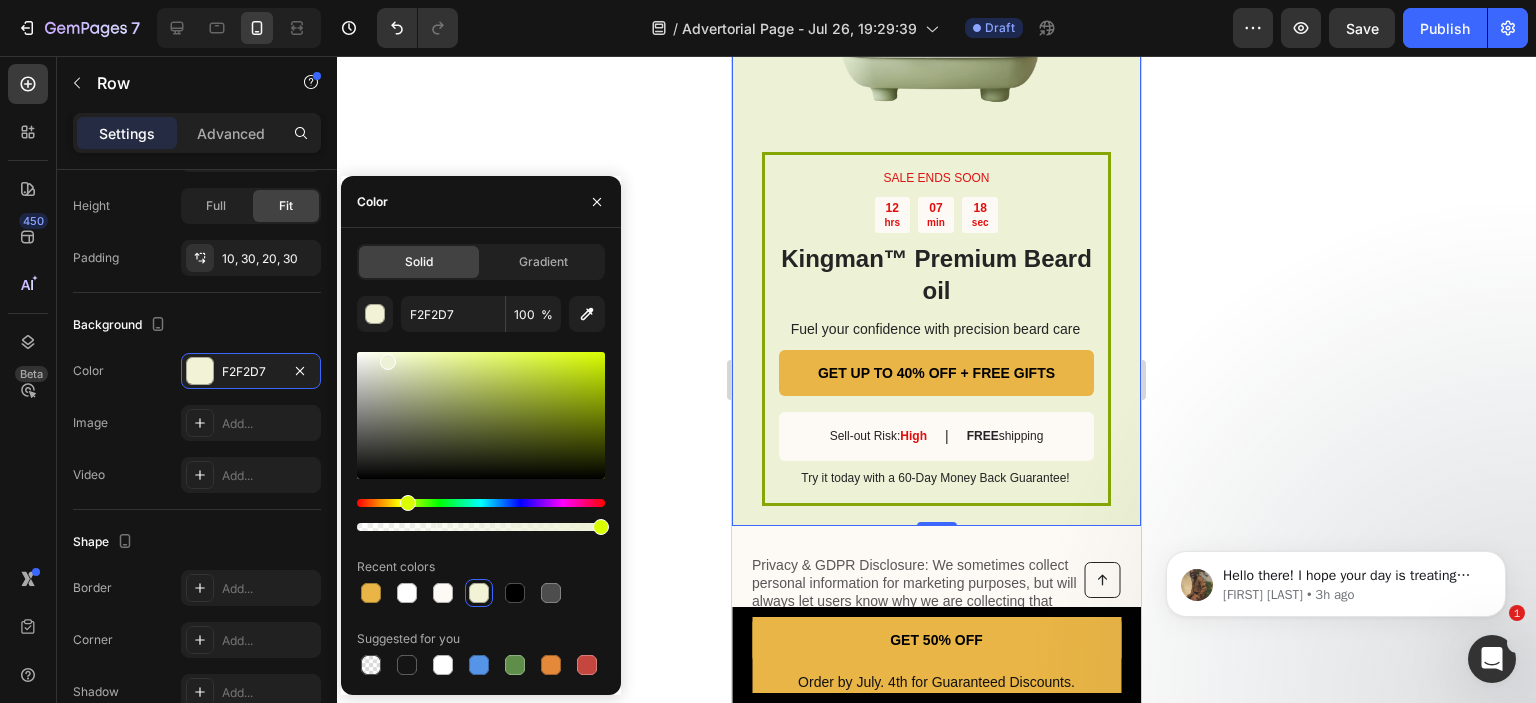 click at bounding box center (408, 503) 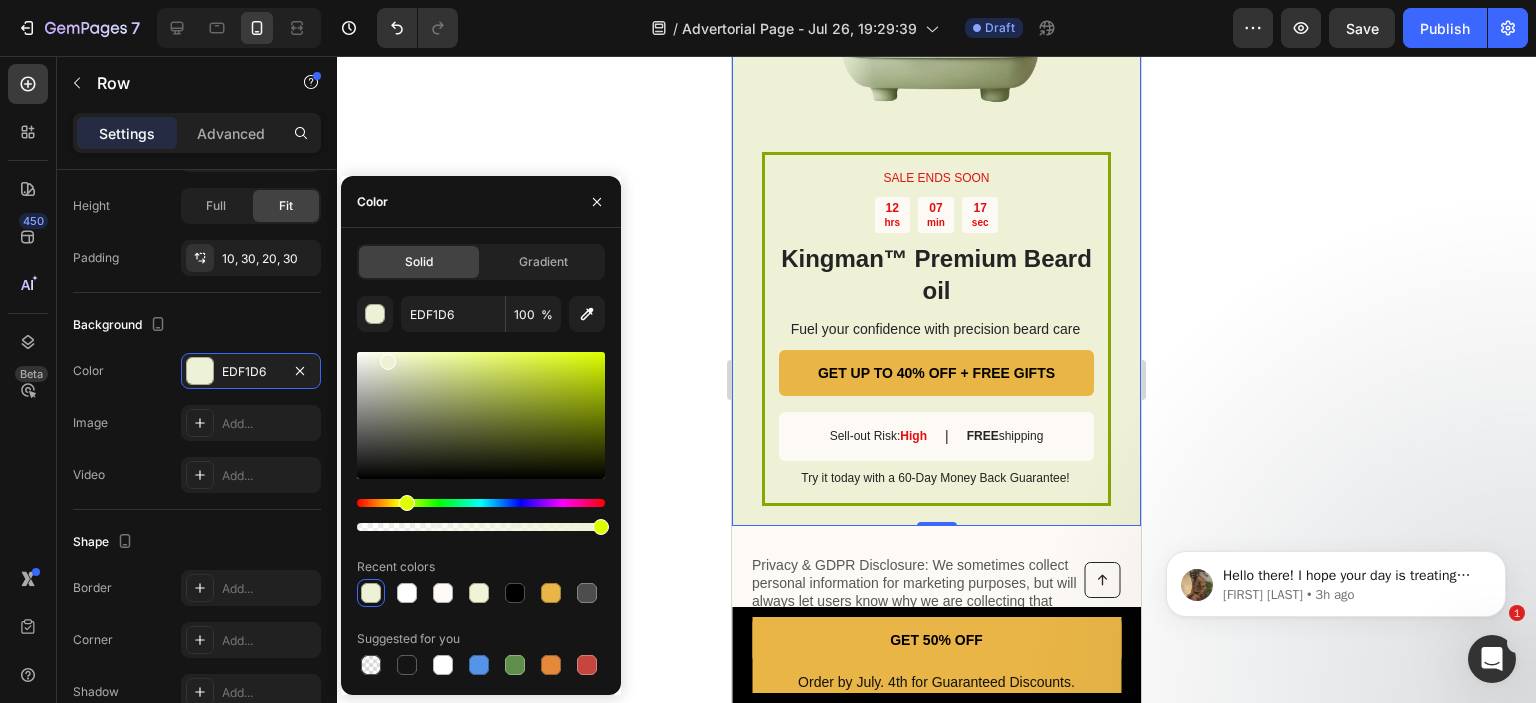 click at bounding box center [407, 503] 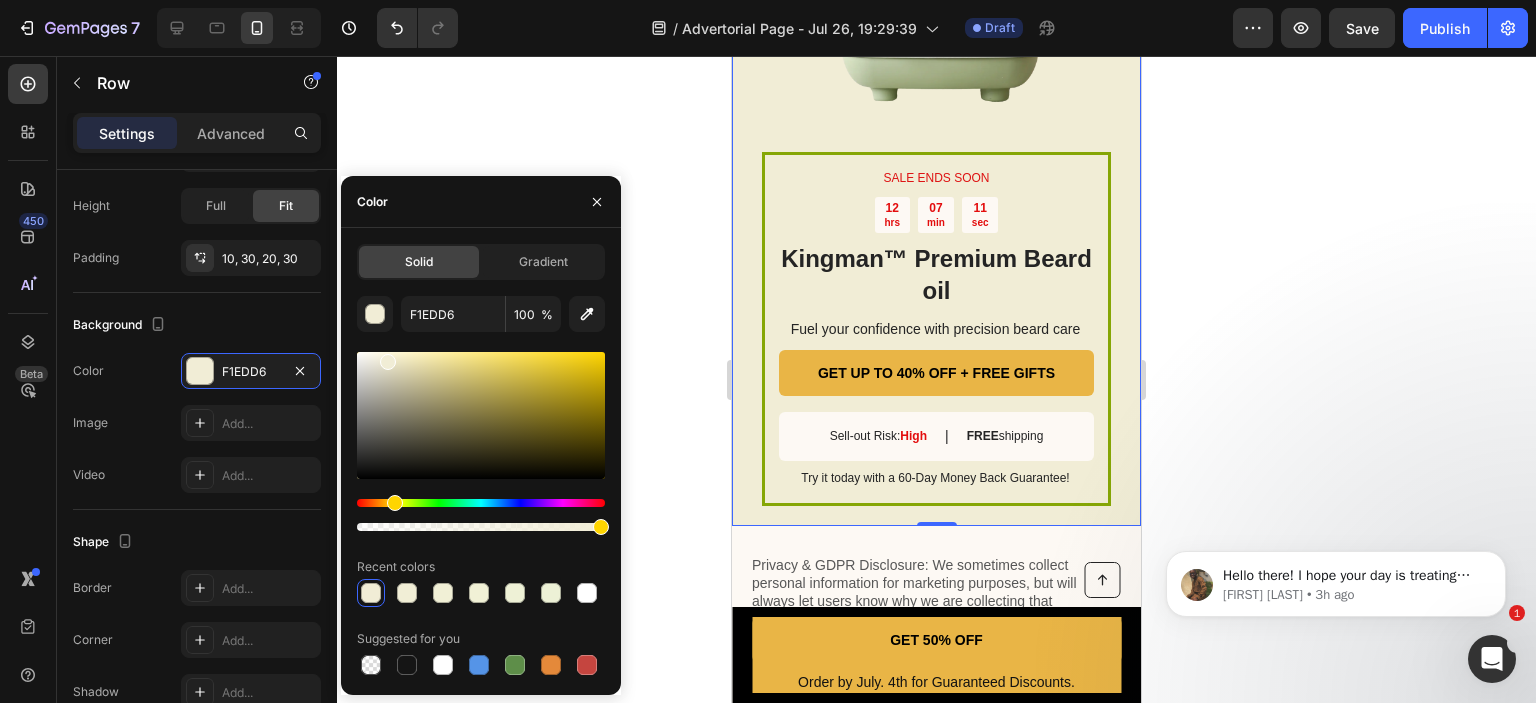 drag, startPoint x: 404, startPoint y: 501, endPoint x: 392, endPoint y: 501, distance: 12 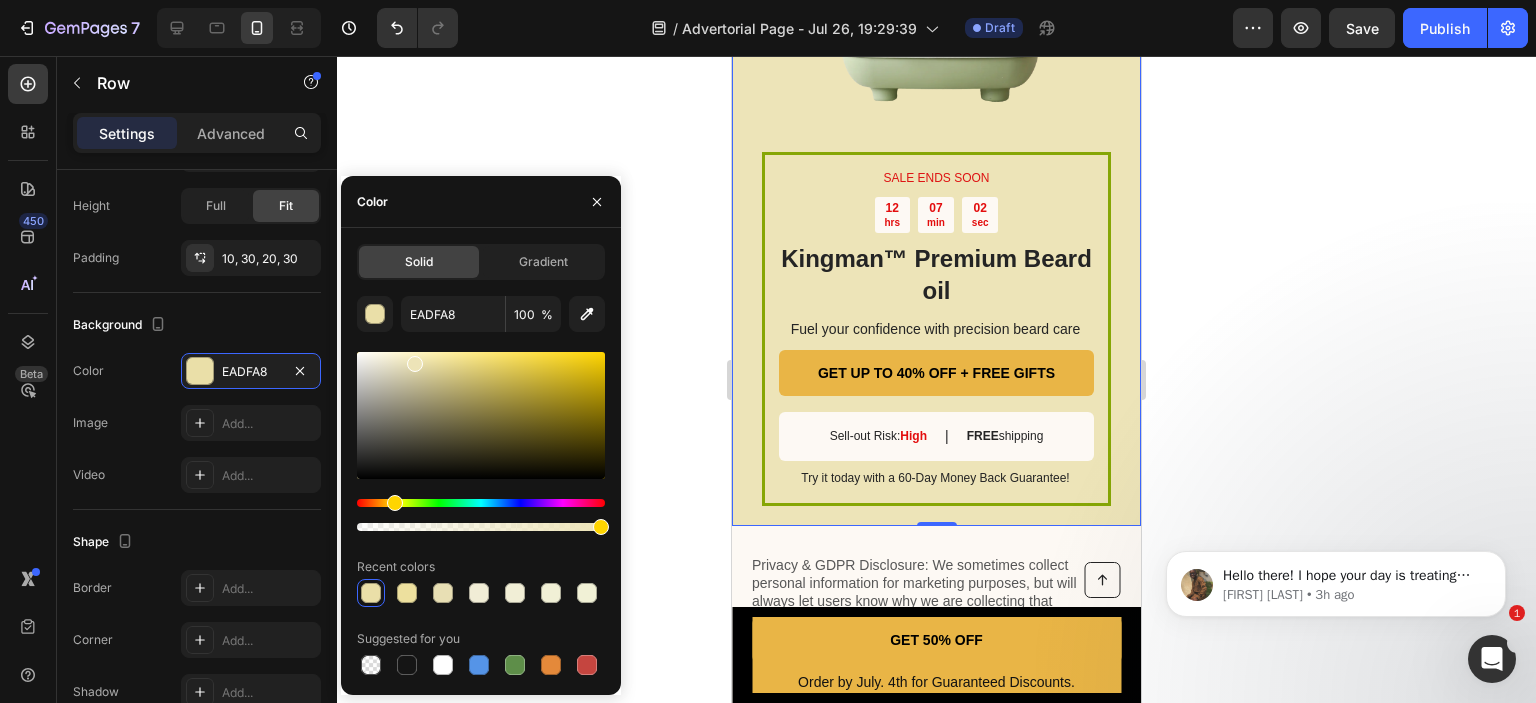 type on "EDE4B8" 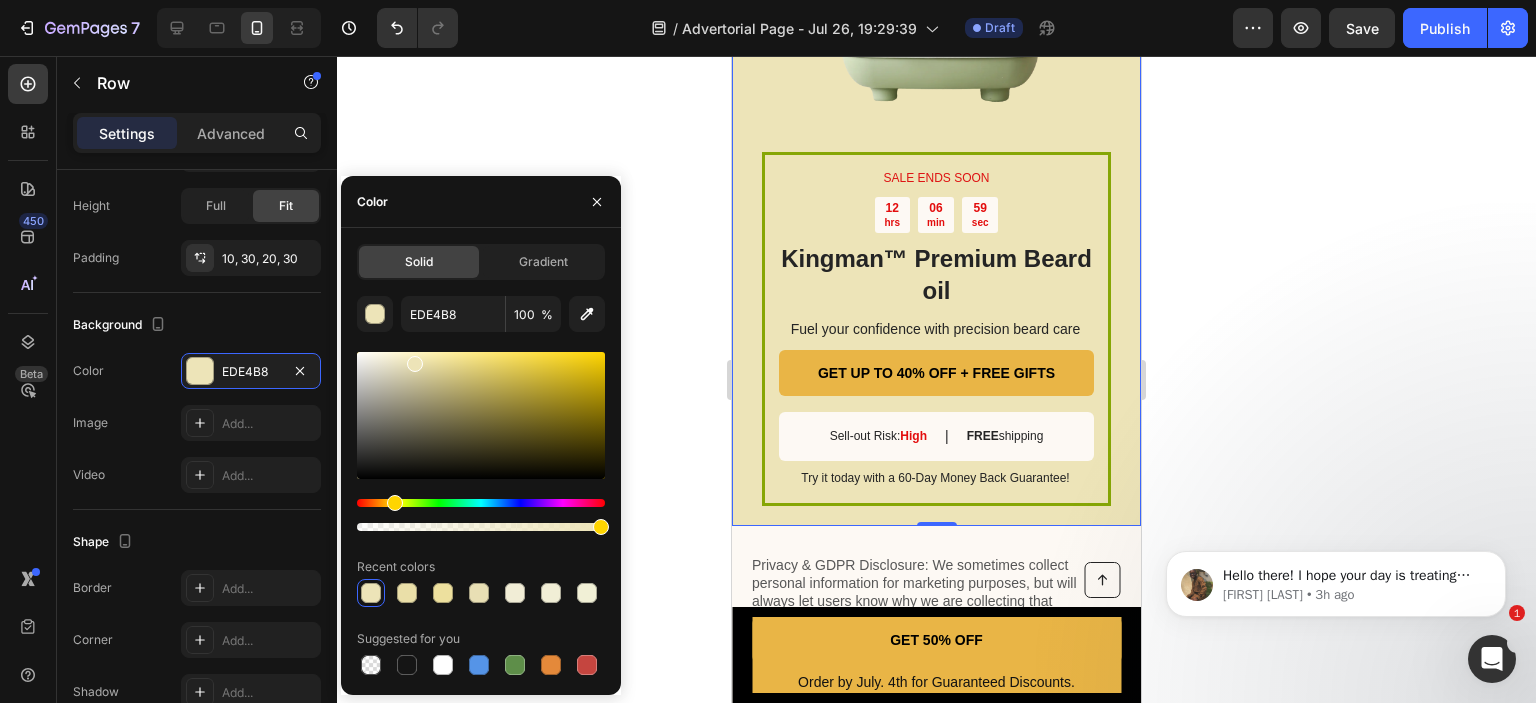 drag, startPoint x: 386, startPoint y: 368, endPoint x: 413, endPoint y: 361, distance: 27.89265 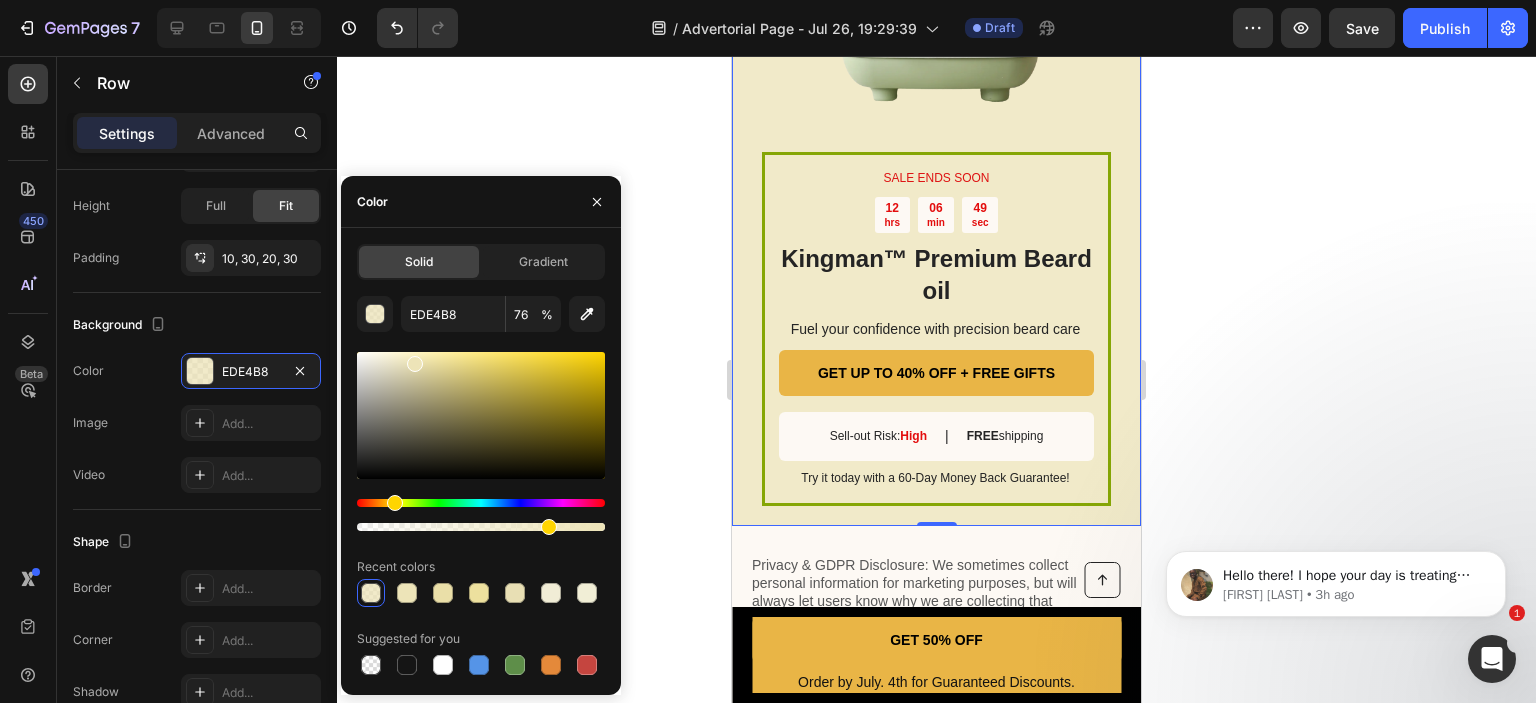 drag, startPoint x: 599, startPoint y: 531, endPoint x: 546, endPoint y: 522, distance: 53.75872 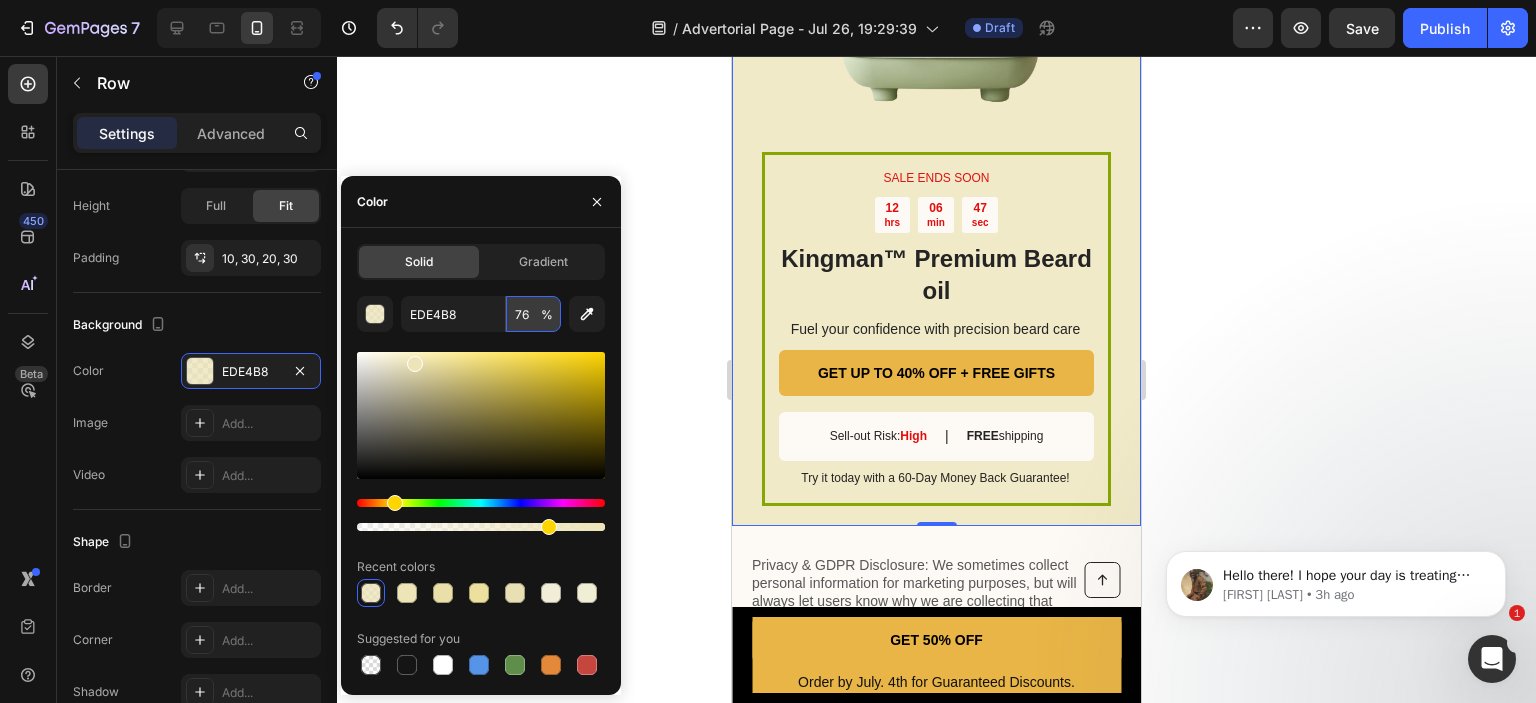 click on "76" at bounding box center [533, 314] 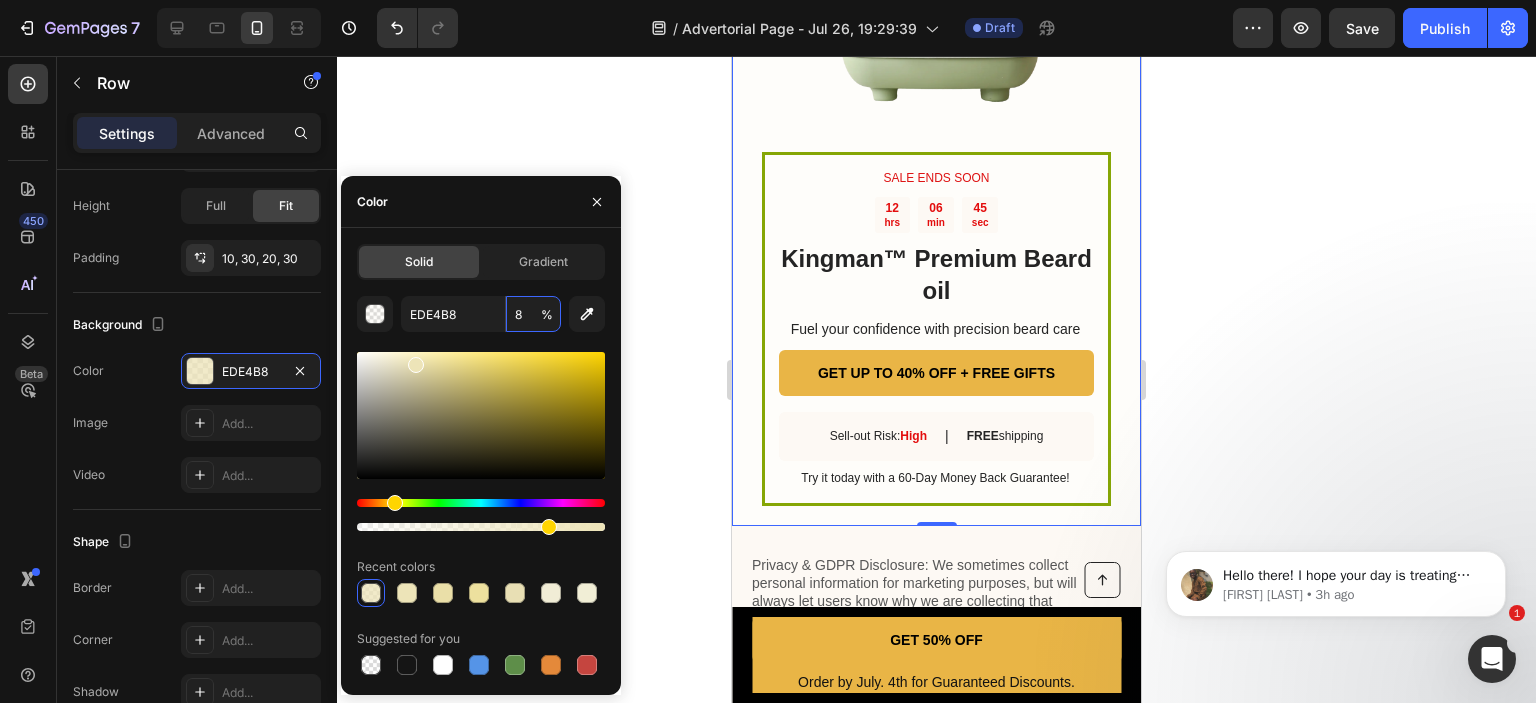 type on "82" 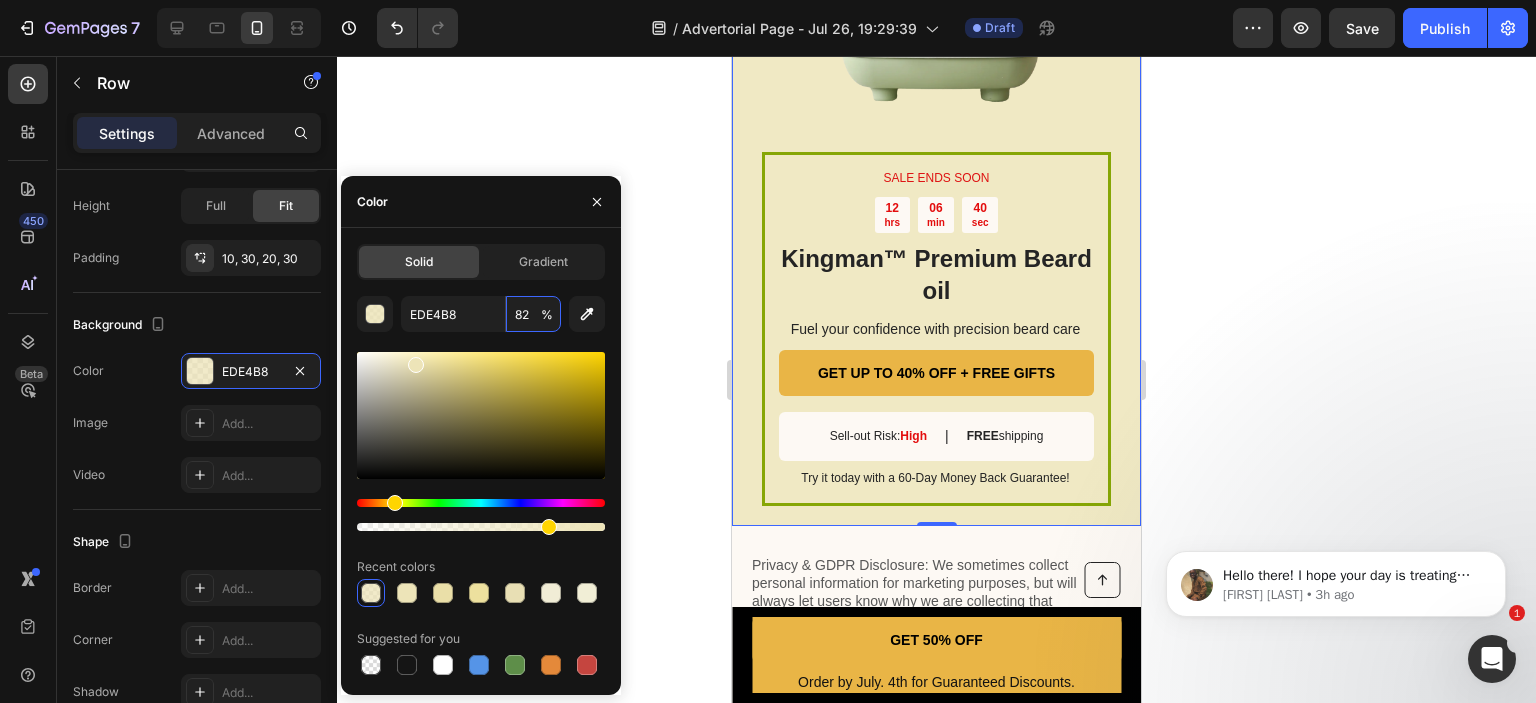 click at bounding box center (395, 503) 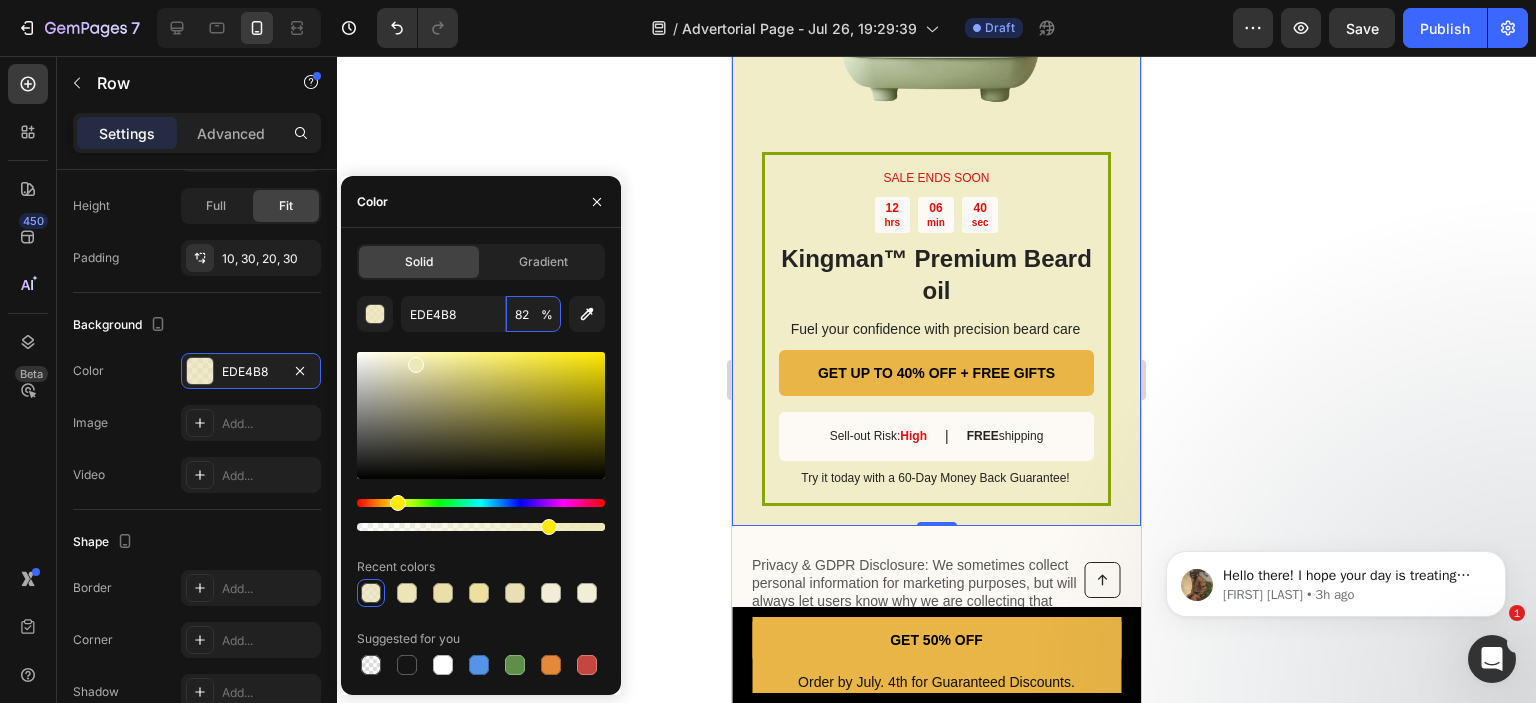 type on "ECE8B7" 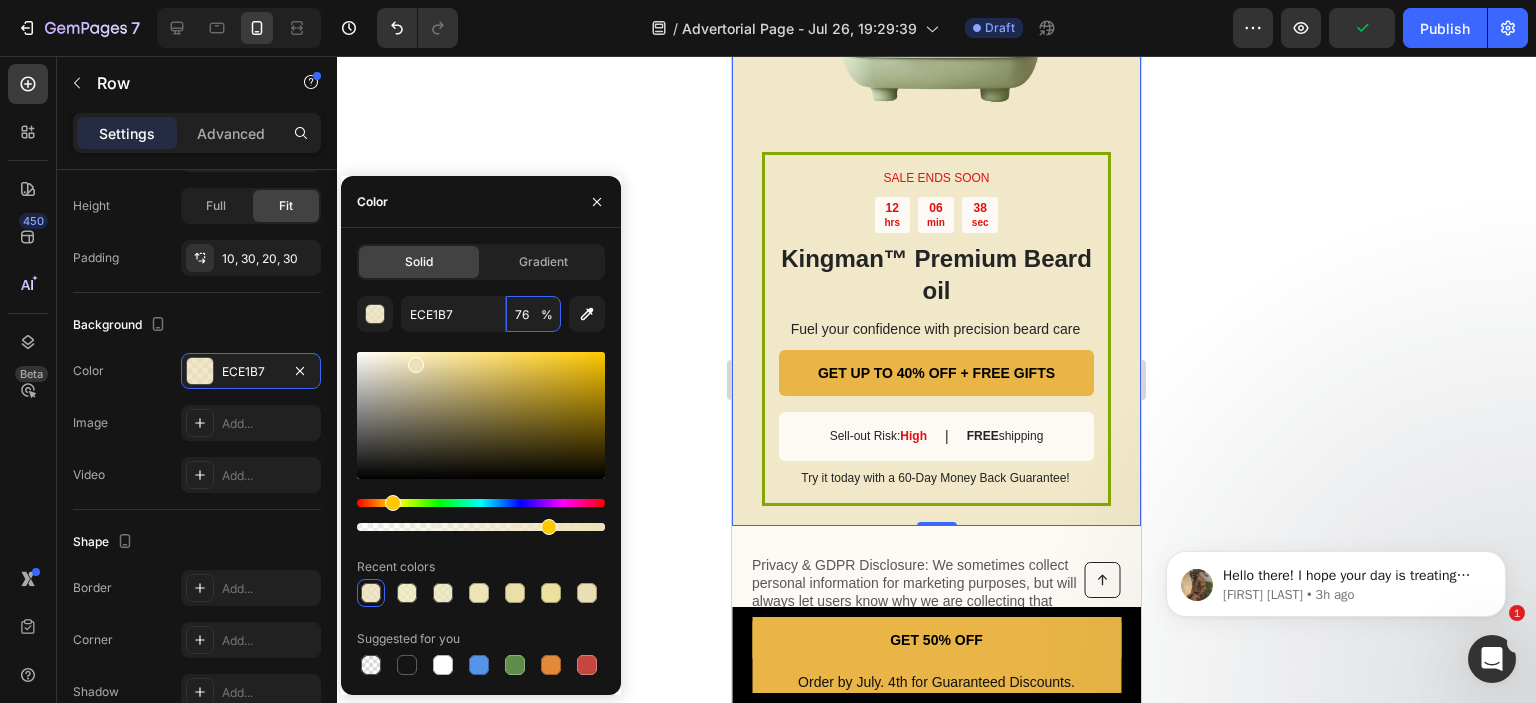click at bounding box center (393, 503) 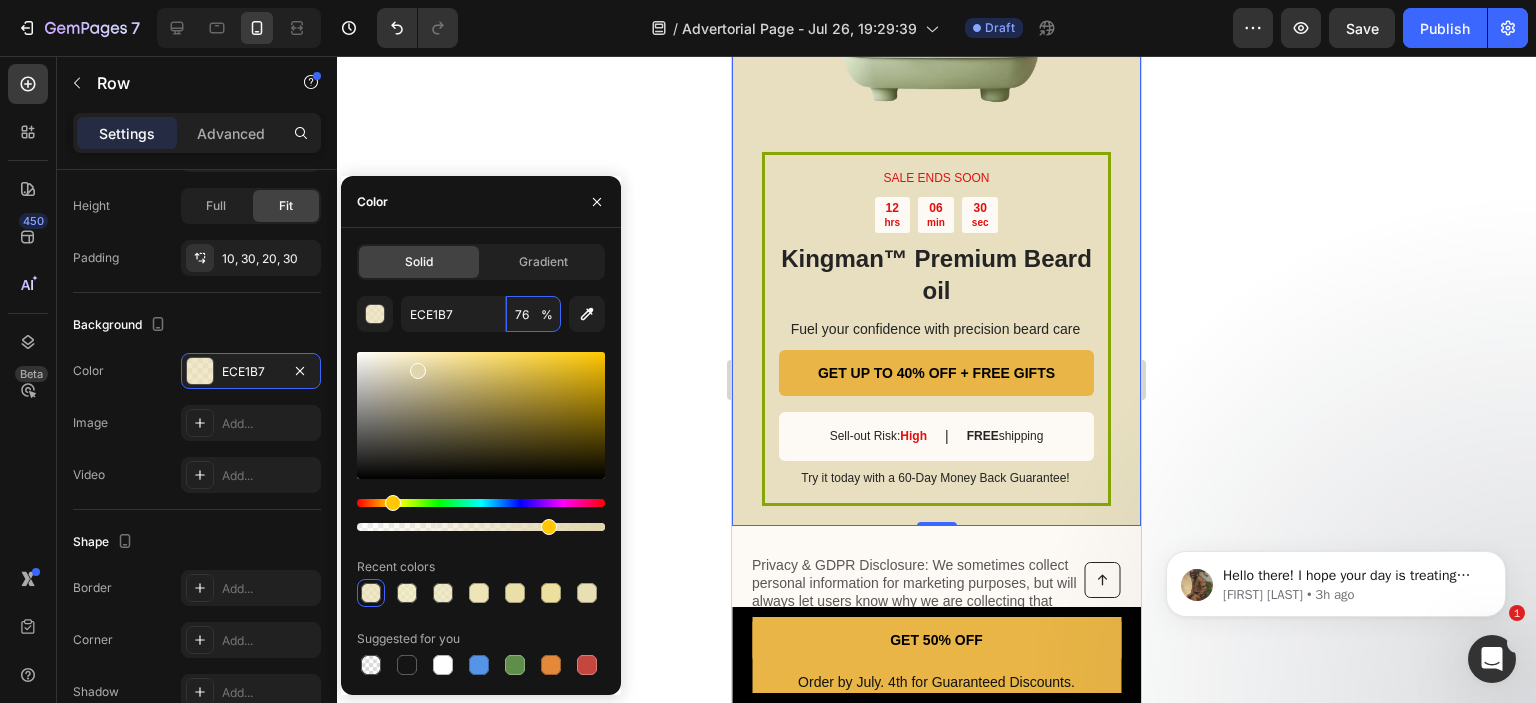 drag, startPoint x: 415, startPoint y: 367, endPoint x: 414, endPoint y: 356, distance: 11.045361 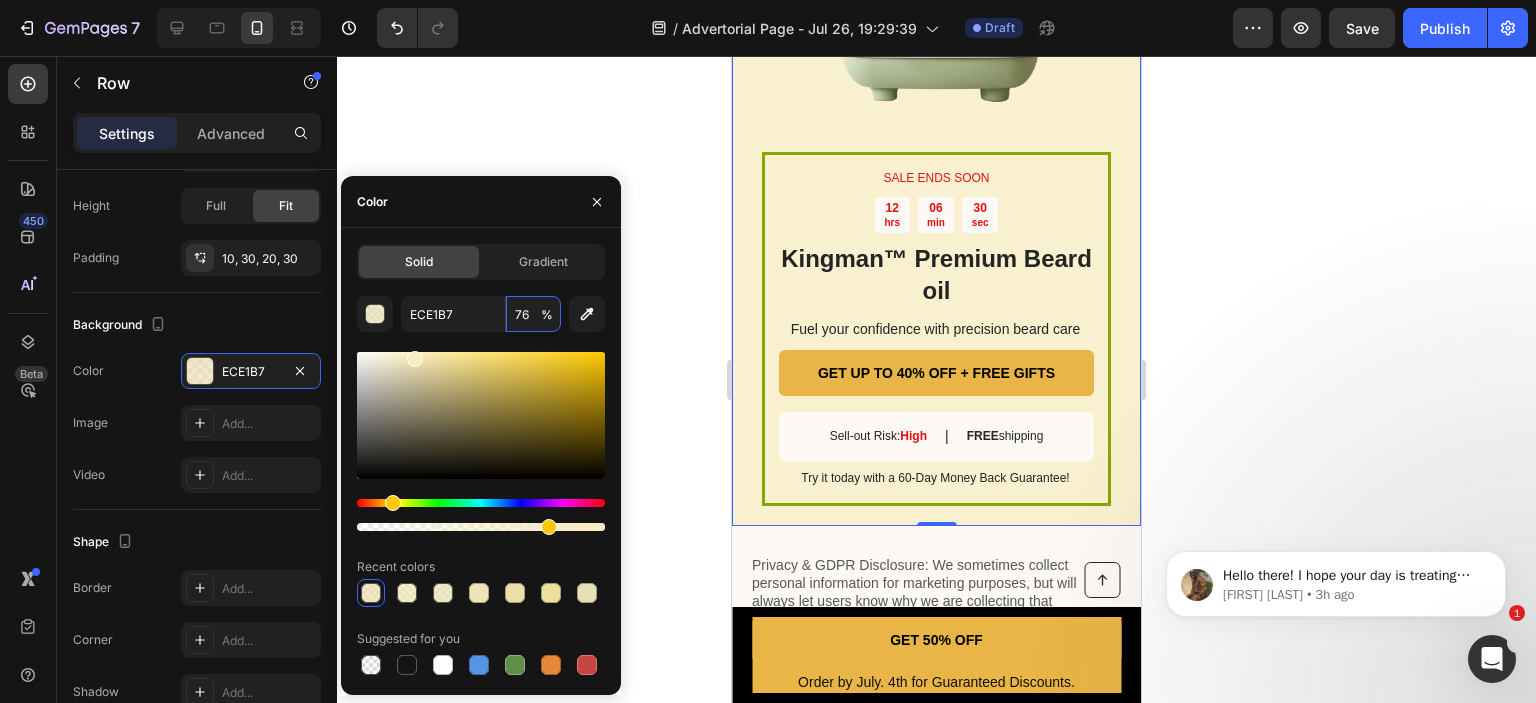 click at bounding box center [415, 359] 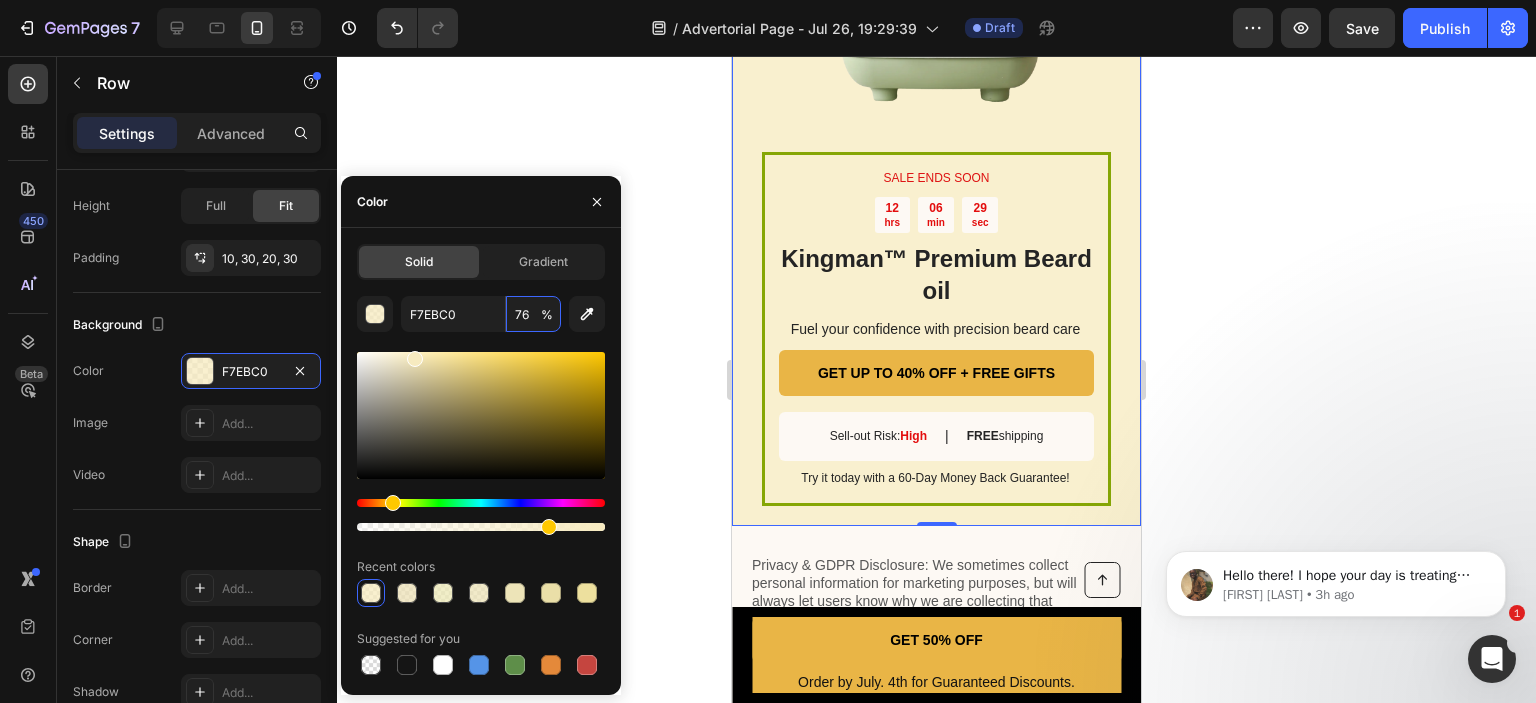 click at bounding box center (415, 359) 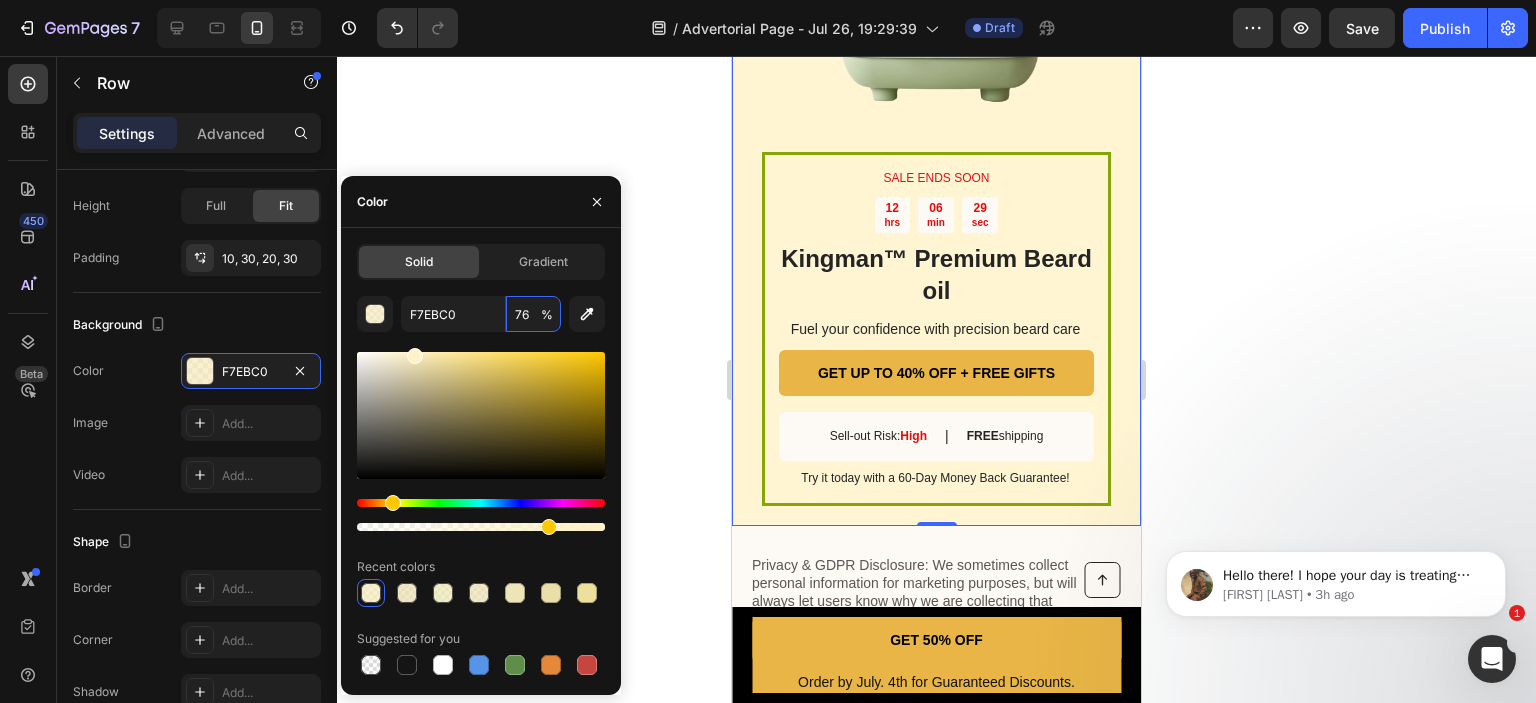 click on "F7EBC0 76 % Recent colors Suggested for you" at bounding box center (481, 487) 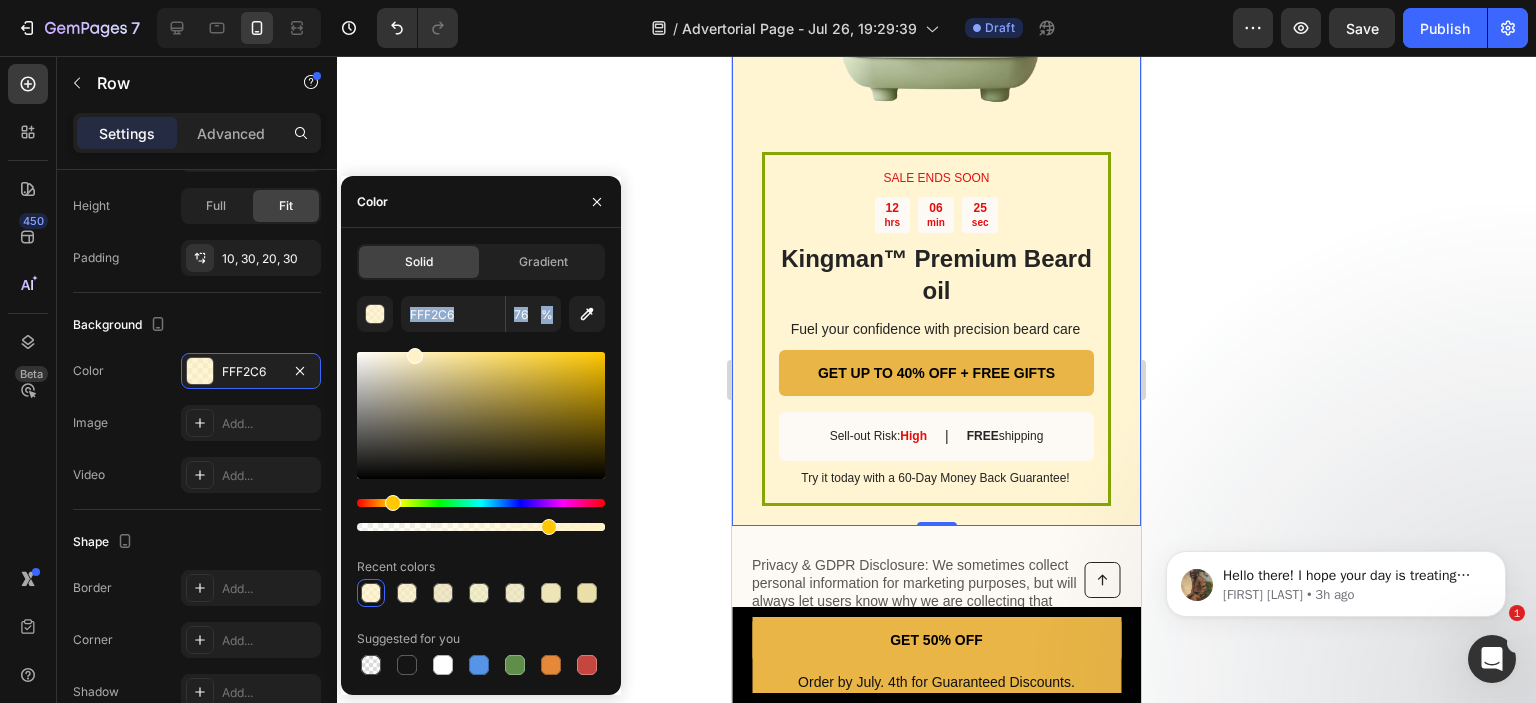 click on "FFF2C6 76 % Recent colors Suggested for you" at bounding box center (481, 487) 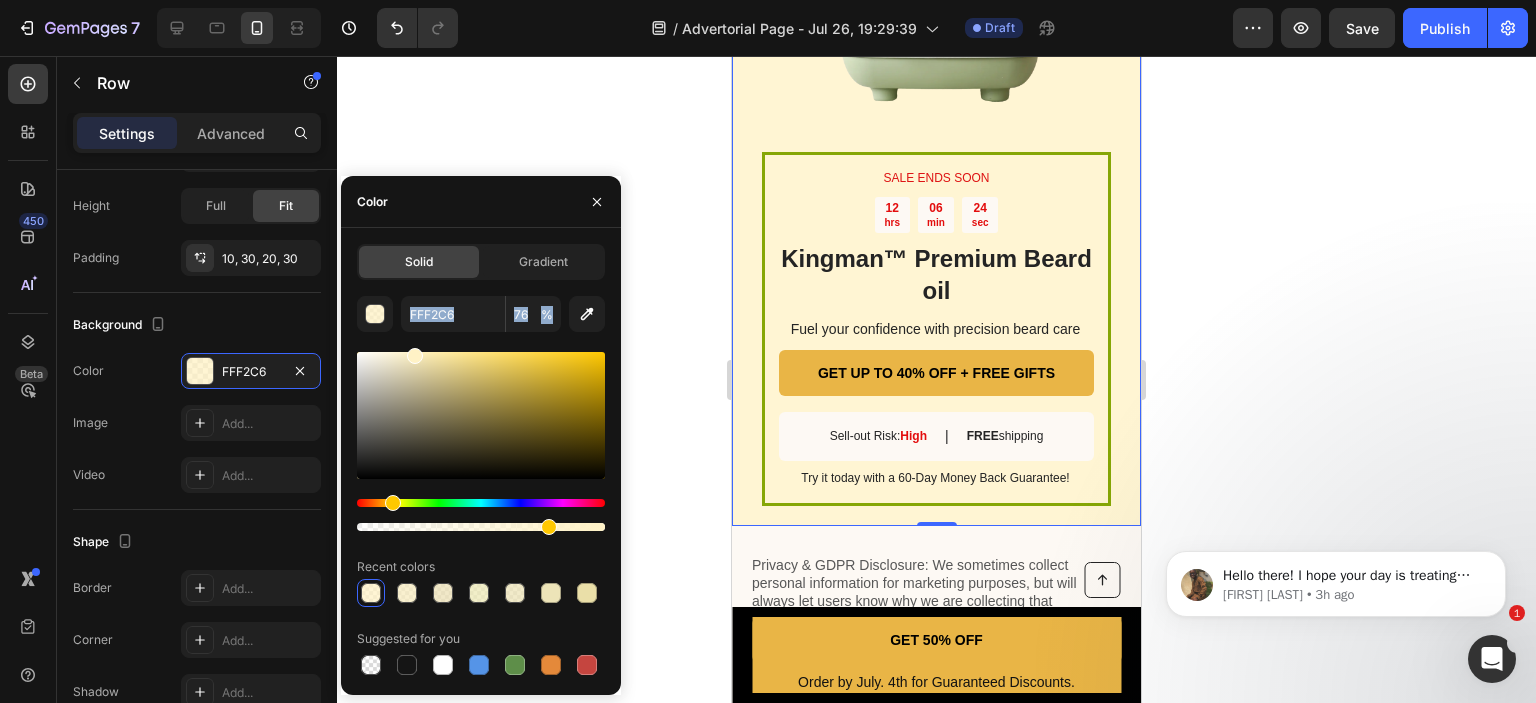 click at bounding box center [415, 356] 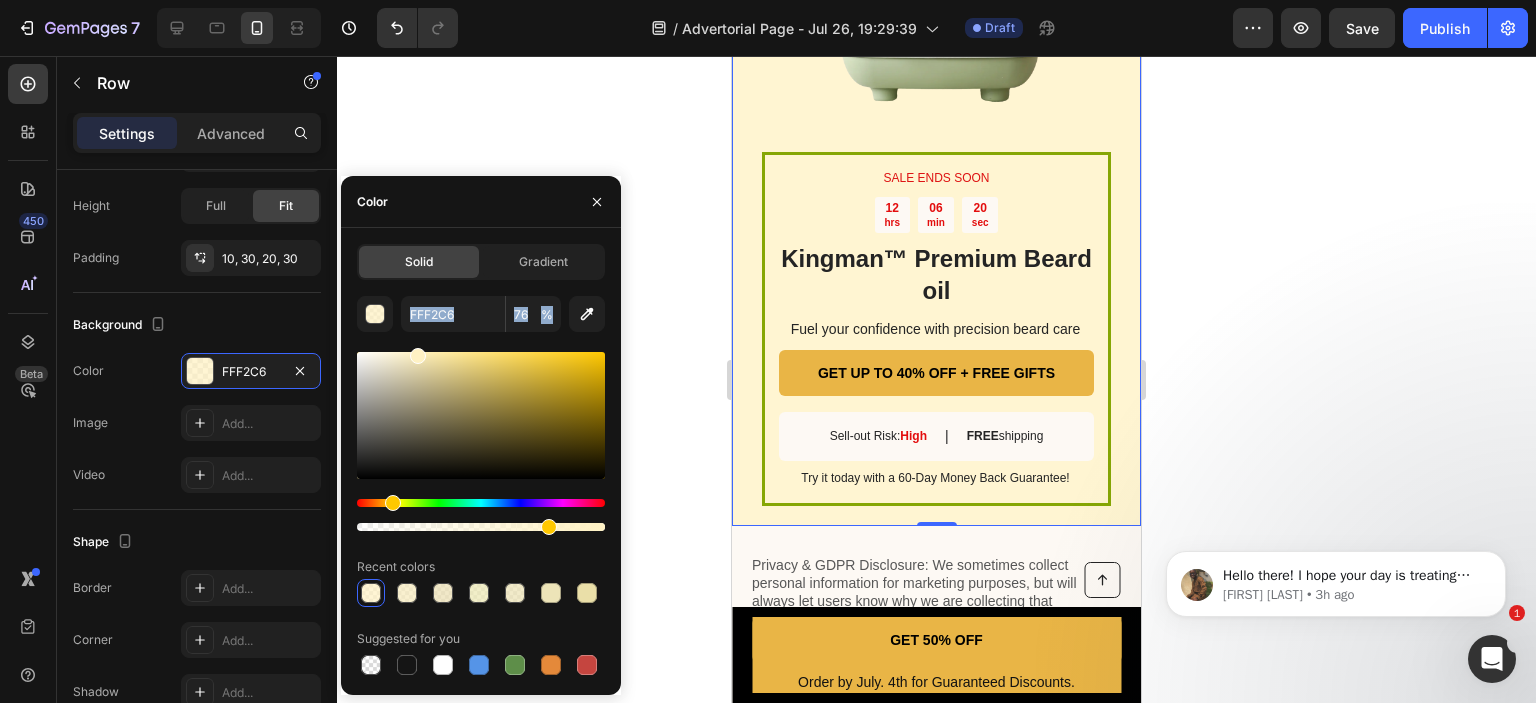 type on "FFF2C4" 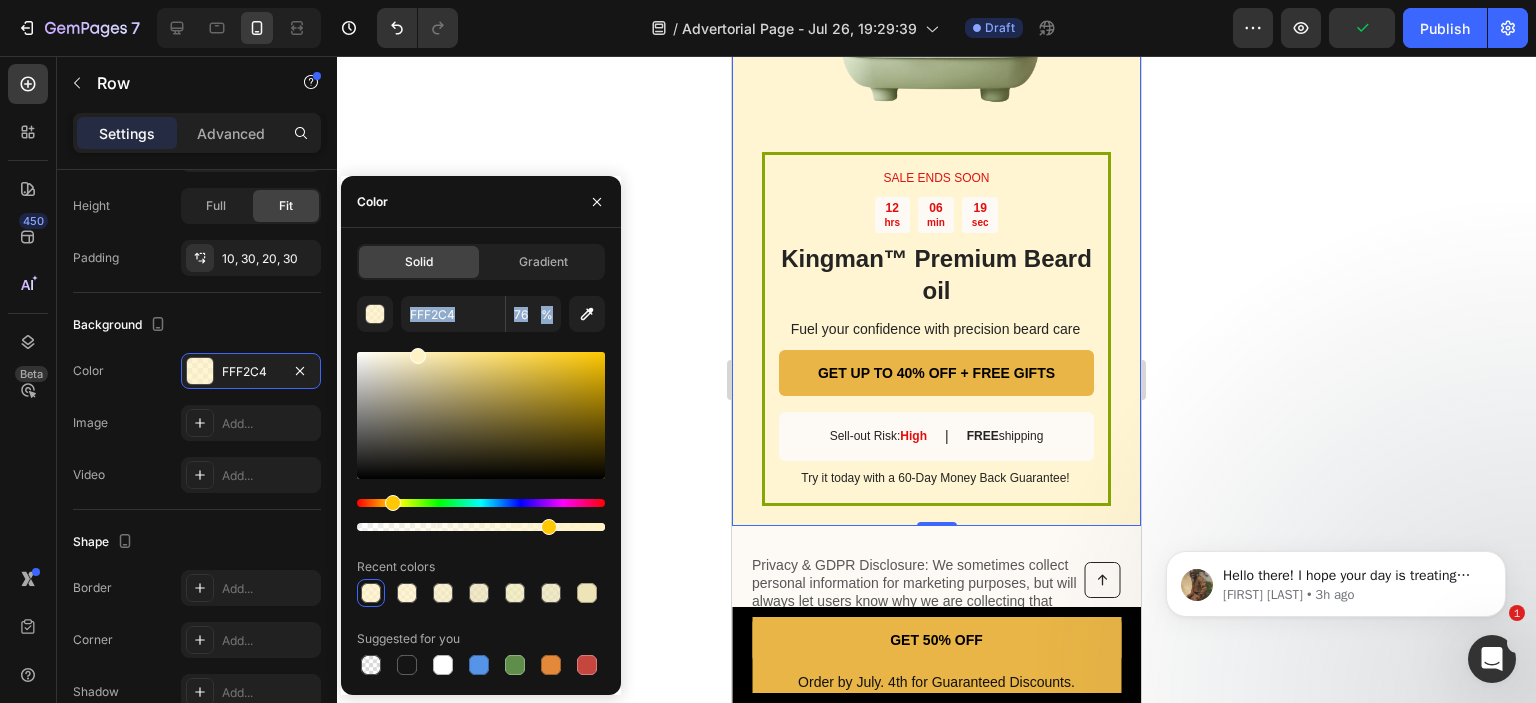 drag, startPoint x: 413, startPoint y: 359, endPoint x: 415, endPoint y: 343, distance: 16.124516 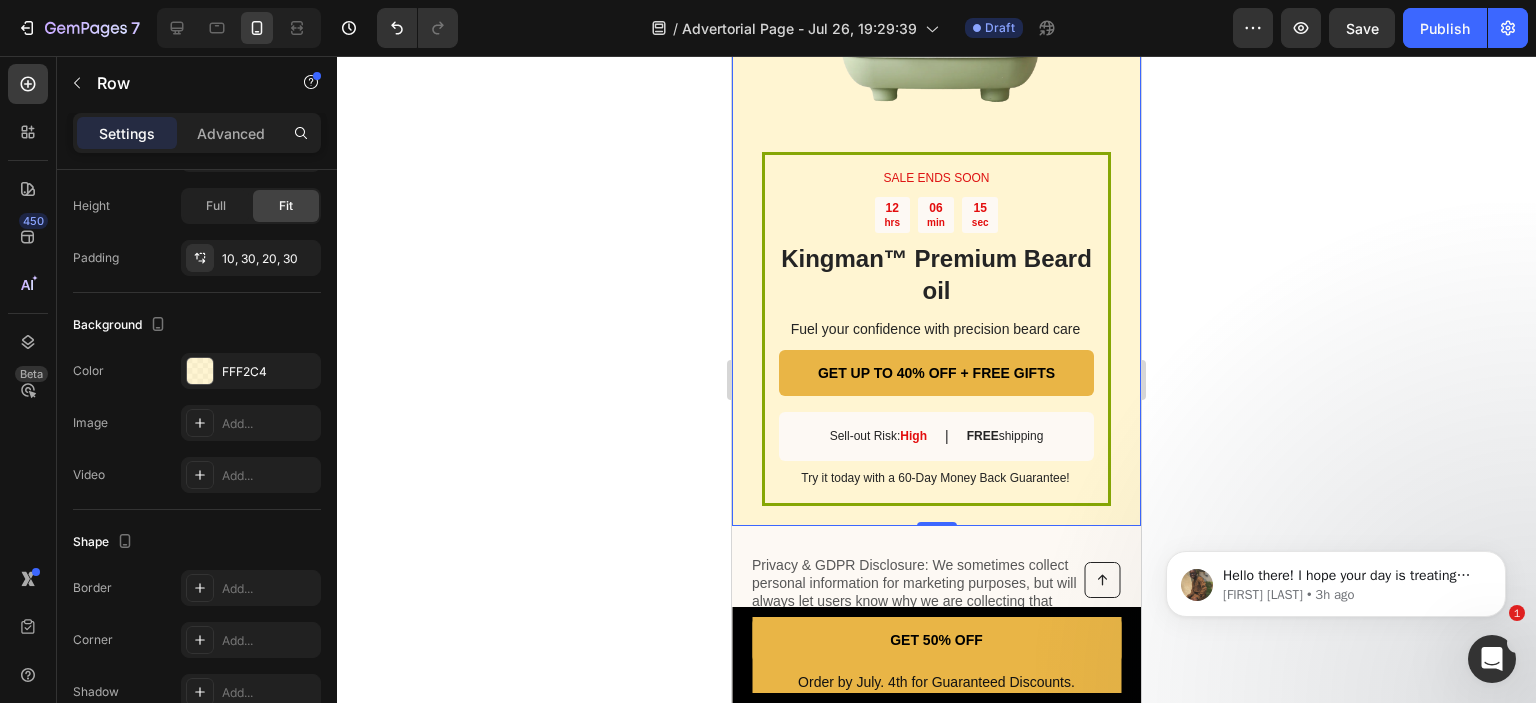 click 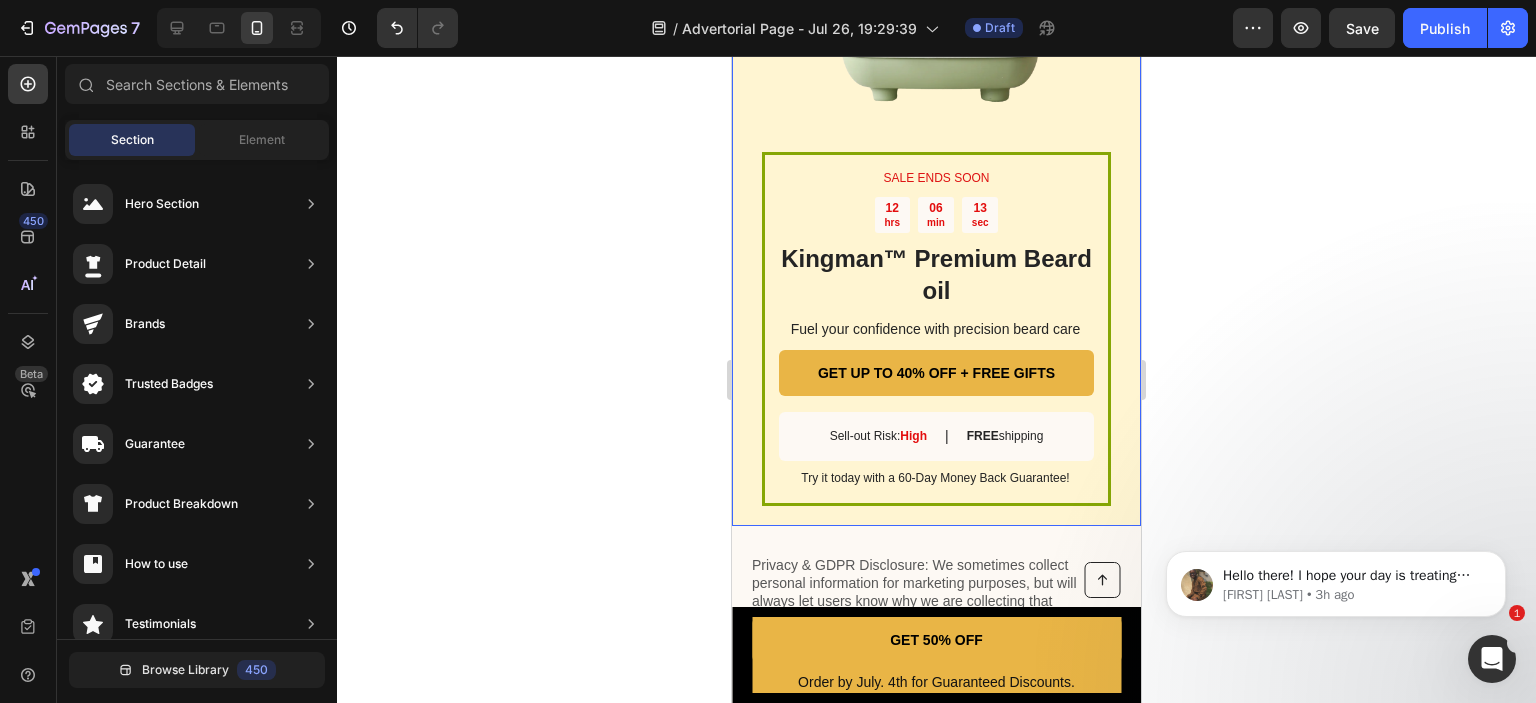 click on "SALE ENDS SOON Text Block 12 hrs 06 min 13 sec Countdown Timer Kingman ™ Premium Beard oil Heading Fuel your confidence with precision beard care Text Block GET UP TO 40% OFF + FREE GIFTS Button Sell-out Risk:  High Text Block | Text Block FREE  shipping Text Block Row Try it today with a 60-Day Money Back Guarantee! Text Block Row Image Row" at bounding box center (936, 162) 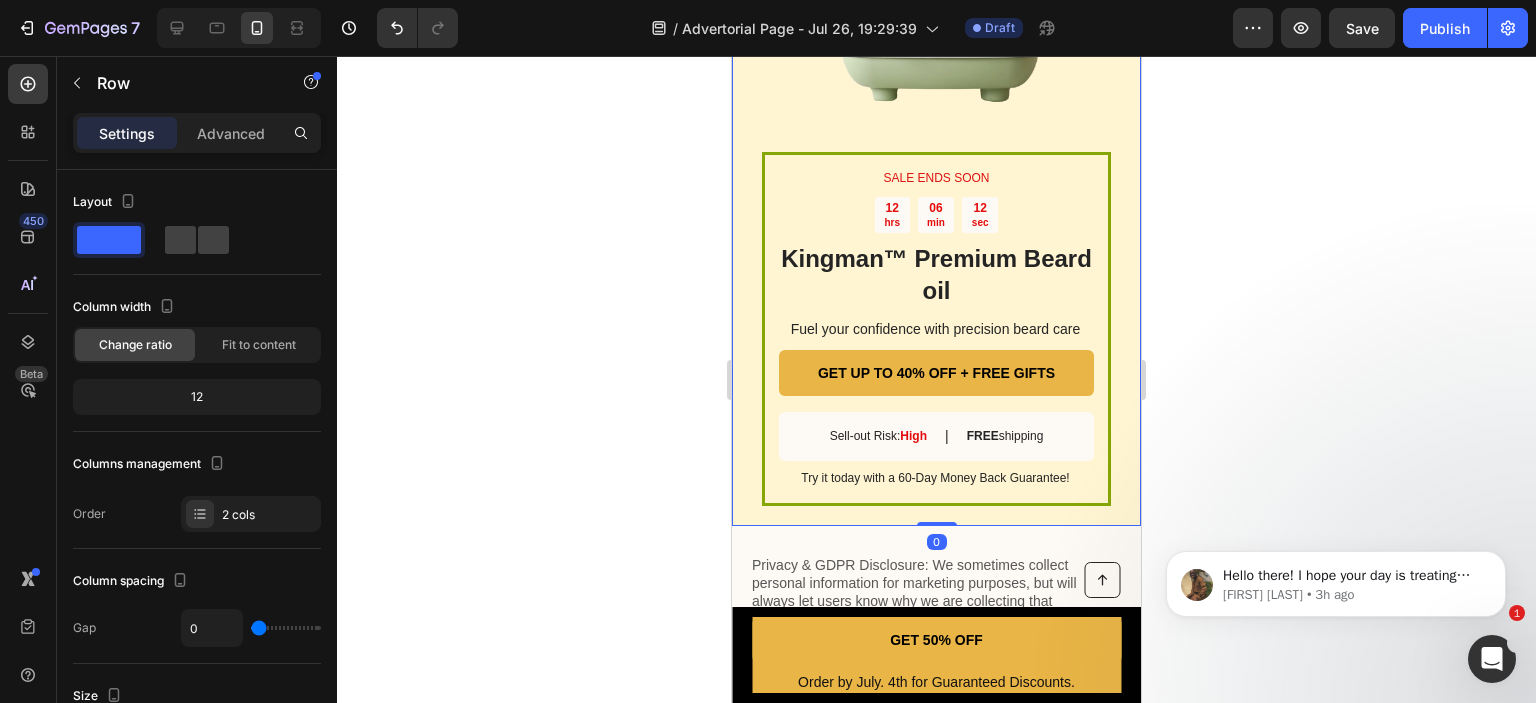 click on "SALE ENDS SOON Text Block 12 hrs 06 min 12 sec Countdown Timer Kingman ™ Premium Beard oil Heading Fuel your confidence with precision beard care Text Block GET UP TO 40% OFF + FREE GIFTS Button Sell-out Risk:  High Text Block | Text Block FREE  shipping Text Block Row Try it today with a 60-Day Money Back Guarantee! Text Block Row Image Row   0" at bounding box center (936, 162) 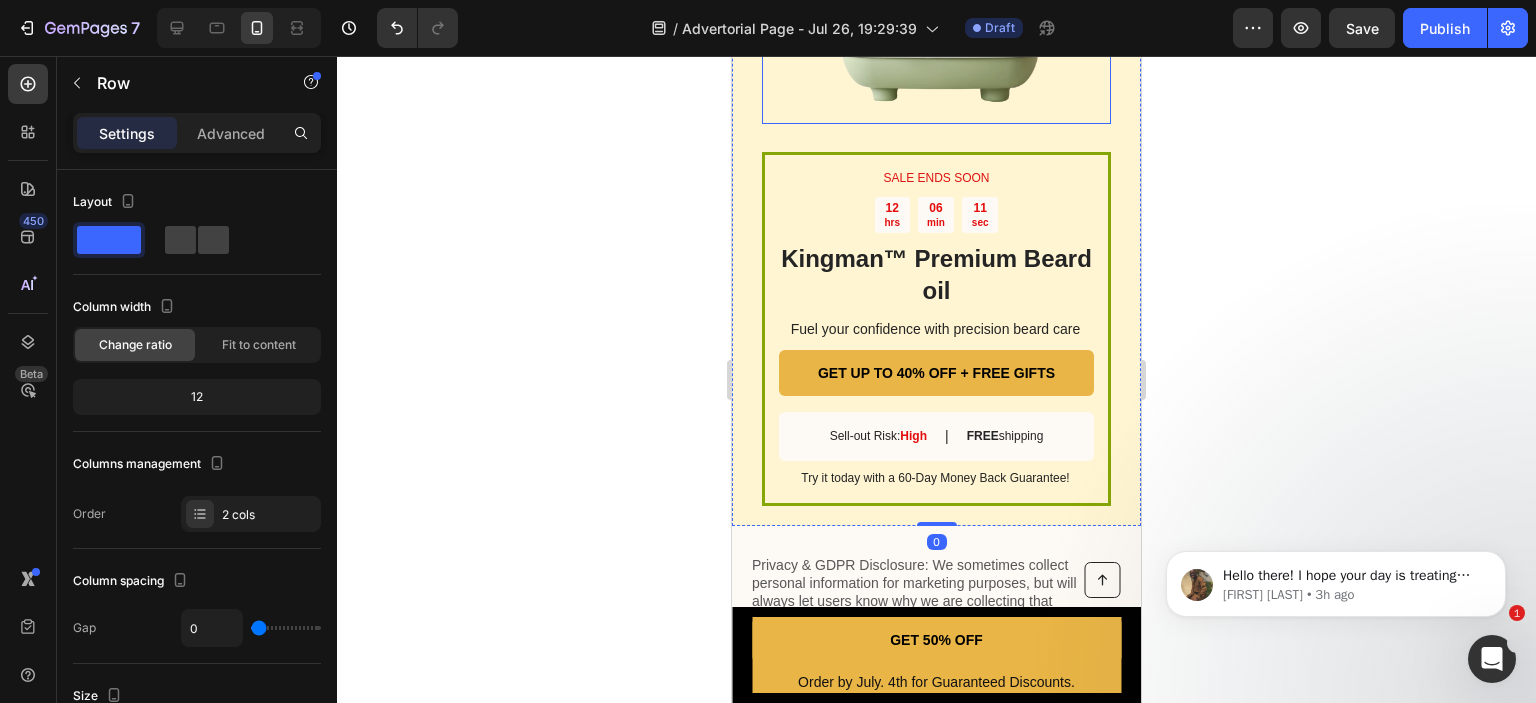 click at bounding box center (936, -34) 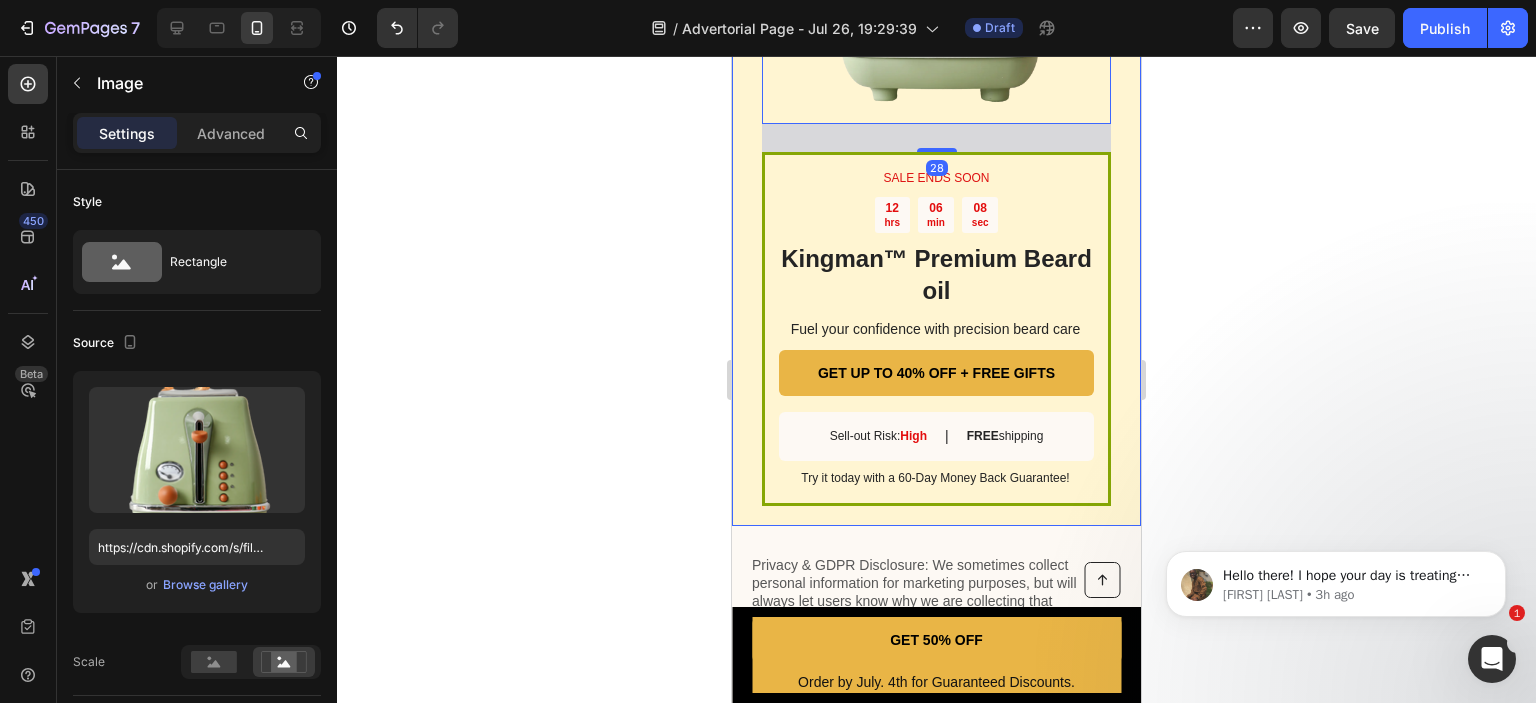 click on "SALE ENDS SOON Text Block 12 hrs 06 min 08 sec Countdown Timer Kingman ™ Premium Beard oil Heading Fuel your confidence with precision beard care Text Block GET UP TO 40% OFF + FREE GIFTS Button Sell-out Risk:  High Text Block | Text Block FREE  shipping Text Block Row Try it today with a 60-Day Money Back Guarantee! Text Block Row Image   28 Row" at bounding box center [936, 162] 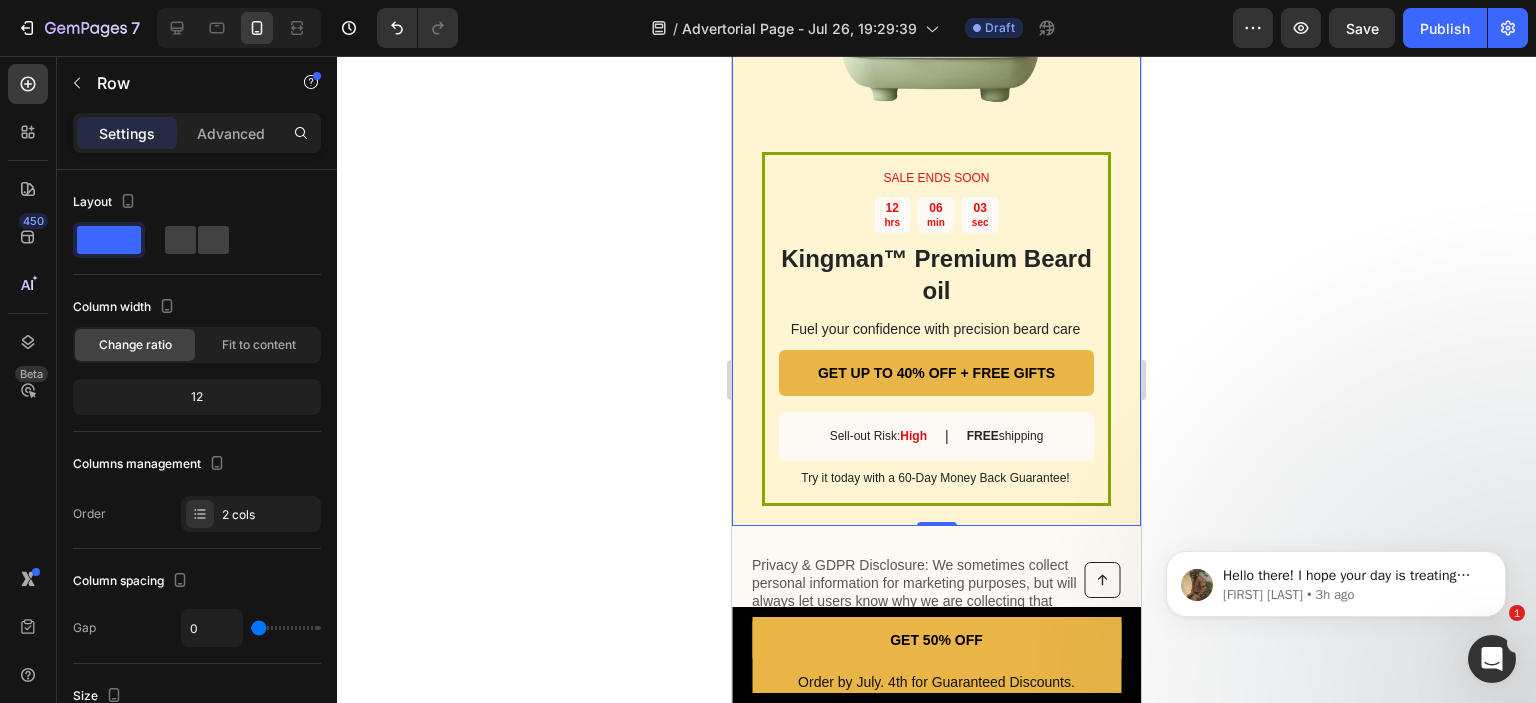 click on "SALE ENDS SOON Text Block 12 hrs 06 min 03 sec Countdown Timer Kingman ™ Premium Beard oil Heading Fuel your confidence with precision beard care Text Block GET UP TO 40% OFF + FREE GIFTS Button Sell-out Risk:  High Text Block | Text Block FREE  shipping Text Block Row Try it today with a 60-Day Money Back Guarantee! Text Block Row Image Row   0" at bounding box center [936, 162] 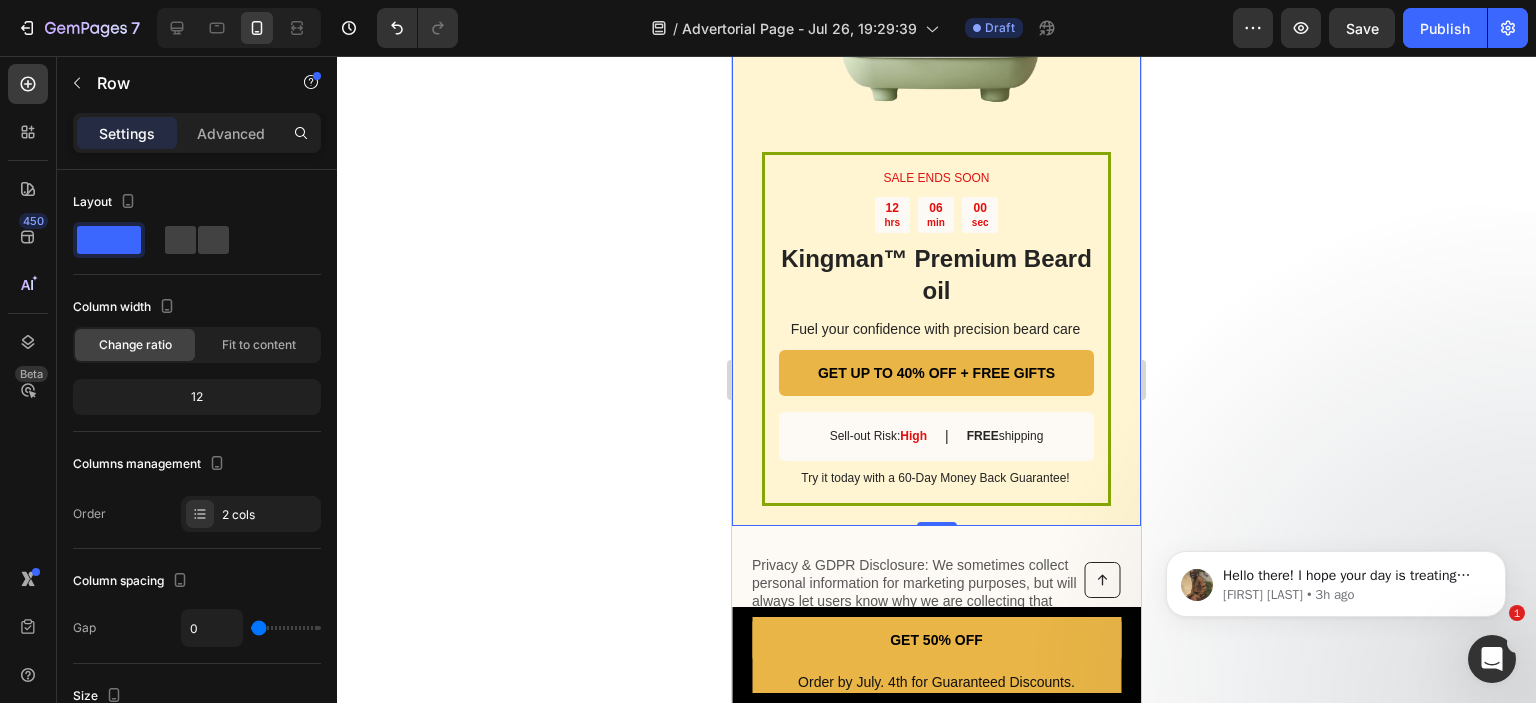 click on "SALE ENDS SOON Text Block 12 hrs 06 min 00 sec Countdown Timer Kingman ™ Premium Beard oil Heading Fuel your confidence with precision beard care Text Block GET UP TO 40% OFF + FREE GIFTS Button Sell-out Risk:  High Text Block | Text Block FREE  shipping Text Block Row Try it today with a 60-Day Money Back Guarantee! Text Block Row Image Row   0" at bounding box center (936, 162) 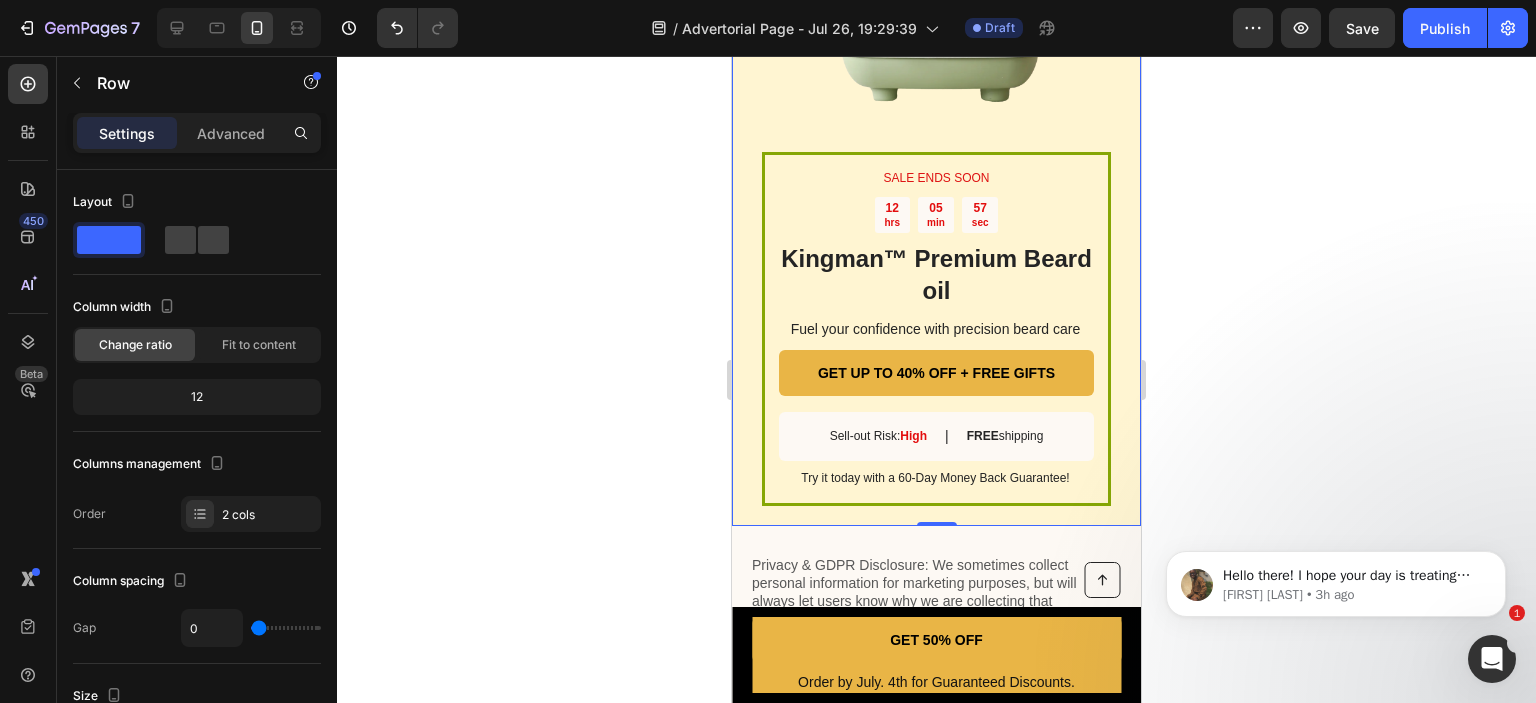 click on "SALE ENDS SOON Text Block 12 hrs 05 min 57 sec Countdown Timer Kingman ™ Premium Beard oil Heading Fuel your confidence with precision beard care Text Block GET UP TO 40% OFF + FREE GIFTS Button Sell-out Risk:  High Text Block | Text Block FREE  shipping Text Block Row Try it today with a 60-Day Money Back Guarantee! Text Block Row Image Row   0" at bounding box center (936, 162) 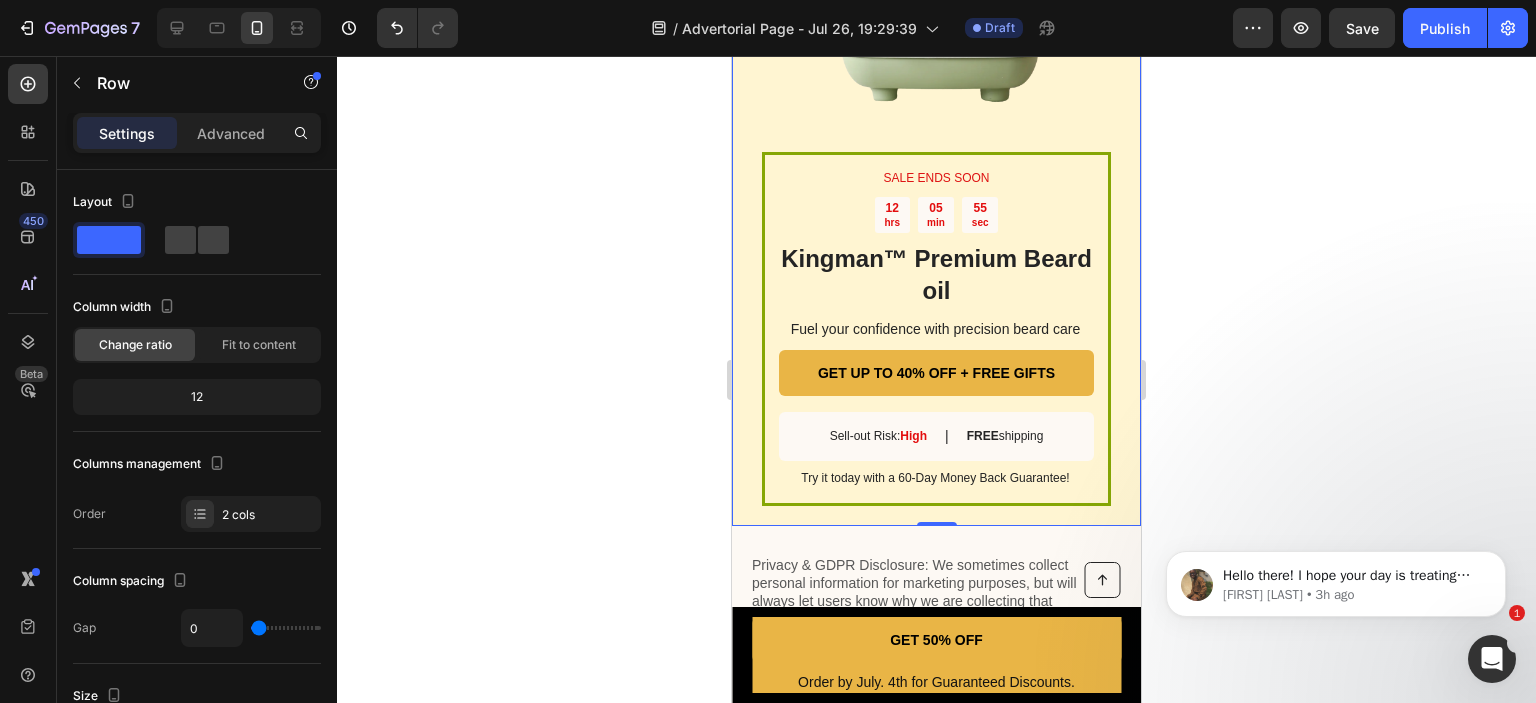 click 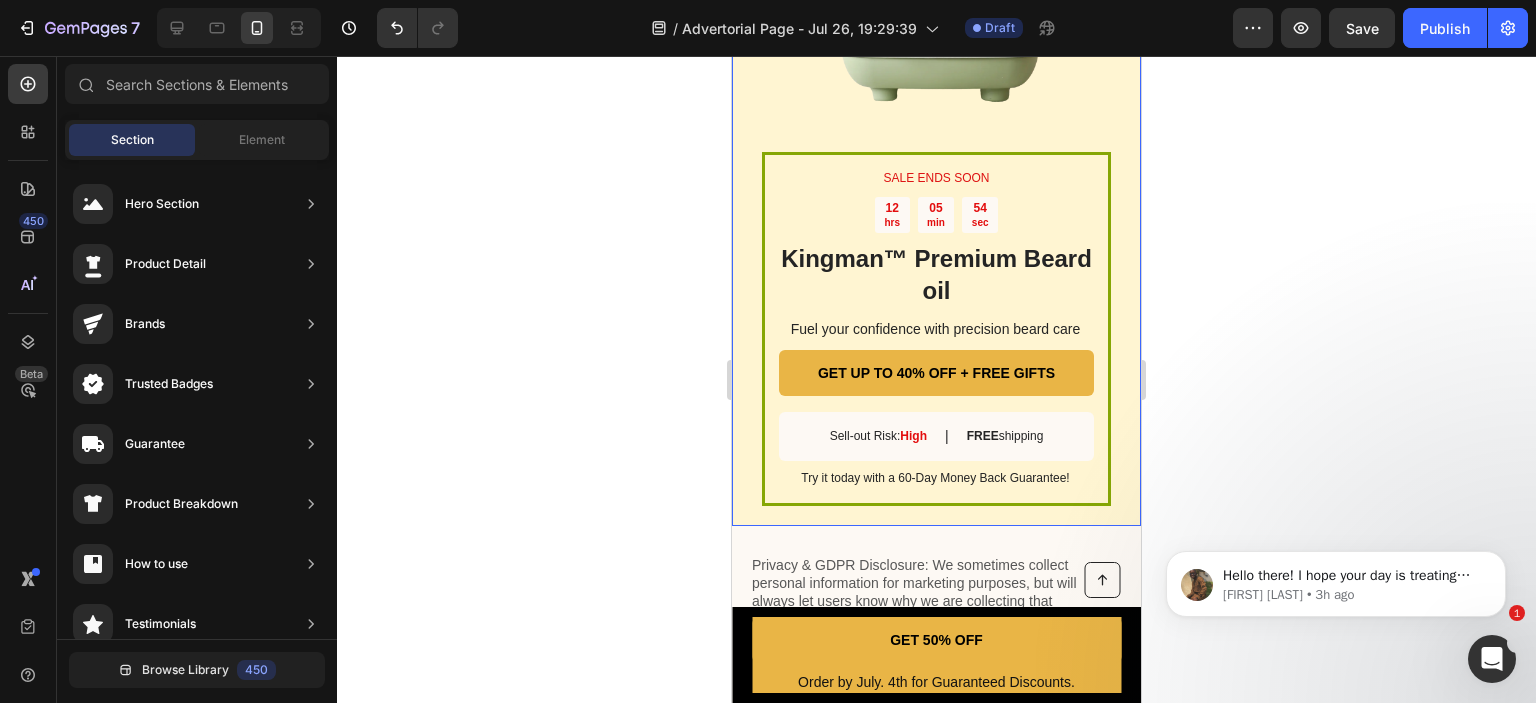 click on "SALE ENDS SOON Text Block 12 hrs 05 min 54 sec Countdown Timer Kingman ™ Premium Beard oil Heading Fuel your confidence with precision beard care Text Block GET UP TO 40% OFF + FREE GIFTS Button Sell-out Risk:  High Text Block | Text Block FREE  shipping Text Block Row Try it today with a 60-Day Money Back Guarantee! Text Block Row Image Row" at bounding box center (936, 162) 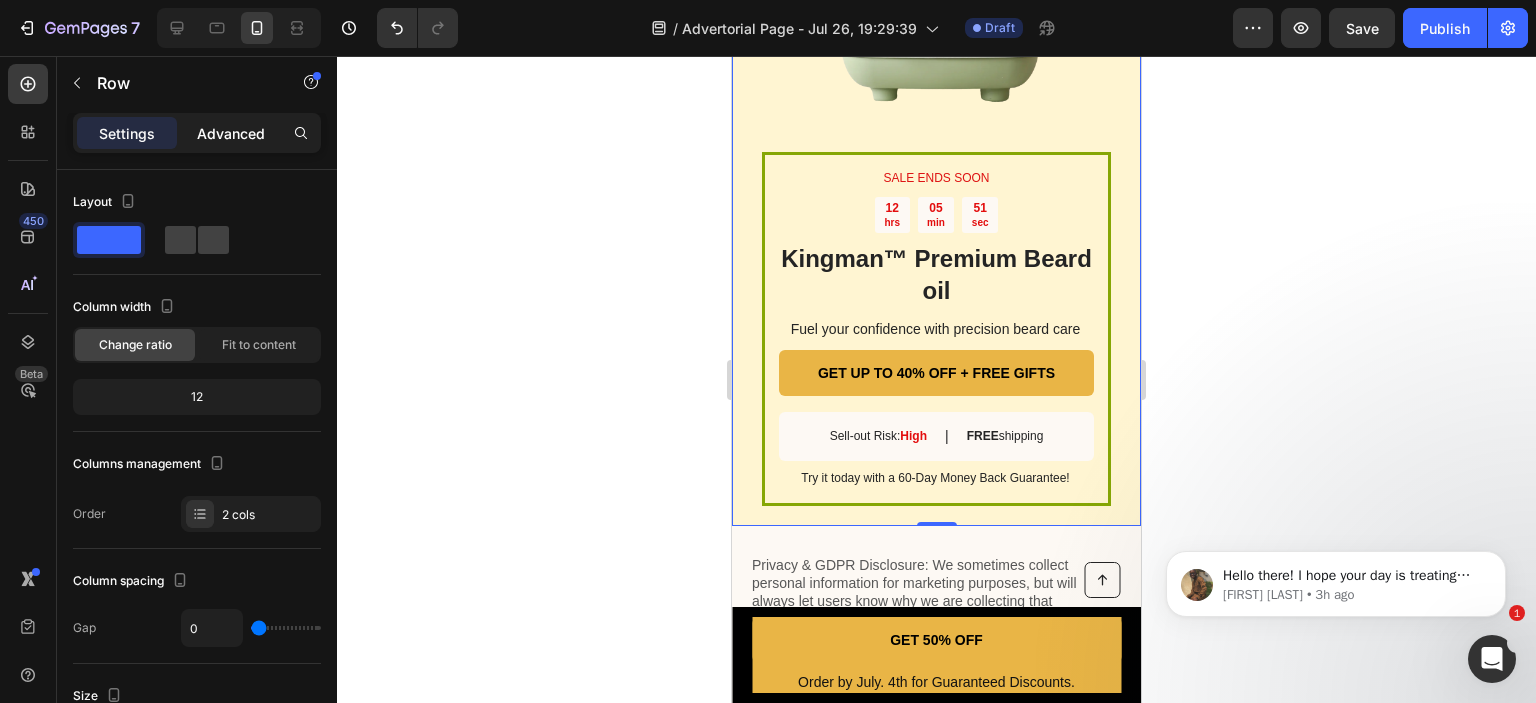click on "Advanced" 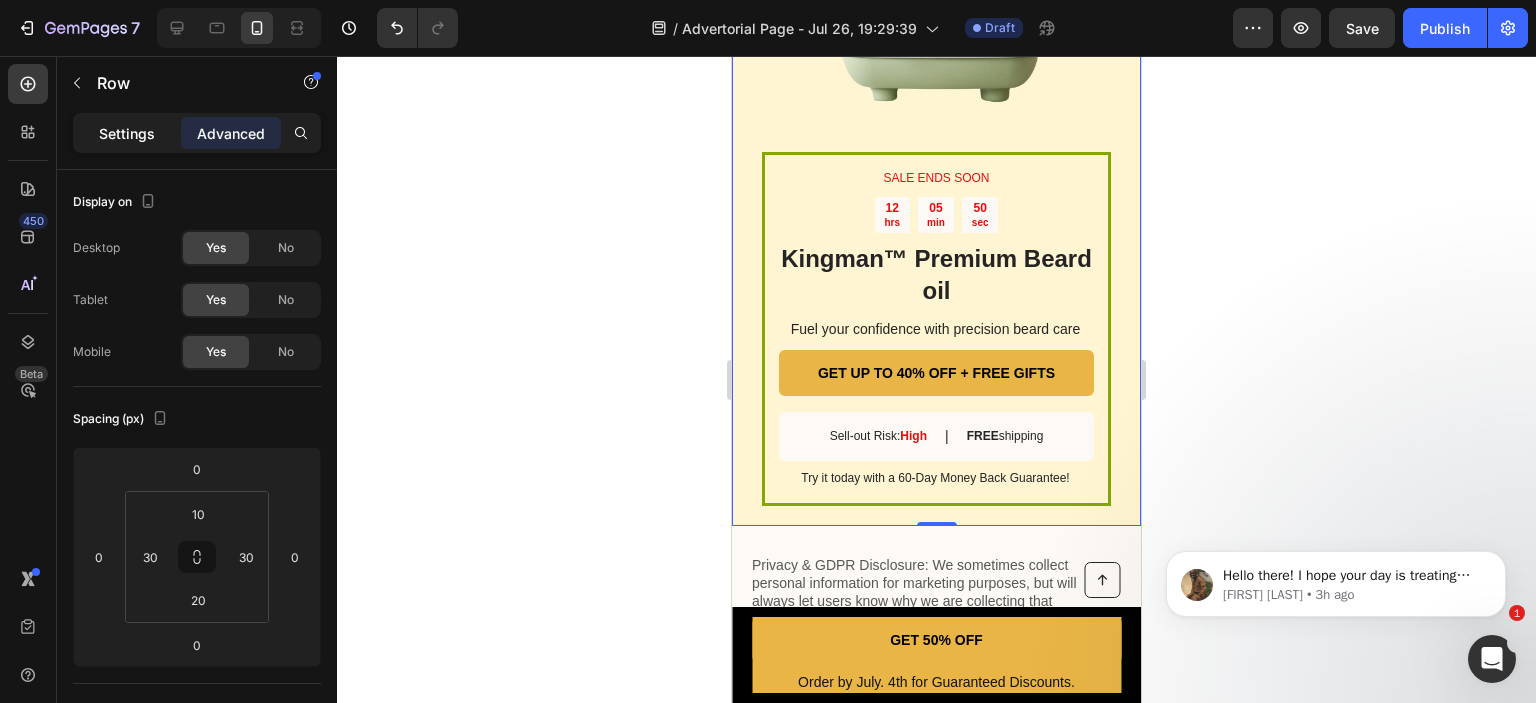 click on "Settings" at bounding box center (127, 133) 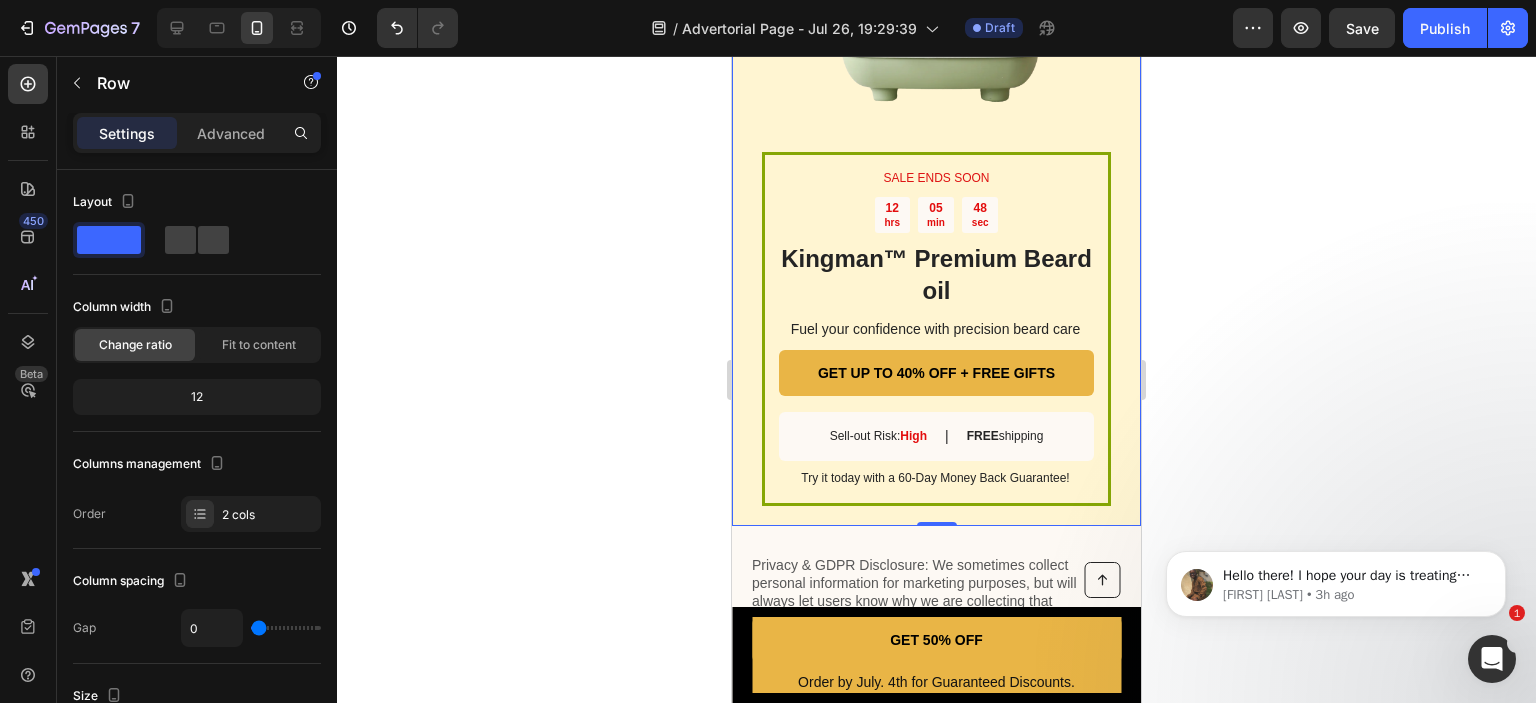 click on "SALE ENDS SOON Text Block 12 hrs 05 min 48 sec Countdown Timer Kingman ™ Premium Beard oil Heading Fuel your confidence with precision beard care Text Block GET UP TO 40% OFF + FREE GIFTS Button Sell-out Risk:  High Text Block | Text Block FREE  shipping Text Block Row Try it today with a 60-Day Money Back Guarantee! Text Block Row Image Row   0" at bounding box center [936, 162] 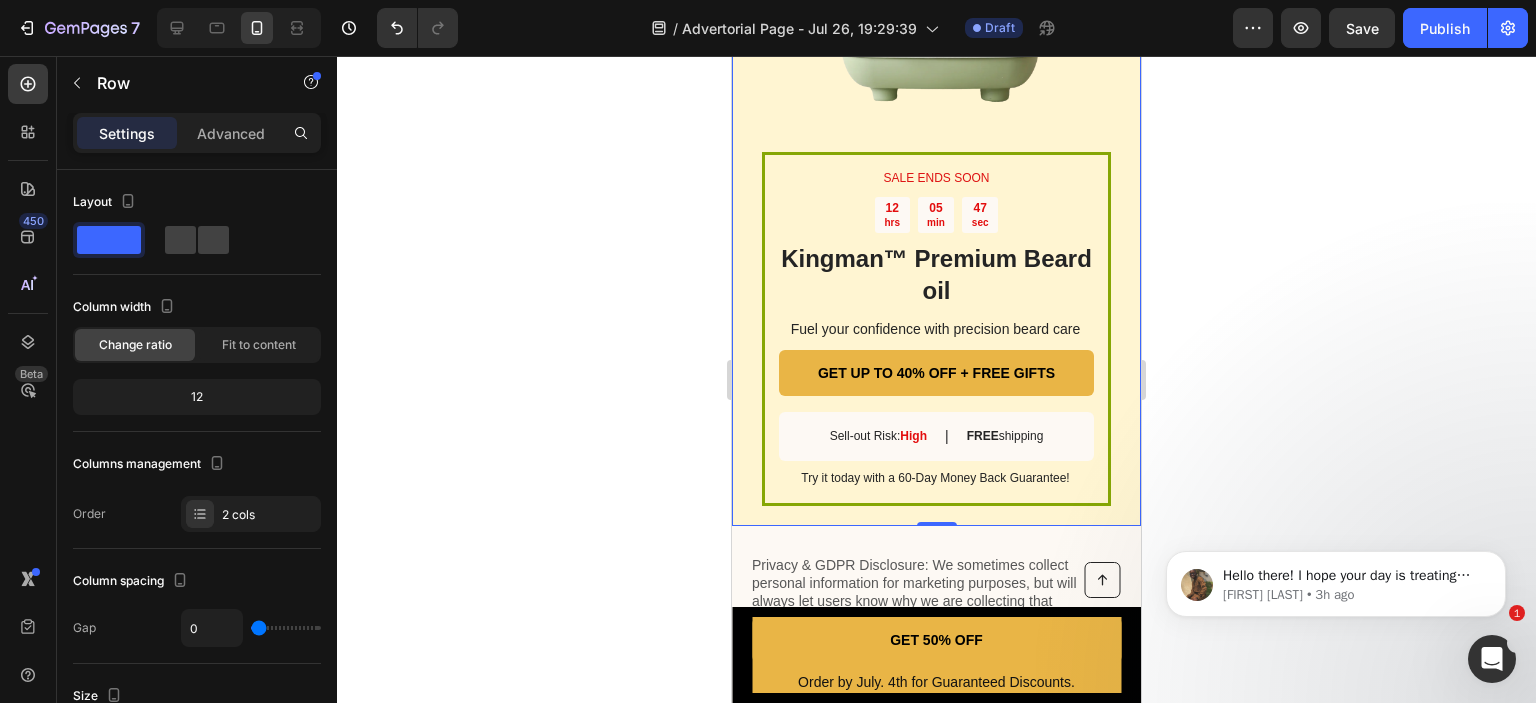 click 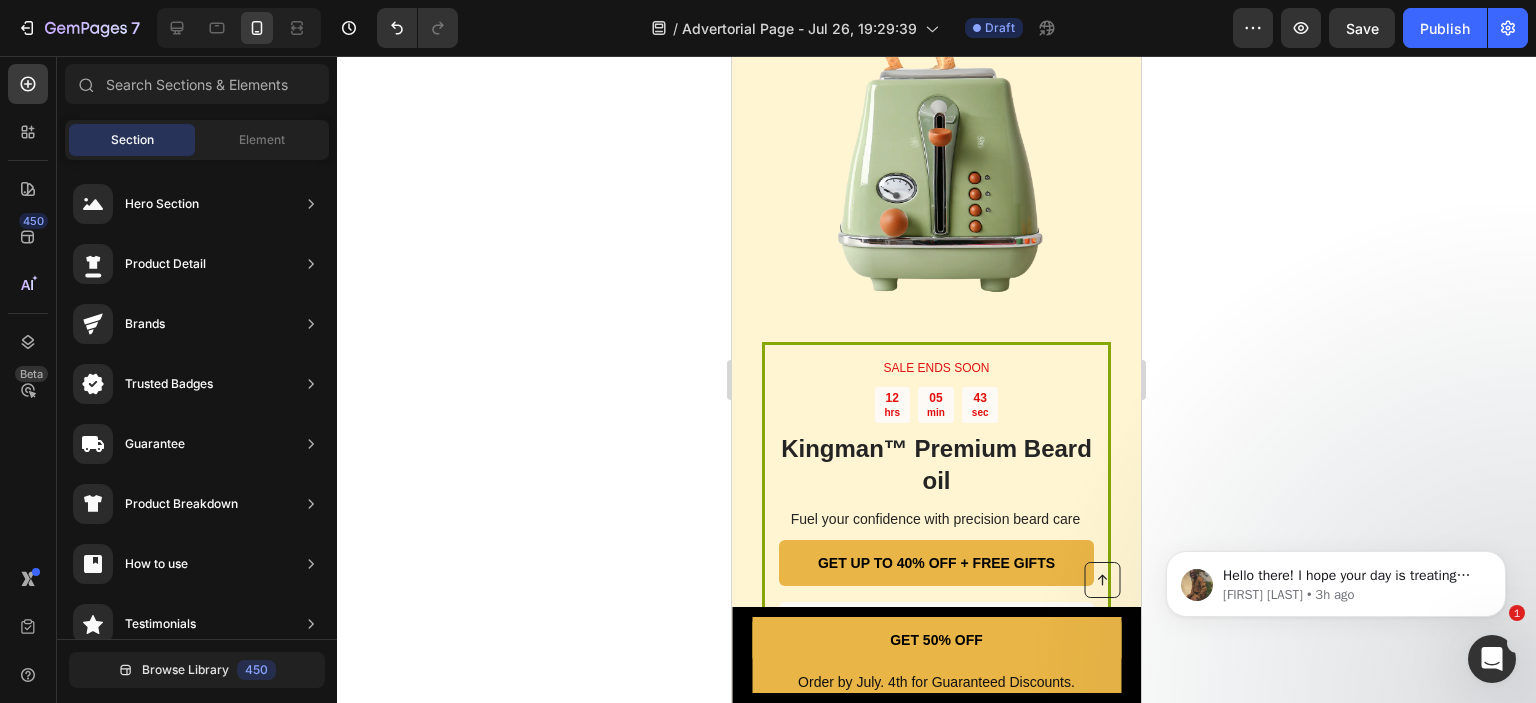 scroll, scrollTop: 3268, scrollLeft: 0, axis: vertical 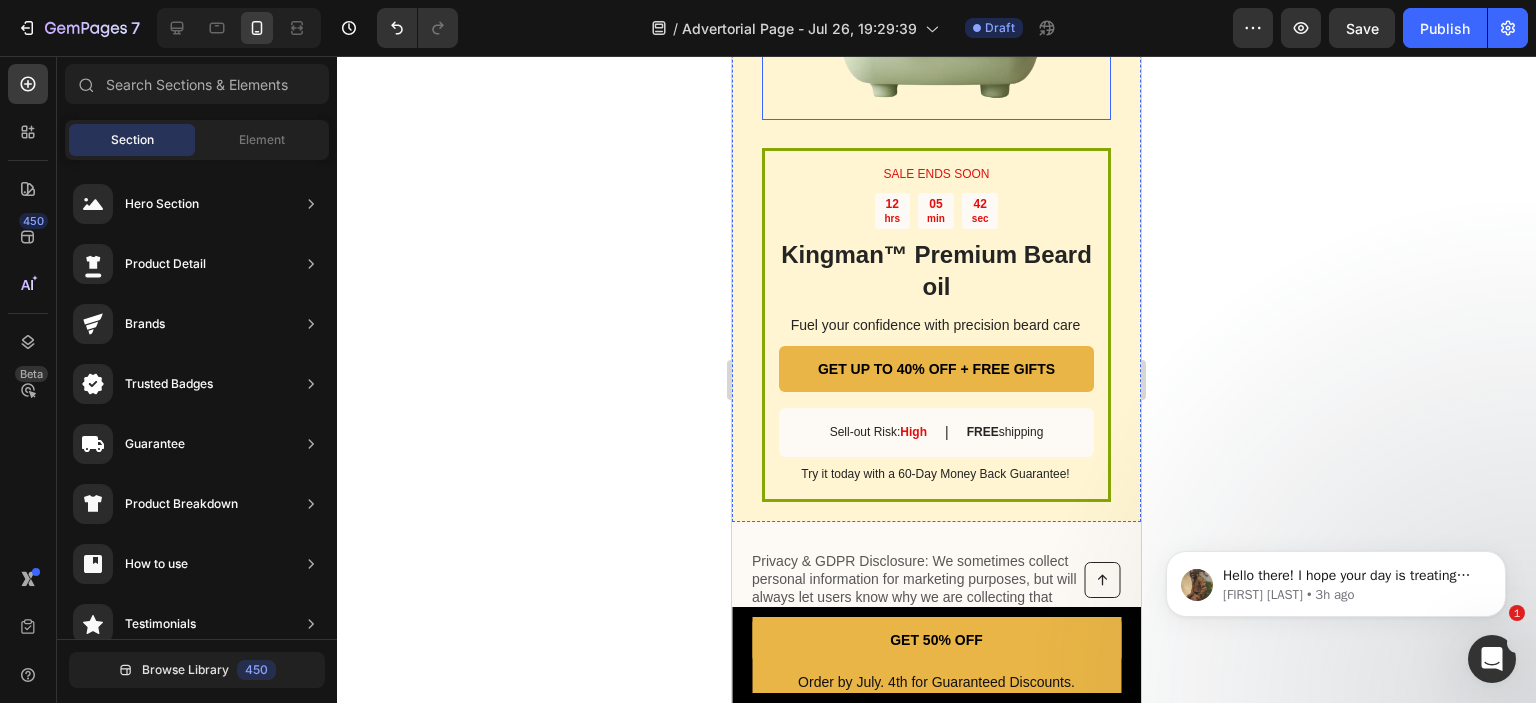 click at bounding box center (936, -38) 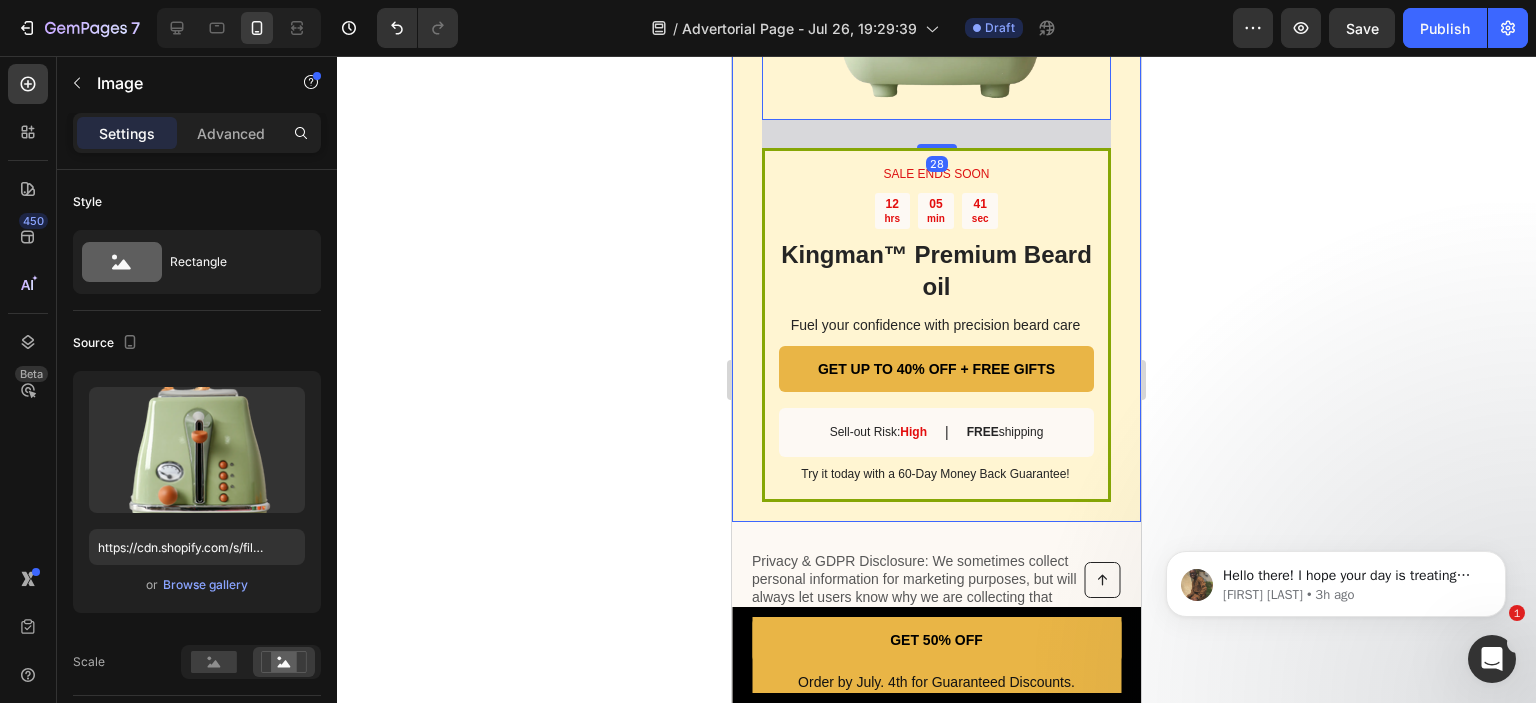 click on "SALE ENDS SOON Text Block 12 hrs 05 min 41 sec Countdown Timer Kingman ™ Premium Beard oil Heading Fuel your confidence with precision beard care Text Block GET UP TO 40% OFF + FREE GIFTS Button Sell-out Risk:  High Text Block | Text Block FREE  shipping Text Block Row Try it today with a 60-Day Money Back Guarantee! Text Block Row Image   28 Row" at bounding box center [936, 158] 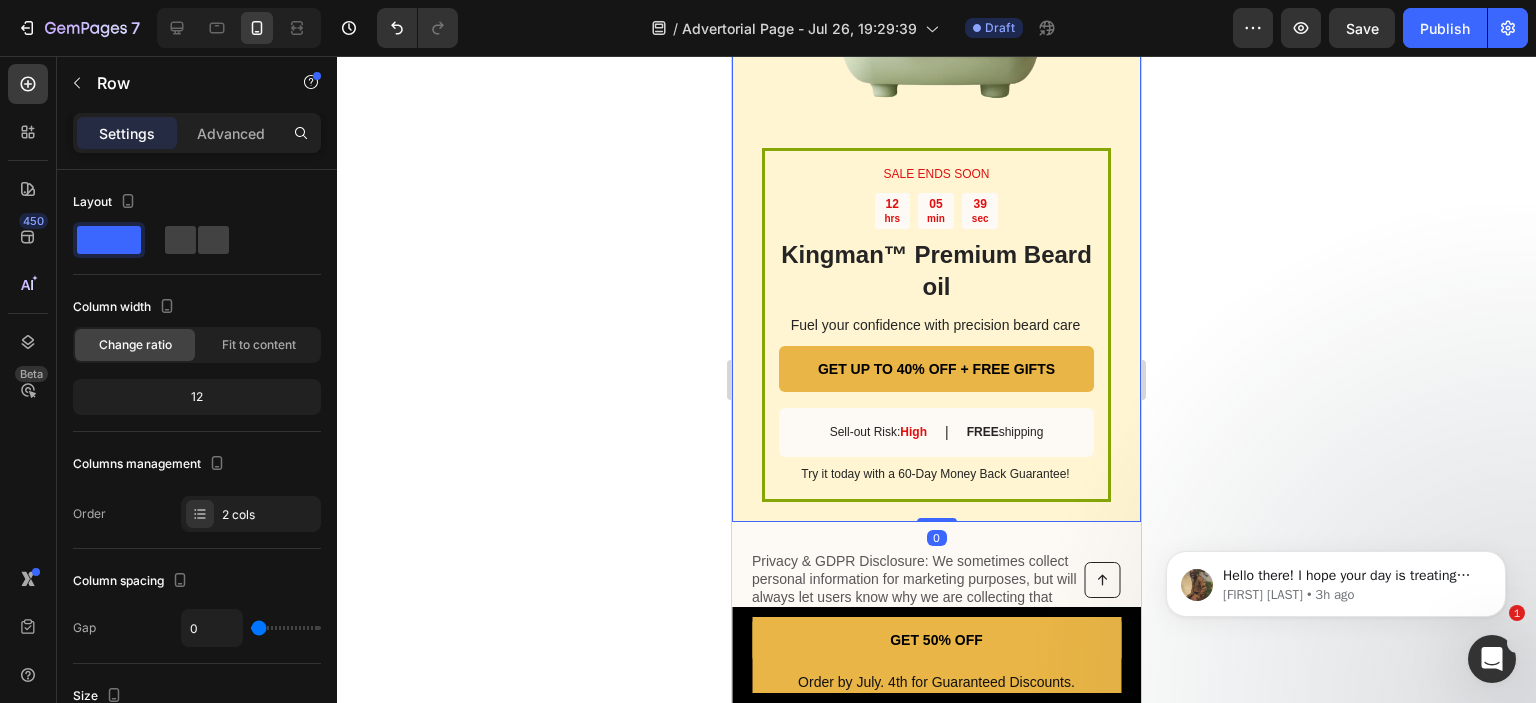 click on "SALE ENDS SOON Text Block 12 hrs 05 min 39 sec Countdown Timer Kingman ™ Premium Beard oil Heading Fuel your confidence with precision beard care Text Block GET UP TO 40% OFF + FREE GIFTS Button Sell-out Risk:  High Text Block | Text Block FREE  shipping Text Block Row Try it today with a 60-Day Money Back Guarantee! Text Block Row Image Row   0" at bounding box center (936, 158) 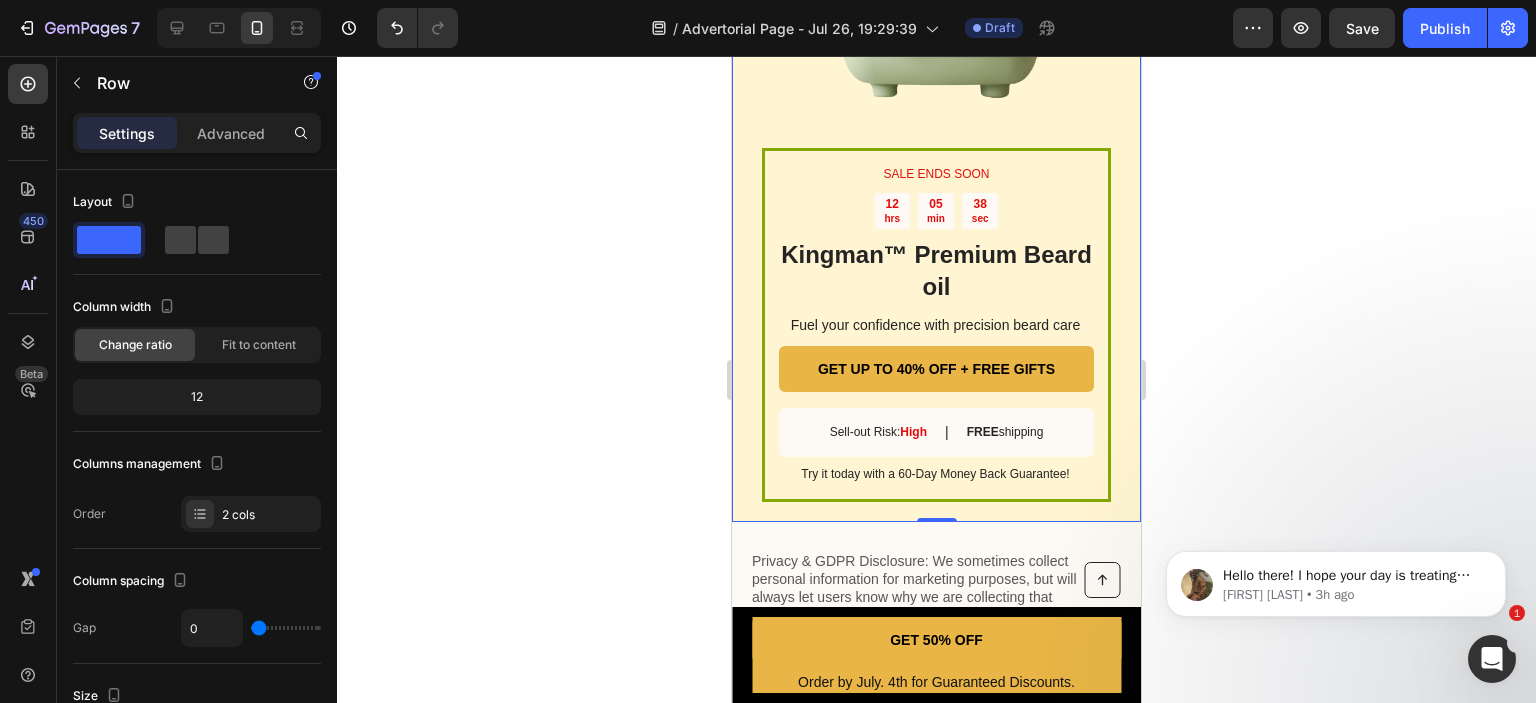 click on "SALE ENDS SOON Text Block 12 hrs 05 min 38 sec Countdown Timer Kingman ™ Premium Beard oil Heading Fuel your confidence with precision beard care Text Block GET UP TO 40% OFF + FREE GIFTS Button Sell-out Risk:  High Text Block | Text Block FREE  shipping Text Block Row Try it today with a 60-Day Money Back Guarantee! Text Block Row Image Row   0" at bounding box center [936, 158] 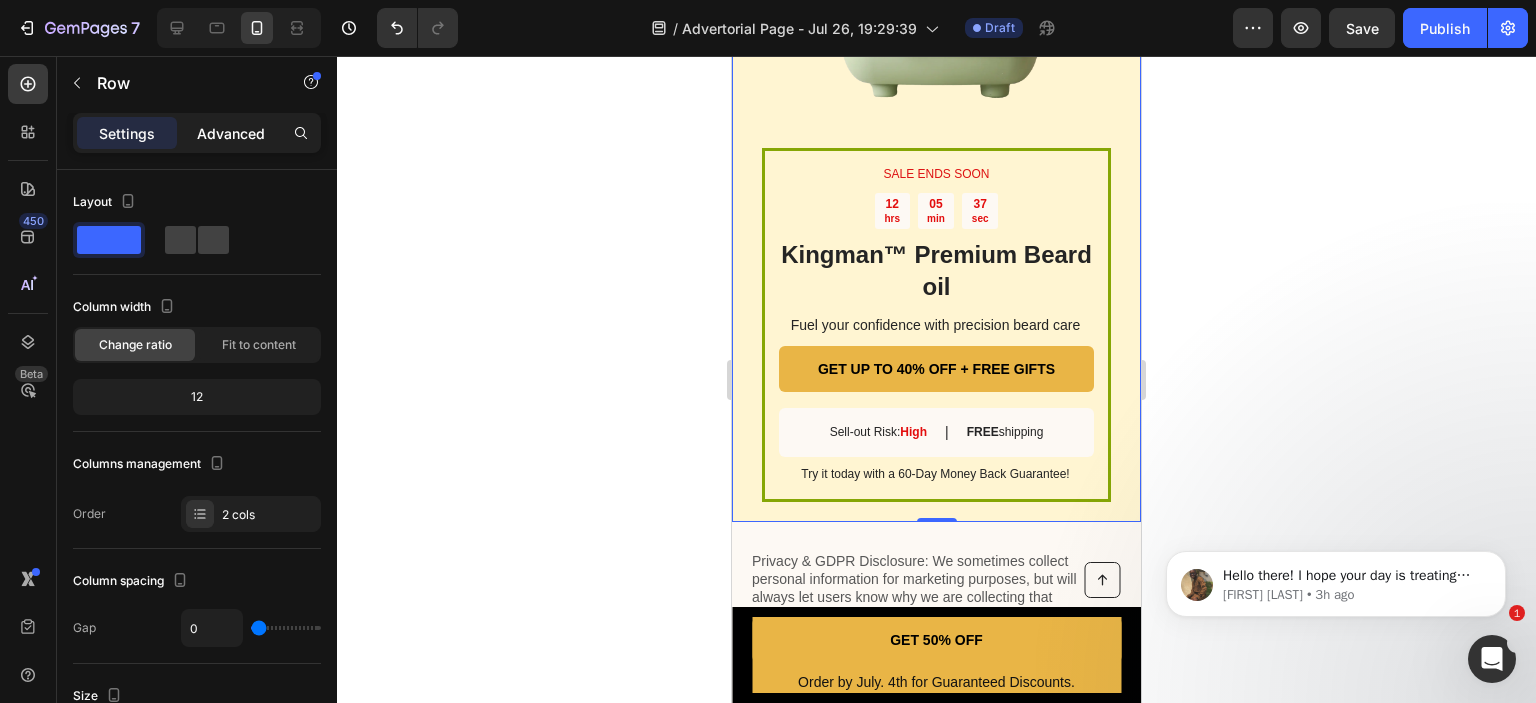 click on "Advanced" at bounding box center [231, 133] 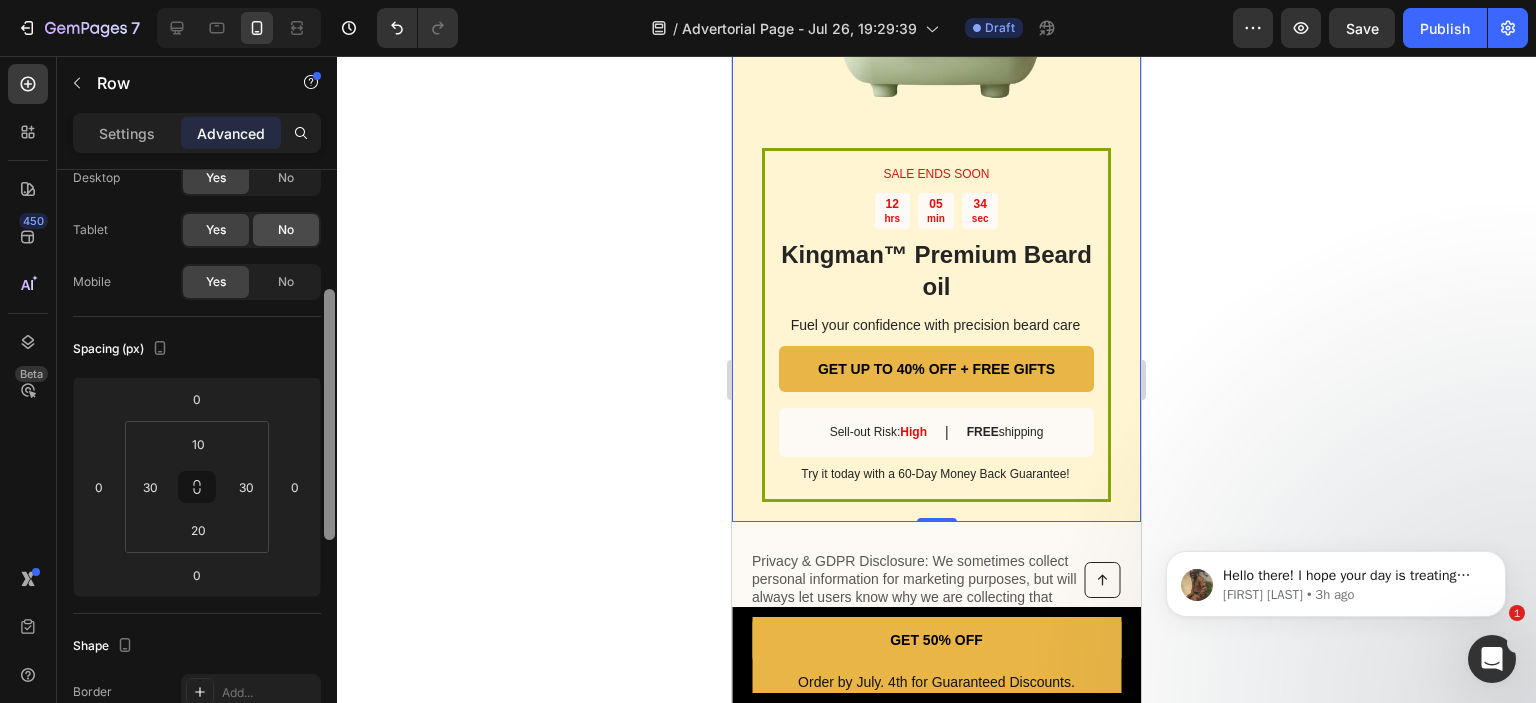 drag, startPoint x: 330, startPoint y: 267, endPoint x: 310, endPoint y: 244, distance: 30.479502 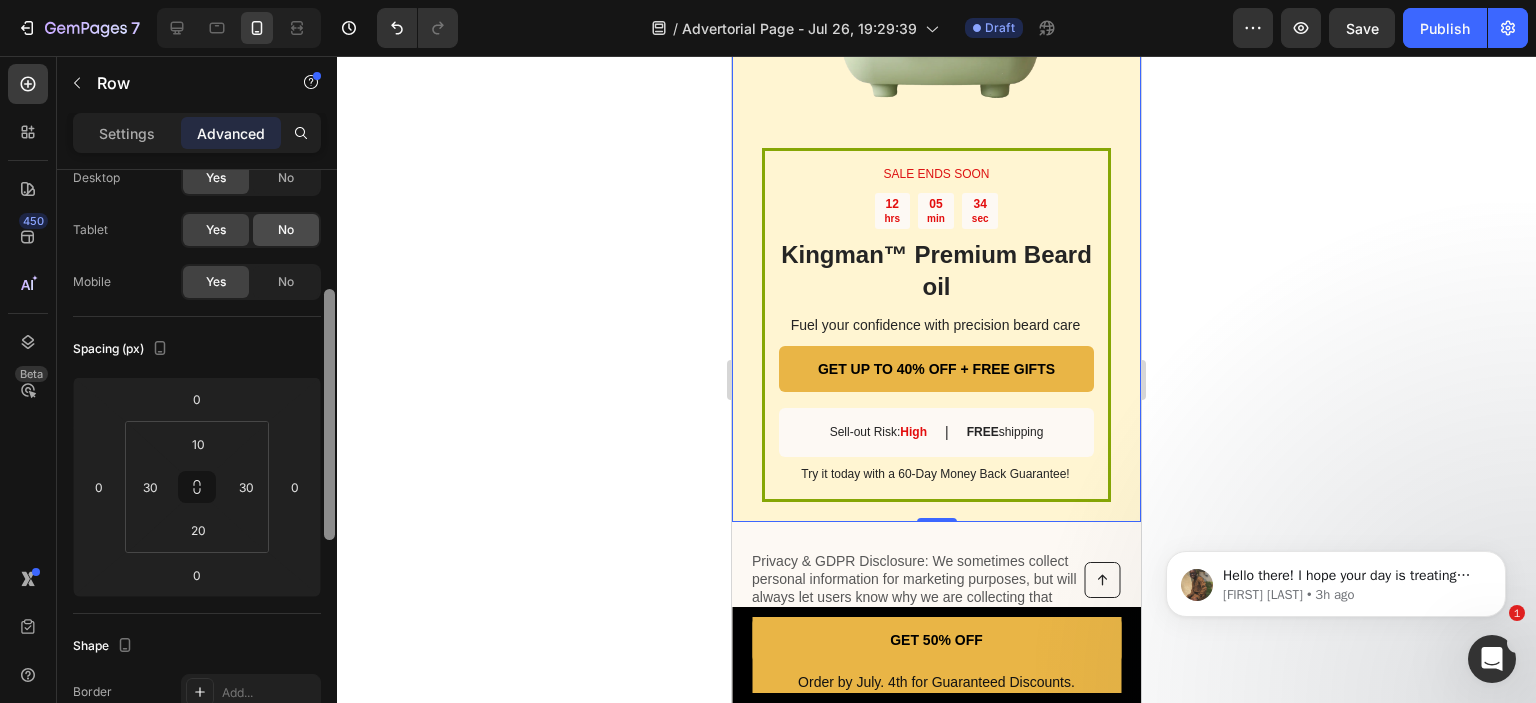 click on "Display on Desktop Yes No Tablet Yes No Mobile Yes No Spacing (px) 0 0 0 0 10 30 20 30 Shape Border Add... Corner Add... Shadow Add... Position Static Opacity 100% Animation Upgrade to Build plan  to unlock Animation & other premium features. Interaction Upgrade to Optimize plan  to unlock Interaction & other premium features. CSS class Delete element" at bounding box center [197, 465] 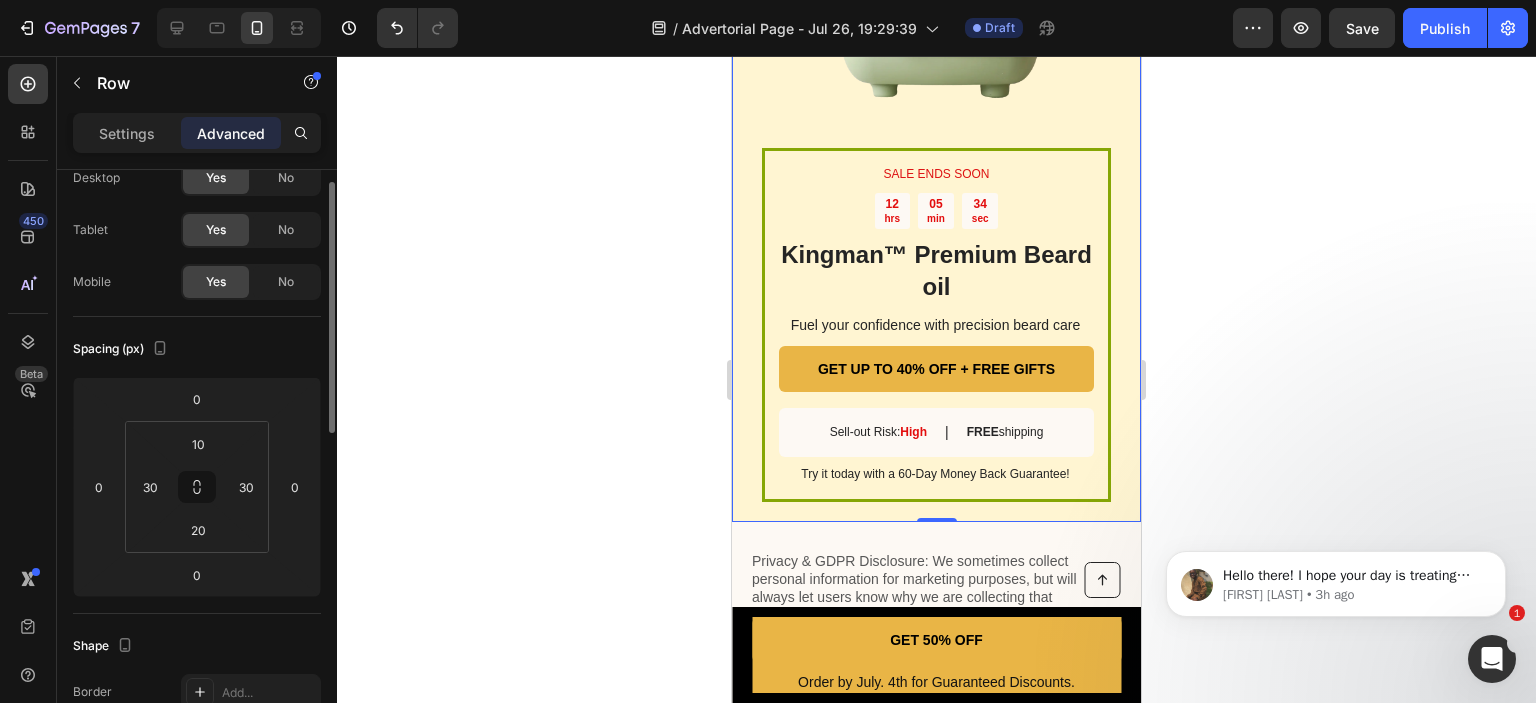 scroll, scrollTop: 58, scrollLeft: 0, axis: vertical 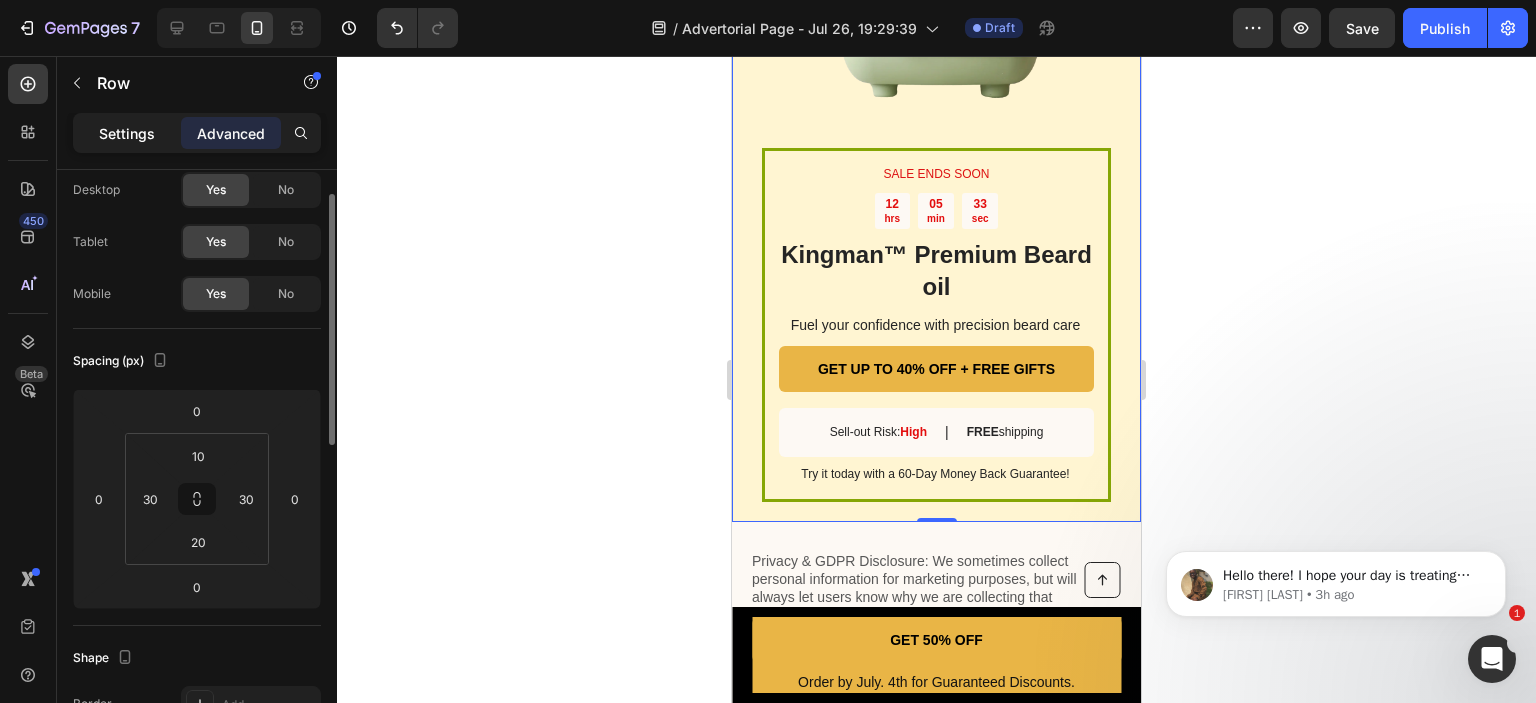 click on "Settings" 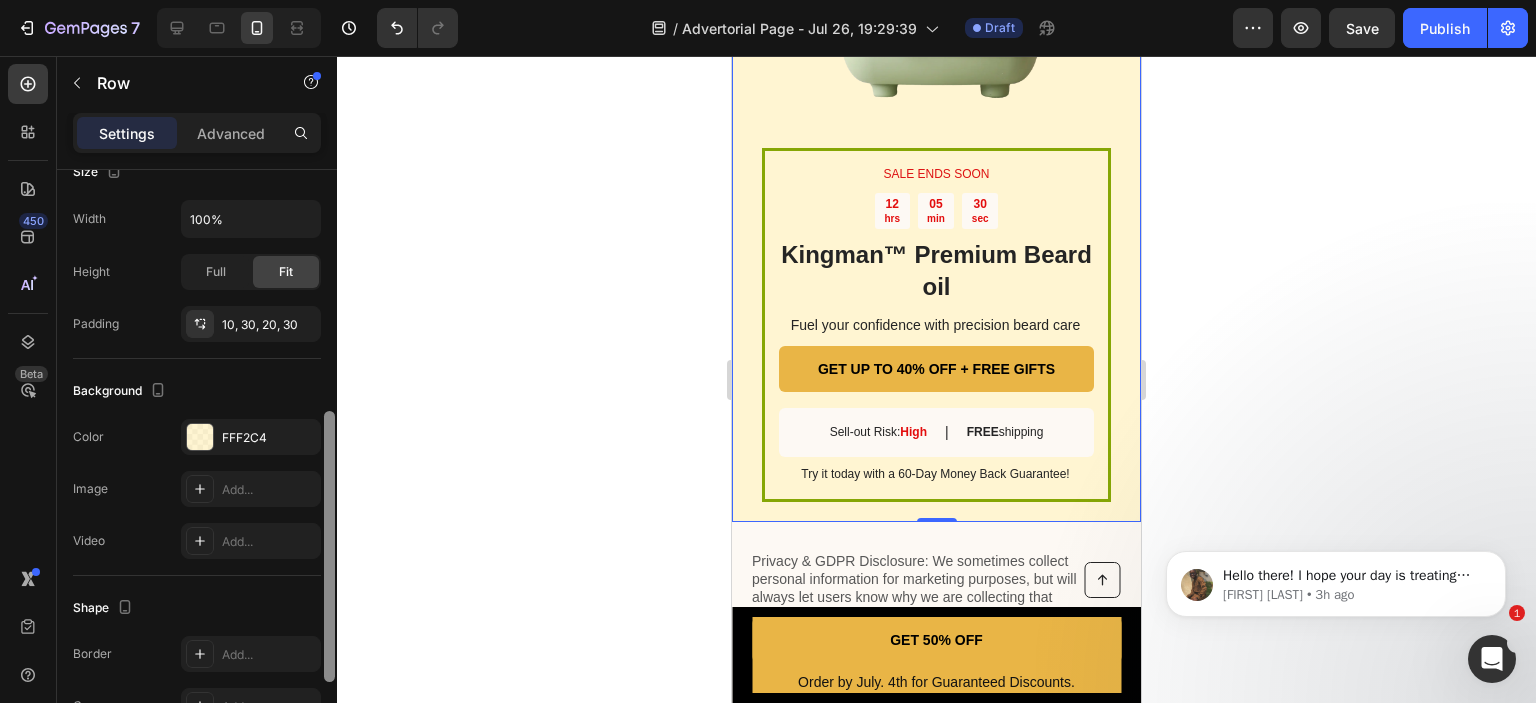 scroll, scrollTop: 526, scrollLeft: 0, axis: vertical 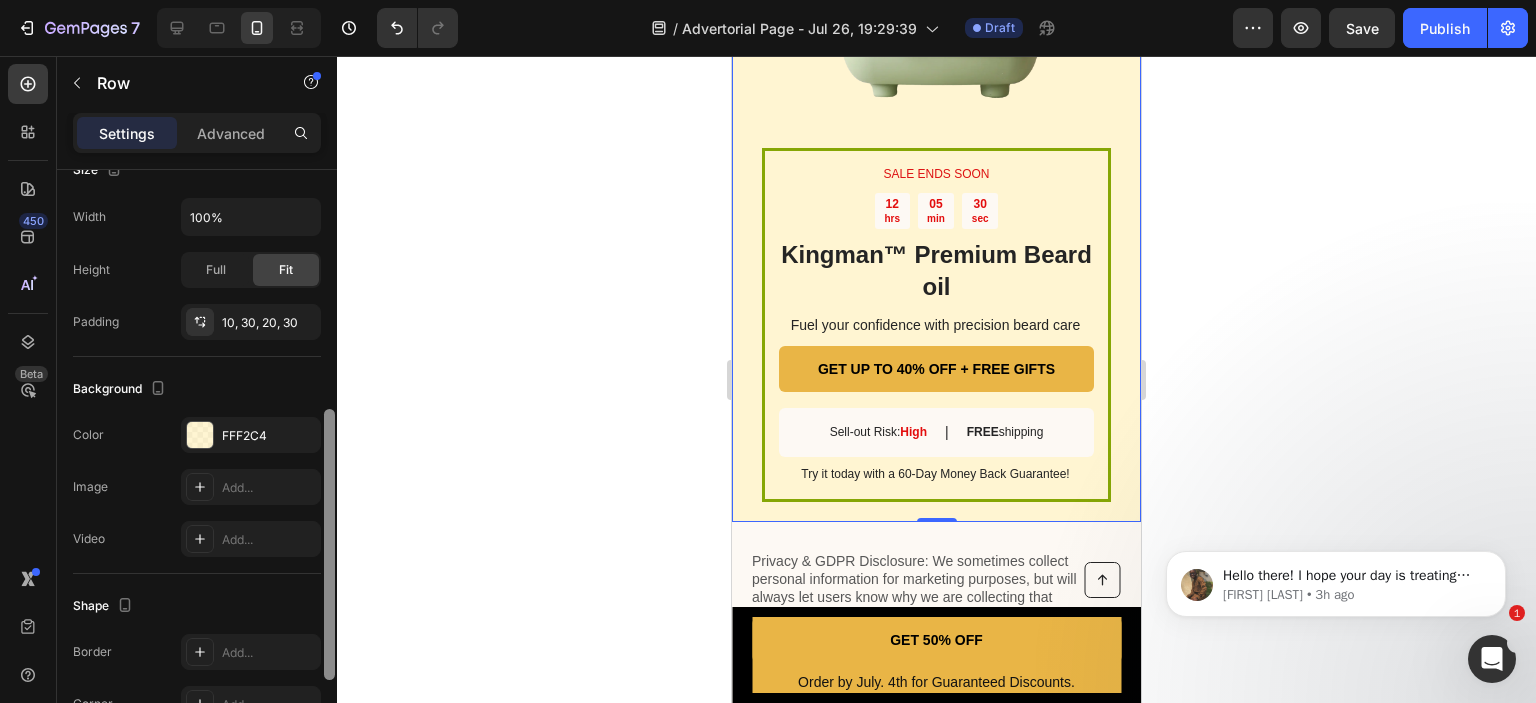 drag, startPoint x: 332, startPoint y: 328, endPoint x: 333, endPoint y: 544, distance: 216.00232 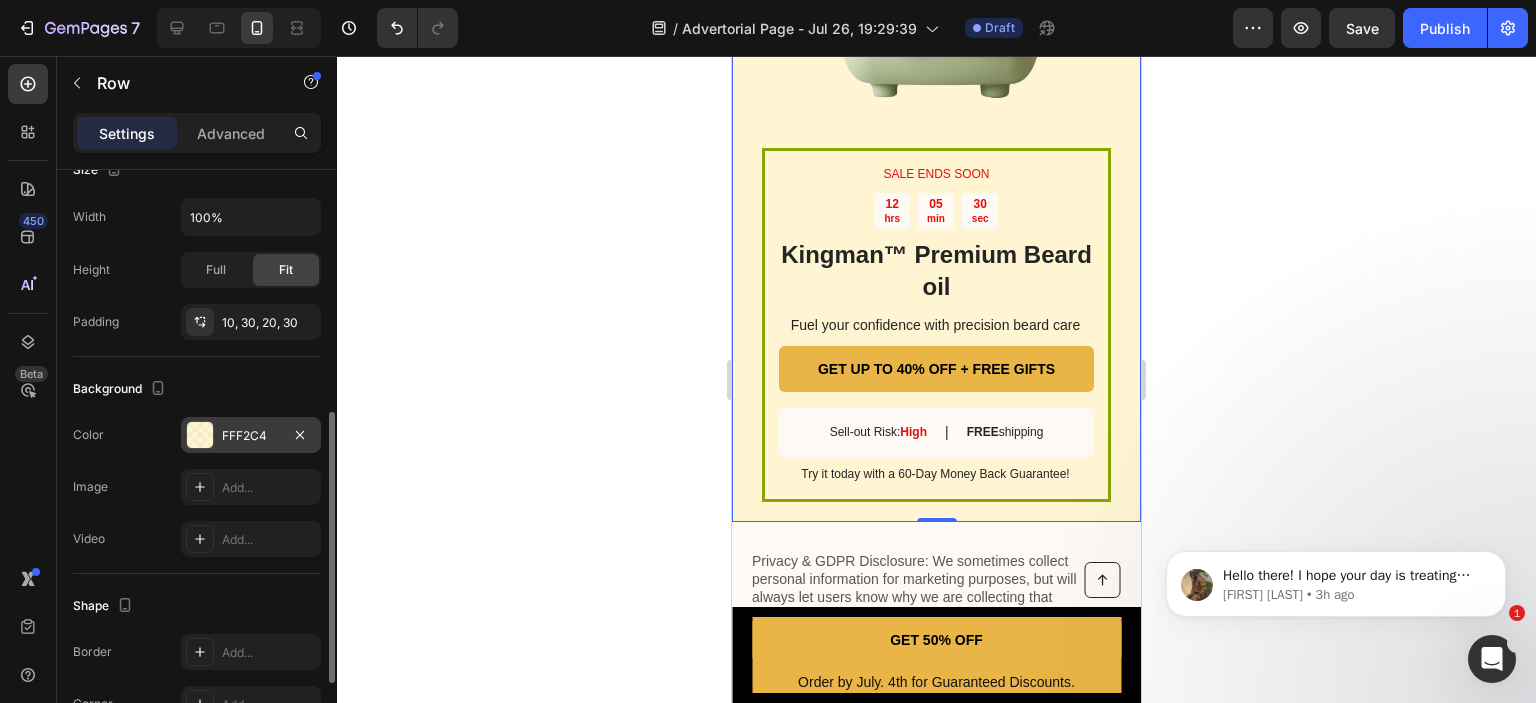 click at bounding box center [200, 435] 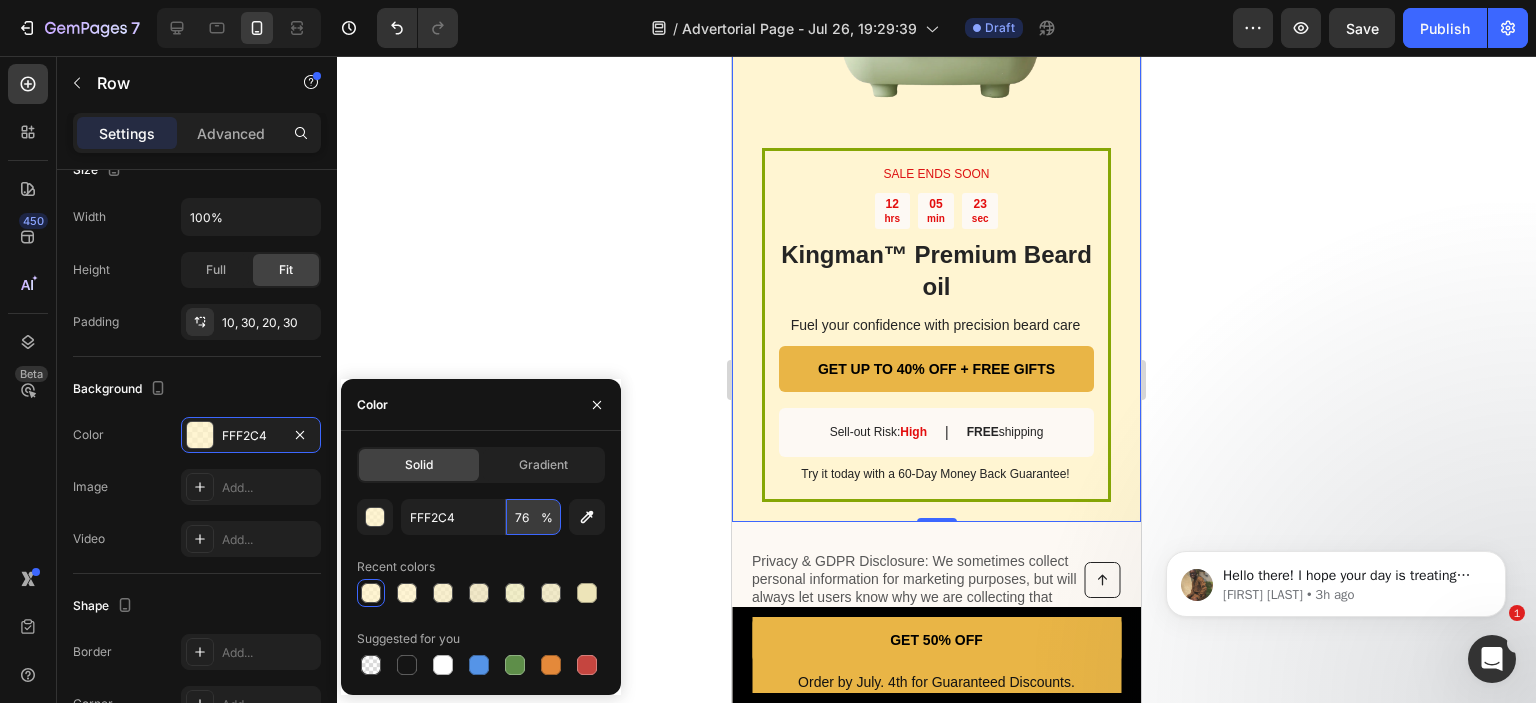 click on "76" at bounding box center (533, 517) 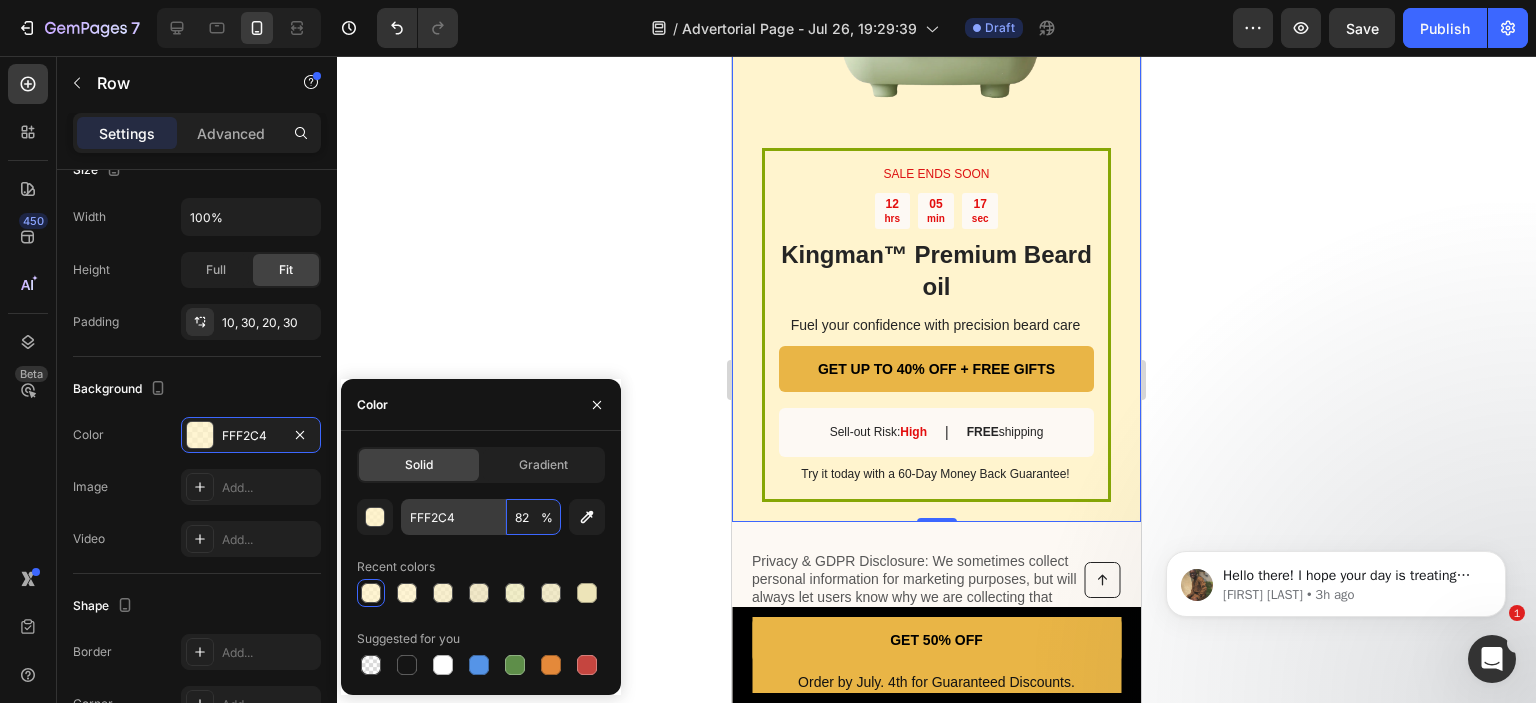type on "82" 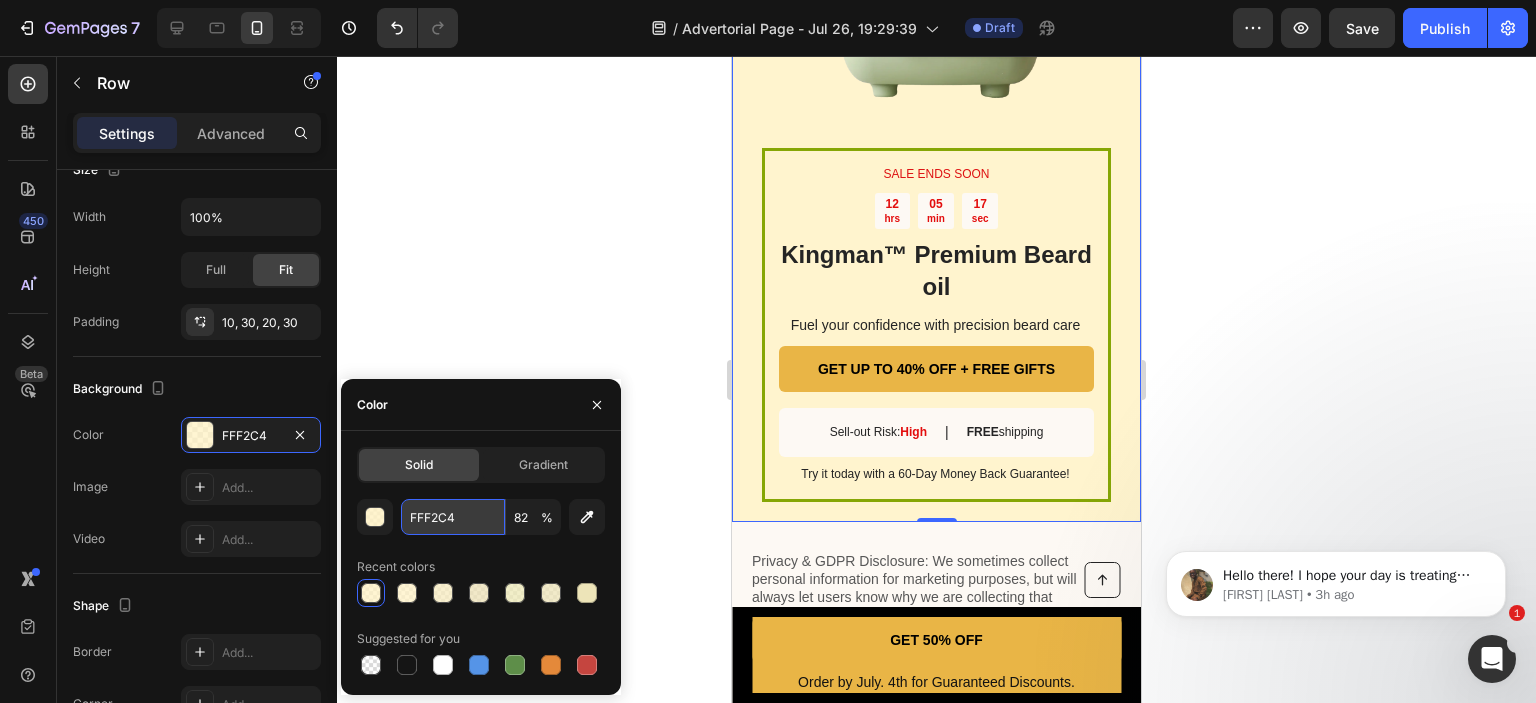 click on "FFF2C4" at bounding box center (453, 517) 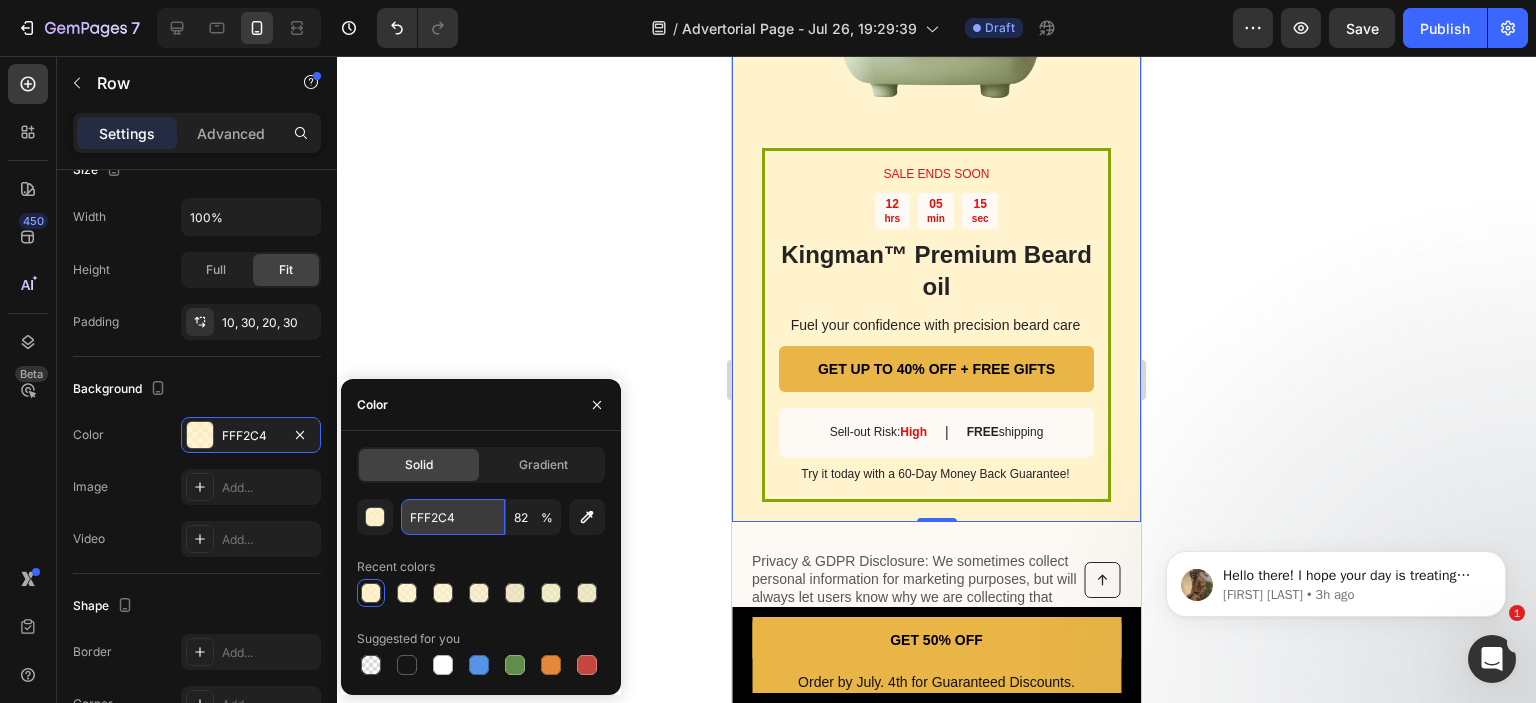 click on "FFF2C4" at bounding box center (453, 517) 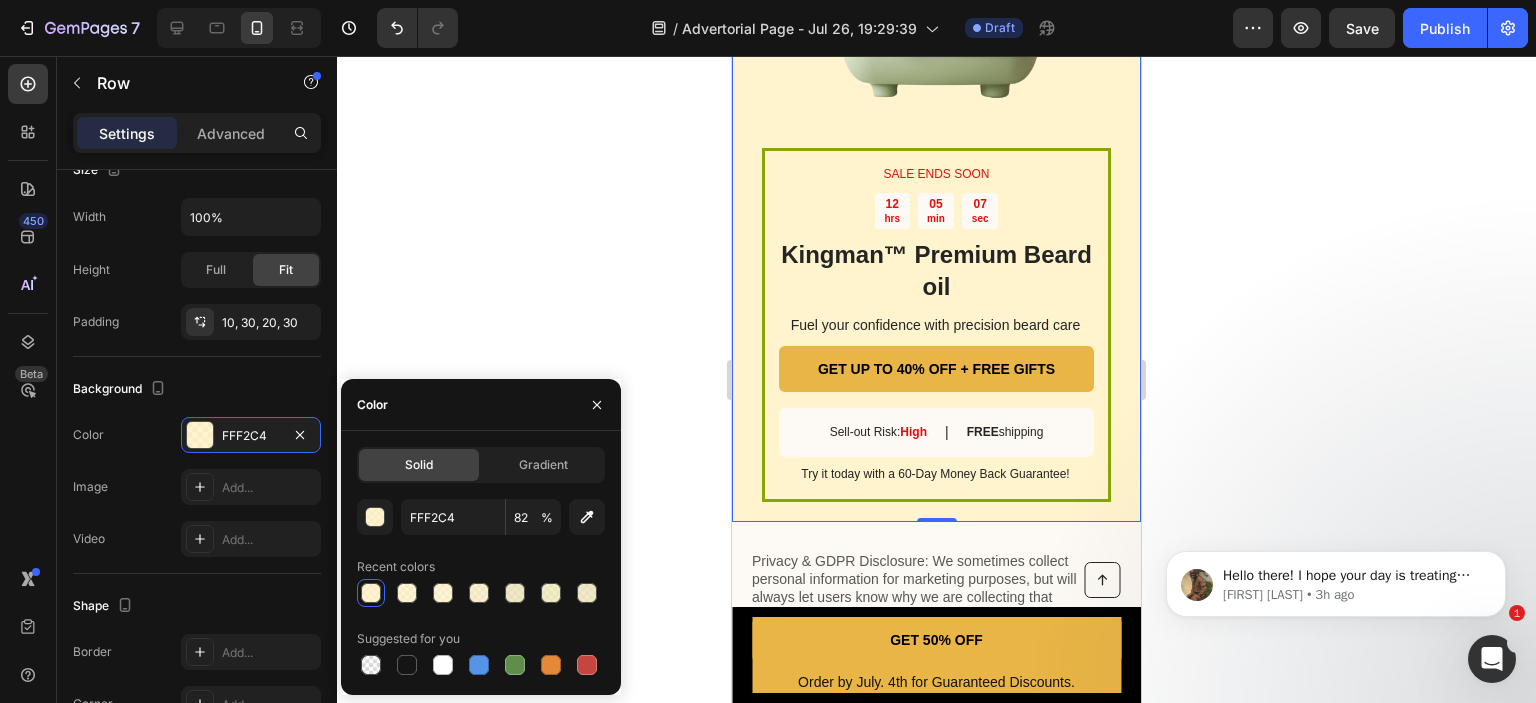 click 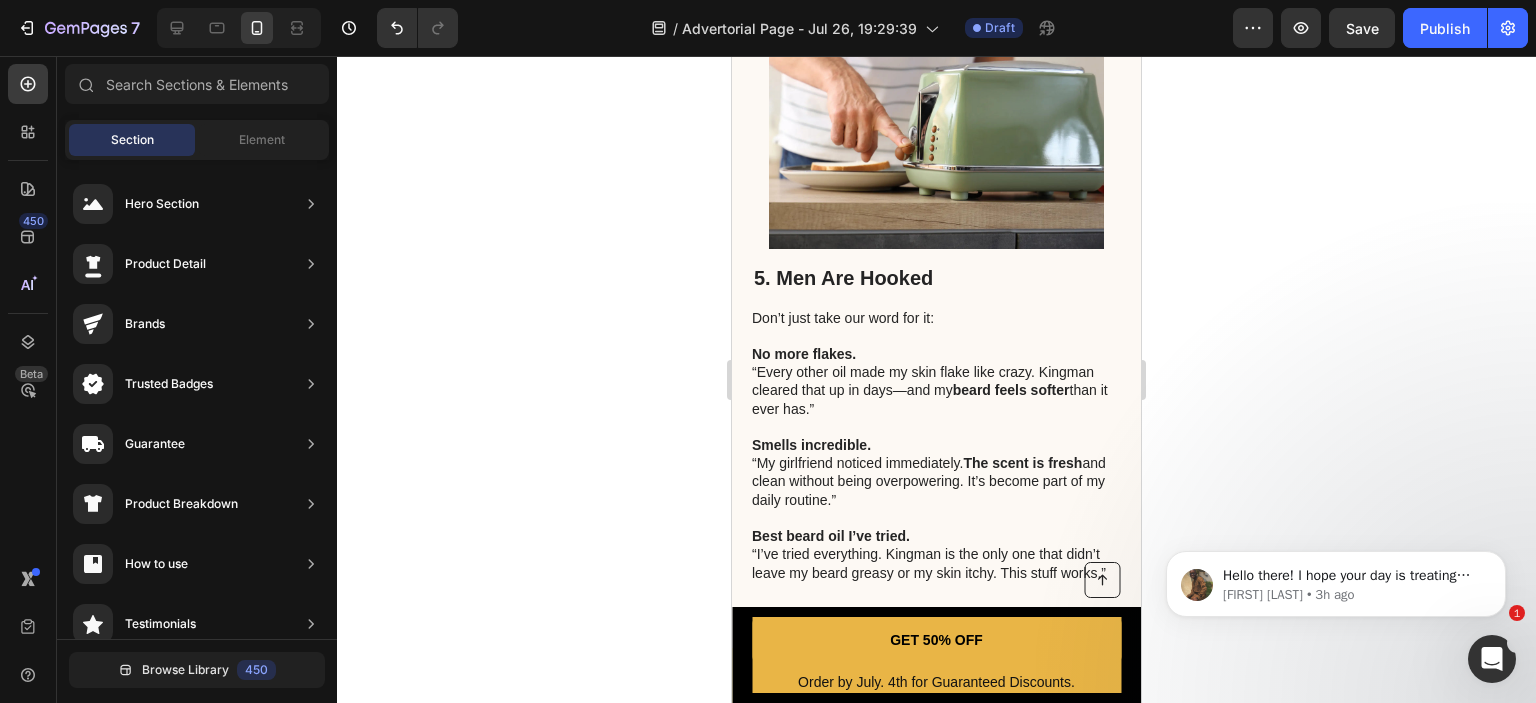 scroll, scrollTop: 2213, scrollLeft: 0, axis: vertical 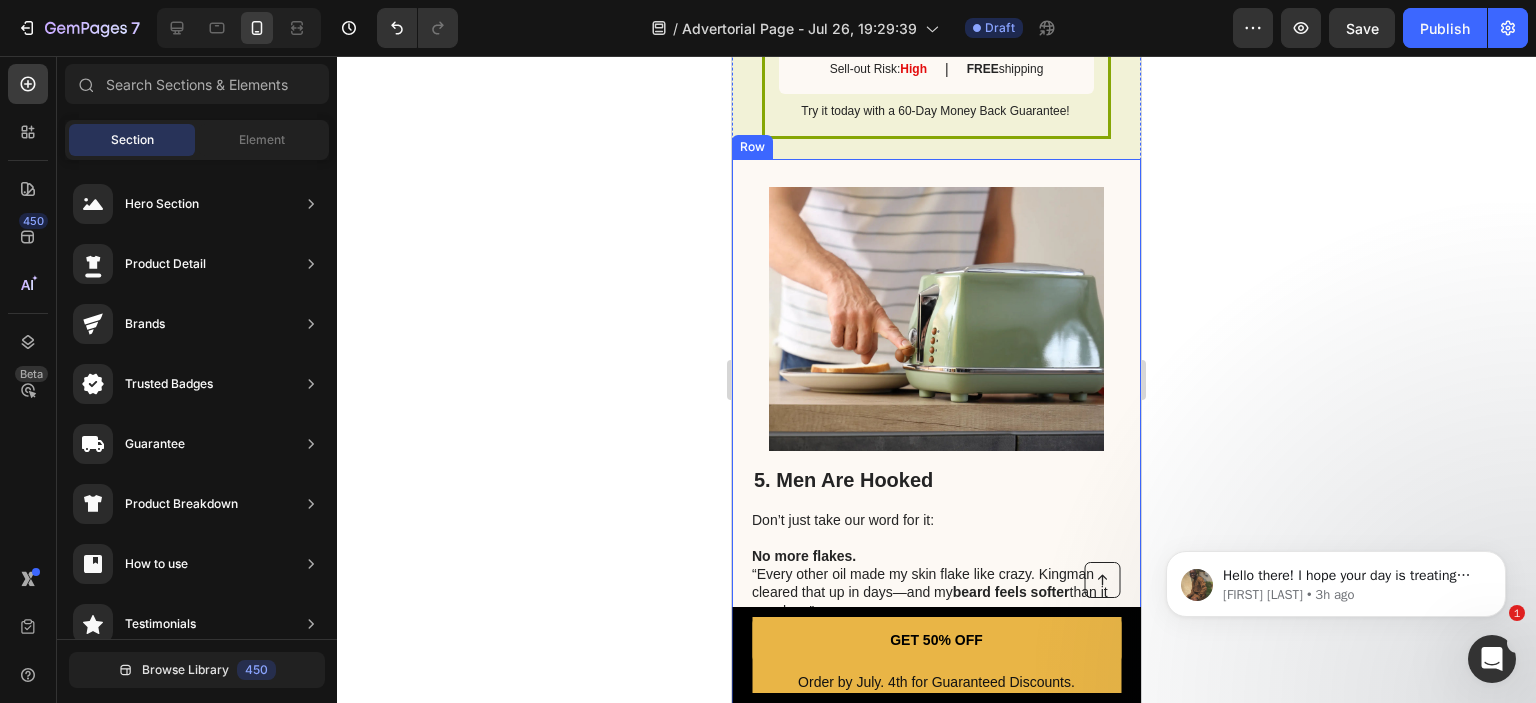 click on "5. Men Are Hooked Heading Don’t just take our word for it:   No more flakes. “Every other oil made my skin flake like crazy. Kingman cleared that up in days—and my  beard feels softer  than it ever has.”   Smells incredible. “My girlfriend noticed immediately.  The scent is fresh  and clean without being overpowering. It’s become part of my daily routine.”   Best beard oil I’ve tried. “I’ve tried everything. Kingman is the only one that didn’t leave my beard greasy or my skin itchy. This stuff works.”   Text Block Image Row" at bounding box center (936, 504) 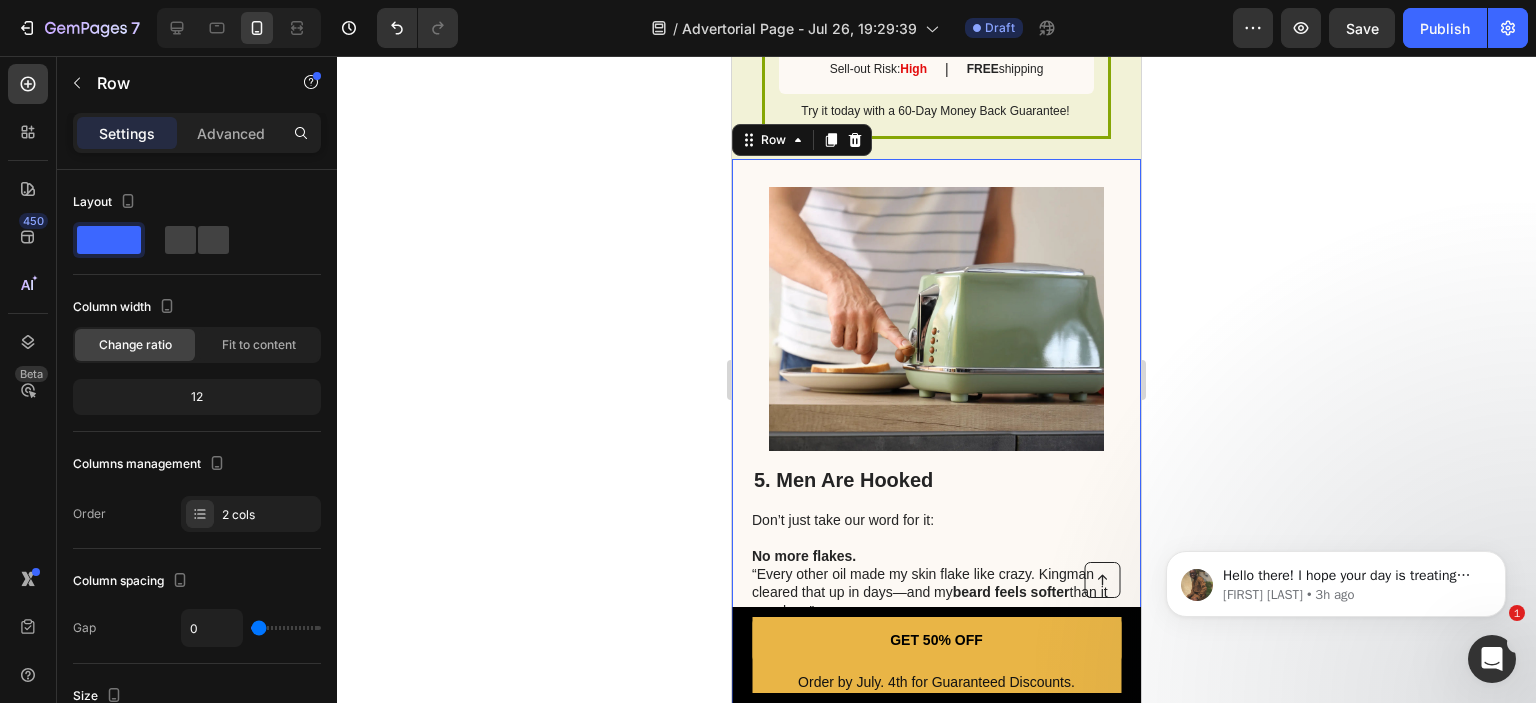 click on "5. Men Are Hooked Heading Don’t just take our word for it:   No more flakes. “Every other oil made my skin flake like crazy. Kingman cleared that up in days—and my  beard feels softer  than it ever has.”   Smells incredible. “My girlfriend noticed immediately.  The scent is fresh  and clean without being overpowering. It’s become part of my daily routine.”   Best beard oil I’ve tried. “I’ve tried everything. Kingman is the only one that didn’t leave my beard greasy or my skin itchy. This stuff works.”   Text Block Image Row   0" at bounding box center [936, 504] 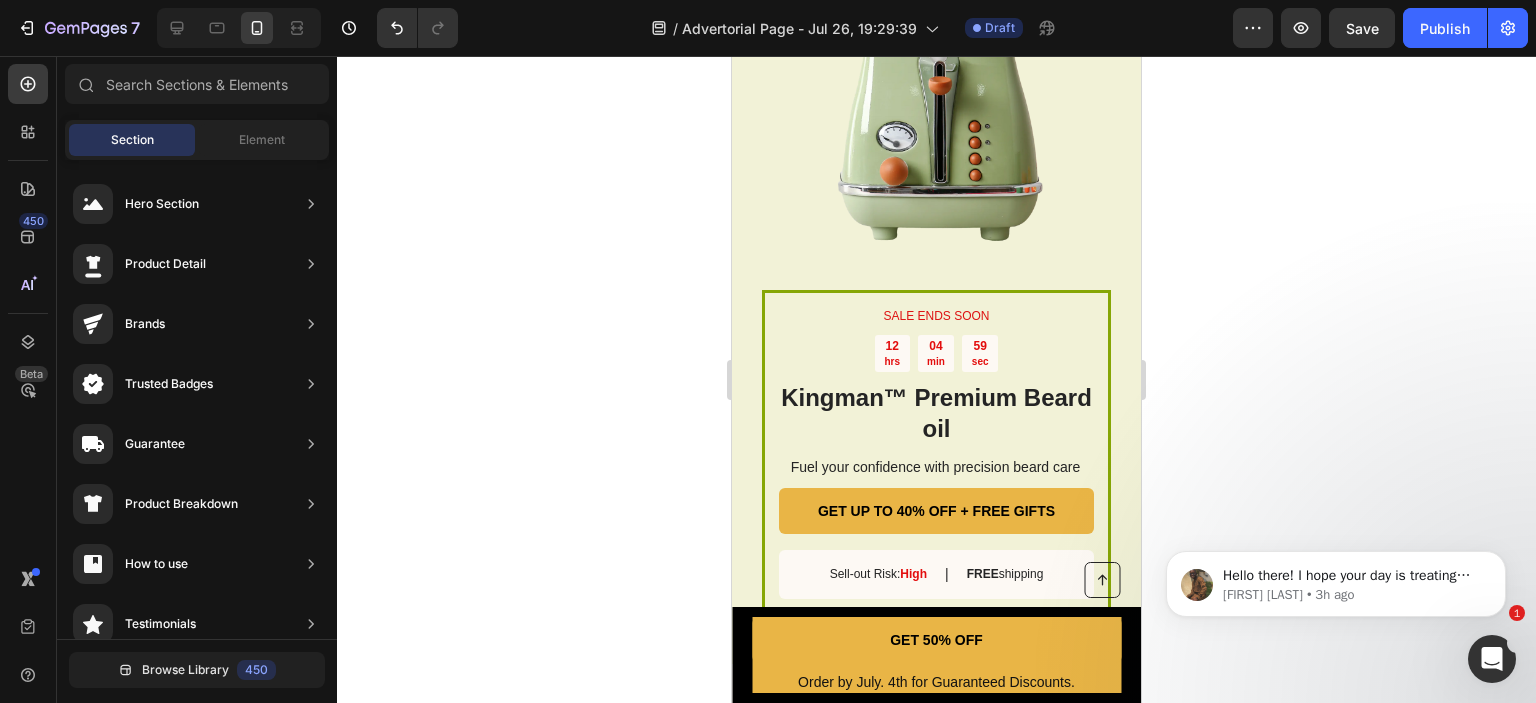 scroll, scrollTop: 1688, scrollLeft: 0, axis: vertical 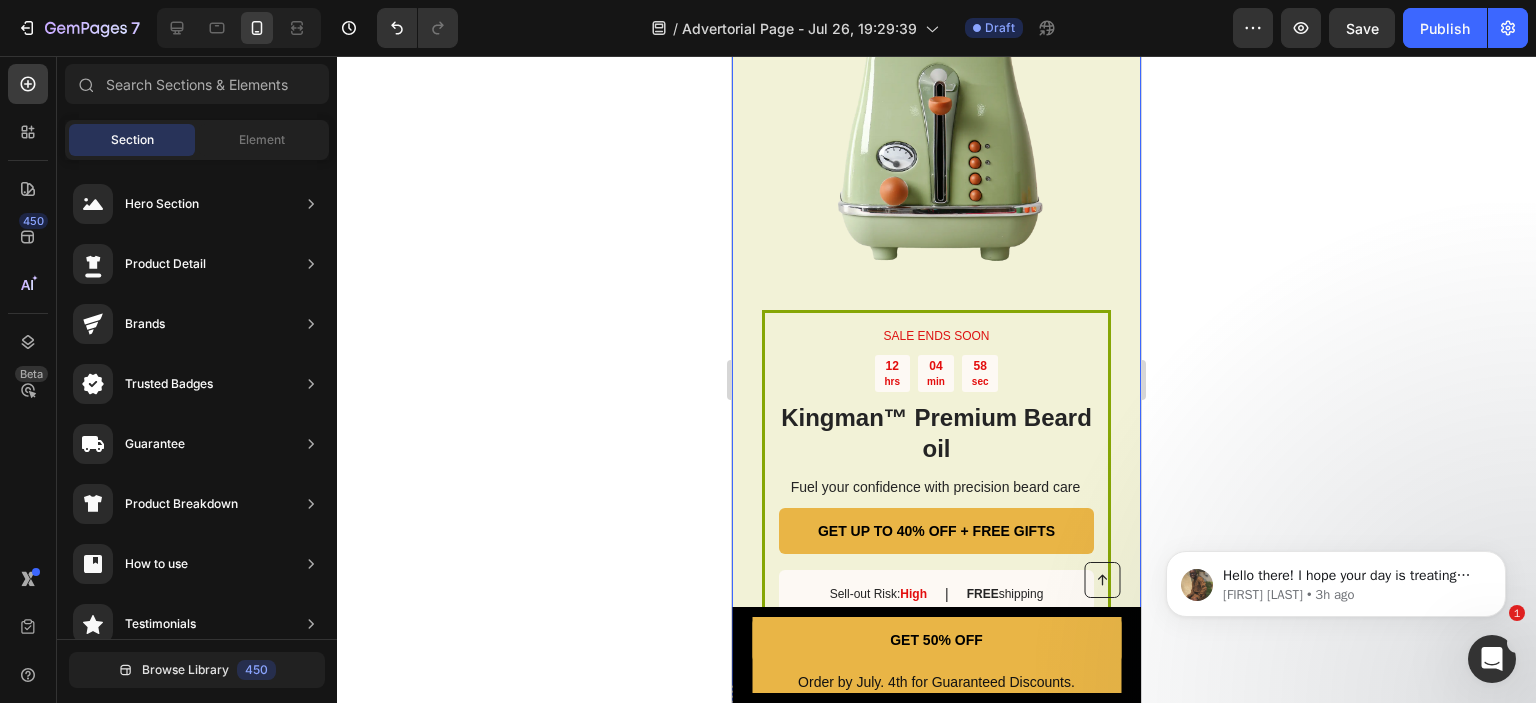click on "SALE ENDS SOON Text Block 12 hrs 04 min 58 sec Countdown Timer Kingman ™ Premium Beard oil Heading Fuel your confidence with precision beard care Text Block GET UP TO 40% OFF + FREE GIFTS Button Sell-out Risk:  High Text Block | Text Block FREE  shipping Text Block Row Try it today with a 60-Day Money Back Guarantee! Text Block Row Image Row" at bounding box center [936, 320] 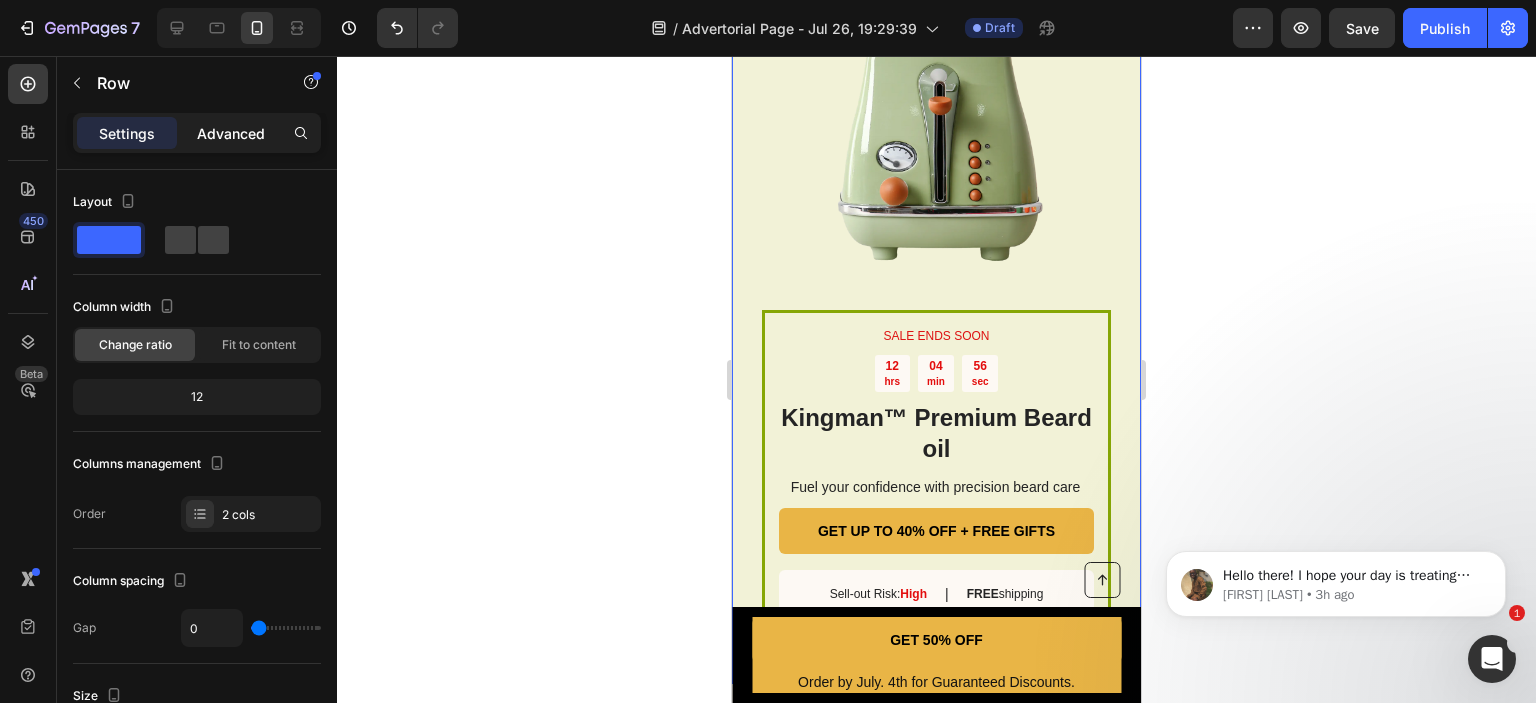 click on "Advanced" at bounding box center (231, 133) 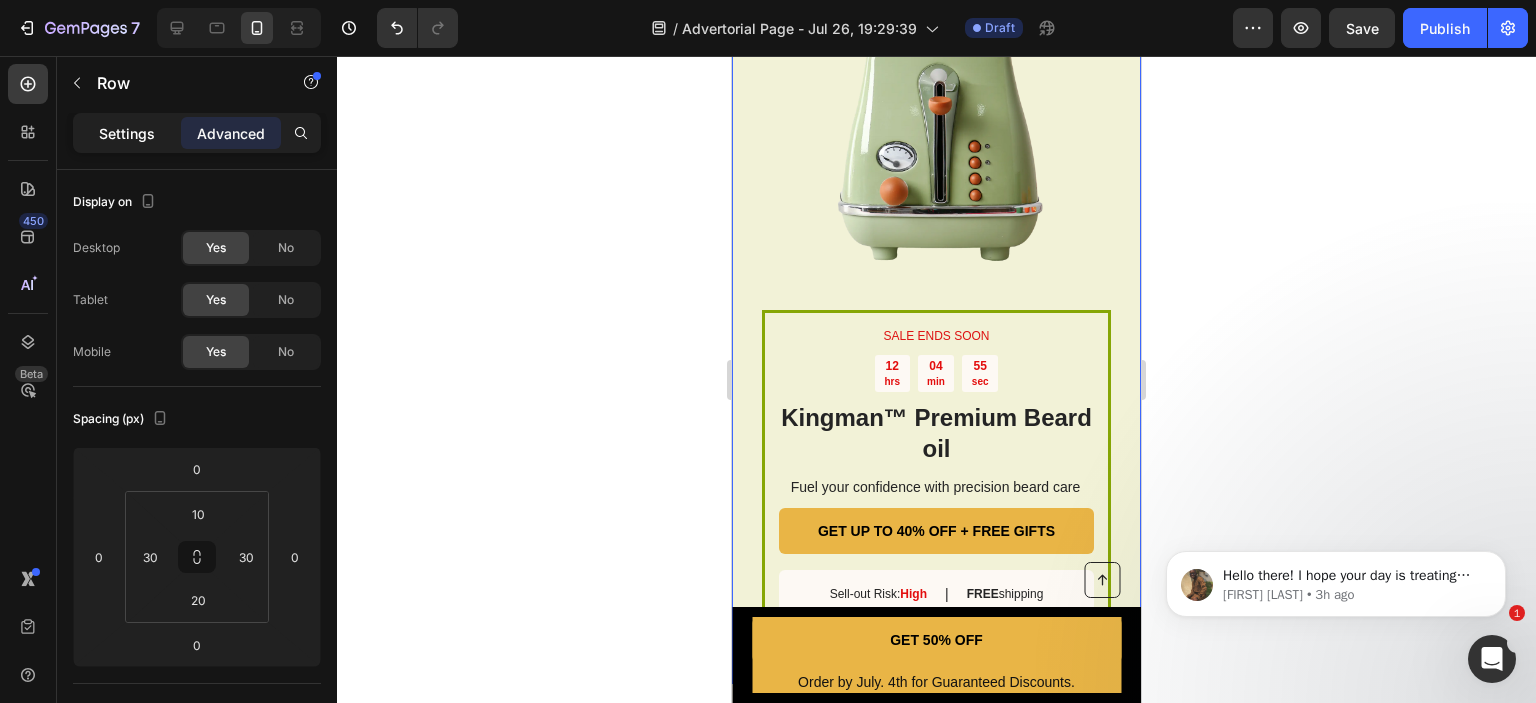 click on "Settings" at bounding box center [127, 133] 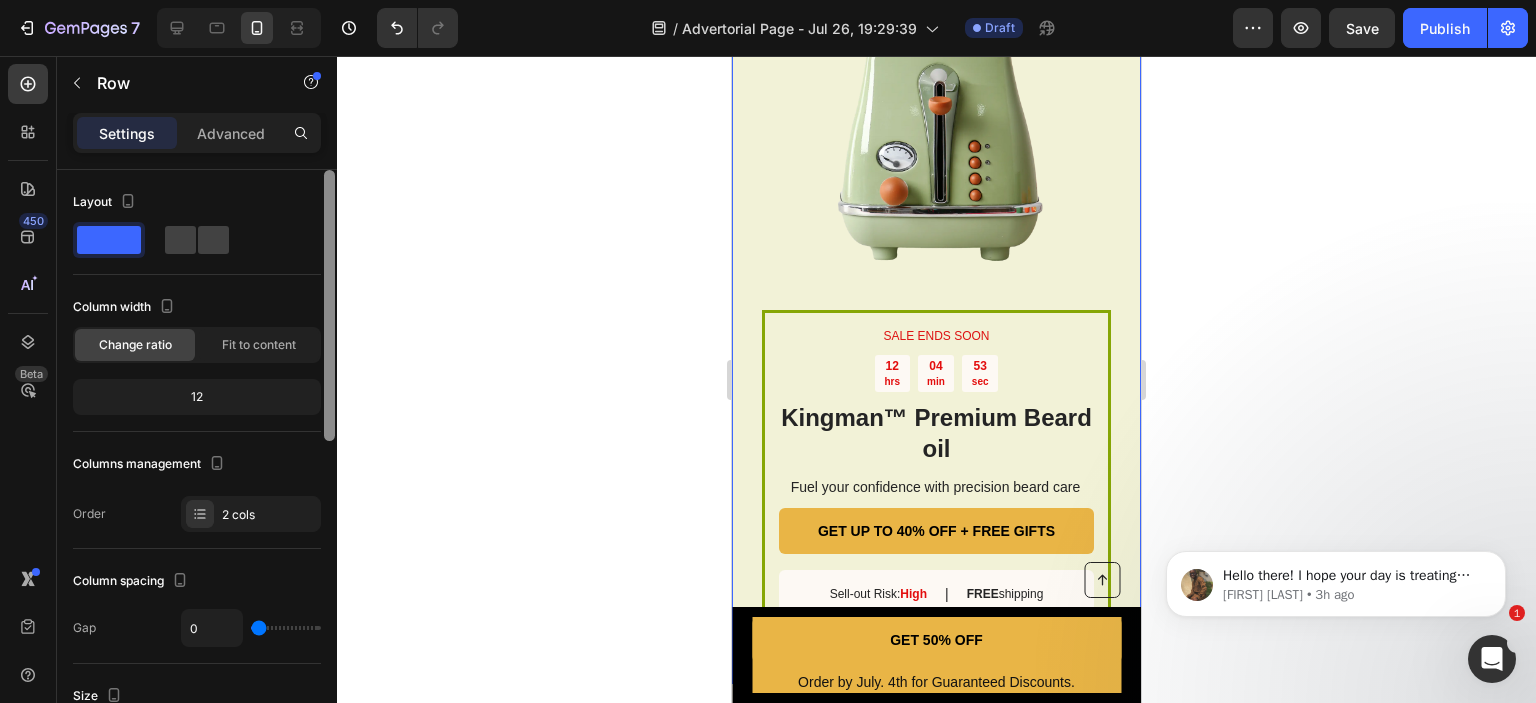 drag, startPoint x: 328, startPoint y: 410, endPoint x: 331, endPoint y: 494, distance: 84.05355 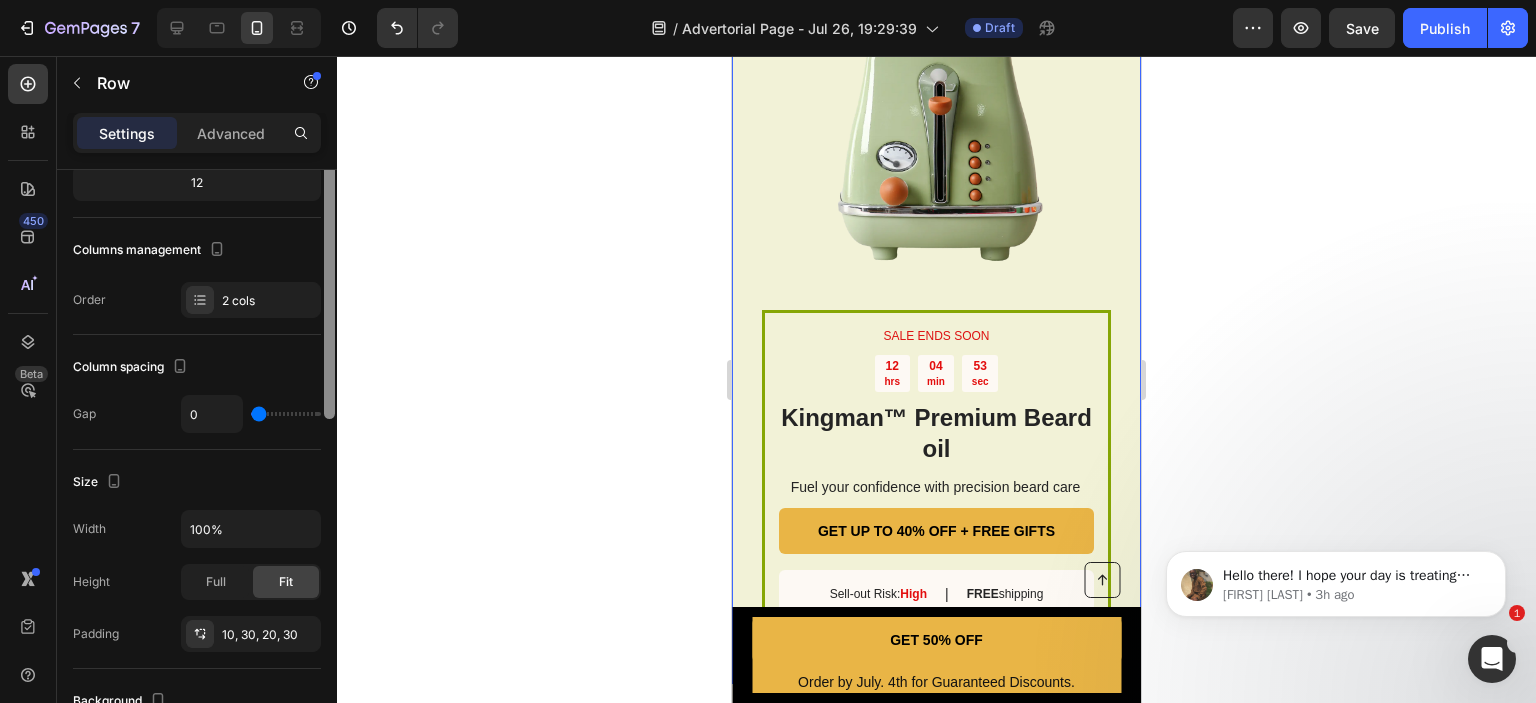 drag, startPoint x: 331, startPoint y: 494, endPoint x: 336, endPoint y: 543, distance: 49.25444 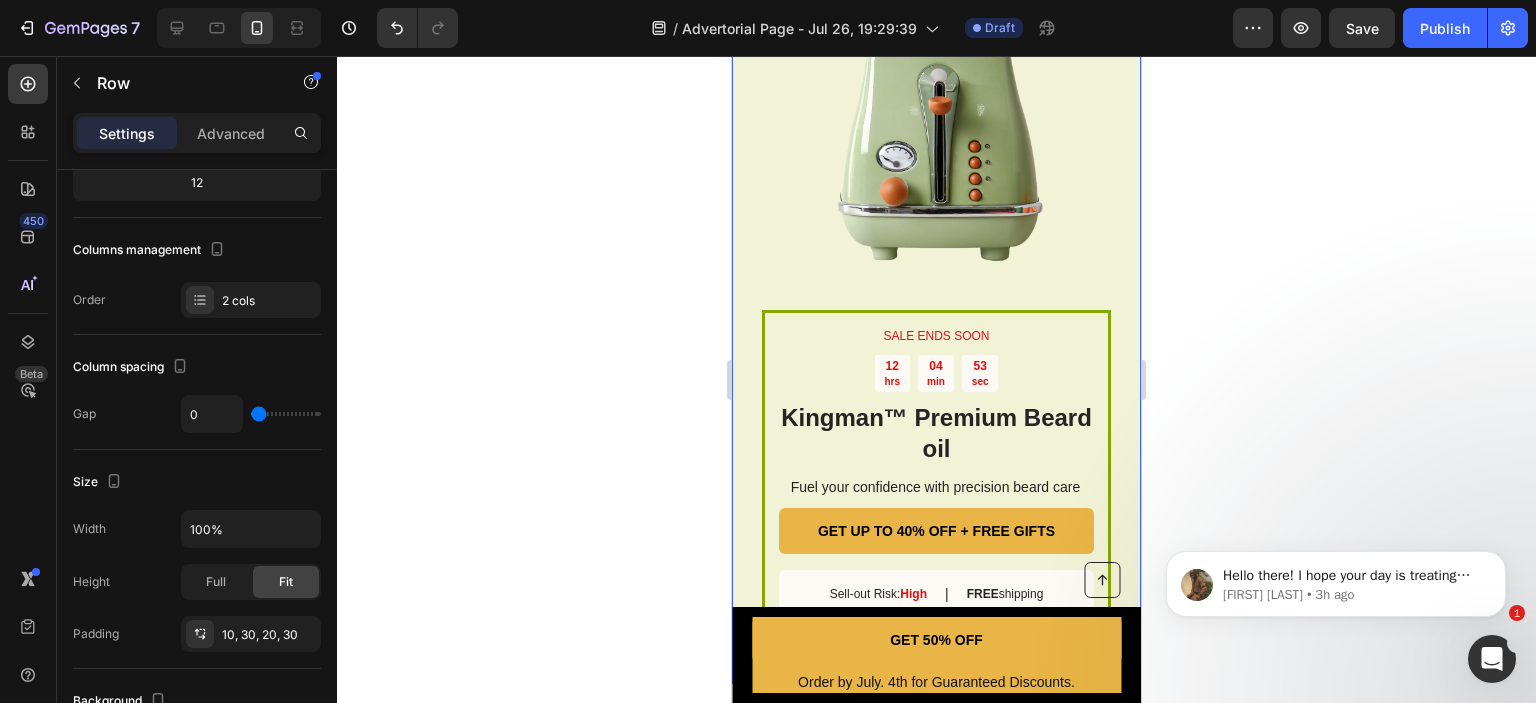 scroll, scrollTop: 690, scrollLeft: 0, axis: vertical 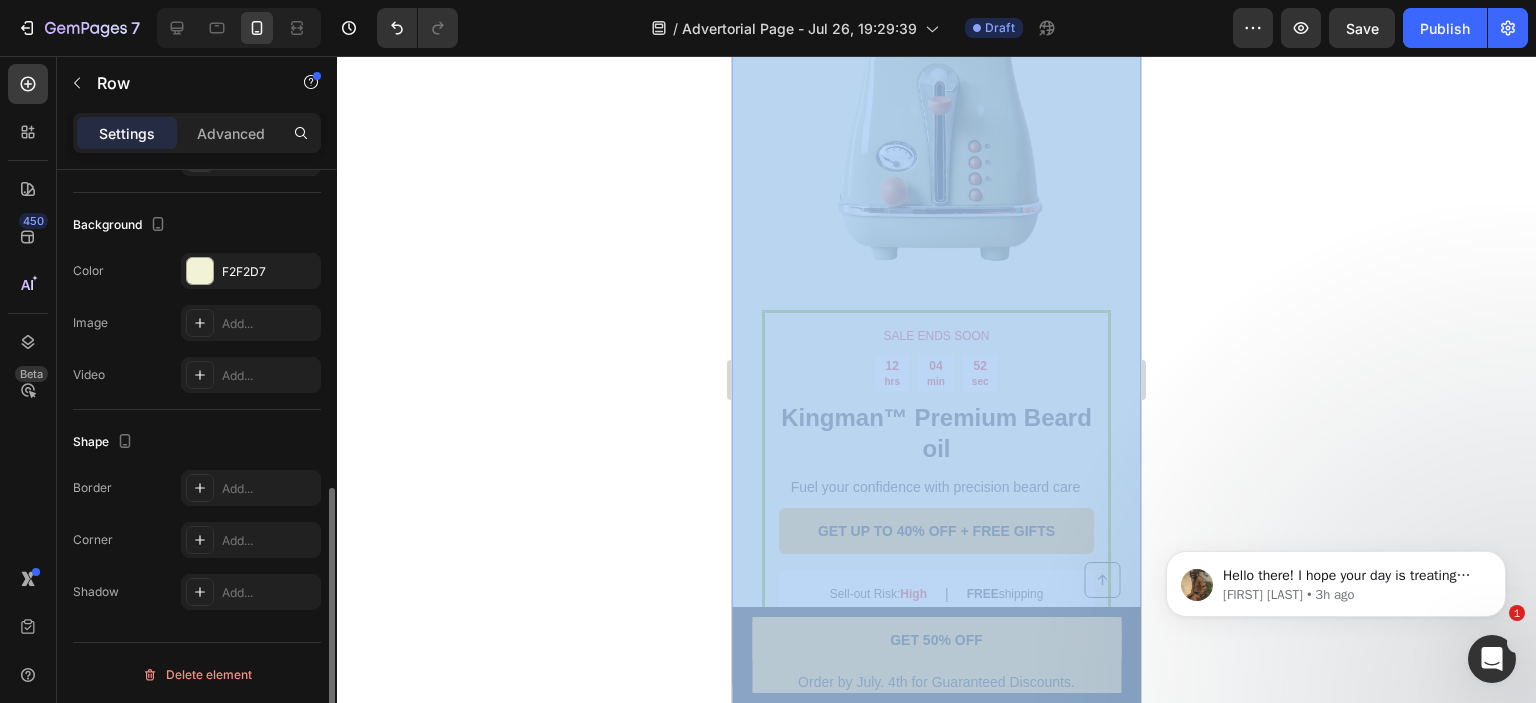 drag, startPoint x: 336, startPoint y: 543, endPoint x: 320, endPoint y: 618, distance: 76.687675 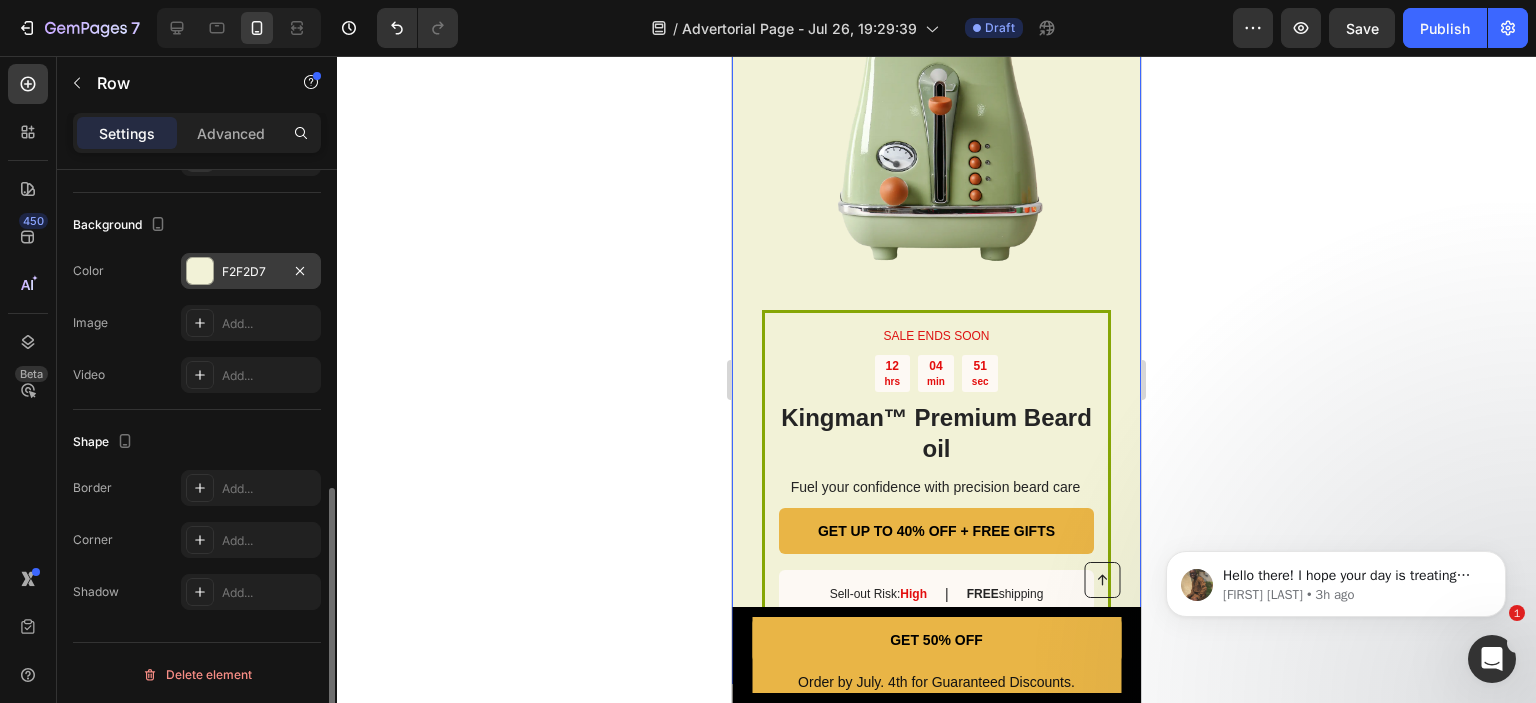 click at bounding box center (200, 271) 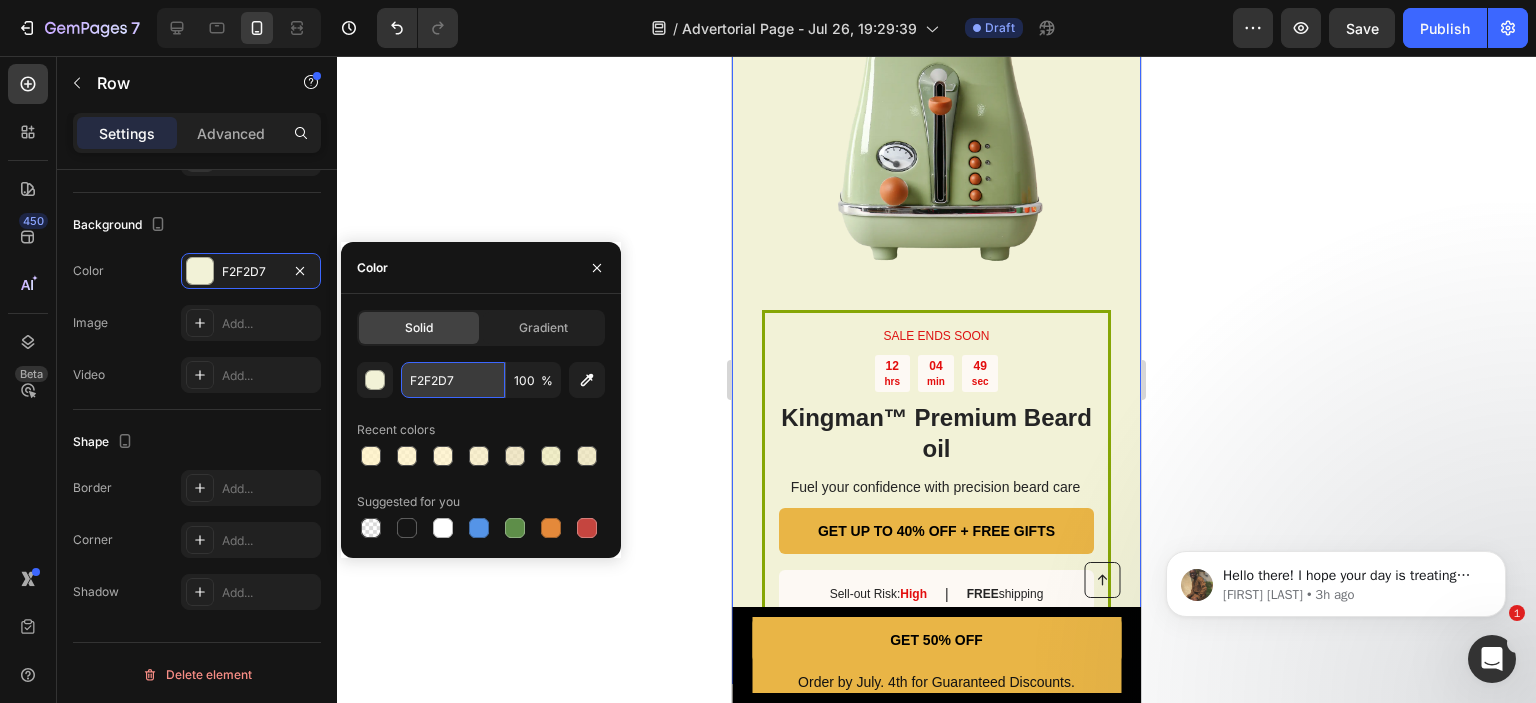 click on "F2F2D7" at bounding box center [453, 380] 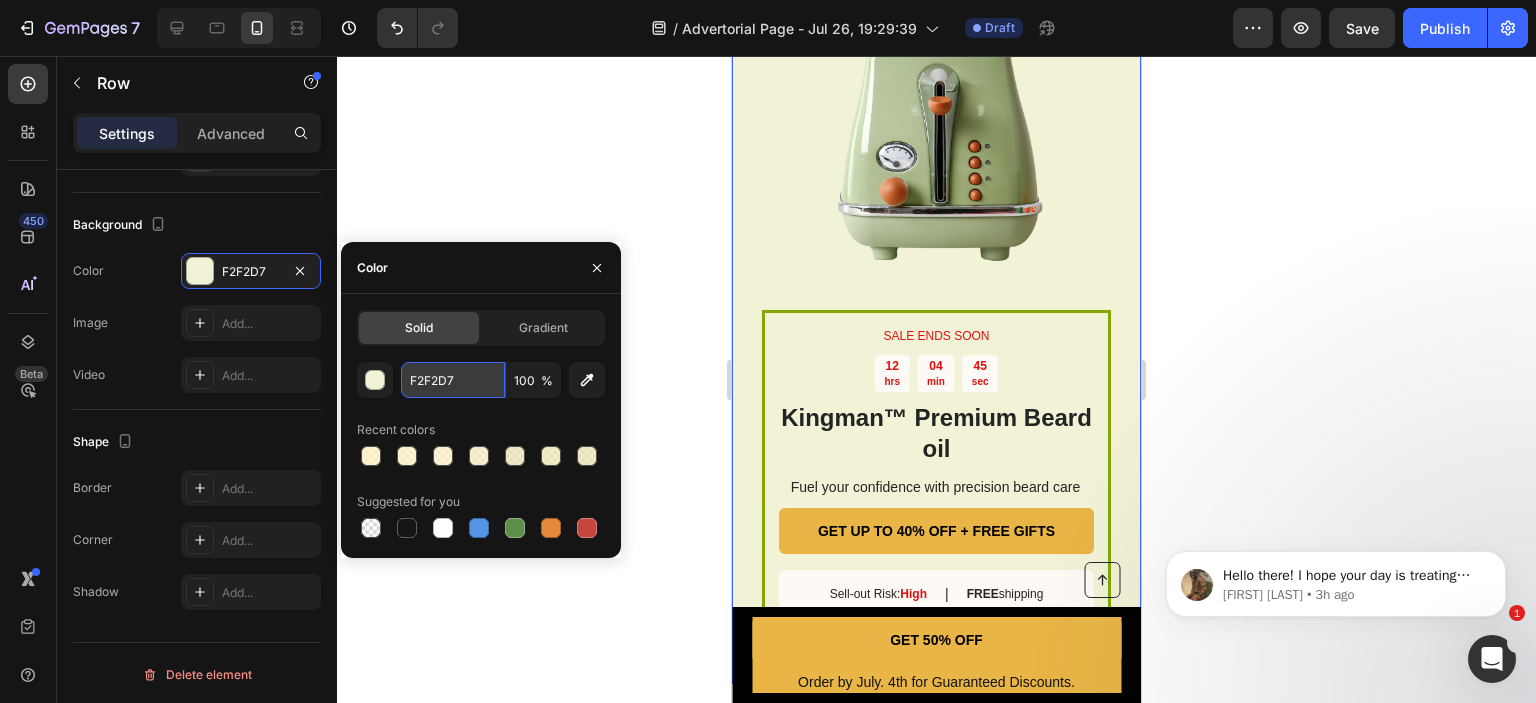 paste on "FF2C4" 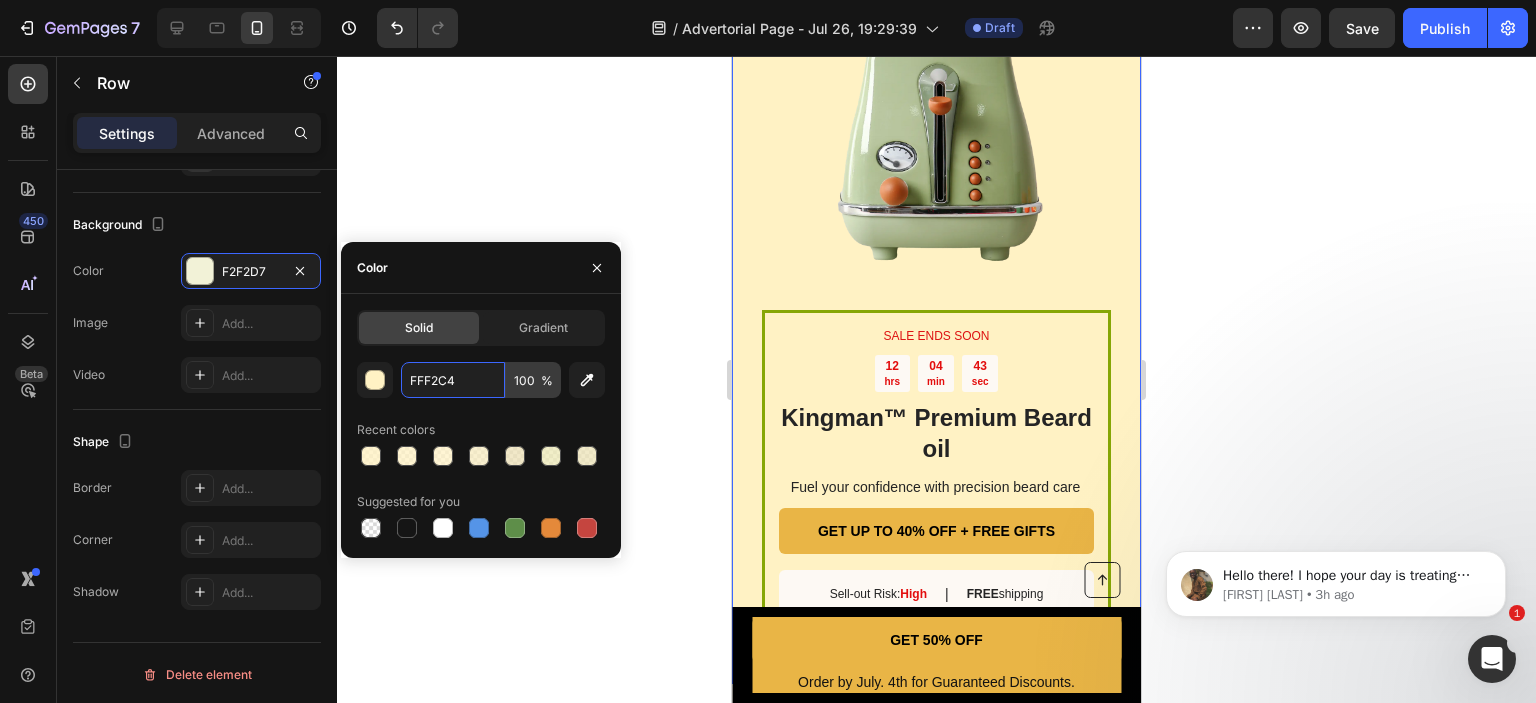 type on "FFF2C4" 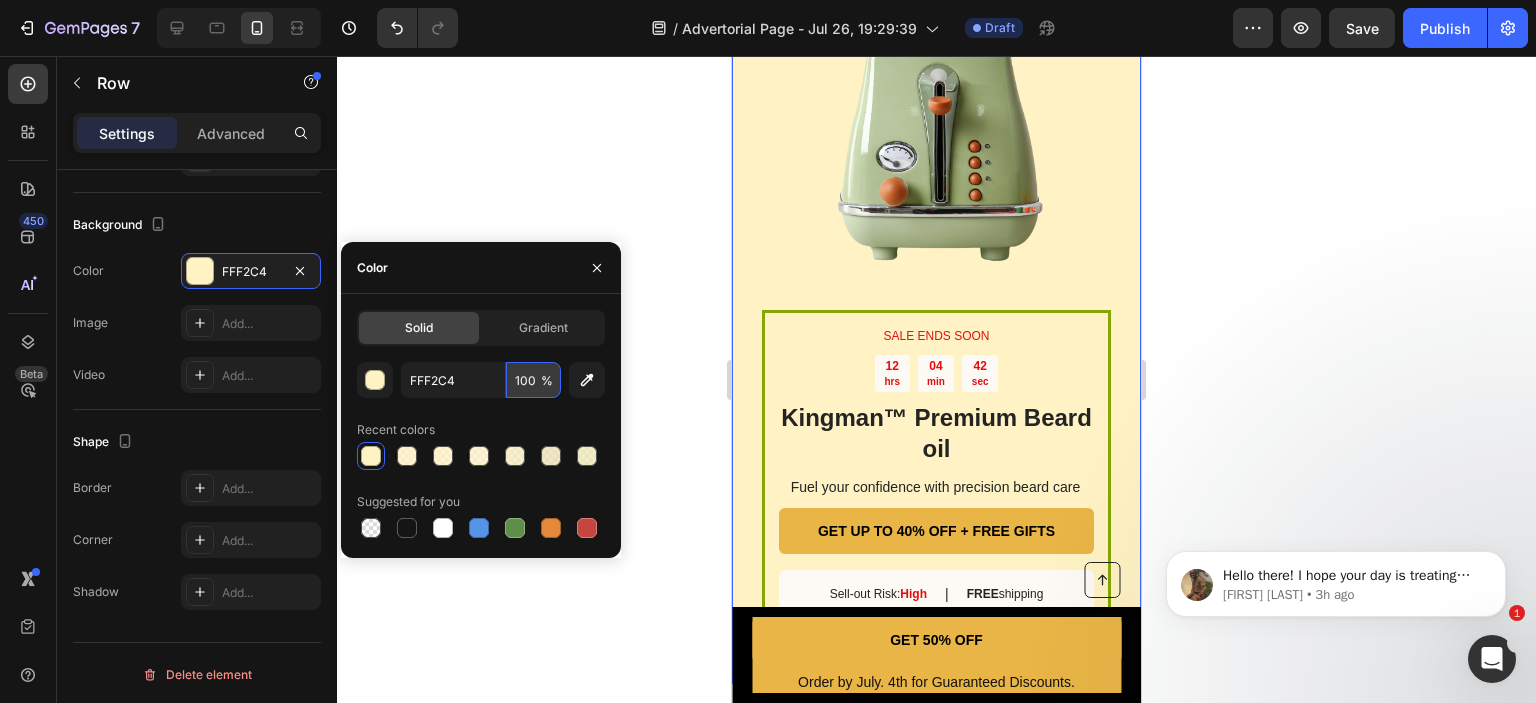 click on "100" at bounding box center [533, 380] 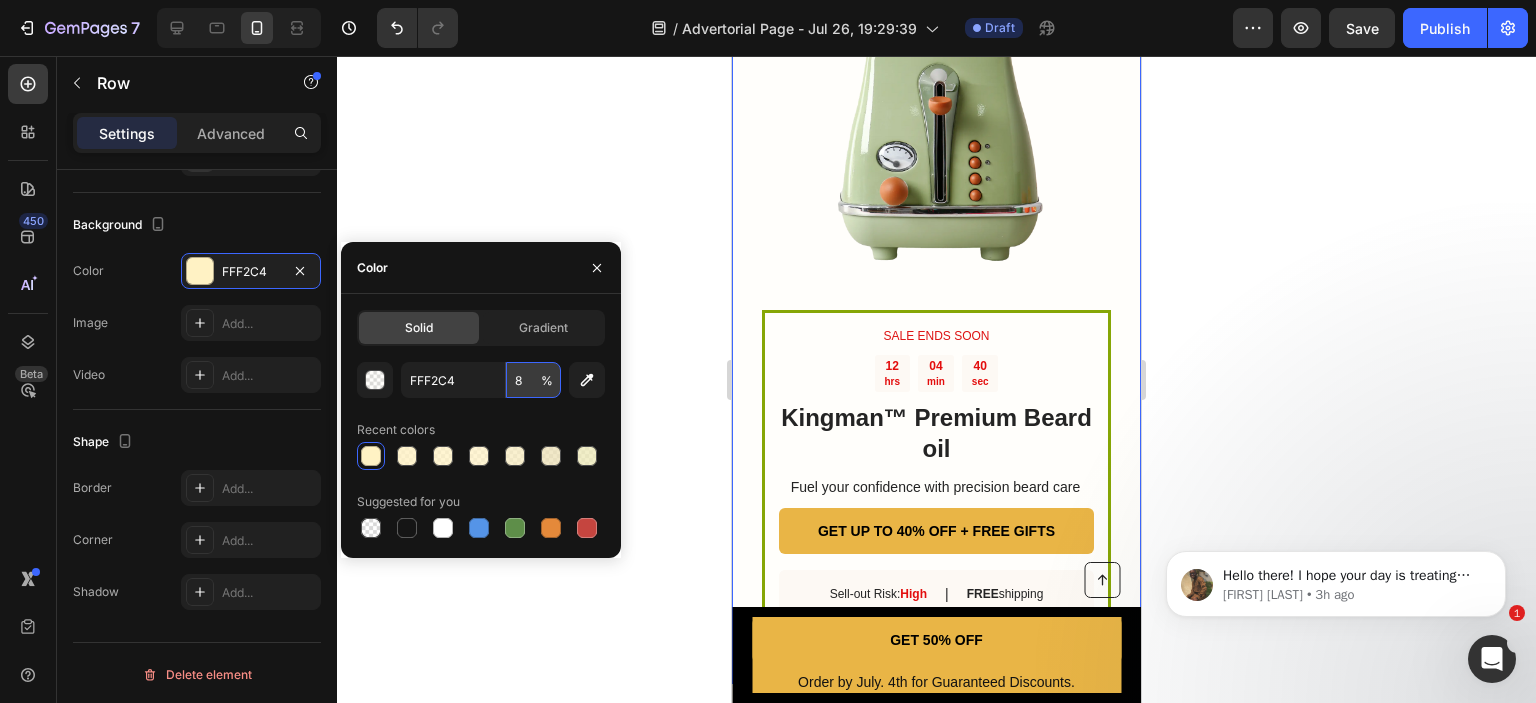 type on "82" 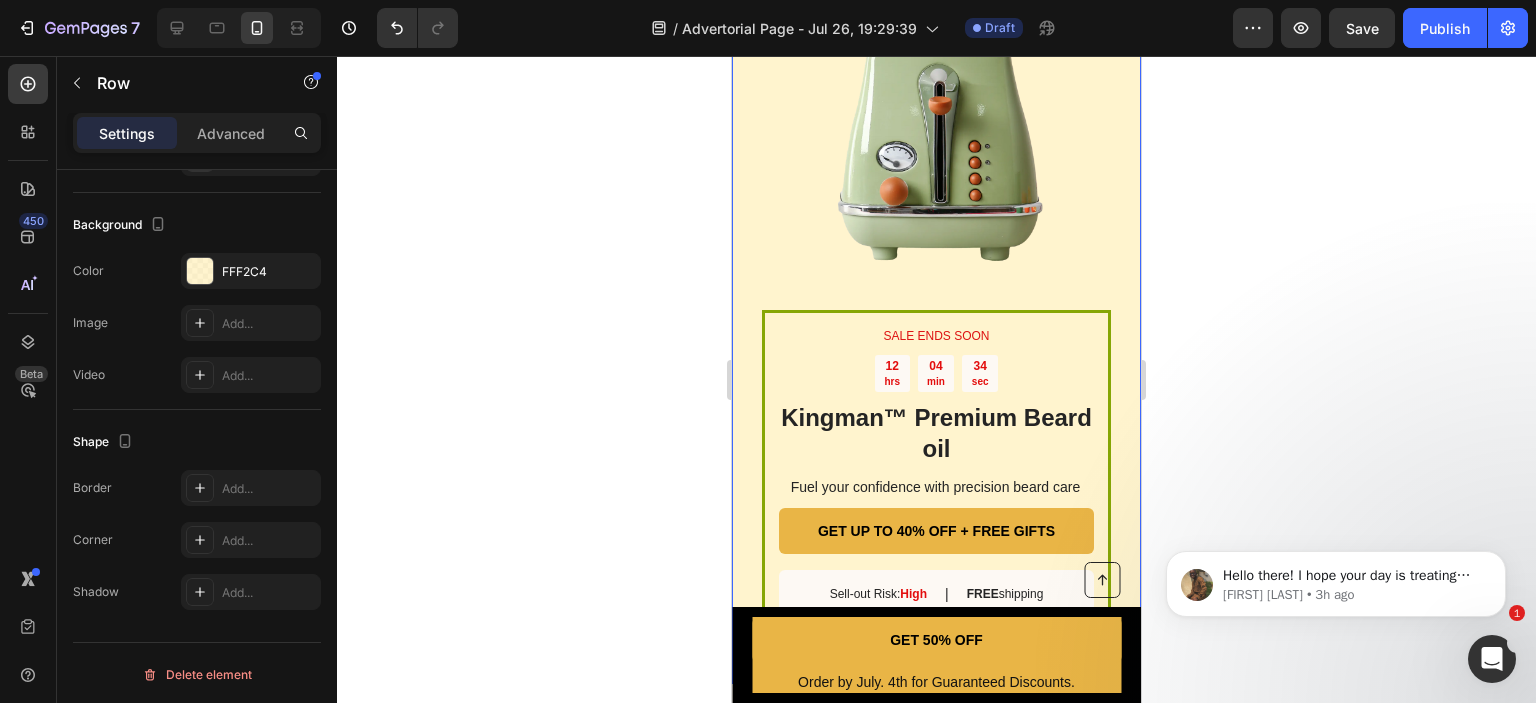 click 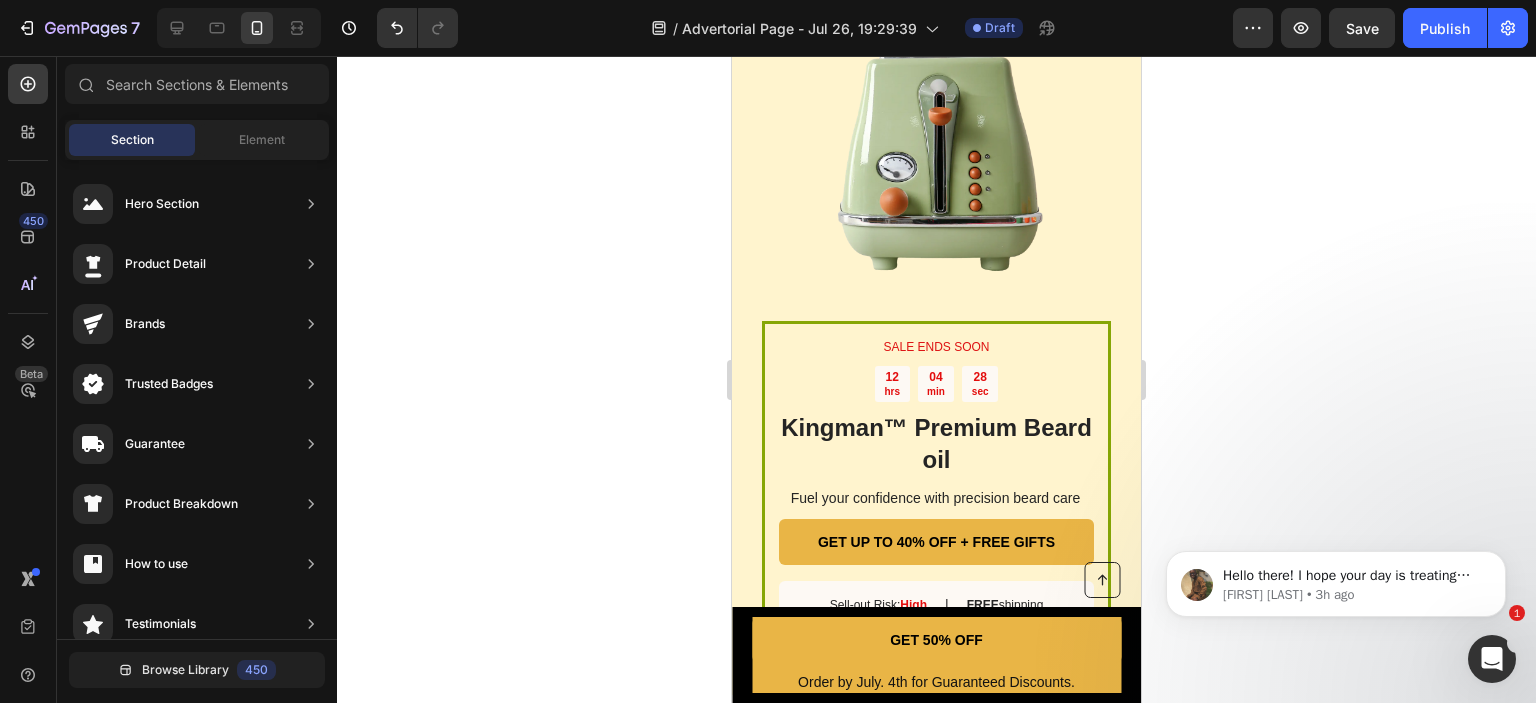 scroll, scrollTop: 3068, scrollLeft: 0, axis: vertical 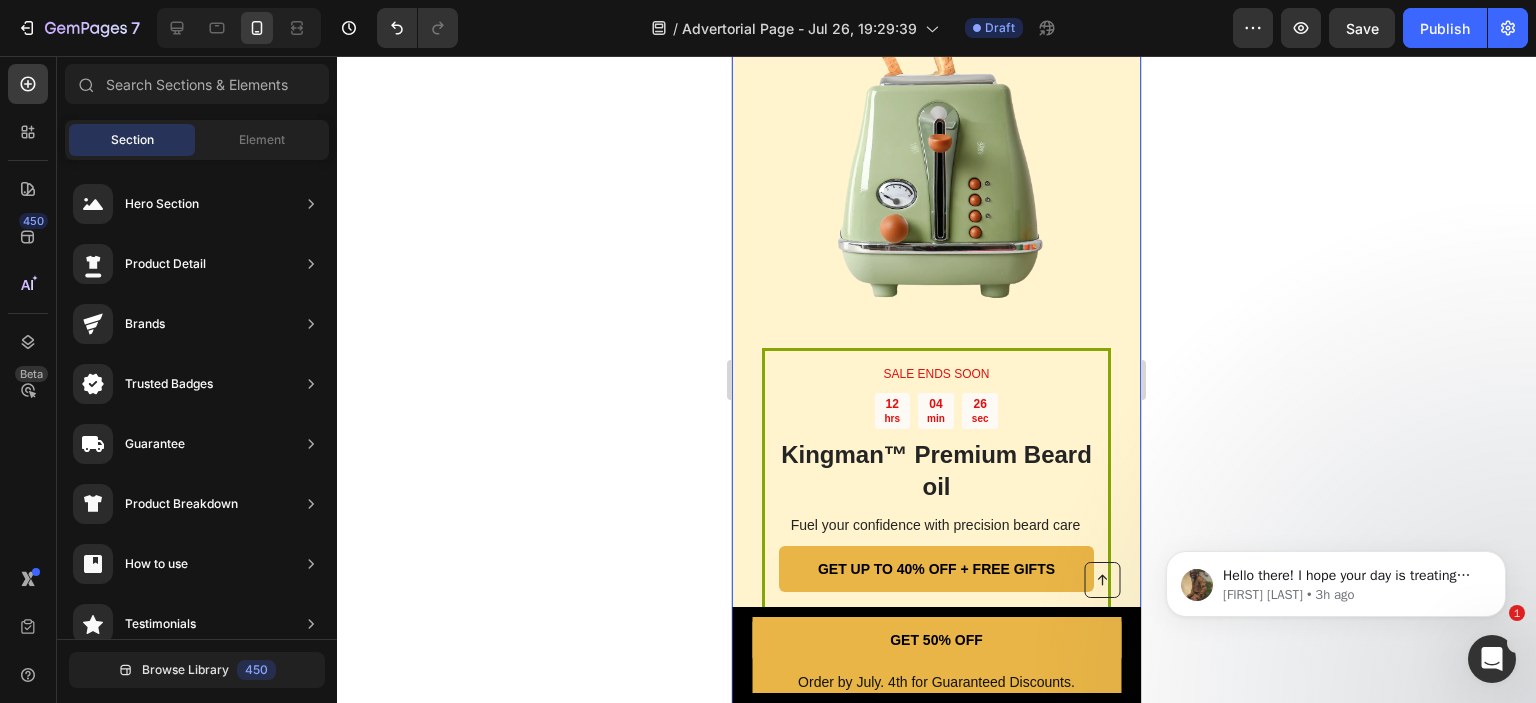 click on "SALE ENDS SOON Text Block 12 hrs 04 min 26 sec Countdown Timer Kingman ™ Premium Beard oil Heading Fuel your confidence with precision beard care Text Block GET UP TO 40% OFF + FREE GIFTS Button Sell-out Risk:  High Text Block | Text Block FREE  shipping Text Block Row Try it today with a 60-Day Money Back Guarantee! Text Block Row" at bounding box center [936, 525] 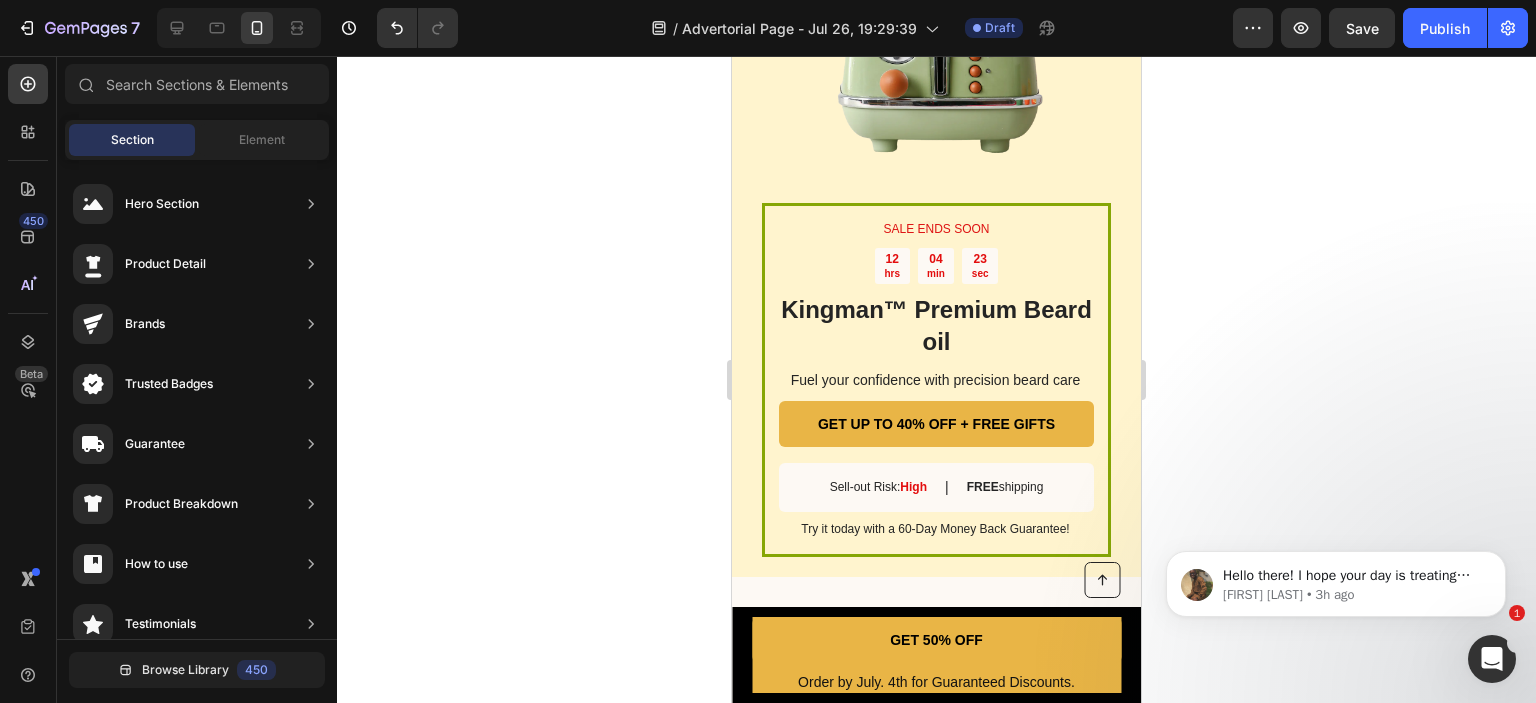 scroll, scrollTop: 3227, scrollLeft: 0, axis: vertical 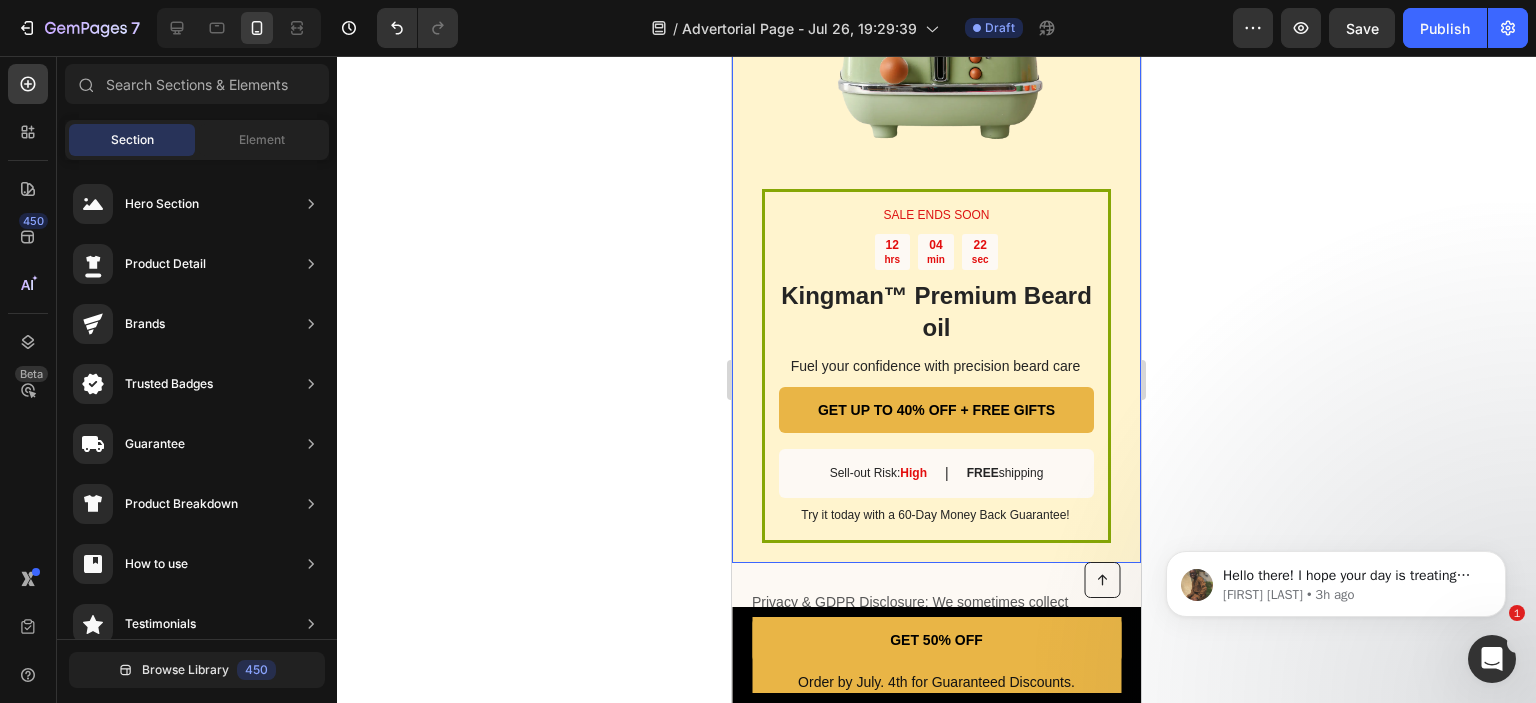 click on "SALE ENDS SOON Text Block 12 hrs 04 min 22 sec Countdown Timer Kingman ™ Premium Beard oil Heading Fuel your confidence with precision beard care Text Block GET UP TO 40% OFF + FREE GIFTS Button Sell-out Risk:  High Text Block | Text Block FREE  shipping Text Block Row Try it today with a 60-Day Money Back Guarantee! Text Block Row Image Row" at bounding box center [936, 199] 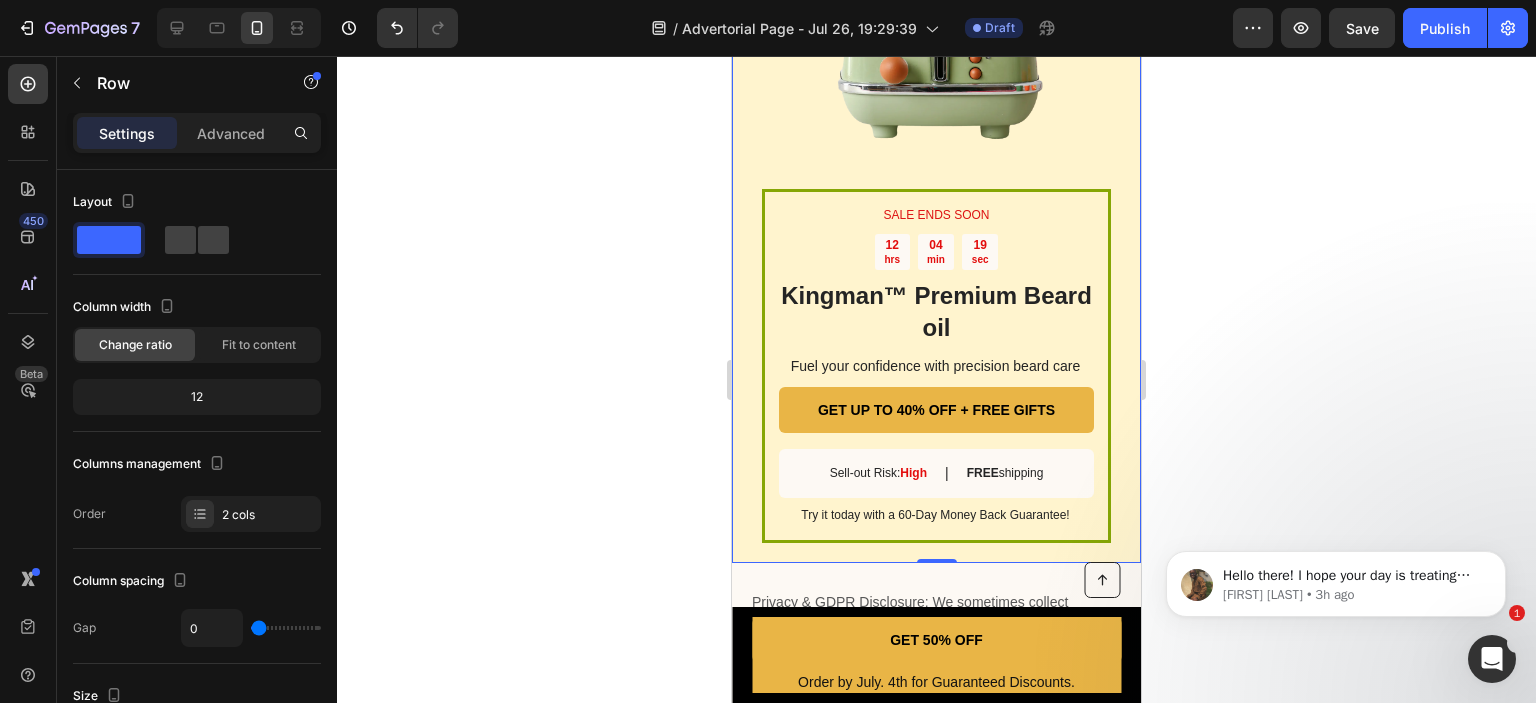 click on "Settings" at bounding box center [127, 133] 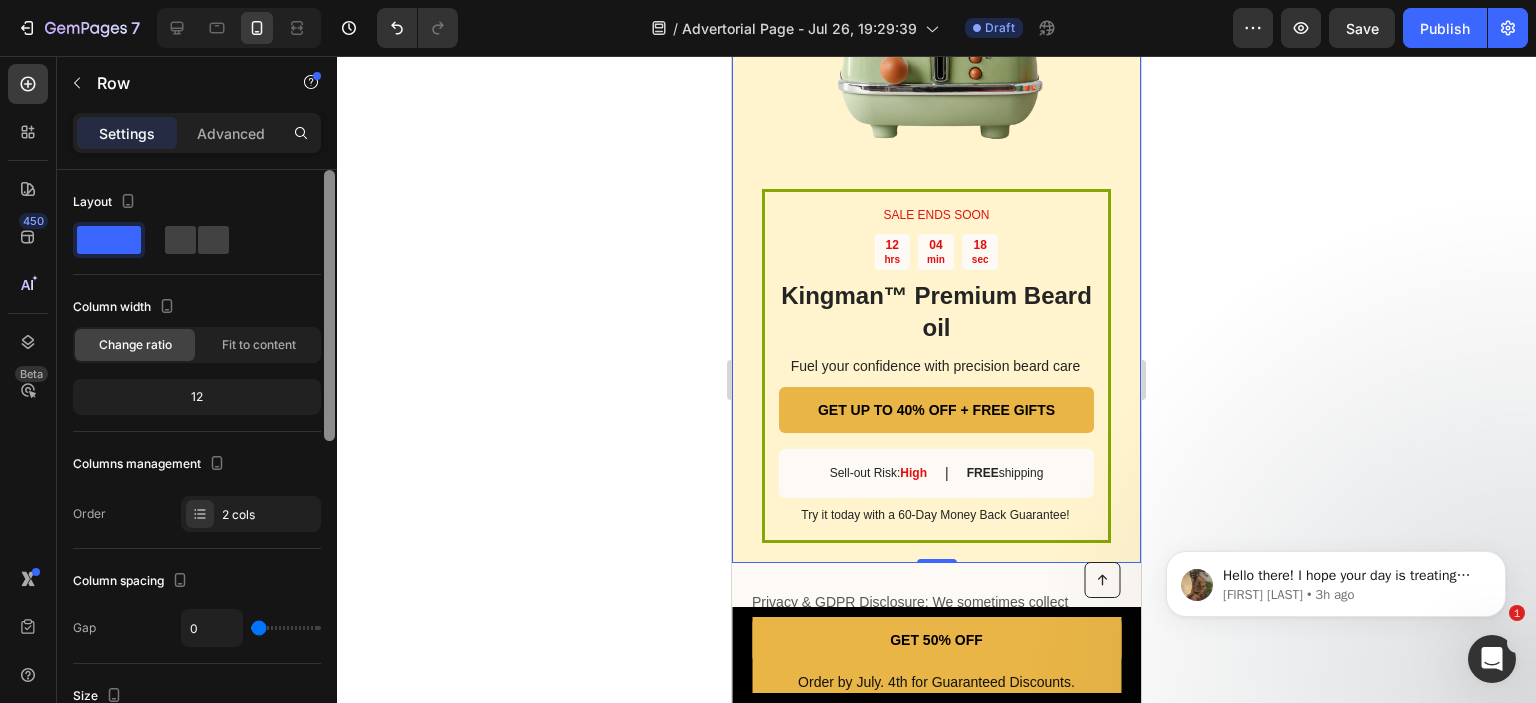 click at bounding box center [329, 465] 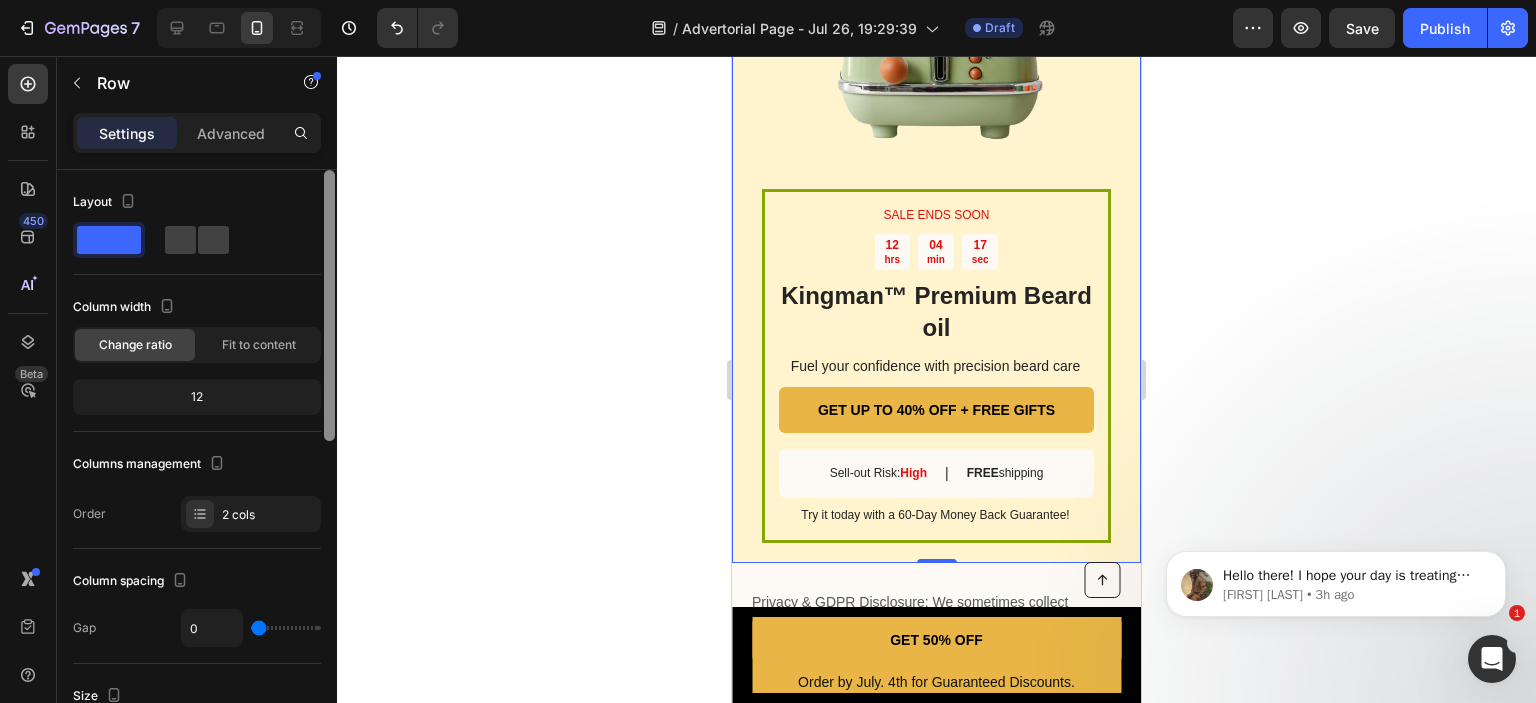 click at bounding box center (329, 305) 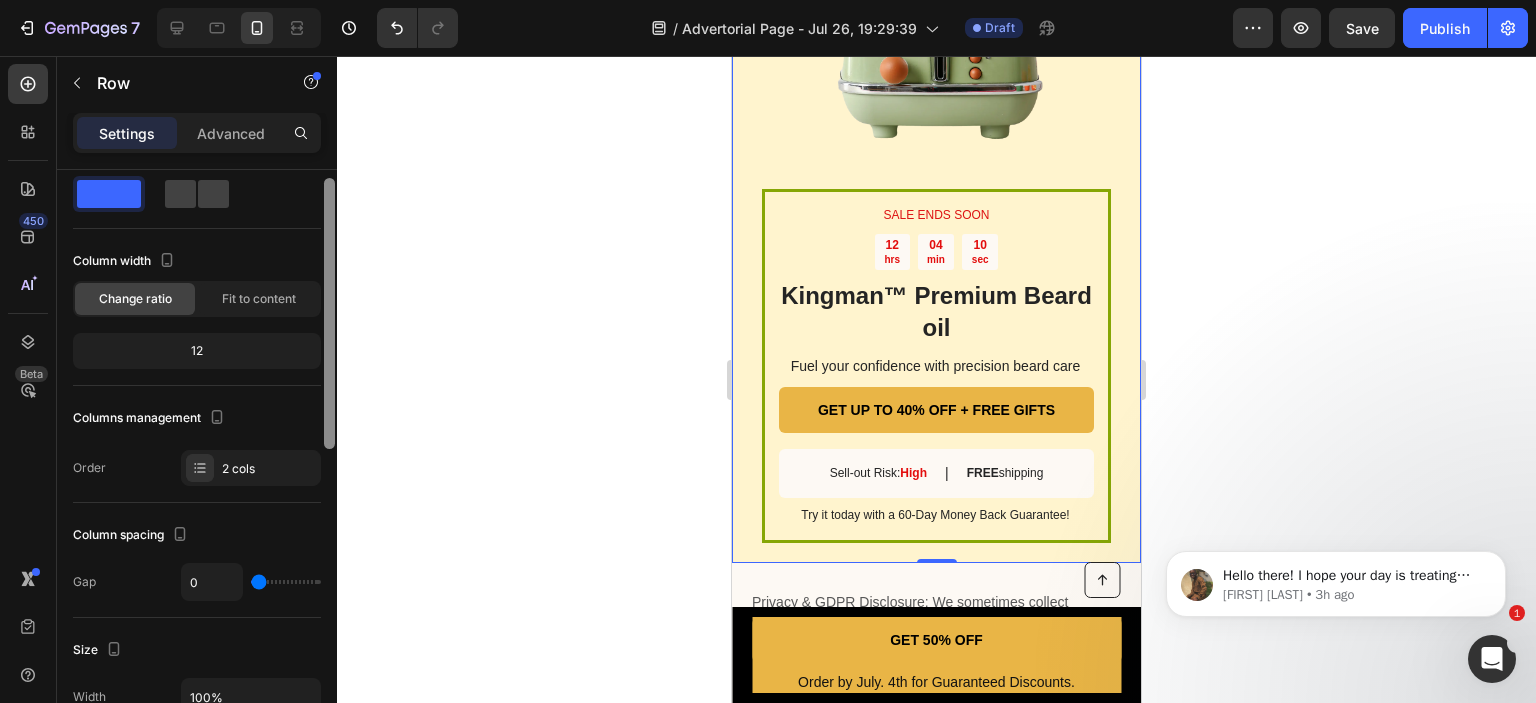 scroll, scrollTop: 0, scrollLeft: 0, axis: both 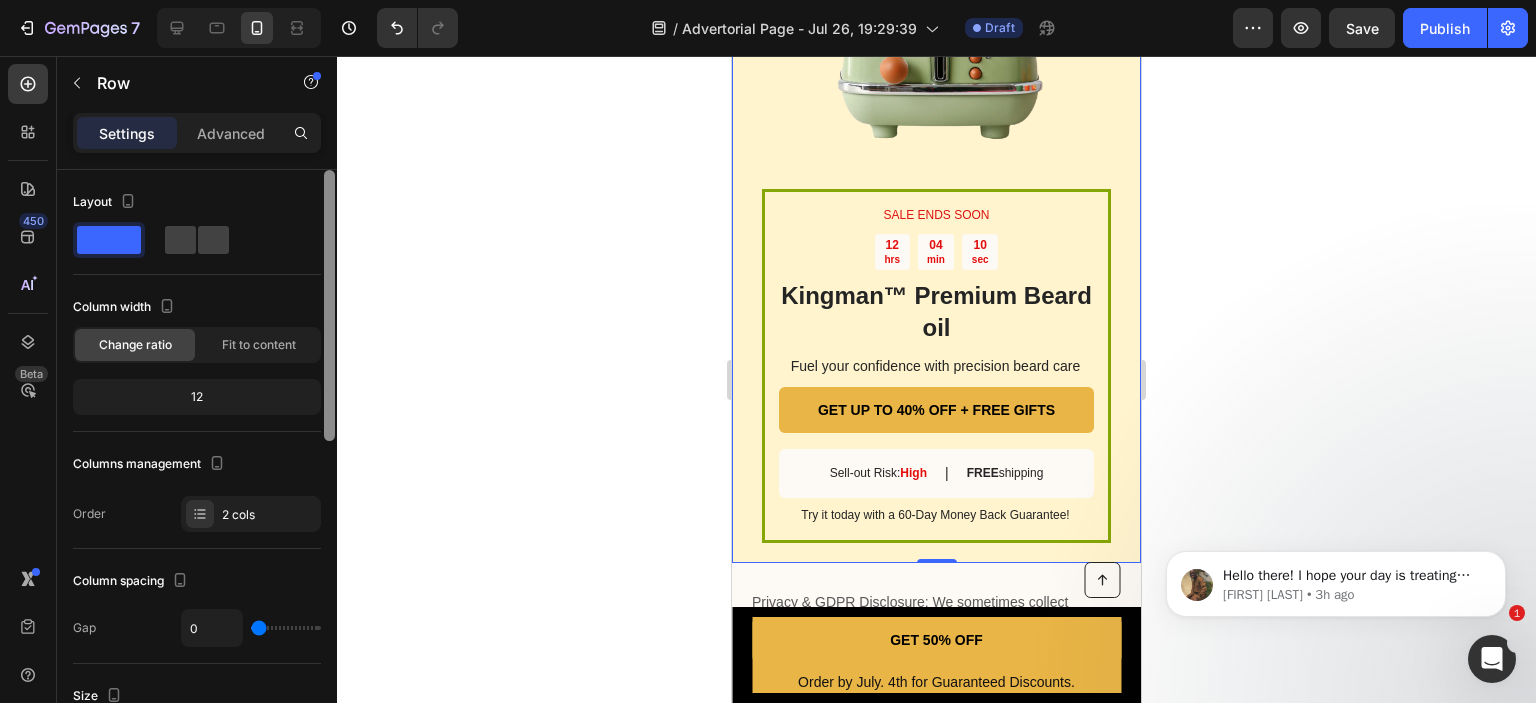 drag, startPoint x: 328, startPoint y: 391, endPoint x: 291, endPoint y: 193, distance: 201.4274 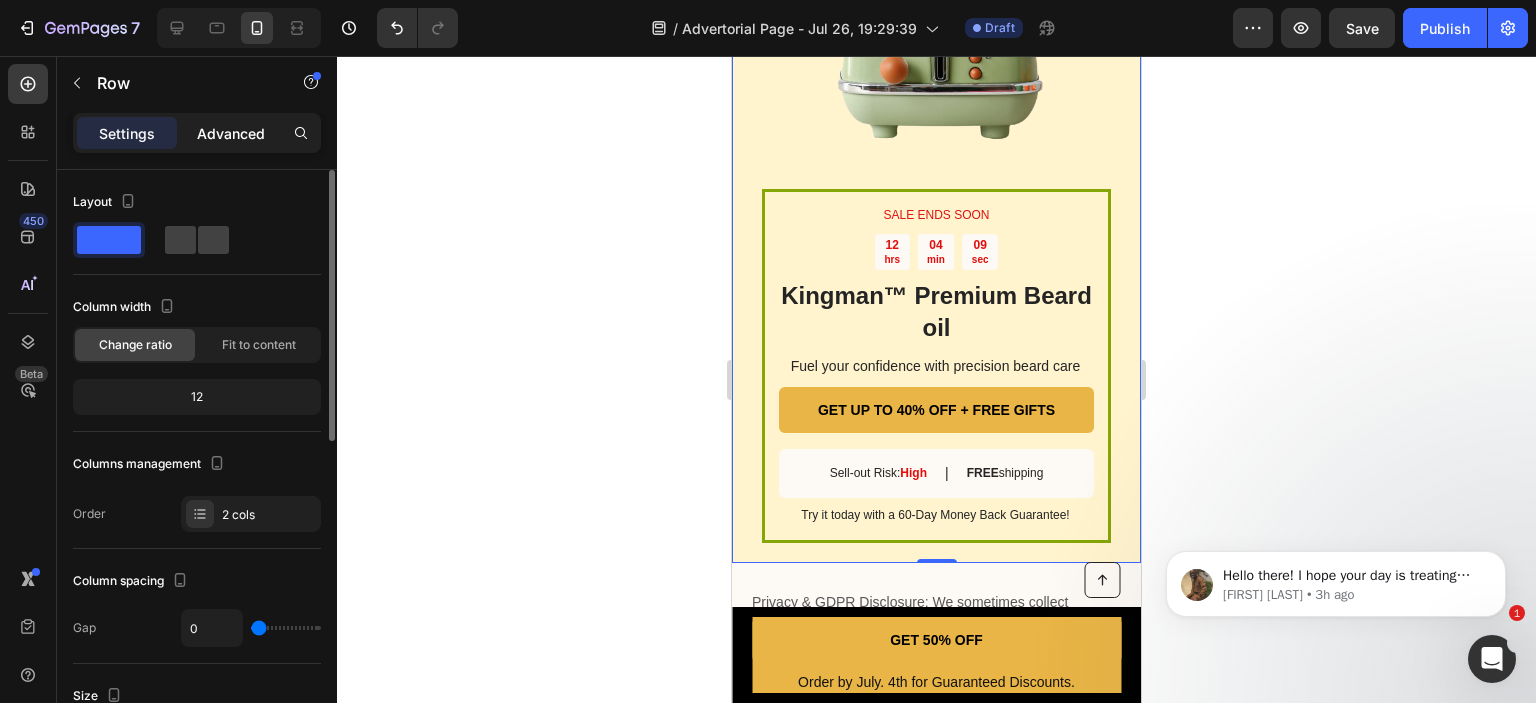 click on "Advanced" at bounding box center [231, 133] 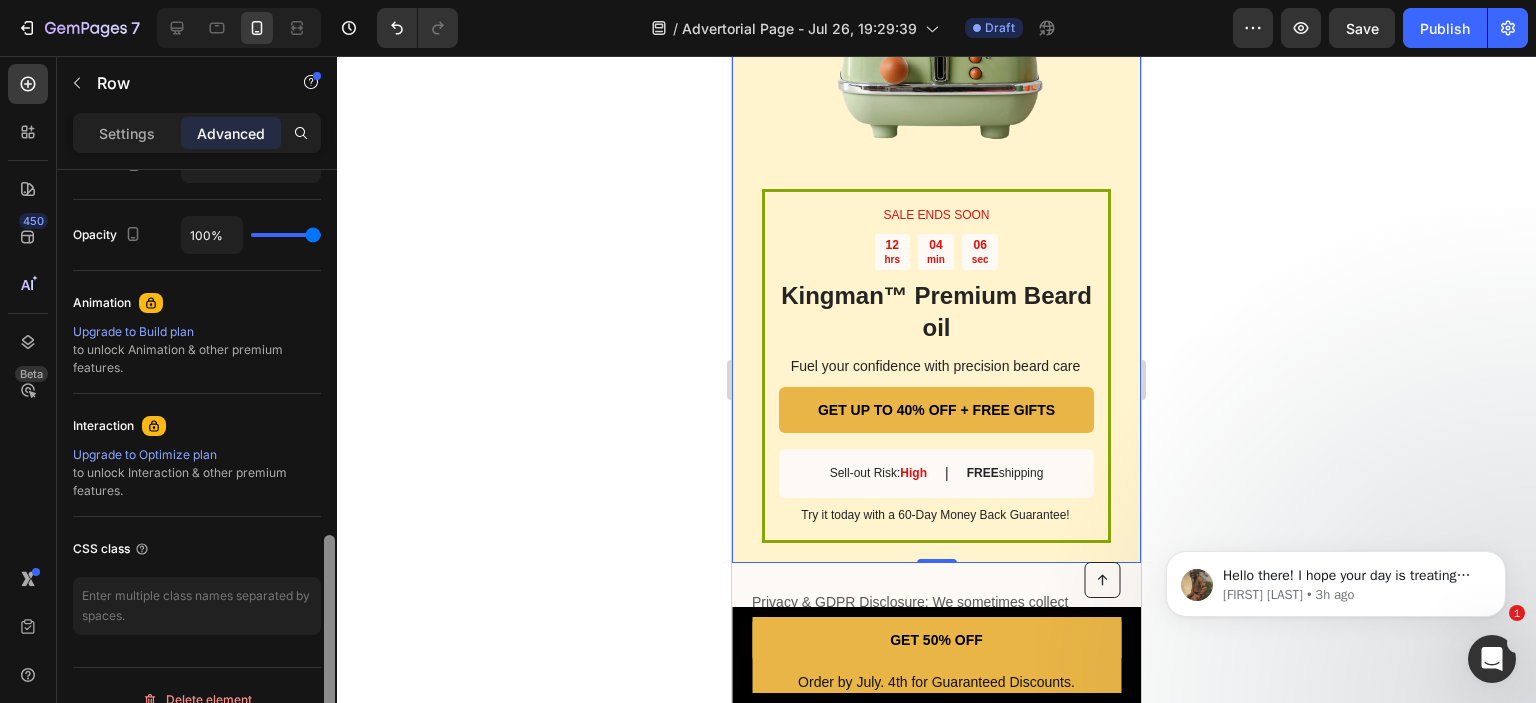 scroll, scrollTop: 796, scrollLeft: 0, axis: vertical 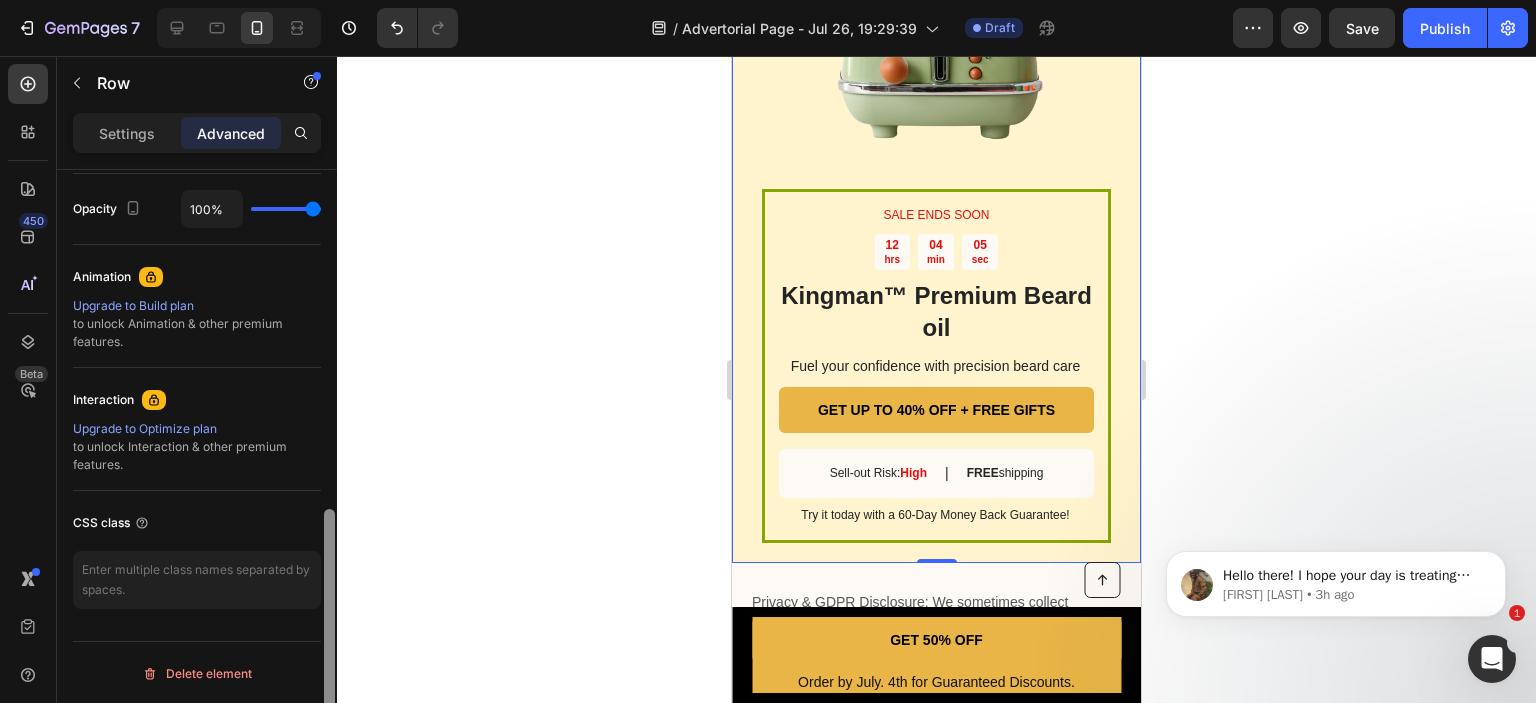 drag, startPoint x: 333, startPoint y: 216, endPoint x: 326, endPoint y: 629, distance: 413.05933 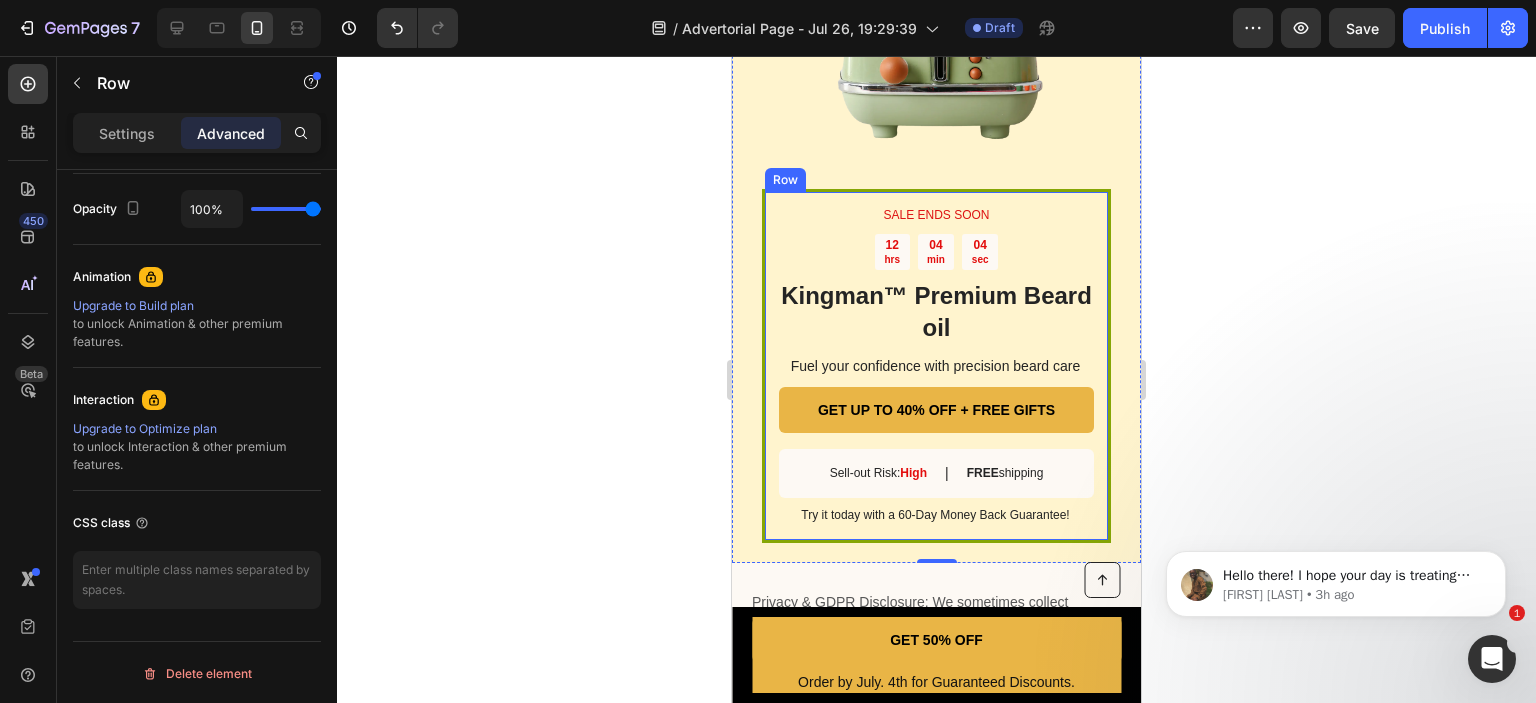 click on "SALE ENDS SOON Text Block 12 hrs 04 min 04 sec Countdown Timer Kingman ™ Premium Beard oil Heading Fuel your confidence with precision beard care Text Block GET UP TO 40% OFF + FREE GIFTS Button Sell-out Risk:  High Text Block | Text Block FREE  shipping Text Block Row Try it today with a 60-Day Money Back Guarantee! Text Block Row" at bounding box center (936, 366) 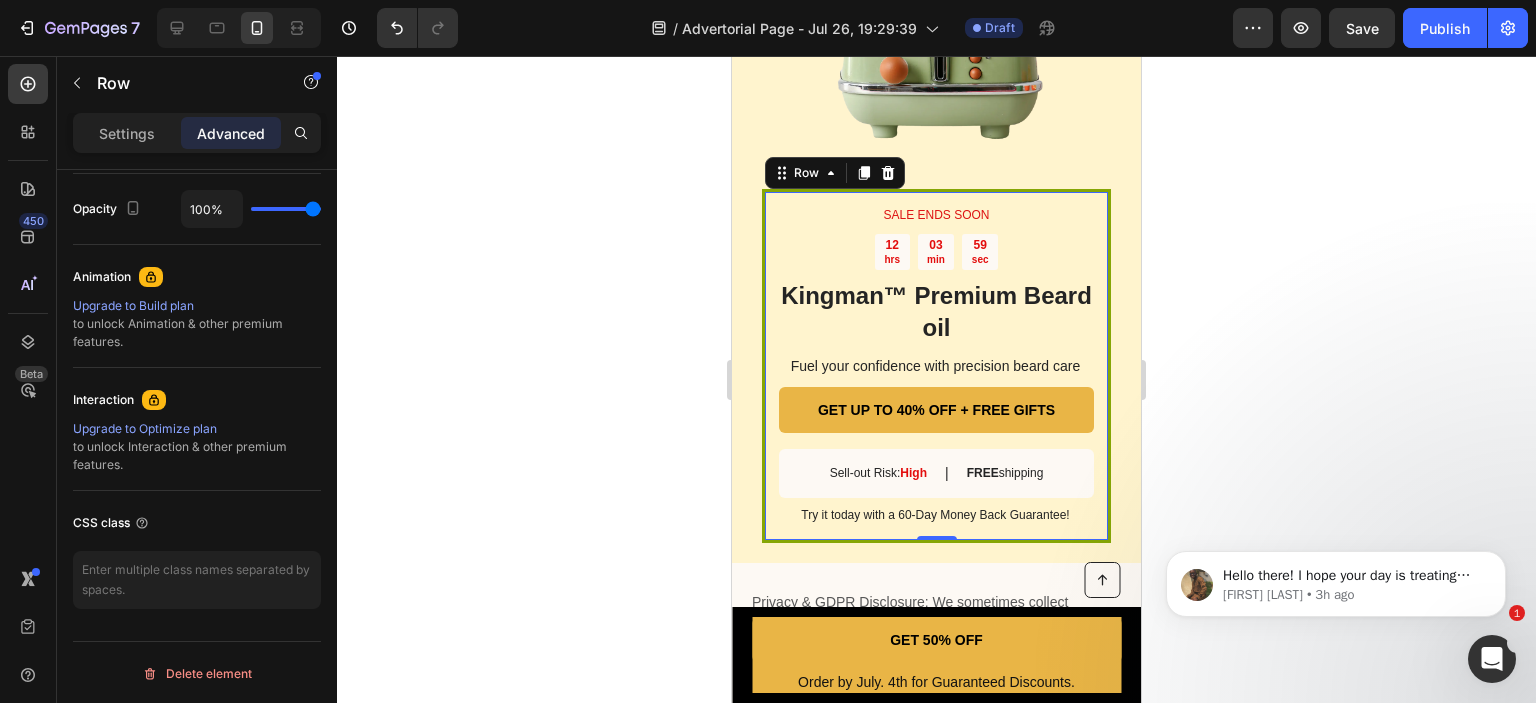 click on "SALE ENDS SOON Text Block 12 hrs 03 min 59 sec Countdown Timer Kingman ™ Premium Beard oil Heading Fuel your confidence with precision beard care Text Block GET UP TO 40% OFF + FREE GIFTS Button Sell-out Risk:  High Text Block | Text Block FREE  shipping Text Block Row Try it today with a 60-Day Money Back Guarantee! Text Block Row   0" at bounding box center (936, 366) 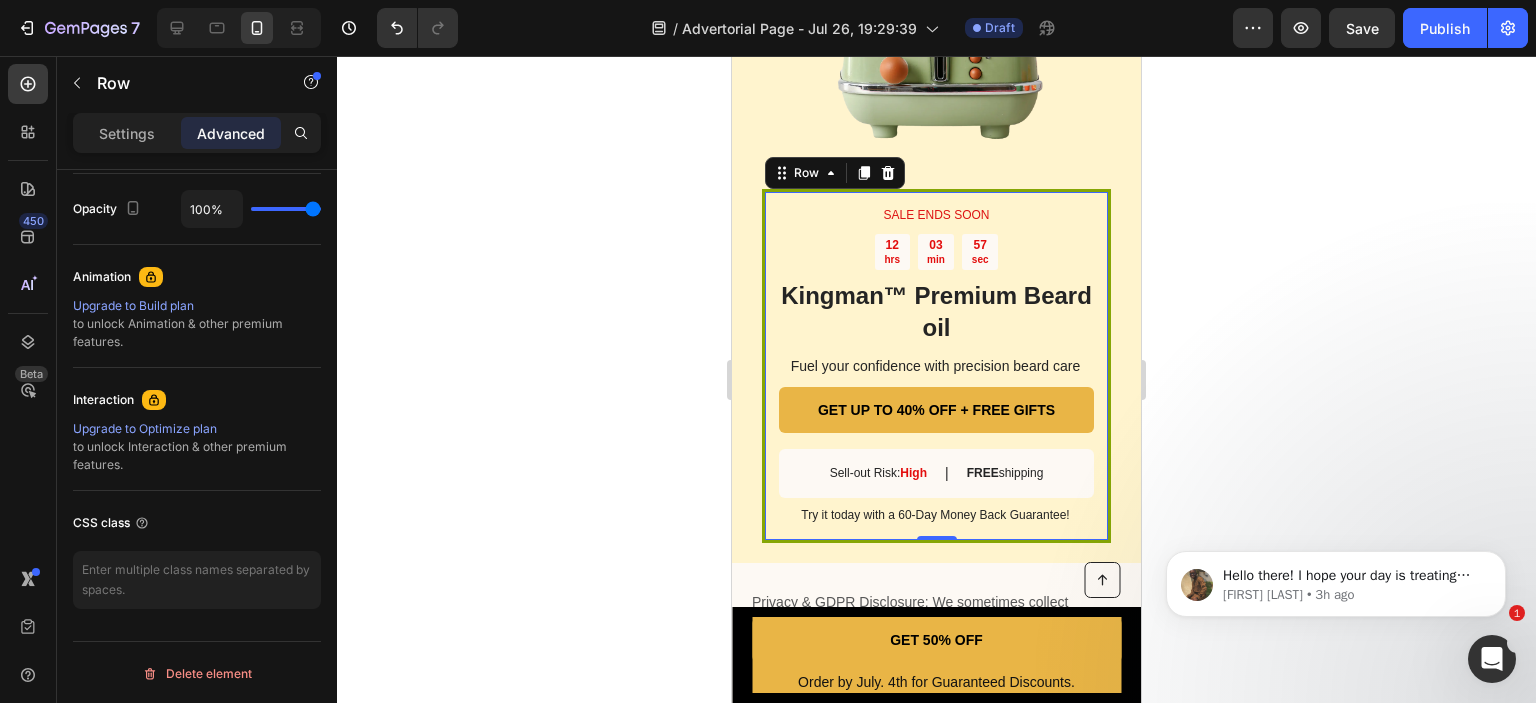 click on "SALE ENDS SOON Text Block 12 hrs 03 min 57 sec Countdown Timer Kingman ™ Premium Beard oil Heading Fuel your confidence with precision beard care Text Block GET UP TO 40% OFF + FREE GIFTS Button Sell-out Risk:  High Text Block | Text Block FREE  shipping Text Block Row Try it today with a 60-Day Money Back Guarantee! Text Block Row   0" at bounding box center [936, 366] 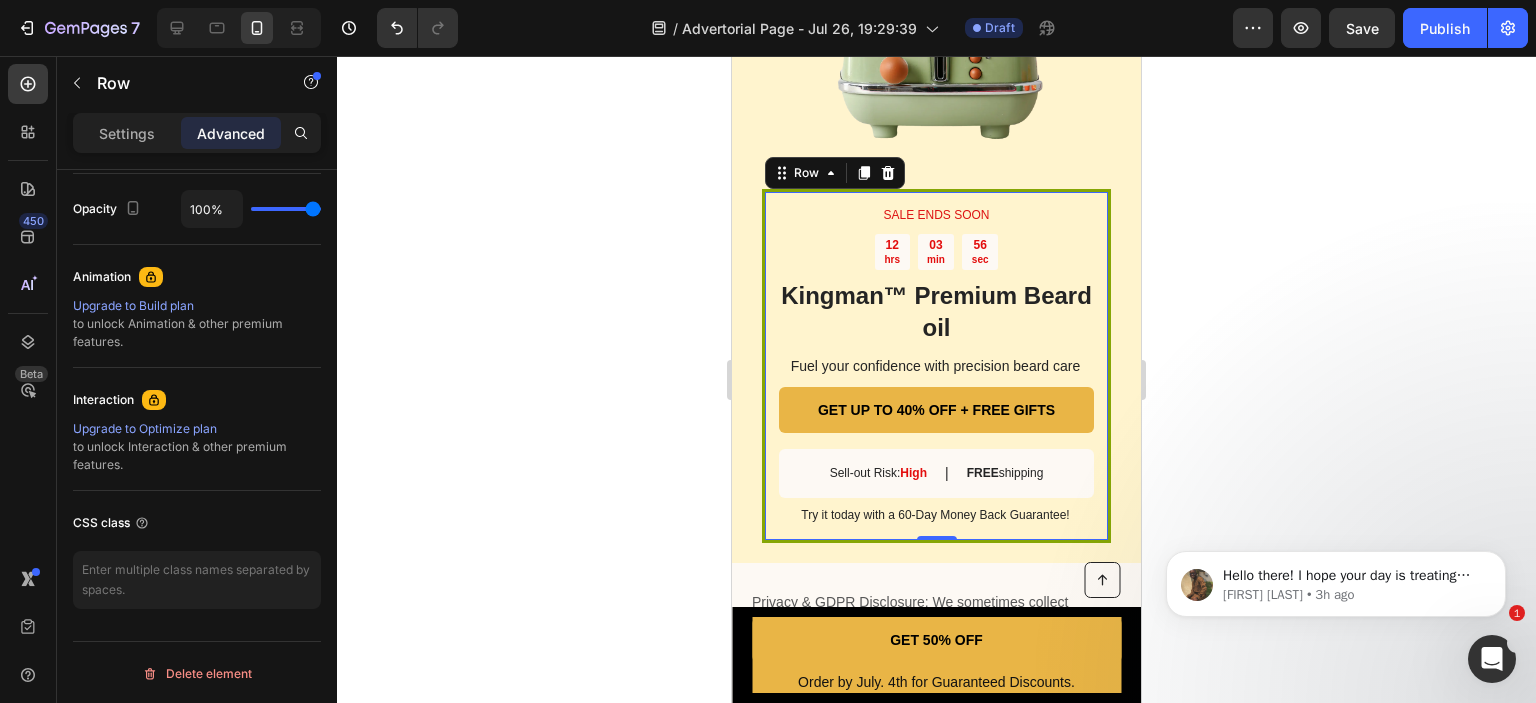 click on "SALE ENDS SOON Text Block 12 hrs 03 min 56 sec Countdown Timer Kingman ™ Premium Beard oil Heading Fuel your confidence with precision beard care Text Block GET UP TO 40% OFF + FREE GIFTS Button Sell-out Risk:  High Text Block | Text Block FREE  shipping Text Block Row Try it today with a 60-Day Money Back Guarantee! Text Block Row   0" at bounding box center (936, 366) 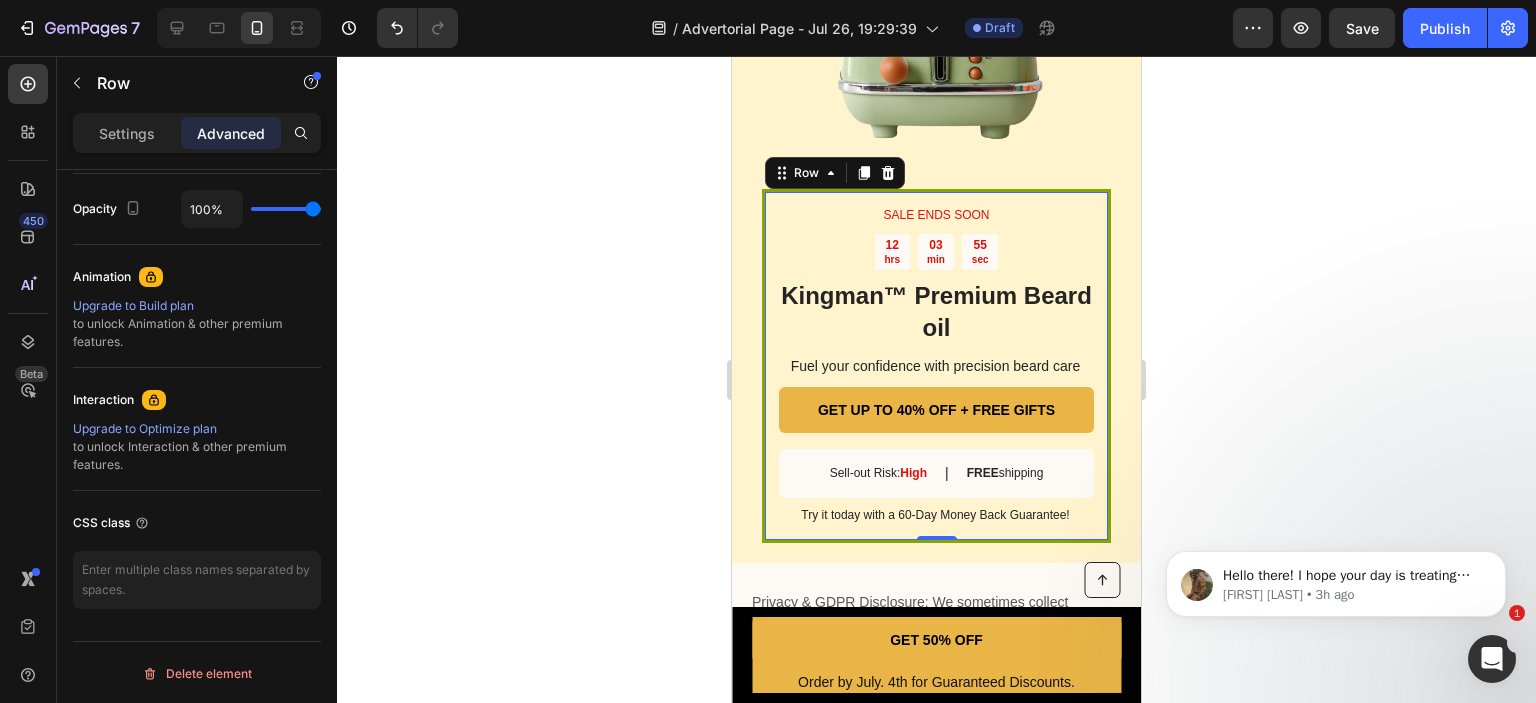 click on "SALE ENDS SOON Text Block 12 hrs 03 min 55 sec Countdown Timer Kingman ™ Premium Beard oil Heading Fuel your confidence with precision beard care Text Block GET UP TO 40% OFF + FREE GIFTS Button Sell-out Risk:  High Text Block | Text Block FREE  shipping Text Block Row Try it today with a 60-Day Money Back Guarantee! Text Block Row   0" at bounding box center [936, 366] 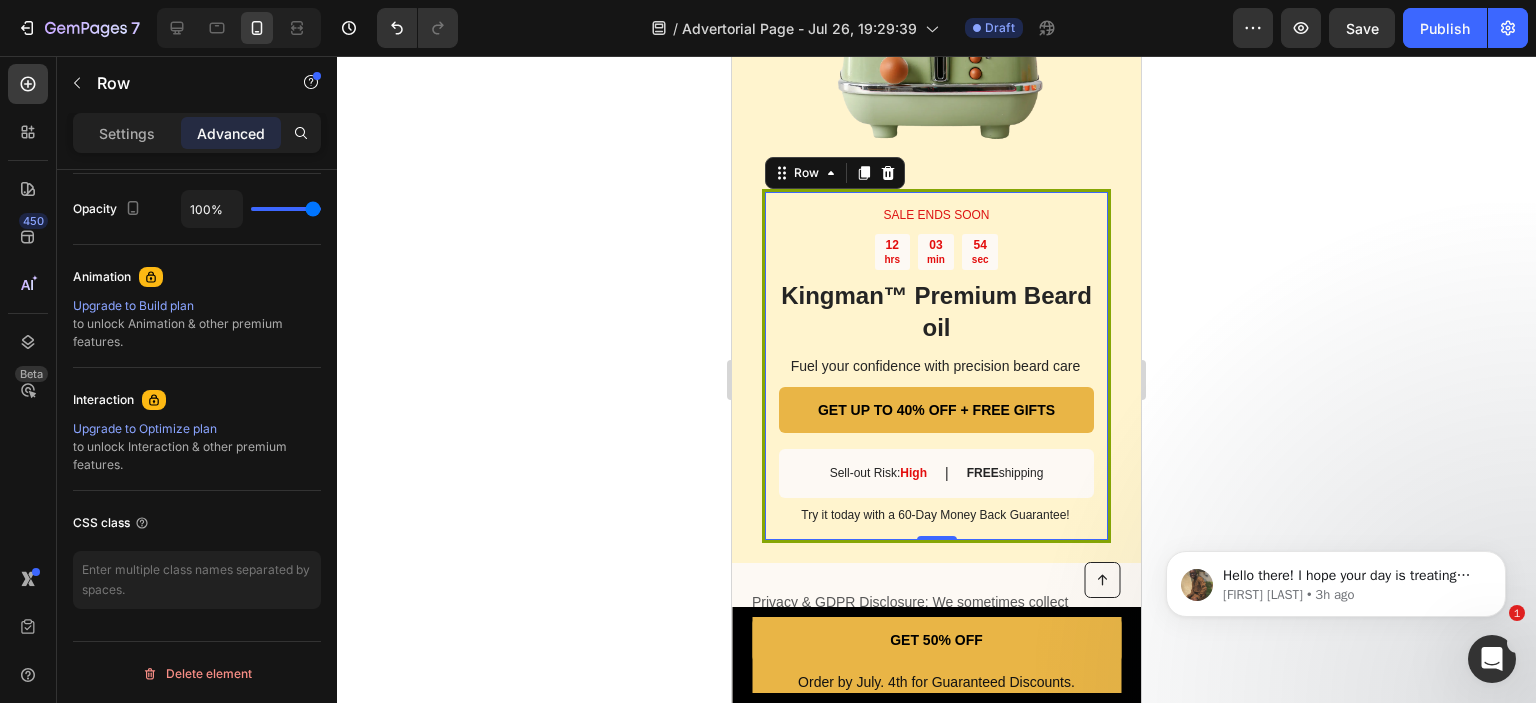 click on "SALE ENDS SOON Text Block 12 hrs 03 min 54 sec Countdown Timer Kingman ™ Premium Beard oil Heading Fuel your confidence with precision beard care Text Block GET UP TO 40% OFF + FREE GIFTS Button Sell-out Risk:  High Text Block | Text Block FREE  shipping Text Block Row Try it today with a 60-Day Money Back Guarantee! Text Block Row   0" at bounding box center [936, 366] 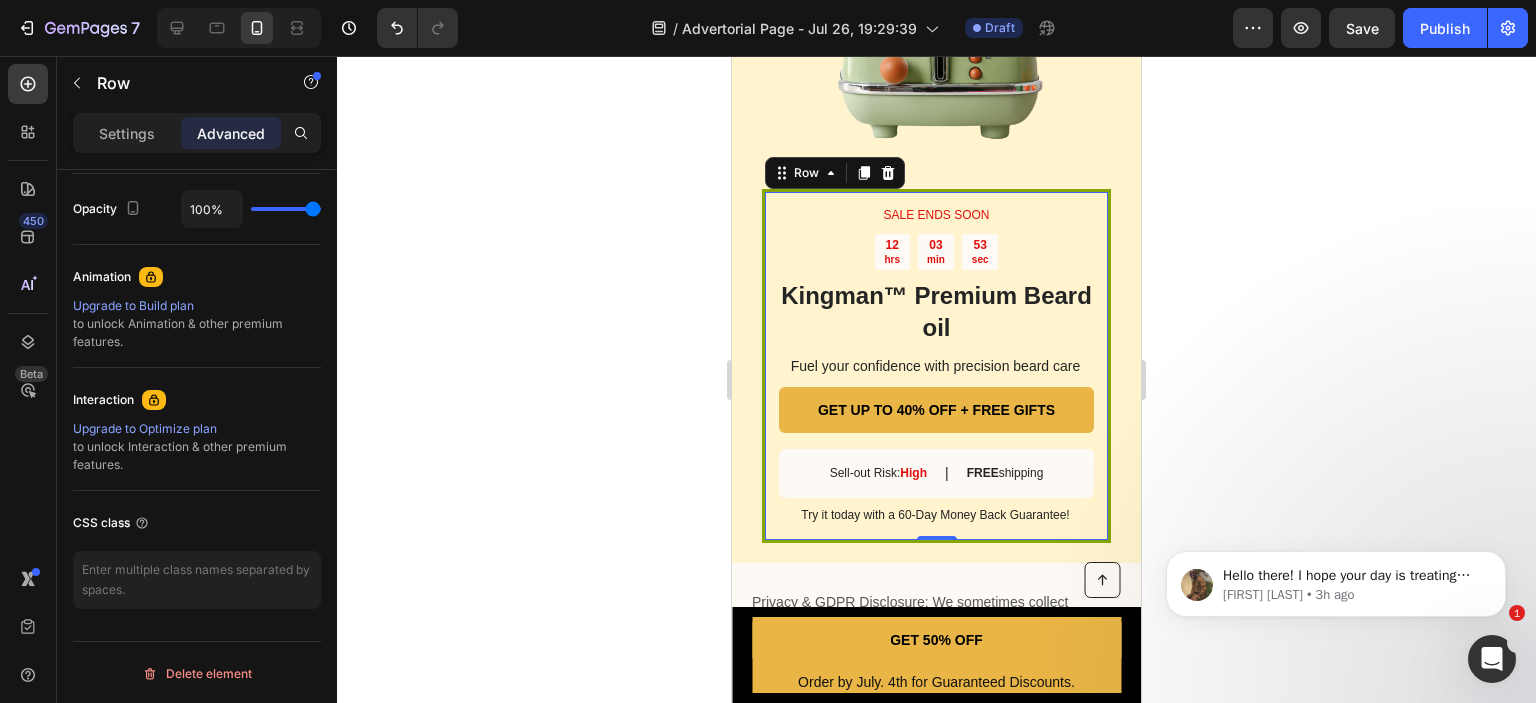click on "SALE ENDS SOON Text Block 12 hrs 03 min 53 sec Countdown Timer Kingman ™ Premium Beard oil Heading Fuel your confidence with precision beard care Text Block GET UP TO 40% OFF + FREE GIFTS Button Sell-out Risk:  High Text Block | Text Block FREE  shipping Text Block Row Try it today with a 60-Day Money Back Guarantee! Text Block Row   0" at bounding box center [936, 366] 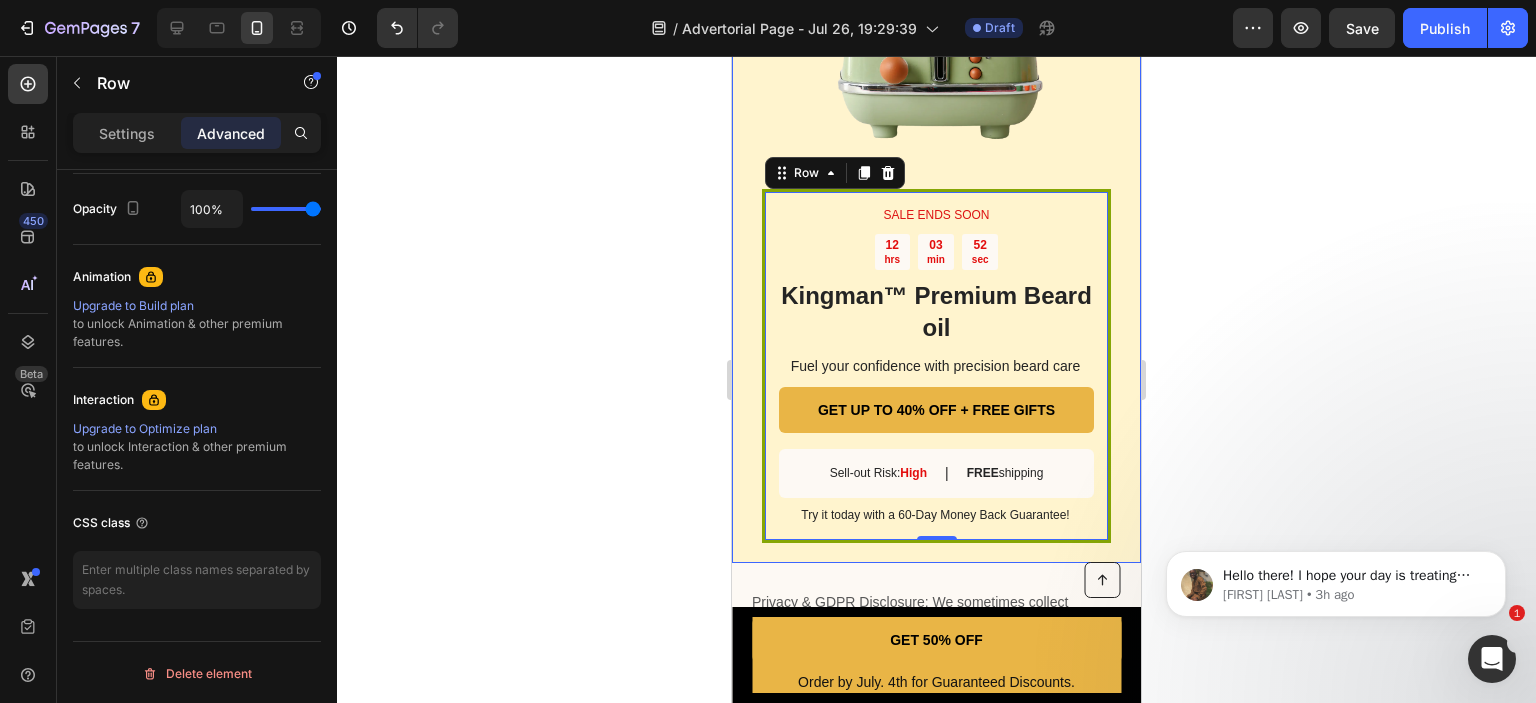 click on "Image" at bounding box center (936, 17) 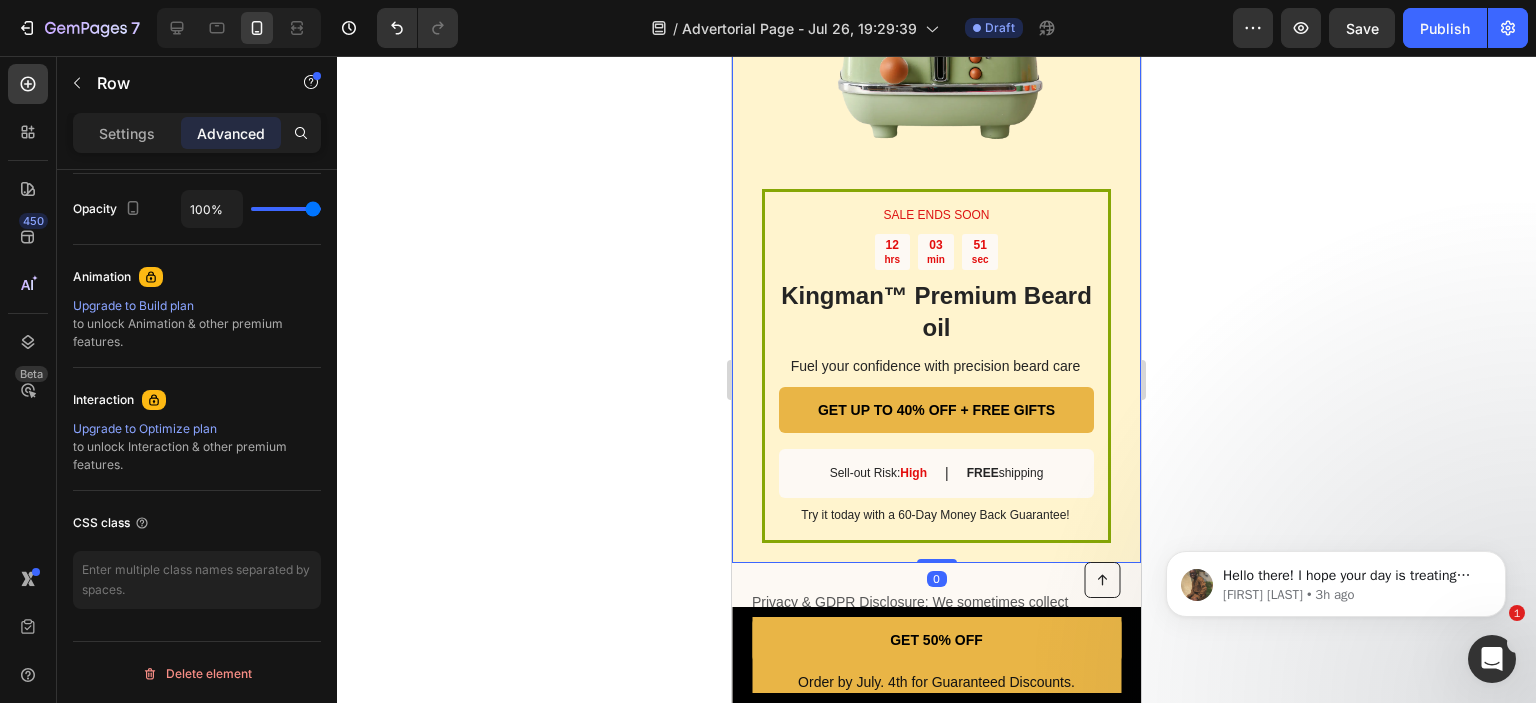 click on "Image" at bounding box center [936, 17] 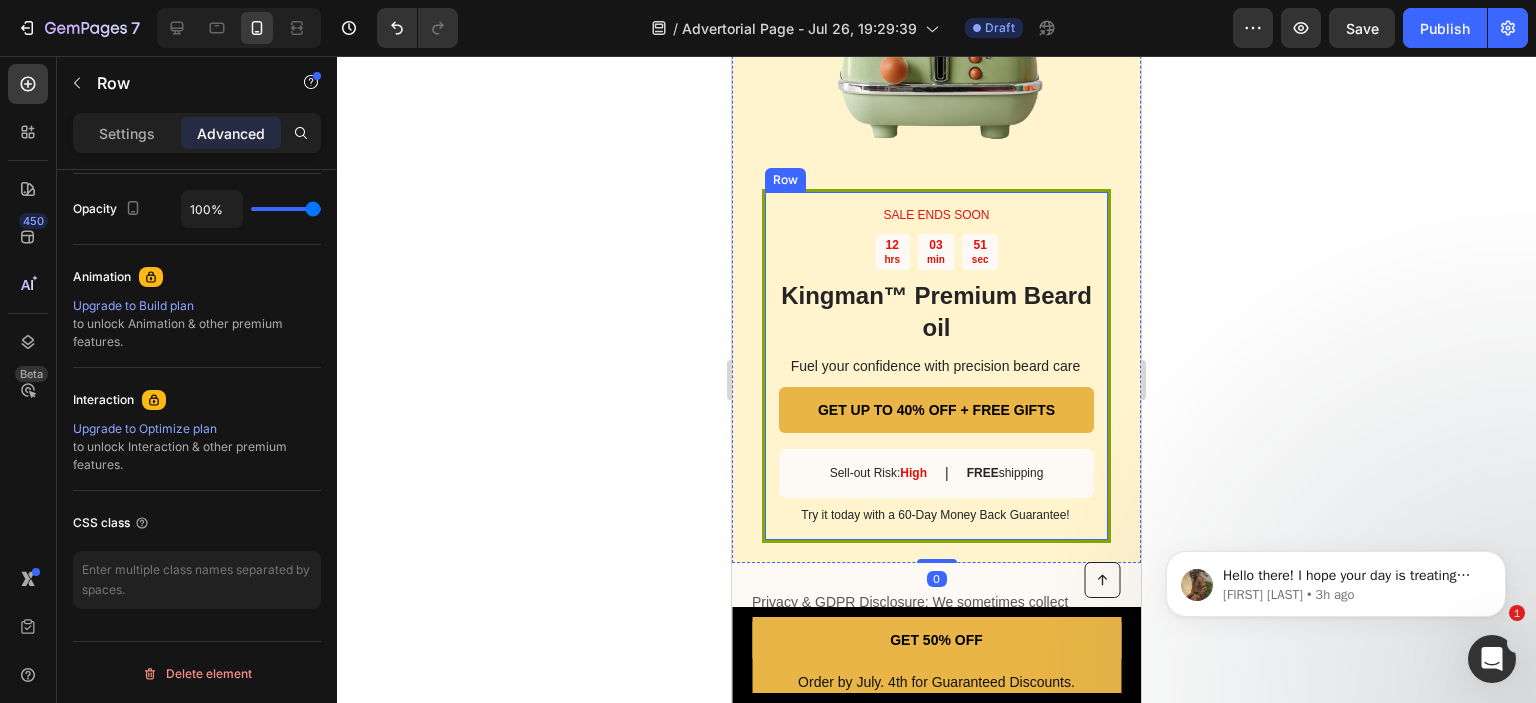 click on "SALE ENDS SOON Text Block 12 hrs 03 min 51 sec Countdown Timer Kingman ™ Premium Beard oil Heading Fuel your confidence with precision beard care Text Block GET UP TO 40% OFF + FREE GIFTS Button Sell-out Risk:  High Text Block | Text Block FREE  shipping Text Block Row Try it today with a 60-Day Money Back Guarantee! Text Block Row" at bounding box center (936, 366) 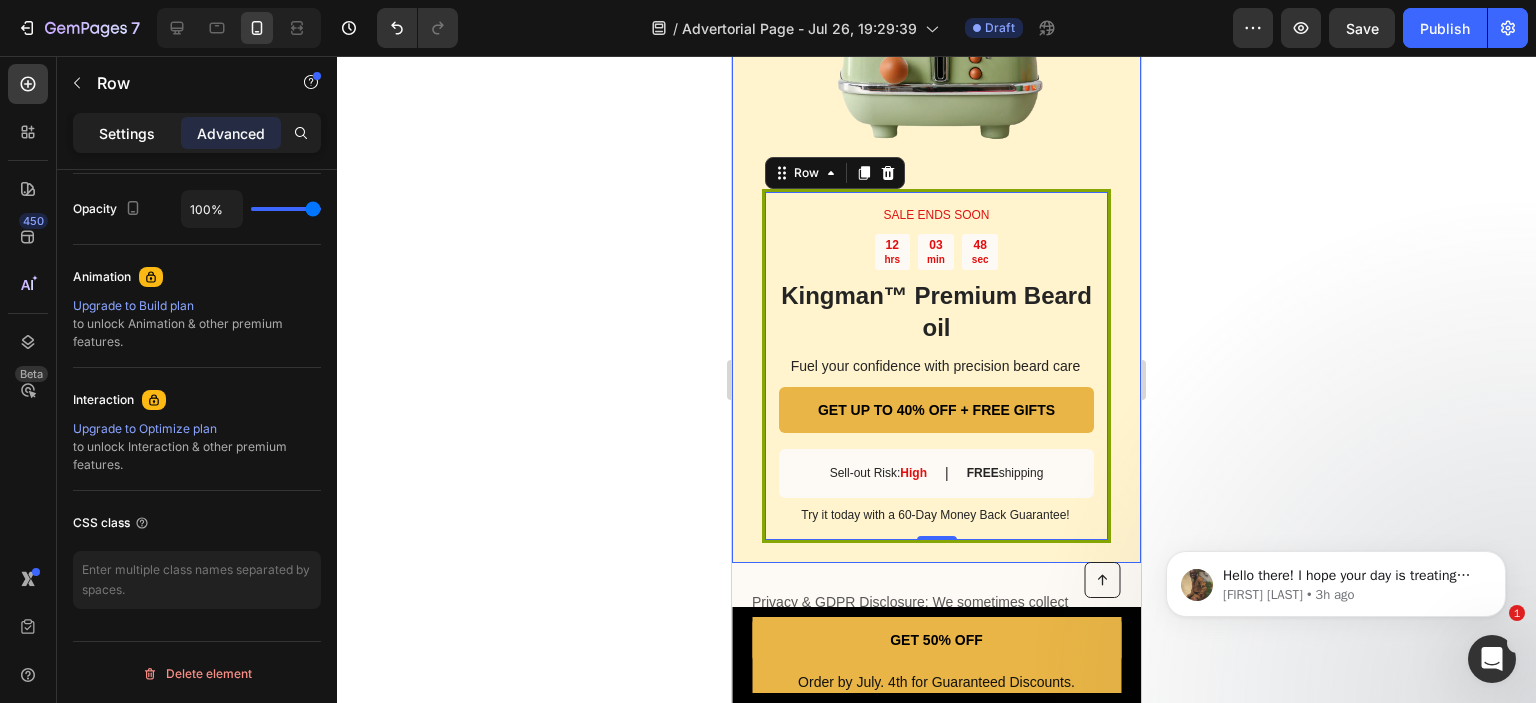 click on "Settings" at bounding box center [127, 133] 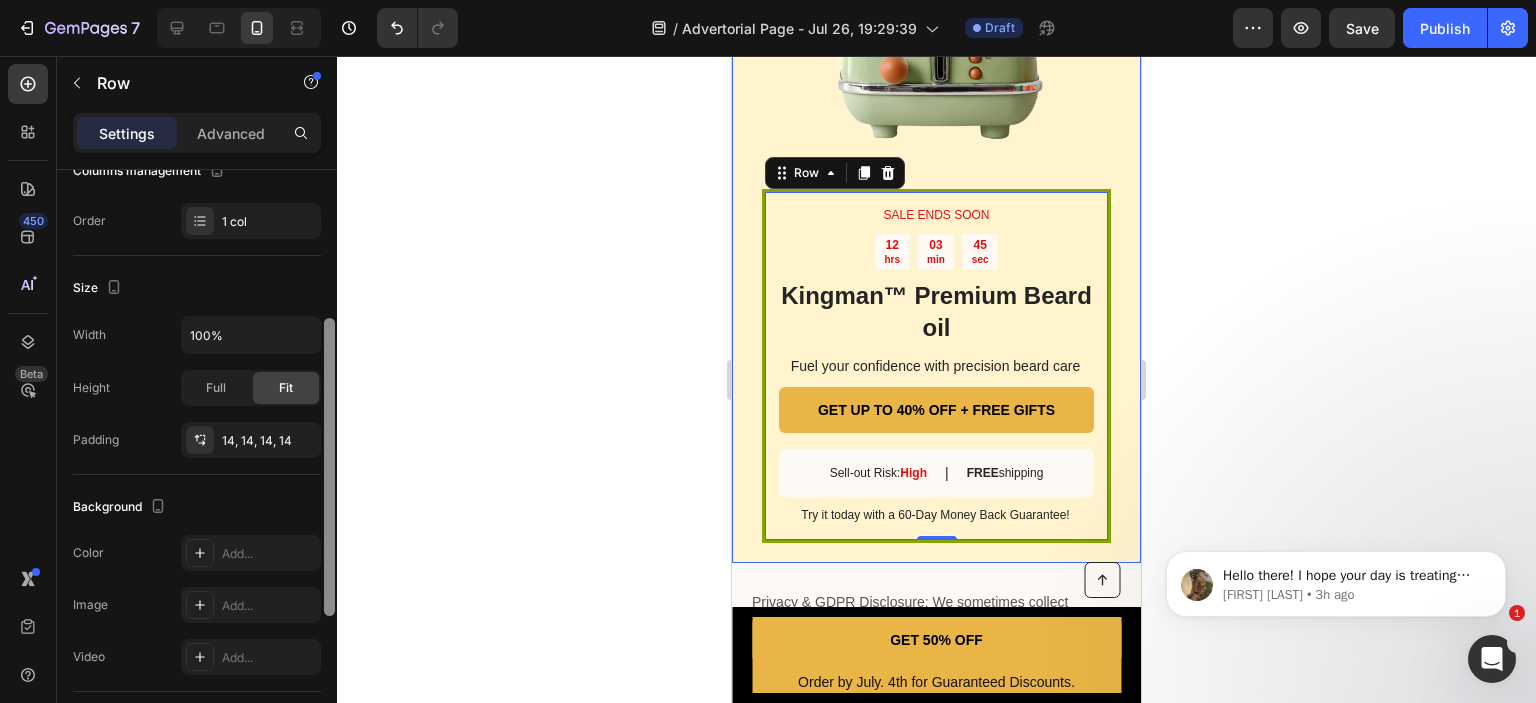 scroll, scrollTop: 576, scrollLeft: 0, axis: vertical 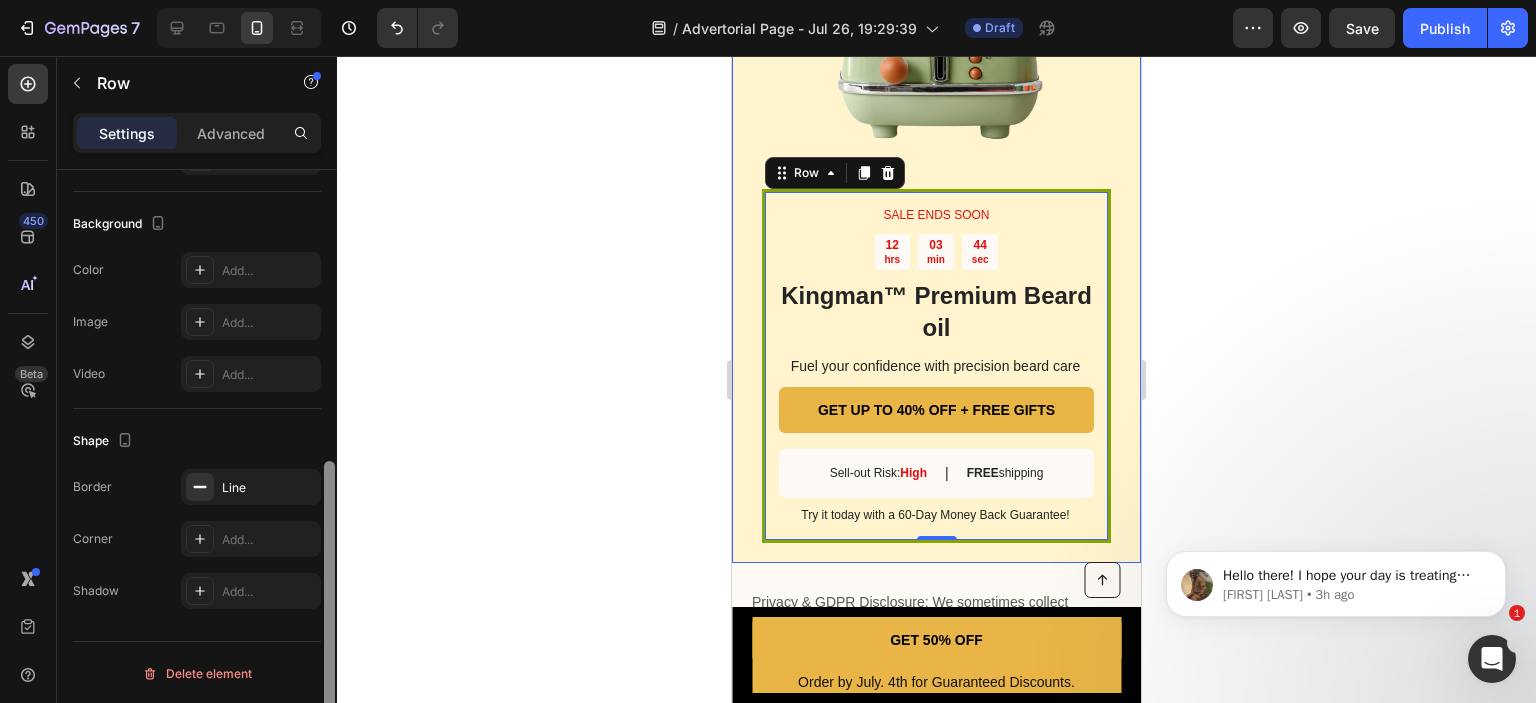 drag, startPoint x: 332, startPoint y: 555, endPoint x: 432, endPoint y: 592, distance: 106.62551 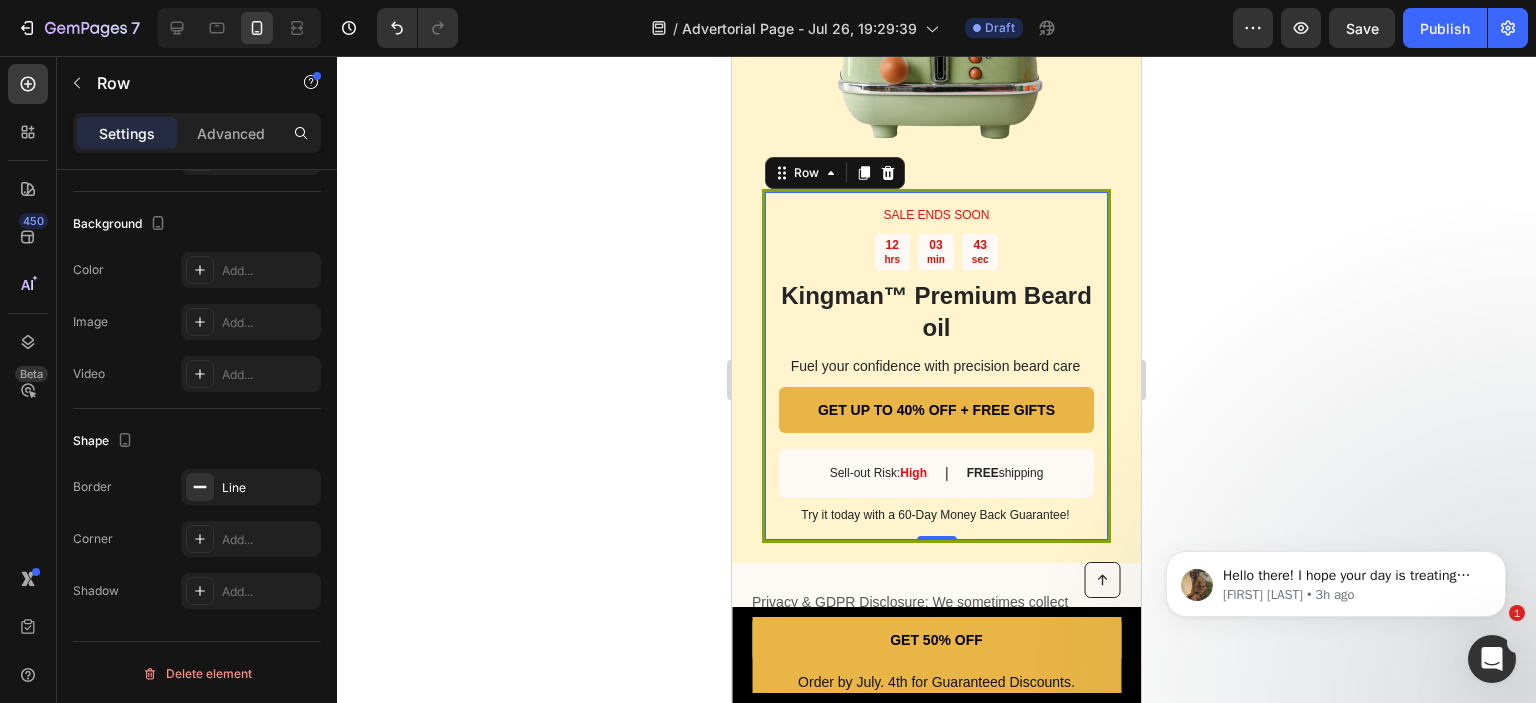 click on "SALE ENDS SOON Text Block 12 hrs 03 min 43 sec Countdown Timer Kingman ™ Premium Beard oil Heading Fuel your confidence with precision beard care Text Block GET UP TO 40% OFF + FREE GIFTS Button Sell-out Risk:  High Text Block | Text Block FREE  shipping Text Block Row Try it today with a 60-Day Money Back Guarantee! Text Block Row   0" at bounding box center [936, 366] 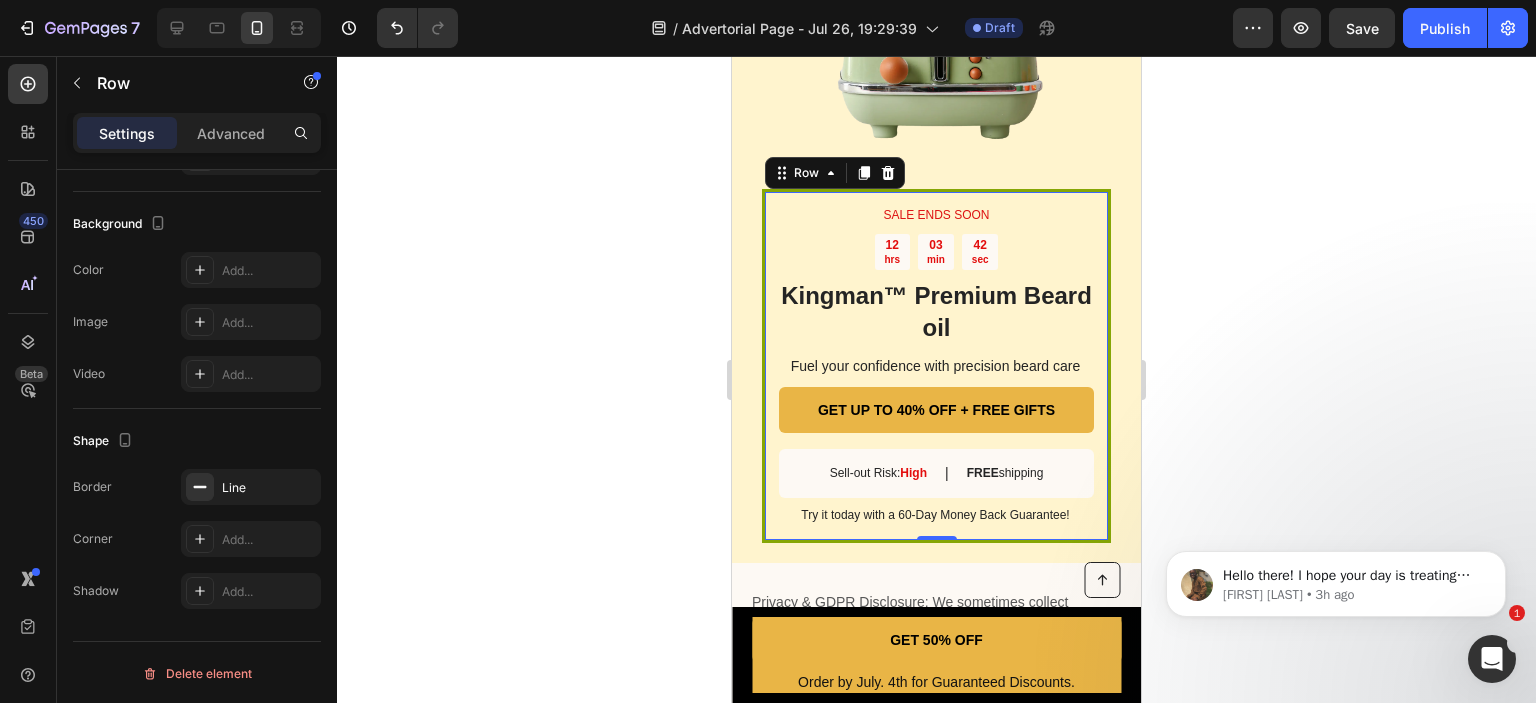 click on "SALE ENDS SOON Text Block 12 hrs 03 min 42 sec Countdown Timer Kingman ™ Premium Beard oil Heading Fuel your confidence with precision beard care Text Block GET UP TO 40% OFF + FREE GIFTS Button Sell-out Risk:  High Text Block | Text Block FREE  shipping Text Block Row Try it today with a 60-Day Money Back Guarantee! Text Block Row   0" at bounding box center [936, 366] 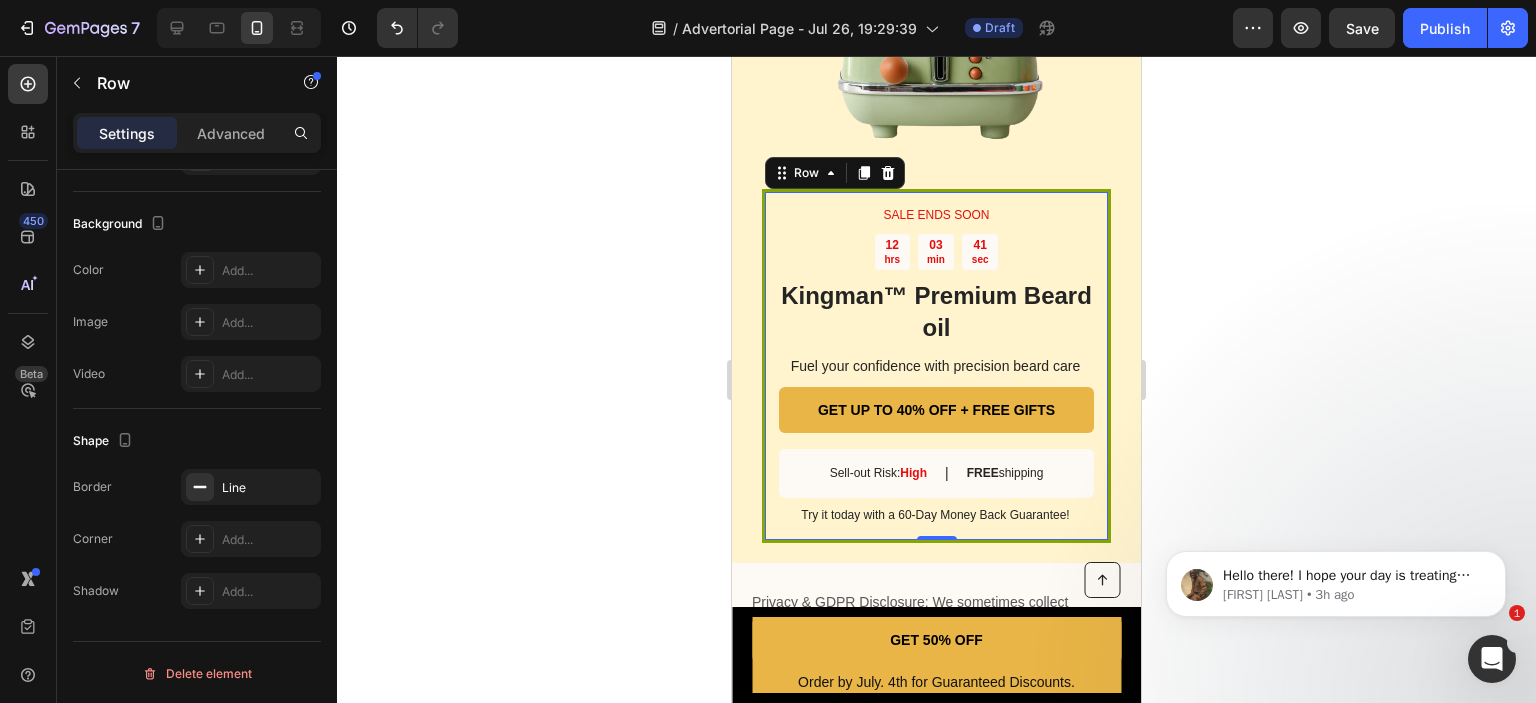 click on "SALE ENDS SOON Text Block 12 hrs 03 min 41 sec Countdown Timer Kingman ™ Premium Beard oil Heading Fuel your confidence with precision beard care Text Block GET UP TO 40% OFF + FREE GIFTS Button Sell-out Risk:  High Text Block | Text Block FREE  shipping Text Block Row Try it today with a 60-Day Money Back Guarantee! Text Block Row   0" at bounding box center [936, 366] 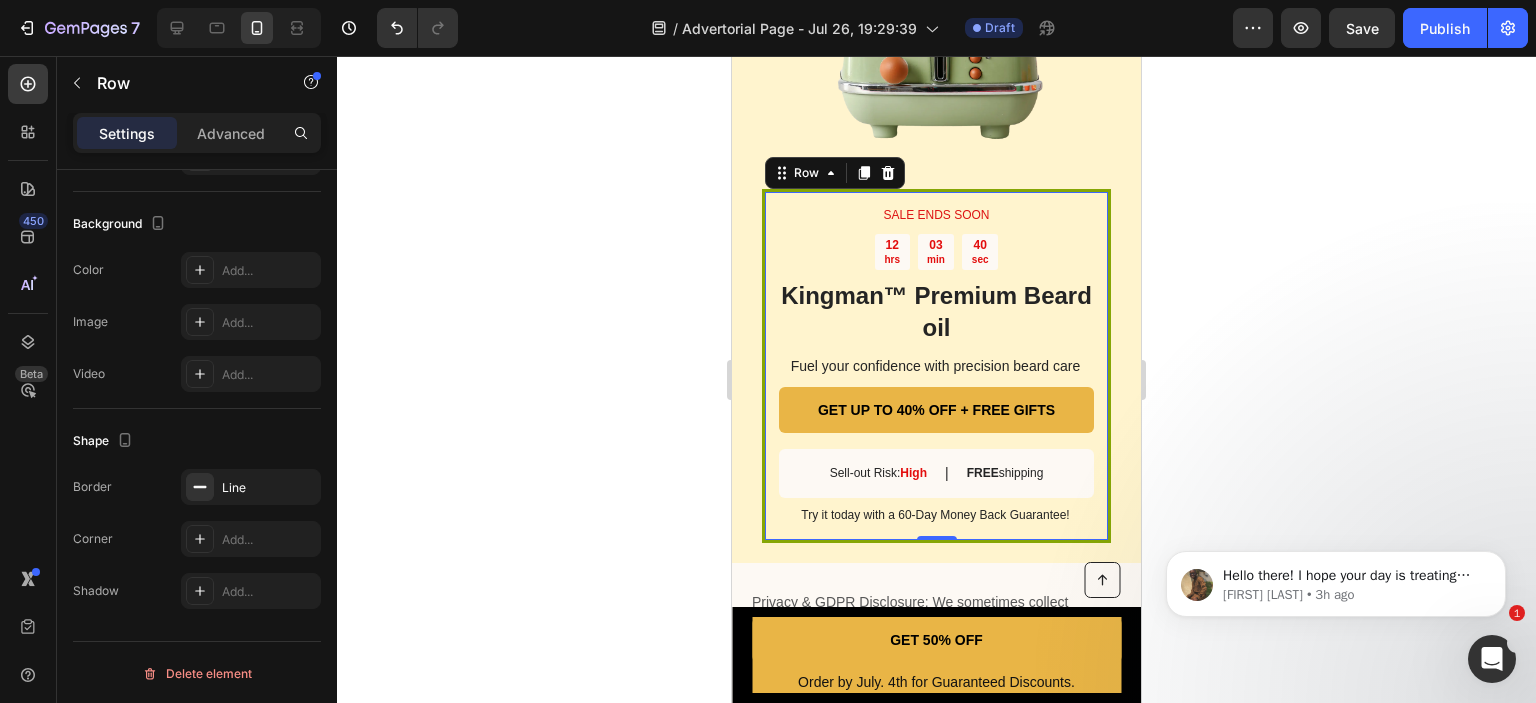 click 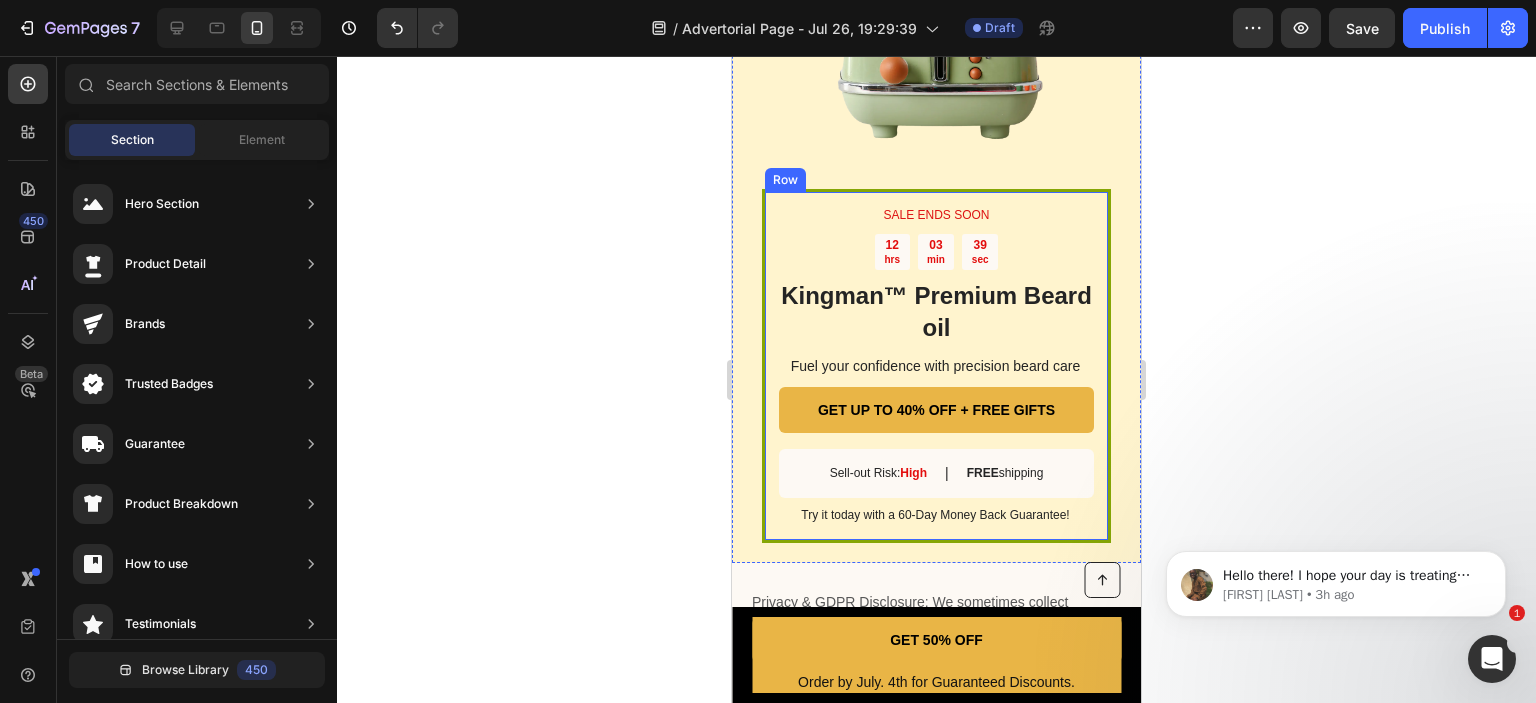 click on "SALE ENDS SOON Text Block 12 hrs 03 min 39 sec Countdown Timer Kingman ™ Premium Beard oil Heading Fuel your confidence with precision beard care Text Block GET UP TO 40% OFF + FREE GIFTS Button Sell-out Risk:  High Text Block | Text Block FREE  shipping Text Block Row Try it today with a 60-Day Money Back Guarantee! Text Block Row" at bounding box center (936, 366) 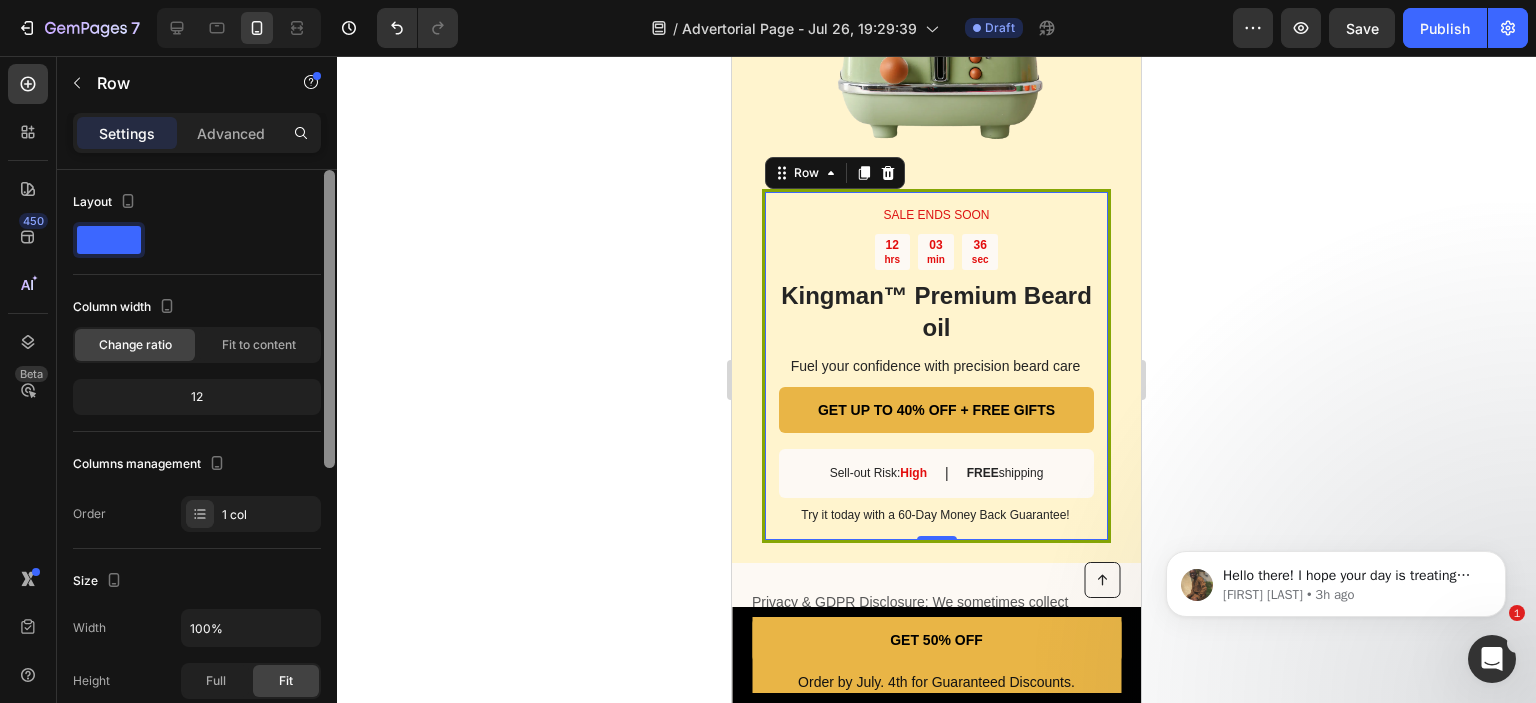 drag, startPoint x: 324, startPoint y: 335, endPoint x: 326, endPoint y: 399, distance: 64.03124 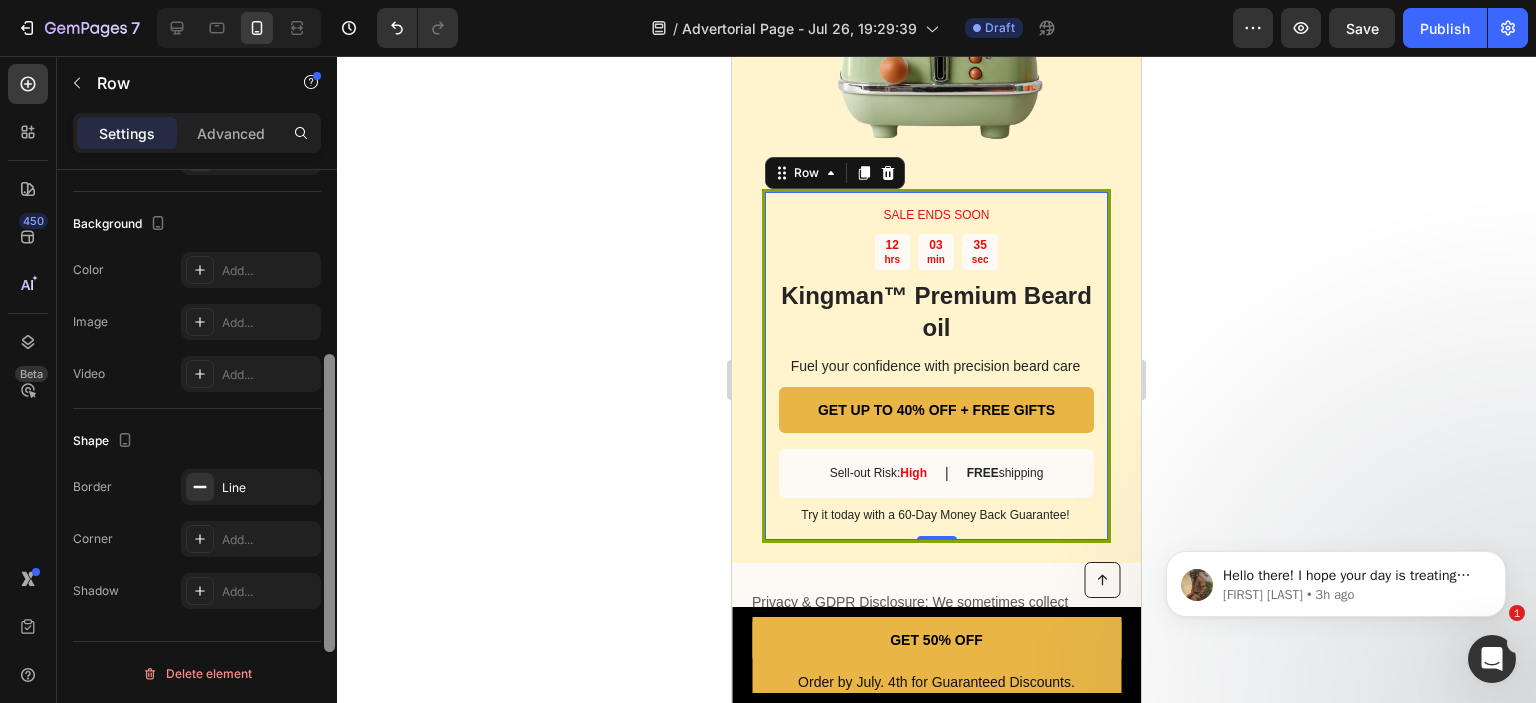 scroll, scrollTop: 0, scrollLeft: 0, axis: both 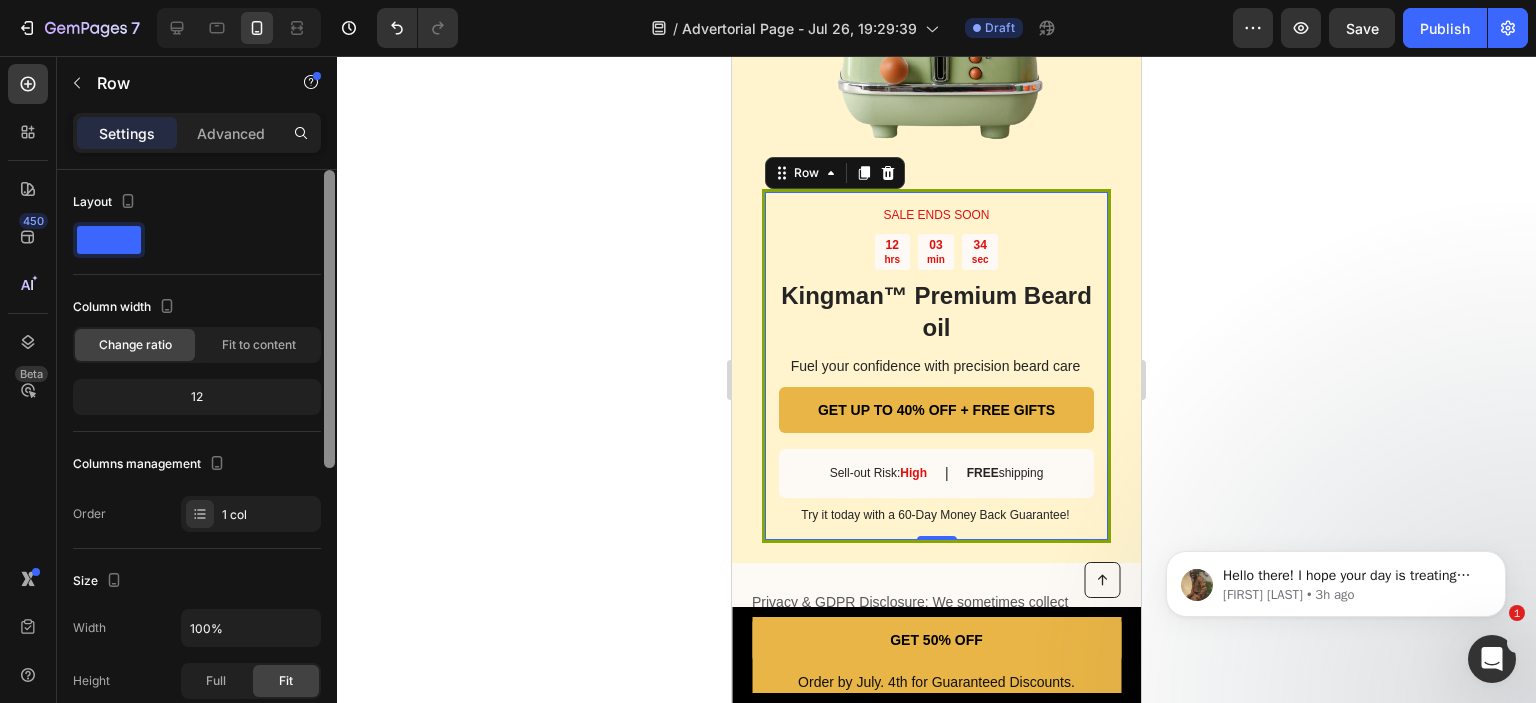 drag, startPoint x: 327, startPoint y: 464, endPoint x: 239, endPoint y: 166, distance: 310.72174 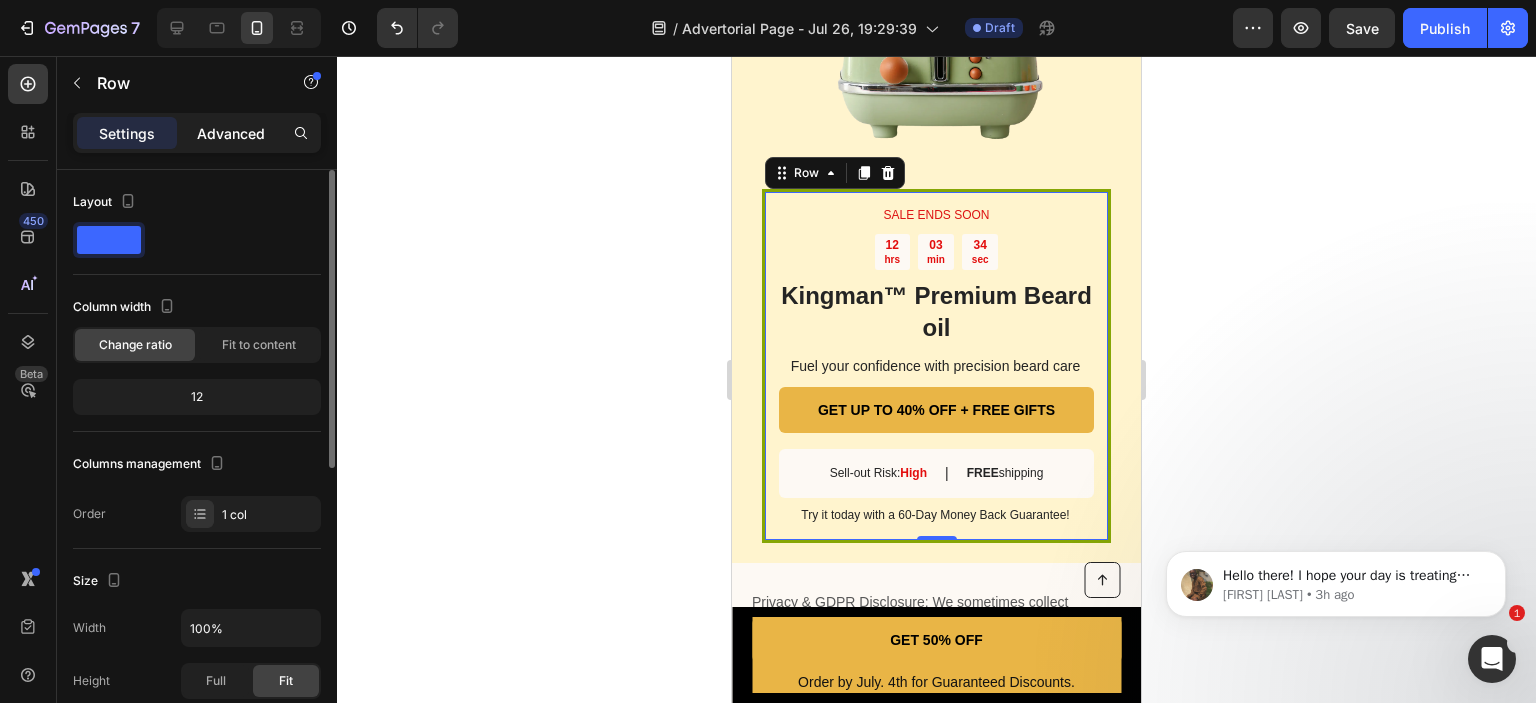 click on "Advanced" at bounding box center [231, 133] 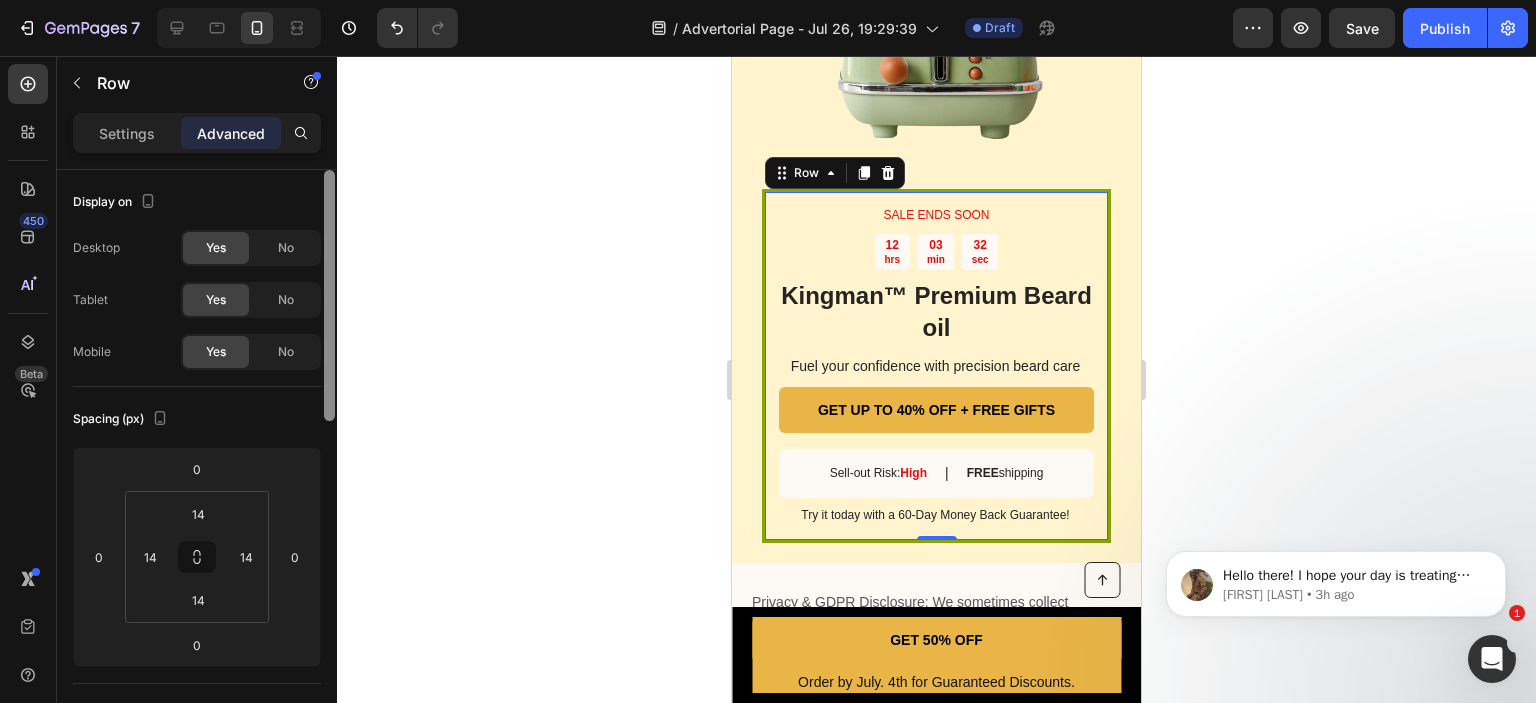 click at bounding box center [329, 295] 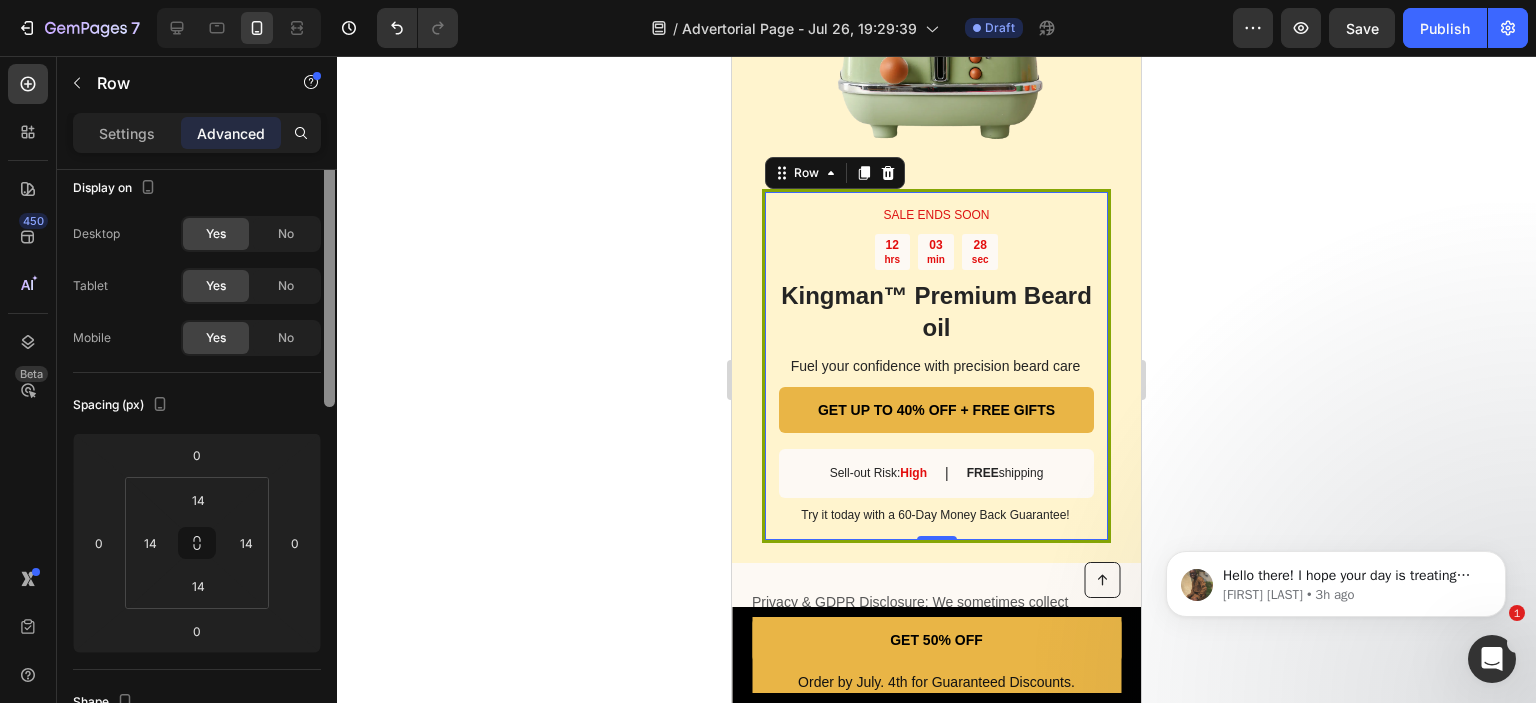 scroll, scrollTop: 0, scrollLeft: 0, axis: both 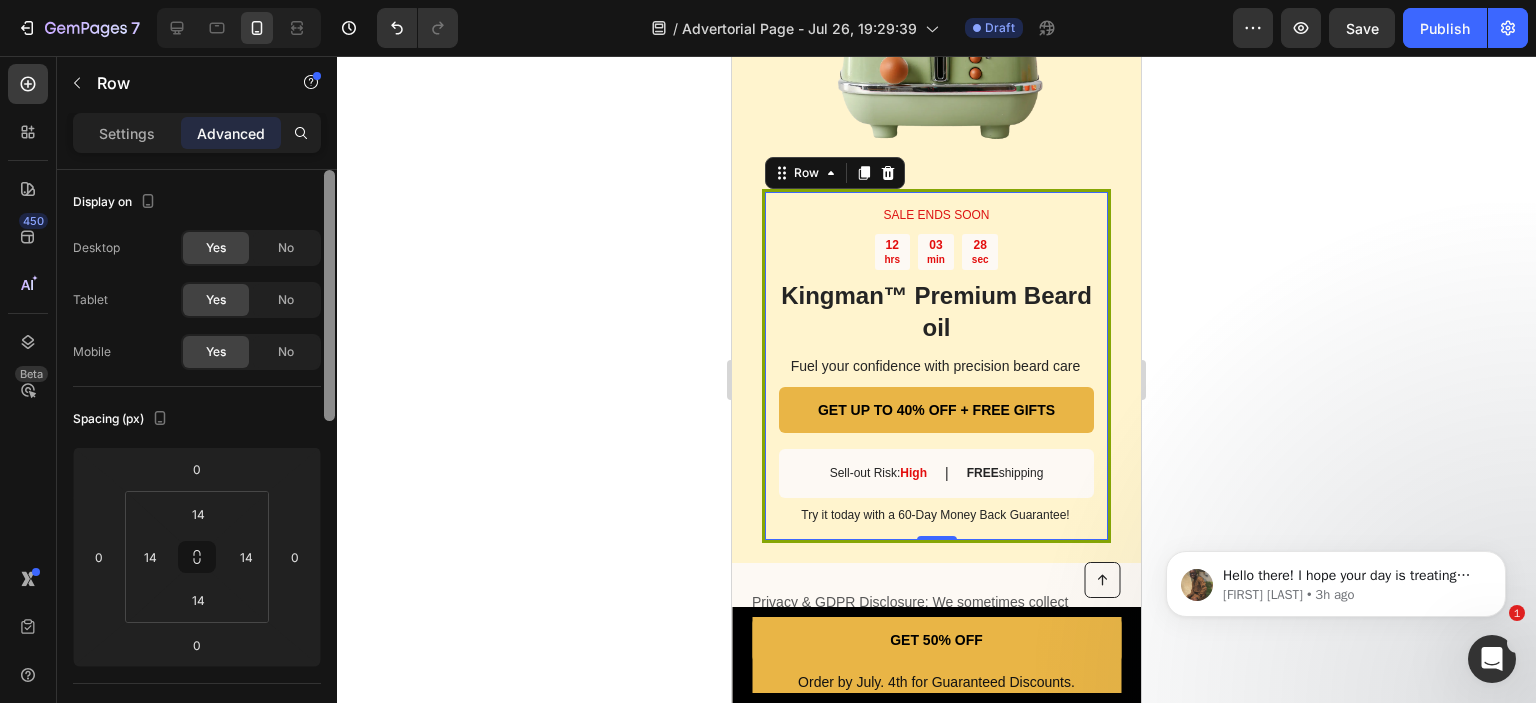 drag, startPoint x: 332, startPoint y: 196, endPoint x: 343, endPoint y: 131, distance: 65.9242 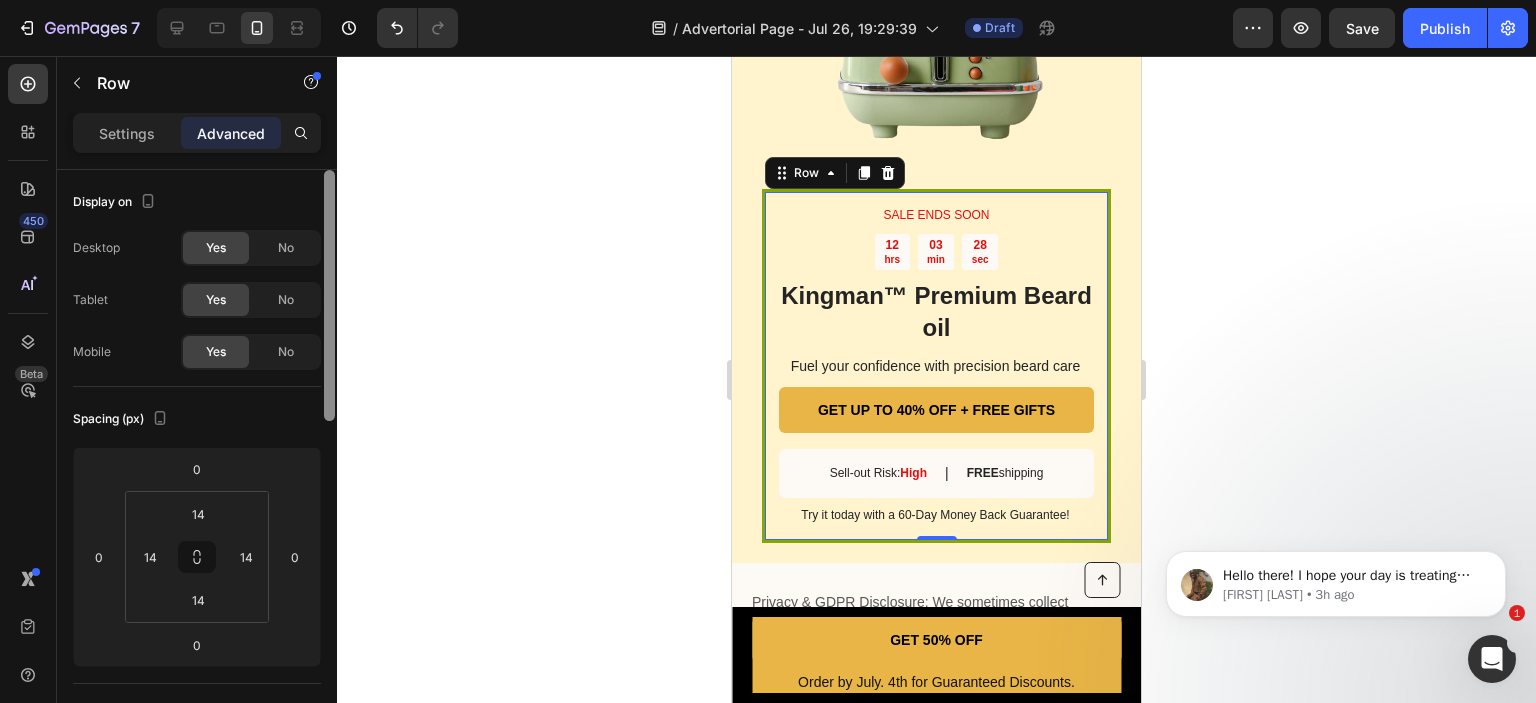 click on "7   /  Advertorial Page - Jul 26, 19:29:39 Draft Preview  Save   Publish  450 Beta Sections(18) Elements(83) Section Element Hero Section Product Detail Brands Trusted Badges Guarantee Product Breakdown How to use Testimonials Compare Bundle FAQs Social Proof Brand Story Product List Collection Blog List Contact Sticky Add to Cart Custom Footer Browse Library 450 Layout
Row
Row
Row
Row Text
Heading
Text Block Button
Button
Button Media
Image
Image" 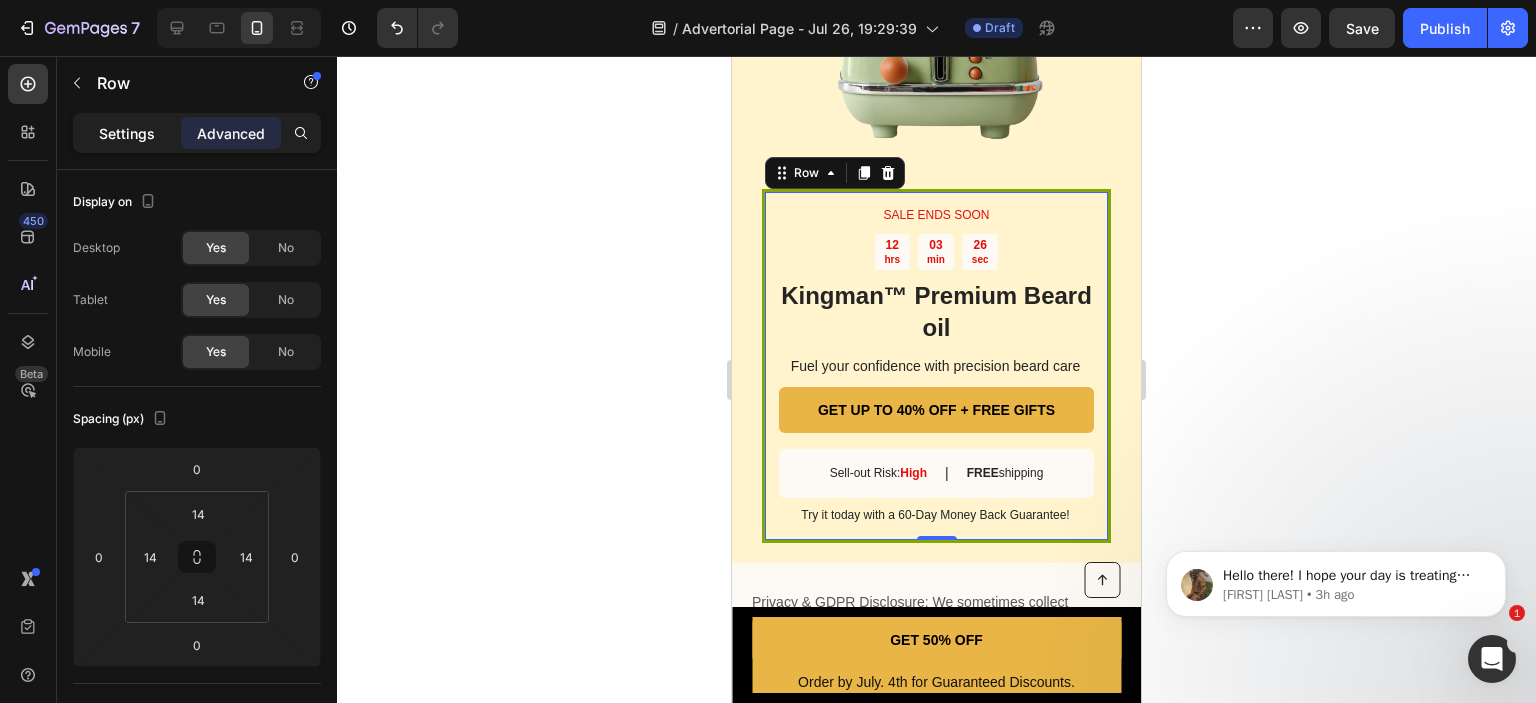click on "Settings" at bounding box center (127, 133) 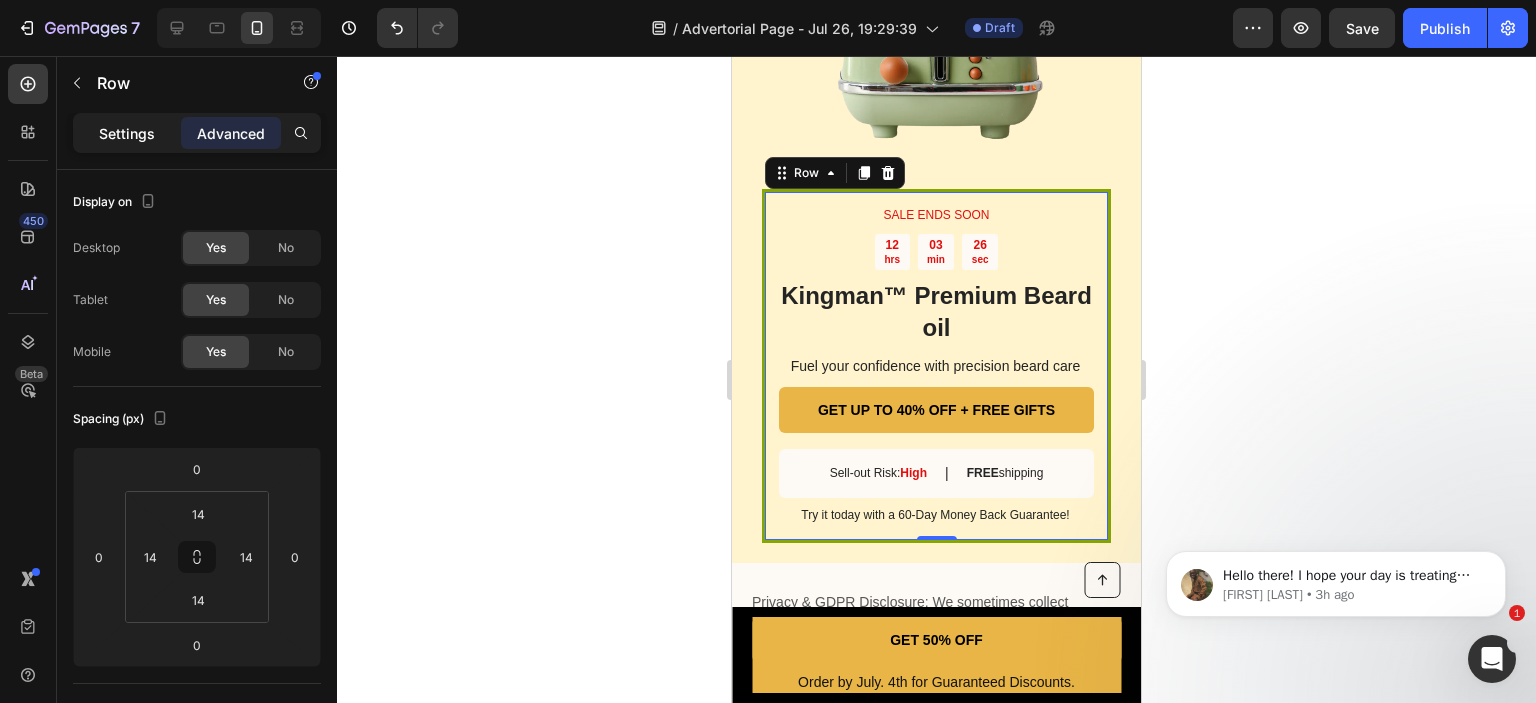 click on "Settings" at bounding box center [127, 133] 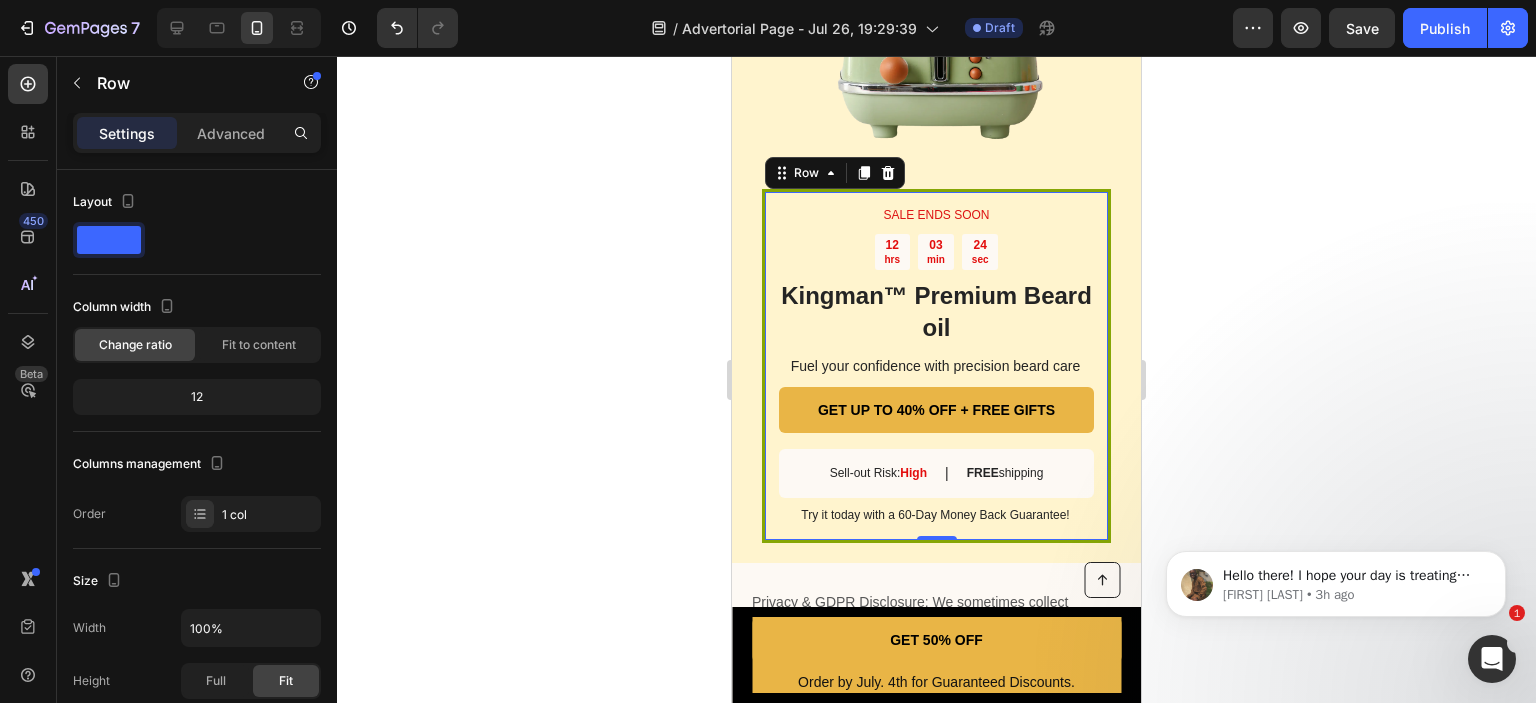click on "SALE ENDS SOON Text Block 12 hrs 03 min 24 sec Countdown Timer Kingman ™ Premium Beard oil Heading Fuel your confidence with precision beard care Text Block GET UP TO 40% OFF + FREE GIFTS Button Sell-out Risk:  High Text Block | Text Block FREE  shipping Text Block Row Try it today with a 60-Day Money Back Guarantee! Text Block Row   0" at bounding box center [936, 366] 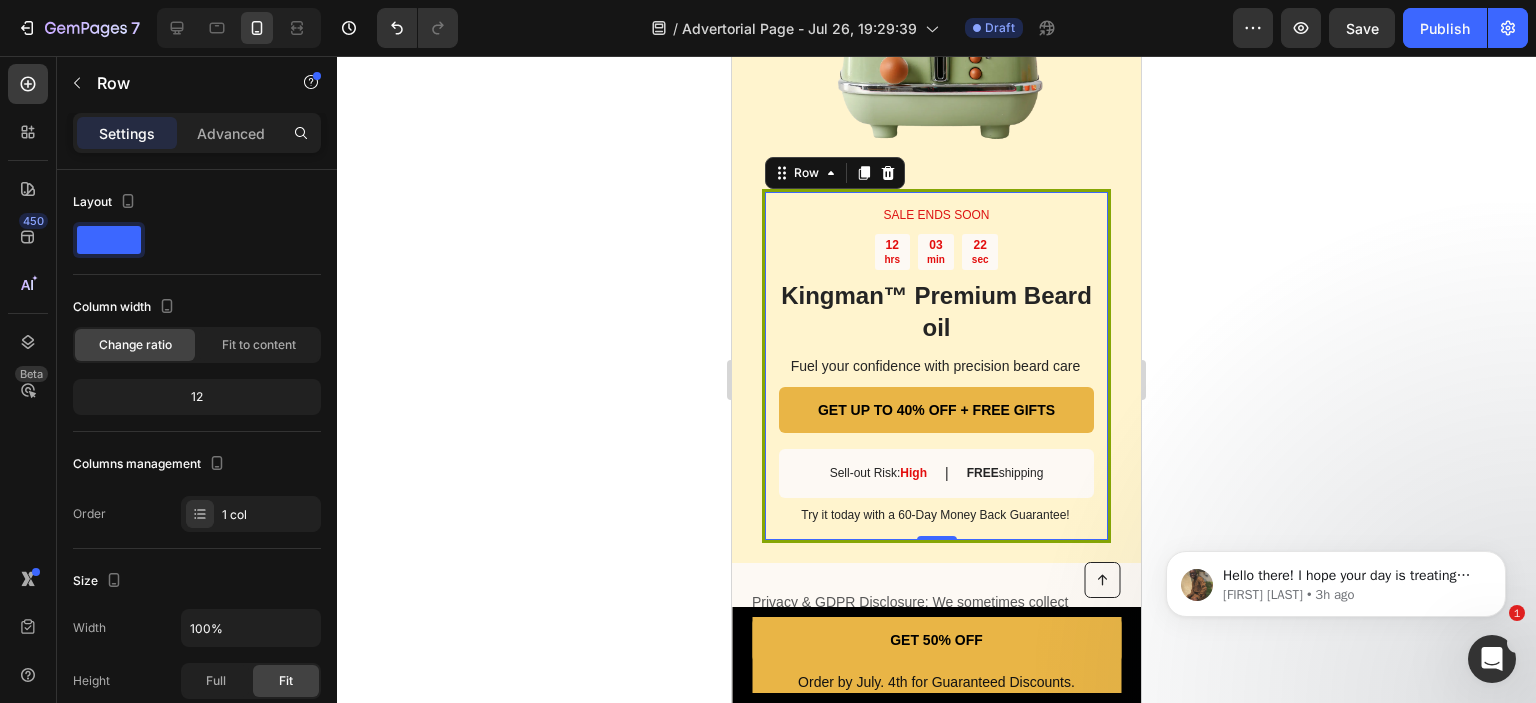 click on "SALE ENDS SOON Text Block 12 hrs 03 min 22 sec Countdown Timer Kingman ™ Premium Beard oil Heading Fuel your confidence with precision beard care Text Block GET UP TO 40% OFF + FREE GIFTS Button Sell-out Risk:  High Text Block | Text Block FREE  shipping Text Block Row Try it today with a 60-Day Money Back Guarantee! Text Block Row   0" at bounding box center (936, 366) 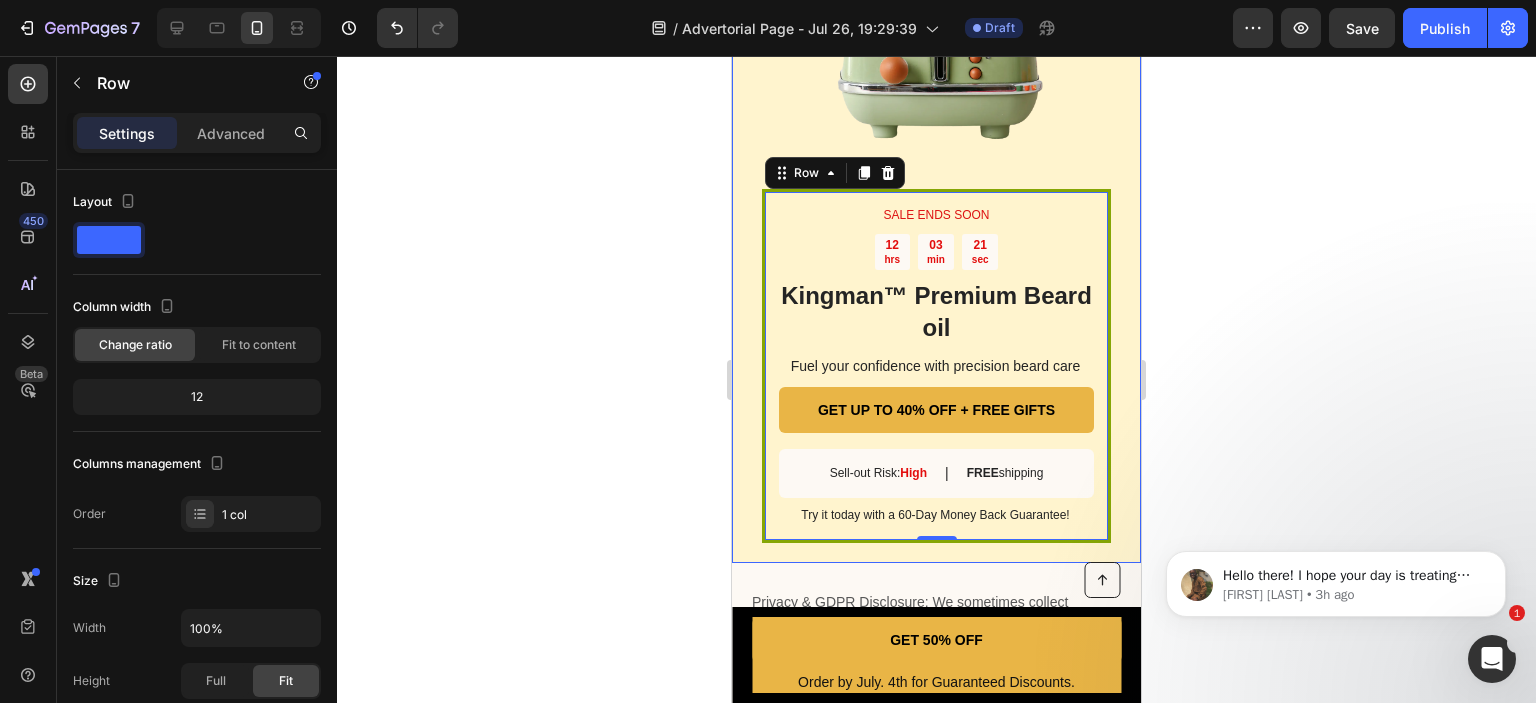 click 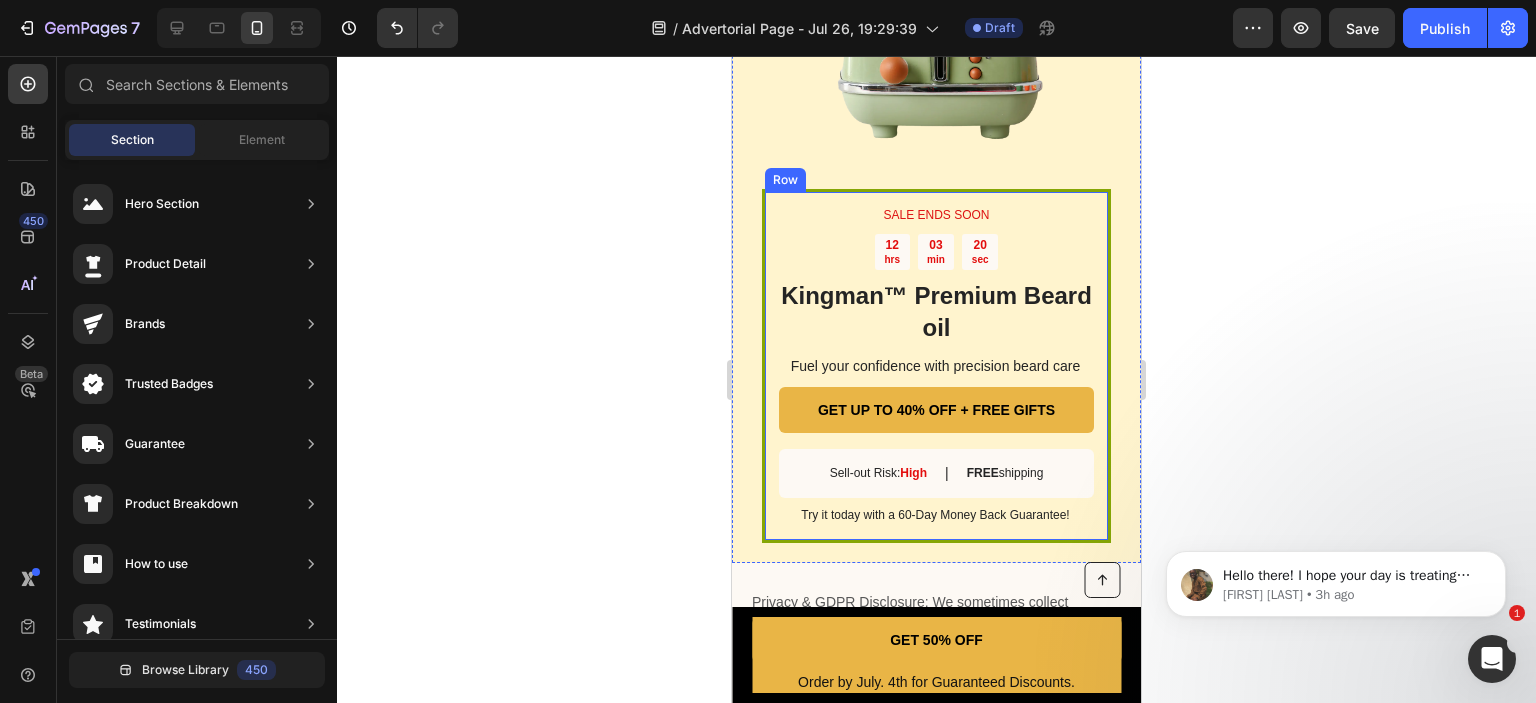 click on "SALE ENDS SOON Text Block 12 hrs 03 min 20 sec Countdown Timer Kingman ™ Premium Beard oil Heading Fuel your confidence with precision beard care Text Block GET UP TO 40% OFF + FREE GIFTS Button Sell-out Risk:  High Text Block | Text Block FREE  shipping Text Block Row Try it today with a 60-Day Money Back Guarantee! Text Block Row" at bounding box center [936, 366] 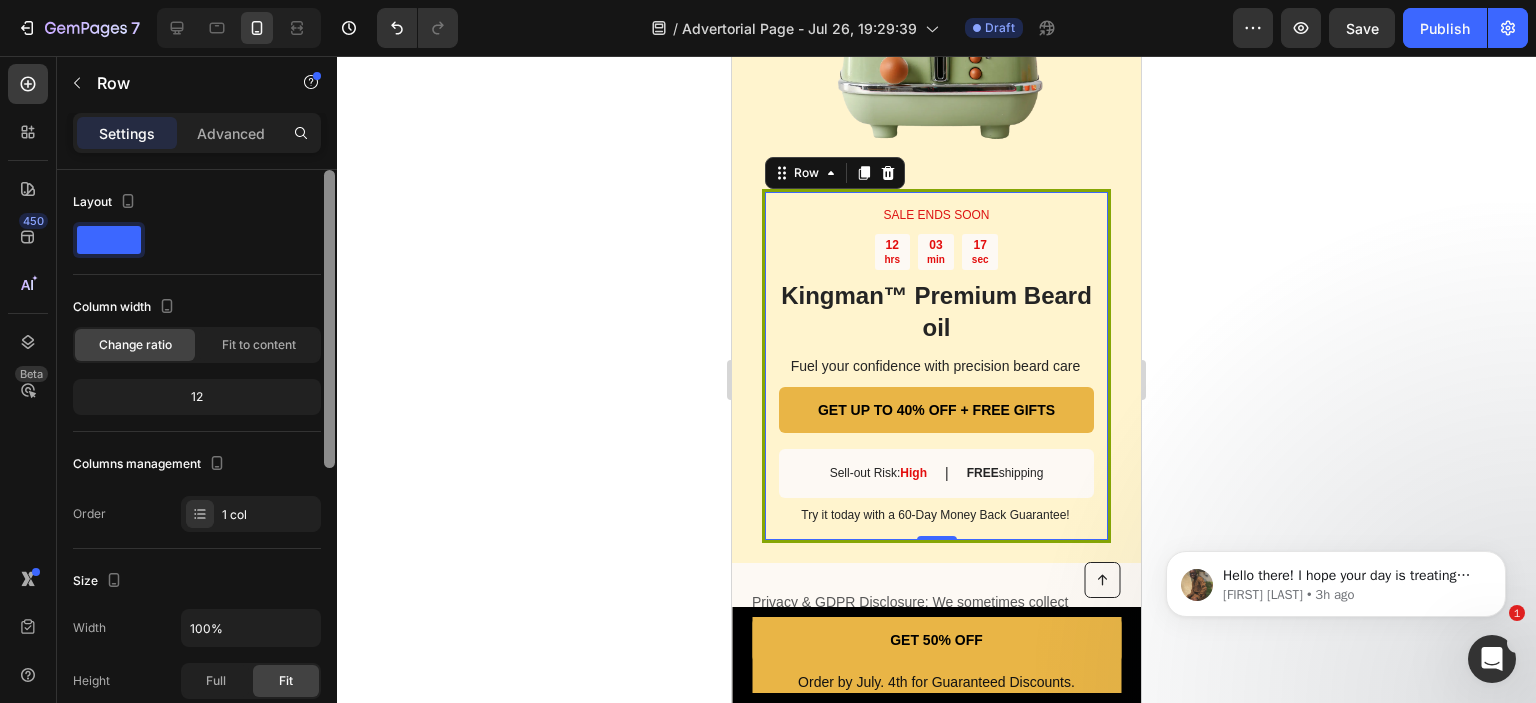 click at bounding box center (329, 319) 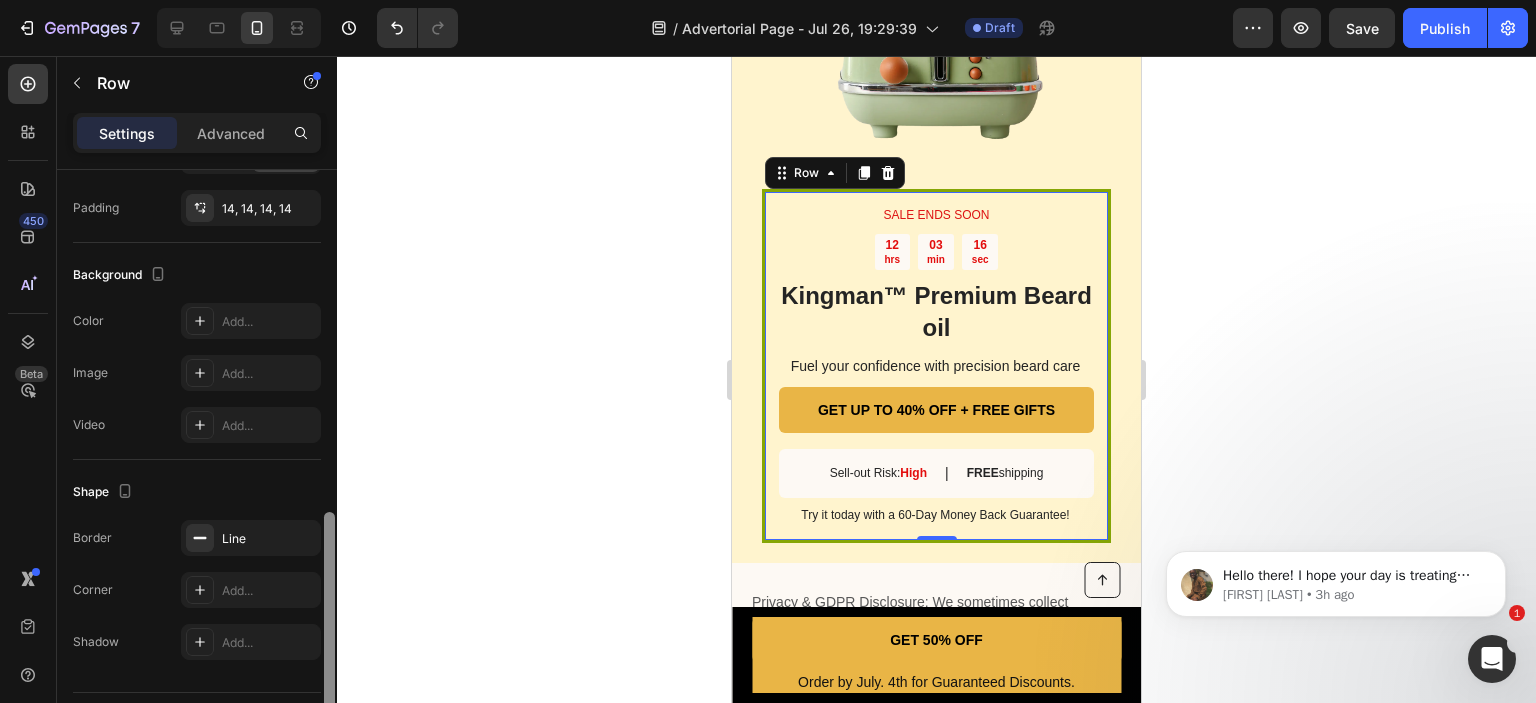 scroll, scrollTop: 576, scrollLeft: 0, axis: vertical 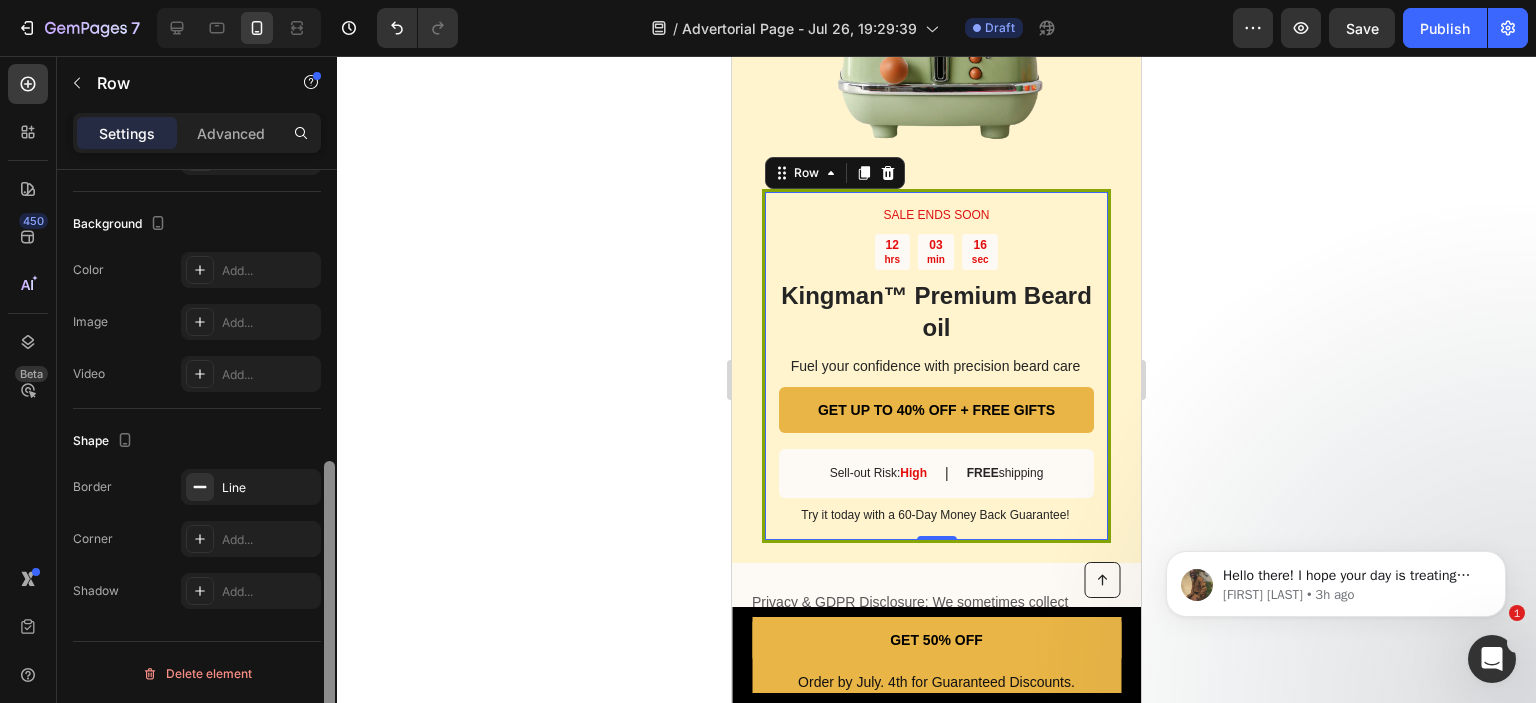 drag, startPoint x: 333, startPoint y: 234, endPoint x: 340, endPoint y: 582, distance: 348.0704 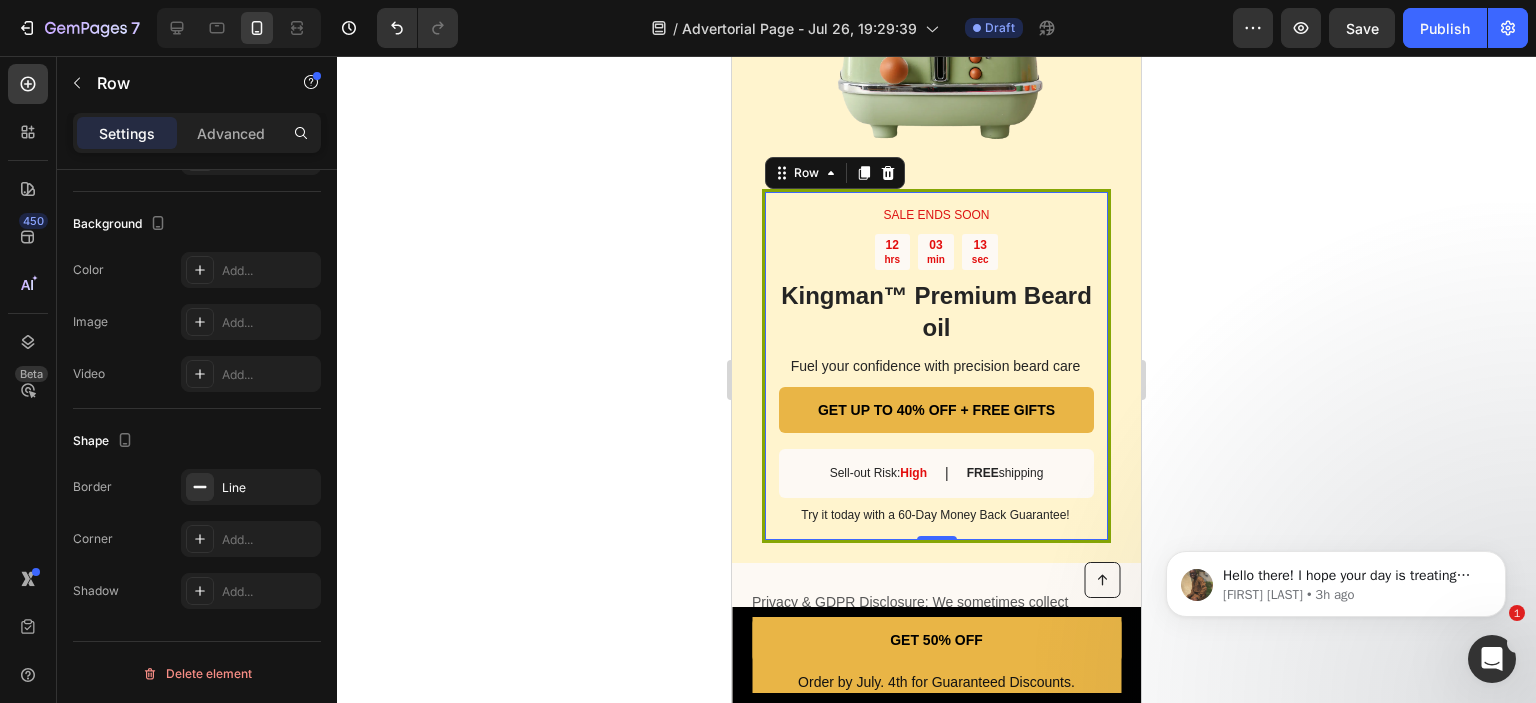 click on "SALE ENDS SOON Text Block 12 hrs 03 min 13 sec Countdown Timer Kingman ™ Premium Beard oil Heading Fuel your confidence with precision beard care Text Block GET UP TO 40% OFF + FREE GIFTS Button Sell-out Risk:  High Text Block | Text Block FREE  shipping Text Block Row Try it today with a 60-Day Money Back Guarantee! Text Block Row   0" at bounding box center [936, 366] 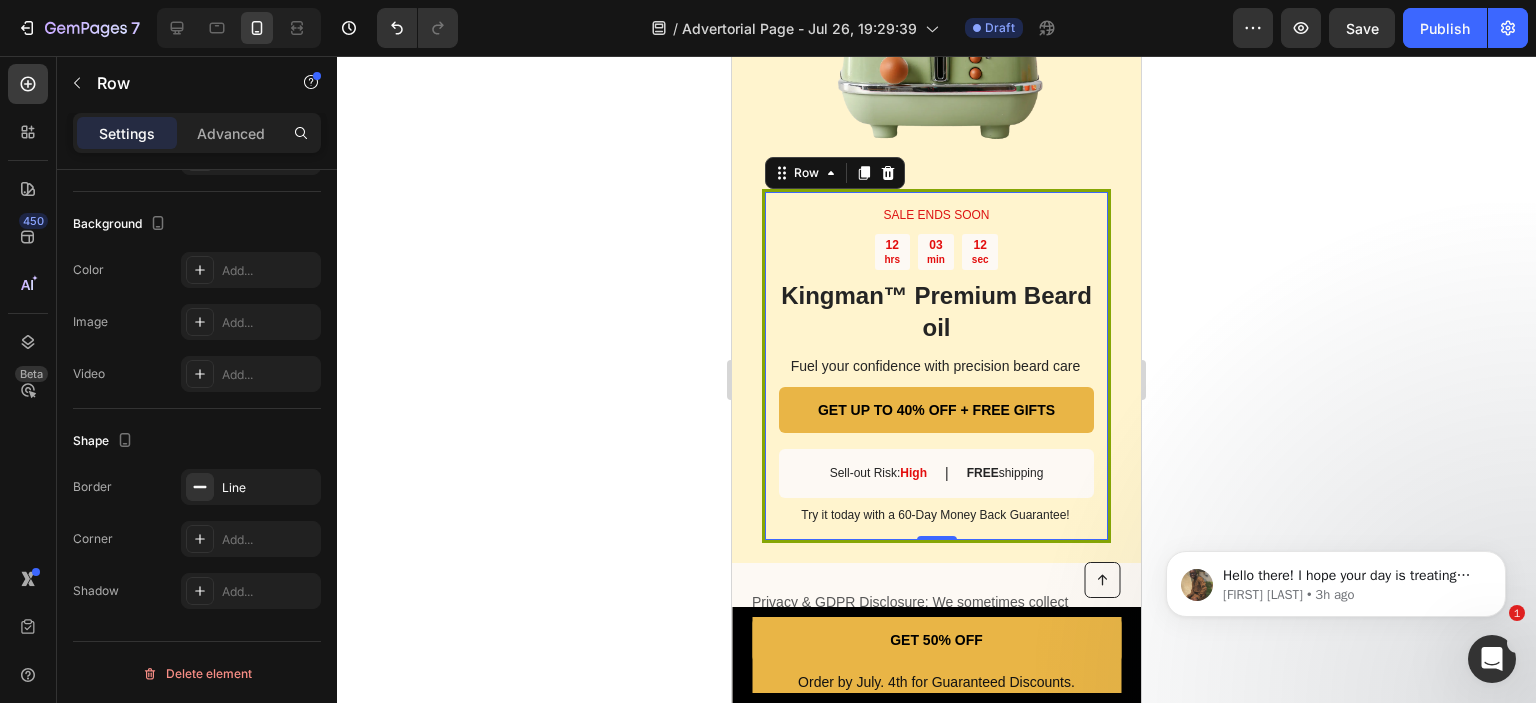 click on "SALE ENDS SOON Text Block 12 hrs 03 min 12 sec Countdown Timer Kingman ™ Premium Beard oil Heading Fuel your confidence with precision beard care Text Block GET UP TO 40% OFF + FREE GIFTS Button Sell-out Risk:  High Text Block | Text Block FREE  shipping Text Block Row Try it today with a 60-Day Money Back Guarantee! Text Block Row   0" at bounding box center [936, 366] 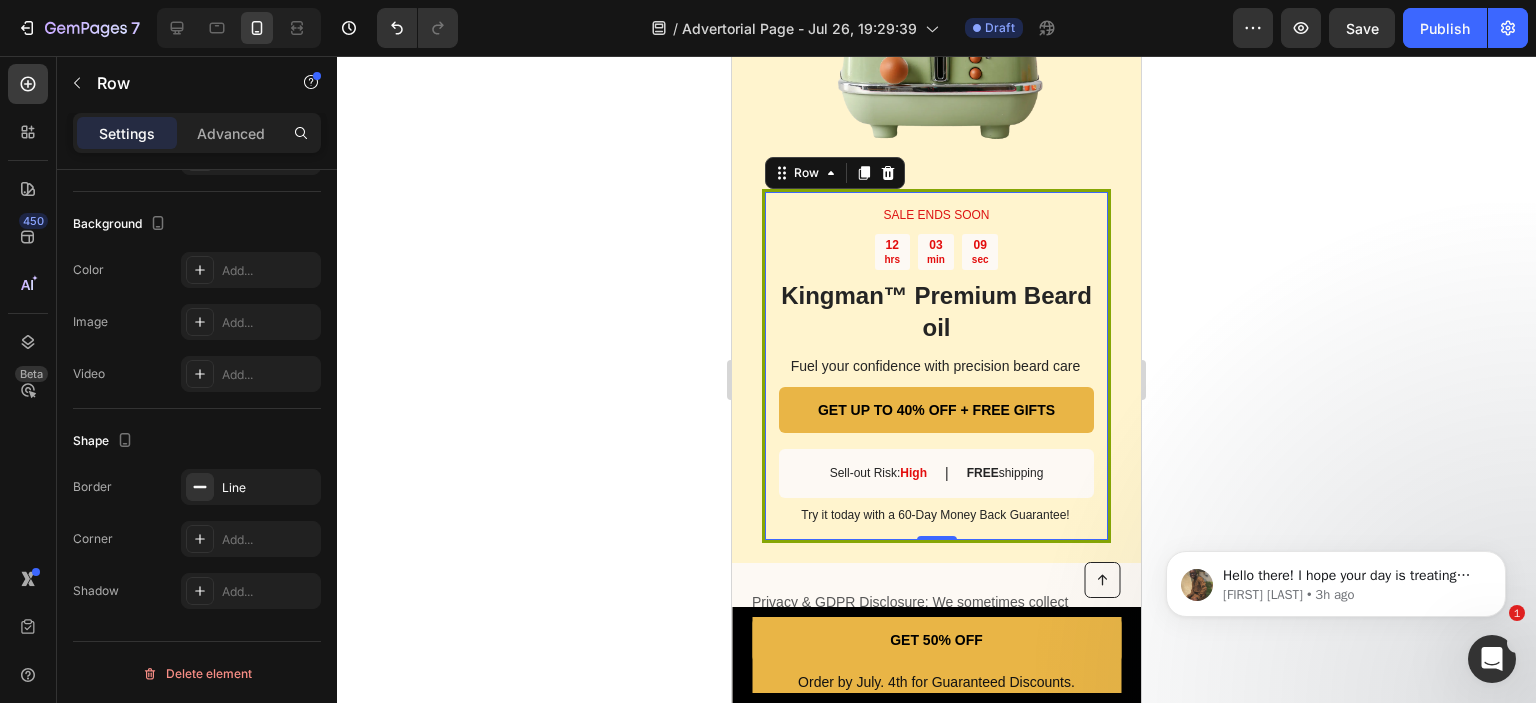 click on "SALE ENDS SOON Text Block 12 hrs 03 min 09 sec Countdown Timer Kingman ™ Premium Beard oil Heading Fuel your confidence with precision beard care Text Block GET UP TO 40% OFF + FREE GIFTS Button Sell-out Risk:  High Text Block | Text Block FREE  shipping Text Block Row Try it today with a 60-Day Money Back Guarantee! Text Block Row   0" at bounding box center (936, 366) 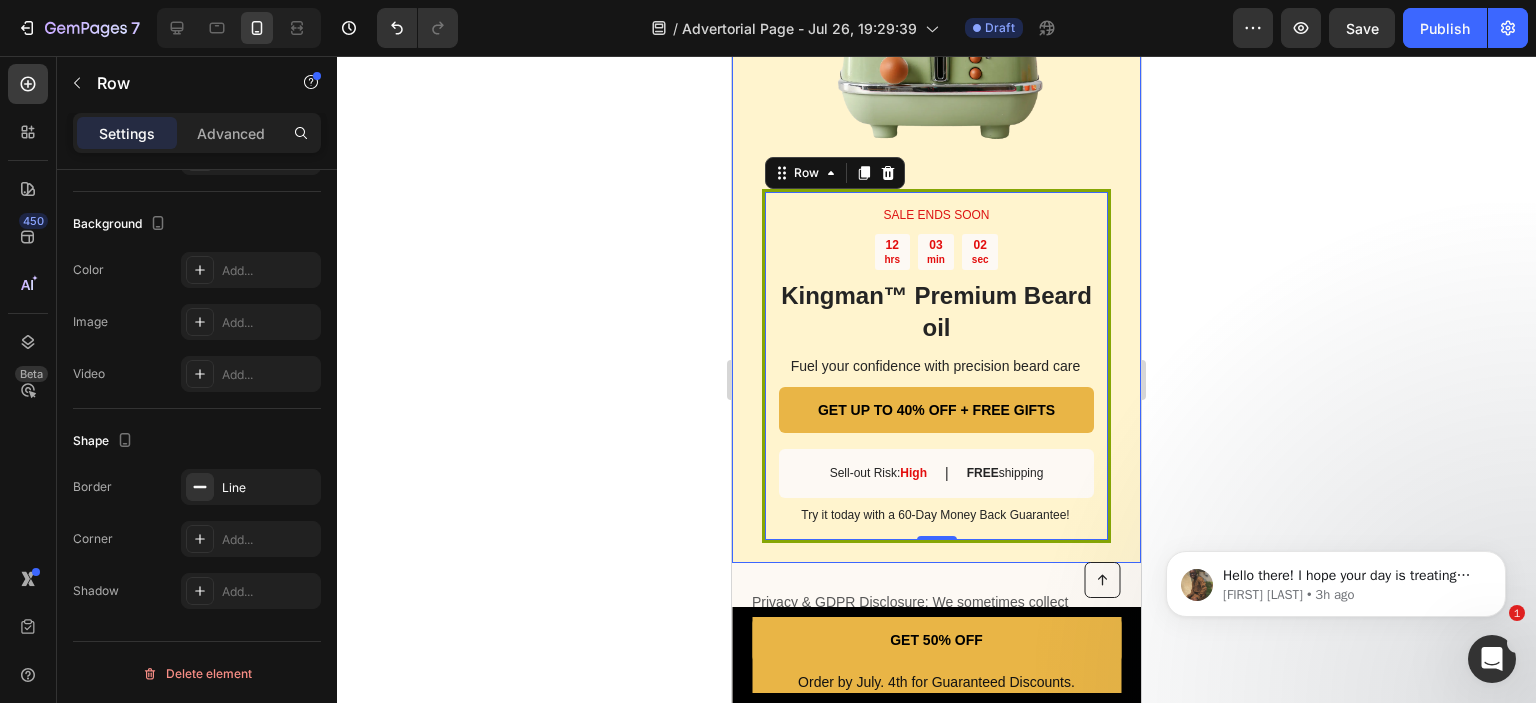 click at bounding box center (936, 3) 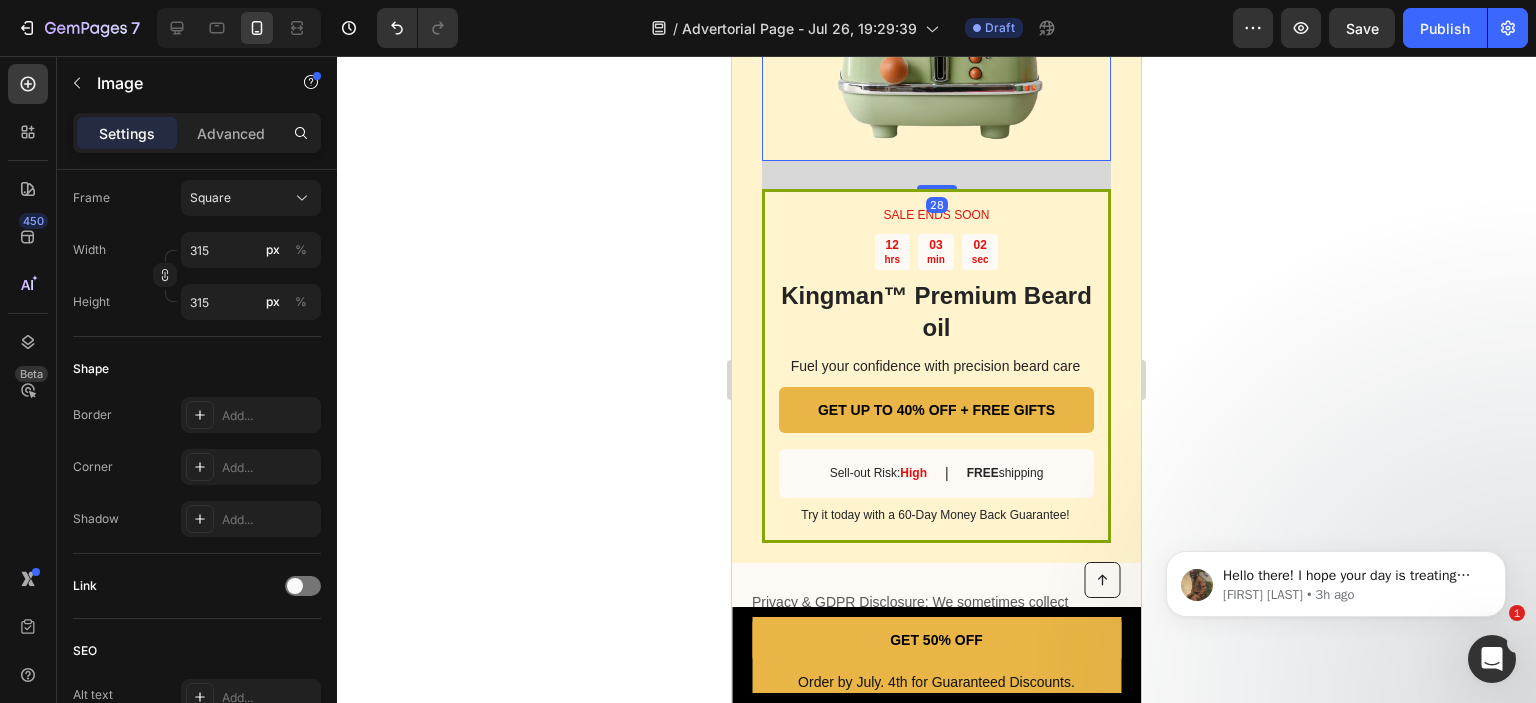 scroll, scrollTop: 0, scrollLeft: 0, axis: both 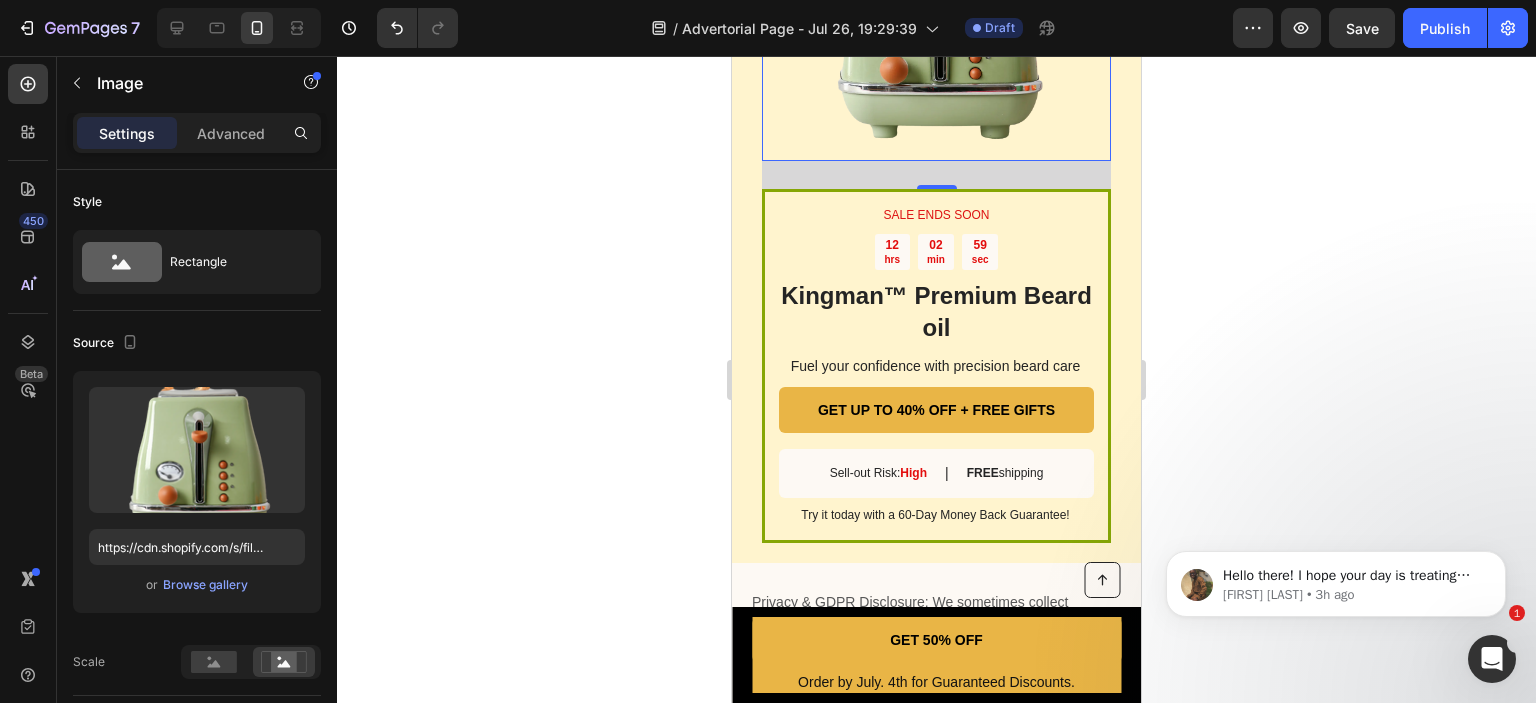 click on "28" at bounding box center (936, 175) 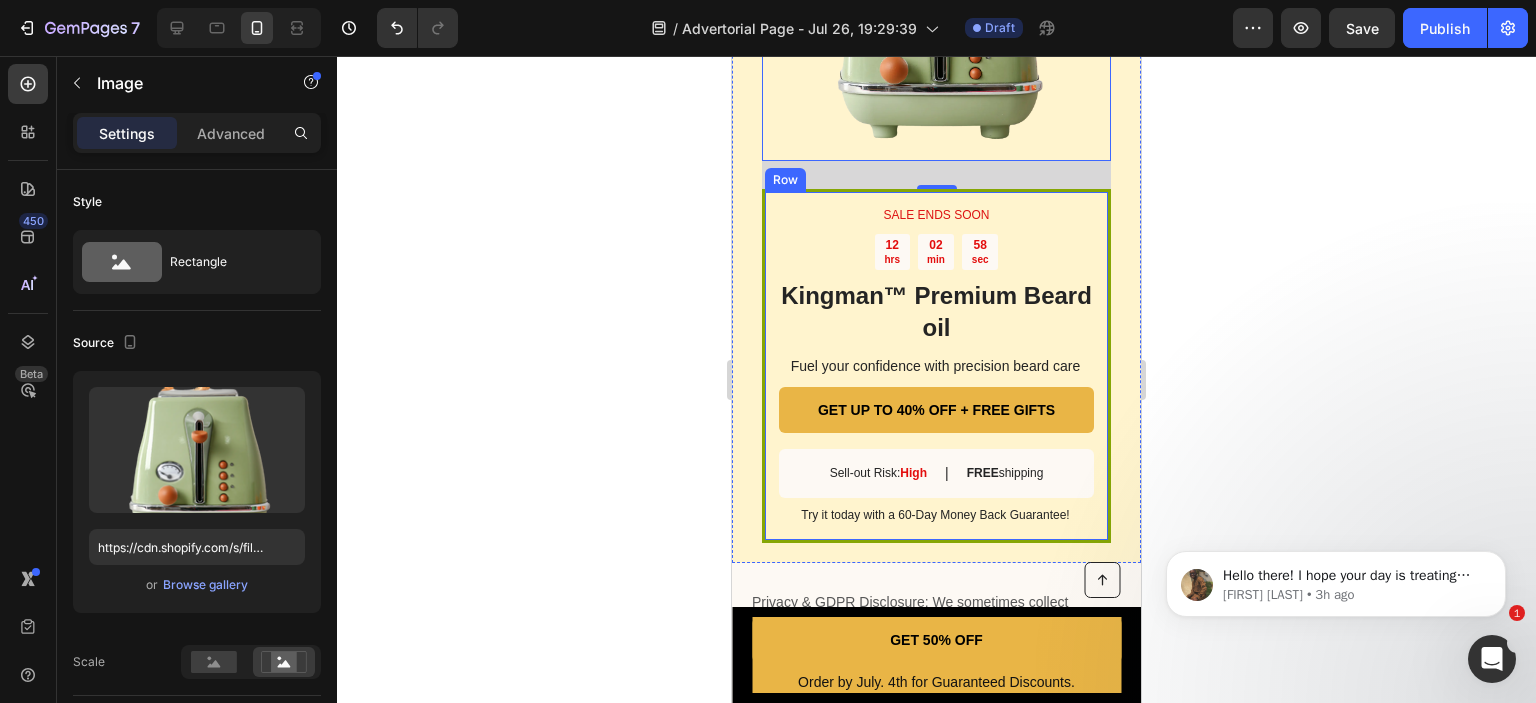 click on "SALE ENDS SOON Text Block 12 hrs 02 min 58 sec Countdown Timer Kingman ™ Premium Beard oil Heading Fuel your confidence with precision beard care Text Block GET UP TO 40% OFF + FREE GIFTS Button Sell-out Risk:  High Text Block | Text Block FREE  shipping Text Block Row Try it today with a 60-Day Money Back Guarantee! Text Block Row" at bounding box center [936, 366] 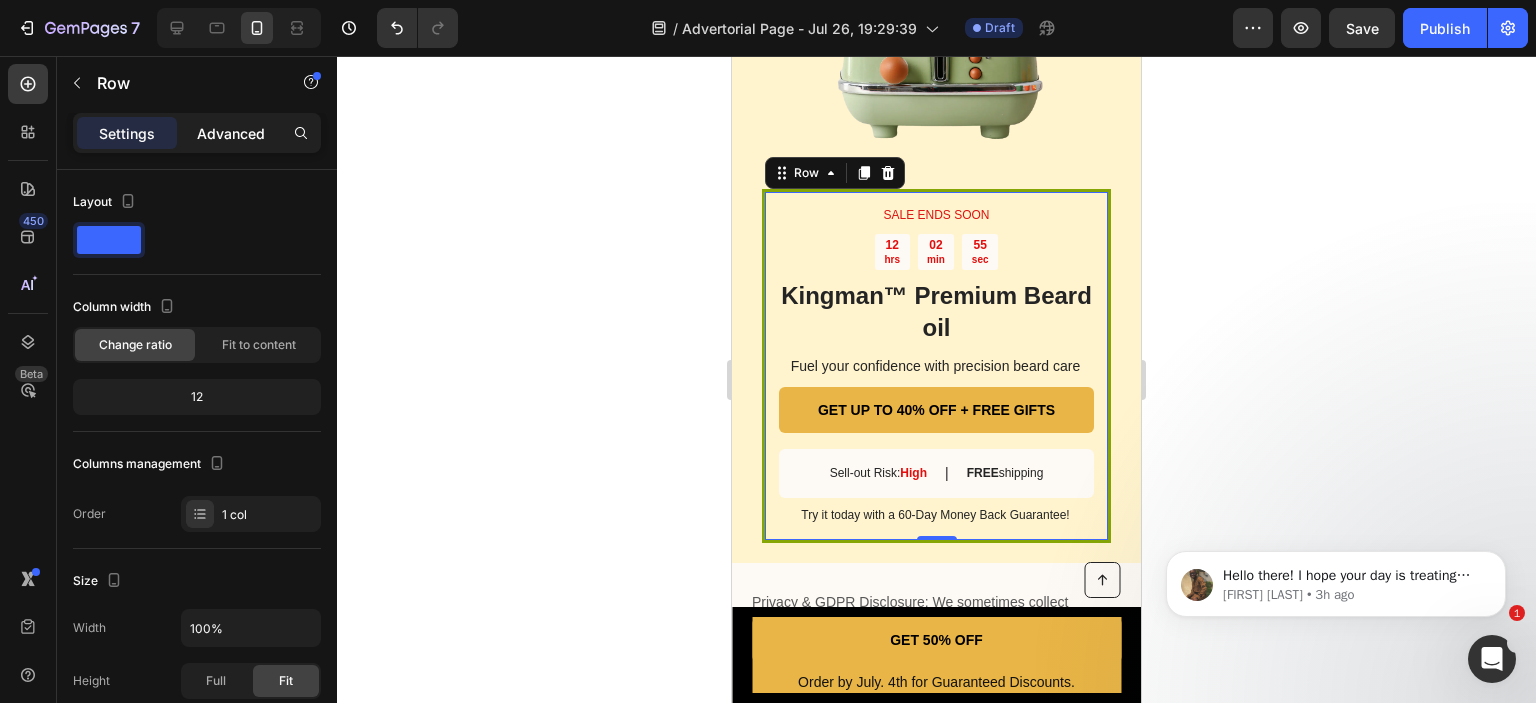 click on "Advanced" at bounding box center (231, 133) 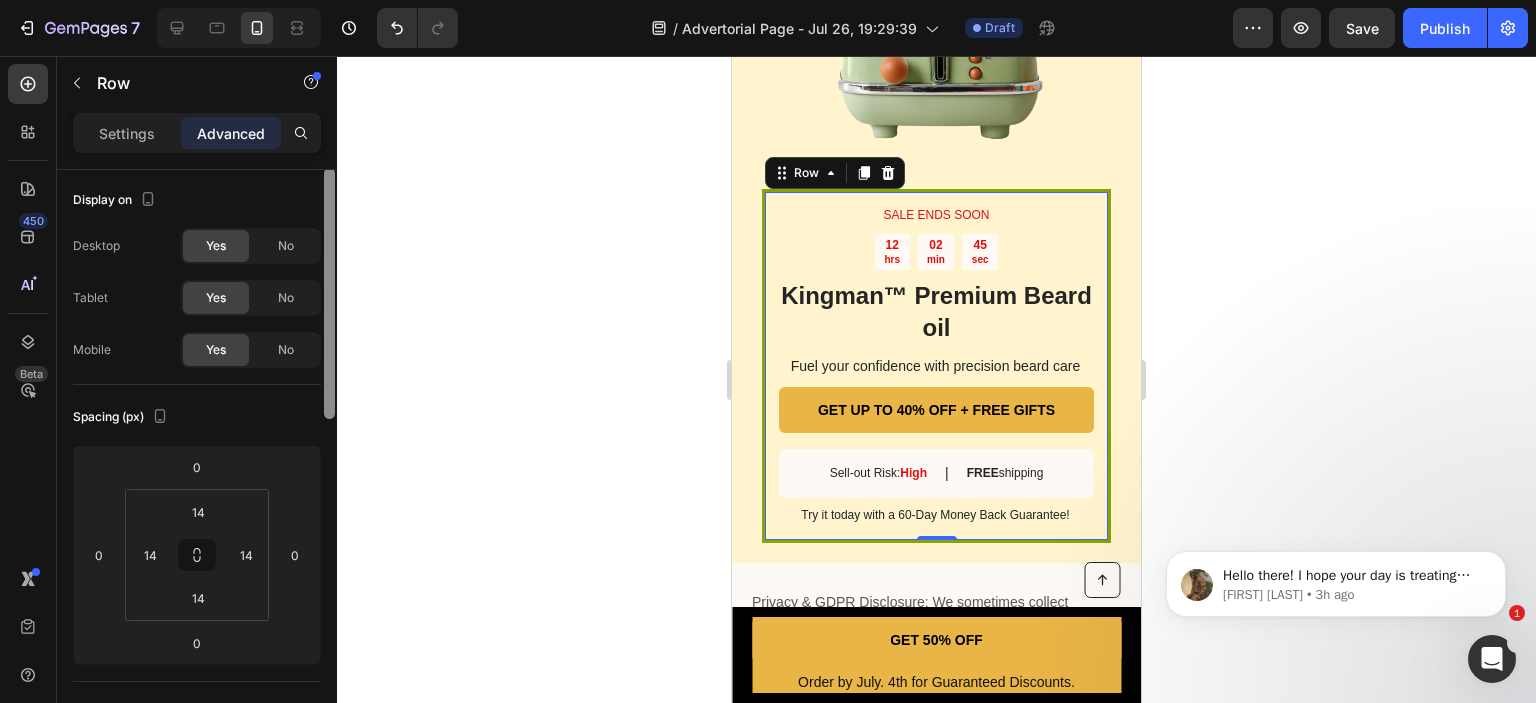 scroll, scrollTop: 0, scrollLeft: 0, axis: both 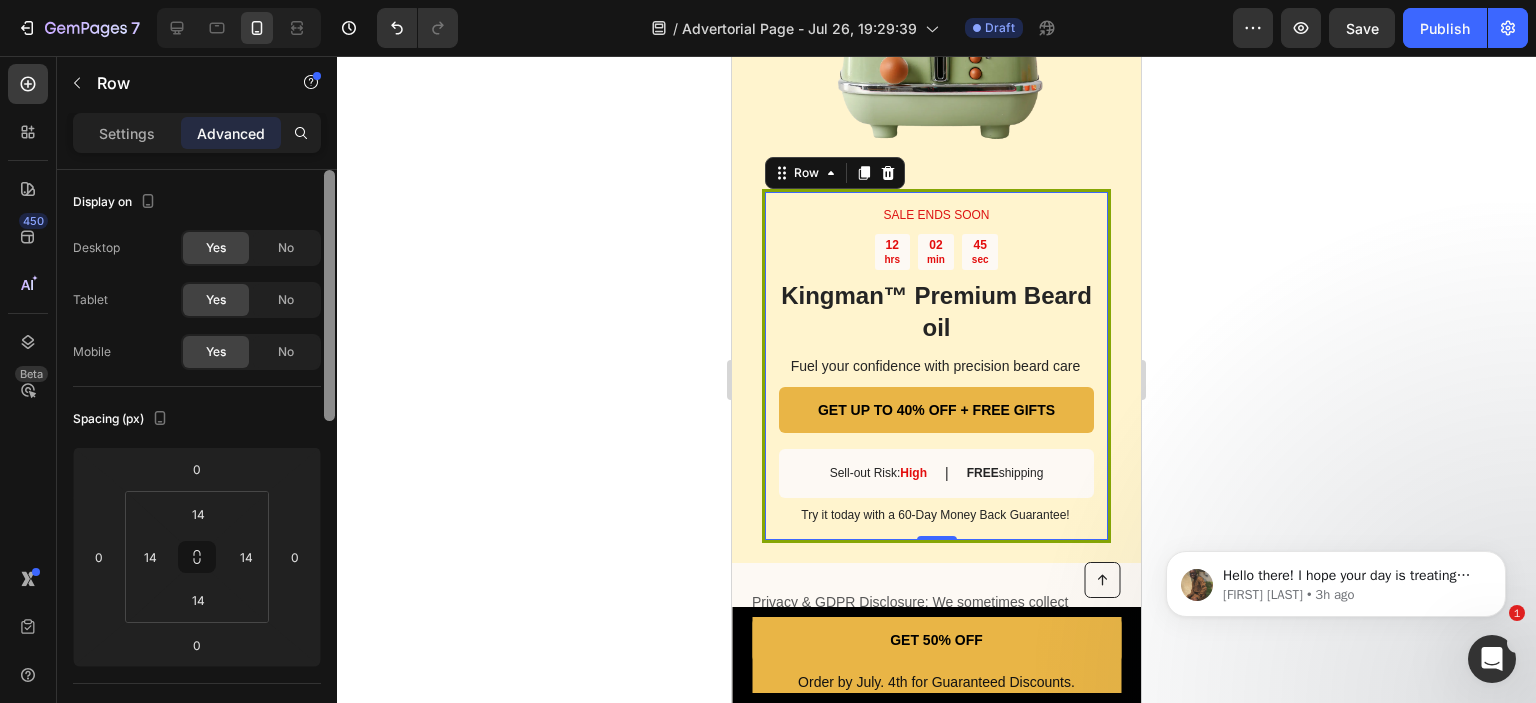 drag, startPoint x: 329, startPoint y: 192, endPoint x: 331, endPoint y: 163, distance: 29.068884 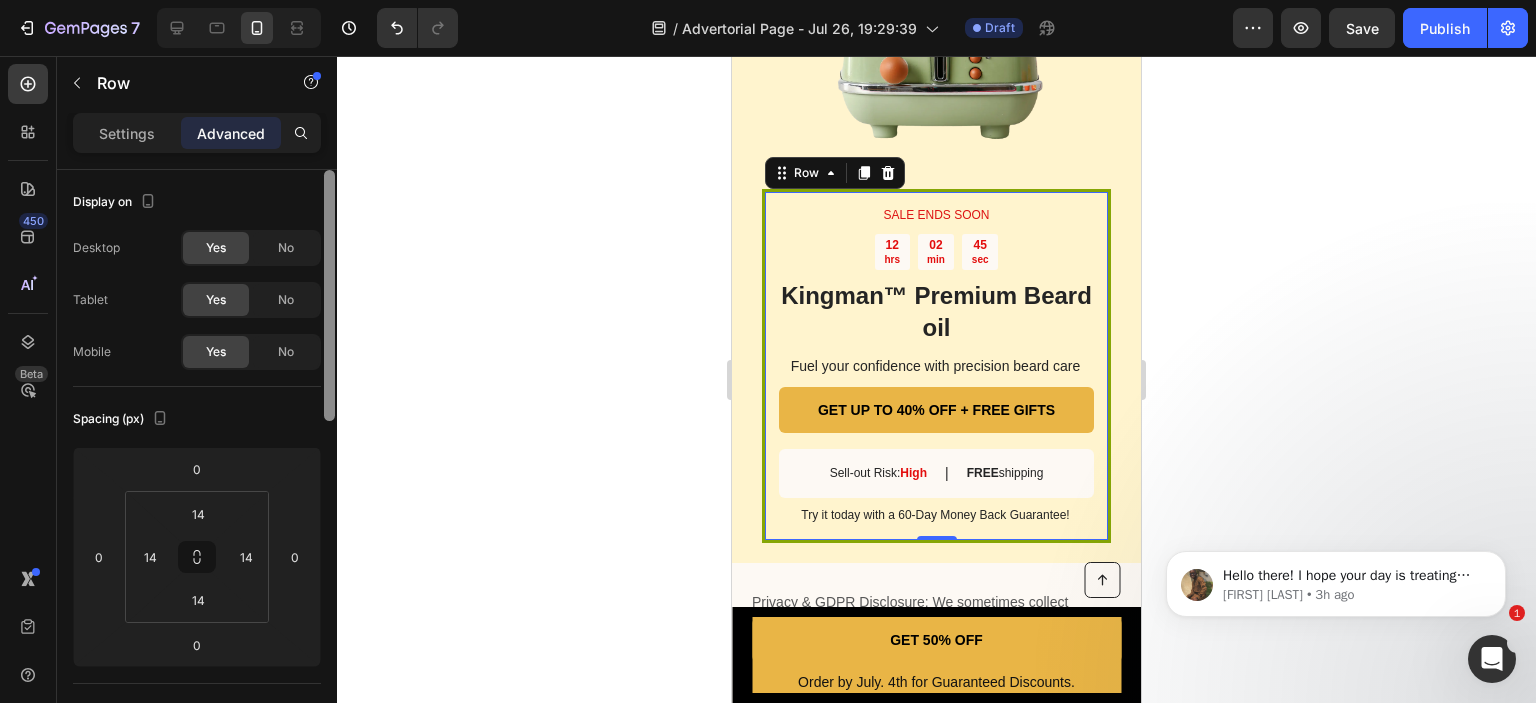 click on "Settings Advanced Display on Desktop Yes No Tablet Yes No Mobile Yes No Spacing (px) 0 0 0 0 14 14 14 14 Shape Border Line Corner Add... Shadow Add... Position Static Opacity 100% Animation Upgrade to Build plan  to unlock Animation & other premium features. Interaction Upgrade to Optimize plan  to unlock Interaction & other premium features. CSS class Delete element" at bounding box center [197, 436] 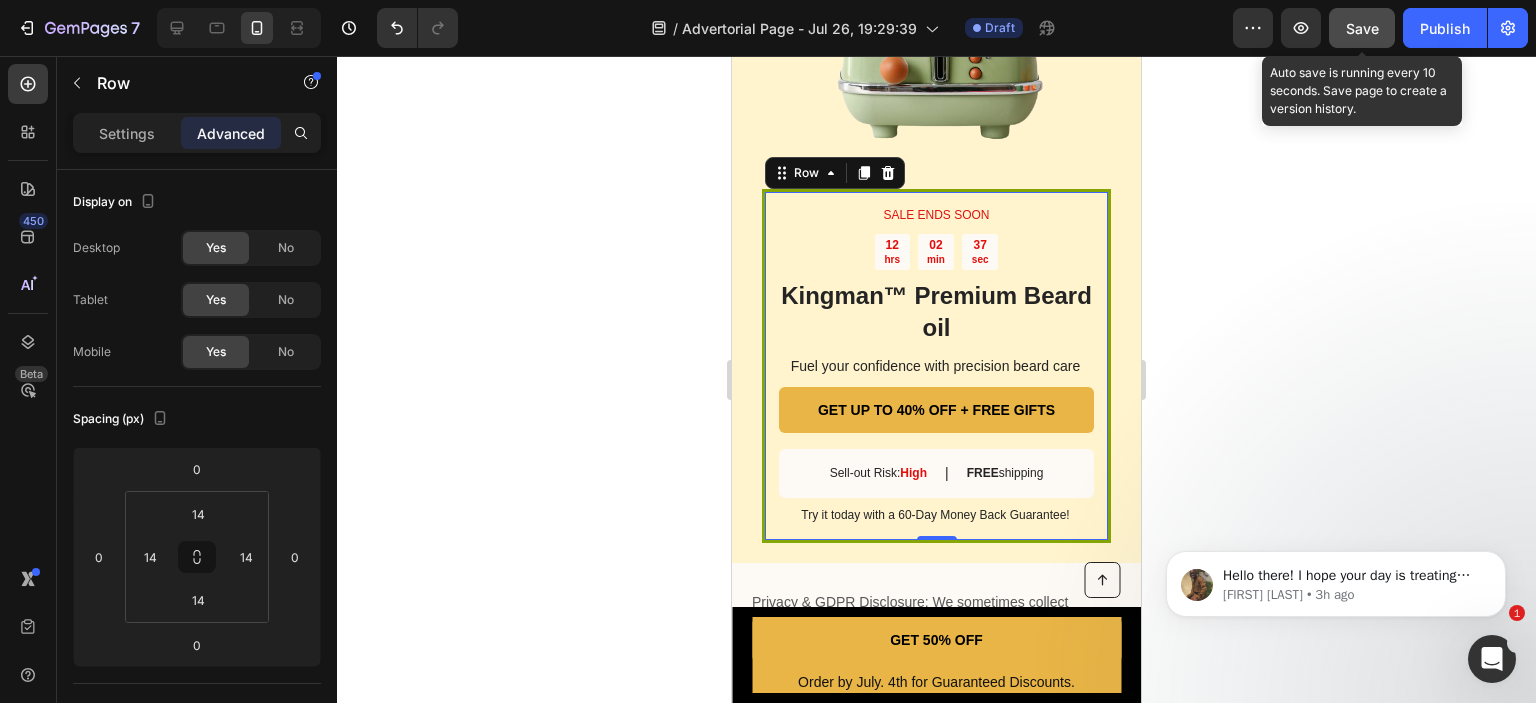 click on "Save" at bounding box center [1362, 28] 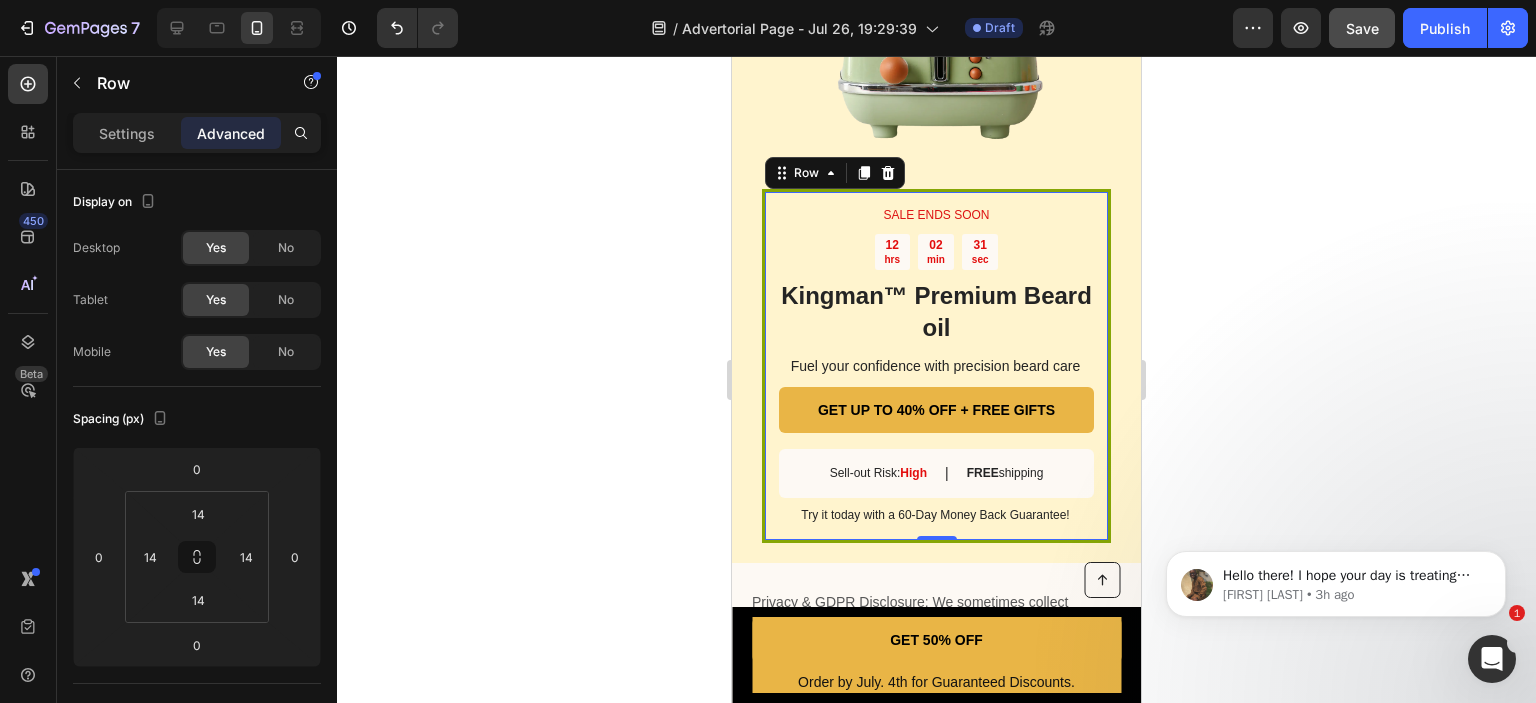 click 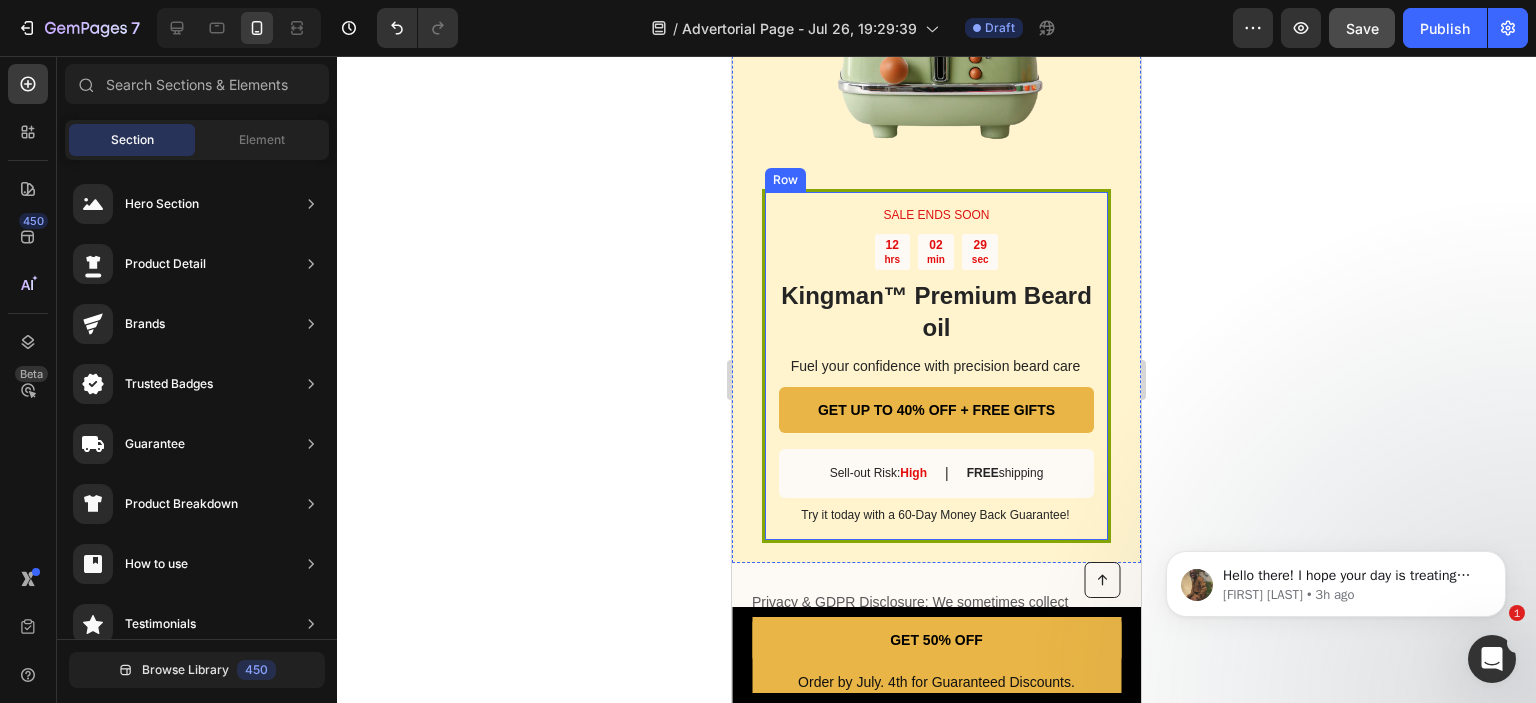 click on "SALE ENDS SOON Text Block 12 hrs 02 min 29 sec Countdown Timer Kingman ™ Premium Beard oil Heading Fuel your confidence with precision beard care Text Block GET UP TO 40% OFF + FREE GIFTS Button Sell-out Risk:  High Text Block | Text Block FREE  shipping Text Block Row Try it today with a 60-Day Money Back Guarantee! Text Block Row" at bounding box center [936, 366] 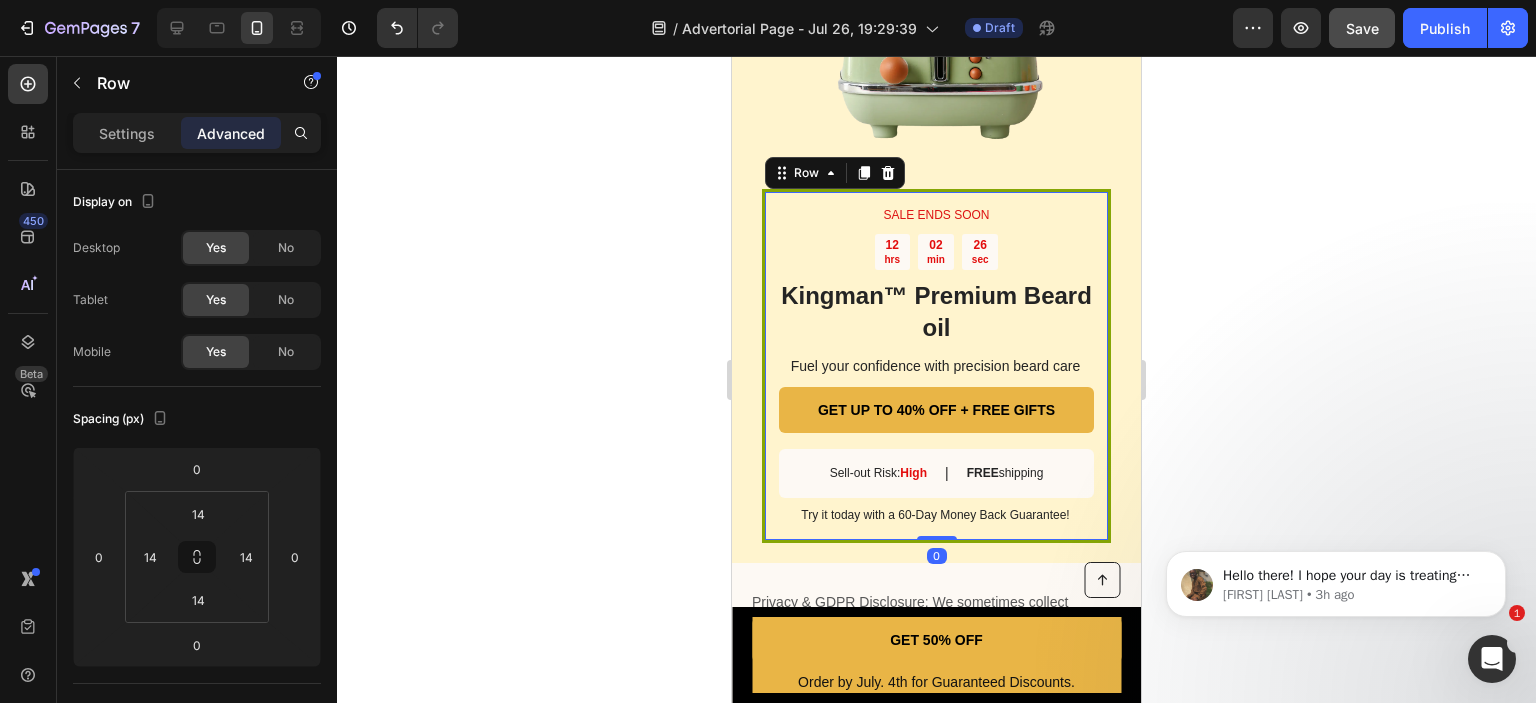 click on "SALE ENDS SOON Text Block 12 hrs 02 min 26 sec Countdown Timer Kingman ™ Premium Beard oil Heading Fuel your confidence with precision beard care Text Block GET UP TO 40% OFF + FREE GIFTS Button Sell-out Risk:  High Text Block | Text Block FREE  shipping Text Block Row Try it today with a 60-Day Money Back Guarantee! Text Block Row   0" at bounding box center (936, 366) 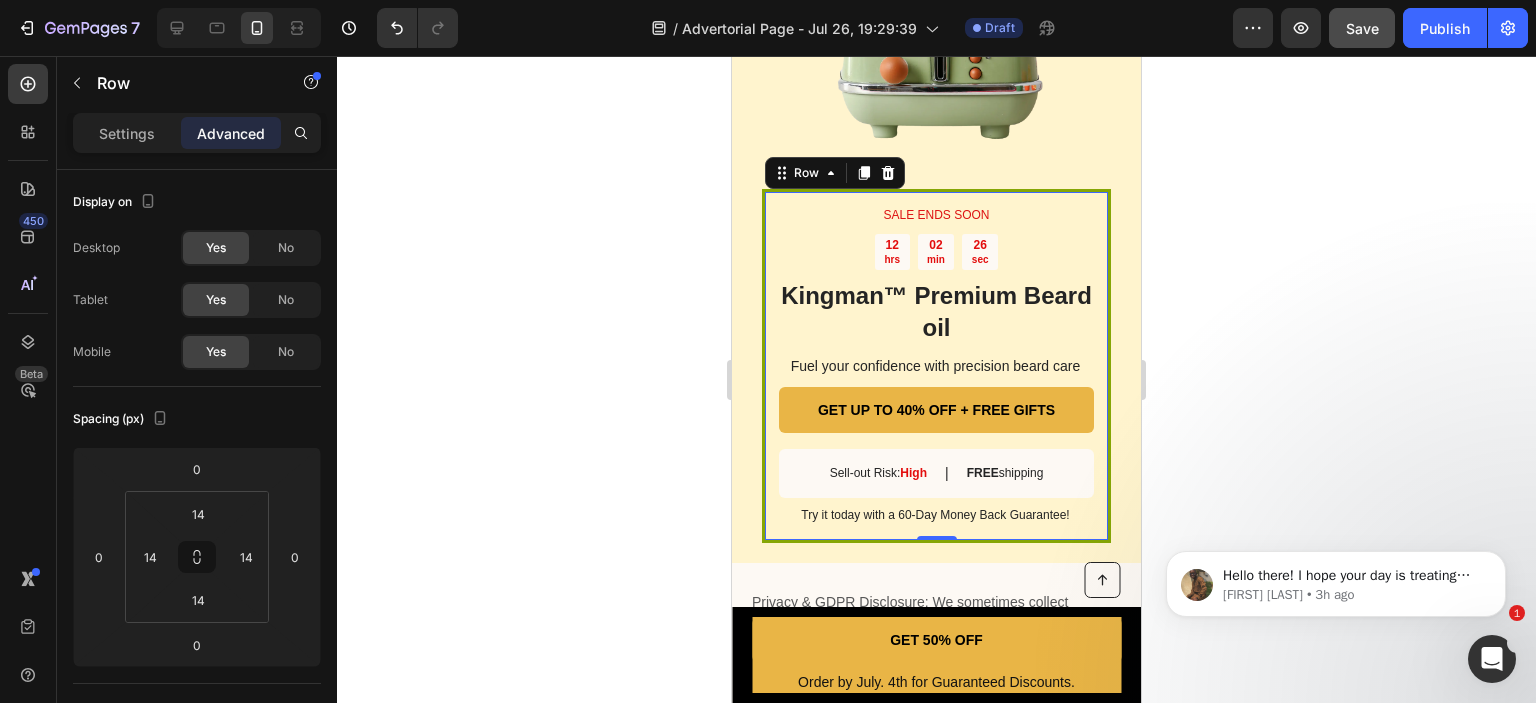 click on "SALE ENDS SOON Text Block 12 hrs 02 min 26 sec Countdown Timer Kingman ™ Premium Beard oil Heading Fuel your confidence with precision beard care Text Block GET UP TO 40% OFF + FREE GIFTS Button Sell-out Risk:  High Text Block | Text Block FREE  shipping Text Block Row Try it today with a 60-Day Money Back Guarantee! Text Block Row   0" at bounding box center (936, 366) 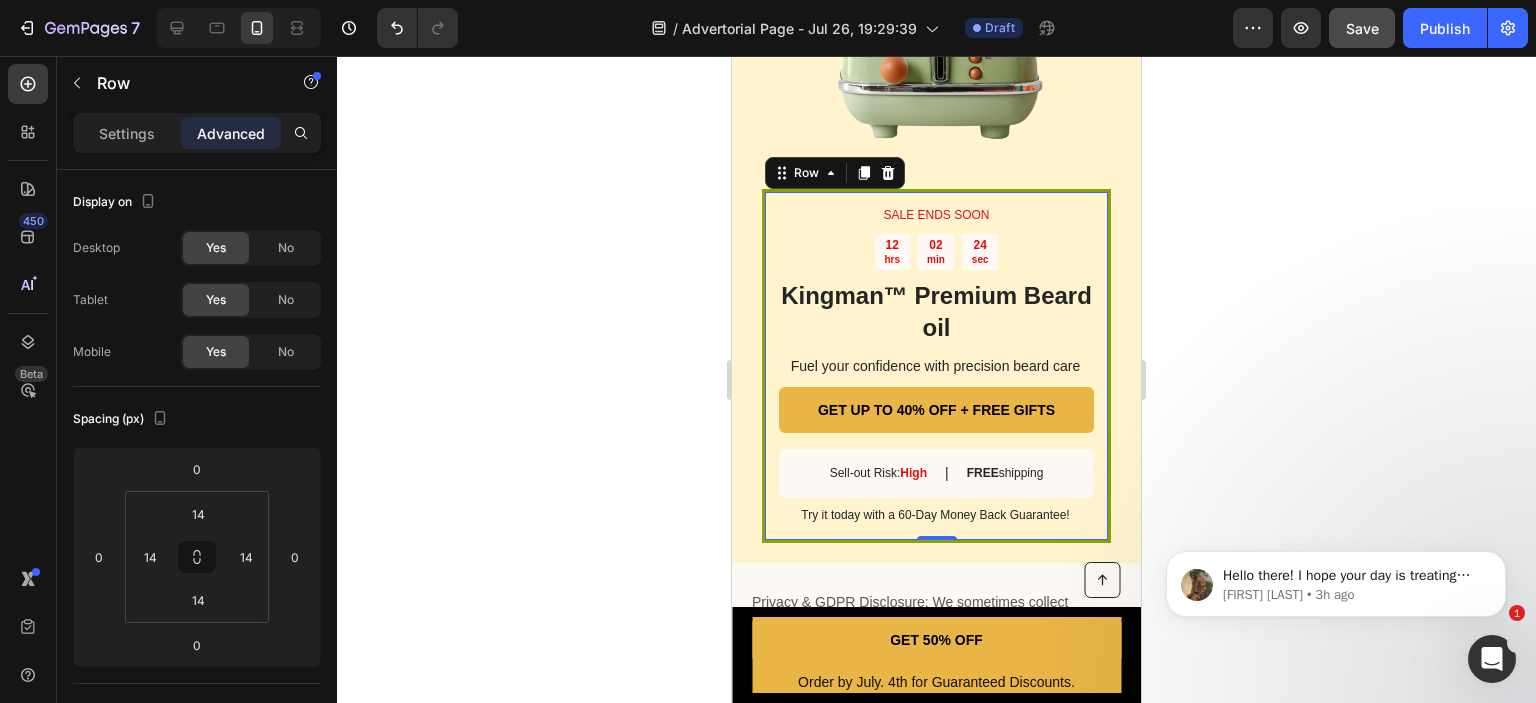 click on "SALE ENDS SOON Text Block 12 hrs 02 min 24 sec Countdown Timer Kingman ™ Premium Beard oil Heading Fuel your confidence with precision beard care Text Block GET UP TO 40% OFF + FREE GIFTS Button Sell-out Risk:  High Text Block | Text Block FREE  shipping Text Block Row Try it today with a 60-Day Money Back Guarantee! Text Block Row   0" at bounding box center [936, 366] 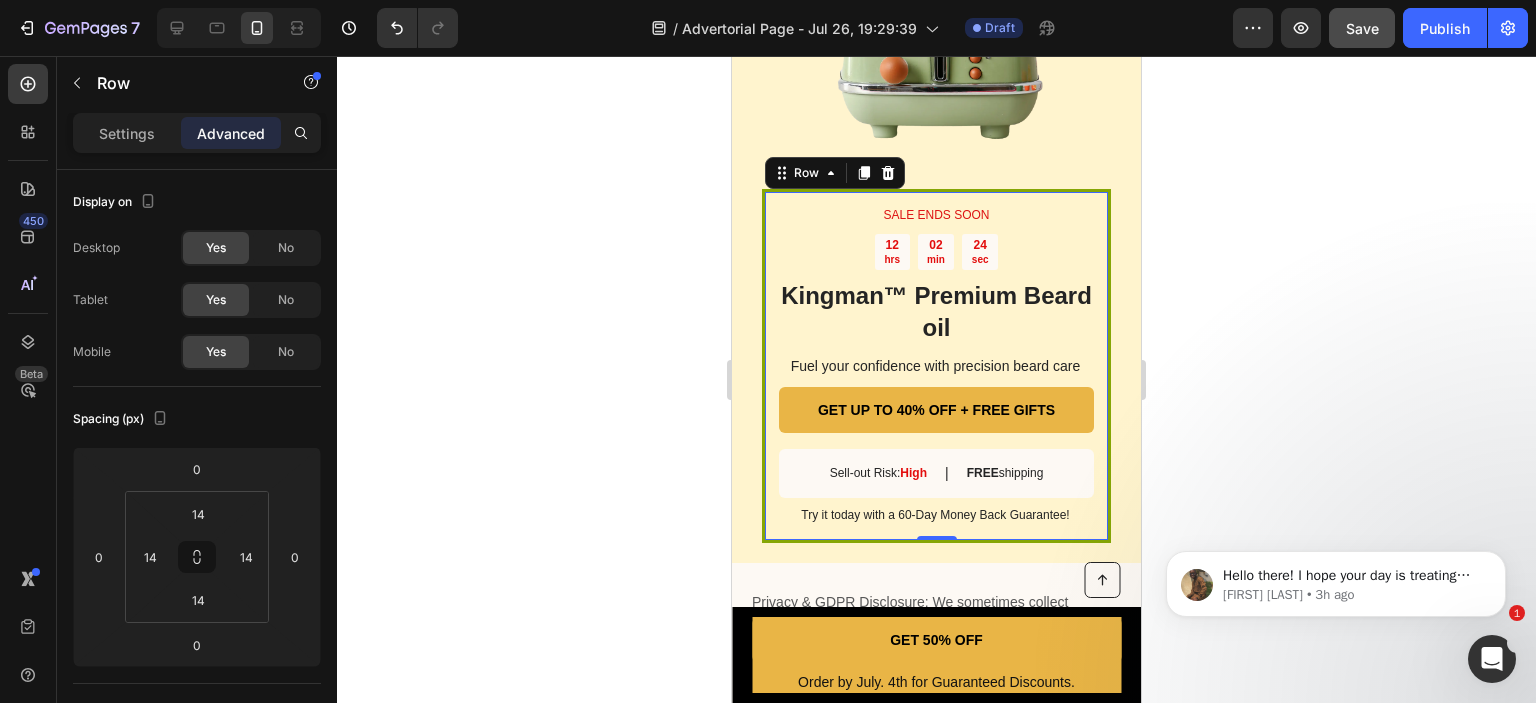 click on "SALE ENDS SOON Text Block 12 hrs 02 min 24 sec Countdown Timer Kingman ™ Premium Beard oil Heading Fuel your confidence with precision beard care Text Block GET UP TO 40% OFF + FREE GIFTS Button Sell-out Risk:  High Text Block | Text Block FREE  shipping Text Block Row Try it today with a 60-Day Money Back Guarantee! Text Block Row   0" at bounding box center (936, 366) 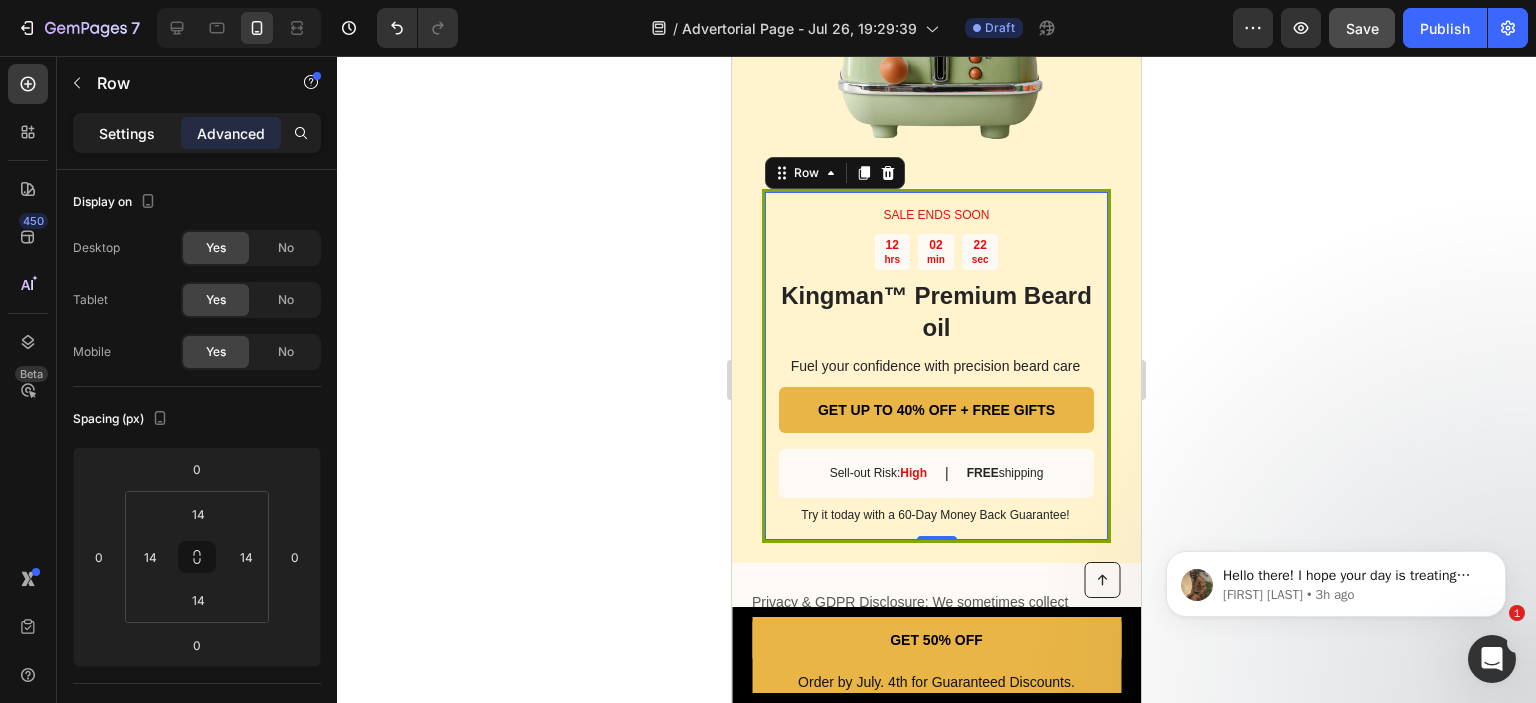 click on "Settings" at bounding box center [127, 133] 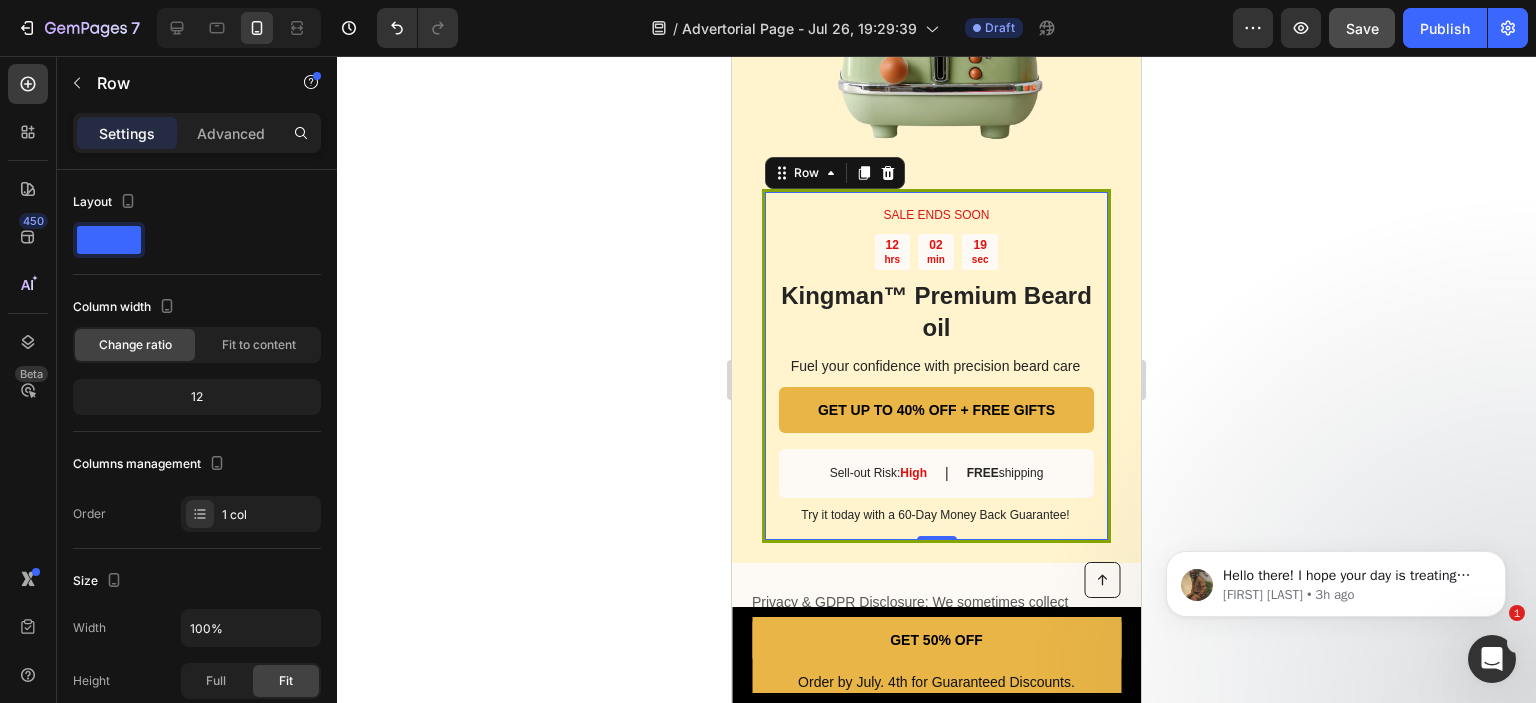 click 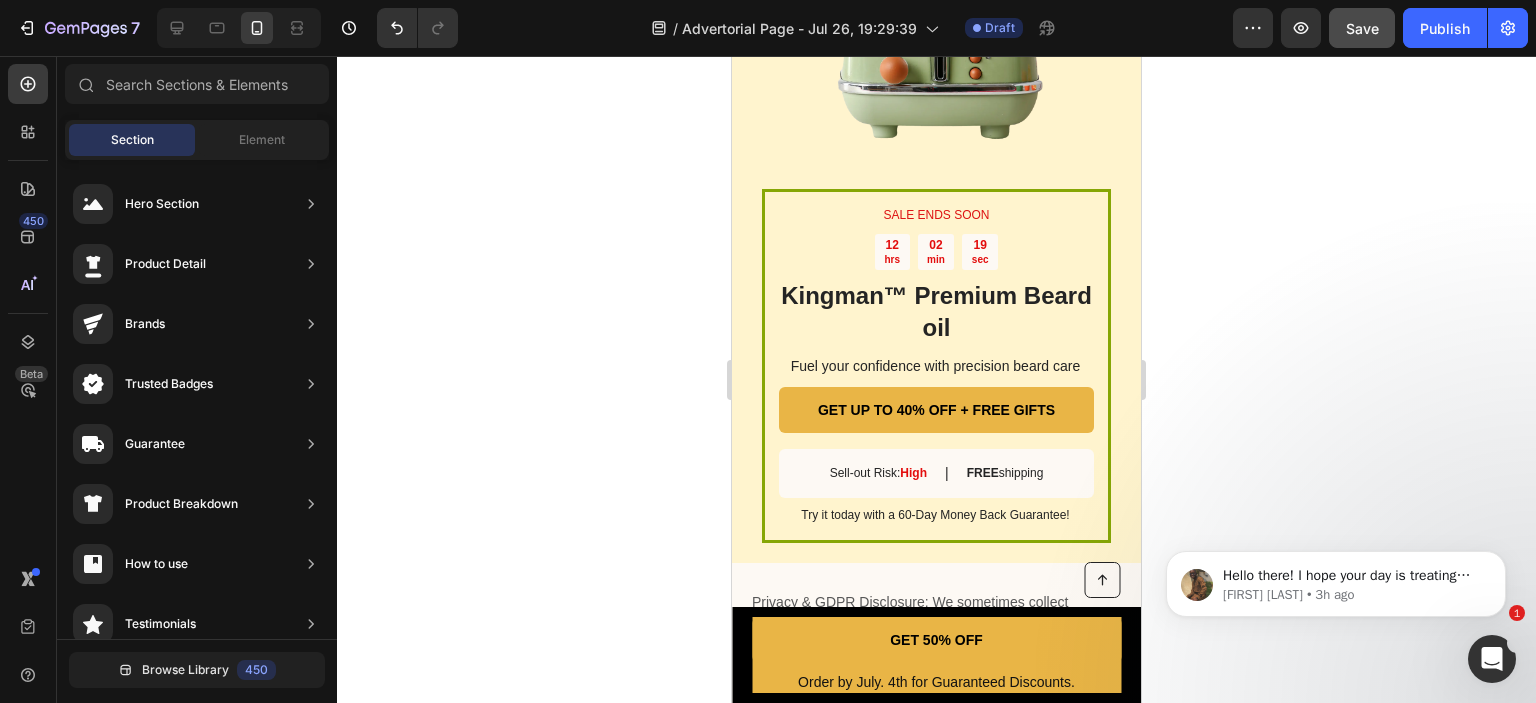click 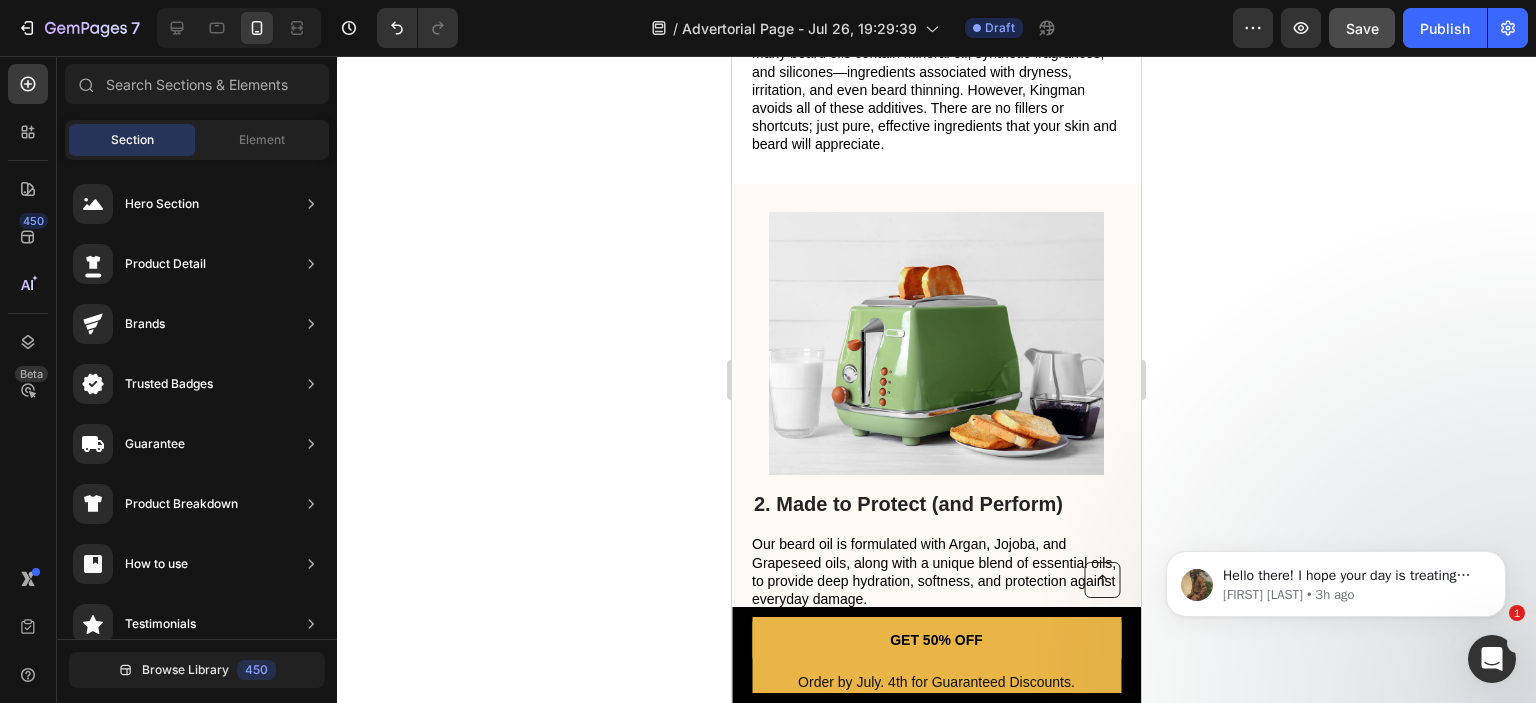 scroll, scrollTop: 1115, scrollLeft: 0, axis: vertical 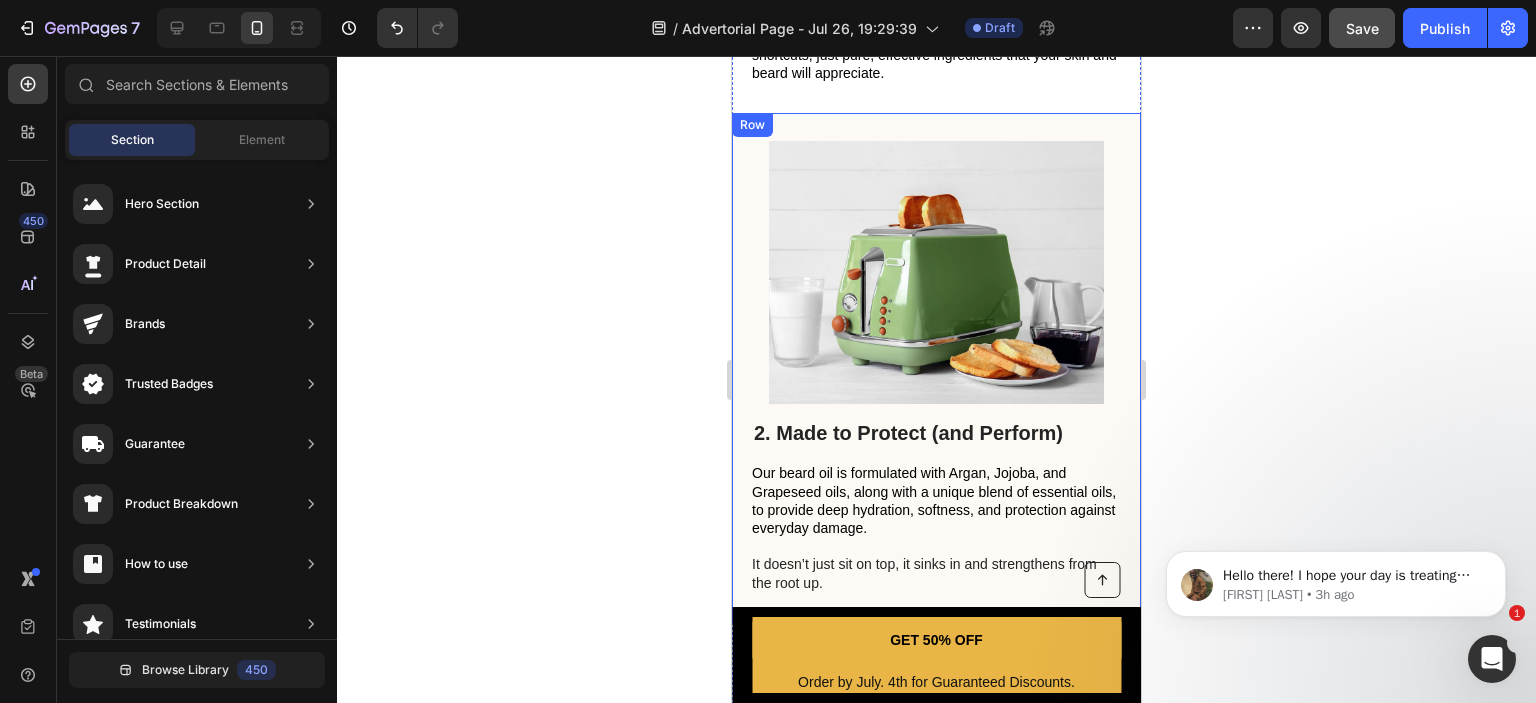 click on "2. Made to Protect (and Perform) Heading Our beard oil is formulated with Argan, Jojoba, and Grapeseed oils, along with a unique blend of essential oils, to provide deep hydration, softness, and protection against everyday damage.   It doesn’t just sit on top, it sinks in and strengthens from the root up. Text Block Image Row" at bounding box center [936, 367] 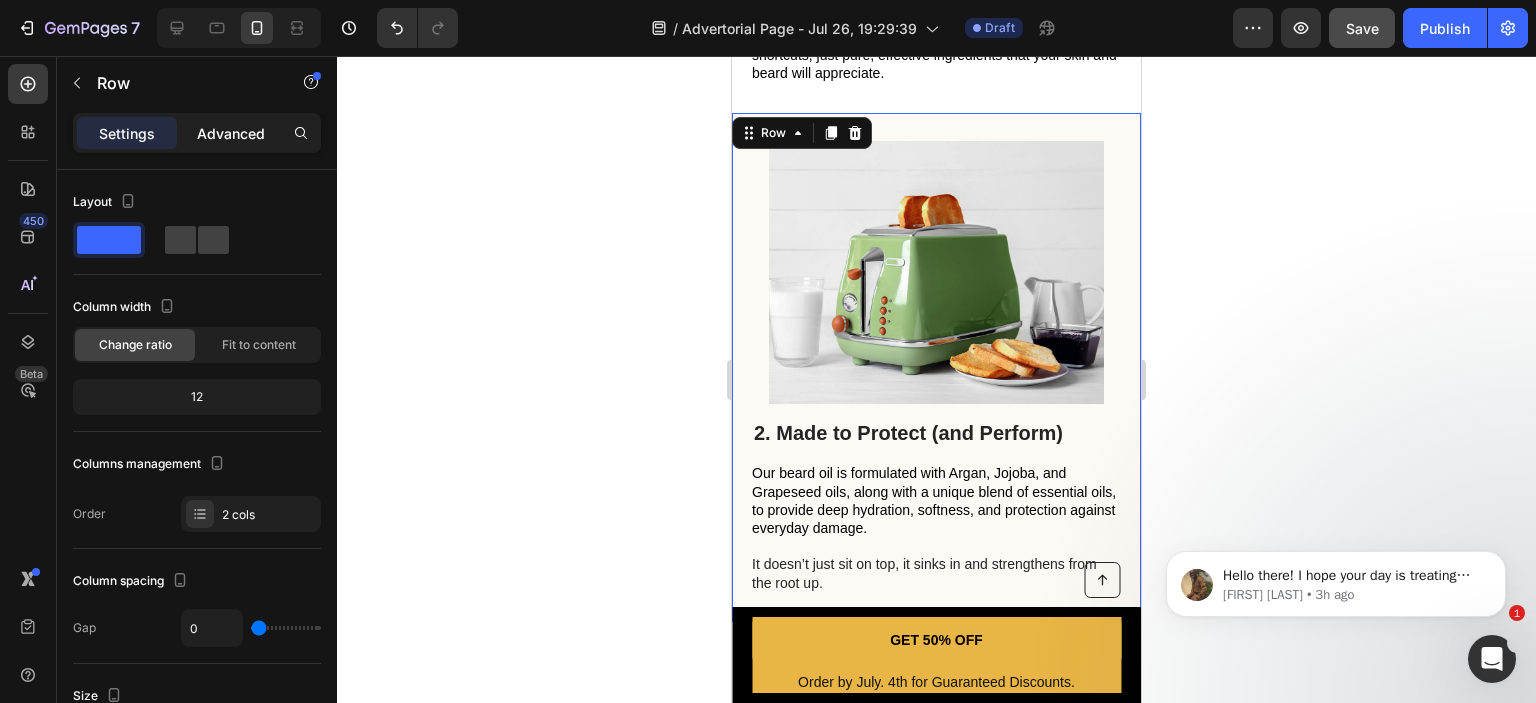 click on "Advanced" at bounding box center [231, 133] 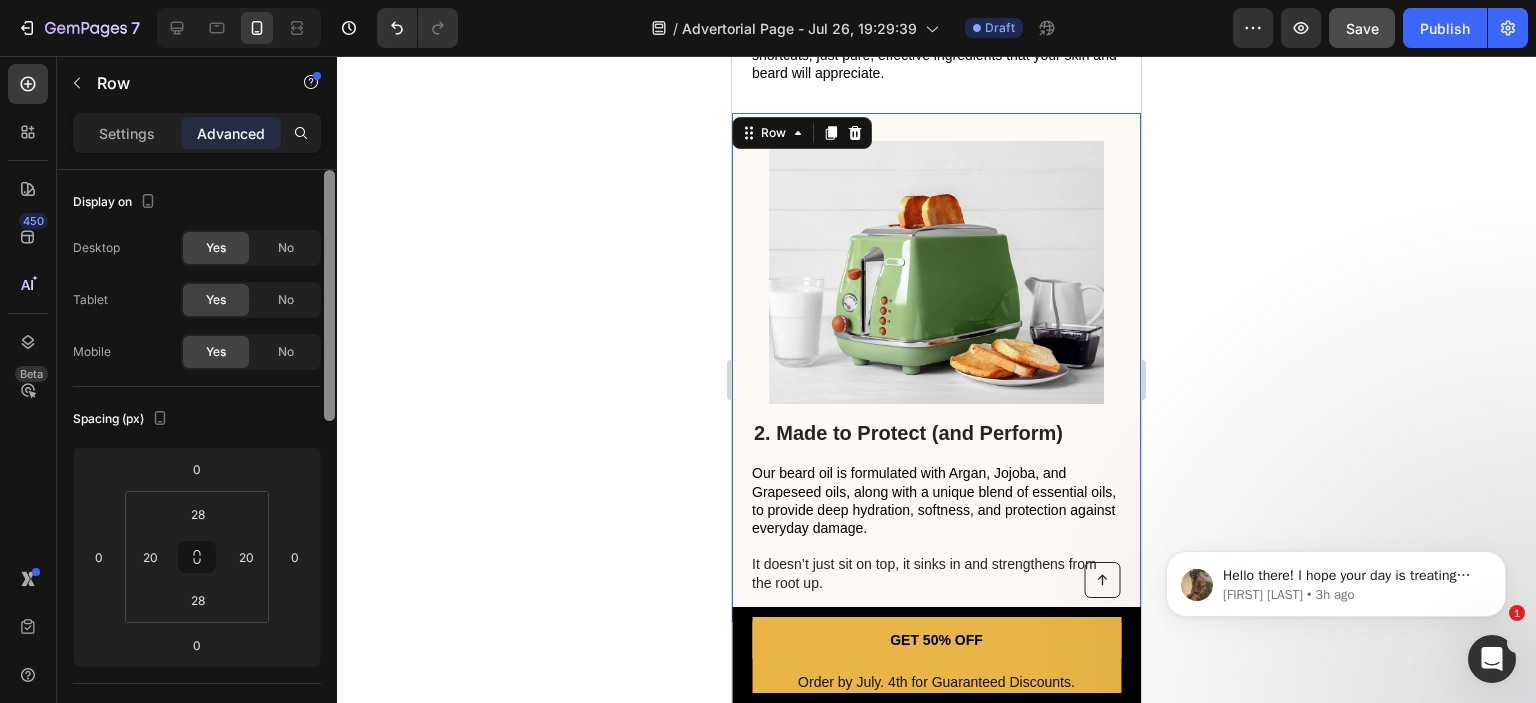 drag, startPoint x: 331, startPoint y: 202, endPoint x: 329, endPoint y: 247, distance: 45.044422 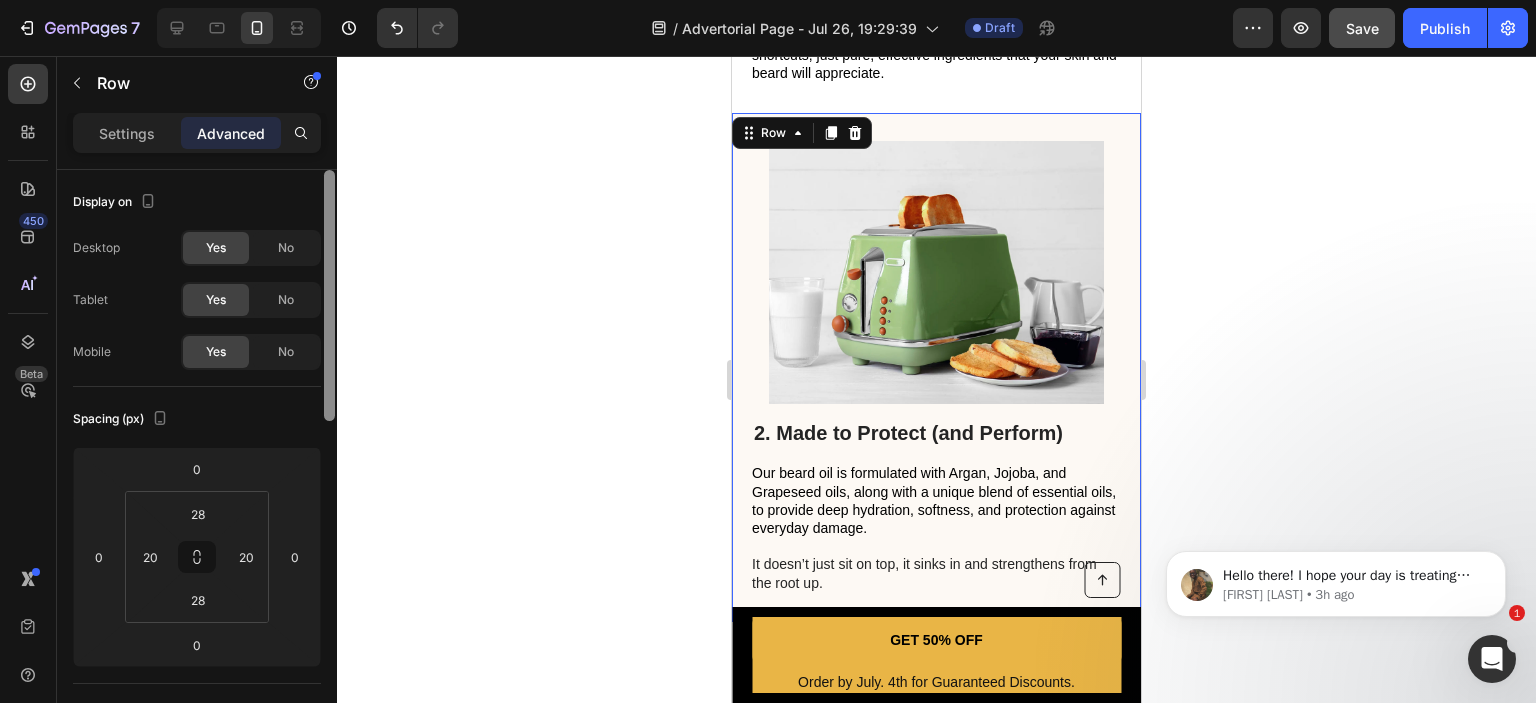 click at bounding box center (329, 295) 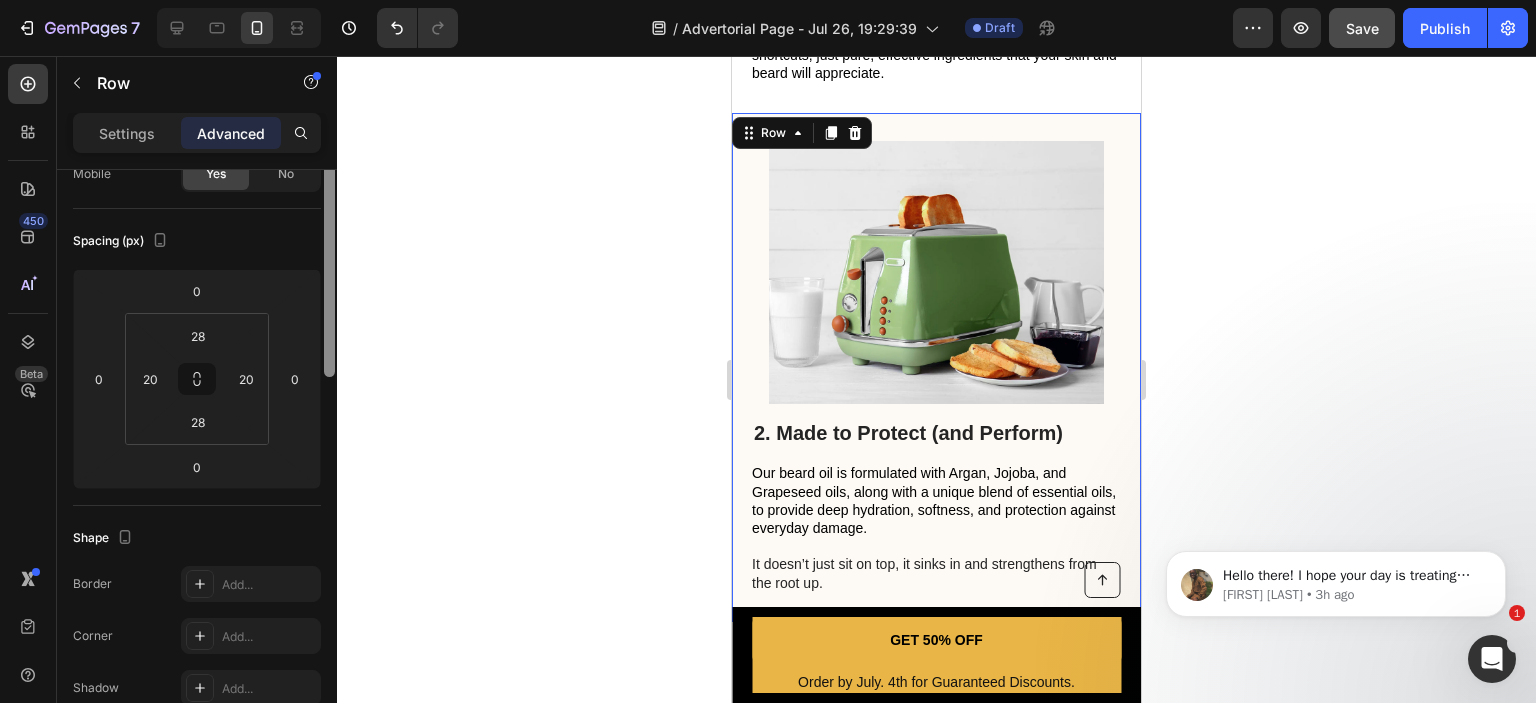 scroll, scrollTop: 0, scrollLeft: 0, axis: both 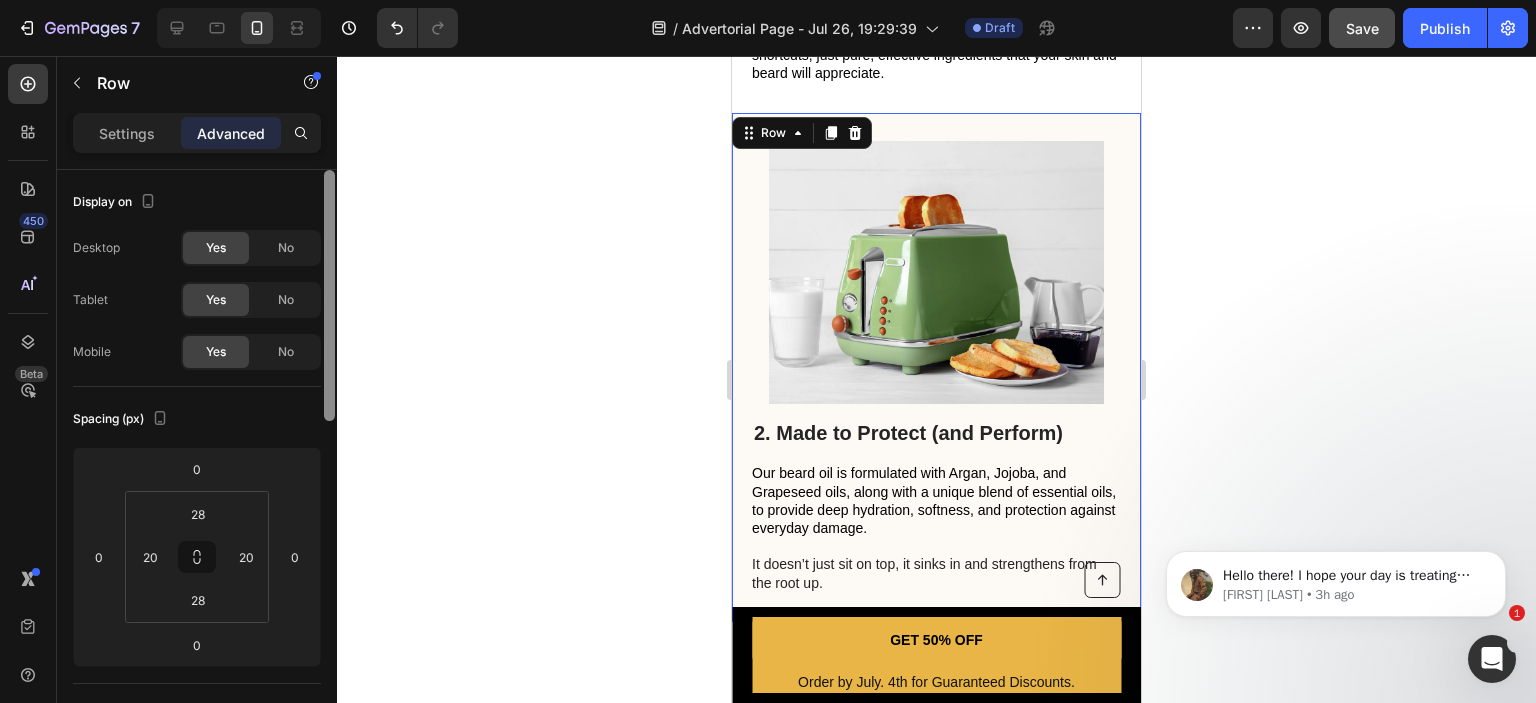 drag, startPoint x: 329, startPoint y: 247, endPoint x: 237, endPoint y: 151, distance: 132.96616 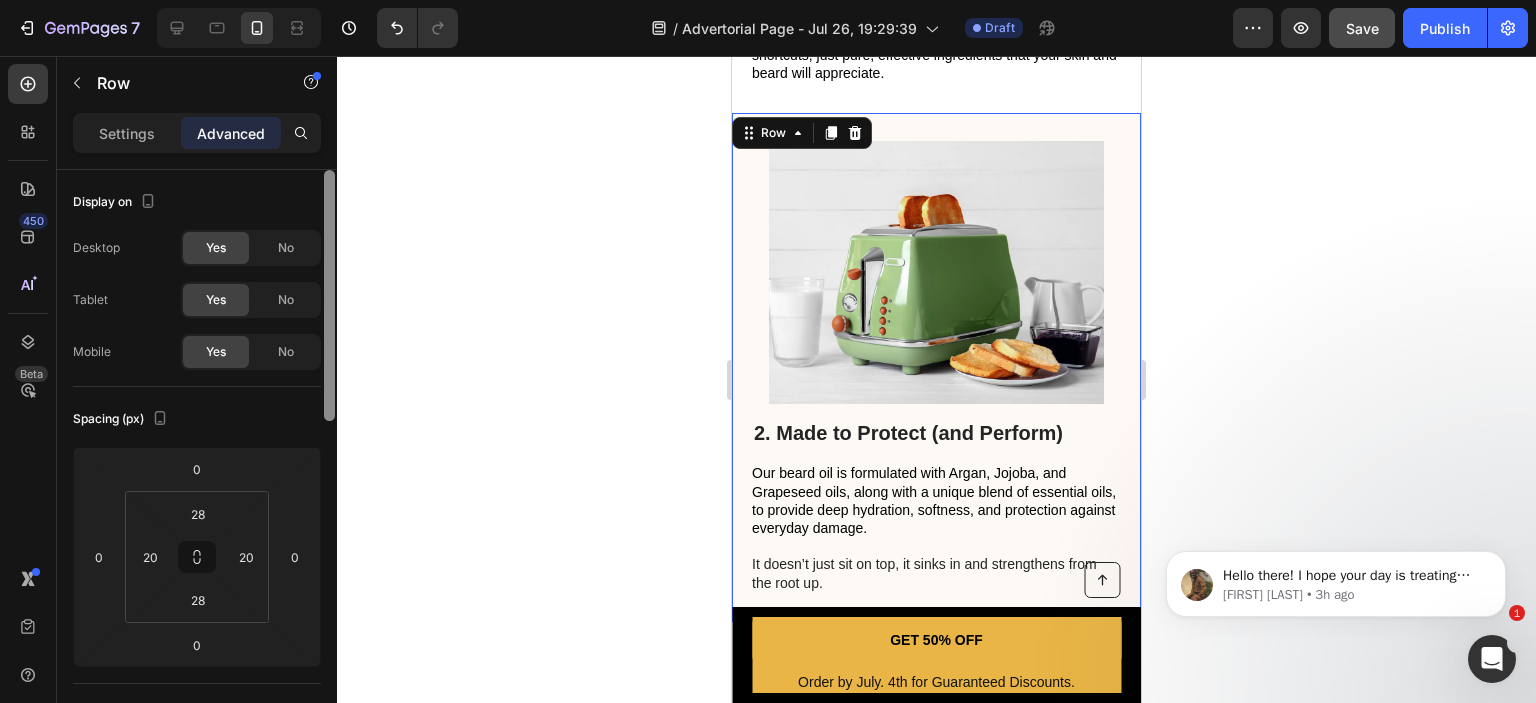 click on "Settings Advanced Display on Desktop Yes No Tablet Yes No Mobile Yes No Spacing (px) 0 0 0 0 28 20 28 20 Shape Border Add... Corner Add... Shadow Add... Position Static Opacity 100% Animation Upgrade to Build plan  to unlock Animation & other premium features. Interaction Upgrade to Optimize plan  to unlock Interaction & other premium features. CSS class Delete element" at bounding box center (197, 436) 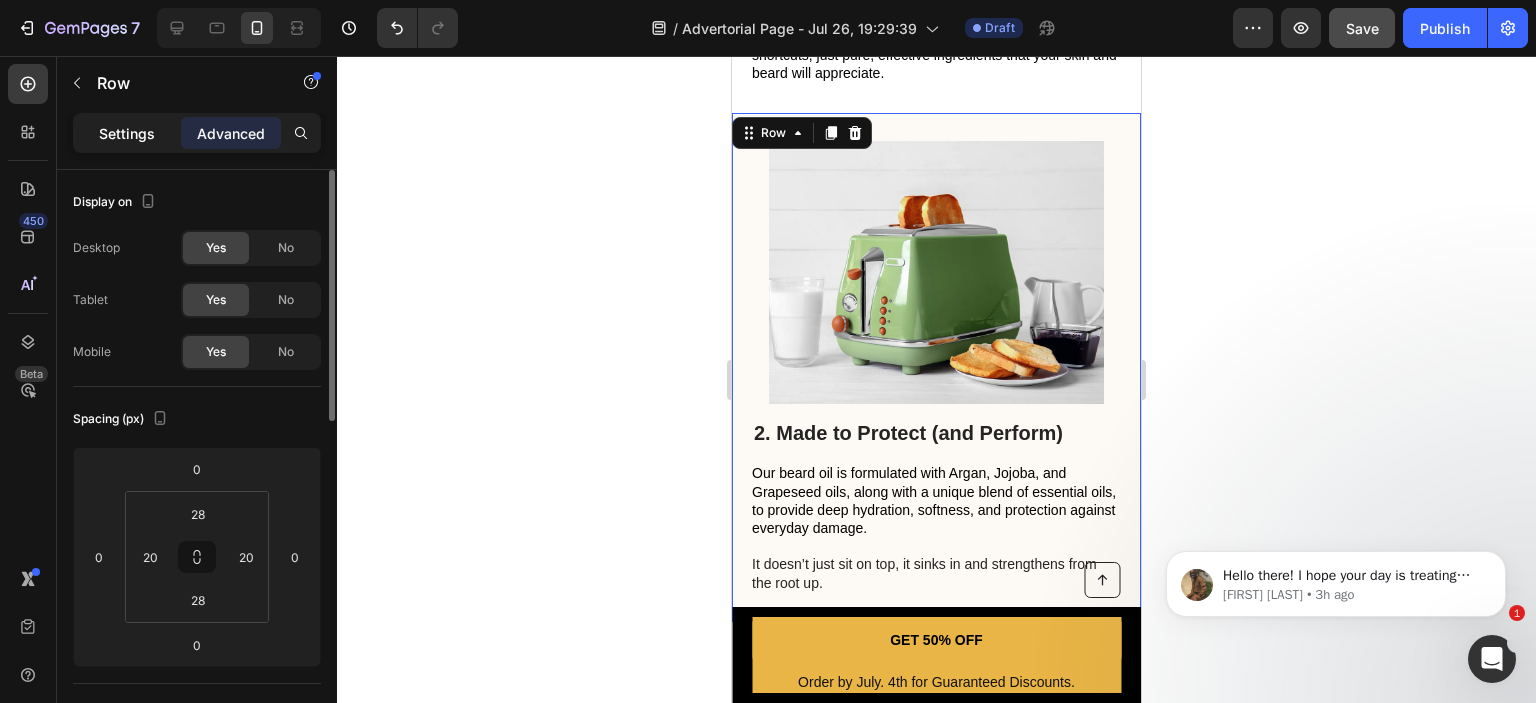 click on "Settings" at bounding box center [127, 133] 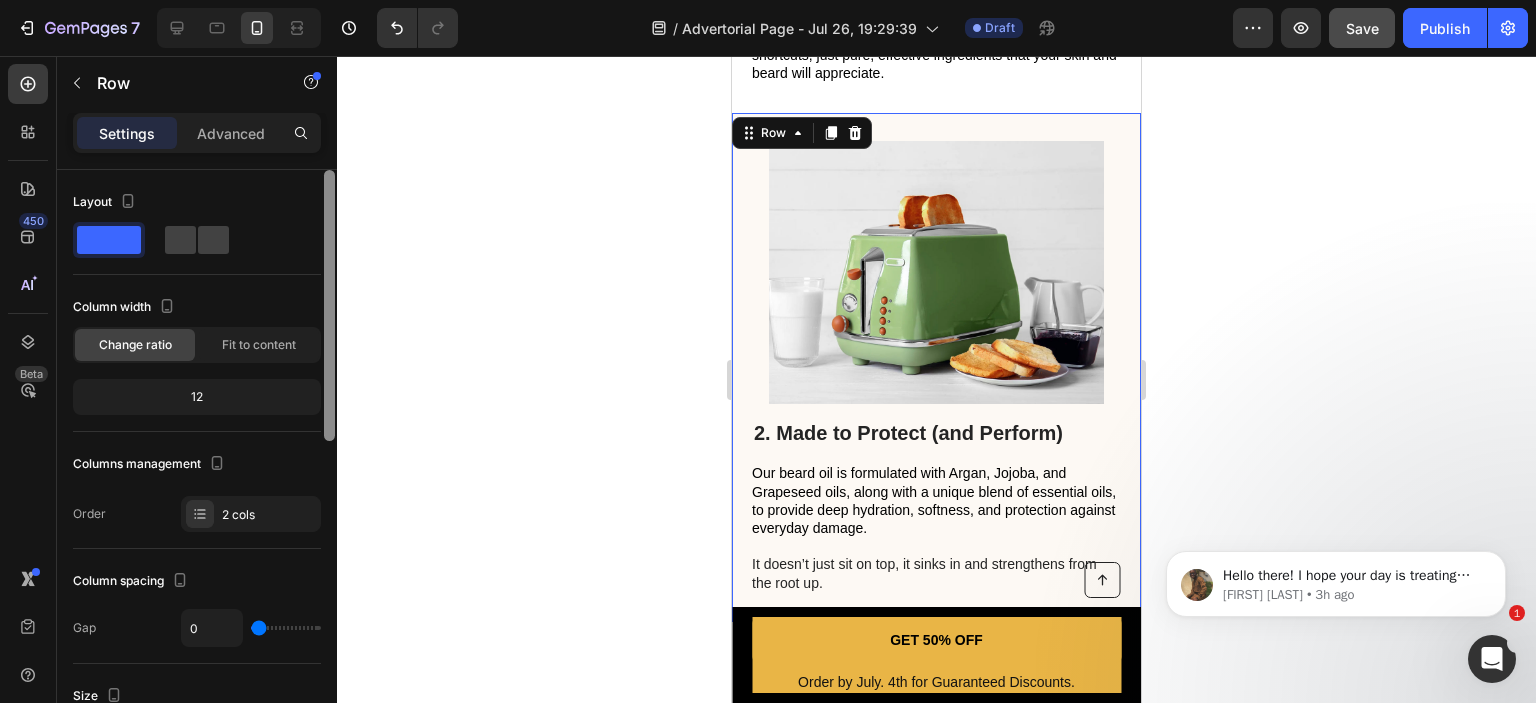 click at bounding box center (329, 305) 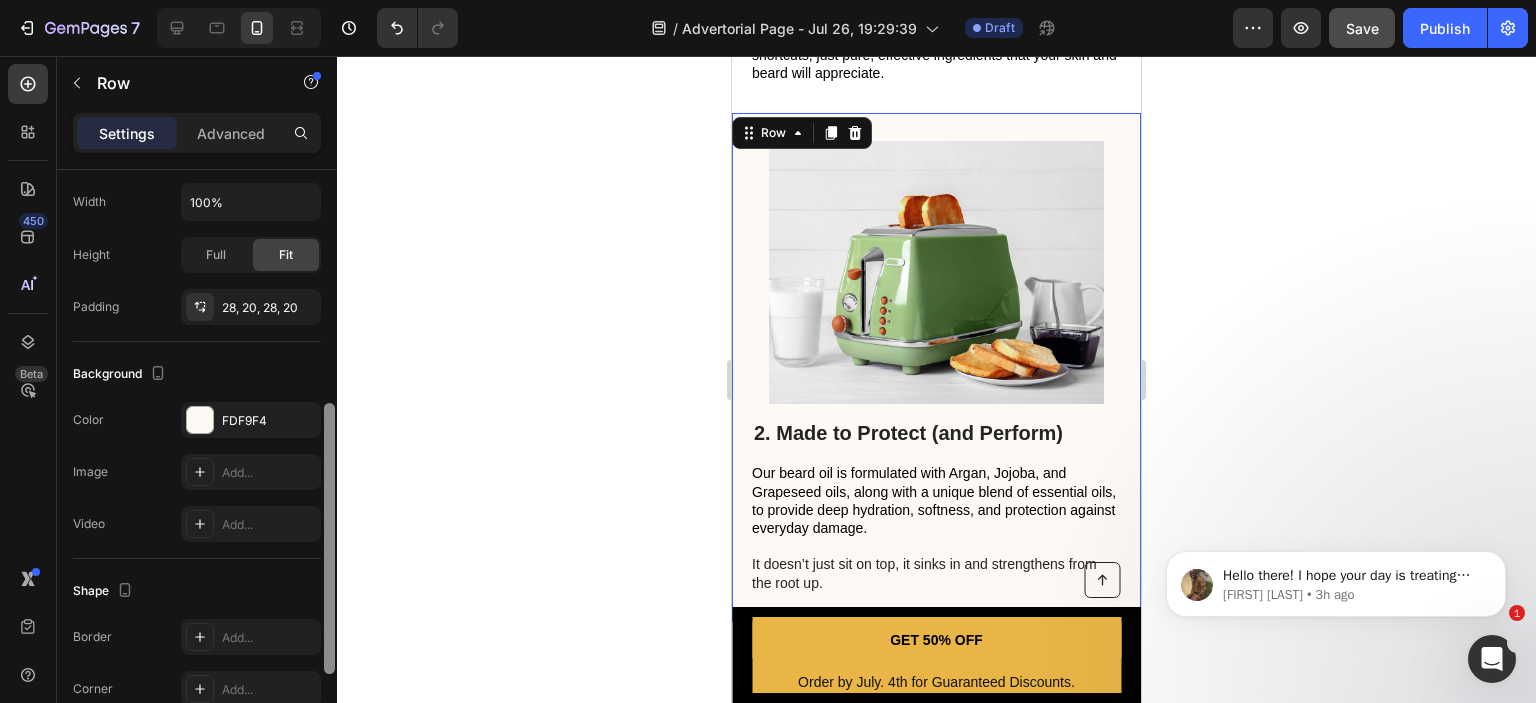 drag, startPoint x: 331, startPoint y: 183, endPoint x: 237, endPoint y: 438, distance: 271.7738 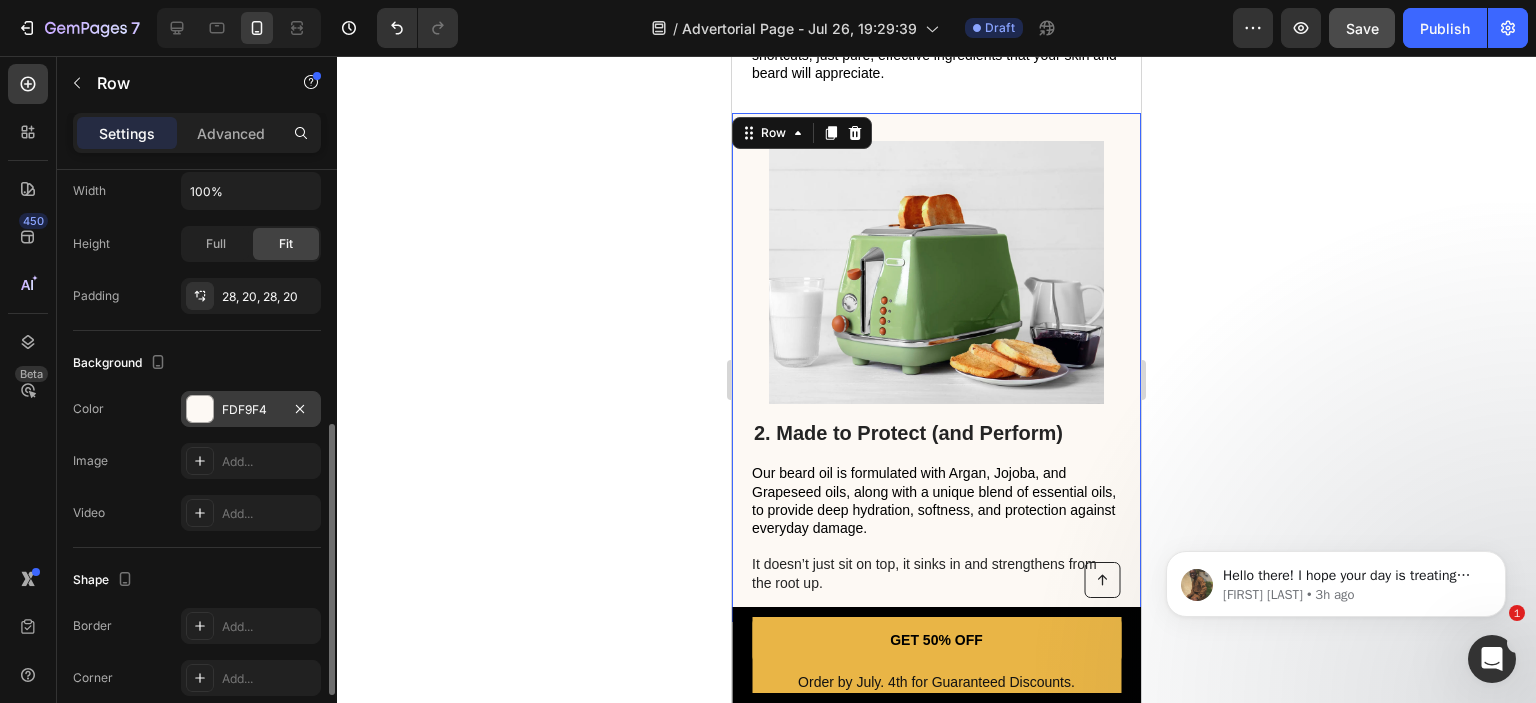 click at bounding box center [200, 409] 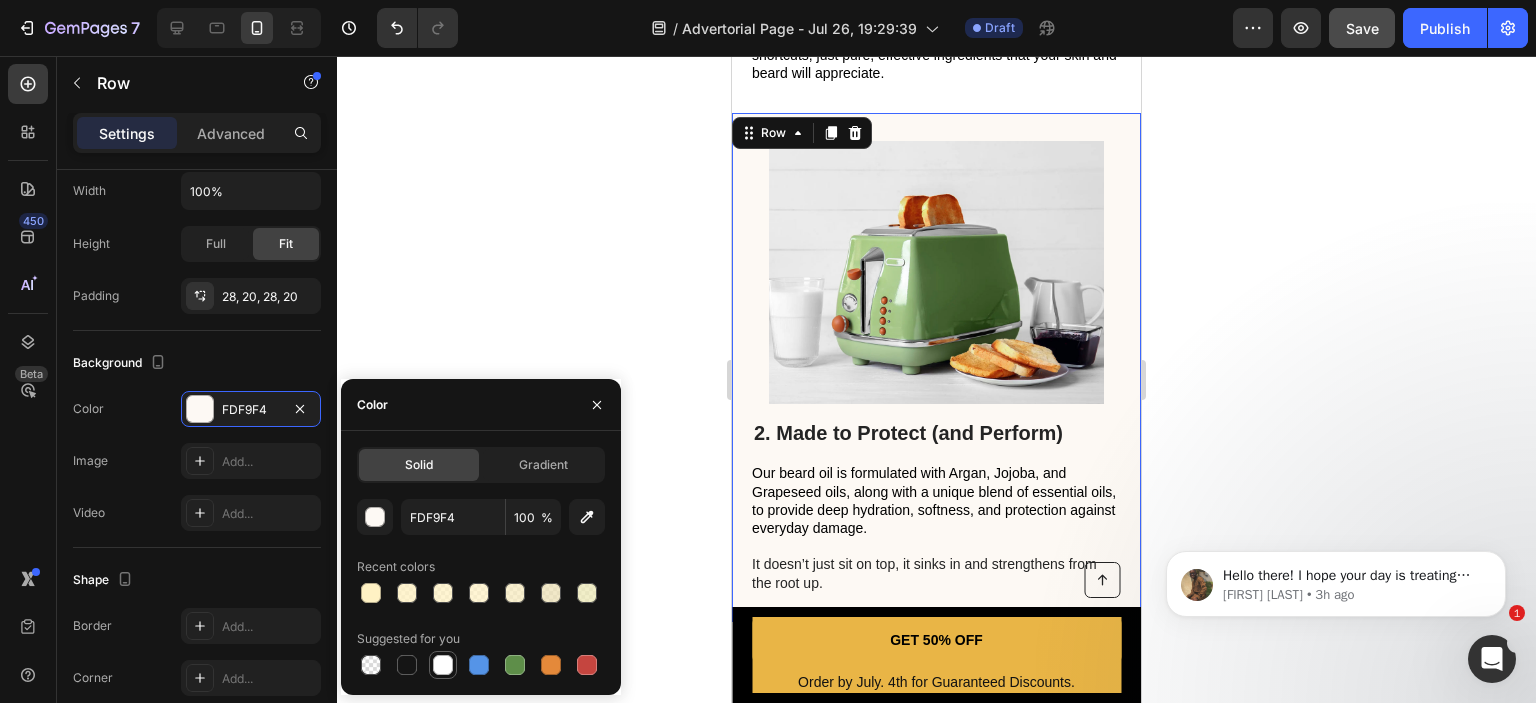 click at bounding box center [443, 665] 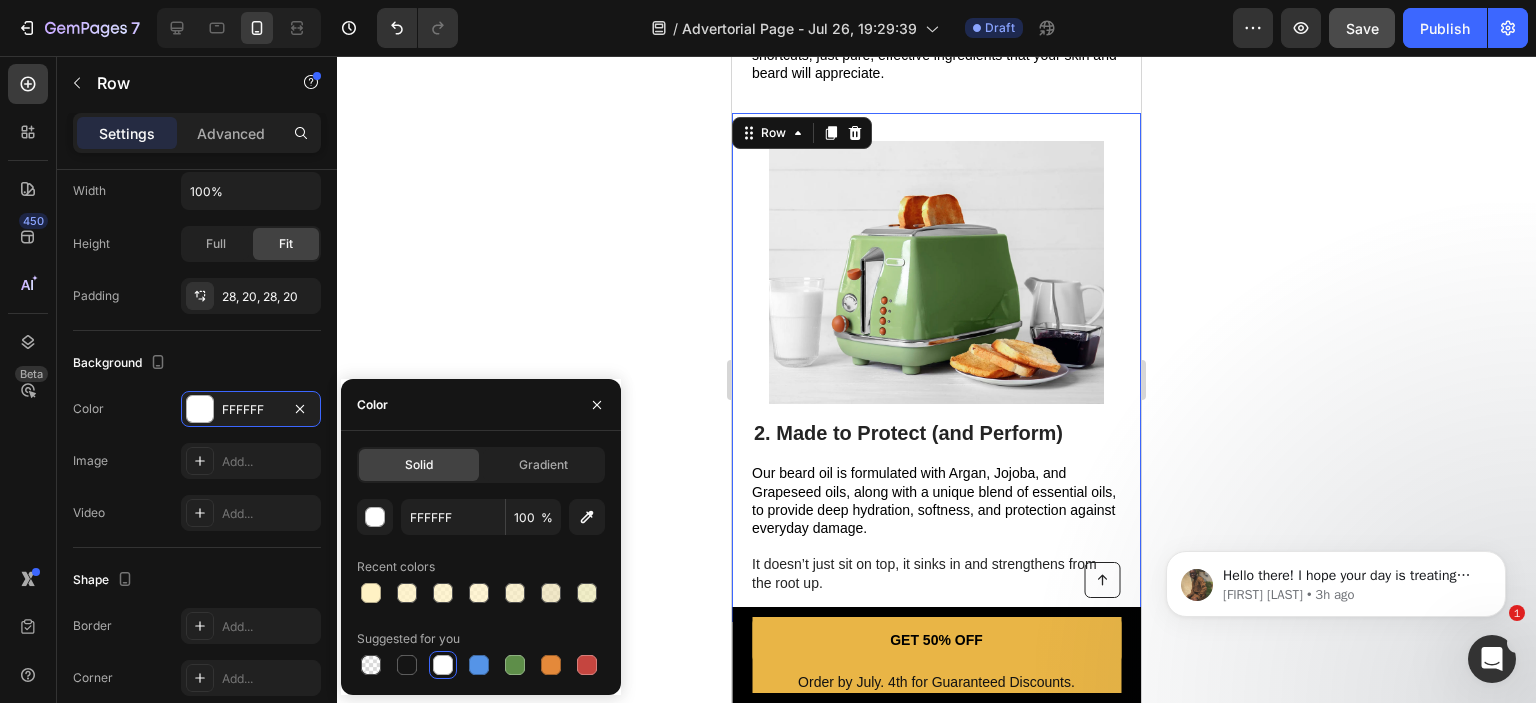 click 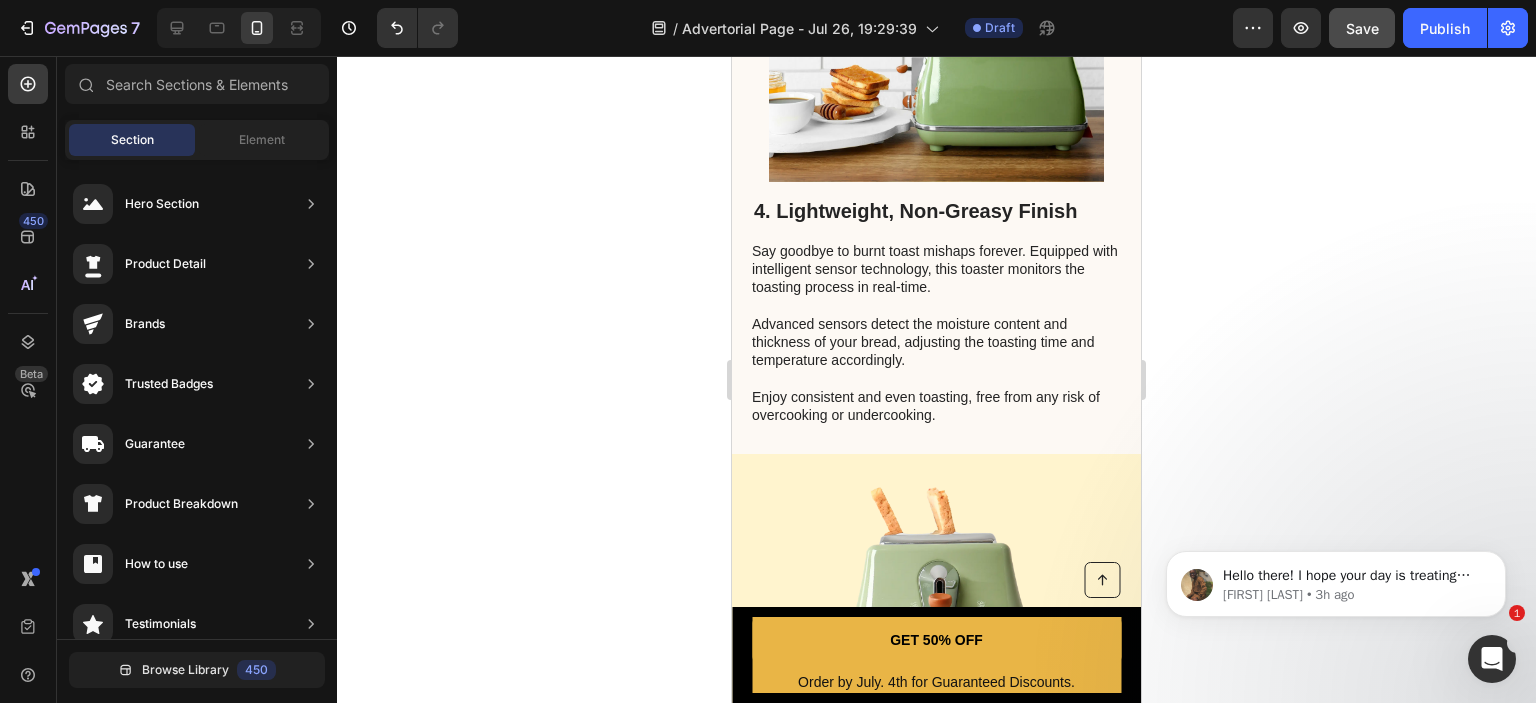 scroll, scrollTop: 2112, scrollLeft: 0, axis: vertical 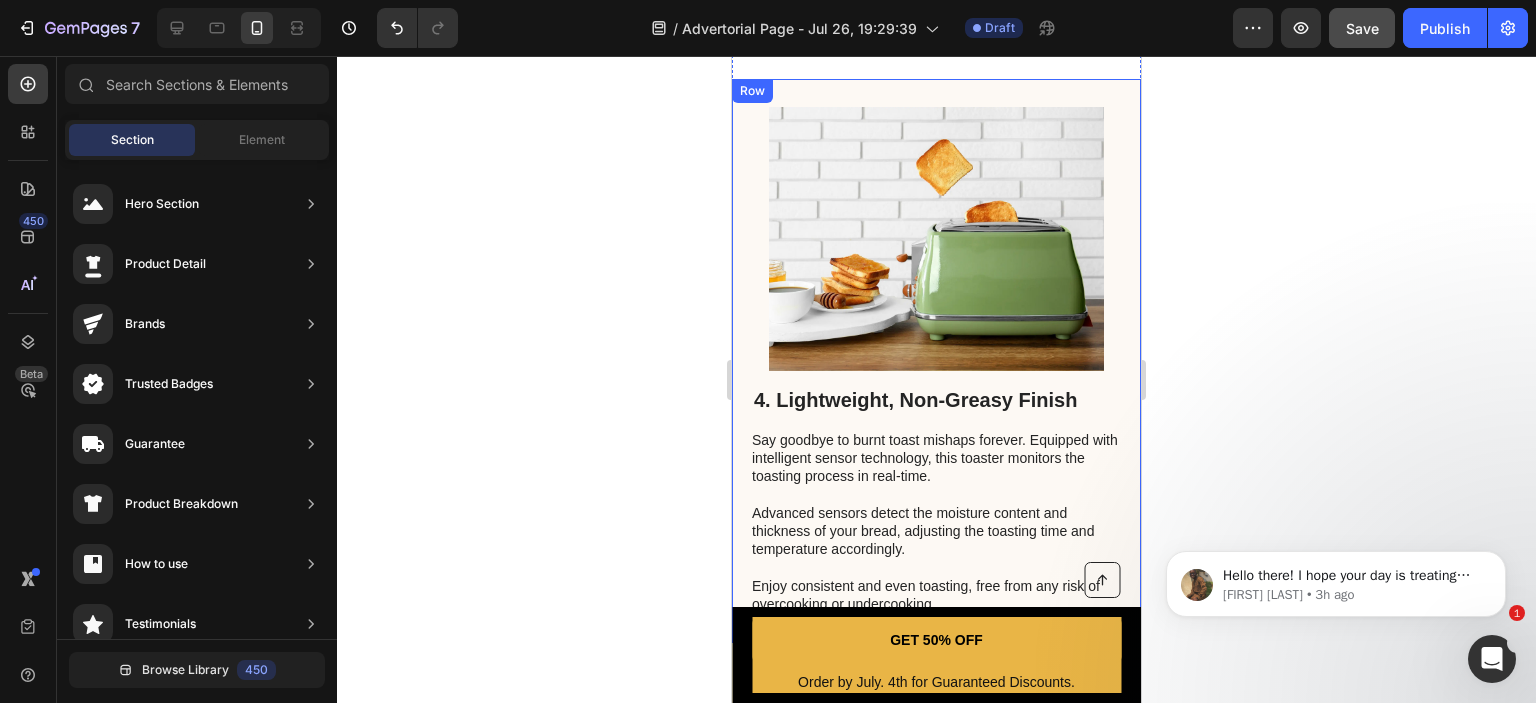 click on "4. Lightweight, Non-Greasy Finish Heading Say goodbye to burnt toast mishaps forever. Equipped with intelligent sensor technology, this toaster monitors the toasting process in real-time. Advanced sensors detect the moisture content and thickness of your bread, adjusting the toasting time and temperature accordingly. Enjoy consistent and even toasting, free from any risk of overcooking or undercooking. Text Block Image Row" at bounding box center (936, 361) 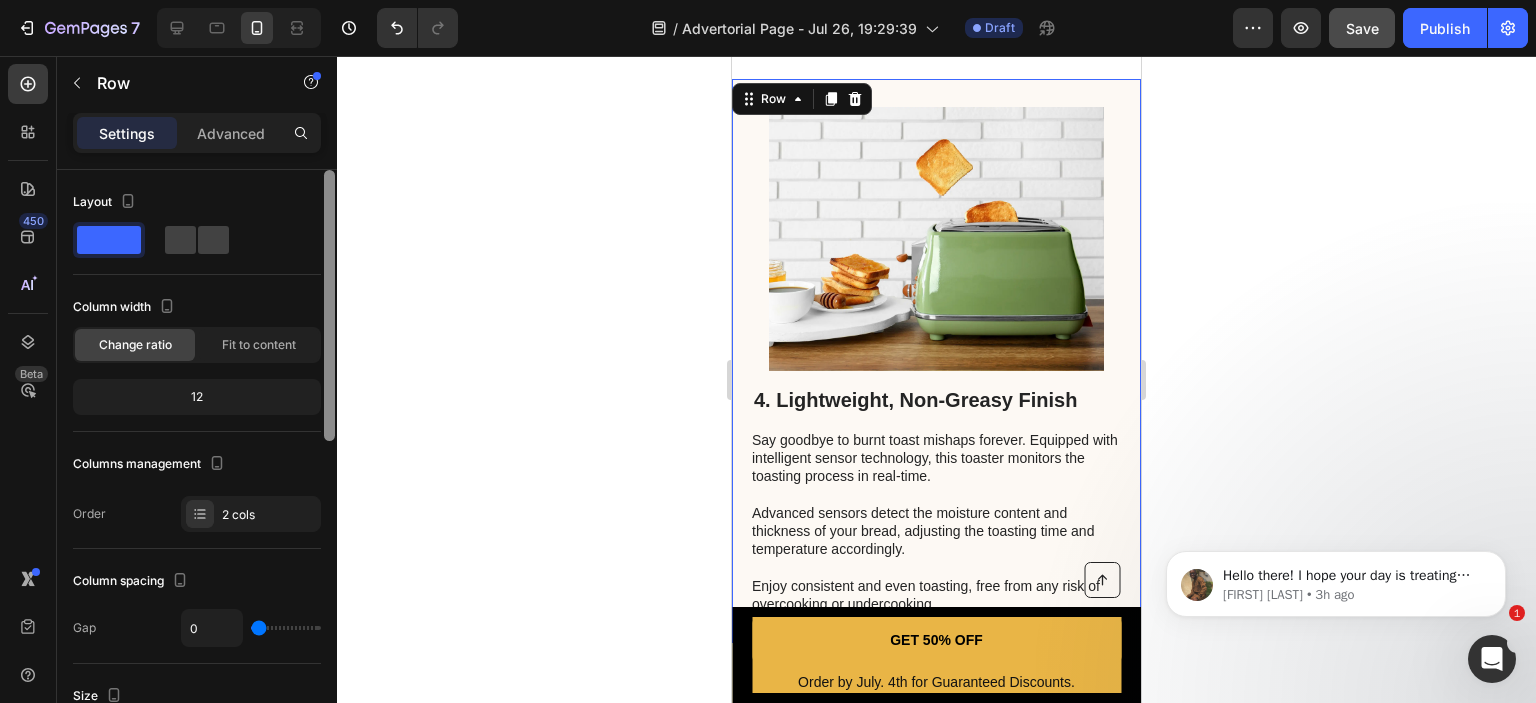 click at bounding box center [329, 305] 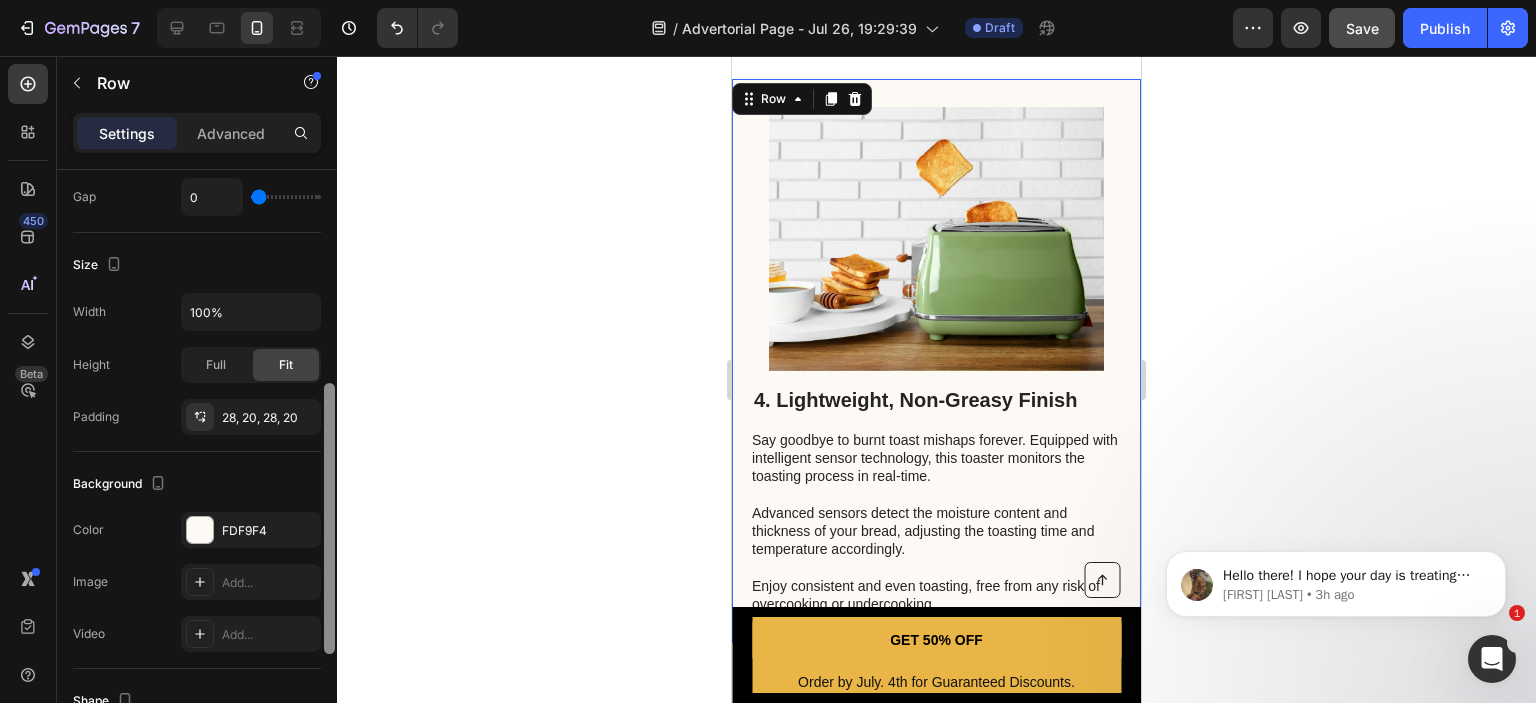 scroll, scrollTop: 456, scrollLeft: 0, axis: vertical 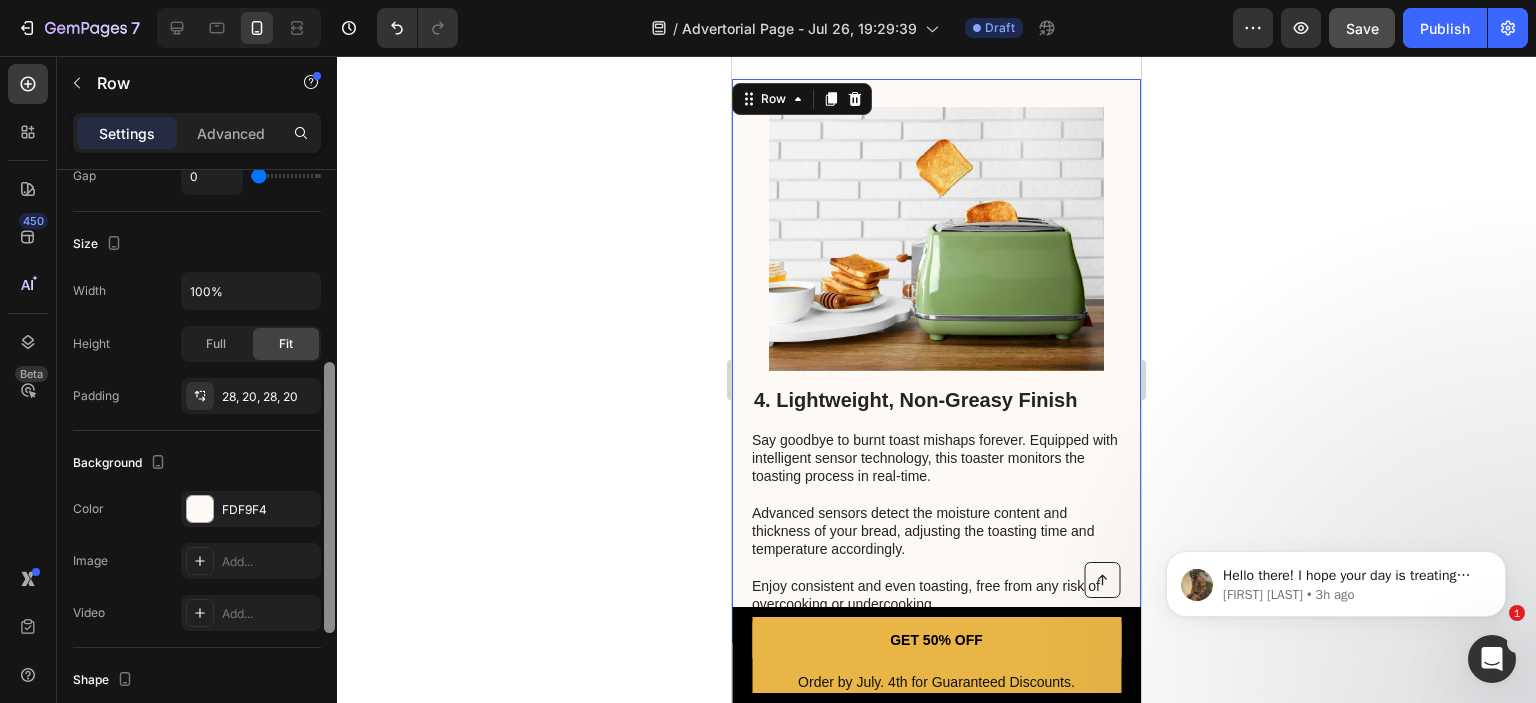 drag, startPoint x: 328, startPoint y: 314, endPoint x: 315, endPoint y: 478, distance: 164.51443 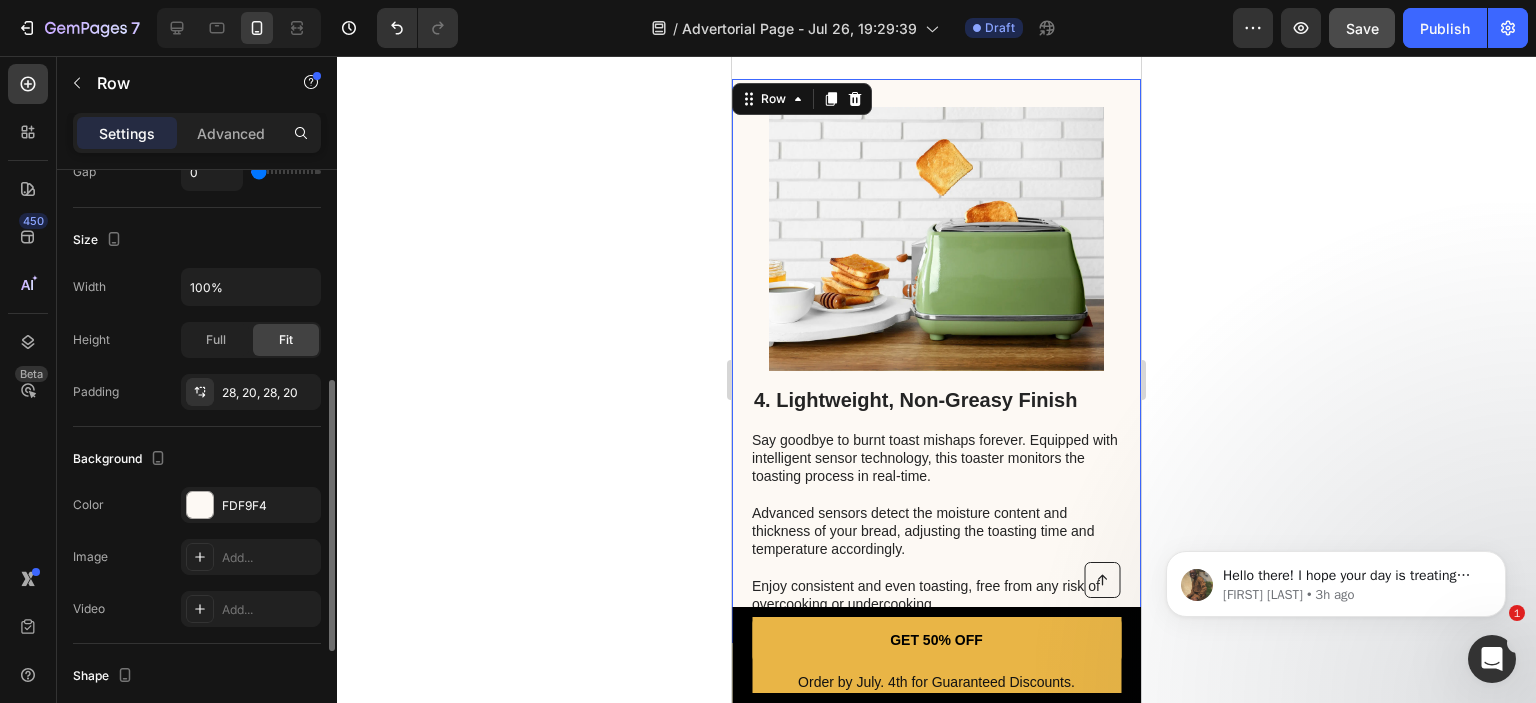 click on "Color FDF9F4" at bounding box center [197, 505] 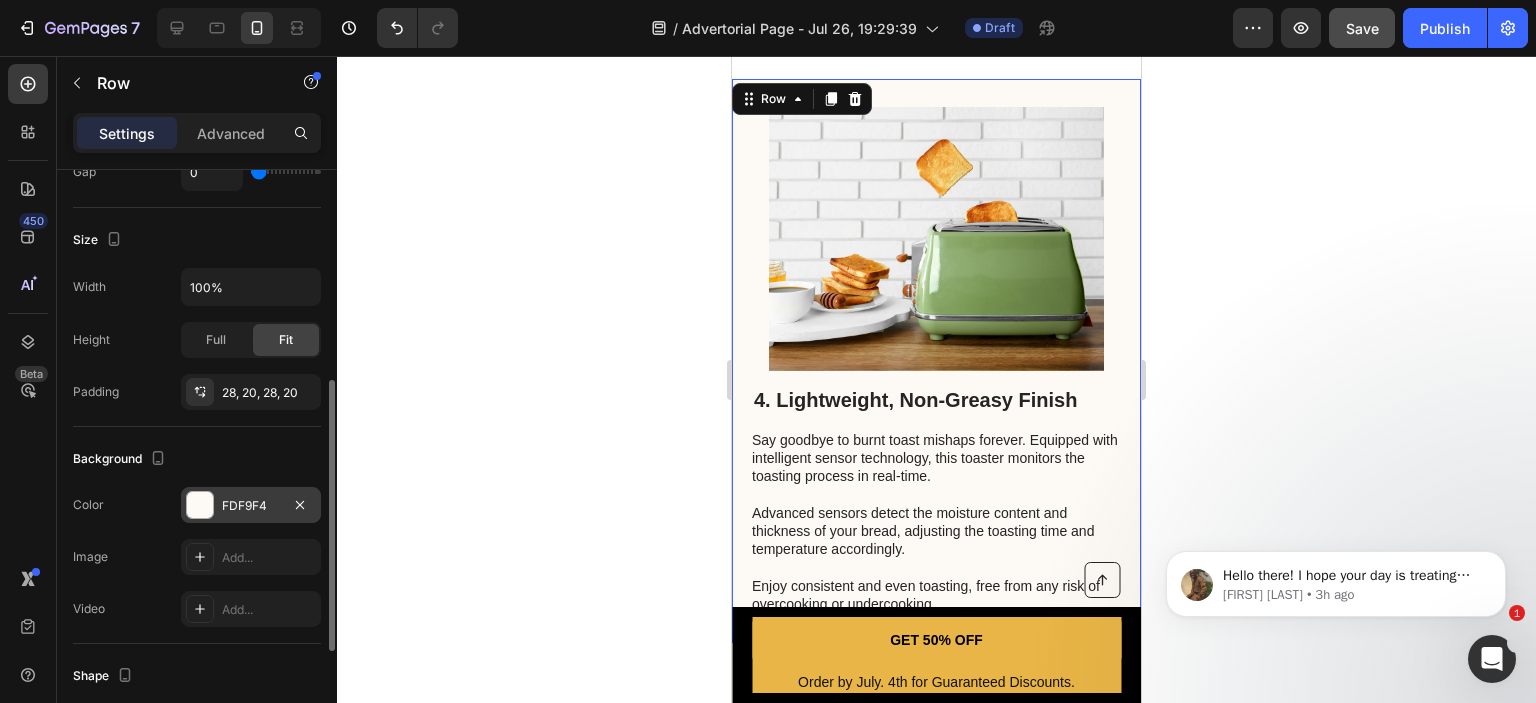 click at bounding box center (200, 505) 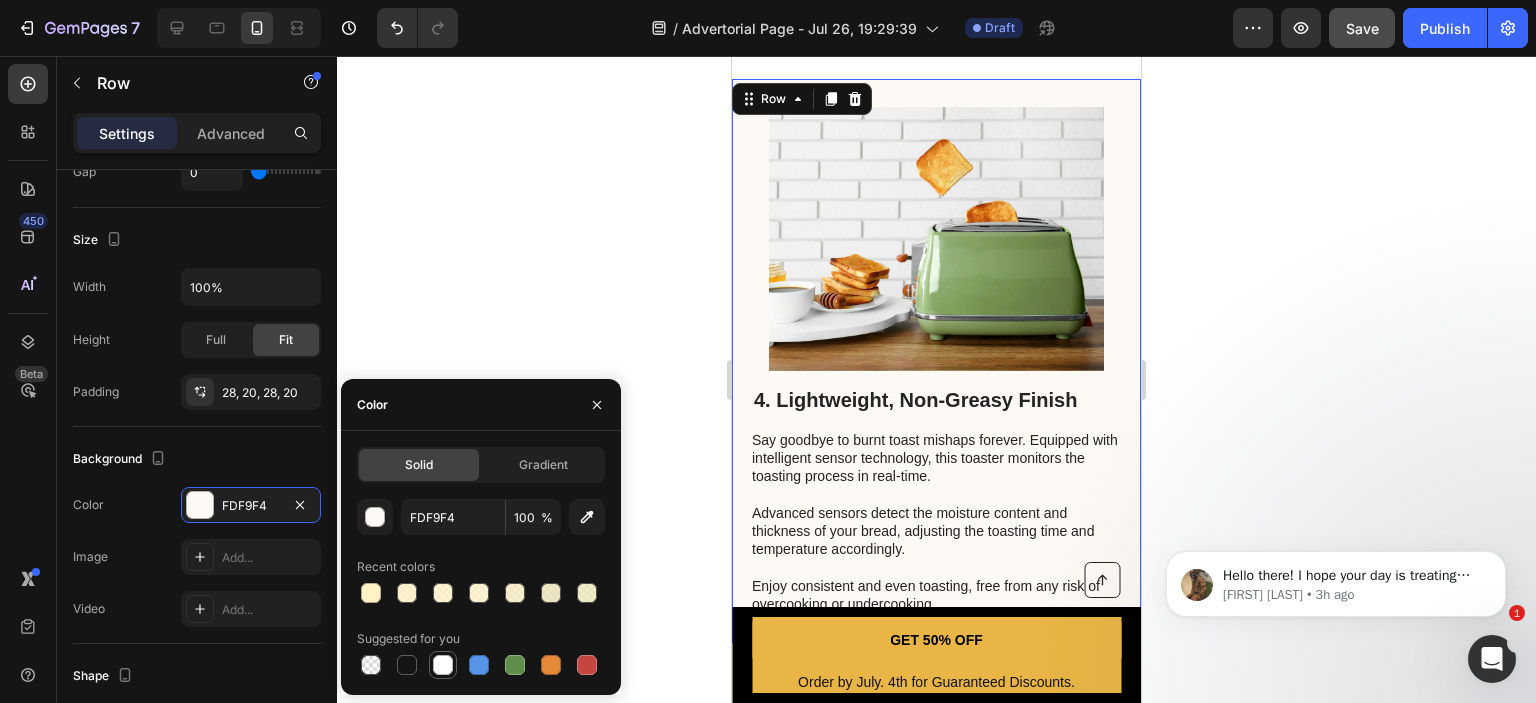 click at bounding box center [443, 665] 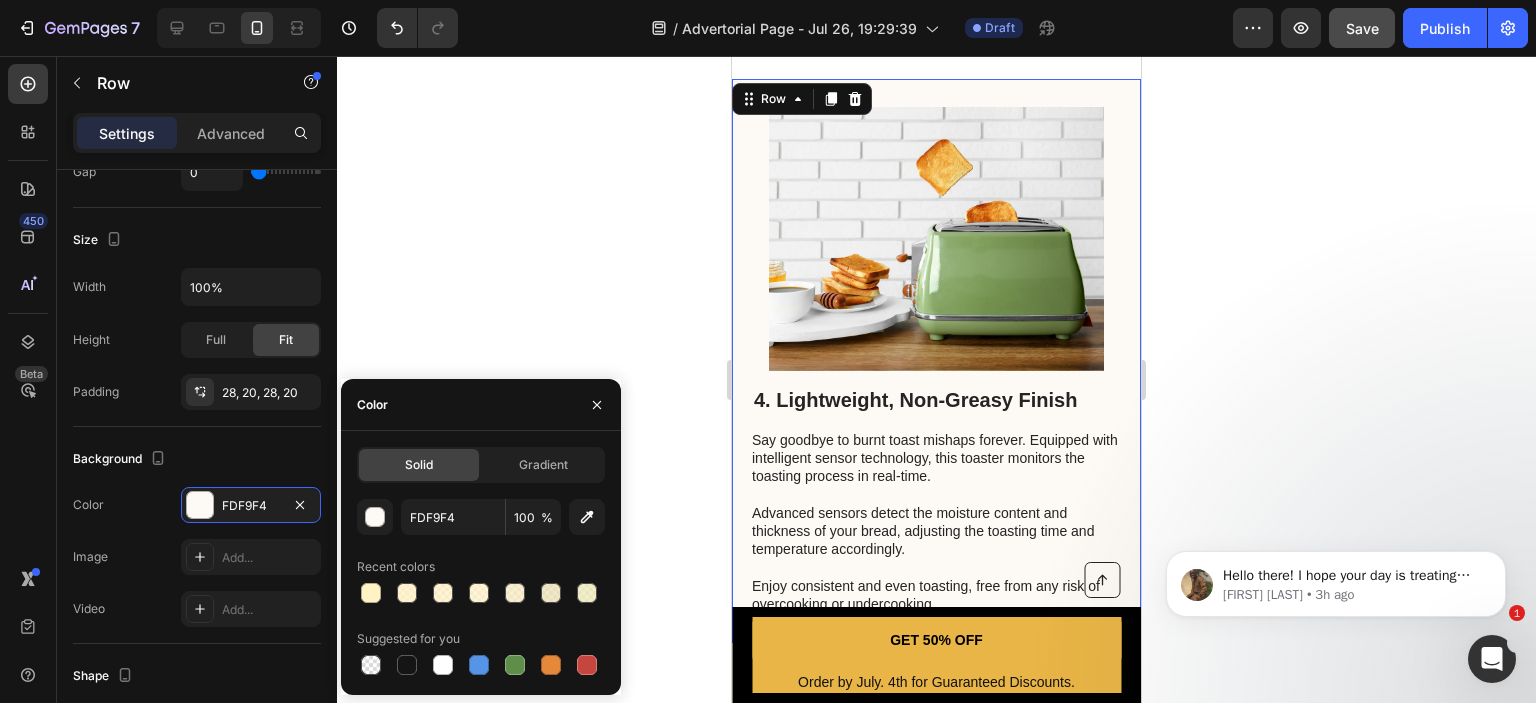 type on "FFFFFF" 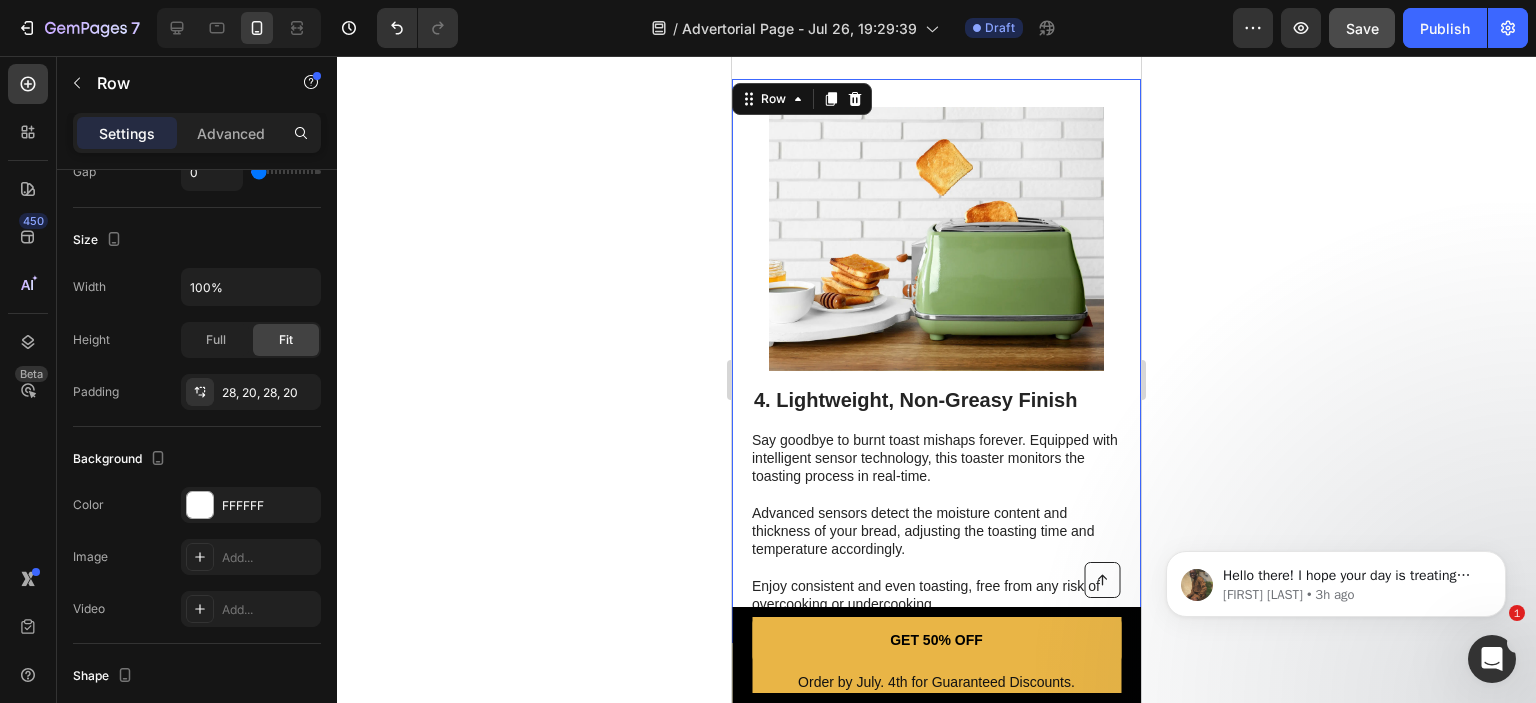 click 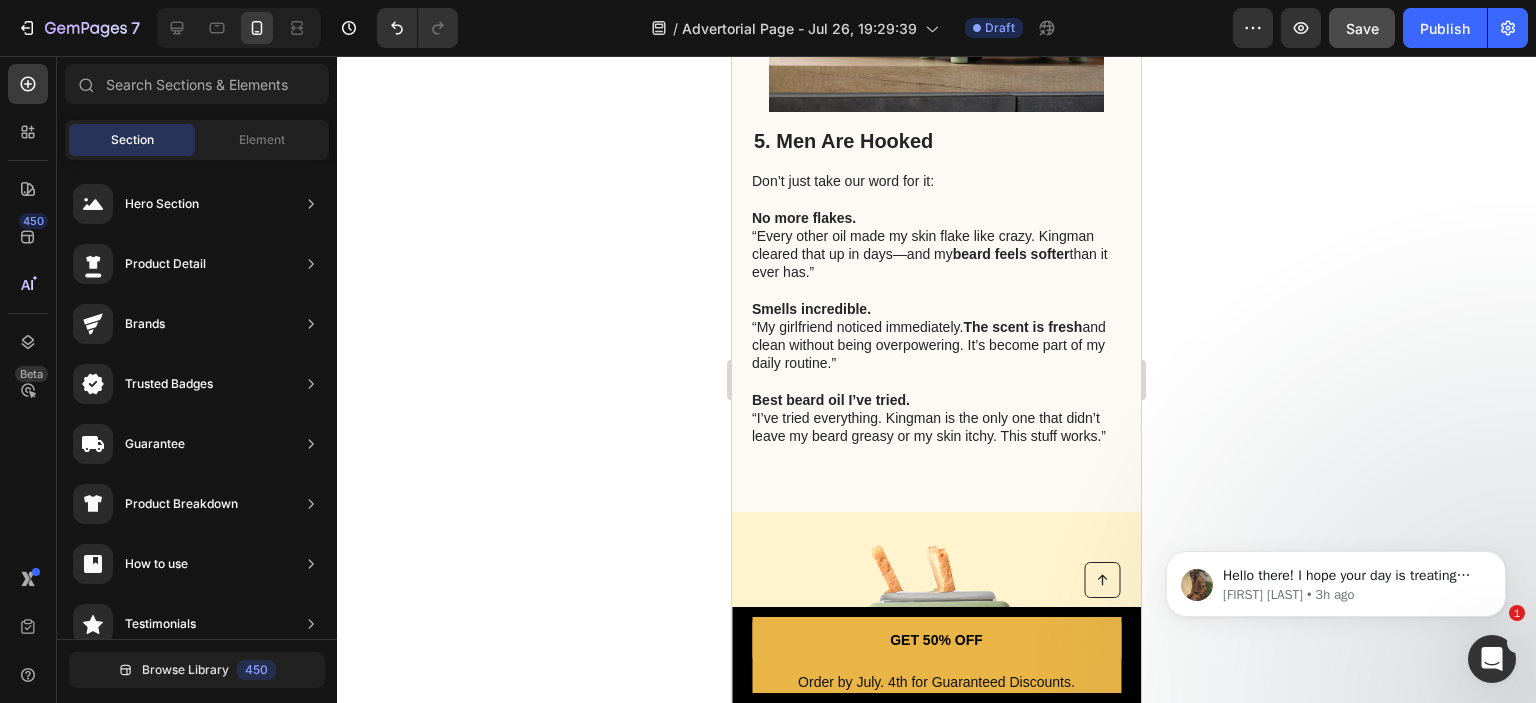scroll, scrollTop: 3671, scrollLeft: 0, axis: vertical 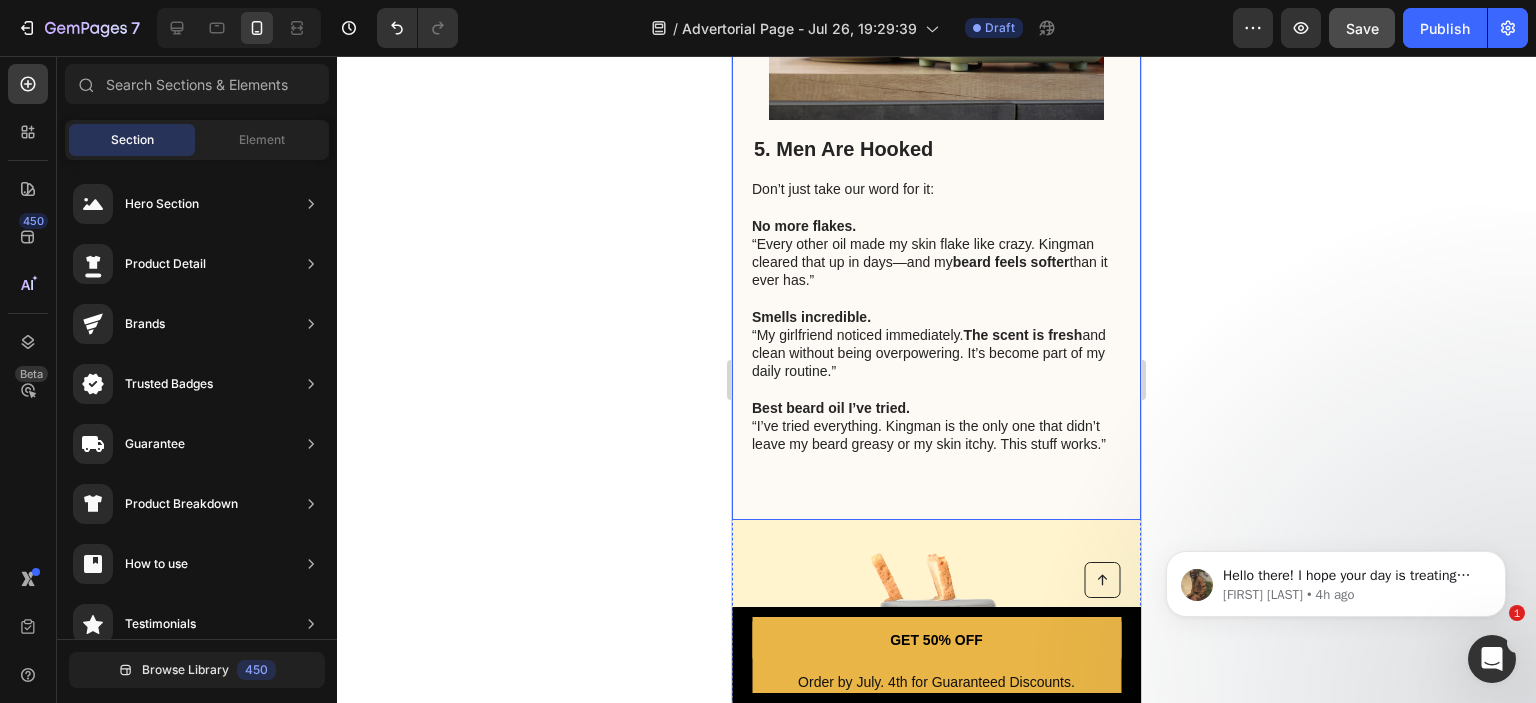 click on "5. Men Are Hooked Heading Don’t just take our word for it:   No more flakes. “Every other oil made my skin flake like crazy. Kingman cleared that up in days—and my  beard feels softer  than it ever has.”   Smells incredible. “My girlfriend noticed immediately.  The scent is fresh  and clean without being overpowering. It’s become part of my daily routine.”   Best beard oil I’ve tried. “I’ve tried everything. Kingman is the only one that didn’t leave my beard greasy or my skin itchy. This stuff works.”   Text Block Image Row" at bounding box center [936, 174] 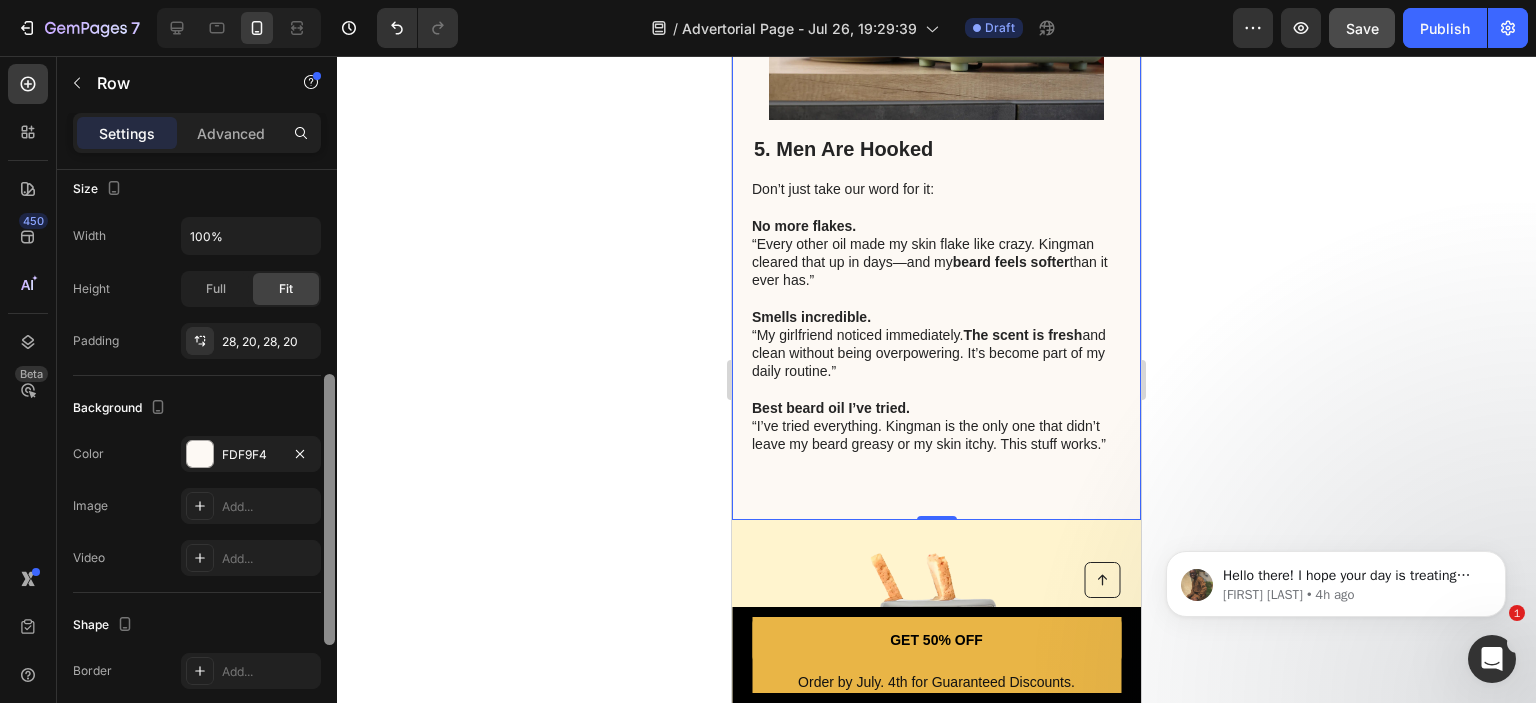 drag, startPoint x: 325, startPoint y: 222, endPoint x: 318, endPoint y: 461, distance: 239.1025 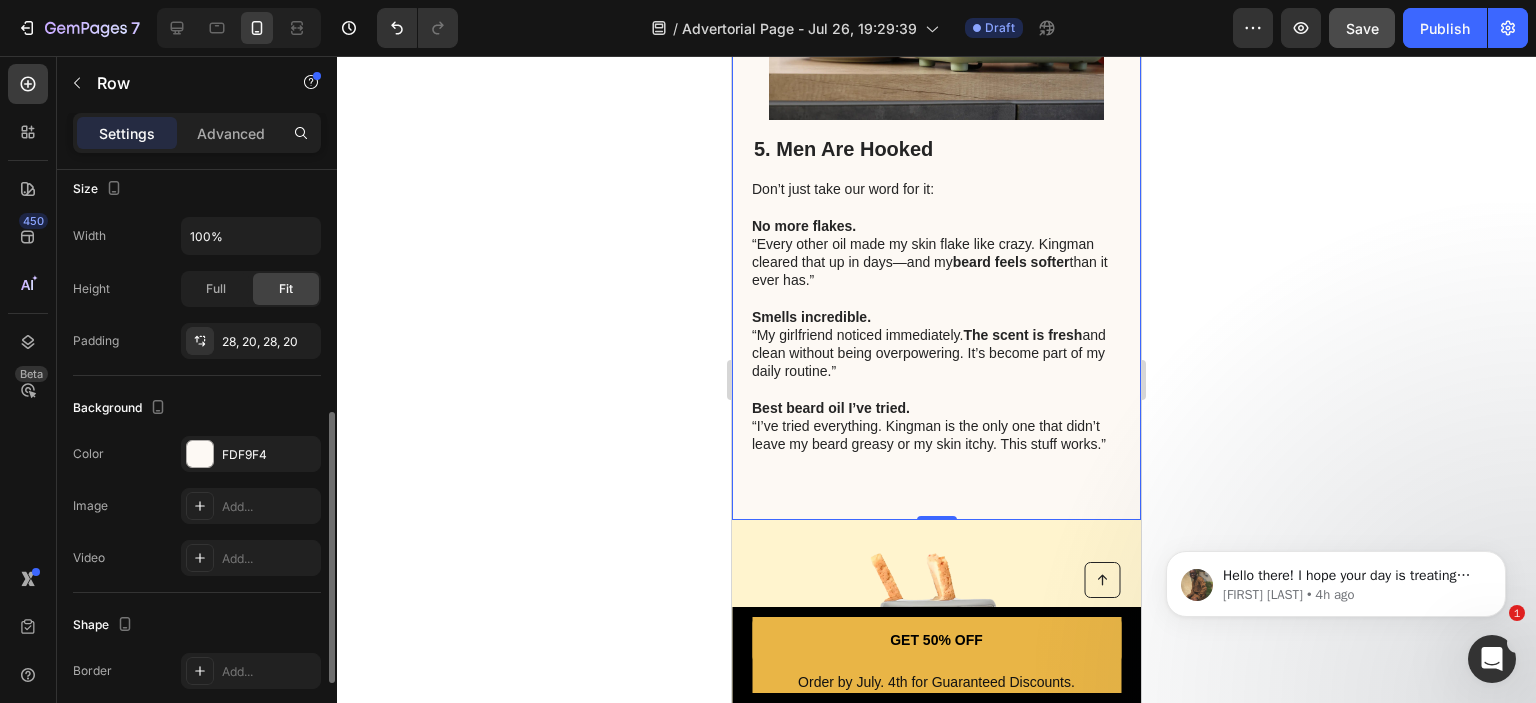 scroll, scrollTop: 513, scrollLeft: 0, axis: vertical 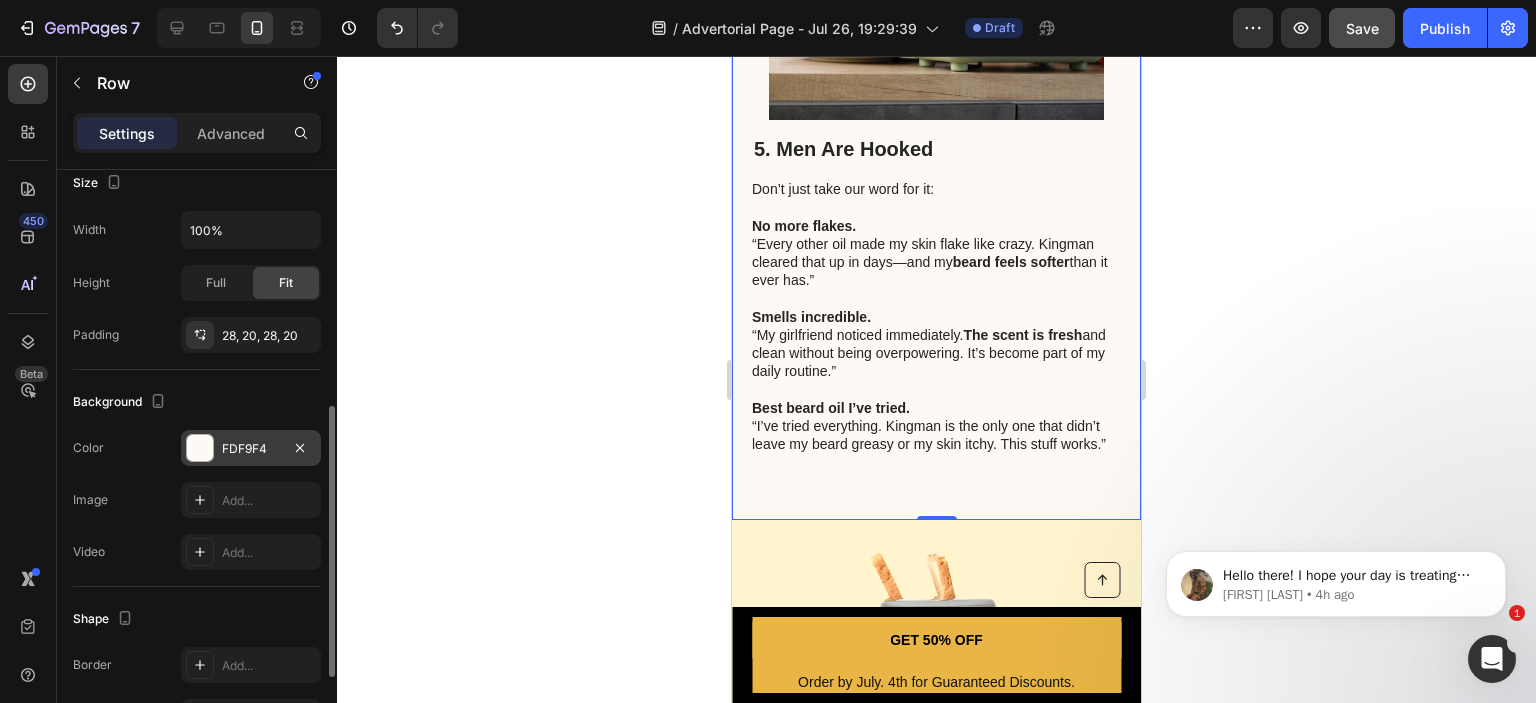 click at bounding box center (200, 448) 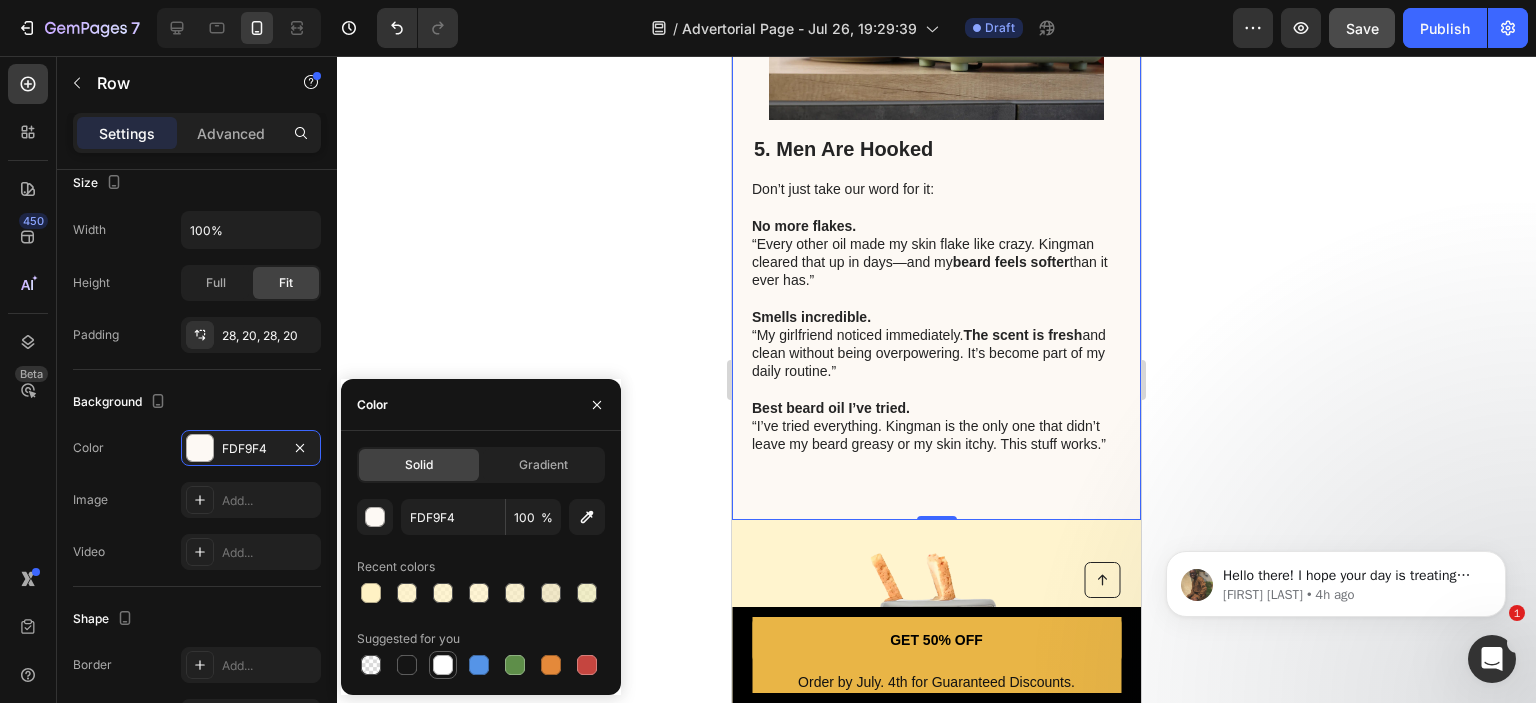 click at bounding box center [443, 665] 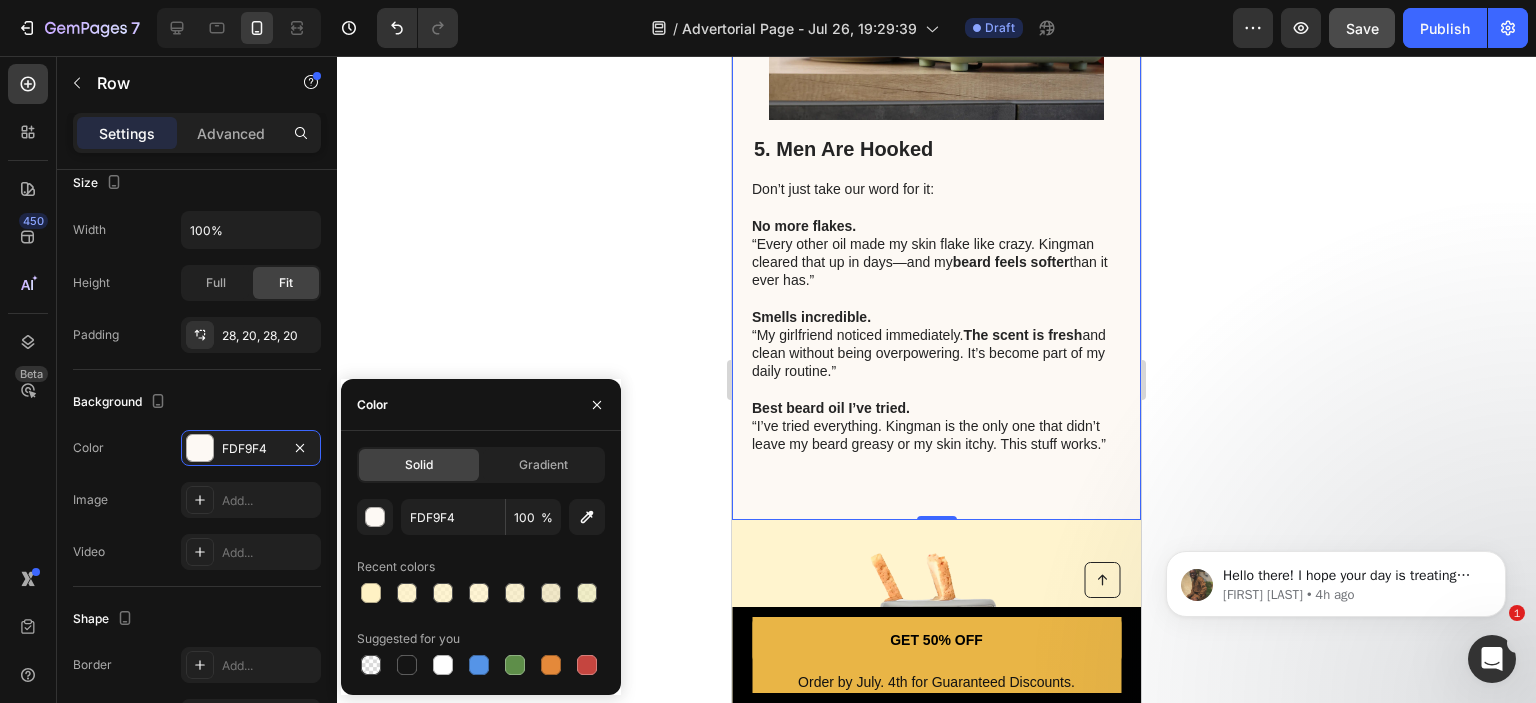 type on "FFFFFF" 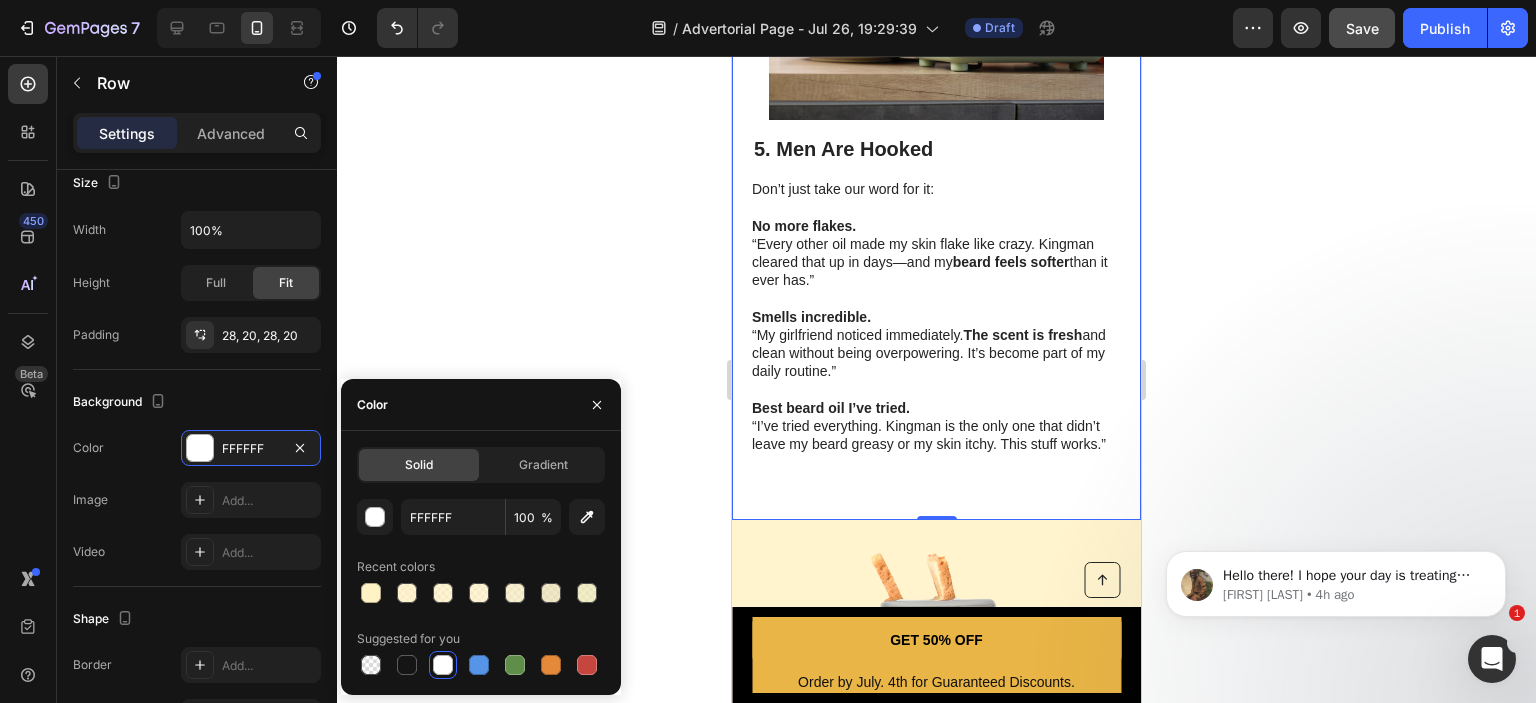 click 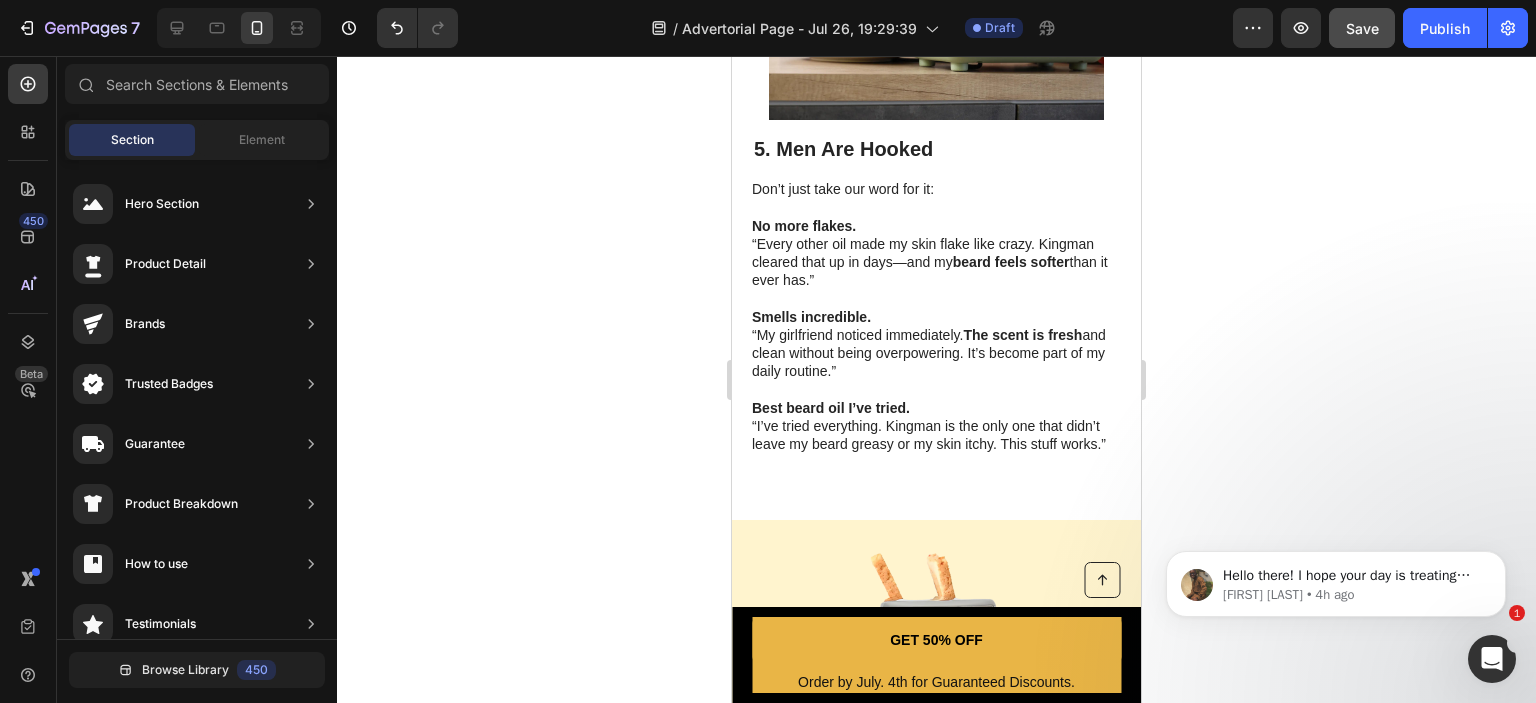 click 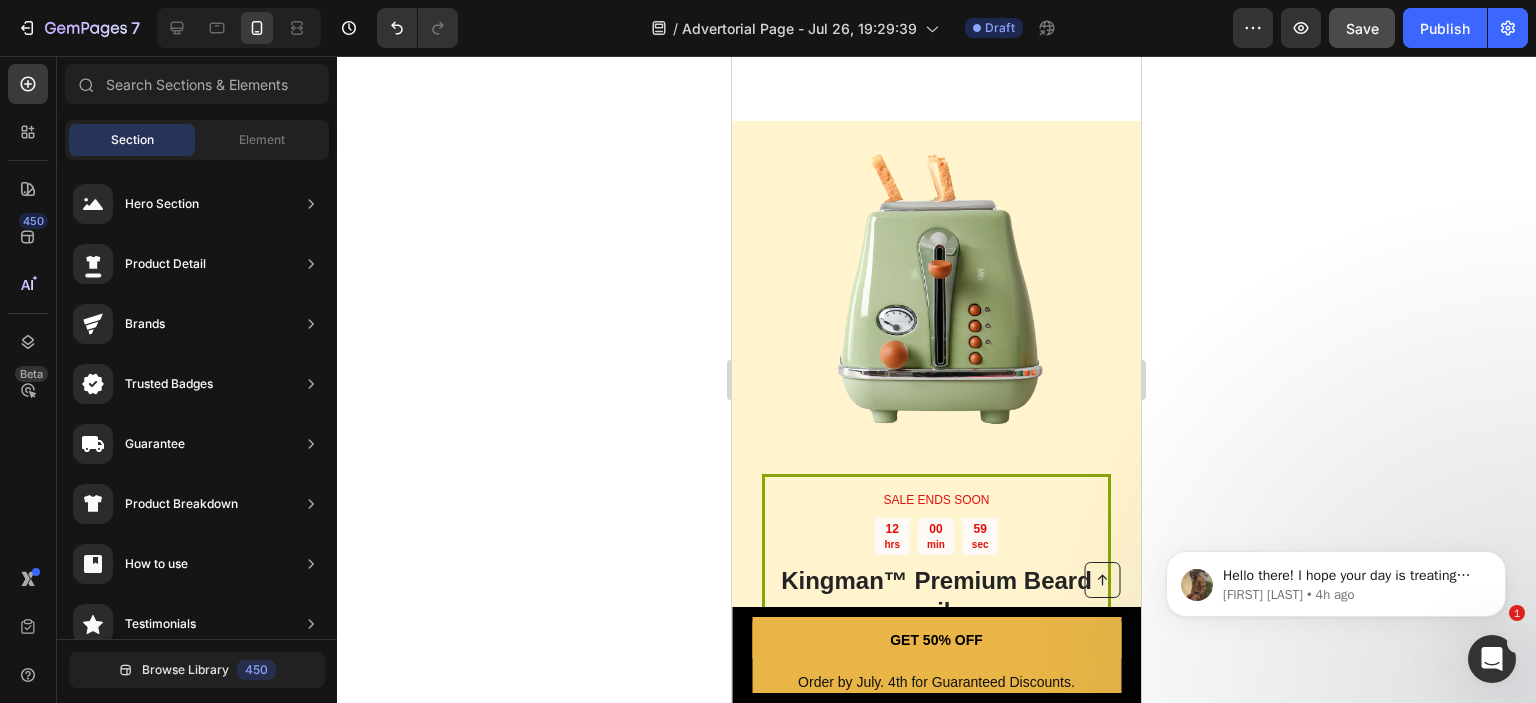 scroll, scrollTop: 4440, scrollLeft: 0, axis: vertical 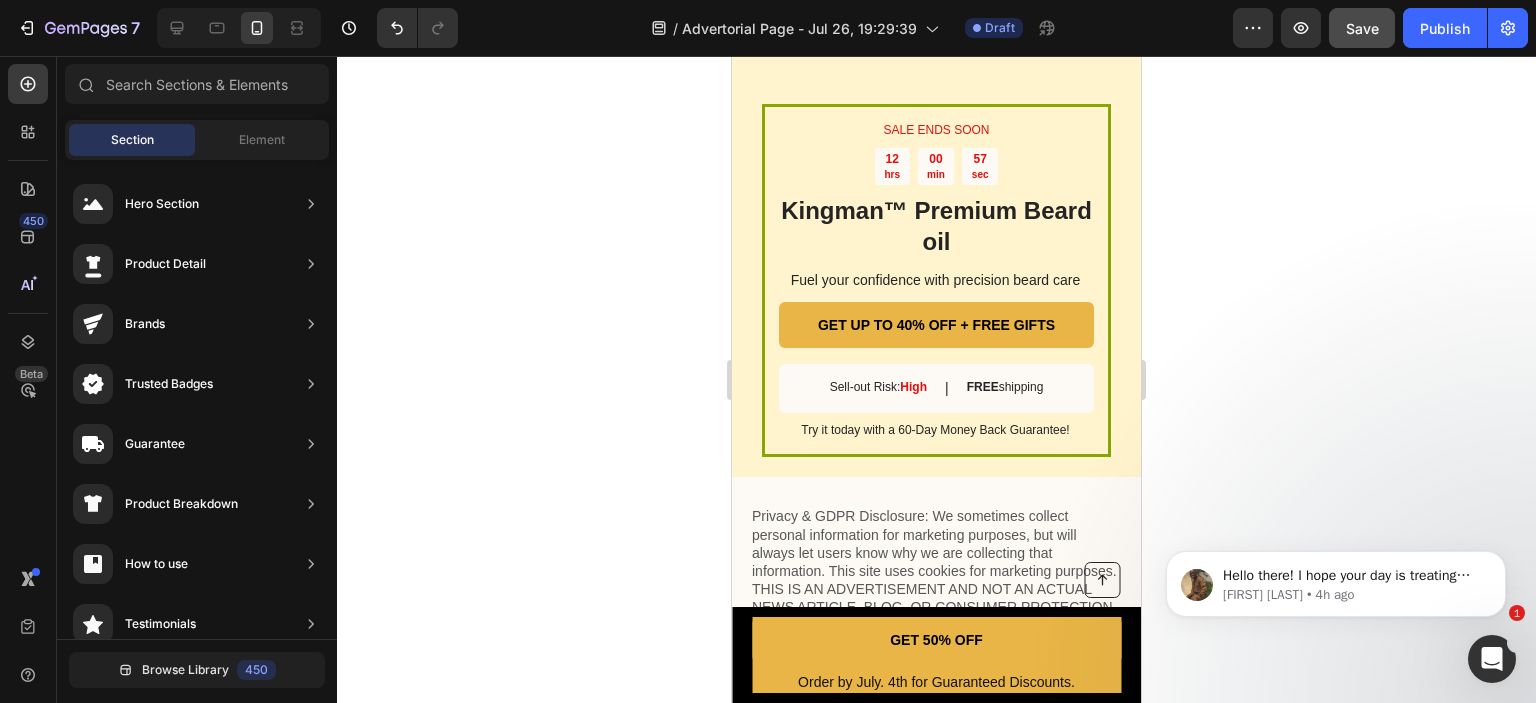 click on "Privacy & GDPR Disclosure: We sometimes collect personal information for marketing purposes, but will always let users know why we are collecting that information. This site uses cookies for marketing purposes. THIS IS AN ADVERTISEMENT AND NOT AN ACTUAL NEWS ARTICLE, BLOG, OR CONSUMER PROTECTION UPDATE. THE OWNERS OF THIS WEBSITE RECEIVE COMPENSATION FOR THE SALE OF SOCKSCOMPRESSION. Marketing Disclosure: This website is a market place. As such you should know that the owner has a monetary connection to the product and services advertised on the site. The owner receives payment whenever a qualified lead is referred but that is the extent of the relationship. Text Block" at bounding box center (936, 707) 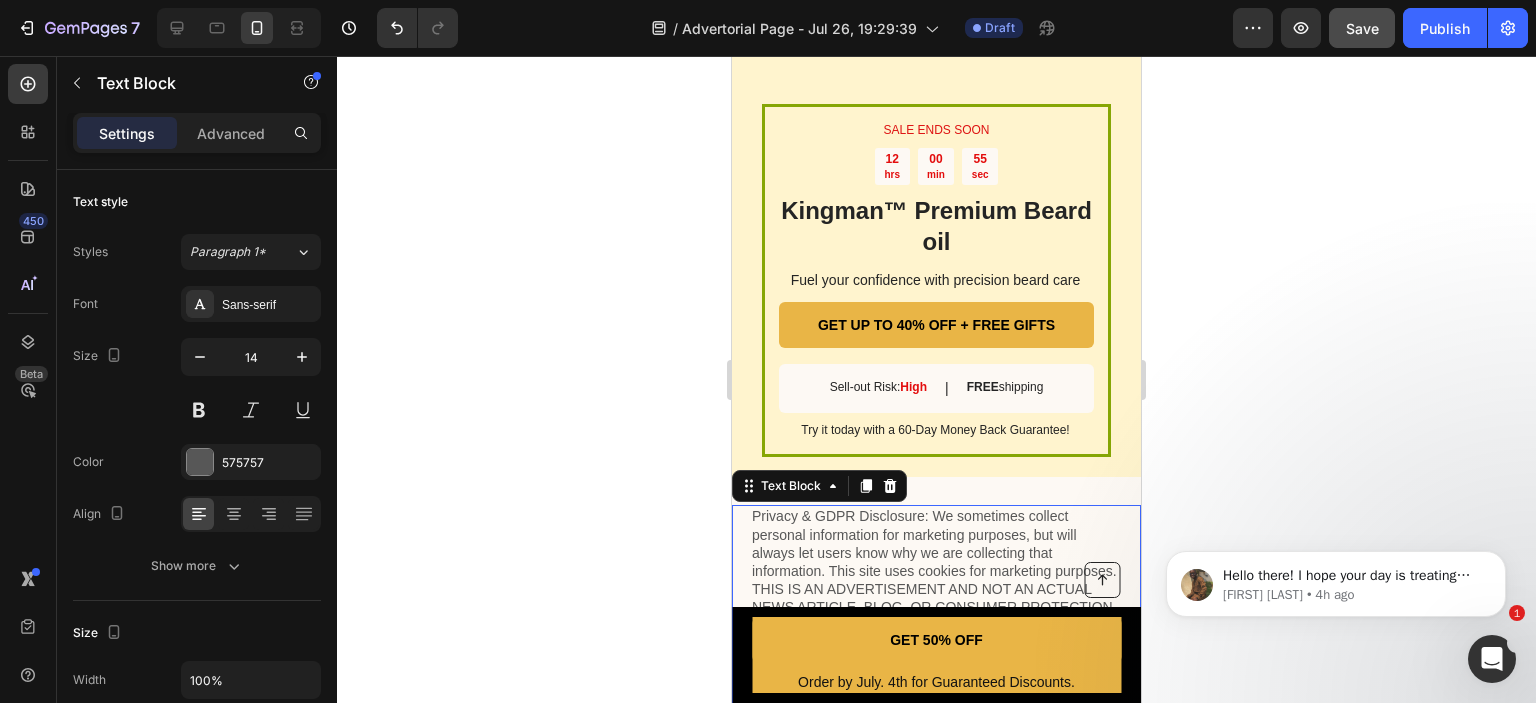click 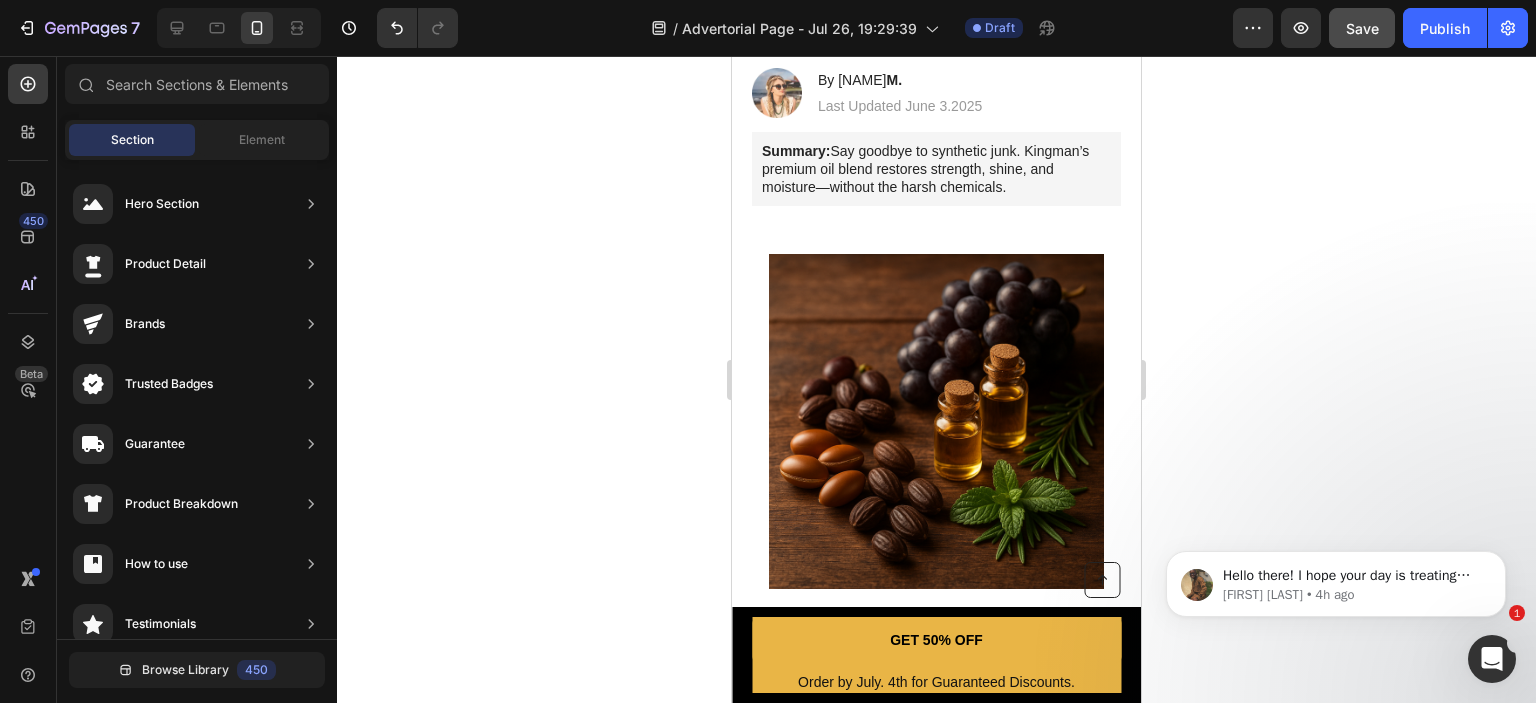 scroll, scrollTop: 391, scrollLeft: 0, axis: vertical 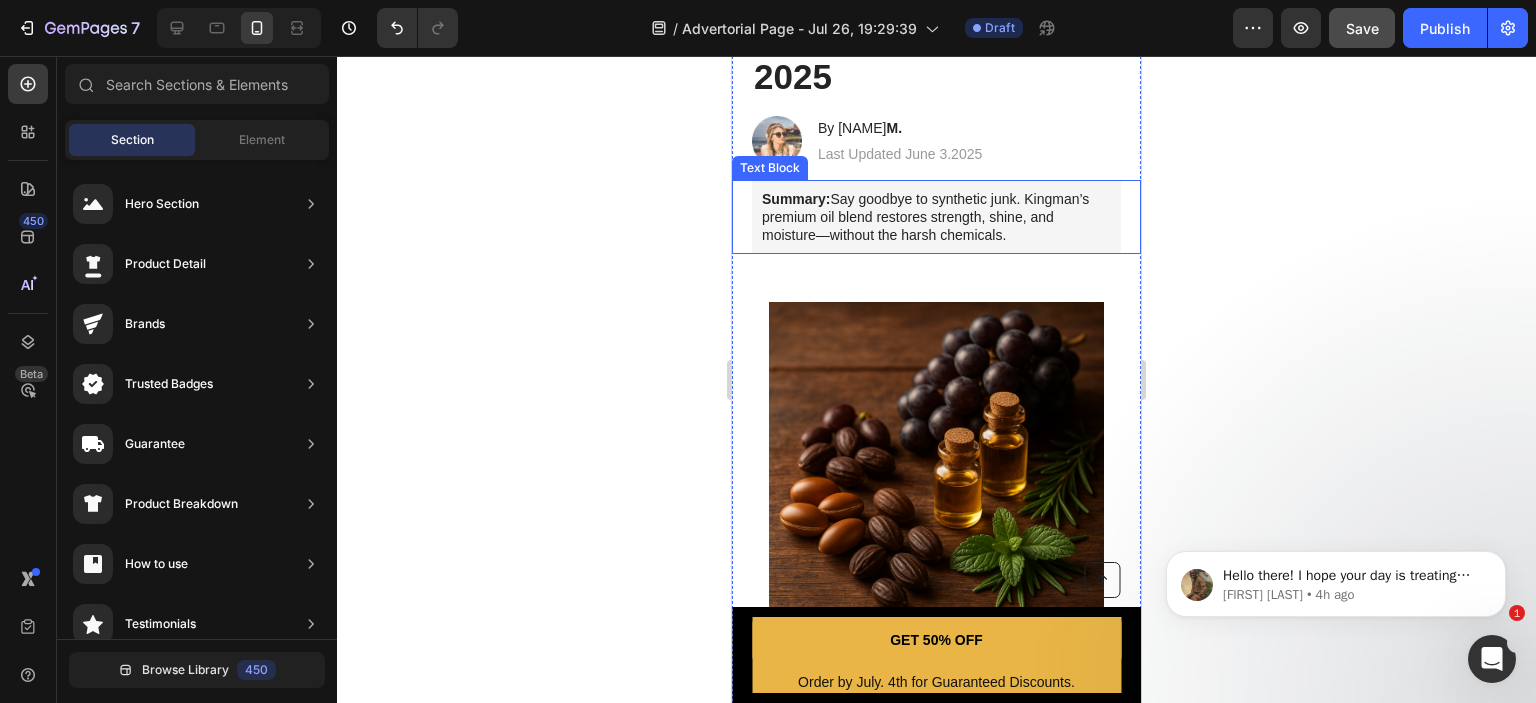 click on "Summary:  Say goodbye to synthetic junk. Kingman’s premium oil blend restores strength, shine, and moisture—without the harsh chemicals." at bounding box center (936, 217) 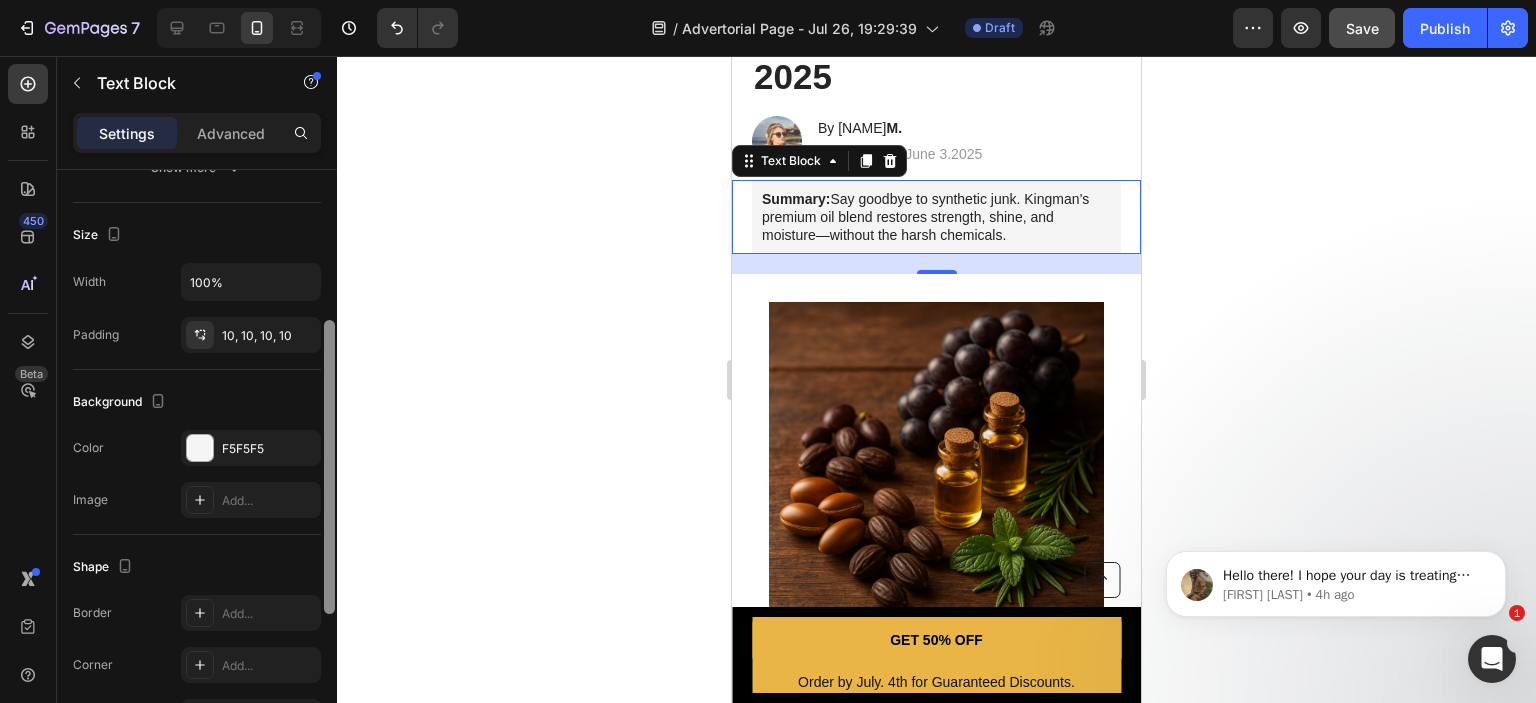 drag, startPoint x: 331, startPoint y: 199, endPoint x: 331, endPoint y: 406, distance: 207 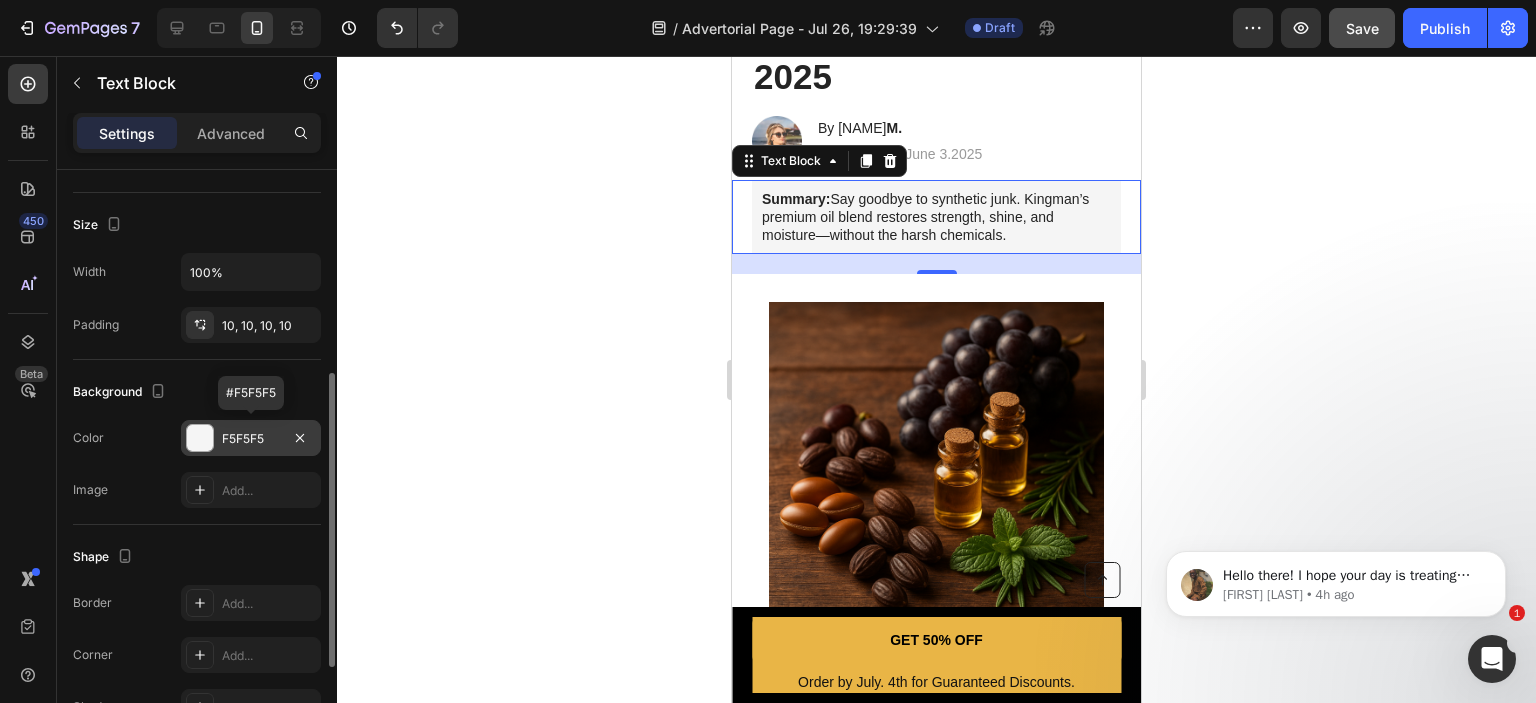 click on "F5F5F5" at bounding box center (251, 439) 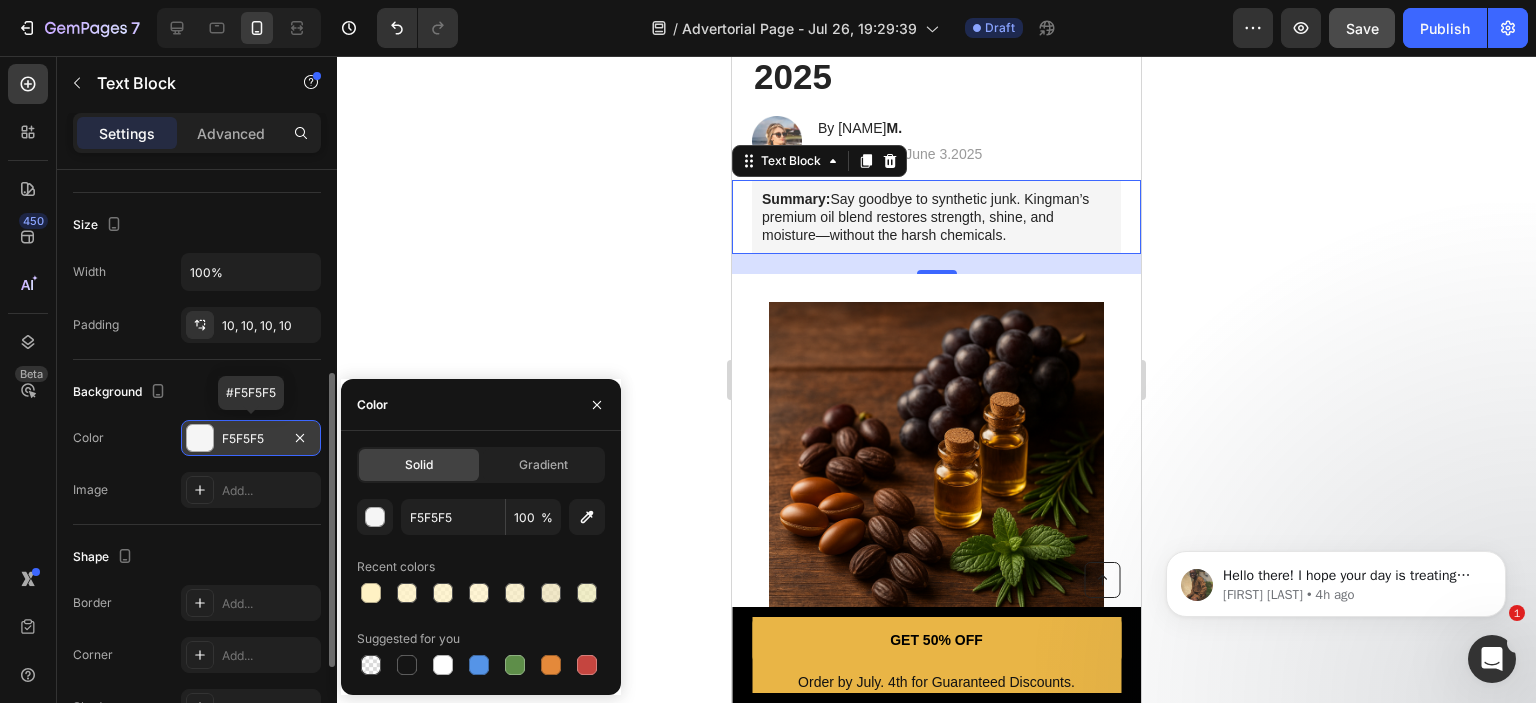 click on "F5F5F5" at bounding box center [251, 439] 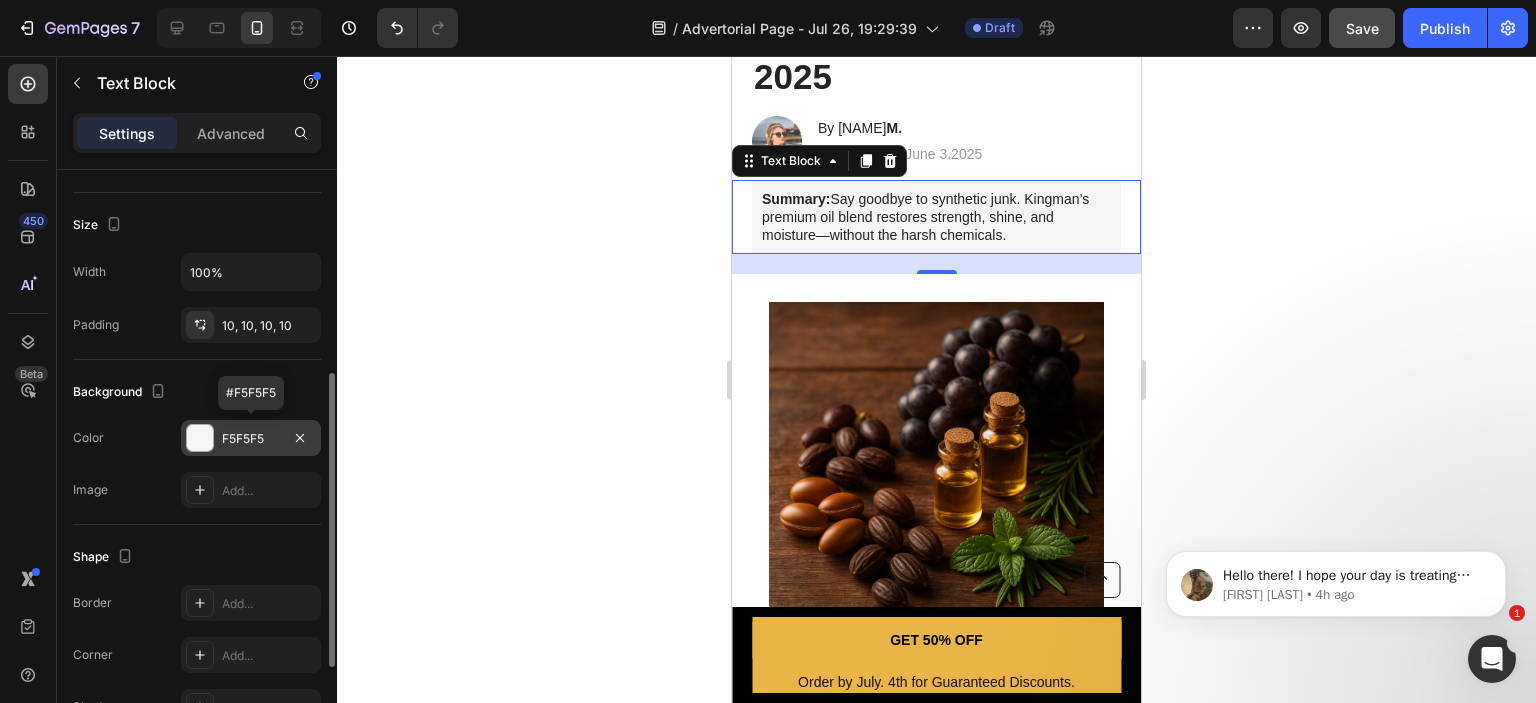 drag, startPoint x: 265, startPoint y: 434, endPoint x: 252, endPoint y: 434, distance: 13 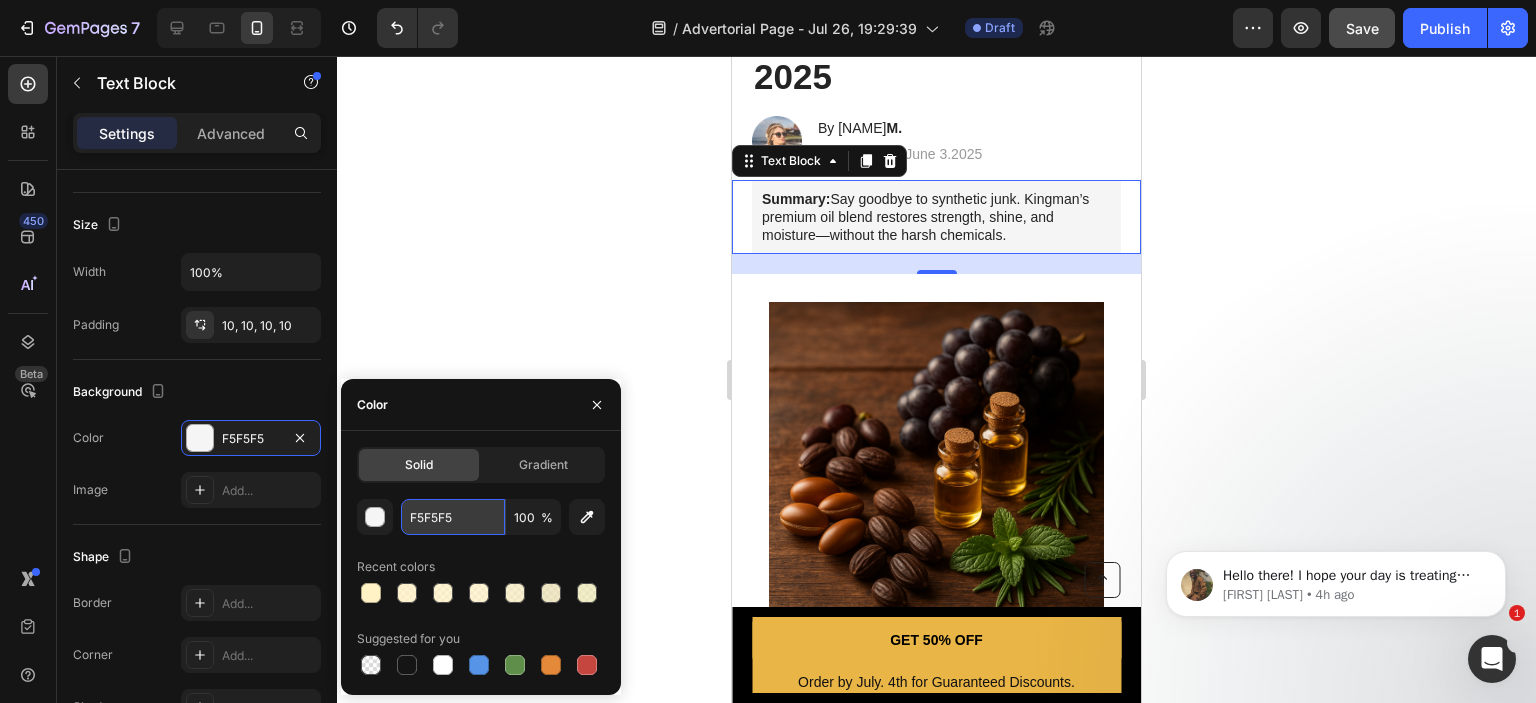 drag, startPoint x: 463, startPoint y: 523, endPoint x: 445, endPoint y: 523, distance: 18 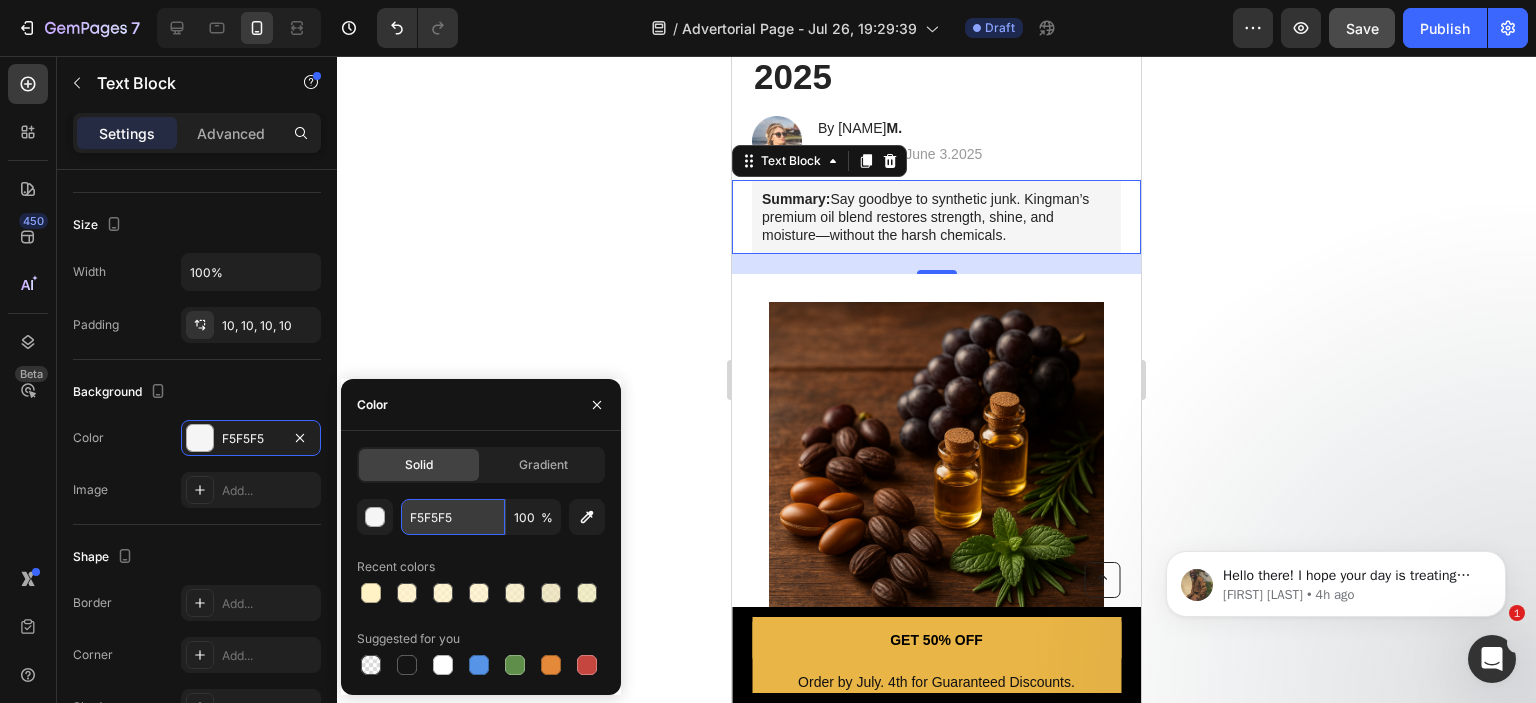 drag, startPoint x: 419, startPoint y: 521, endPoint x: 412, endPoint y: 513, distance: 10.630146 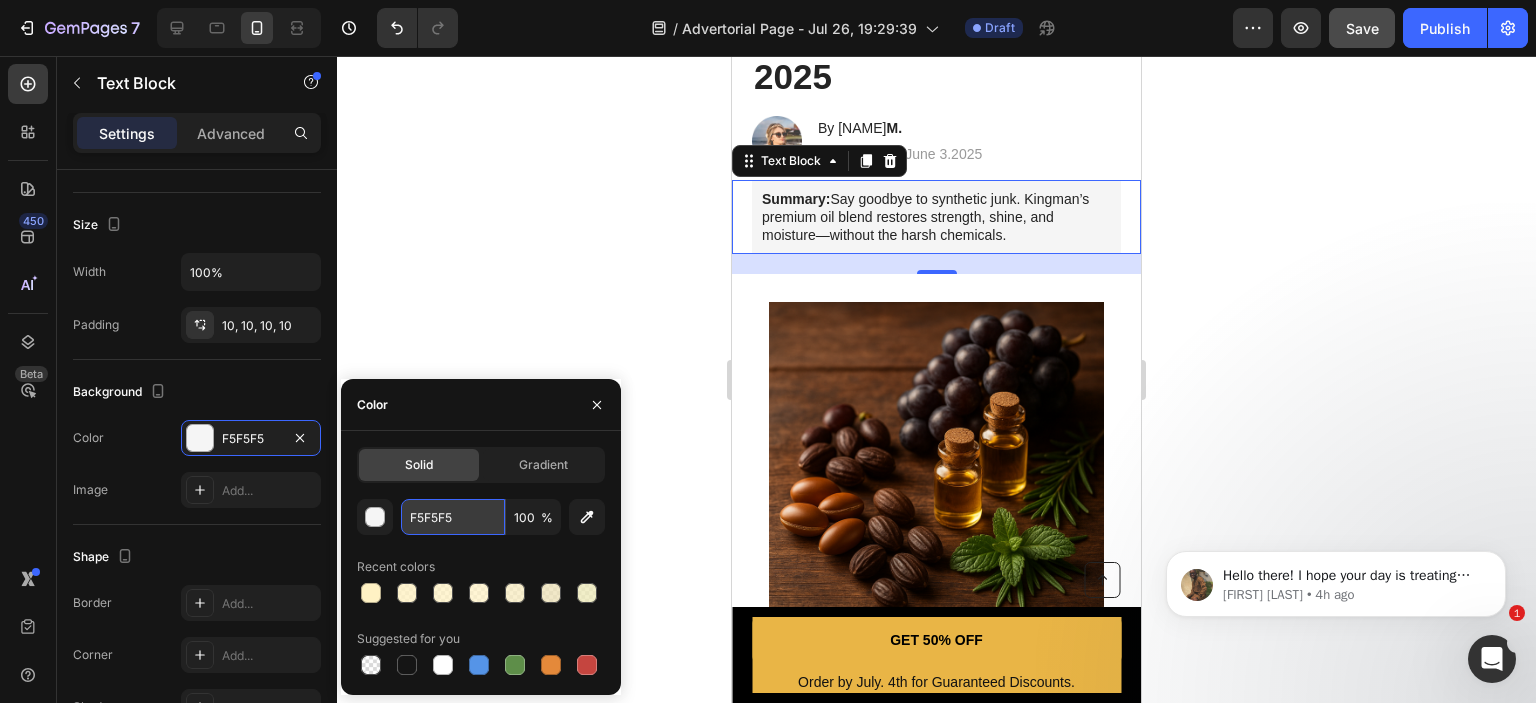 drag, startPoint x: 459, startPoint y: 514, endPoint x: 423, endPoint y: 515, distance: 36.013885 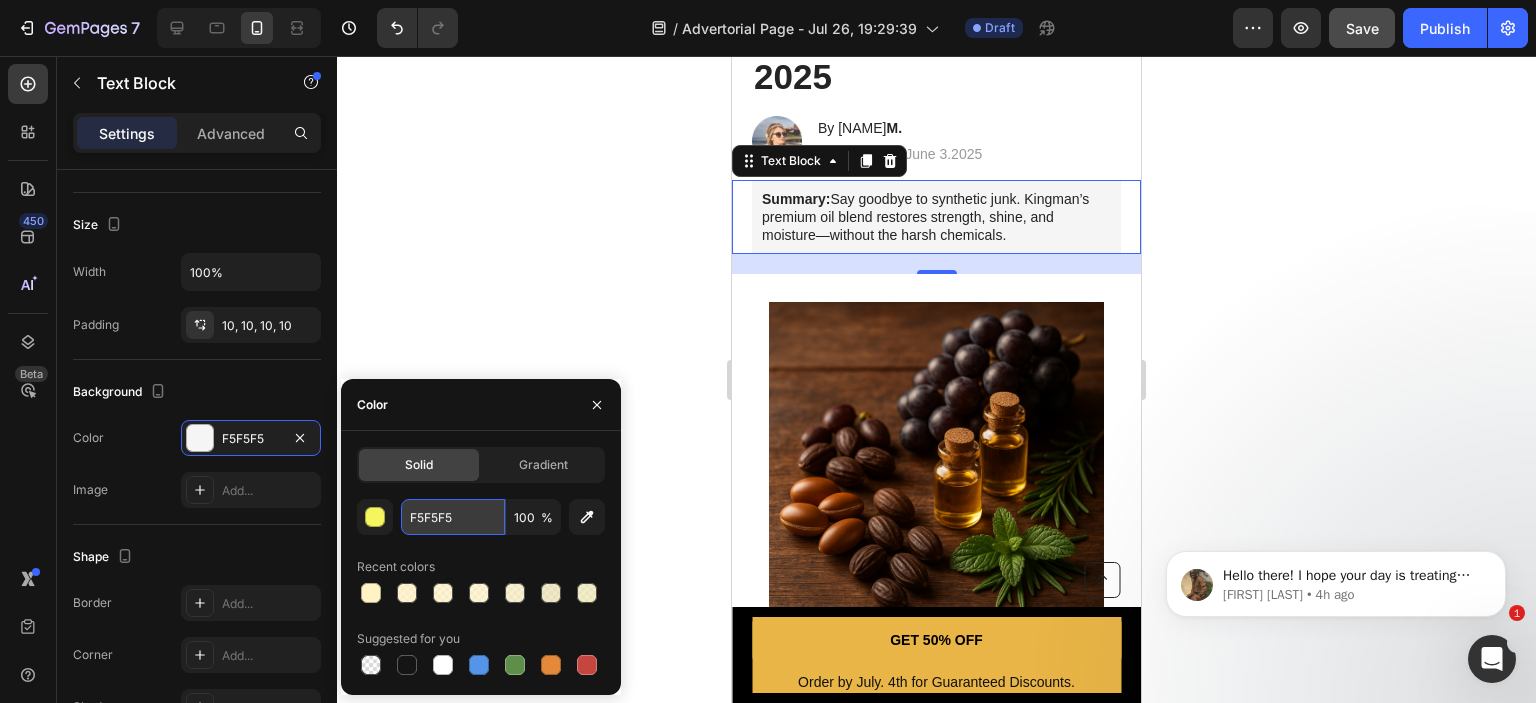 type on "F5F55F" 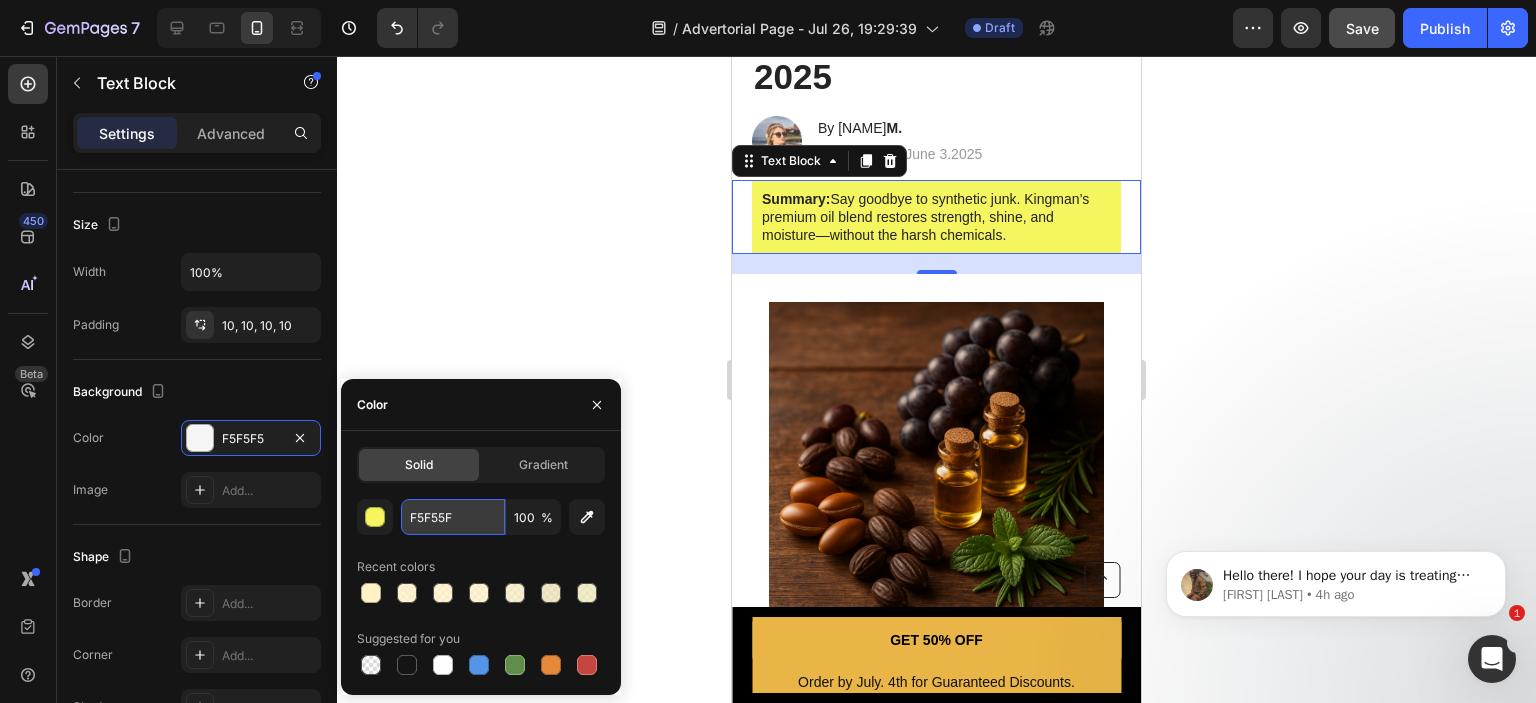 click on "F5F55F" at bounding box center (453, 517) 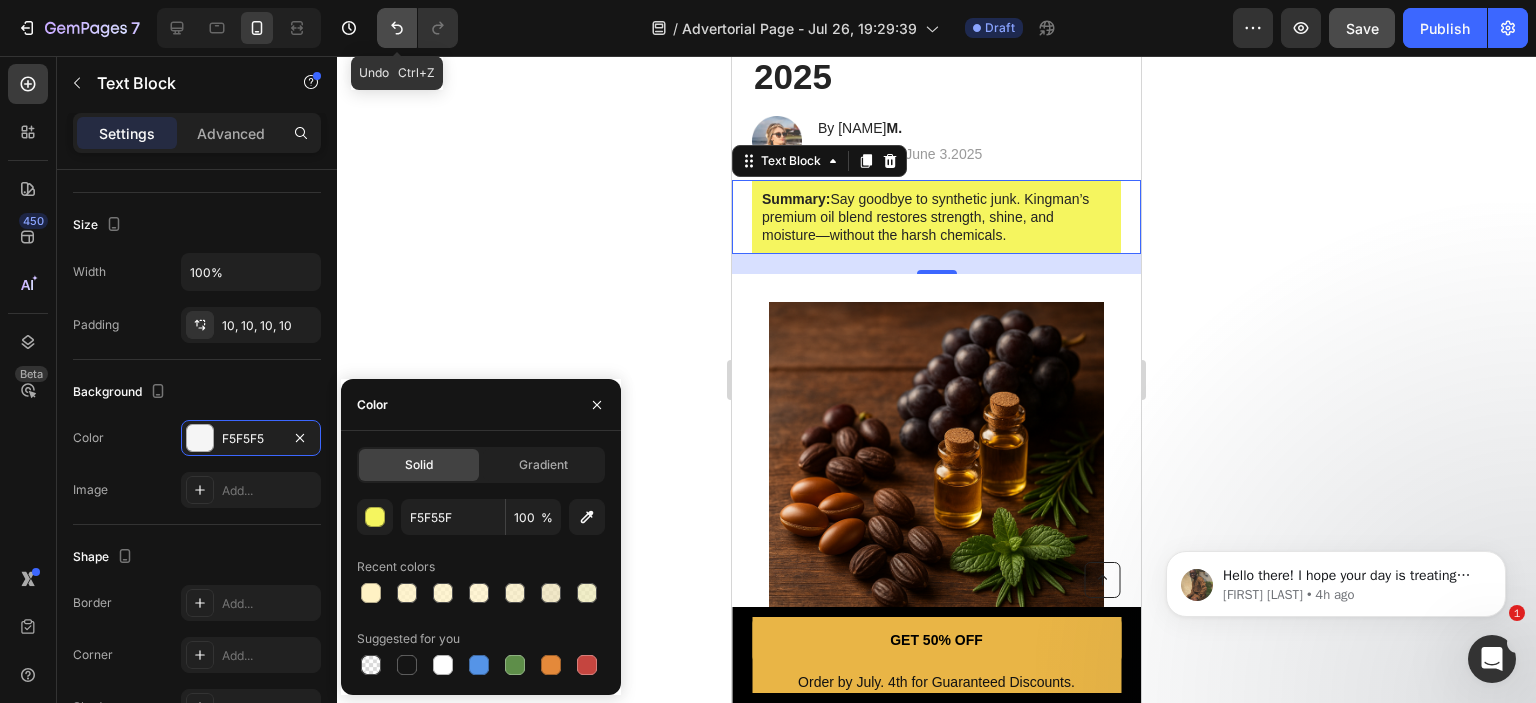 click 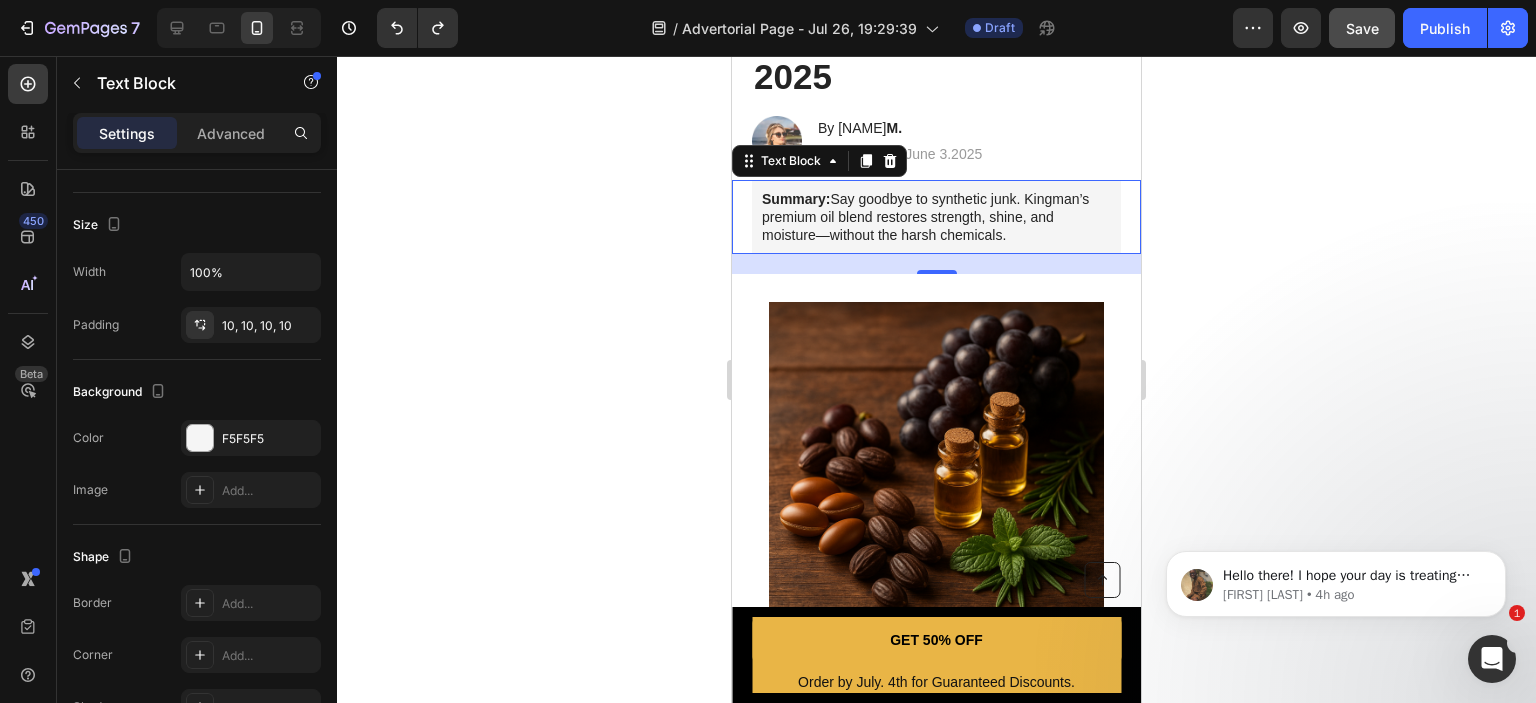 click 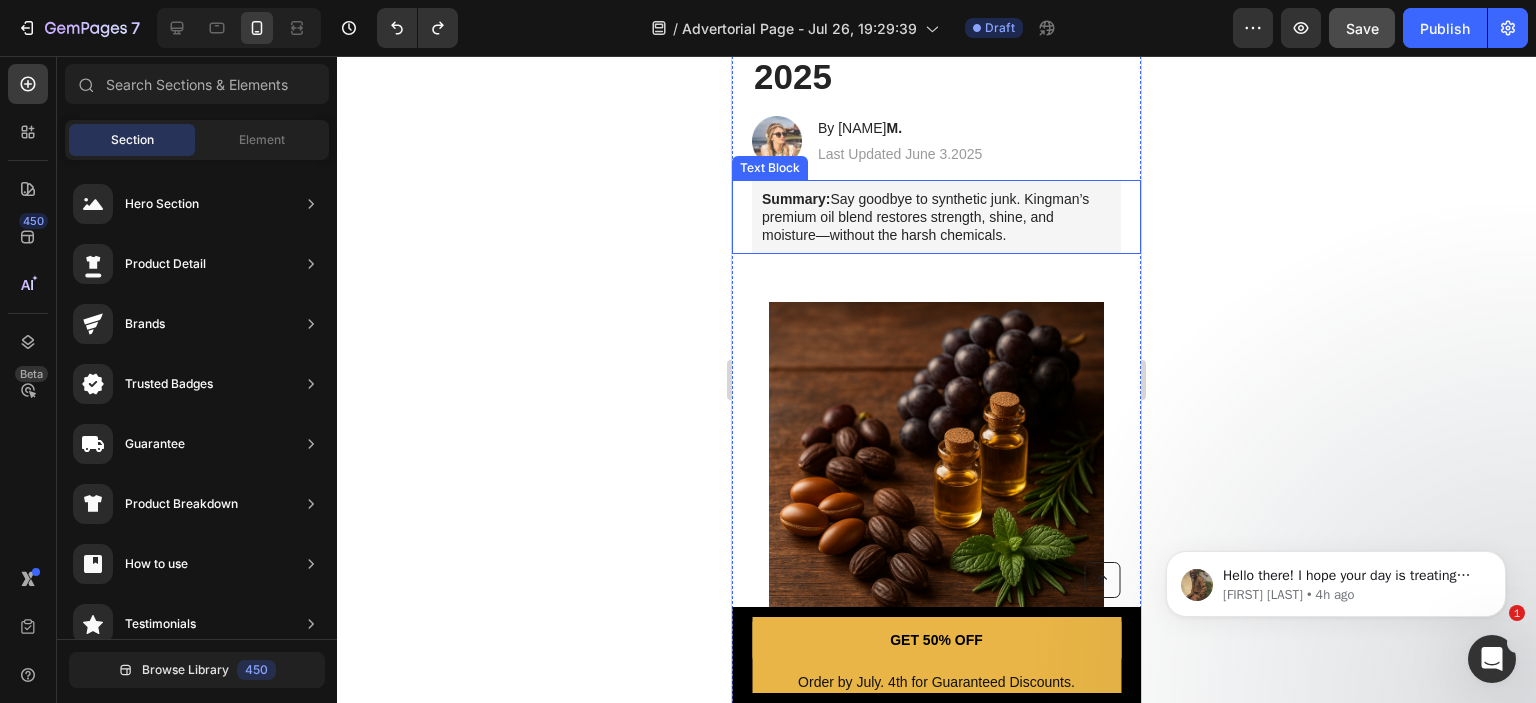 click on "Summary:  Say goodbye to synthetic junk. Kingman’s premium oil blend restores strength, shine, and moisture—without the harsh chemicals." at bounding box center [936, 217] 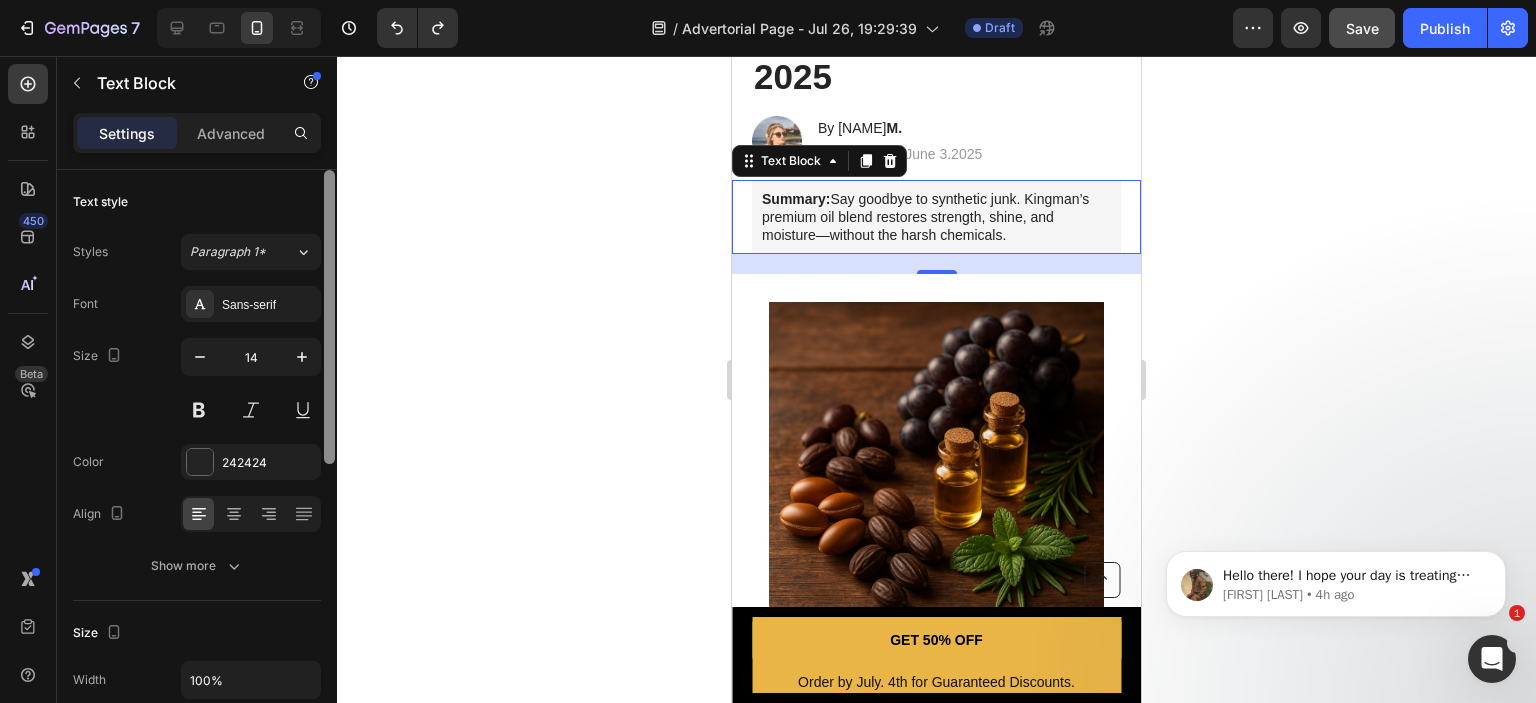 click at bounding box center [329, 317] 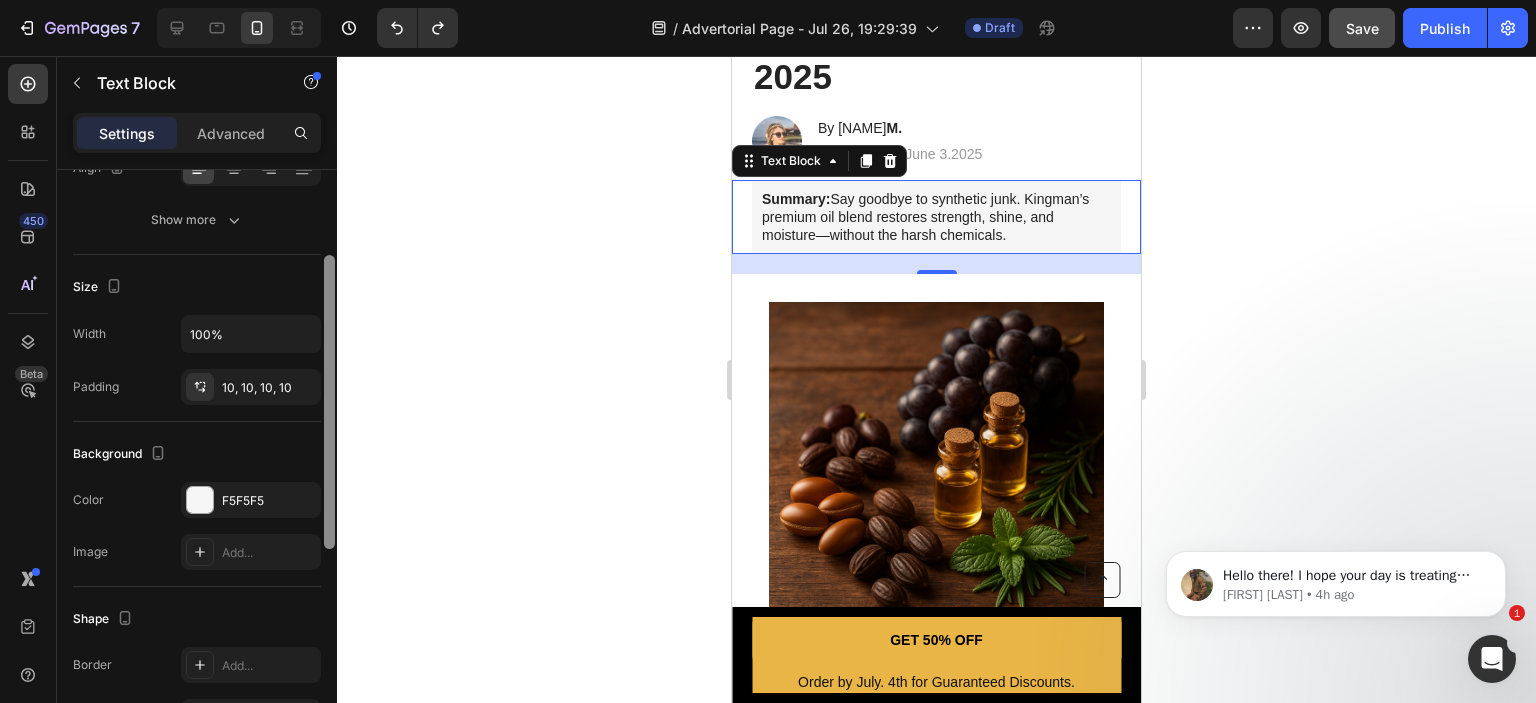 drag, startPoint x: 328, startPoint y: 294, endPoint x: 335, endPoint y: 478, distance: 184.1331 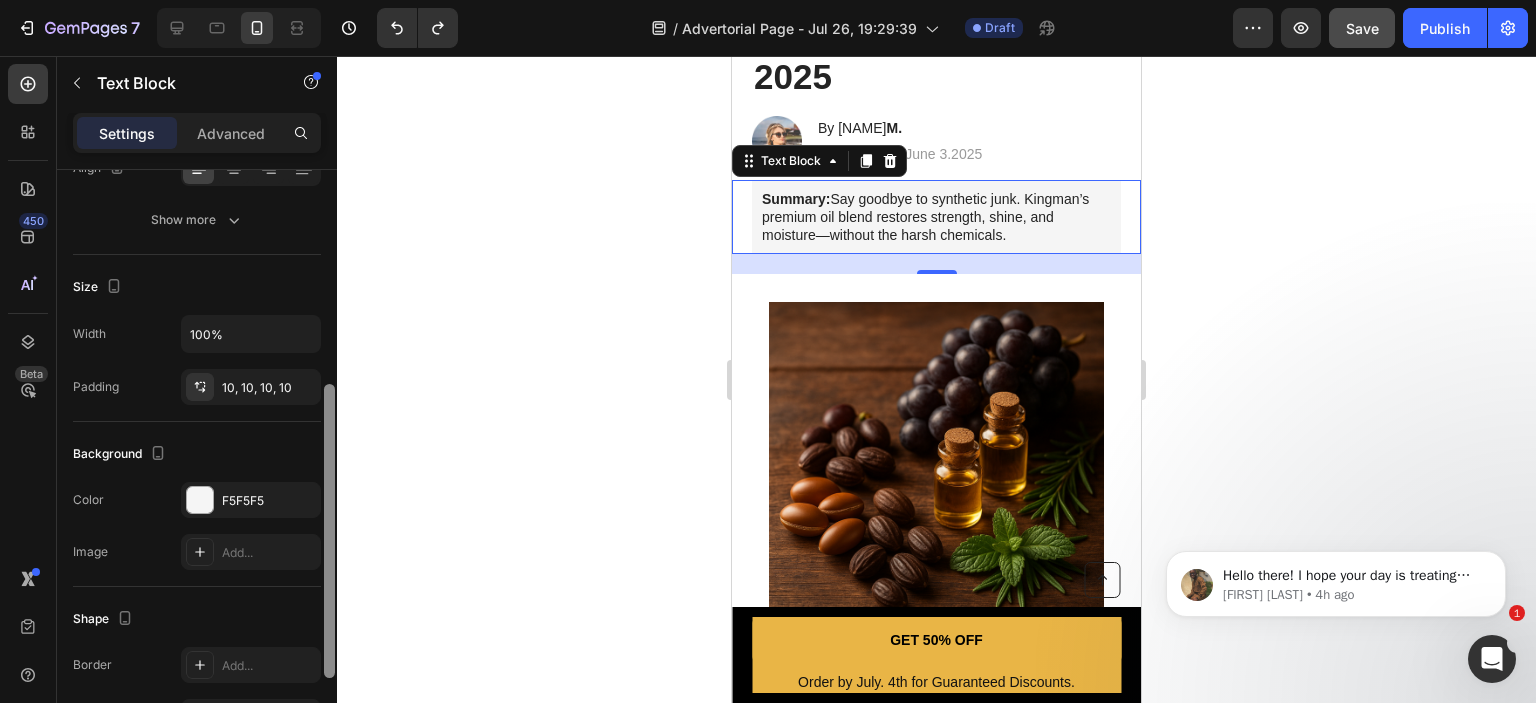 scroll, scrollTop: 374, scrollLeft: 0, axis: vertical 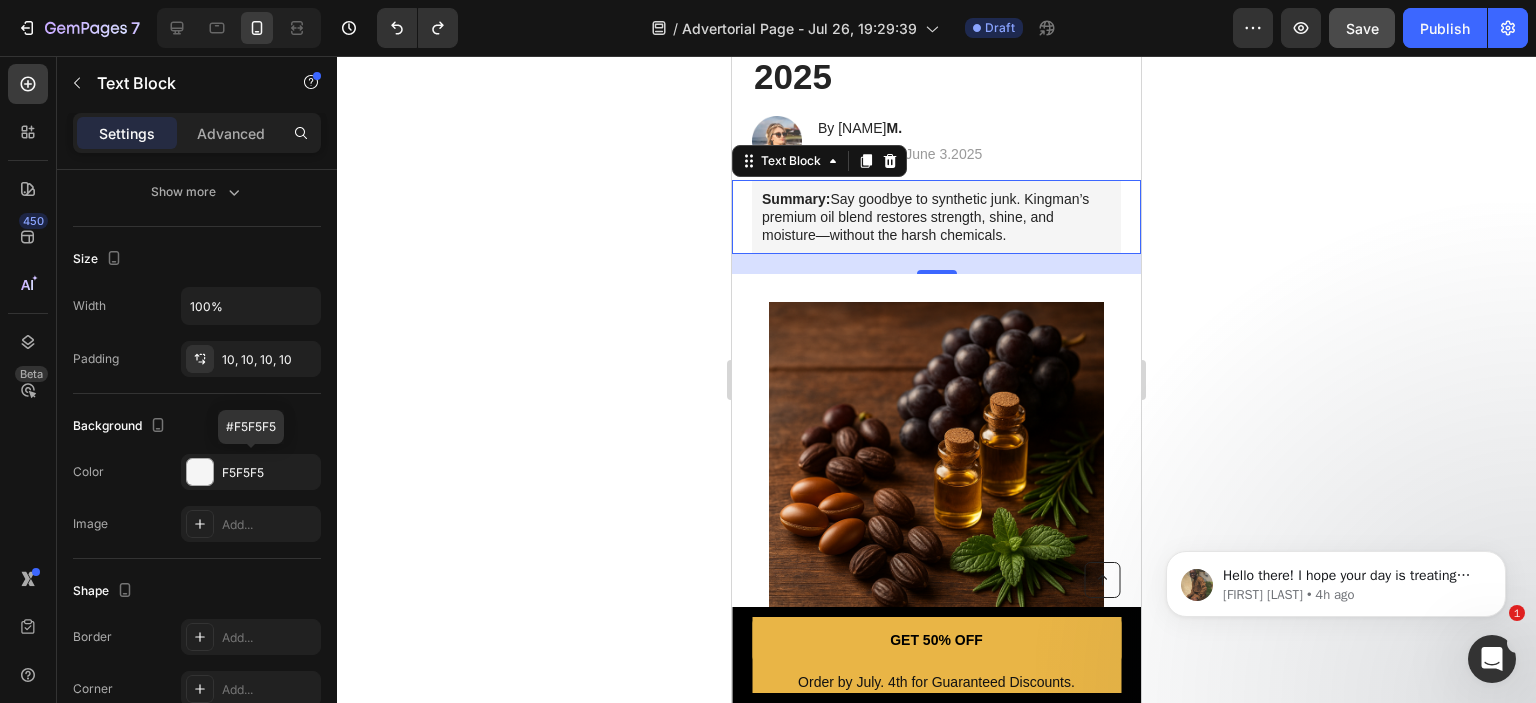 drag, startPoint x: 223, startPoint y: 469, endPoint x: 428, endPoint y: 536, distance: 215.67105 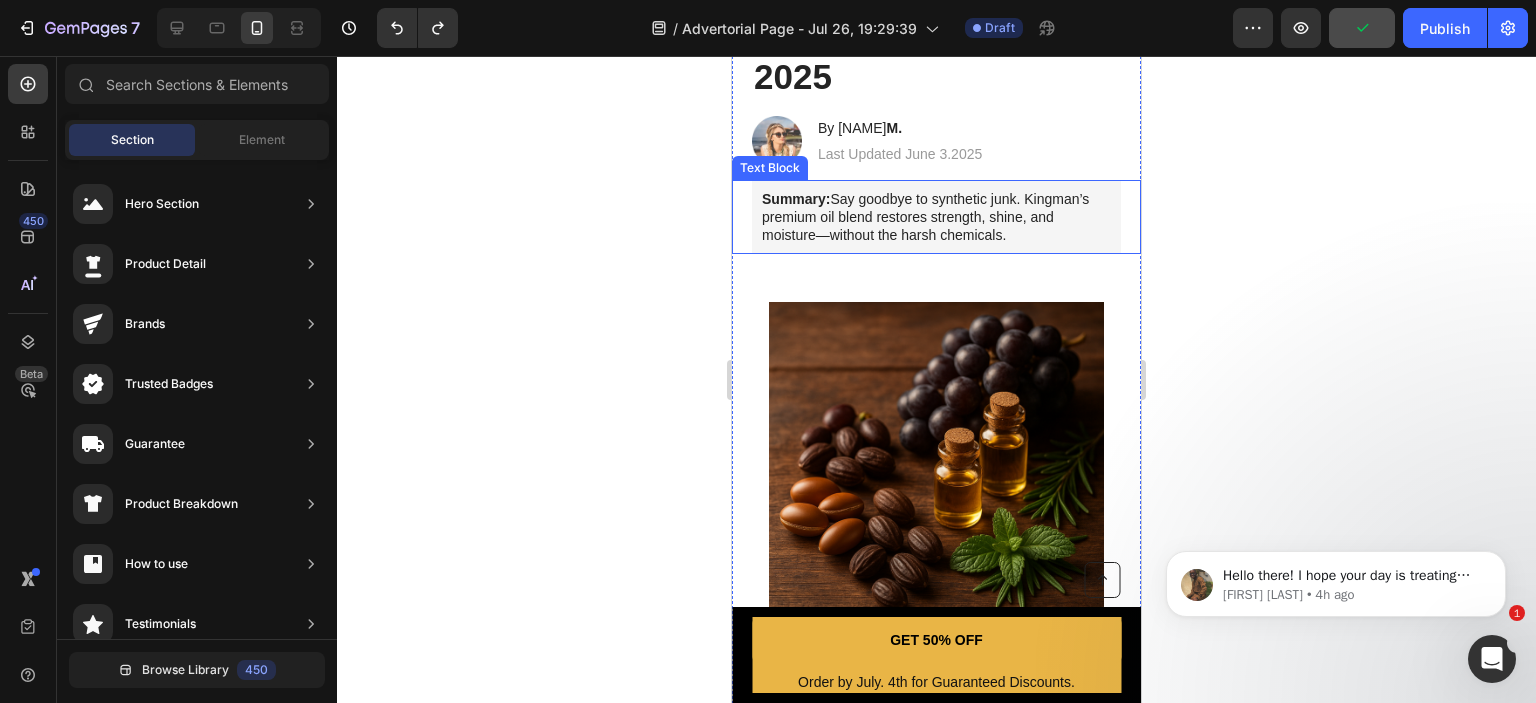 click on "Summary:  Say goodbye to synthetic junk. Kingman’s premium oil blend restores strength, shine, and moisture—without the harsh chemicals." at bounding box center [936, 217] 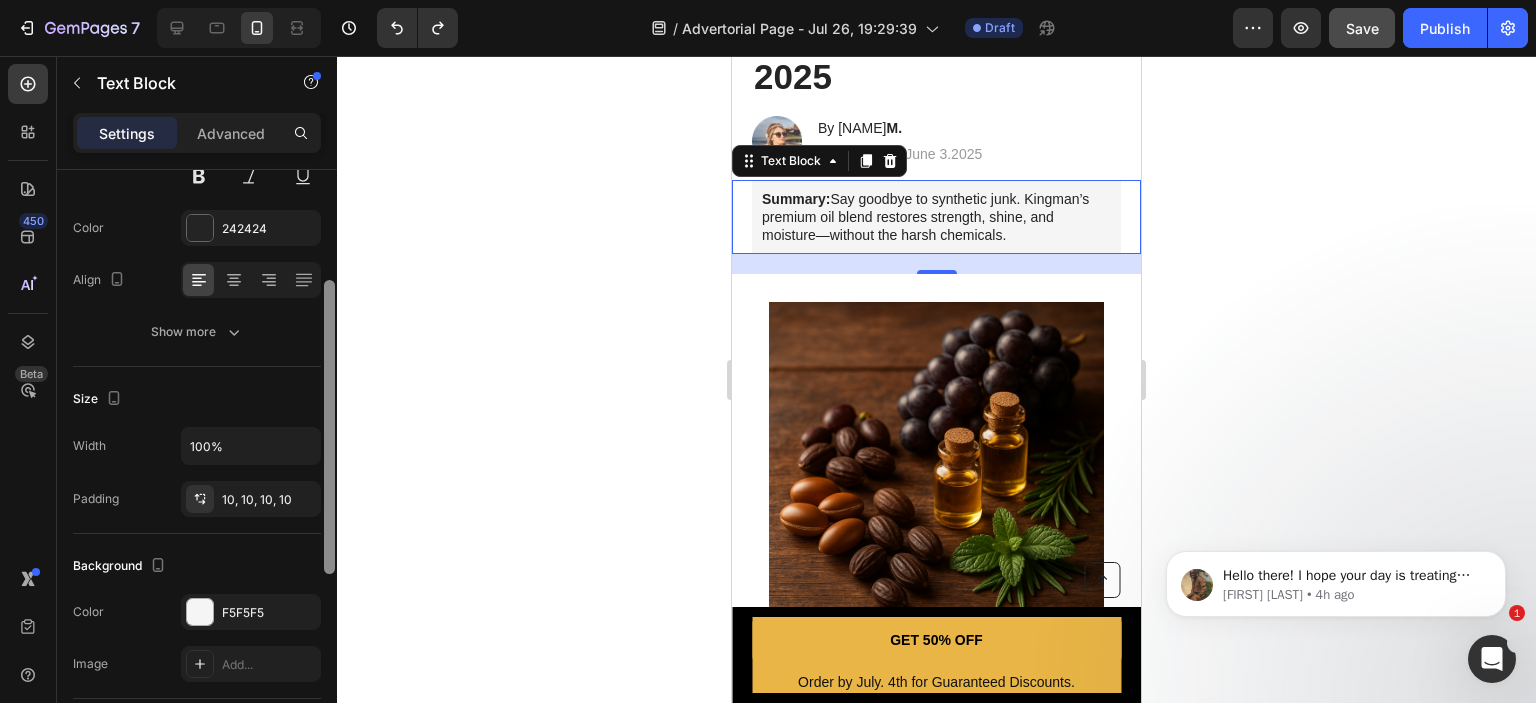 drag, startPoint x: 328, startPoint y: 402, endPoint x: 333, endPoint y: 522, distance: 120.10412 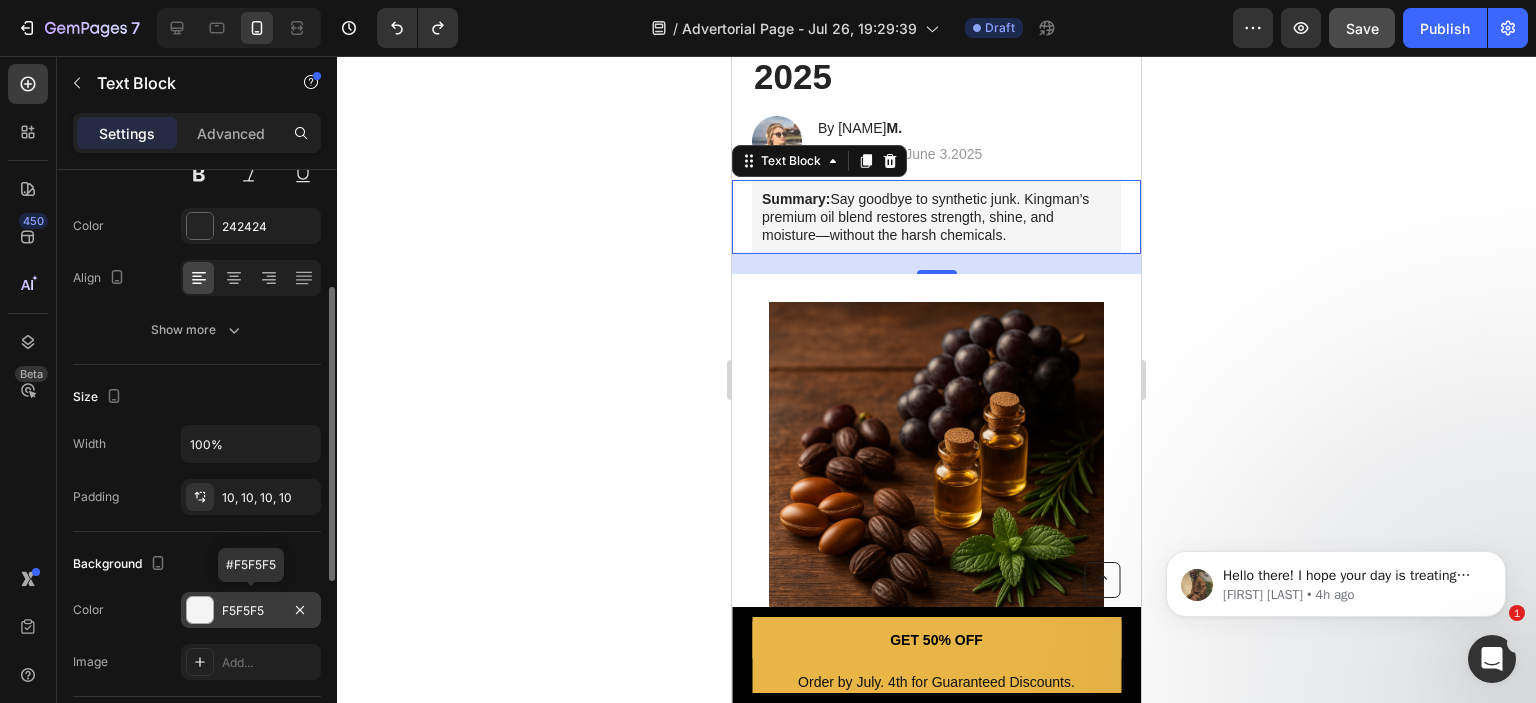click on "F5F5F5" at bounding box center [251, 611] 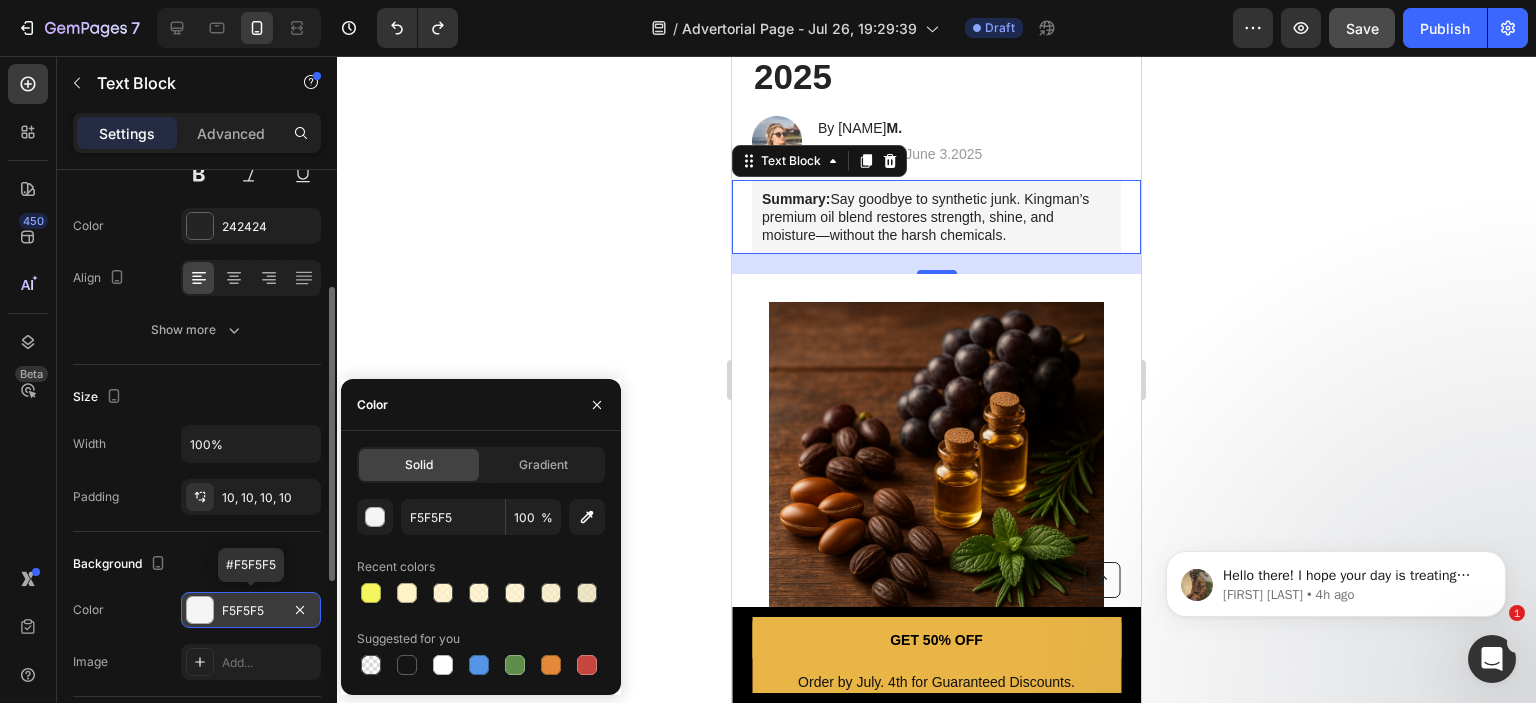 click on "F5F5F5" at bounding box center (251, 611) 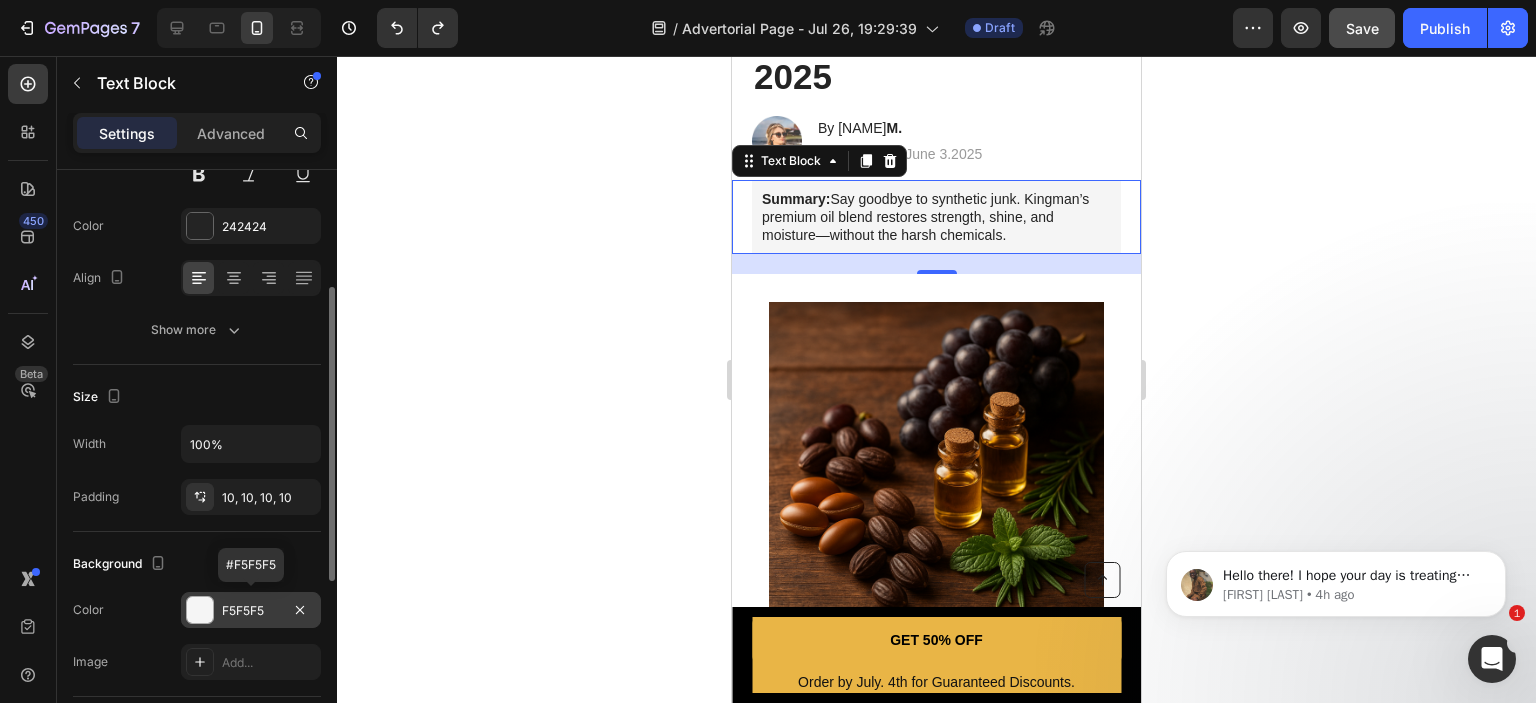 click on "F5F5F5" at bounding box center (251, 611) 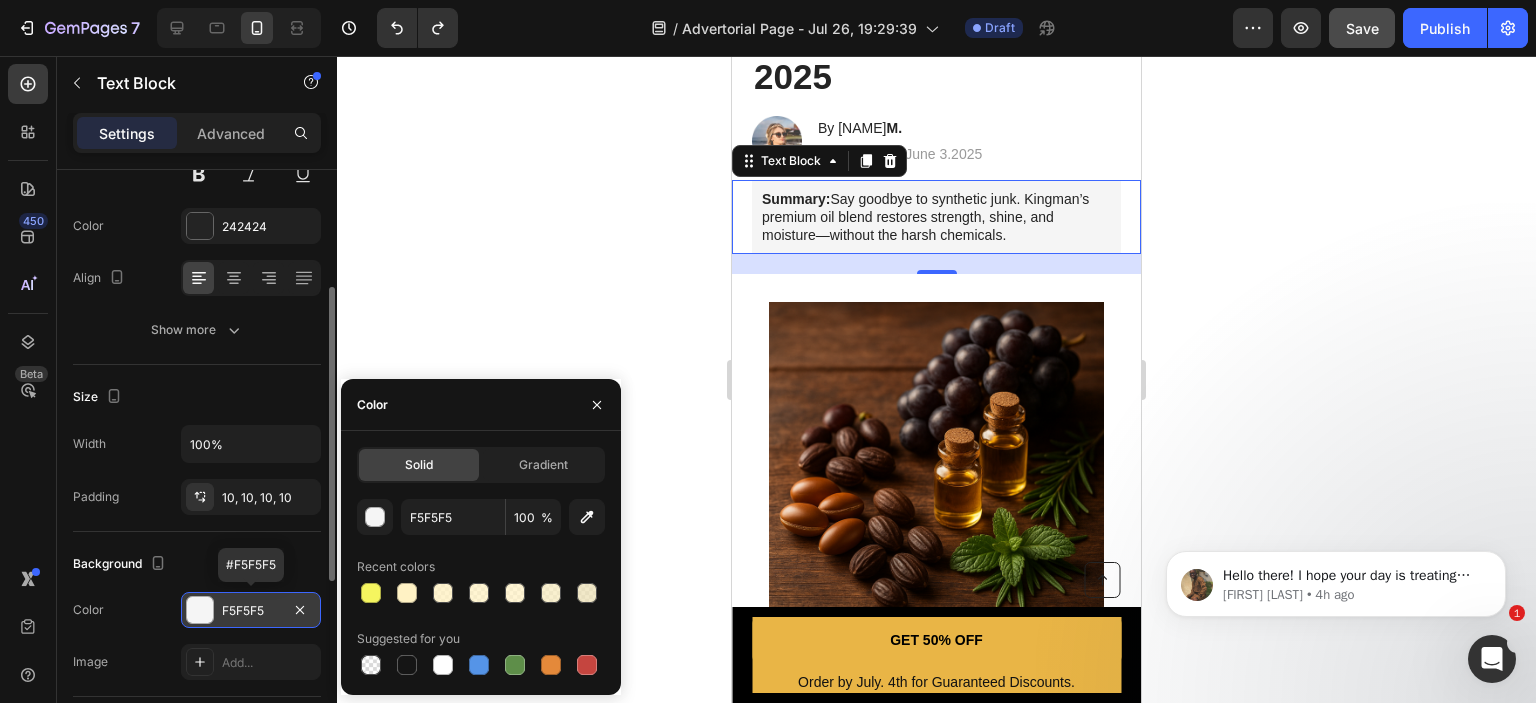 click on "F5F5F5" at bounding box center (251, 610) 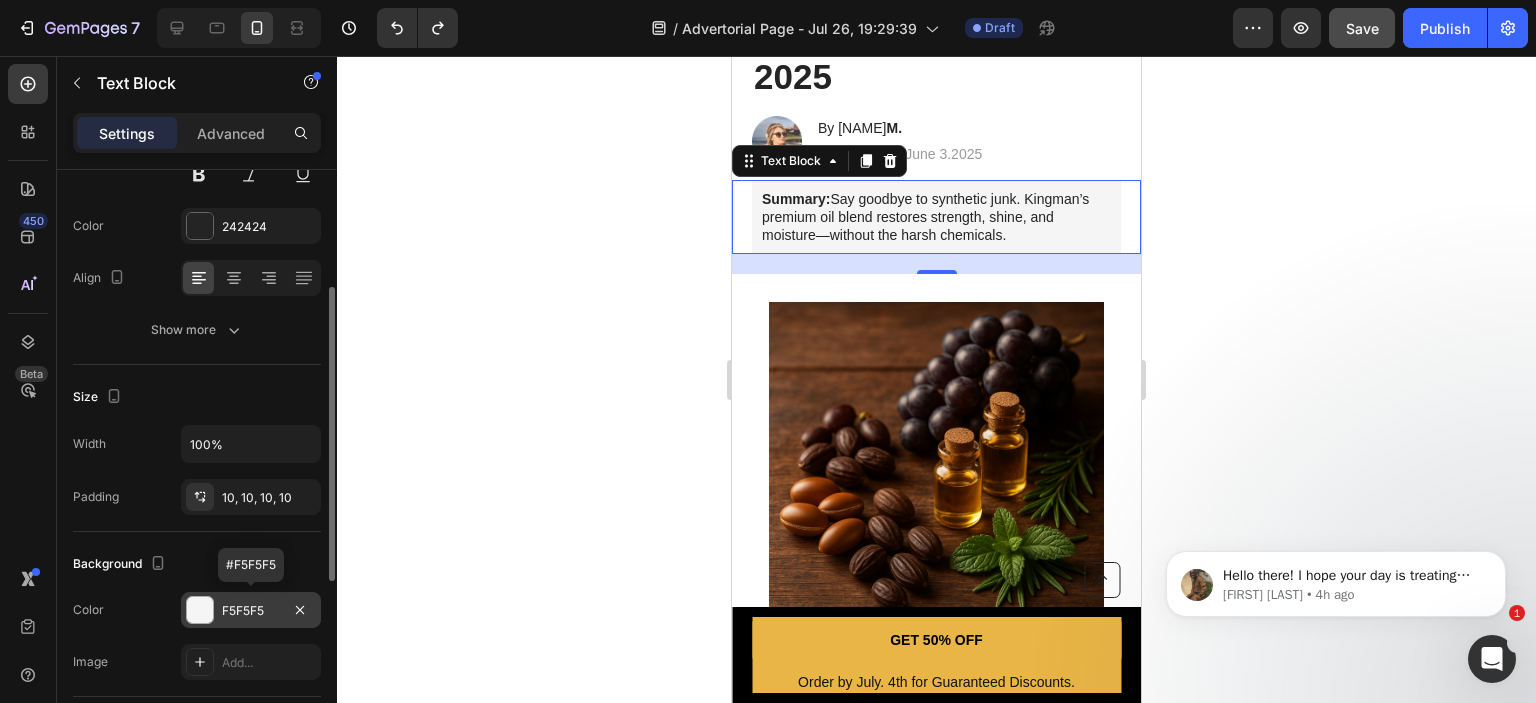 click on "F5F5F5" at bounding box center (251, 610) 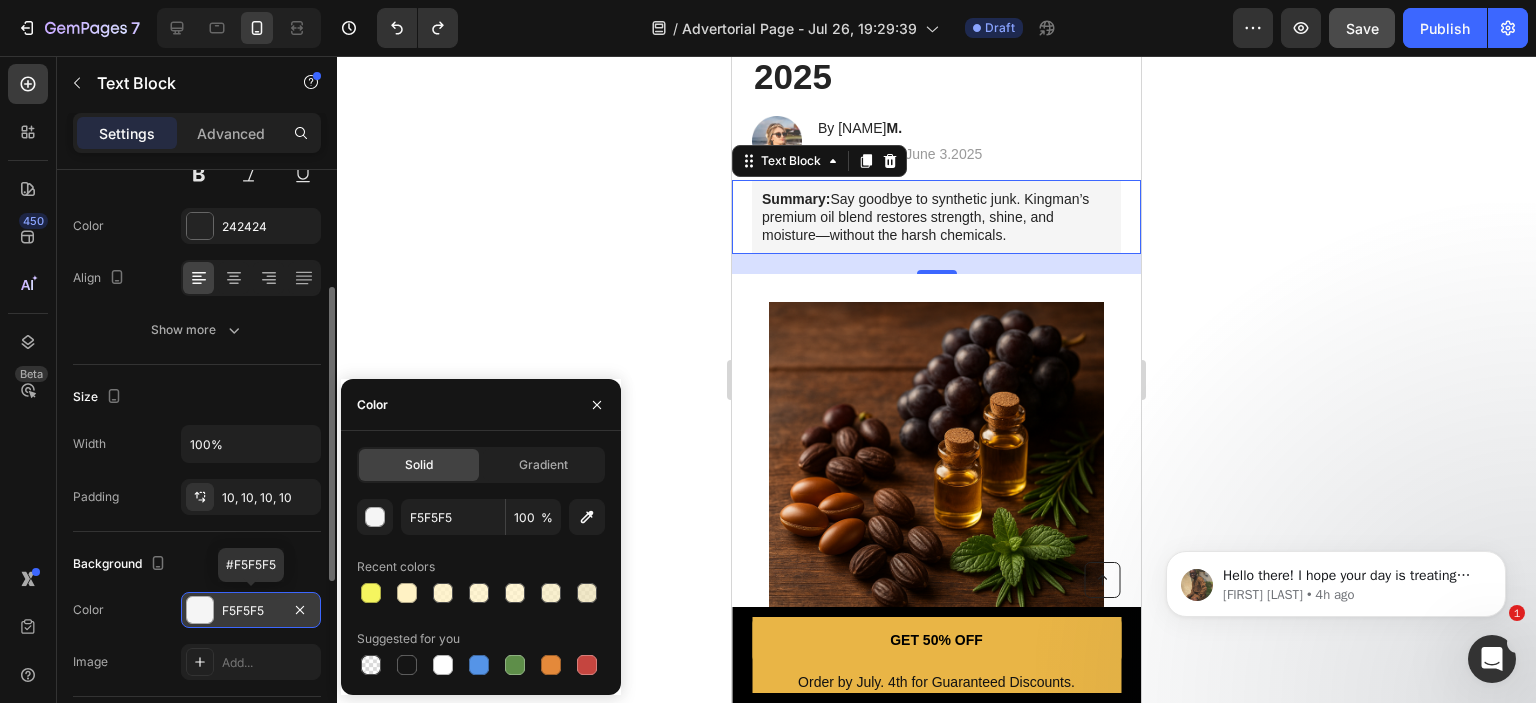 drag, startPoint x: 218, startPoint y: 600, endPoint x: 253, endPoint y: 603, distance: 35.128338 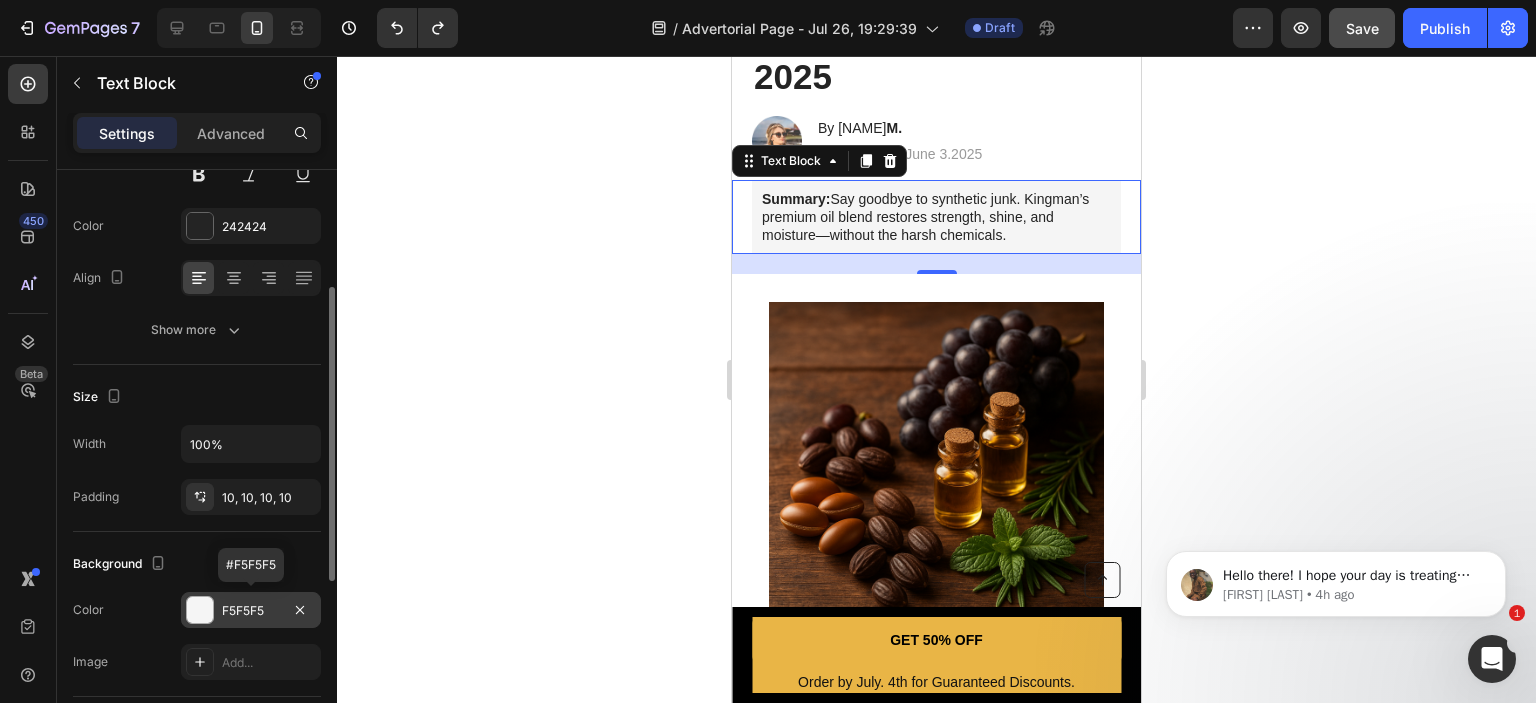 click on "F5F5F5" at bounding box center (251, 610) 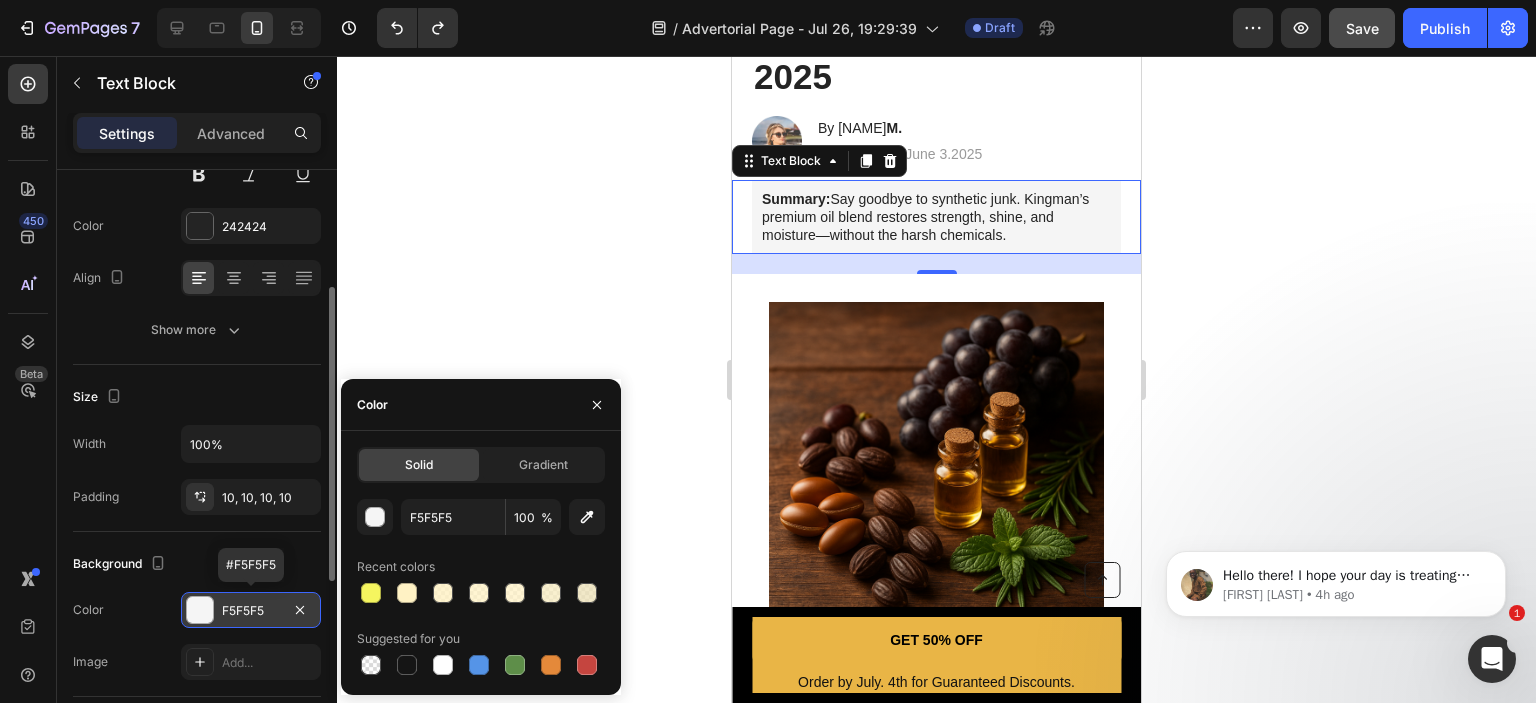 click on "F5F5F5" at bounding box center (251, 611) 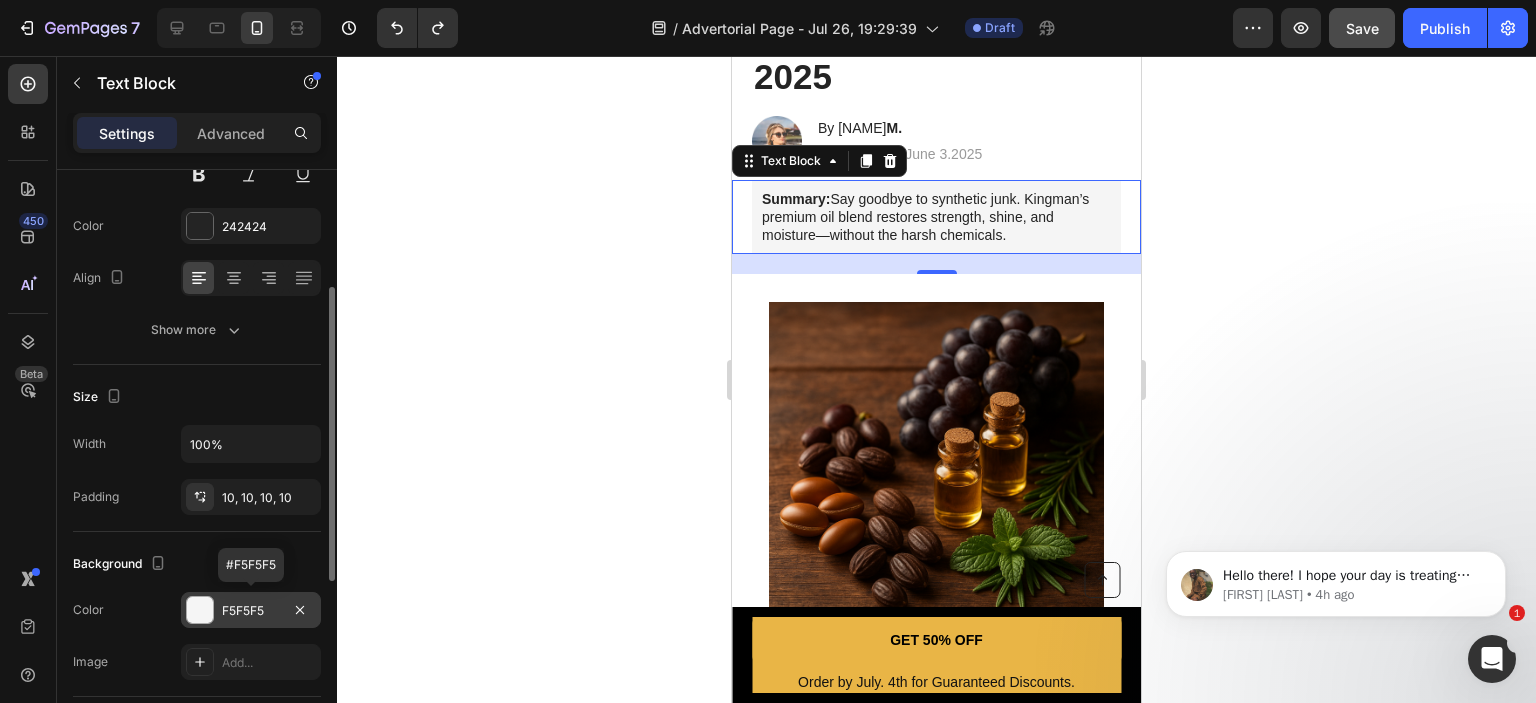 click on "F5F5F5" at bounding box center (251, 611) 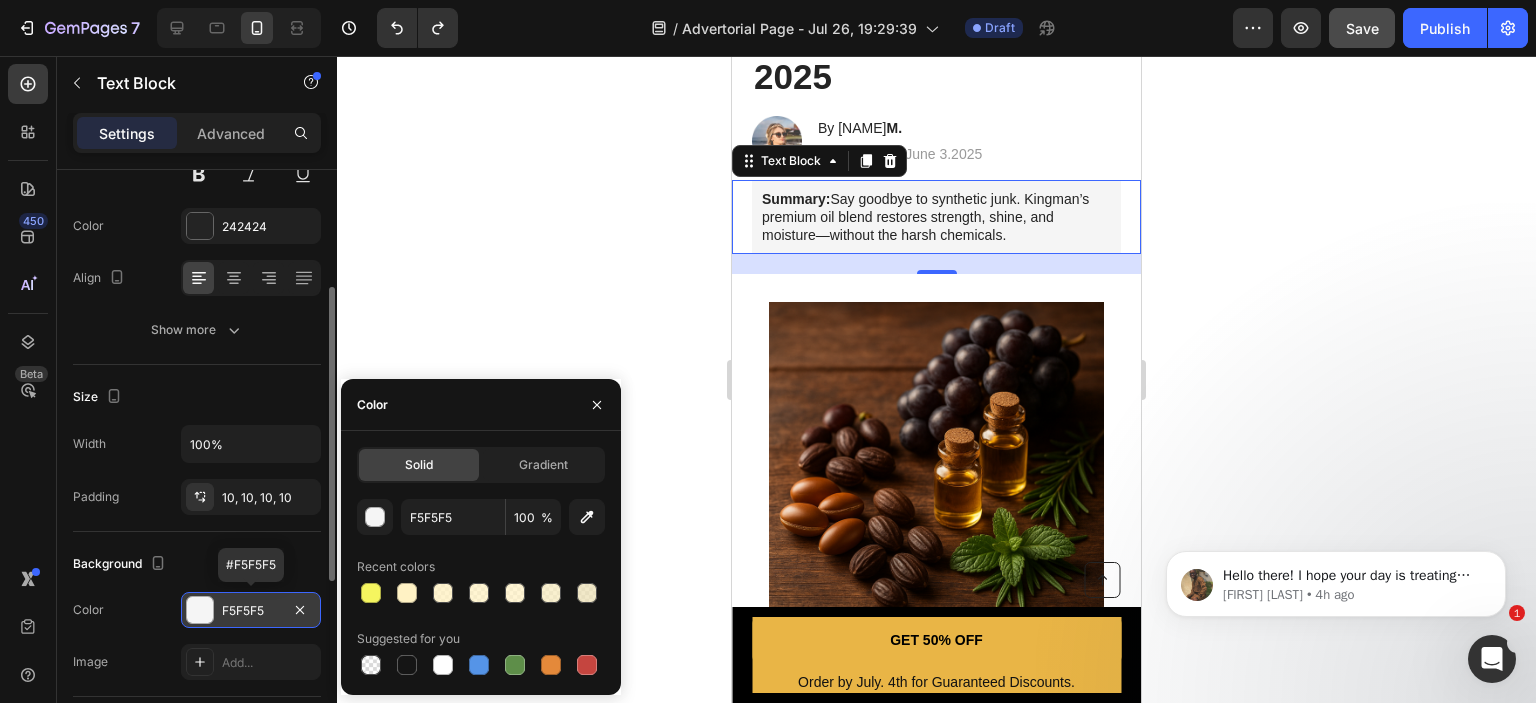 click on "F5F5F5" at bounding box center [251, 611] 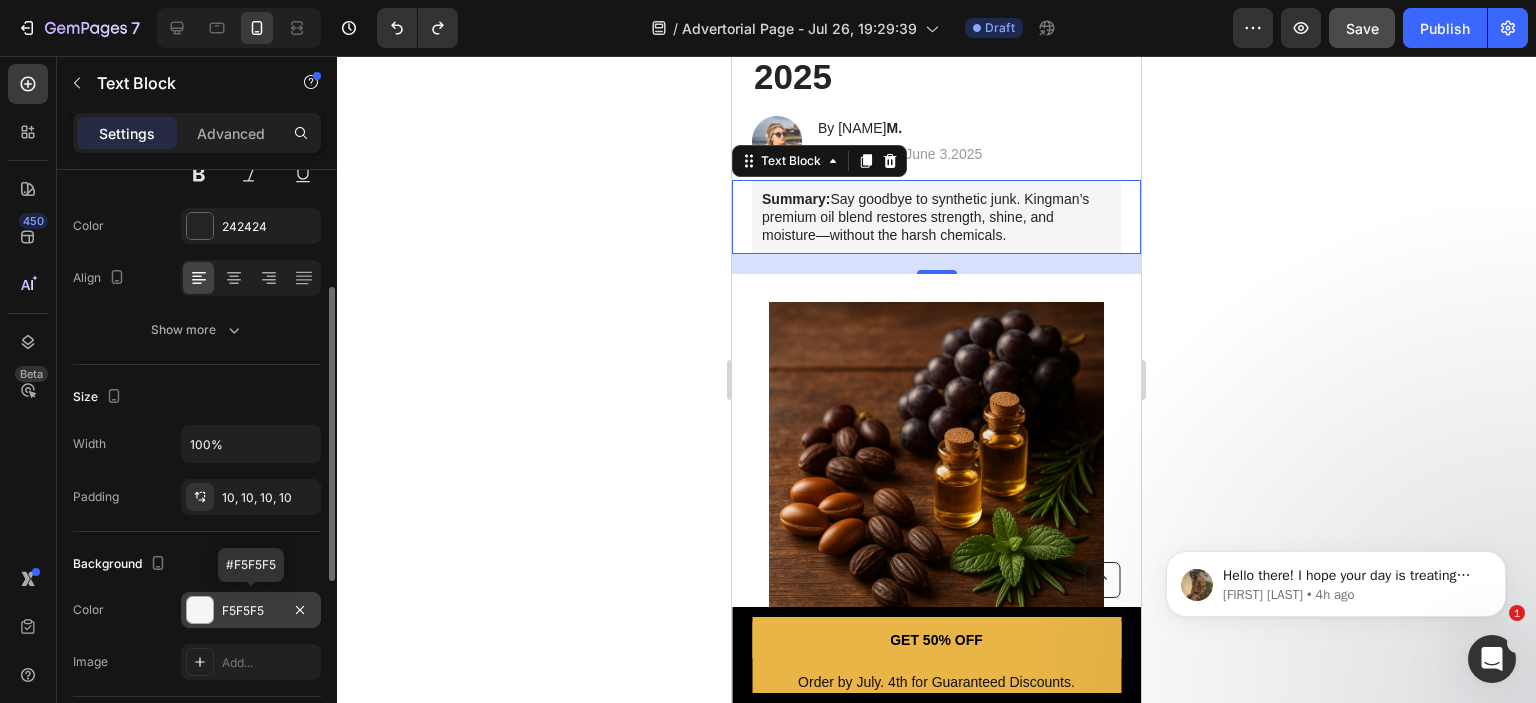 drag, startPoint x: 267, startPoint y: 607, endPoint x: 217, endPoint y: 607, distance: 50 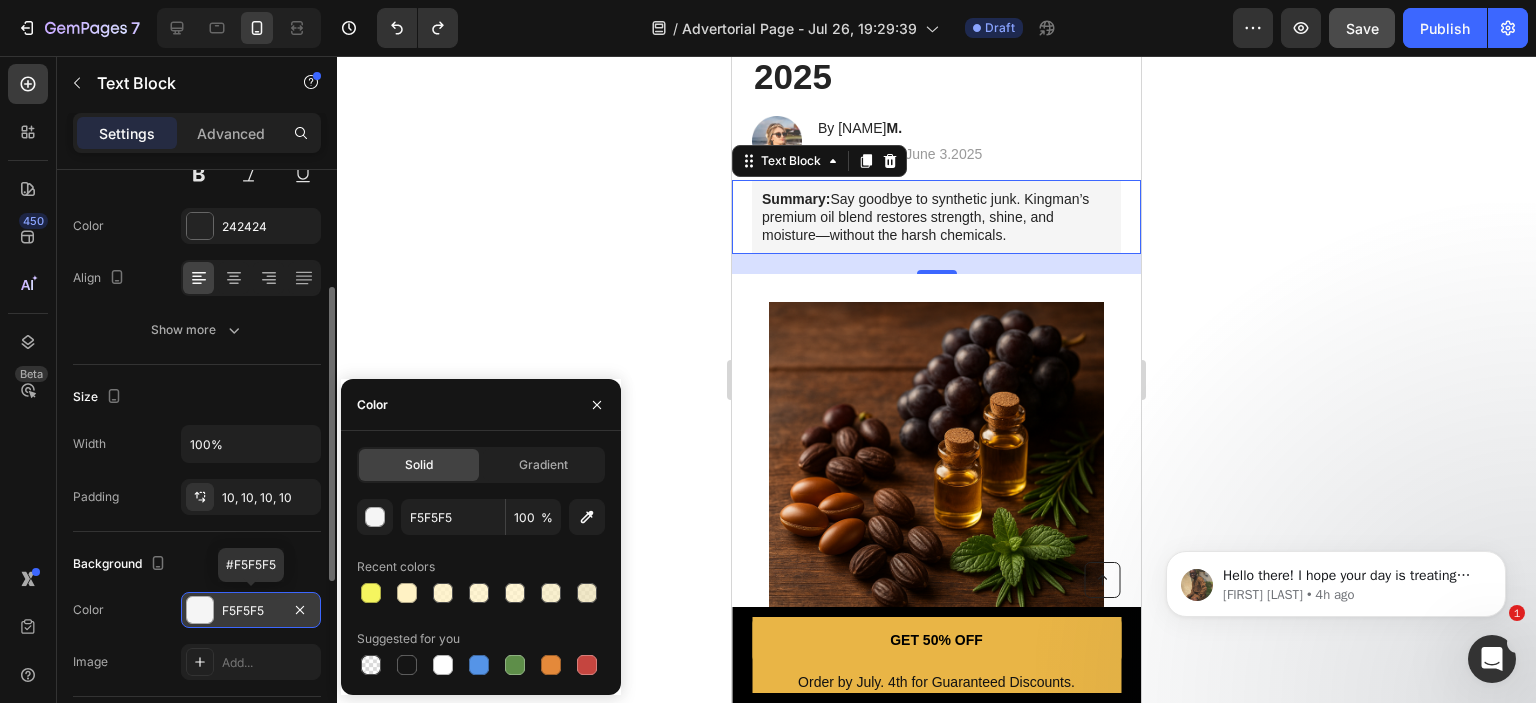 click on "F5F5F5" at bounding box center [251, 610] 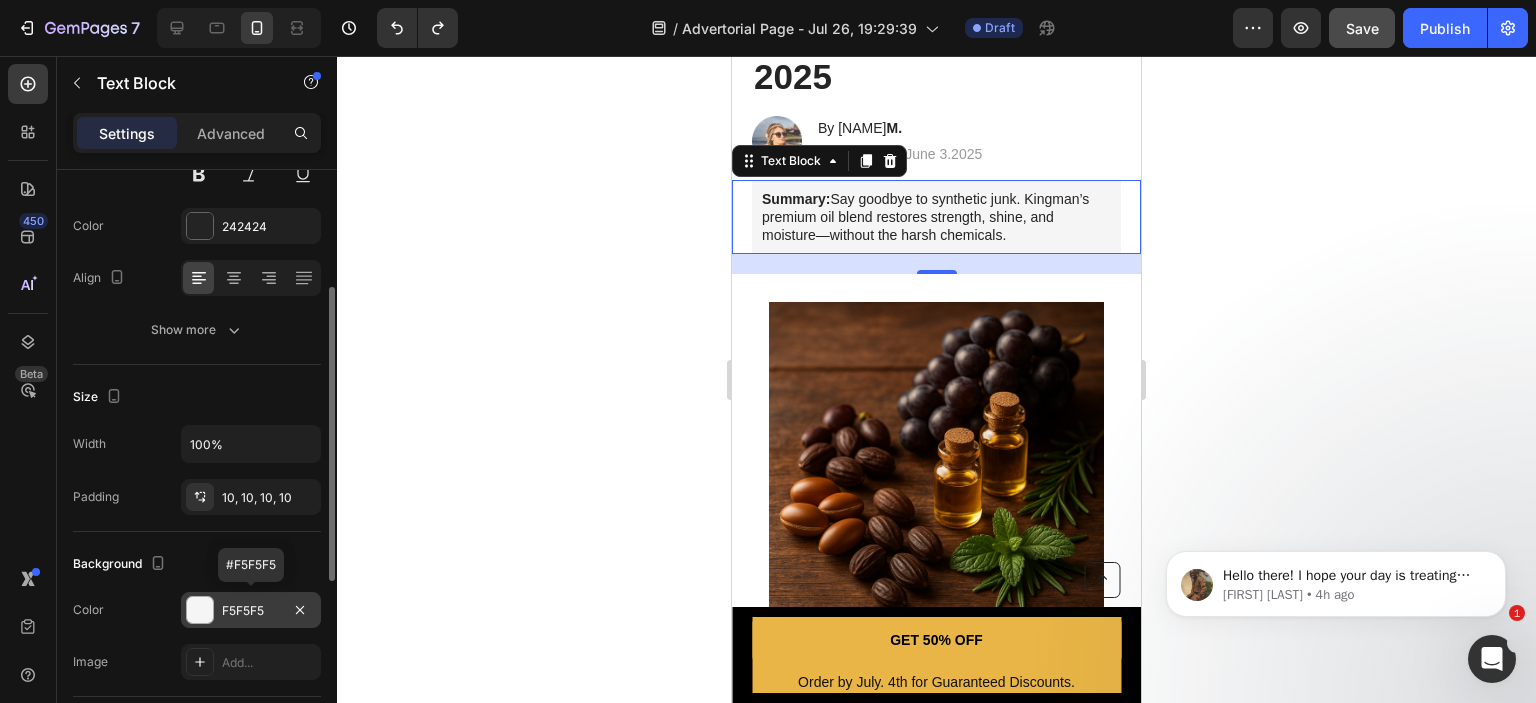drag, startPoint x: 220, startPoint y: 608, endPoint x: 268, endPoint y: 608, distance: 48 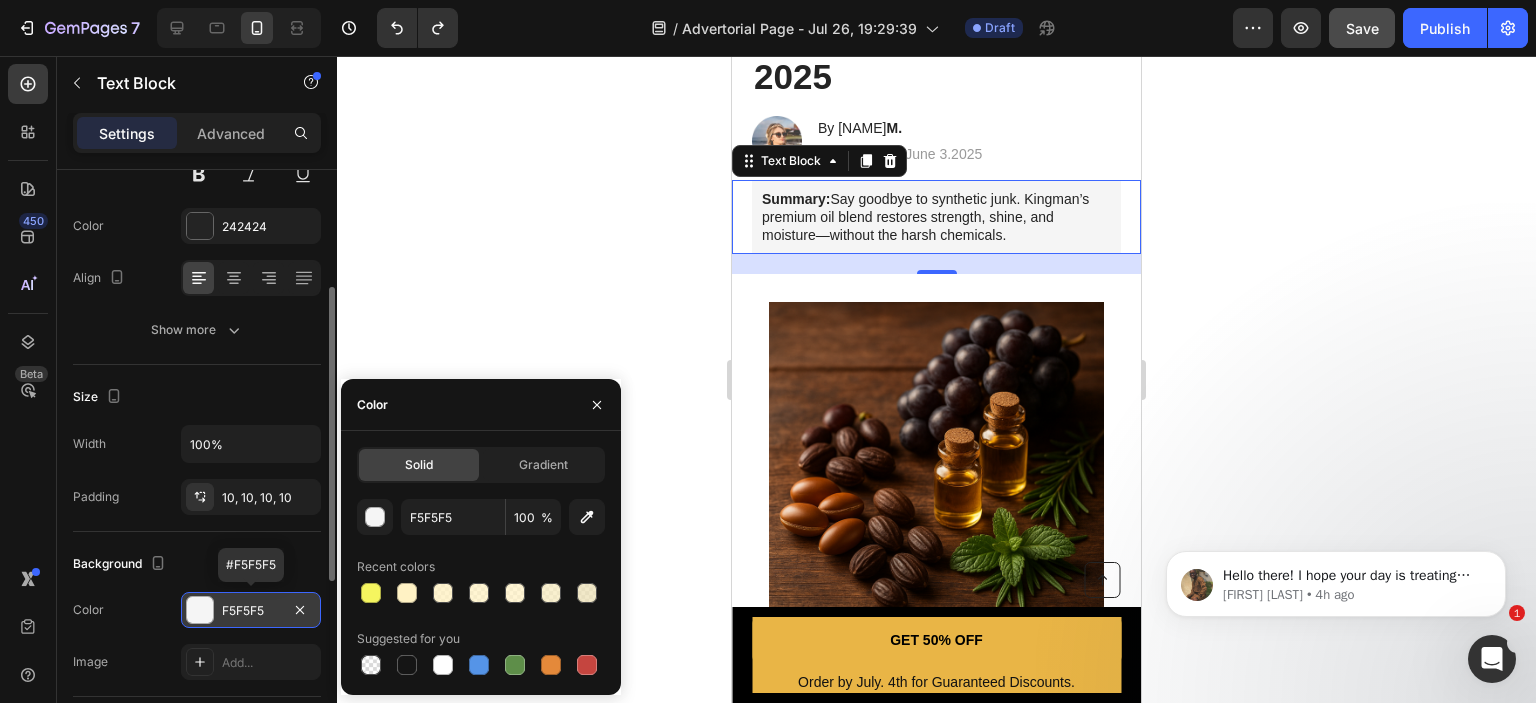 drag, startPoint x: 267, startPoint y: 600, endPoint x: 264, endPoint y: 612, distance: 12.369317 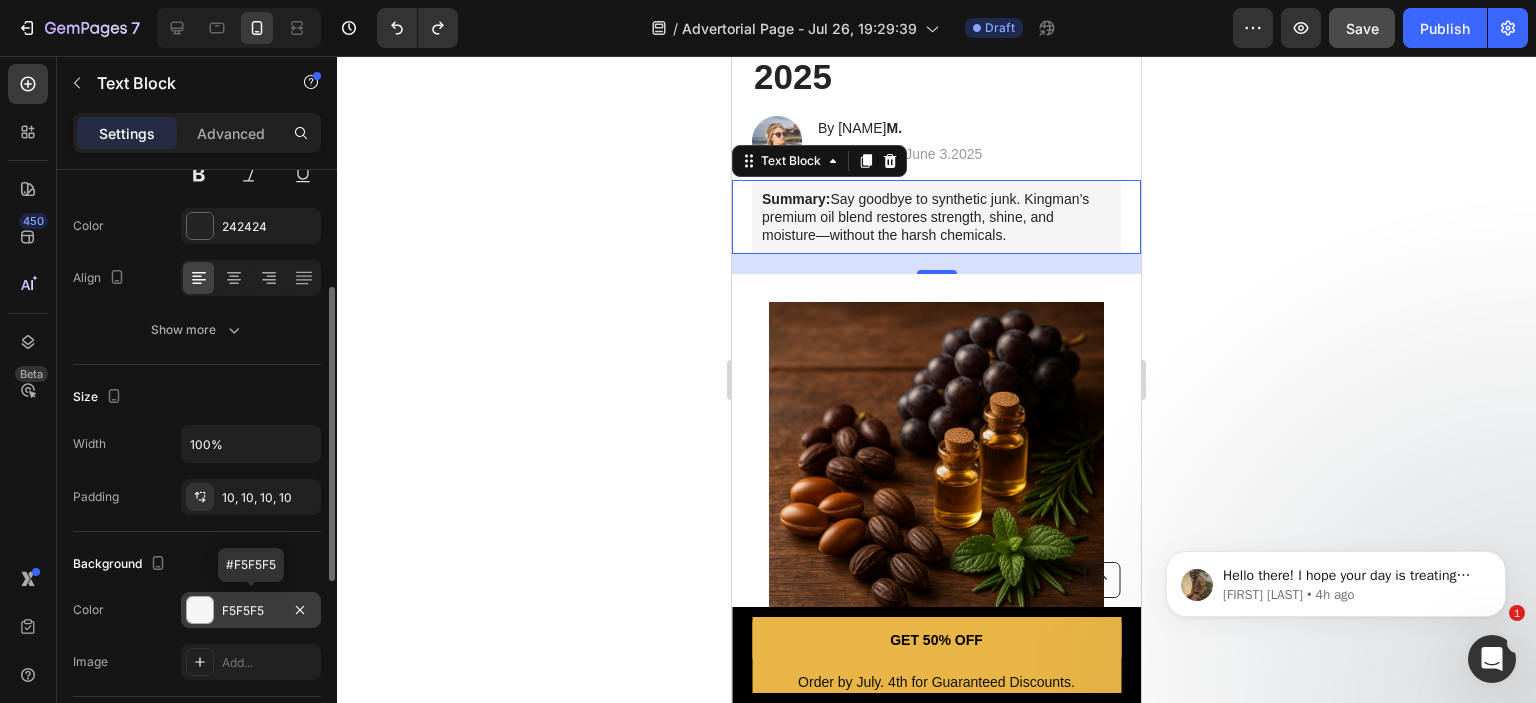 click on "F5F5F5" at bounding box center [251, 611] 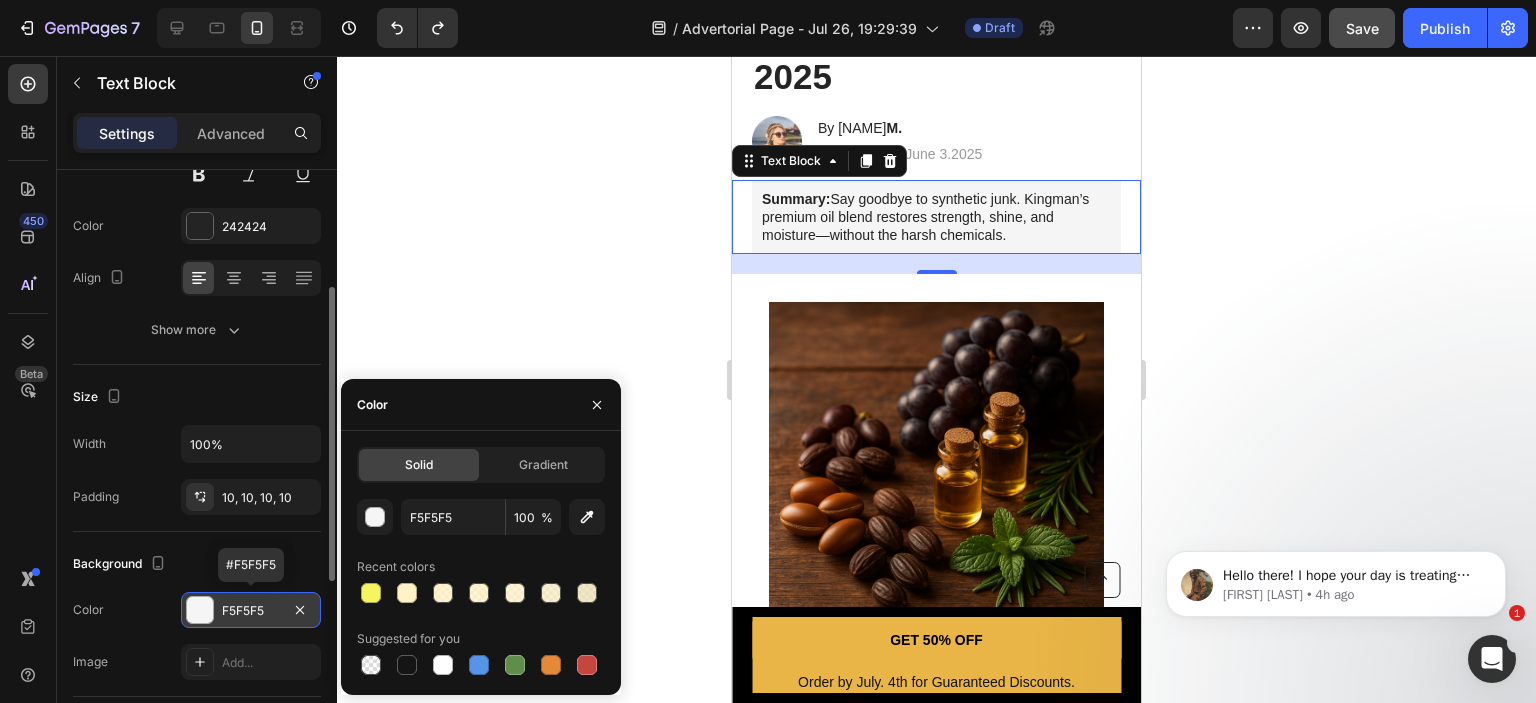 click on "F5F5F5" at bounding box center [251, 611] 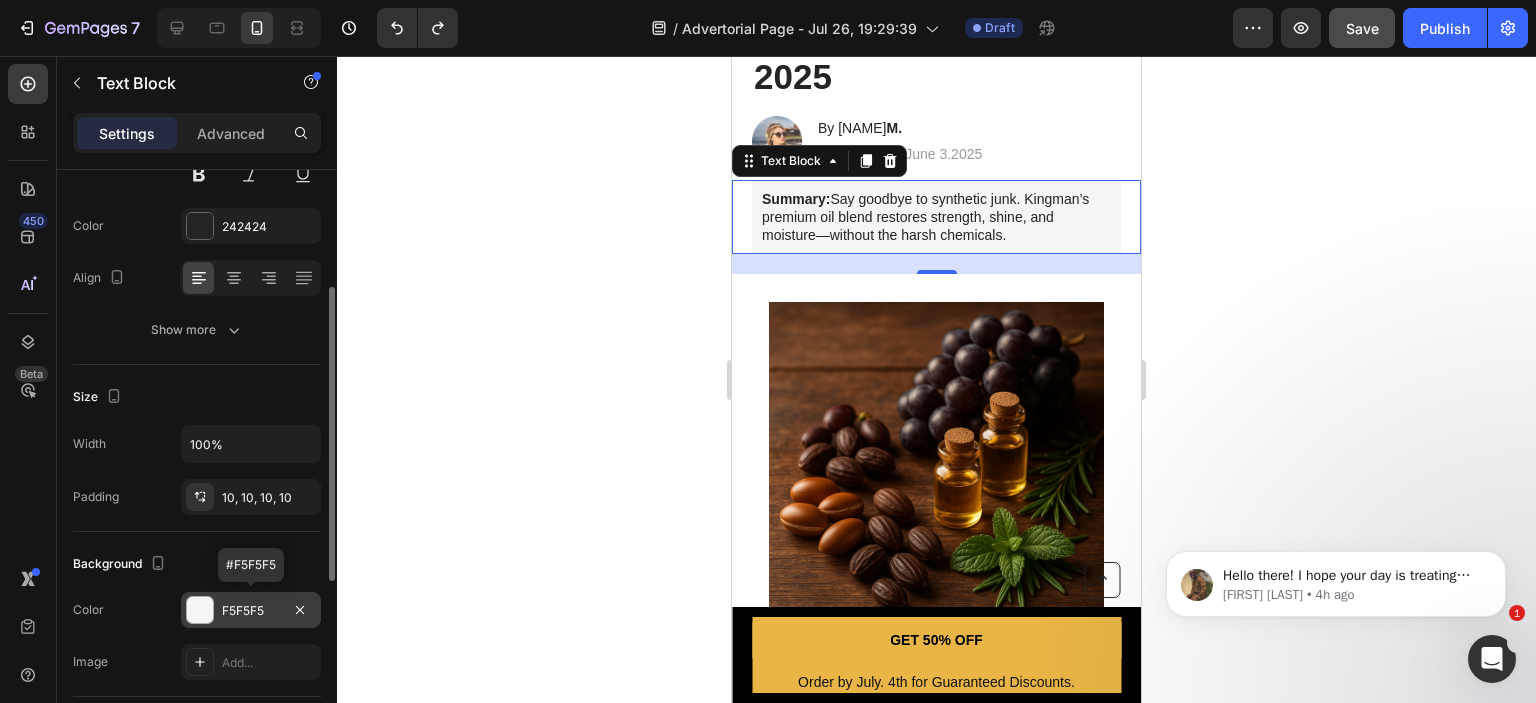 click on "F5F5F5" at bounding box center [251, 611] 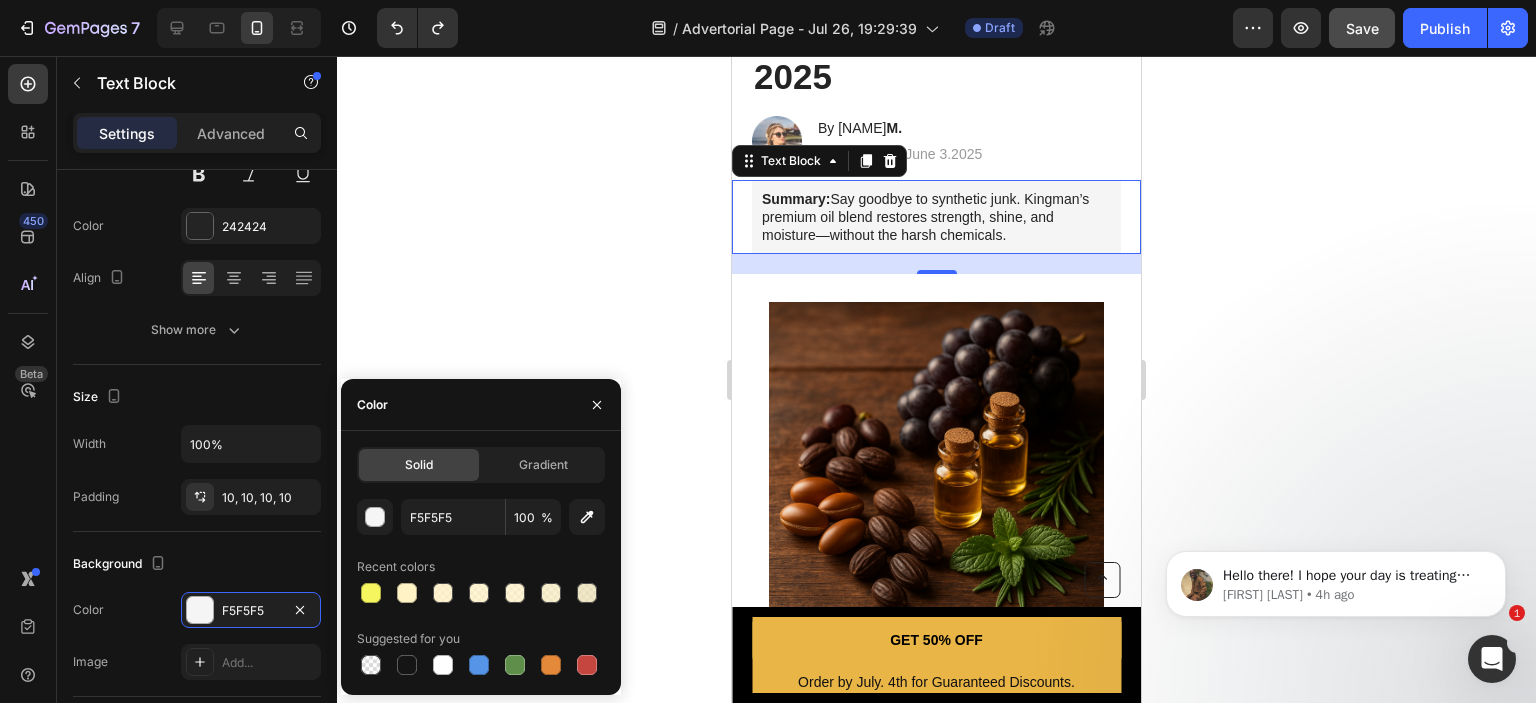click 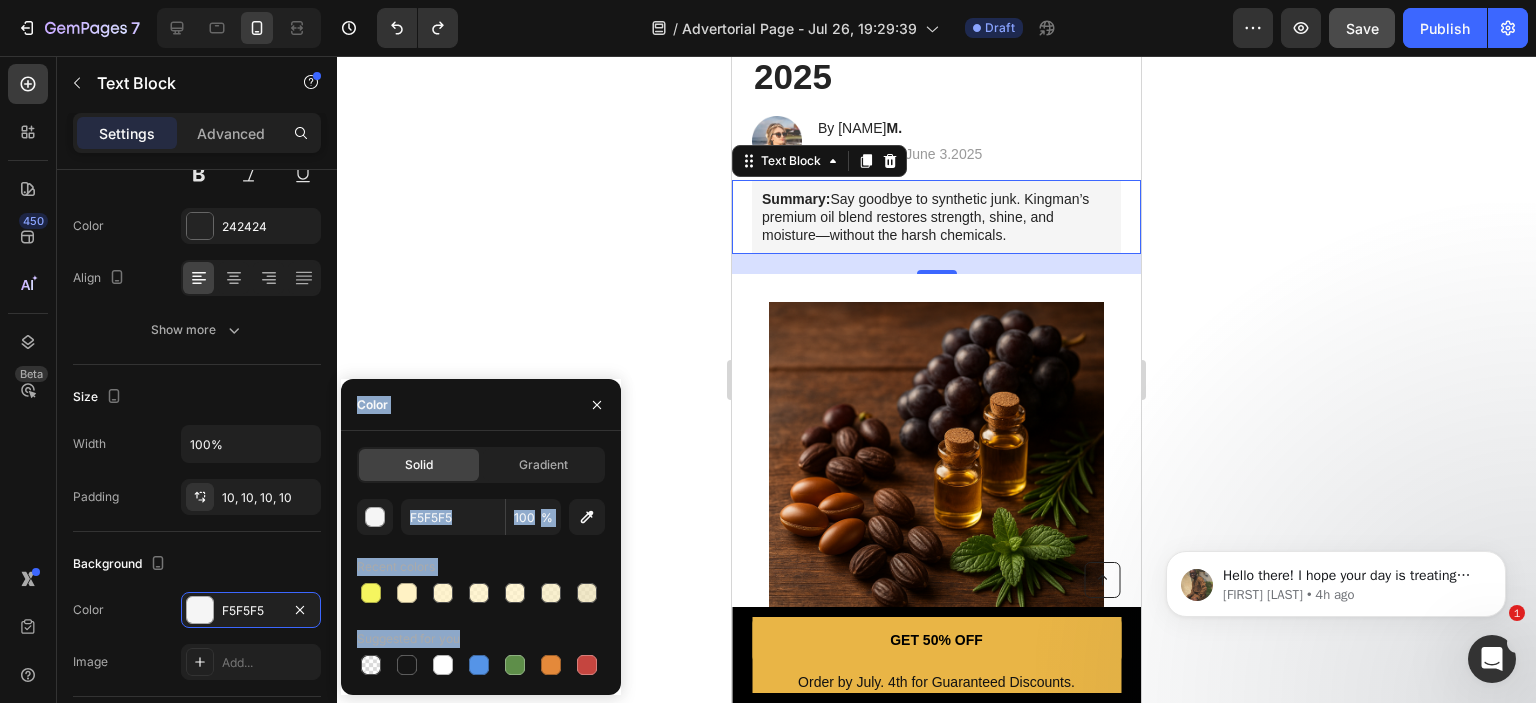 drag, startPoint x: 1363, startPoint y: 292, endPoint x: 1284, endPoint y: 283, distance: 79.51101 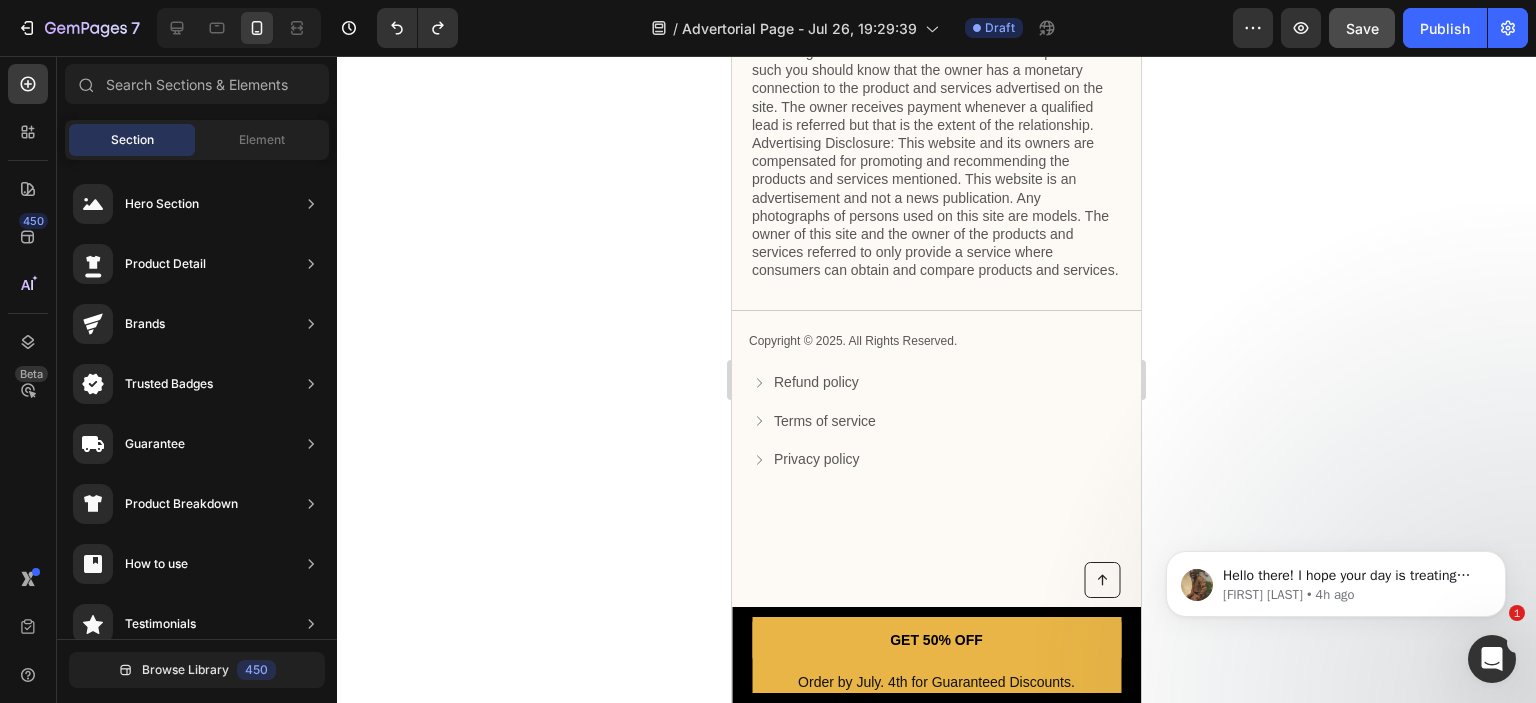 scroll, scrollTop: 5052, scrollLeft: 0, axis: vertical 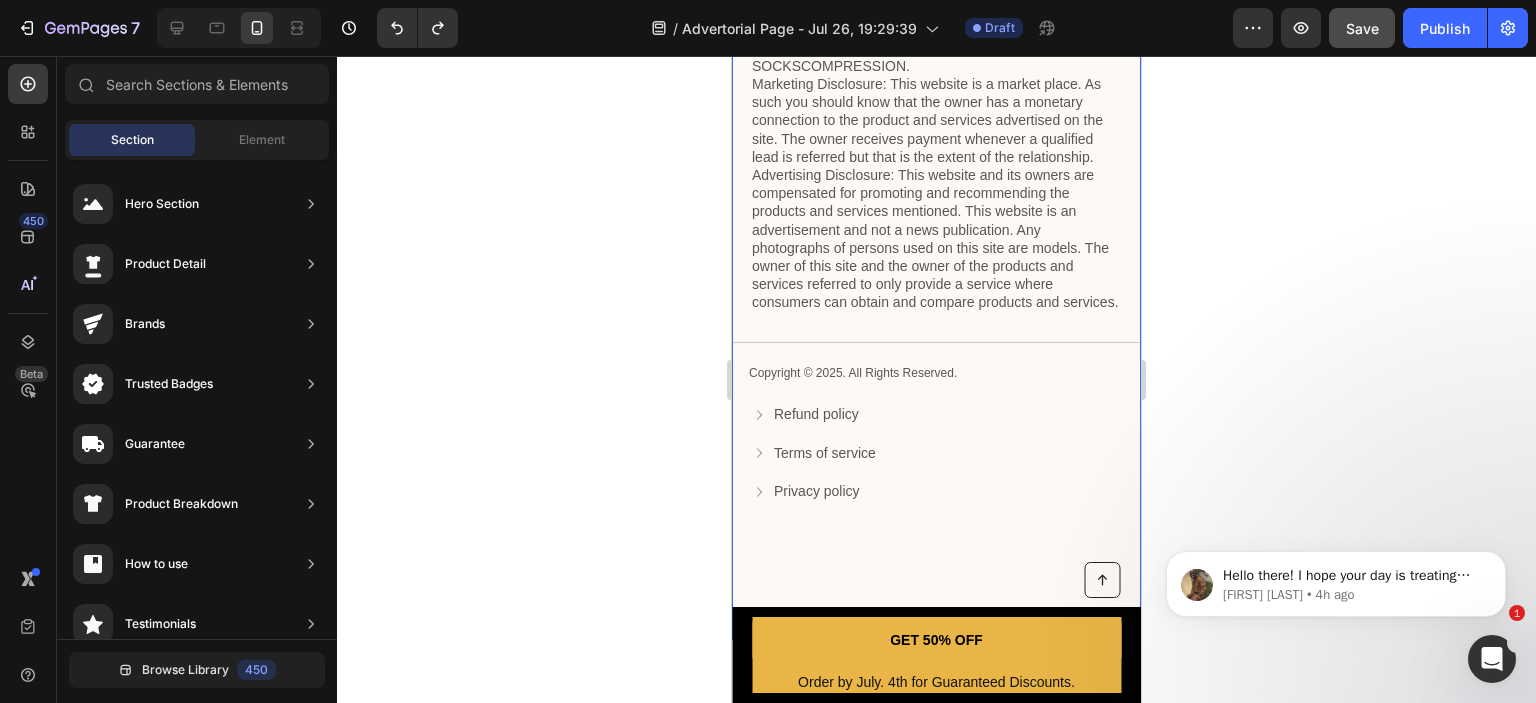 click on "Privacy & GDPR Disclosure: We sometimes collect personal information for marketing purposes, but will always let users know why we are collecting that information. This site uses cookies for marketing purposes. THIS IS AN ADVERTISEMENT AND NOT AN ACTUAL NEWS ARTICLE, BLOG, OR CONSUMER PROTECTION UPDATE. THE OWNERS OF THIS WEBSITE RECEIVE COMPENSATION FOR THE SALE OF SOCKSCOMPRESSION. Marketing Disclosure: This website is a market place. As such you should know that the owner has a monetary connection to the product and services advertised on the site. The owner receives payment whenever a qualified lead is referred but that is the extent of the relationship. Text Block                Title Line Copyright © 2025. All Rights Reserved. Text Block
Refund policy Button
Terms of service Button
Privacy policy Button Row Row" at bounding box center (936, 218) 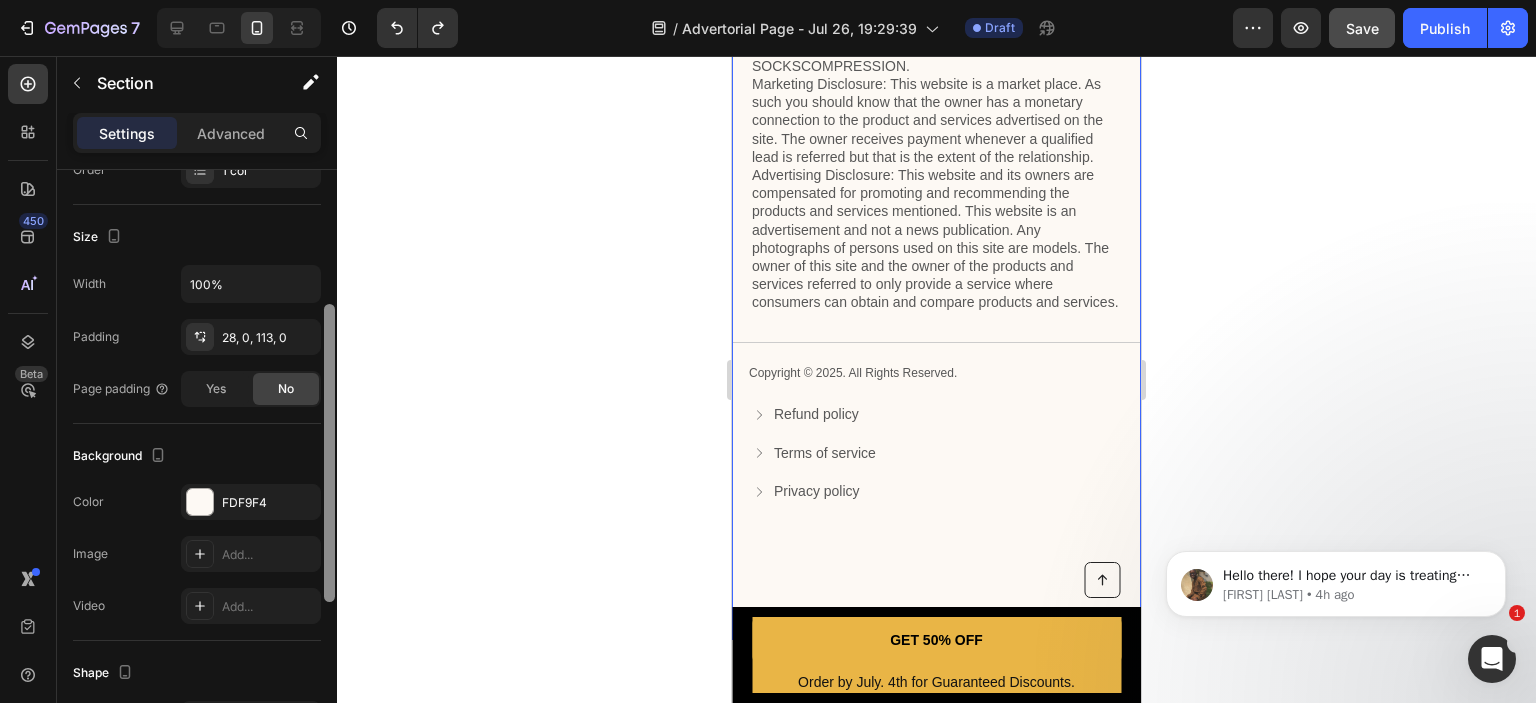 drag, startPoint x: 324, startPoint y: 360, endPoint x: 319, endPoint y: 527, distance: 167.07483 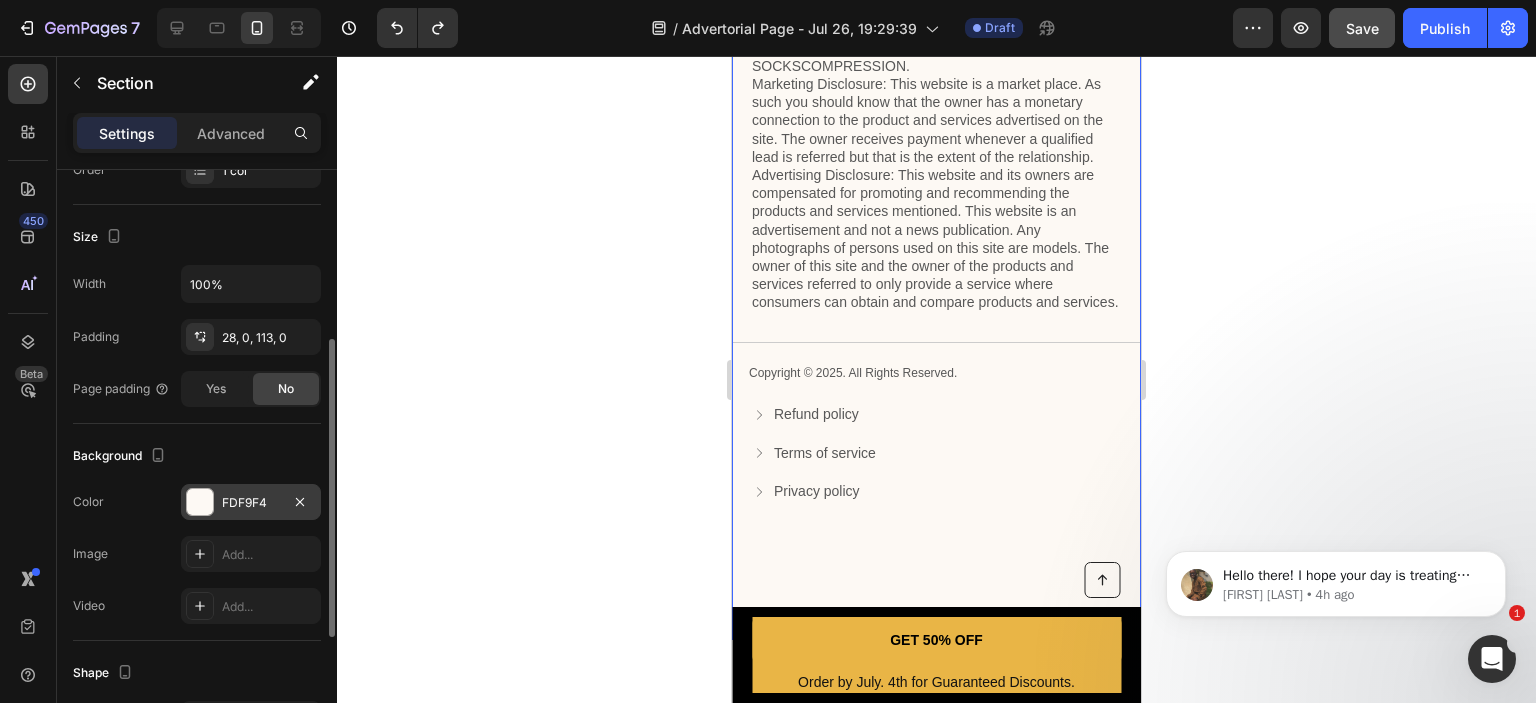 scroll, scrollTop: 341, scrollLeft: 0, axis: vertical 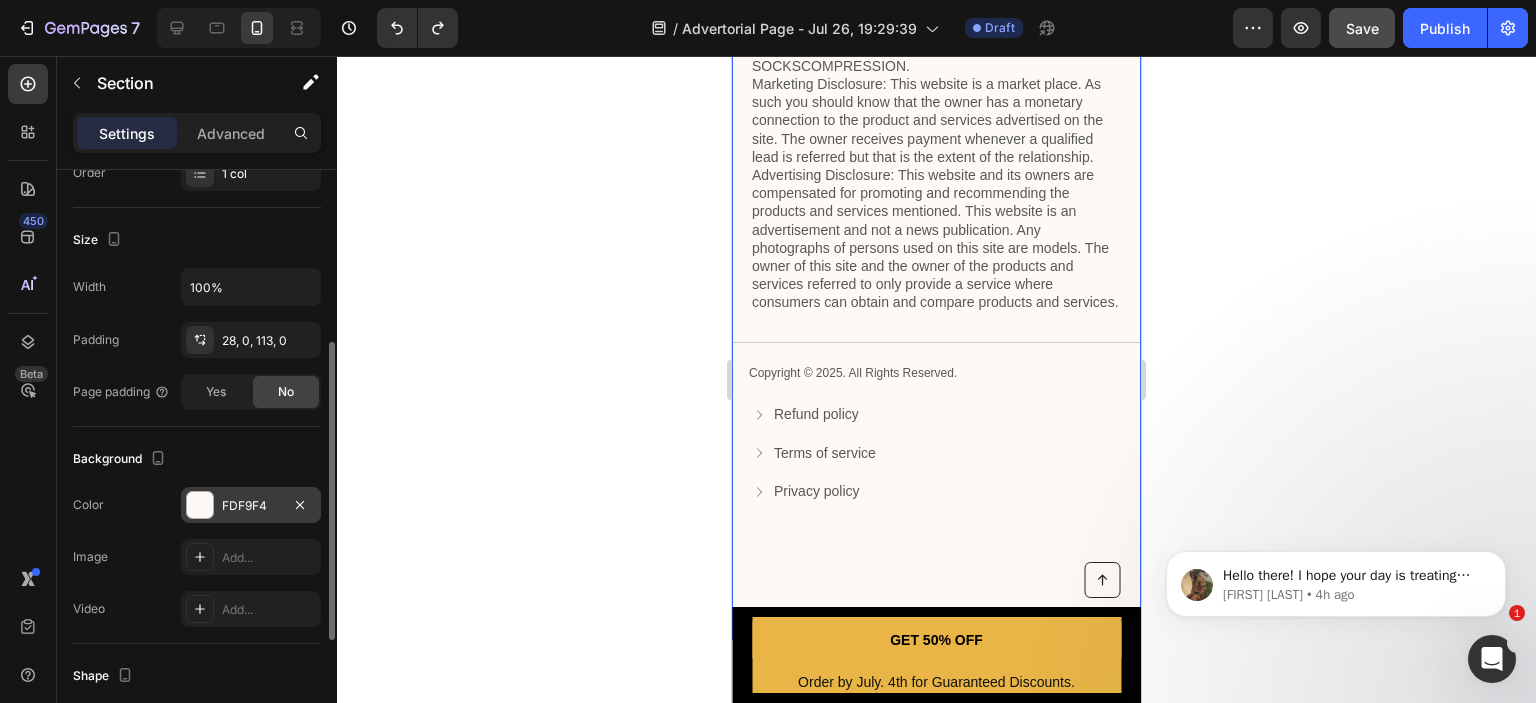 click at bounding box center (200, 505) 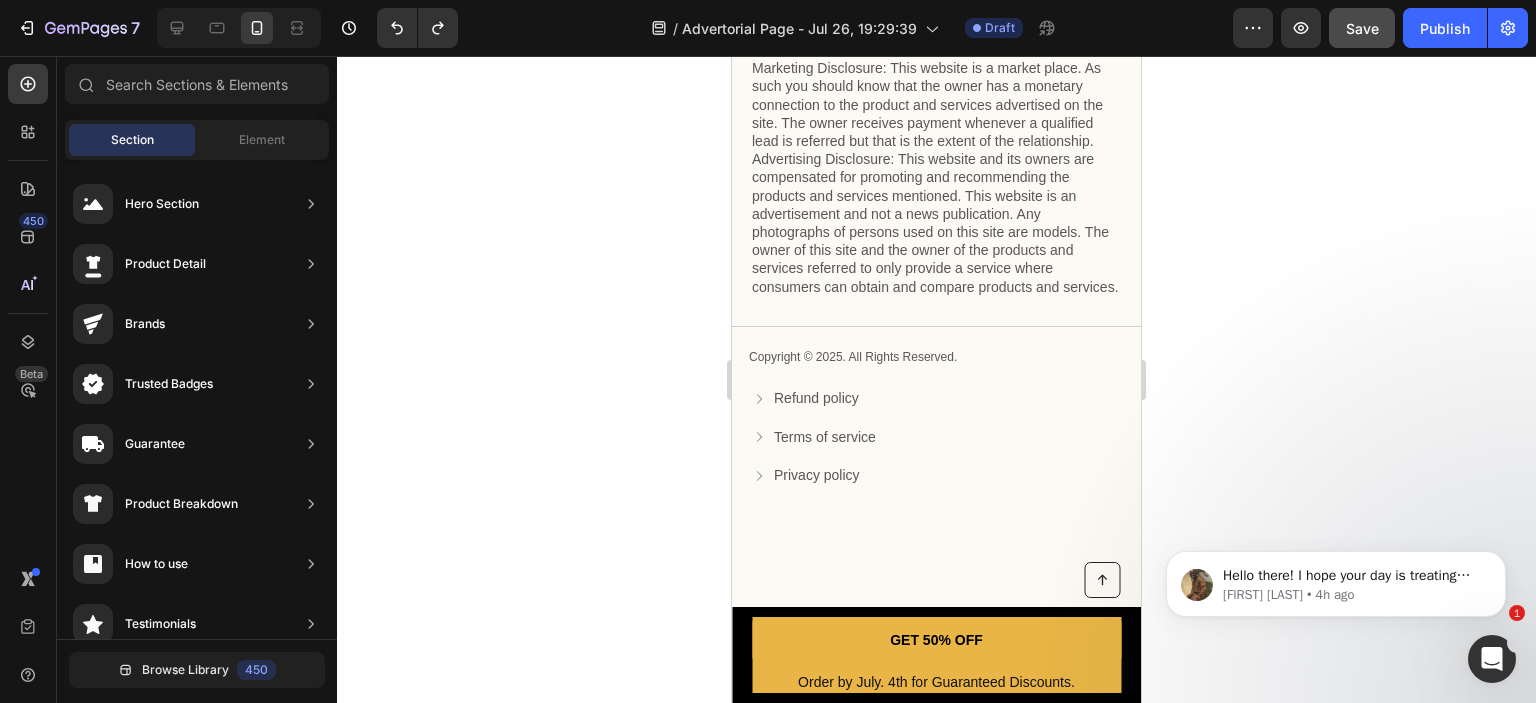 drag, startPoint x: 1132, startPoint y: 524, endPoint x: 1874, endPoint y: 535, distance: 742.08154 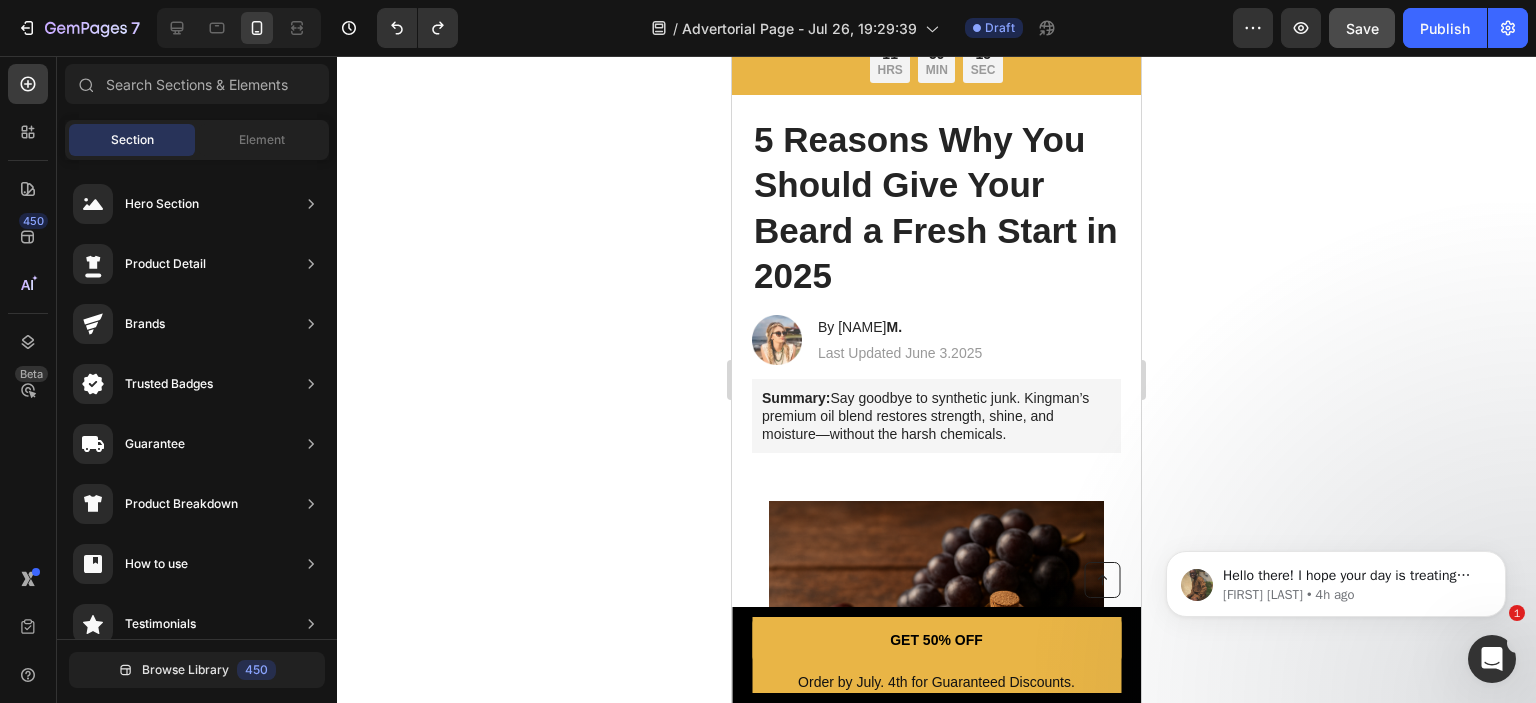 scroll, scrollTop: 72, scrollLeft: 0, axis: vertical 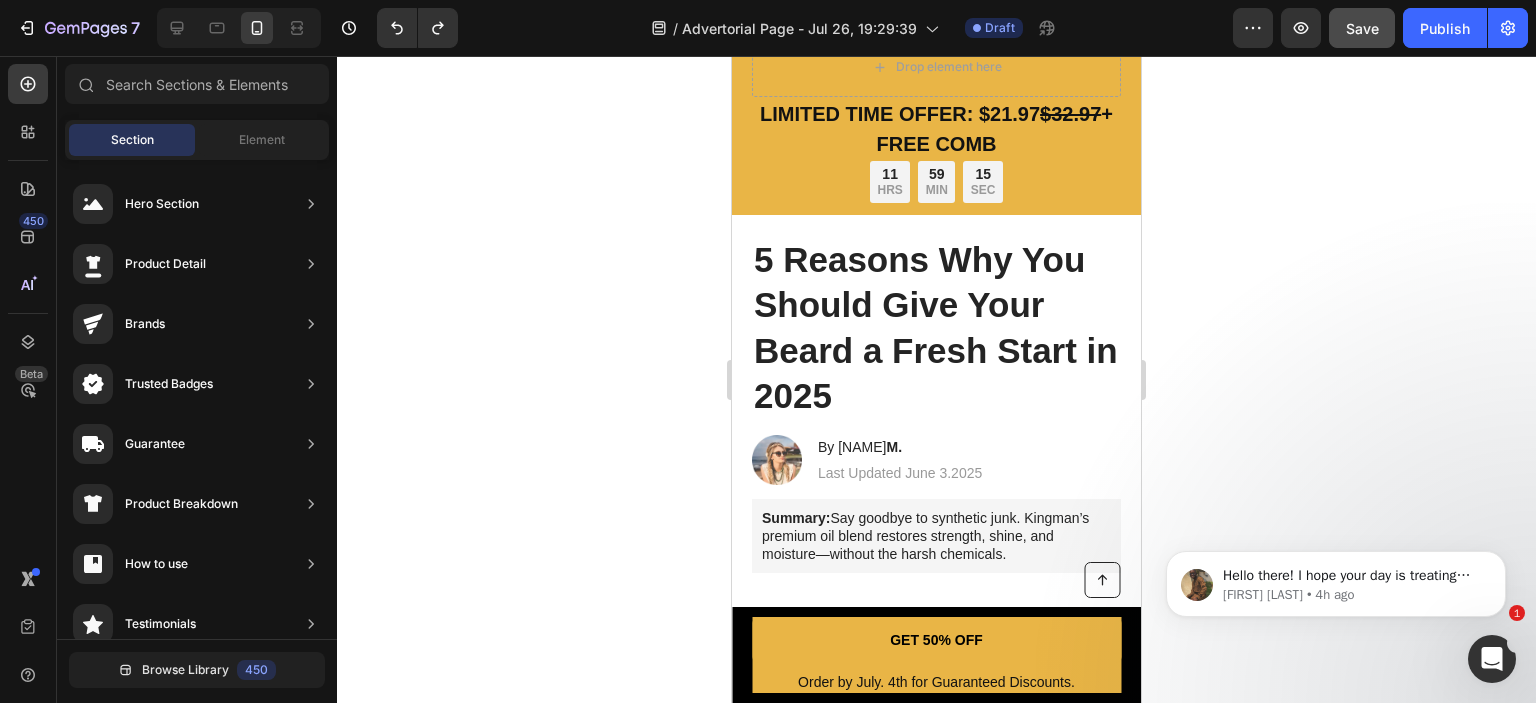 drag, startPoint x: 1132, startPoint y: 474, endPoint x: 1858, endPoint y: 108, distance: 813.03876 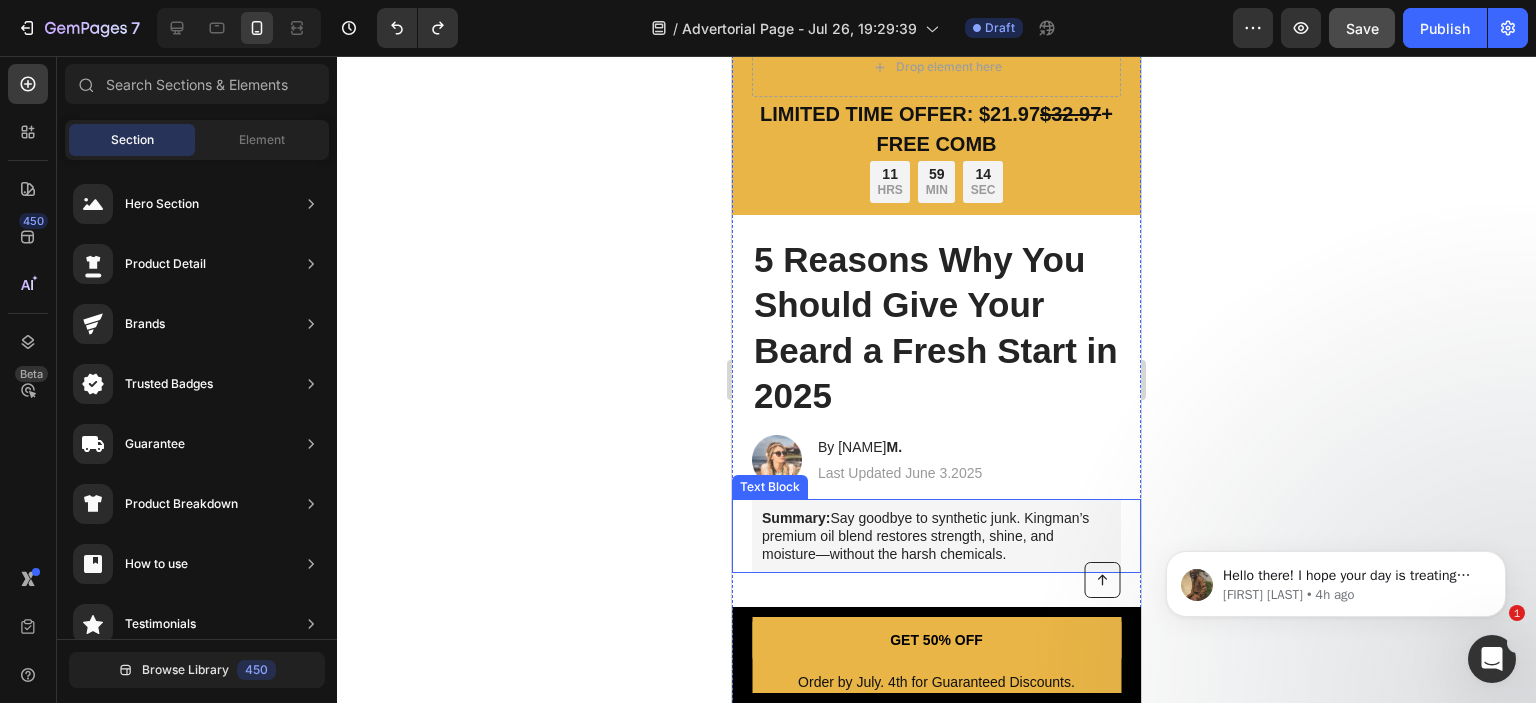 click on "Summary:  Say goodbye to synthetic junk. Kingman’s premium oil blend restores strength, shine, and moisture—without the harsh chemicals." at bounding box center [936, 536] 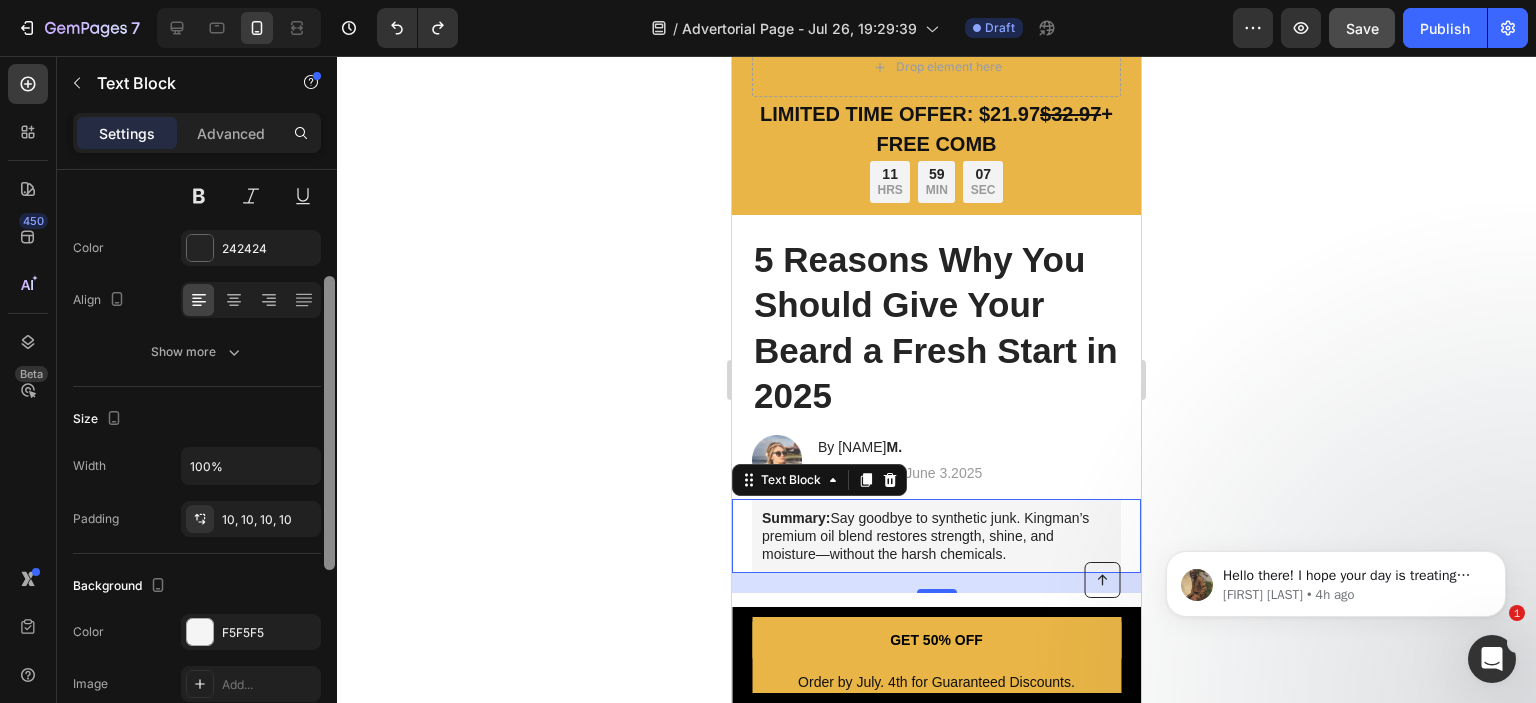 scroll, scrollTop: 222, scrollLeft: 0, axis: vertical 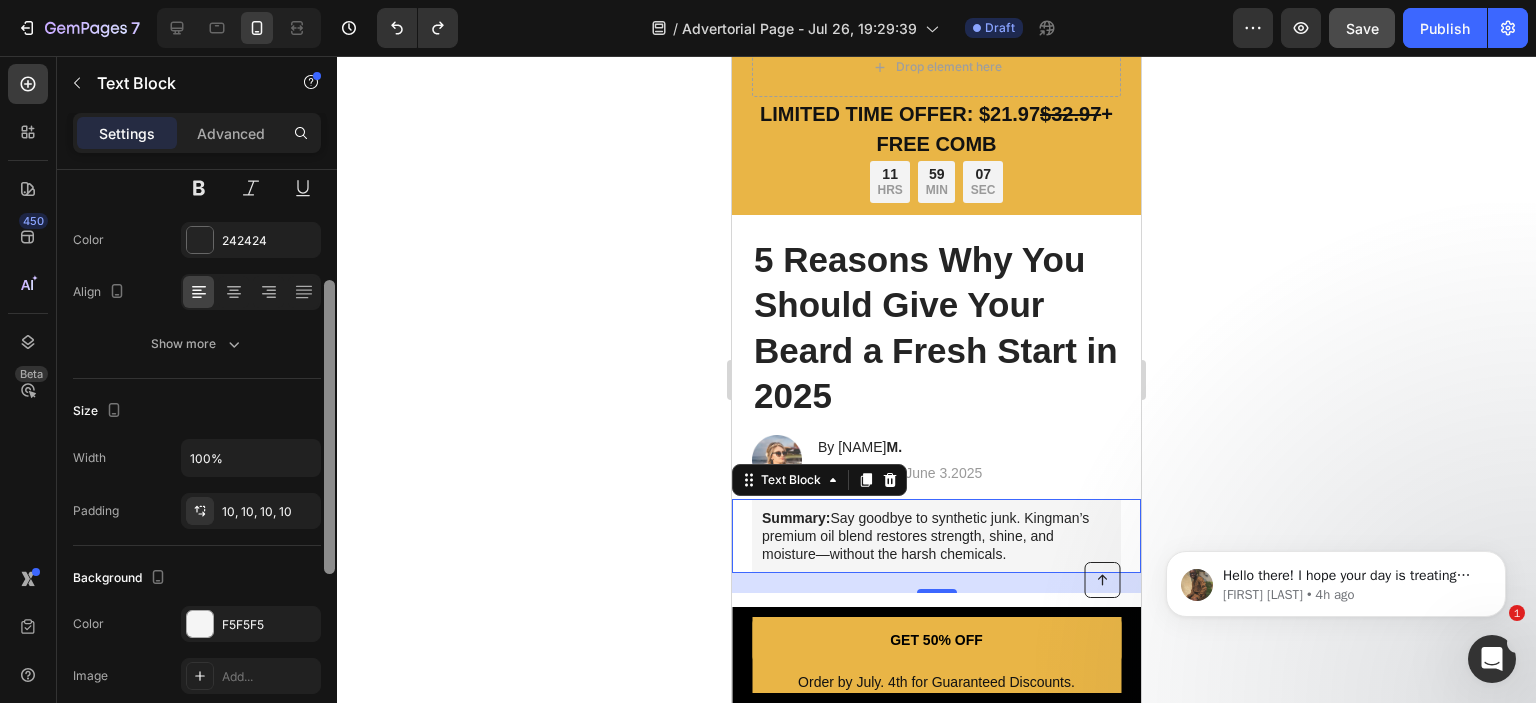 drag, startPoint x: 326, startPoint y: 410, endPoint x: 417, endPoint y: 500, distance: 127.98828 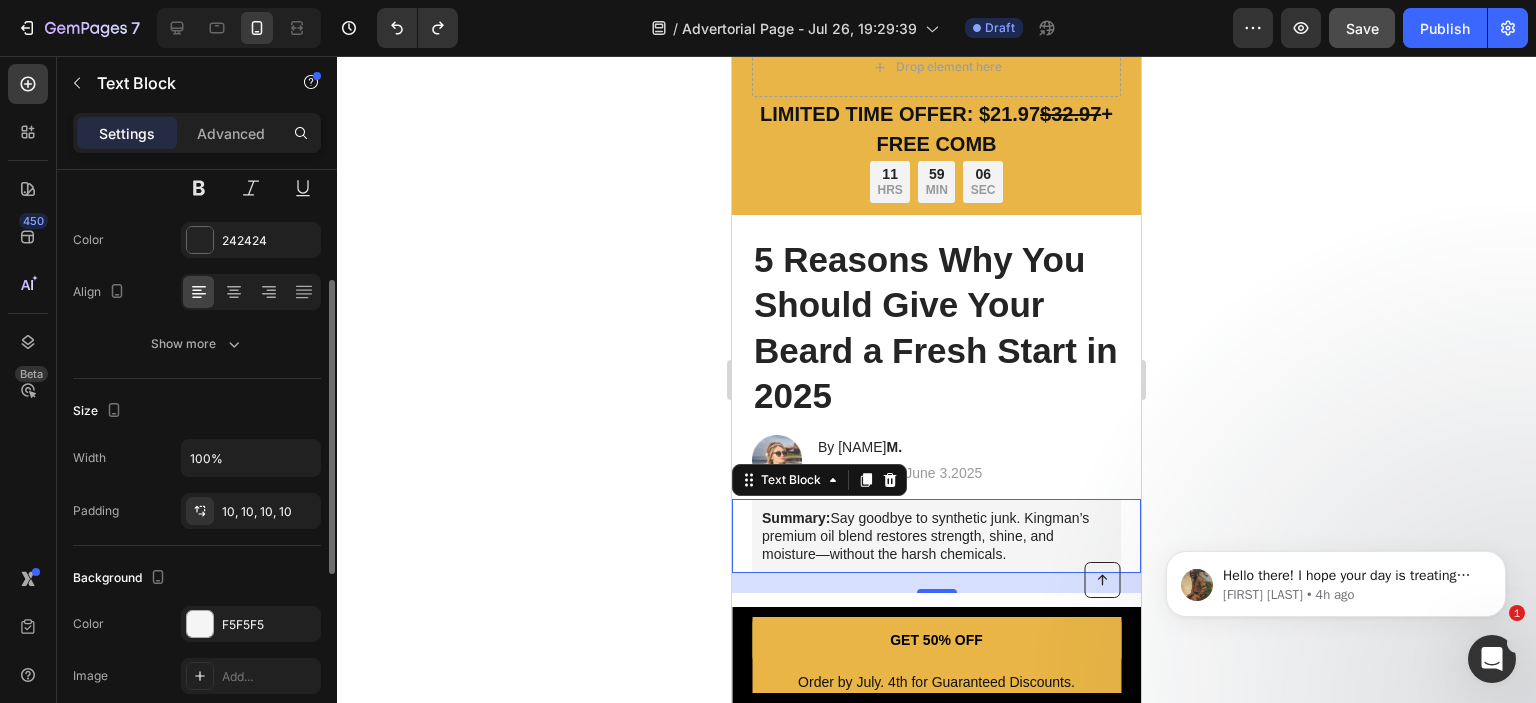 drag, startPoint x: 1217, startPoint y: 250, endPoint x: 1168, endPoint y: 177, distance: 87.92042 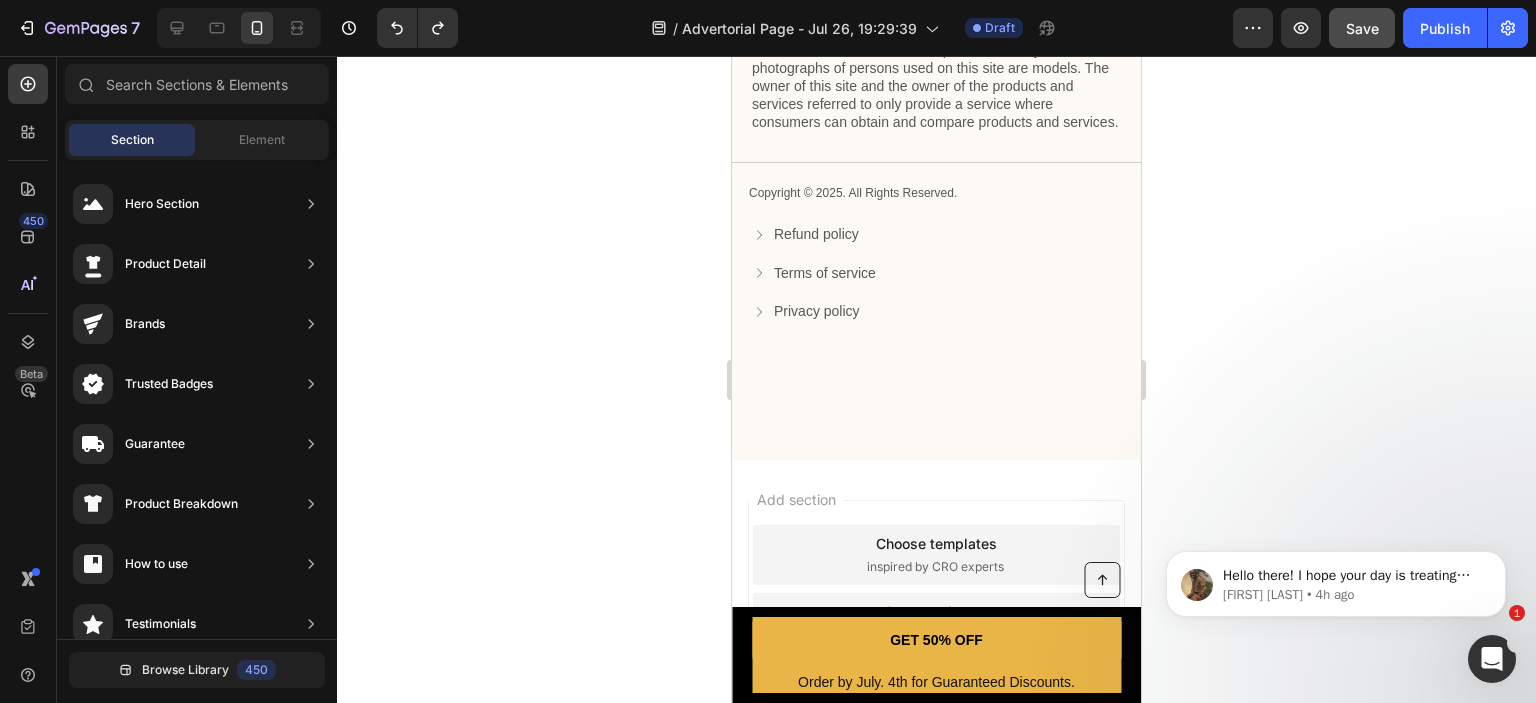 scroll, scrollTop: 5232, scrollLeft: 0, axis: vertical 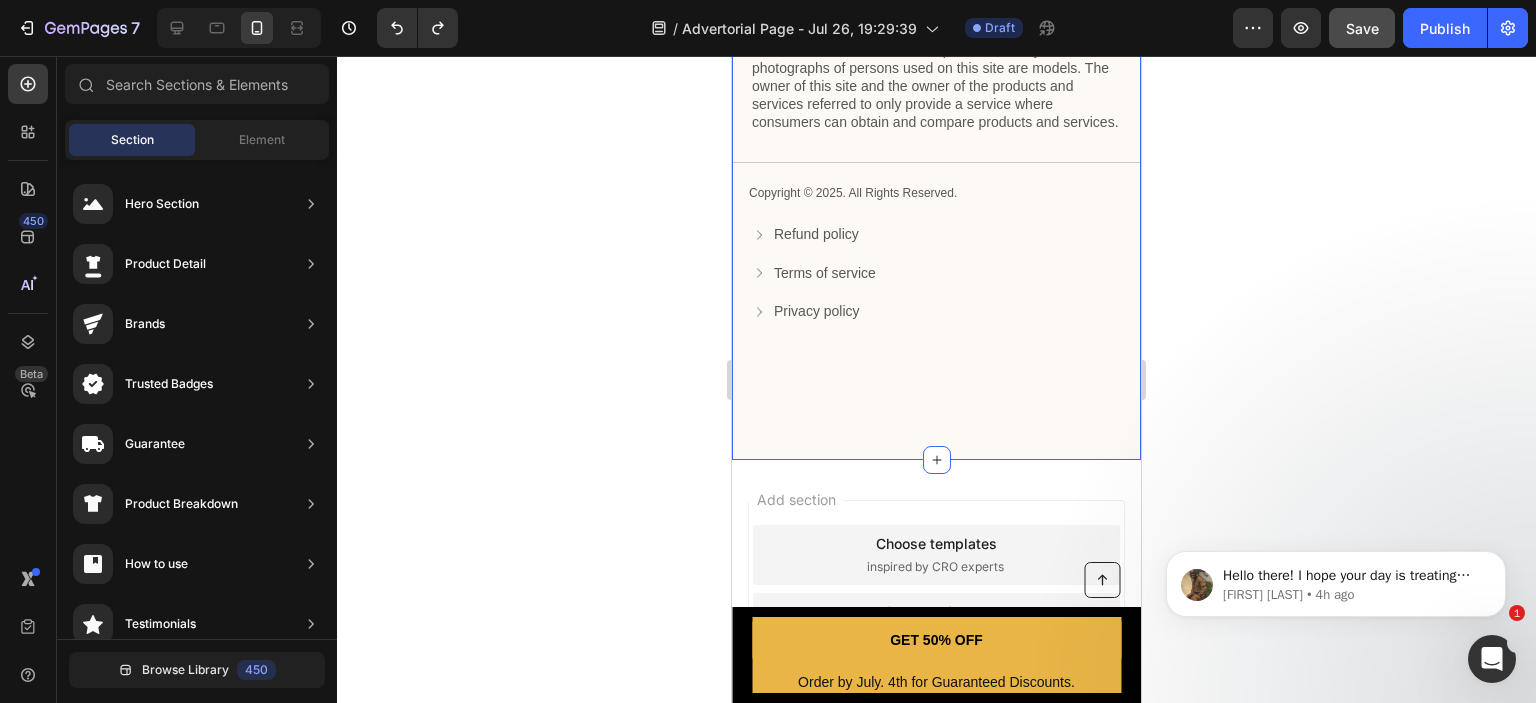 click on "Privacy & GDPR Disclosure: We sometimes collect personal information for marketing purposes, but will always let users know why we are collecting that information. This site uses cookies for marketing purposes. THIS IS AN ADVERTISEMENT AND NOT AN ACTUAL NEWS ARTICLE, BLOG, OR CONSUMER PROTECTION UPDATE. THE OWNERS OF THIS WEBSITE RECEIVE COMPENSATION FOR THE SALE OF SOCKSCOMPRESSION. Marketing Disclosure: This website is a market place. As such you should know that the owner has a monetary connection to the product and services advertised on the site. The owner receives payment whenever a qualified lead is referred but that is the extent of the relationship. Text Block                Title Line Copyright © 2025. All Rights Reserved. Text Block
Refund policy Button
Terms of service Button
Privacy policy Button Row Row Section 4" at bounding box center [936, 80] 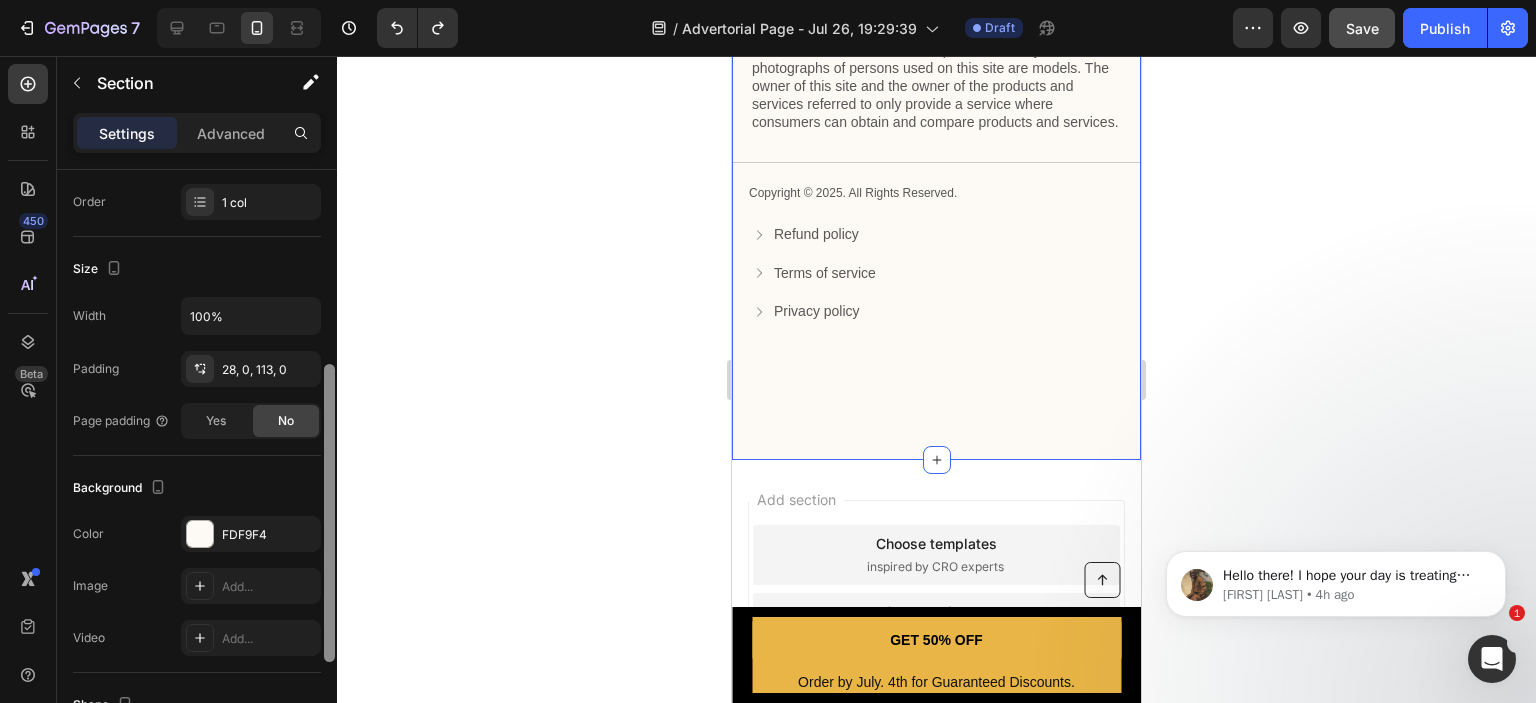 scroll, scrollTop: 336, scrollLeft: 0, axis: vertical 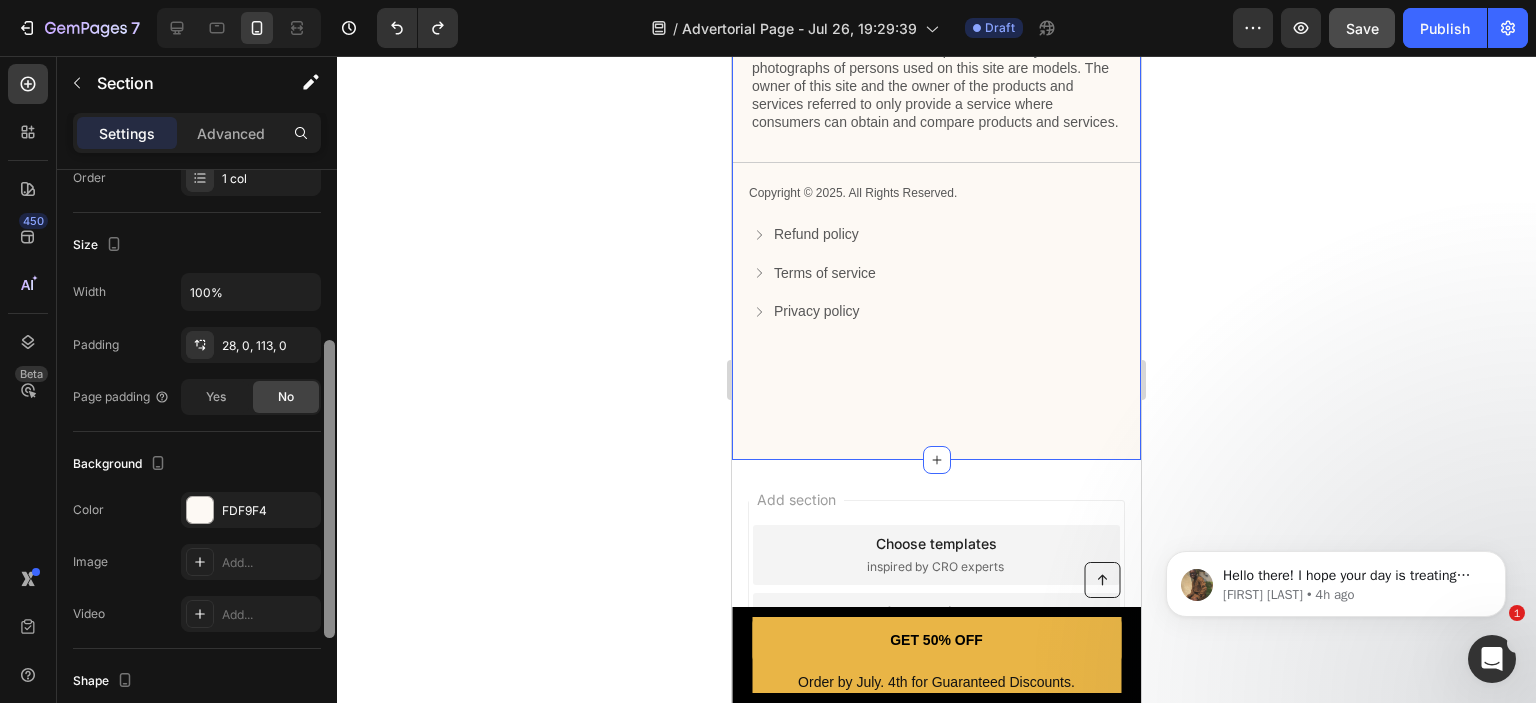 drag, startPoint x: 331, startPoint y: 309, endPoint x: 340, endPoint y: 444, distance: 135.29967 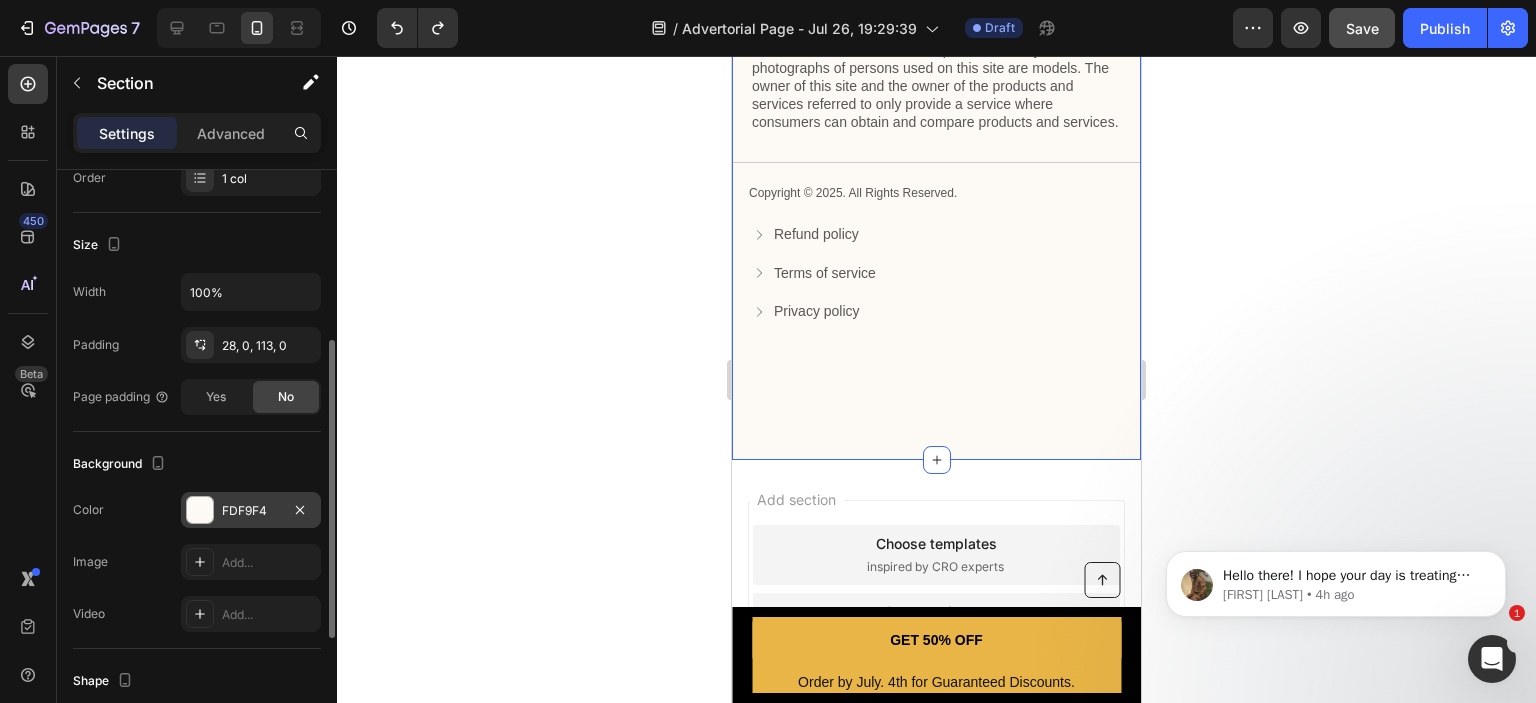 click at bounding box center (200, 510) 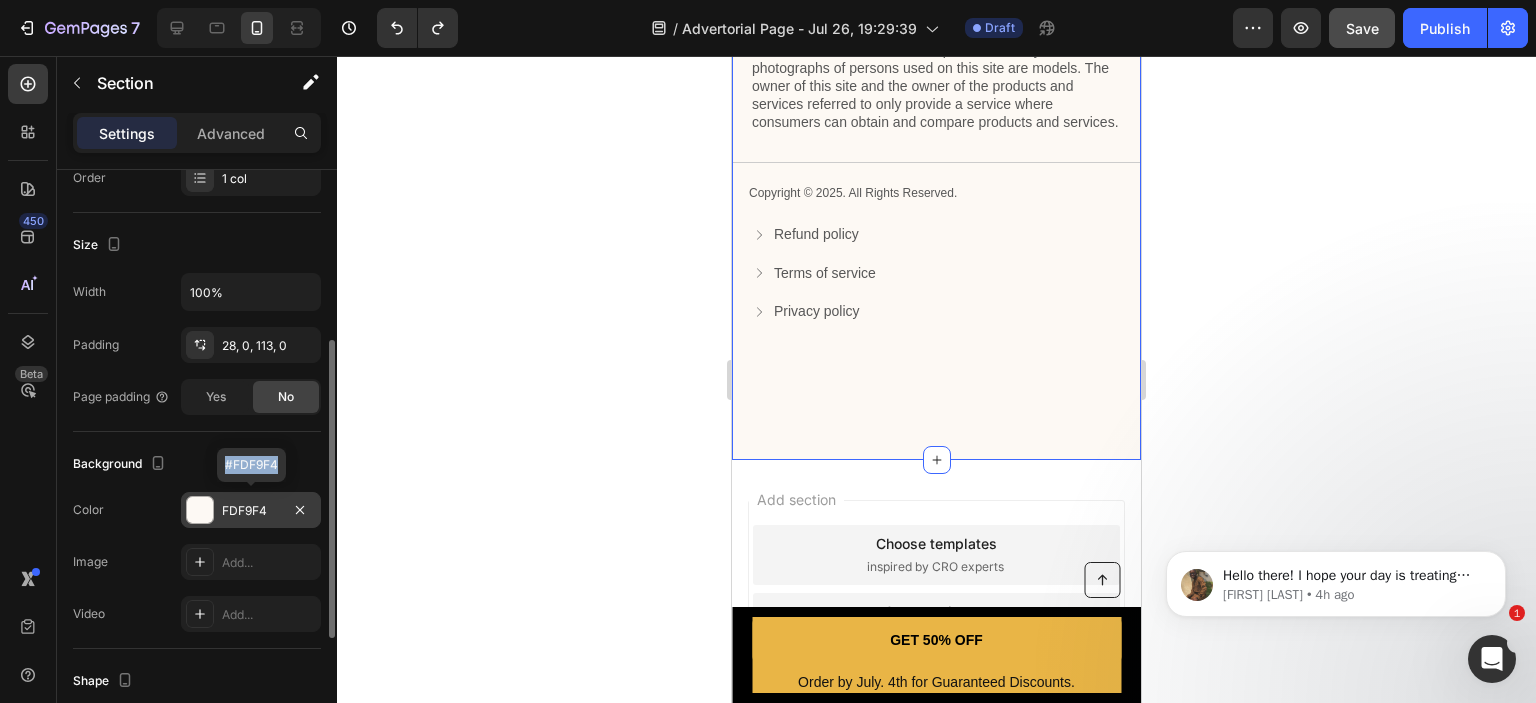 click on "FDF9F4" at bounding box center [251, 511] 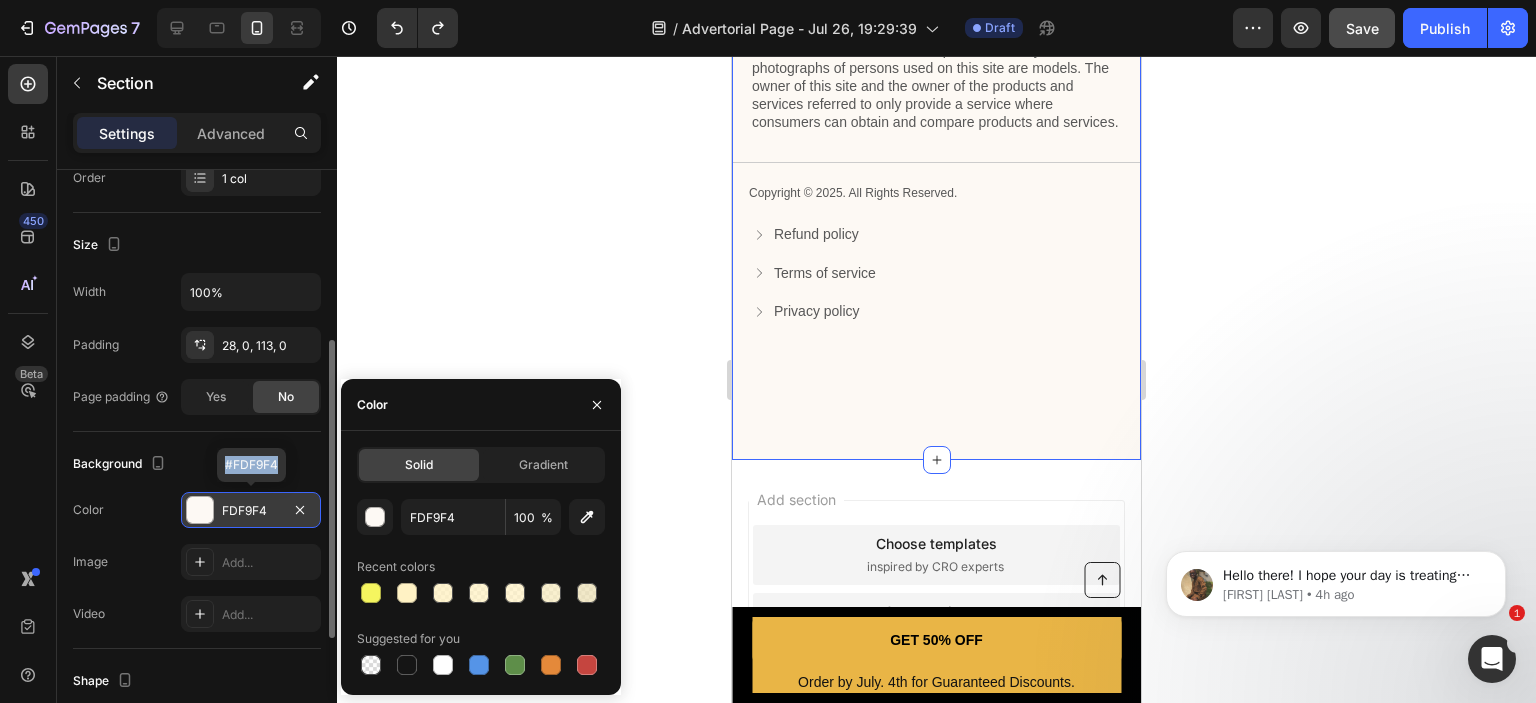 click on "FDF9F4" at bounding box center (251, 511) 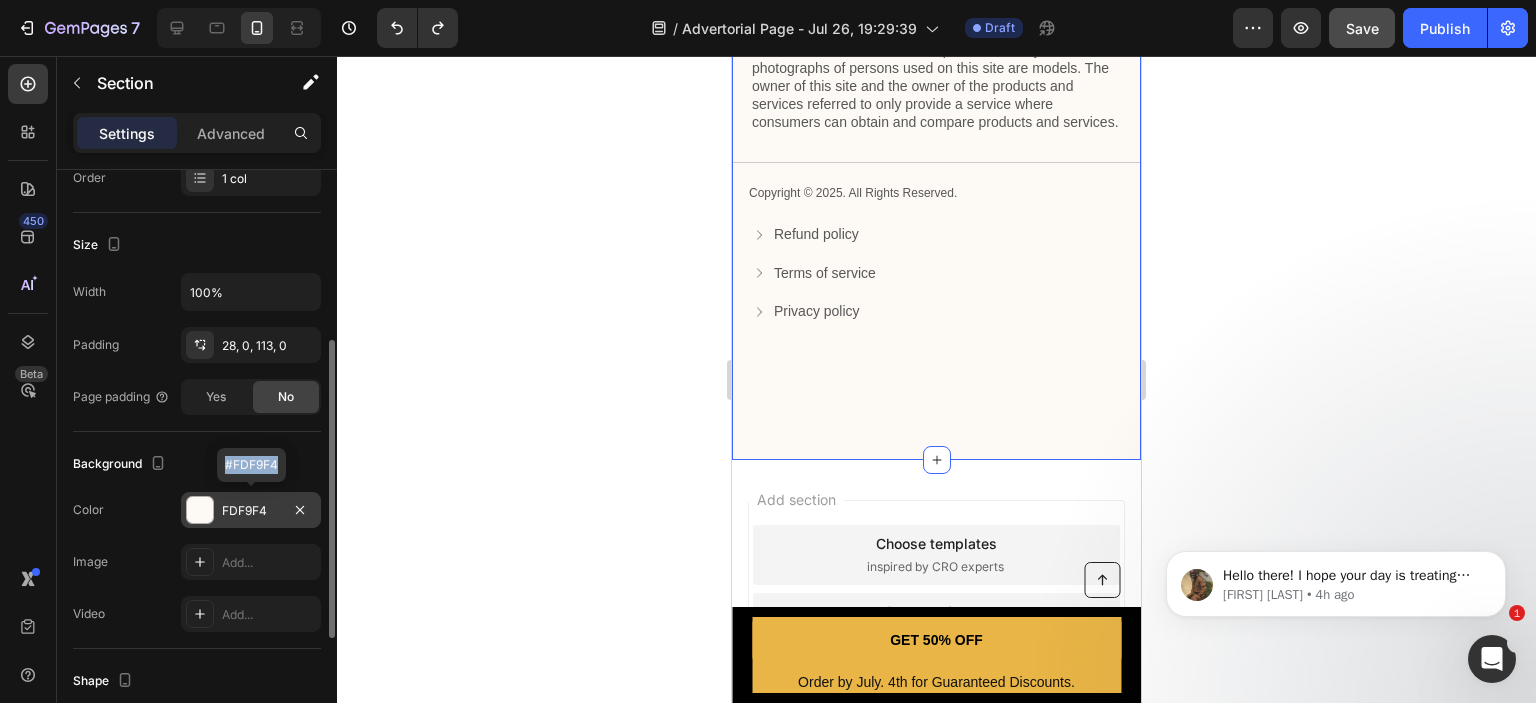 click on "FDF9F4" at bounding box center (251, 511) 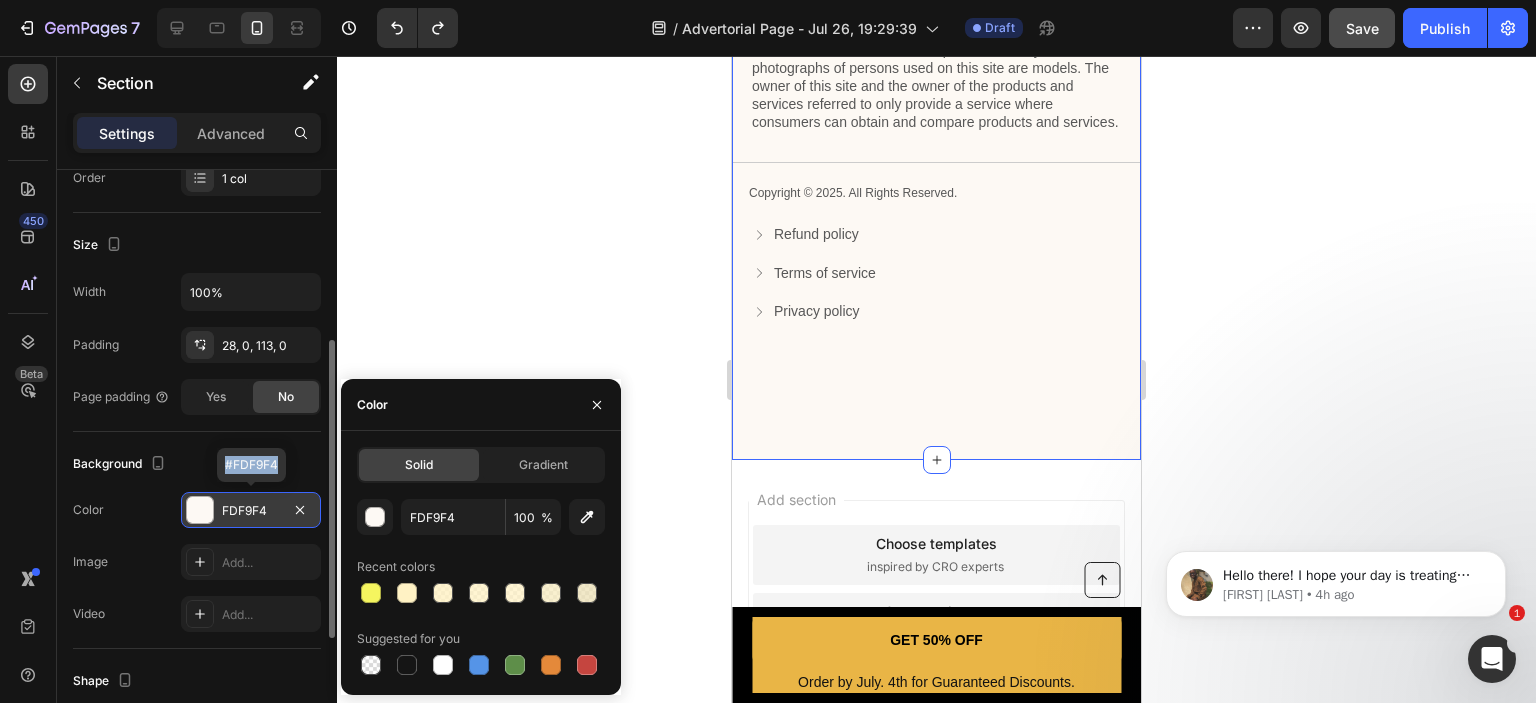 click on "FDF9F4" at bounding box center [251, 511] 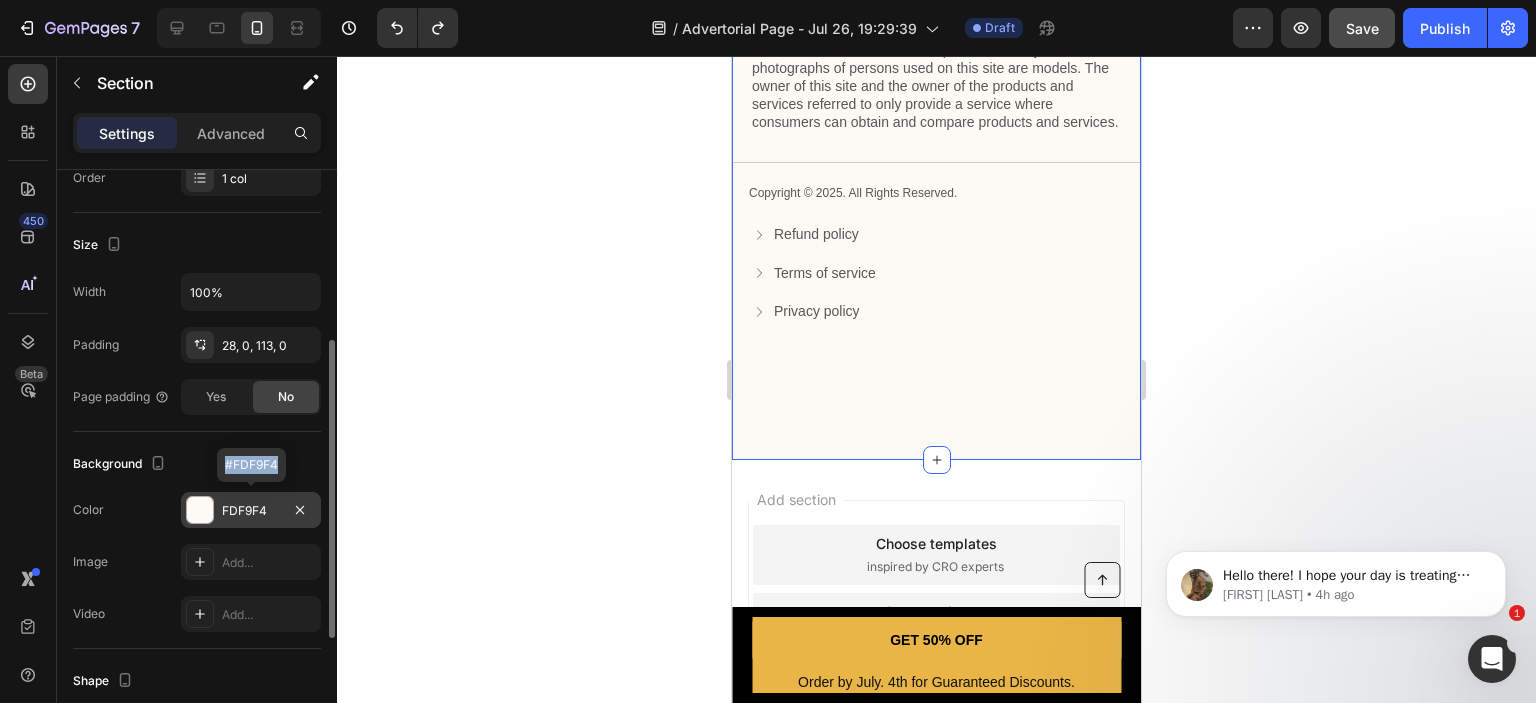 click on "FDF9F4" at bounding box center [251, 511] 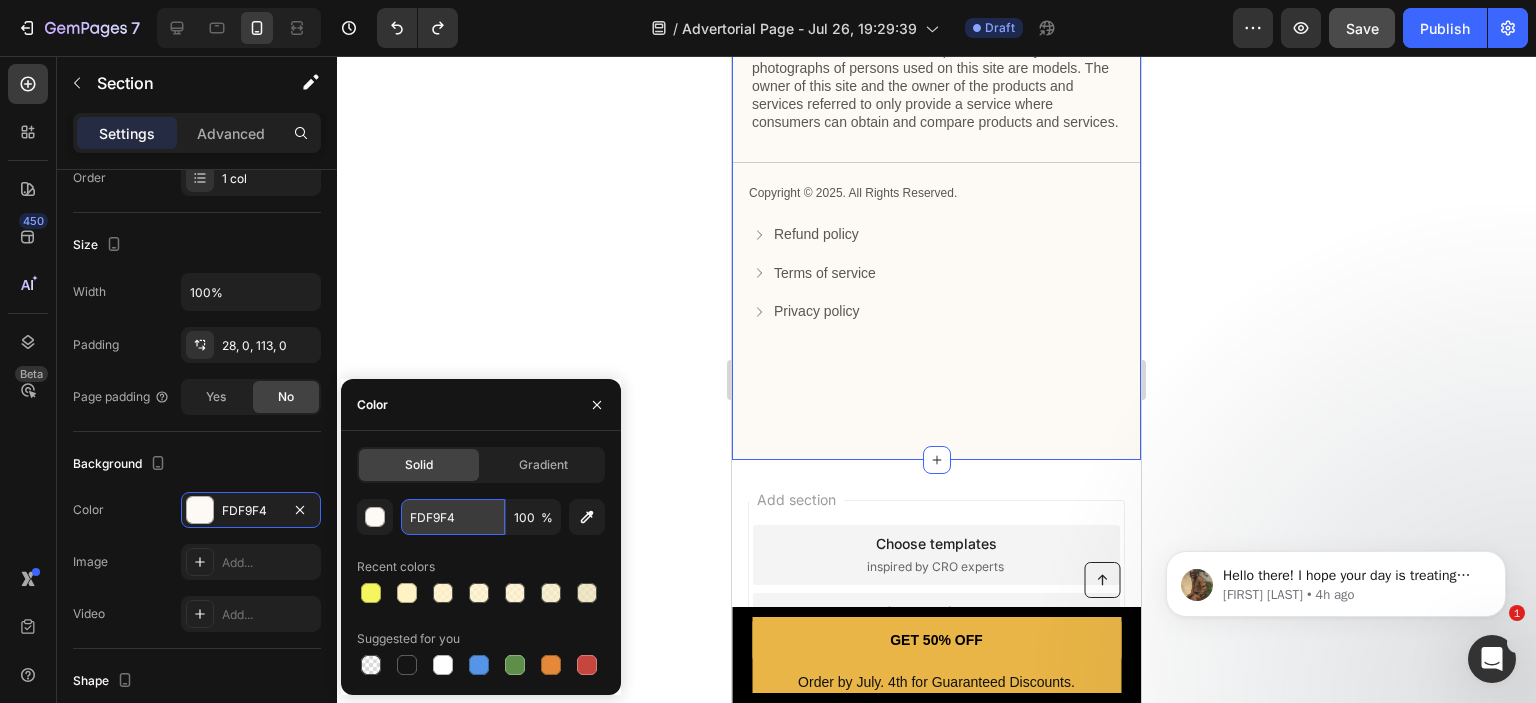 click on "FDF9F4" at bounding box center (453, 517) 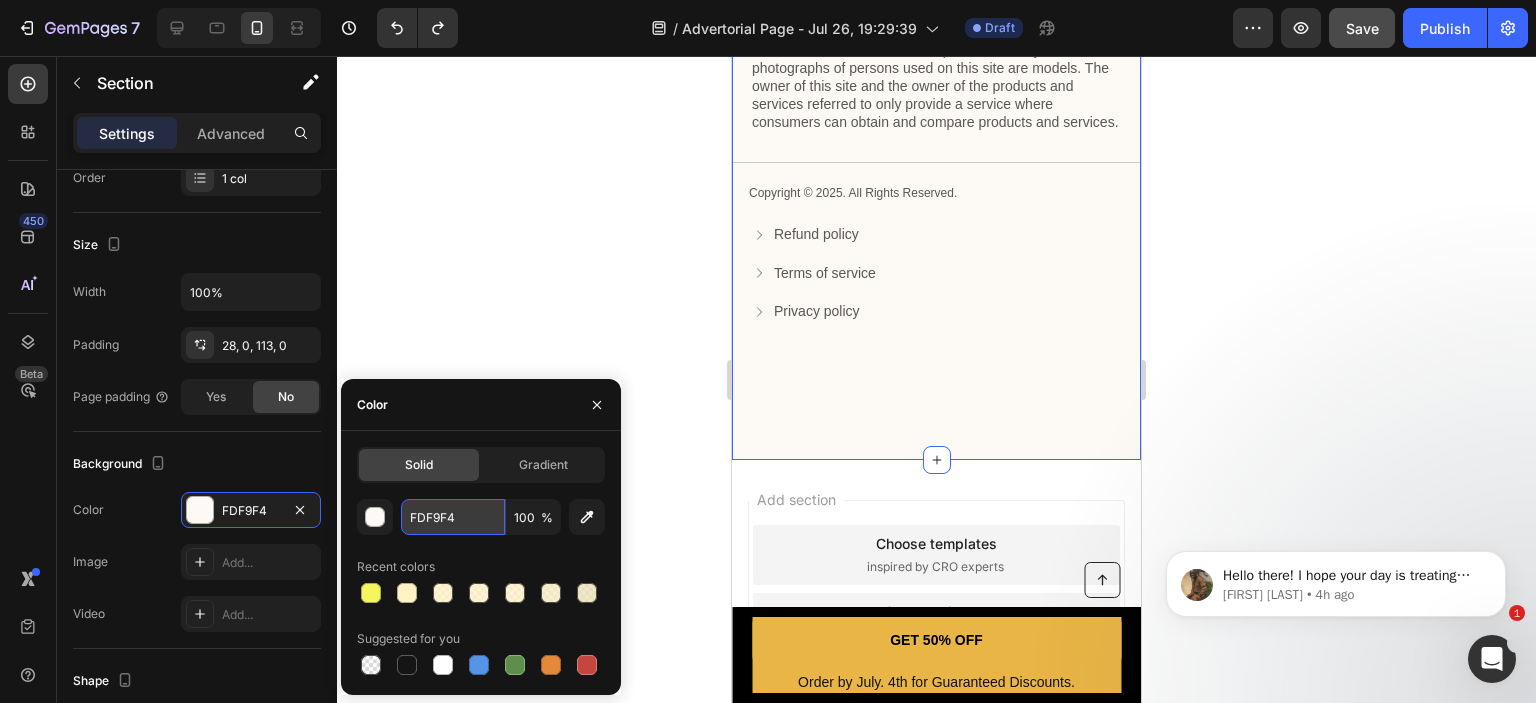 paste on "FF2C" 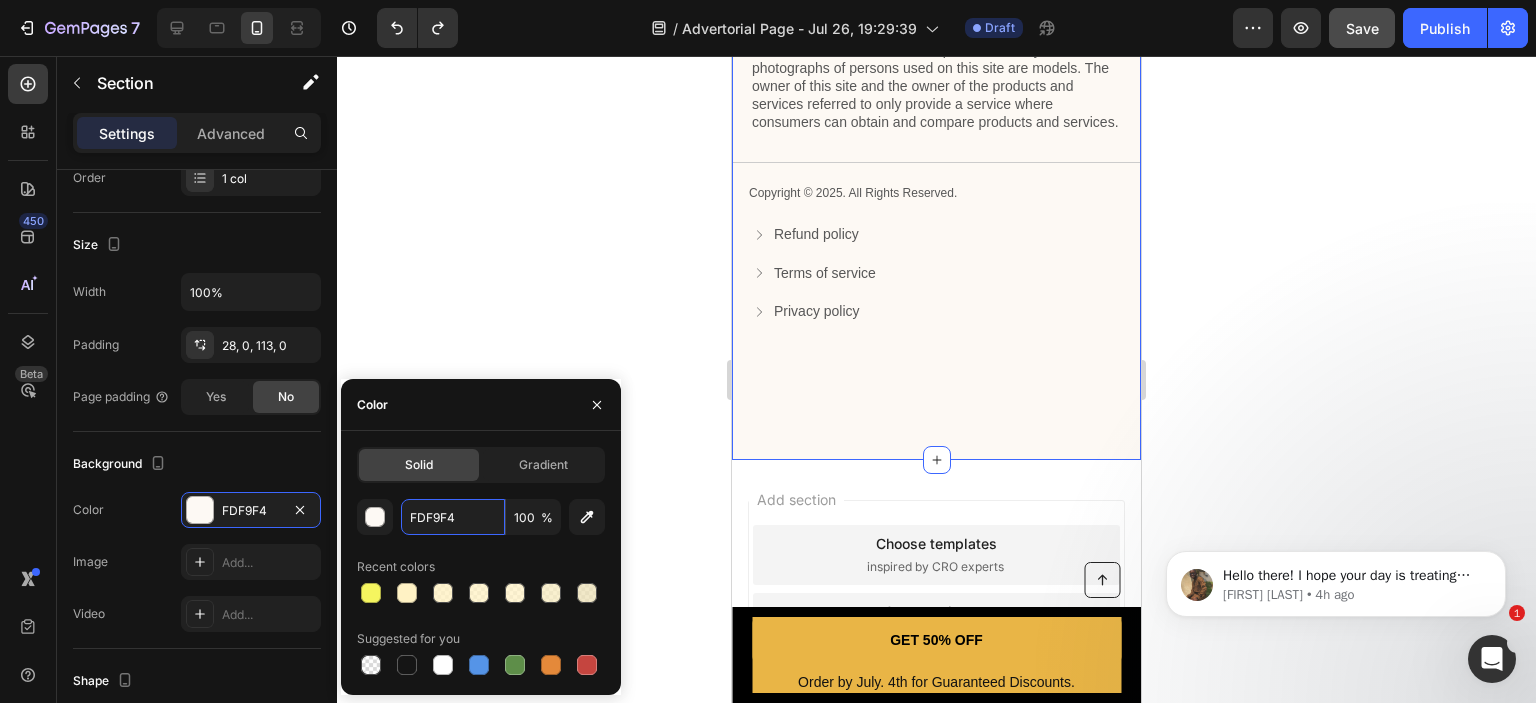 type on "FFF2C4" 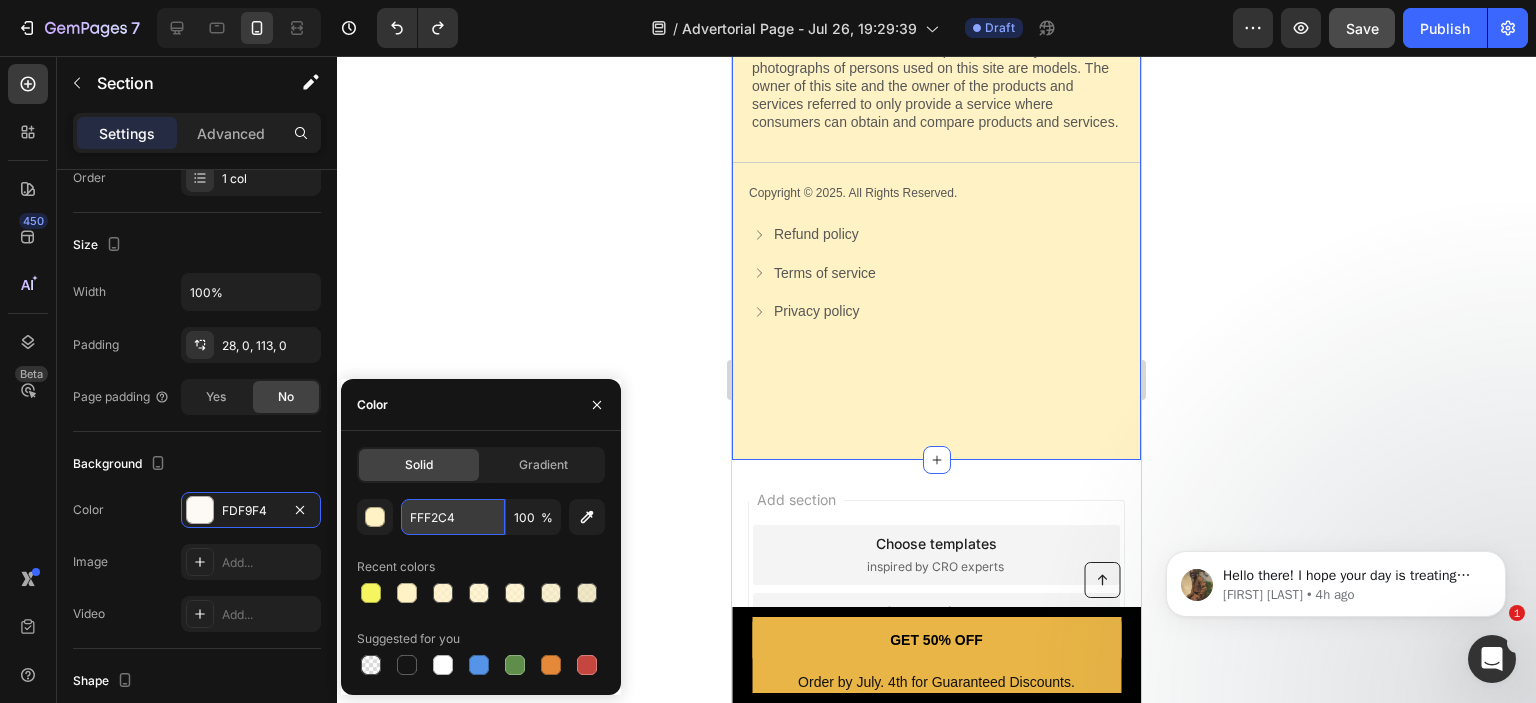 click on "FFF2C4" at bounding box center (453, 517) 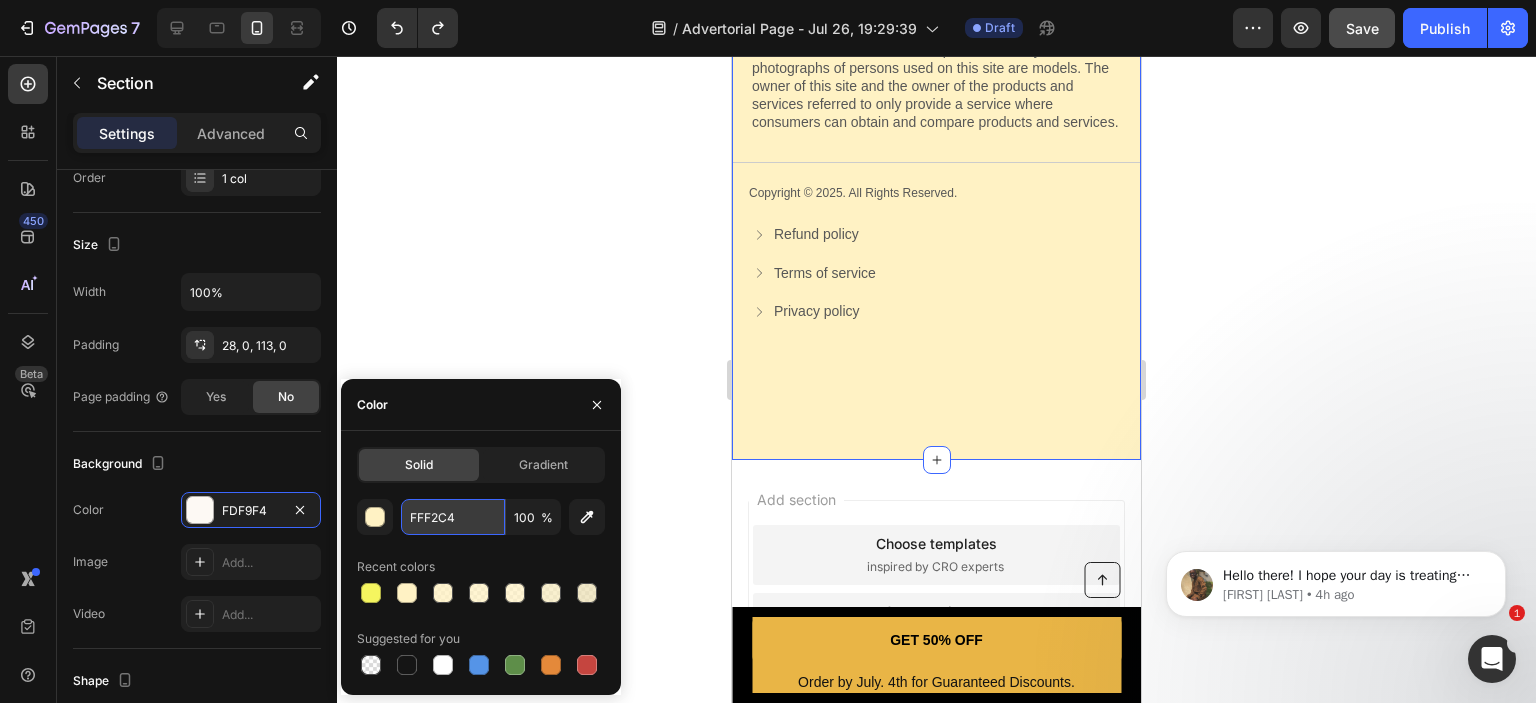 click on "FFF2C4" at bounding box center (453, 517) 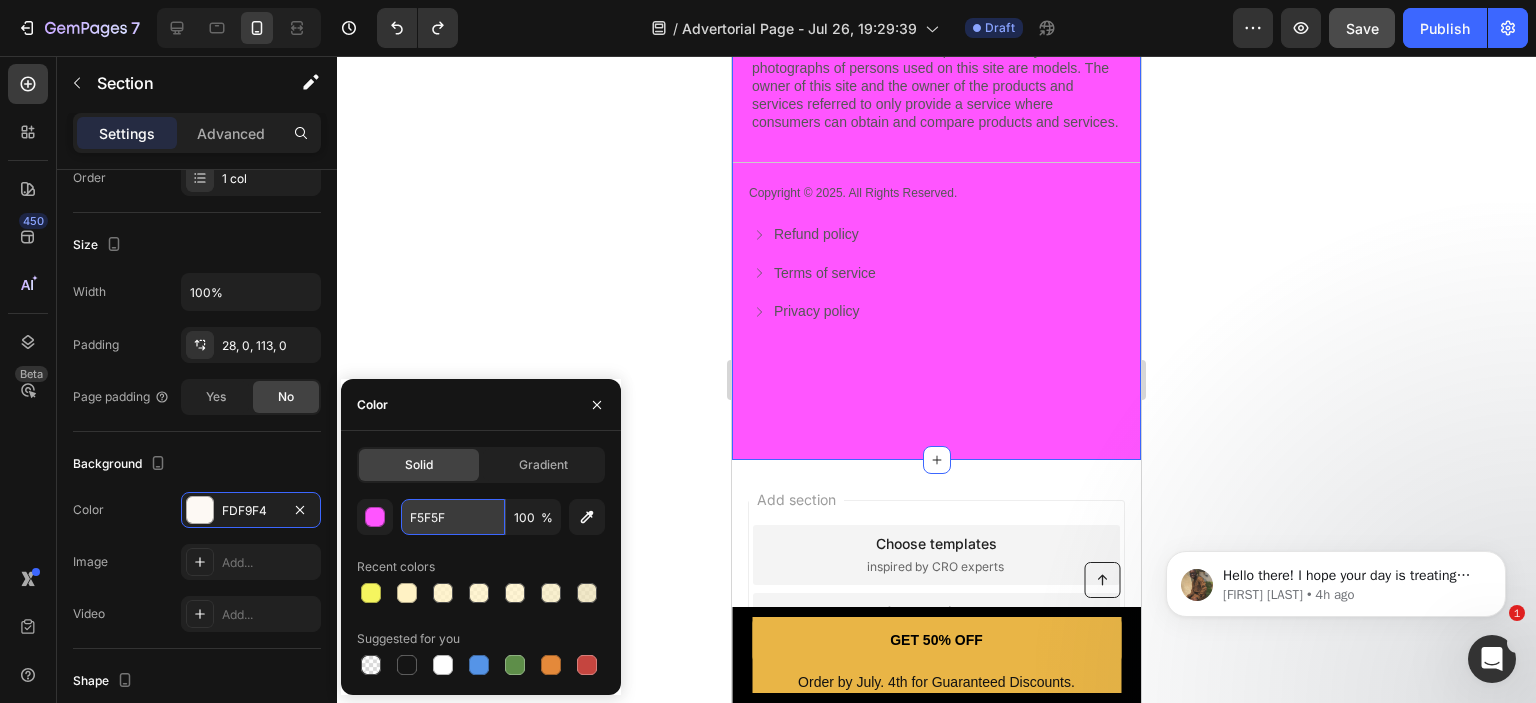 type on "F5F5F5" 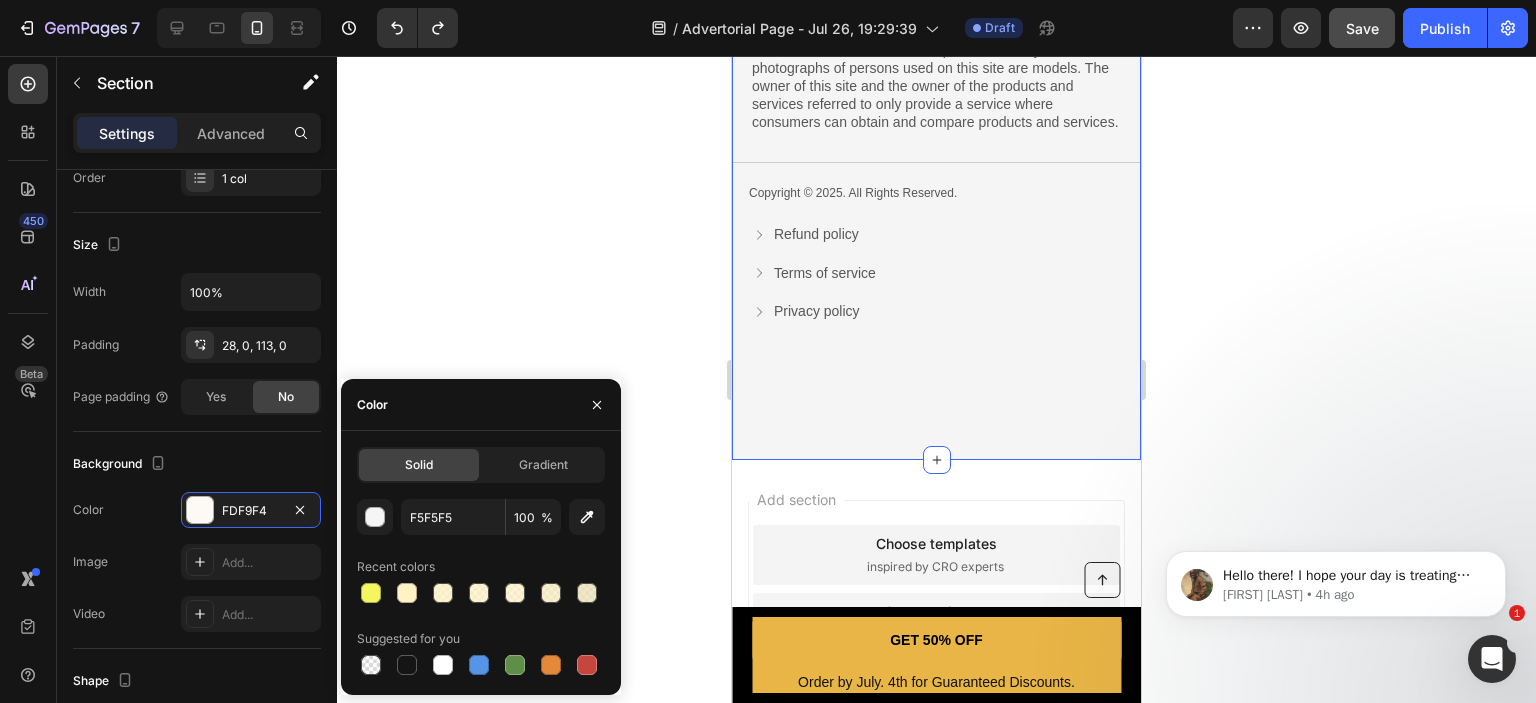 click 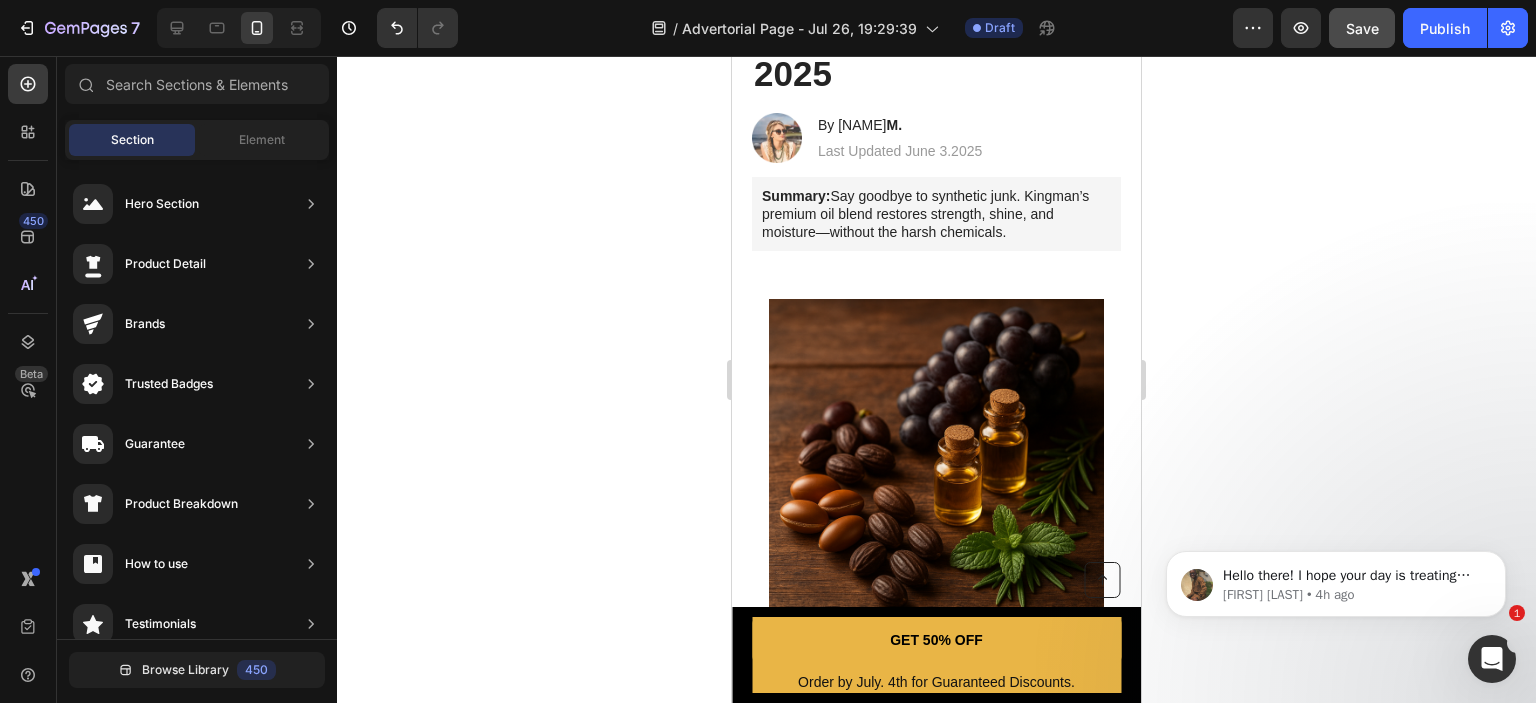 scroll, scrollTop: 458, scrollLeft: 0, axis: vertical 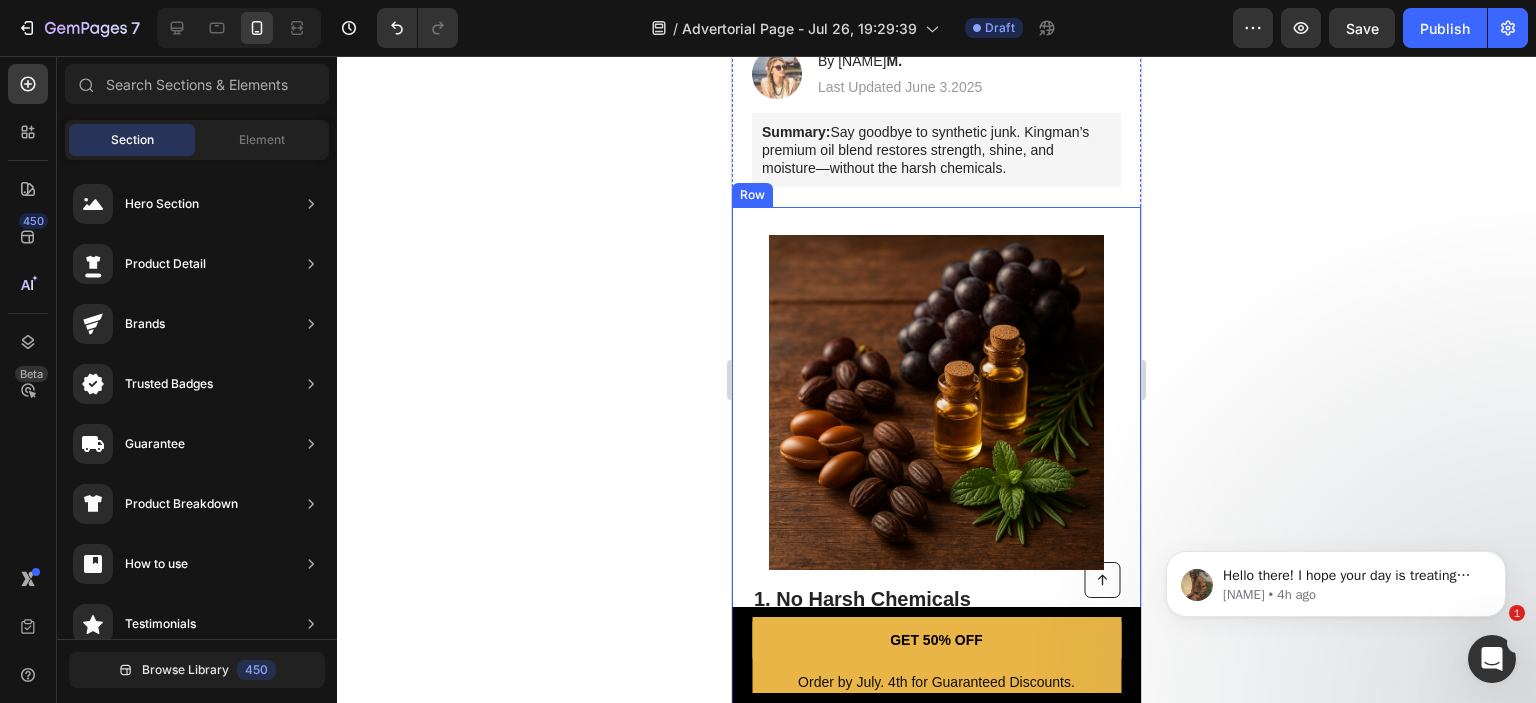 click 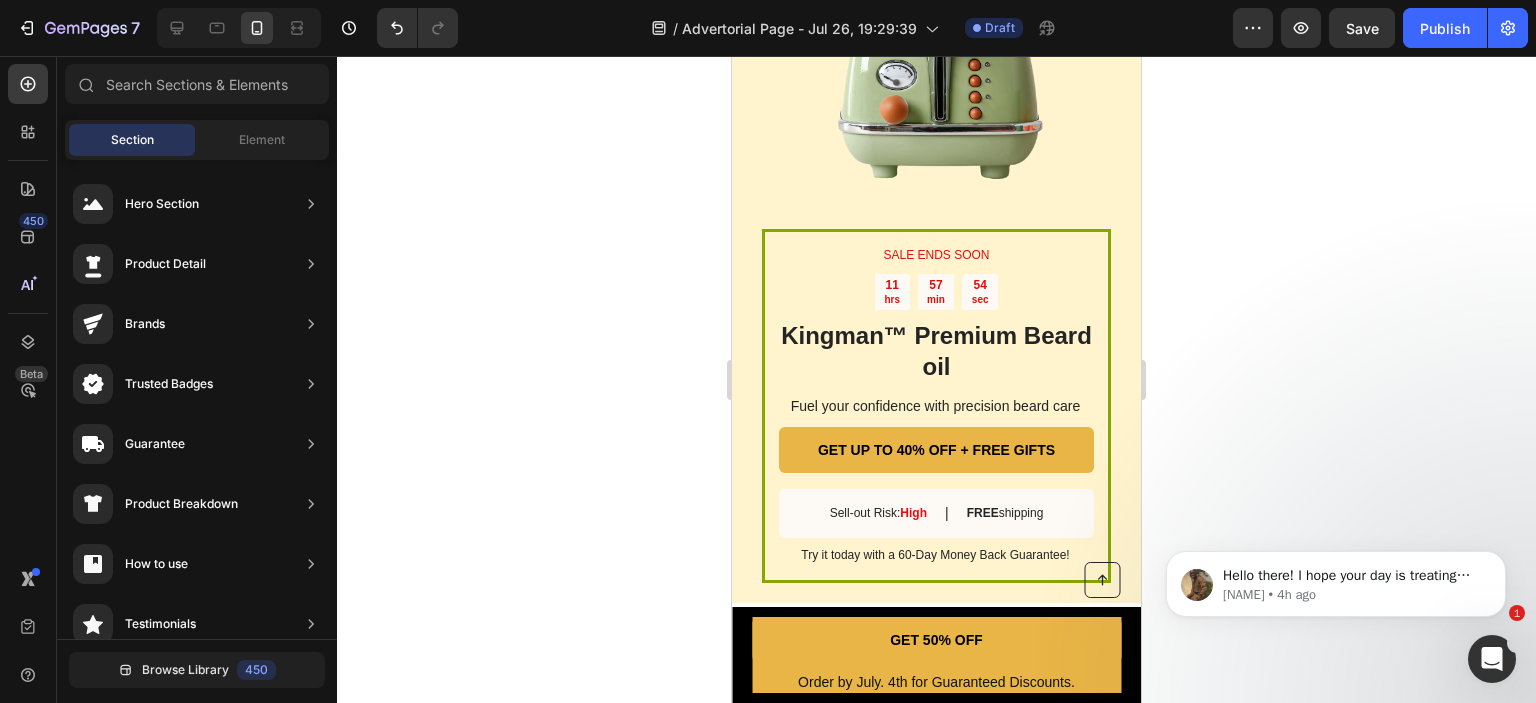 scroll, scrollTop: 2841, scrollLeft: 0, axis: vertical 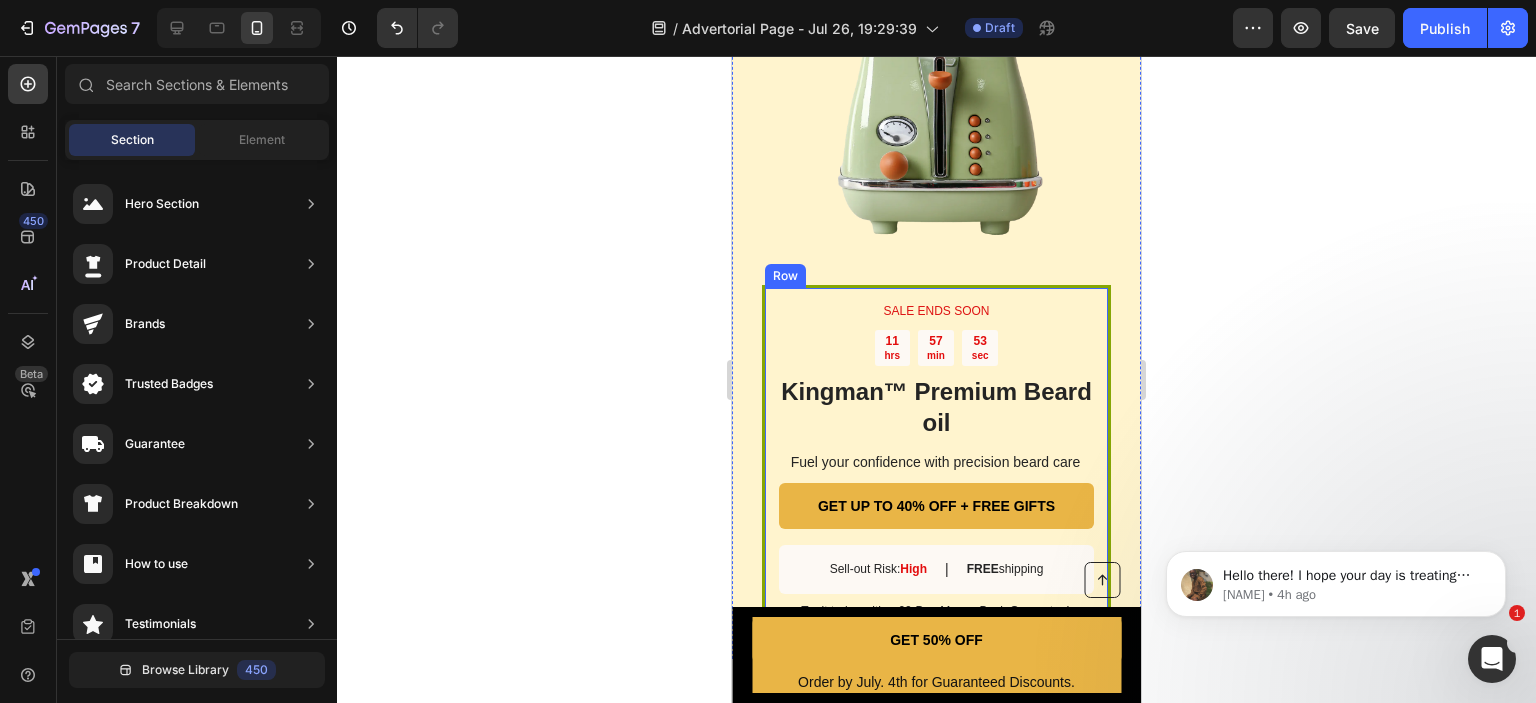 click on "SALE ENDS SOON Text Block 11 hrs 57 min 53 sec Countdown Timer Kingman ™ Premium Beard oil Heading Fuel your confidence with precision beard care Text Block GET UP TO 40% OFF + FREE GIFTS Button Sell-out Risk:  High Text Block | Text Block FREE  shipping Text Block Row Try it today with a 60-Day Money Back Guarantee! Text Block Row" at bounding box center (936, 462) 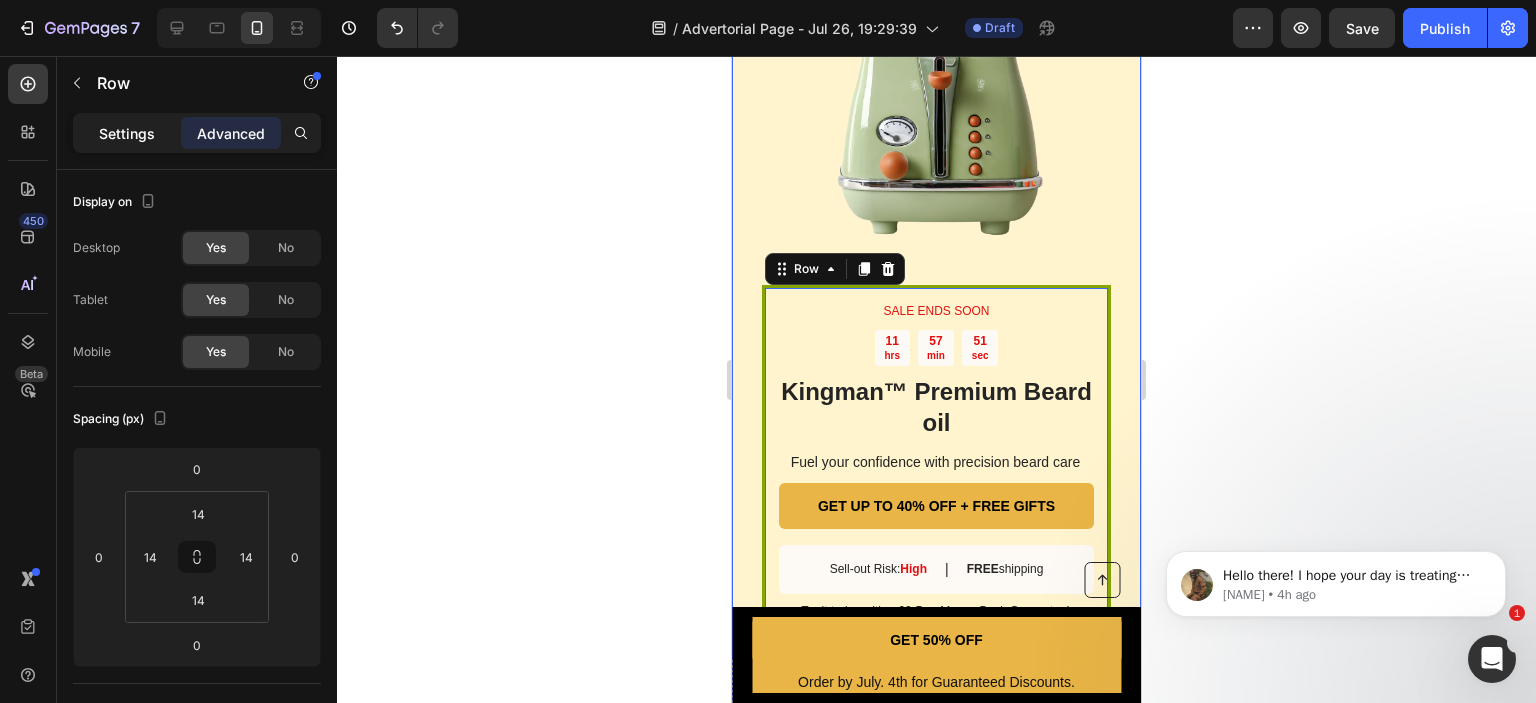 click on "Settings" at bounding box center (127, 133) 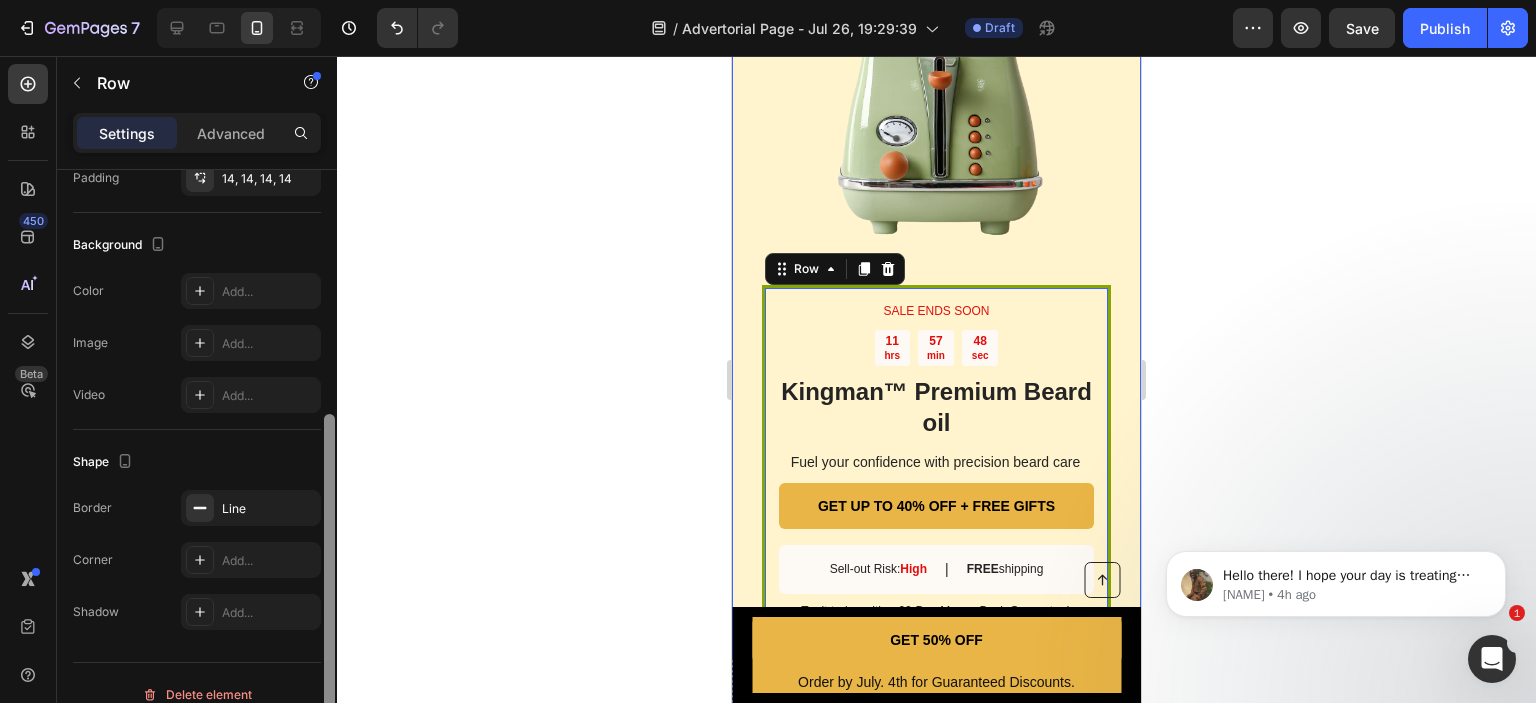 scroll, scrollTop: 576, scrollLeft: 0, axis: vertical 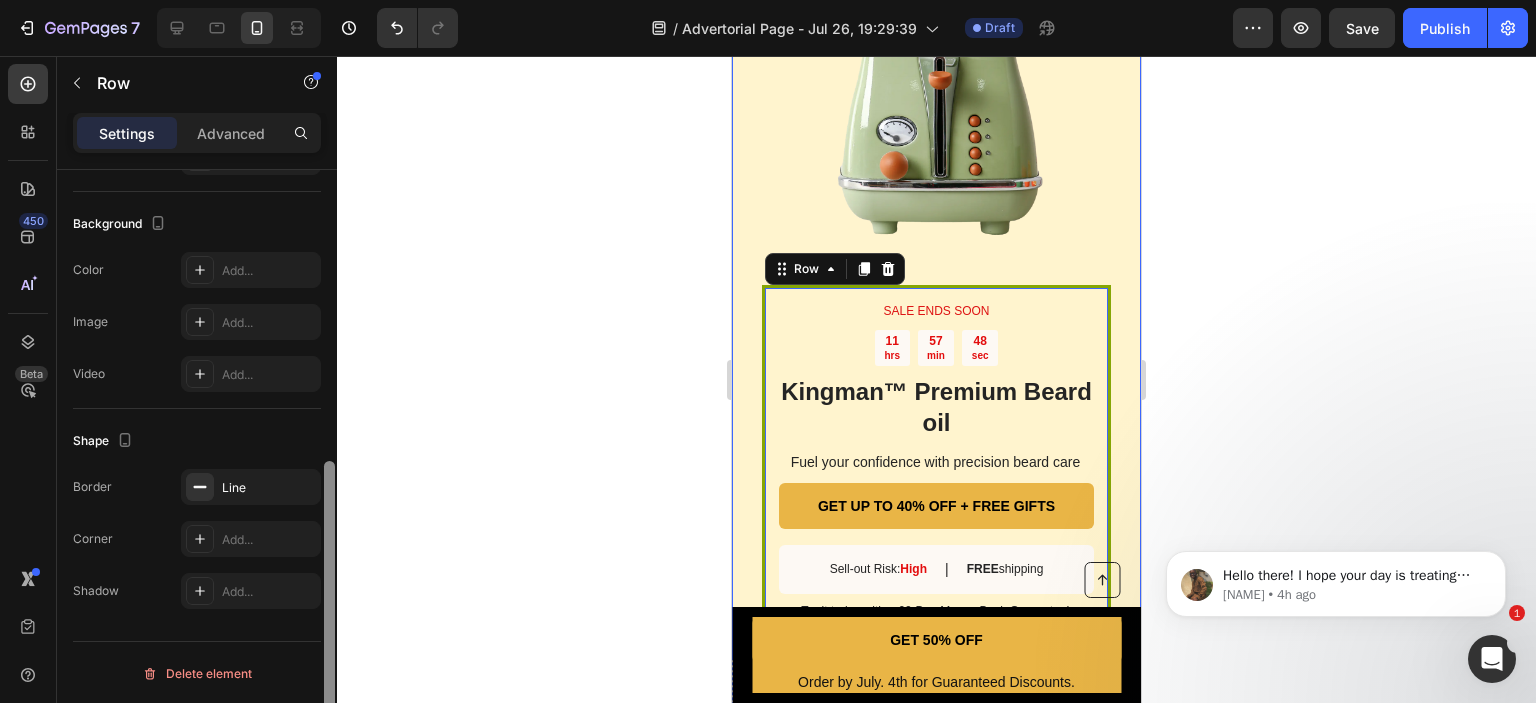 drag, startPoint x: 329, startPoint y: 195, endPoint x: 404, endPoint y: 559, distance: 371.64633 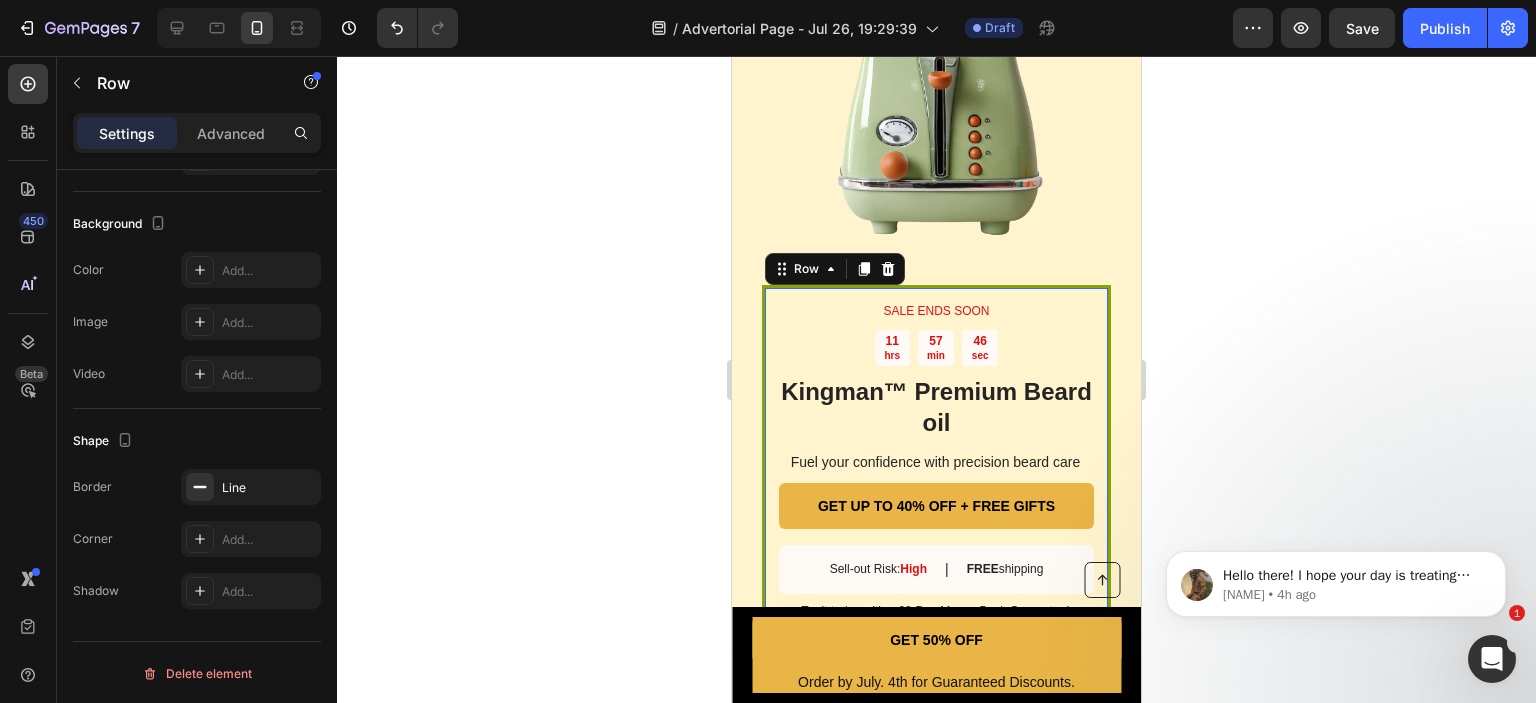 click on "SALE ENDS SOON Text Block 11 hrs 57 min 46 sec Countdown Timer Kingman ™ Premium Beard oil Heading Fuel your confidence with precision beard care Text Block GET UP TO 40% OFF + FREE GIFTS Button Sell-out Risk:  High Text Block | Text Block FREE  shipping Text Block Row Try it today with a 60-Day Money Back Guarantee! Text Block Row   0" at bounding box center (936, 462) 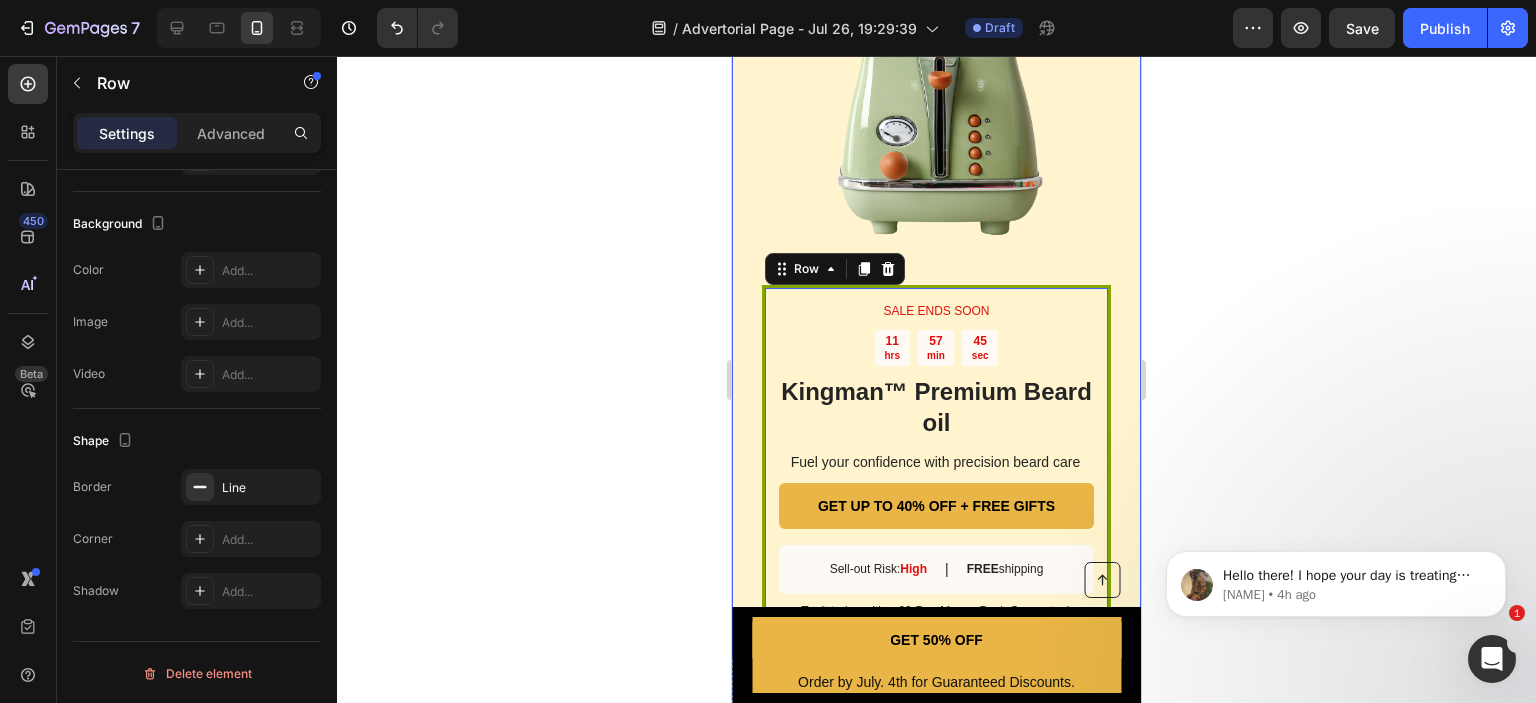 click on "Image" at bounding box center (936, 113) 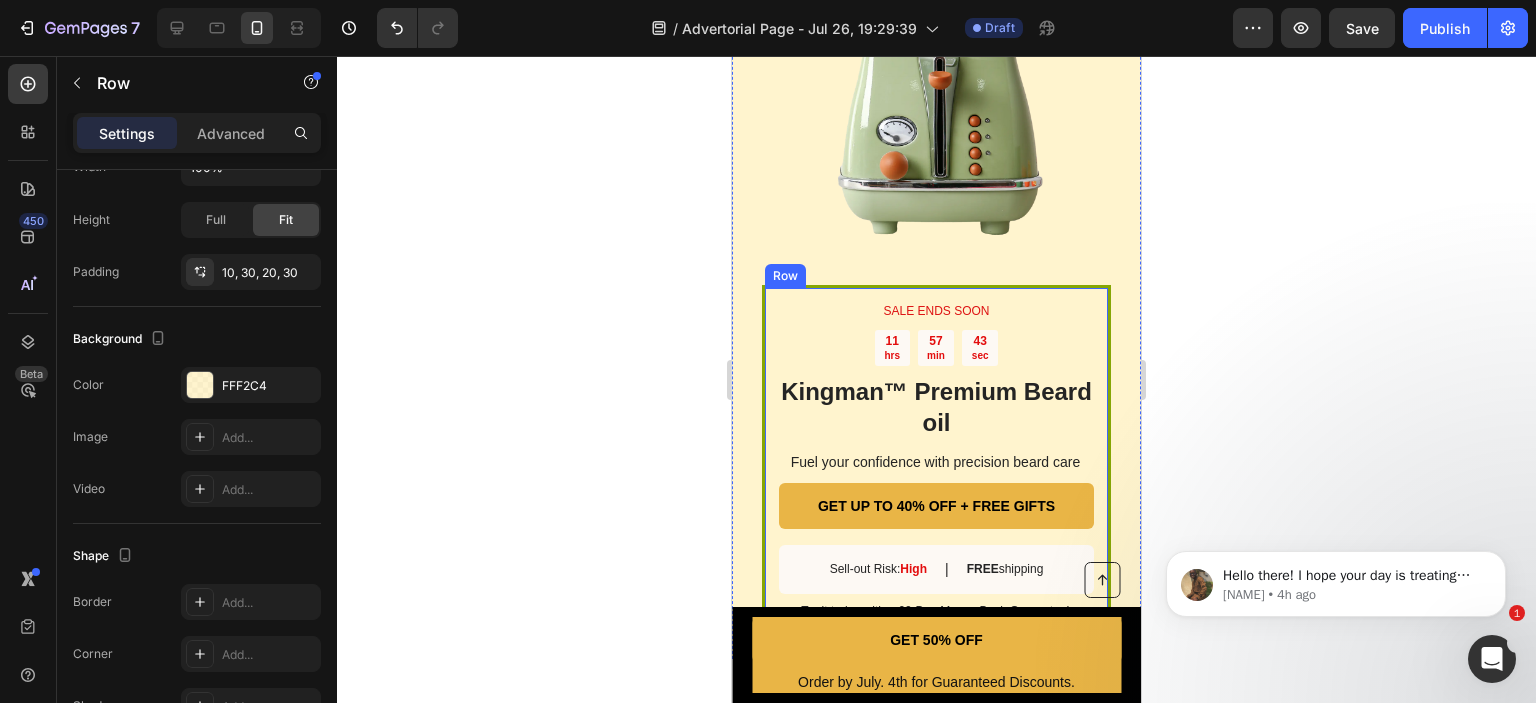 click on "SALE ENDS SOON Text Block 11 hrs 57 min 43 sec Countdown Timer Kingman ™ Premium Beard oil Heading Fuel your confidence with precision beard care Text Block GET UP TO 40% OFF + FREE GIFTS Button Sell-out Risk:  High Text Block | Text Block FREE  shipping Text Block Row Try it today with a 60-Day Money Back Guarantee! Text Block Row" at bounding box center (936, 462) 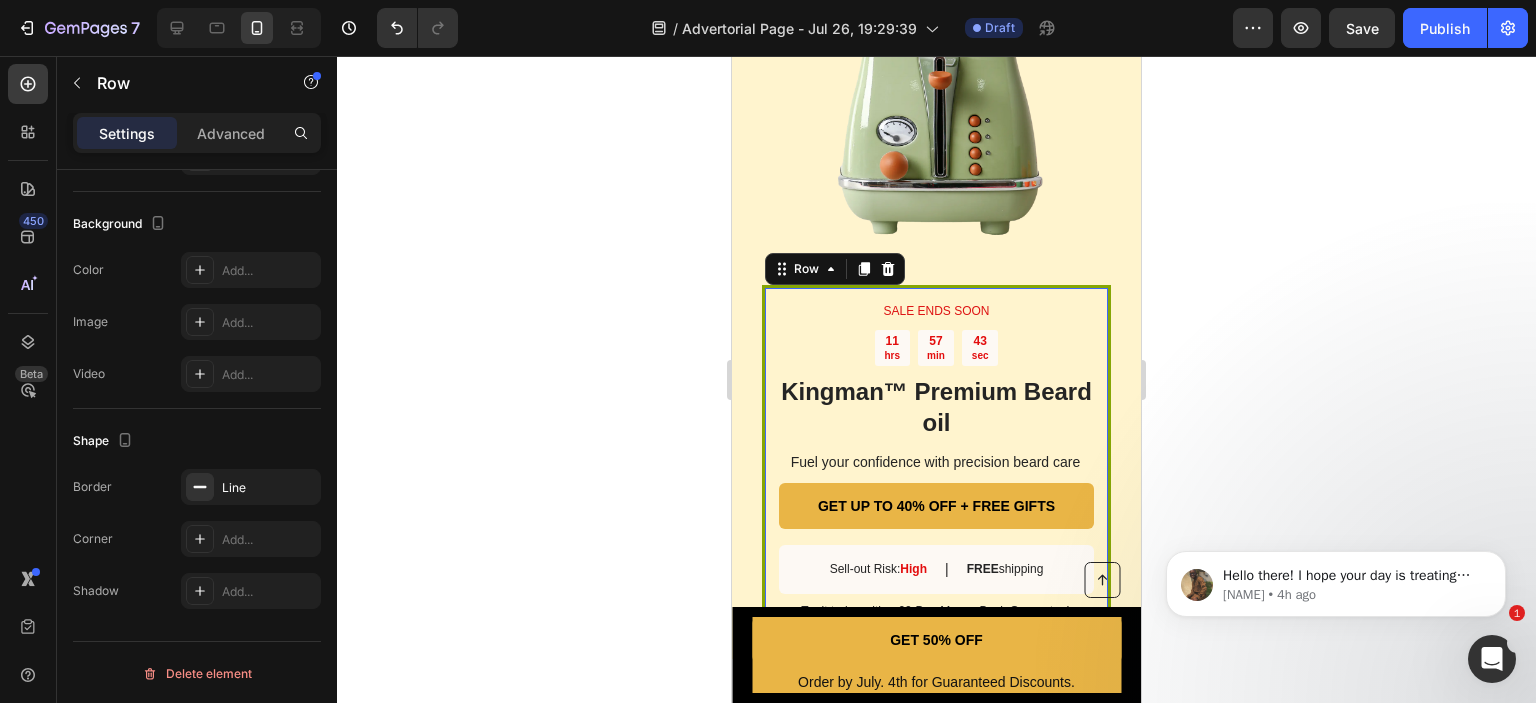 click on "SALE ENDS SOON Text Block 11 hrs 57 min 43 sec Countdown Timer Kingman ™ Premium Beard oil Heading Fuel your confidence with precision beard care Text Block GET UP TO 40% OFF + FREE GIFTS Button Sell-out Risk:  High Text Block | Text Block FREE  shipping Text Block Row Try it today with a 60-Day Money Back Guarantee! Text Block Row   0" at bounding box center [936, 462] 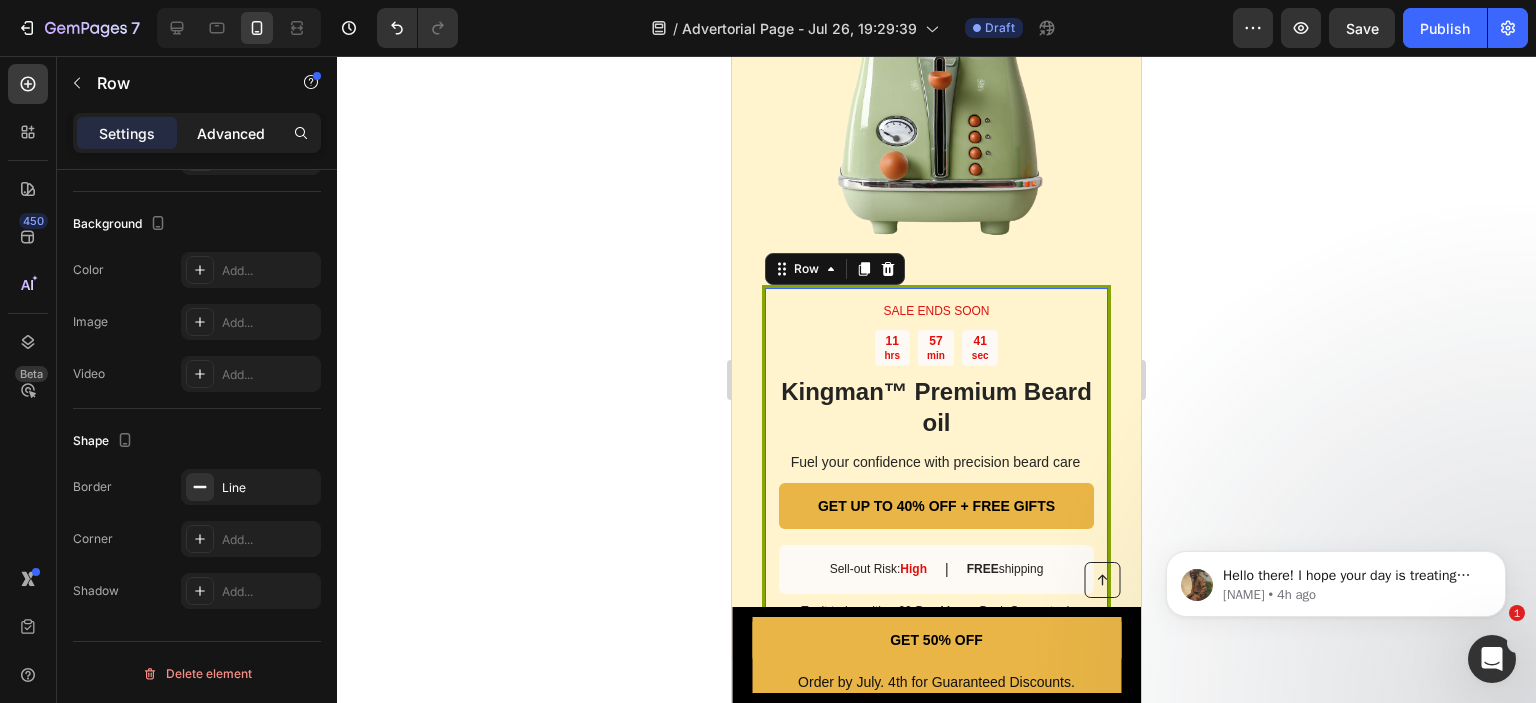 click on "Advanced" at bounding box center (231, 133) 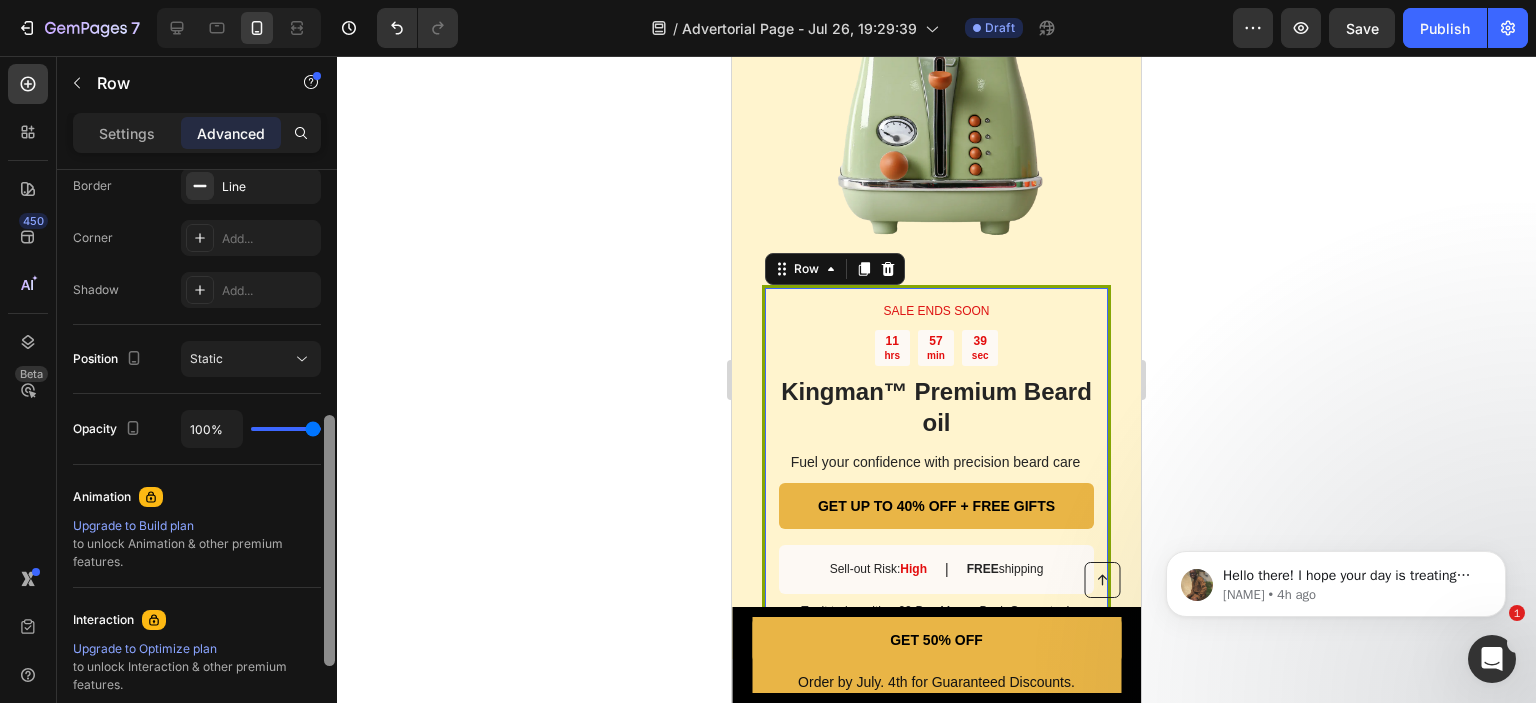 click at bounding box center (329, 540) 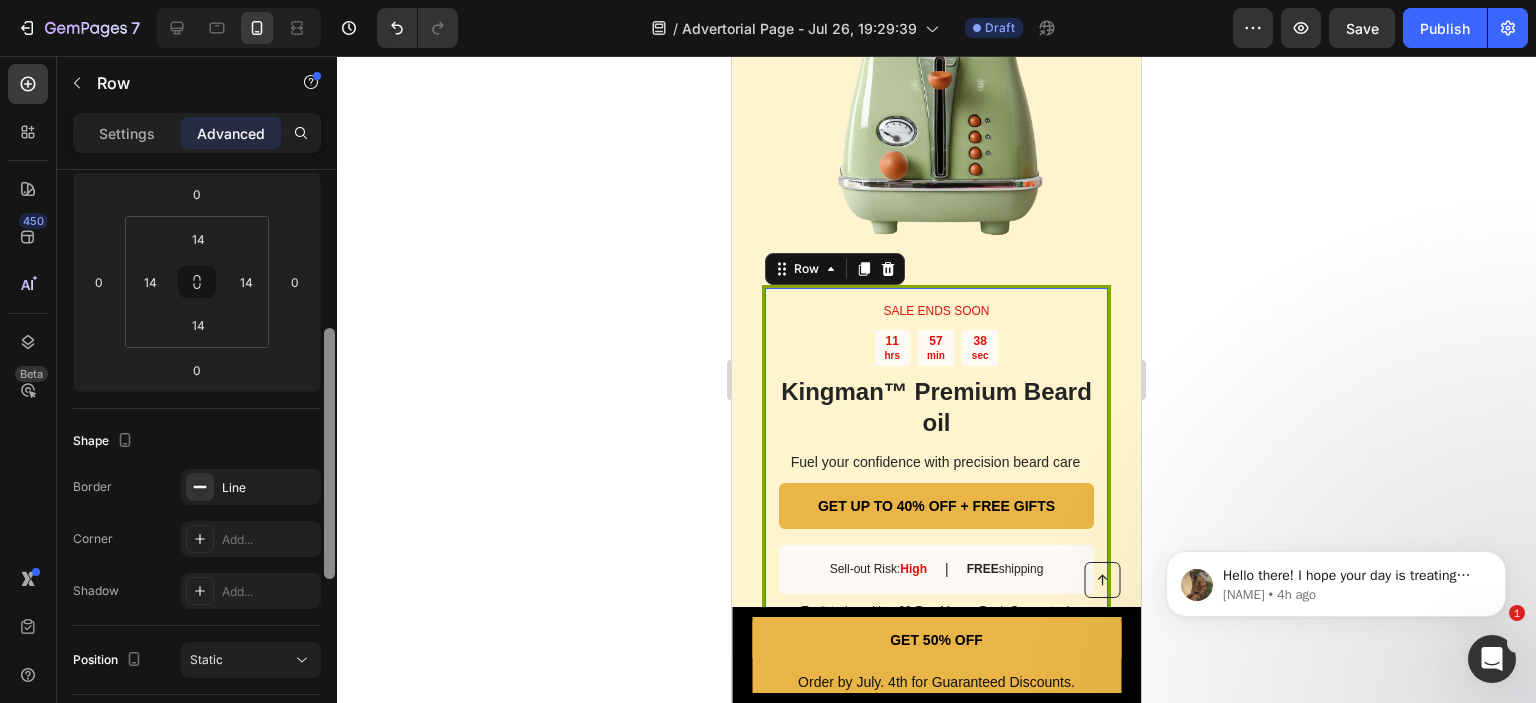 drag, startPoint x: 330, startPoint y: 359, endPoint x: 324, endPoint y: 282, distance: 77.23341 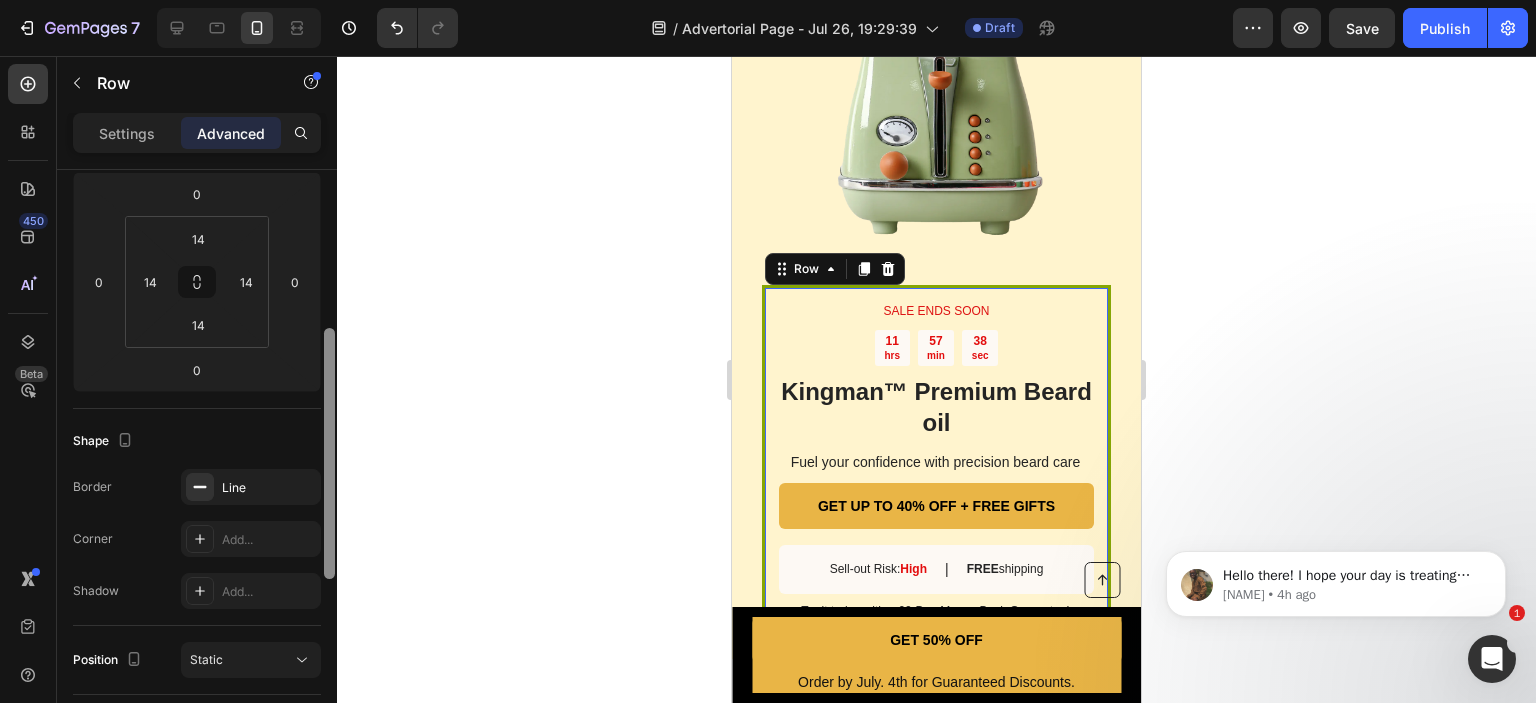 click at bounding box center (329, 453) 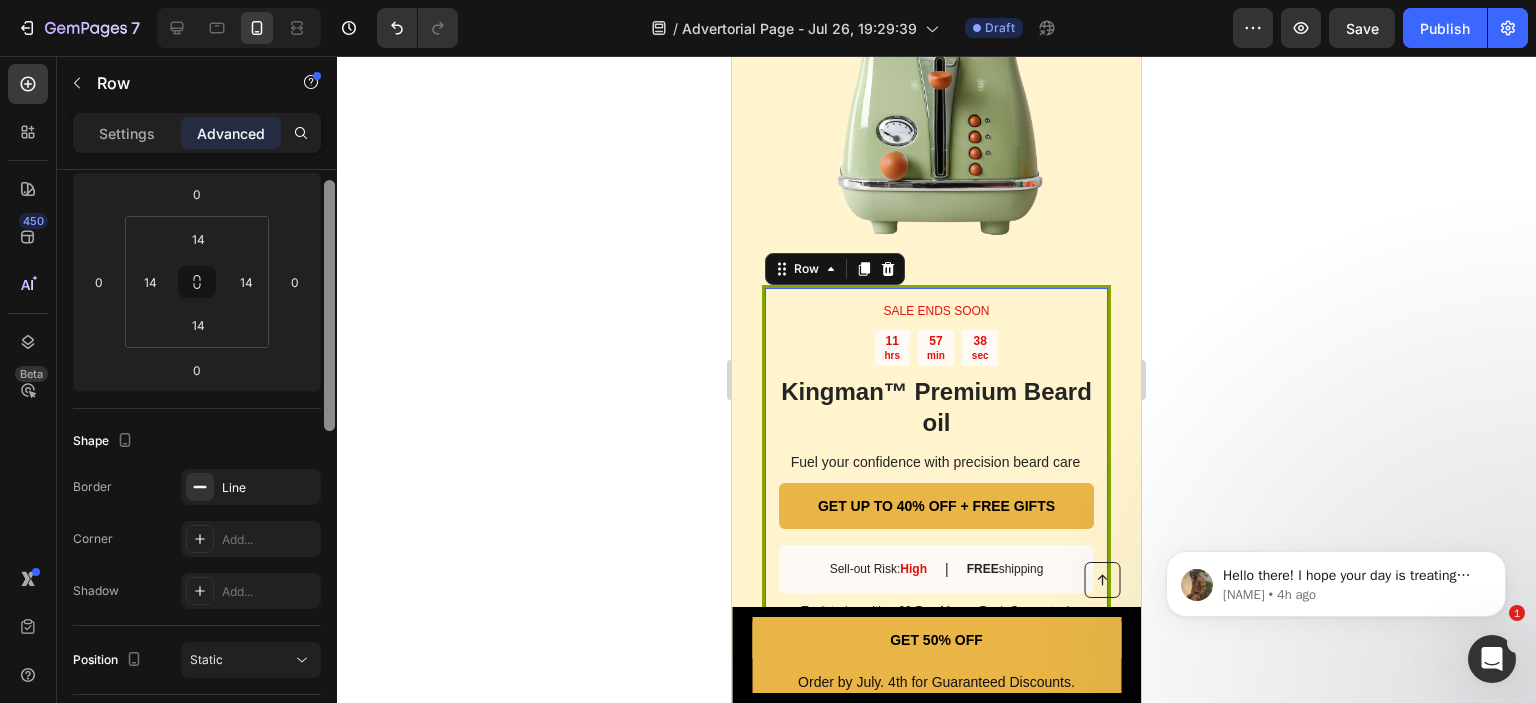 scroll, scrollTop: 200, scrollLeft: 0, axis: vertical 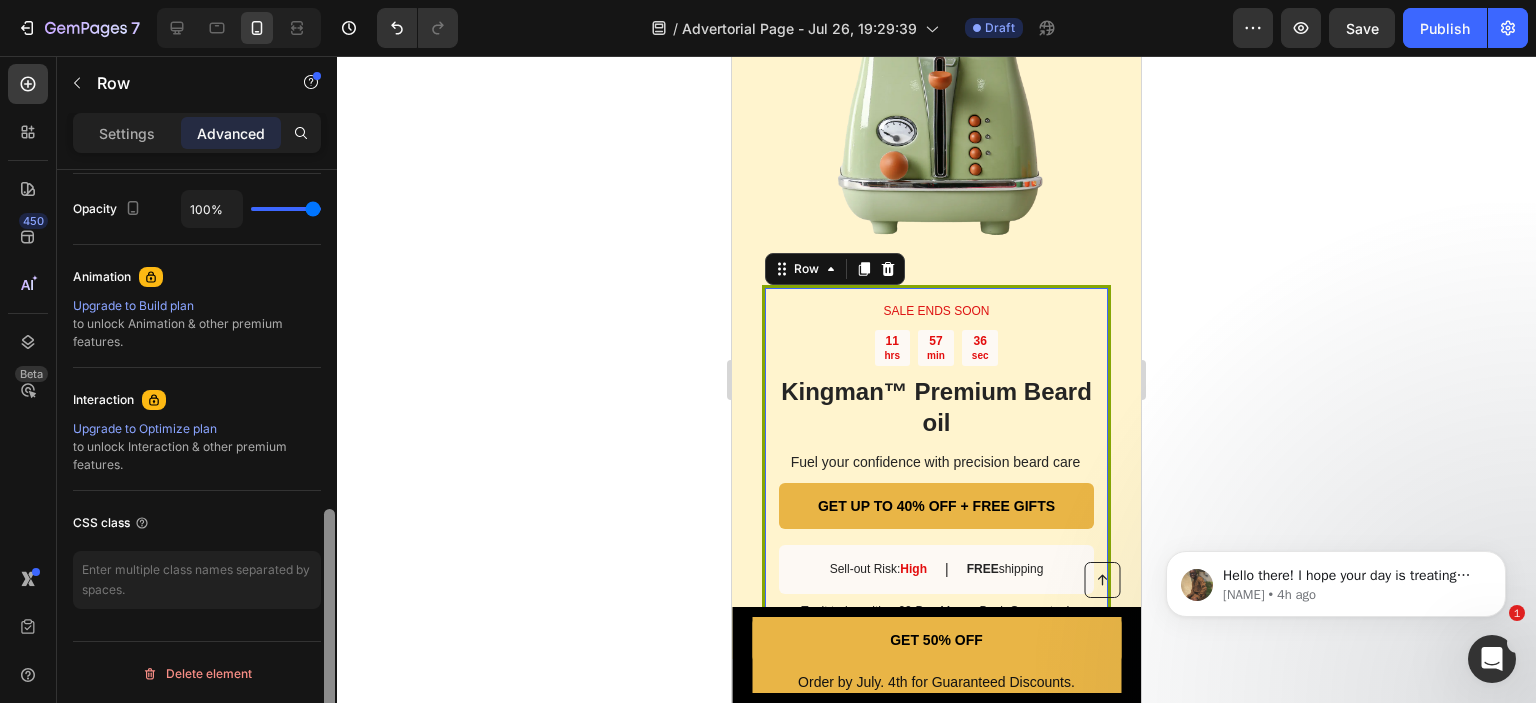 drag, startPoint x: 324, startPoint y: 203, endPoint x: 345, endPoint y: 541, distance: 338.65173 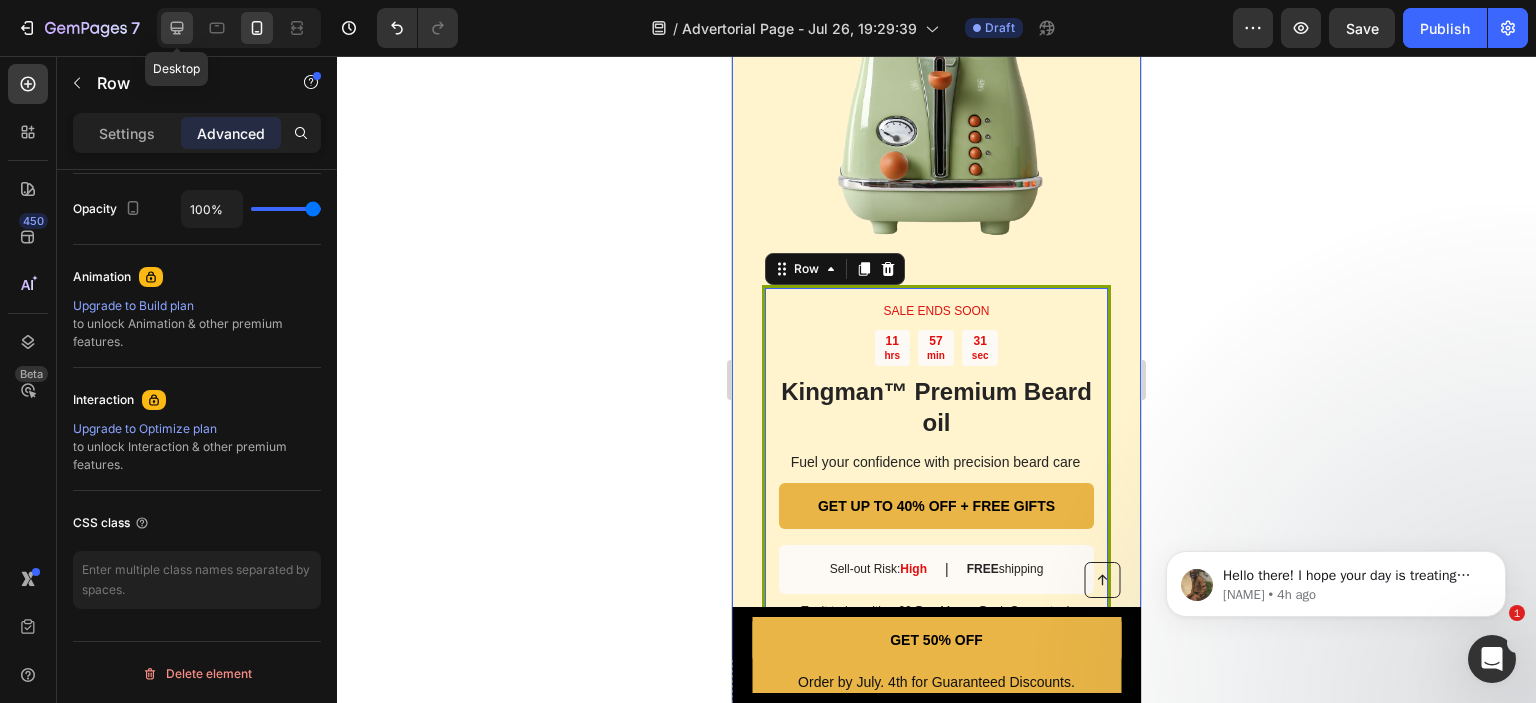 click 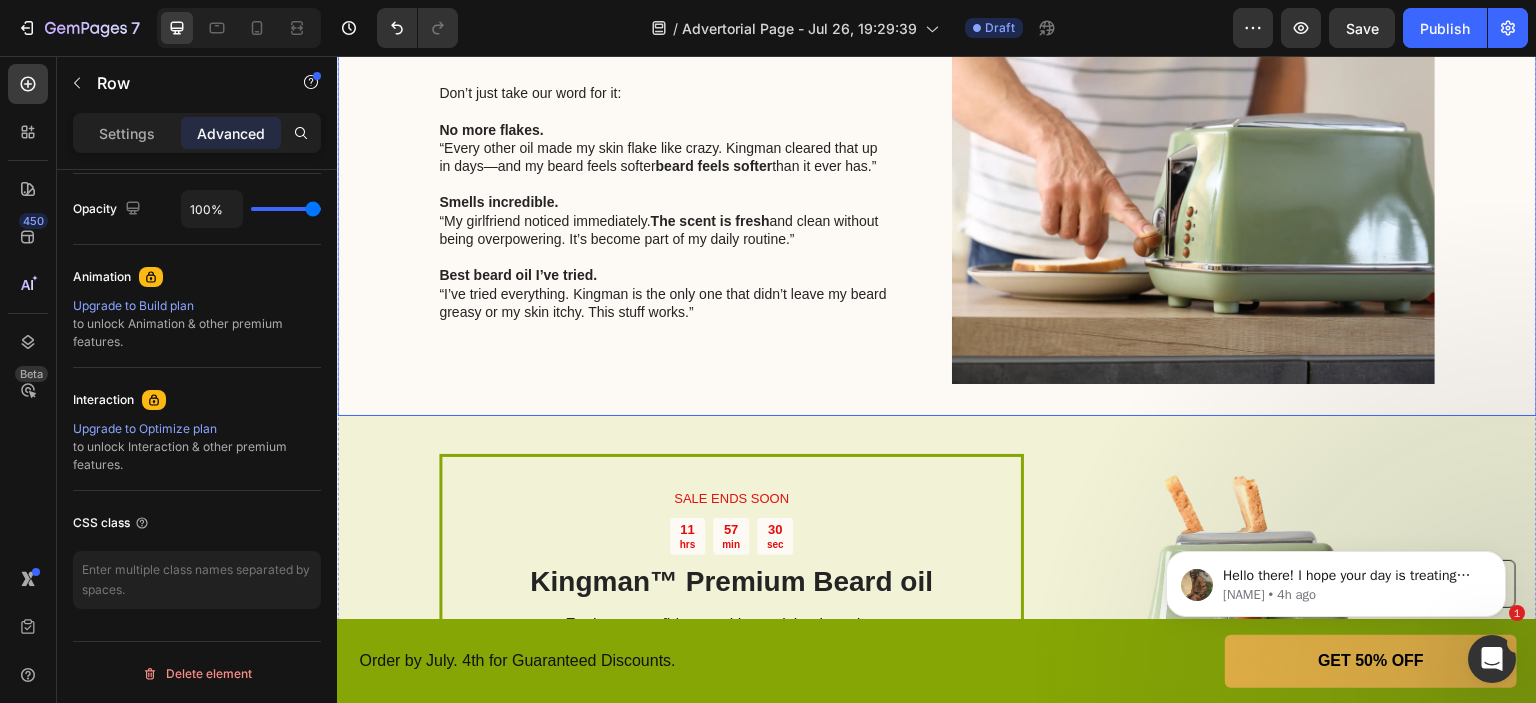 scroll, scrollTop: 2684, scrollLeft: 0, axis: vertical 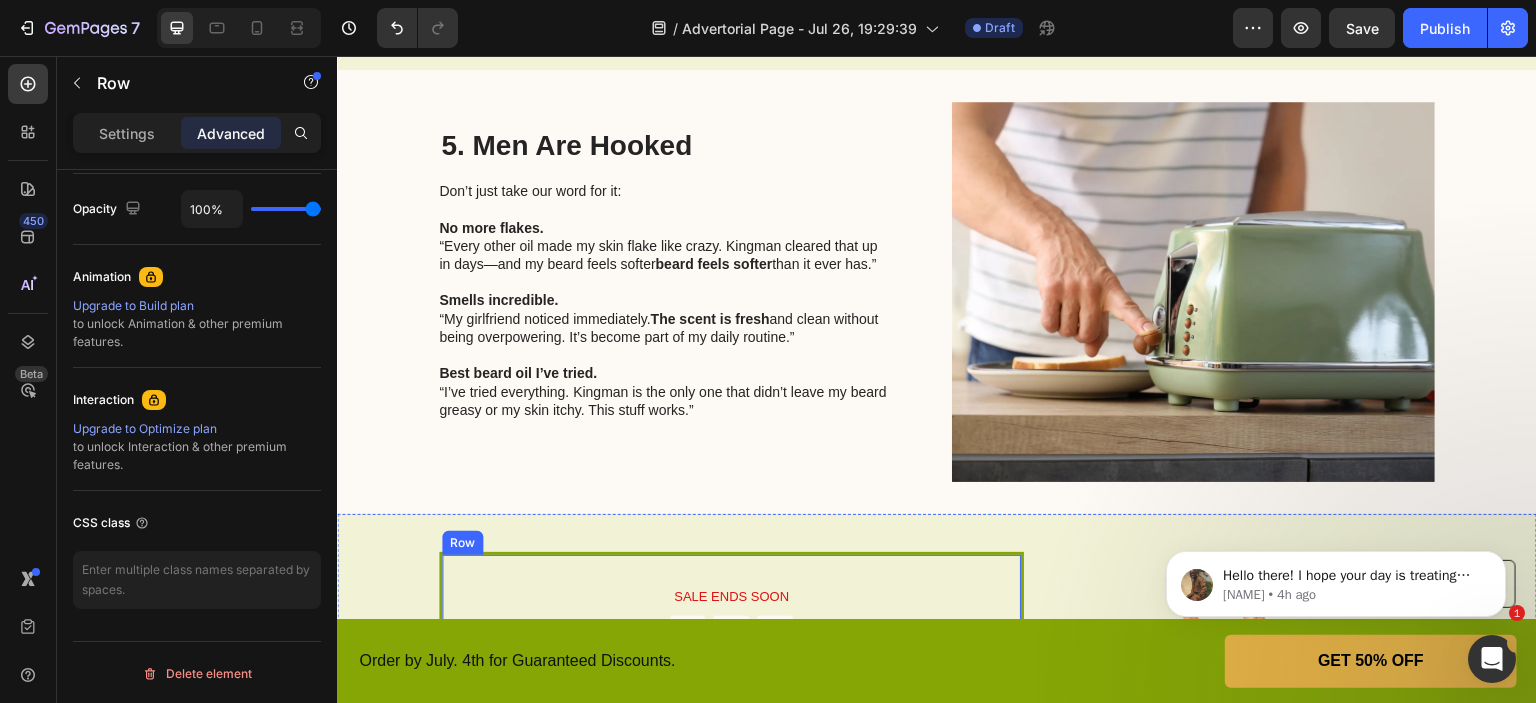 click on "SALE ENDS SOON Text Block 11 hrs 57 min 28 sec Countdown Timer Kingman ™ Premium Beard oil Heading Fuel your confidence with precision beard care Text Block GET UP TO 40% OFF + FREE GIFTS Button Sell-out Risk:  High Text Block | Text Block FREE  shipping Text Block Row Try it today with a 60-Day Money Back Guarantee! Text Block Row" at bounding box center (731, 737) 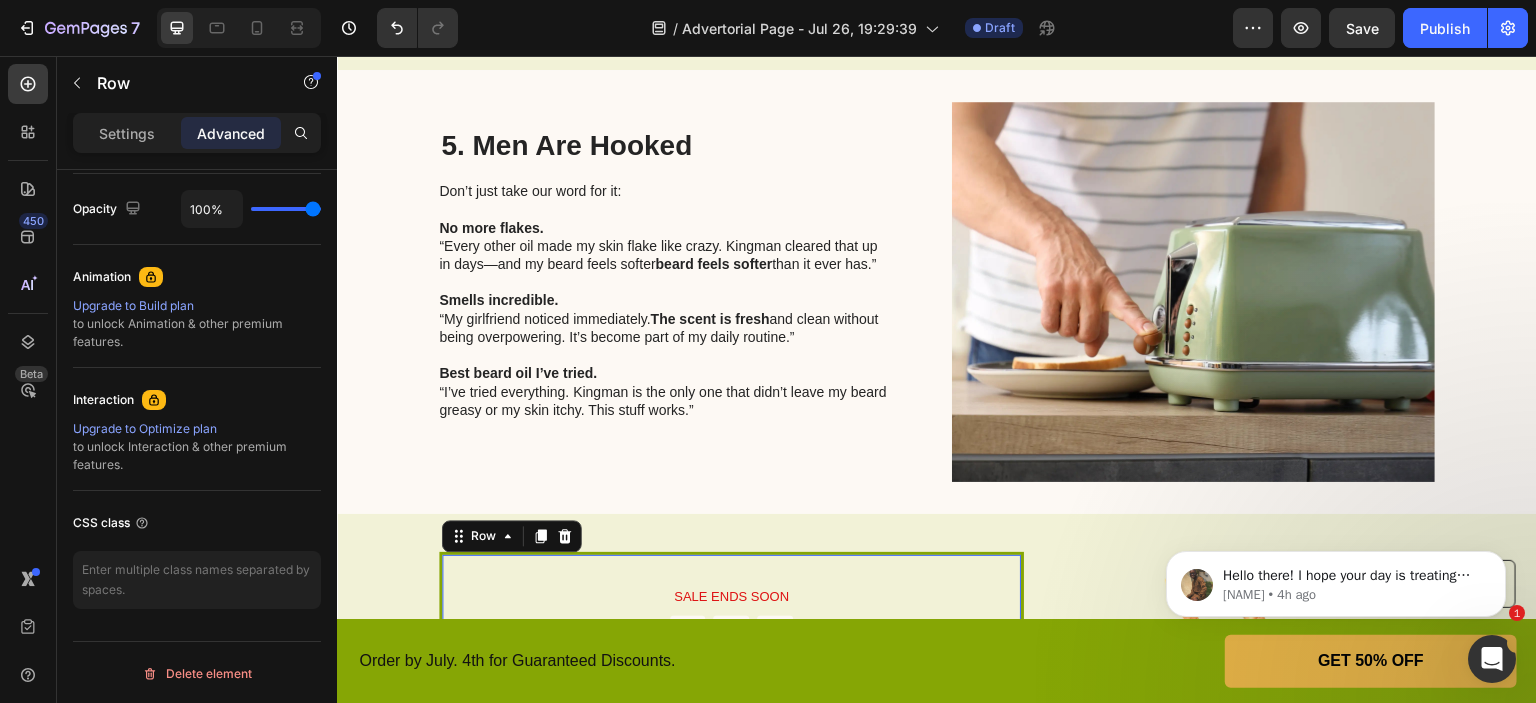 click on "Row" at bounding box center [512, 536] 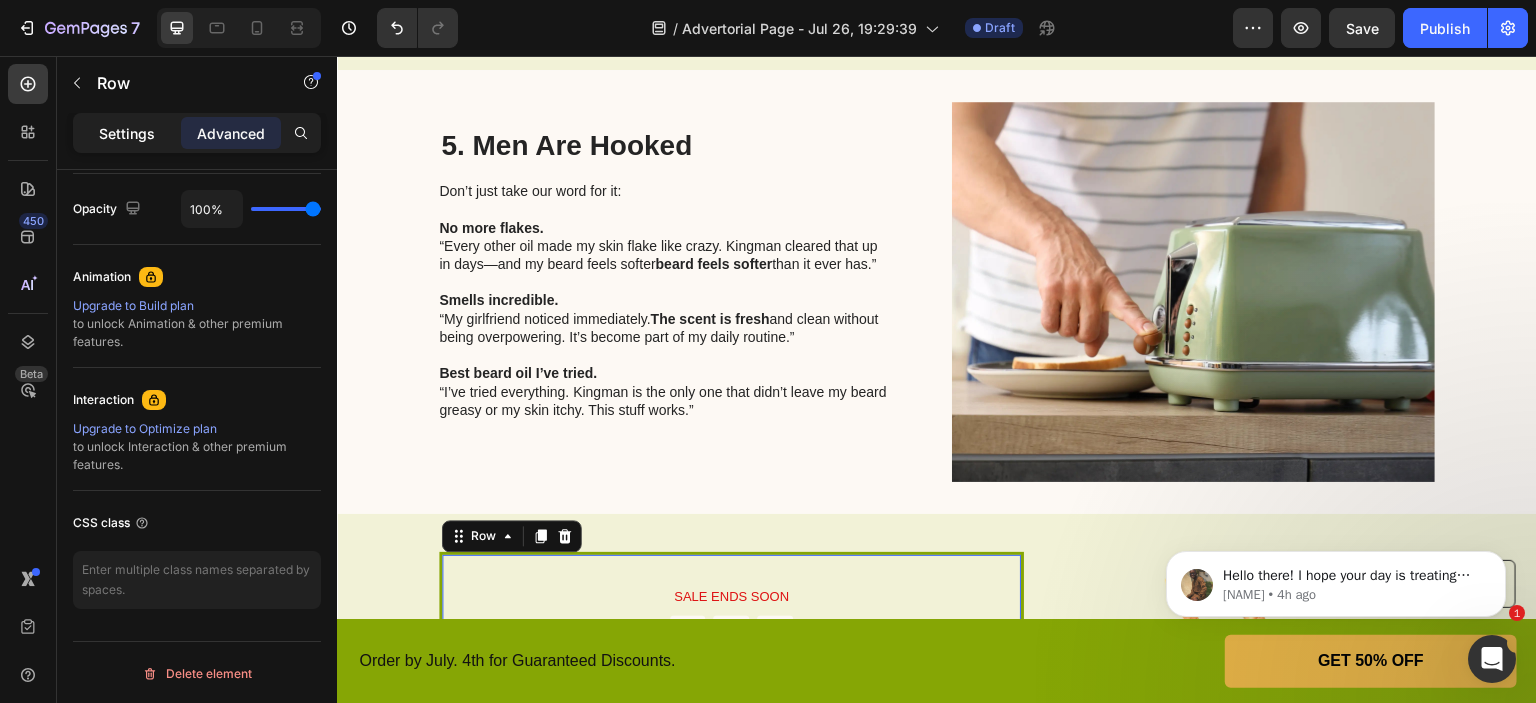 click on "Settings" at bounding box center [127, 133] 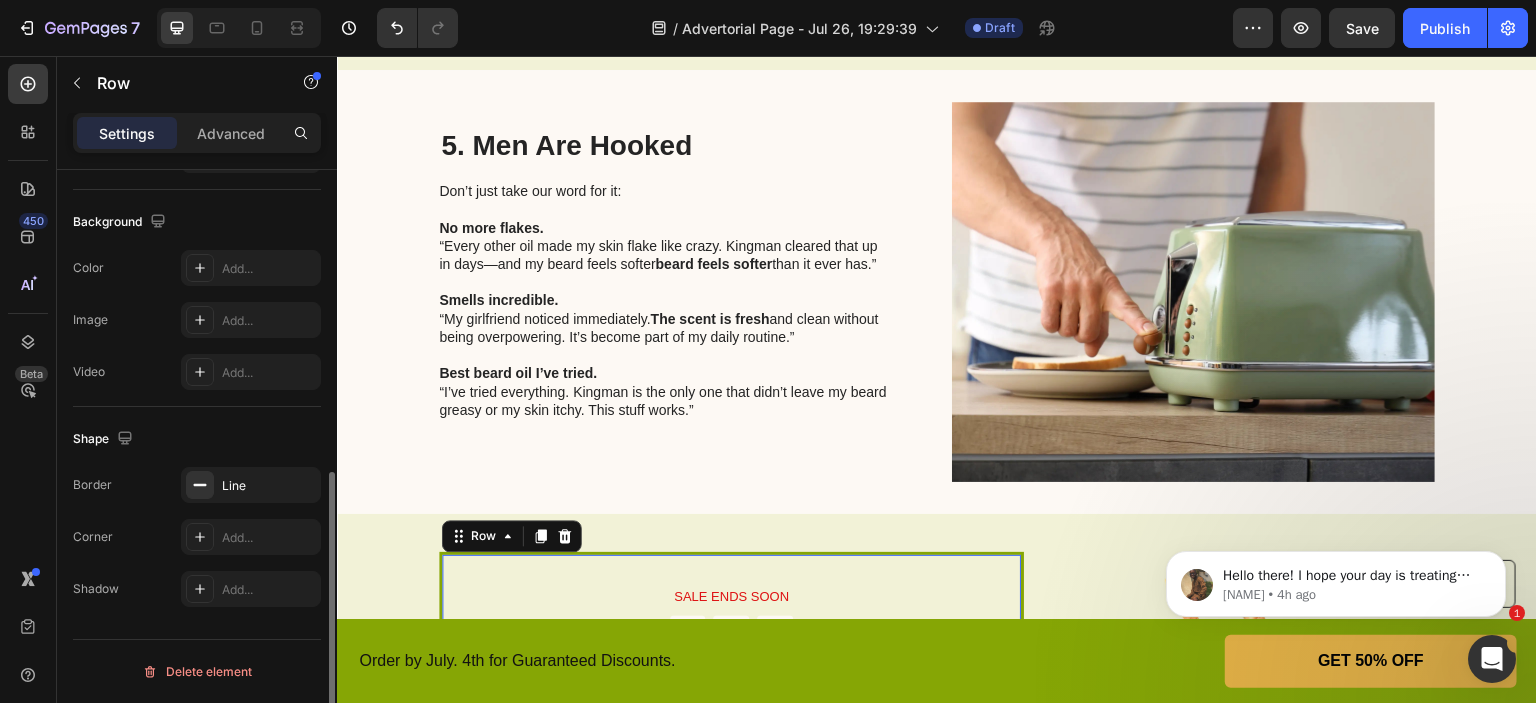 scroll, scrollTop: 628, scrollLeft: 0, axis: vertical 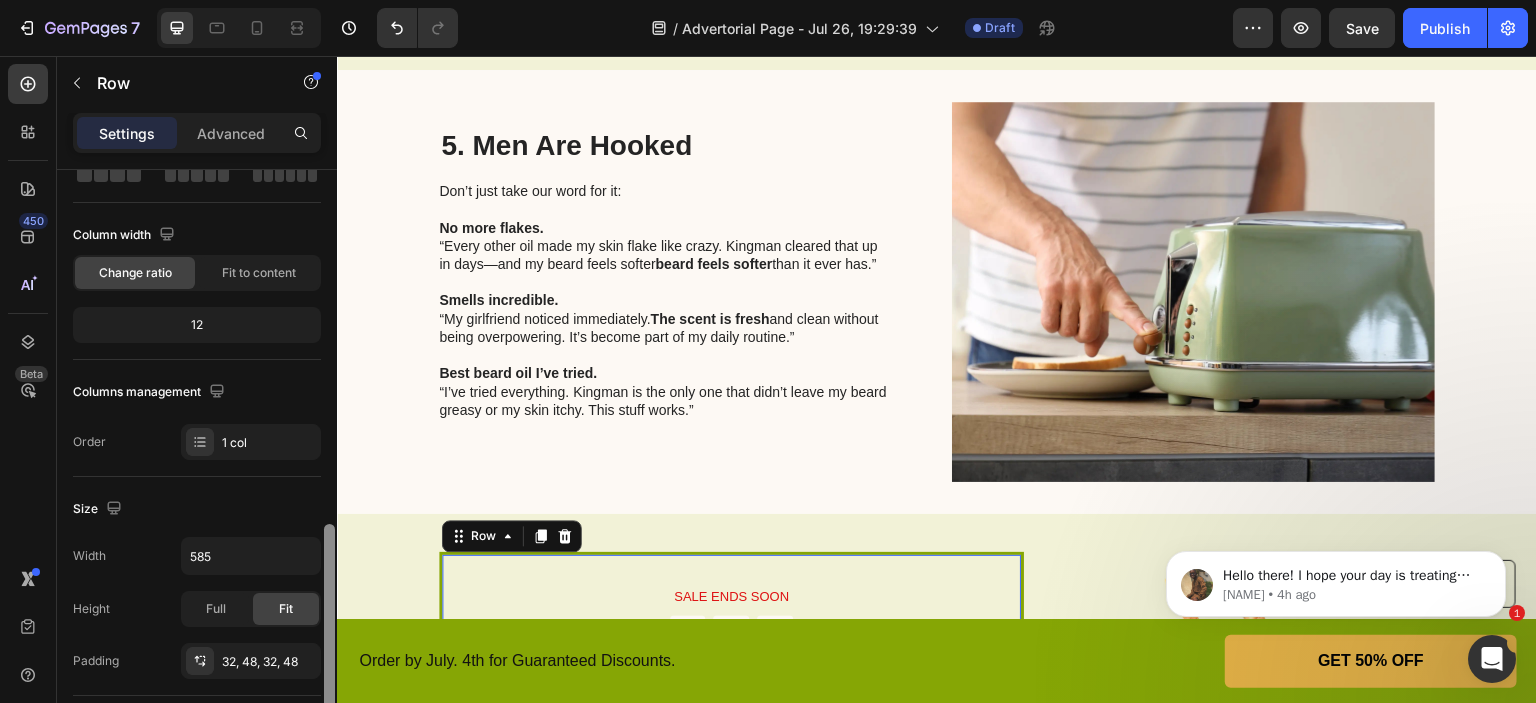 drag, startPoint x: 327, startPoint y: 504, endPoint x: 330, endPoint y: 223, distance: 281.01602 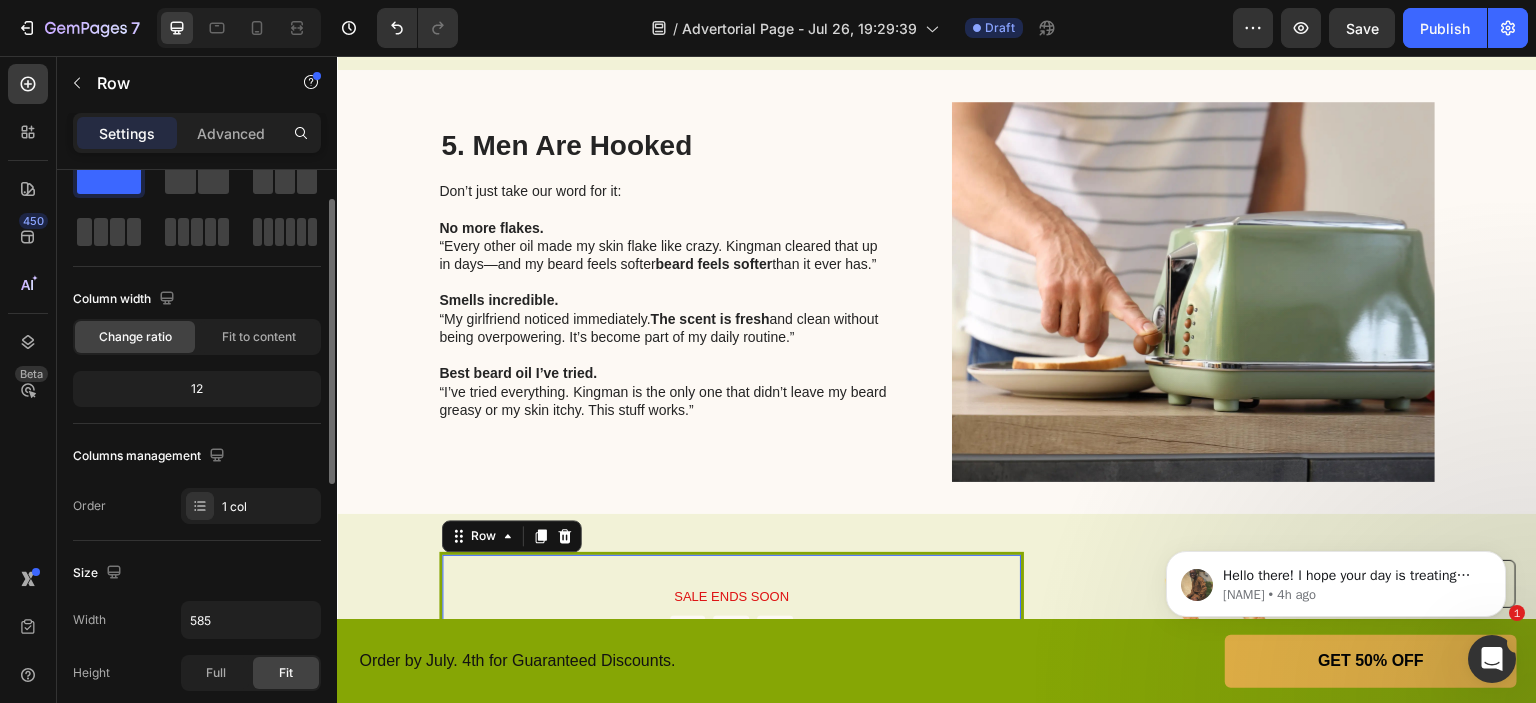 scroll, scrollTop: 0, scrollLeft: 0, axis: both 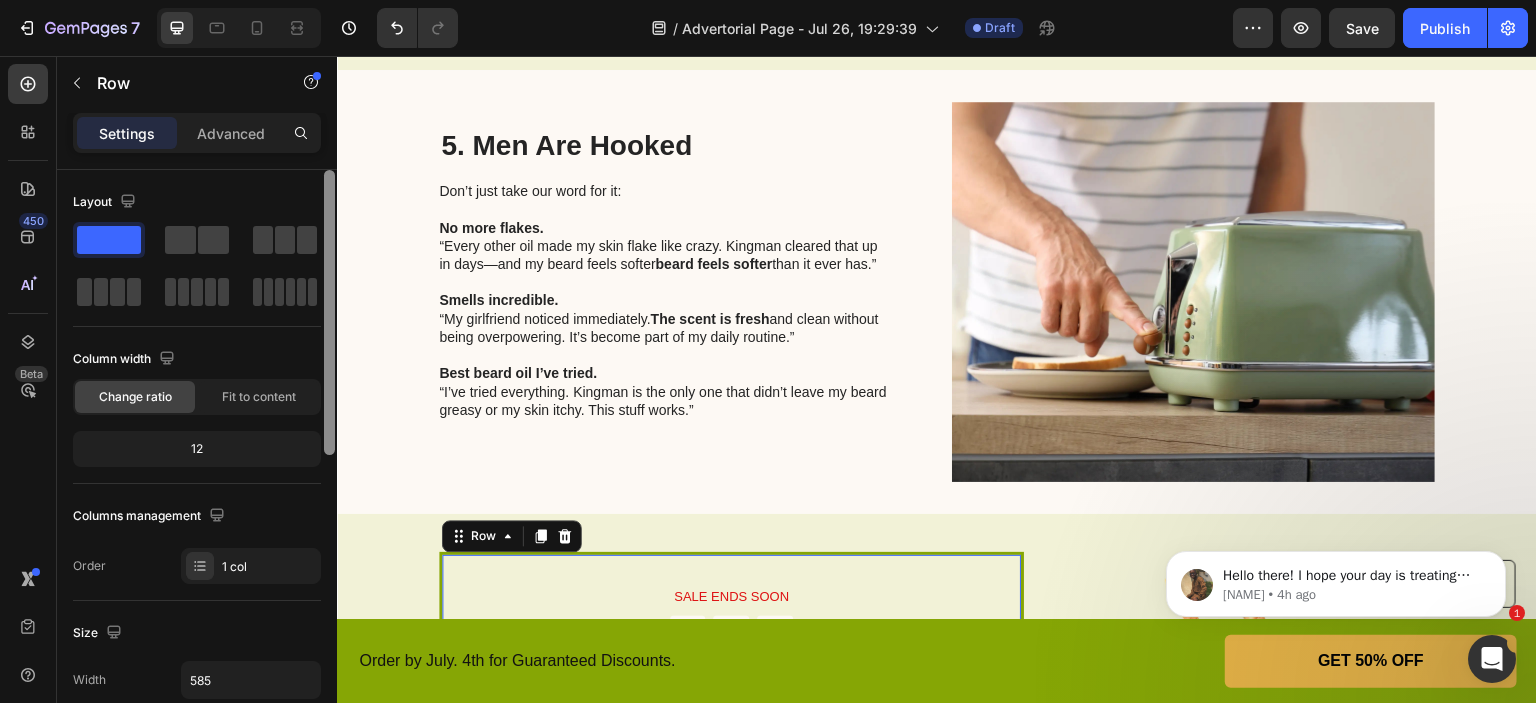 drag, startPoint x: 325, startPoint y: 184, endPoint x: 324, endPoint y: 378, distance: 194.00258 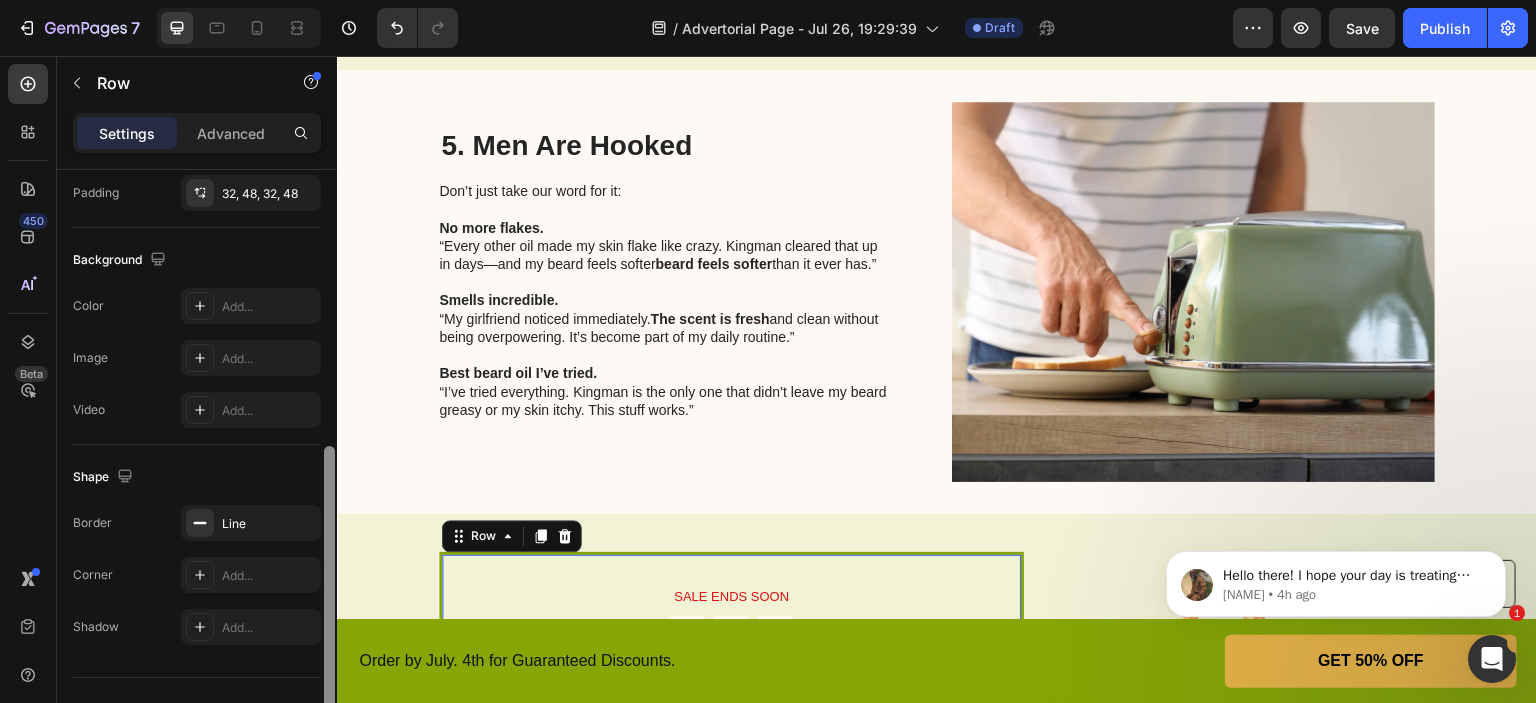 drag, startPoint x: 329, startPoint y: 347, endPoint x: 331, endPoint y: 623, distance: 276.00723 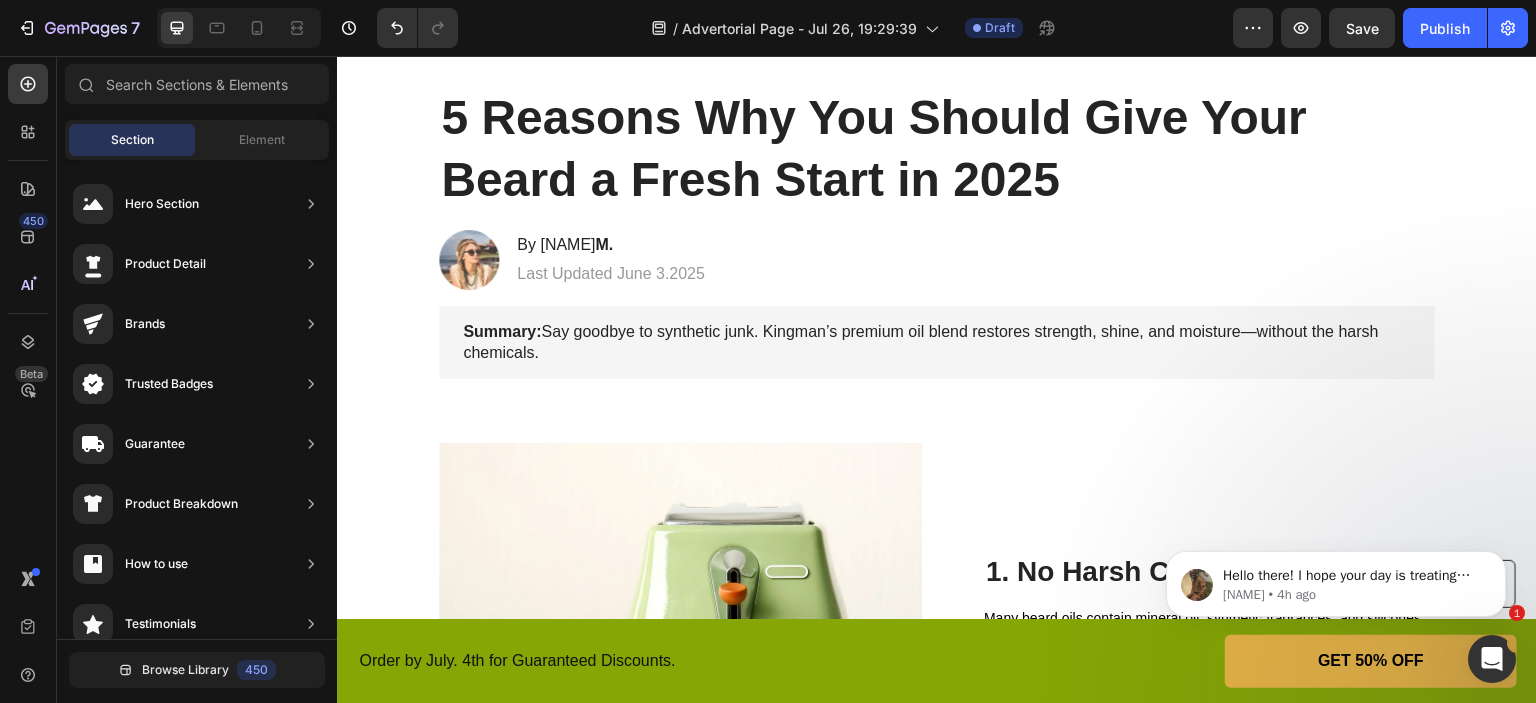 scroll, scrollTop: 0, scrollLeft: 0, axis: both 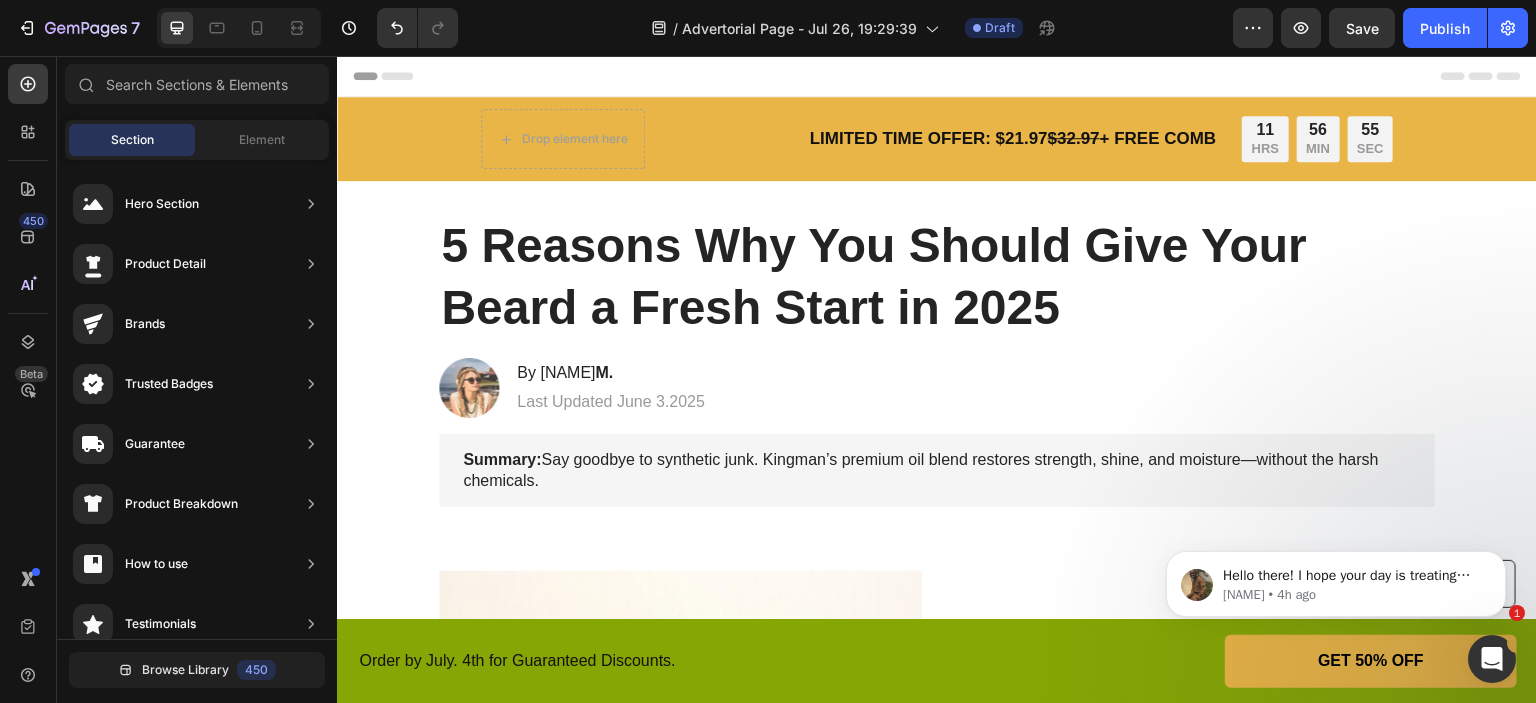 drag, startPoint x: 1531, startPoint y: 464, endPoint x: 1849, endPoint y: 109, distance: 476.6015 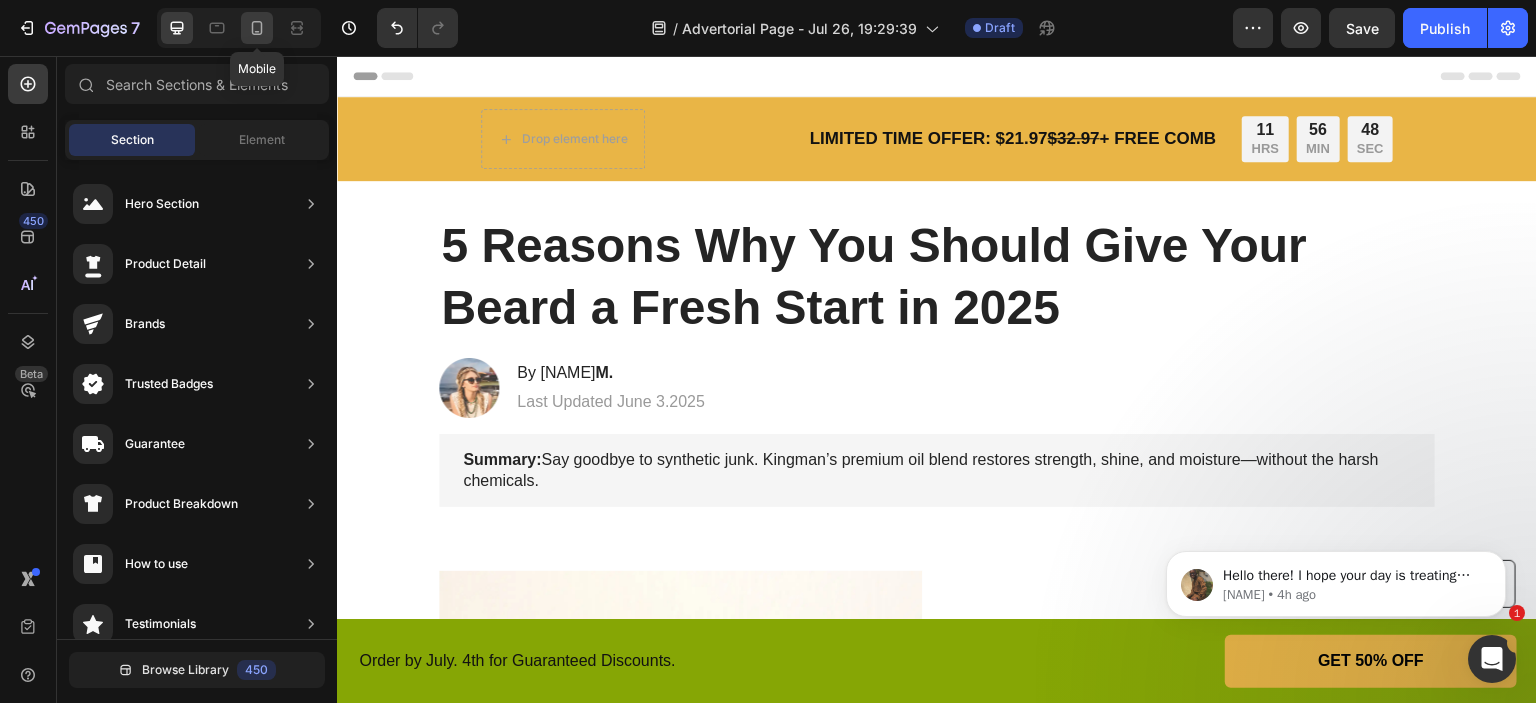 click 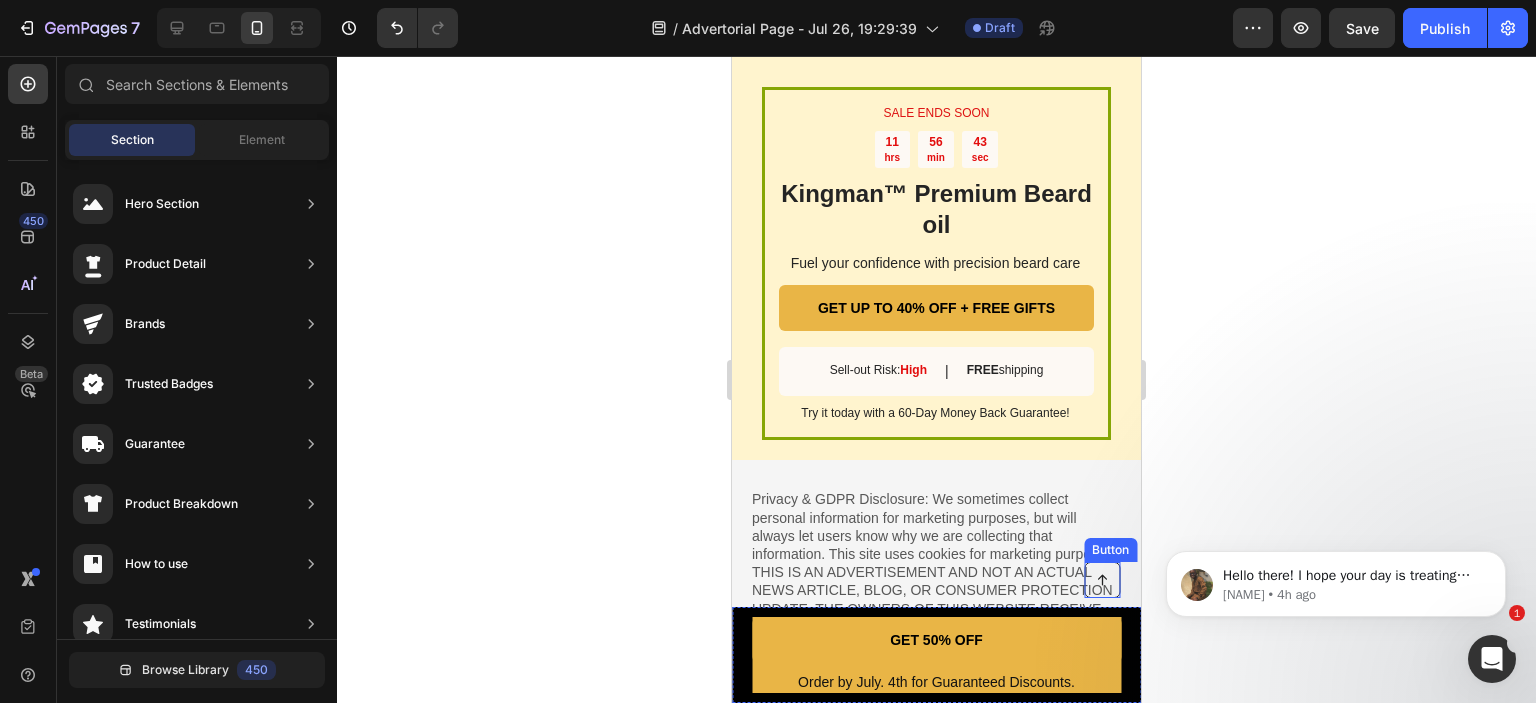 scroll, scrollTop: 4425, scrollLeft: 0, axis: vertical 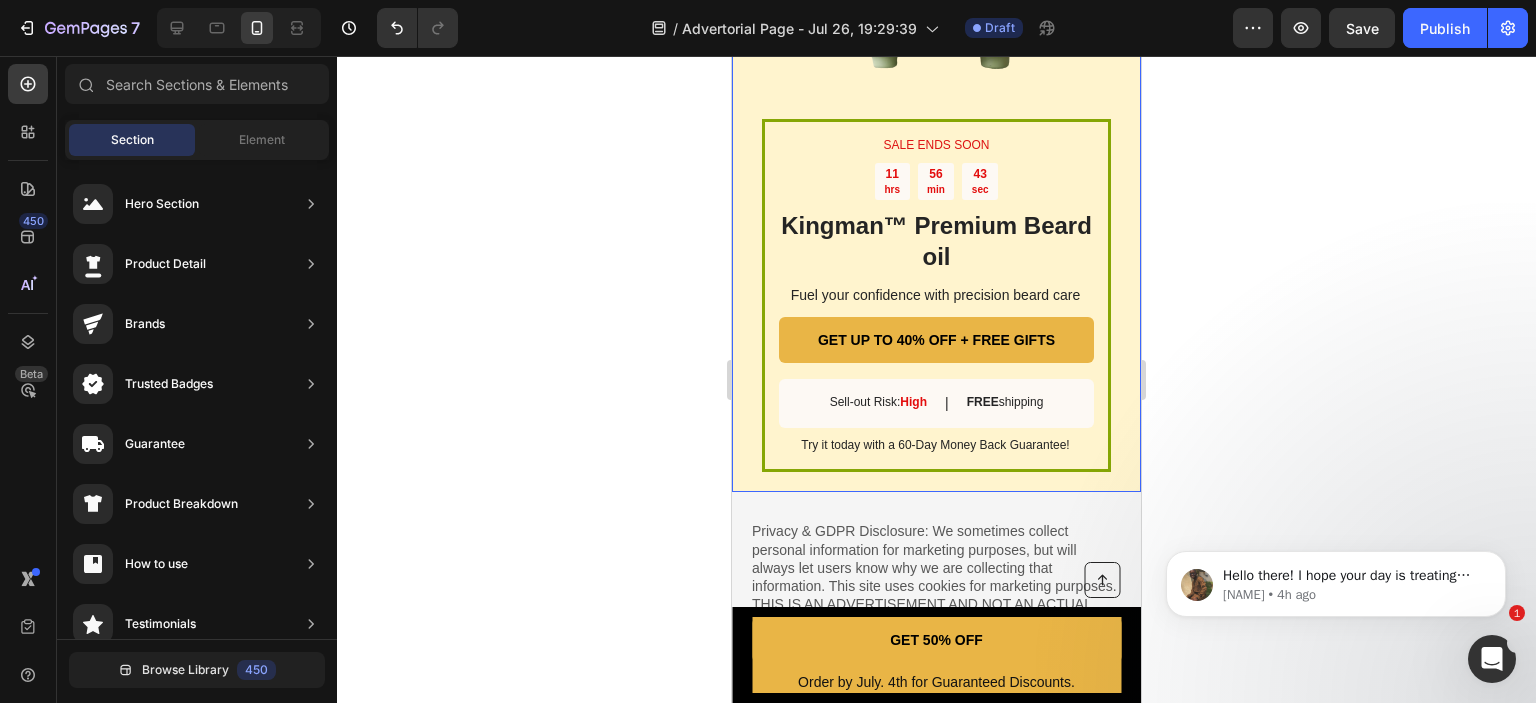 click on "SALE ENDS SOON Text Block 11 hrs 56 min 43 sec Countdown Timer Kingman ™ Premium Beard oil Heading Fuel your confidence with precision beard care Text Block GET UP TO 40% OFF + FREE GIFTS Button Sell-out Risk:  High Text Block | Text Block FREE  shipping Text Block Row Try it today with a 60-Day Money Back Guarantee! Text Block Row Image Row" at bounding box center (936, 129) 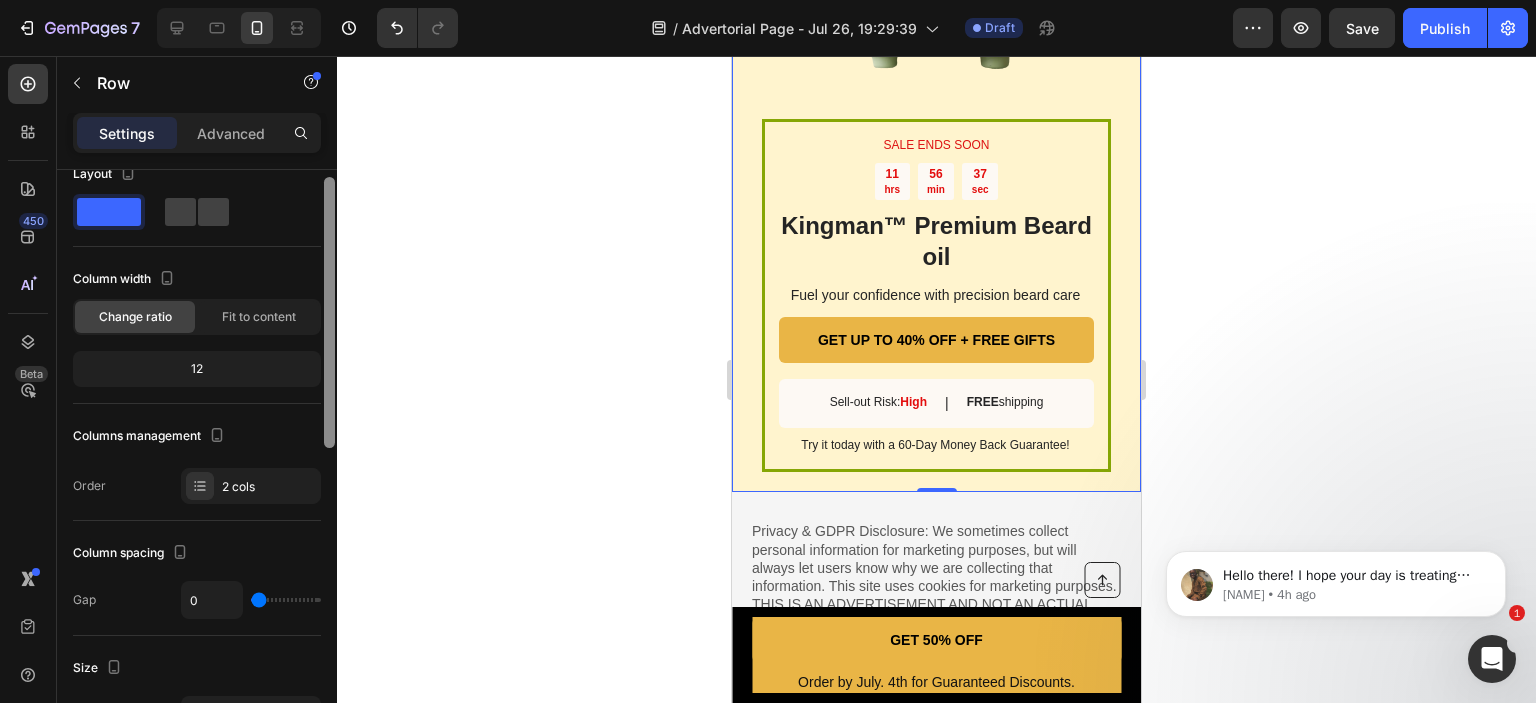 drag, startPoint x: 328, startPoint y: 275, endPoint x: 332, endPoint y: 419, distance: 144.05554 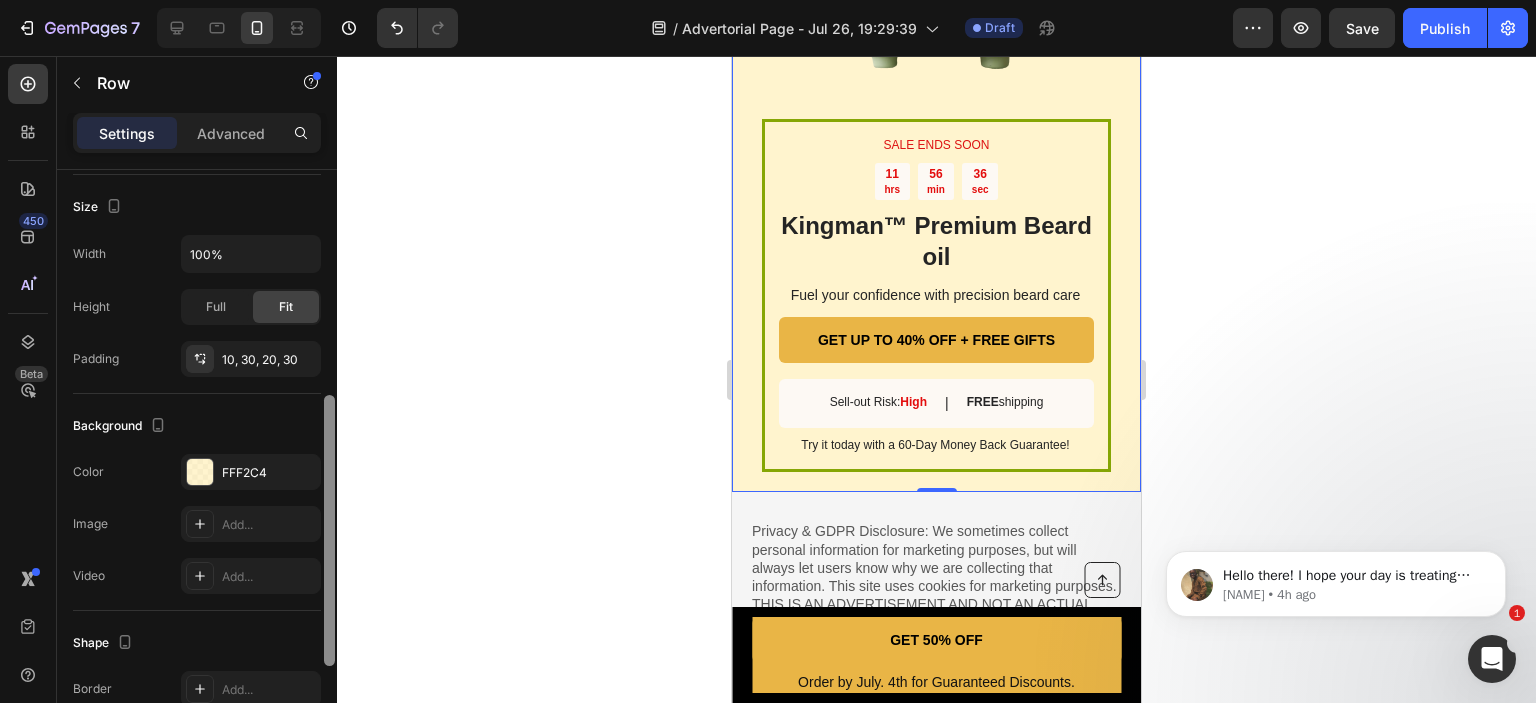 drag, startPoint x: 332, startPoint y: 419, endPoint x: 276, endPoint y: 531, distance: 125.21981 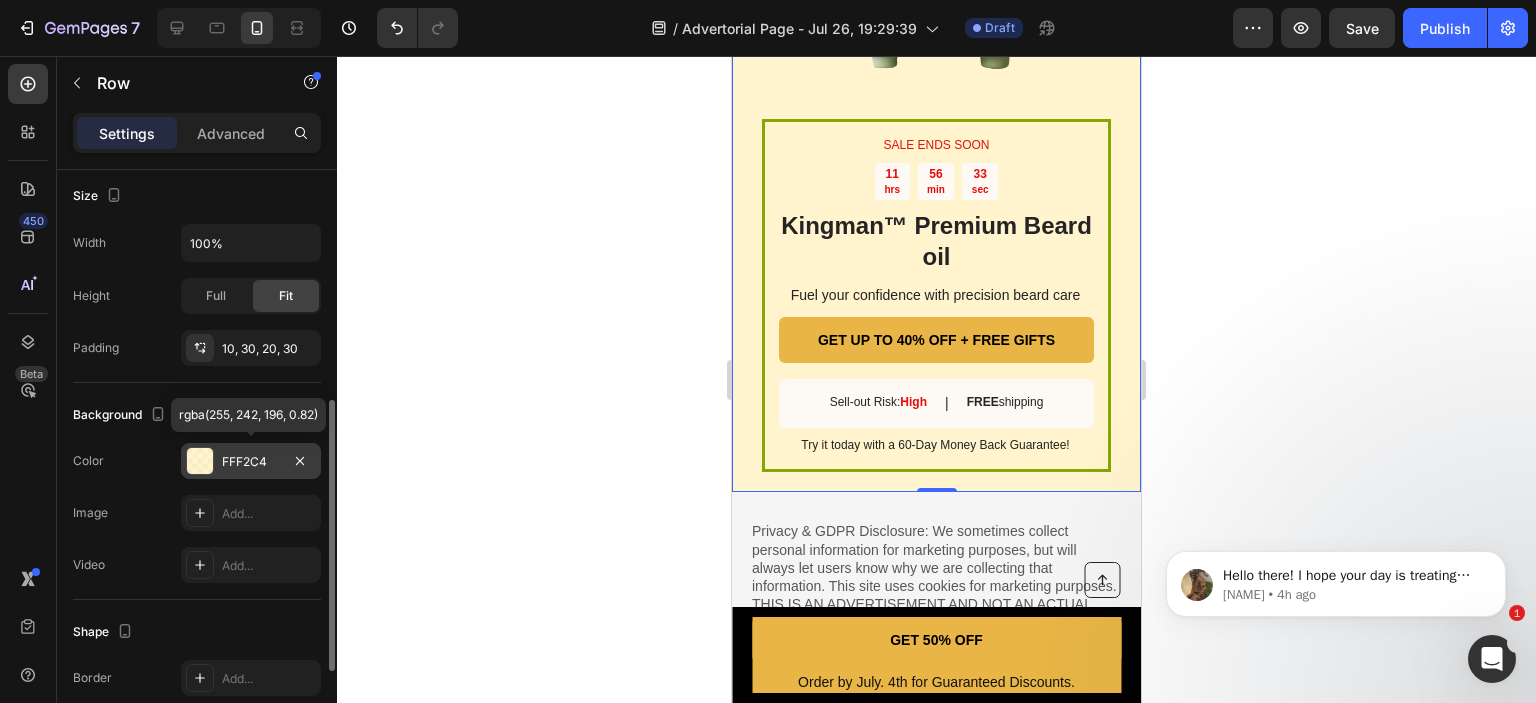 click on "FFF2C4" at bounding box center [251, 462] 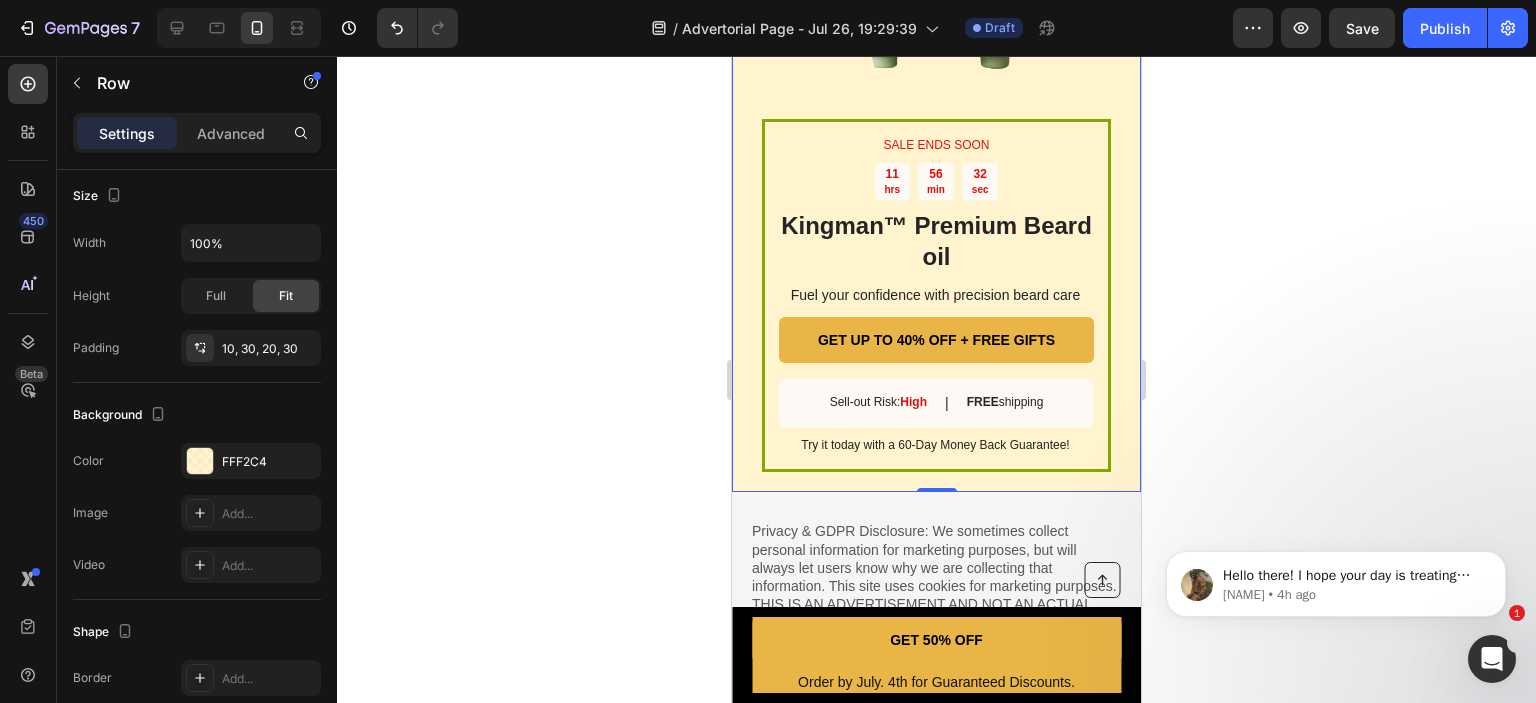 click 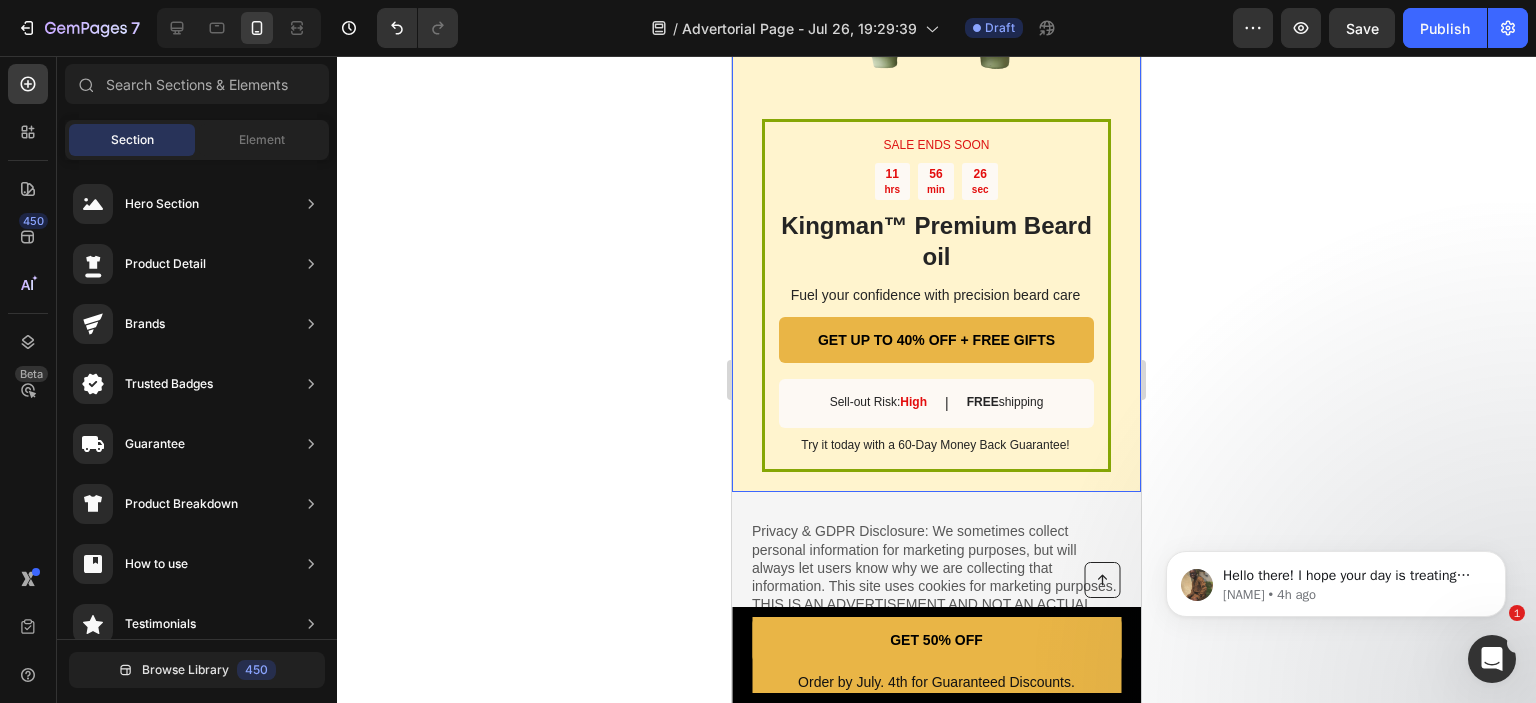 click on "SALE ENDS SOON Text Block 11 hrs 56 min 26 sec Countdown Timer Kingman ™ Premium Beard oil Heading Fuel your confidence with precision beard care Text Block GET UP TO 40% OFF + FREE GIFTS Button Sell-out Risk:  High Text Block | Text Block FREE  shipping Text Block Row Try it today with a 60-Day Money Back Guarantee! Text Block Row Image Row" at bounding box center (936, 129) 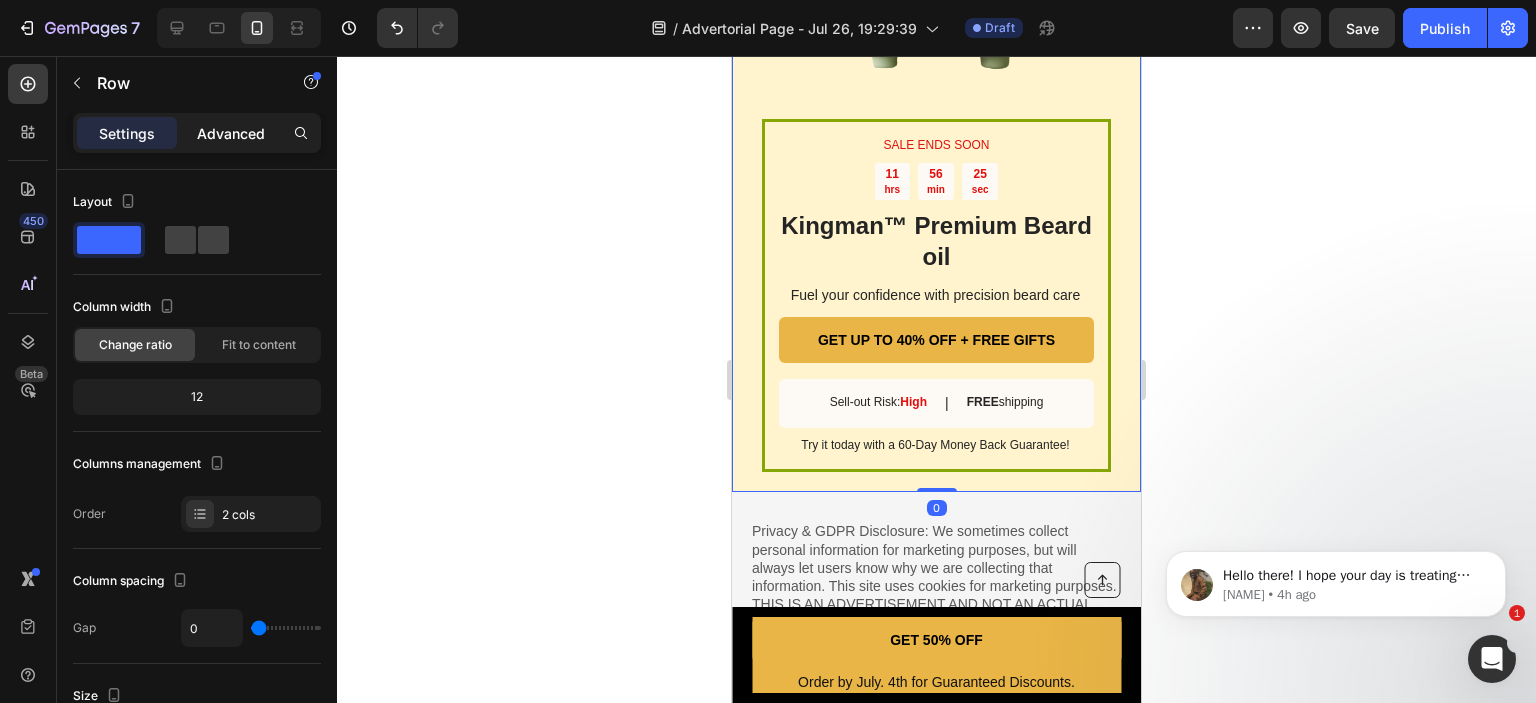 click on "Advanced" at bounding box center [231, 133] 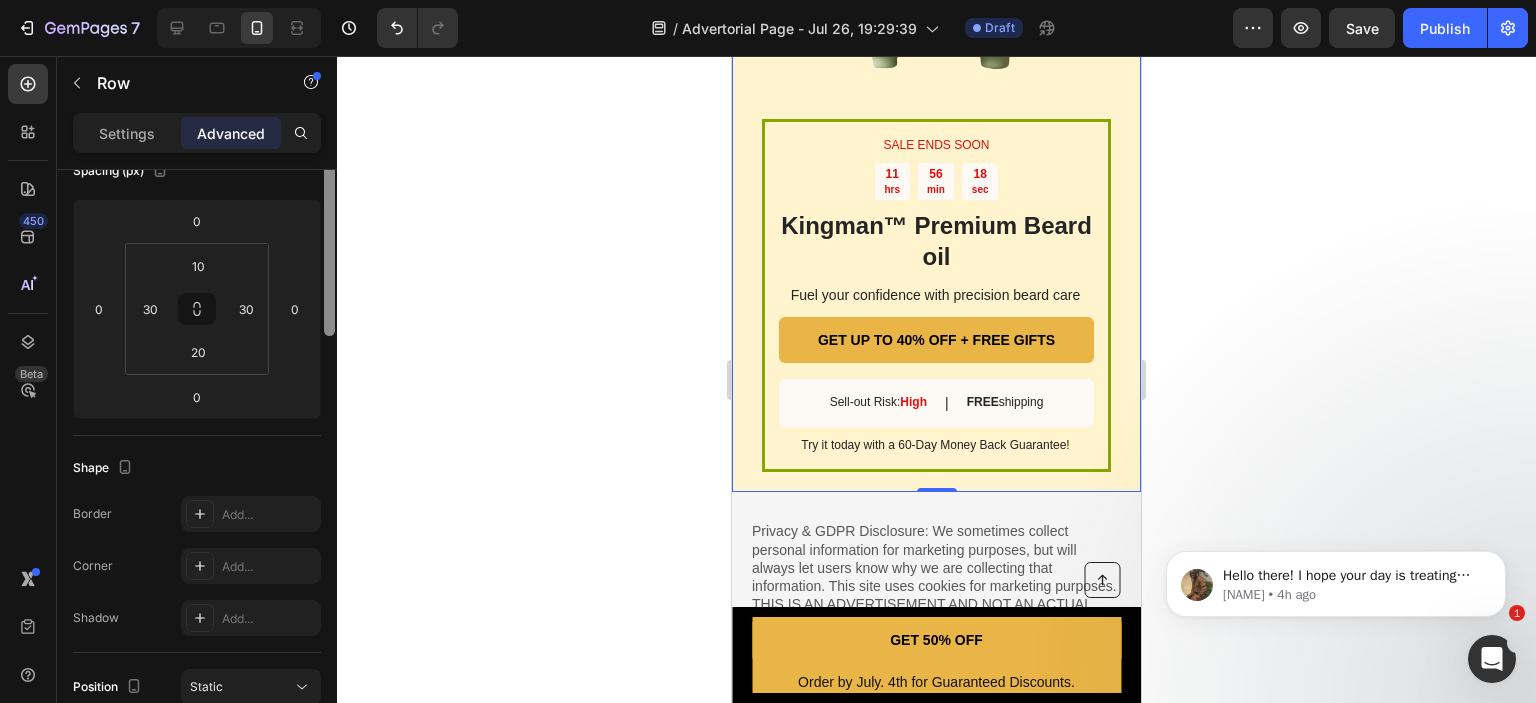 scroll, scrollTop: 0, scrollLeft: 0, axis: both 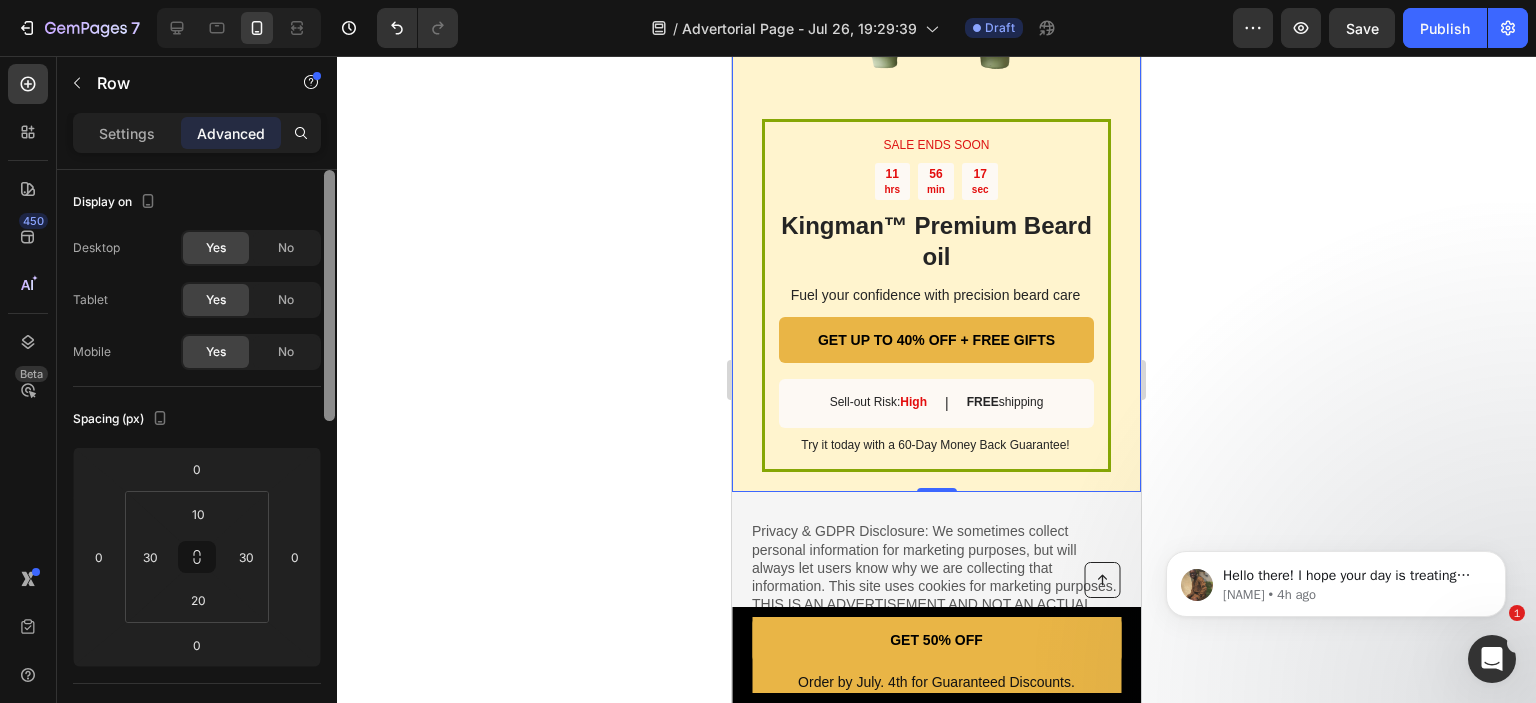 drag, startPoint x: 326, startPoint y: 209, endPoint x: 364, endPoint y: 135, distance: 83.18654 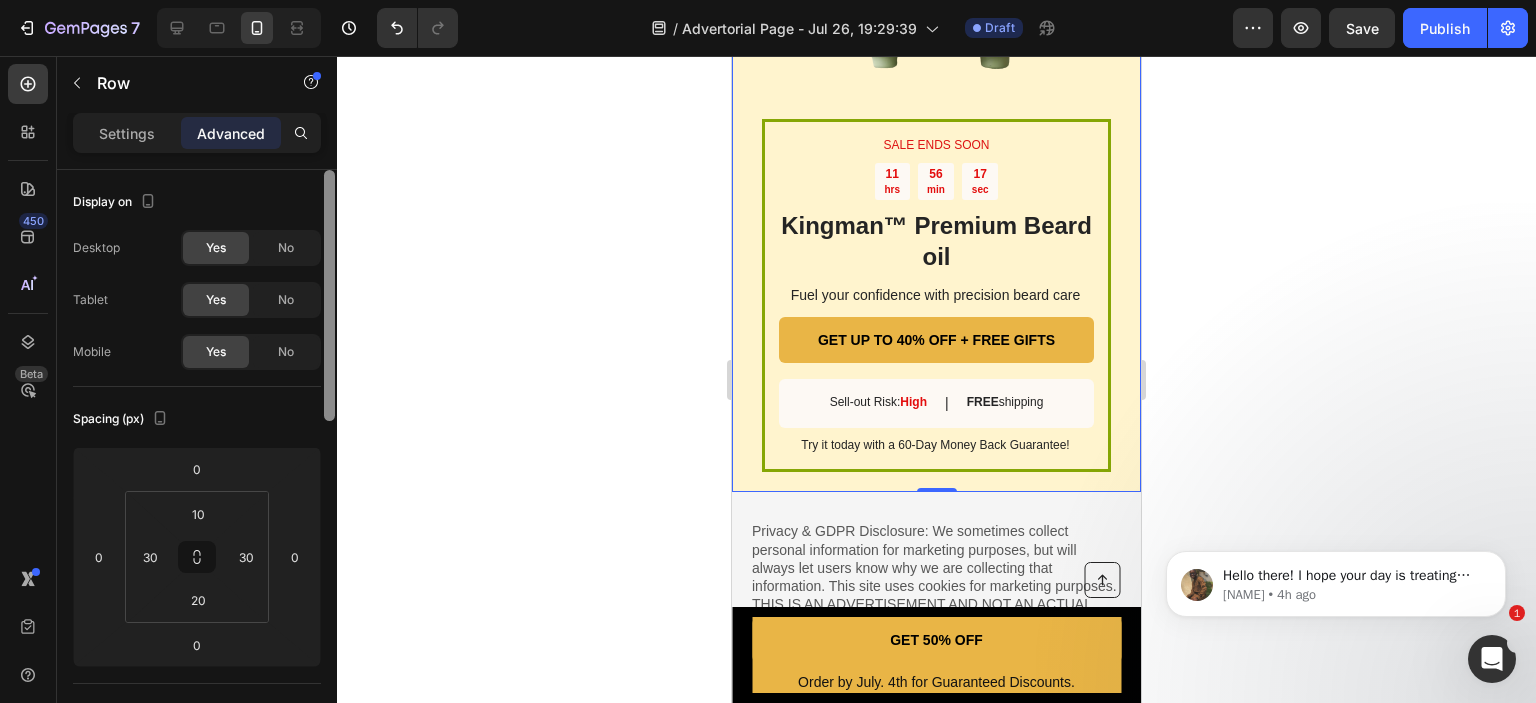 click on "7   /  Advertorial Page - Jul 26, 19:29:39 Draft Preview  Save   Publish  450 Beta Sections(18) Elements(83) Section Element Hero Section Product Detail Brands Trusted Badges Guarantee Product Breakdown How to use Testimonials Compare Bundle FAQs Social Proof Brand Story Product List Collection Blog List Contact Sticky Add to Cart Custom Footer Browse Library 450 Layout
Row
Row
Row
Row Text
Heading
Text Block Button
Button
Button Media
Image
Image" 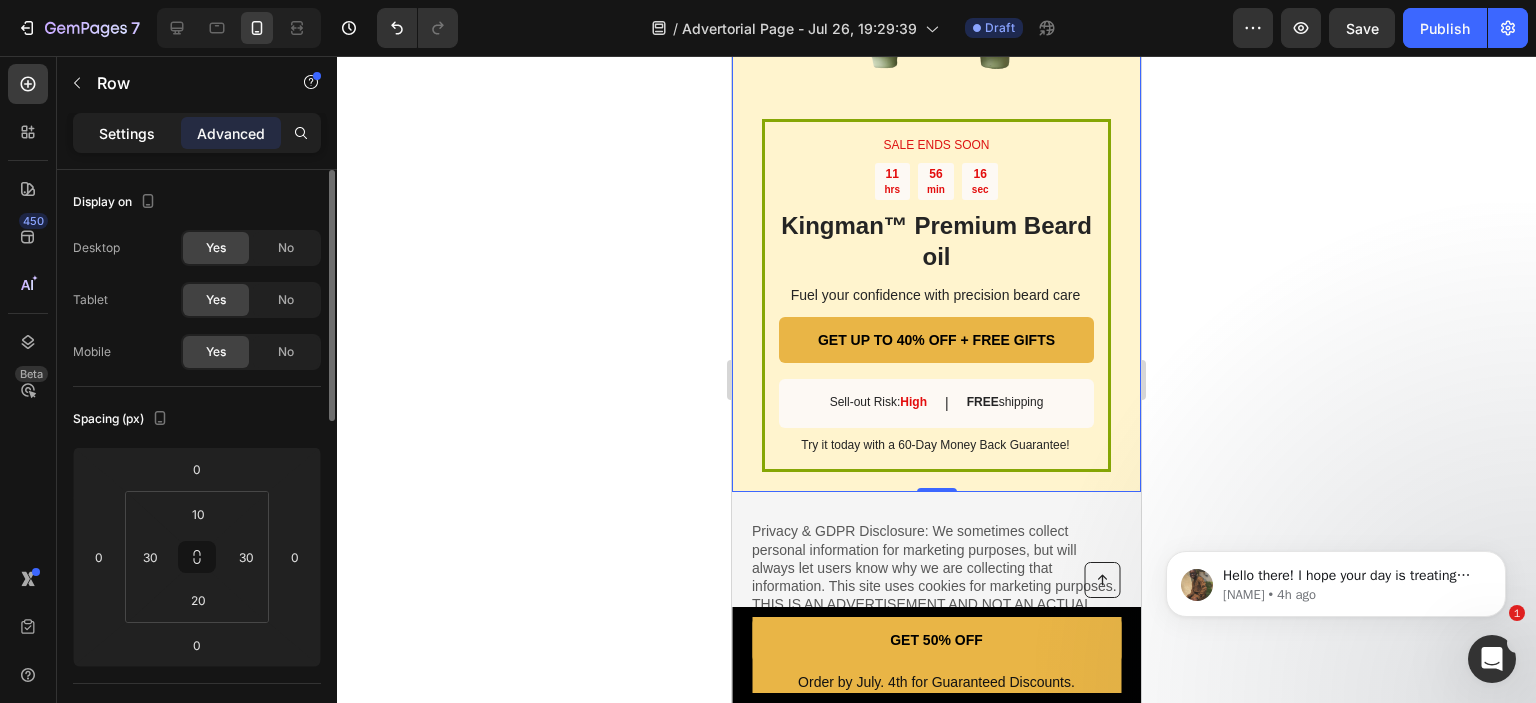 click on "Settings" at bounding box center [127, 133] 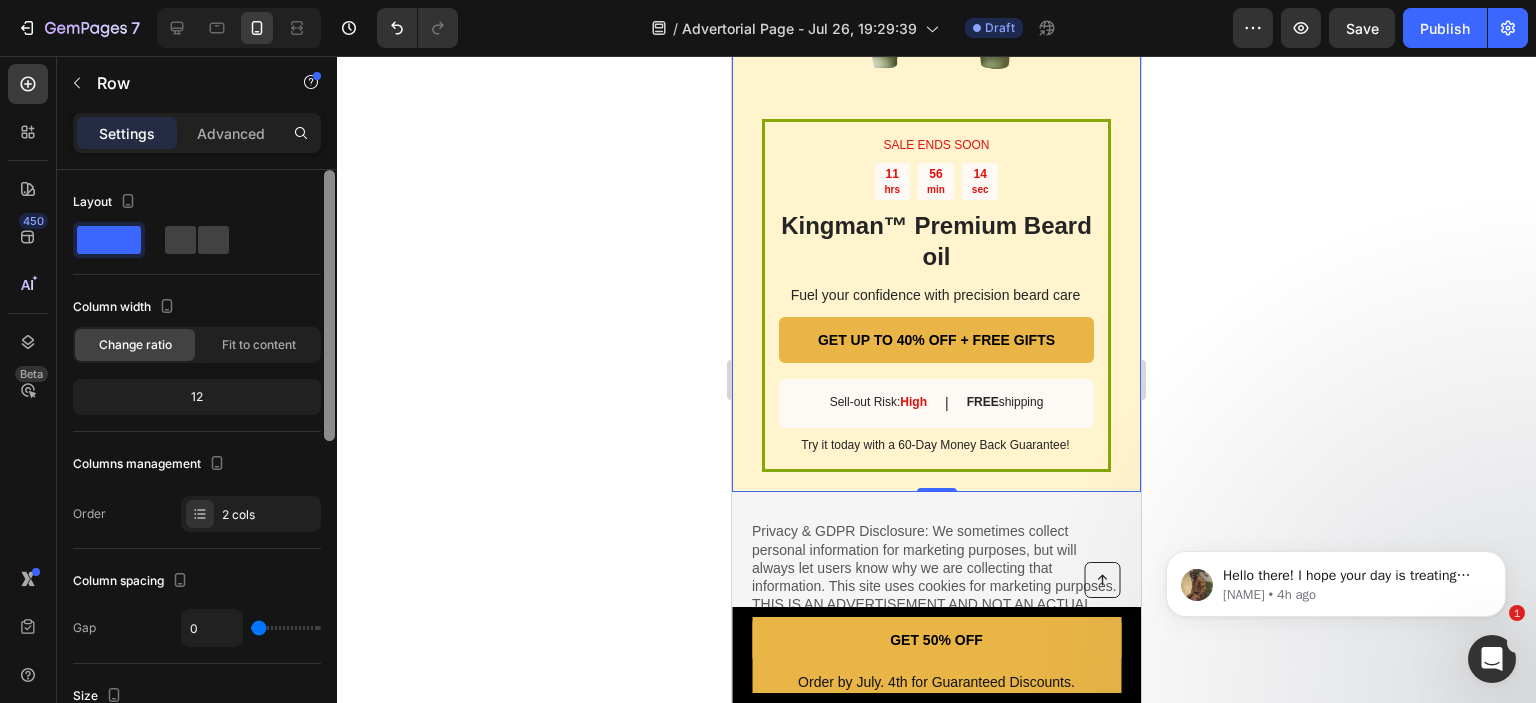 drag, startPoint x: 326, startPoint y: 284, endPoint x: 326, endPoint y: 183, distance: 101 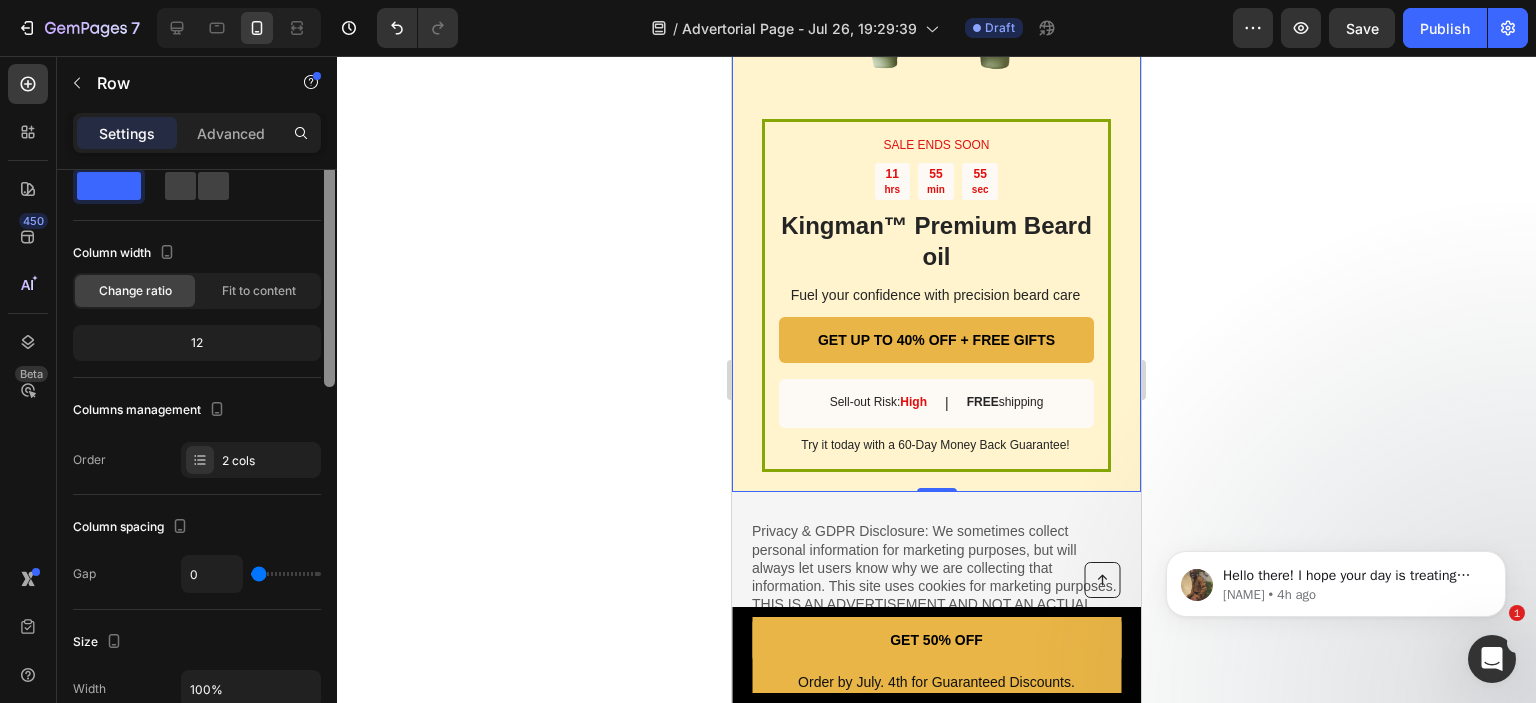scroll, scrollTop: 0, scrollLeft: 0, axis: both 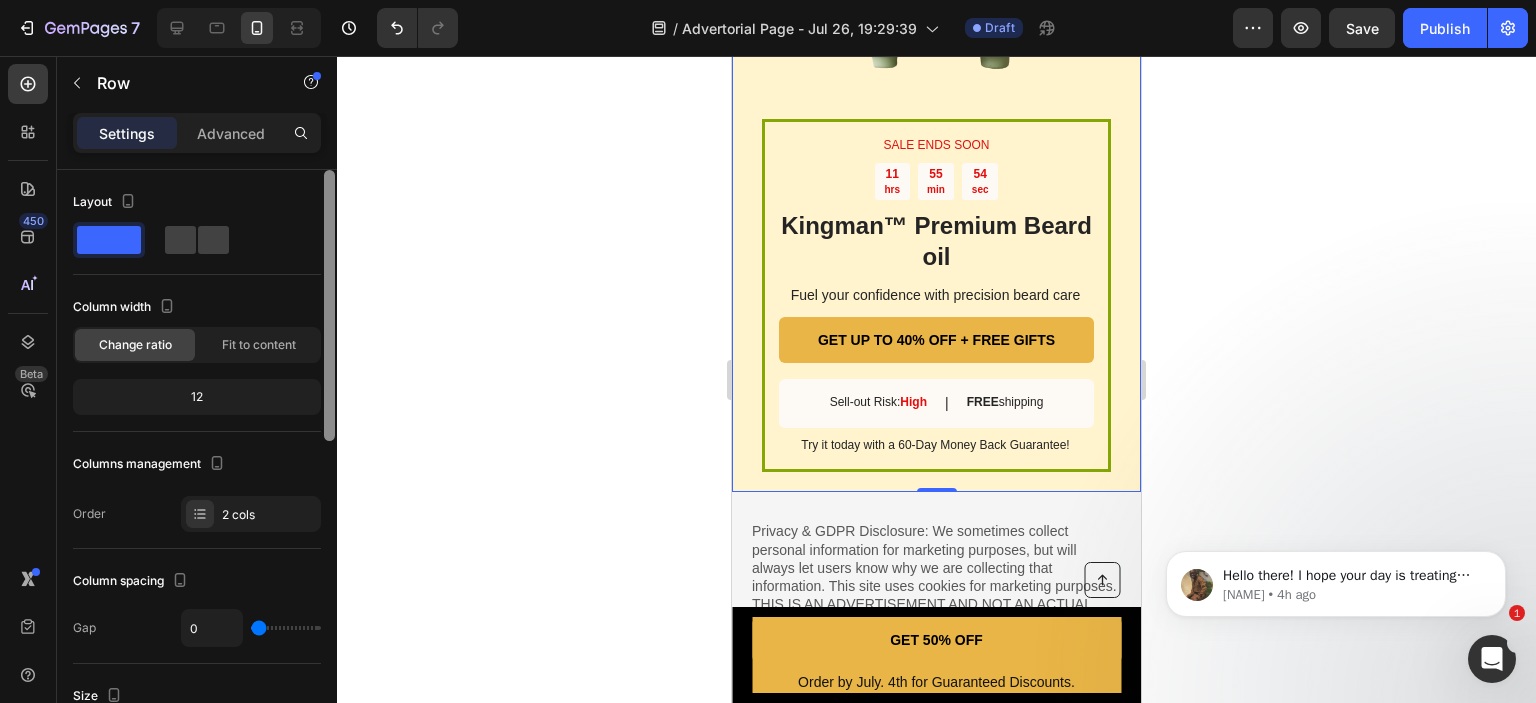 drag, startPoint x: 326, startPoint y: 183, endPoint x: 355, endPoint y: 113, distance: 75.76939 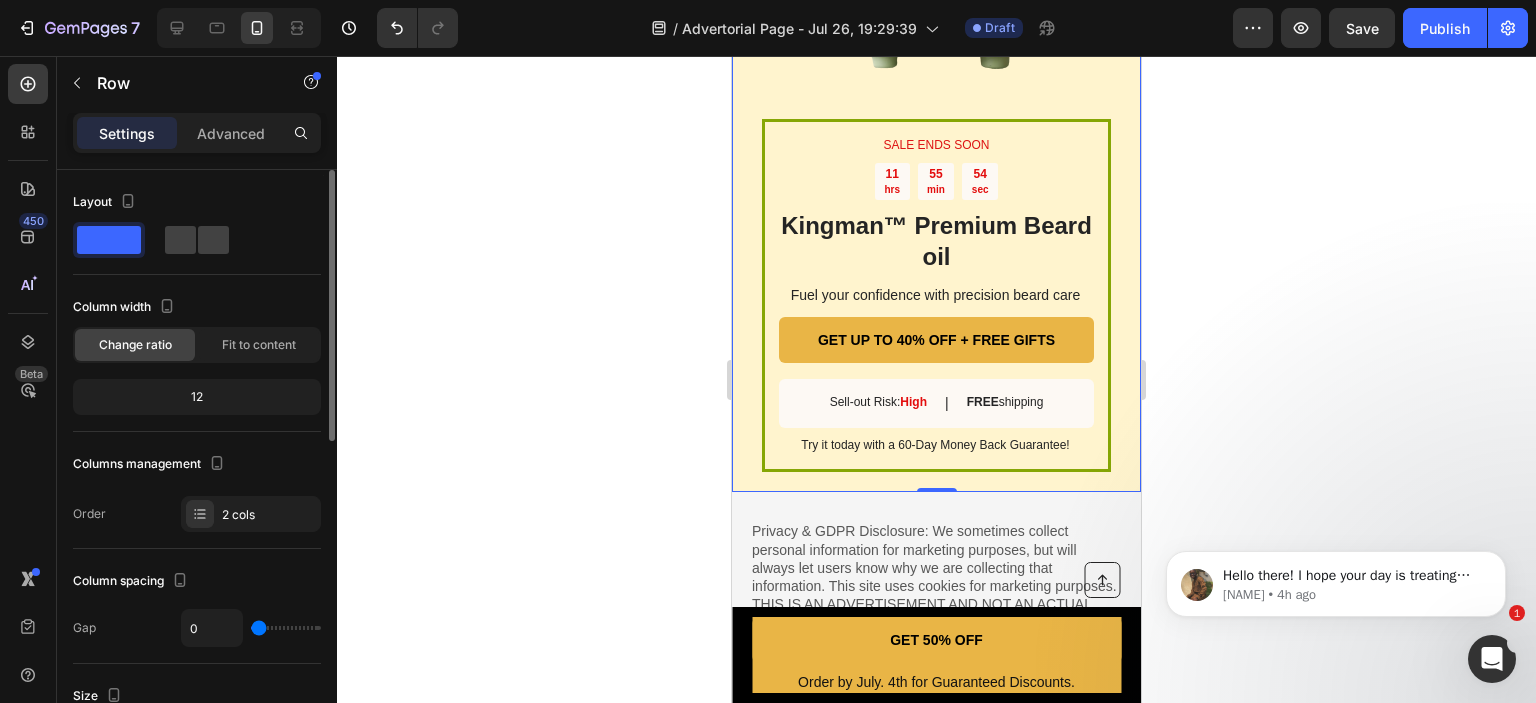 click 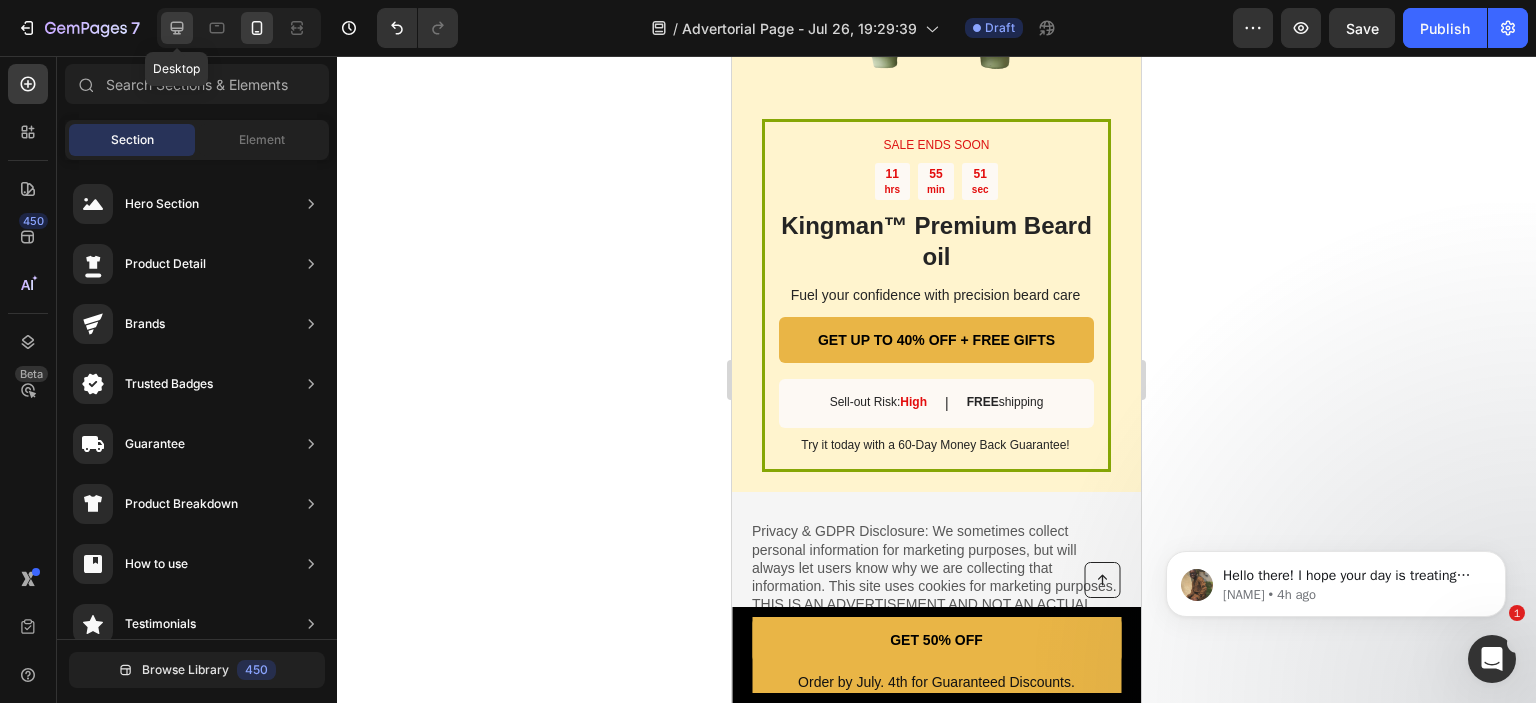 click 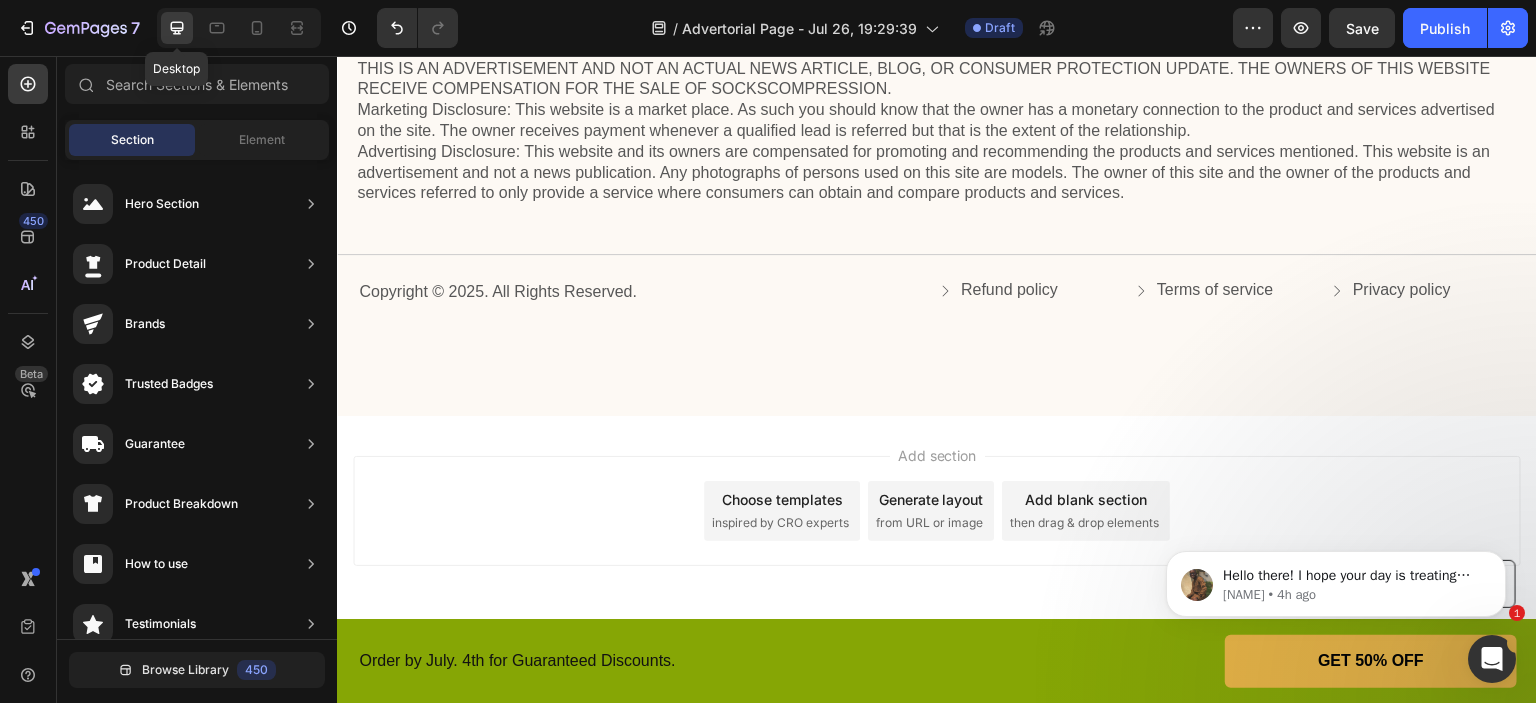 scroll, scrollTop: 4138, scrollLeft: 0, axis: vertical 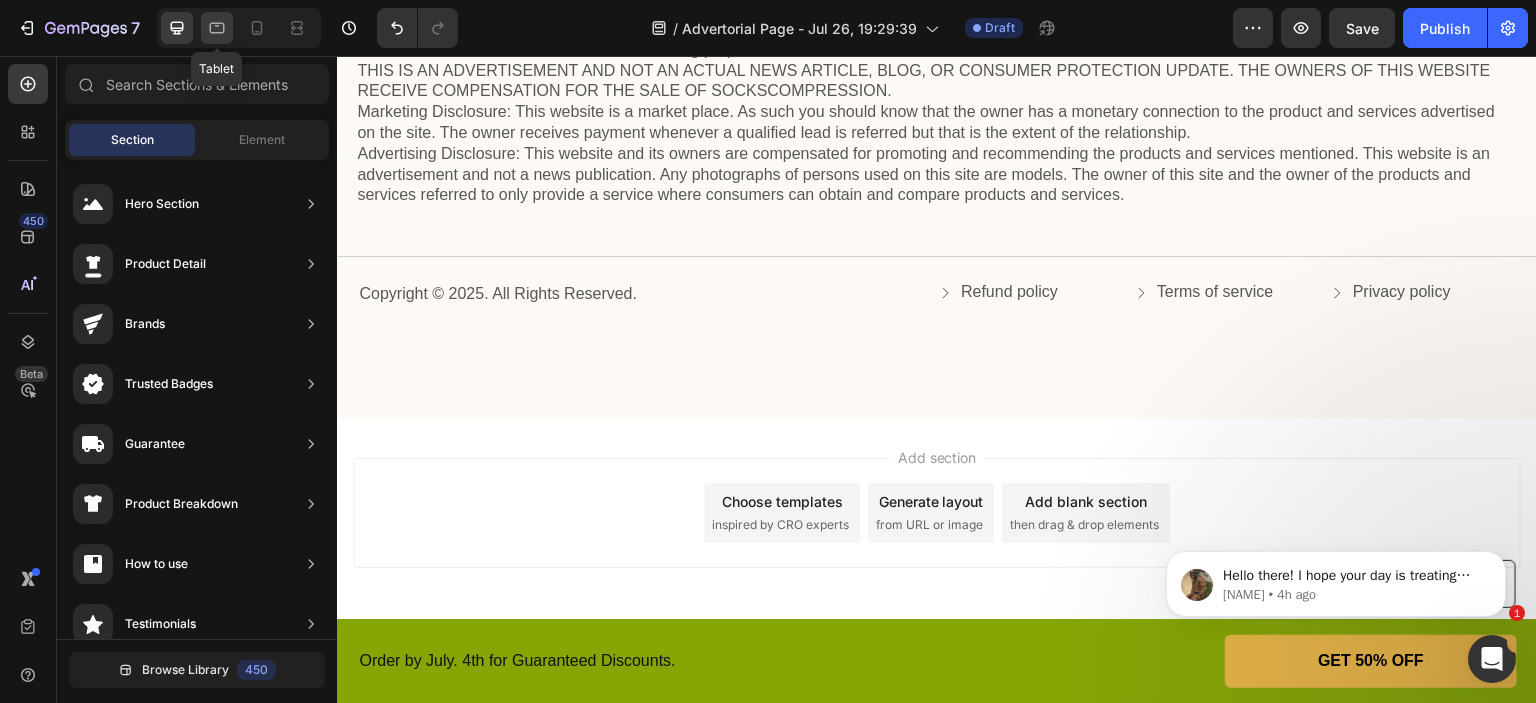 click 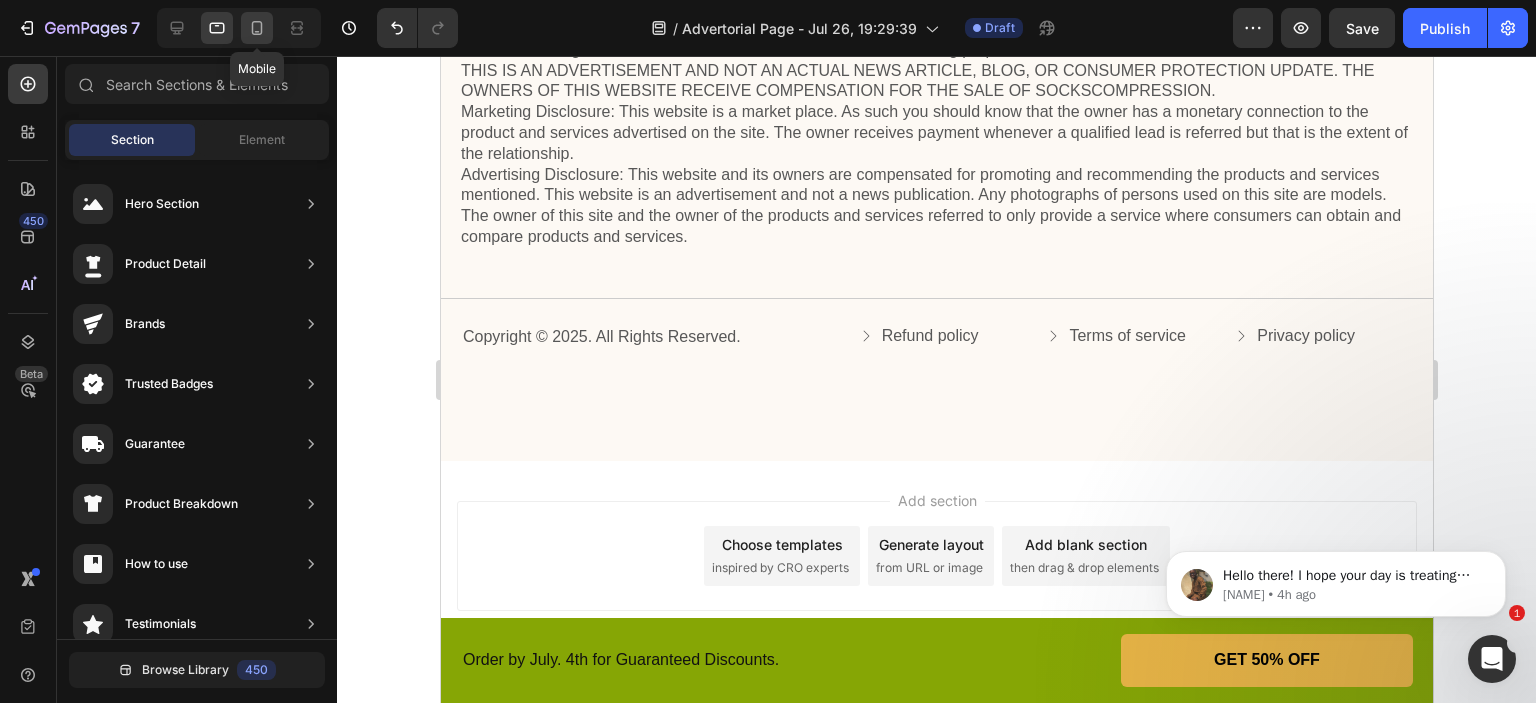 click 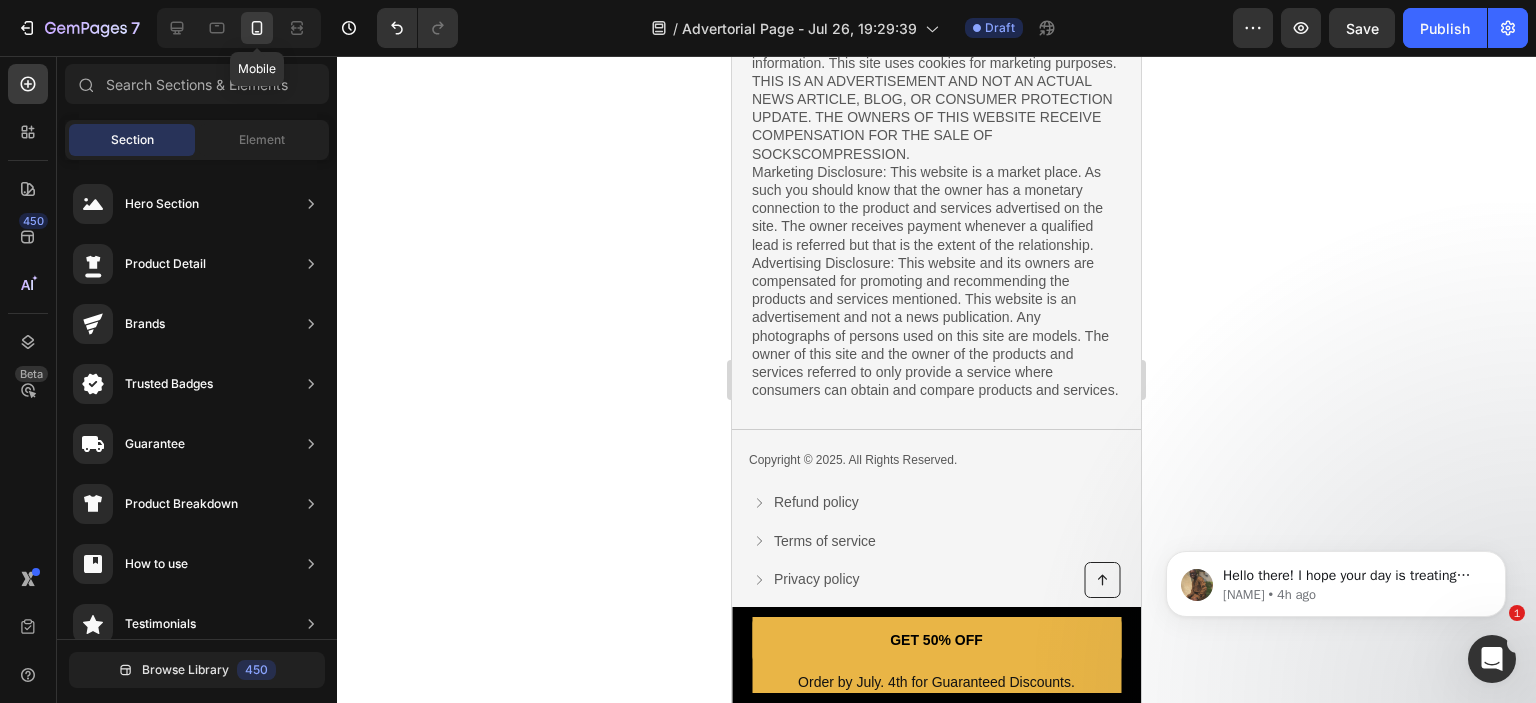 scroll, scrollTop: 4192, scrollLeft: 0, axis: vertical 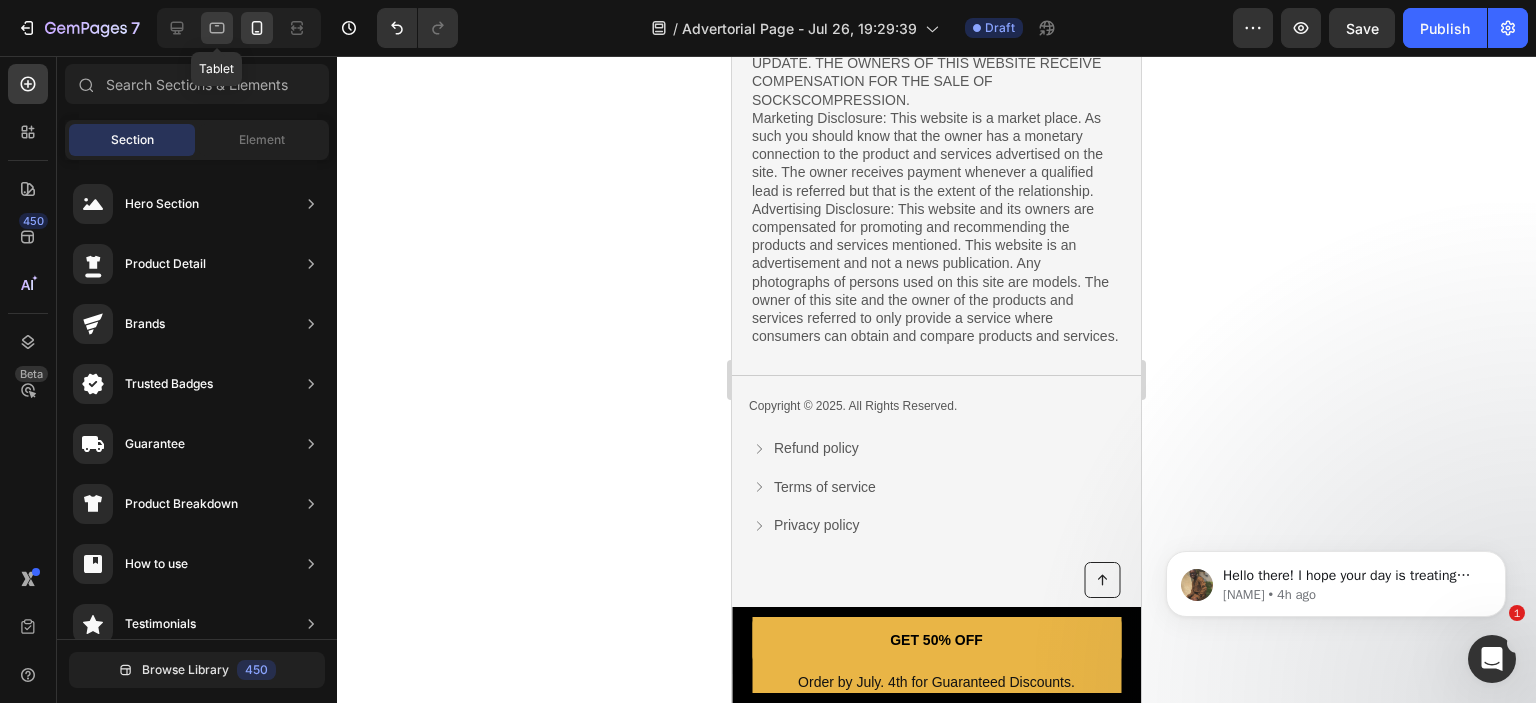 click 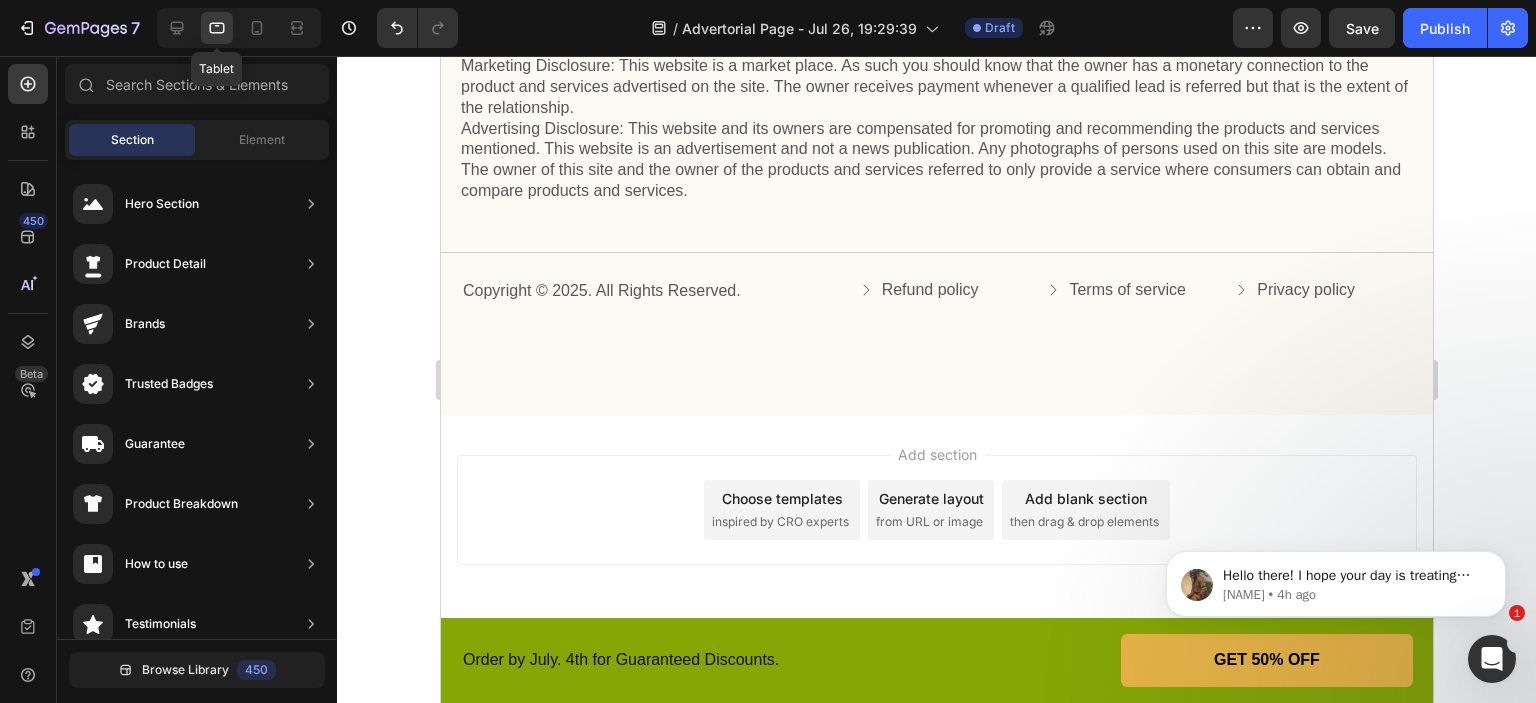 scroll, scrollTop: 4156, scrollLeft: 0, axis: vertical 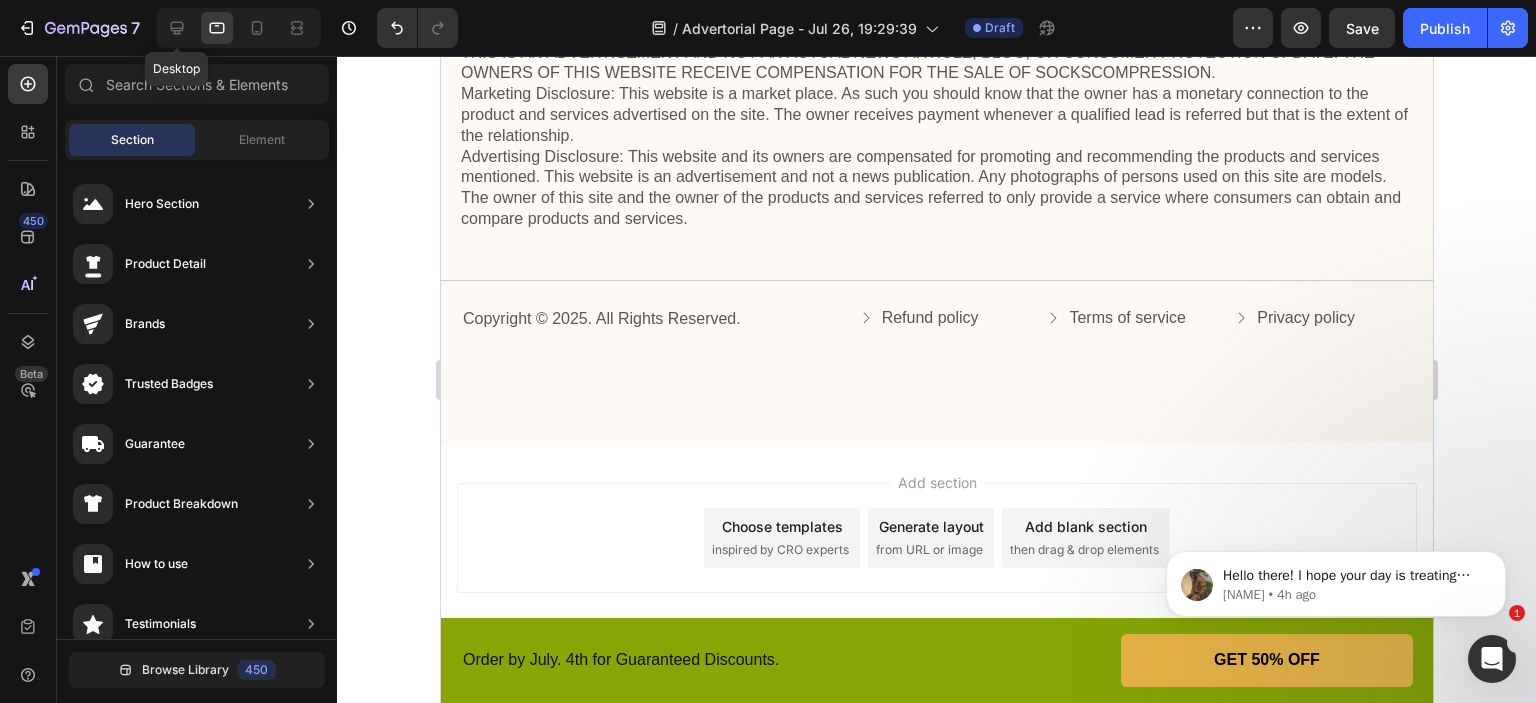 drag, startPoint x: 177, startPoint y: 24, endPoint x: 202, endPoint y: 26, distance: 25.079872 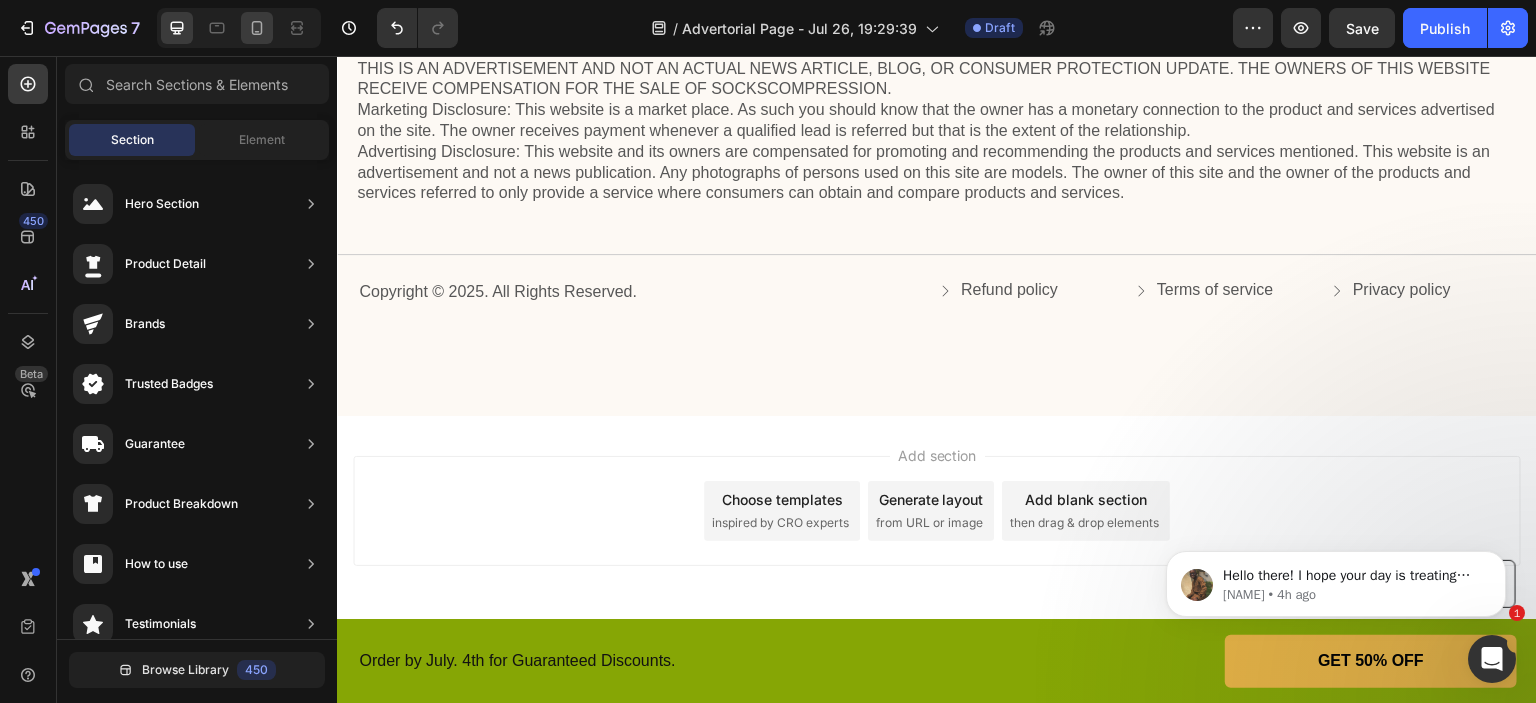 scroll, scrollTop: 4138, scrollLeft: 0, axis: vertical 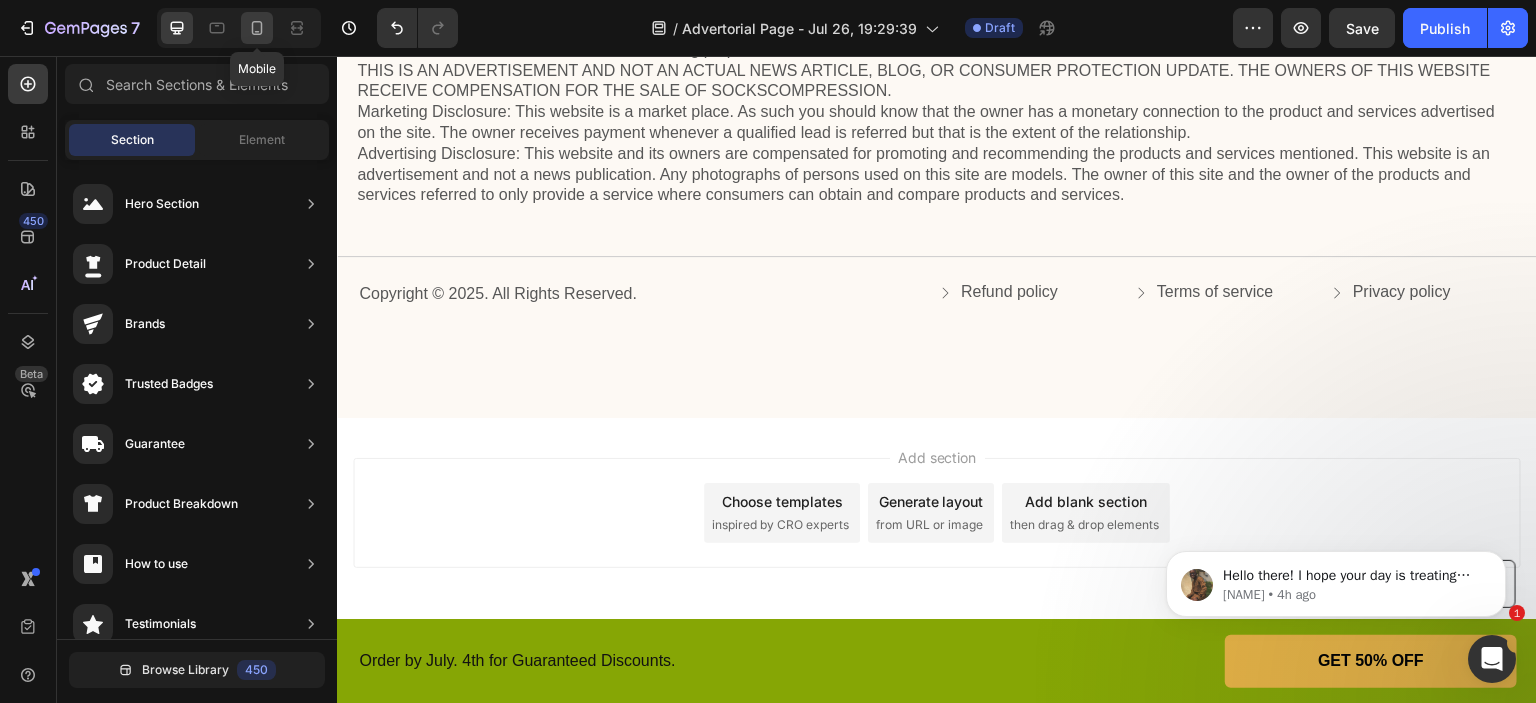 click 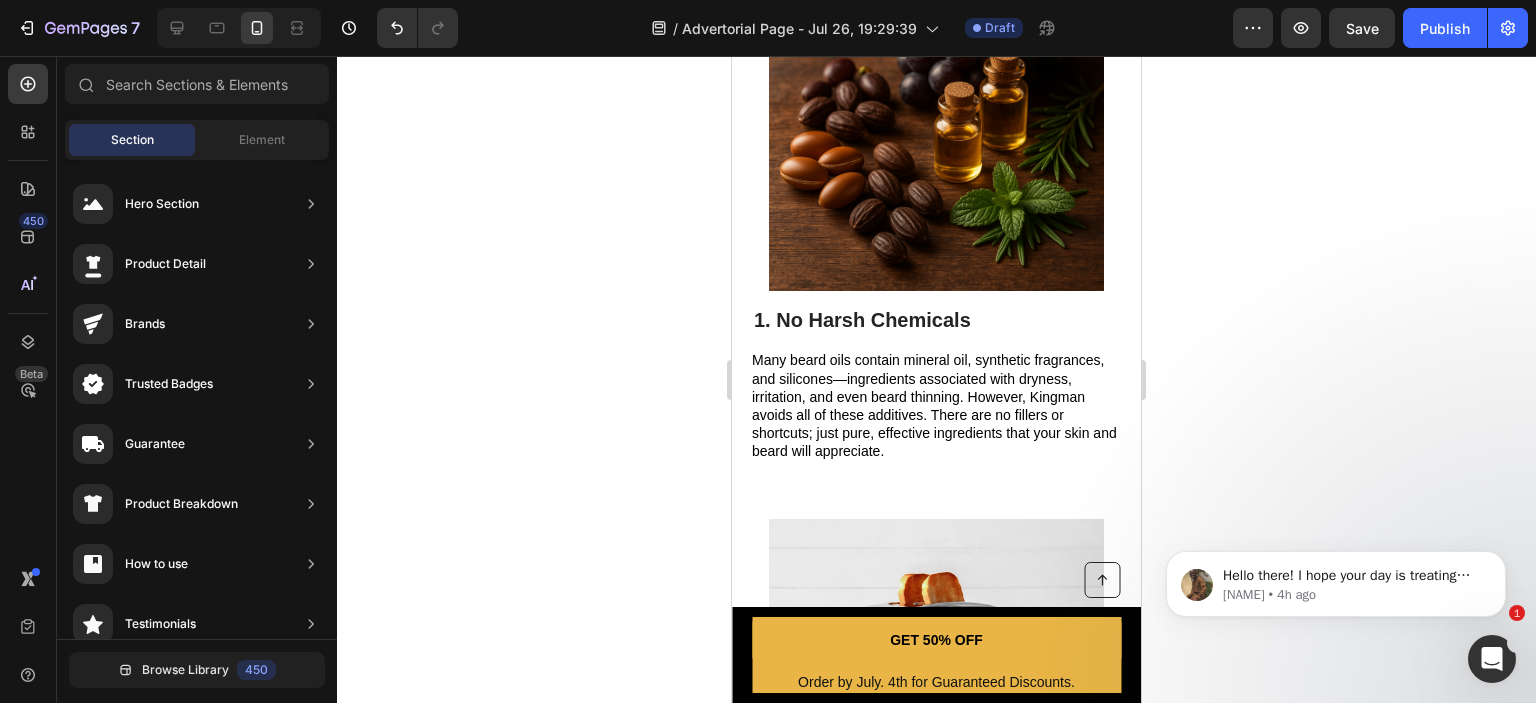 scroll, scrollTop: 985, scrollLeft: 0, axis: vertical 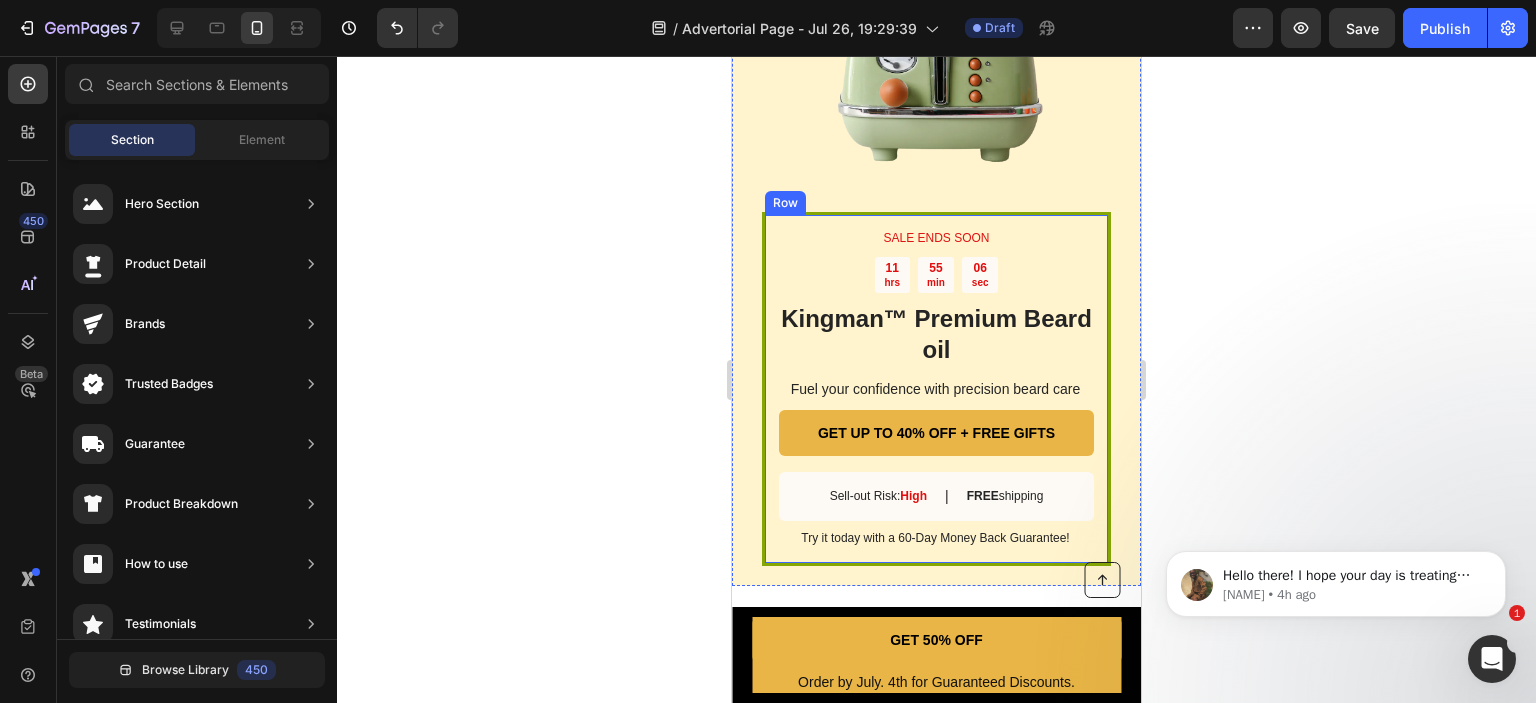 click on "SALE ENDS SOON Text Block 11 hrs 55 min 06 sec Countdown Timer Kingman ™ Premium Beard oil Heading Fuel your confidence with precision beard care Text Block GET UP TO 40% OFF + FREE GIFTS Button Sell-out Risk:  High Text Block | Text Block FREE  shipping Text Block Row Try it today with a 60-Day Money Back Guarantee! Text Block Row" at bounding box center [936, 389] 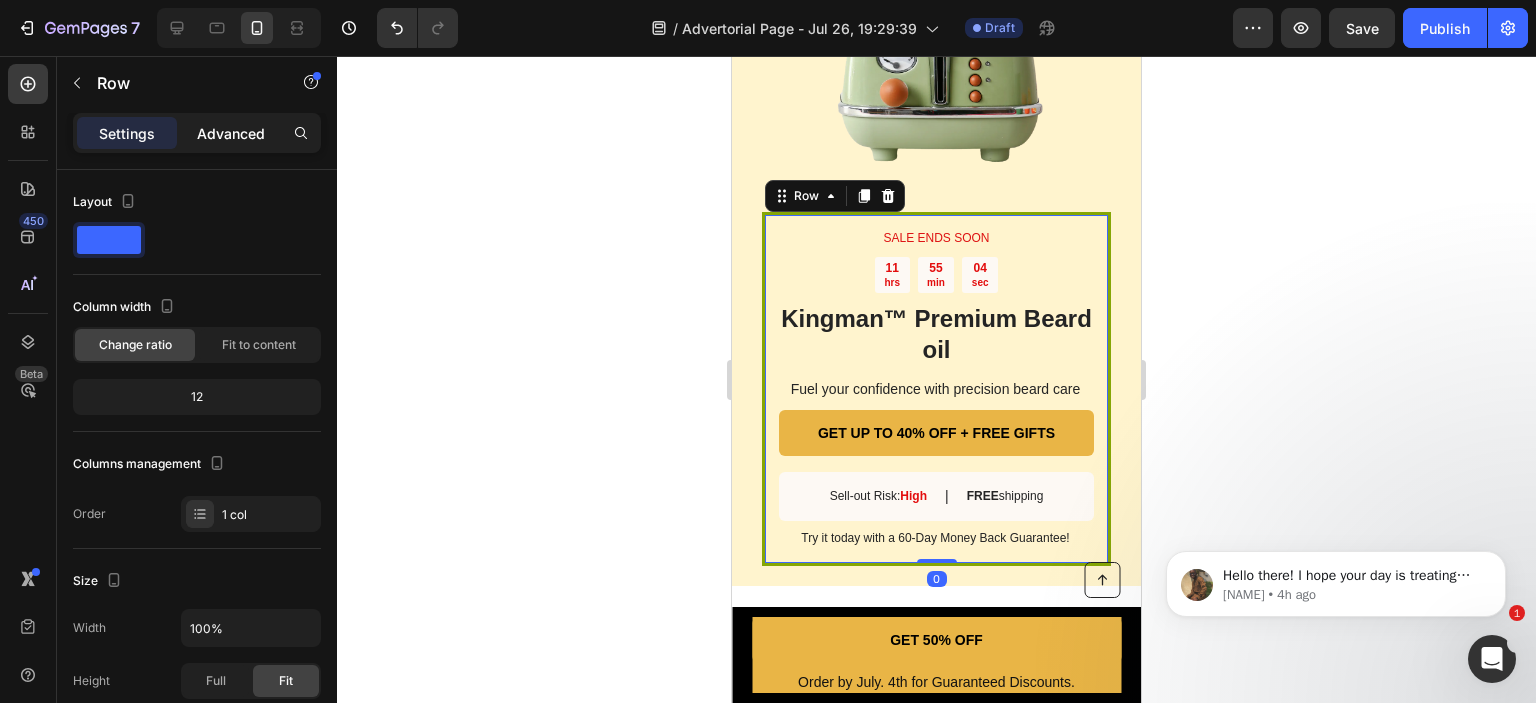click on "Advanced" at bounding box center [231, 133] 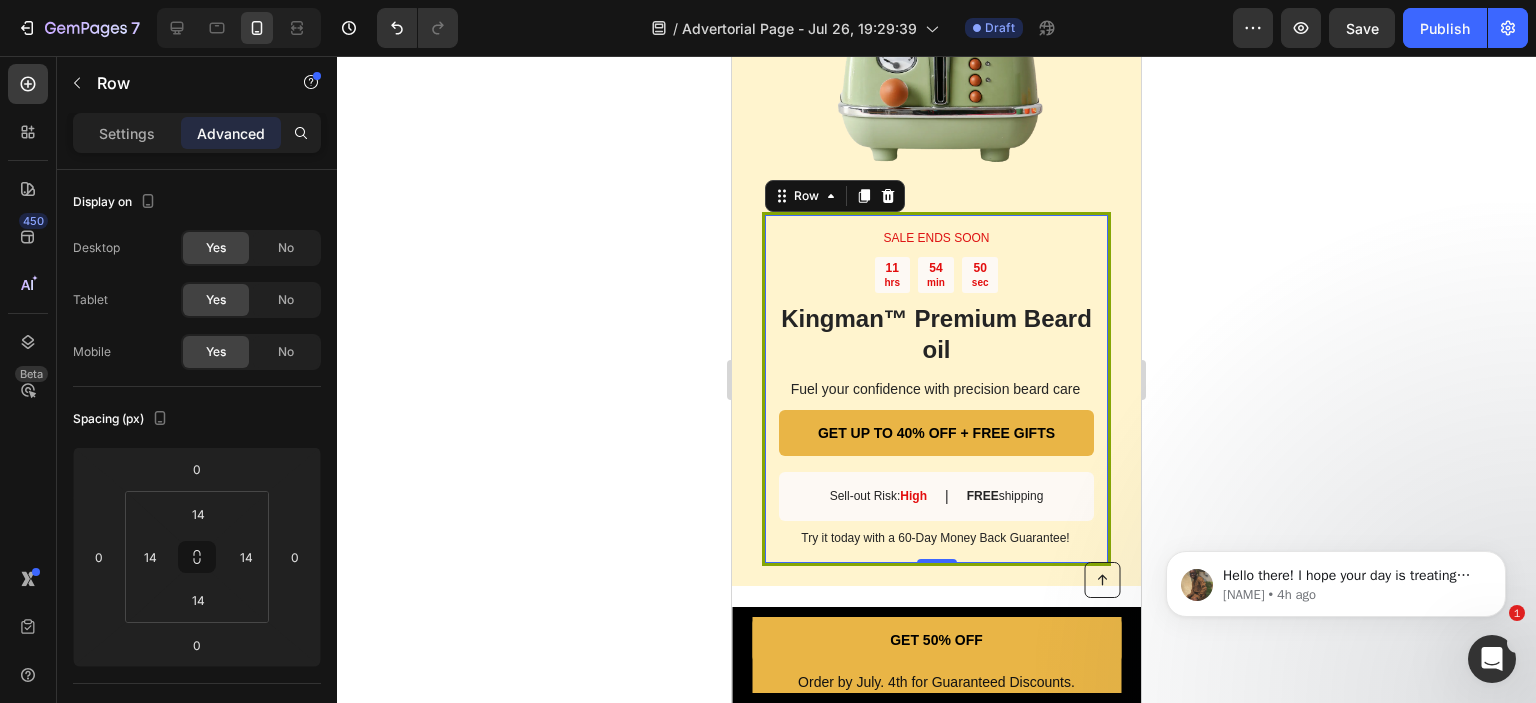 click on "SALE ENDS SOON Text Block 11 hrs 54 min 50 sec Countdown Timer Kingman ™ Premium Beard oil Heading Fuel your confidence with precision beard care Text Block GET UP TO 40% OFF + FREE GIFTS Button Sell-out Risk:  High Text Block | Text Block FREE  shipping Text Block Row Try it today with a 60-Day Money Back Guarantee! Text Block Row   0" at bounding box center [936, 389] 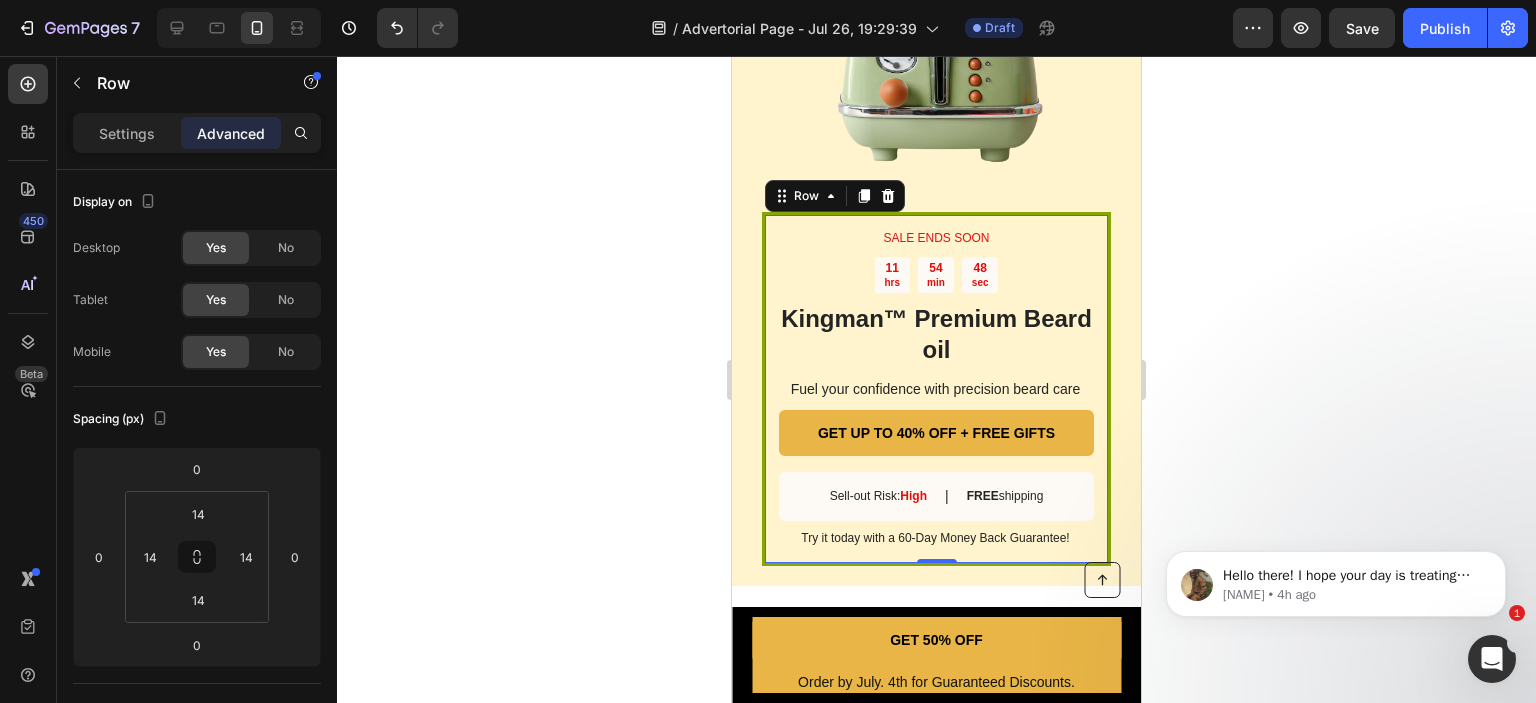 click on "SALE ENDS SOON Text Block 11 hrs 54 min 48 sec Countdown Timer Kingman ™ Premium Beard oil Heading Fuel your confidence with precision beard care Text Block GET UP TO 40% OFF + FREE GIFTS Button Sell-out Risk:  High Text Block | Text Block FREE  shipping Text Block Row Try it today with a 60-Day Money Back Guarantee! Text Block Row   0" at bounding box center [936, 389] 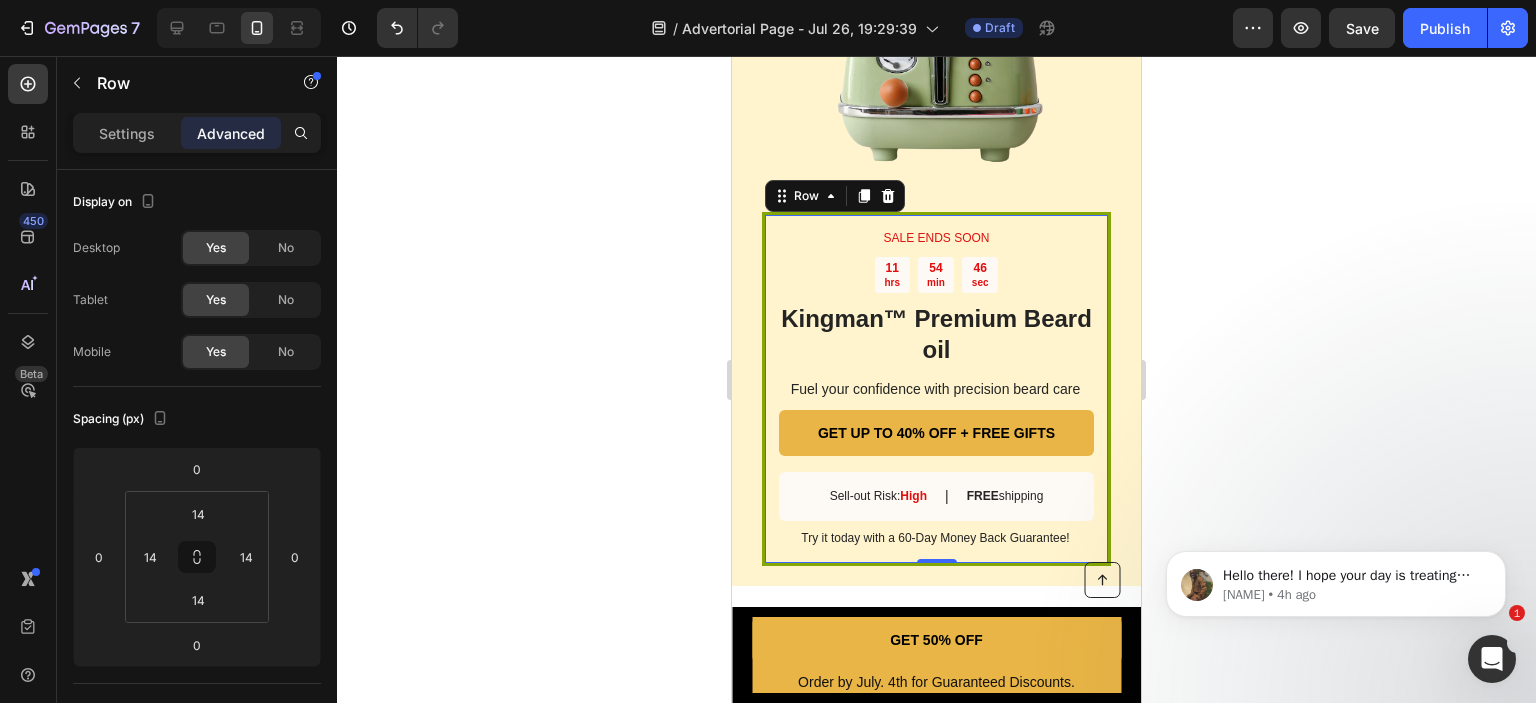 click 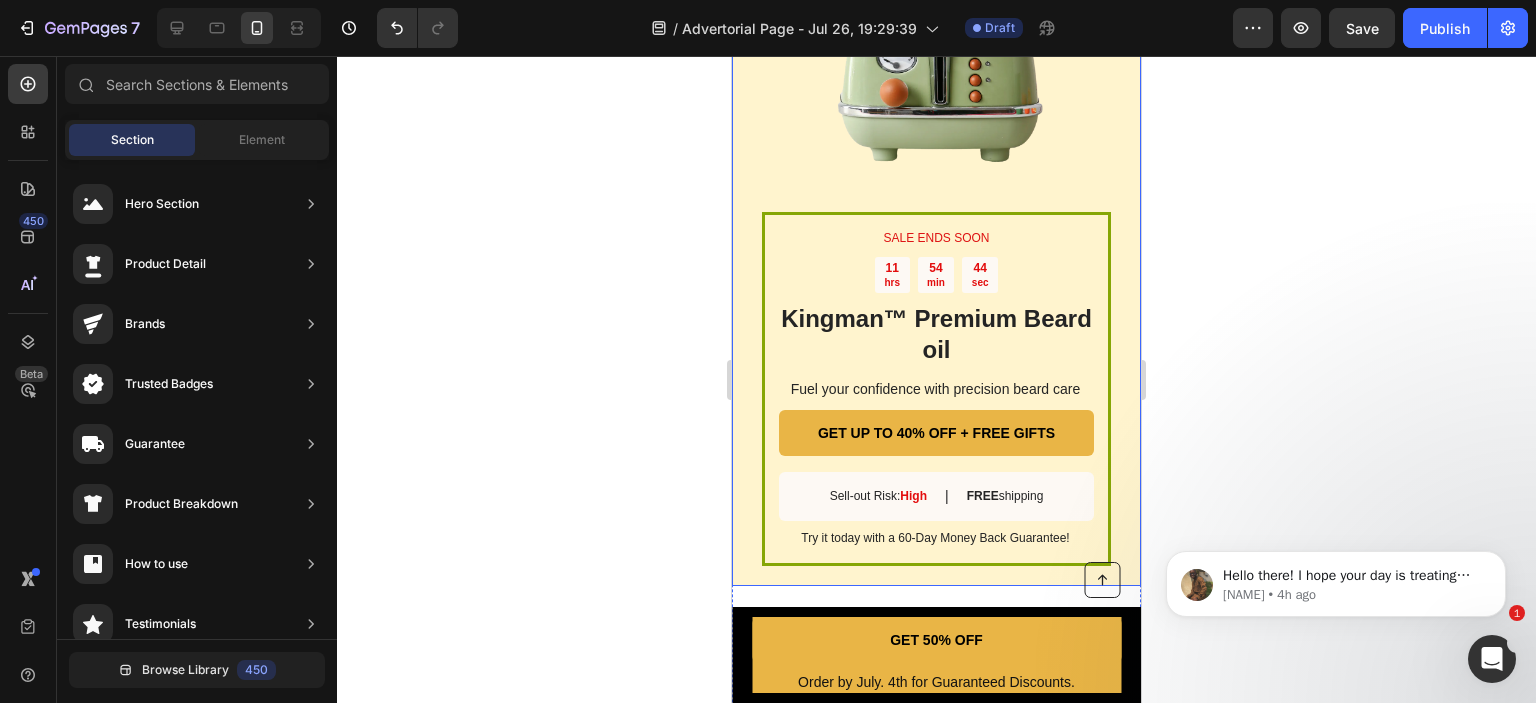 click on "Image" at bounding box center [936, 40] 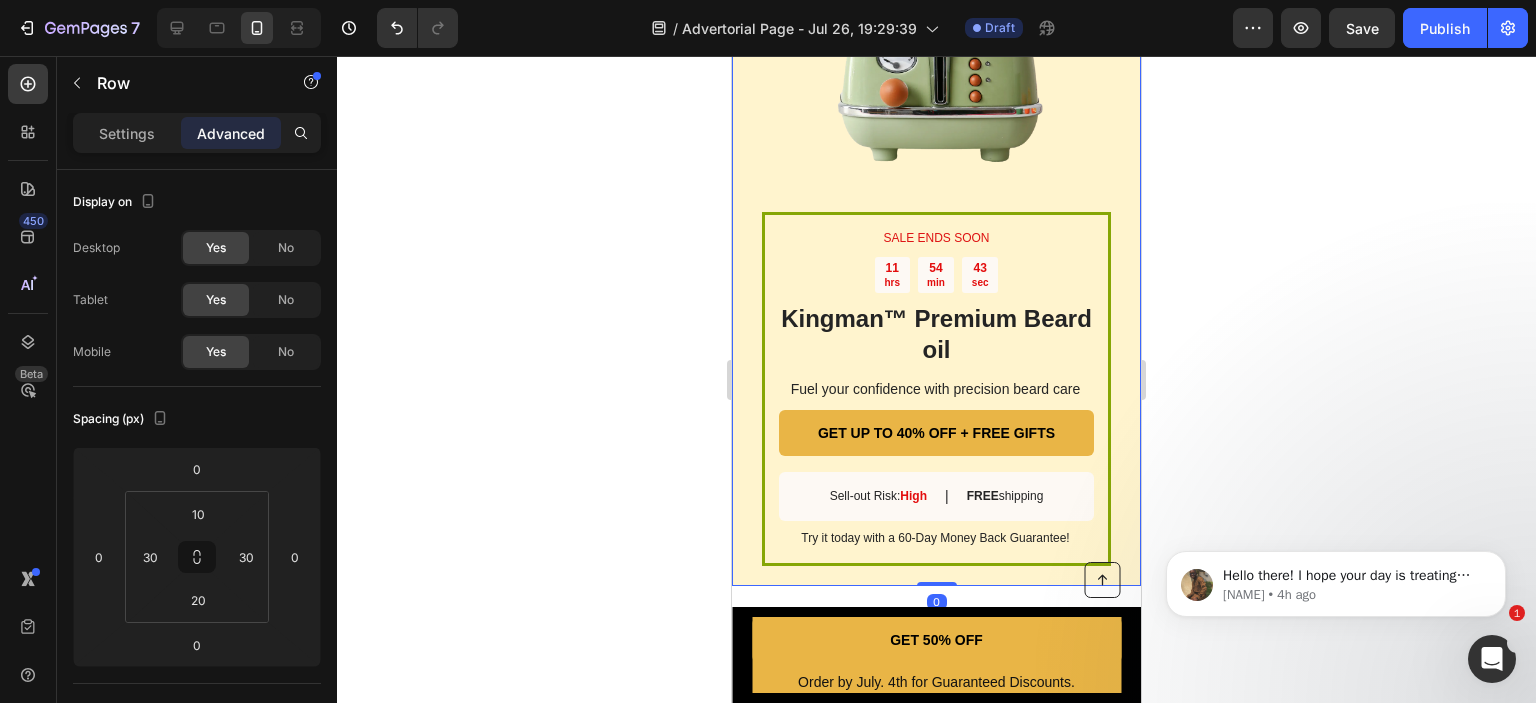 click on "Image" at bounding box center [936, 40] 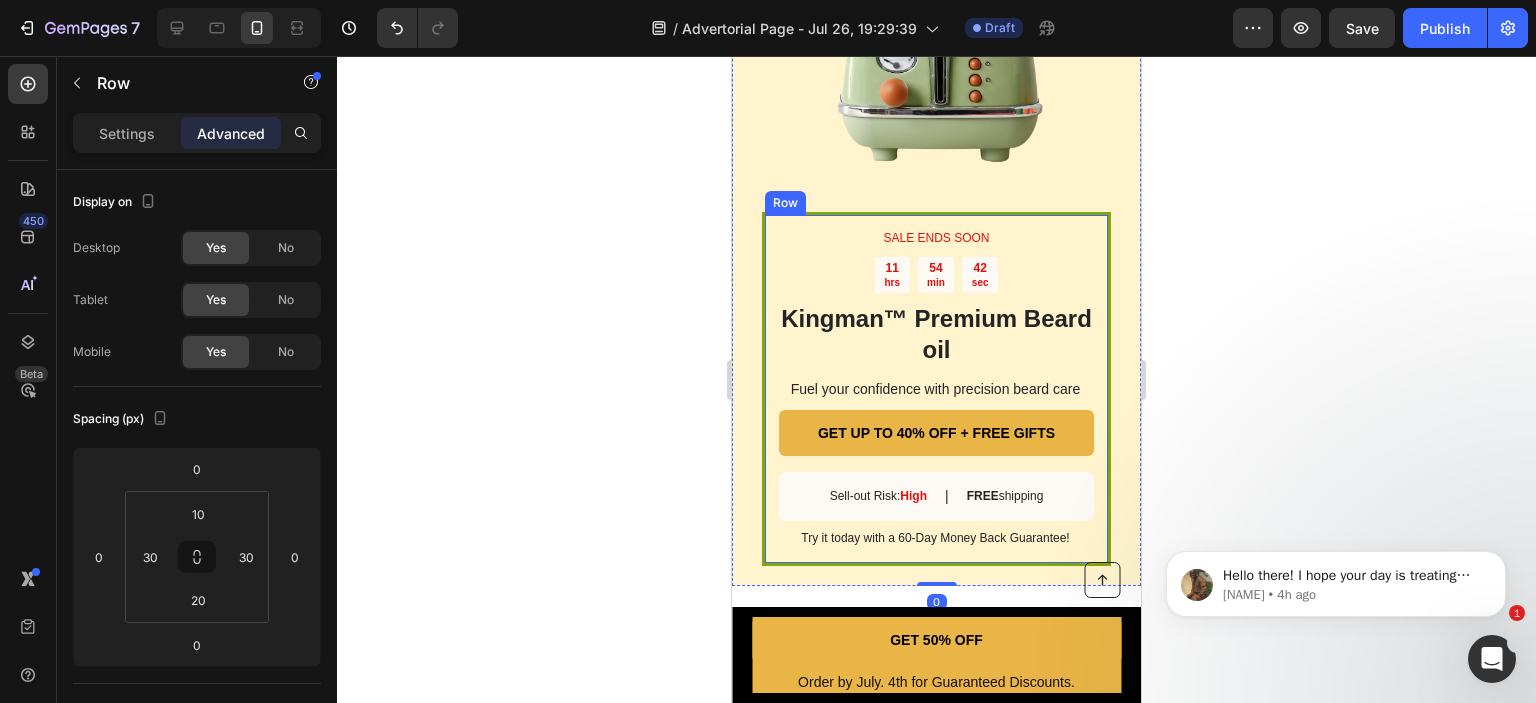 click on "SALE ENDS SOON Text Block 11 hrs 54 min 42 sec Countdown Timer Kingman ™ Premium Beard oil Heading Fuel your confidence with precision beard care Text Block GET UP TO 40% OFF + FREE GIFTS Button Sell-out Risk:  High Text Block | Text Block FREE  shipping Text Block Row Try it today with a 60-Day Money Back Guarantee! Text Block Row" at bounding box center (936, 389) 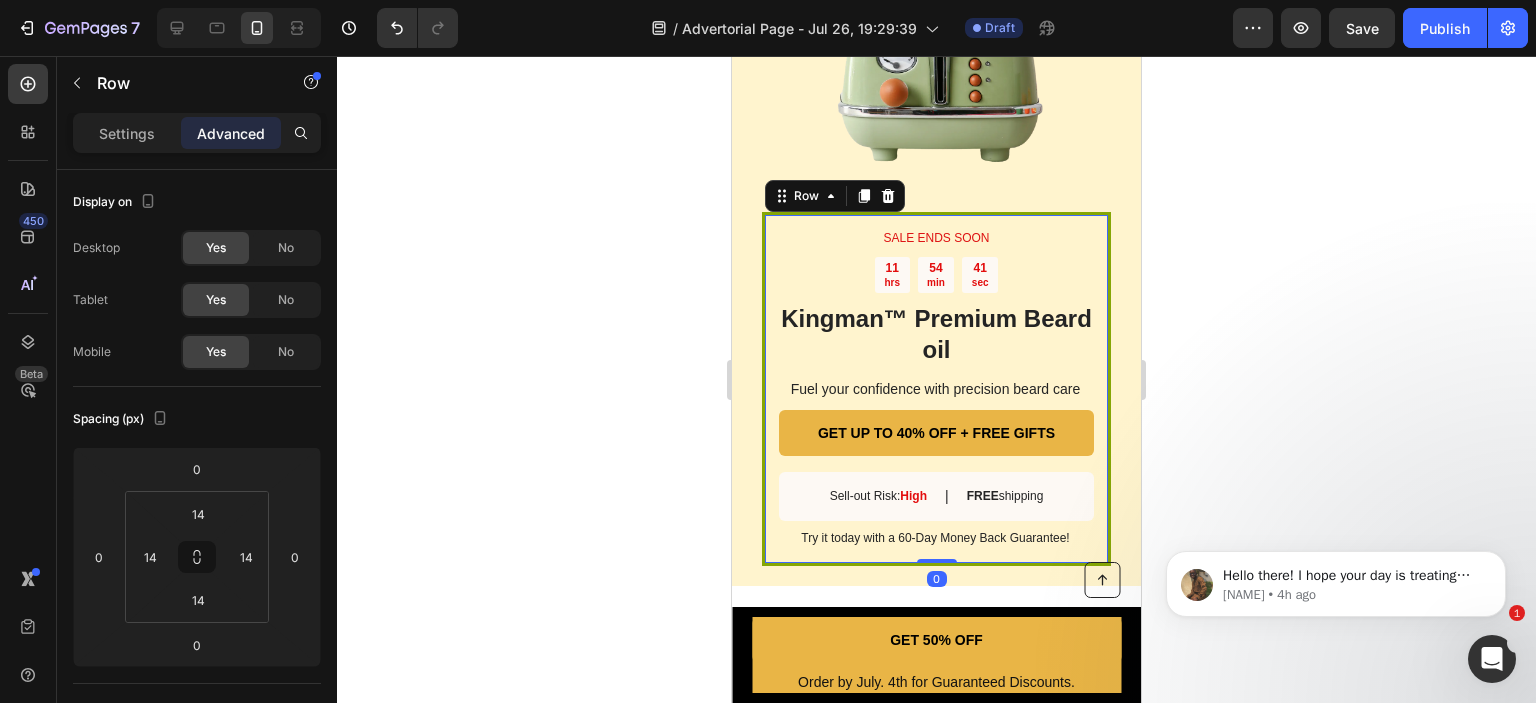 click on "SALE ENDS SOON Text Block 11 hrs 54 min 41 sec Countdown Timer Kingman ™ Premium Beard oil Heading Fuel your confidence with precision beard care Text Block GET UP TO 40% OFF + FREE GIFTS Button Sell-out Risk:  High Text Block | Text Block FREE  shipping Text Block Row Try it today with a 60-Day Money Back Guarantee! Text Block Row   0" at bounding box center [936, 389] 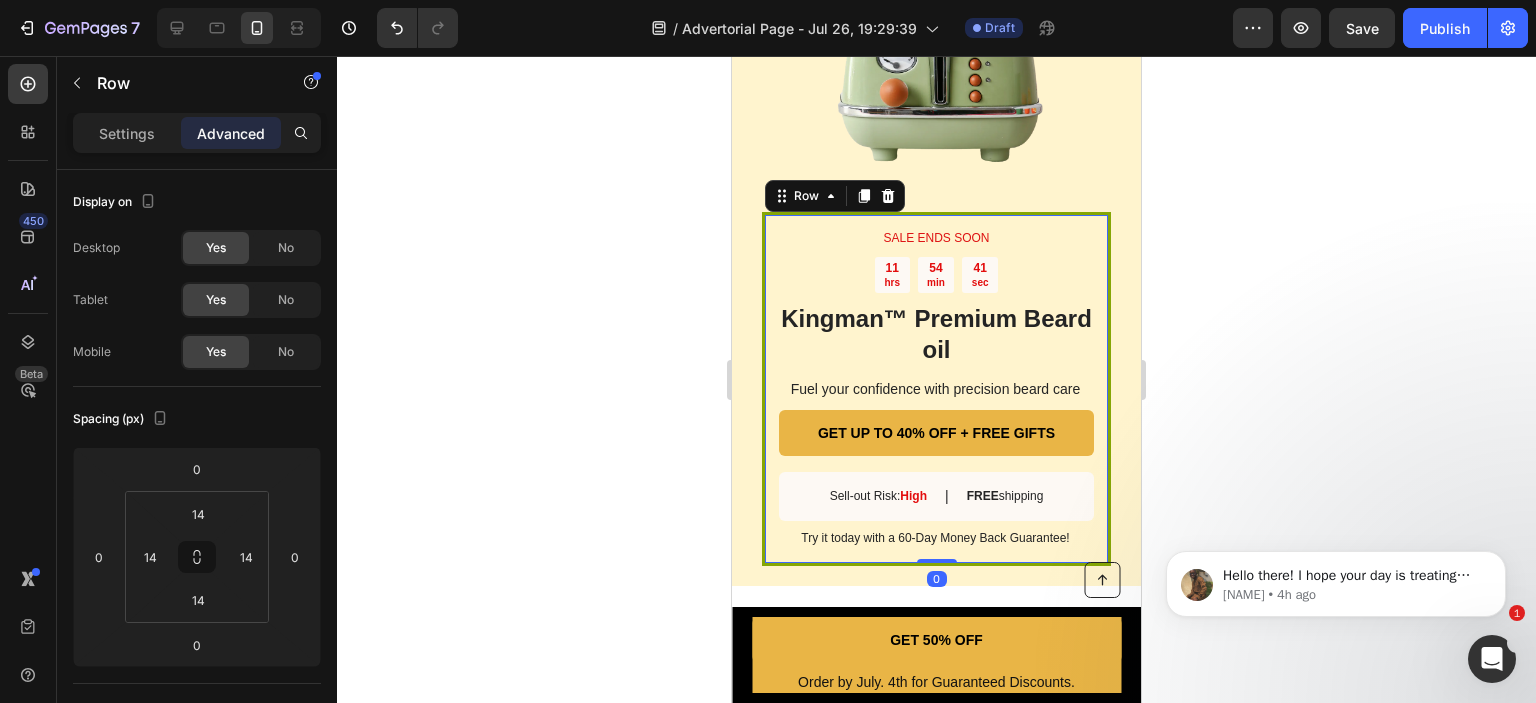 click on "SALE ENDS SOON Text Block 11 hrs 54 min 41 sec Countdown Timer Kingman ™ Premium Beard oil Heading Fuel your confidence with precision beard care Text Block GET UP TO 40% OFF + FREE GIFTS Button Sell-out Risk:  High Text Block | Text Block FREE  shipping Text Block Row Try it today with a 60-Day Money Back Guarantee! Text Block Row   0" at bounding box center [936, 389] 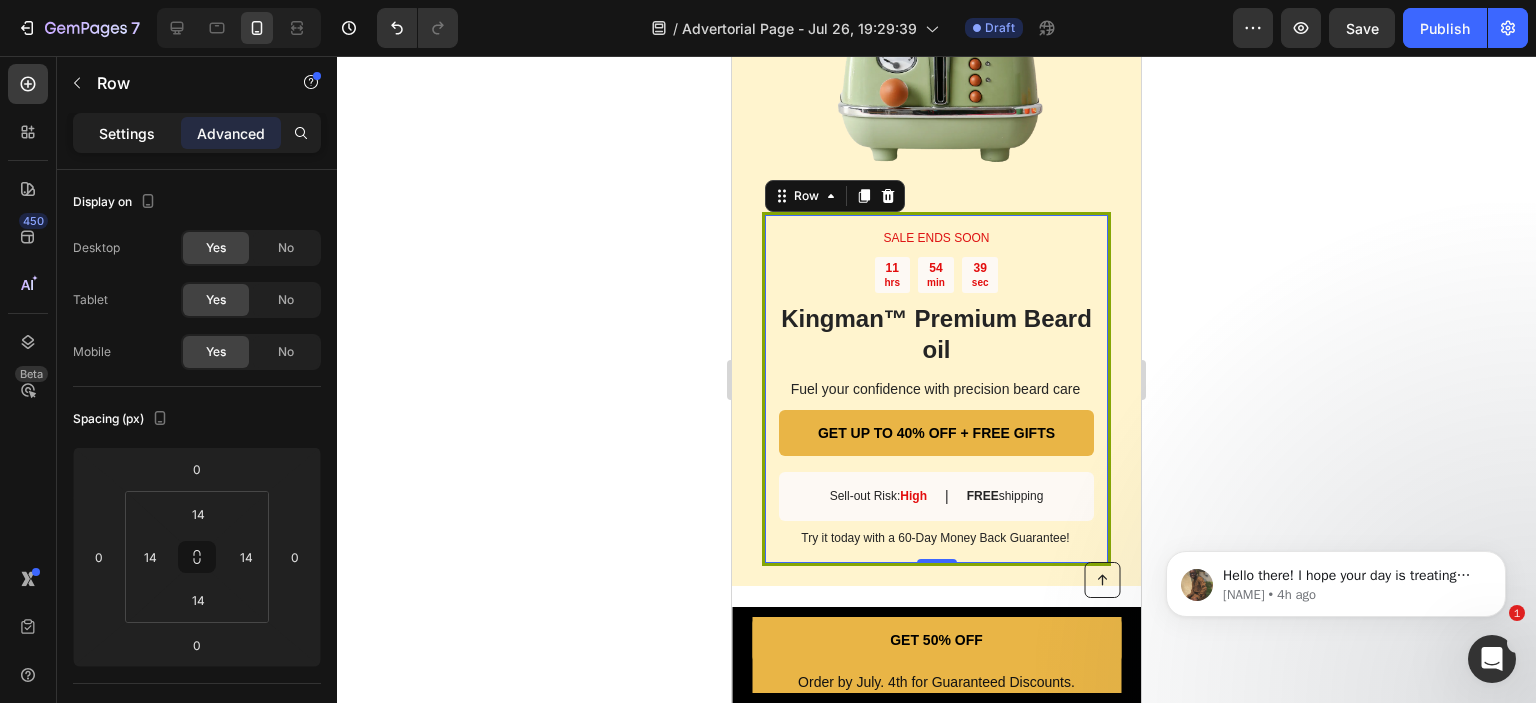 click on "Settings" at bounding box center (127, 133) 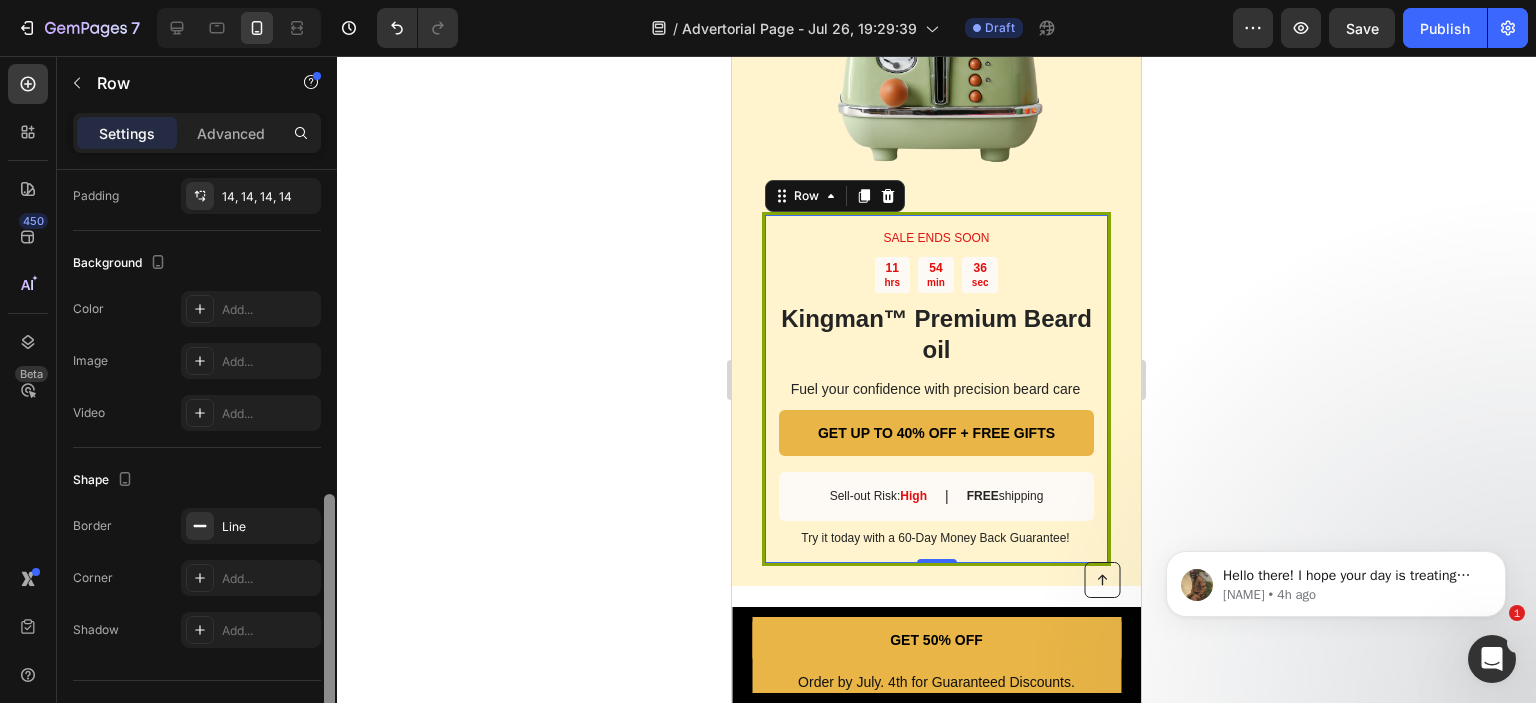 scroll, scrollTop: 576, scrollLeft: 0, axis: vertical 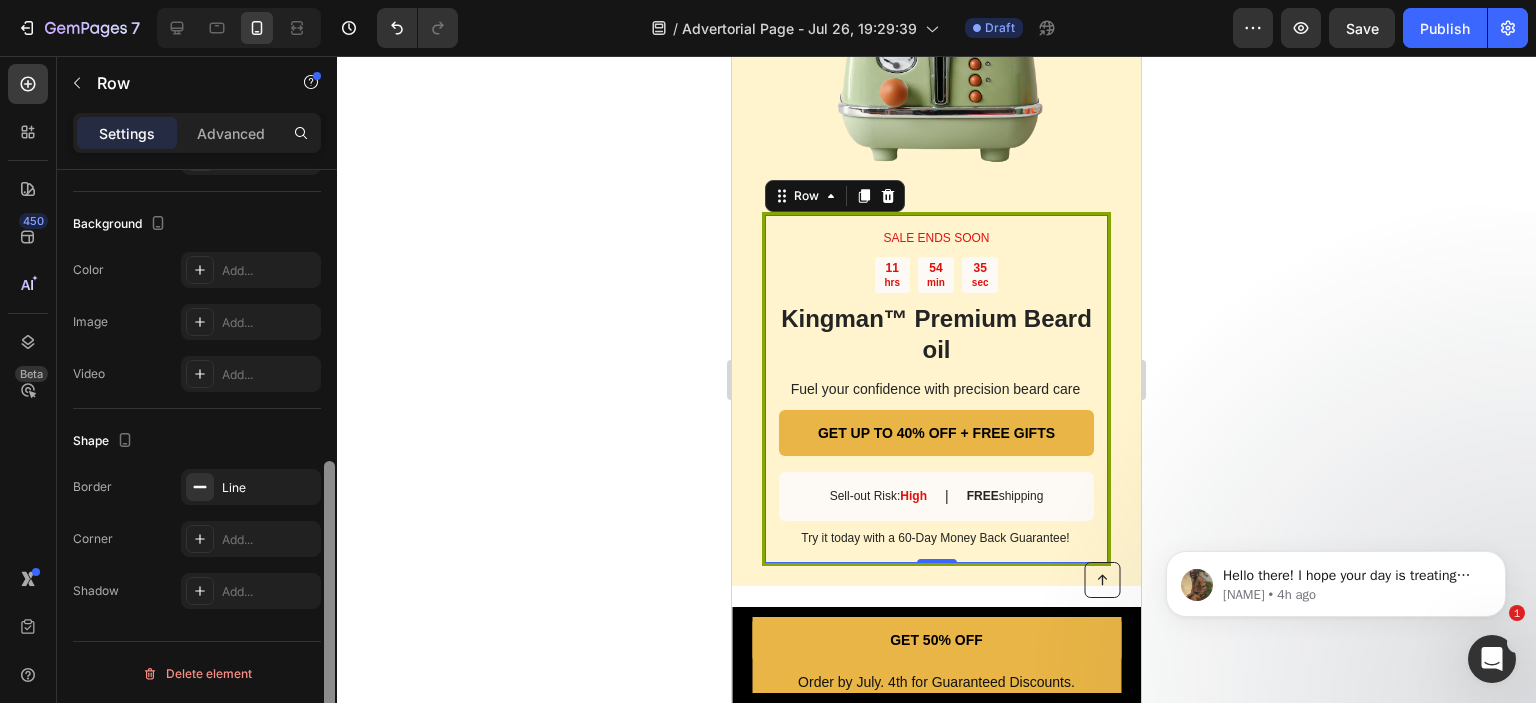 drag, startPoint x: 327, startPoint y: 196, endPoint x: 486, endPoint y: 591, distance: 425.8004 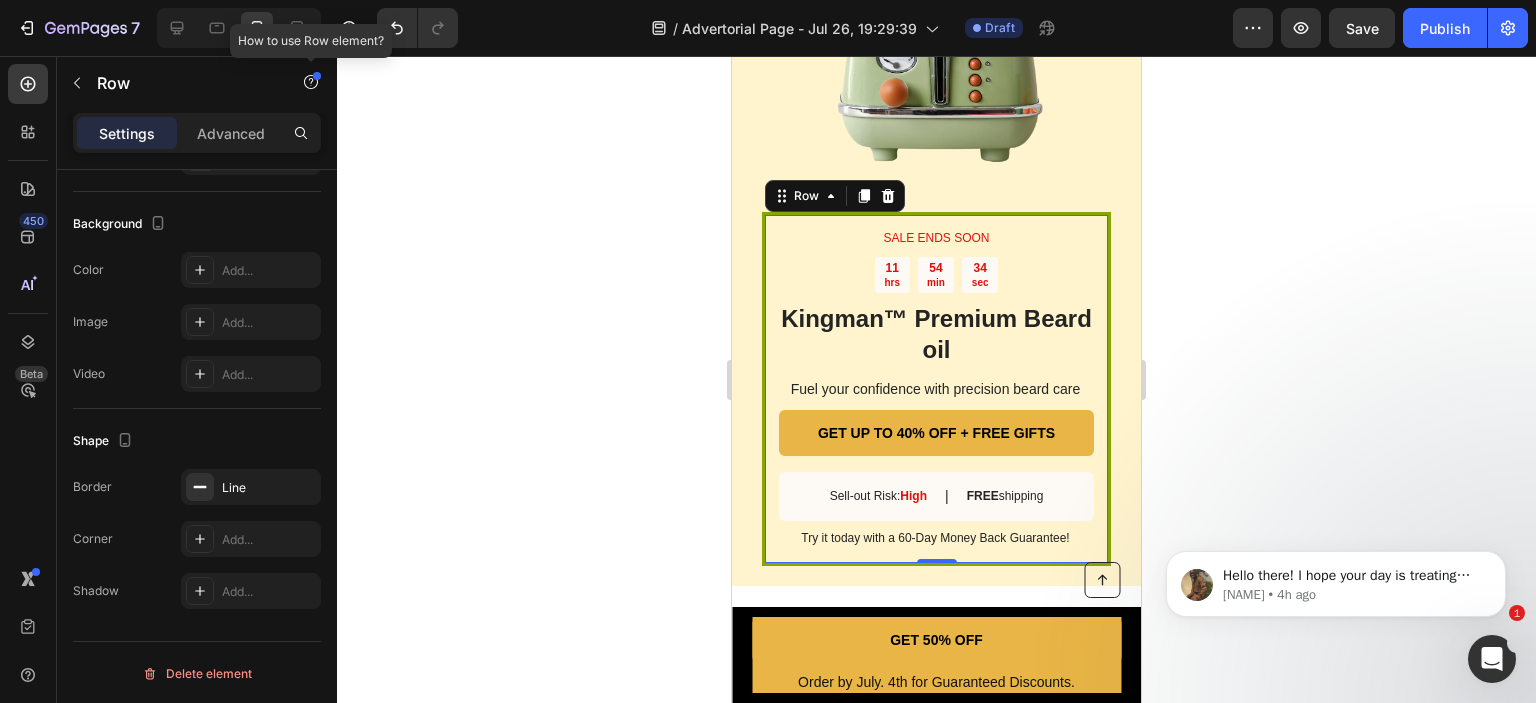 click at bounding box center [317, 76] 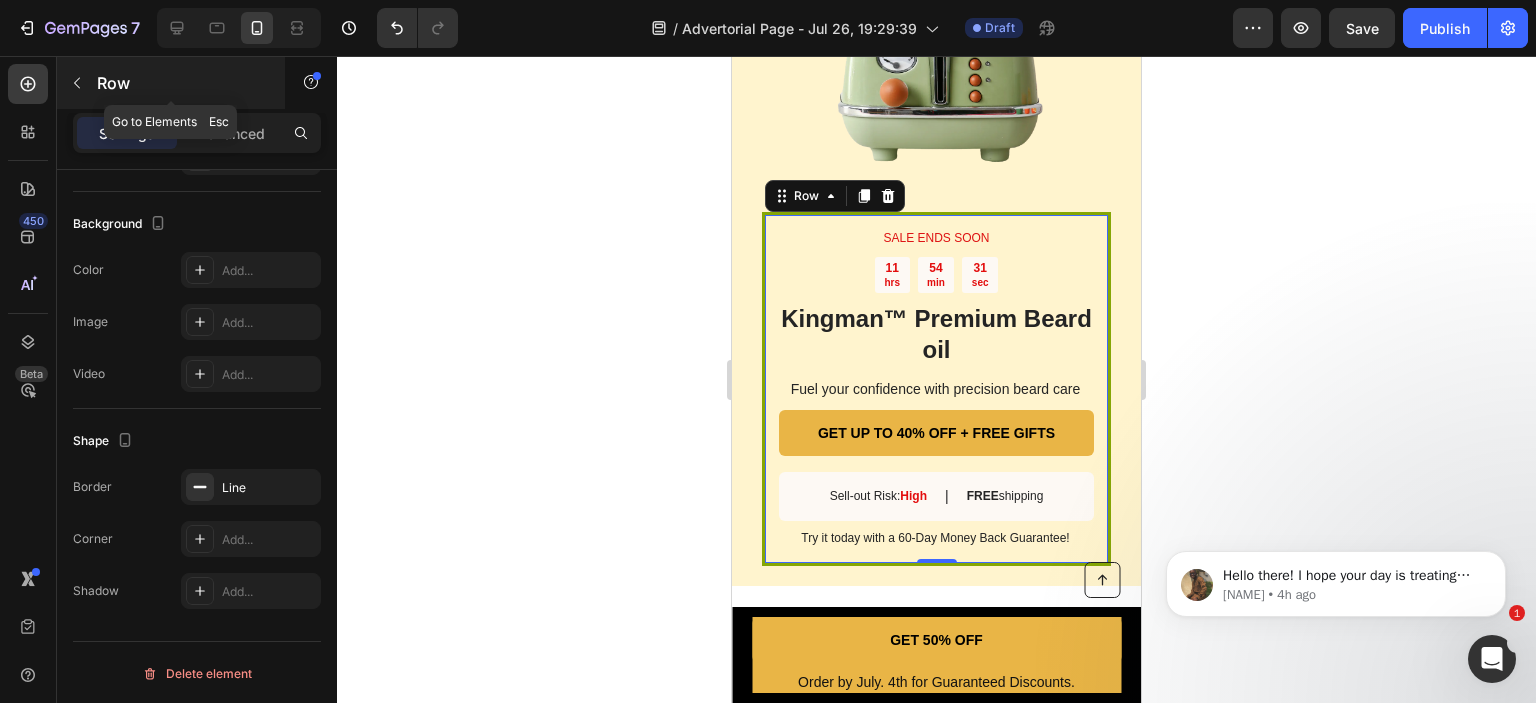 click 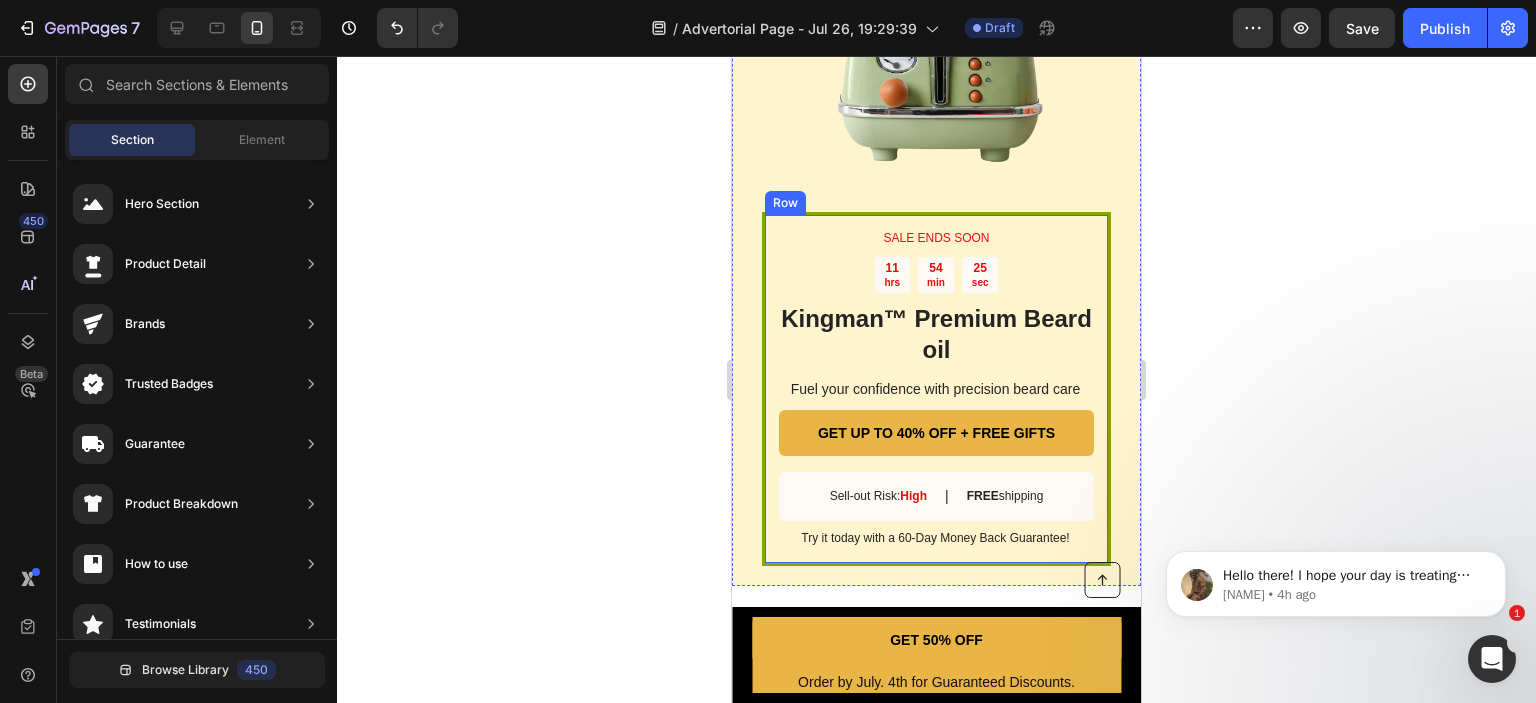 click on "SALE ENDS SOON Text Block 11 hrs 54 min 25 sec Countdown Timer Kingman ™ Premium Beard oil Heading Fuel your confidence with precision beard care Text Block GET UP TO 40% OFF + FREE GIFTS Button Sell-out Risk:  High Text Block | Text Block FREE  shipping Text Block Row Try it today with a 60-Day Money Back Guarantee! Text Block Row" at bounding box center (936, 389) 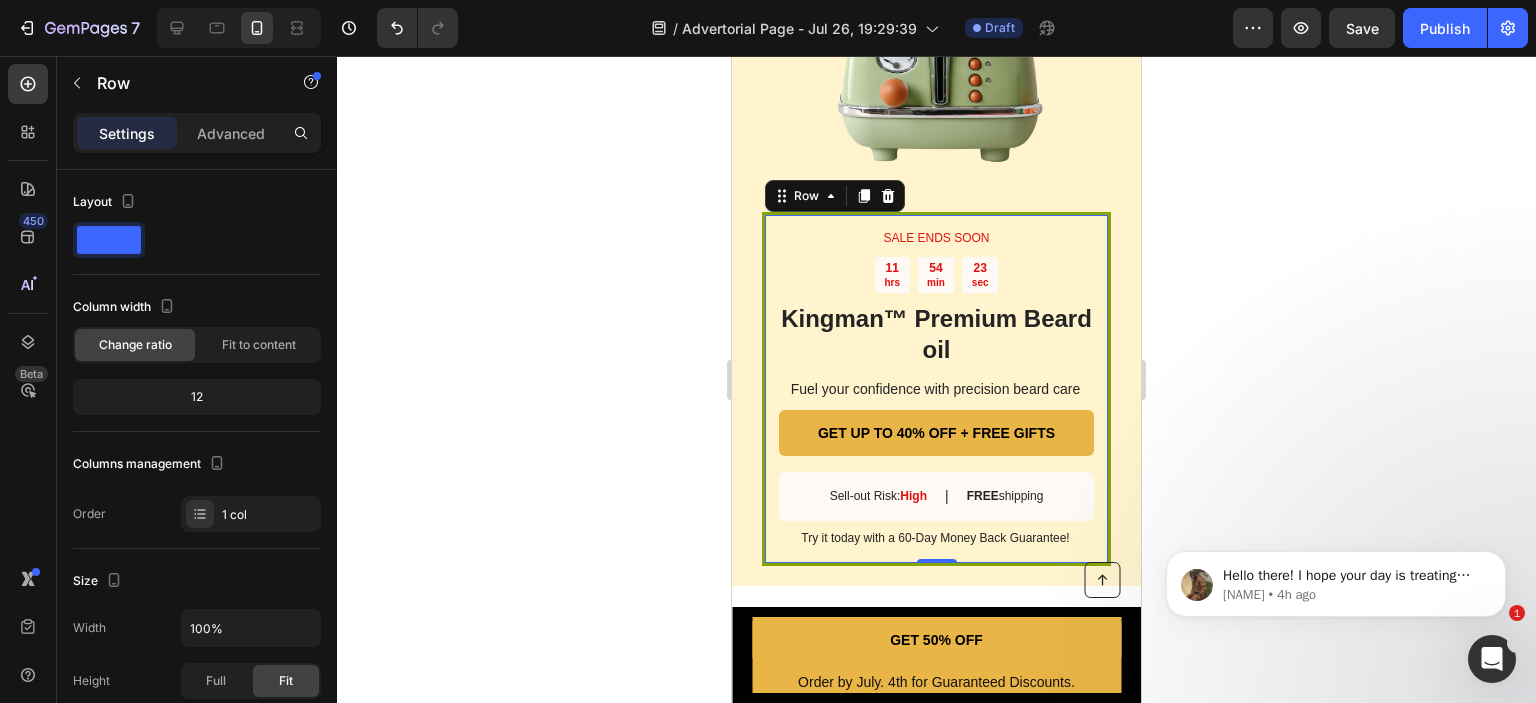 click on "SALE ENDS SOON Text Block 11 hrs 54 min 23 sec Countdown Timer Kingman ™ Premium Beard oil Heading Fuel your confidence with precision beard care Text Block GET UP TO 40% OFF + FREE GIFTS Button Sell-out Risk:  High Text Block | Text Block FREE  shipping Text Block Row Try it today with a 60-Day Money Back Guarantee! Text Block Row   0" at bounding box center (936, 389) 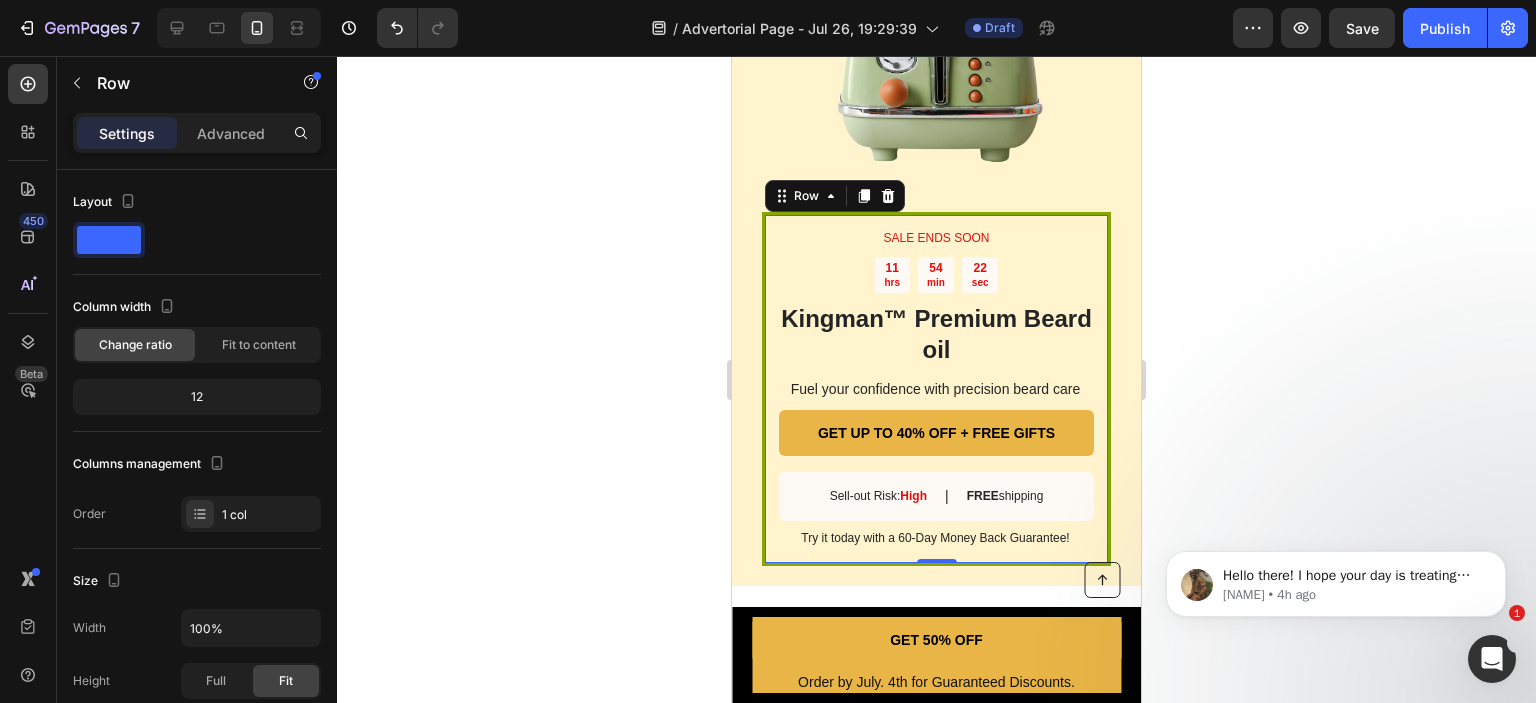 click on "SALE ENDS SOON Text Block 11 hrs 54 min 22 sec Countdown Timer Kingman ™ Premium Beard oil Heading Fuel your confidence with precision beard care Text Block GET UP TO 40% OFF + FREE GIFTS Button Sell-out Risk:  High Text Block | Text Block FREE  shipping Text Block Row Try it today with a 60-Day Money Back Guarantee! Text Block Row   0" at bounding box center [936, 389] 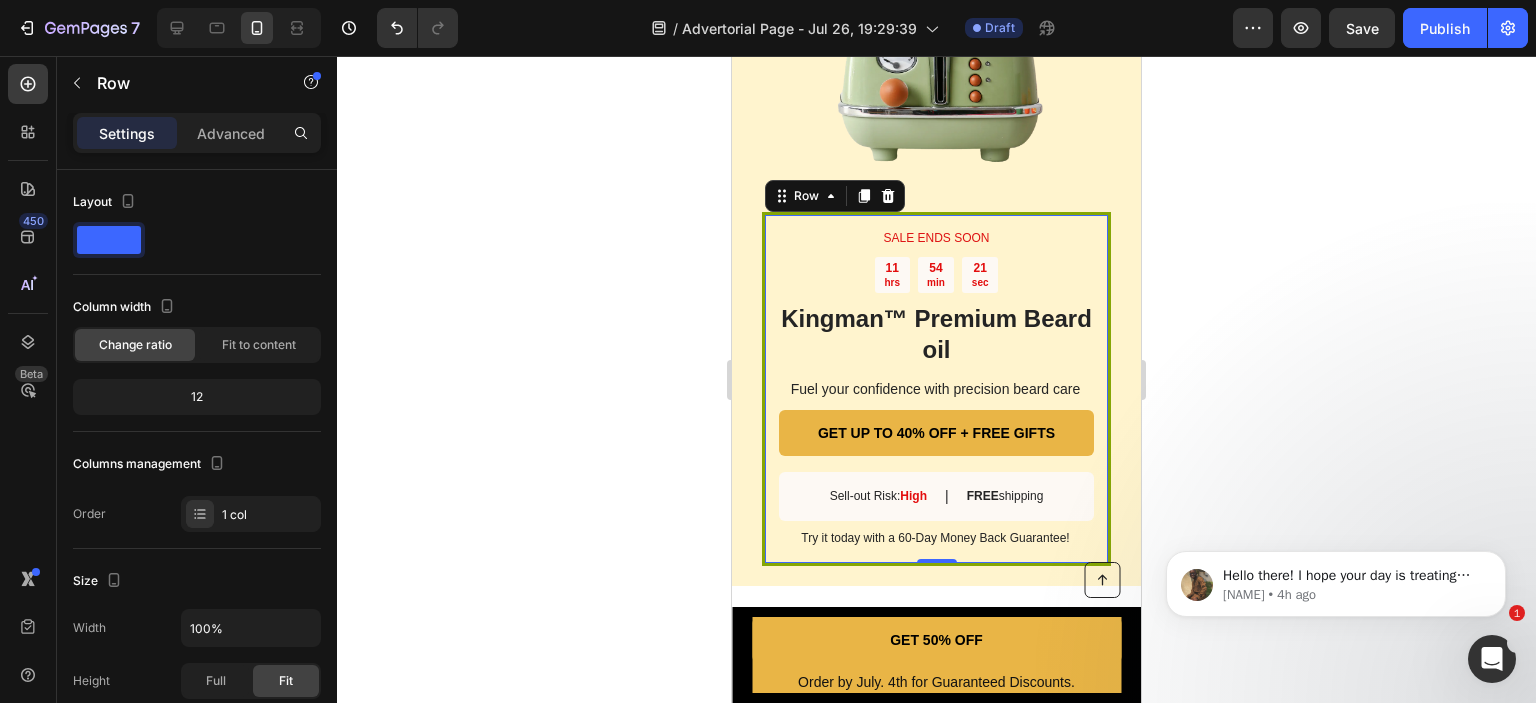 click on "SALE ENDS SOON Text Block 11 hrs 54 min 21 sec Countdown Timer Kingman ™ Premium Beard oil Heading Fuel your confidence with precision beard care Text Block GET UP TO 40% OFF + FREE GIFTS Button Sell-out Risk:  High Text Block | Text Block FREE  shipping Text Block Row Try it today with a 60-Day Money Back Guarantee! Text Block Row   0" at bounding box center (936, 389) 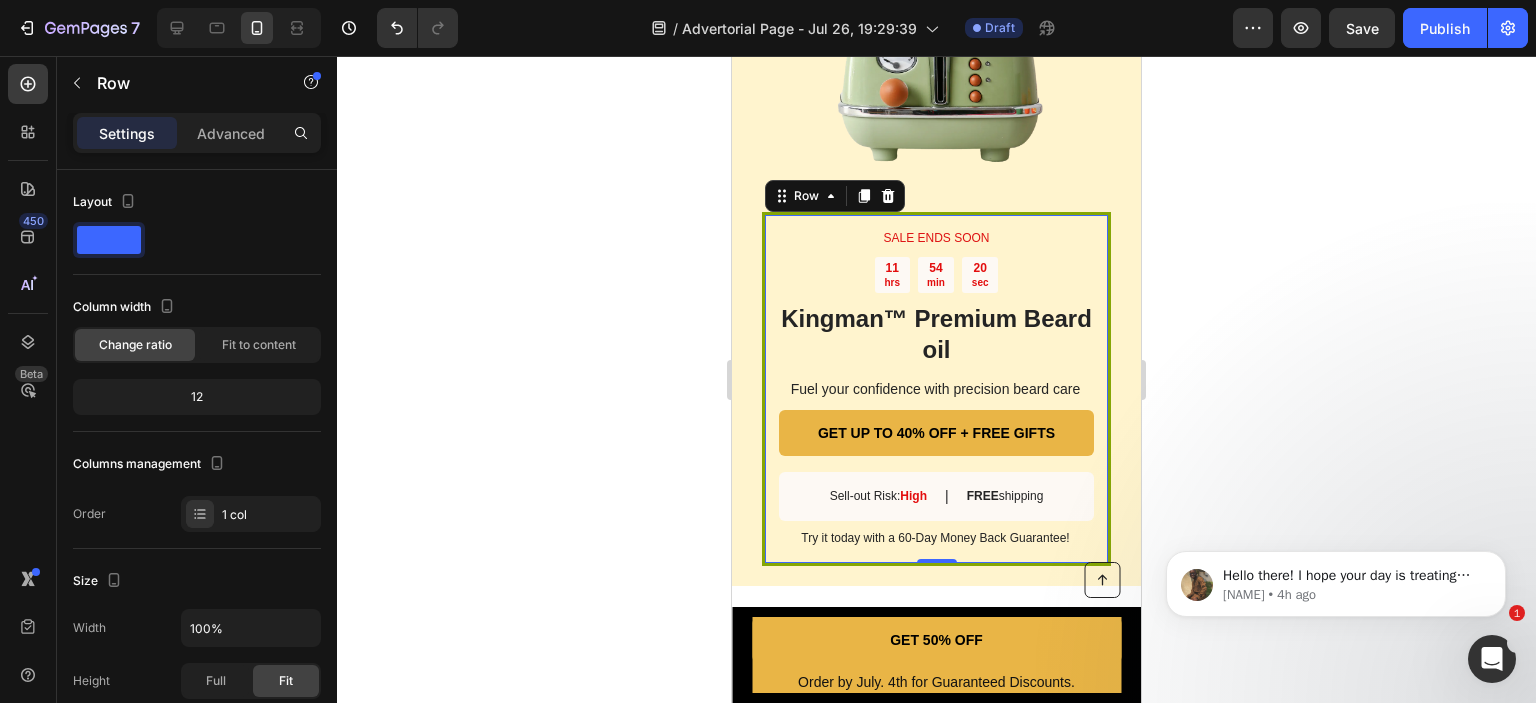 click on "SALE ENDS SOON Text Block 11 hrs 54 min 20 sec Countdown Timer Kingman ™ Premium Beard oil Heading Fuel your confidence with precision beard care Text Block GET UP TO 40% OFF + FREE GIFTS Button Sell-out Risk:  High Text Block | Text Block FREE  shipping Text Block Row Try it today with a 60-Day Money Back Guarantee! Text Block Row   0" at bounding box center [936, 389] 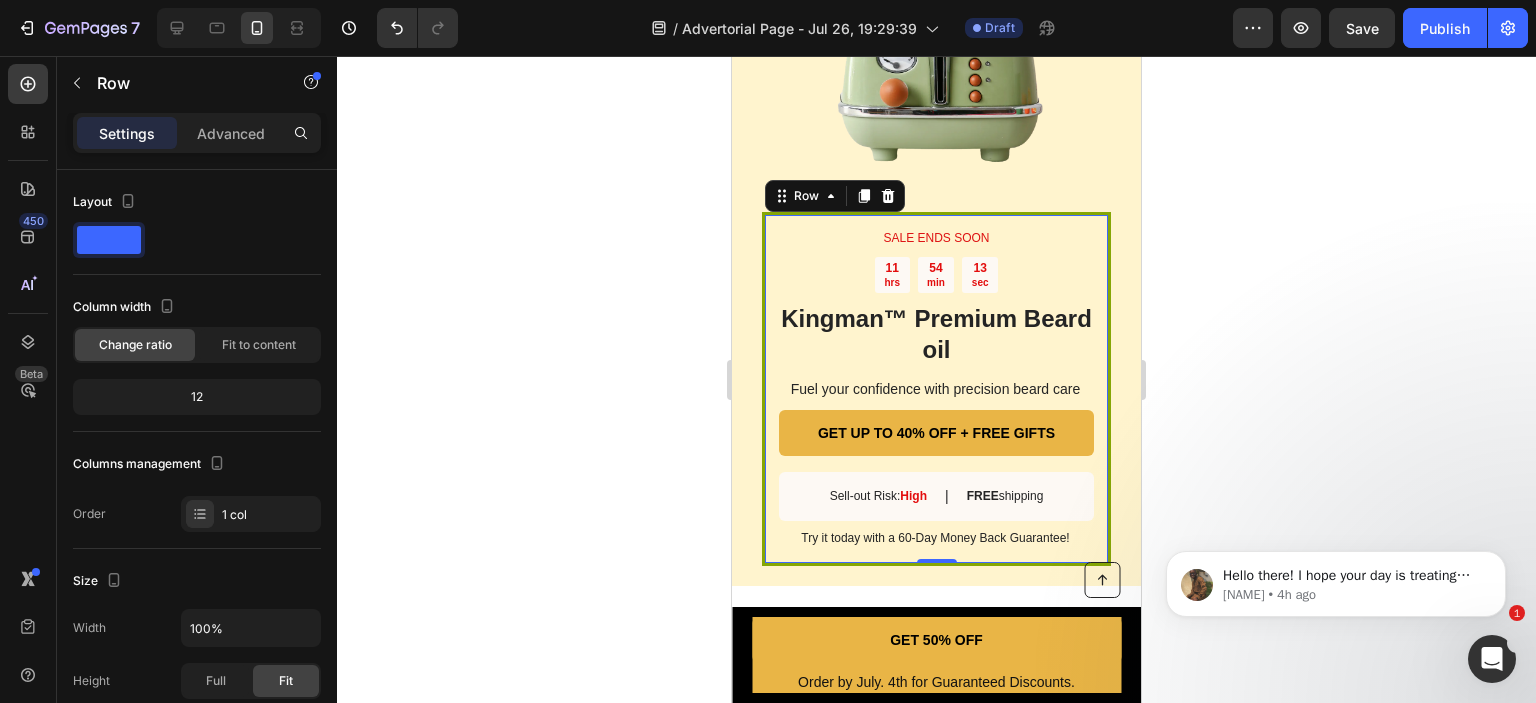 click on "SALE ENDS SOON Text Block 11 hrs 54 min 13 sec Countdown Timer Kingman ™ Premium Beard oil Heading Fuel your confidence with precision beard care Text Block GET UP TO 40% OFF + FREE GIFTS Button Sell-out Risk:  High Text Block | Text Block FREE  shipping Text Block Row Try it today with a 60-Day Money Back Guarantee! Text Block Row   0" at bounding box center [936, 389] 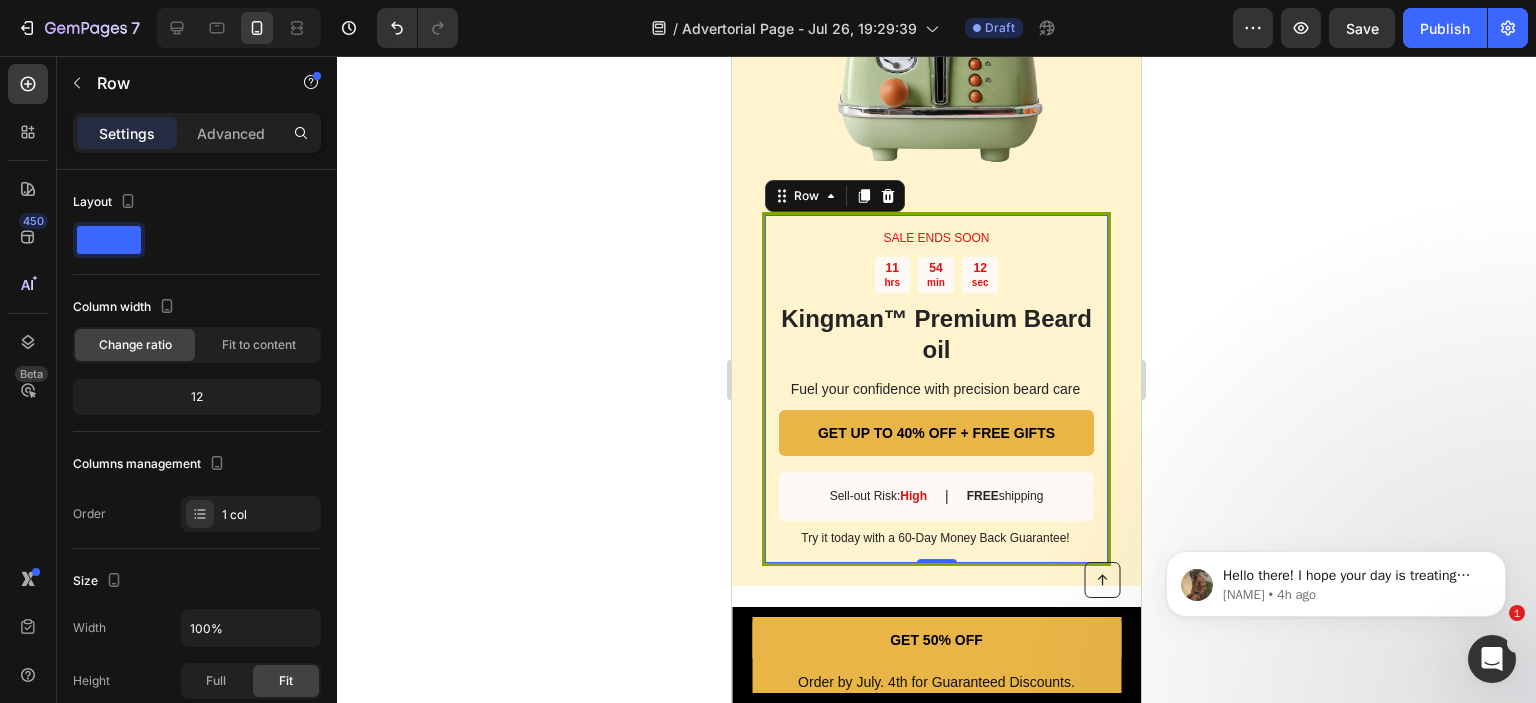 click on "SALE ENDS SOON Text Block 11 hrs 54 min 12 sec Countdown Timer Kingman ™ Premium Beard oil Heading Fuel your confidence with precision beard care Text Block GET UP TO 40% OFF + FREE GIFTS Button Sell-out Risk:  High Text Block | Text Block FREE  shipping Text Block Row Try it today with a 60-Day Money Back Guarantee! Text Block Row   0" at bounding box center [936, 389] 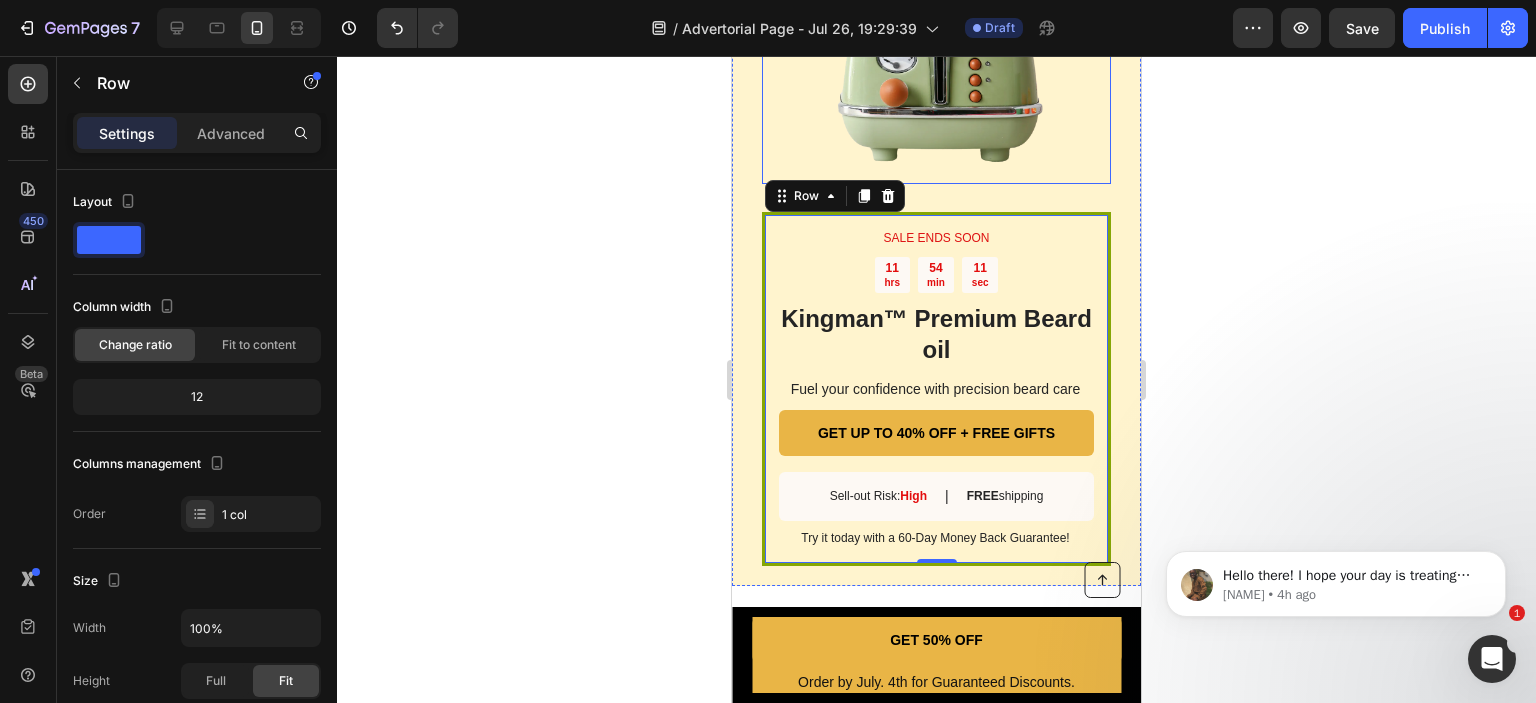 click at bounding box center [936, 26] 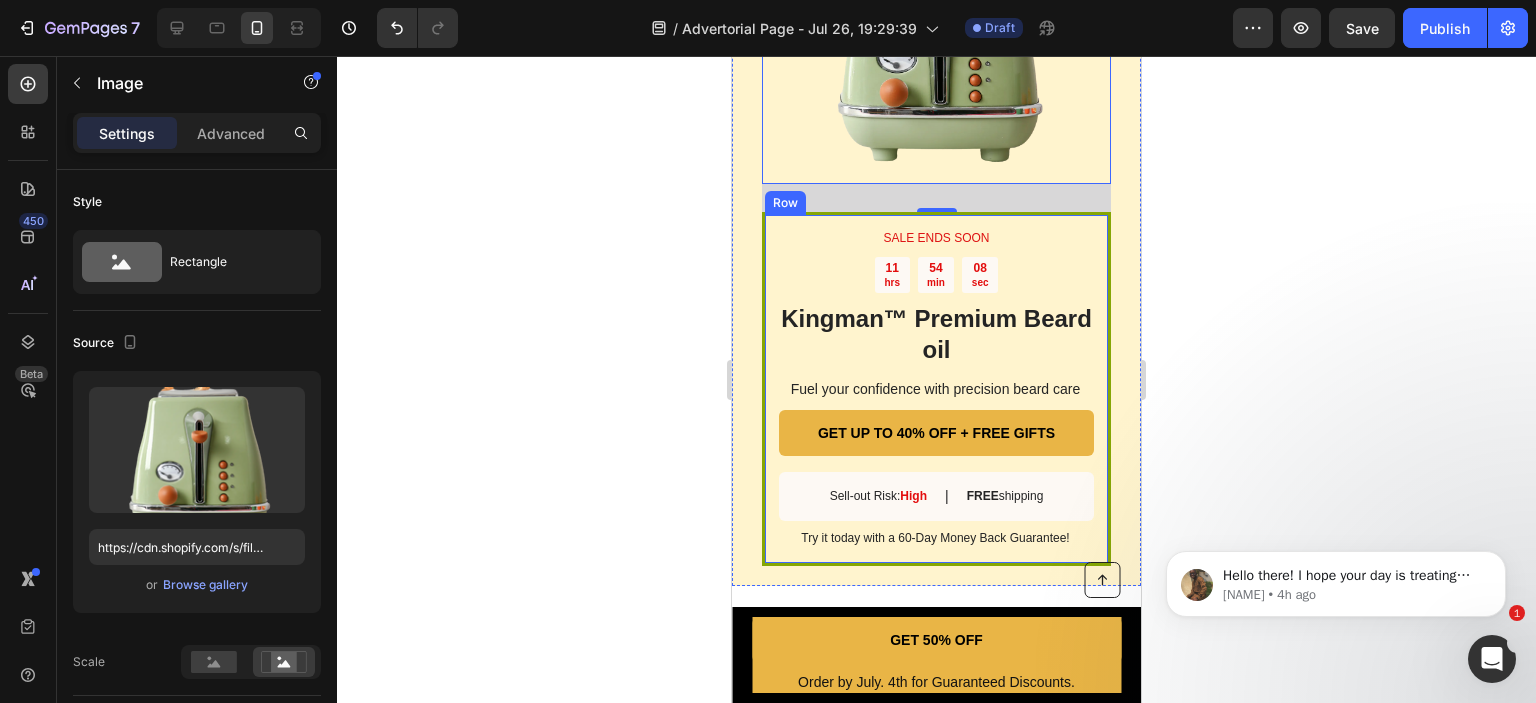 click on "SALE ENDS SOON Text Block 11 hrs 54 min 08 sec Countdown Timer Kingman ™ Premium Beard oil Heading Fuel your confidence with precision beard care Text Block GET UP TO 40% OFF + FREE GIFTS Button Sell-out Risk:  High Text Block | Text Block FREE  shipping Text Block Row Try it today with a 60-Day Money Back Guarantee! Text Block Row" at bounding box center [936, 389] 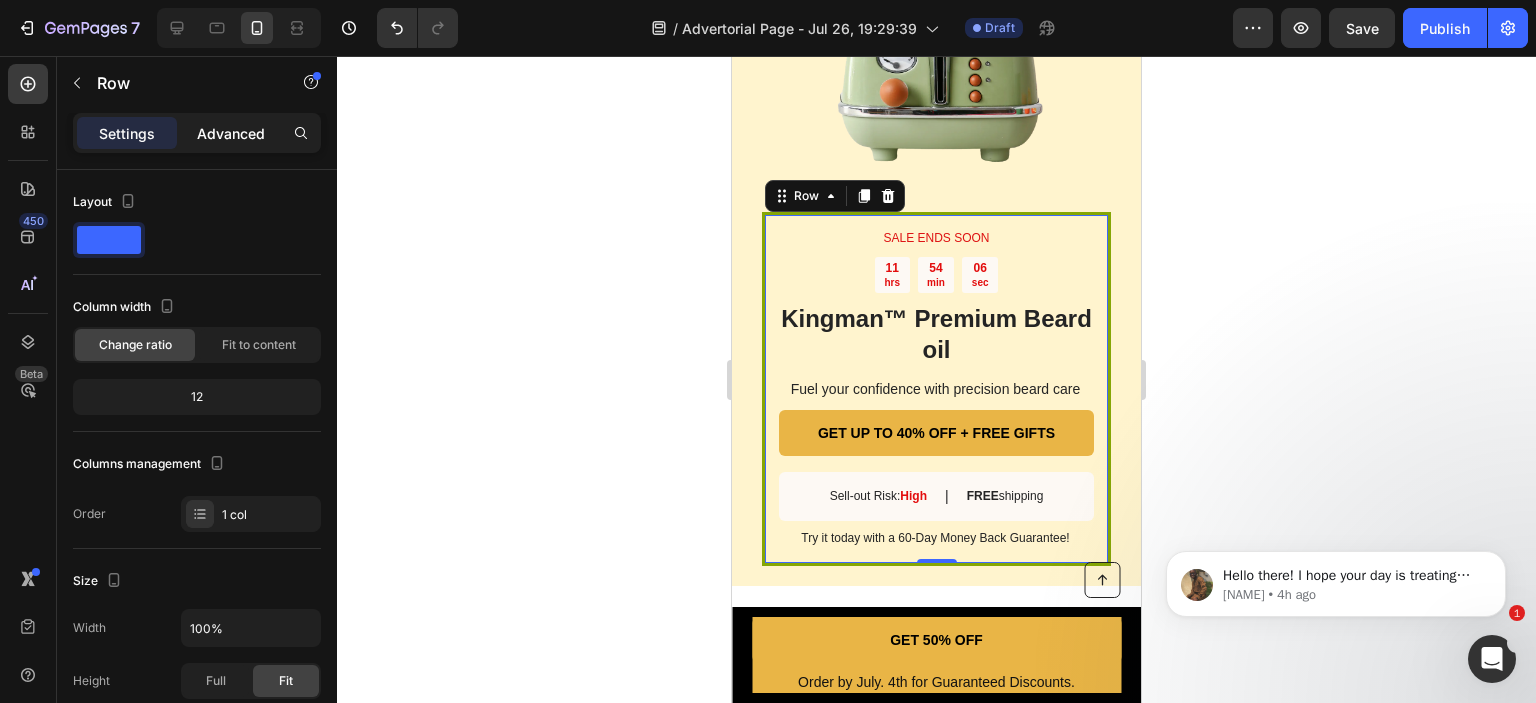 click on "Advanced" at bounding box center [231, 133] 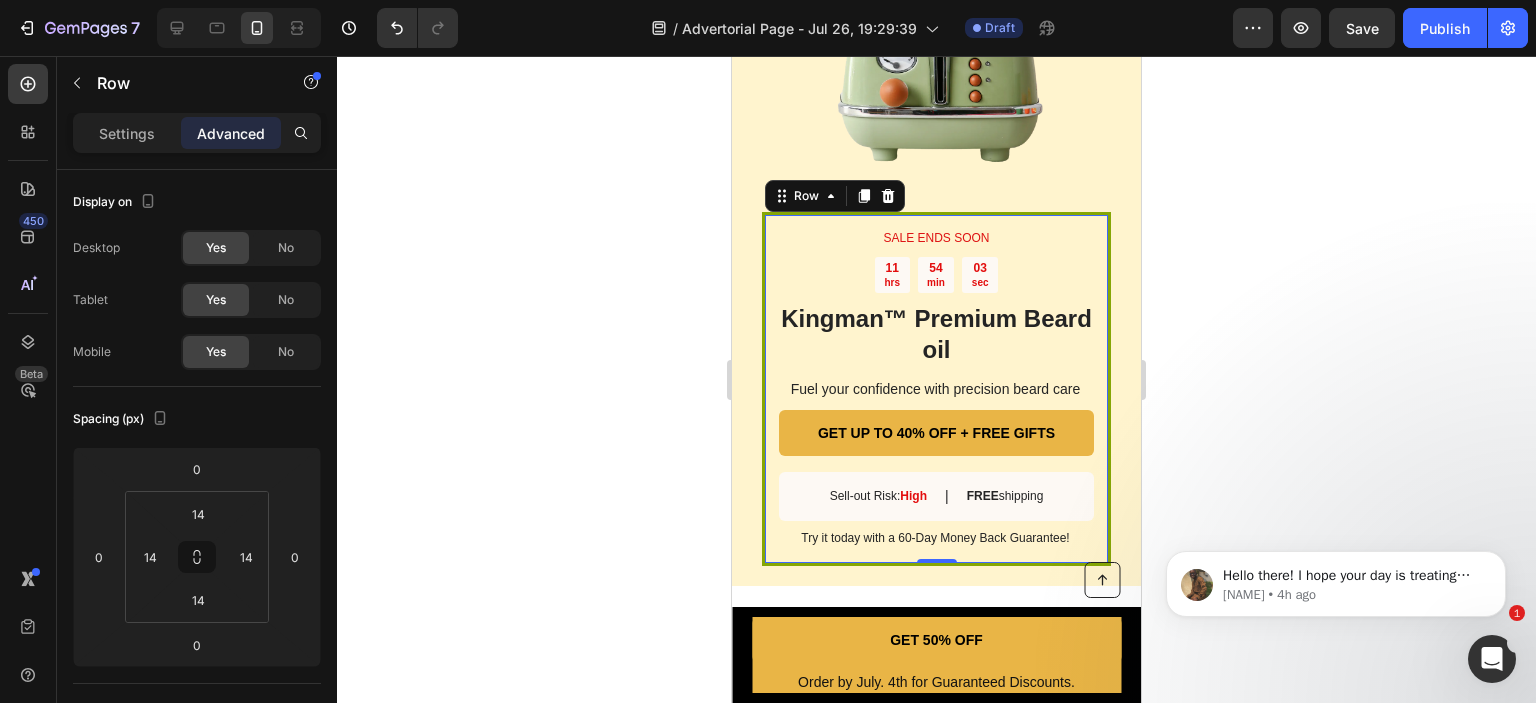 click on "SALE ENDS SOON Text Block 11 hrs 54 min 03 sec Countdown Timer Kingman ™ Premium Beard oil Heading Fuel your confidence with precision beard care Text Block GET UP TO 40% OFF + FREE GIFTS Button Sell-out Risk:  High Text Block | Text Block FREE  shipping Text Block Row Try it today with a 60-Day Money Back Guarantee! Text Block Row   0" at bounding box center (936, 389) 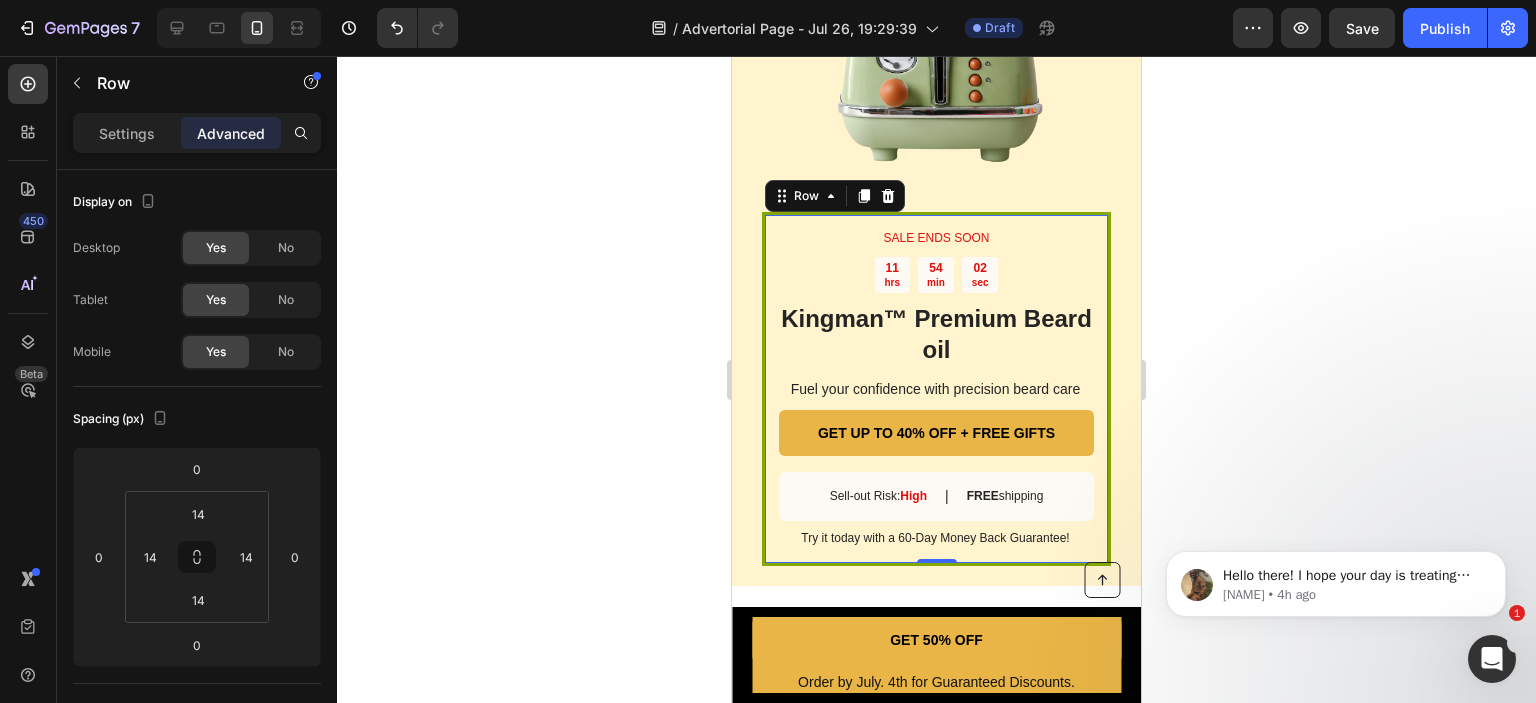 click 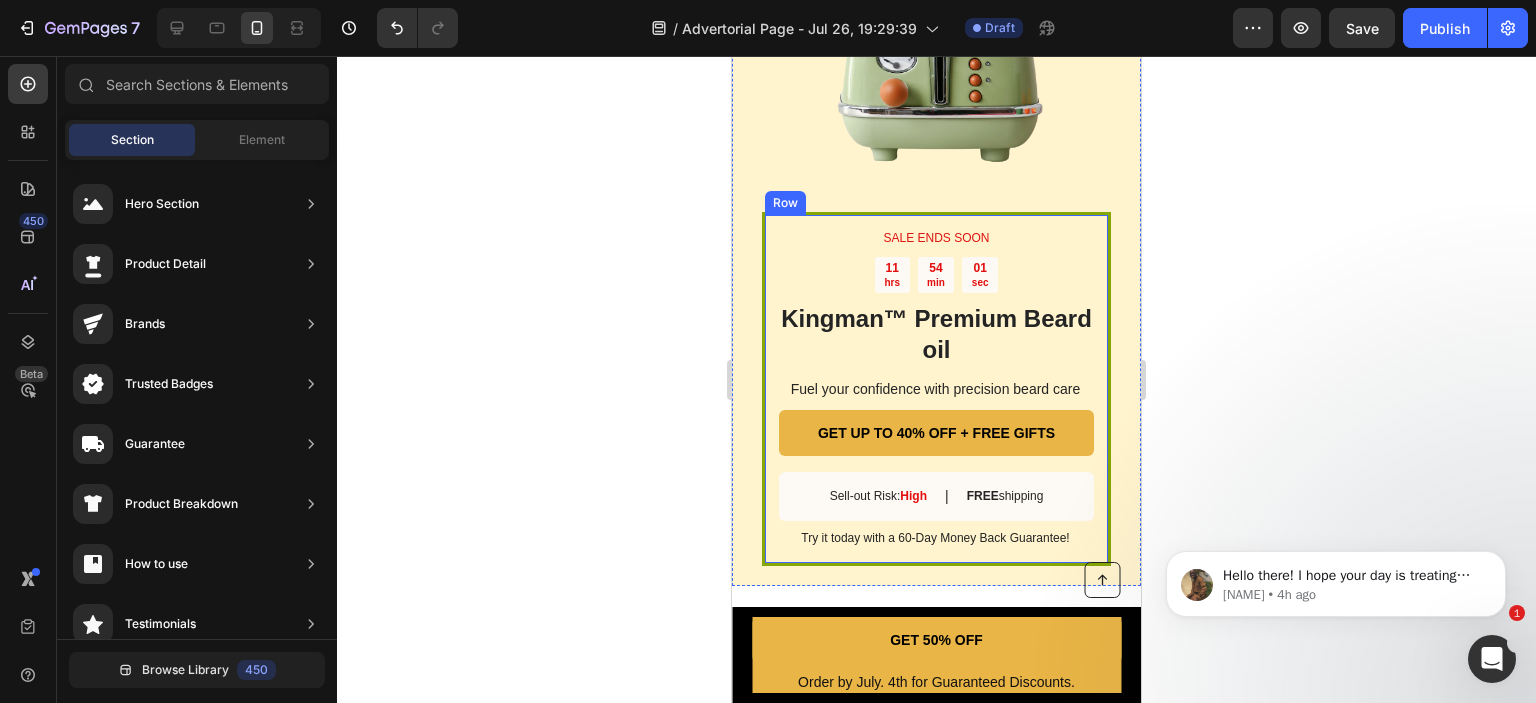 click on "SALE ENDS SOON Text Block 11 hrs 54 min 01 sec Countdown Timer Kingman ™ Premium Beard oil Heading Fuel your confidence with precision beard care Text Block GET UP TO 40% OFF + FREE GIFTS Button Sell-out Risk:  High Text Block | Text Block FREE  shipping Text Block Row Try it today with a 60-Day Money Back Guarantee! Text Block Row" at bounding box center (936, 389) 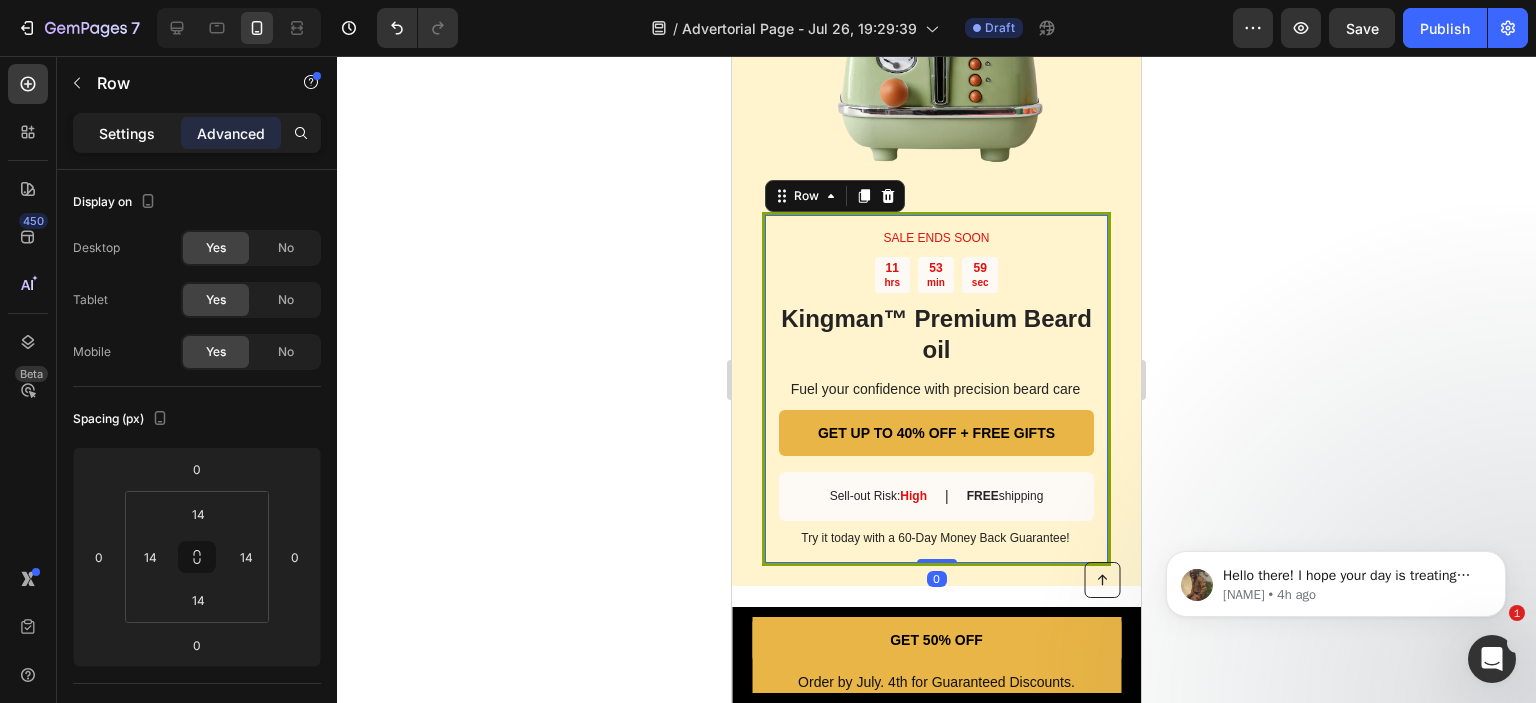 click on "Settings" at bounding box center (127, 133) 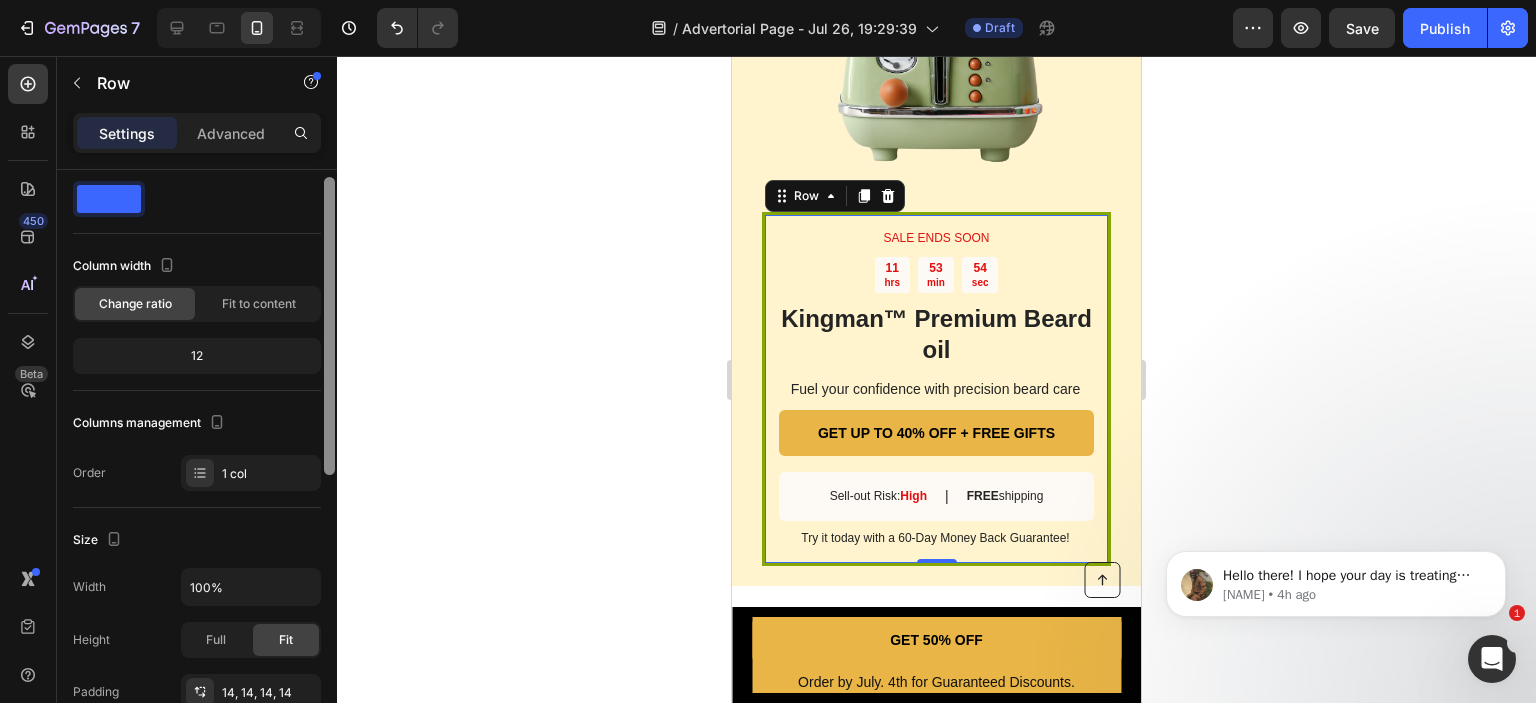 scroll, scrollTop: 0, scrollLeft: 0, axis: both 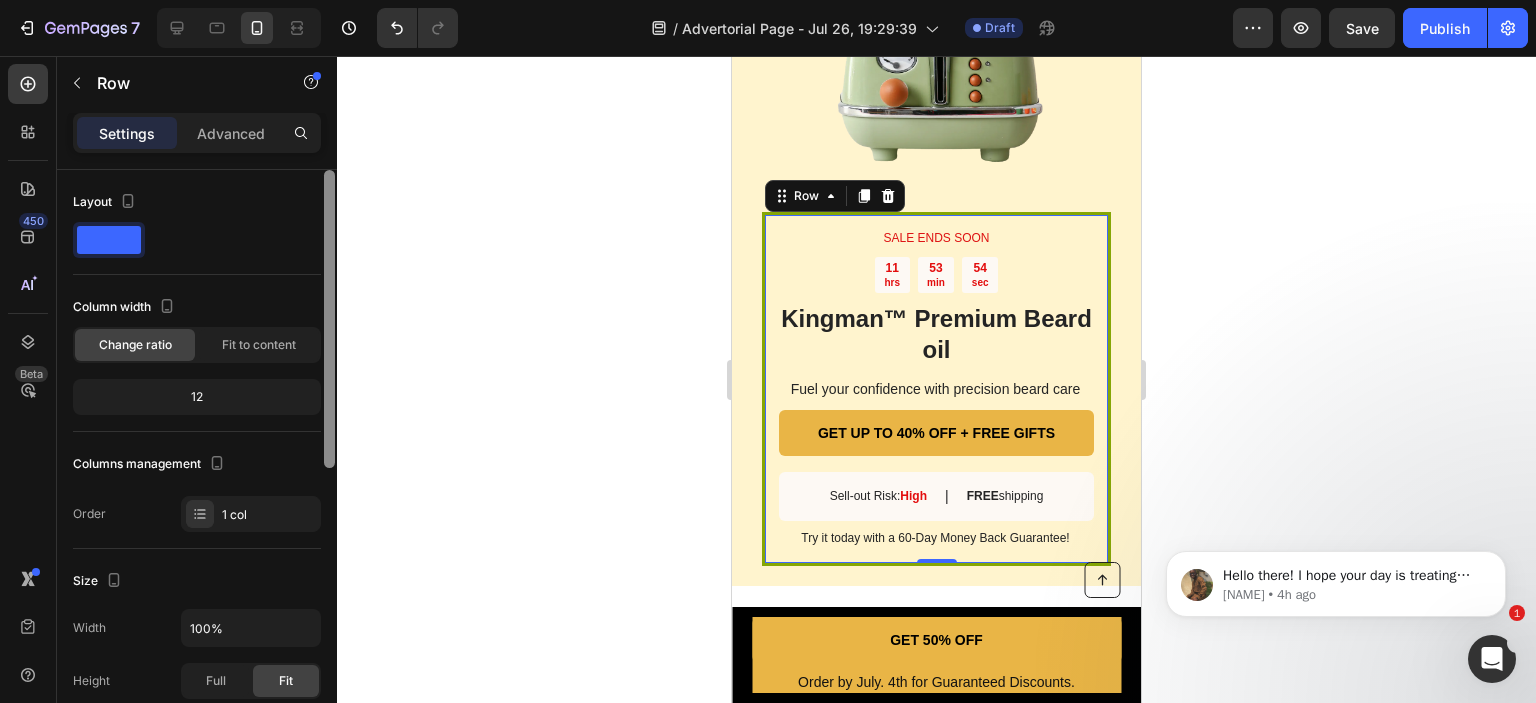 drag, startPoint x: 328, startPoint y: 196, endPoint x: 469, endPoint y: 203, distance: 141.17365 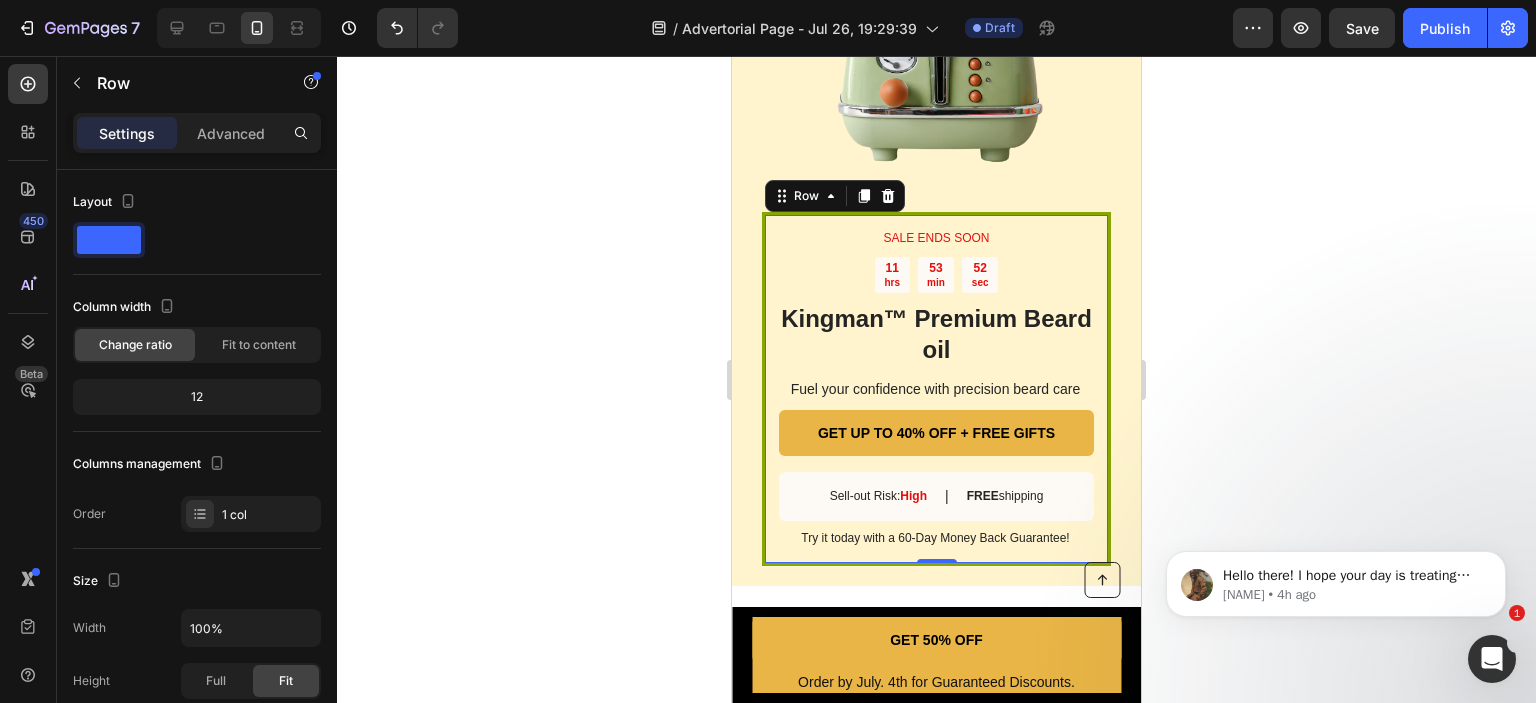 click 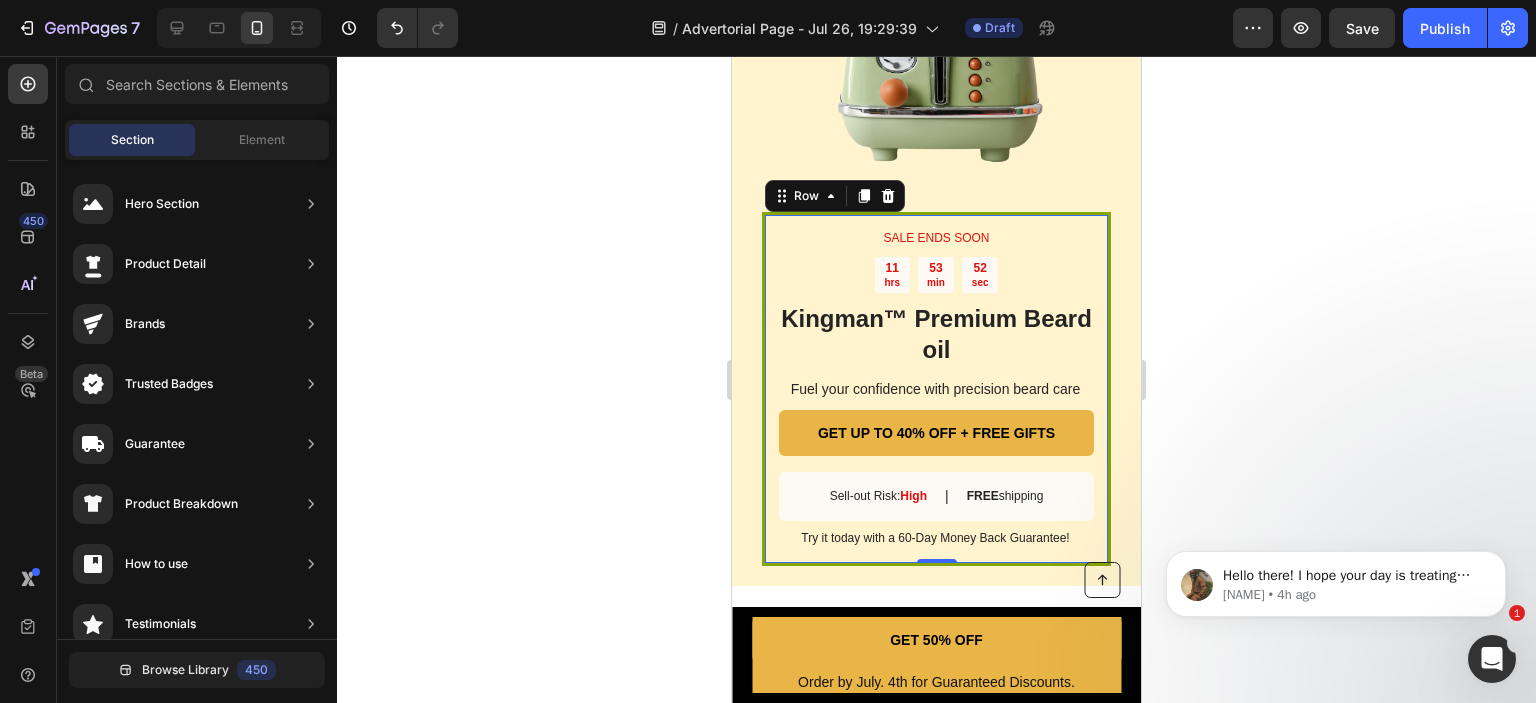 click 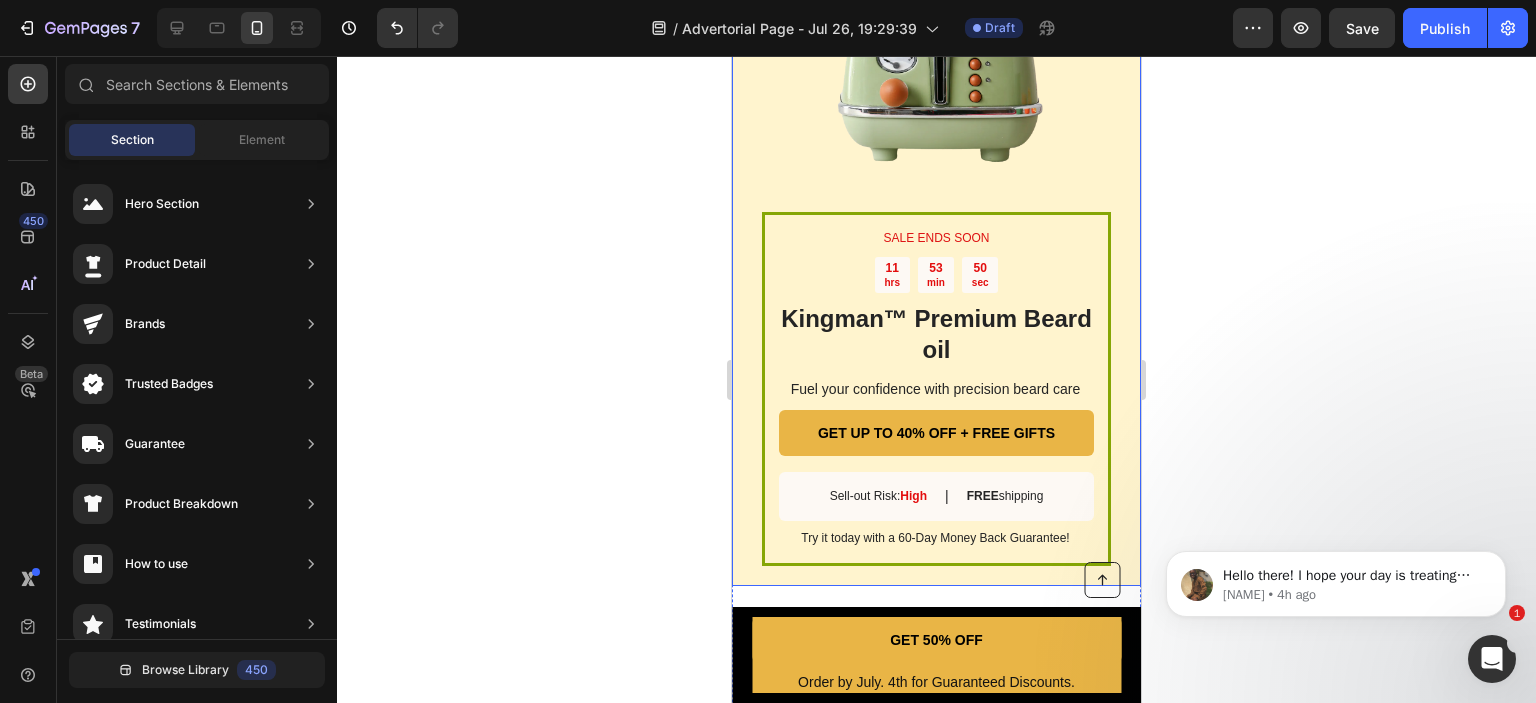 click on "Image" at bounding box center [936, 40] 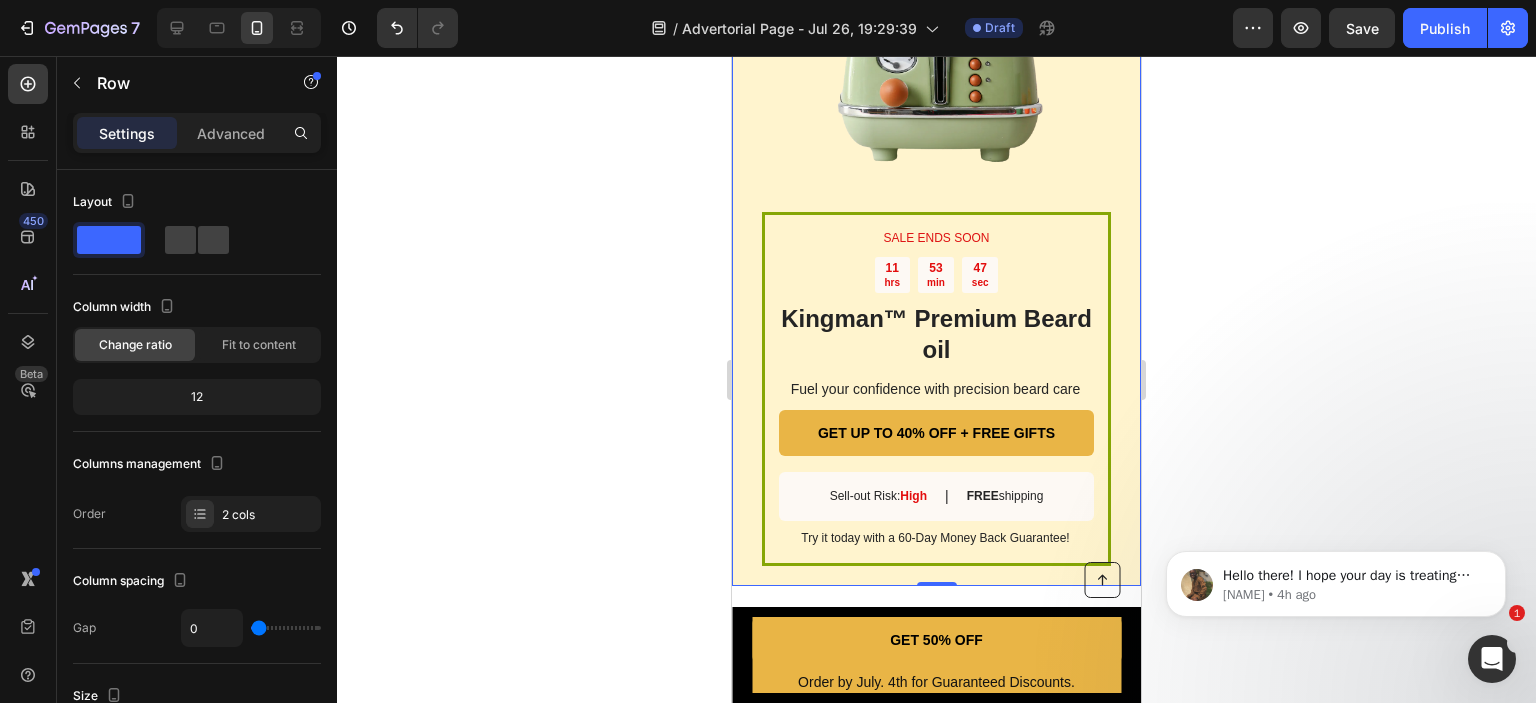 click on "Image" at bounding box center [936, 40] 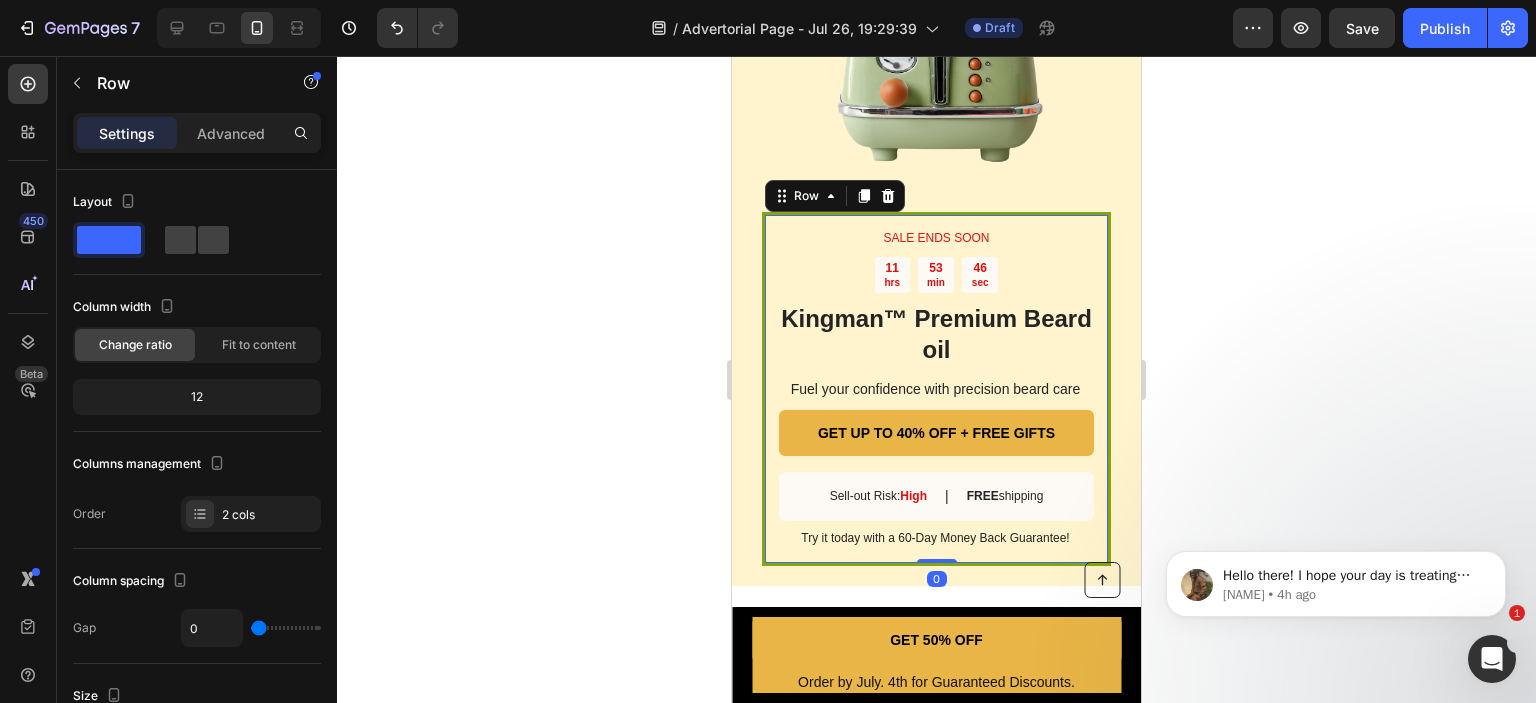 click on "SALE ENDS SOON Text Block 11 hrs 53 min 46 sec Countdown Timer Kingman ™ Premium Beard oil Heading Fuel your confidence with precision beard care Text Block GET UP TO 40% OFF + FREE GIFTS Button Sell-out Risk:  High Text Block | Text Block FREE  shipping Text Block Row Try it today with a 60-Day Money Back Guarantee! Text Block Row   0" at bounding box center [936, 389] 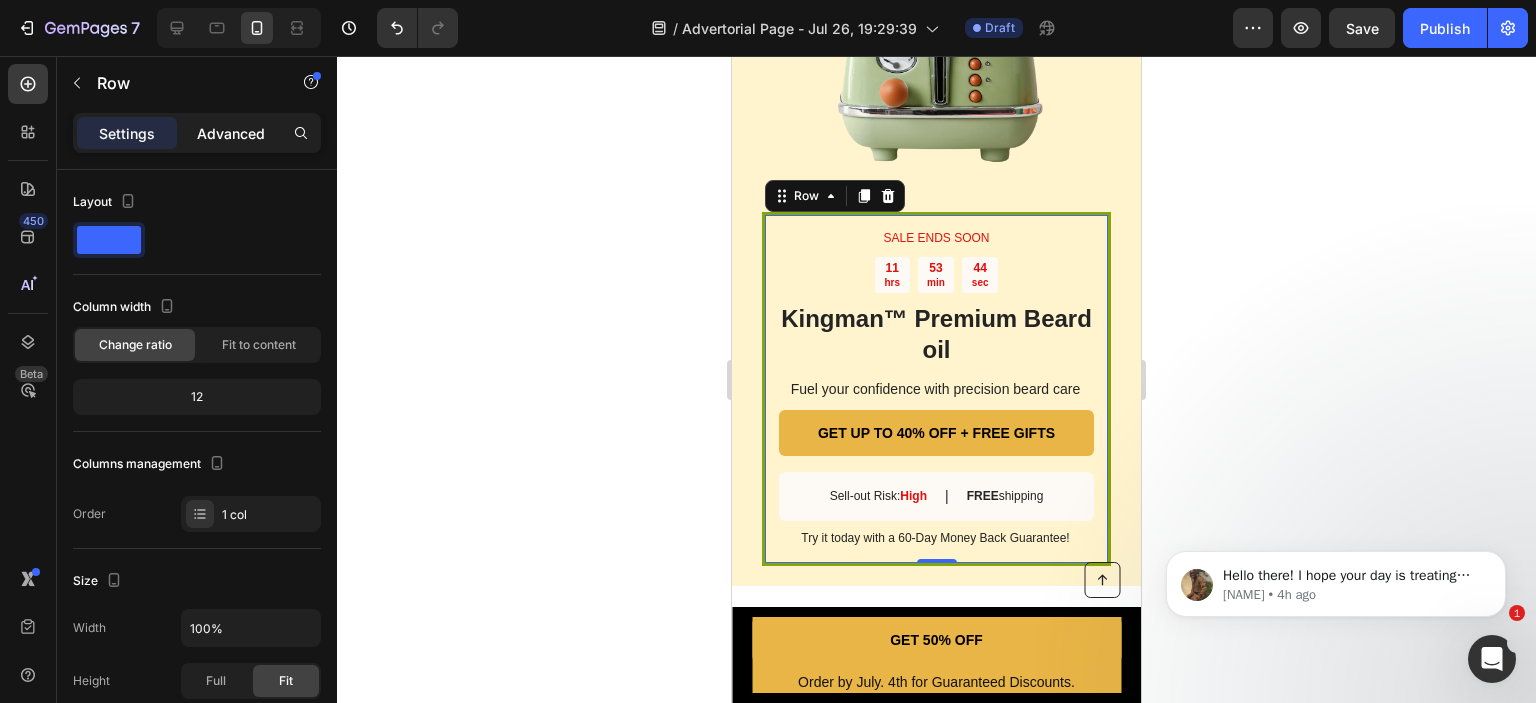 click on "Advanced" at bounding box center (231, 133) 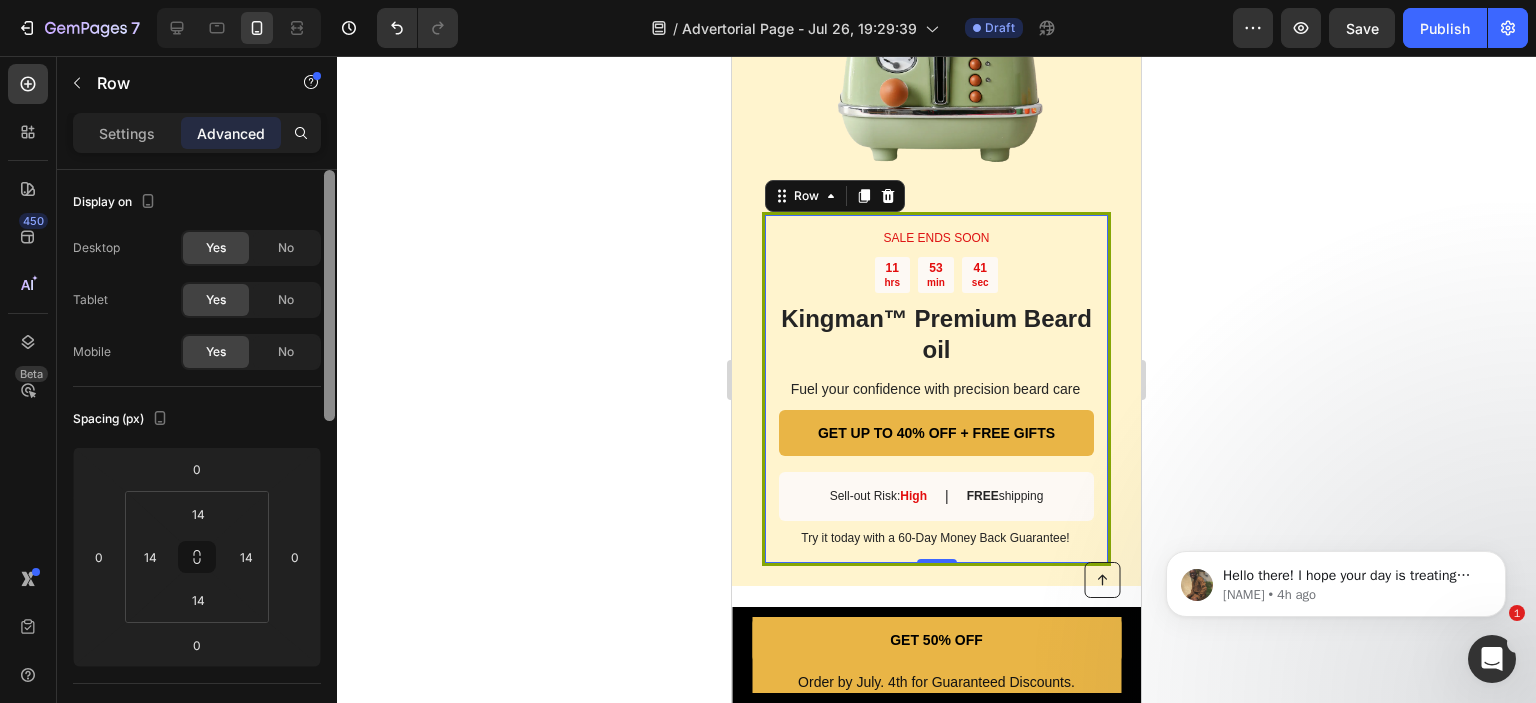 drag, startPoint x: 327, startPoint y: 211, endPoint x: 328, endPoint y: 373, distance: 162.00308 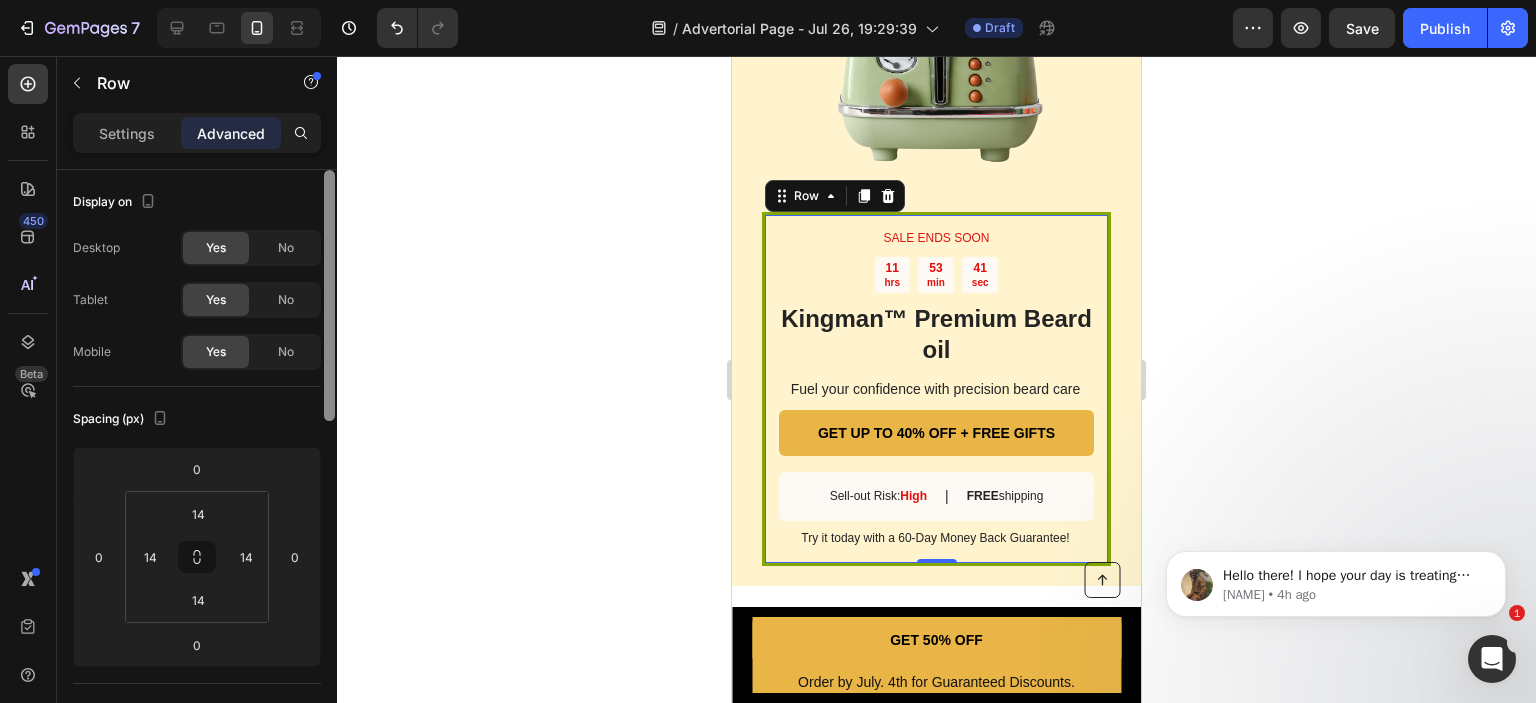click at bounding box center [329, 295] 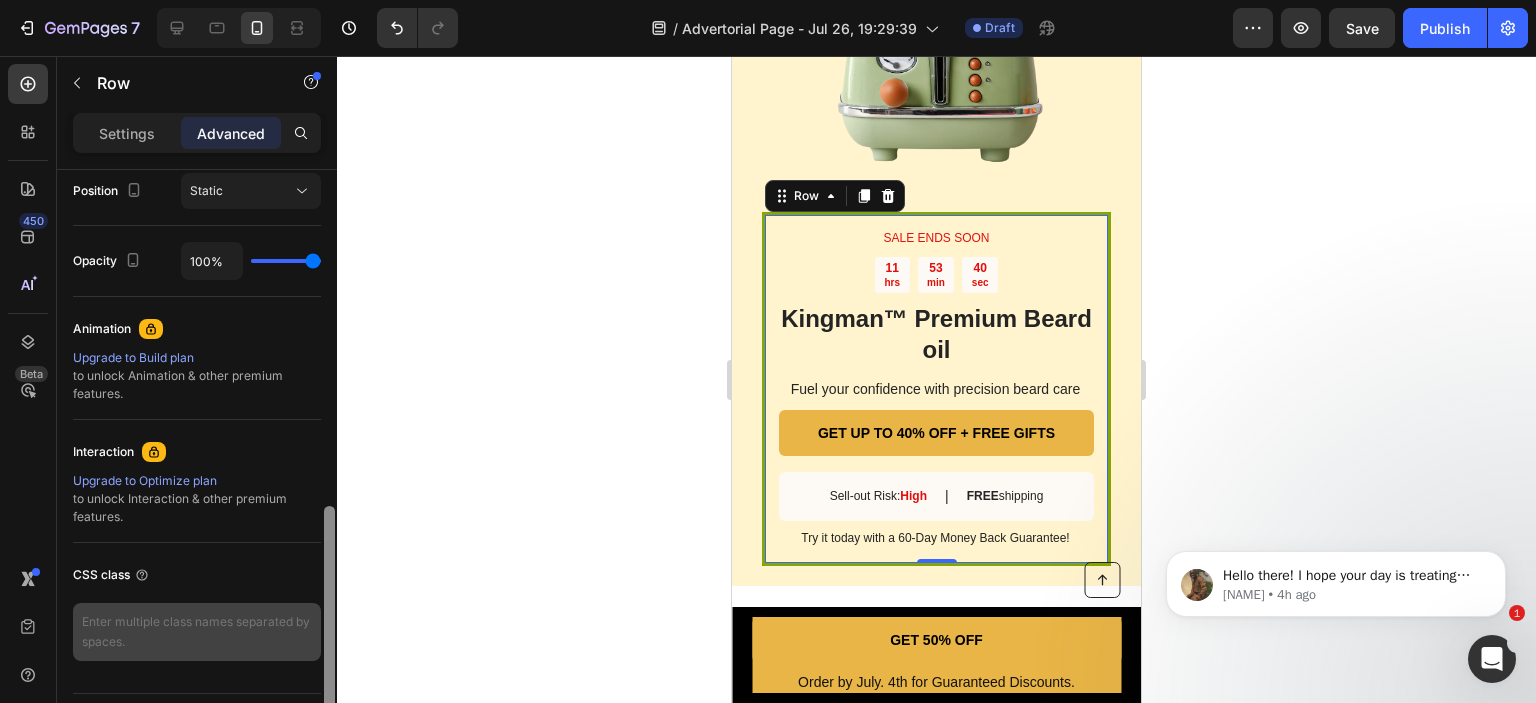 scroll, scrollTop: 796, scrollLeft: 0, axis: vertical 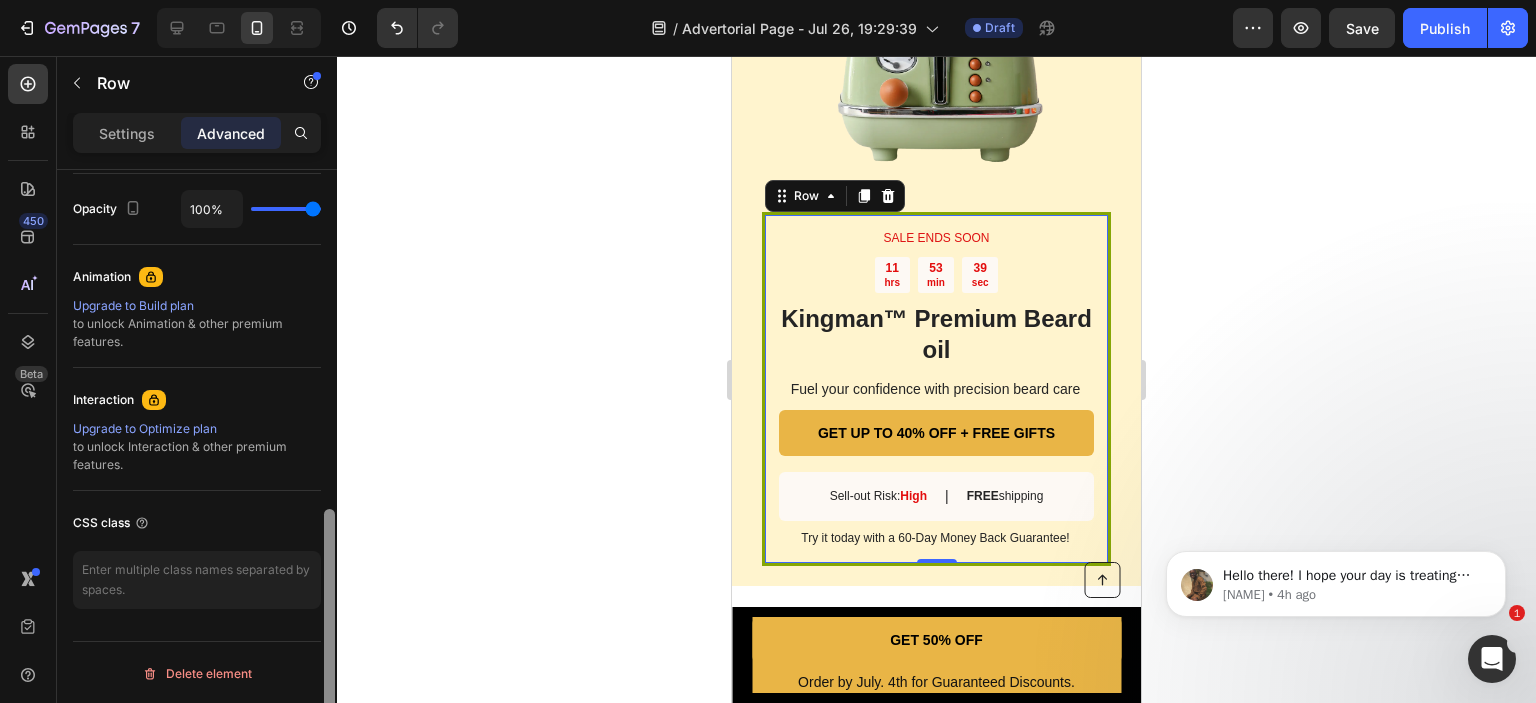 drag, startPoint x: 328, startPoint y: 373, endPoint x: 328, endPoint y: 639, distance: 266 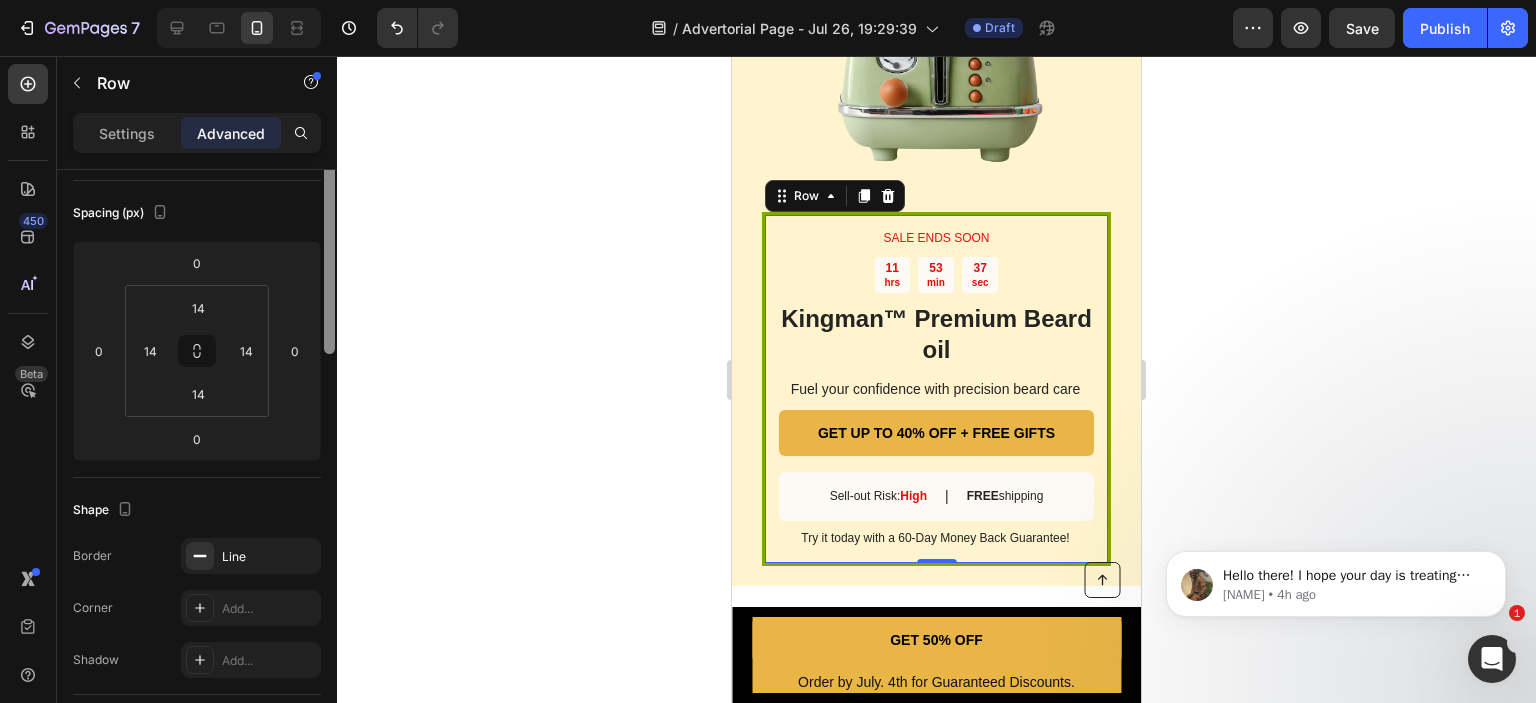 scroll, scrollTop: 0, scrollLeft: 0, axis: both 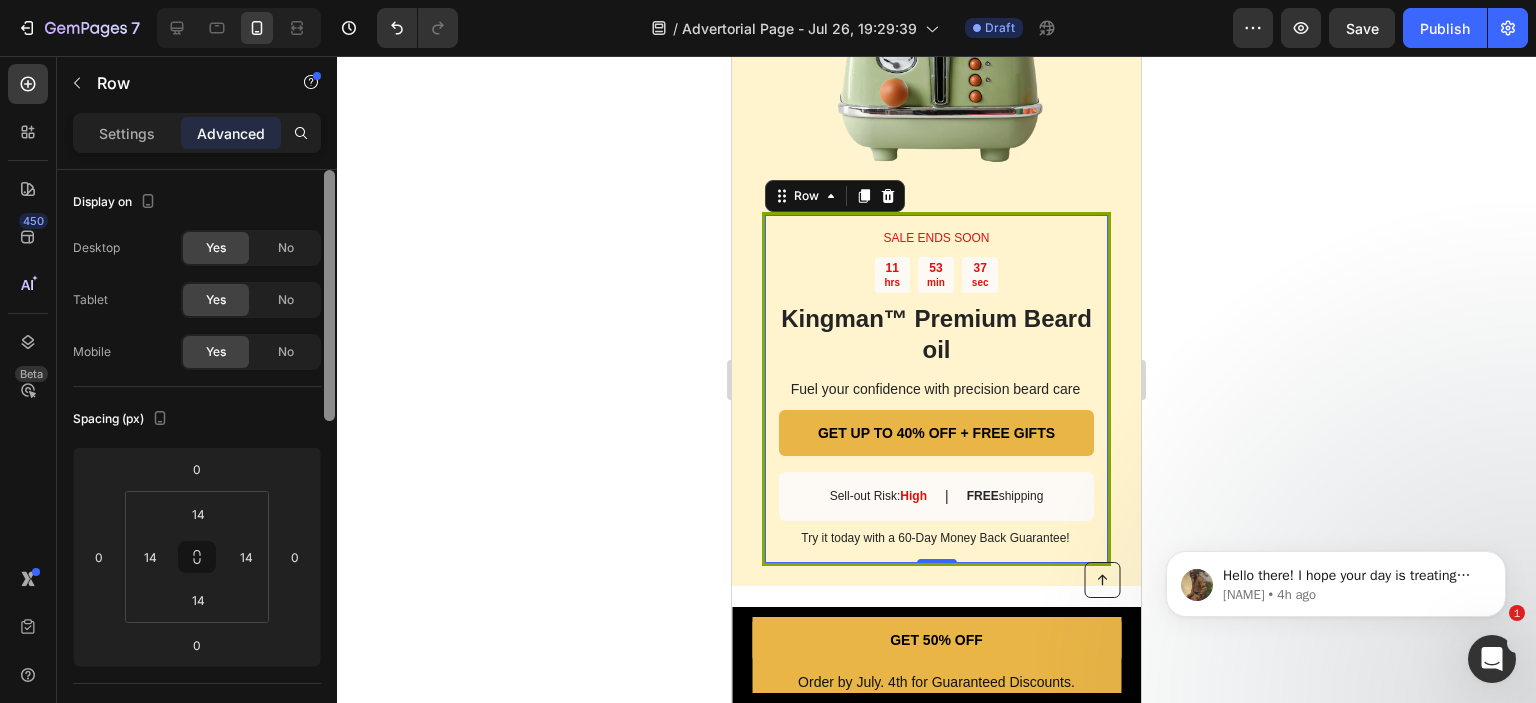 drag, startPoint x: 329, startPoint y: 635, endPoint x: 374, endPoint y: 213, distance: 424.39252 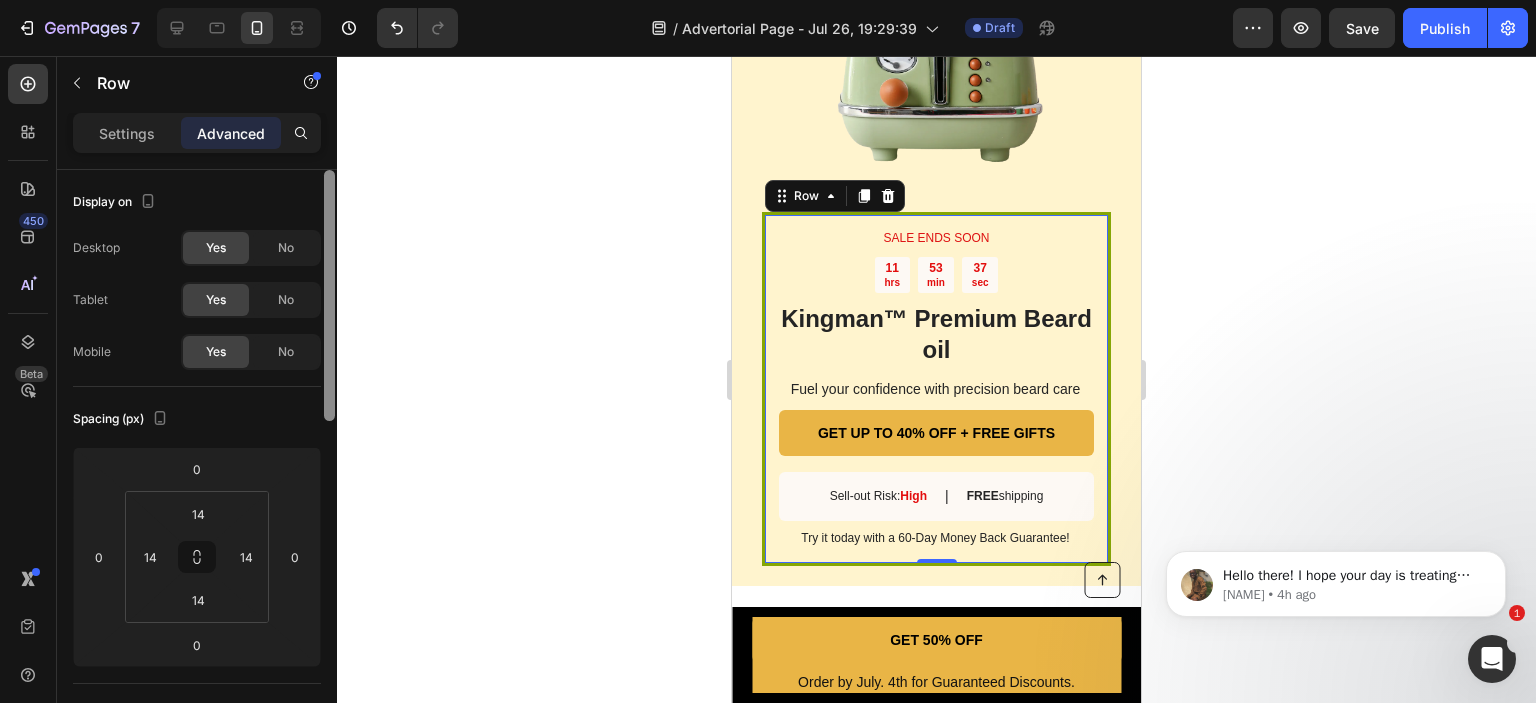 click on "7   /  Advertorial Page - Jul 26, 19:29:39 Draft Preview  Save   Publish  450 Beta Sections(18) Elements(83) Section Element Hero Section Product Detail Brands Trusted Badges Guarantee Product Breakdown How to use Testimonials Compare Bundle FAQs Social Proof Brand Story Product List Collection Blog List Contact Sticky Add to Cart Custom Footer Browse Library 450 Layout
Row
Row
Row
Row Text
Heading
Text Block Button
Button
Button Media
Image
Image" 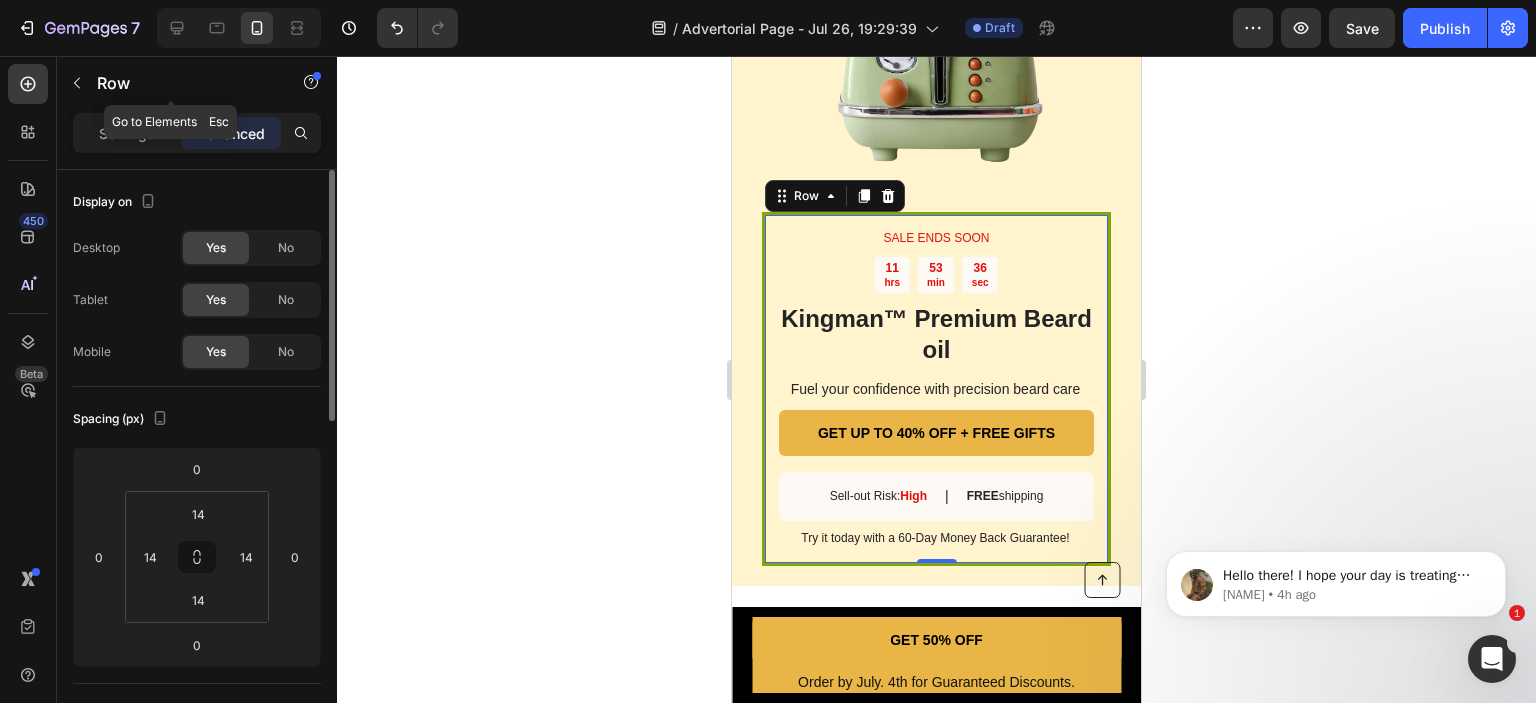 click on "Row" 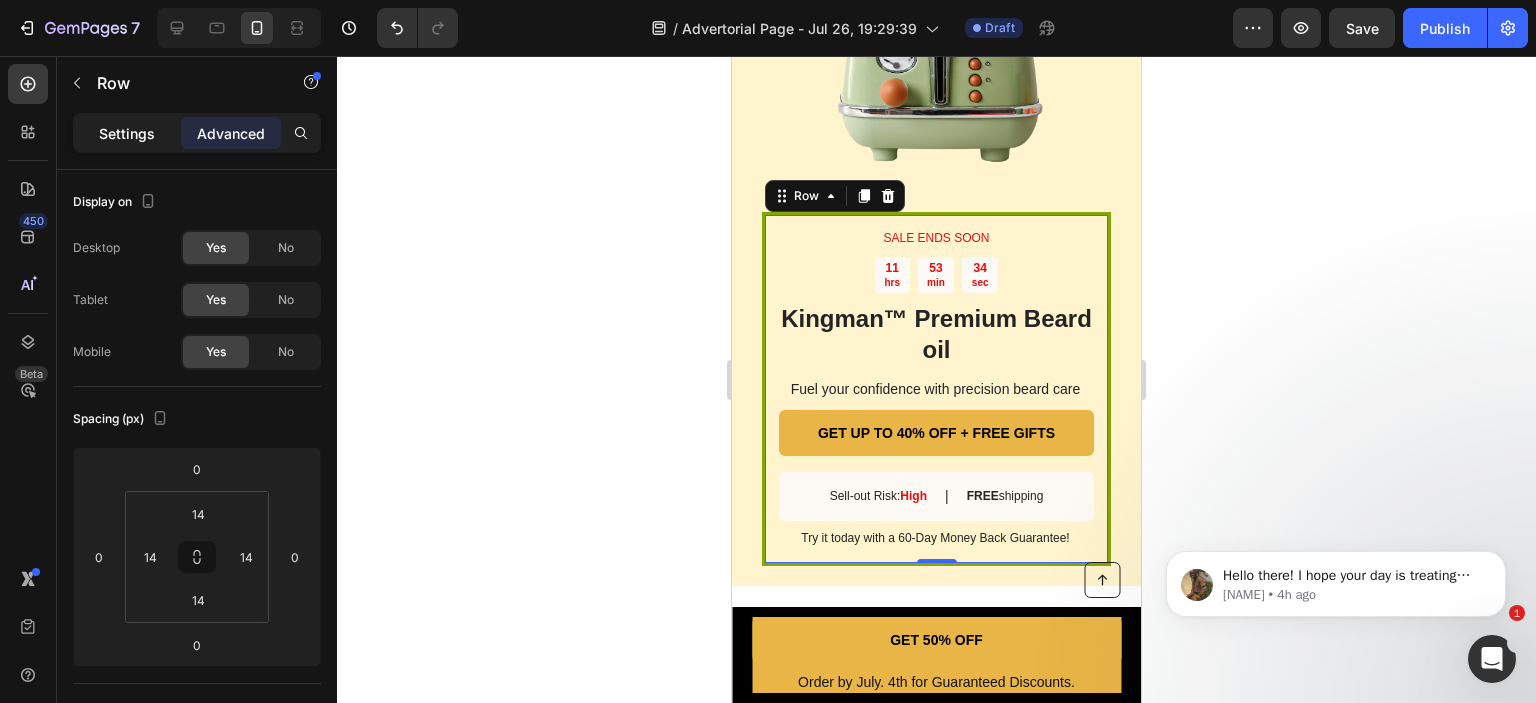 click on "Settings" at bounding box center [127, 133] 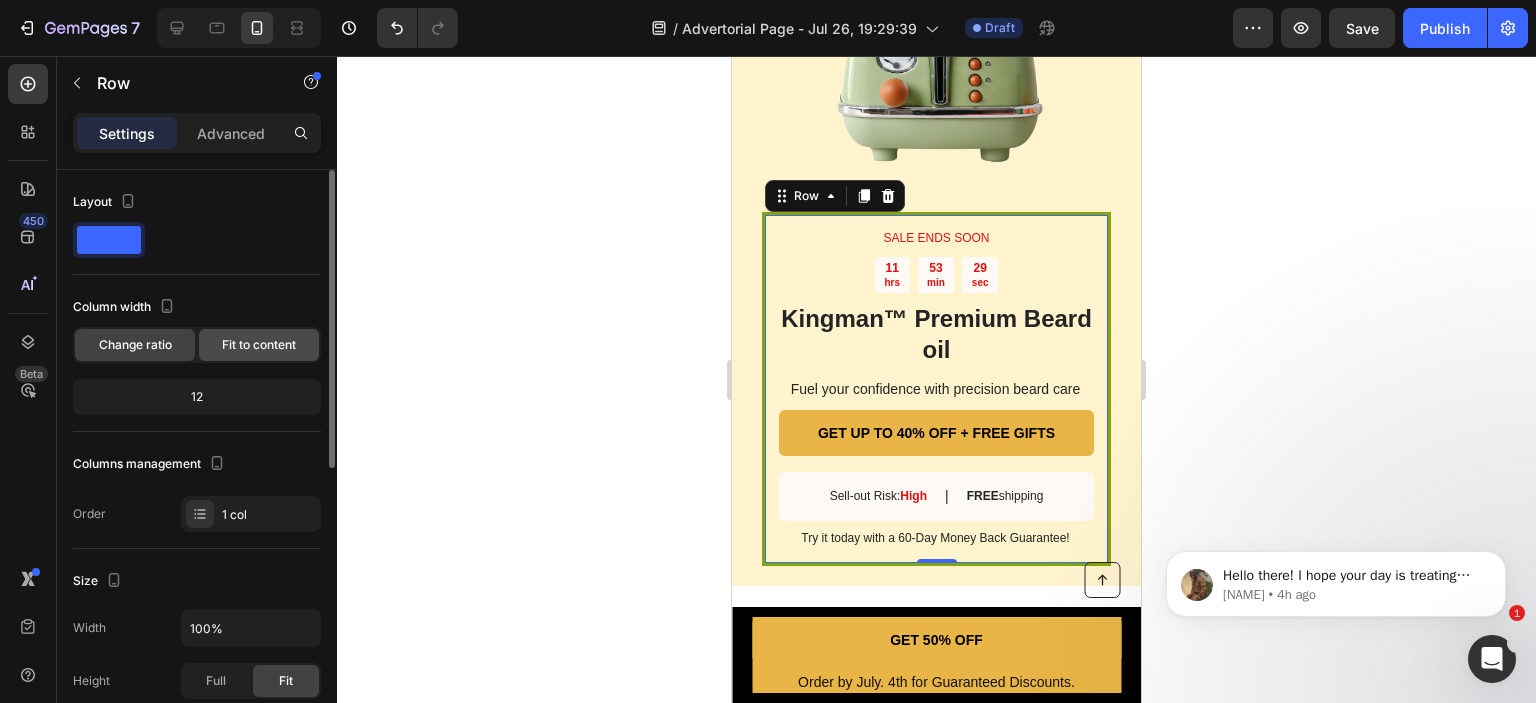 click on "Fit to content" 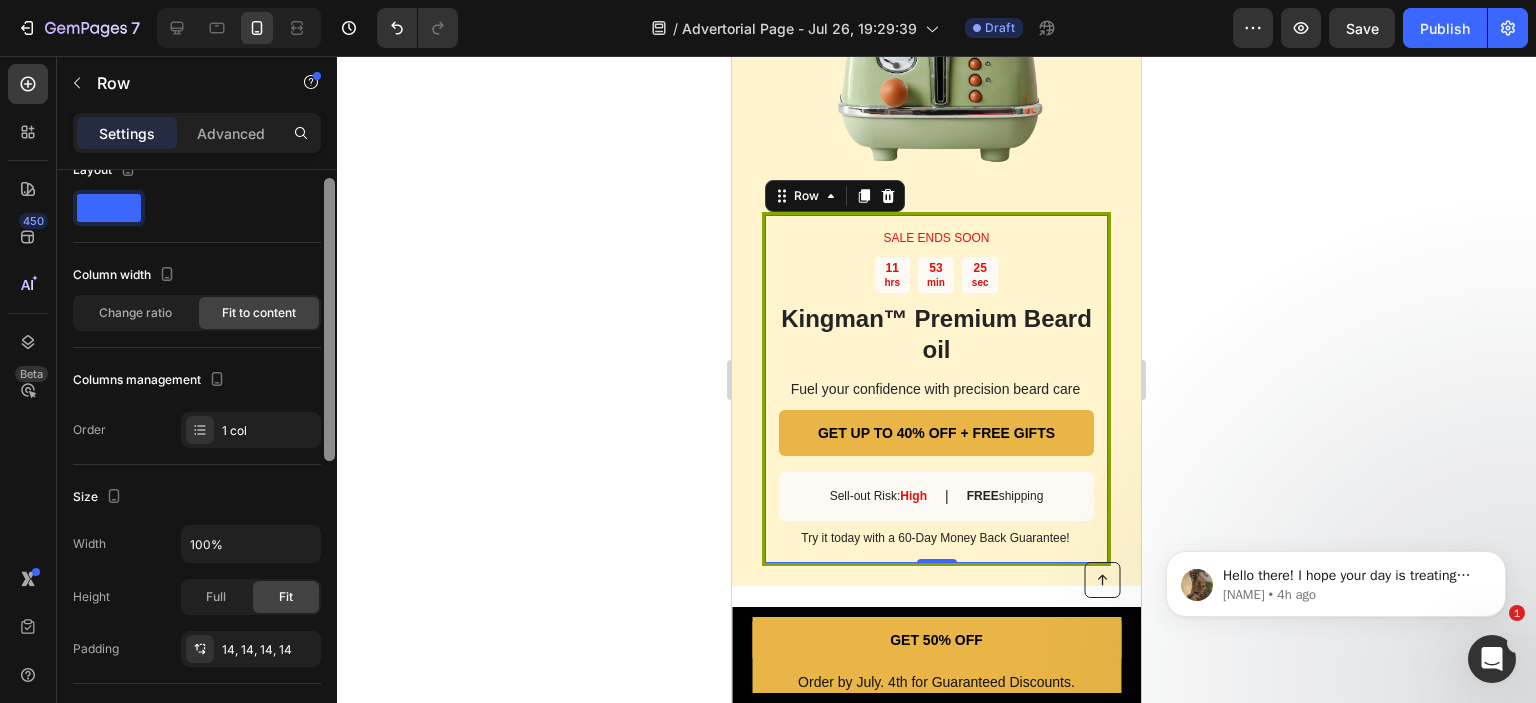 scroll, scrollTop: 0, scrollLeft: 0, axis: both 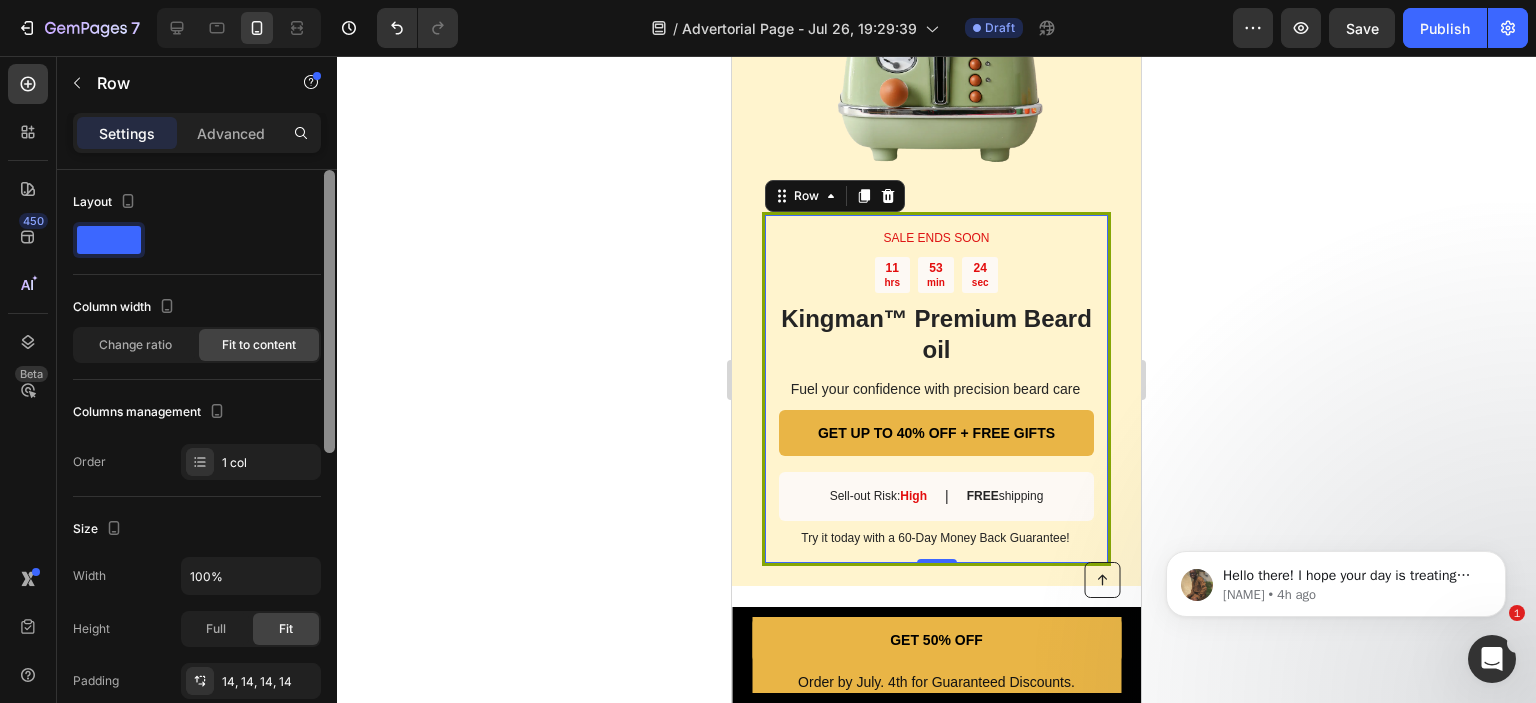 drag, startPoint x: 326, startPoint y: 339, endPoint x: 267, endPoint y: 278, distance: 84.8646 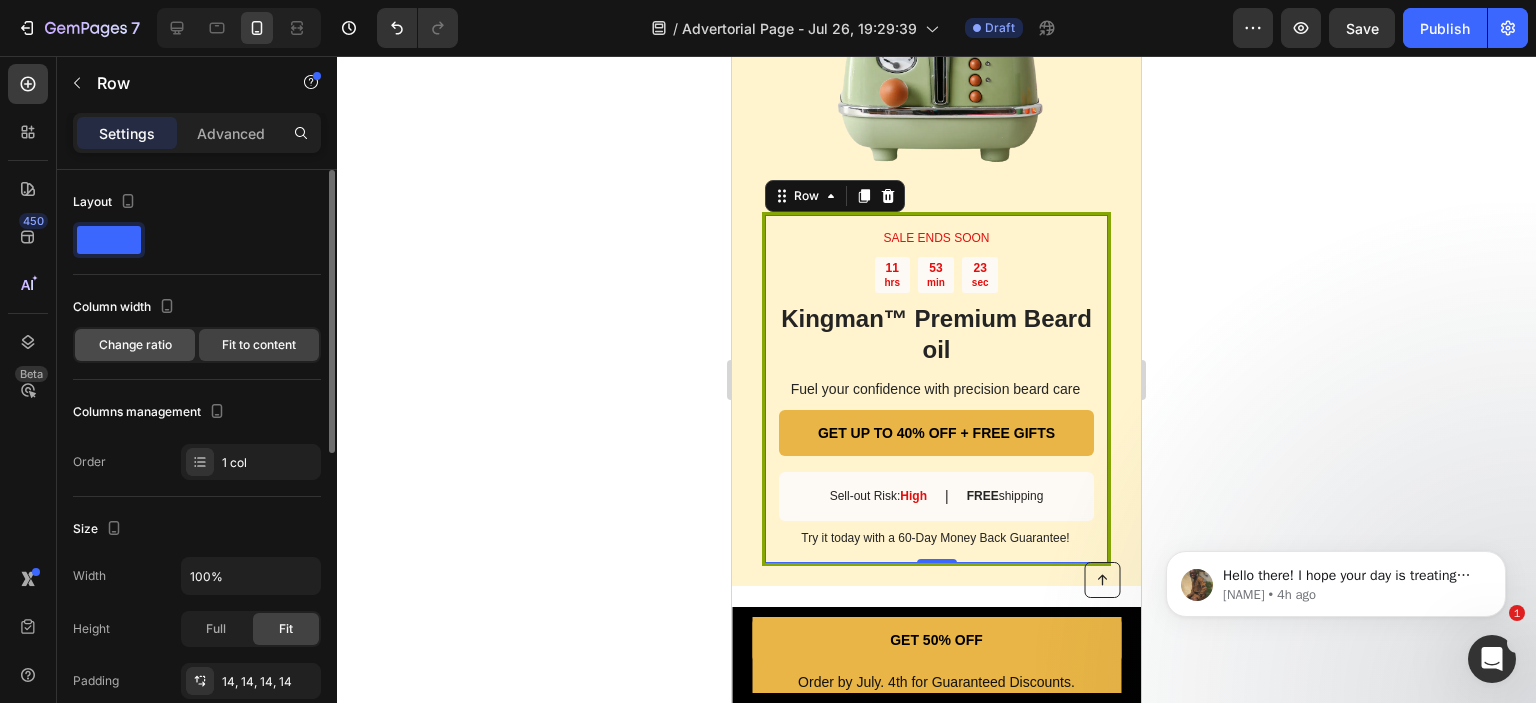 click on "Change ratio" 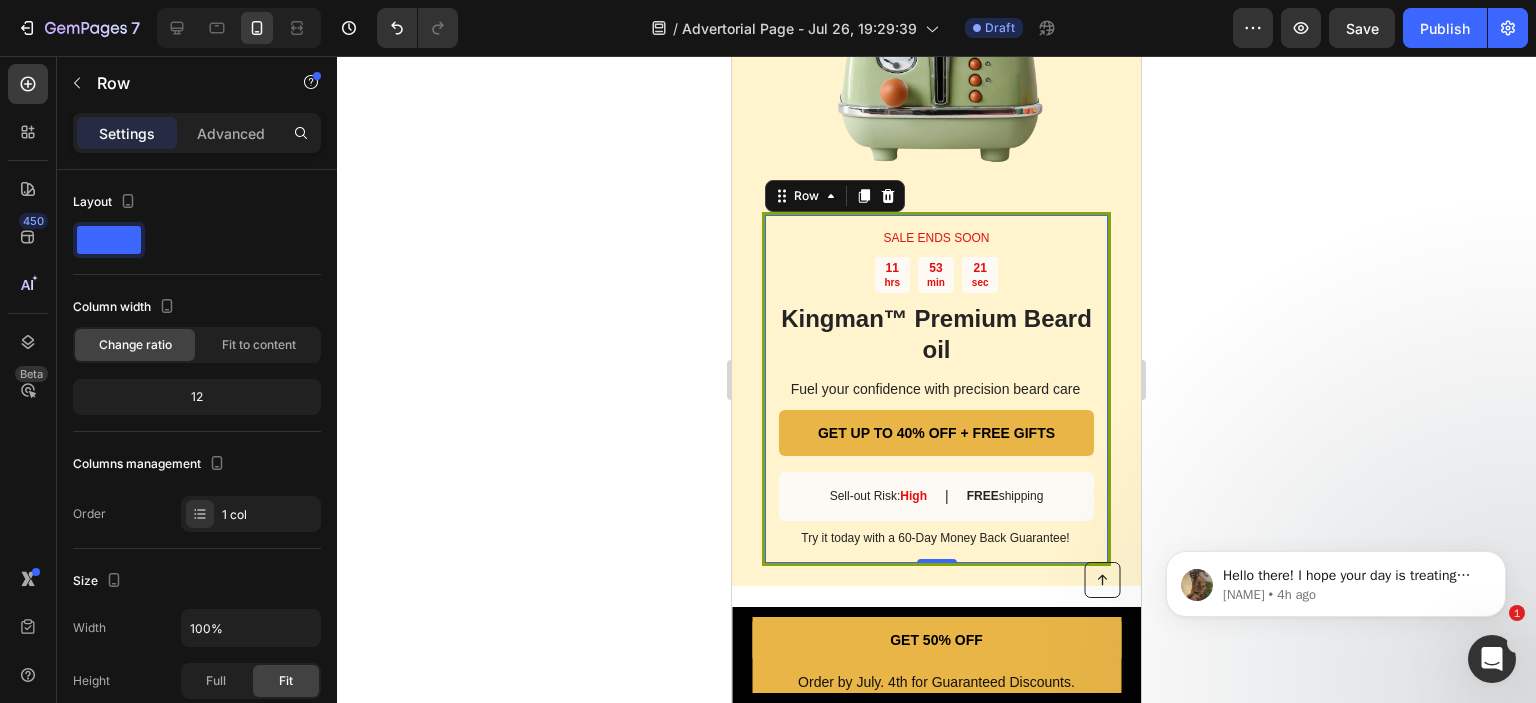 click 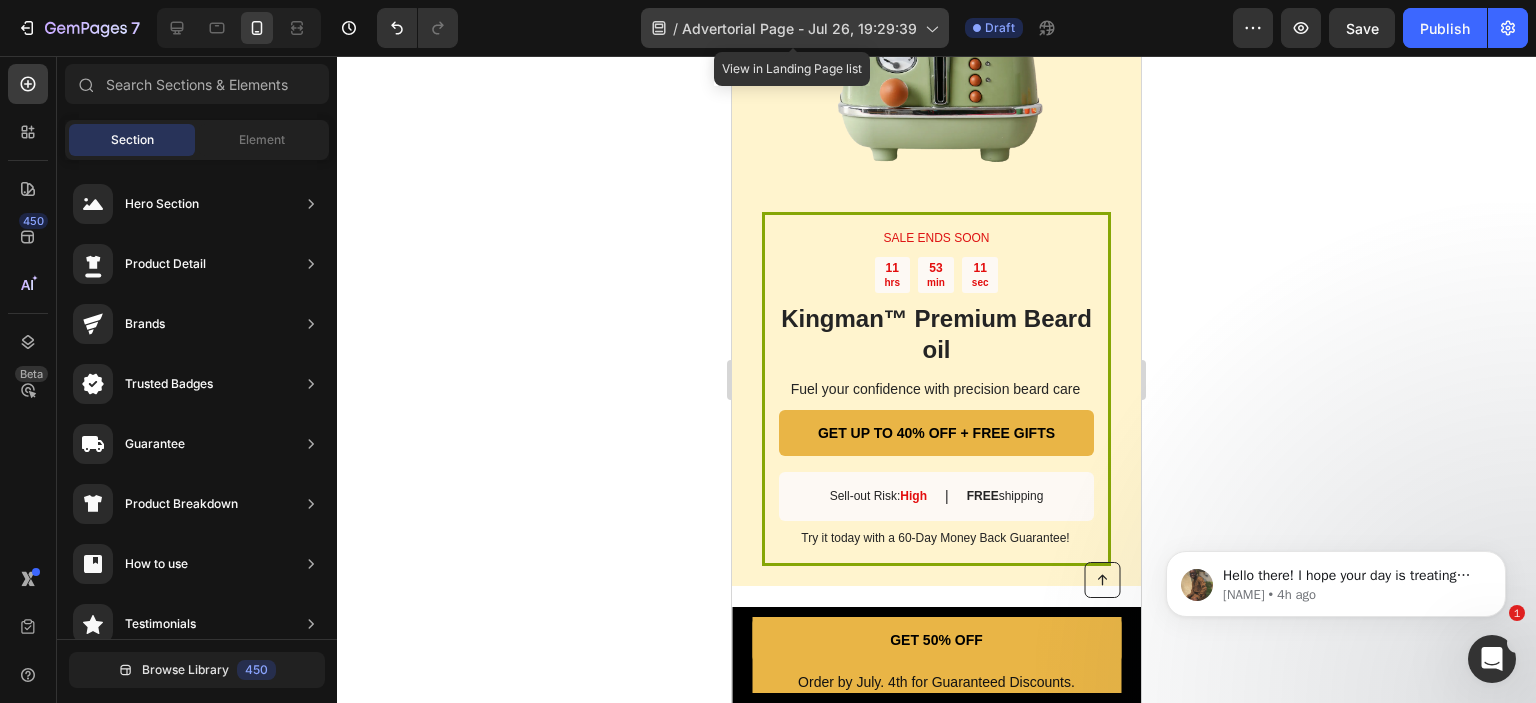 click 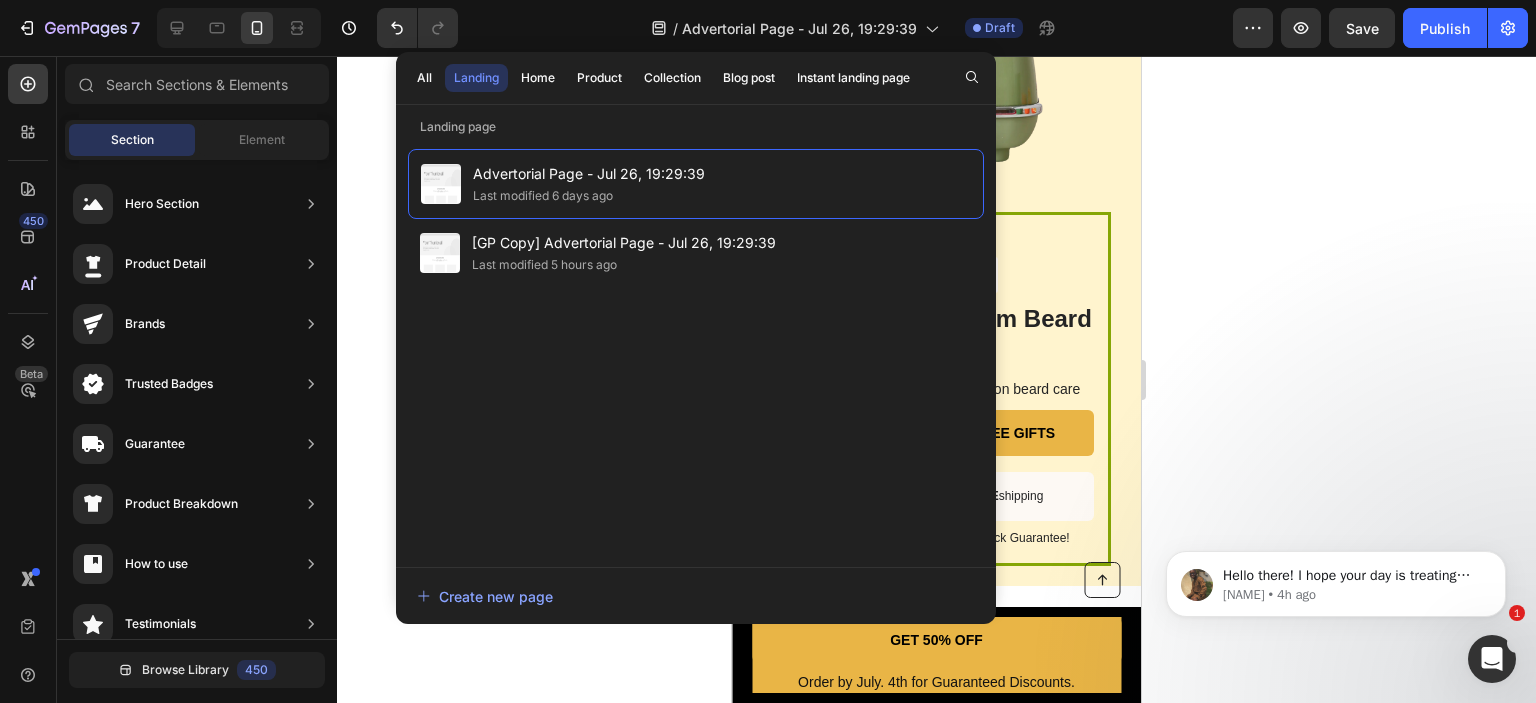 click 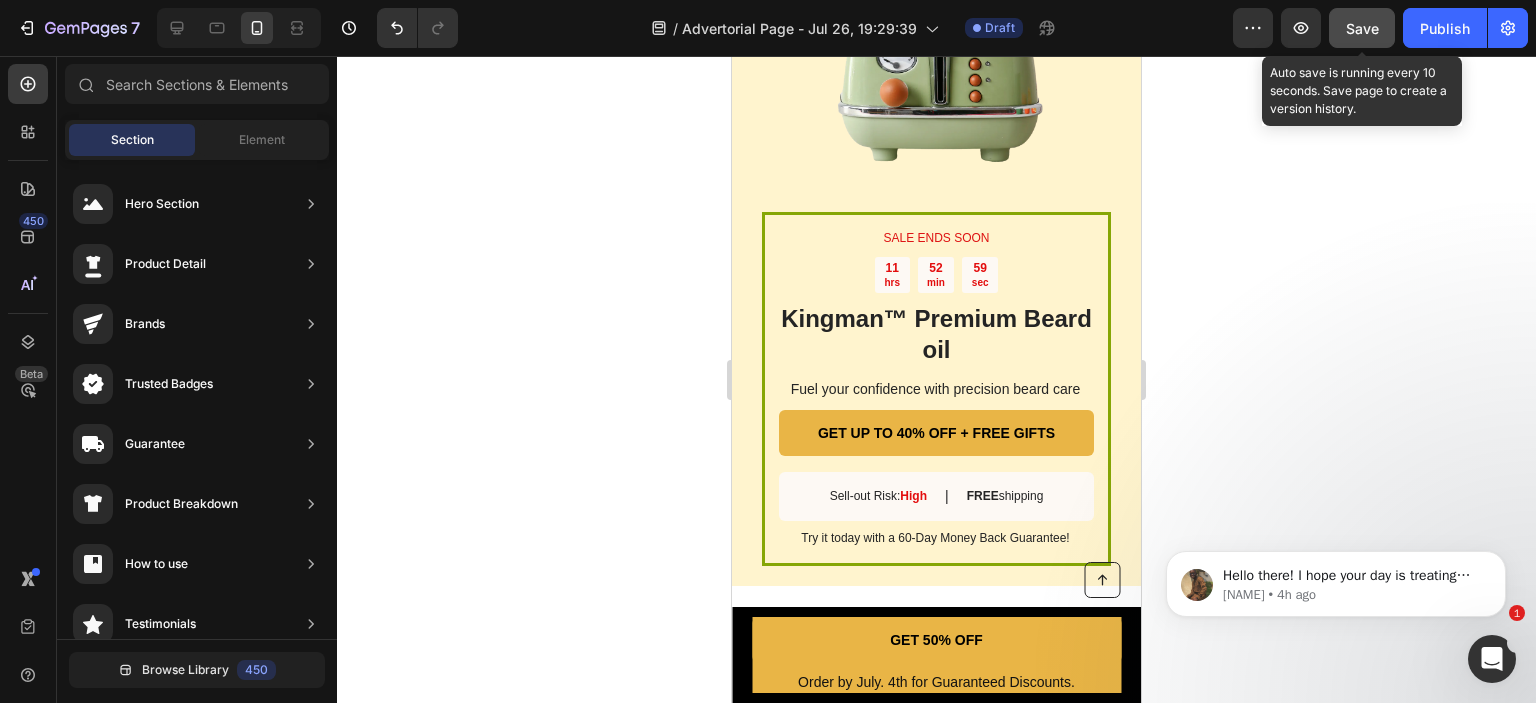 click on "Save" at bounding box center (1362, 28) 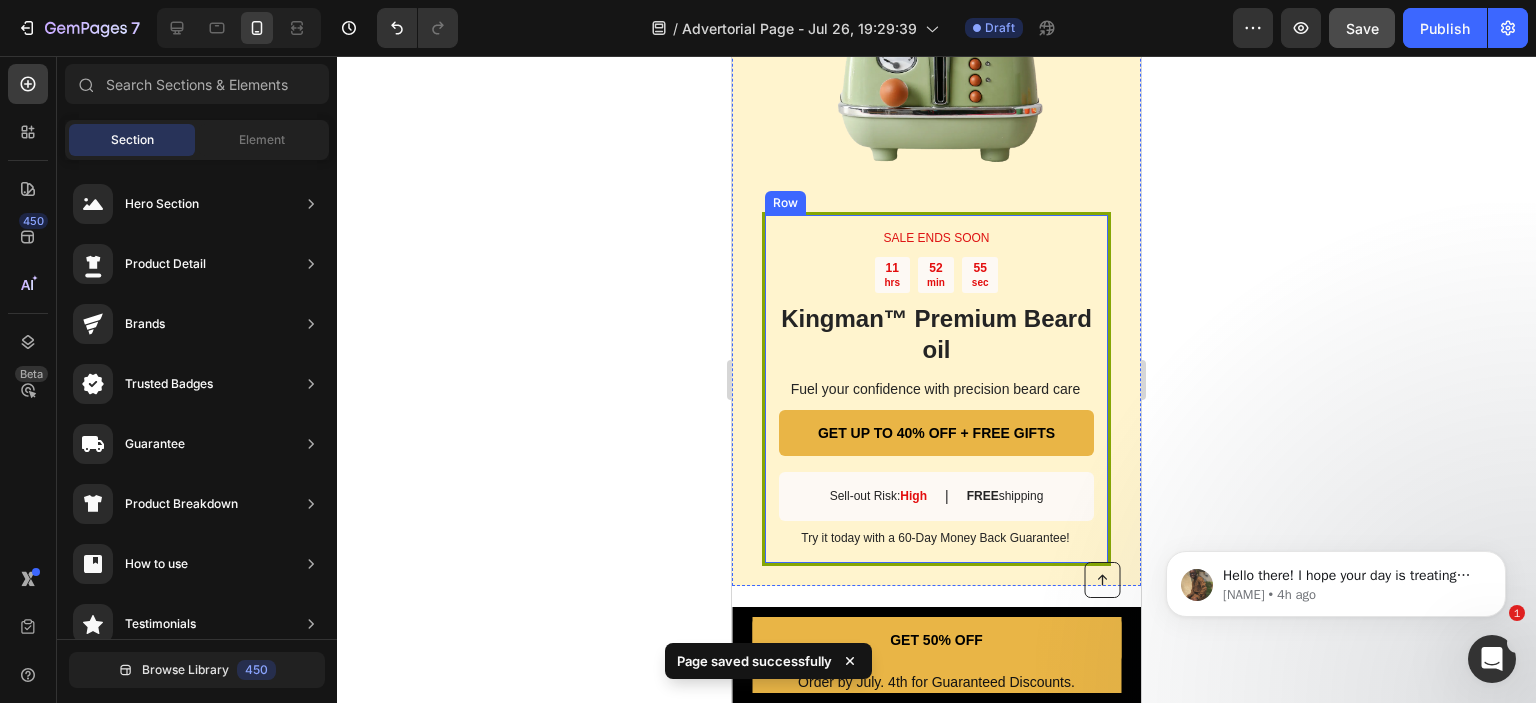 click on "SALE ENDS SOON Text Block 11 hrs 52 min 55 sec Countdown Timer Kingman ™ Premium Beard oil Heading Fuel your confidence with precision beard care Text Block GET UP TO 40% OFF + FREE GIFTS Button Sell-out Risk:  High Text Block | Text Block FREE  shipping Text Block Row Try it today with a 60-Day Money Back Guarantee! Text Block Row" at bounding box center [936, 389] 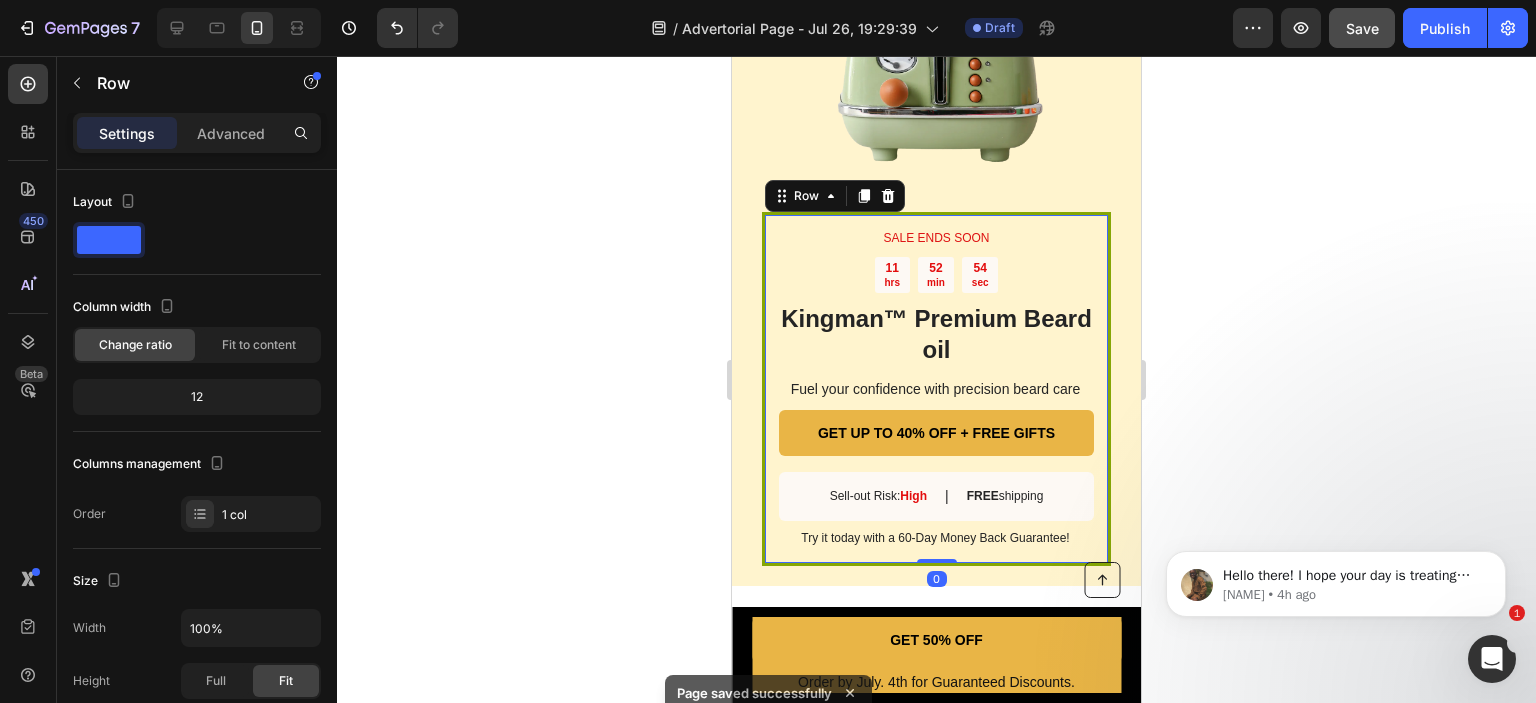 click on "SALE ENDS SOON Text Block 11 hrs 52 min 54 sec Countdown Timer Kingman ™ Premium Beard oil Heading Fuel your confidence with precision beard care Text Block GET UP TO 40% OFF + FREE GIFTS Button Sell-out Risk:  High Text Block | Text Block FREE  shipping Text Block Row Try it today with a 60-Day Money Back Guarantee! Text Block Row   0" at bounding box center (936, 389) 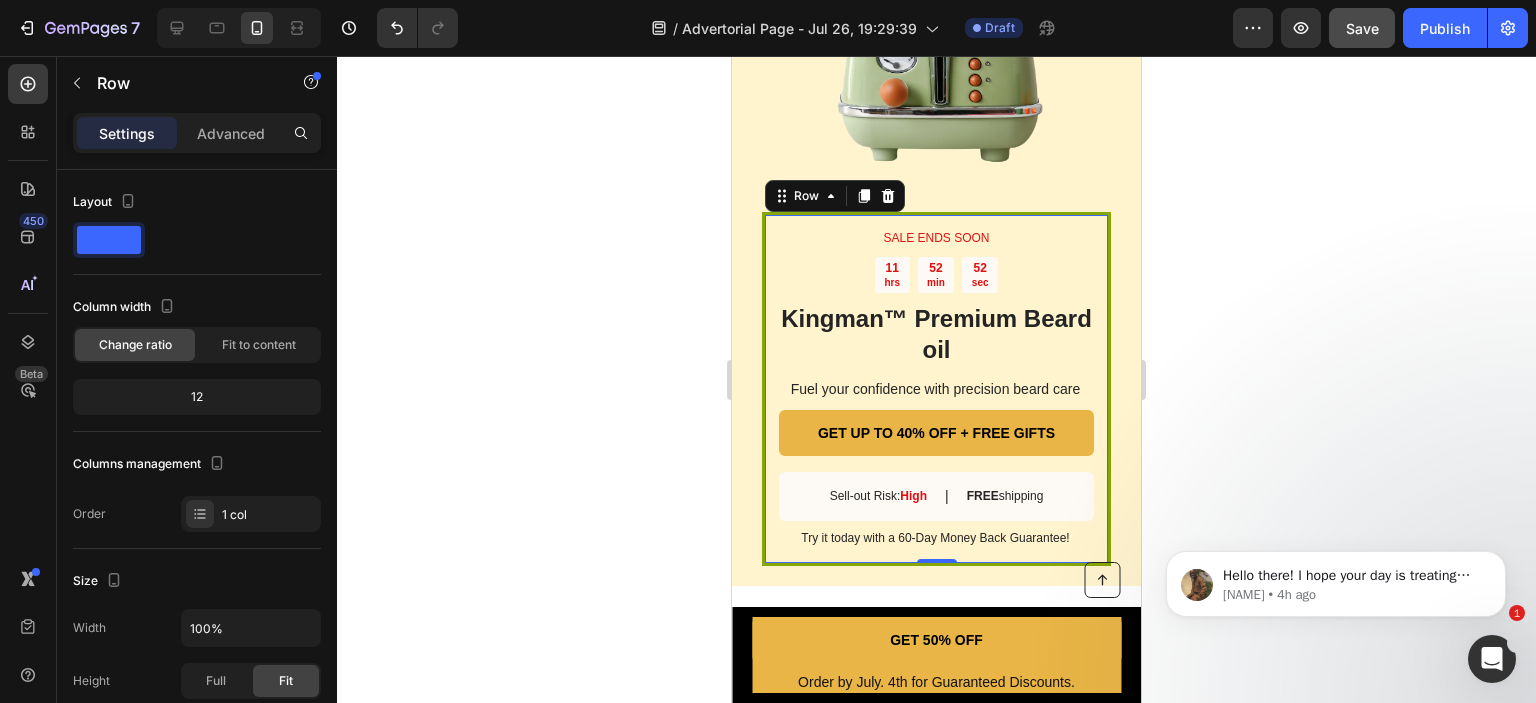 click on "SALE ENDS SOON Text Block 11 hrs 52 min 52 sec Countdown Timer Kingman ™ Premium Beard oil Heading Fuel your confidence with precision beard care Text Block GET UP TO 40% OFF + FREE GIFTS Button Sell-out Risk:  High Text Block | Text Block FREE  shipping Text Block Row Try it today with a 60-Day Money Back Guarantee! Text Block Row   0 Image Row" at bounding box center [936, 222] 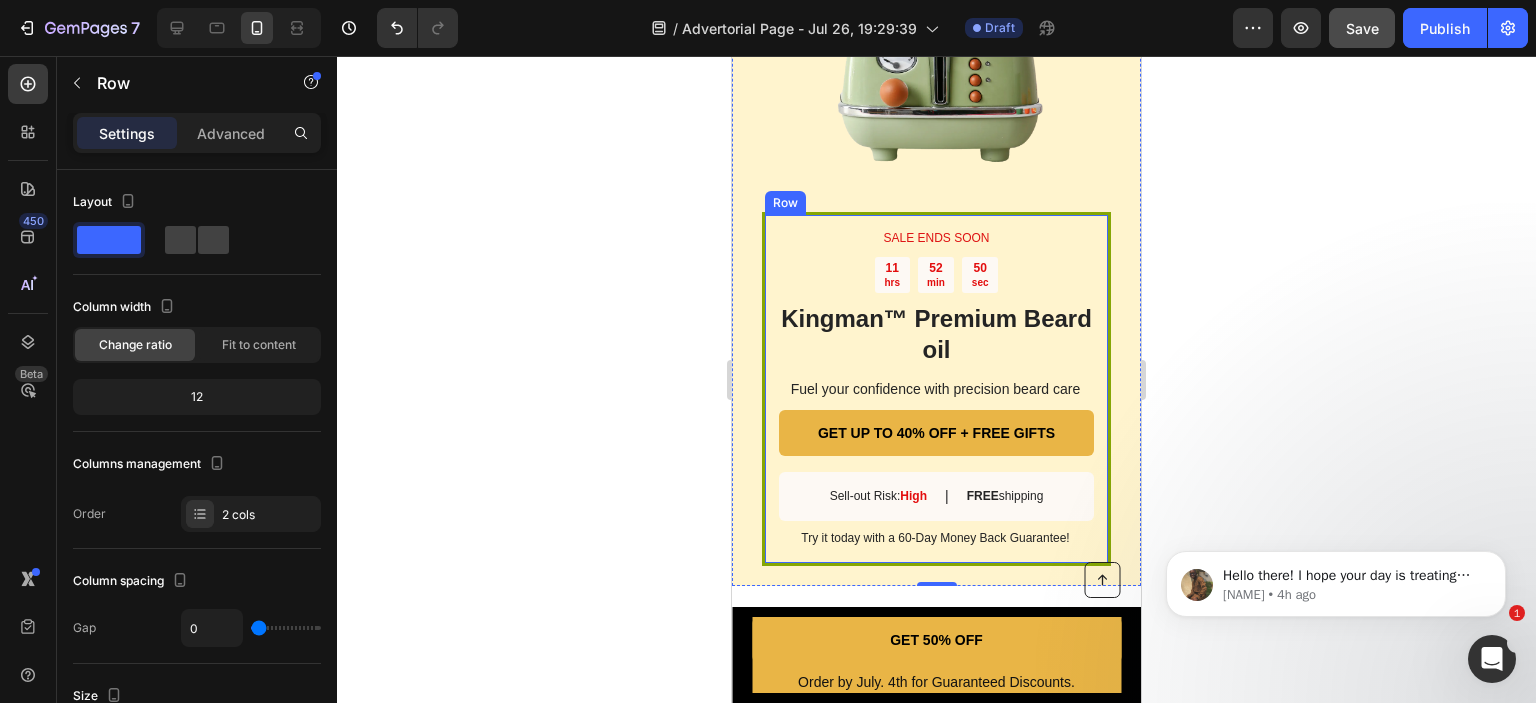 click on "SALE ENDS SOON Text Block 11 hrs 52 min 50 sec Countdown Timer Kingman ™ Premium Beard oil Heading Fuel your confidence with precision beard care Text Block GET UP TO 40% OFF + FREE GIFTS Button Sell-out Risk:  High Text Block | Text Block FREE  shipping Text Block Row Try it today with a 60-Day Money Back Guarantee! Text Block Row" at bounding box center [936, 389] 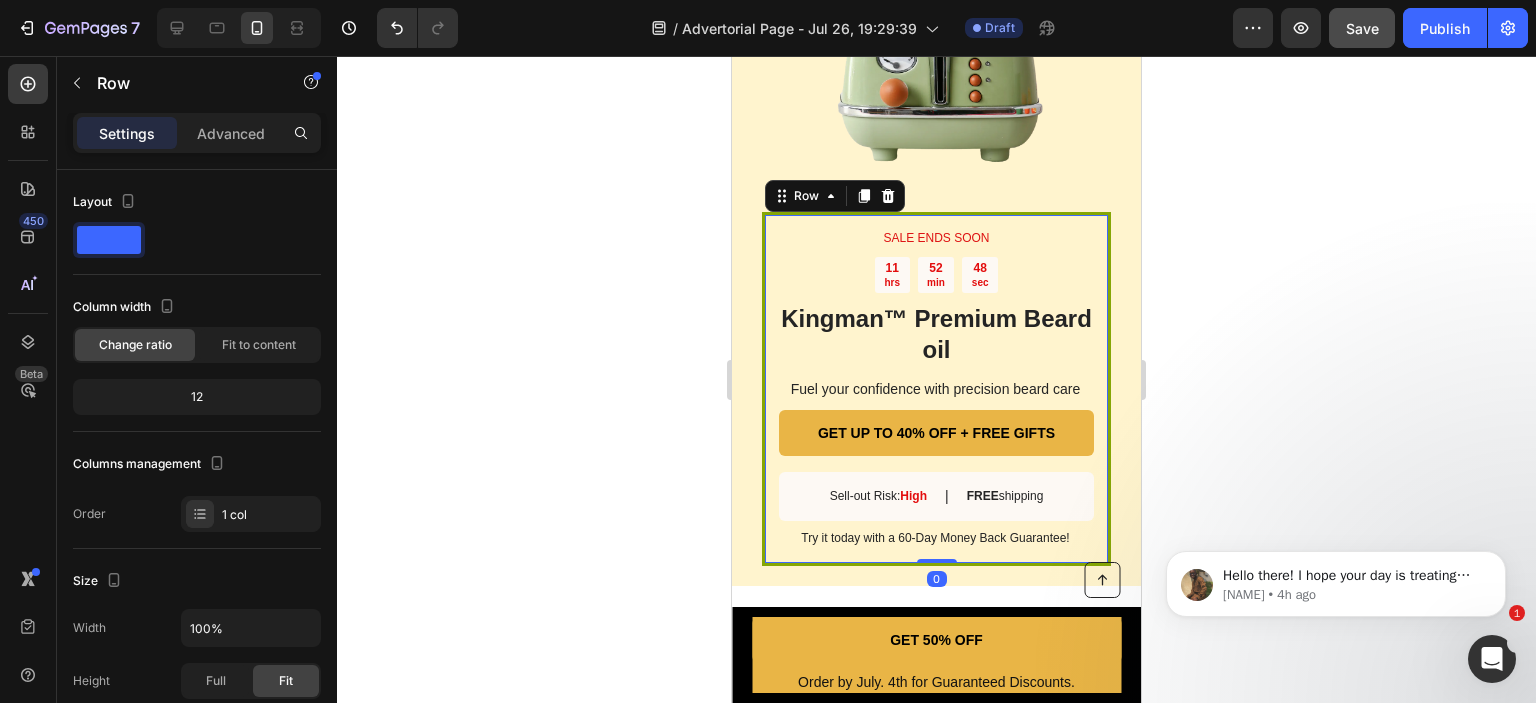 click on "SALE ENDS SOON Text Block 11 hrs 52 min 48 sec Countdown Timer Kingman ™ Premium Beard oil Heading Fuel your confidence with precision beard care Text Block GET UP TO 40% OFF + FREE GIFTS Button Sell-out Risk:  High Text Block | Text Block FREE  shipping Text Block Row Try it today with a 60-Day Money Back Guarantee! Text Block Row   0" at bounding box center (936, 389) 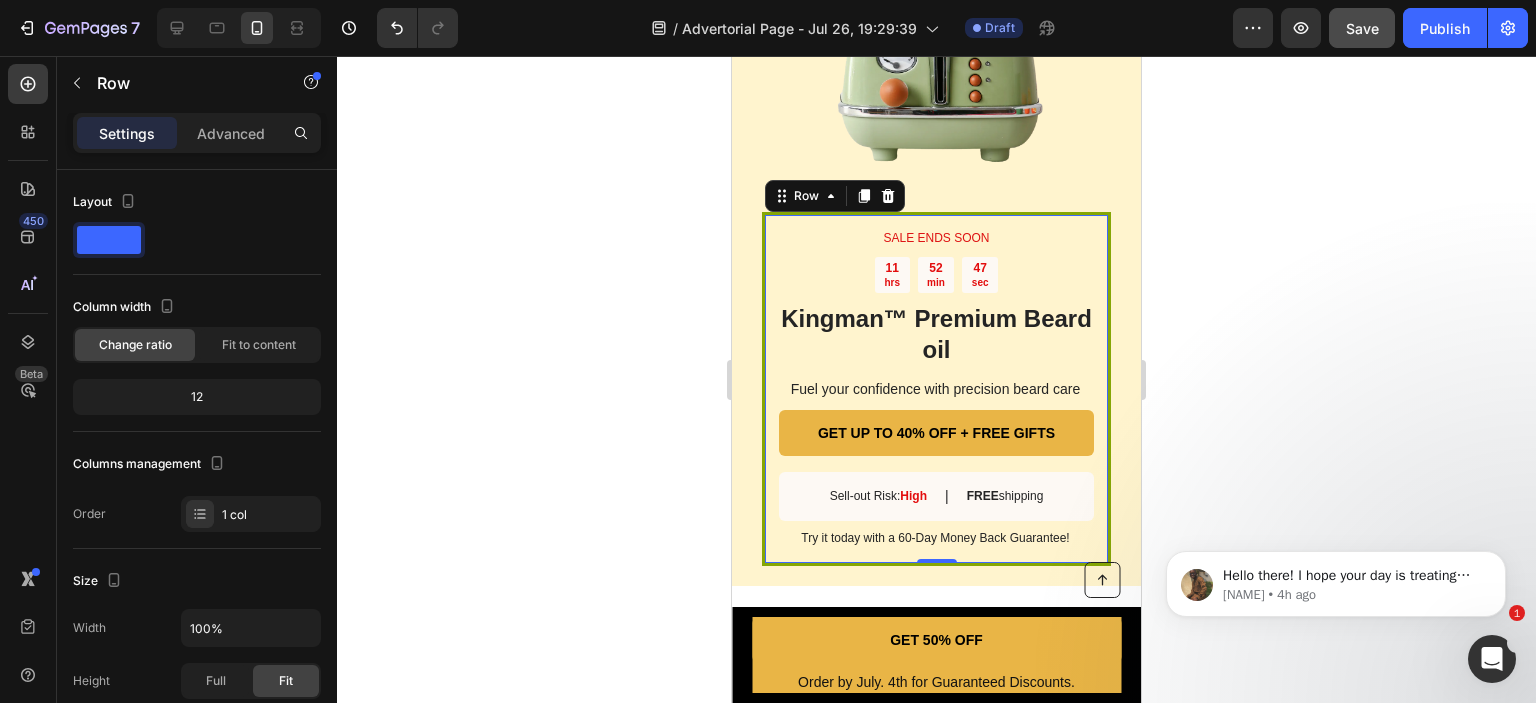 click on "SALE ENDS SOON Text Block 11 hrs 52 min 47 sec Countdown Timer Kingman ™ Premium Beard oil Heading Fuel your confidence with precision beard care Text Block GET UP TO 40% OFF + FREE GIFTS Button Sell-out Risk:  High Text Block | Text Block FREE  shipping Text Block Row Try it today with a 60-Day Money Back Guarantee! Text Block Row   0" at bounding box center [936, 389] 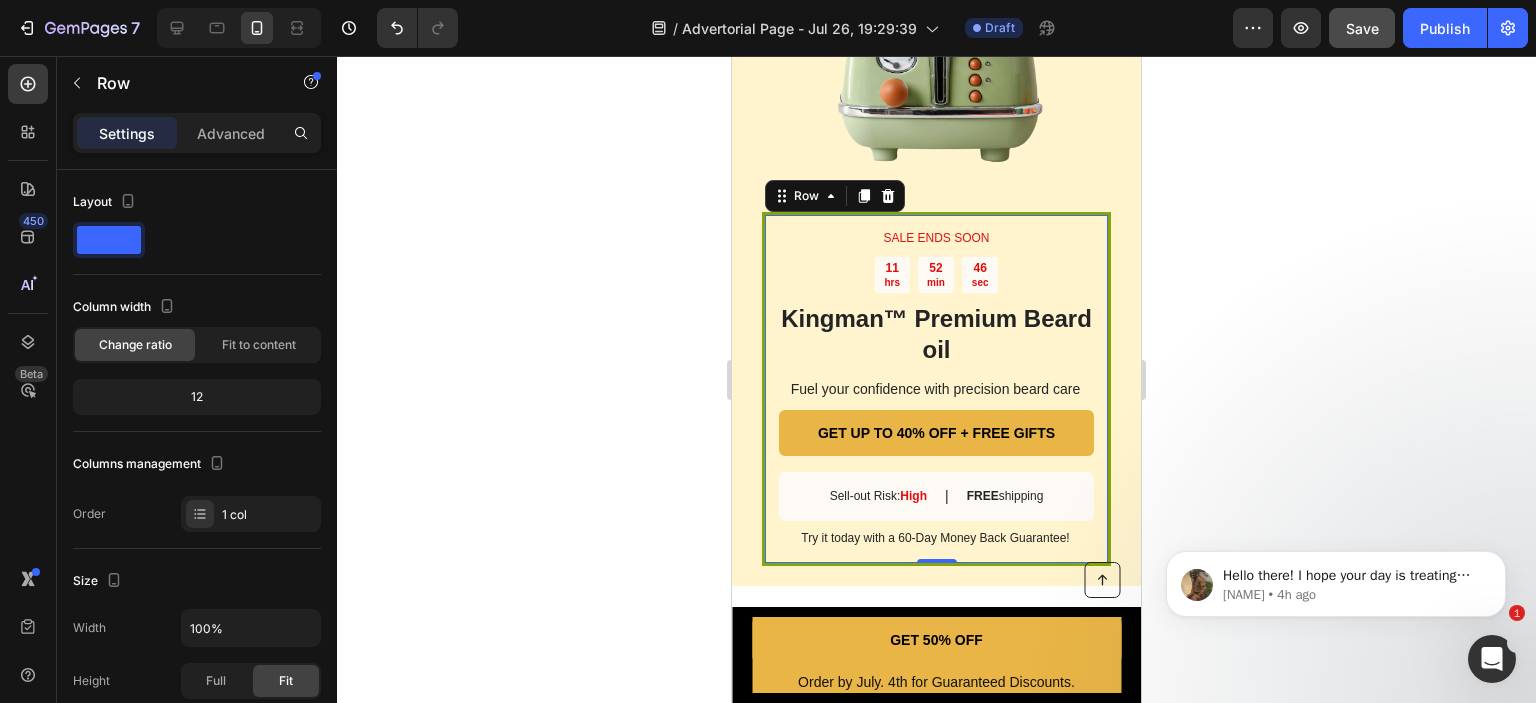 click on "SALE ENDS SOON Text Block 11 hrs 52 min 46 sec Countdown Timer Kingman ™ Premium Beard oil Heading Fuel your confidence with precision beard care Text Block GET UP TO 40% OFF + FREE GIFTS Button Sell-out Risk:  High Text Block | Text Block FREE  shipping Text Block Row Try it today with a 60-Day Money Back Guarantee! Text Block Row   0" at bounding box center [936, 389] 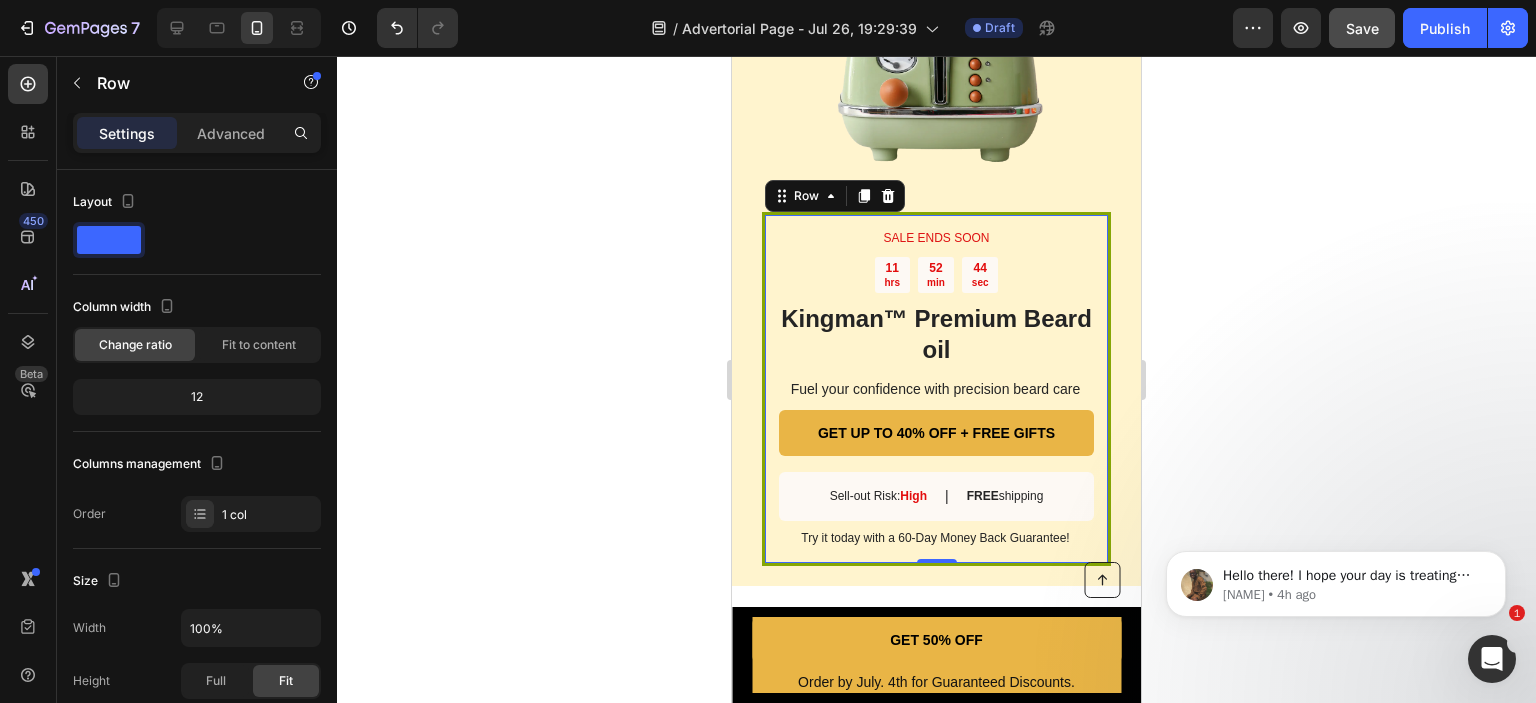 click on "SALE ENDS SOON Text Block 11 hrs 52 min 44 sec Countdown Timer Kingman ™ Premium Beard oil Heading Fuel your confidence with precision beard care Text Block GET UP TO 40% OFF + FREE GIFTS Button Sell-out Risk:  High Text Block | Text Block FREE  shipping Text Block Row Try it today with a 60-Day Money Back Guarantee! Text Block Row   0" at bounding box center [936, 389] 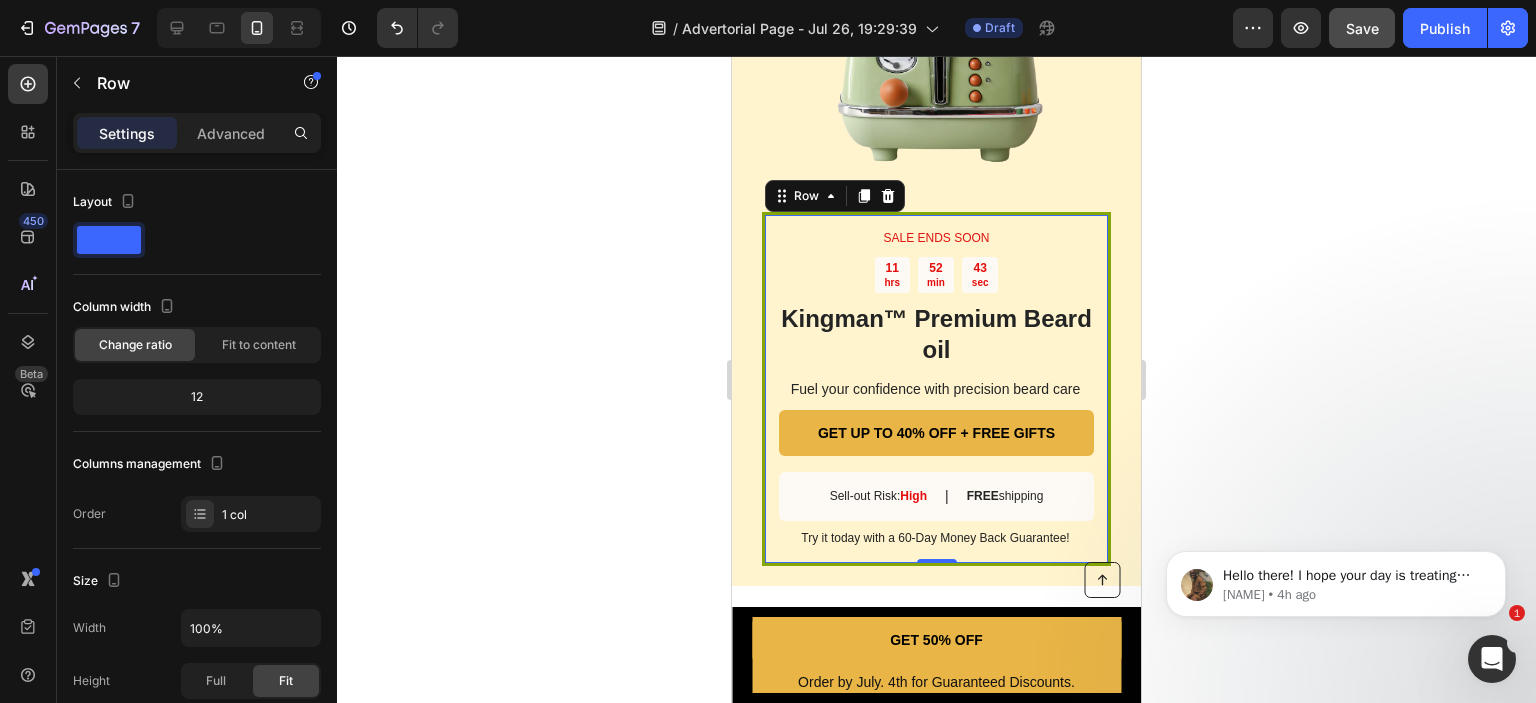 click on "SALE ENDS SOON Text Block 11 hrs 52 min 43 sec Countdown Timer Kingman ™ Premium Beard oil Heading Fuel your confidence with precision beard care Text Block GET UP TO 40% OFF + FREE GIFTS Button Sell-out Risk:  High Text Block | Text Block FREE  shipping Text Block Row Try it today with a 60-Day Money Back Guarantee! Text Block Row   0" at bounding box center (936, 389) 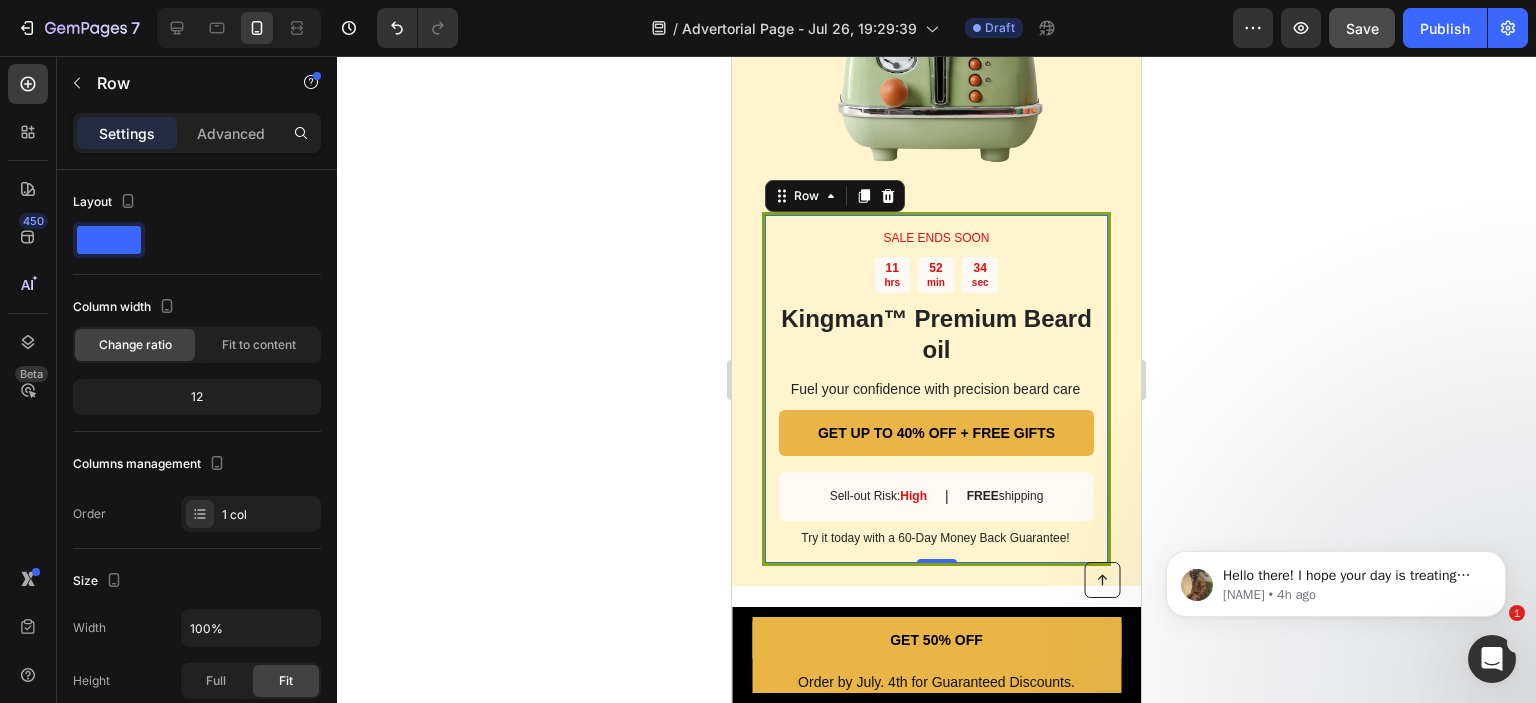 click on "SALE ENDS SOON Text Block 11 hrs 52 min 34 sec Countdown Timer Kingman ™ Premium Beard oil Heading Fuel your confidence with precision beard care Text Block GET UP TO 40% OFF + FREE GIFTS Button Sell-out Risk:  High Text Block | Text Block FREE  shipping Text Block Row Try it today with a 60-Day Money Back Guarantee! Text Block Row   0" at bounding box center [936, 389] 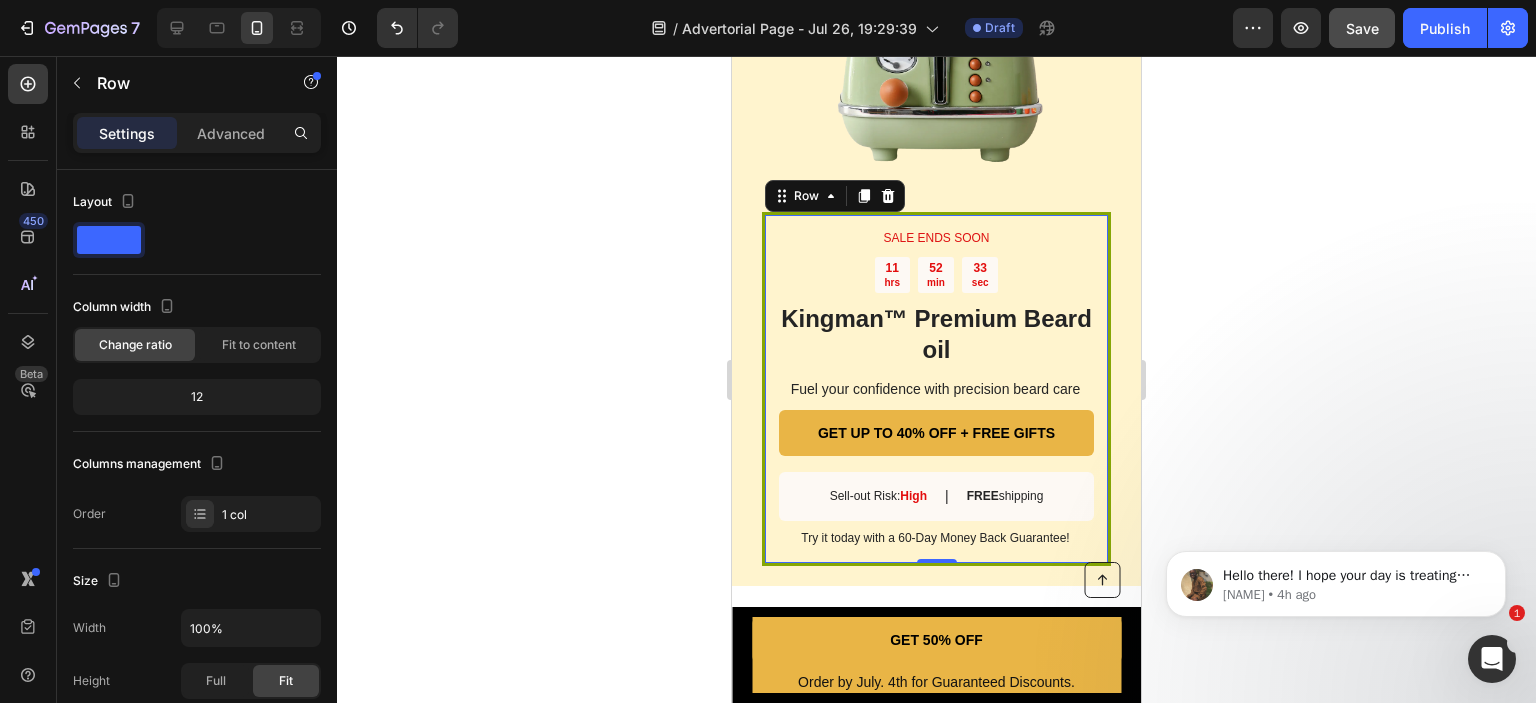 click on "SALE ENDS SOON Text Block 11 hrs 52 min 33 sec Countdown Timer Kingman ™ Premium Beard oil Heading Fuel your confidence with precision beard care Text Block GET UP TO 40% OFF + FREE GIFTS Button Sell-out Risk:  High Text Block | Text Block FREE  shipping Text Block Row Try it today with a 60-Day Money Back Guarantee! Text Block Row   0" at bounding box center (936, 389) 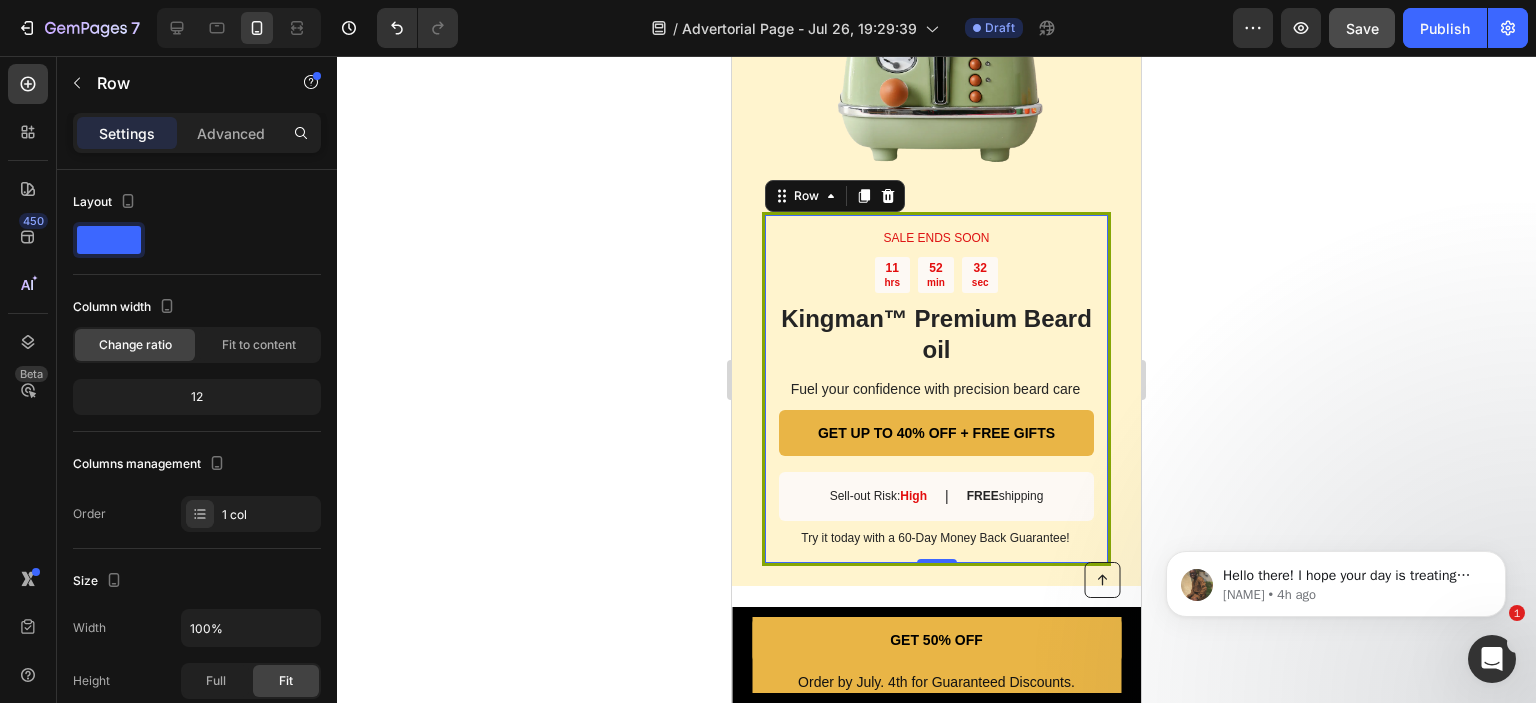 click 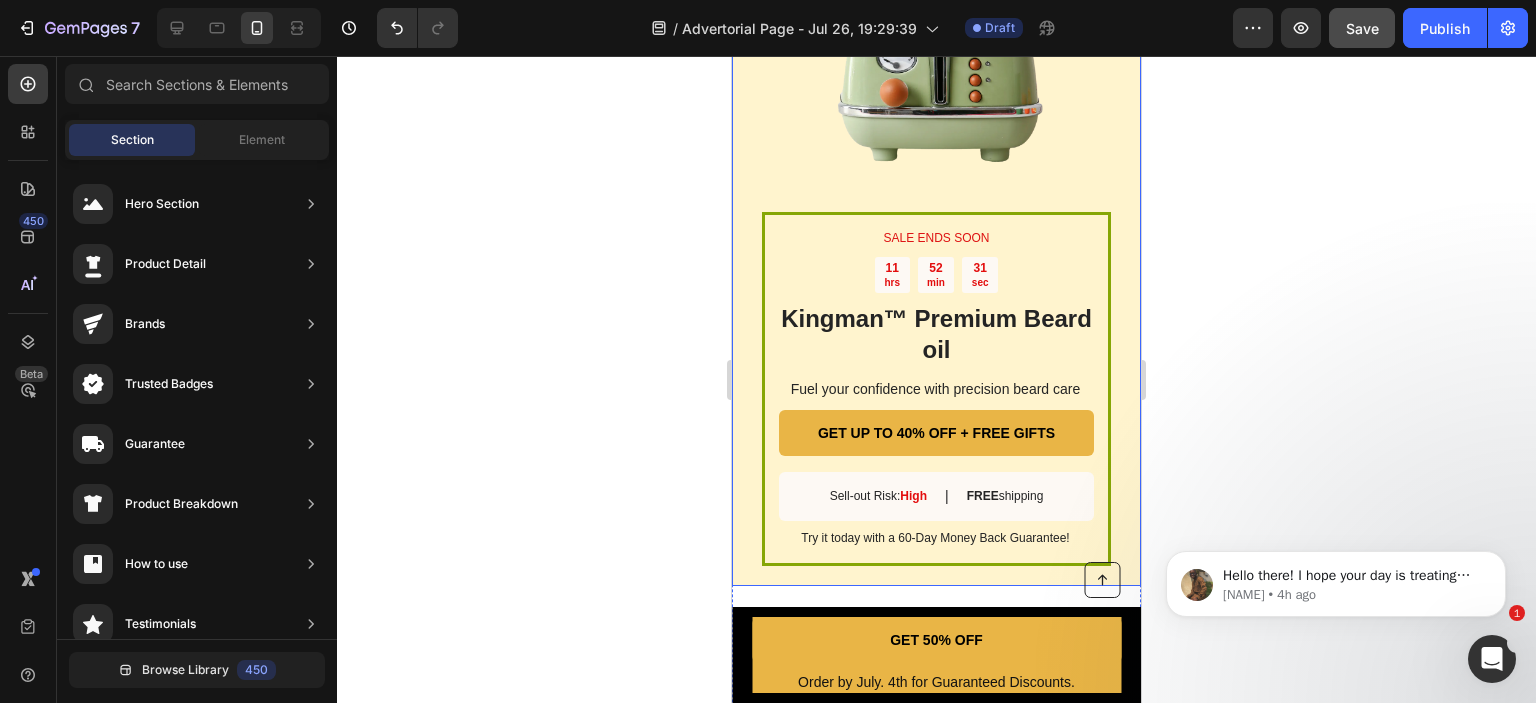 click on "SALE ENDS SOON Text Block 11 hrs 52 min 31 sec Countdown Timer Kingman ™ Premium Beard oil Heading Fuel your confidence with precision beard care Text Block GET UP TO 40% OFF + FREE GIFTS Button Sell-out Risk:  High Text Block | Text Block FREE  shipping Text Block Row Try it today with a 60-Day Money Back Guarantee! Text Block Row" at bounding box center [936, 389] 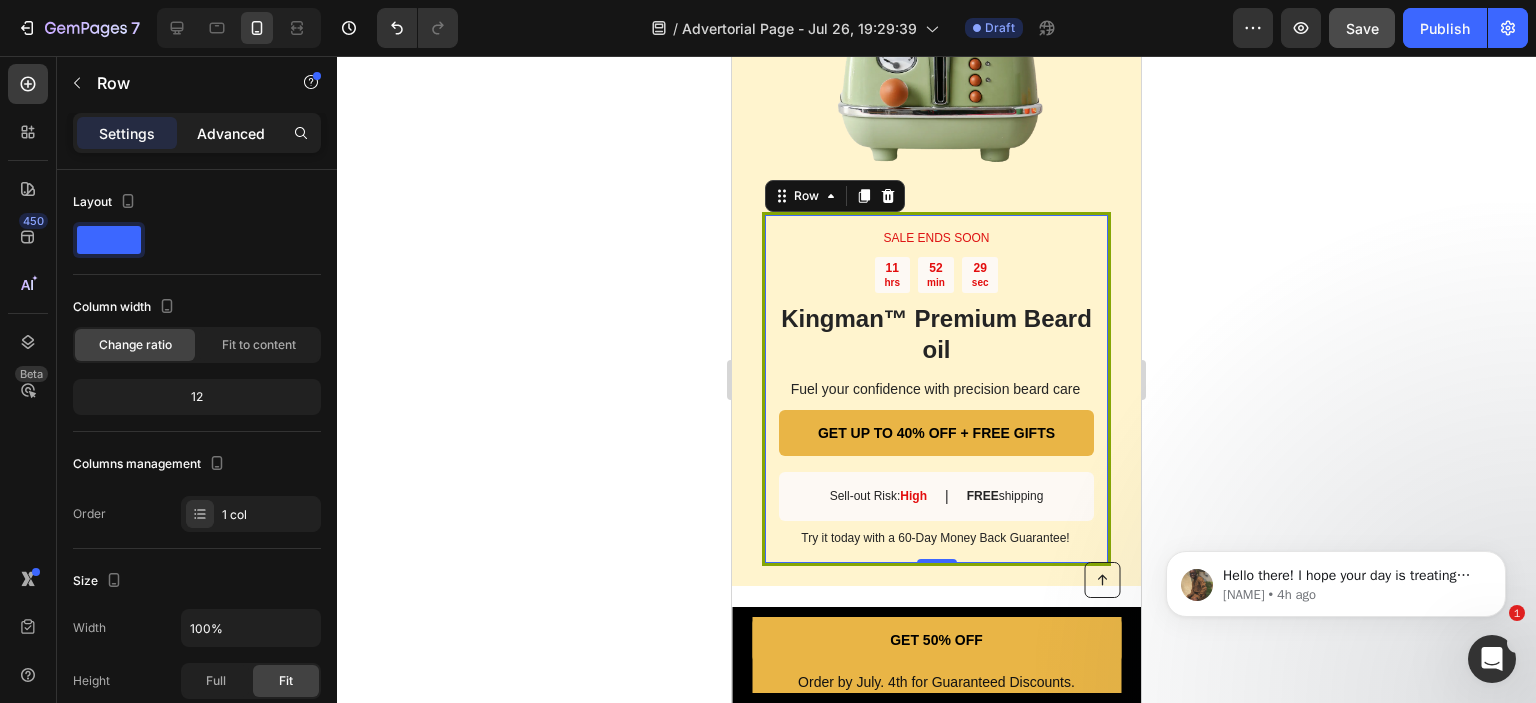 click on "Advanced" at bounding box center (231, 133) 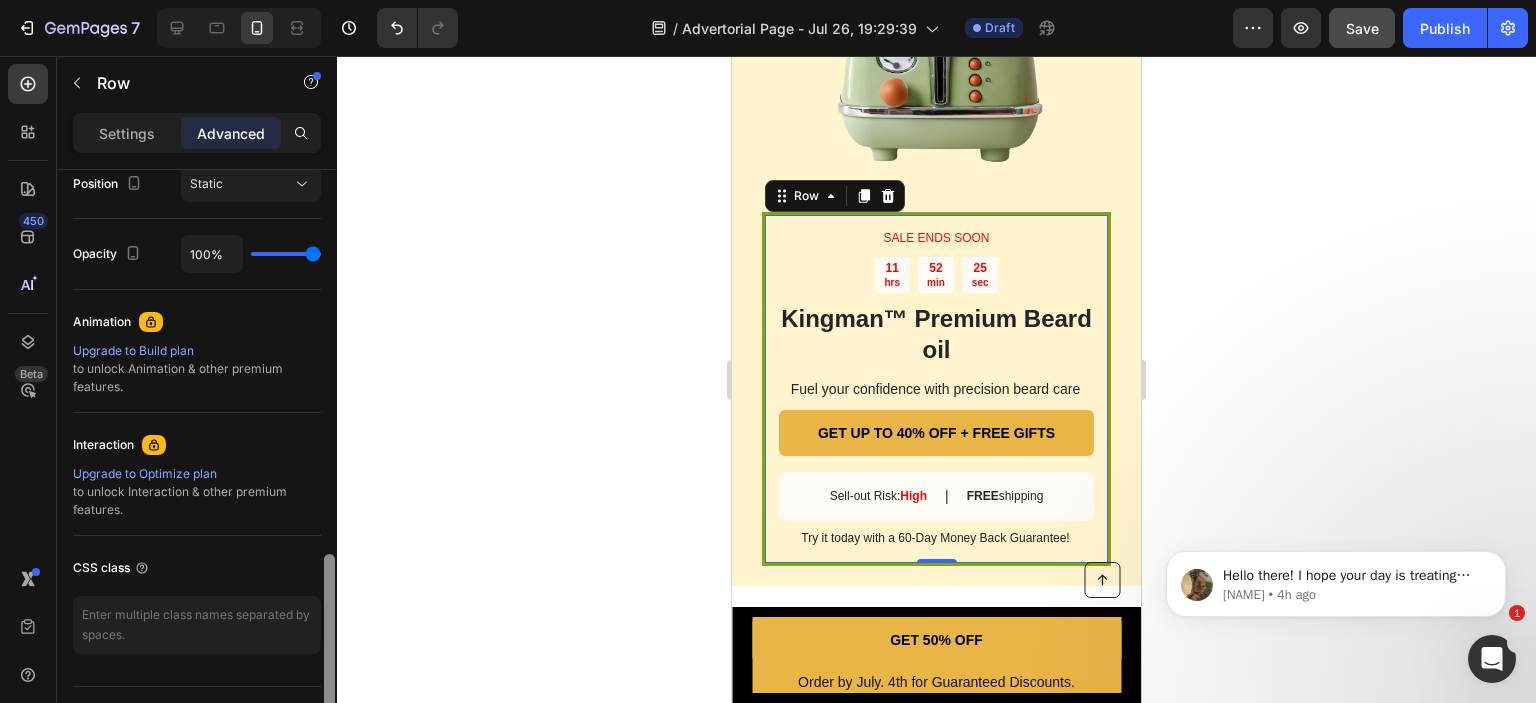 scroll, scrollTop: 796, scrollLeft: 0, axis: vertical 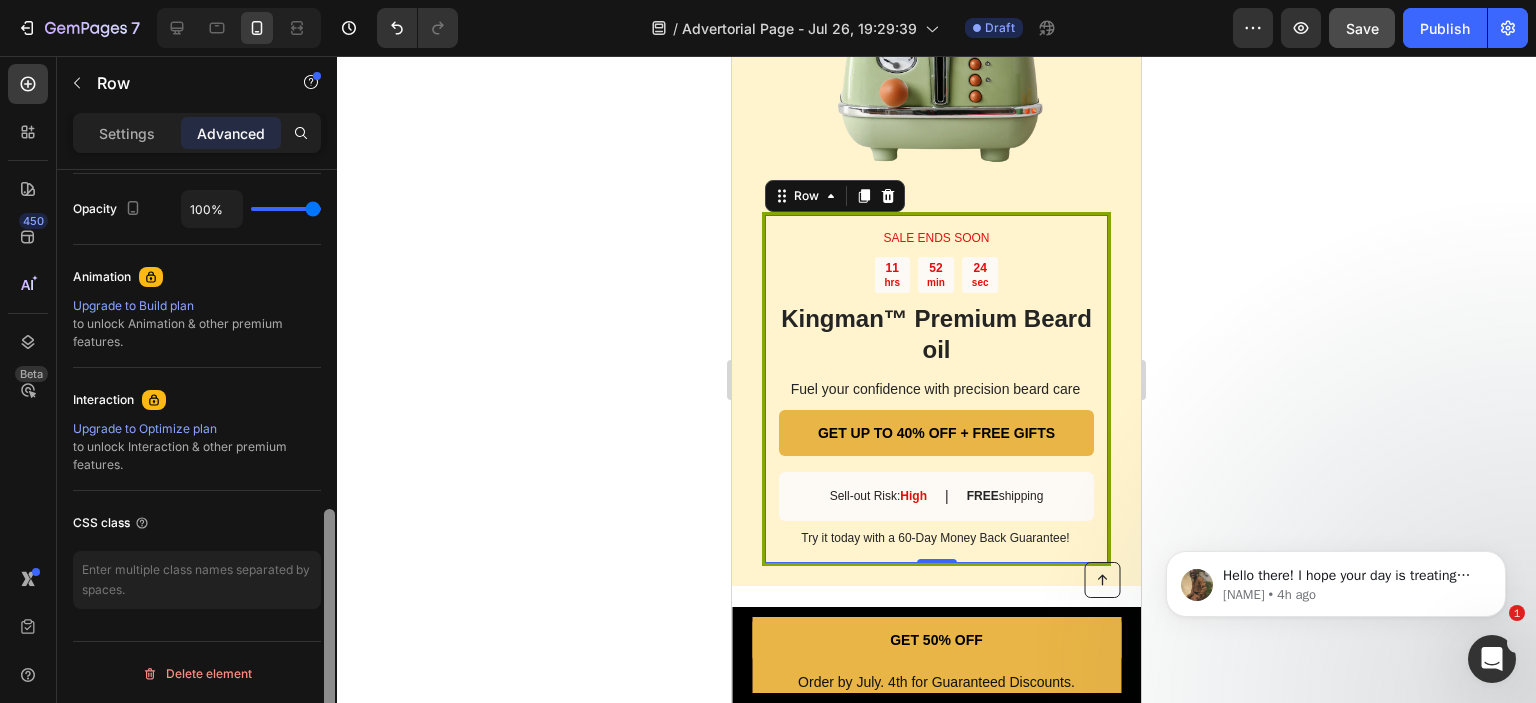 drag, startPoint x: 332, startPoint y: 198, endPoint x: 330, endPoint y: 587, distance: 389.00513 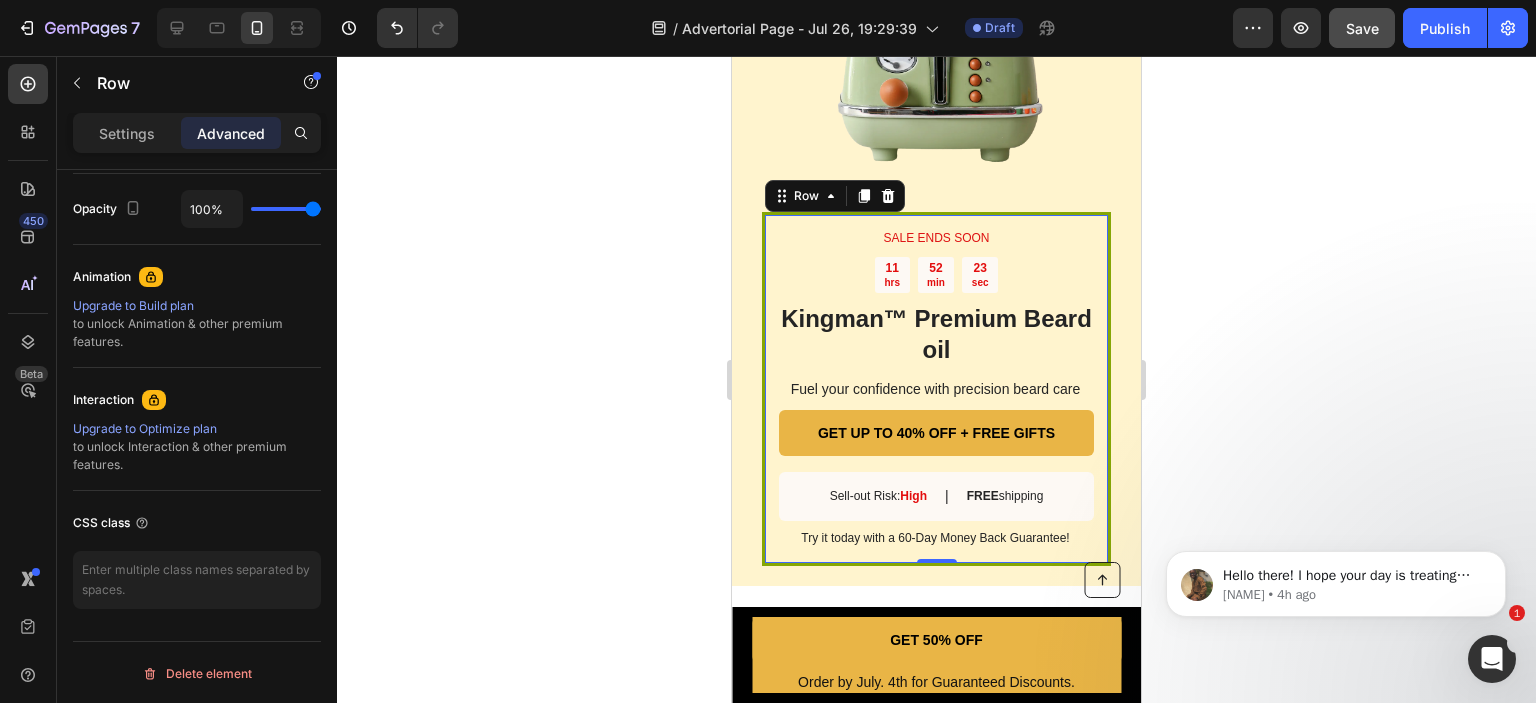 click on "SALE ENDS SOON Text Block 11 hrs 52 min 23 sec Countdown Timer Kingman ™ Premium Beard oil Heading Fuel your confidence with precision beard care Text Block GET UP TO 40% OFF + FREE GIFTS Button Sell-out Risk:  High Text Block | Text Block FREE  shipping Text Block Row Try it today with a 60-Day Money Back Guarantee! Text Block Row   0" at bounding box center (936, 389) 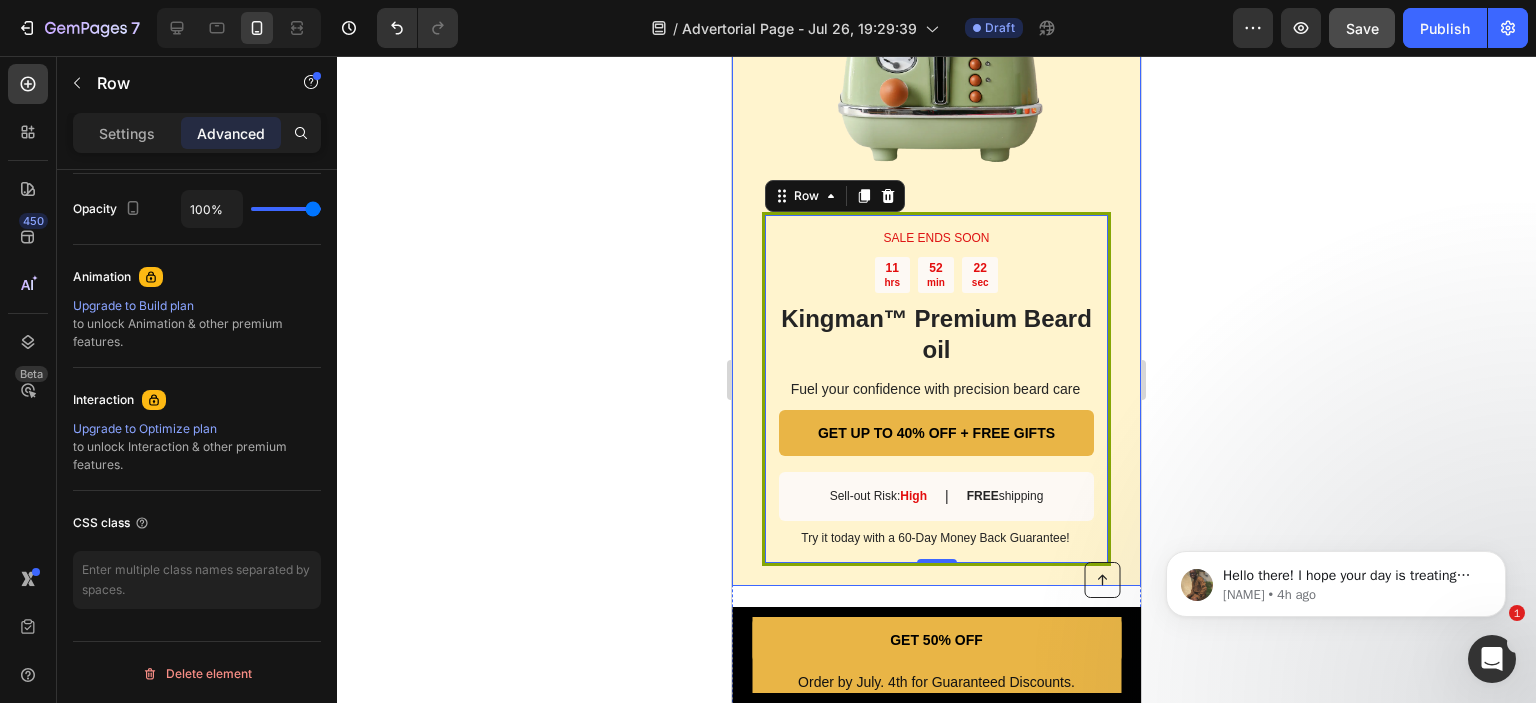 click on "SALE ENDS SOON Text Block 11 hrs 52 min 22 sec Countdown Timer Kingman ™ Premium Beard oil Heading Fuel your confidence with precision beard care Text Block GET UP TO 40% OFF + FREE GIFTS Button Sell-out Risk:  High Text Block | Text Block FREE  shipping Text Block Row Try it today with a 60-Day Money Back Guarantee! Text Block Row   0 Image Row" at bounding box center [936, 222] 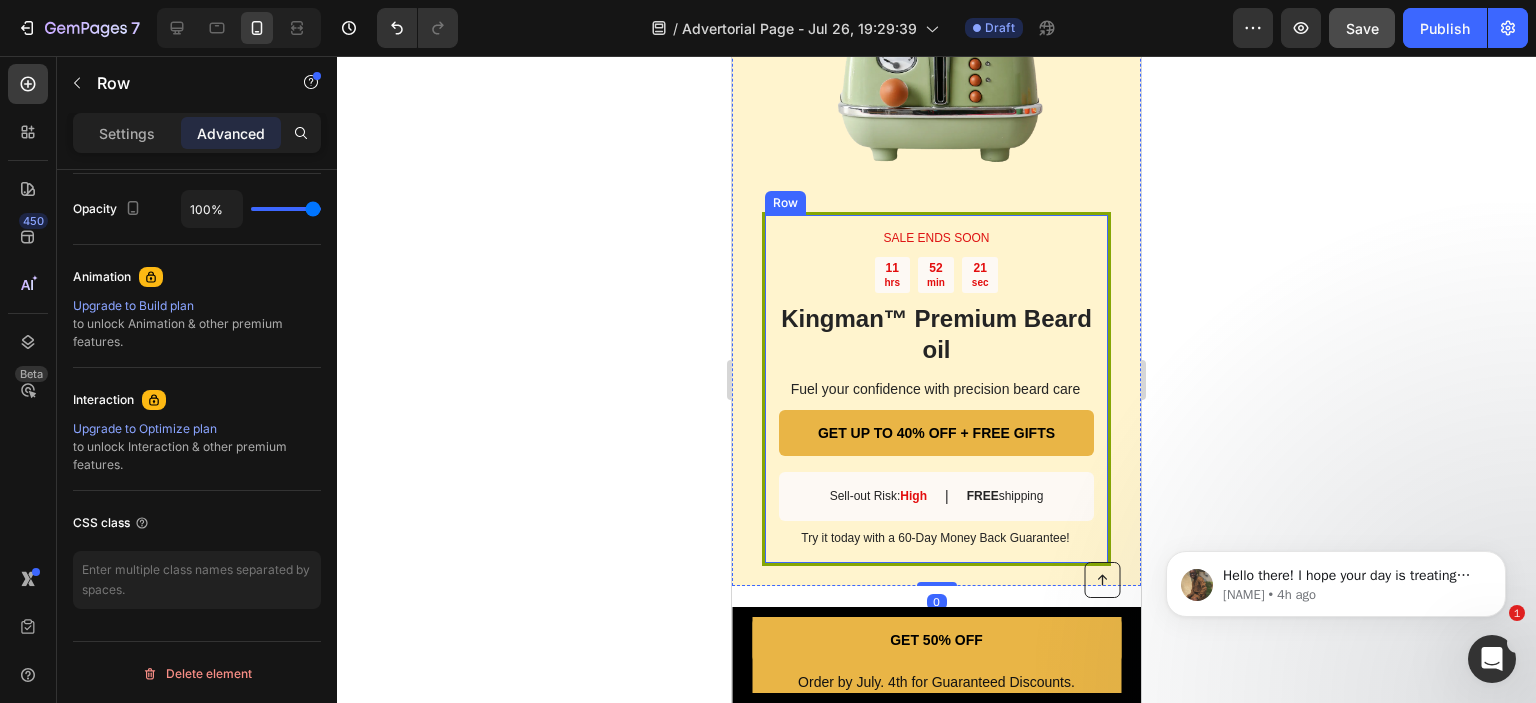 click on "SALE ENDS SOON Text Block 11 hrs 52 min 21 sec Countdown Timer Kingman ™ Premium Beard oil Heading Fuel your confidence with precision beard care Text Block GET UP TO 40% OFF + FREE GIFTS Button Sell-out Risk:  High Text Block | Text Block FREE  shipping Text Block Row Try it today with a 60-Day Money Back Guarantee! Text Block Row" at bounding box center [936, 389] 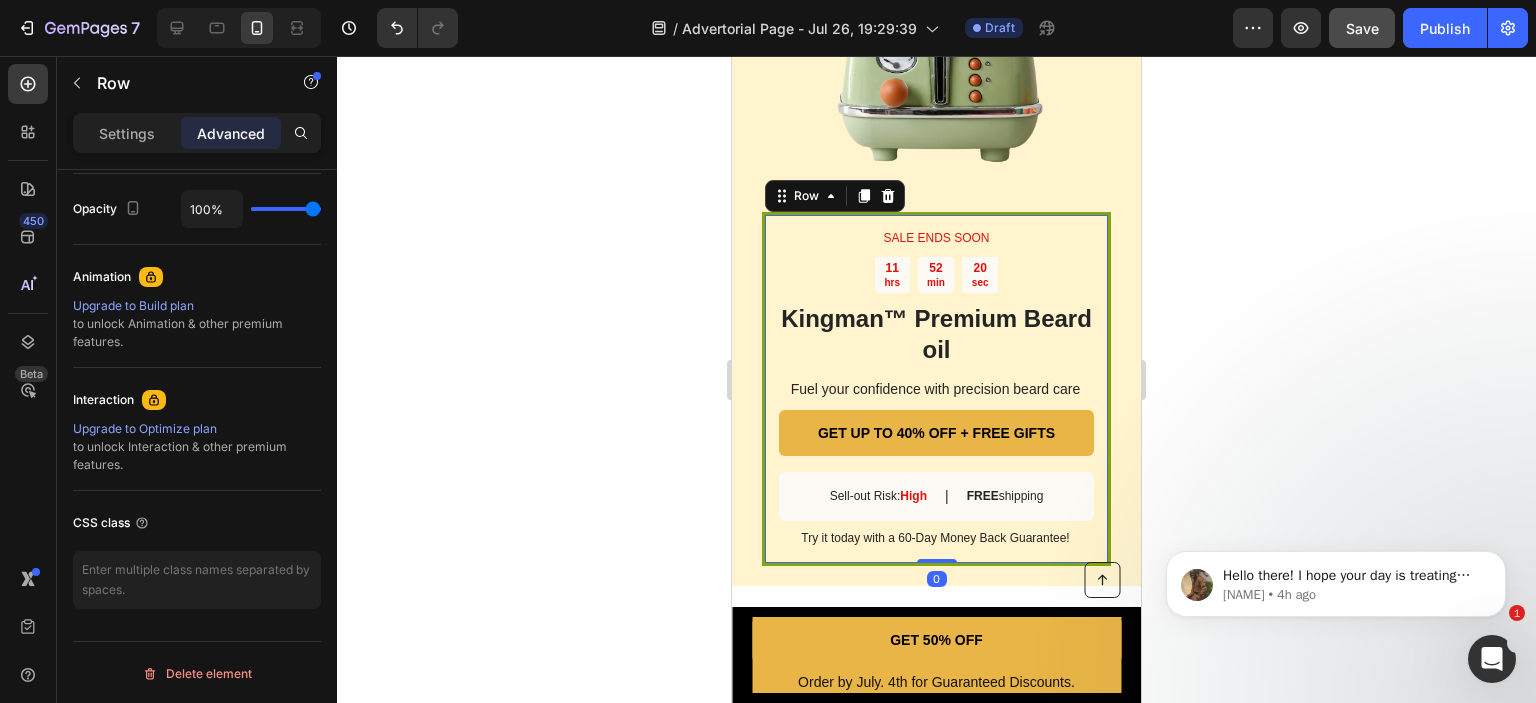 click on "SALE ENDS SOON Text Block 11 hrs 52 min 20 sec Countdown Timer Kingman ™ Premium Beard oil Heading Fuel your confidence with precision beard care Text Block GET UP TO 40% OFF + FREE GIFTS Button Sell-out Risk:  High Text Block | Text Block FREE  shipping Text Block Row Try it today with a 60-Day Money Back Guarantee! Text Block Row   0" at bounding box center [936, 389] 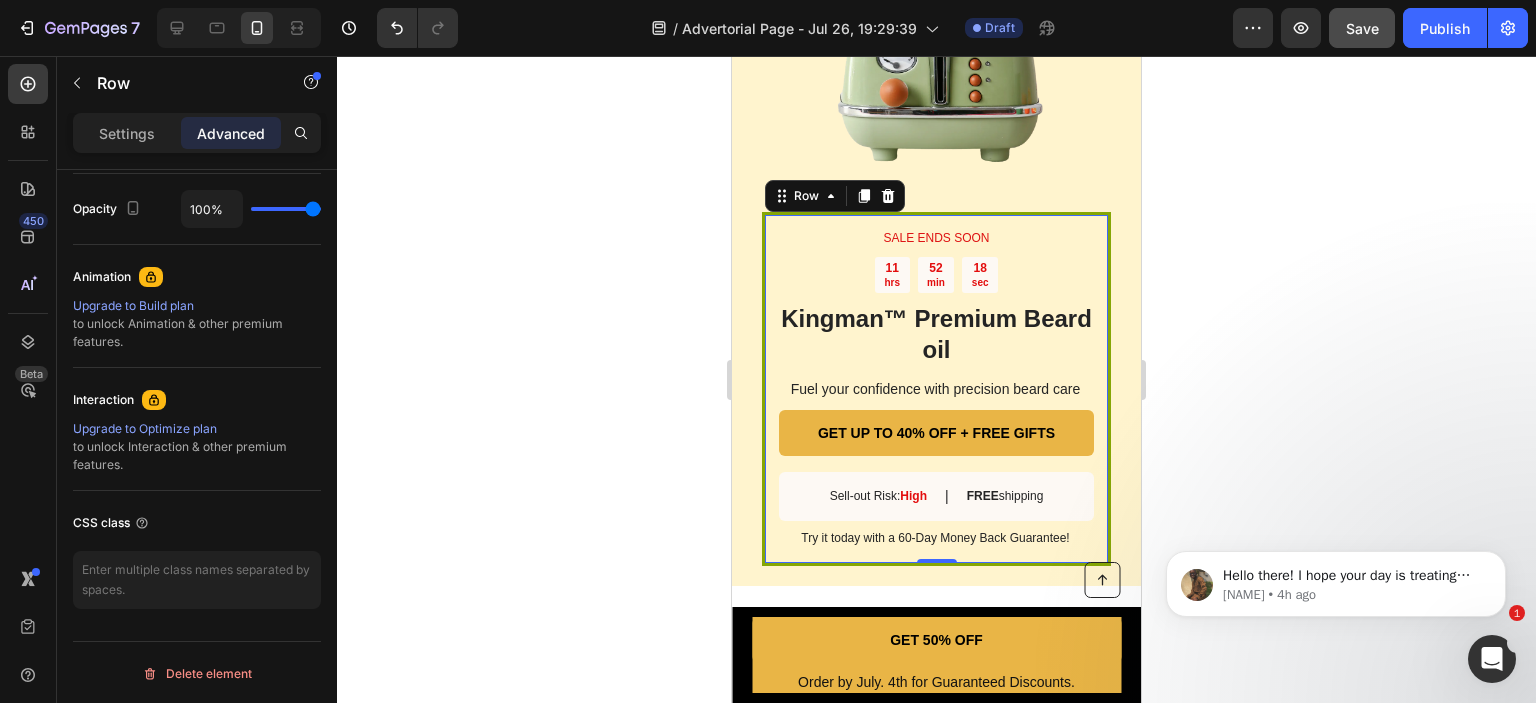 click on "SALE ENDS SOON Text Block 11 hrs 52 min 18 sec Countdown Timer Kingman ™ Premium Beard oil Heading Fuel your confidence with precision beard care Text Block GET UP TO 40% OFF + FREE GIFTS Button Sell-out Risk:  High Text Block | Text Block FREE  shipping Text Block Row Try it today with a 60-Day Money Back Guarantee! Text Block Row   0" at bounding box center (936, 389) 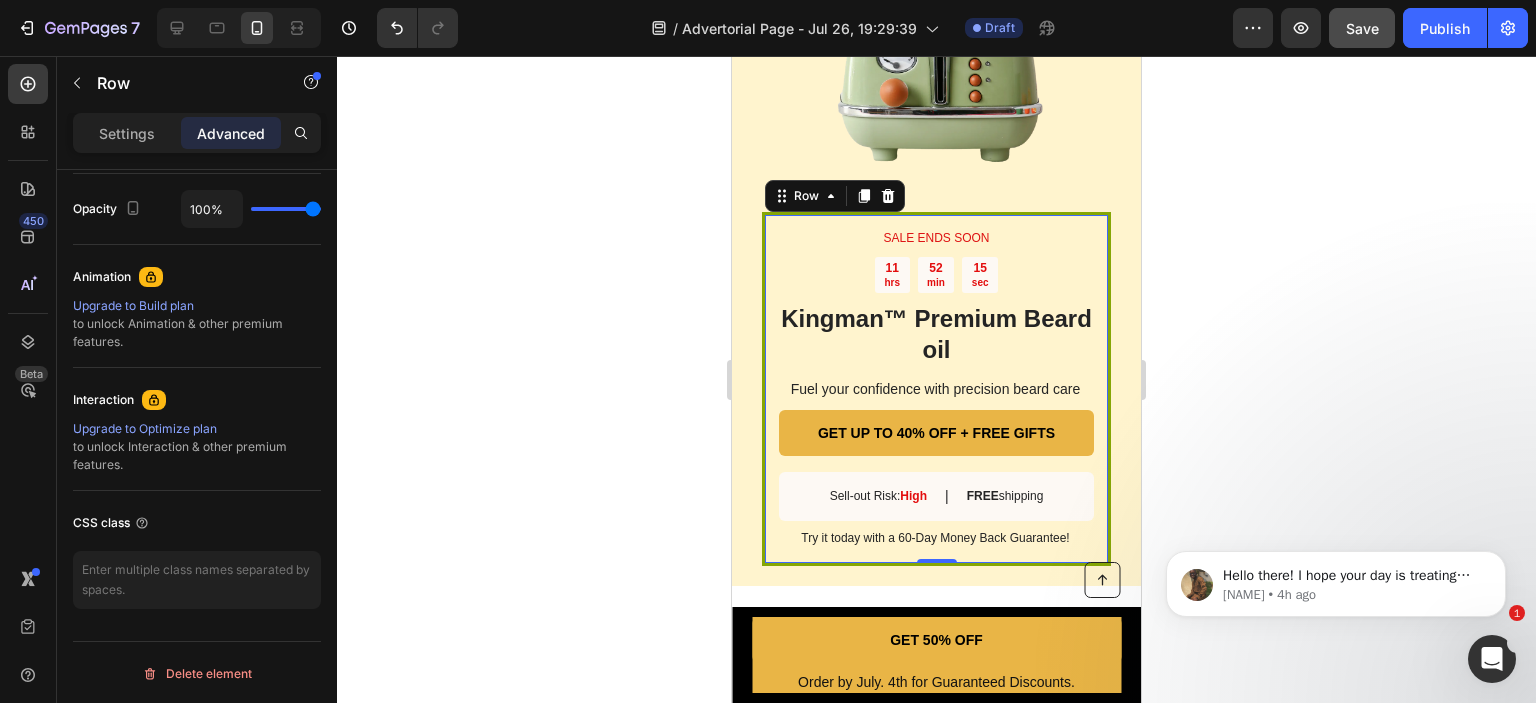 click on "SALE ENDS SOON Text Block 11 hrs 52 min 15 sec Countdown Timer Kingman ™ Premium Beard oil Heading Fuel your confidence with precision beard care Text Block GET UP TO 40% OFF + FREE GIFTS Button Sell-out Risk:  High Text Block | Text Block FREE  shipping Text Block Row Try it today with a 60-Day Money Back Guarantee! Text Block Row   0" at bounding box center (936, 389) 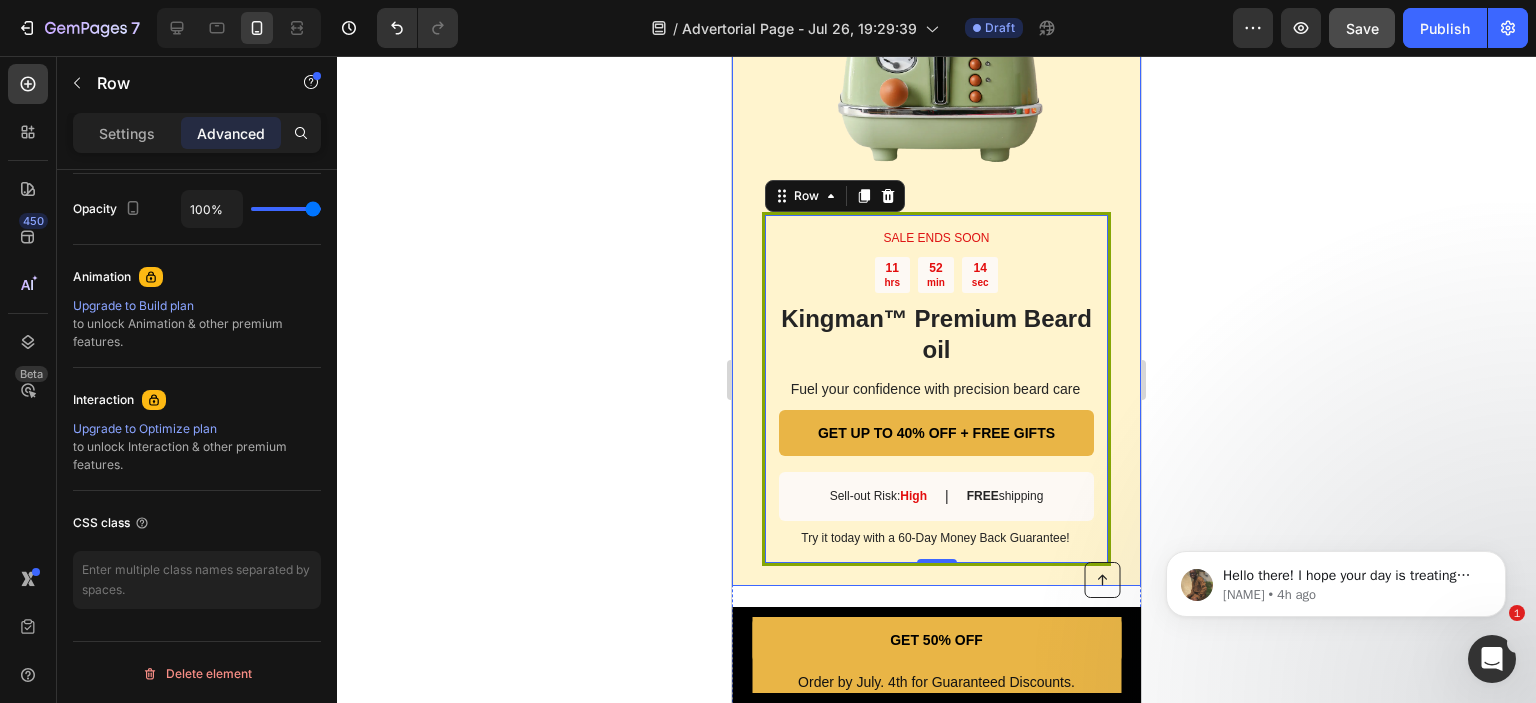click 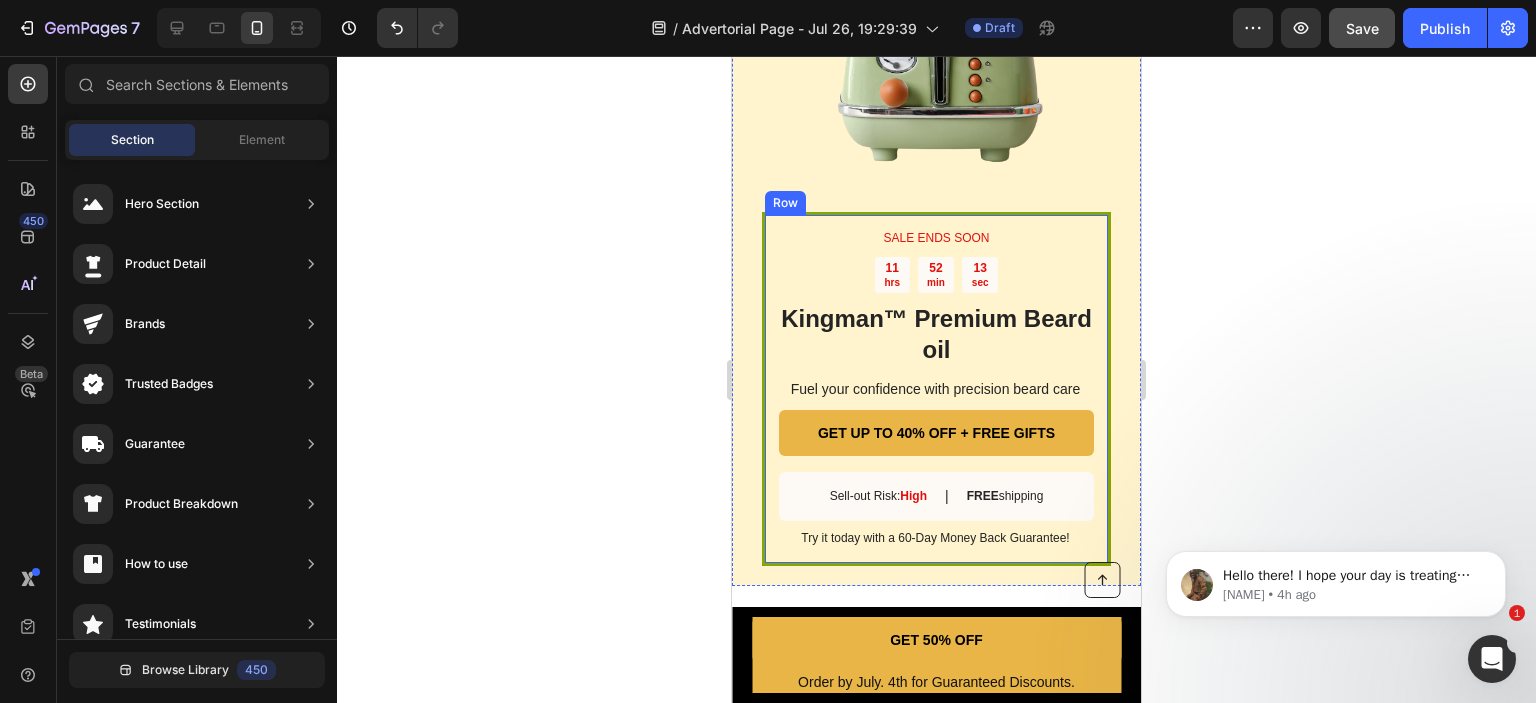 click on "SALE ENDS SOON Text Block 11 hrs 52 min 13 sec Countdown Timer Kingman ™ Premium Beard oil Heading Fuel your confidence with precision beard care Text Block GET UP TO 40% OFF + FREE GIFTS Button Sell-out Risk:  High Text Block | Text Block FREE  shipping Text Block Row Try it today with a 60-Day Money Back Guarantee! Text Block Row" at bounding box center [936, 389] 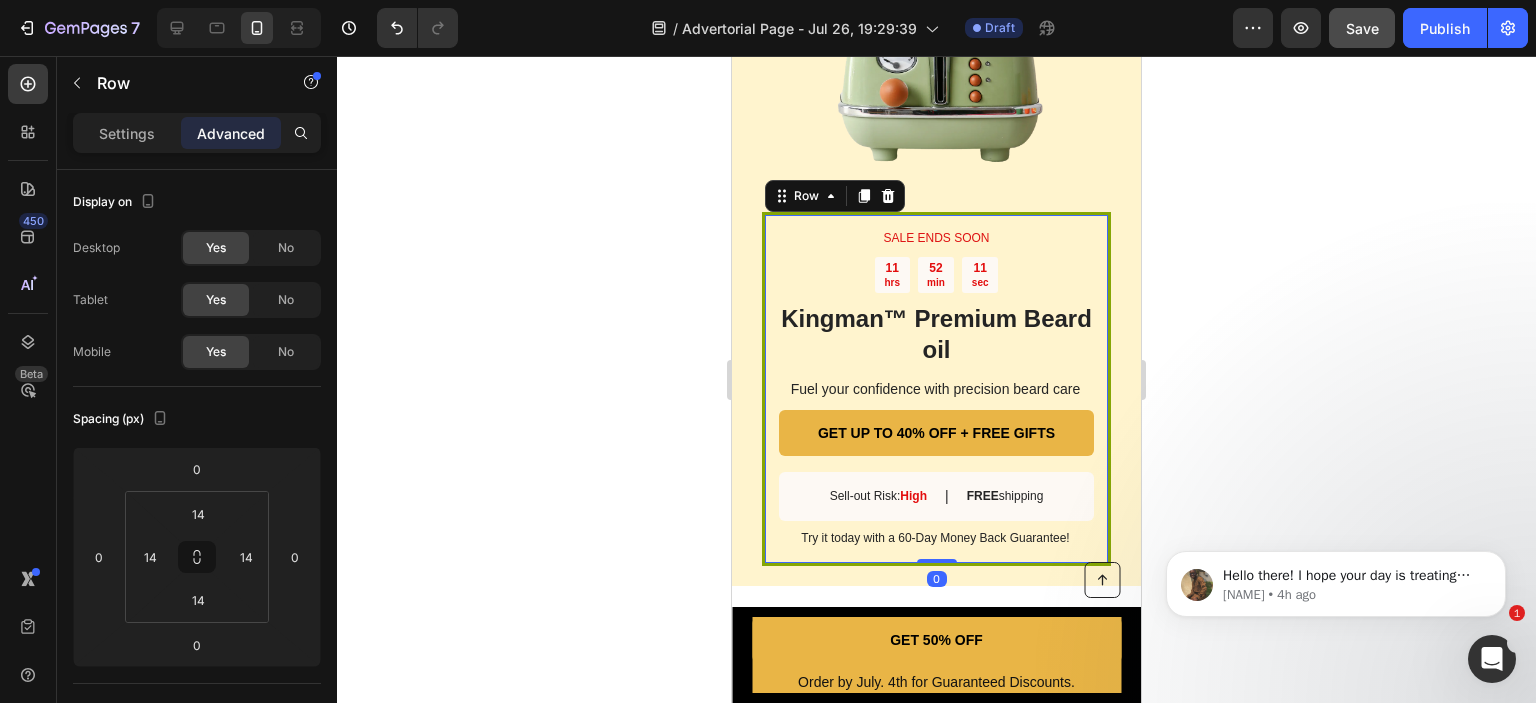 click on "SALE ENDS SOON Text Block 11 hrs 52 min 11 sec Countdown Timer Kingman ™ Premium Beard oil Heading Fuel your confidence with precision beard care Text Block GET UP TO 40% OFF + FREE GIFTS Button Sell-out Risk:  High Text Block | Text Block FREE  shipping Text Block Row Try it today with a 60-Day Money Back Guarantee! Text Block Row   0" at bounding box center [936, 389] 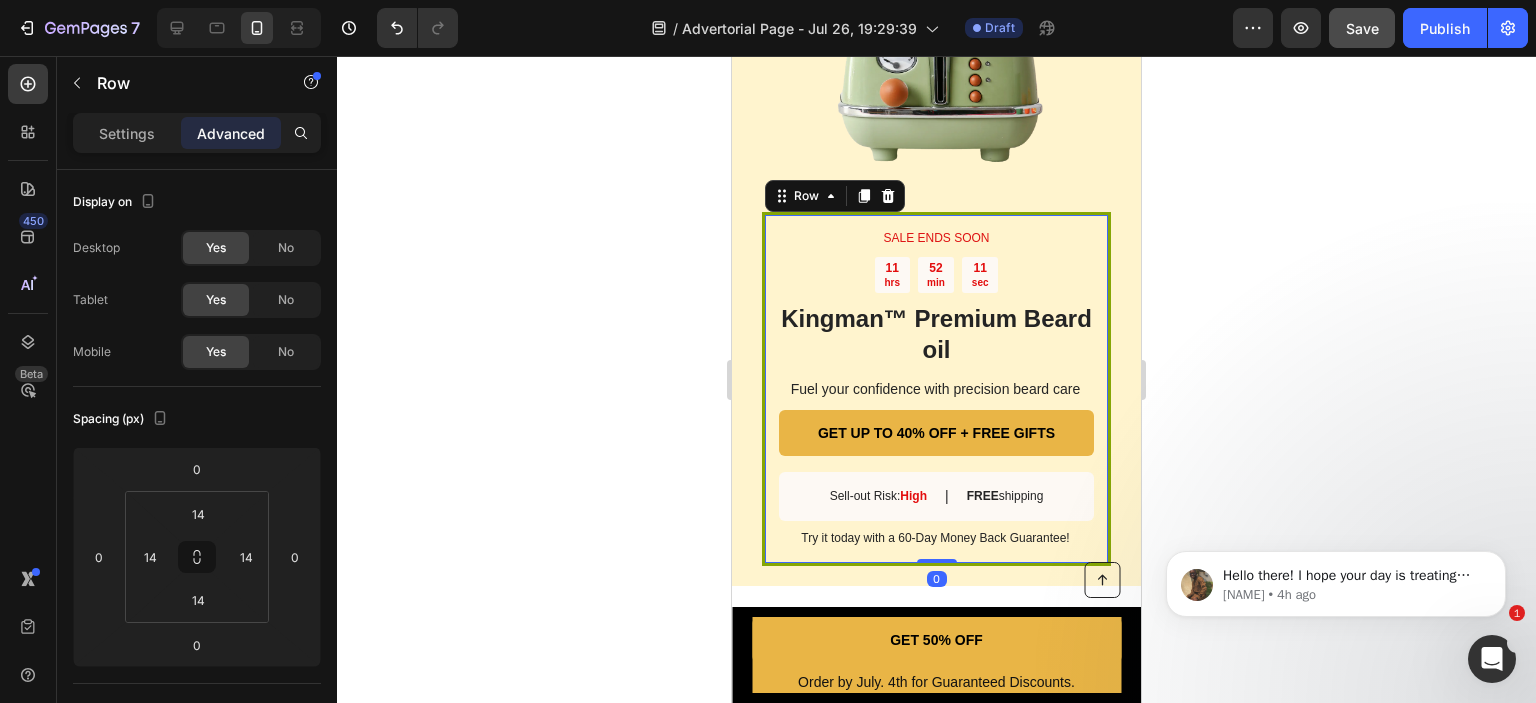 click on "SALE ENDS SOON Text Block 11 hrs 52 min 11 sec Countdown Timer Kingman ™ Premium Beard oil Heading Fuel your confidence with precision beard care Text Block GET UP TO 40% OFF + FREE GIFTS Button Sell-out Risk:  High Text Block | Text Block FREE  shipping Text Block Row Try it today with a 60-Day Money Back Guarantee! Text Block Row   0" at bounding box center [936, 389] 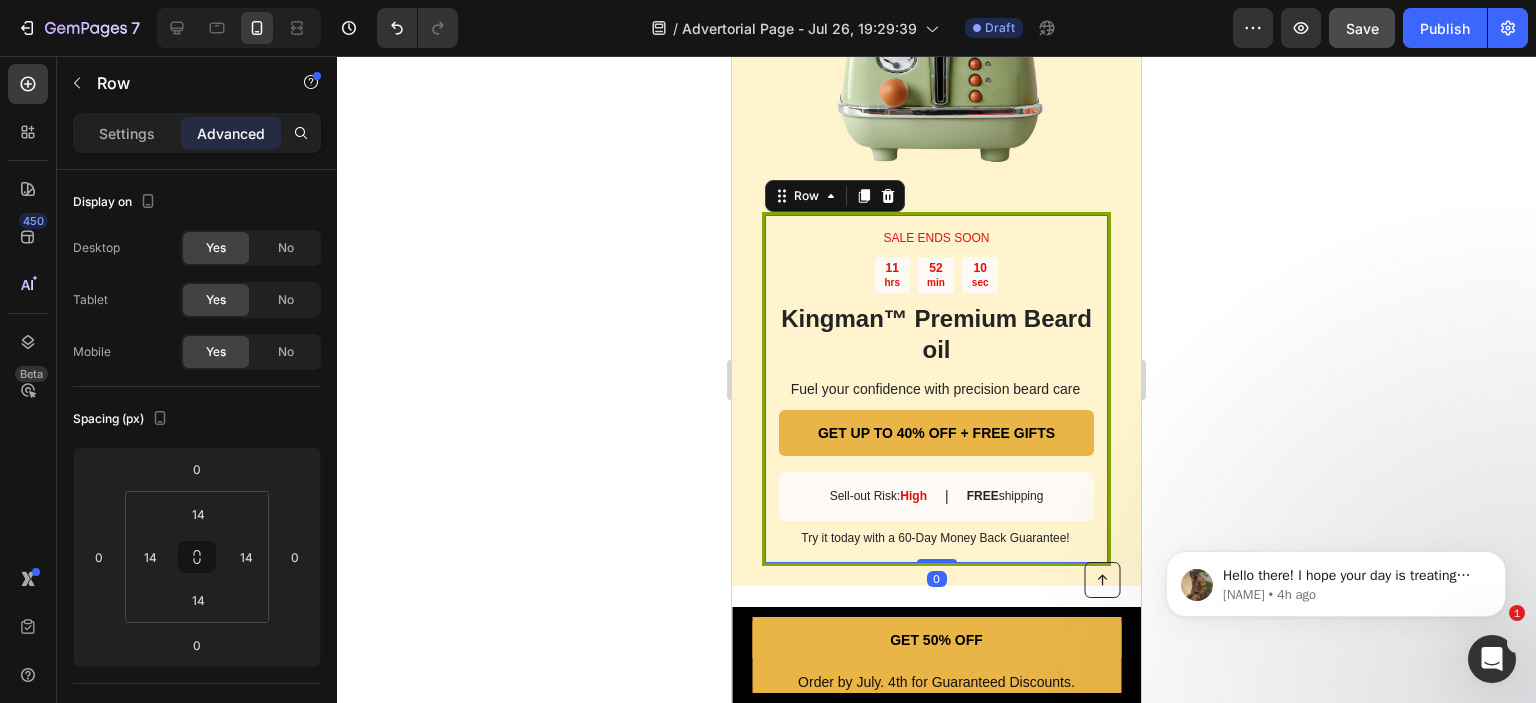 click on "SALE ENDS SOON Text Block 11 hrs 52 min 10 sec Countdown Timer Kingman ™ Premium Beard oil Heading Fuel your confidence with precision beard care Text Block GET UP TO 40% OFF + FREE GIFTS Button Sell-out Risk:  High Text Block | Text Block FREE  shipping Text Block Row Try it today with a 60-Day Money Back Guarantee! Text Block Row   0" at bounding box center [936, 389] 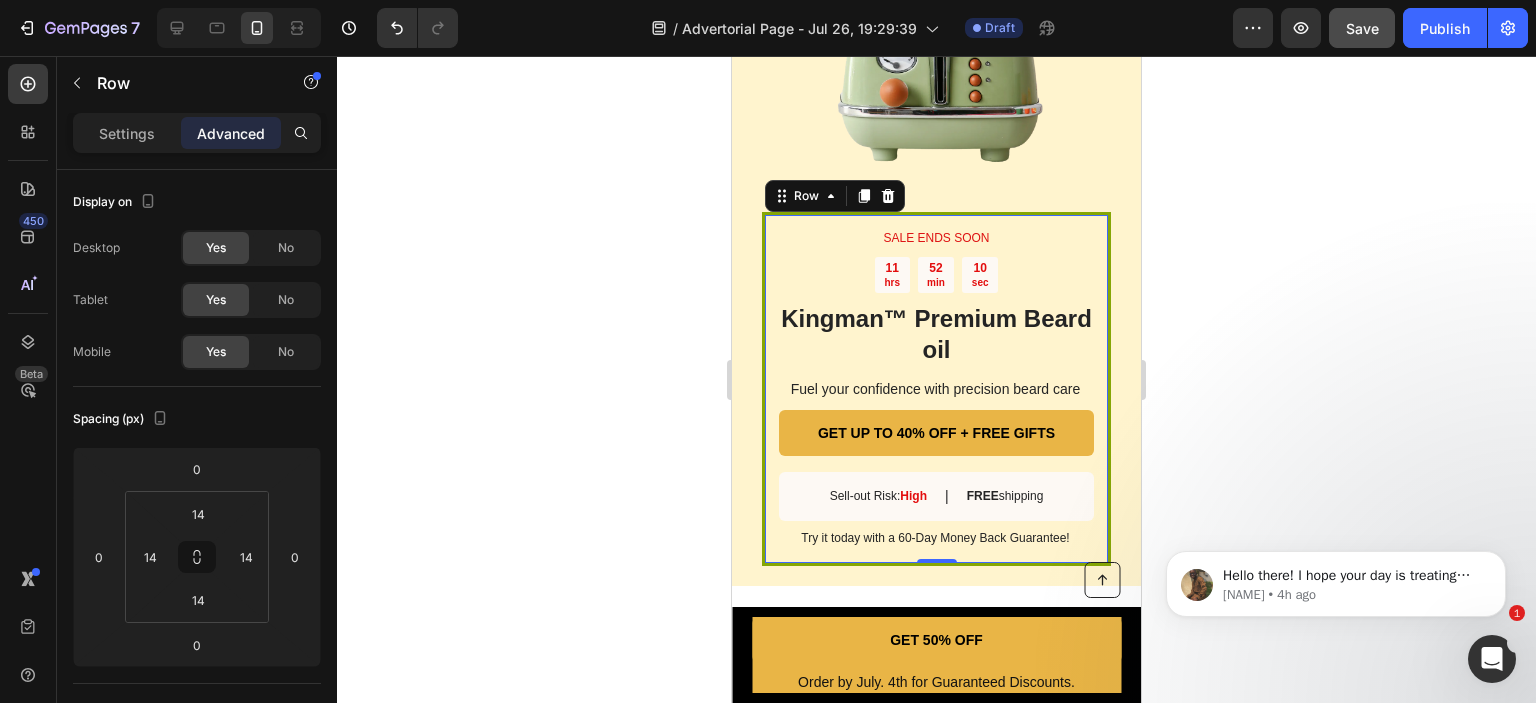 click on "SALE ENDS SOON Text Block 11 hrs 52 min 10 sec Countdown Timer Kingman ™ Premium Beard oil Heading Fuel your confidence with precision beard care Text Block GET UP TO 40% OFF + FREE GIFTS Button Sell-out Risk:  High Text Block | Text Block FREE  shipping Text Block Row Try it today with a 60-Day Money Back Guarantee! Text Block Row   0" at bounding box center (936, 389) 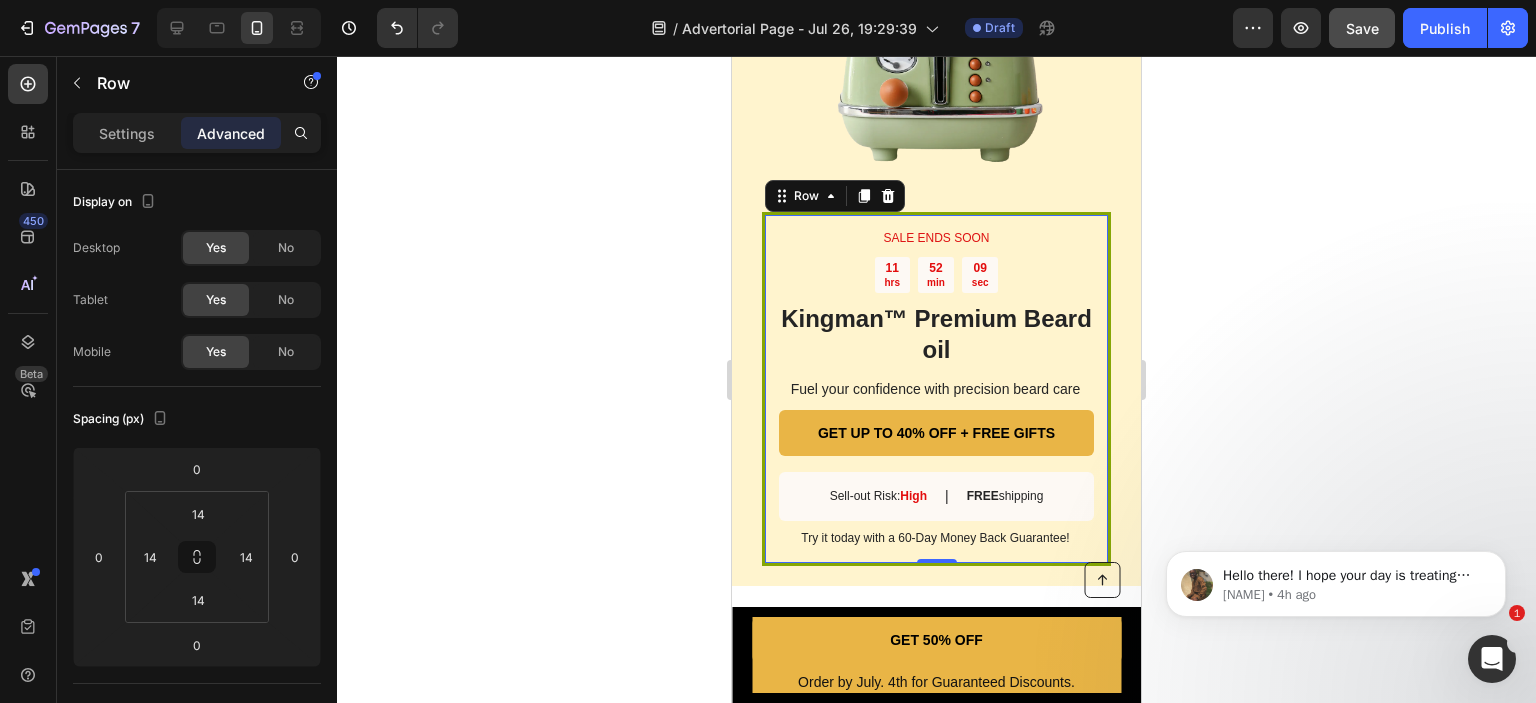 click on "SALE ENDS SOON Text Block 11 hrs 52 min 09 sec Countdown Timer Kingman ™ Premium Beard oil Heading Fuel your confidence with precision beard care Text Block GET UP TO 40% OFF + FREE GIFTS Button Sell-out Risk:  High Text Block | Text Block FREE  shipping Text Block Row Try it today with a 60-Day Money Back Guarantee! Text Block Row   0" at bounding box center [936, 389] 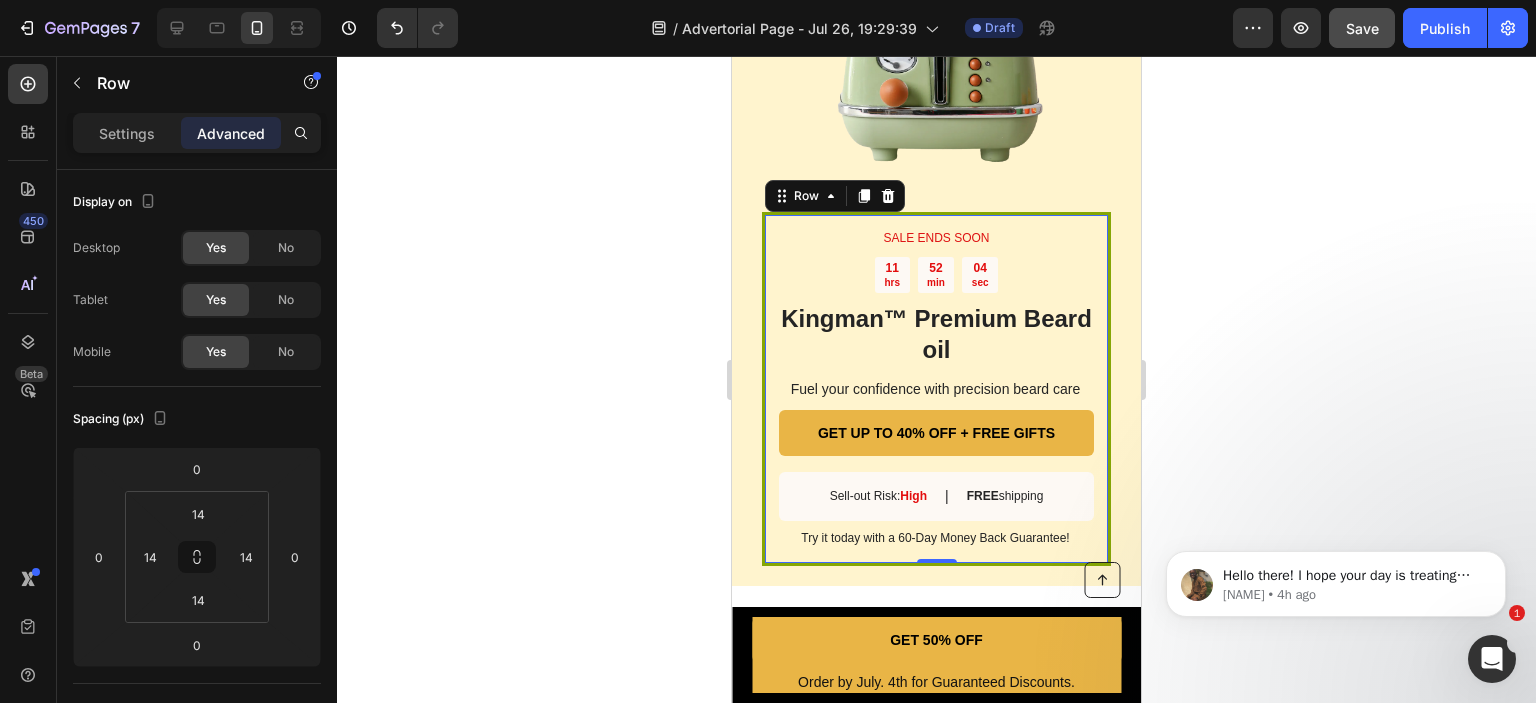 click on "SALE ENDS SOON Text Block 11 hrs 52 min 04 sec Countdown Timer Kingman ™ Premium Beard oil Heading Fuel your confidence with precision beard care Text Block GET UP TO 40% OFF + FREE GIFTS Button Sell-out Risk:  High Text Block | Text Block FREE  shipping Text Block Row Try it today with a 60-Day Money Back Guarantee! Text Block Row   0" at bounding box center [936, 389] 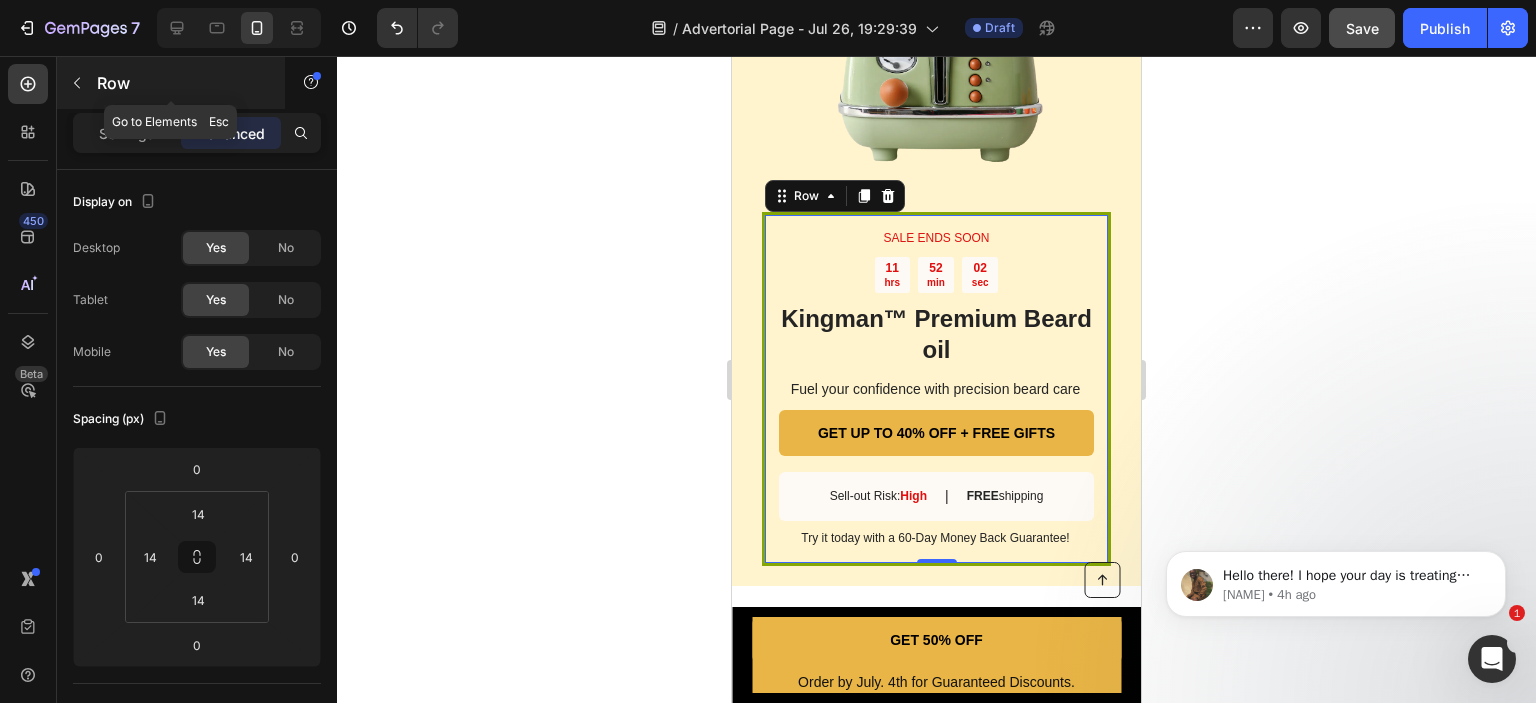 click 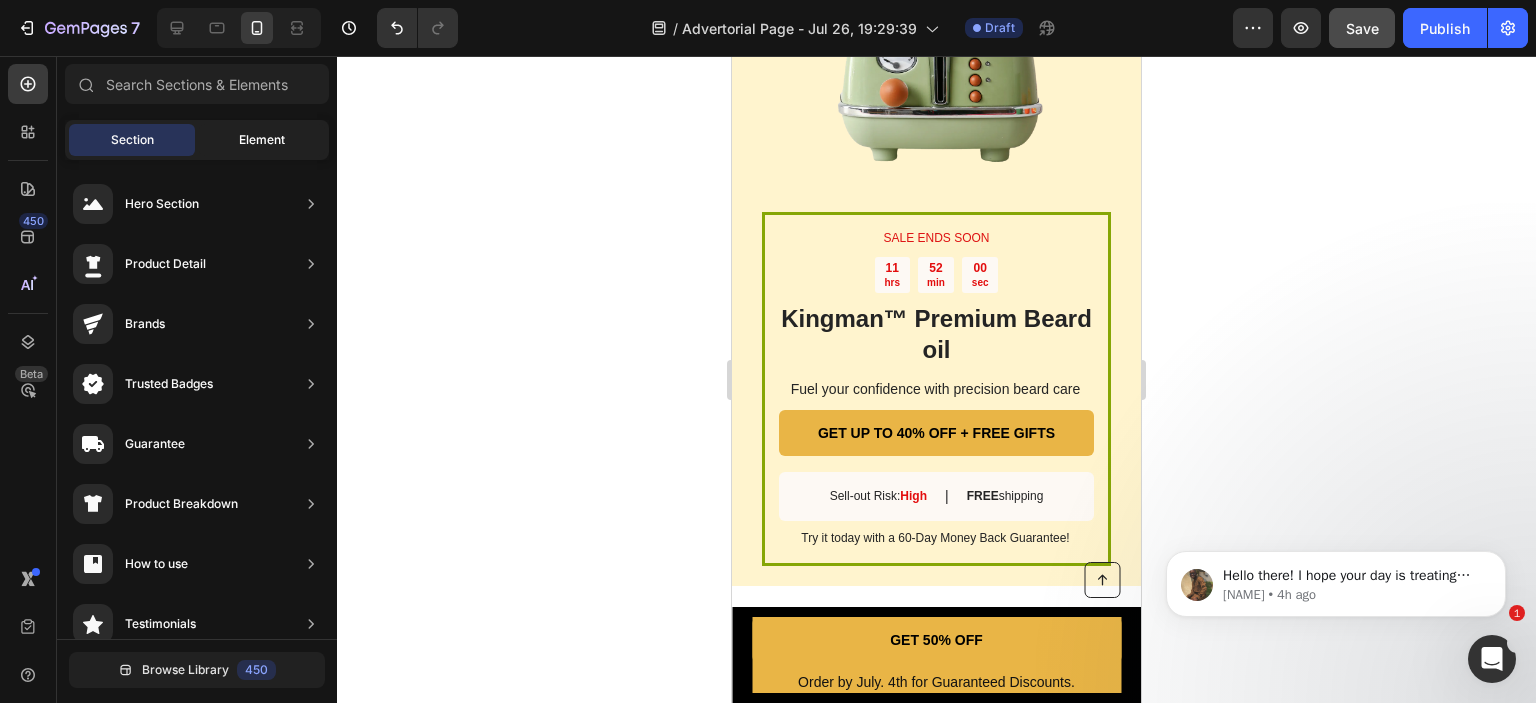 click on "Element" 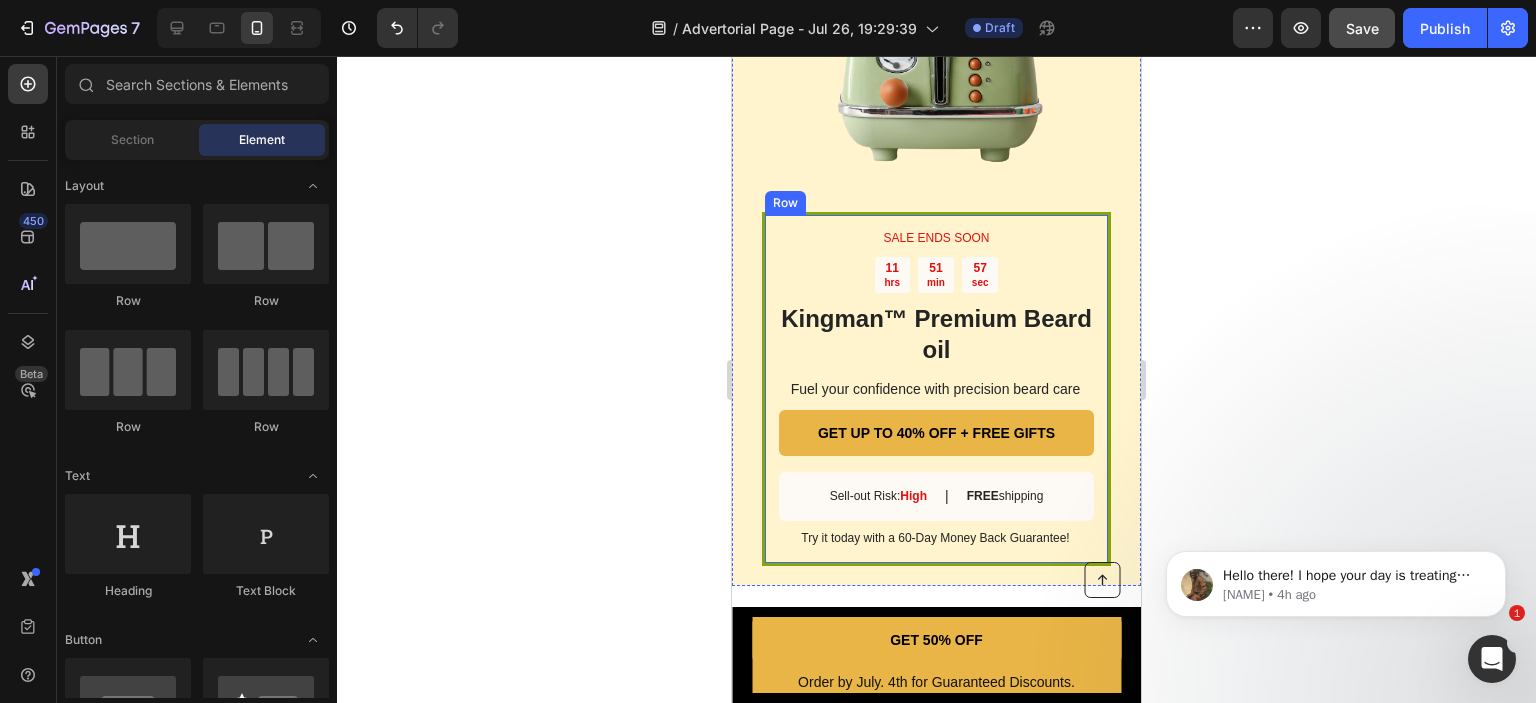 click on "SALE ENDS SOON Text Block 11 hrs 51 min 57 sec Countdown Timer Kingman ™ Premium Beard oil Heading Fuel your confidence with precision beard care Text Block GET UP TO 40% OFF + FREE GIFTS Button Sell-out Risk:  High Text Block | Text Block FREE  shipping Text Block Row Try it today with a 60-Day Money Back Guarantee! Text Block Row" at bounding box center (936, 389) 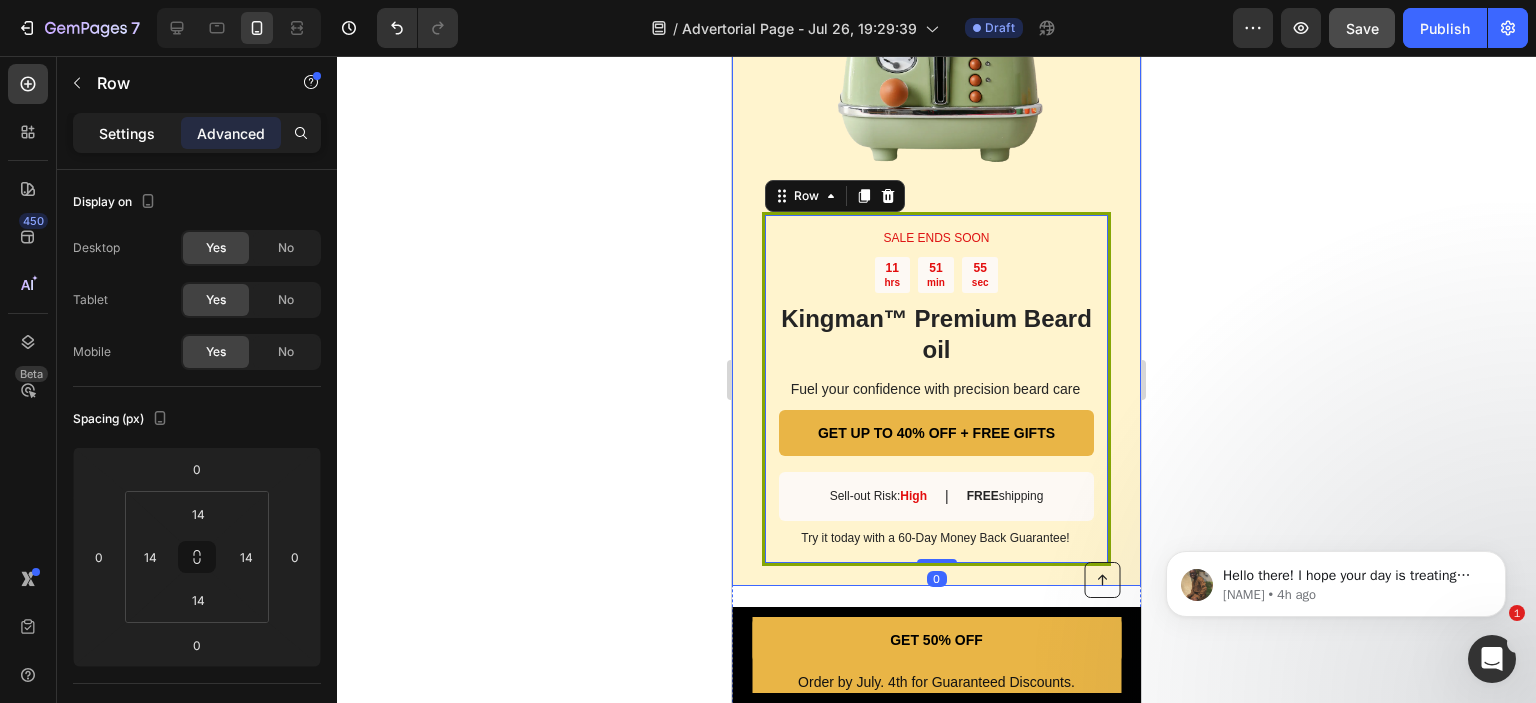 click on "Settings" at bounding box center (127, 133) 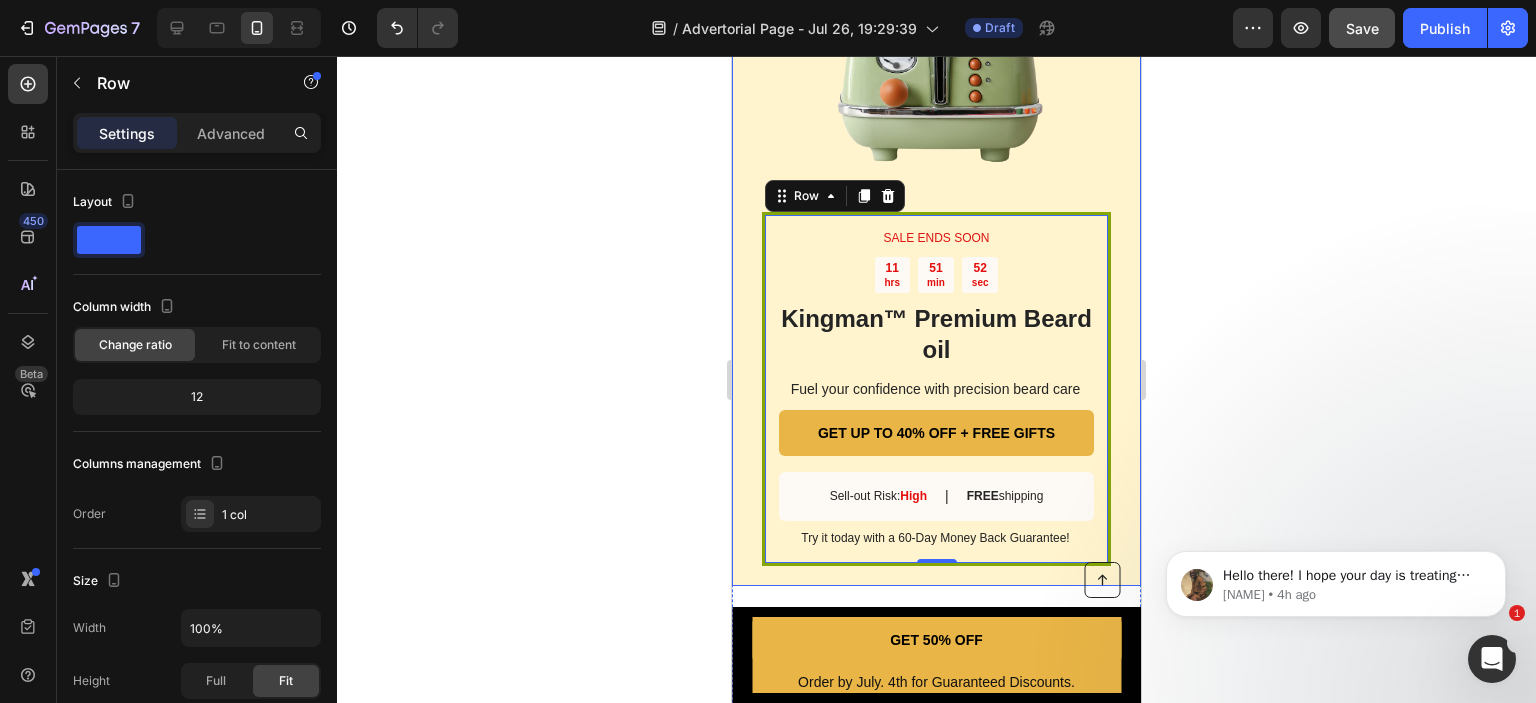 click on "Image" at bounding box center [936, 40] 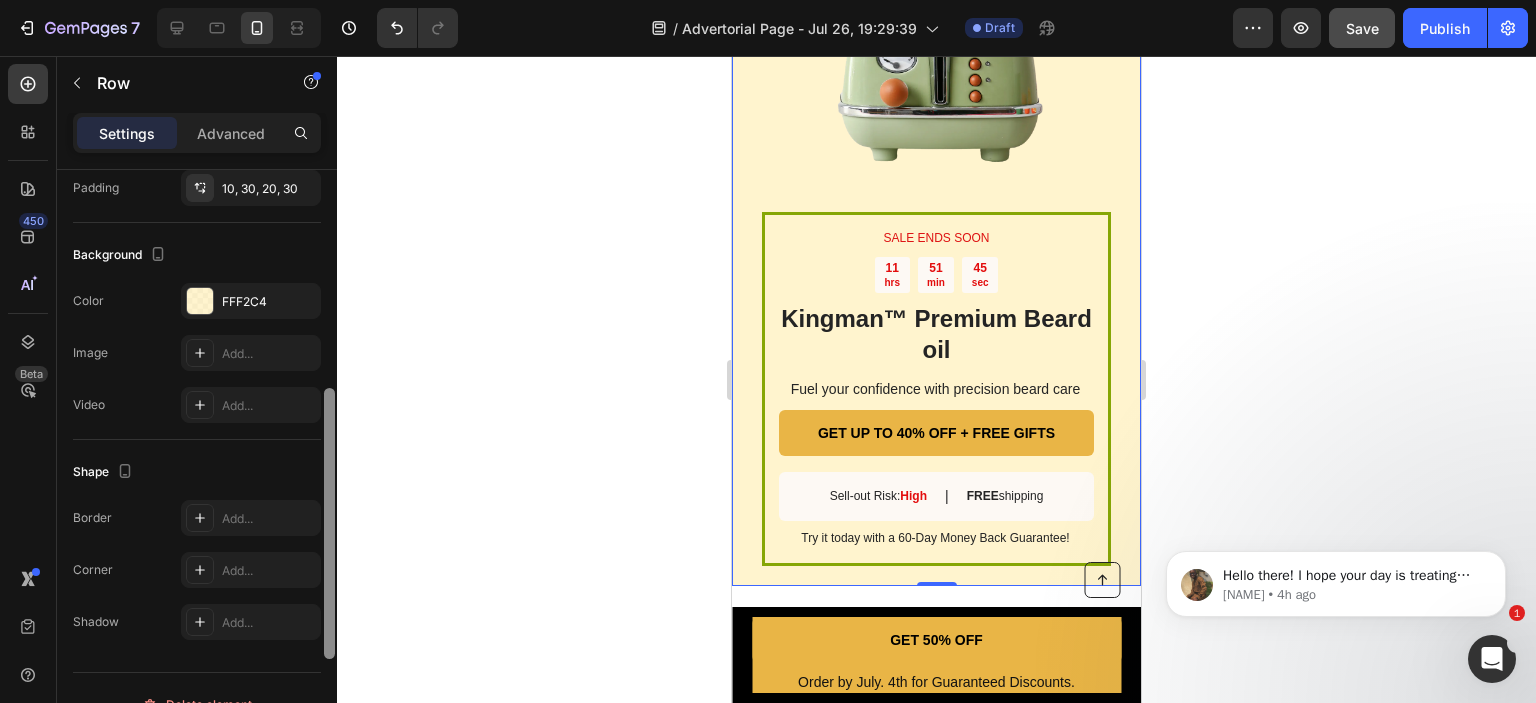 scroll, scrollTop: 690, scrollLeft: 0, axis: vertical 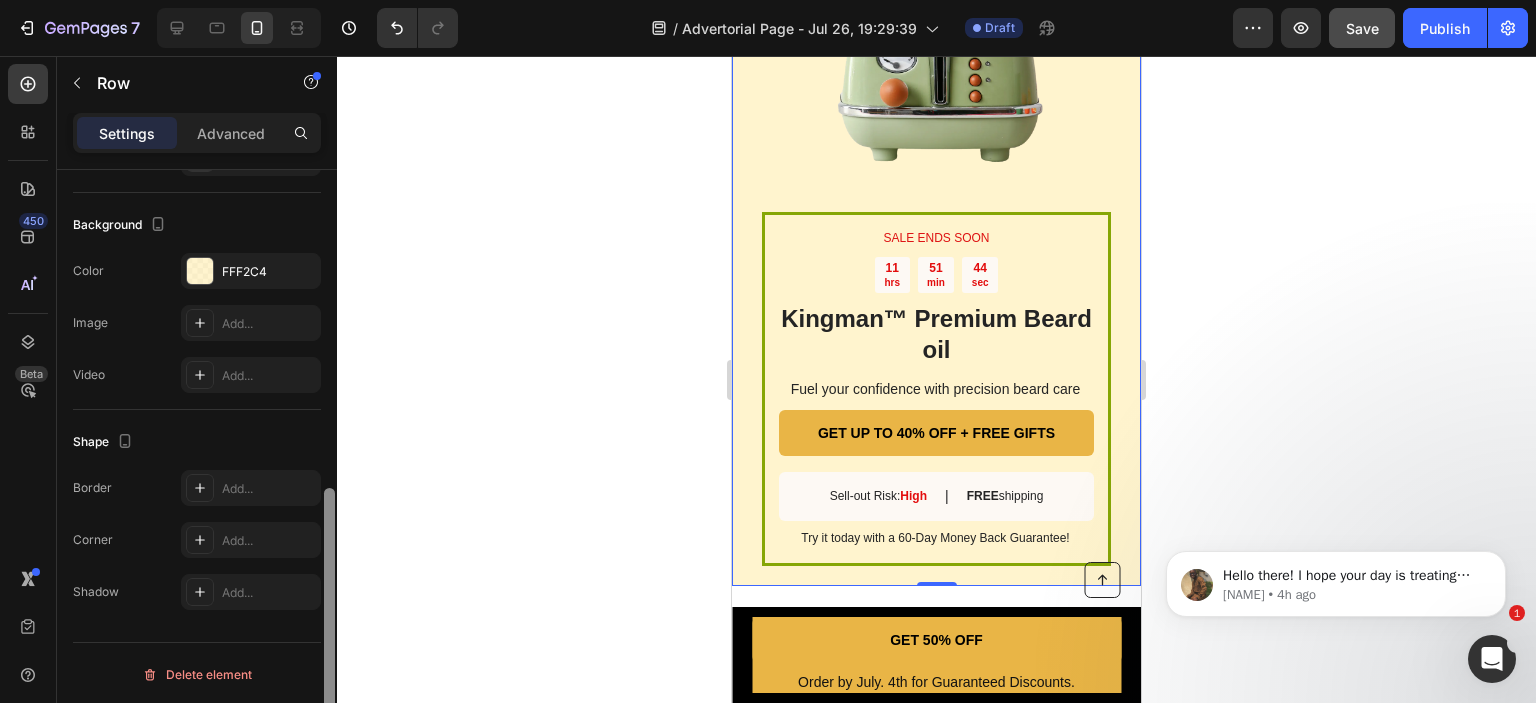 drag, startPoint x: 327, startPoint y: 495, endPoint x: 562, endPoint y: 557, distance: 243.04115 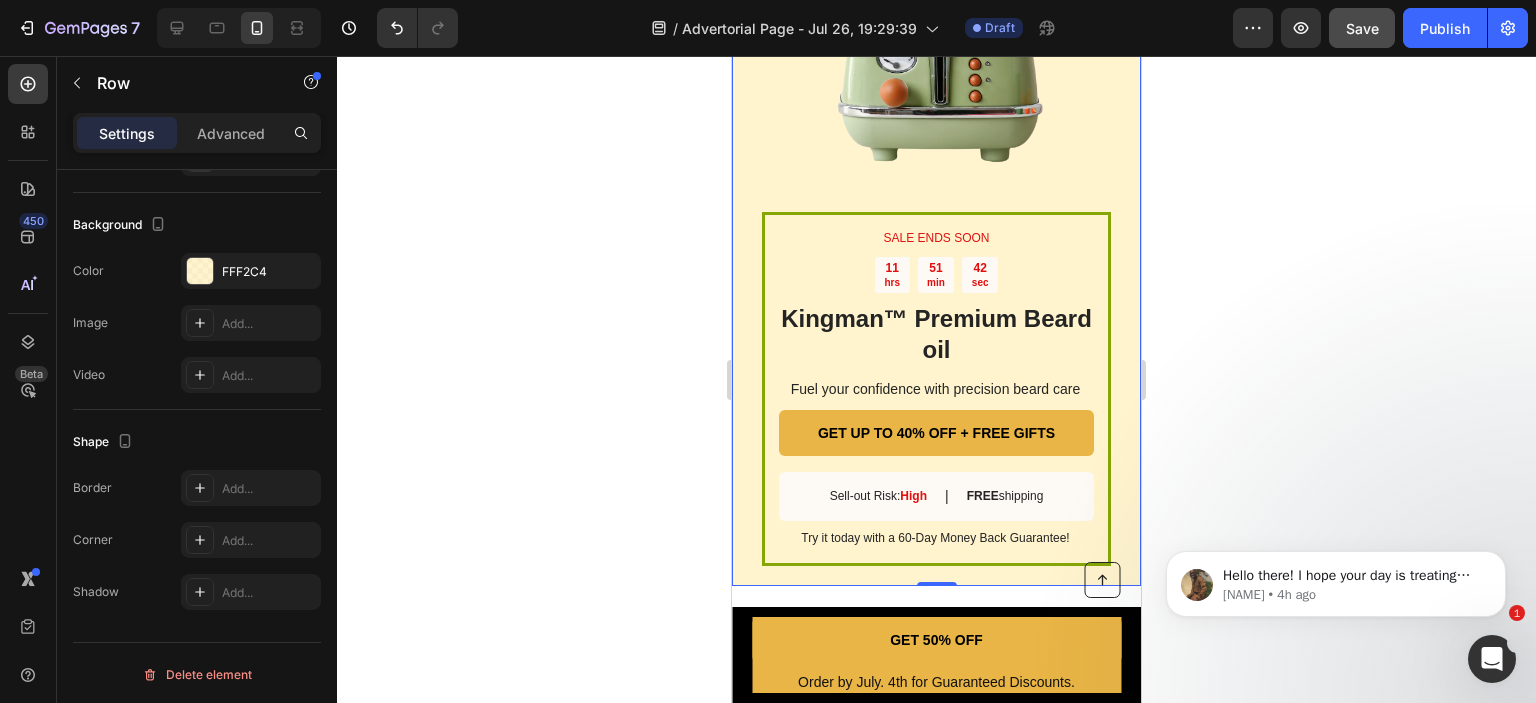 click on "SALE ENDS SOON Text Block 11 hrs 51 min 42 sec Countdown Timer Kingman ™ Premium Beard oil Heading Fuel your confidence with precision beard care Text Block GET UP TO 40% OFF + FREE GIFTS Button Sell-out Risk:  High Text Block | Text Block FREE  shipping Text Block Row Try it today with a 60-Day Money Back Guarantee! Text Block Row Image Row   0" at bounding box center (936, 222) 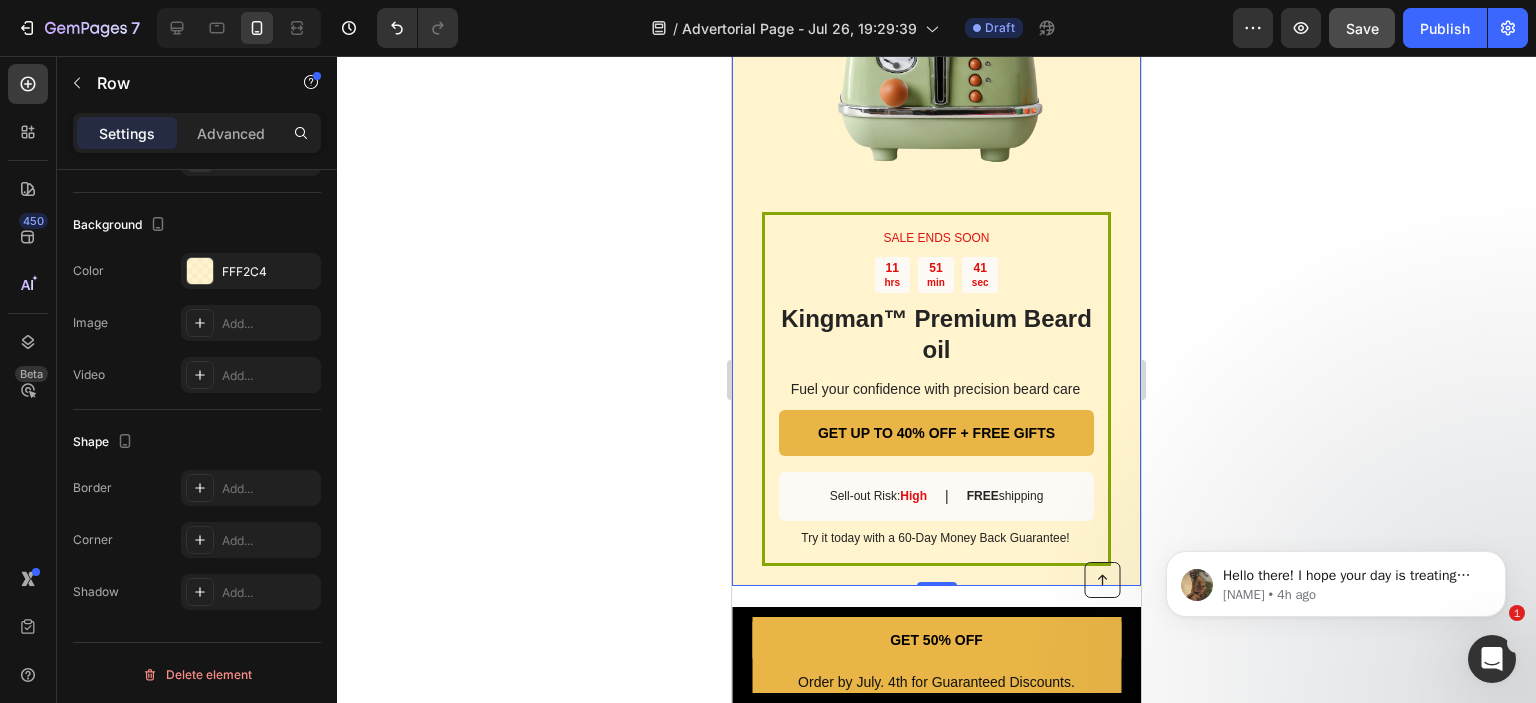 click on "SALE ENDS SOON Text Block 11 hrs 51 min 41 sec Countdown Timer Kingman ™ Premium Beard oil Heading Fuel your confidence with precision beard care Text Block GET UP TO 40% OFF + FREE GIFTS Button Sell-out Risk:  High Text Block | Text Block FREE  shipping Text Block Row Try it today with a 60-Day Money Back Guarantee! Text Block Row" at bounding box center (936, 389) 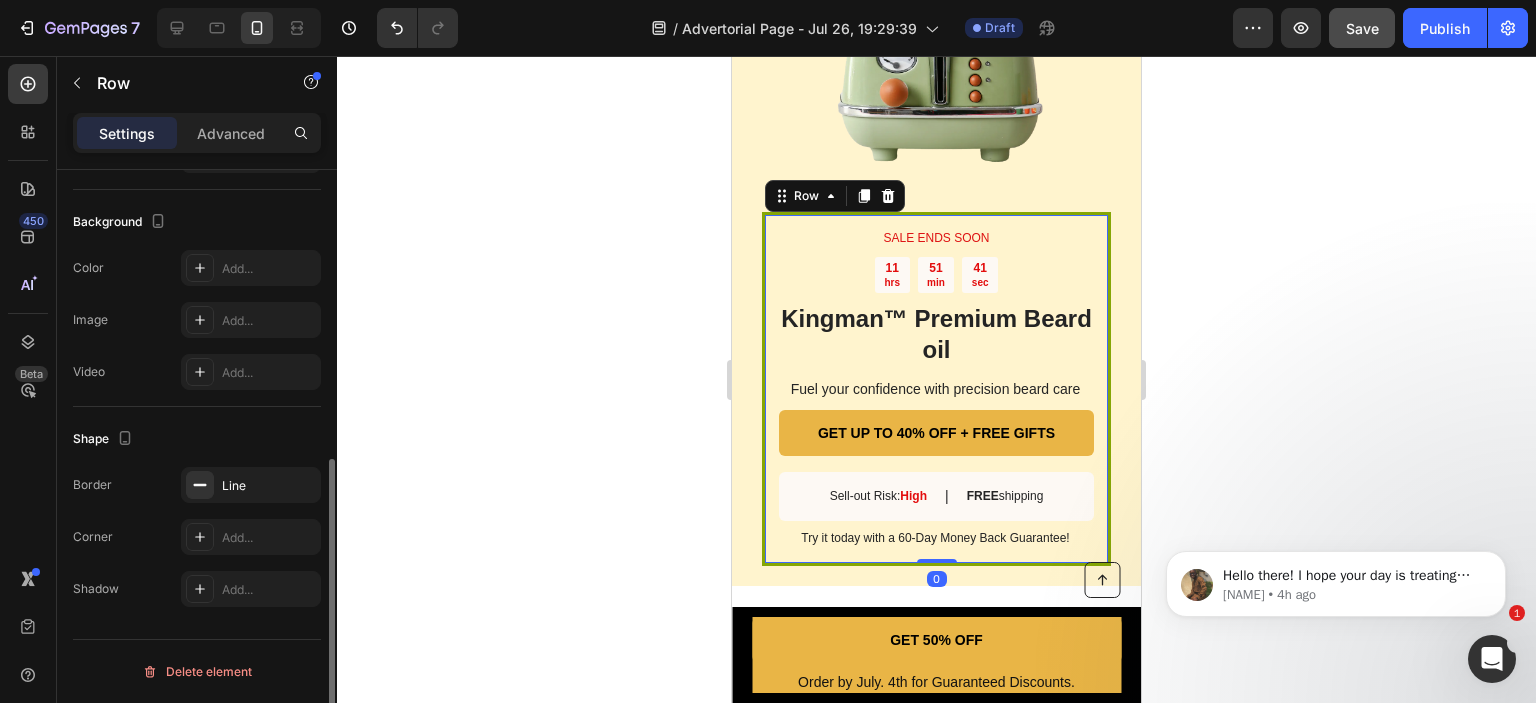 scroll, scrollTop: 576, scrollLeft: 0, axis: vertical 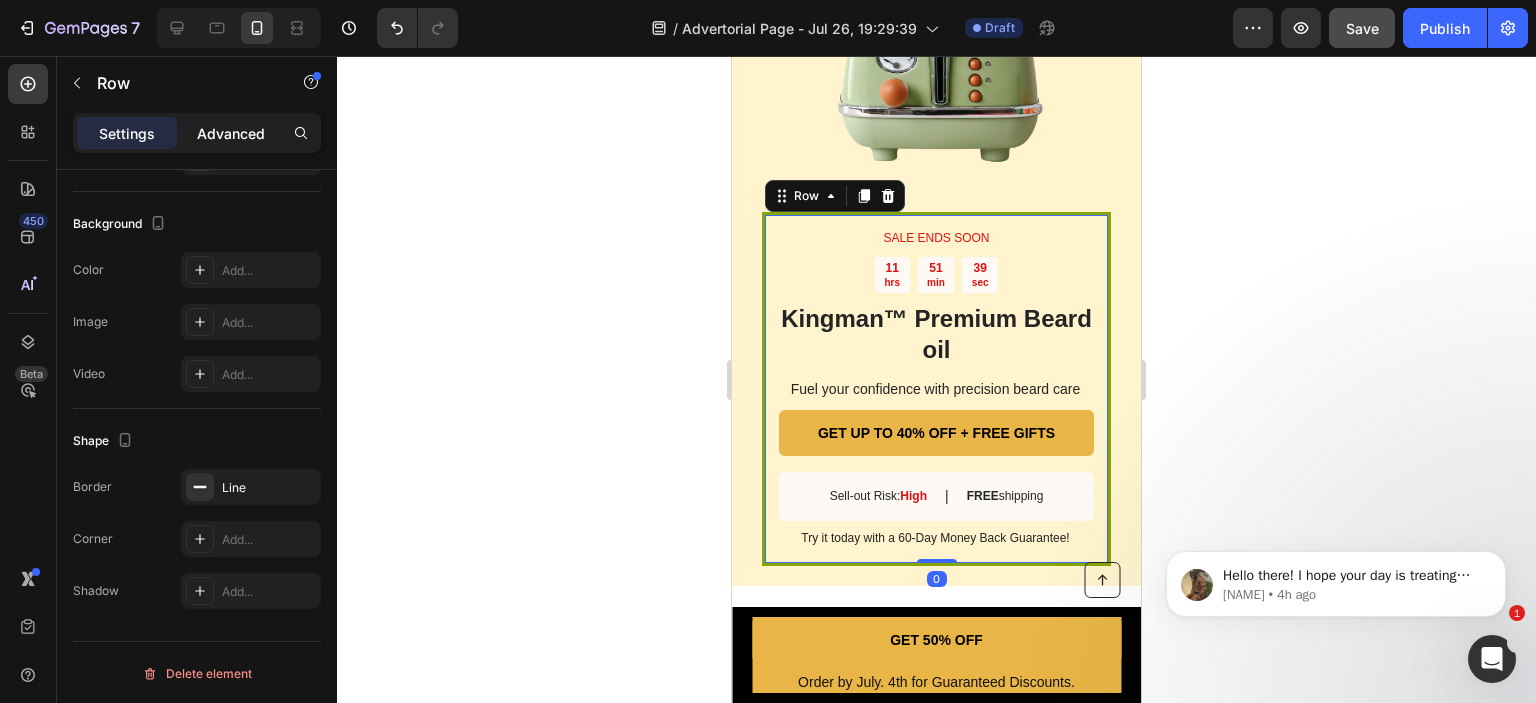 click on "Advanced" at bounding box center (231, 133) 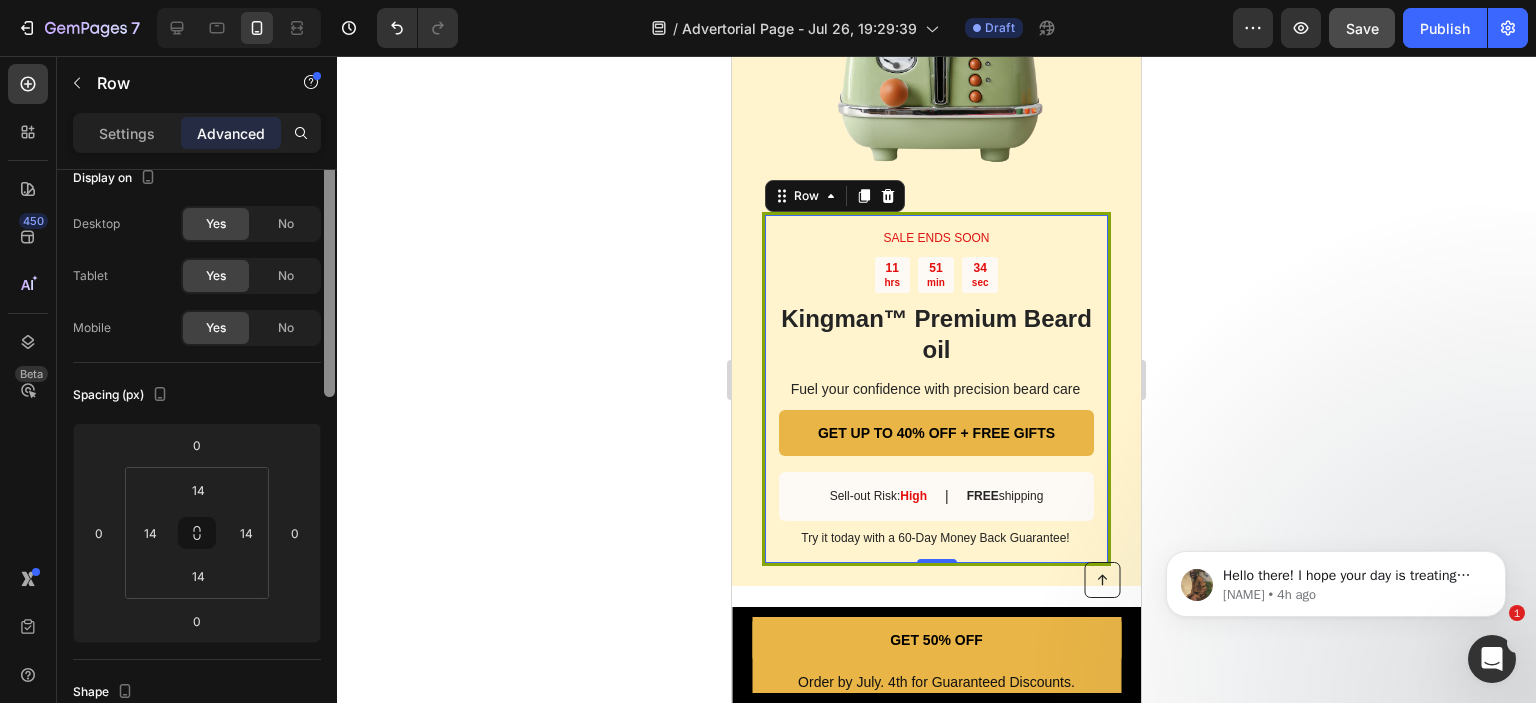 scroll, scrollTop: 0, scrollLeft: 0, axis: both 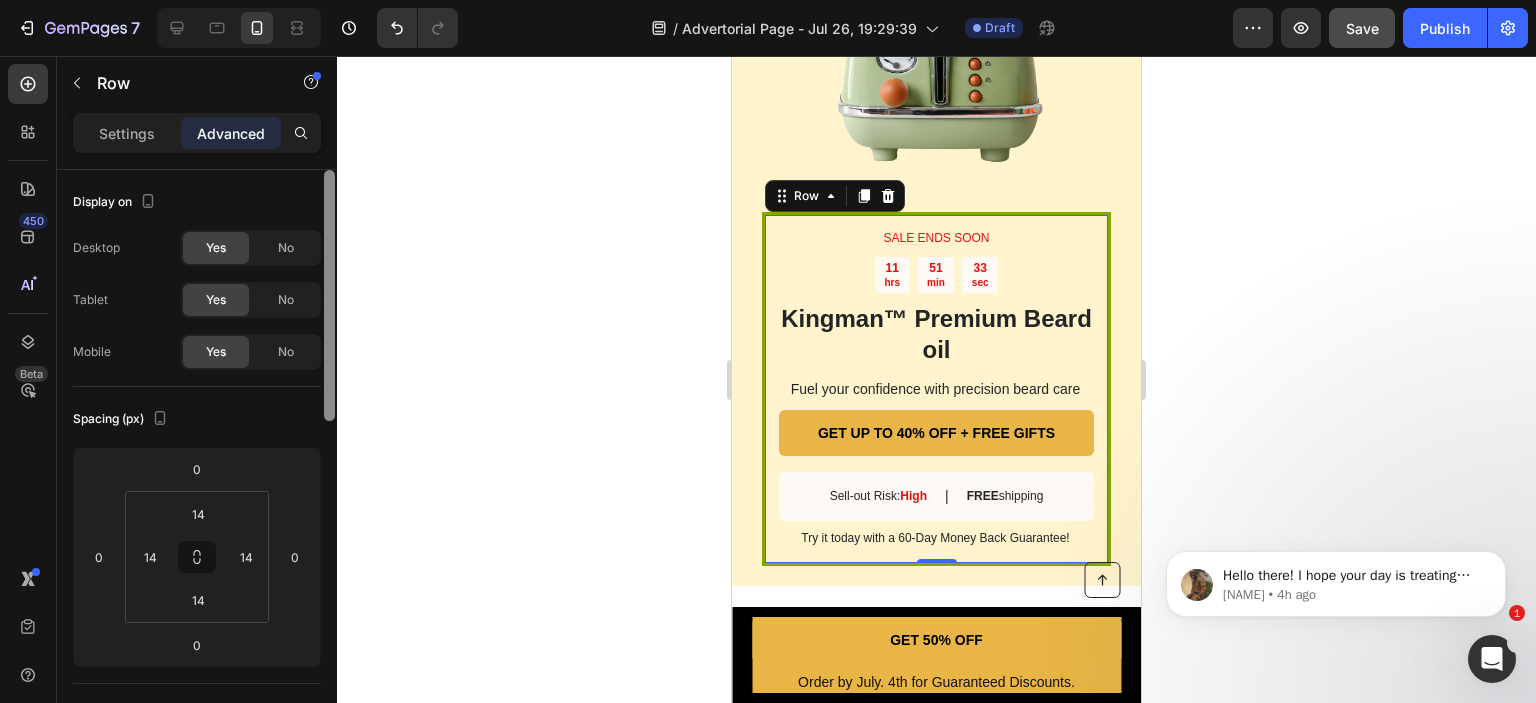 drag, startPoint x: 333, startPoint y: 515, endPoint x: 351, endPoint y: 223, distance: 292.55426 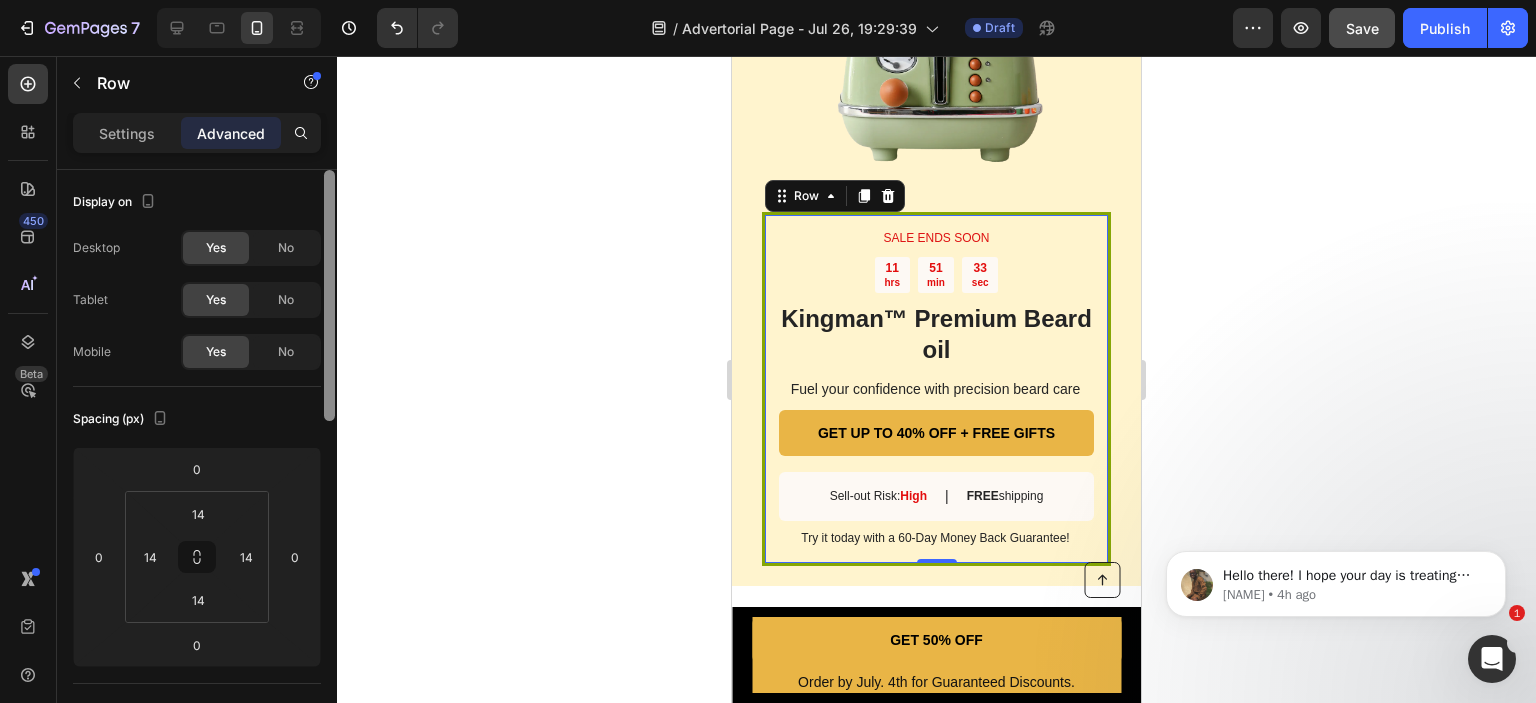 click on "7   /  Advertorial Page - Jul 26, 19:29:39 Draft Preview  Save   Publish  450 Beta Sections(18) Elements(83) Section Element Hero Section Product Detail Brands Trusted Badges Guarantee Product Breakdown How to use Testimonials Compare Bundle FAQs Social Proof Brand Story Product List Collection Blog List Contact Sticky Add to Cart Custom Footer Browse Library 450 Layout
Row
Row
Row
Row Text
Heading
Text Block Button
Button
Button Media
Image
Image" 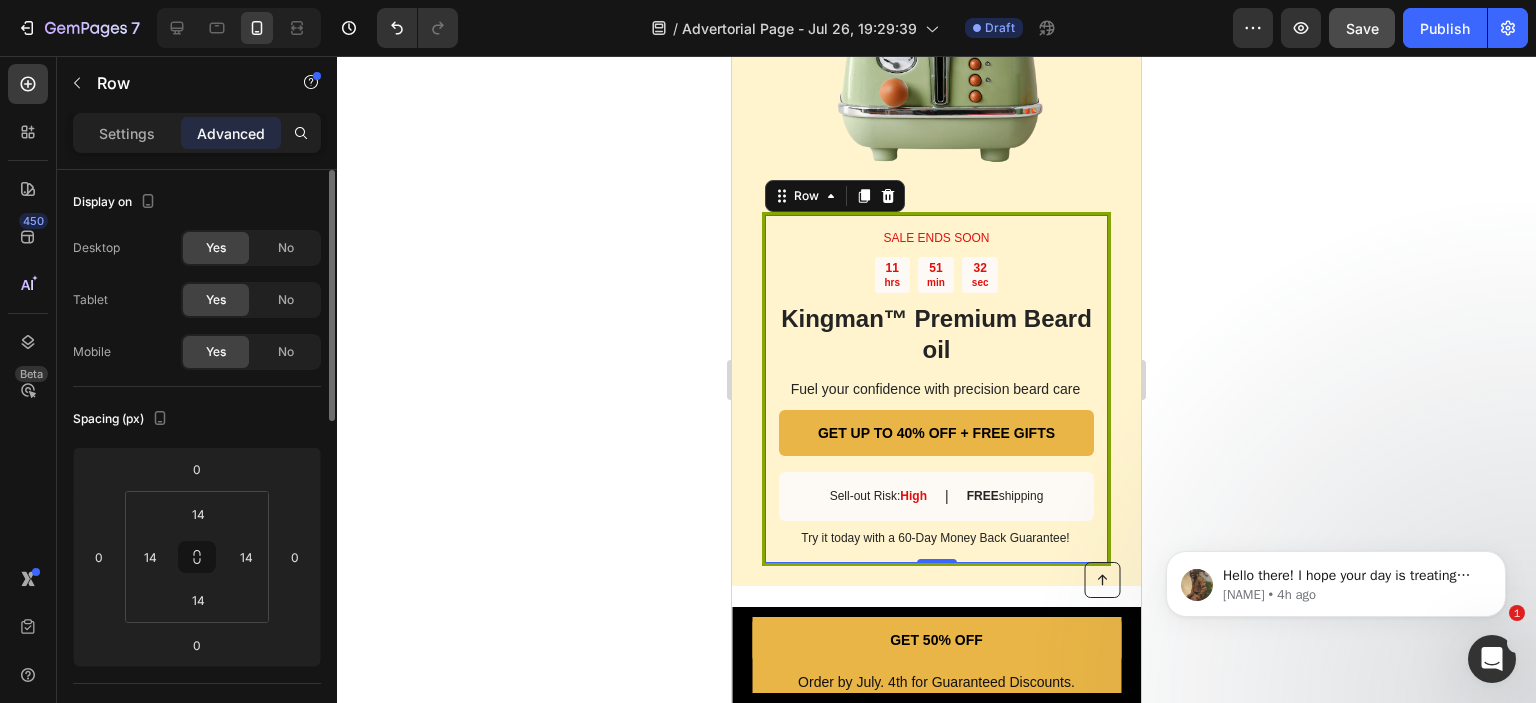 click 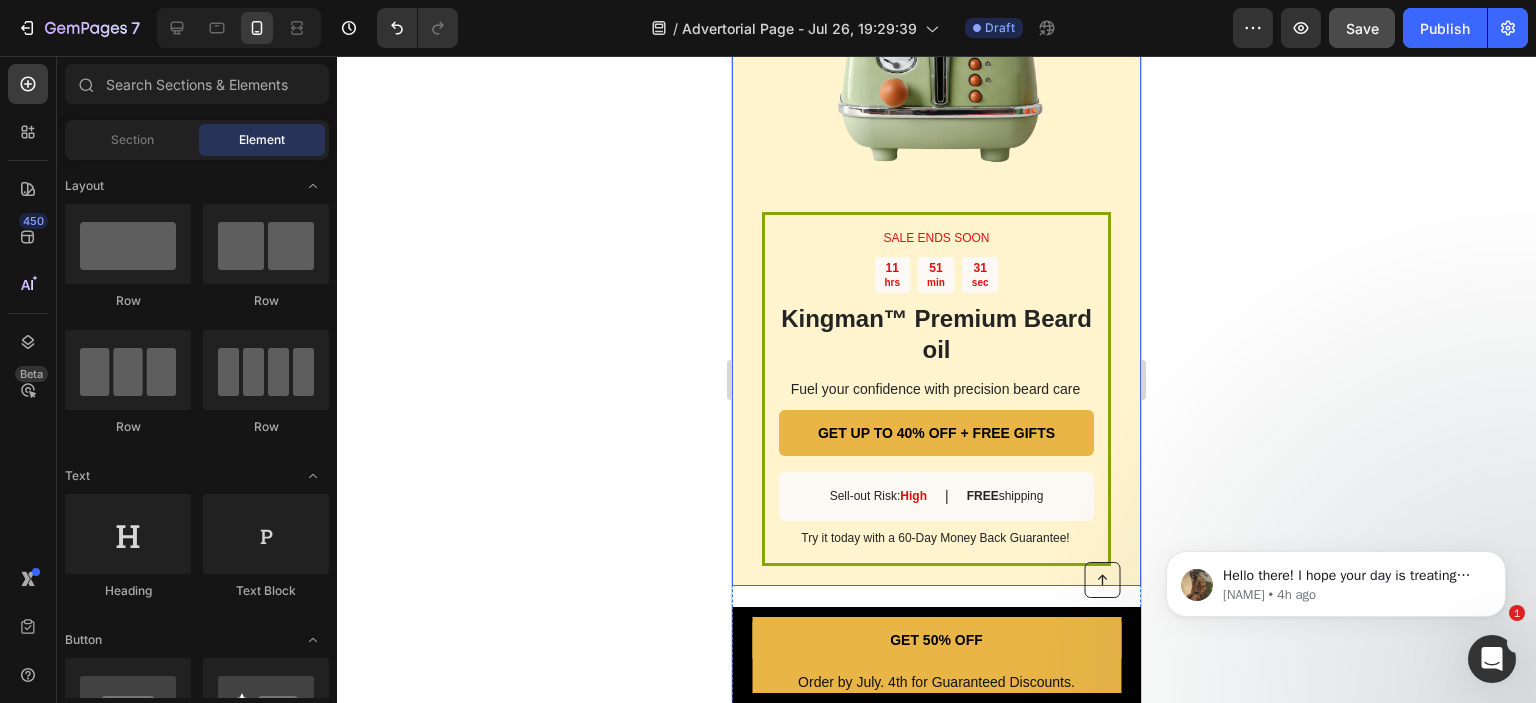 click on "Image" at bounding box center (936, 40) 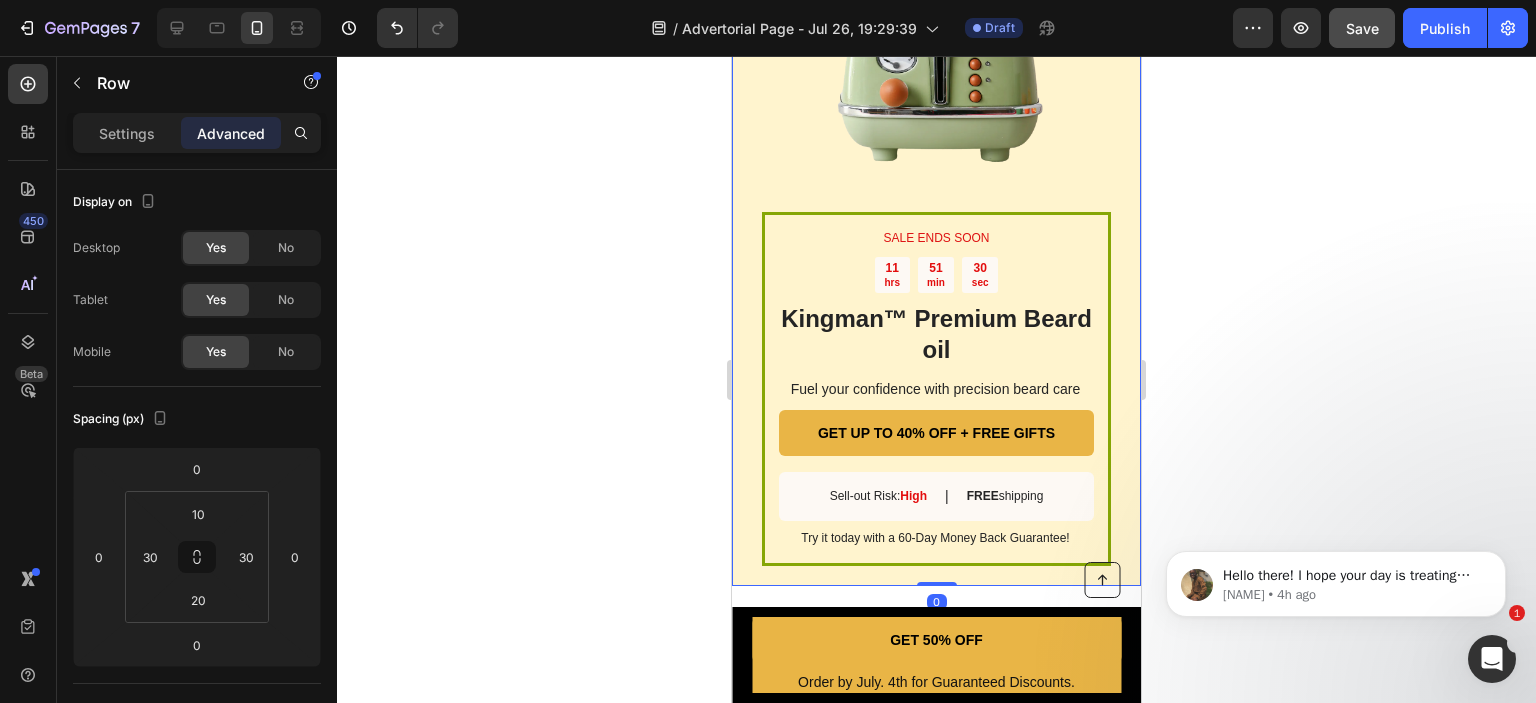 click on "Image" at bounding box center [936, 40] 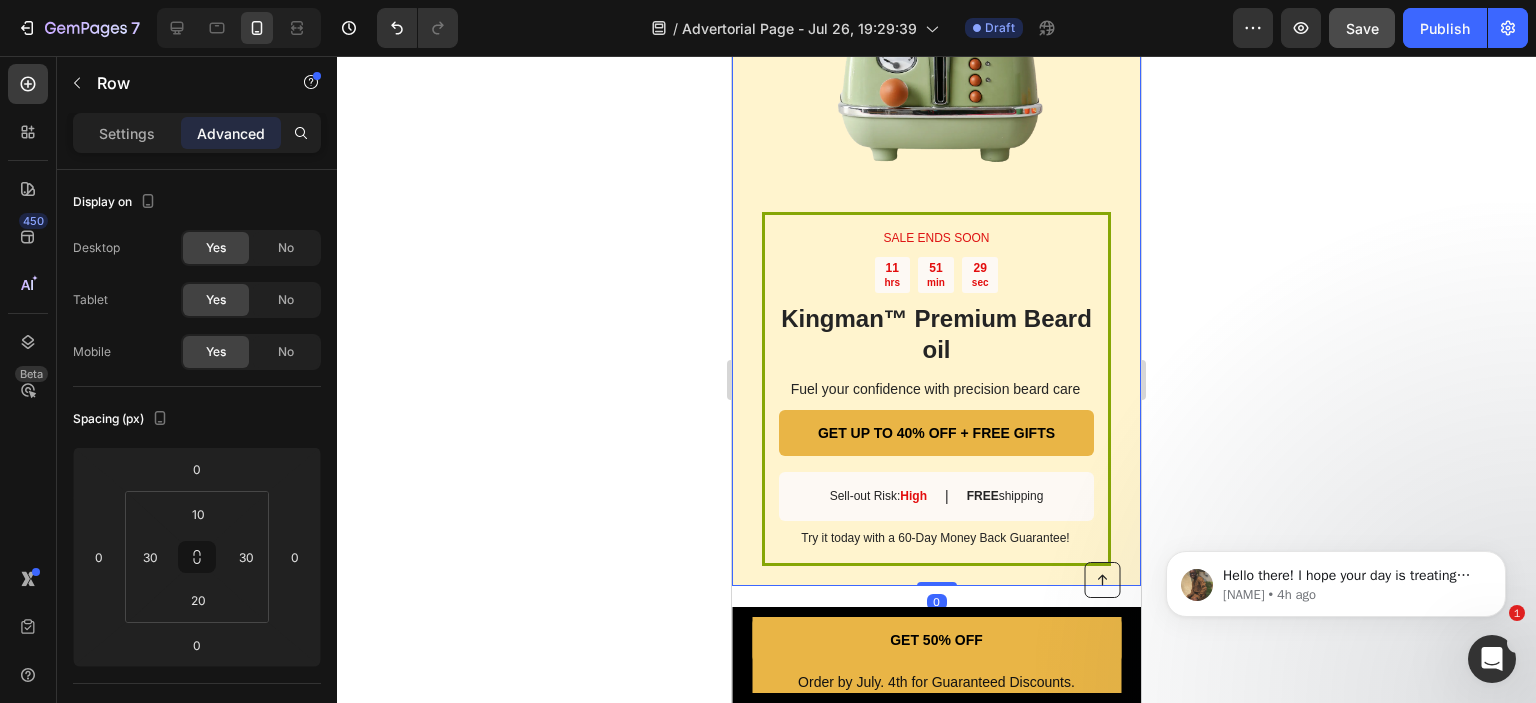 click on "Image" at bounding box center [936, 40] 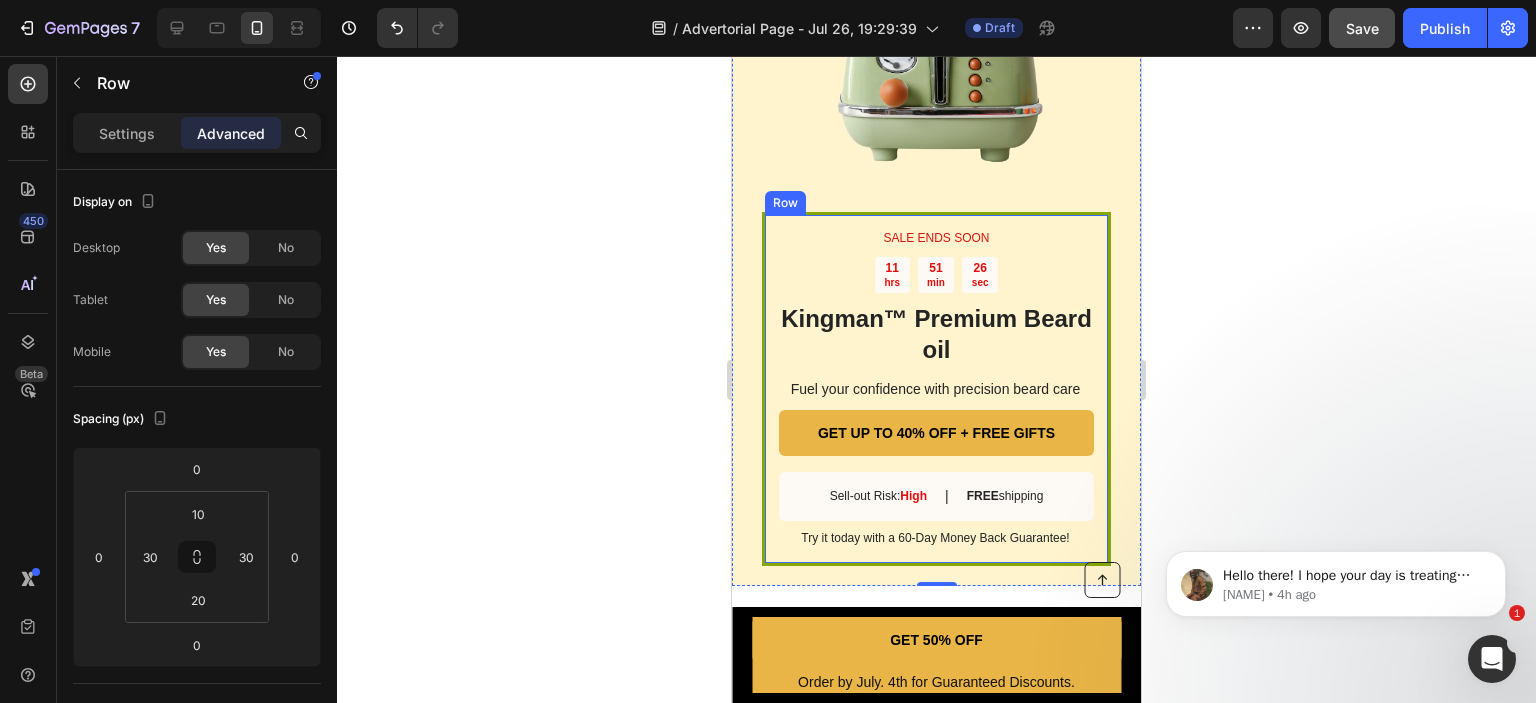 click on "SALE ENDS SOON Text Block 11 hrs 51 min 26 sec Countdown Timer Kingman ™ Premium Beard oil Heading Fuel your confidence with precision beard care Text Block GET UP TO 40% OFF + FREE GIFTS Button Sell-out Risk:  High Text Block | Text Block FREE  shipping Text Block Row Try it today with a 60-Day Money Back Guarantee! Text Block Row" at bounding box center [936, 389] 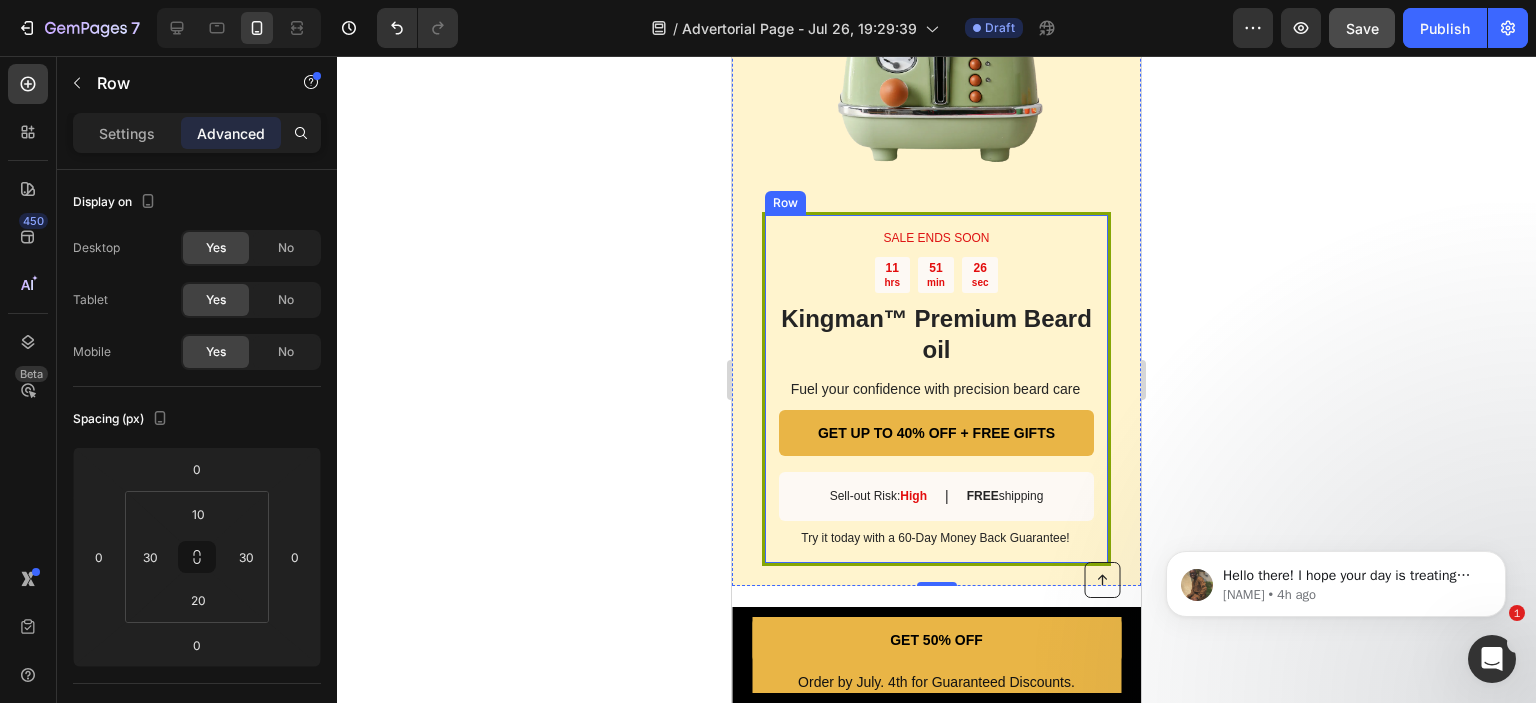 click on "SALE ENDS SOON Text Block 11 hrs 51 min 26 sec Countdown Timer Kingman ™ Premium Beard oil Heading Fuel your confidence with precision beard care Text Block GET UP TO 40% OFF + FREE GIFTS Button Sell-out Risk:  High Text Block | Text Block FREE  shipping Text Block Row Try it today with a 60-Day Money Back Guarantee! Text Block Row" at bounding box center [936, 389] 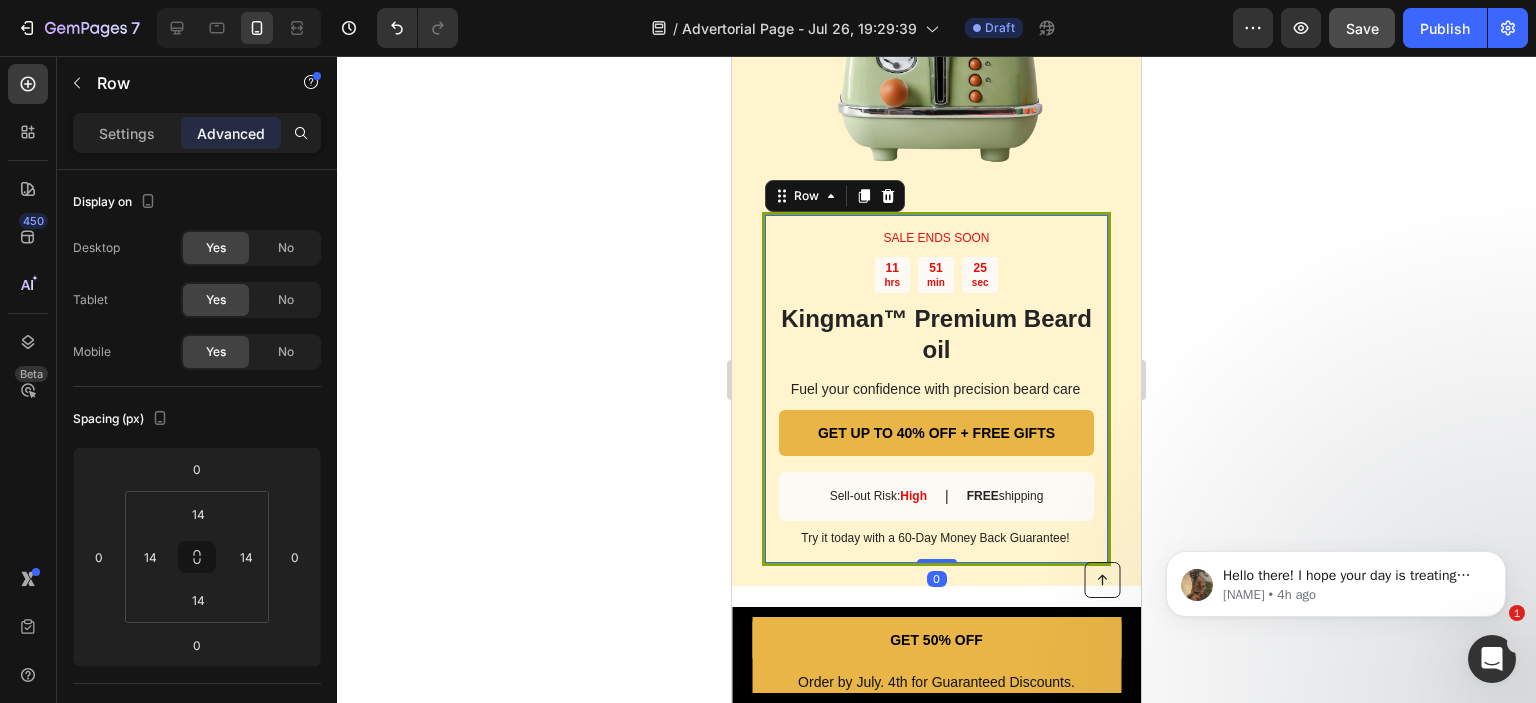 click on "SALE ENDS SOON Text Block 11 hrs 51 min 25 sec Countdown Timer Kingman ™ Premium Beard oil Heading Fuel your confidence with precision beard care Text Block GET UP TO 40% OFF + FREE GIFTS Button Sell-out Risk:  High Text Block | Text Block FREE  shipping Text Block Row Try it today with a 60-Day Money Back Guarantee! Text Block Row   0" at bounding box center (936, 389) 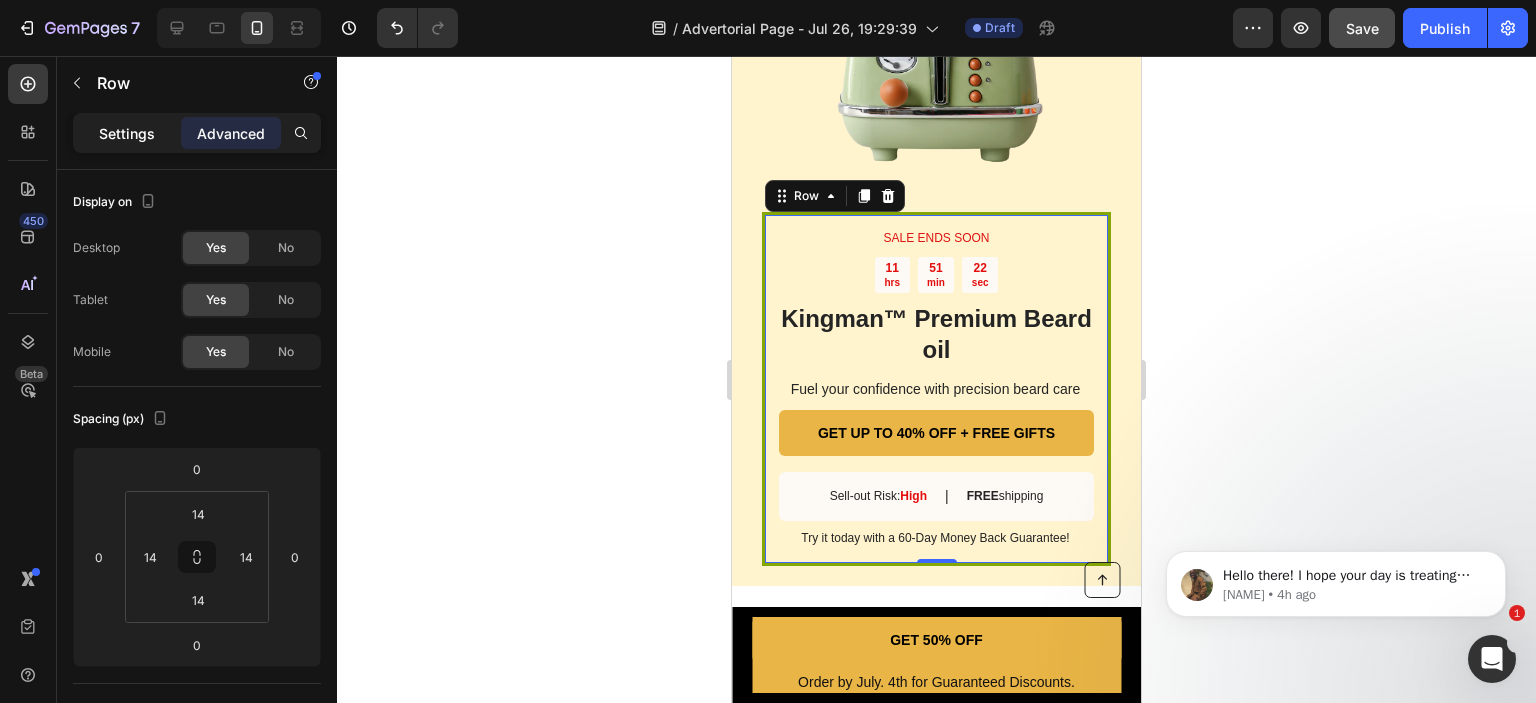 click on "Settings" at bounding box center [127, 133] 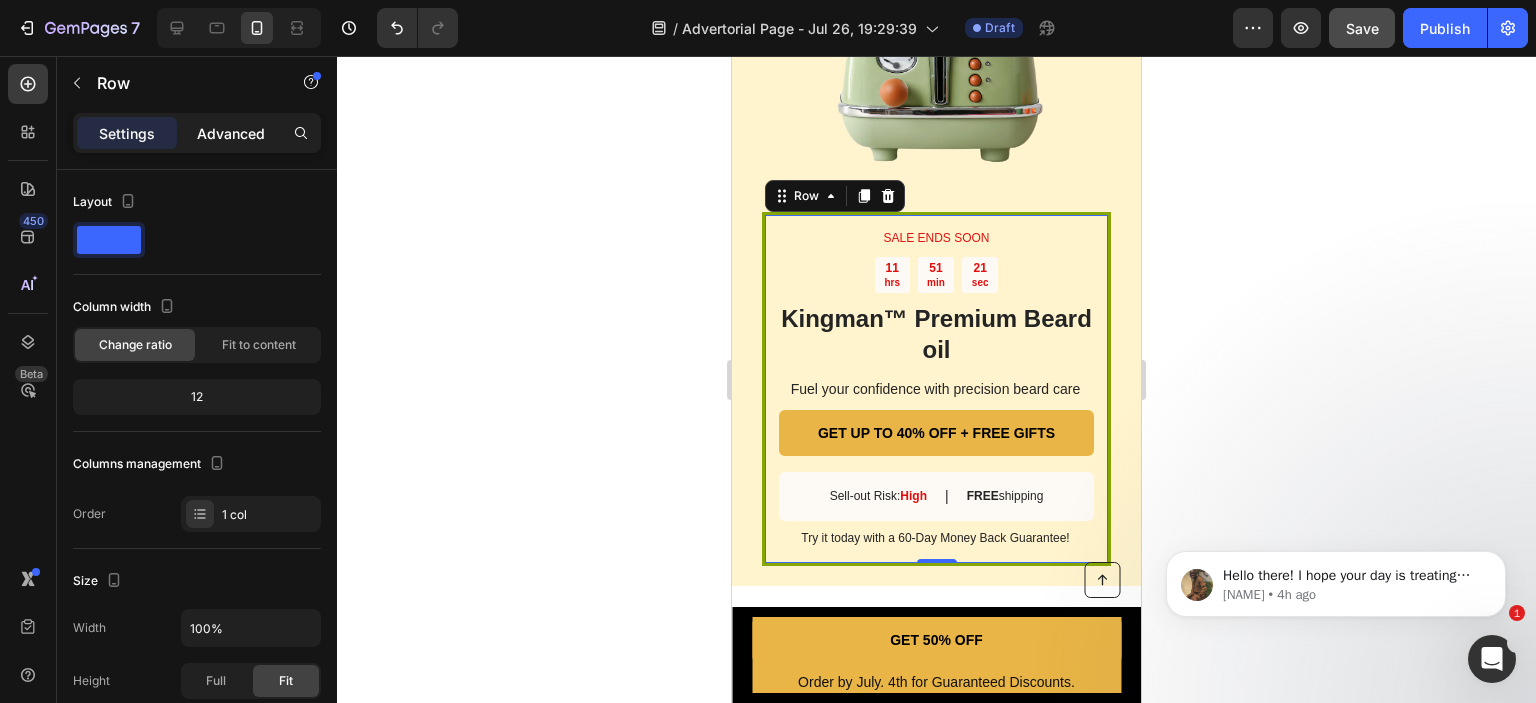 click on "Advanced" at bounding box center [231, 133] 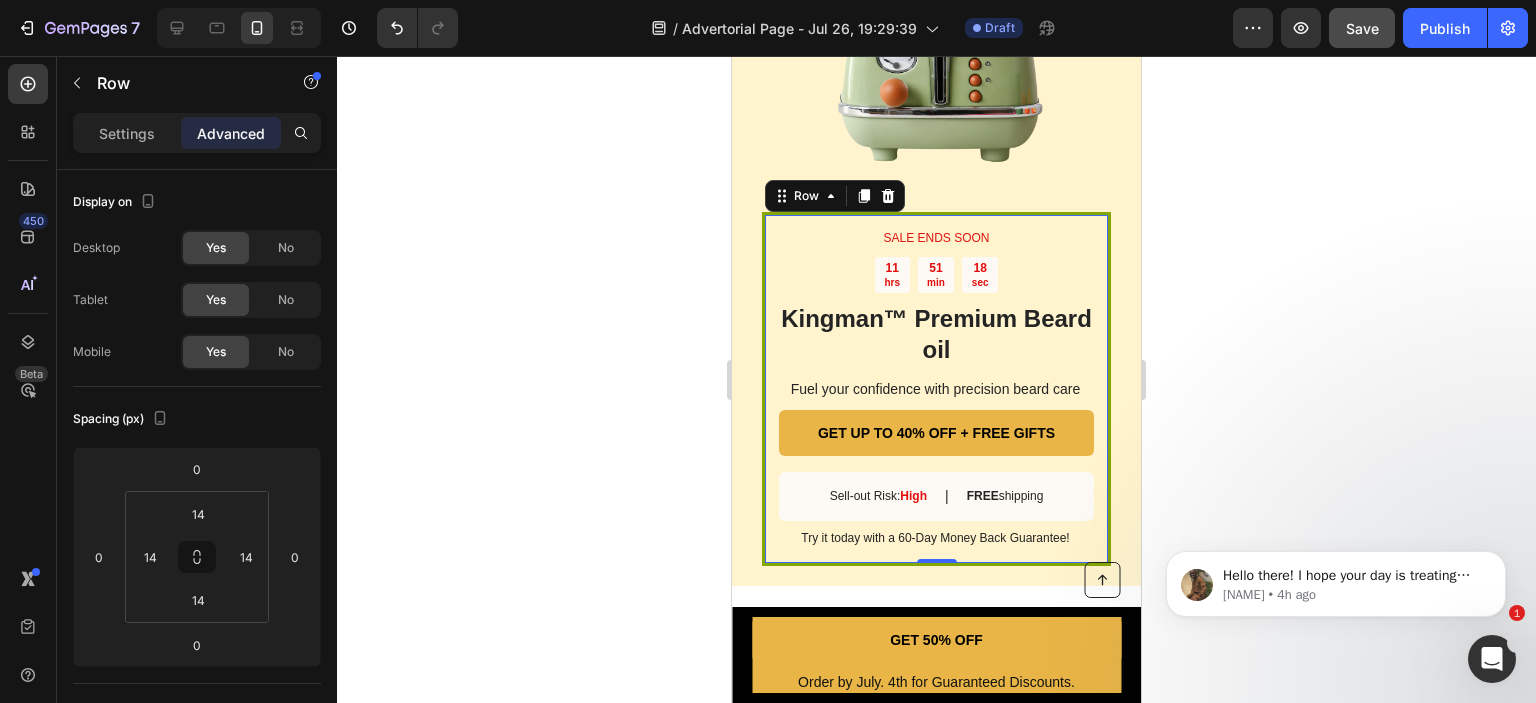 click on "Image" at bounding box center [936, 40] 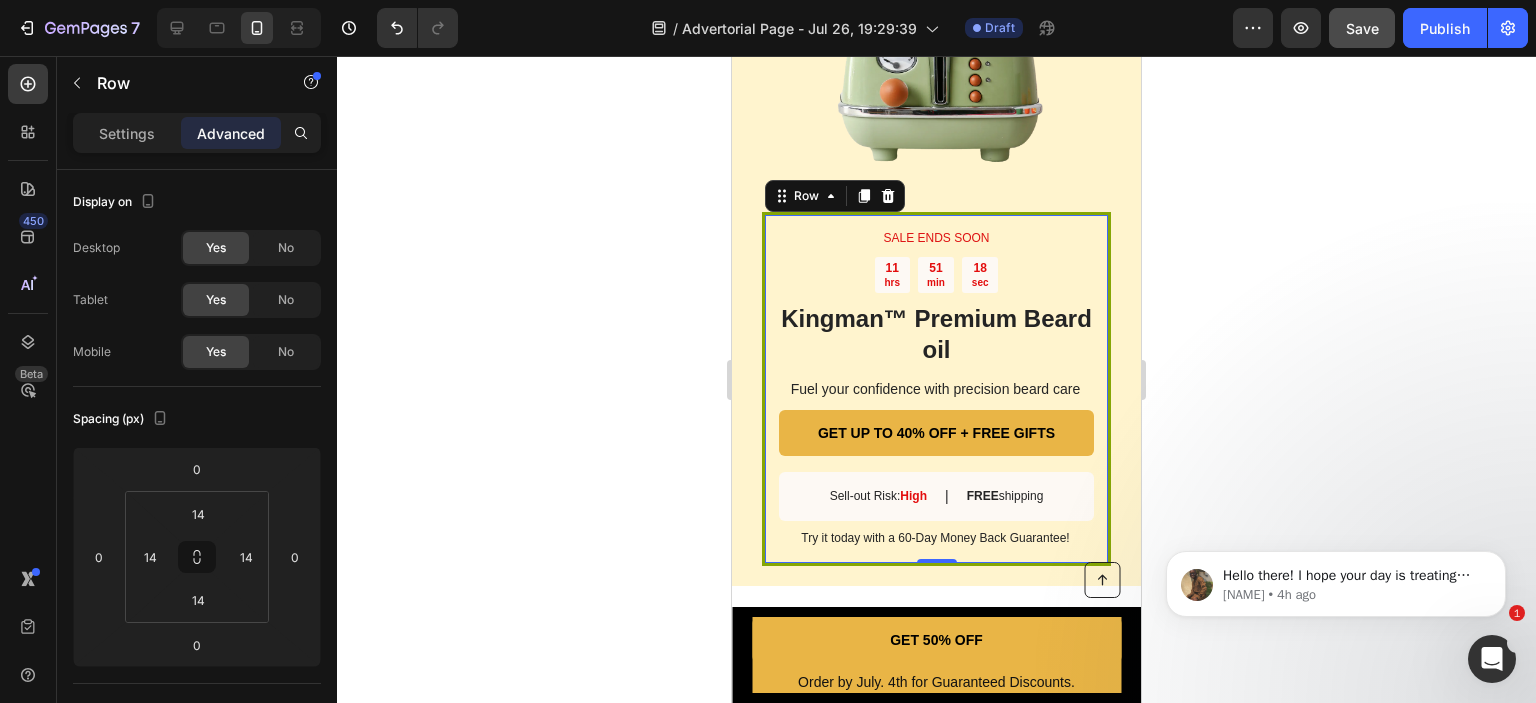click on "Image" at bounding box center [936, 40] 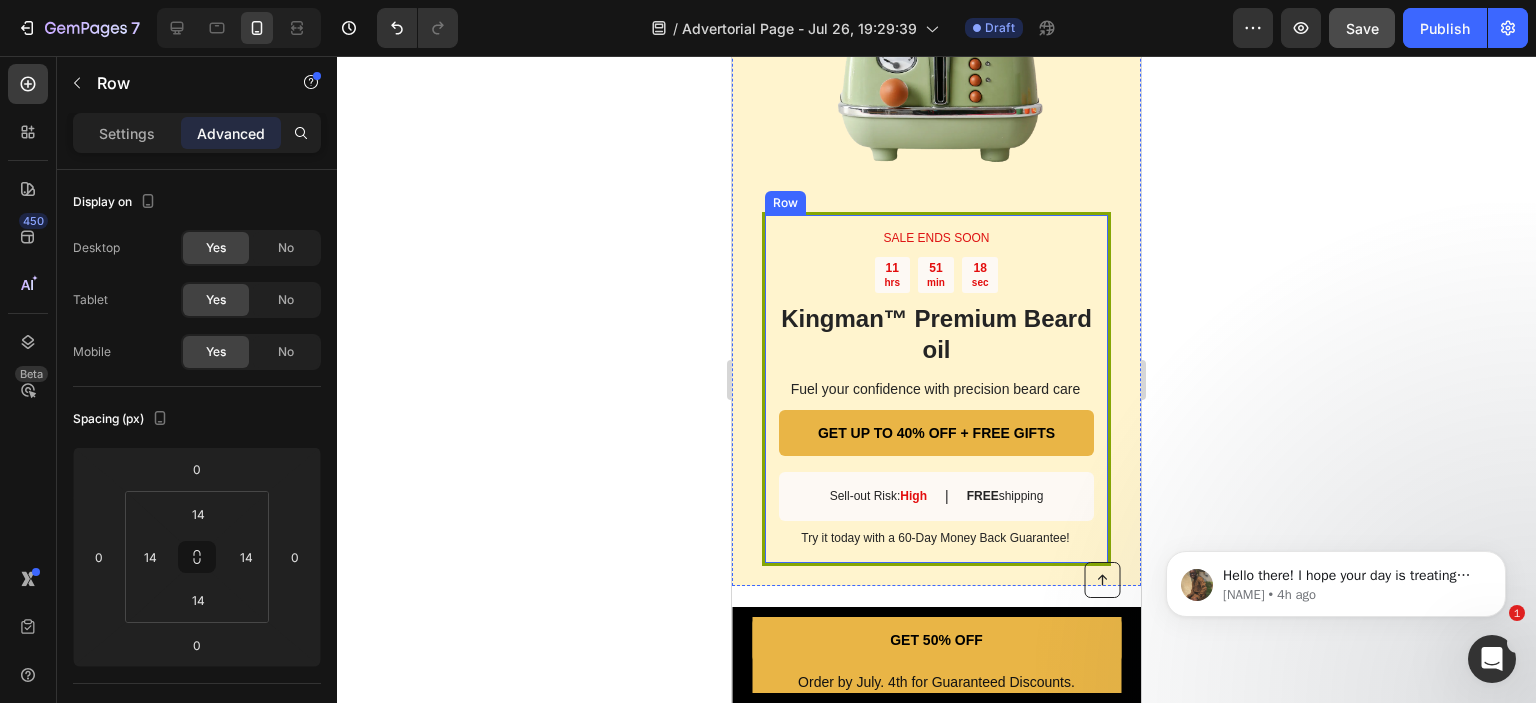click on "SALE ENDS SOON Text Block 11 hrs 51 min 18 sec Countdown Timer Kingman ™ Premium Beard oil Heading Fuel your confidence with precision beard care Text Block GET UP TO 40% OFF + FREE GIFTS Button Sell-out Risk:  High Text Block | Text Block FREE  shipping Text Block Row Try it today with a 60-Day Money Back Guarantee! Text Block Row" at bounding box center [936, 389] 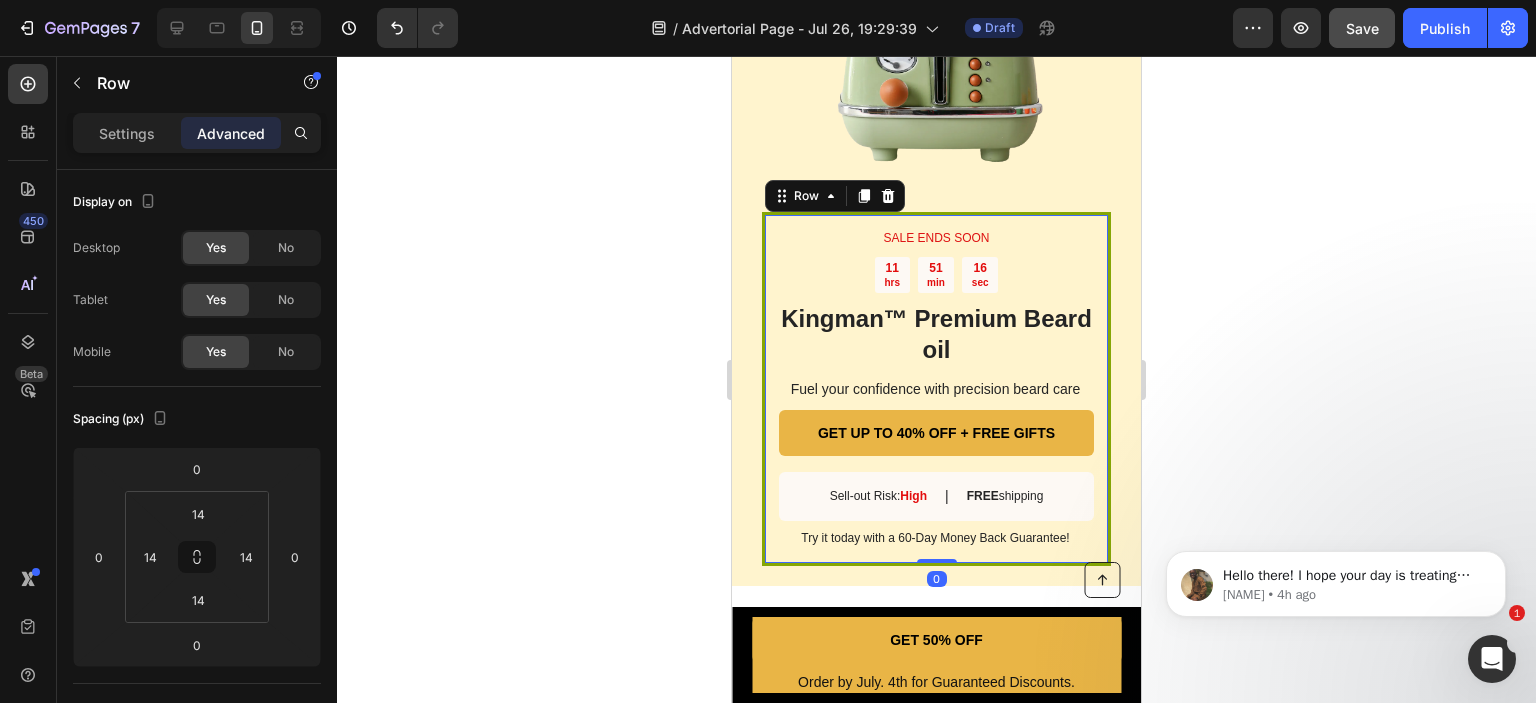 click on "SALE ENDS SOON Text Block 11 hrs 51 min 16 sec Countdown Timer Kingman ™ Premium Beard oil Heading Fuel your confidence with precision beard care Text Block GET UP TO 40% OFF + FREE GIFTS Button Sell-out Risk:  High Text Block | Text Block FREE  shipping Text Block Row Try it today with a 60-Day Money Back Guarantee! Text Block Row   0" at bounding box center (936, 389) 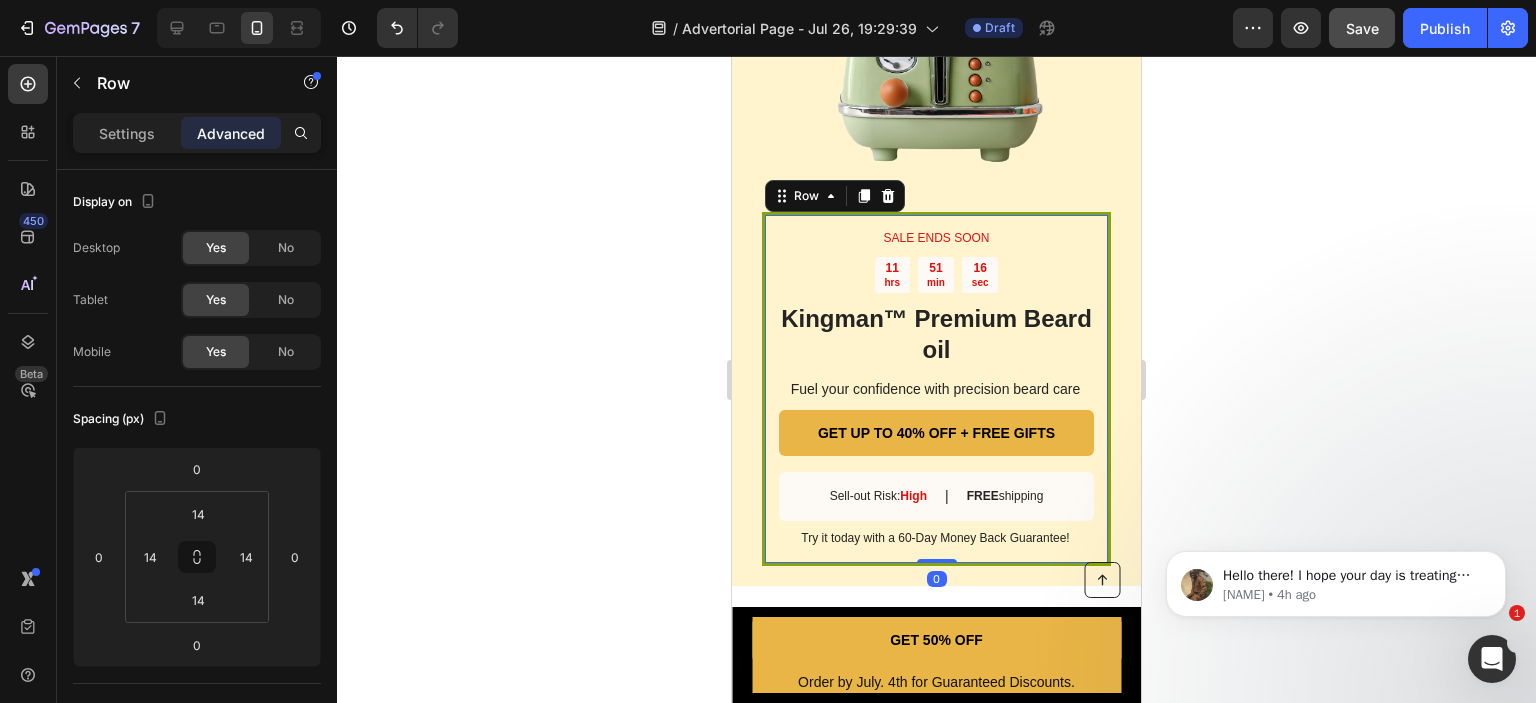click on "SALE ENDS SOON Text Block 11 hrs 51 min 16 sec Countdown Timer Kingman ™ Premium Beard oil Heading Fuel your confidence with precision beard care Text Block GET UP TO 40% OFF + FREE GIFTS Button Sell-out Risk:  High Text Block | Text Block FREE  shipping Text Block Row Try it today with a 60-Day Money Back Guarantee! Text Block Row   0" at bounding box center (936, 389) 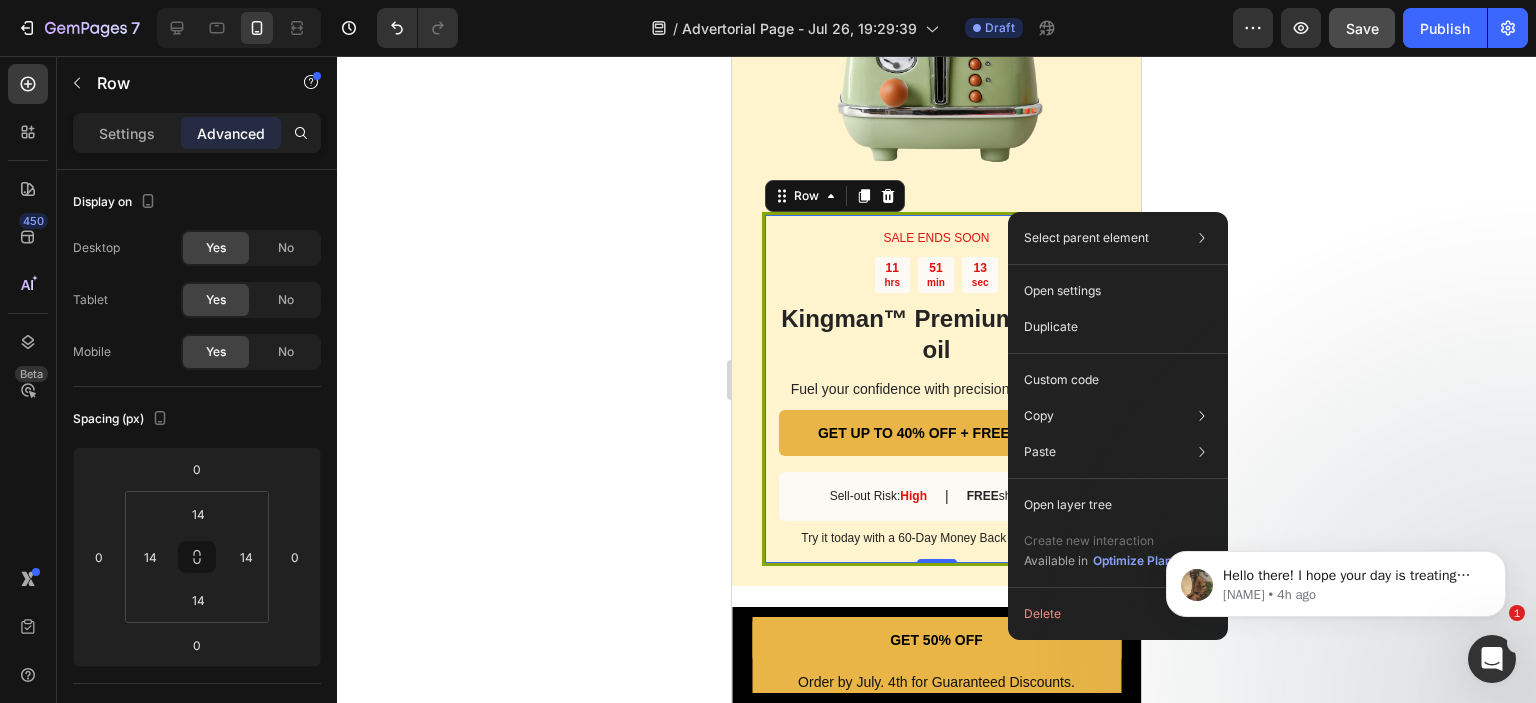 click on "SALE ENDS SOON Text Block 11 hrs 51 min 13 sec Countdown Timer Kingman ™ Premium Beard oil Heading Fuel your confidence with precision beard care Text Block GET UP TO 40% OFF + FREE GIFTS Button Sell-out Risk:  High Text Block | Text Block FREE  shipping Text Block Row Try it today with a 60-Day Money Back Guarantee! Text Block Row   0" at bounding box center (936, 389) 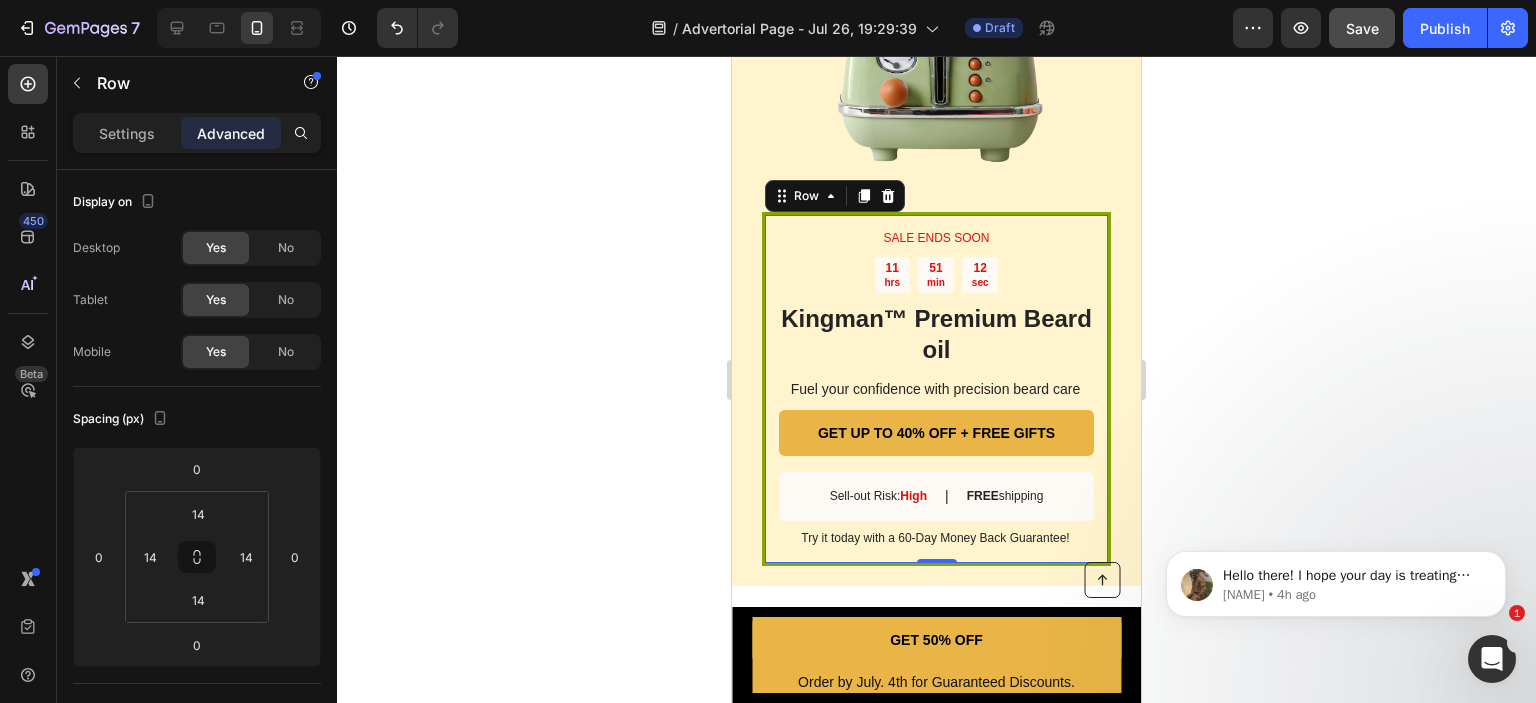 click on "SALE ENDS SOON Text Block 11 hrs 51 min 12 sec Countdown Timer Kingman ™ Premium Beard oil Heading Fuel your confidence with precision beard care Text Block GET UP TO 40% OFF + FREE GIFTS Button Sell-out Risk:  High Text Block | Text Block FREE  shipping Text Block Row Try it today with a 60-Day Money Back Guarantee! Text Block Row   0" at bounding box center (936, 389) 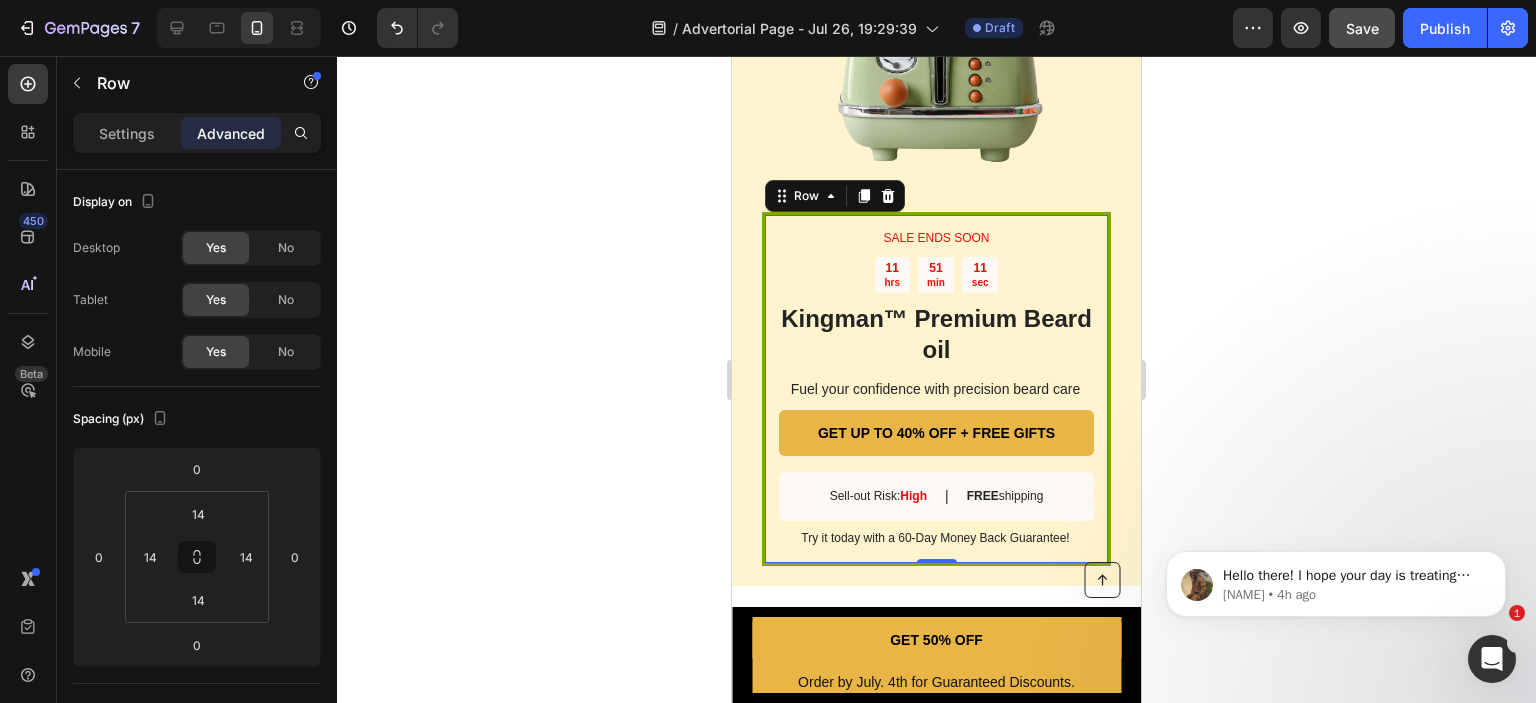 click on "SALE ENDS SOON Text Block 11 hrs 51 min 11 sec Countdown Timer Kingman ™ Premium Beard oil Heading Fuel your confidence with precision beard care Text Block GET UP TO 40% OFF + FREE GIFTS Button Sell-out Risk:  High Text Block | Text Block FREE  shipping Text Block Row Try it today with a 60-Day Money Back Guarantee! Text Block Row   0" at bounding box center (936, 389) 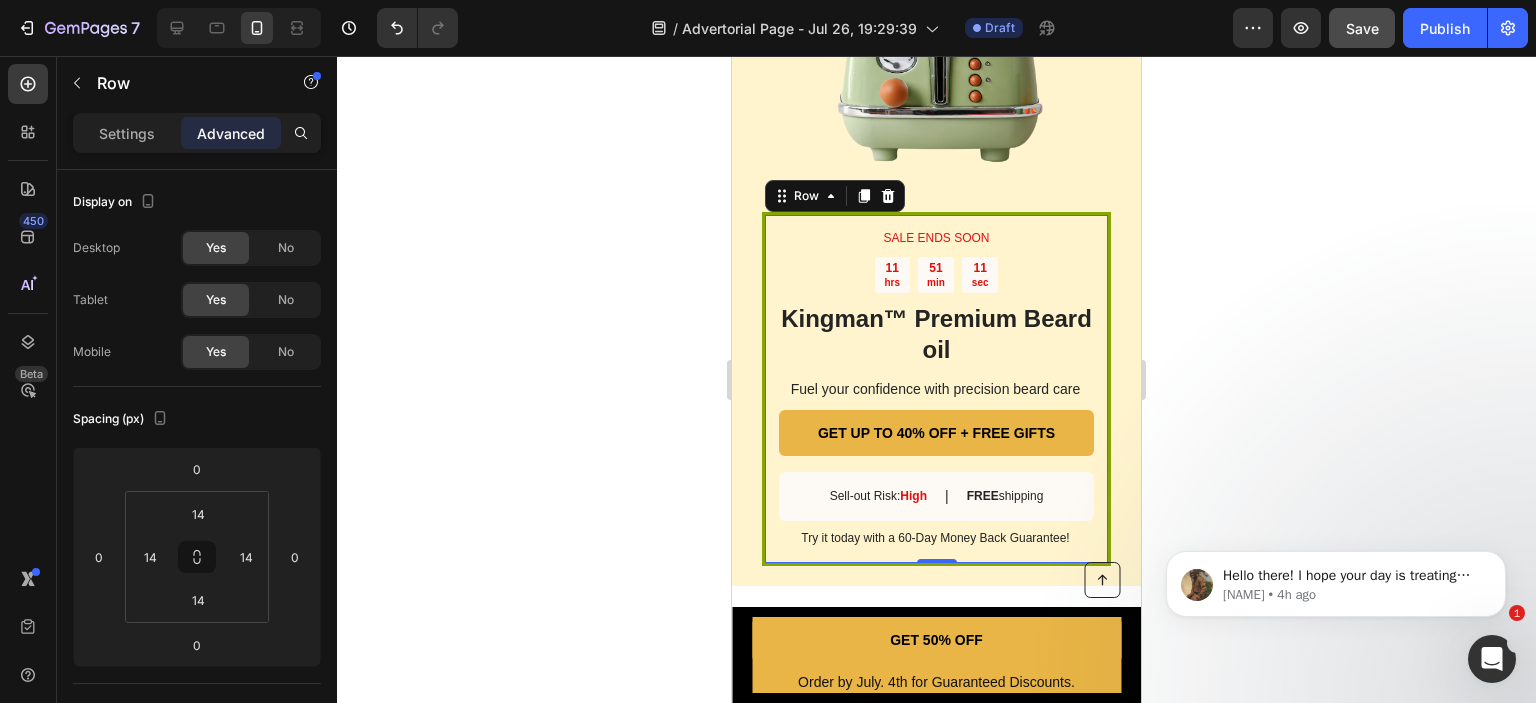 click on "SALE ENDS SOON Text Block 11 hrs 51 min 11 sec Countdown Timer Kingman ™ Premium Beard oil Heading Fuel your confidence with precision beard care Text Block GET UP TO 40% OFF + FREE GIFTS Button Sell-out Risk:  High Text Block | Text Block FREE  shipping Text Block Row Try it today with a 60-Day Money Back Guarantee! Text Block Row   0" at bounding box center [936, 389] 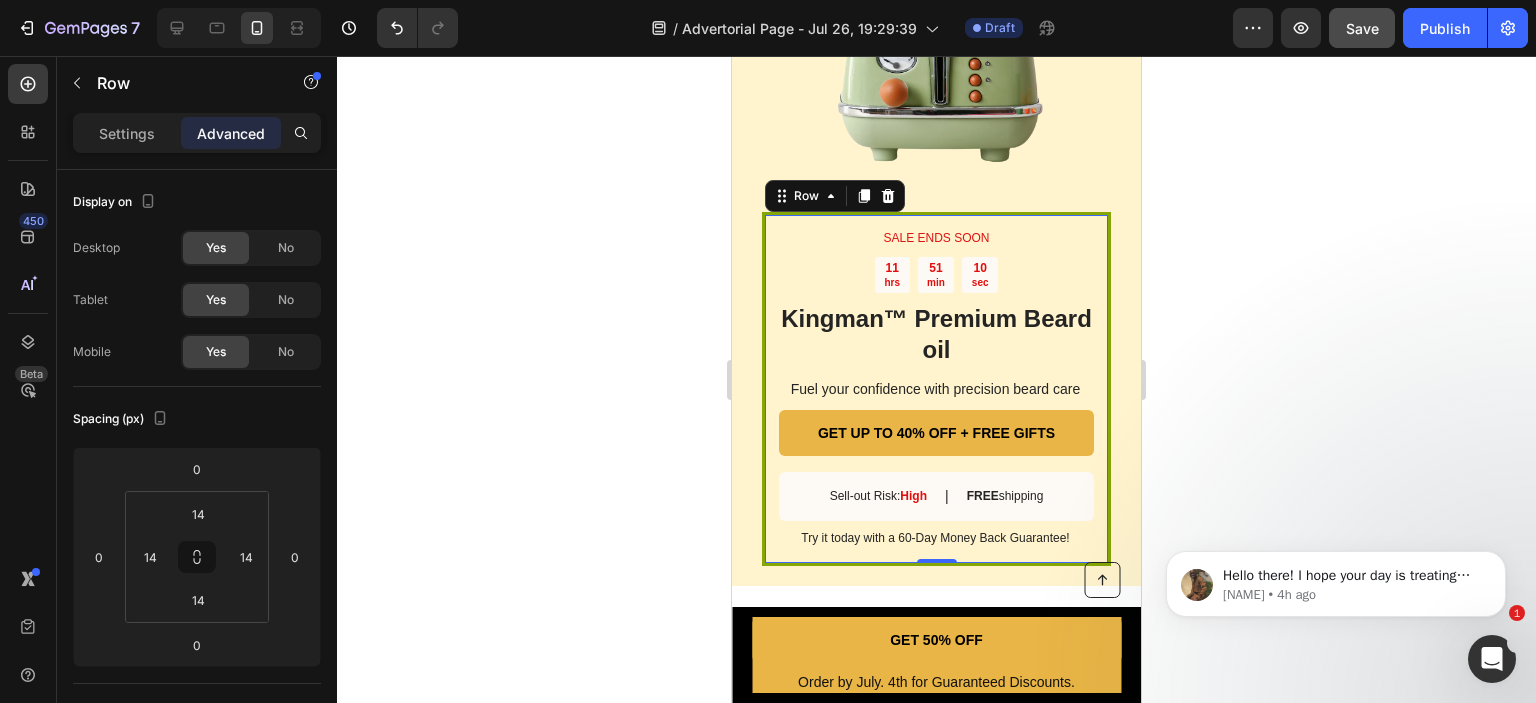 click on "SALE ENDS SOON Text Block 11 hrs 51 min 10 sec Countdown Timer Kingman ™ Premium Beard oil Heading Fuel your confidence with precision beard care Text Block GET UP TO 40% OFF + FREE GIFTS Button Sell-out Risk:  High Text Block | Text Block FREE  shipping Text Block Row Try it today with a 60-Day Money Back Guarantee! Text Block Row   0" at bounding box center (936, 389) 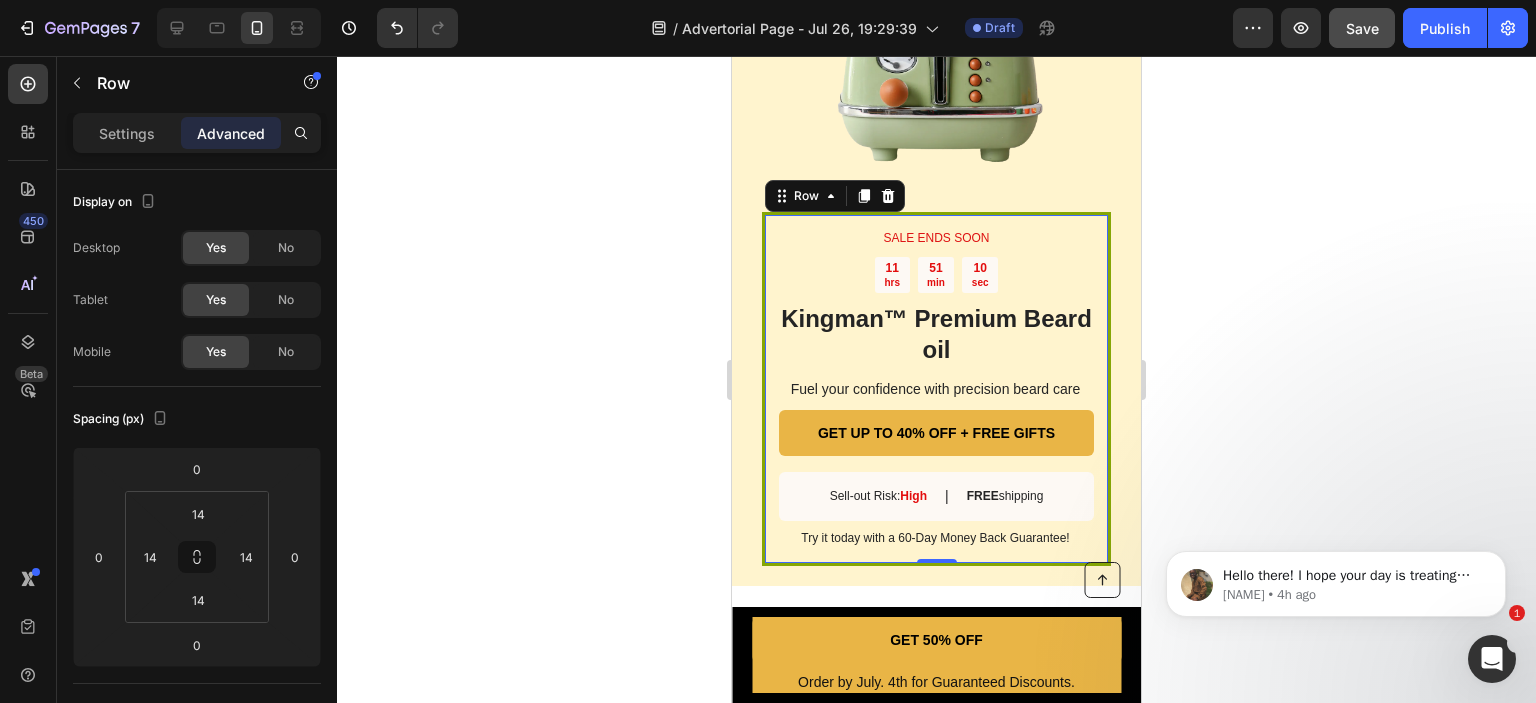 click 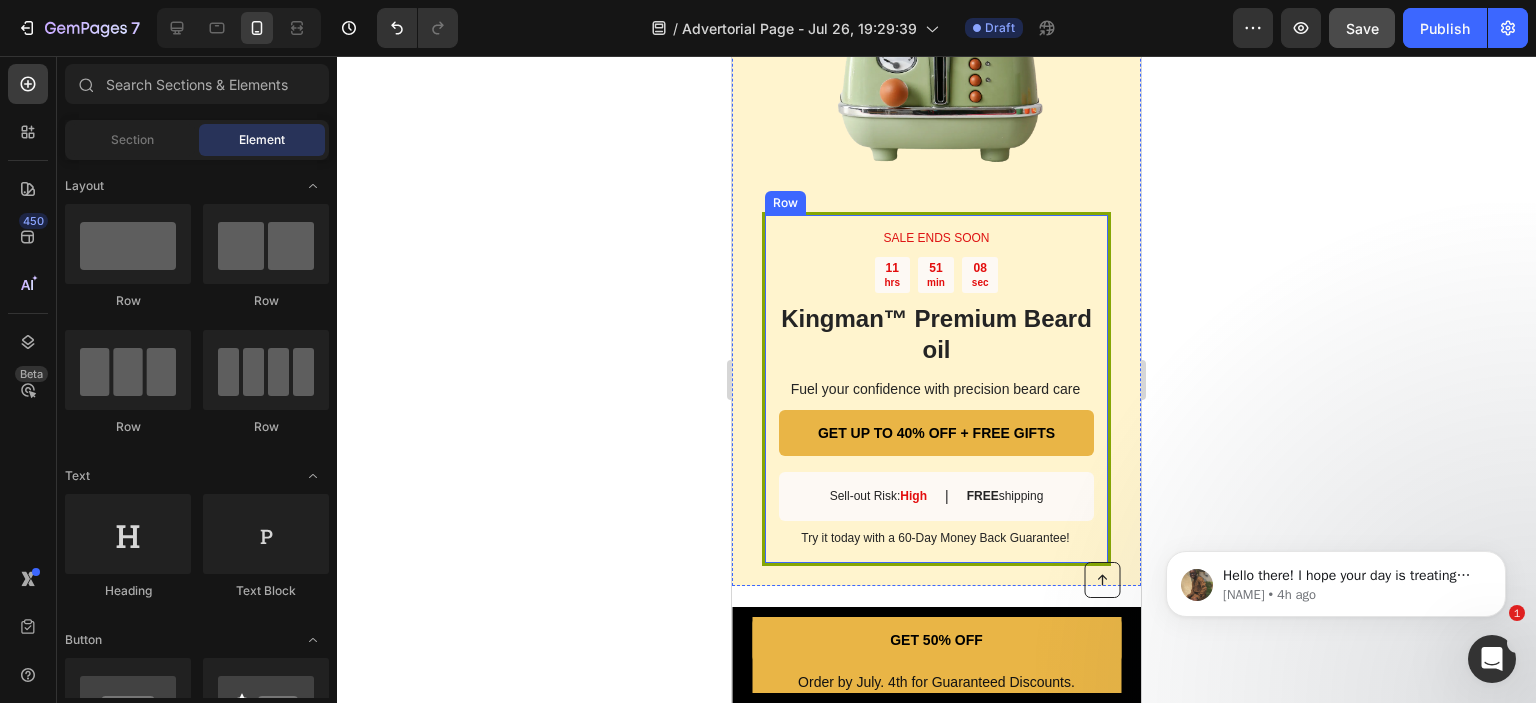 click on "SALE ENDS SOON Text Block 11 hrs 51 min 08 sec Countdown Timer Kingman ™ Premium Beard oil Heading Fuel your confidence with precision beard care Text Block GET UP TO 40% OFF + FREE GIFTS Button Sell-out Risk:  High Text Block | Text Block FREE  shipping Text Block Row Try it today with a 60-Day Money Back Guarantee! Text Block Row" at bounding box center [936, 389] 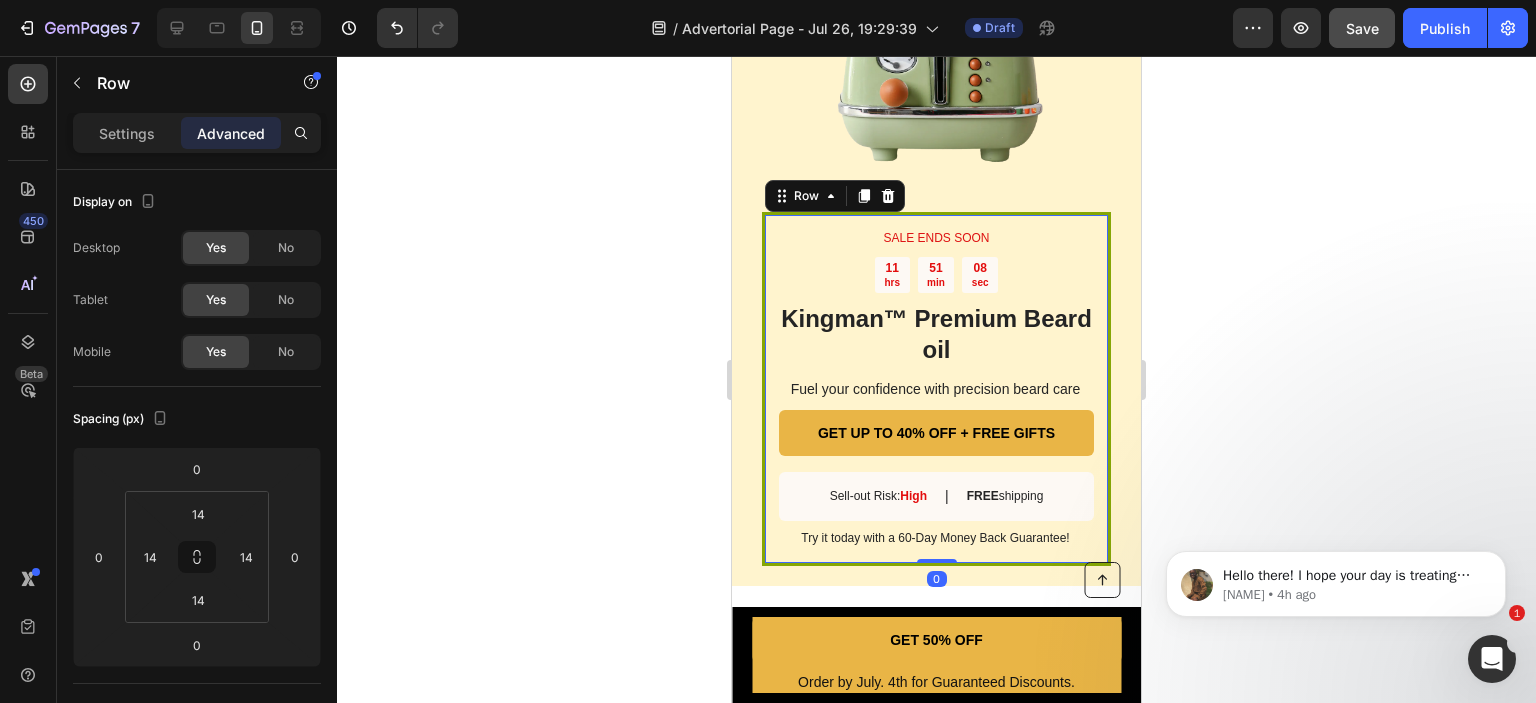 click on "SALE ENDS SOON Text Block 11 hrs 51 min 08 sec Countdown Timer Kingman ™ Premium Beard oil Heading Fuel your confidence with precision beard care Text Block GET UP TO 40% OFF + FREE GIFTS Button Sell-out Risk:  High Text Block | Text Block FREE  shipping Text Block Row Try it today with a 60-Day Money Back Guarantee! Text Block Row   0" at bounding box center (936, 389) 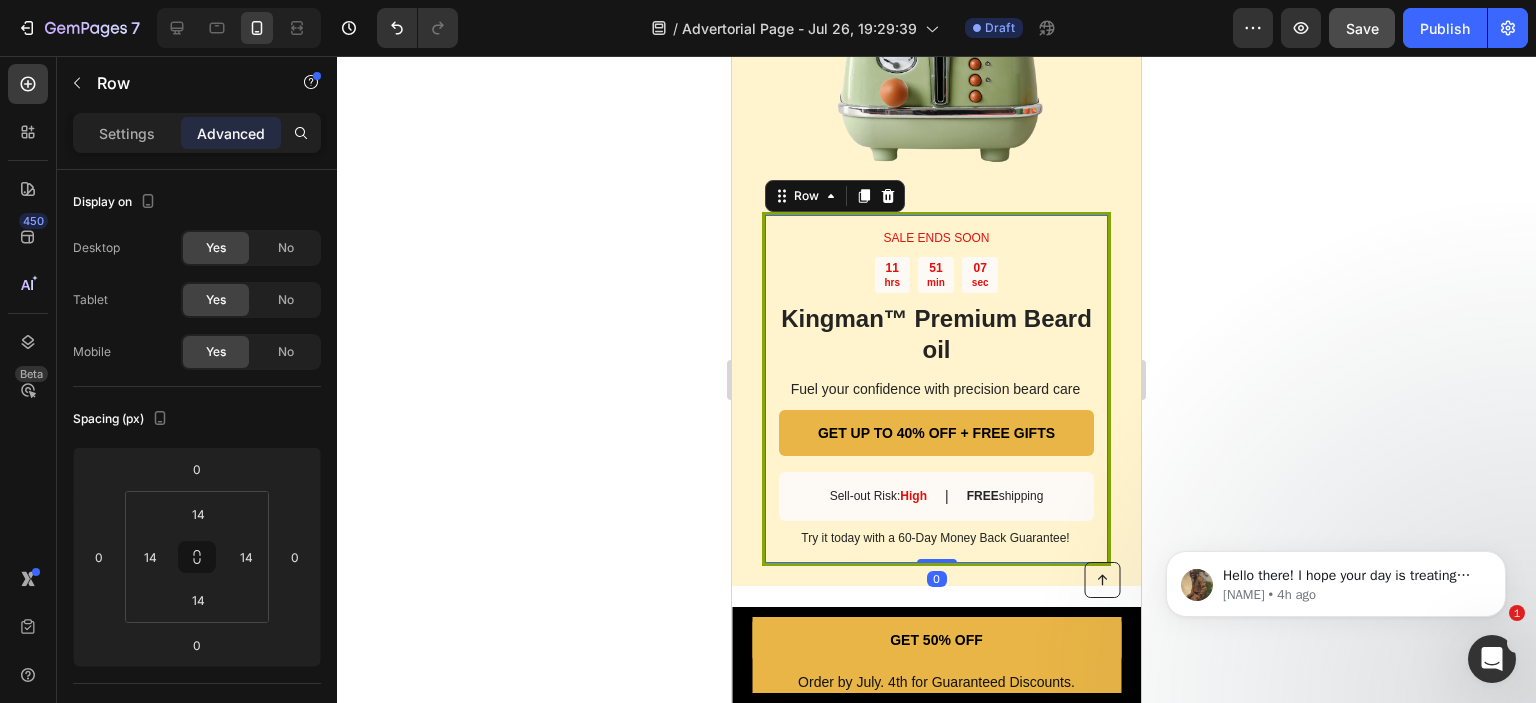 click on "SALE ENDS SOON Text Block 11 hrs 51 min 07 sec Countdown Timer Kingman ™ Premium Beard oil Heading Fuel your confidence with precision beard care Text Block GET UP TO 40% OFF + FREE GIFTS Button Sell-out Risk:  High Text Block | Text Block FREE  shipping Text Block Row Try it today with a 60-Day Money Back Guarantee! Text Block Row   0 Image Row" at bounding box center (936, 222) 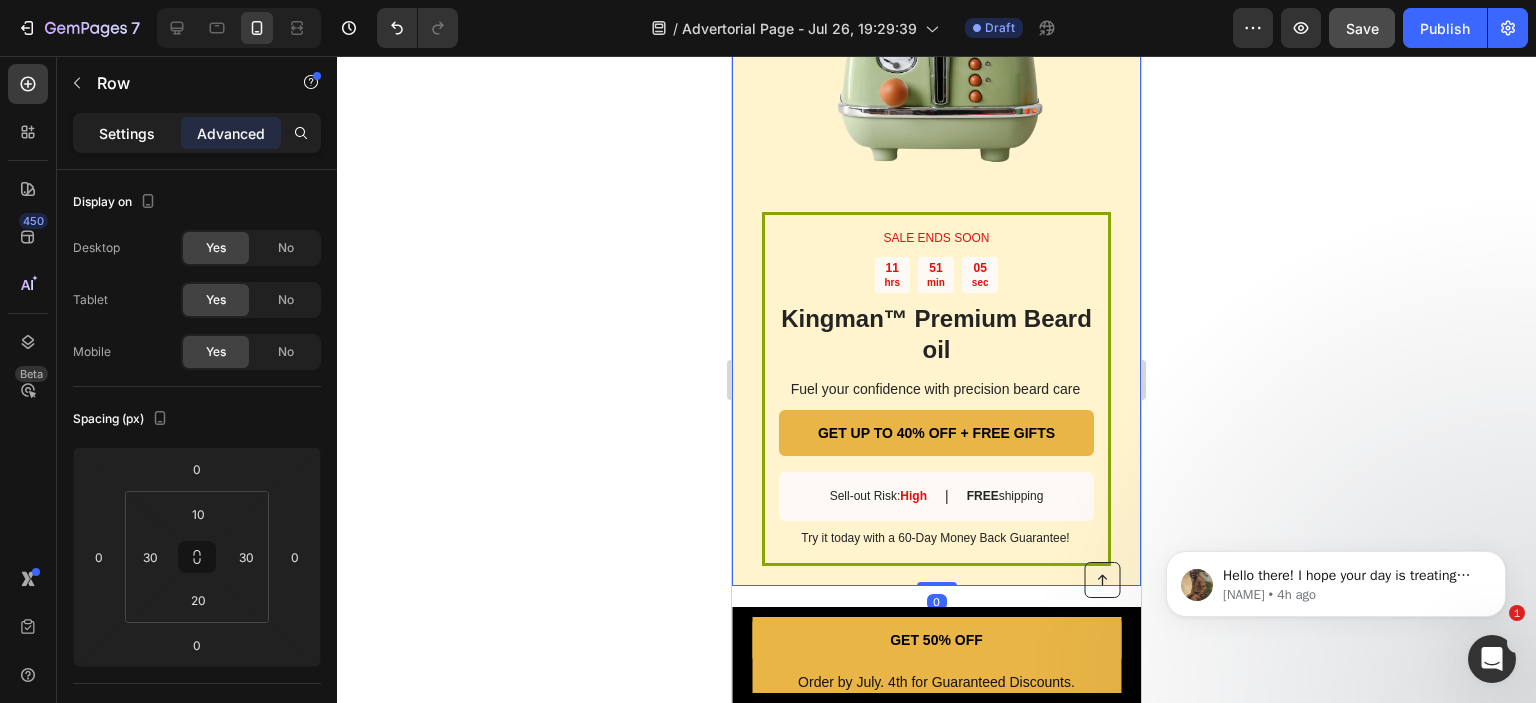click on "Settings" at bounding box center [127, 133] 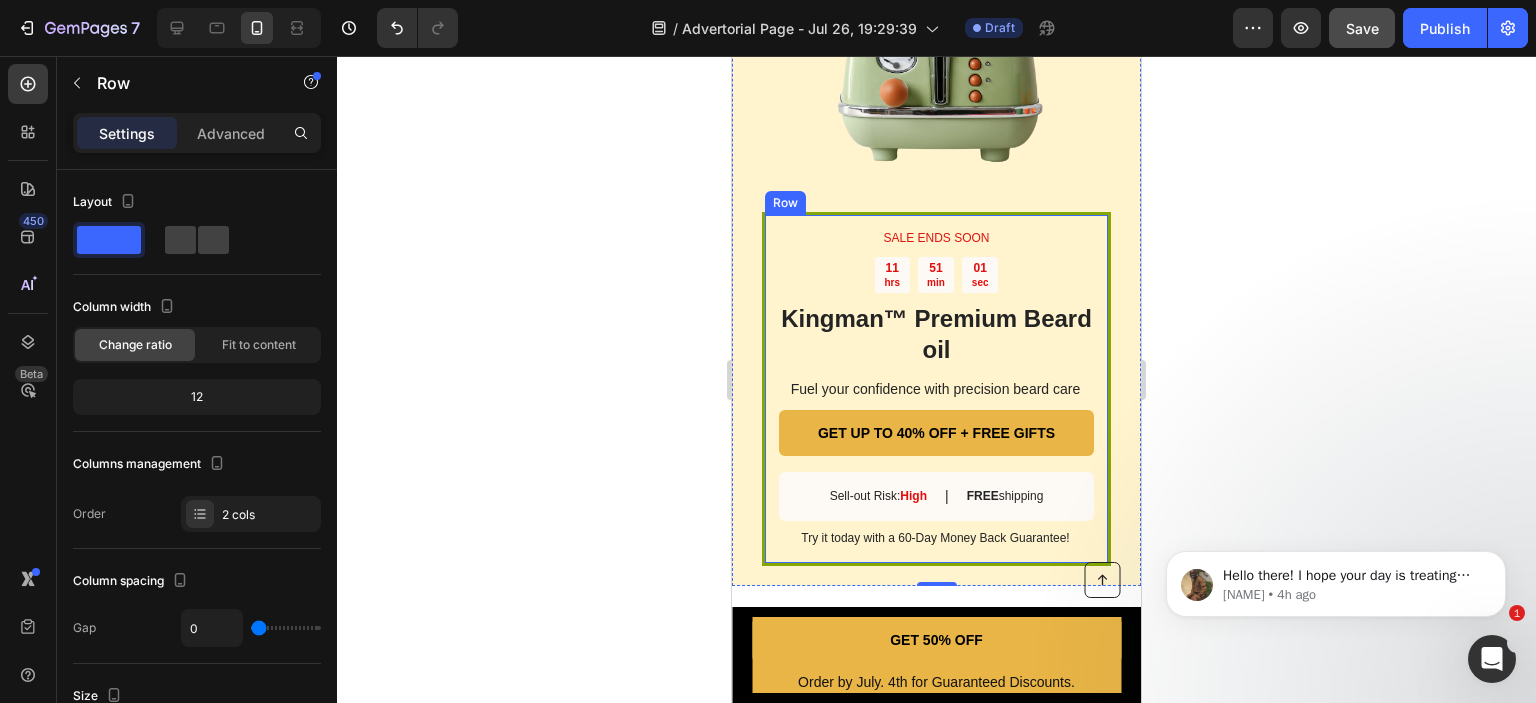 click on "SALE ENDS SOON Text Block 11 hrs 51 min 01 sec Countdown Timer Kingman ™ Premium Beard oil Heading Fuel your confidence with precision beard care Text Block GET UP TO 40% OFF + FREE GIFTS Button Sell-out Risk:  High Text Block | Text Block FREE  shipping Text Block Row Try it today with a 60-Day Money Back Guarantee! Text Block Row Image Row   0" at bounding box center [936, 222] 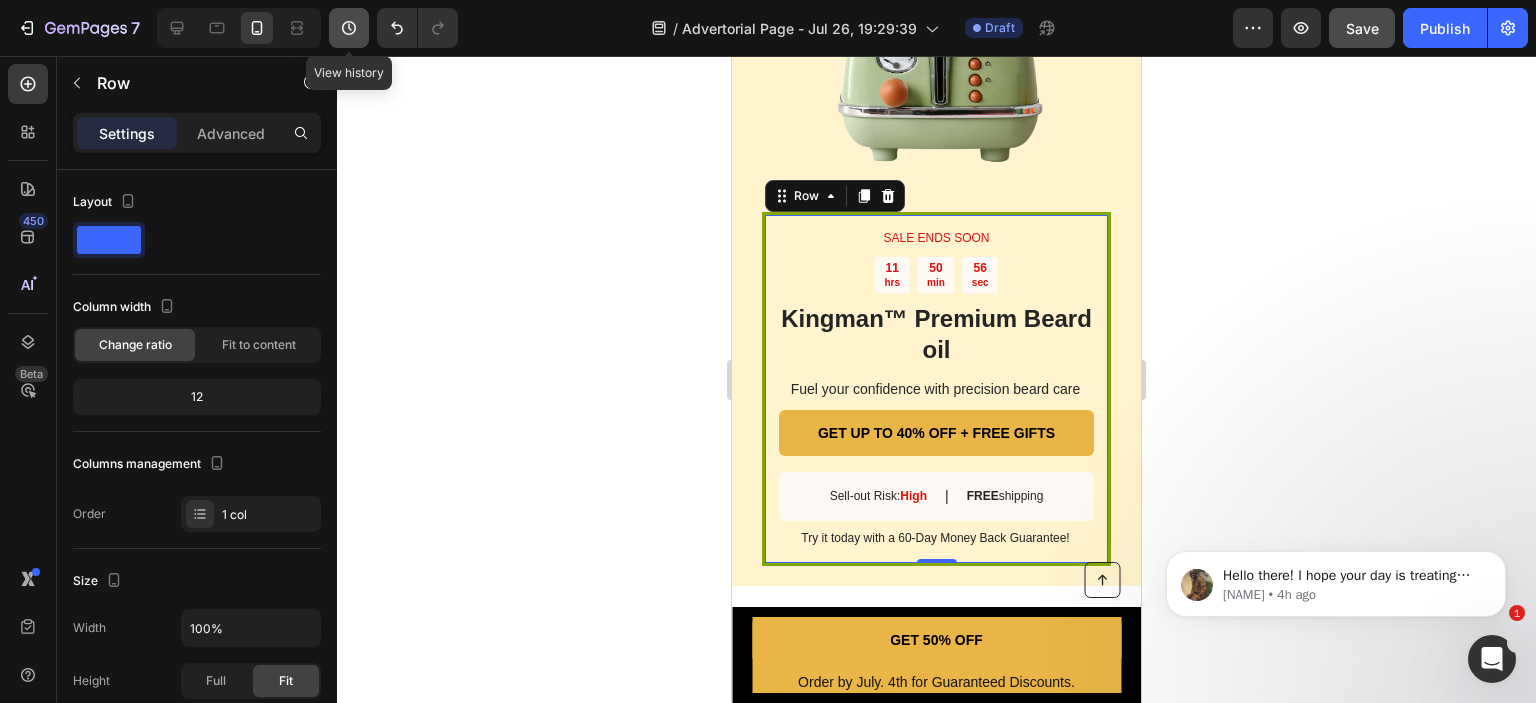 click 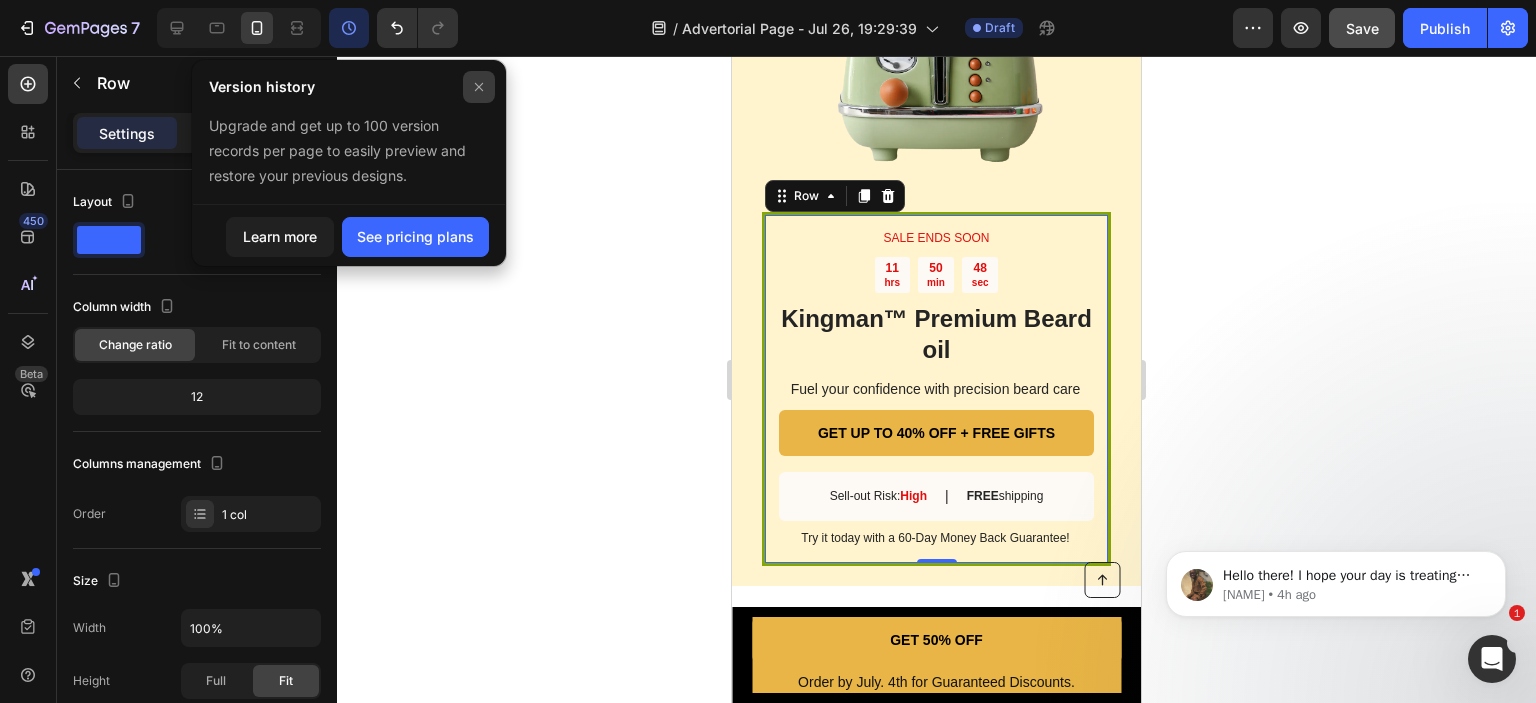 click 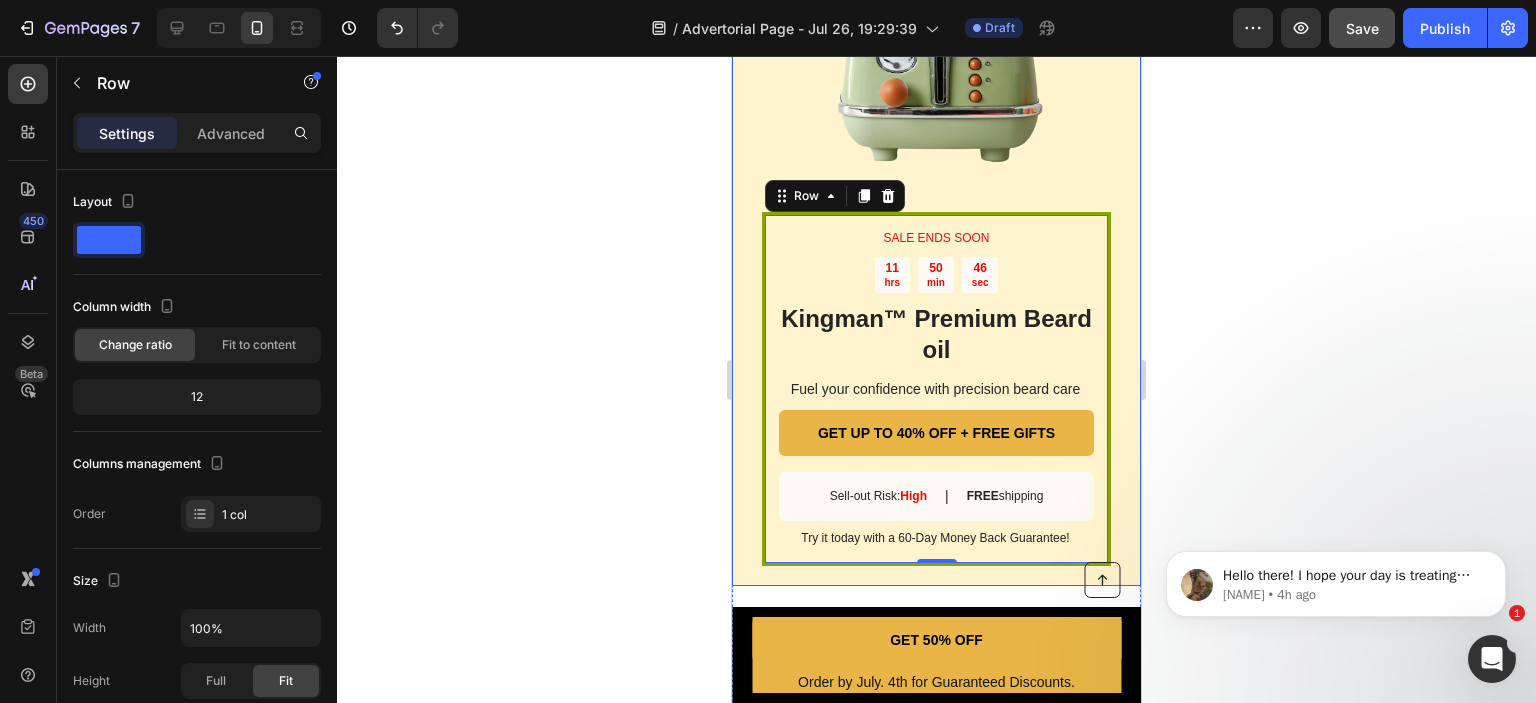 click 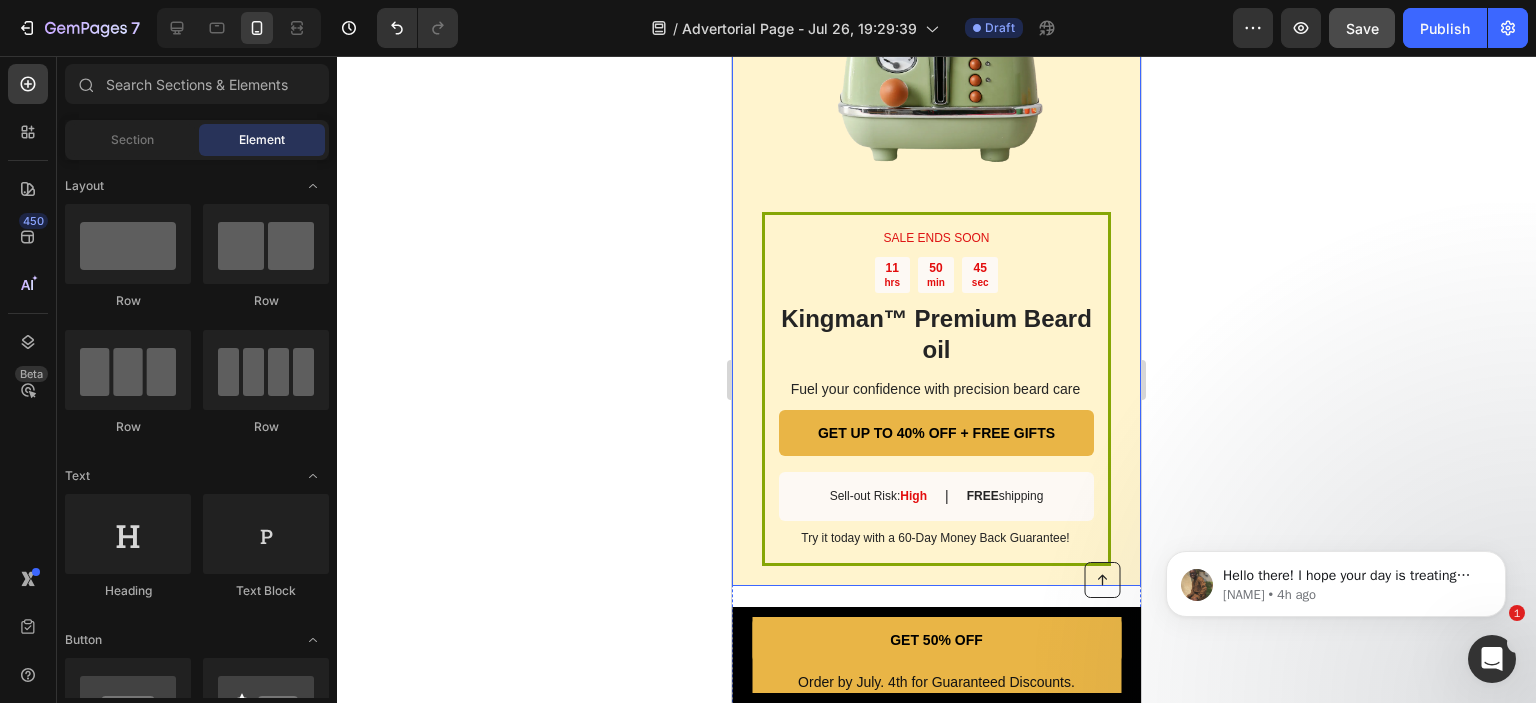 drag, startPoint x: 760, startPoint y: 287, endPoint x: 774, endPoint y: 287, distance: 14 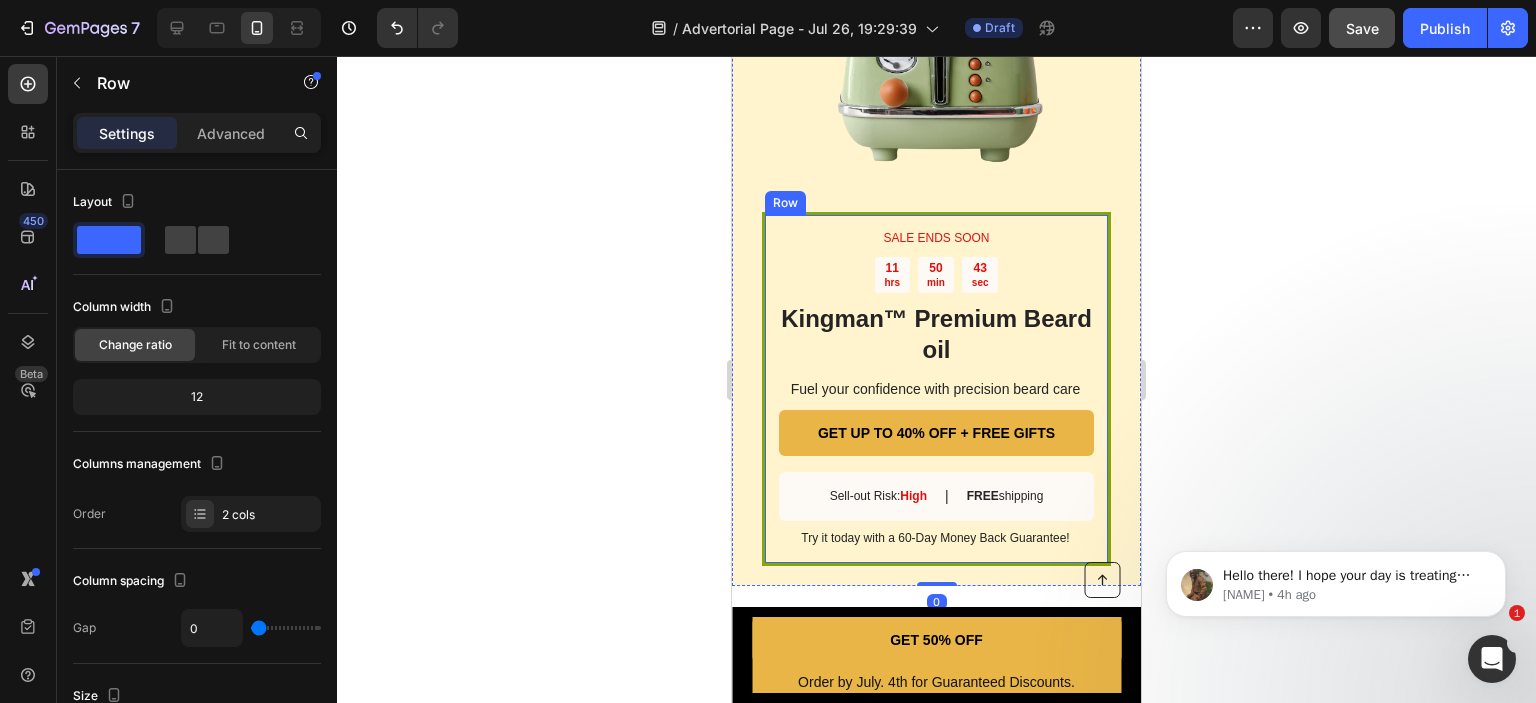 click on "SALE ENDS SOON Text Block 11 hrs 50 min 43 sec Countdown Timer Kingman ™ Premium Beard oil Heading Fuel your confidence with precision beard care Text Block GET UP TO 40% OFF + FREE GIFTS Button Sell-out Risk:  High Text Block | Text Block FREE  shipping Text Block Row Try it today with a 60-Day Money Back Guarantee! Text Block Row" at bounding box center (936, 389) 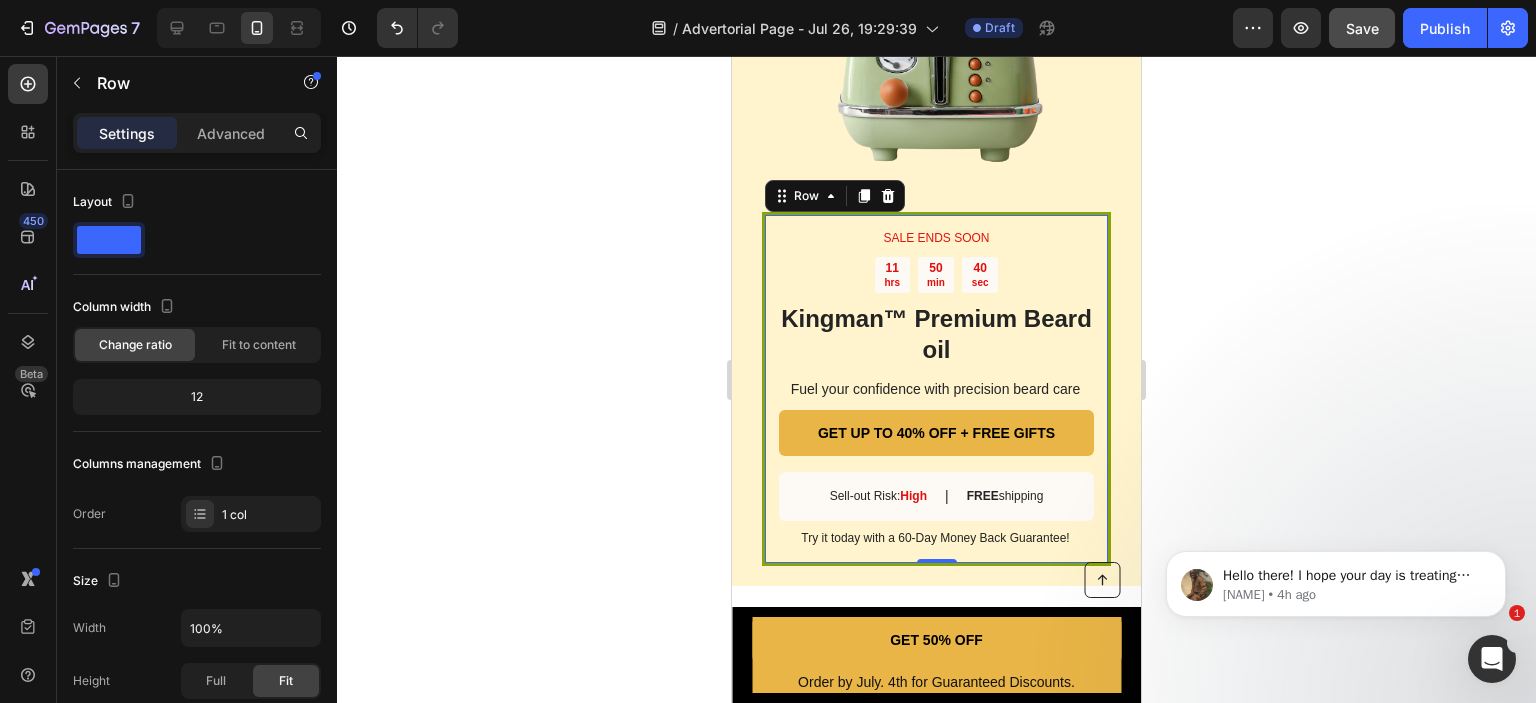 click on "SALE ENDS SOON Text Block 11 hrs 50 min 40 sec Countdown Timer Kingman ™ Premium Beard oil Heading Fuel your confidence with precision beard care Text Block GET UP TO 40% OFF + FREE GIFTS Button Sell-out Risk:  High Text Block | Text Block FREE  shipping Text Block Row Try it today with a 60-Day Money Back Guarantee! Text Block Row   0" at bounding box center [936, 389] 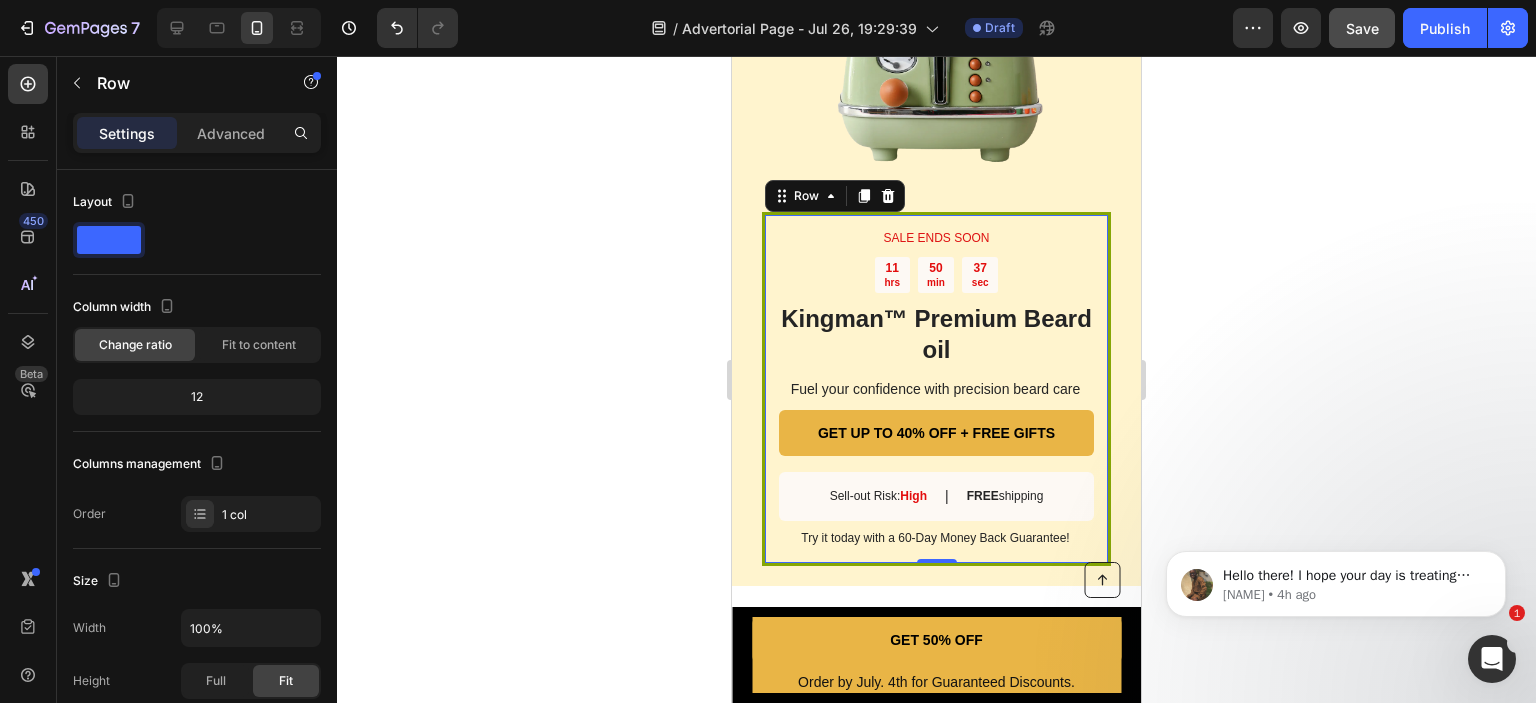 click on "SALE ENDS SOON Text Block 11 hrs 50 min 37 sec Countdown Timer Kingman ™ Premium Beard oil Heading Fuel your confidence with precision beard care Text Block GET UP TO 40% OFF + FREE GIFTS Button Sell-out Risk:  High Text Block | Text Block FREE  shipping Text Block Row Try it today with a 60-Day Money Back Guarantee! Text Block Row   0" at bounding box center (936, 389) 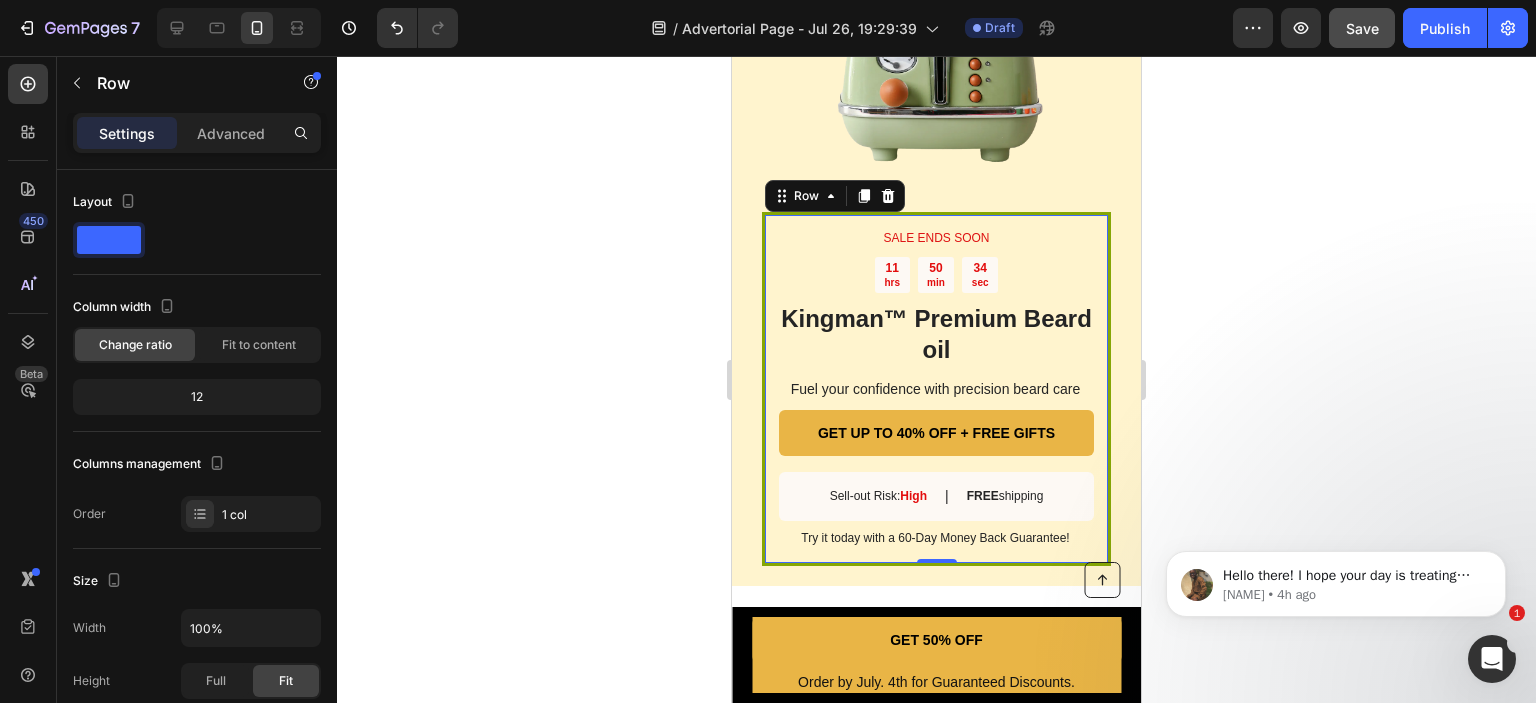 click on "SALE ENDS SOON Text Block 11 hrs 50 min 34 sec Countdown Timer Kingman ™ Premium Beard oil Heading Fuel your confidence with precision beard care Text Block GET UP TO 40% OFF + FREE GIFTS Button Sell-out Risk:  High Text Block | Text Block FREE  shipping Text Block Row Try it today with a 60-Day Money Back Guarantee! Text Block Row   0 Image Row" at bounding box center [936, 222] 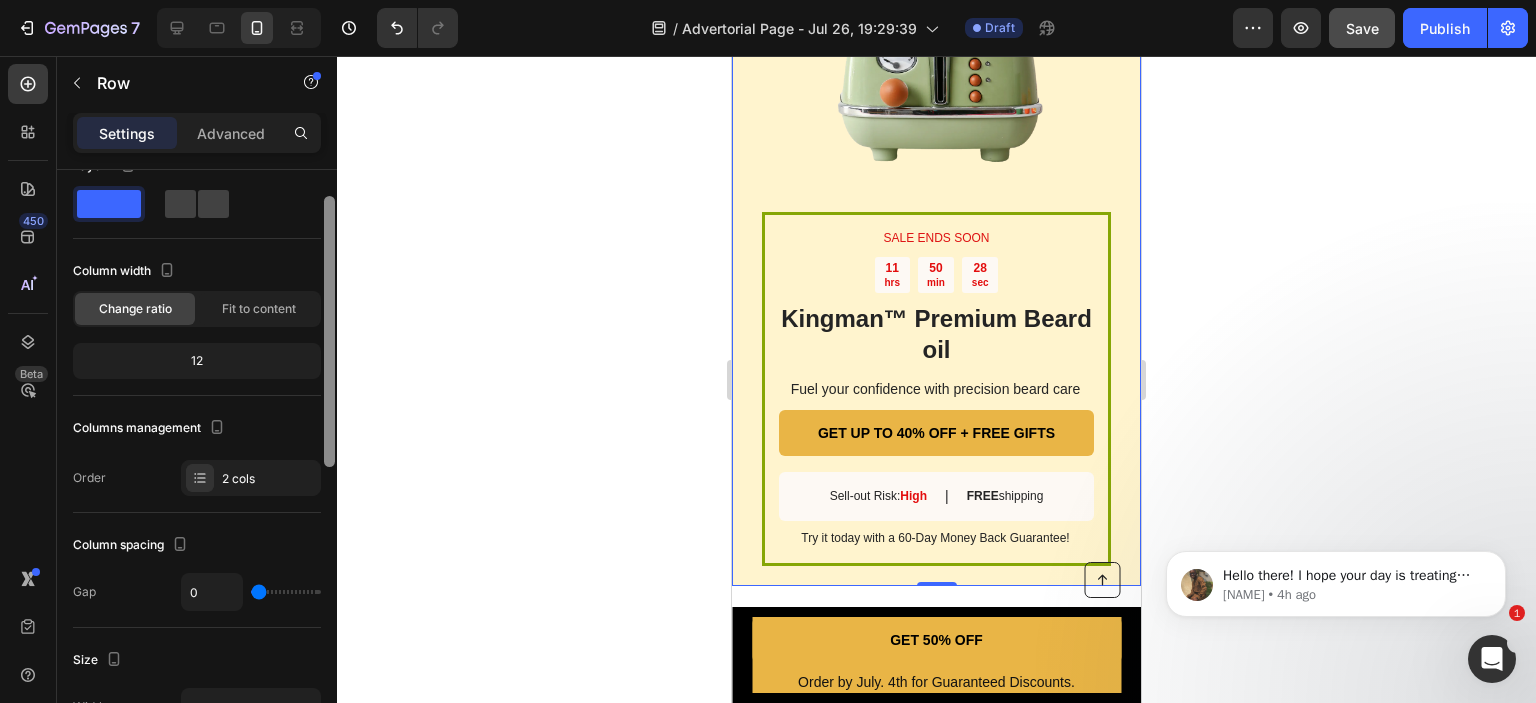 scroll, scrollTop: 0, scrollLeft: 0, axis: both 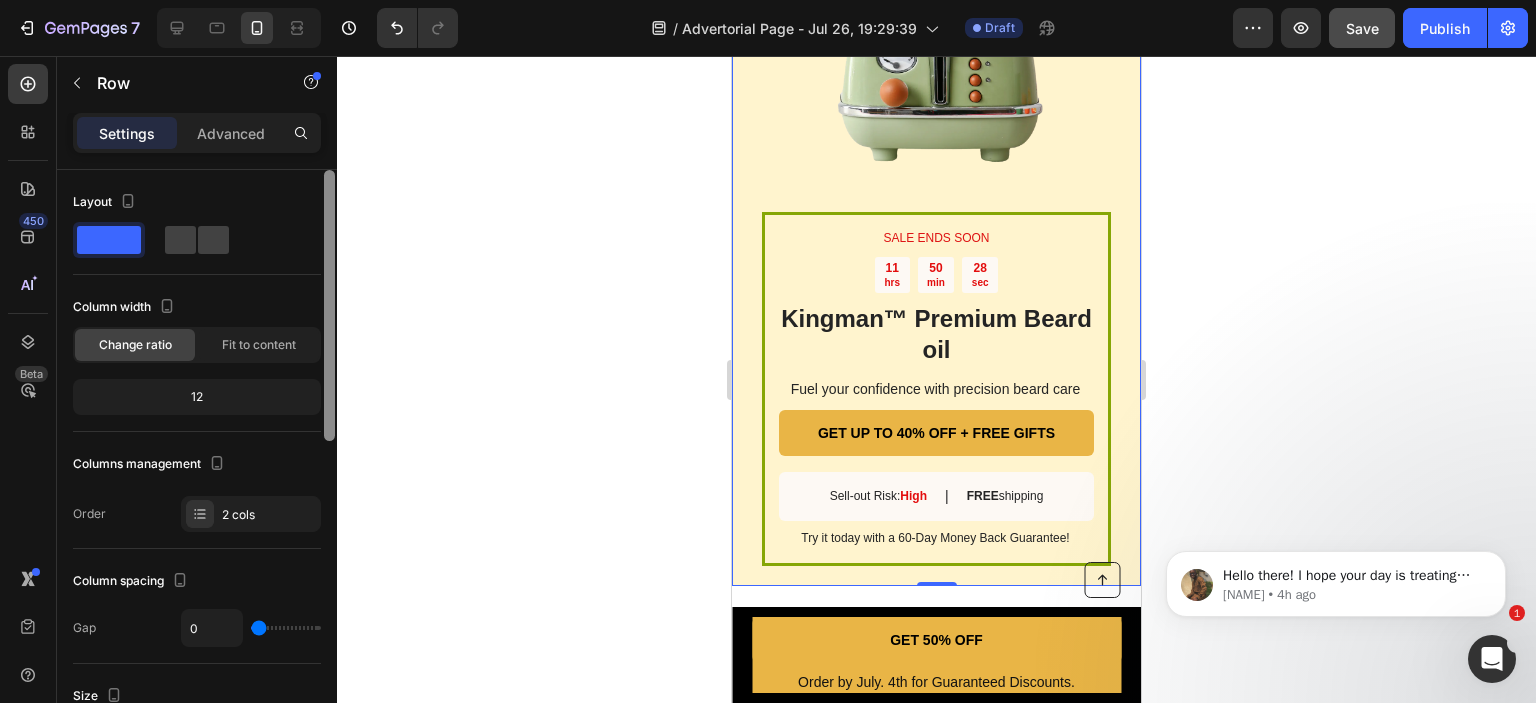 drag, startPoint x: 326, startPoint y: 211, endPoint x: 354, endPoint y: 157, distance: 60.827625 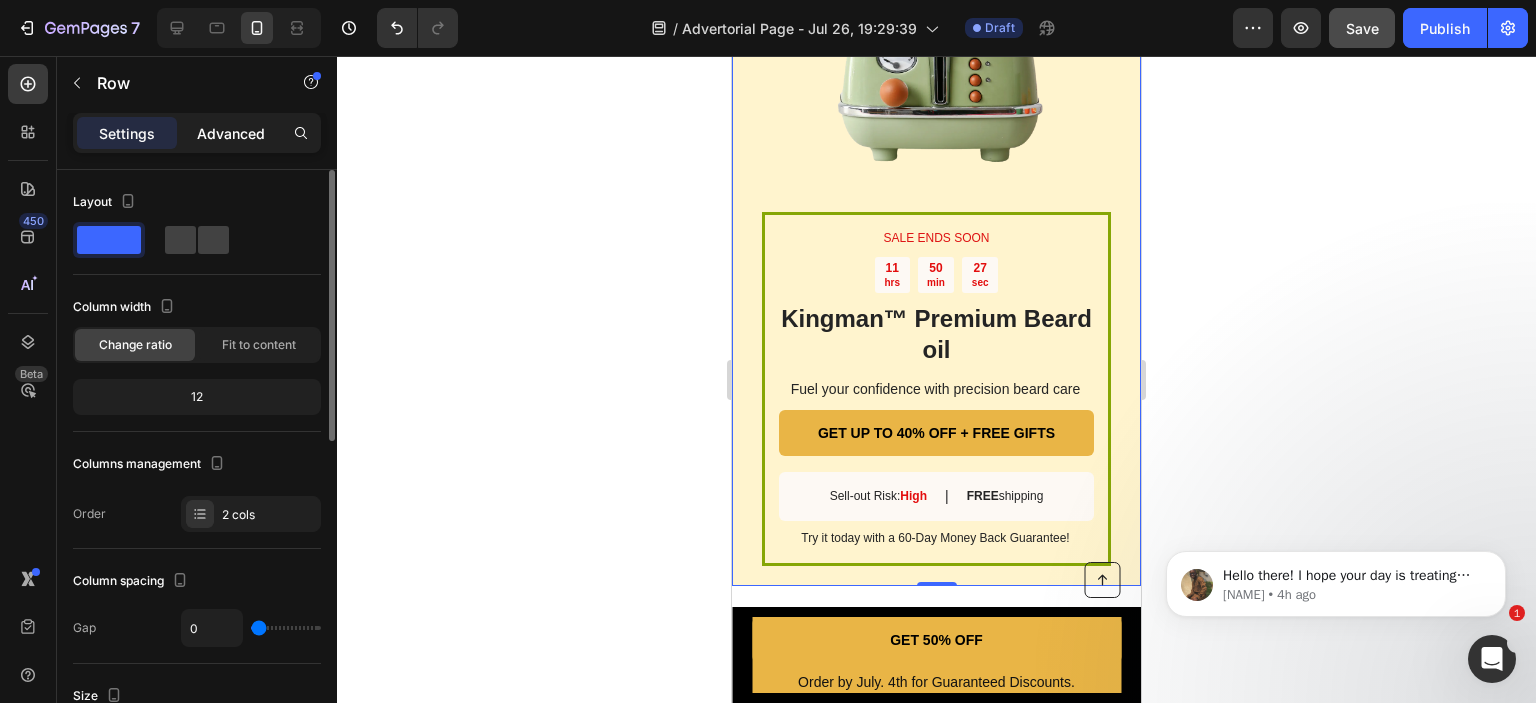 click on "Advanced" at bounding box center [231, 133] 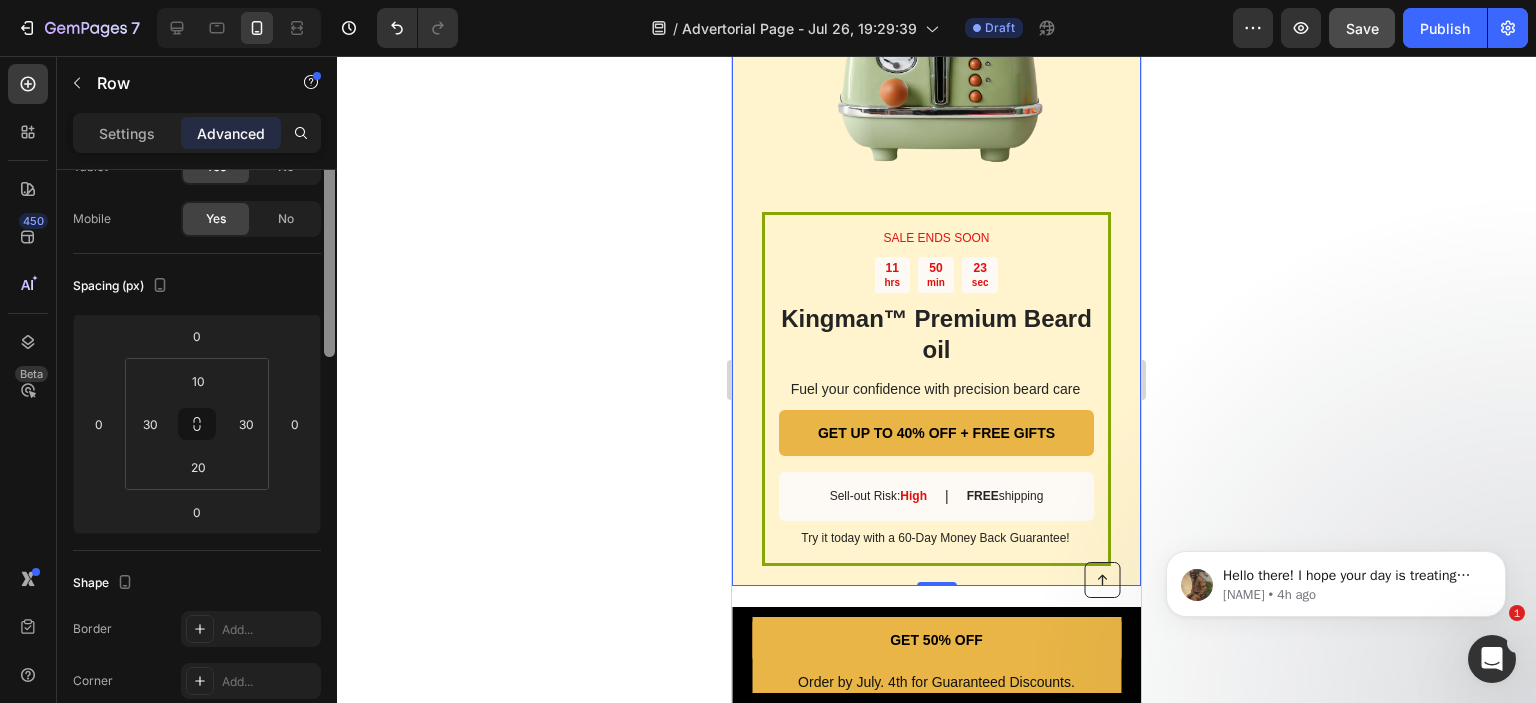scroll, scrollTop: 0, scrollLeft: 0, axis: both 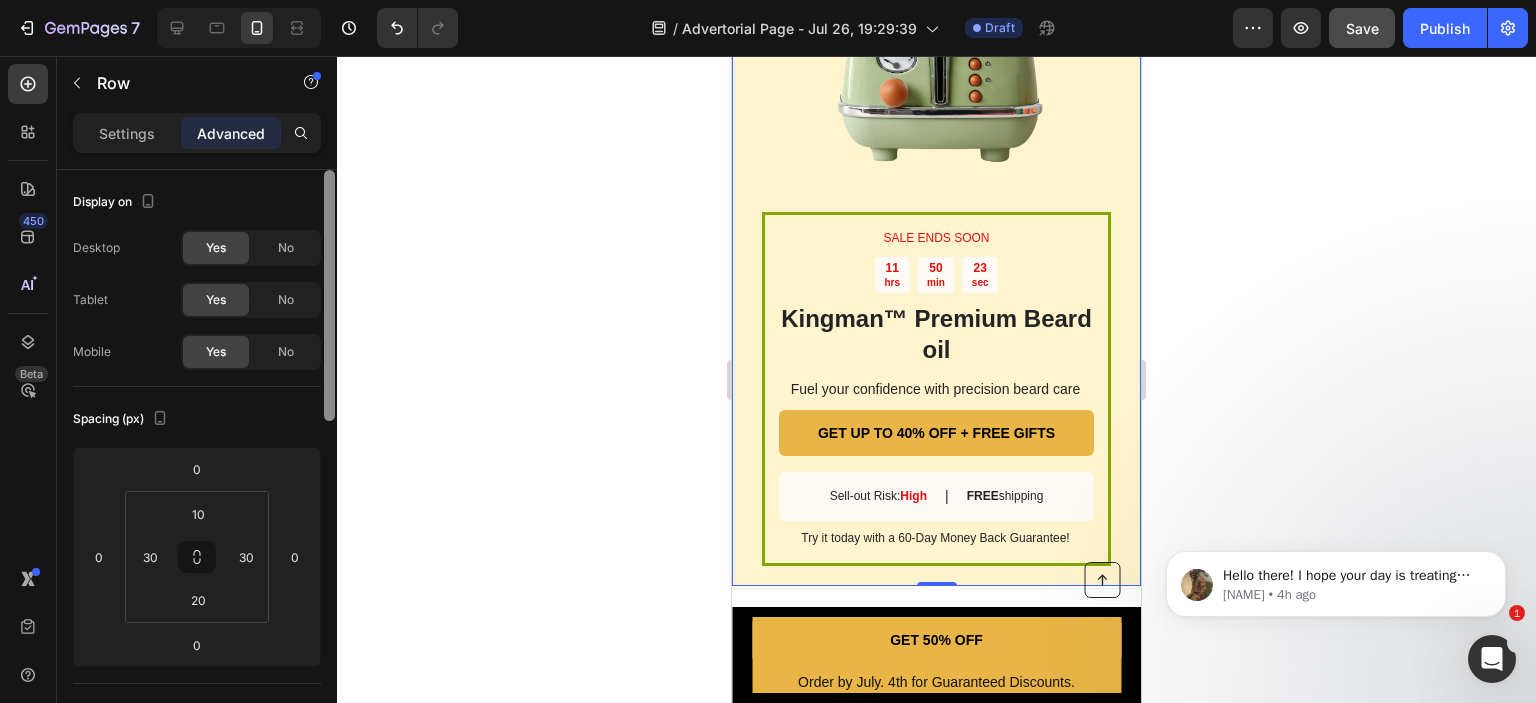 drag, startPoint x: 329, startPoint y: 205, endPoint x: 360, endPoint y: 155, distance: 58.830265 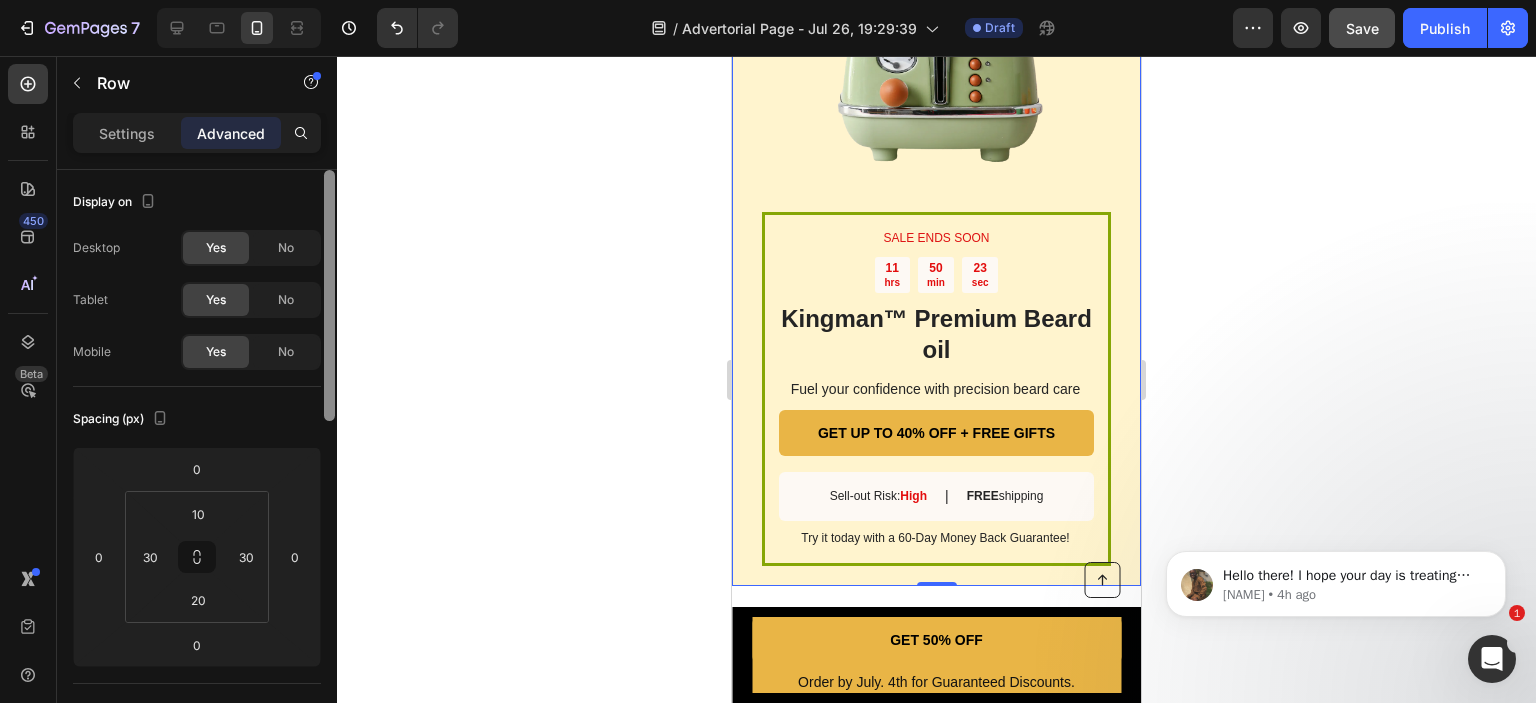 click on "7   /  Advertorial Page - Jul 26, 19:29:39 Draft Preview  Save   Publish  450 Beta Sections(18) Elements(83) Section Element Hero Section Product Detail Brands Trusted Badges Guarantee Product Breakdown How to use Testimonials Compare Bundle FAQs Social Proof Brand Story Product List Collection Blog List Contact Sticky Add to Cart Custom Footer Browse Library 450 Layout
Row
Row
Row
Row Text
Heading
Text Block Button
Button
Button Media
Image
Image" 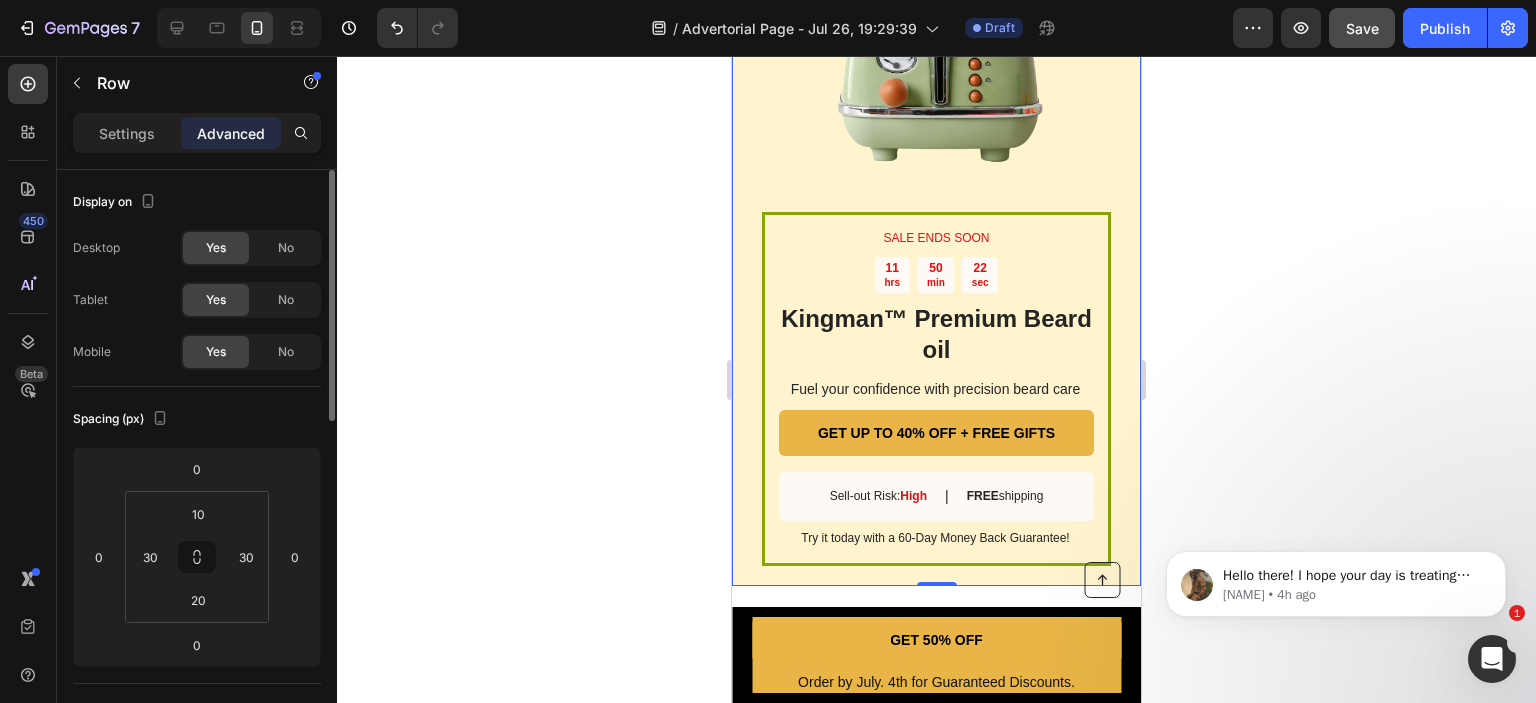 click 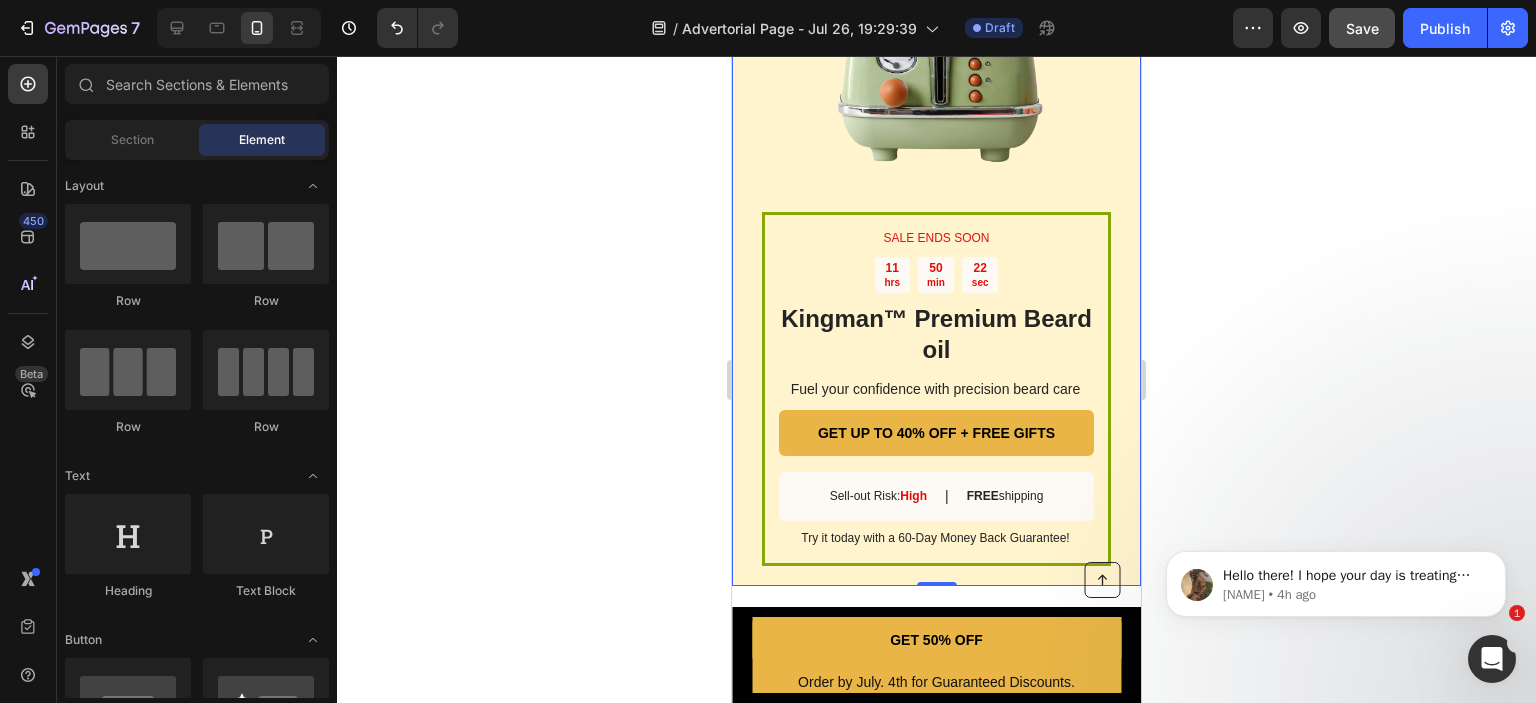 click 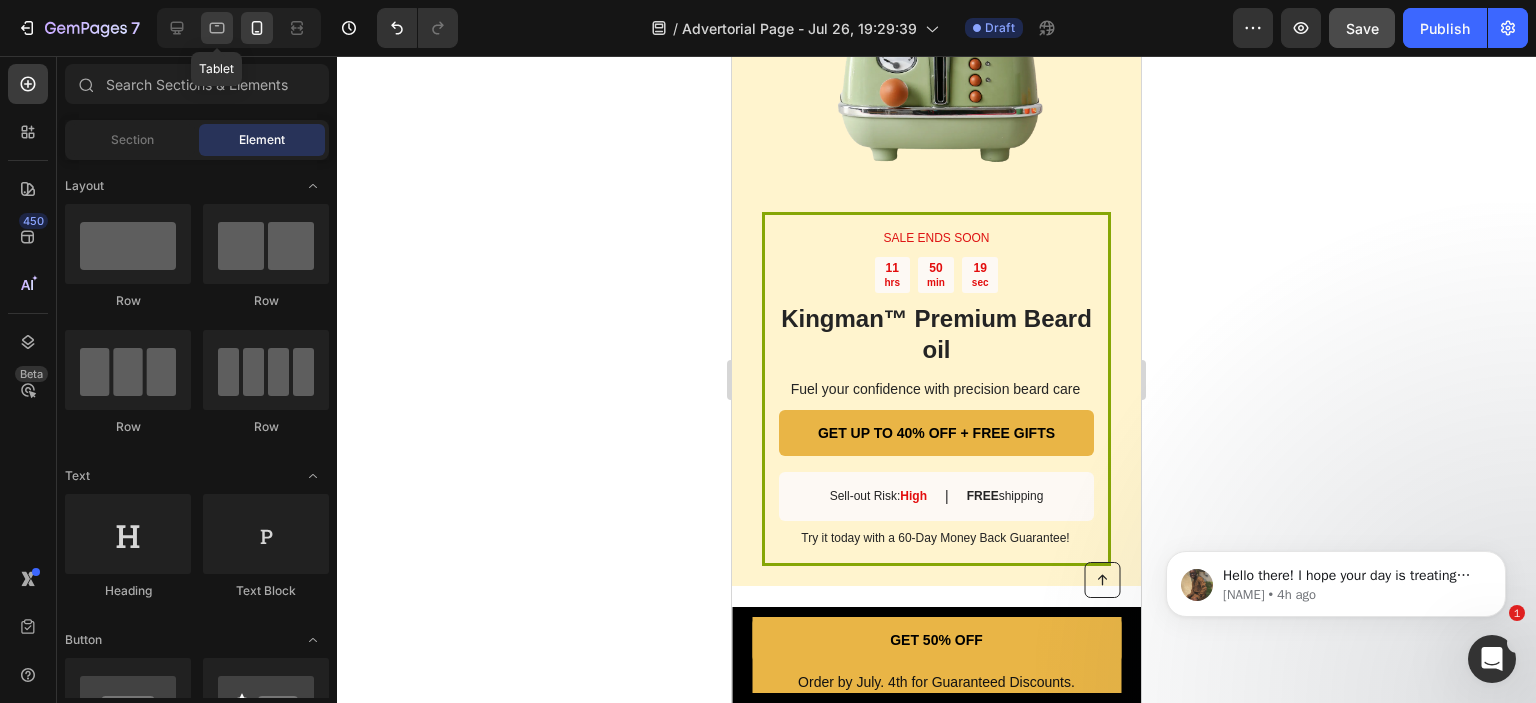 click 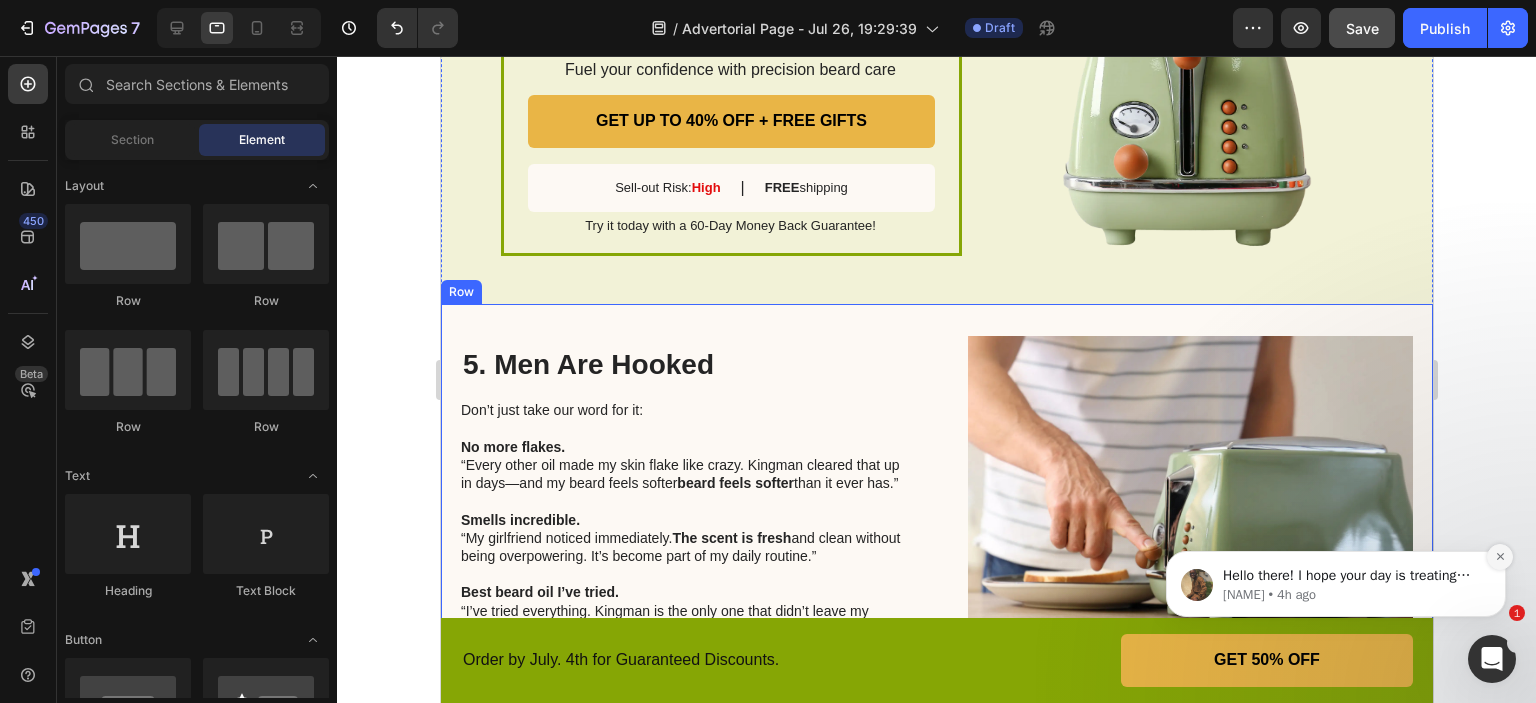 click 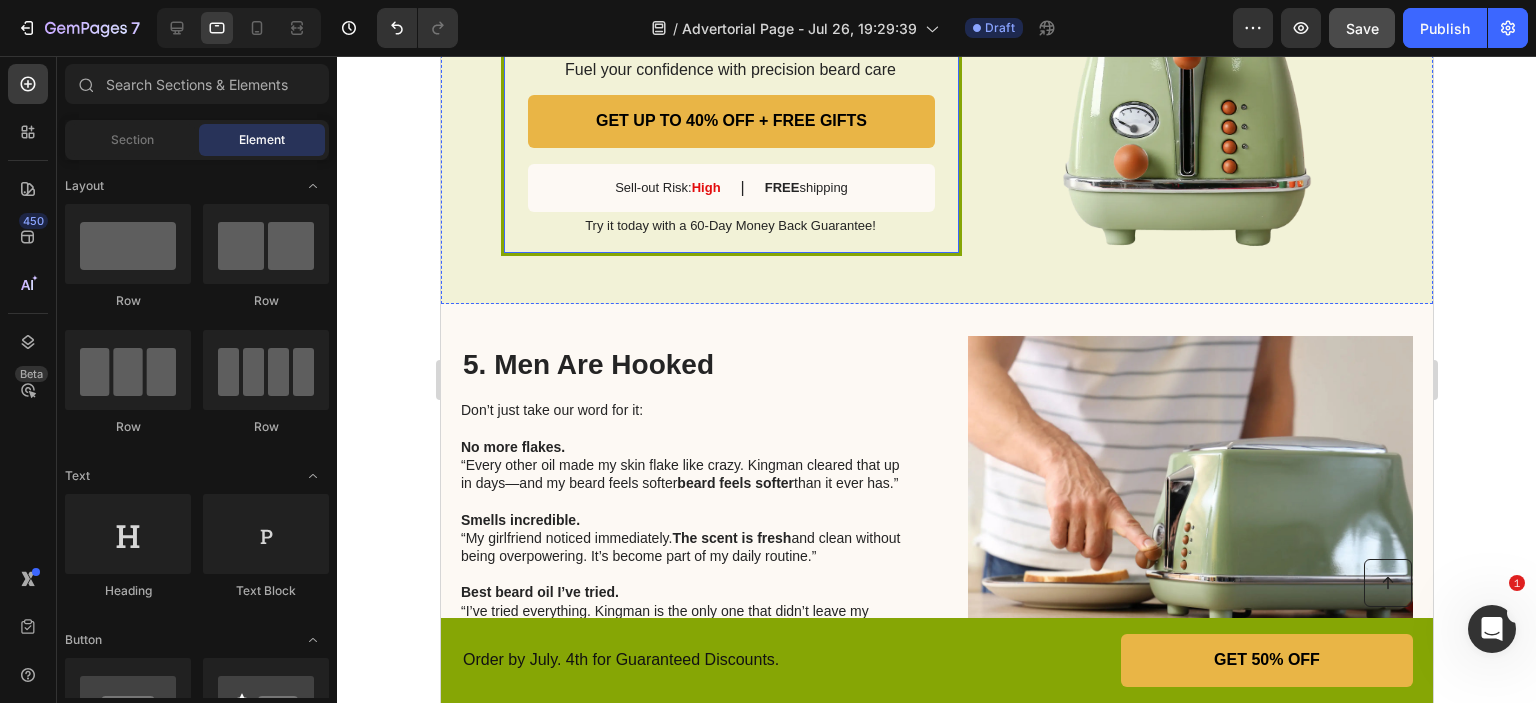 click on "SALE ENDS SOON Text Block 11 hrs 50 min 10 sec Countdown Timer Kingman ™ Premium Beard oil Heading Fuel your confidence with precision beard care Text Block GET UP TO 40% OFF + FREE GIFTS Button Sell-out Risk:  High Text Block | Text Block FREE  shipping Text Block Row Try it today with a 60-Day Money Back Guarantee! Text Block Row" at bounding box center [730, 82] 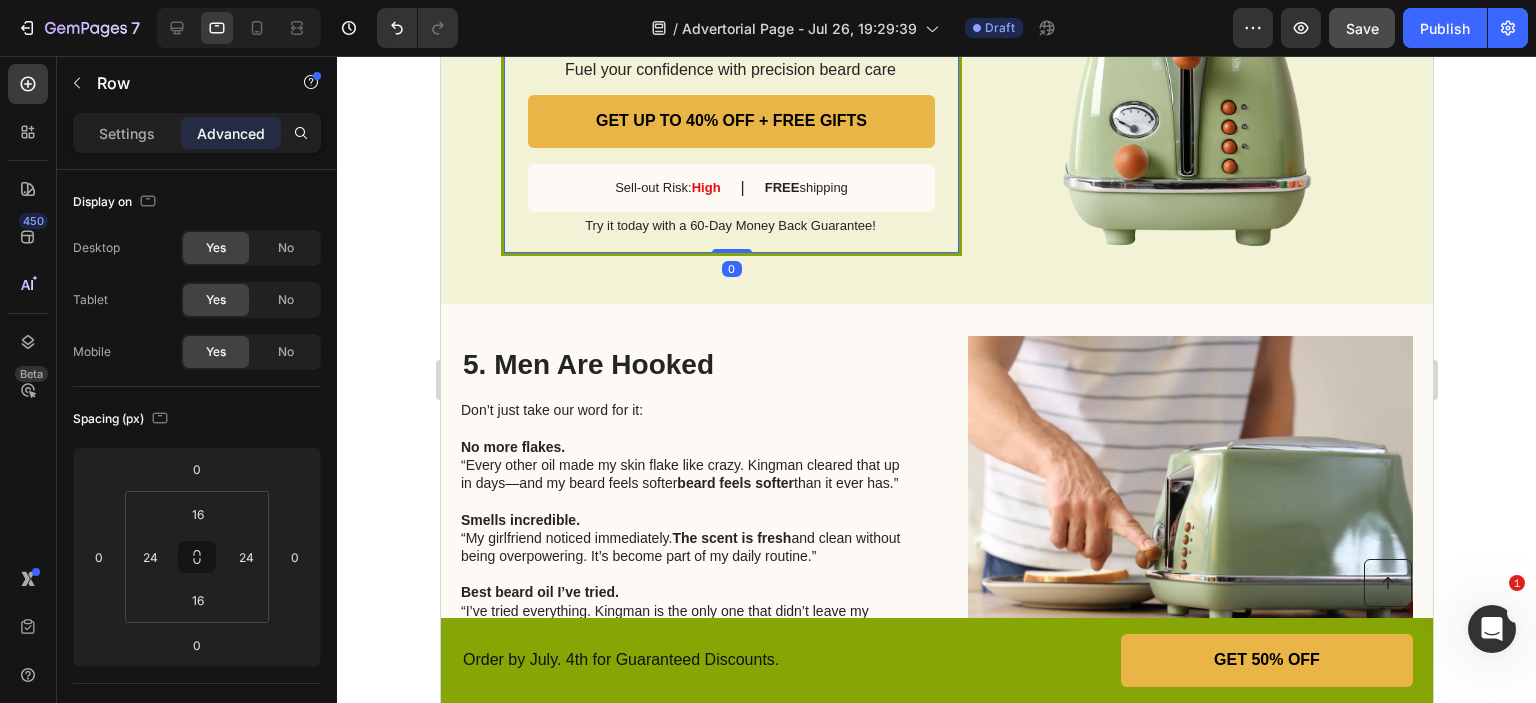 click on "SALE ENDS SOON Text Block 11 hrs 50 min 08 sec Countdown Timer Kingman ™ Premium Beard oil Heading Fuel your confidence with precision beard care Text Block GET UP TO 40% OFF + FREE GIFTS Button Sell-out Risk:  High Text Block | Text Block FREE  shipping Text Block Row Try it today with a 60-Day Money Back Guarantee! Text Block Row   0" at bounding box center (730, 82) 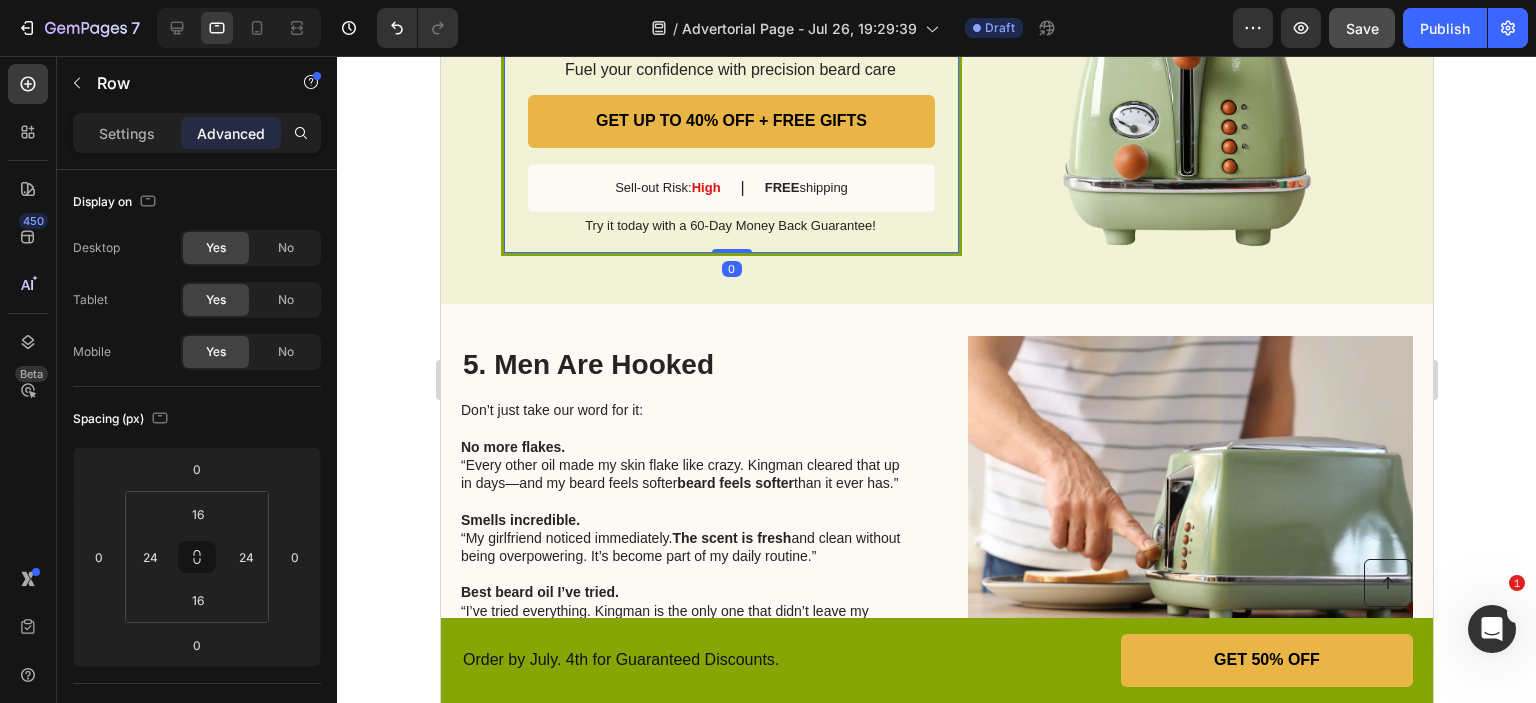 click on "SALE ENDS SOON Text Block 11 hrs 50 min 07 sec Countdown Timer Kingman ™ Premium Beard oil Heading Fuel your confidence with precision beard care Text Block GET UP TO 40% OFF + FREE GIFTS Button Sell-out Risk:  High Text Block | Text Block FREE  shipping Text Block Row Try it today with a 60-Day Money Back Guarantee! Text Block Row   0" at bounding box center [730, 82] 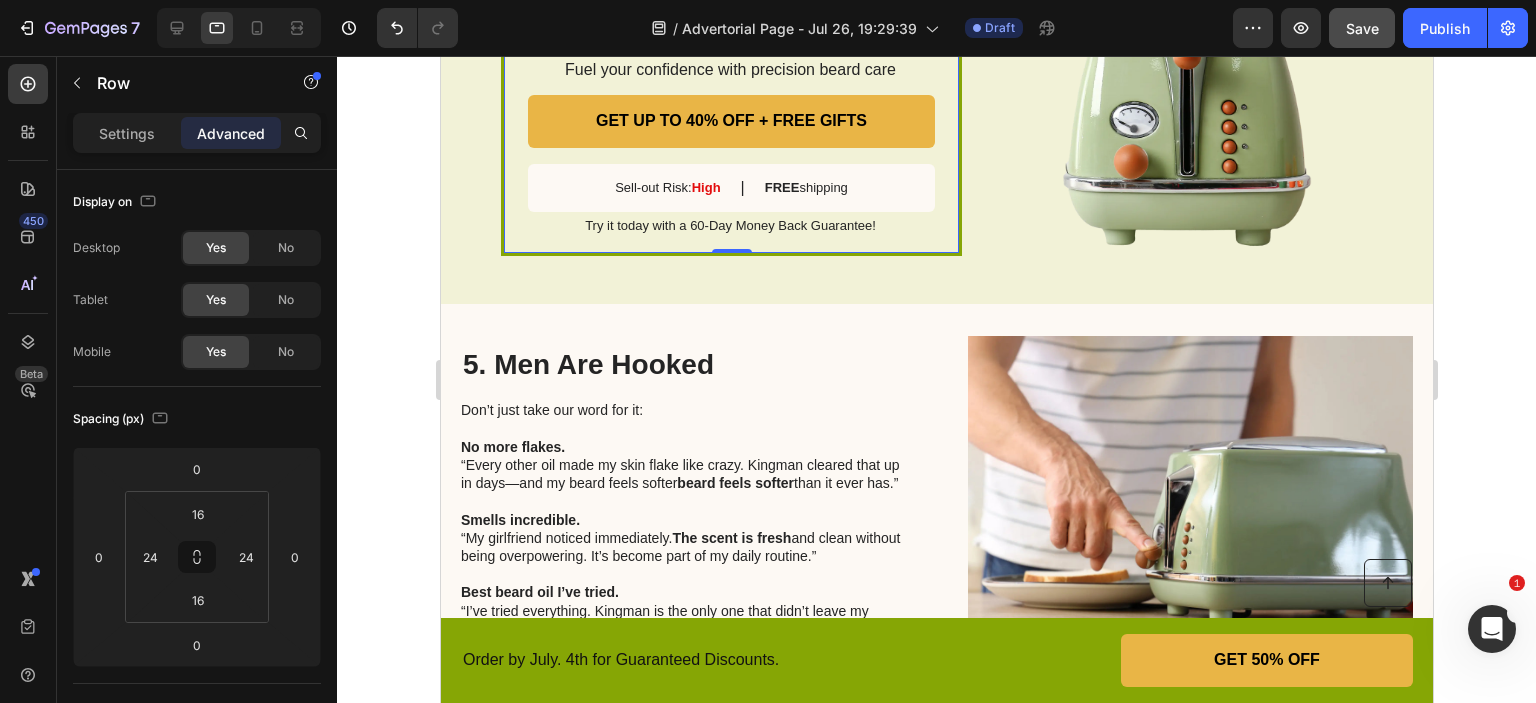 click on "SALE ENDS SOON Text Block 11 hrs 50 min 07 sec Countdown Timer Kingman ™ Premium Beard oil Heading Fuel your confidence with precision beard care Text Block GET UP TO 40% OFF + FREE GIFTS Button Sell-out Risk:  High Text Block | Text Block FREE  shipping Text Block Row Try it today with a 60-Day Money Back Guarantee! Text Block Row   0" at bounding box center [730, 82] 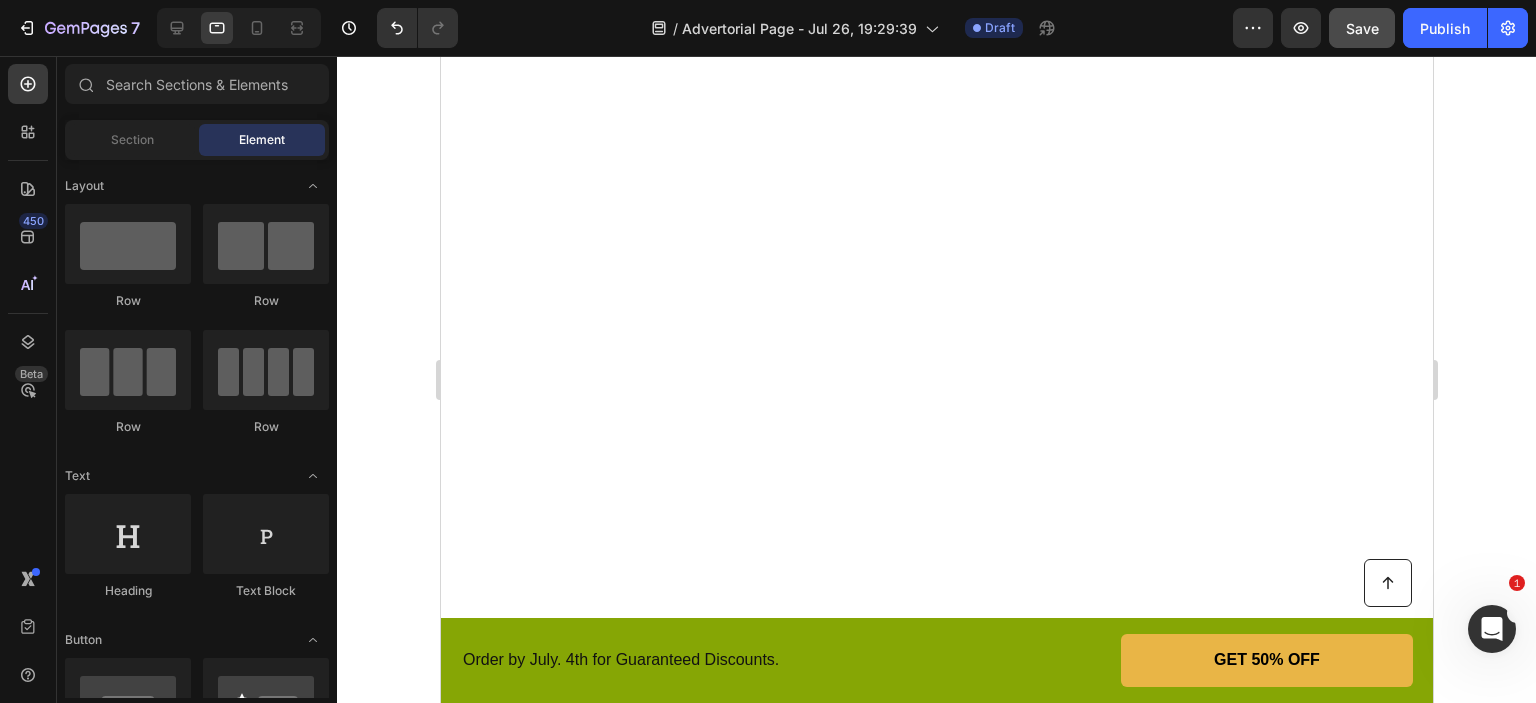 scroll, scrollTop: 6, scrollLeft: 0, axis: vertical 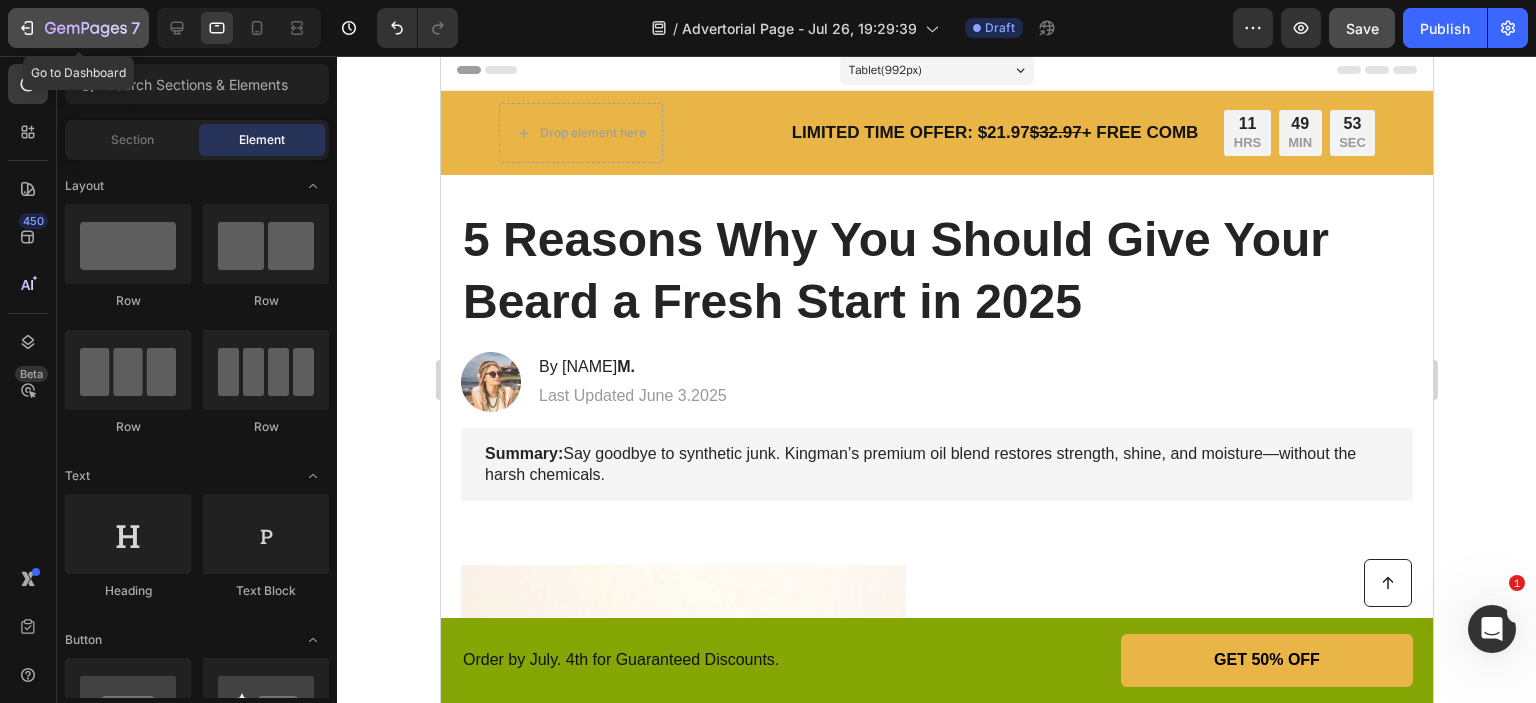 click on "7" 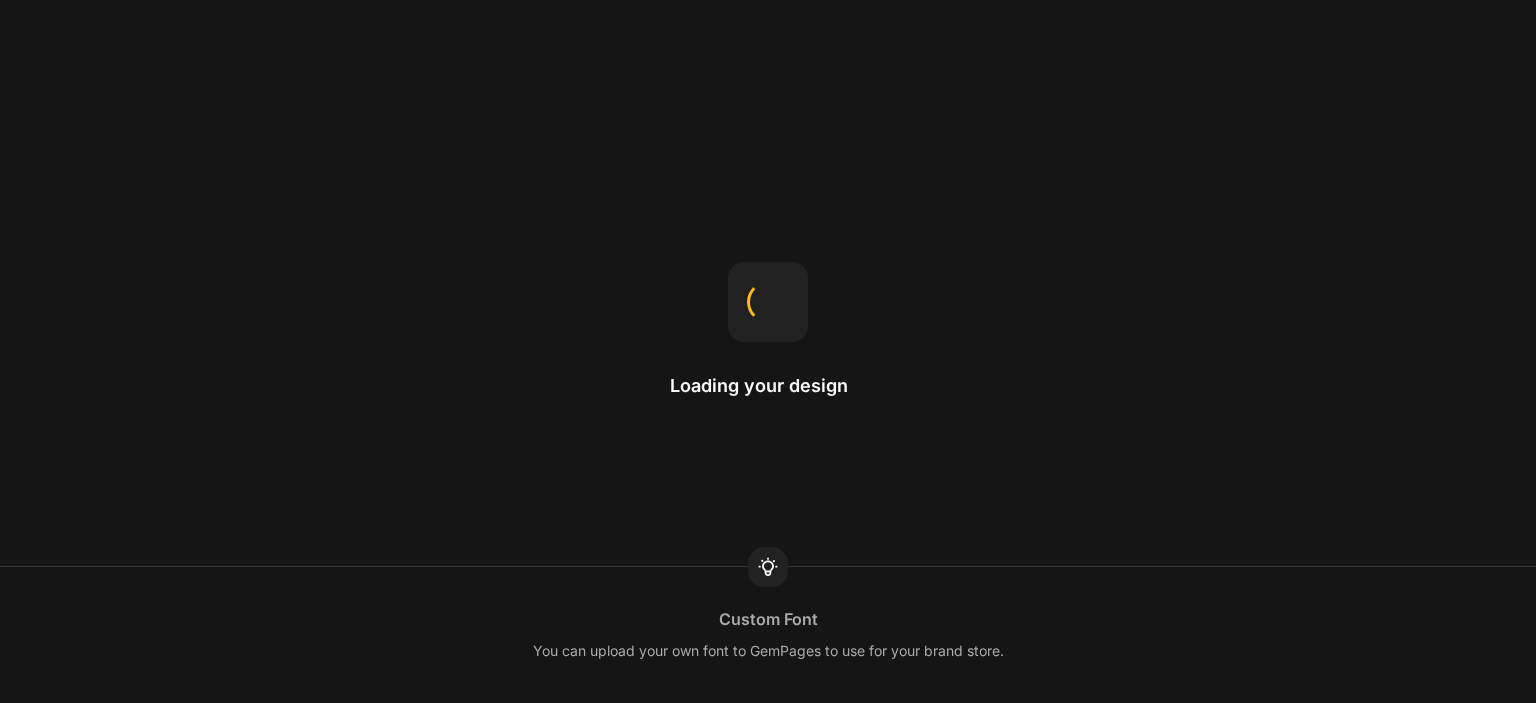 scroll, scrollTop: 0, scrollLeft: 0, axis: both 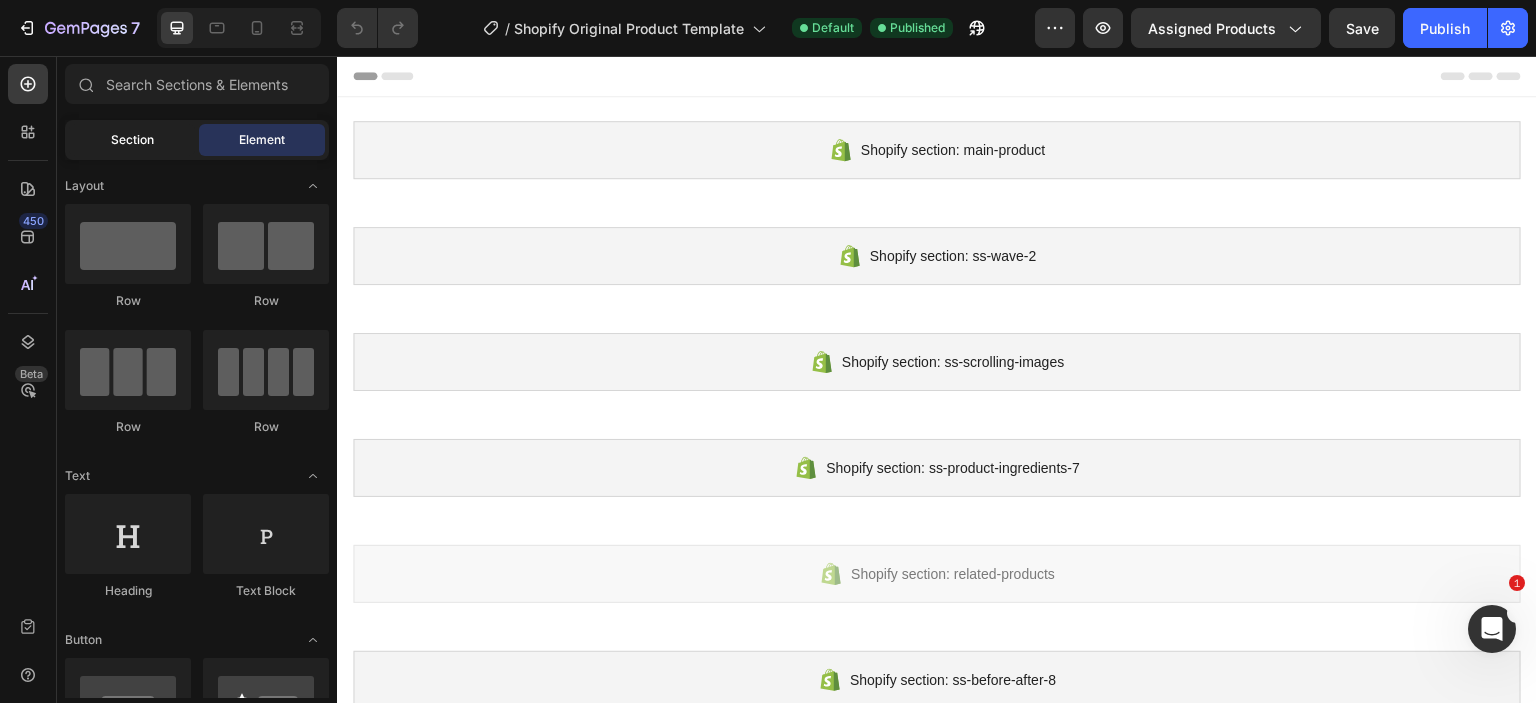 click on "Section" 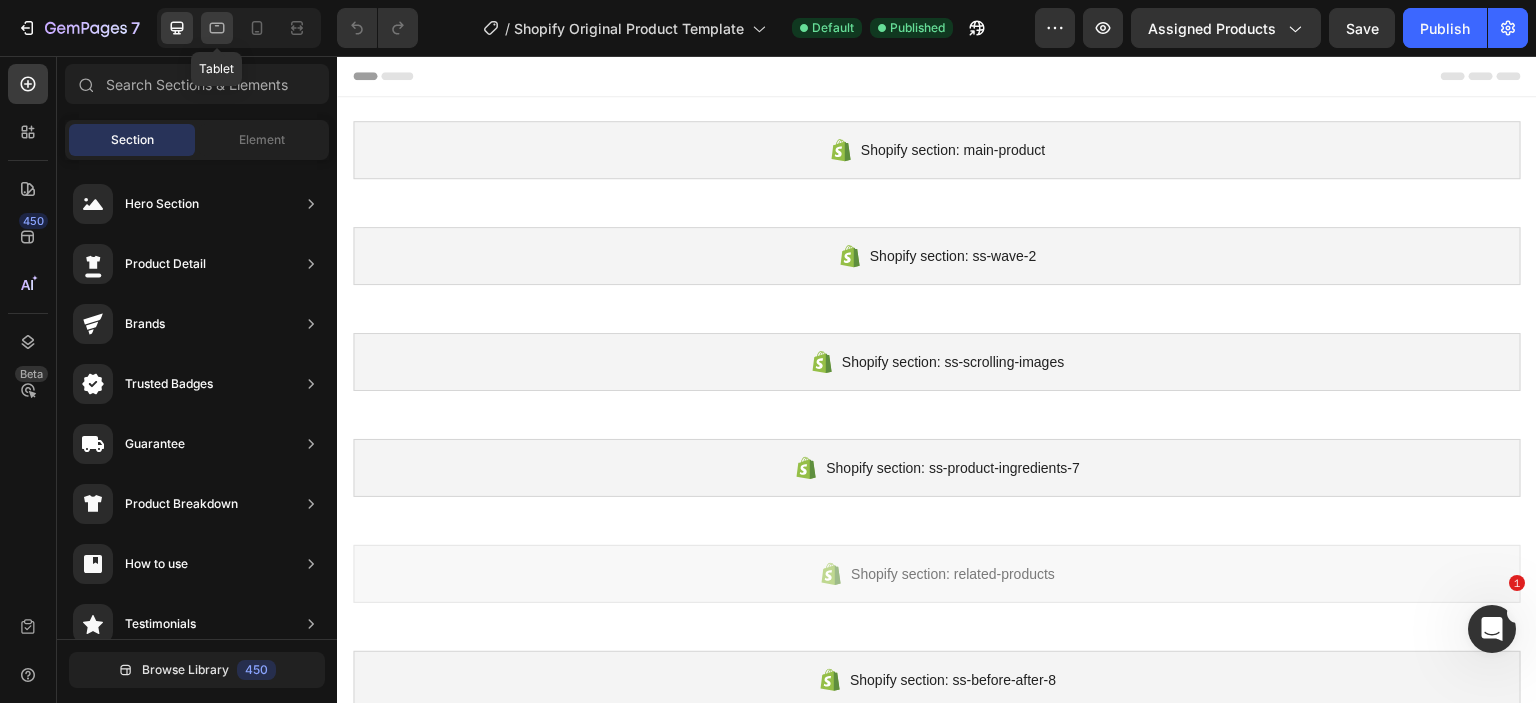 click 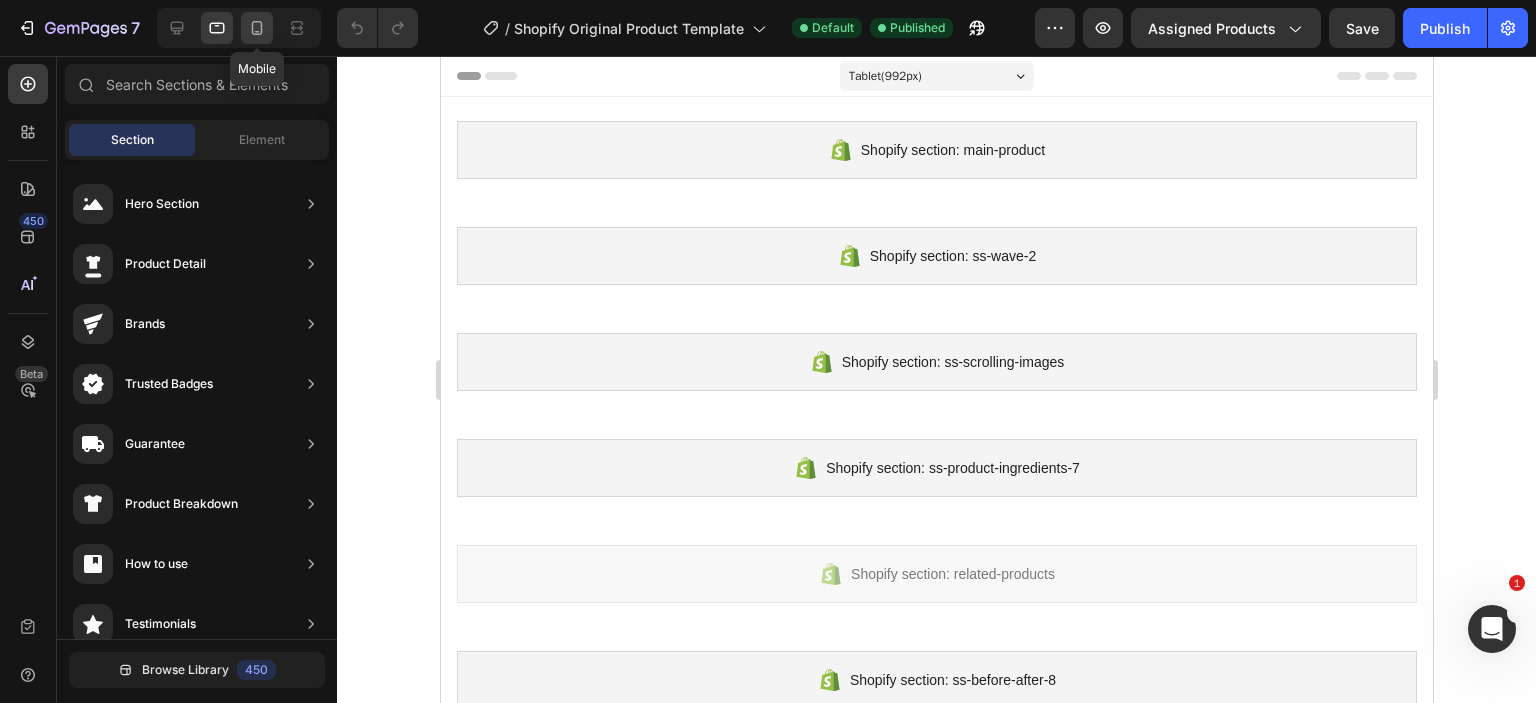 click 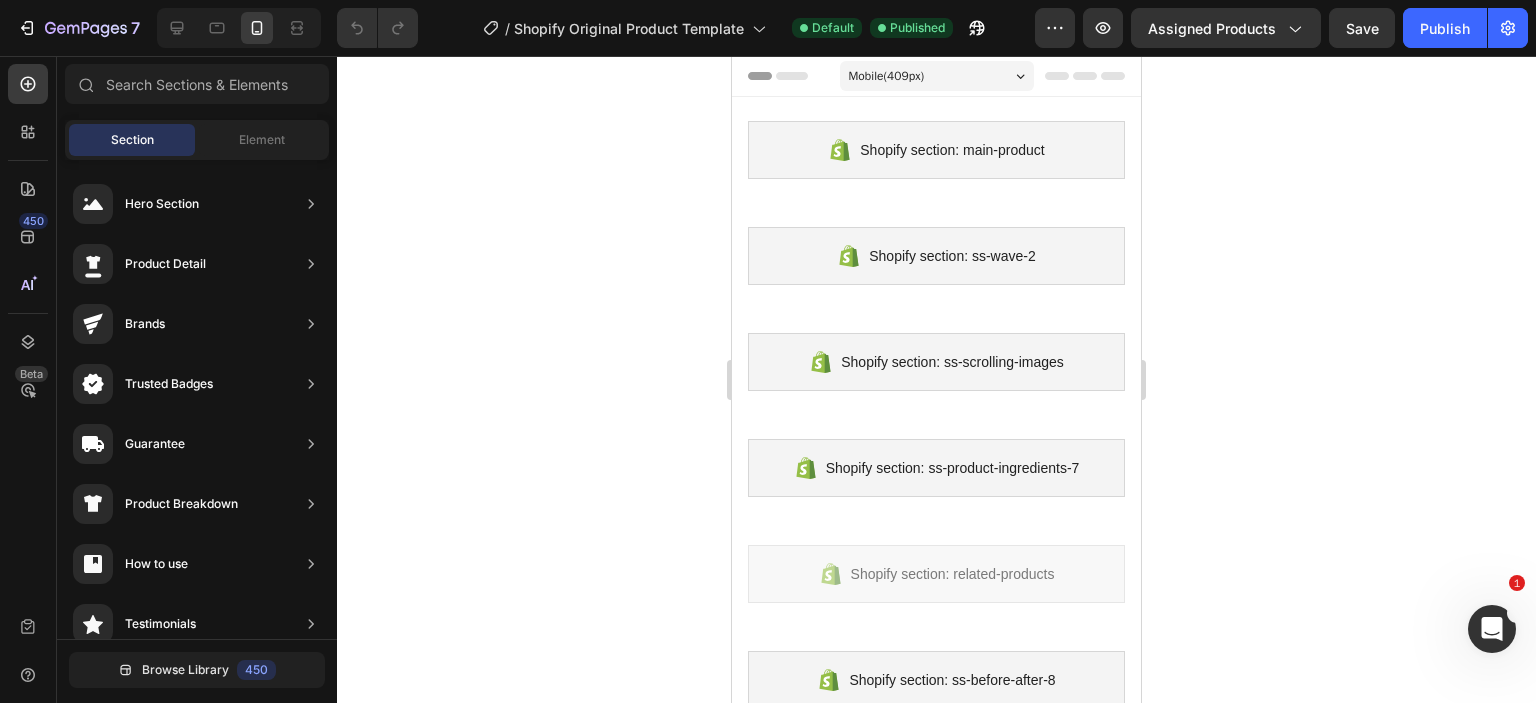 click at bounding box center [239, 28] 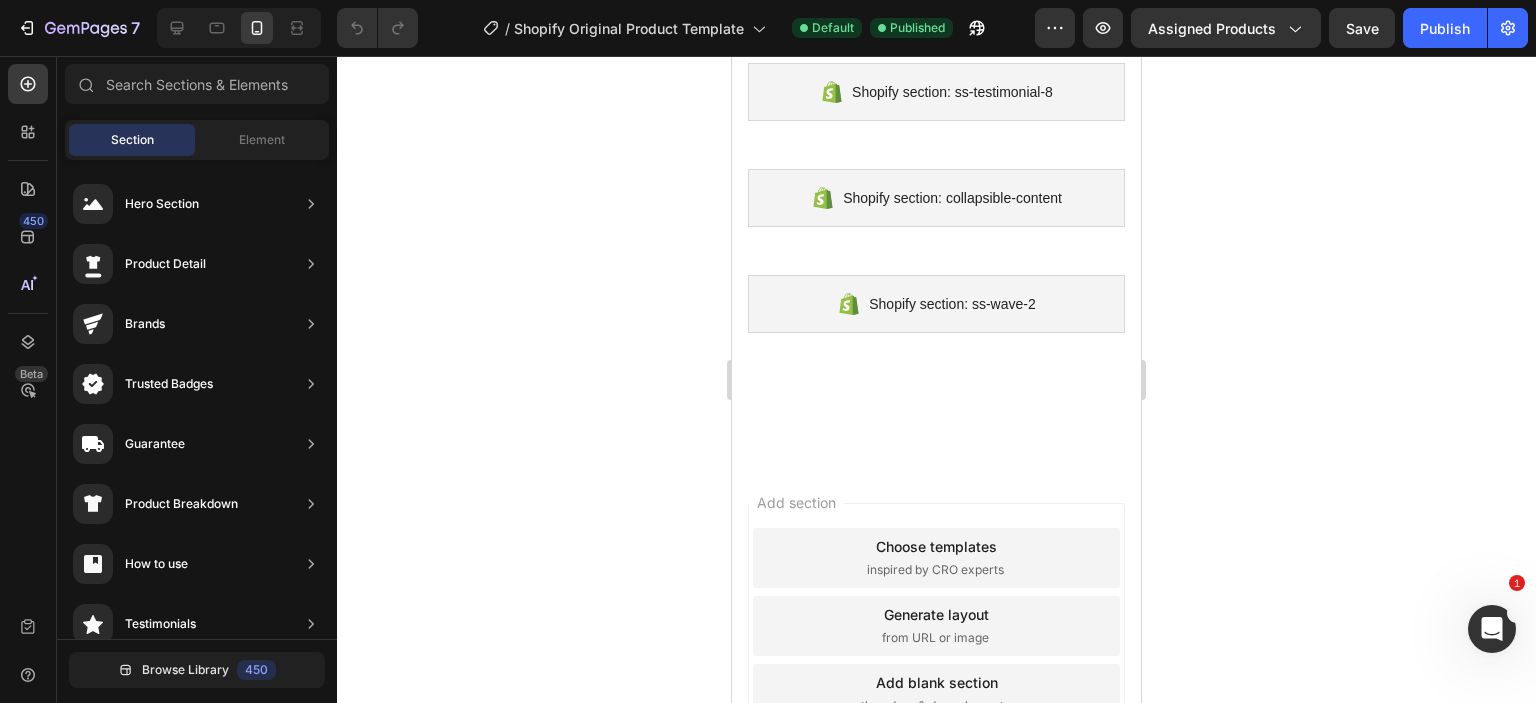 scroll, scrollTop: 1036, scrollLeft: 0, axis: vertical 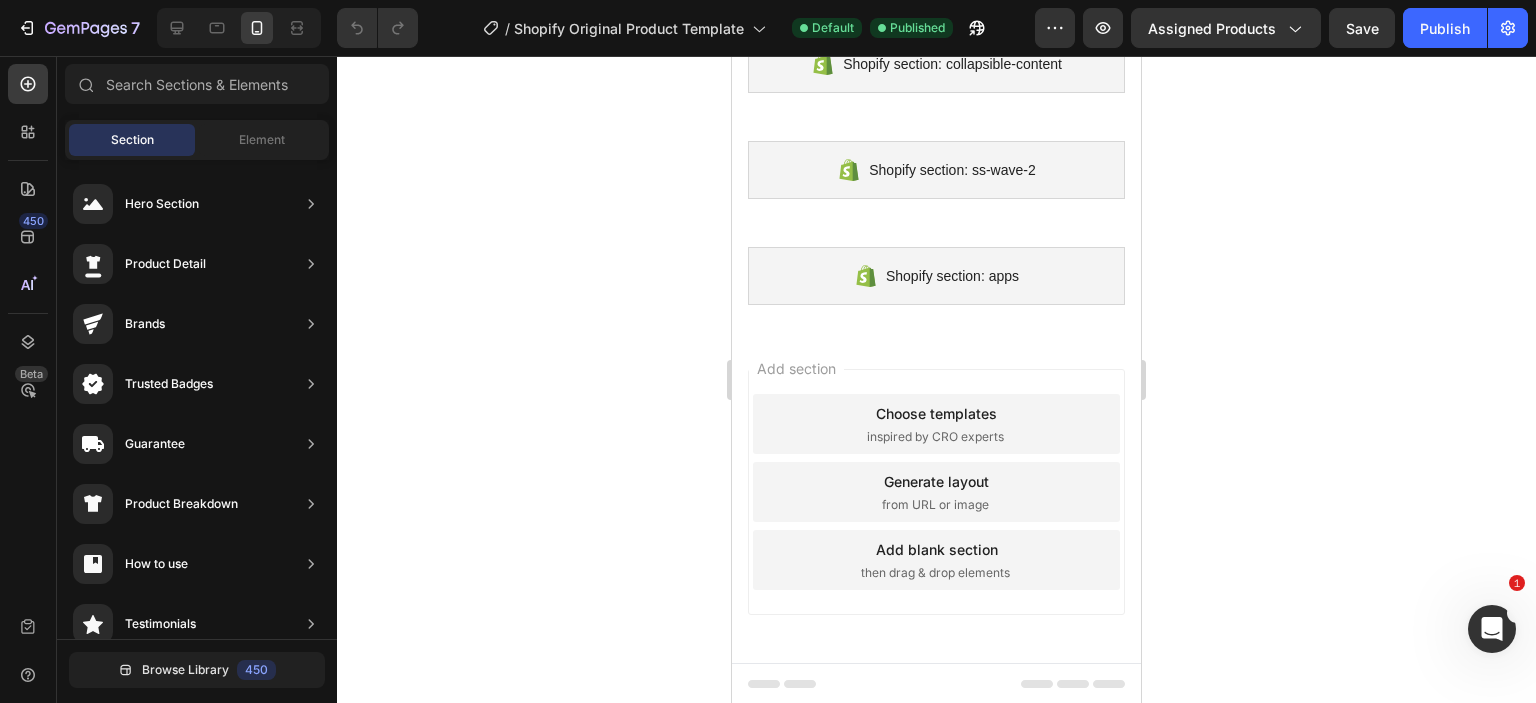 drag, startPoint x: 1136, startPoint y: 177, endPoint x: 2064, endPoint y: 570, distance: 1007.7862 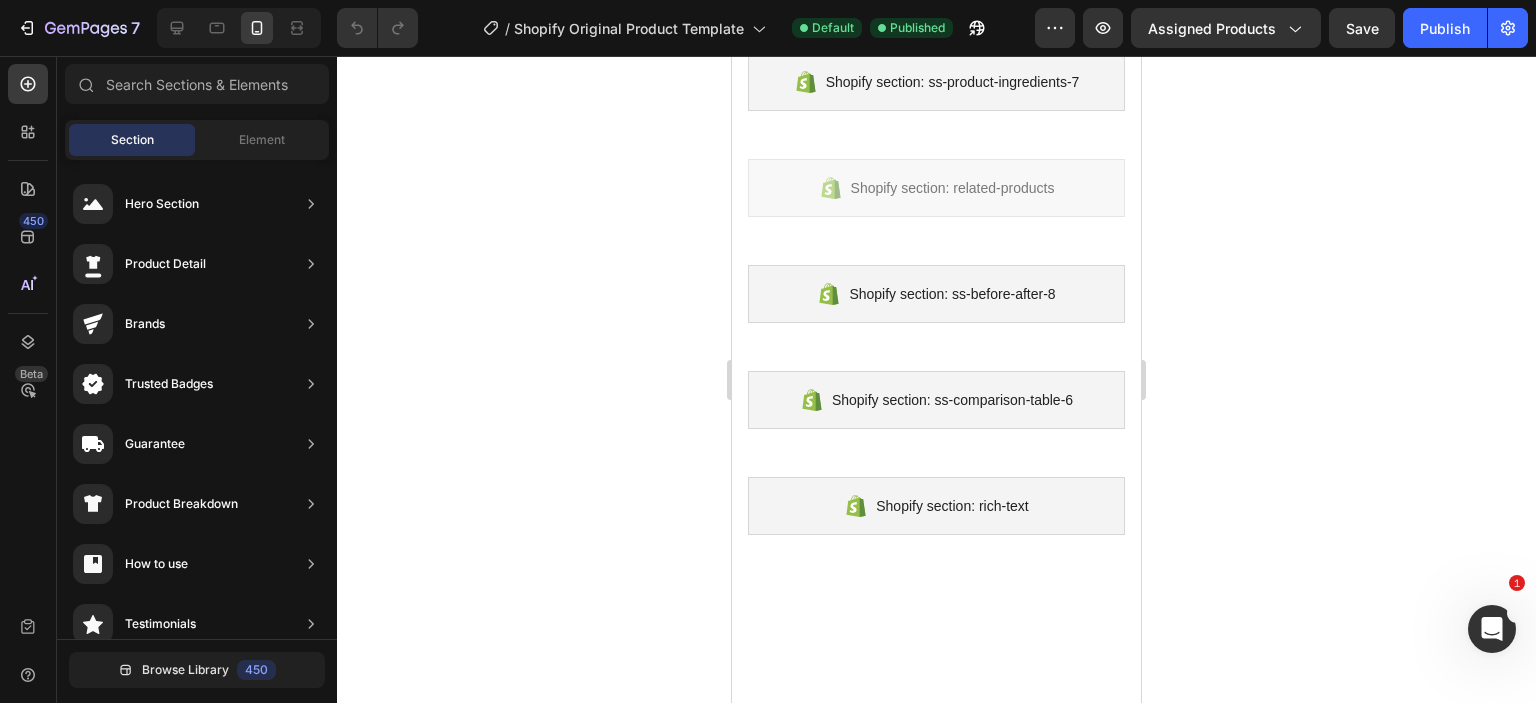 scroll, scrollTop: 0, scrollLeft: 0, axis: both 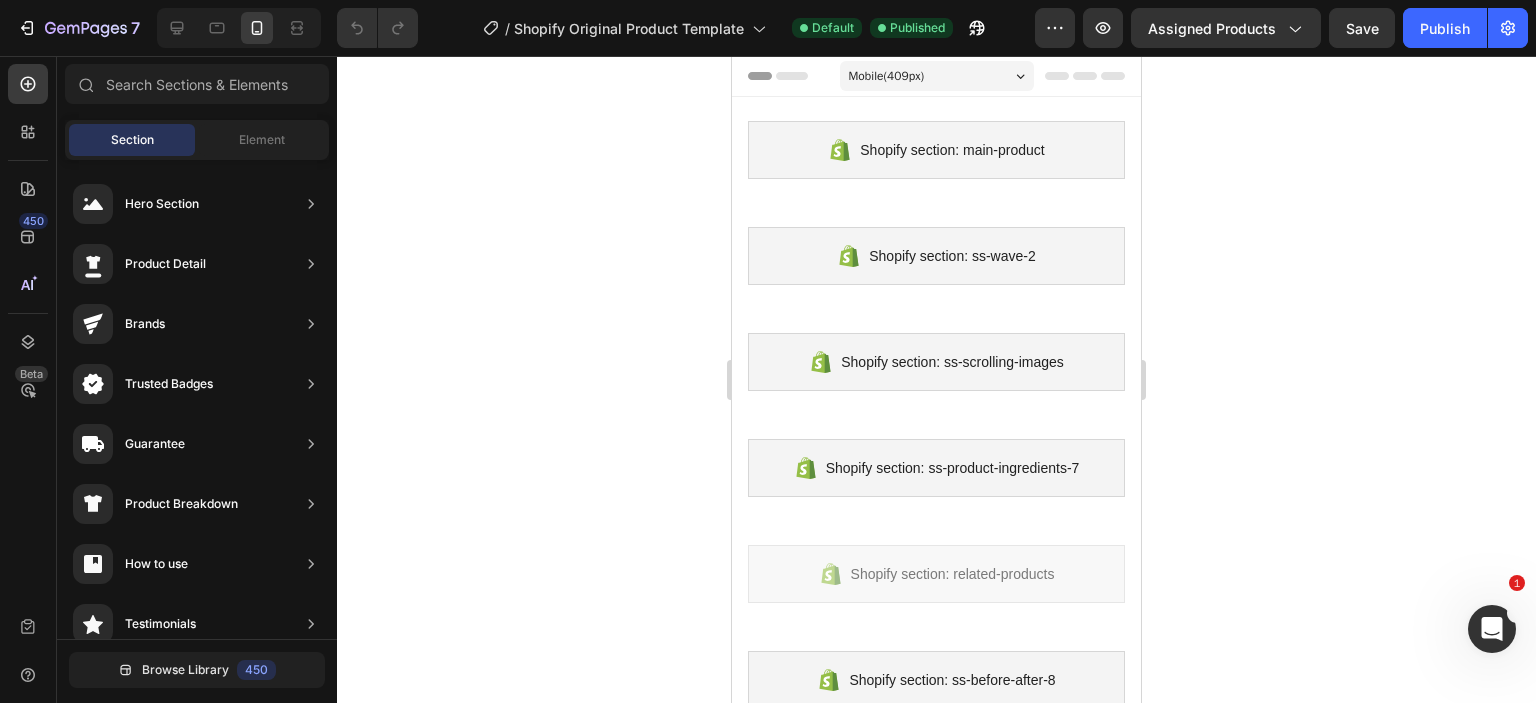 click 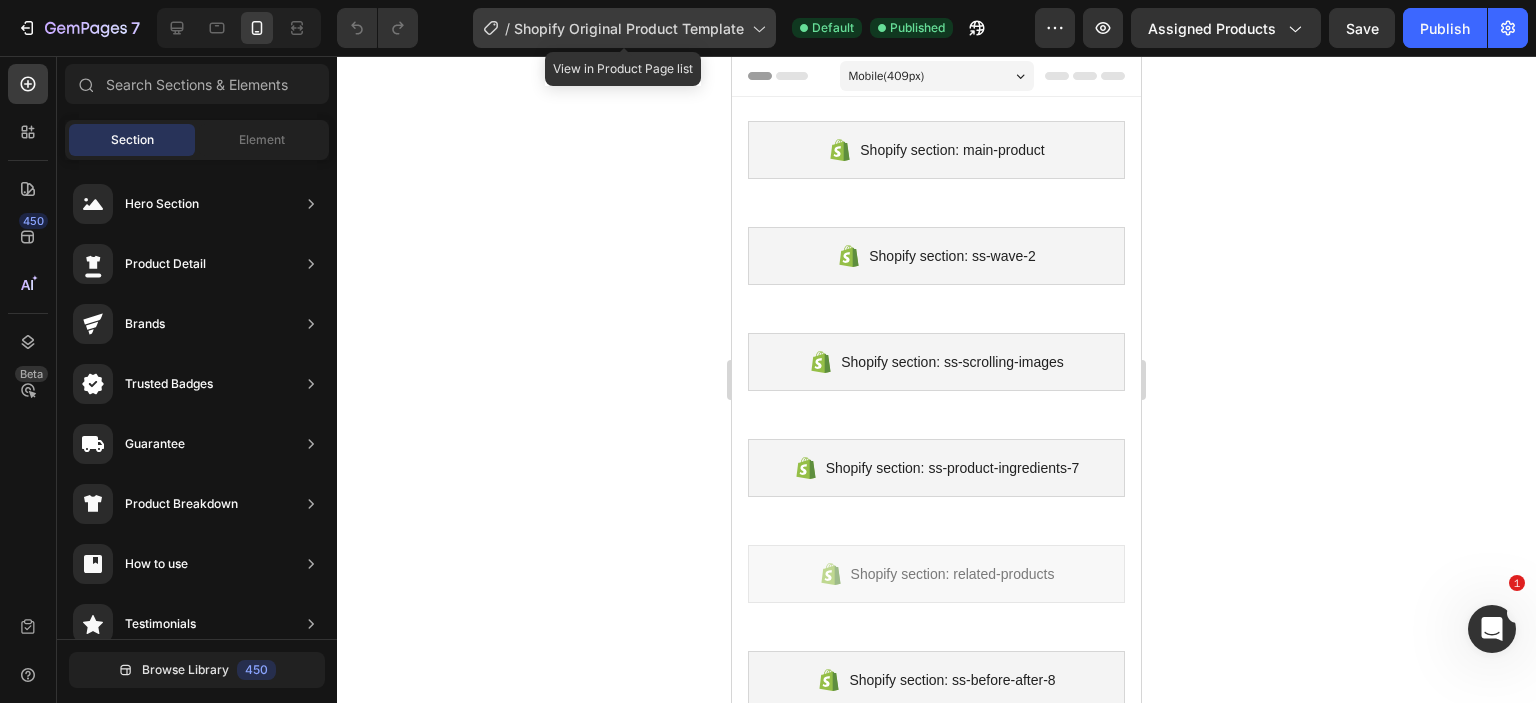 click on "Shopify Original Product Template" at bounding box center [629, 28] 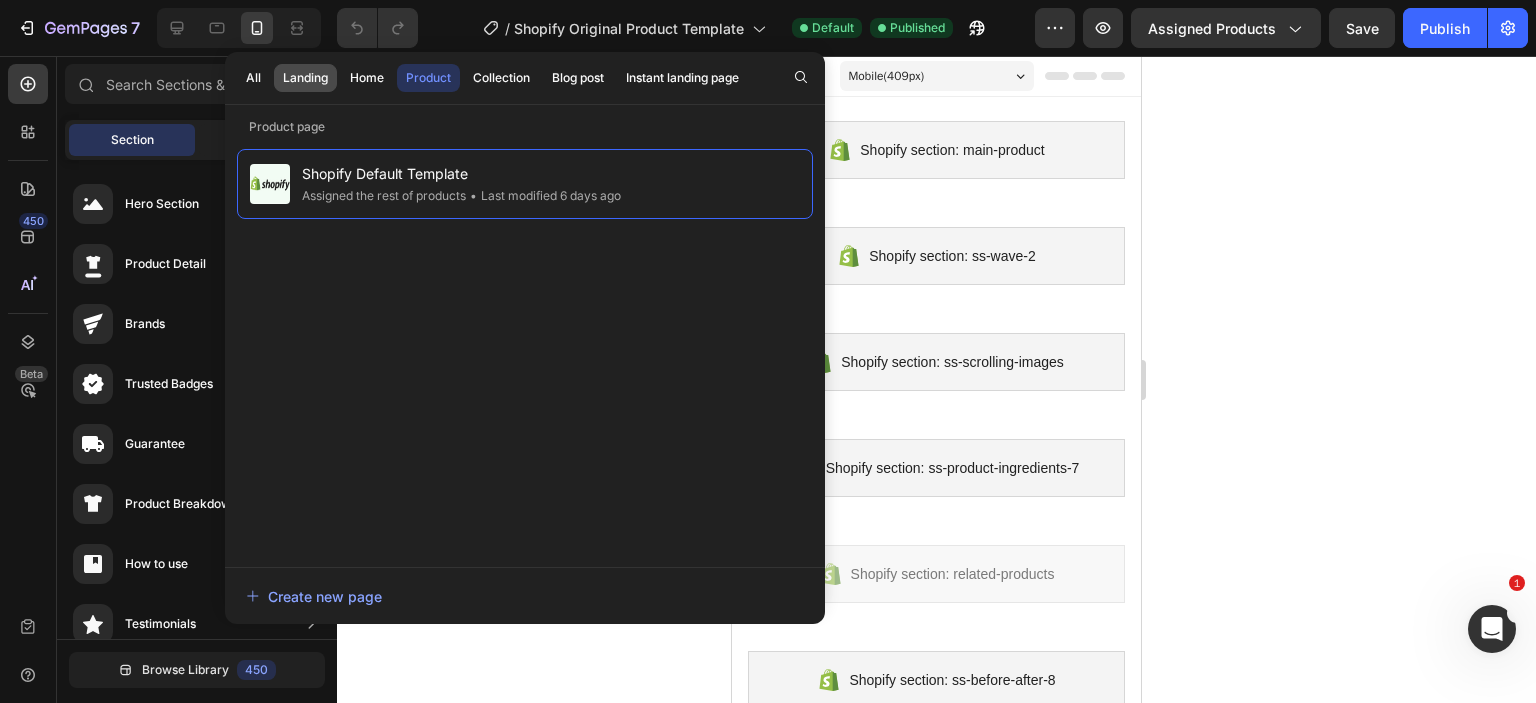 click on "Landing" at bounding box center (305, 78) 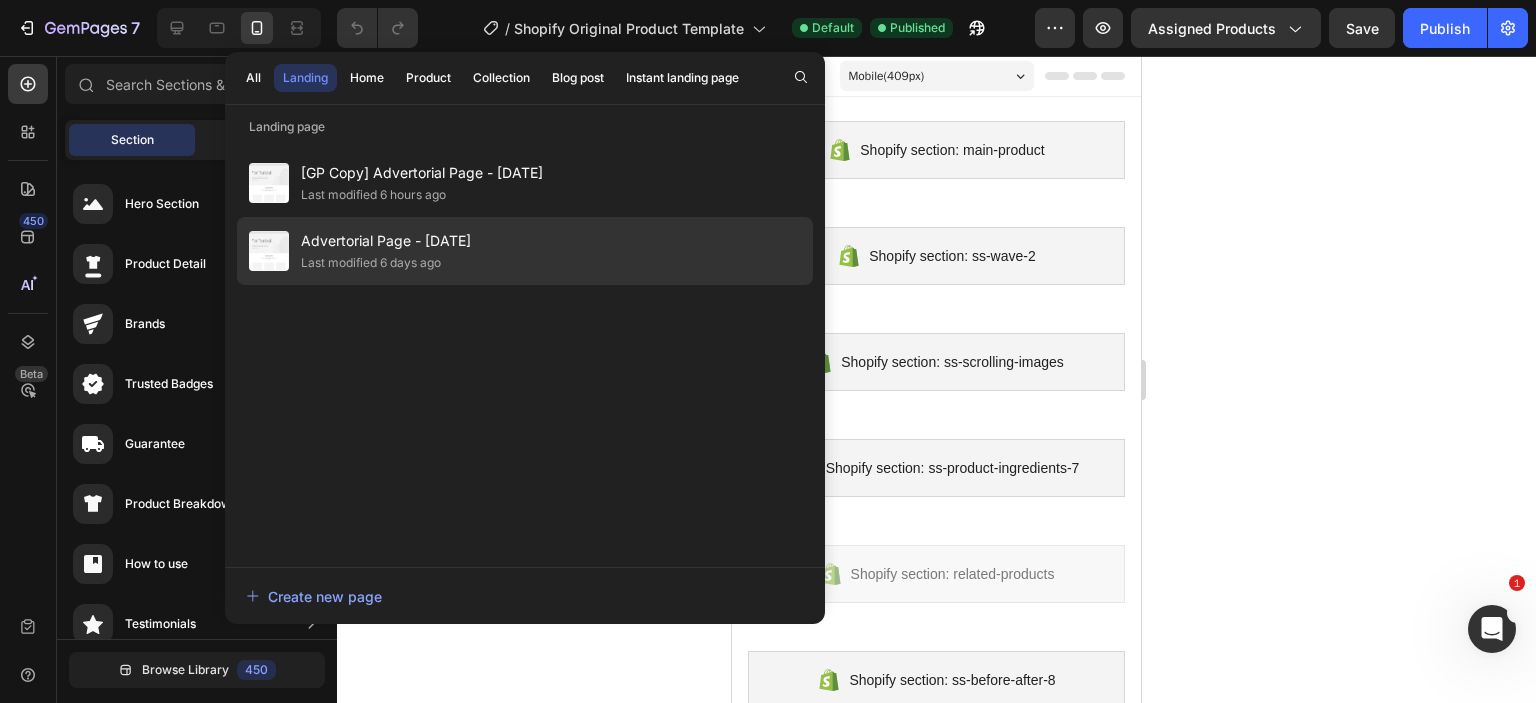 click on "Last modified 6 days ago" 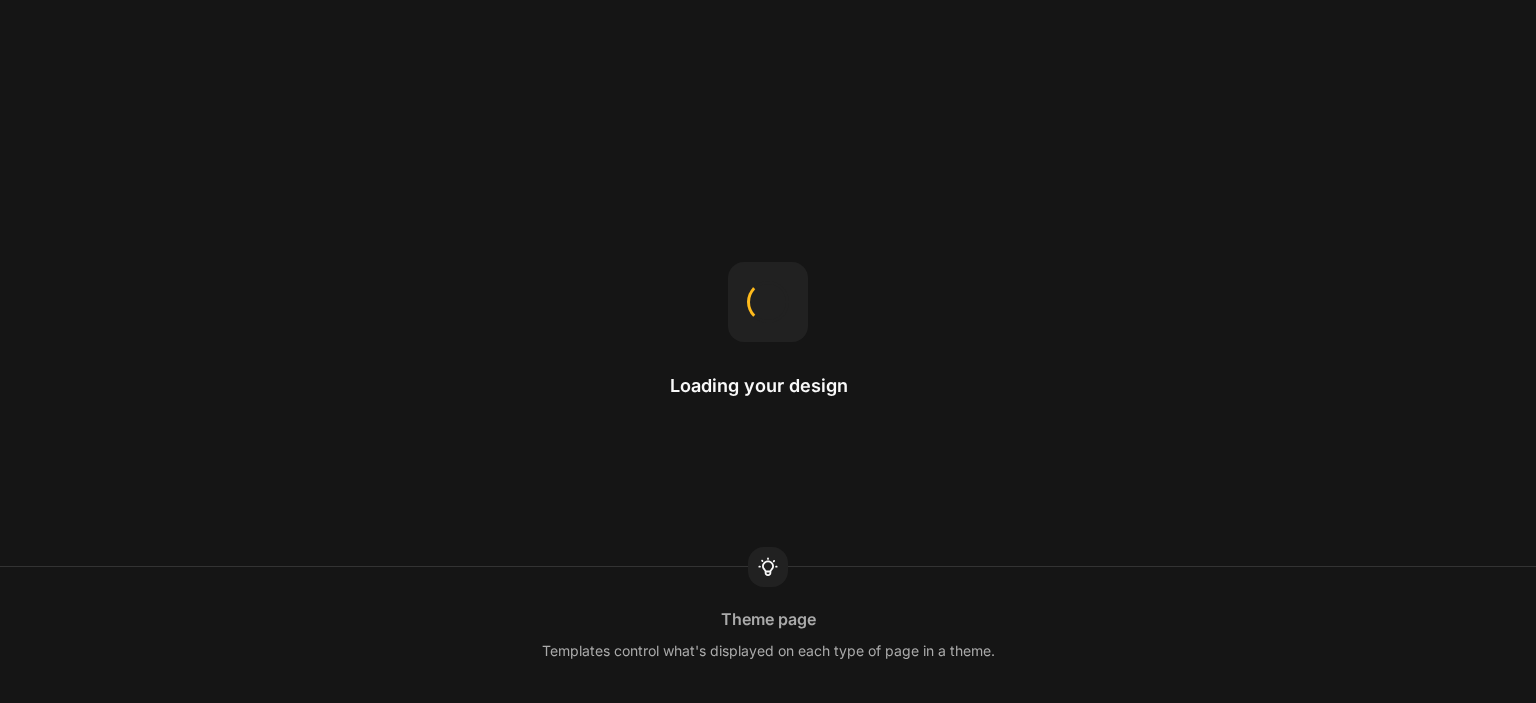 scroll, scrollTop: 0, scrollLeft: 0, axis: both 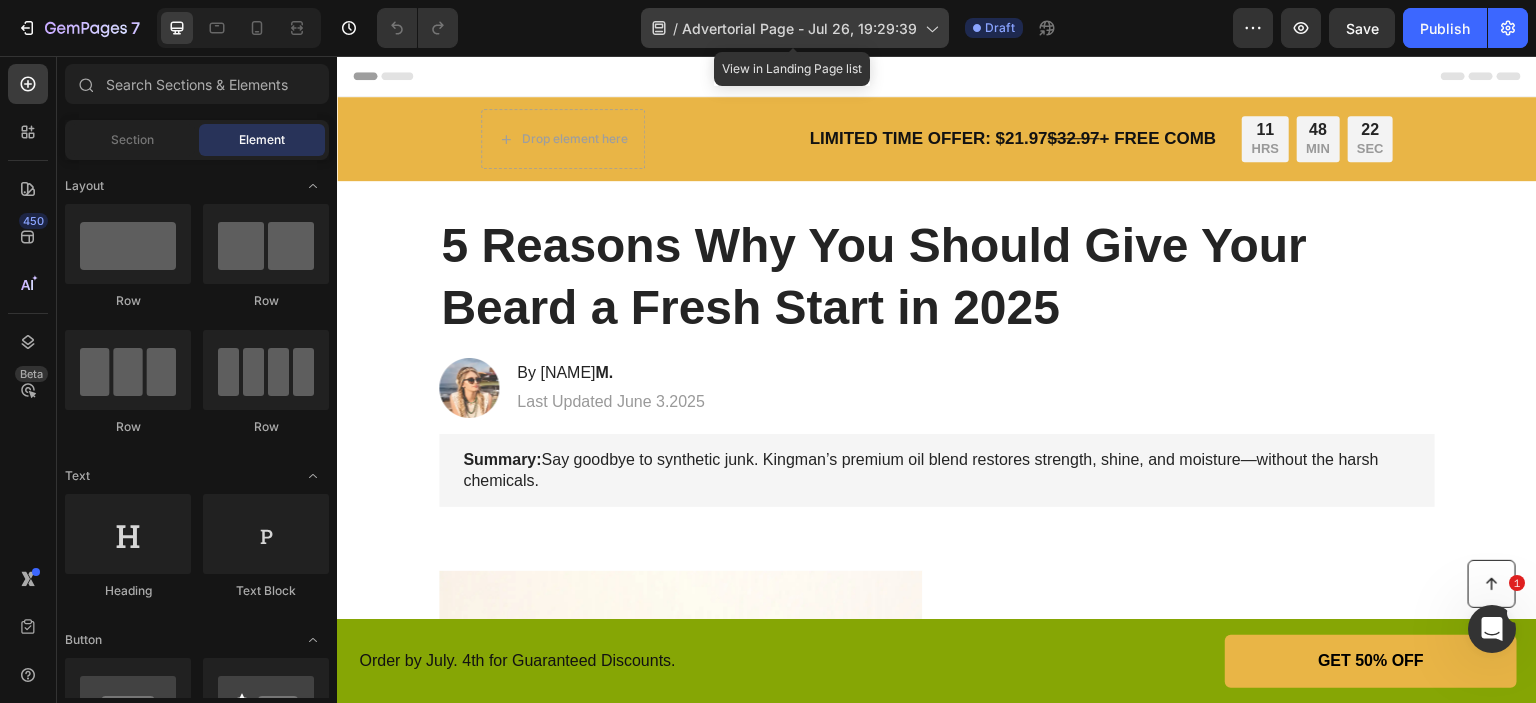 click on "Advertorial Page - Jul 26, 19:29:39" at bounding box center [799, 28] 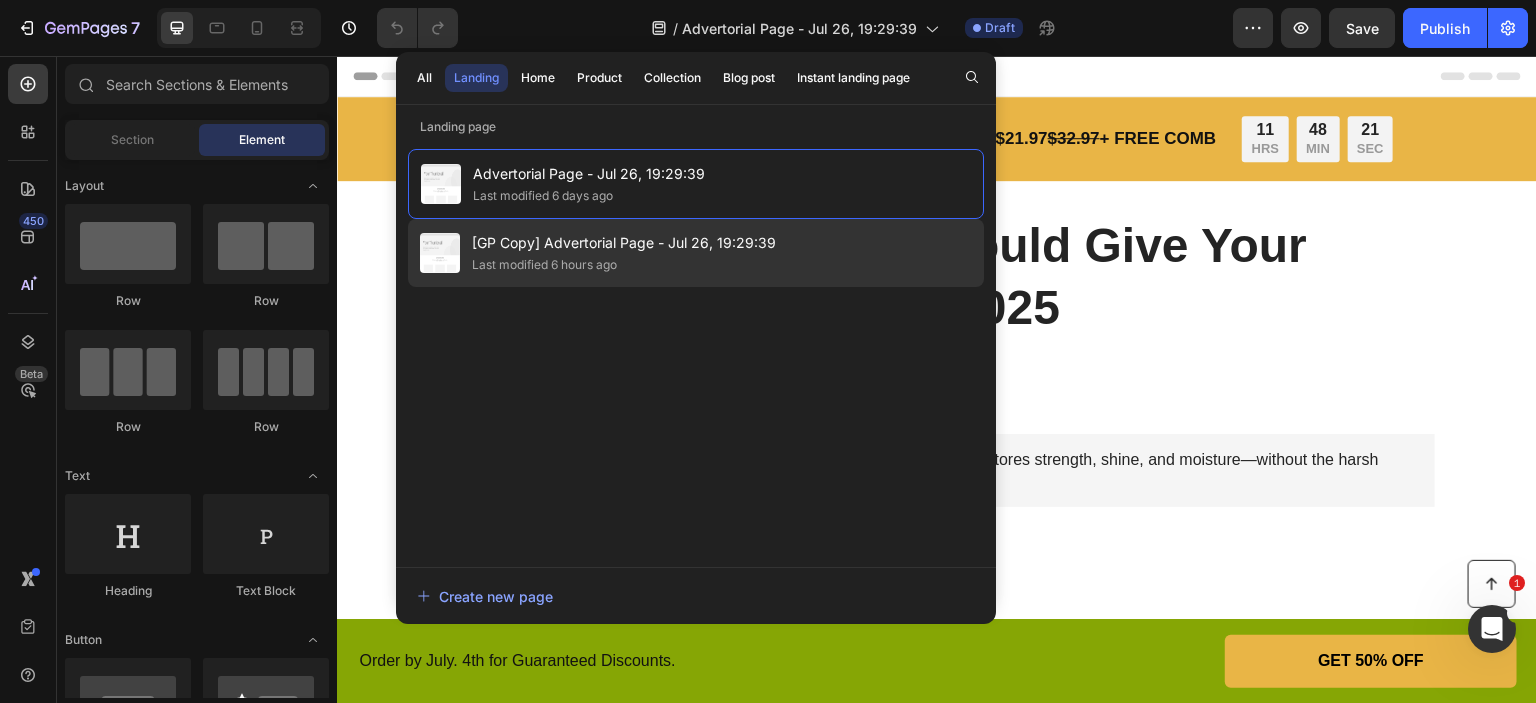 click on "Last modified 6 hours ago" 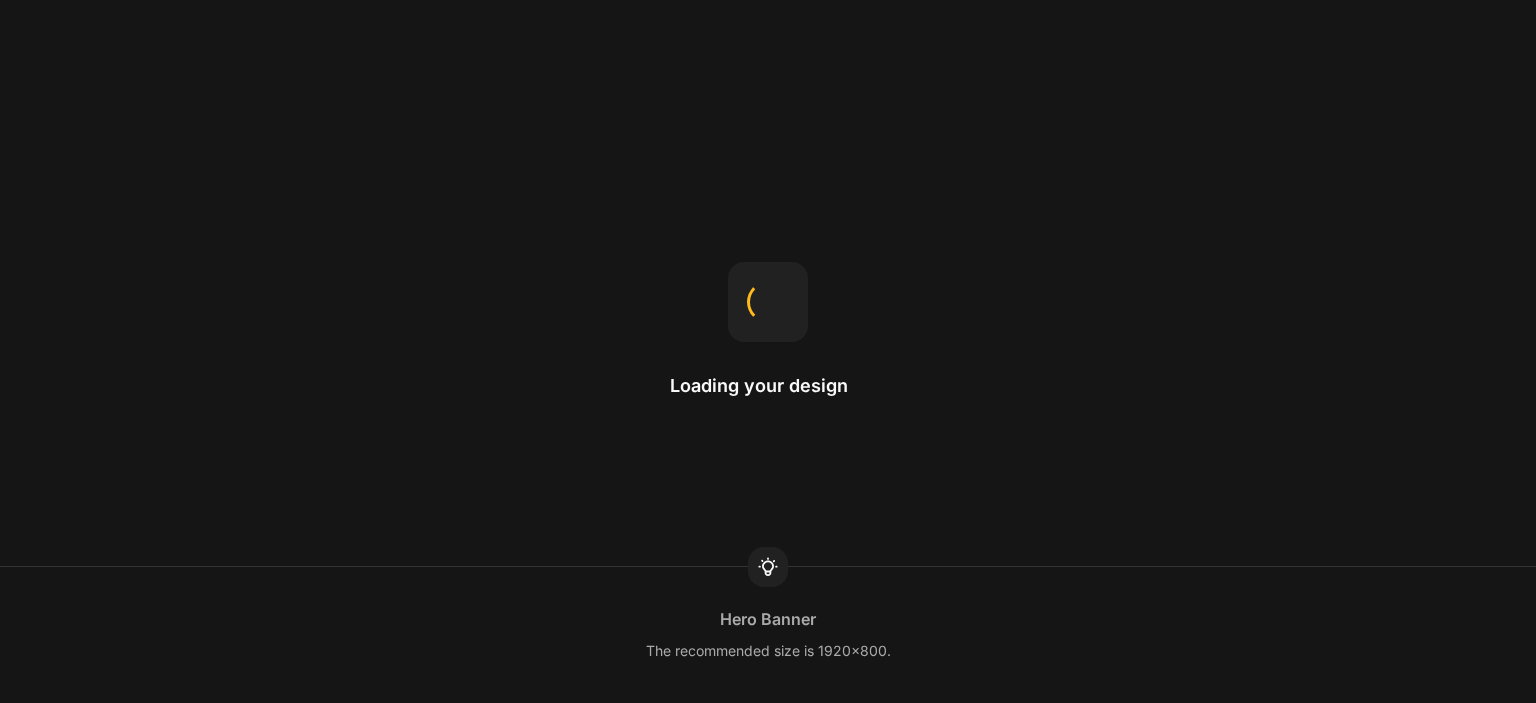 scroll, scrollTop: 0, scrollLeft: 0, axis: both 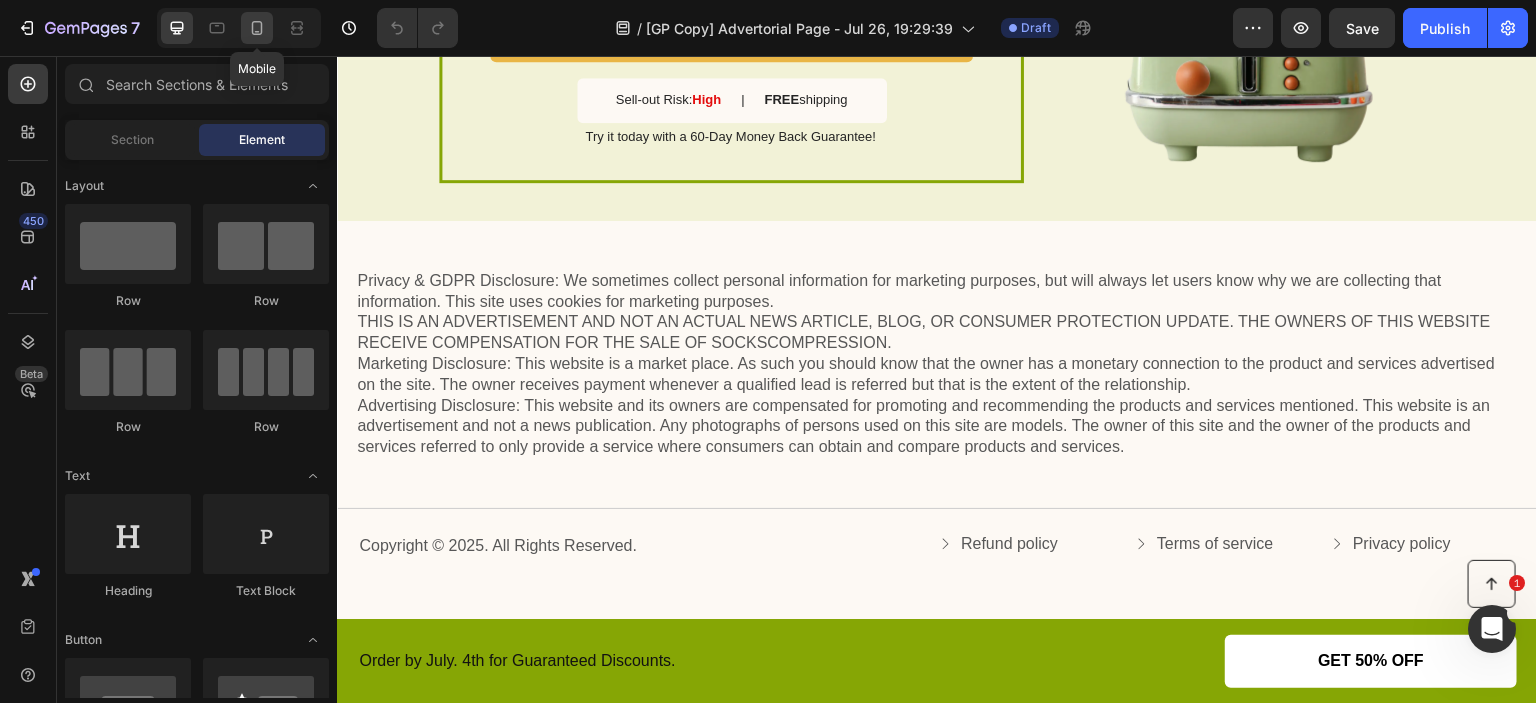 click 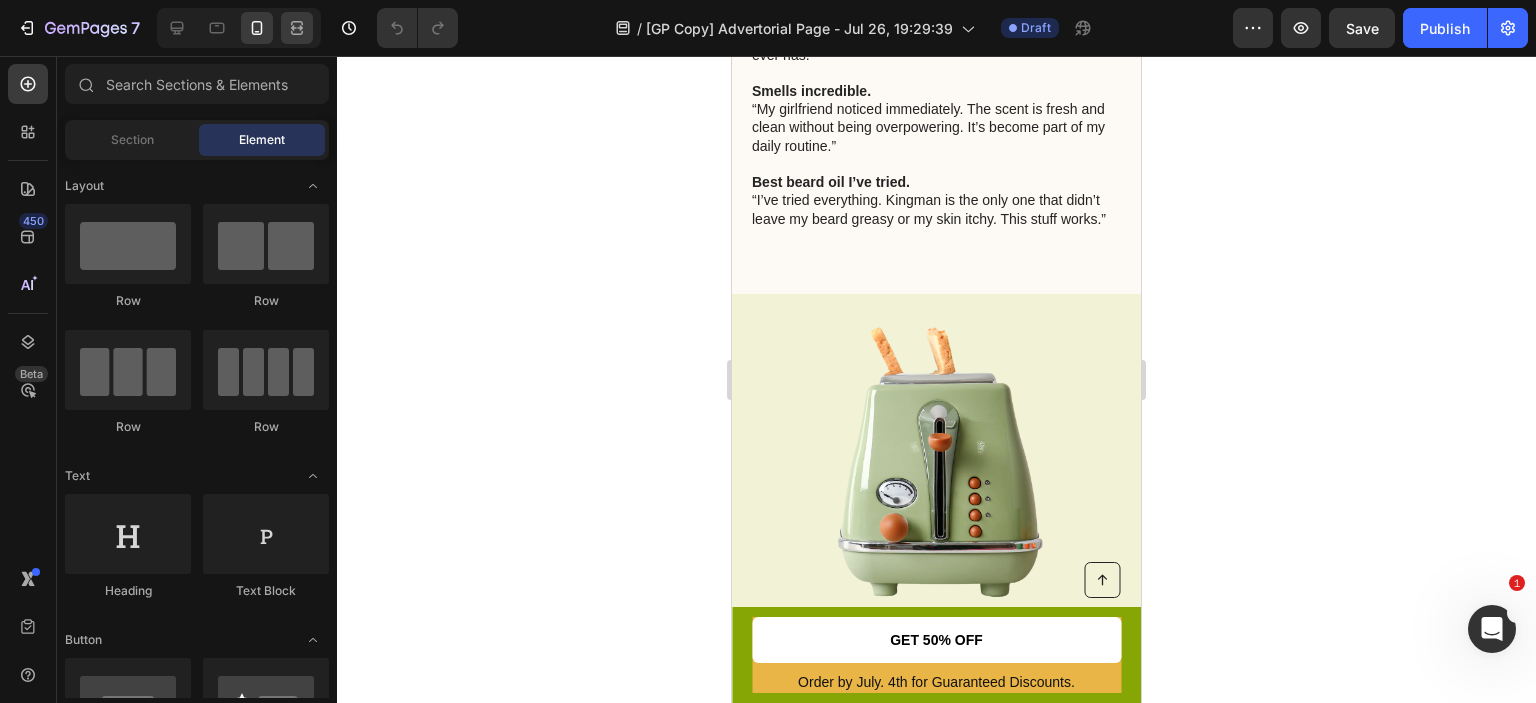 scroll, scrollTop: 3488, scrollLeft: 0, axis: vertical 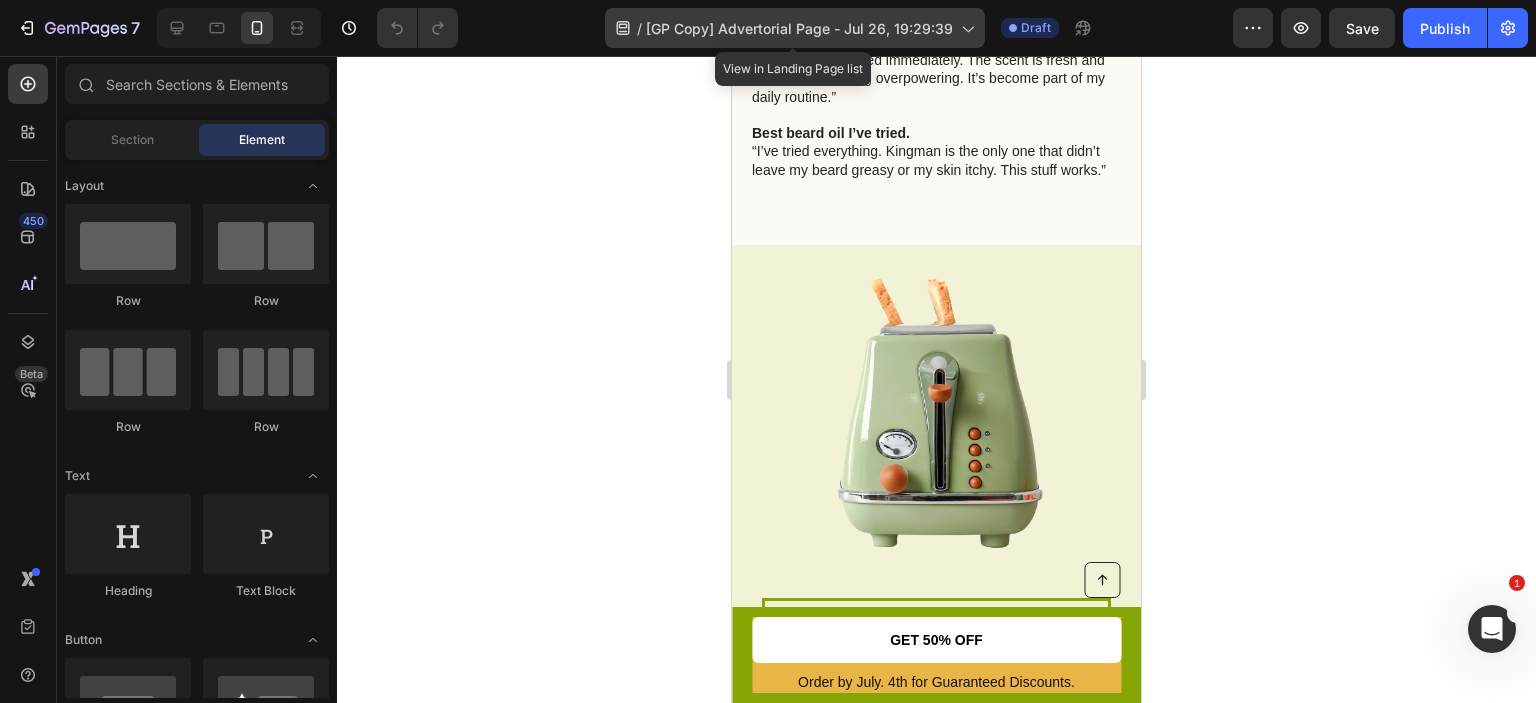click on "[GP Copy] Advertorial Page - Jul 26, 19:29:39" at bounding box center (799, 28) 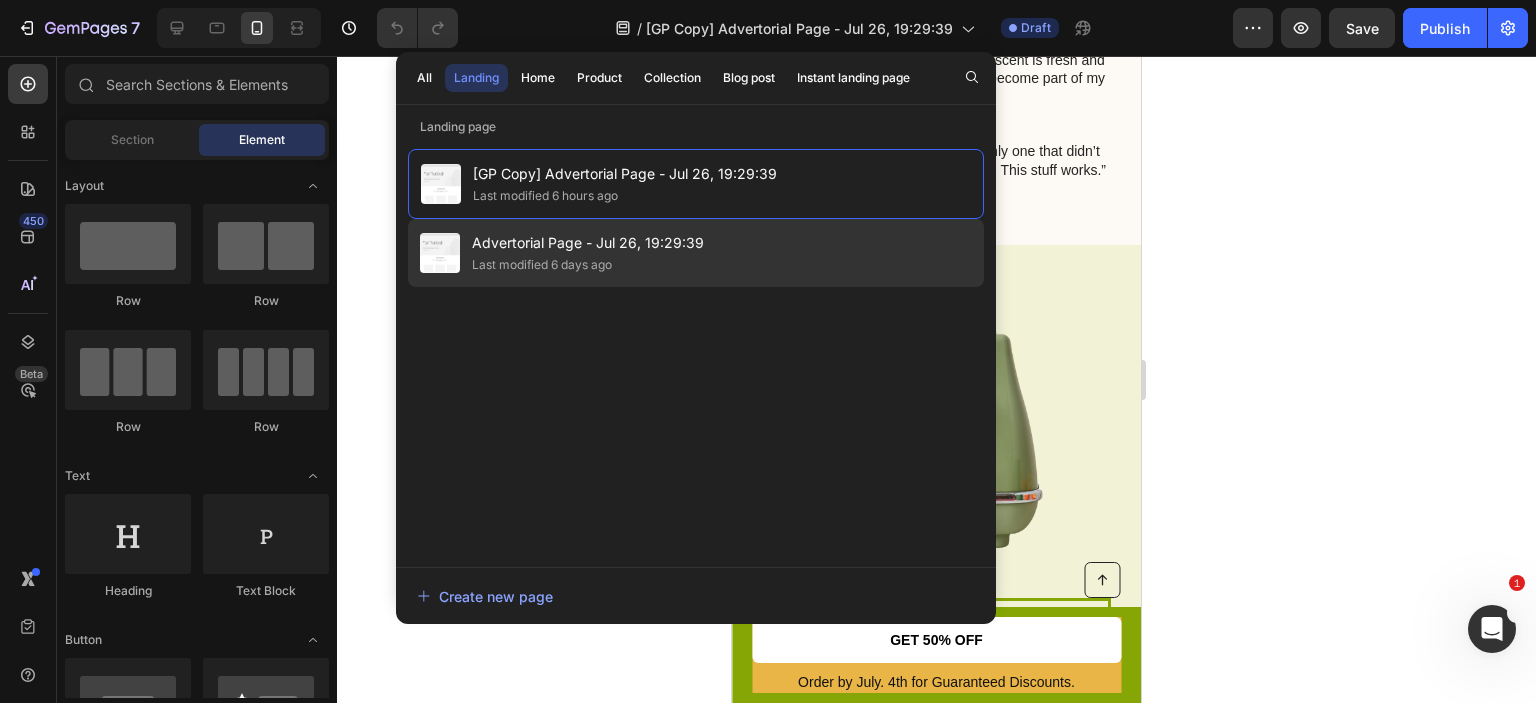 click on "Advertorial Page - Jul 26, 19:29:39" at bounding box center (588, 243) 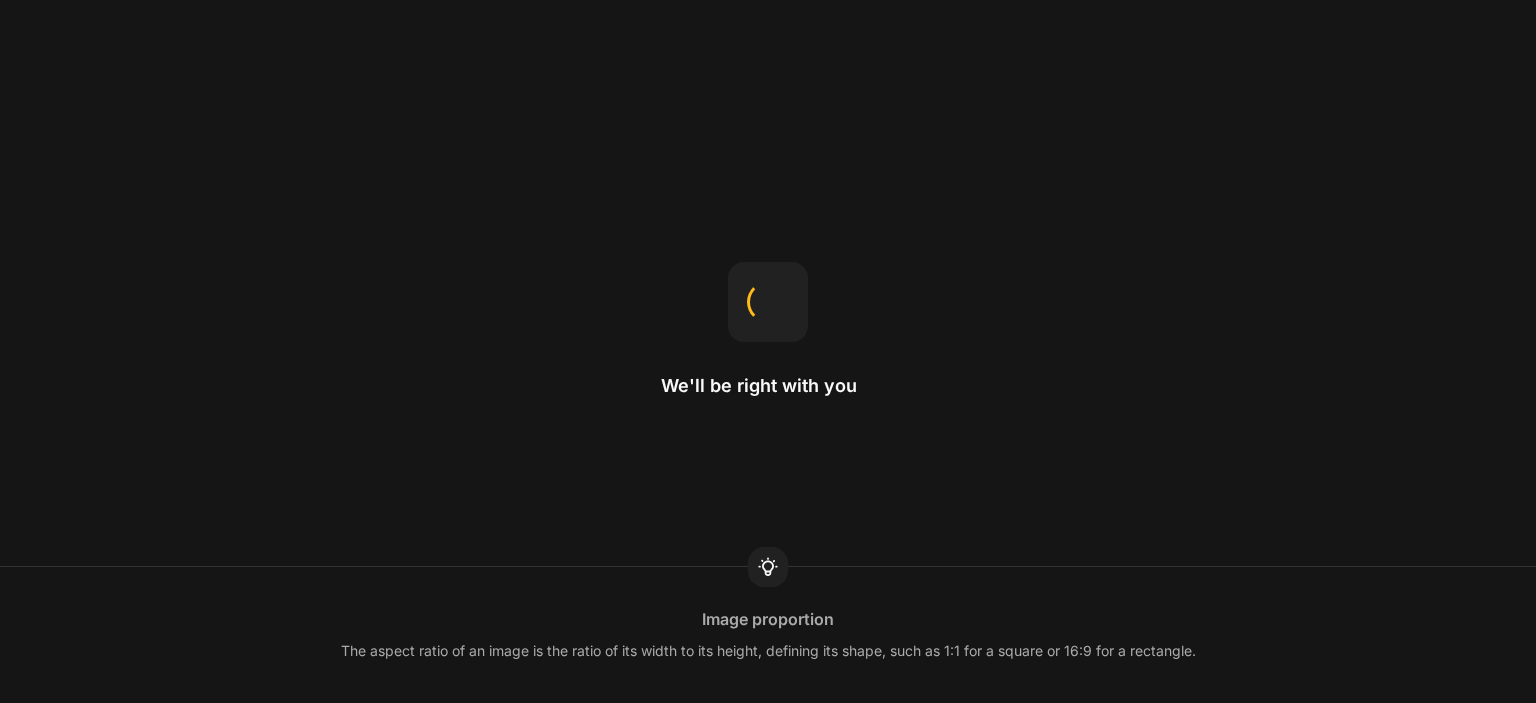 scroll, scrollTop: 0, scrollLeft: 0, axis: both 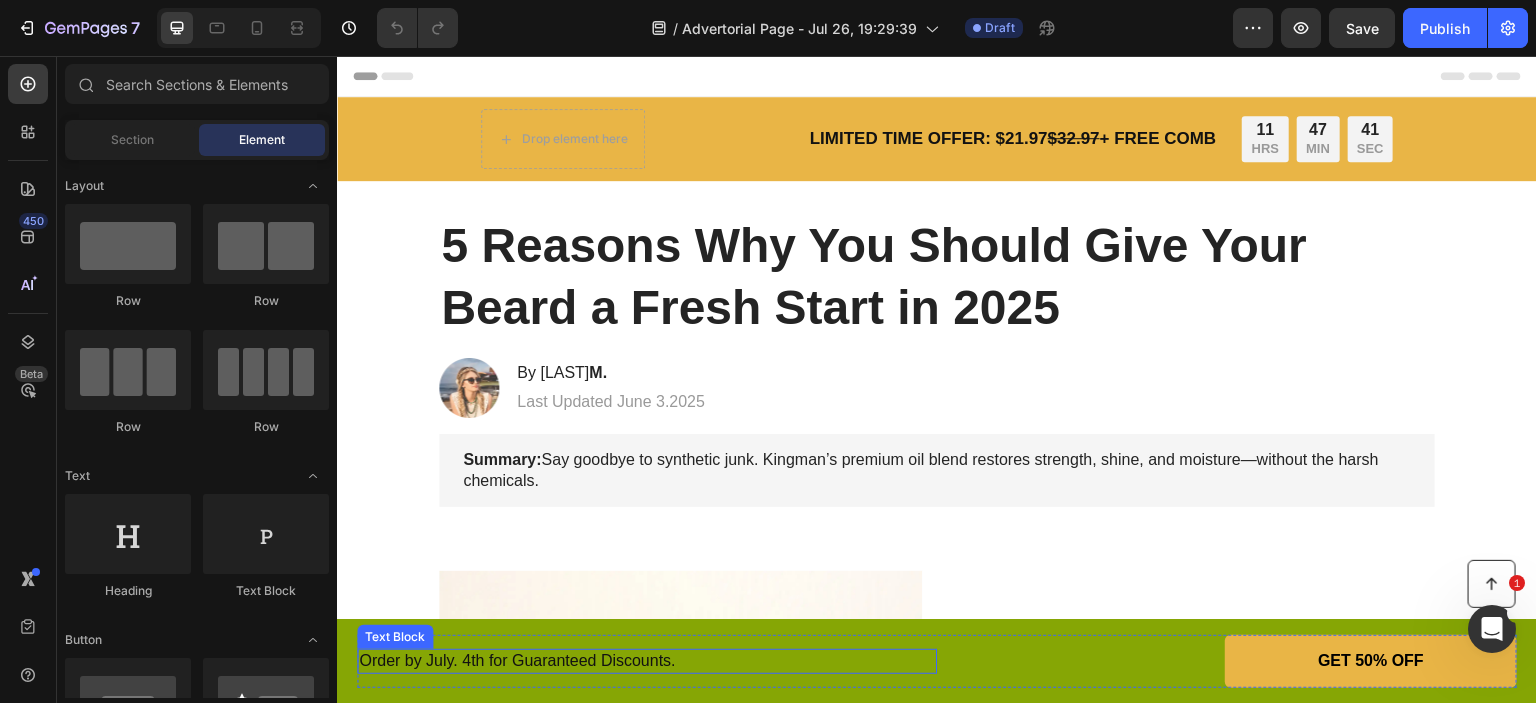 click on "Order by July. 4th for Guaranteed Discounts." at bounding box center [647, 661] 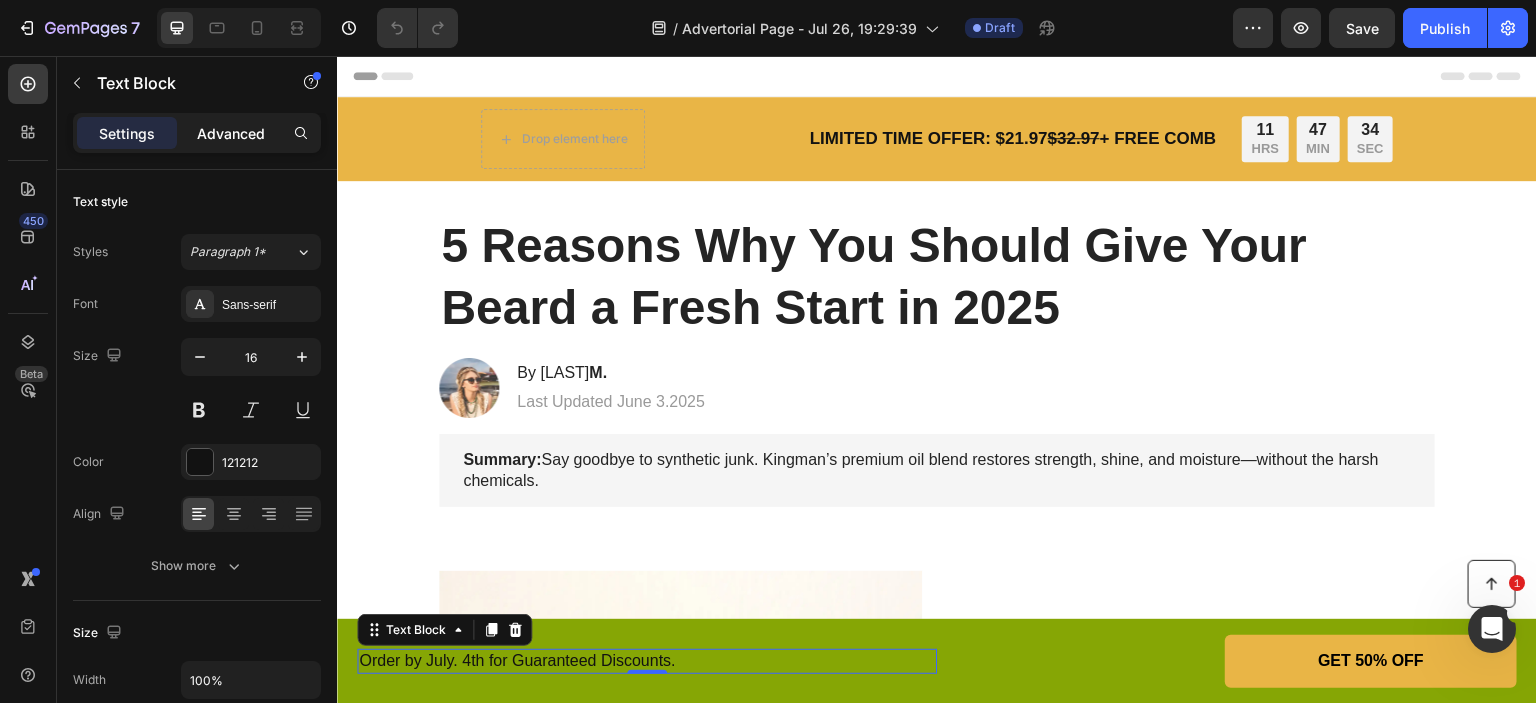 click on "Advanced" at bounding box center [231, 133] 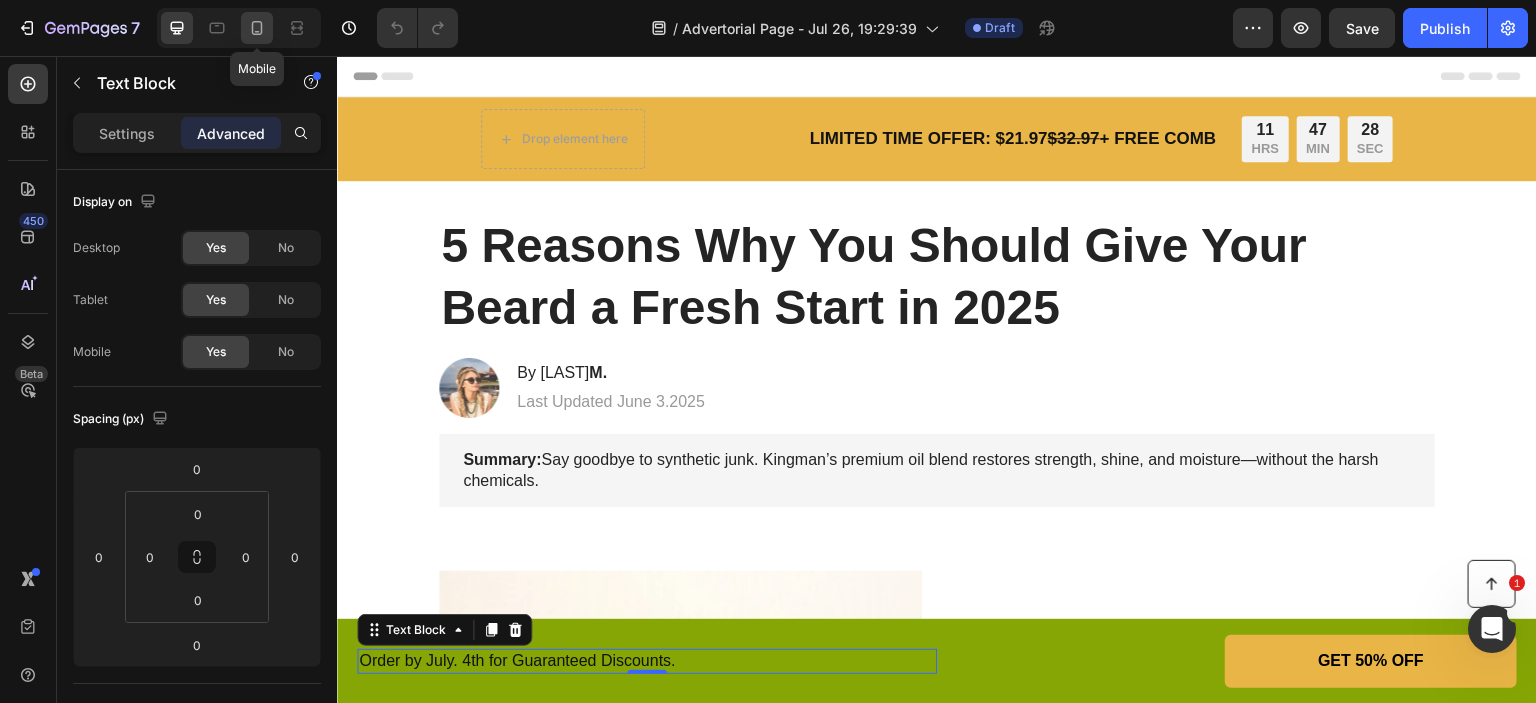click 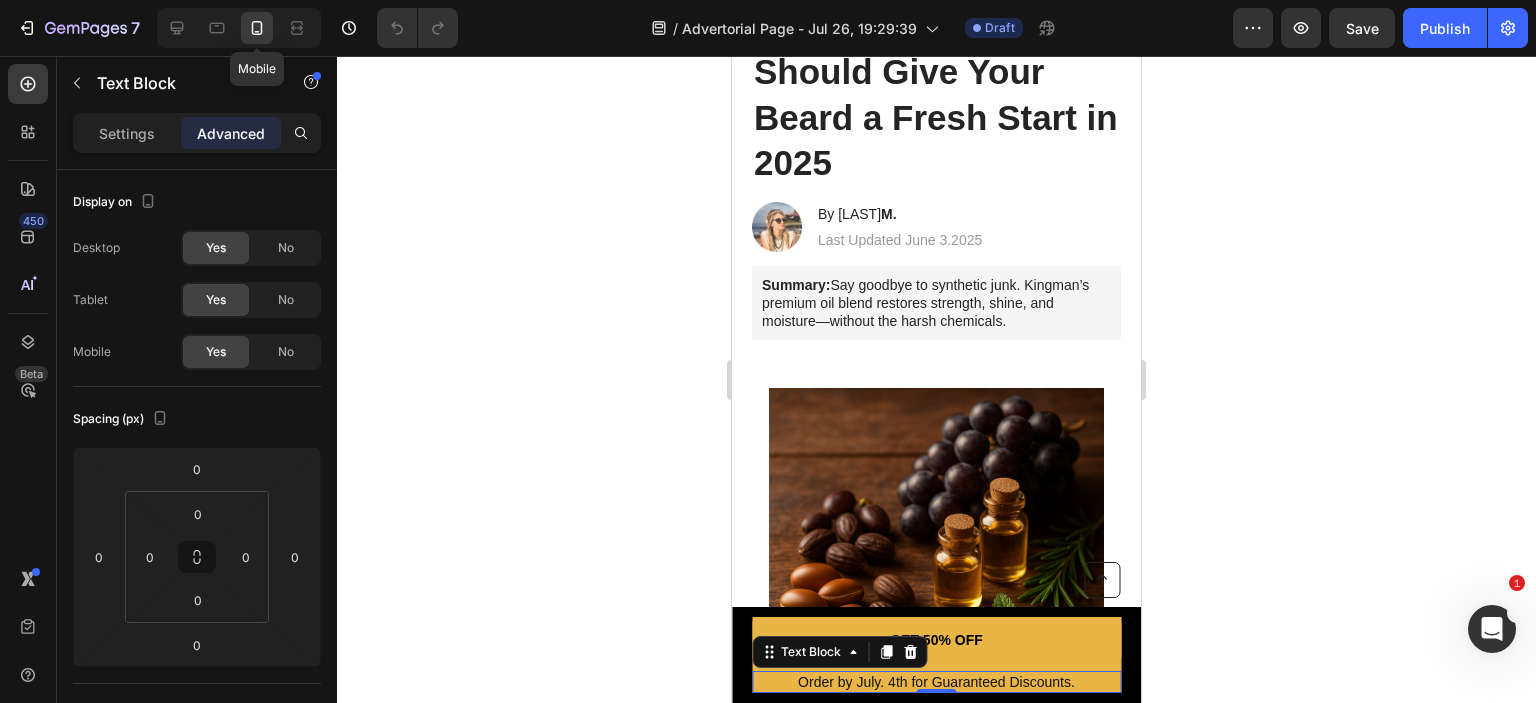 scroll, scrollTop: 544, scrollLeft: 0, axis: vertical 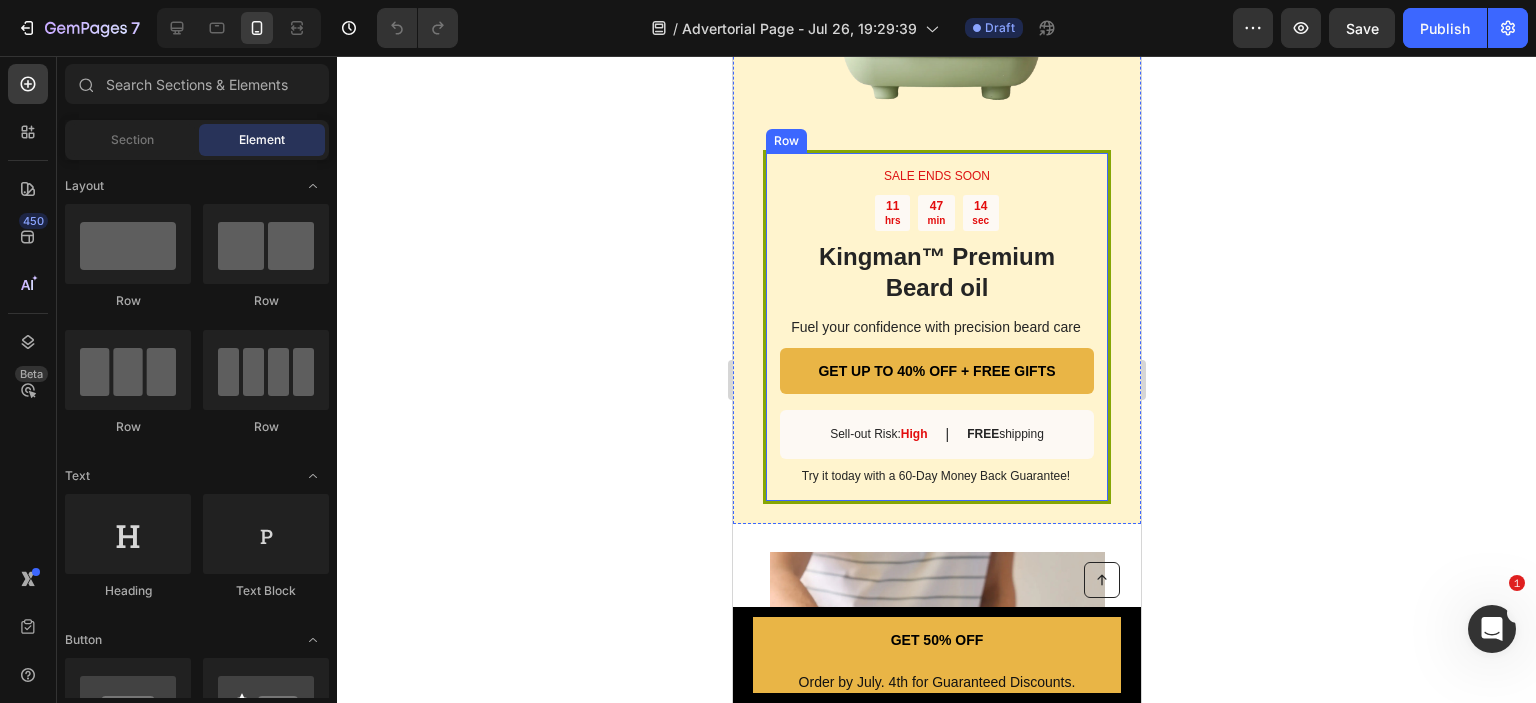 click on "SALE ENDS SOON Text Block 11 hrs 47 min 14 sec Countdown Timer Kingman ™ Premium Beard oil Heading Fuel your confidence with precision beard care Text Block GET UP TO 40% OFF + FREE GIFTS Button Sell-out Risk:  High Text Block | Text Block FREE  shipping Text Block Row Try it today with a 60-Day Money Back Guarantee! Text Block Row" at bounding box center [936, 327] 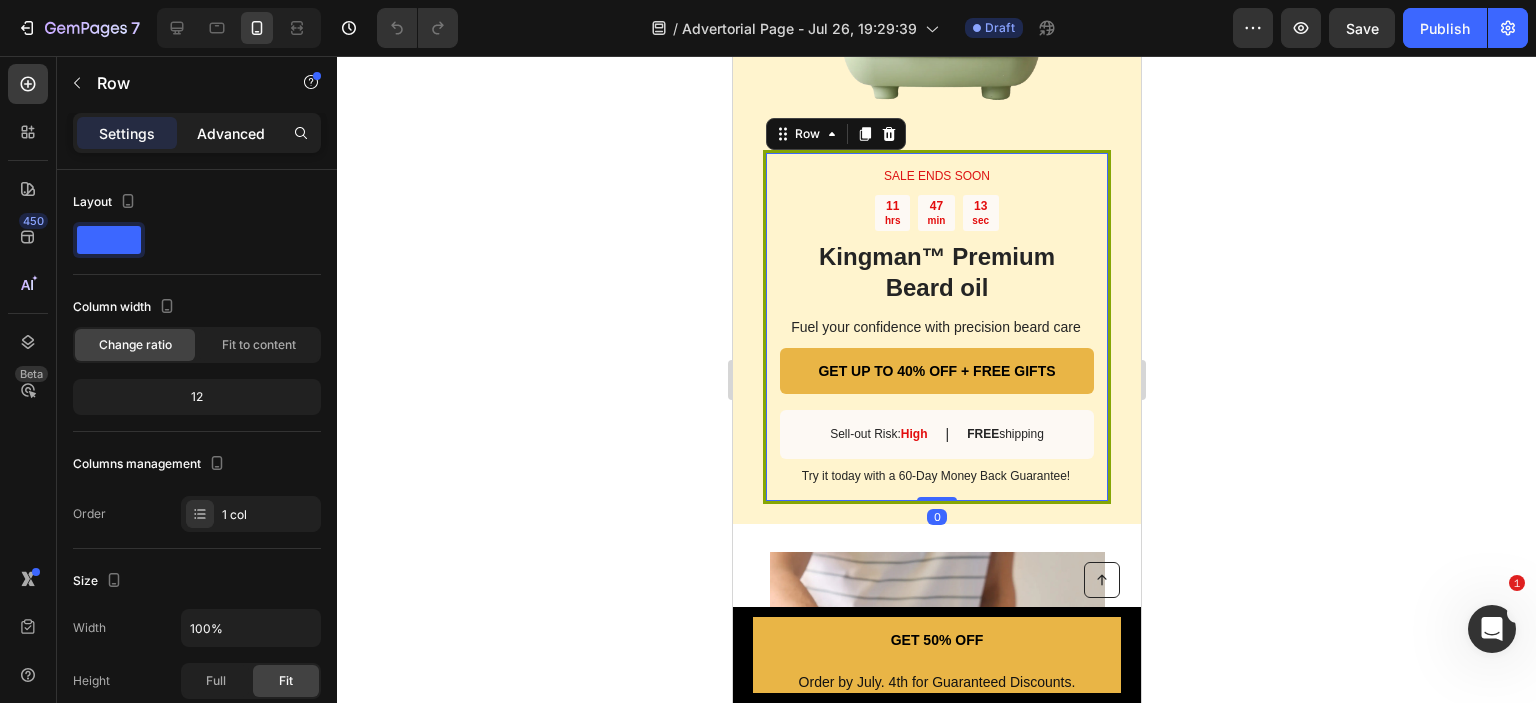 click on "Advanced" at bounding box center (231, 133) 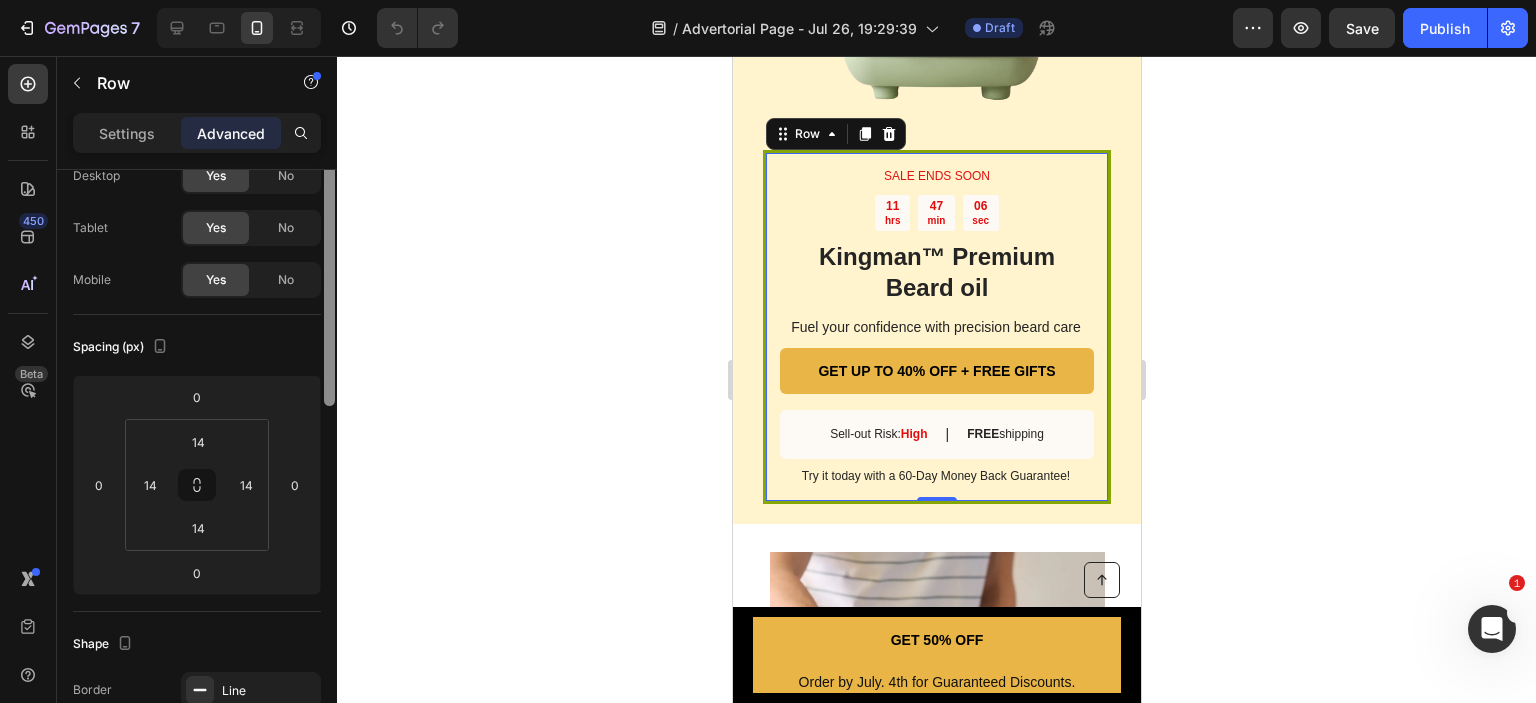 scroll, scrollTop: 0, scrollLeft: 0, axis: both 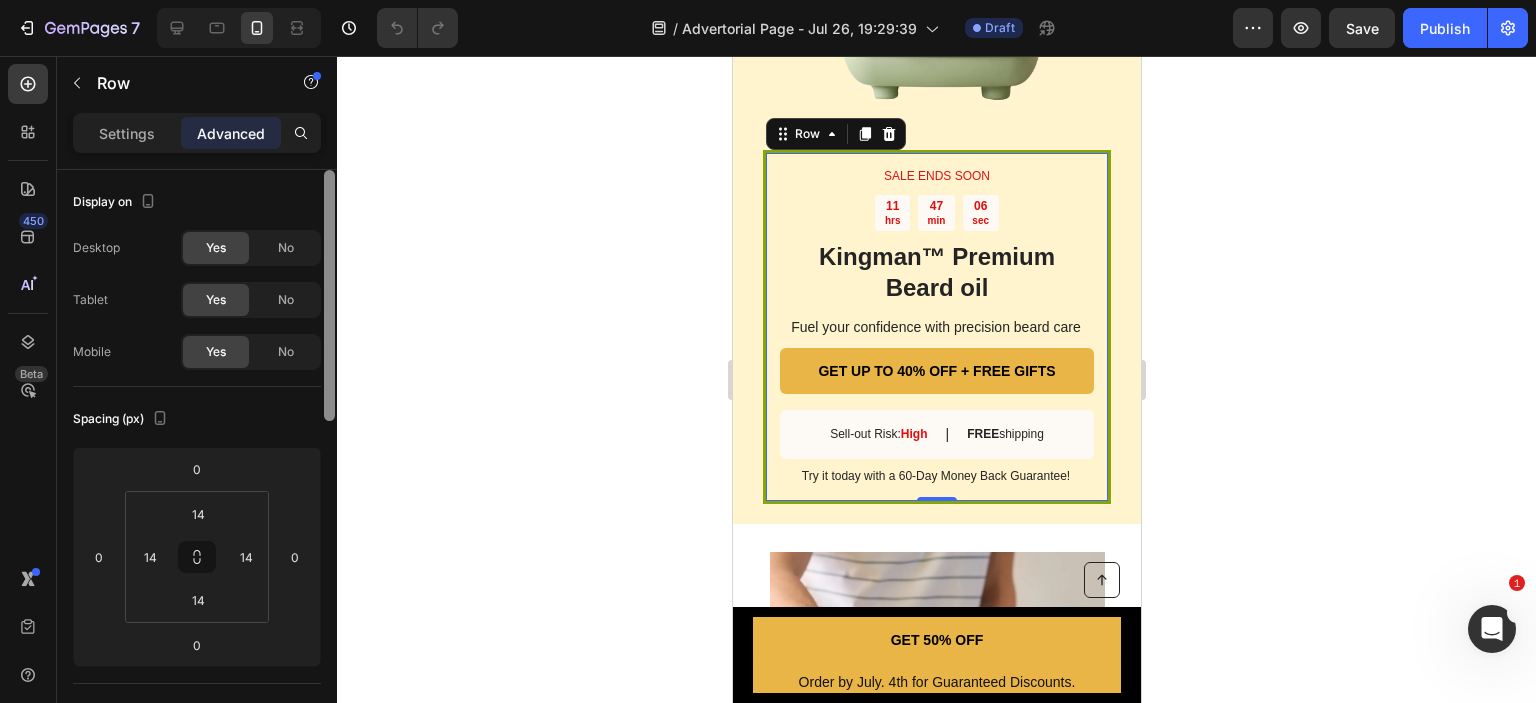 drag, startPoint x: 328, startPoint y: 193, endPoint x: 332, endPoint y: 130, distance: 63.126858 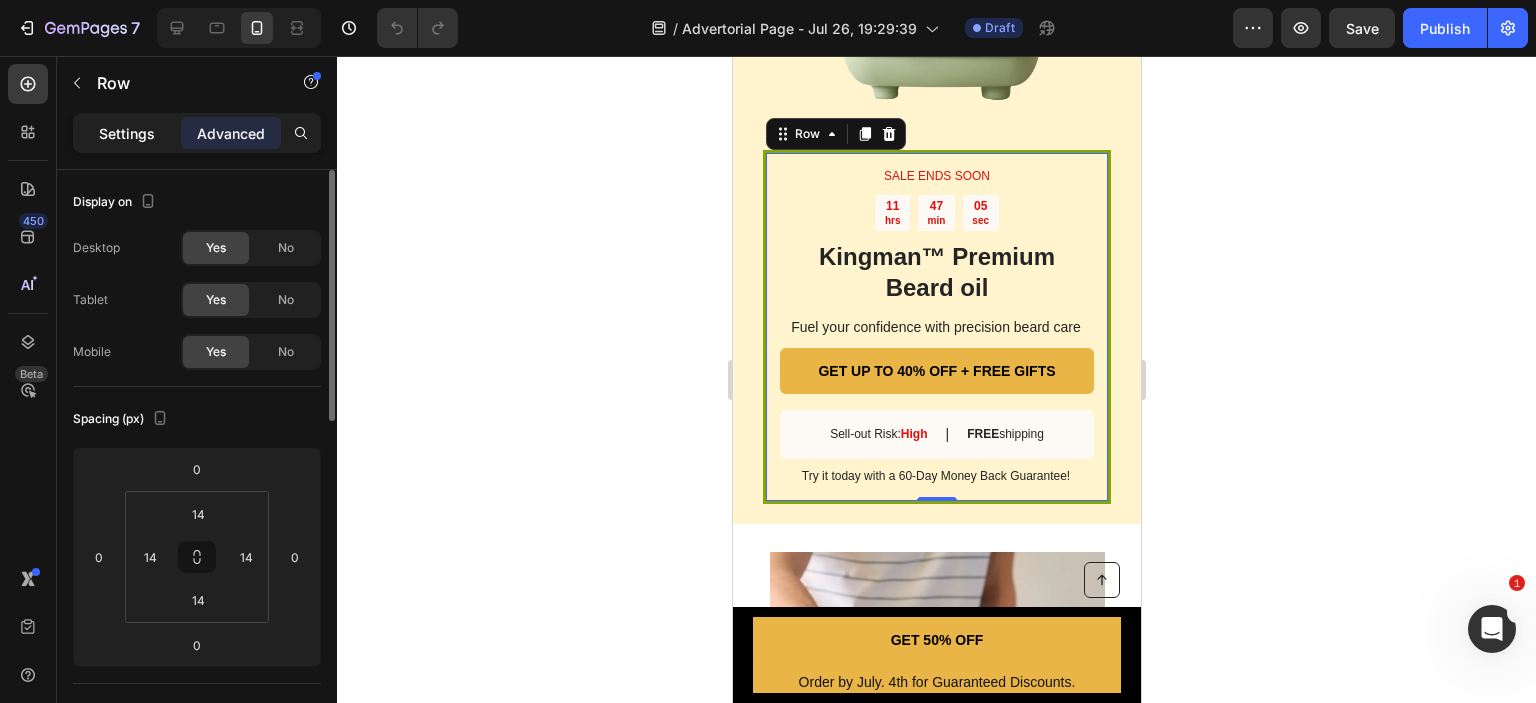 click on "Settings" at bounding box center [127, 133] 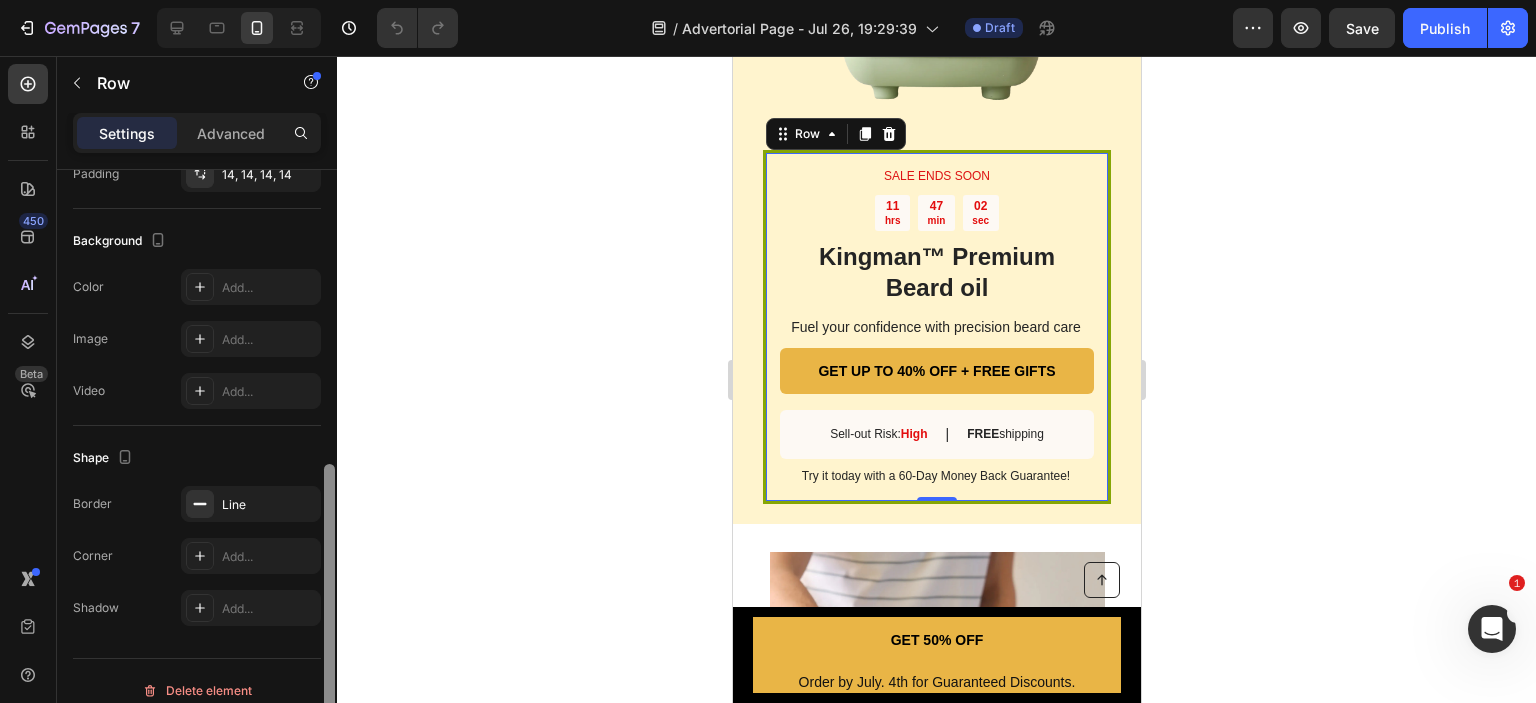scroll, scrollTop: 576, scrollLeft: 0, axis: vertical 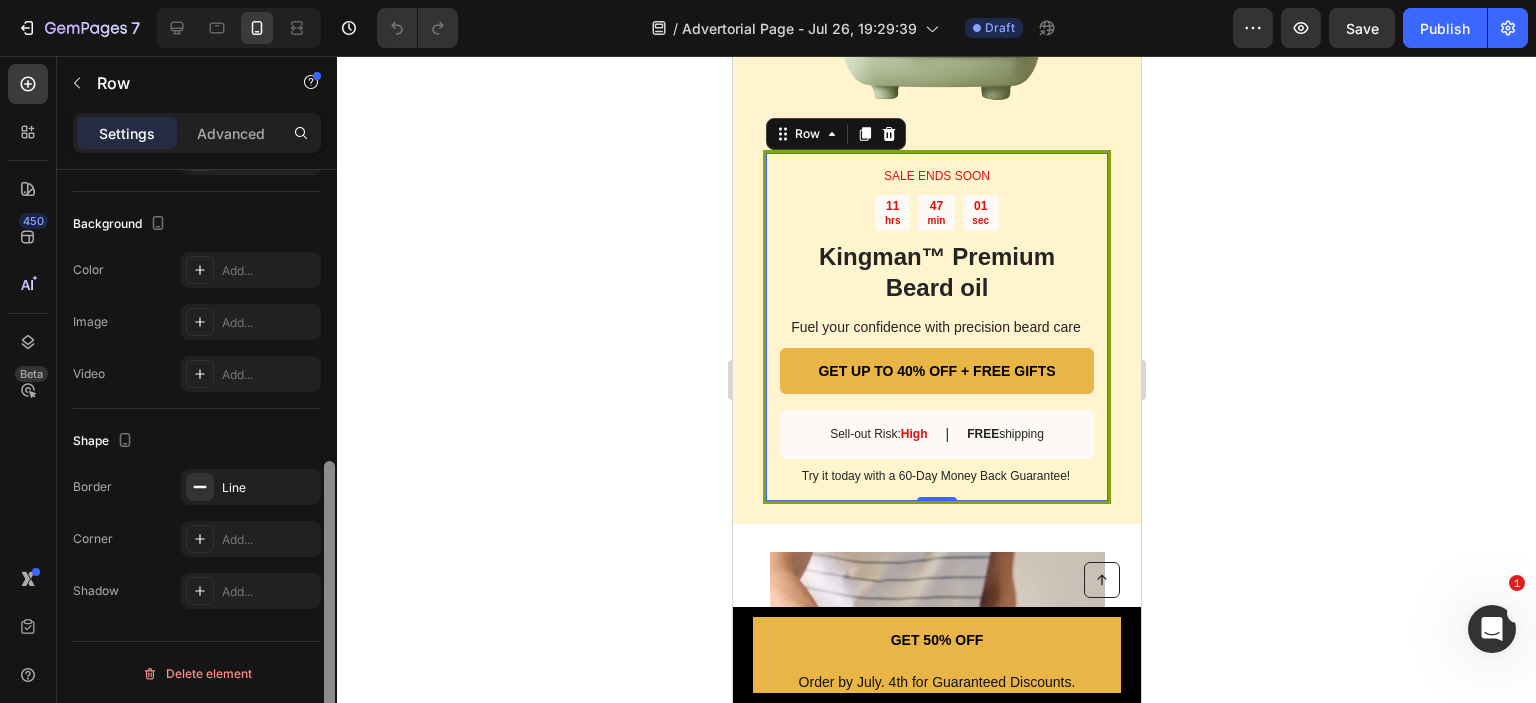 drag, startPoint x: 328, startPoint y: 221, endPoint x: 333, endPoint y: 563, distance: 342.03656 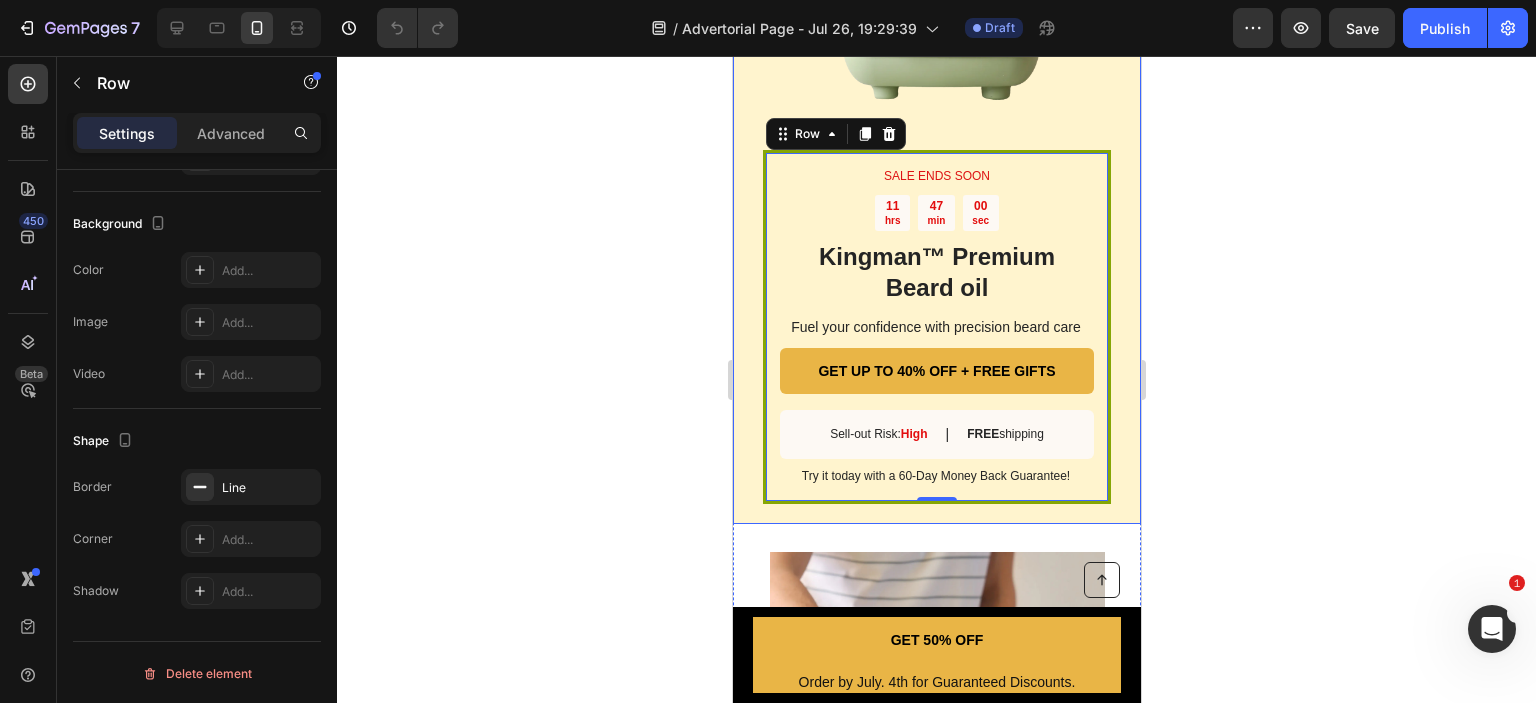 click on "SALE ENDS SOON Text Block 11 hrs 47 min 00 sec Countdown Timer Kingman ™ Premium Beard oil Heading Fuel your confidence with precision beard care Text Block GET UP TO 40% OFF + FREE GIFTS Button Sell-out Risk:  High Text Block | Text Block FREE  shipping Text Block Row Try it today with a 60-Day Money Back Guarantee! Text Block Row   0 Image Row" at bounding box center [936, 160] 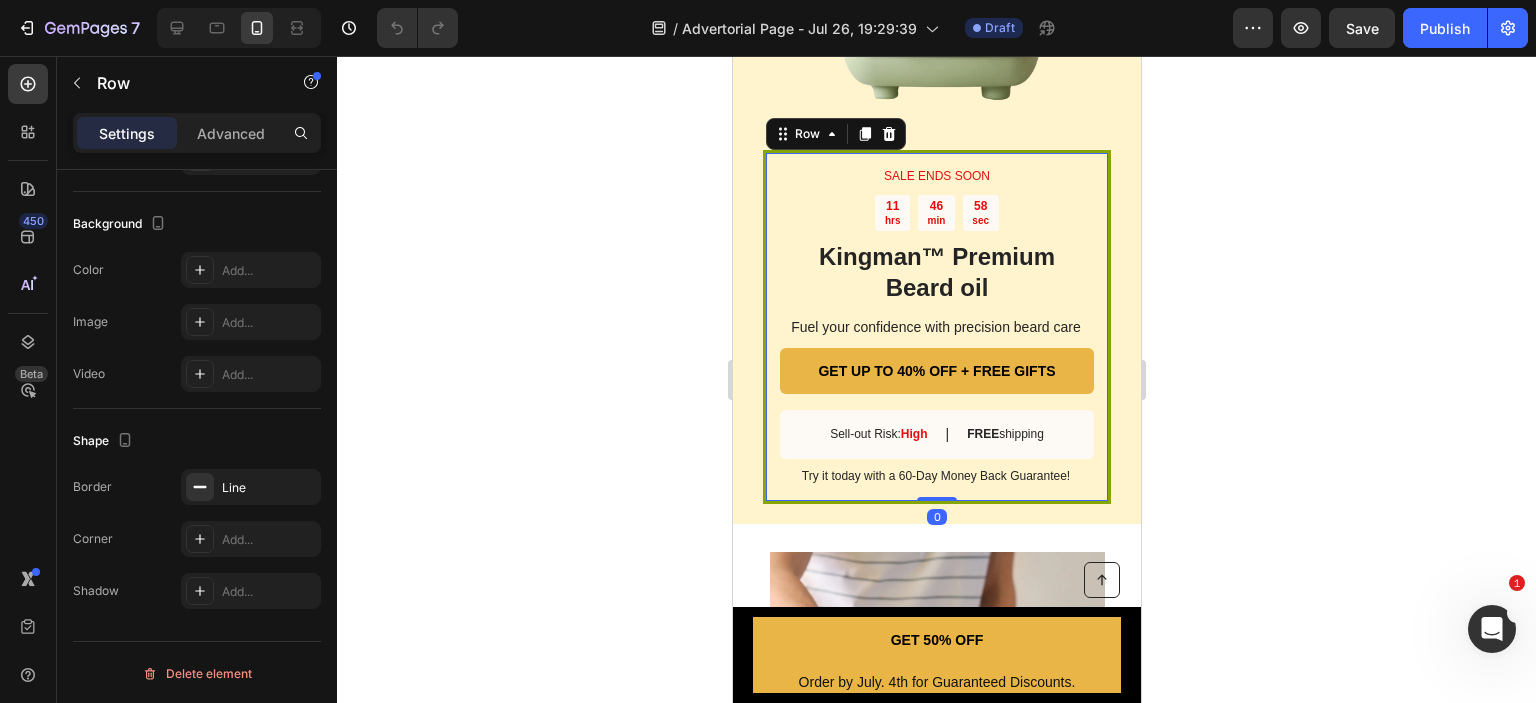 click on "SALE ENDS SOON Text Block 11 hrs 46 min 58 sec Countdown Timer Kingman ™ Premium Beard oil Heading Fuel your confidence with precision beard care Text Block GET UP TO 40% OFF + FREE GIFTS Button Sell-out Risk:  High Text Block | Text Block FREE  shipping Text Block Row Try it today with a 60-Day Money Back Guarantee! Text Block Row   0" at bounding box center (936, 327) 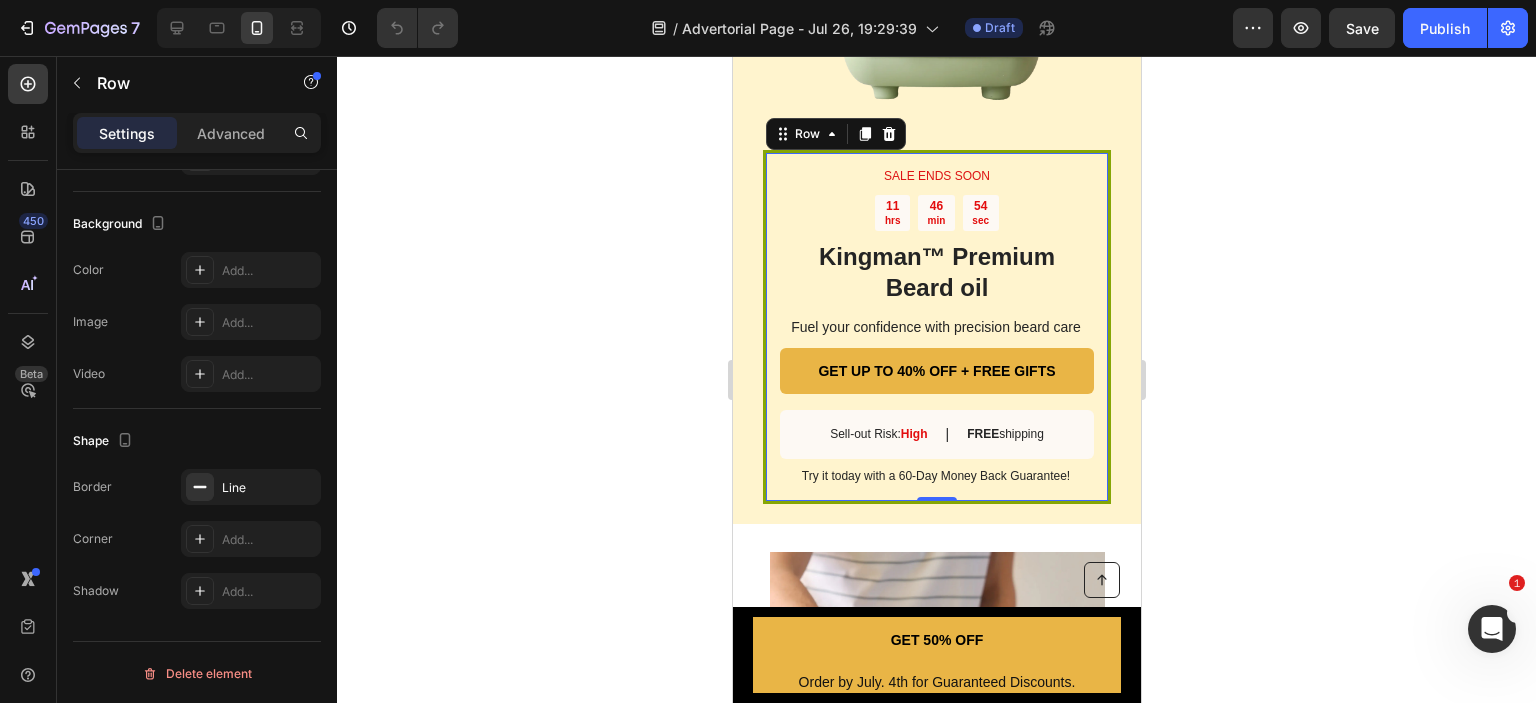 drag, startPoint x: 1047, startPoint y: 151, endPoint x: 1909, endPoint y: 207, distance: 863.81714 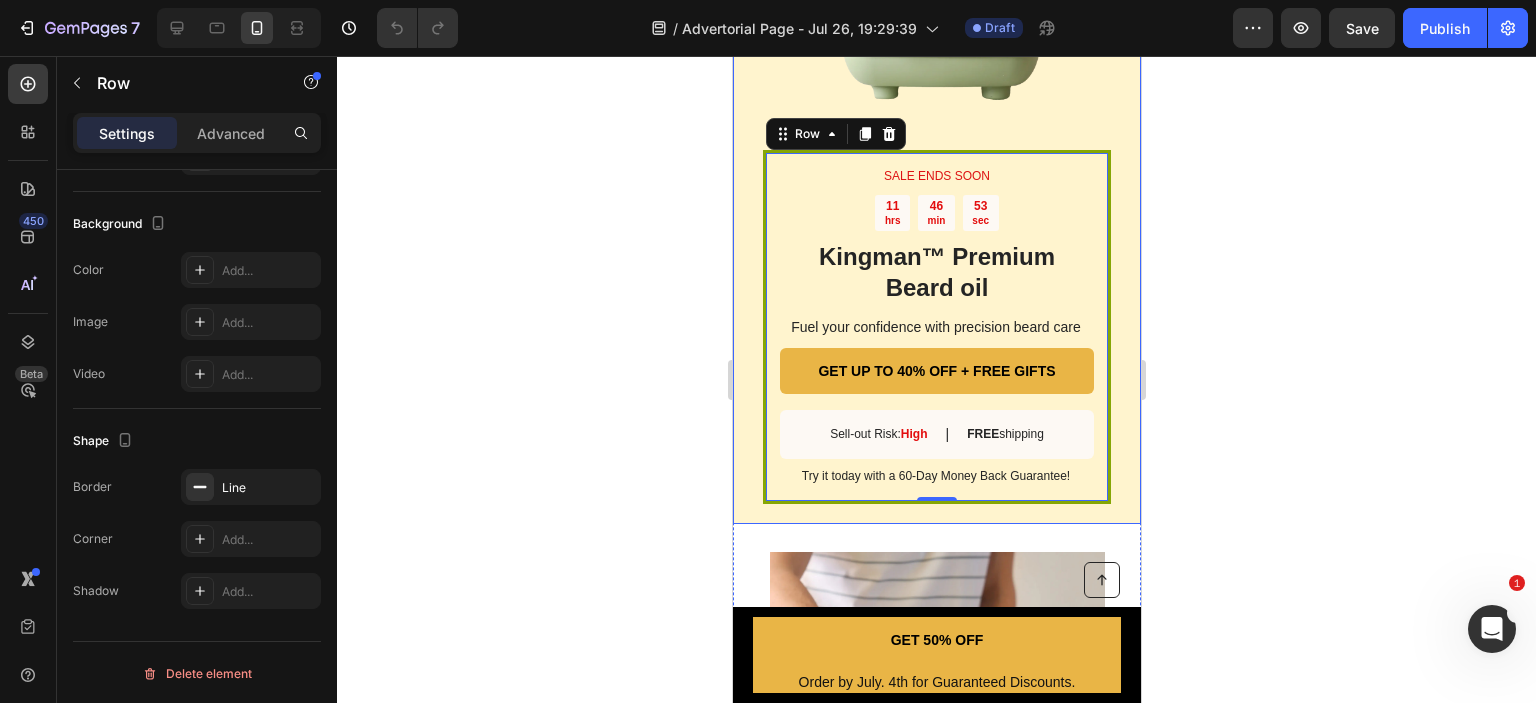 click 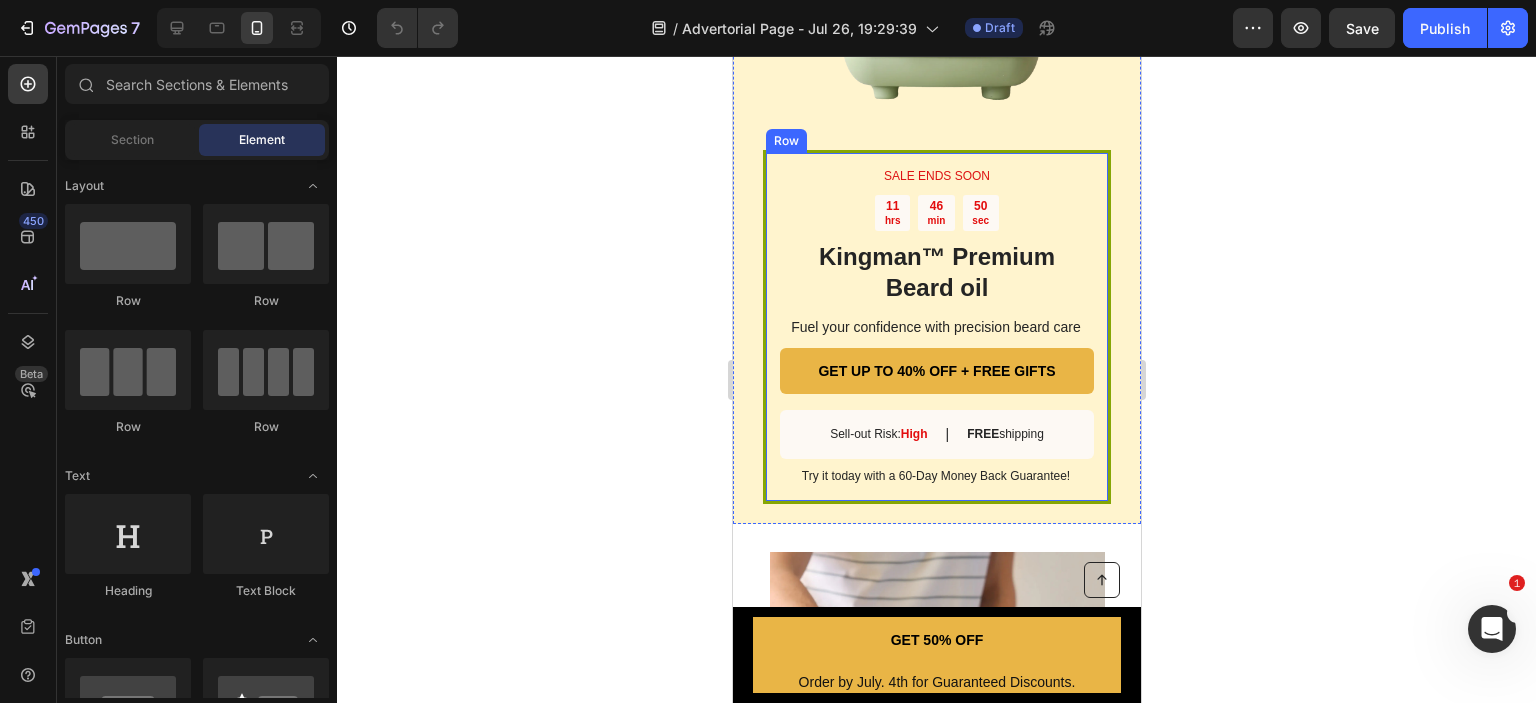 click on "SALE ENDS SOON Text Block 11 hrs 46 min 50 sec Countdown Timer Kingman ™ Premium Beard oil Heading Fuel your confidence with precision beard care Text Block GET UP TO 40% OFF + FREE GIFTS Button Sell-out Risk:  High Text Block | Text Block FREE  shipping Text Block Row Try it today with a 60-Day Money Back Guarantee! Text Block Row" at bounding box center (936, 327) 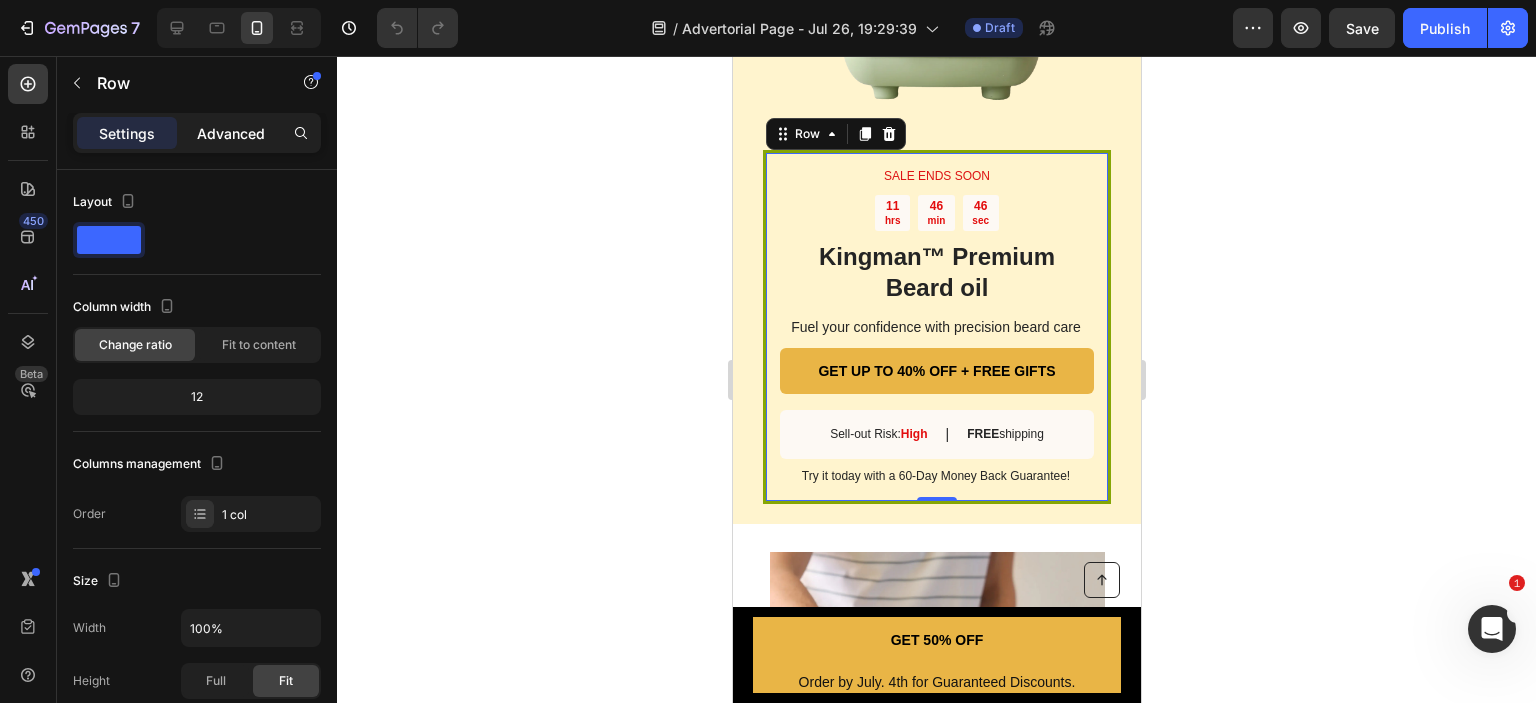 click on "Advanced" at bounding box center [231, 133] 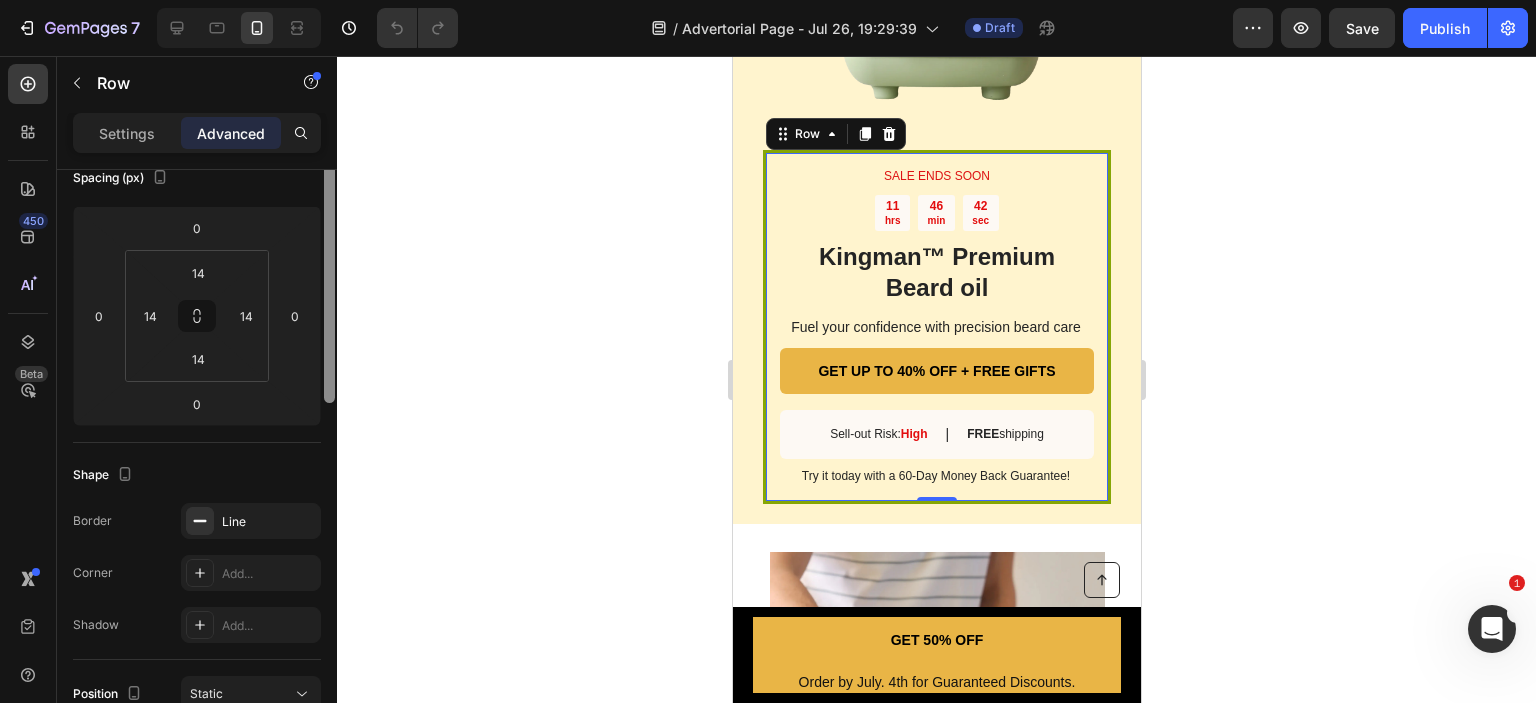 scroll, scrollTop: 0, scrollLeft: 0, axis: both 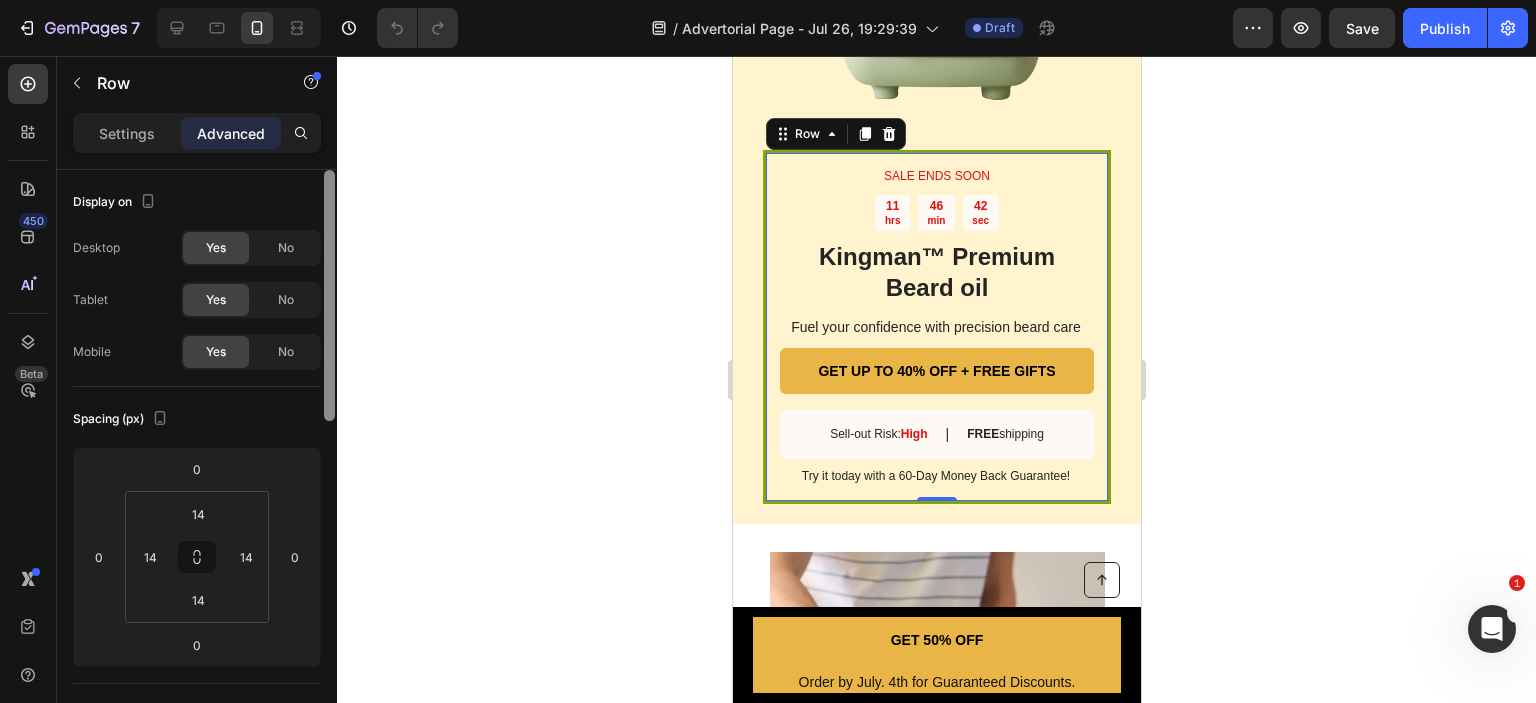 drag, startPoint x: 331, startPoint y: 207, endPoint x: 335, endPoint y: 157, distance: 50.159744 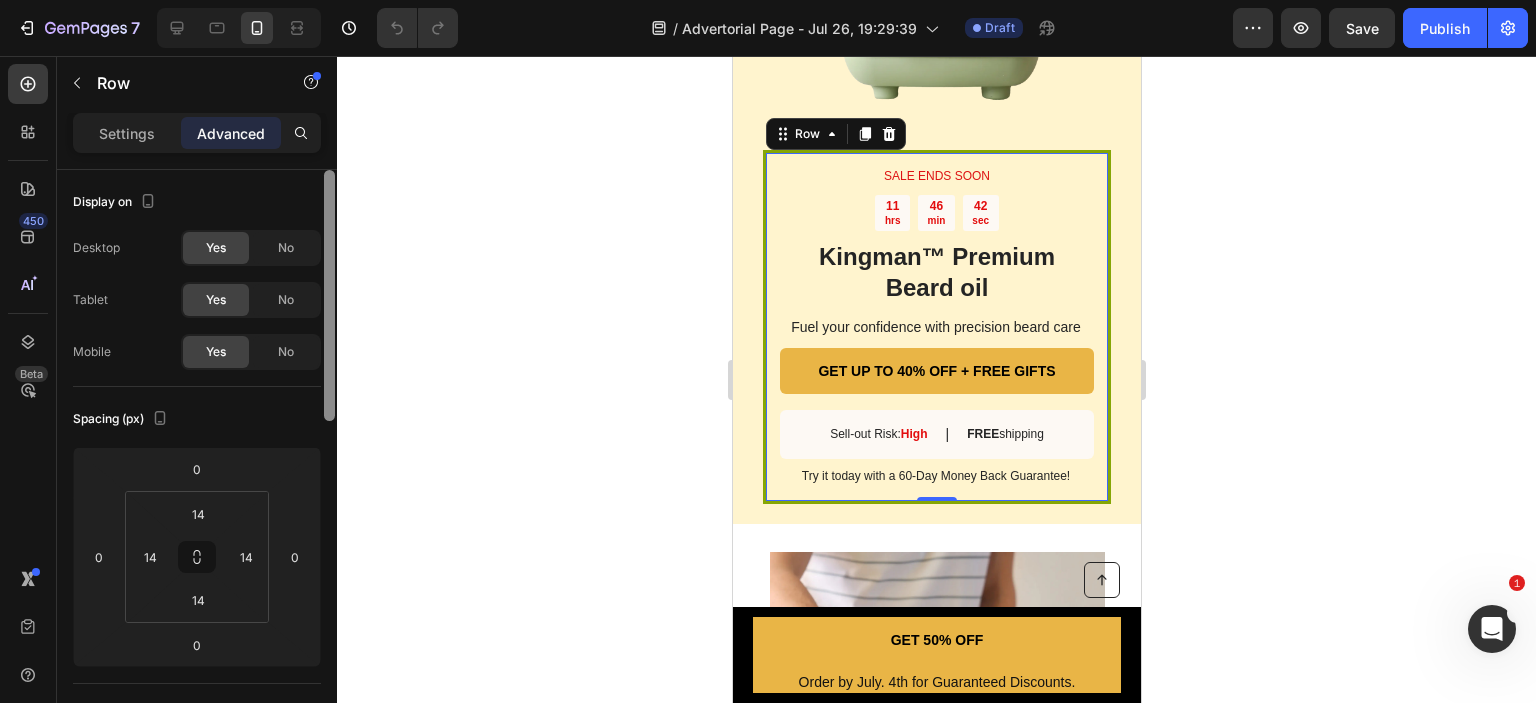 click on "Settings Advanced Display on Desktop Yes No Tablet Yes No Mobile Yes No Spacing (px) 0 0 0 0 14 14 14 14 Shape Border Line Corner Add... Shadow Add... Position Static Opacity 100% Animation Upgrade to Build plan  to unlock Animation & other premium features. Interaction Upgrade to Optimize plan  to unlock Interaction & other premium features. CSS class Delete element" at bounding box center (197, 436) 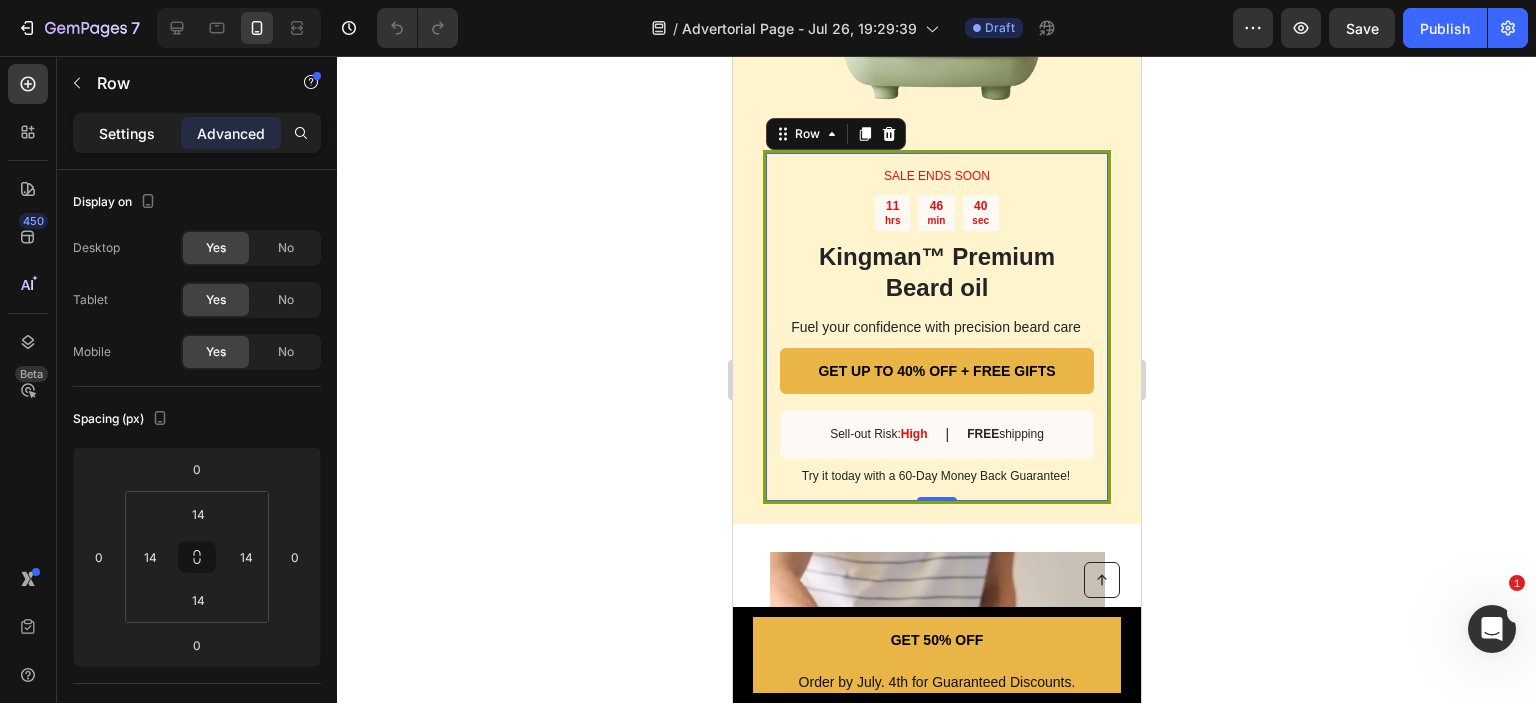 click on "Settings" at bounding box center (127, 133) 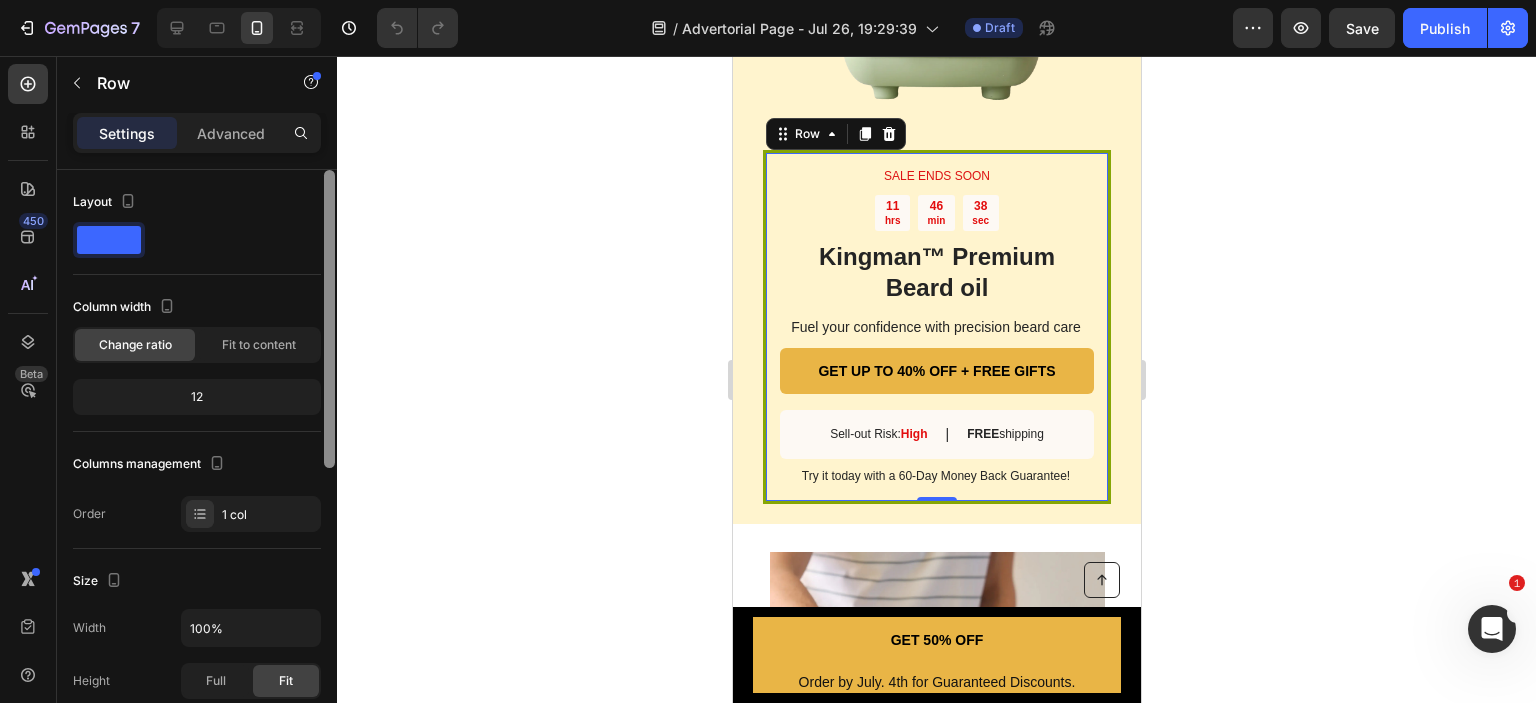 drag, startPoint x: 328, startPoint y: 215, endPoint x: 328, endPoint y: 235, distance: 20 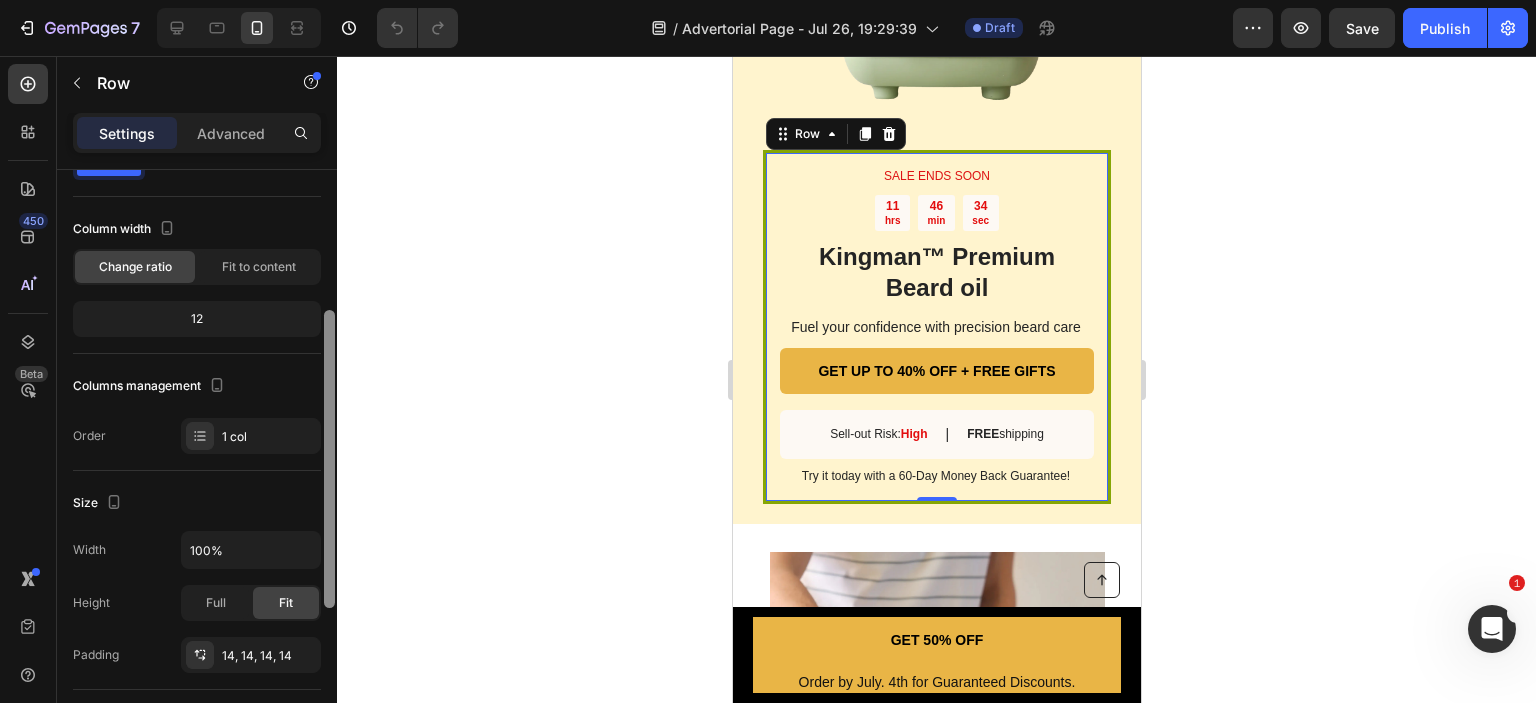 scroll, scrollTop: 0, scrollLeft: 0, axis: both 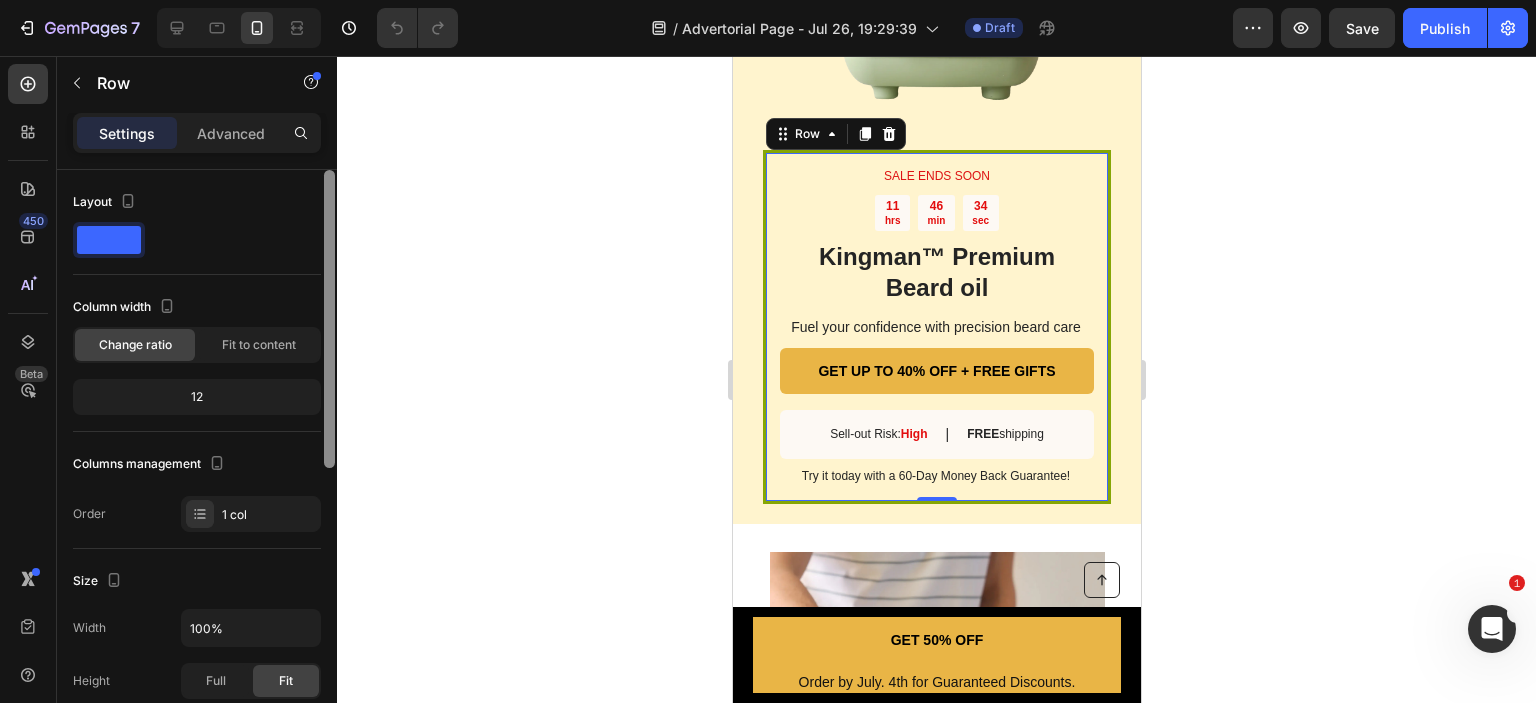 drag, startPoint x: 328, startPoint y: 235, endPoint x: 392, endPoint y: 152, distance: 104.80935 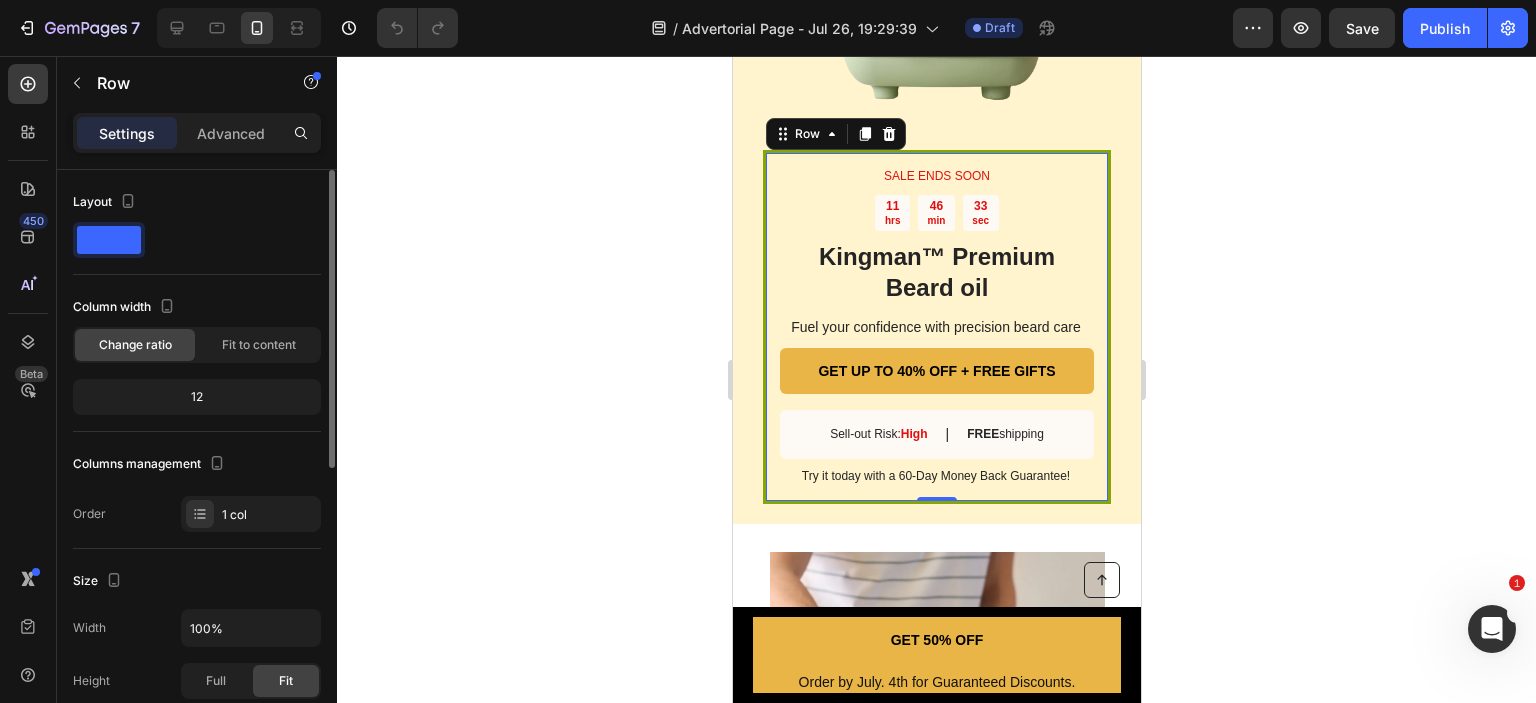 click 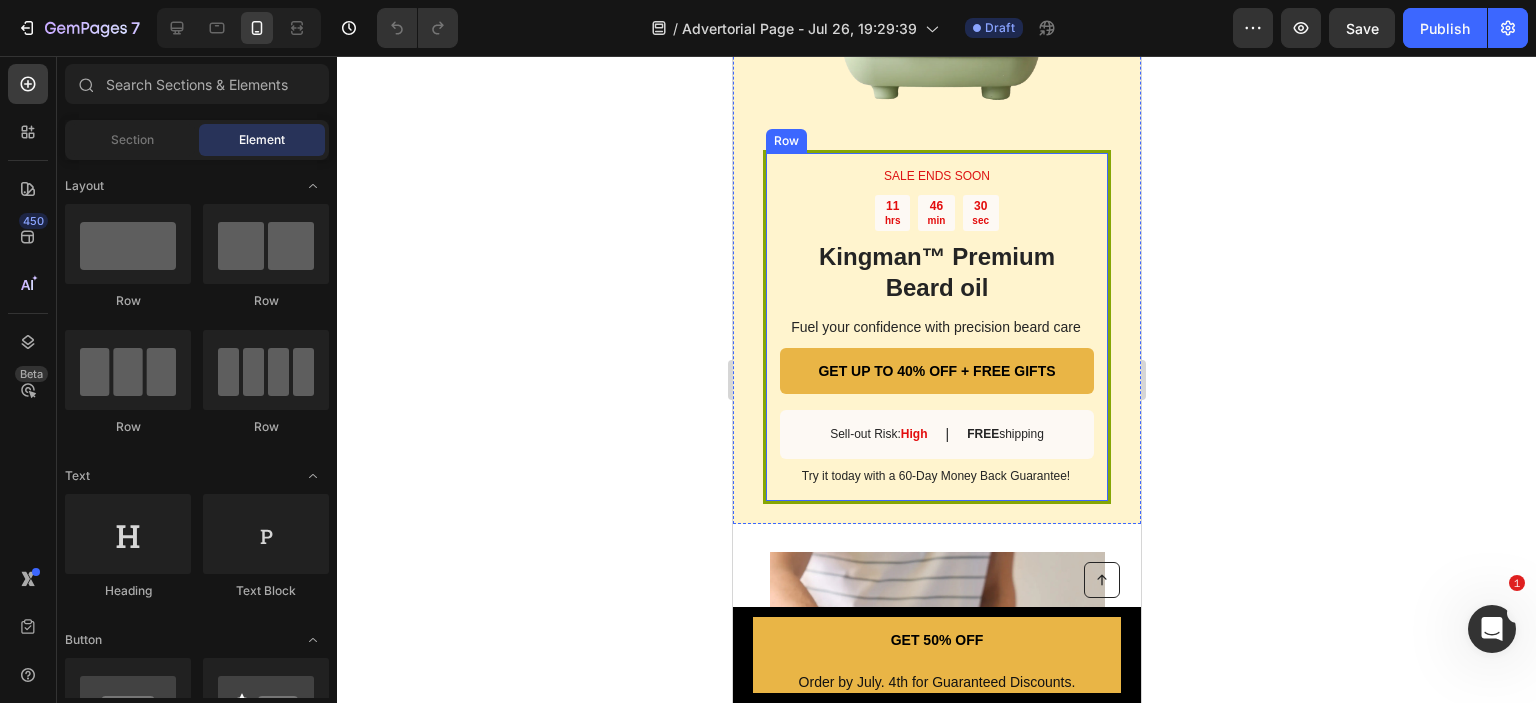 click on "SALE ENDS SOON Text Block 11 hrs 46 min 30 sec Countdown Timer Kingman ™ Premium Beard oil Heading Fuel your confidence with precision beard care Text Block GET UP TO 40% OFF + FREE GIFTS Button Sell-out Risk:  High Text Block | Text Block FREE  shipping Text Block Row Try it today with a 60-Day Money Back Guarantee! Text Block Row" at bounding box center [936, 327] 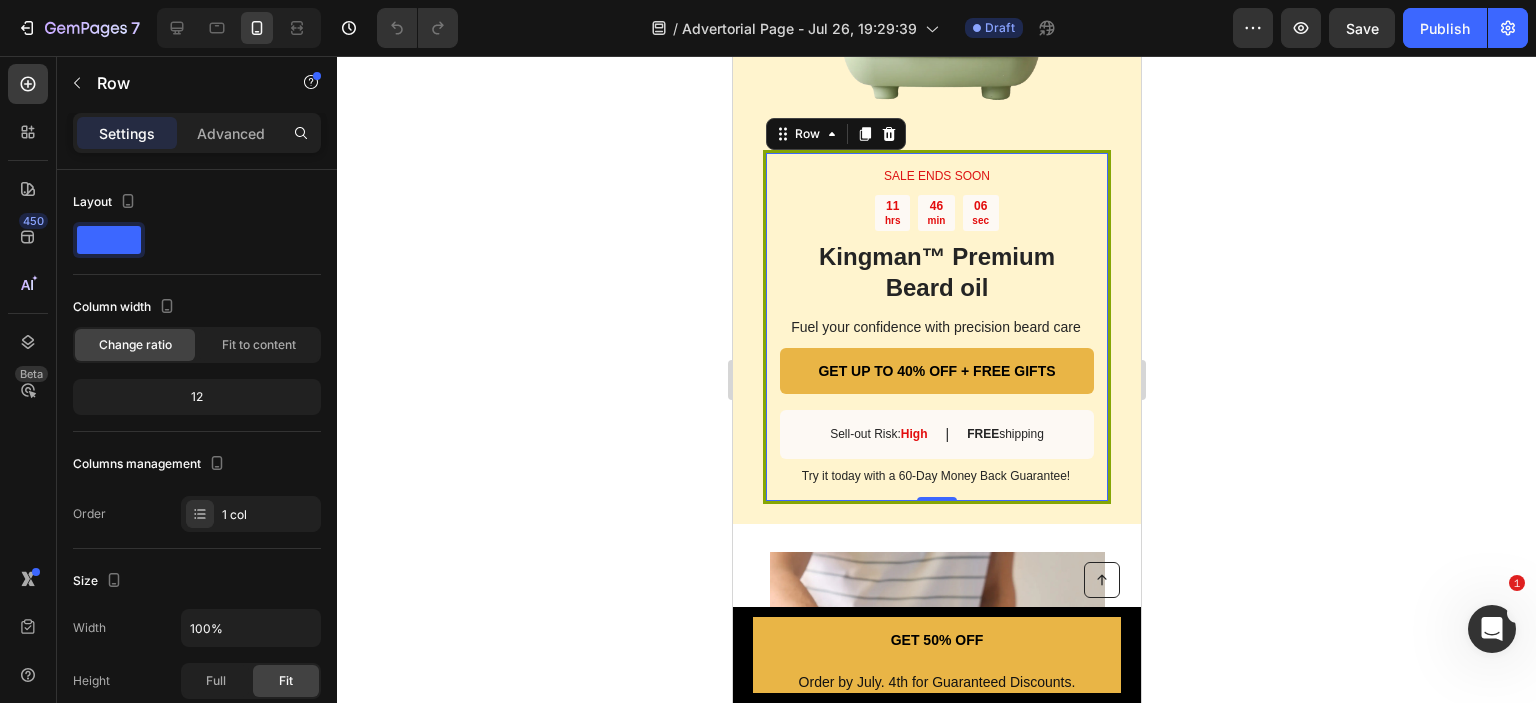 click 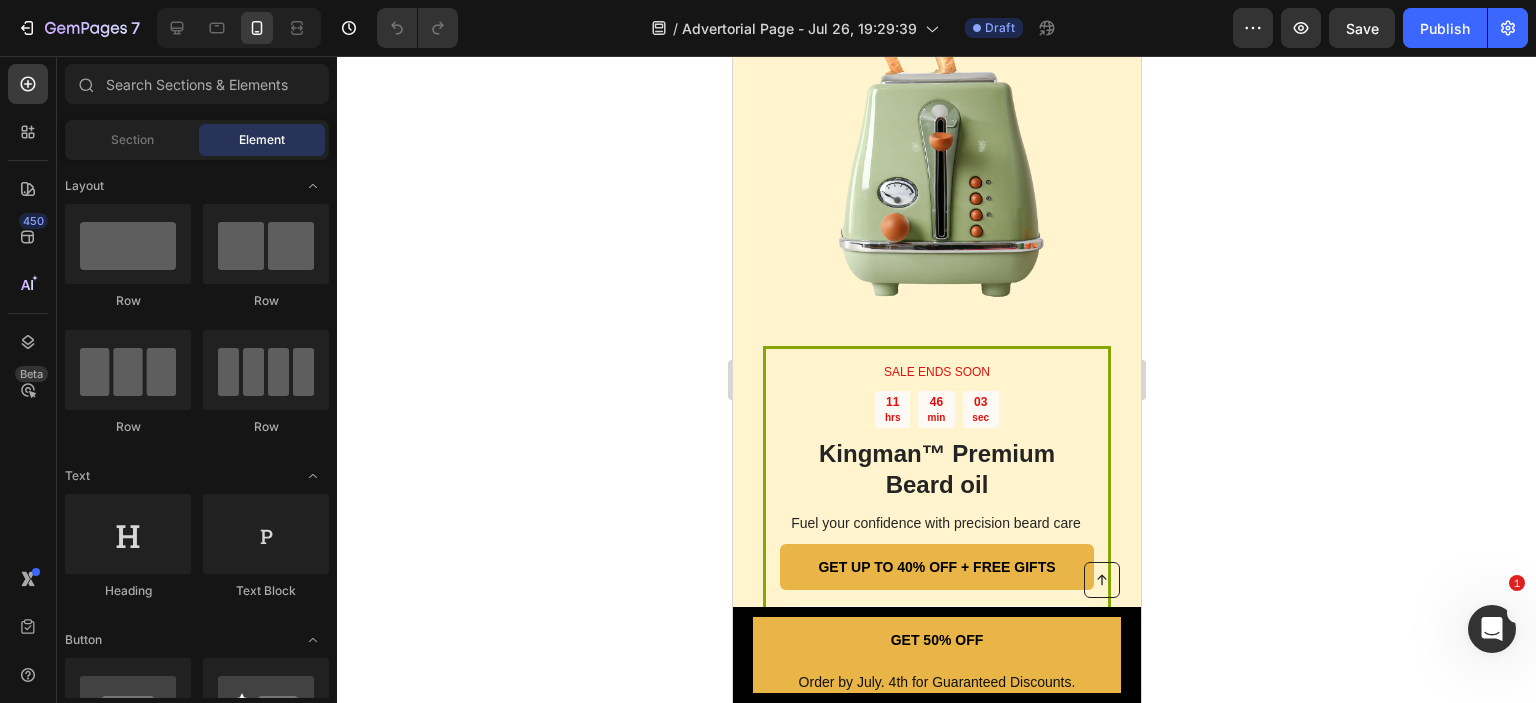 scroll, scrollTop: 1616, scrollLeft: 0, axis: vertical 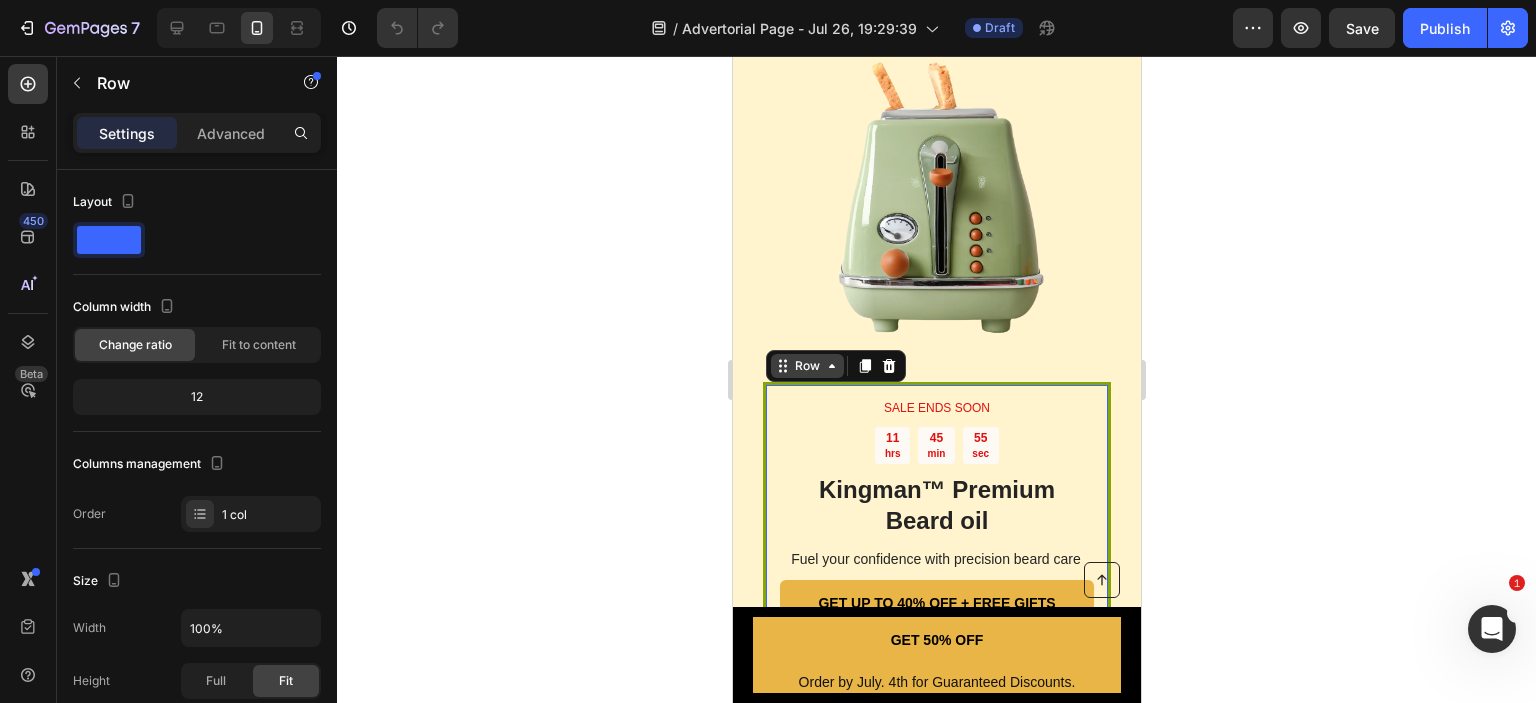 click on "Row" at bounding box center [806, 366] 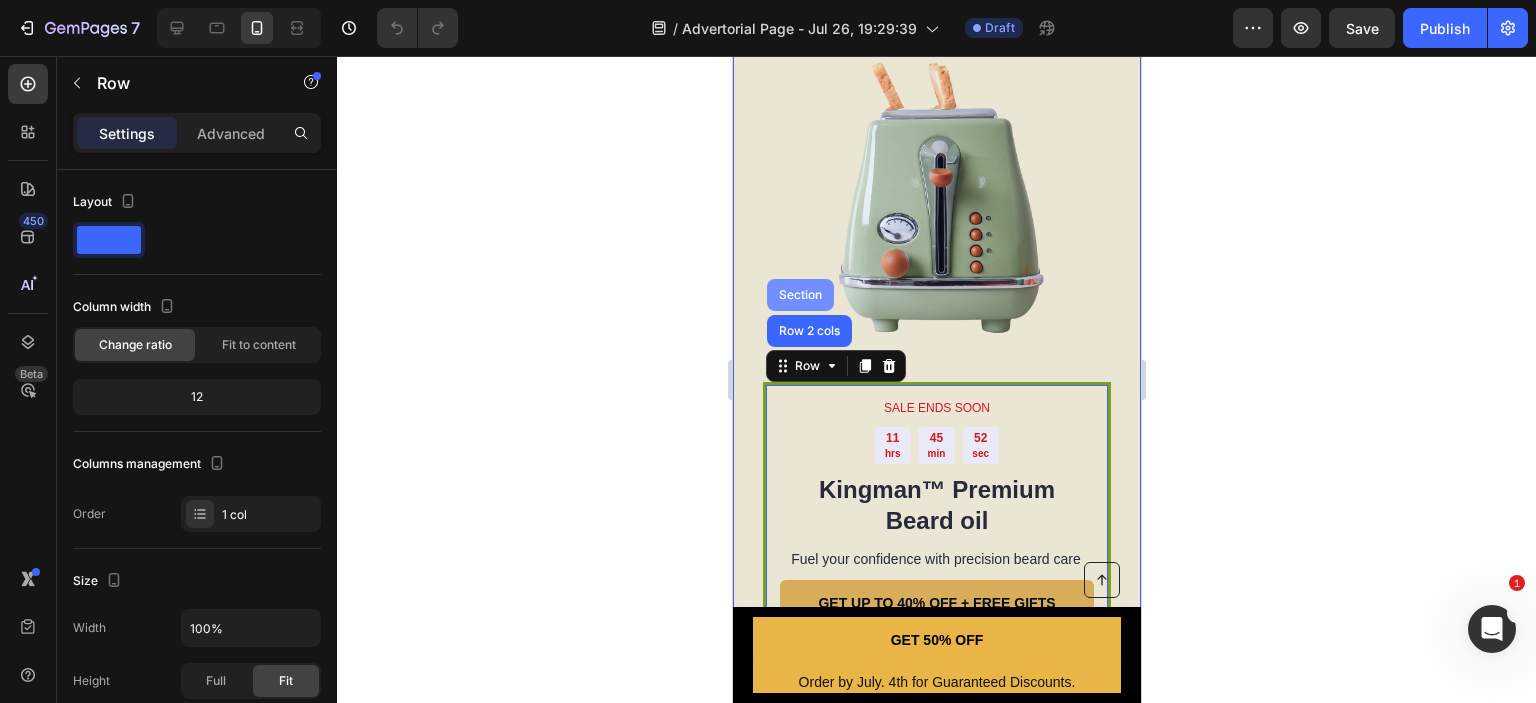 click on "Section" at bounding box center (799, 295) 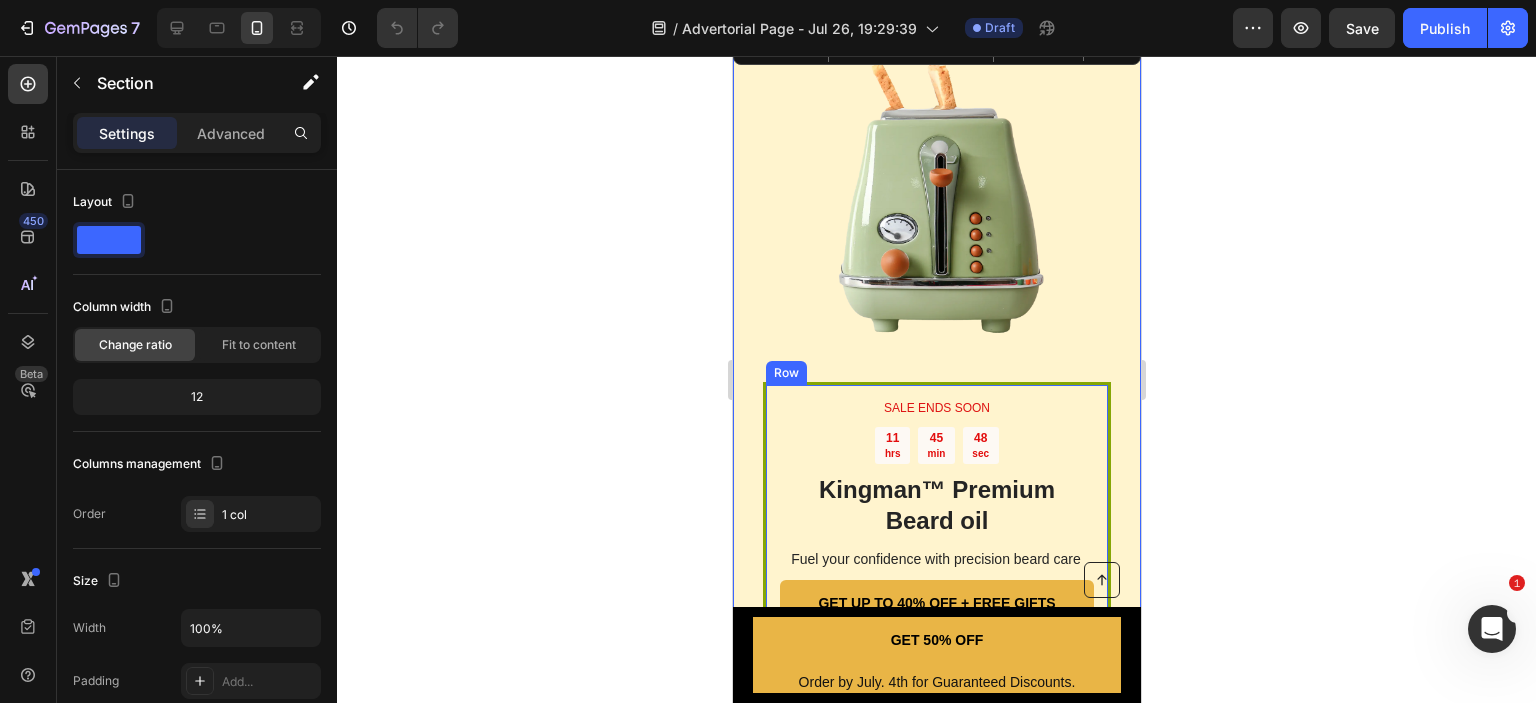 click on "SALE ENDS SOON Text Block 11 hrs 45 min 48 sec Countdown Timer Kingman ™ Premium Beard oil Heading Fuel your confidence with precision beard care Text Block GET UP TO 40% OFF + FREE GIFTS Button Sell-out Risk:  High Text Block | Text Block FREE  shipping Text Block Row Try it today with a 60-Day Money Back Guarantee! Text Block Row" at bounding box center (936, 559) 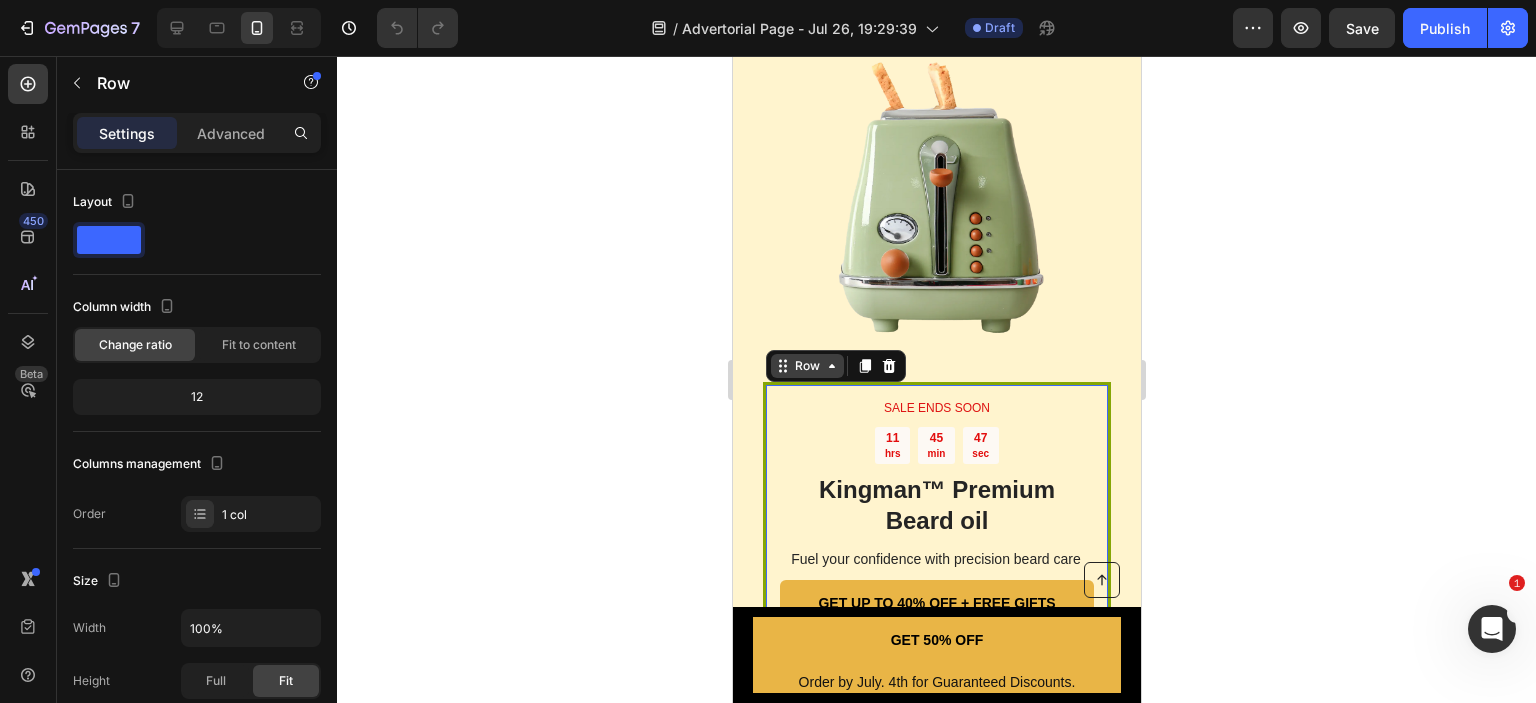 click on "Row" at bounding box center (806, 366) 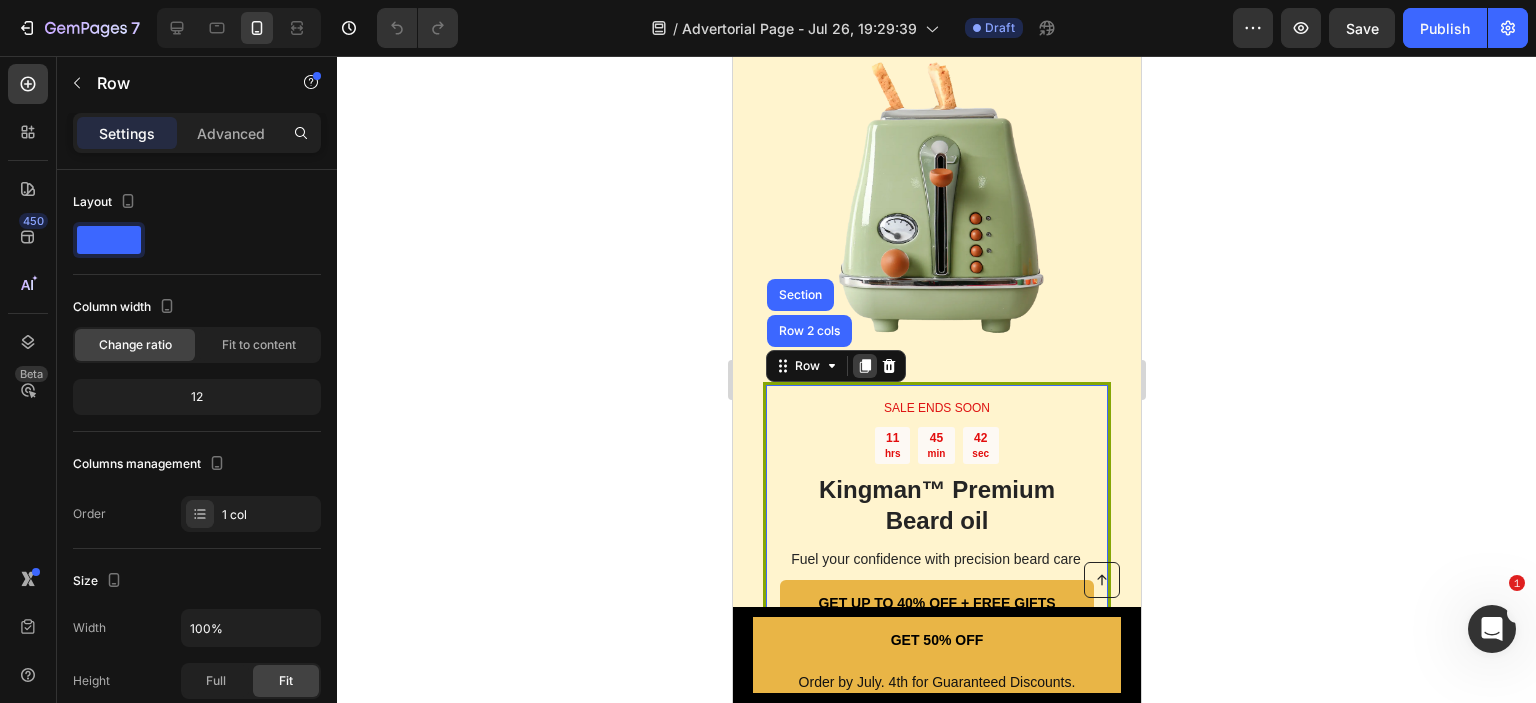 click 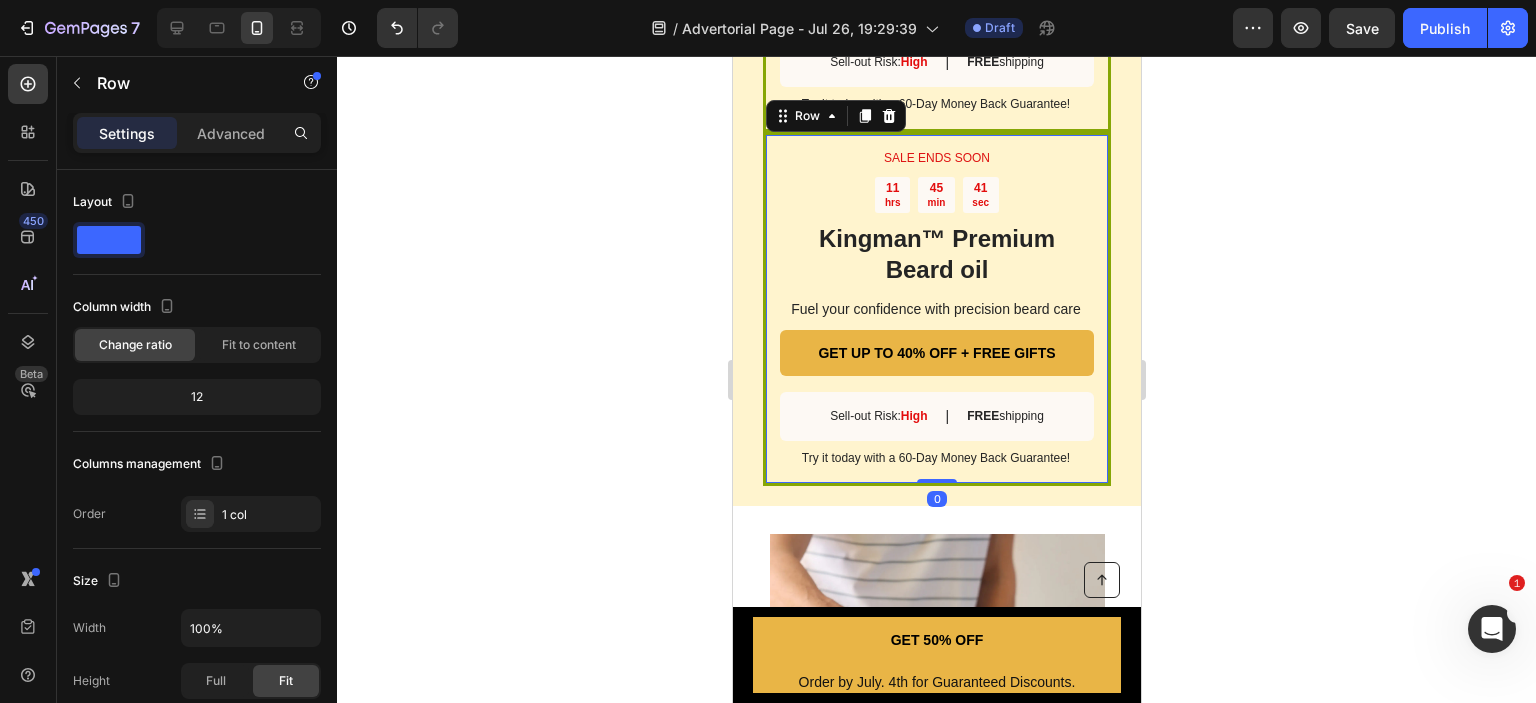 scroll, scrollTop: 2224, scrollLeft: 0, axis: vertical 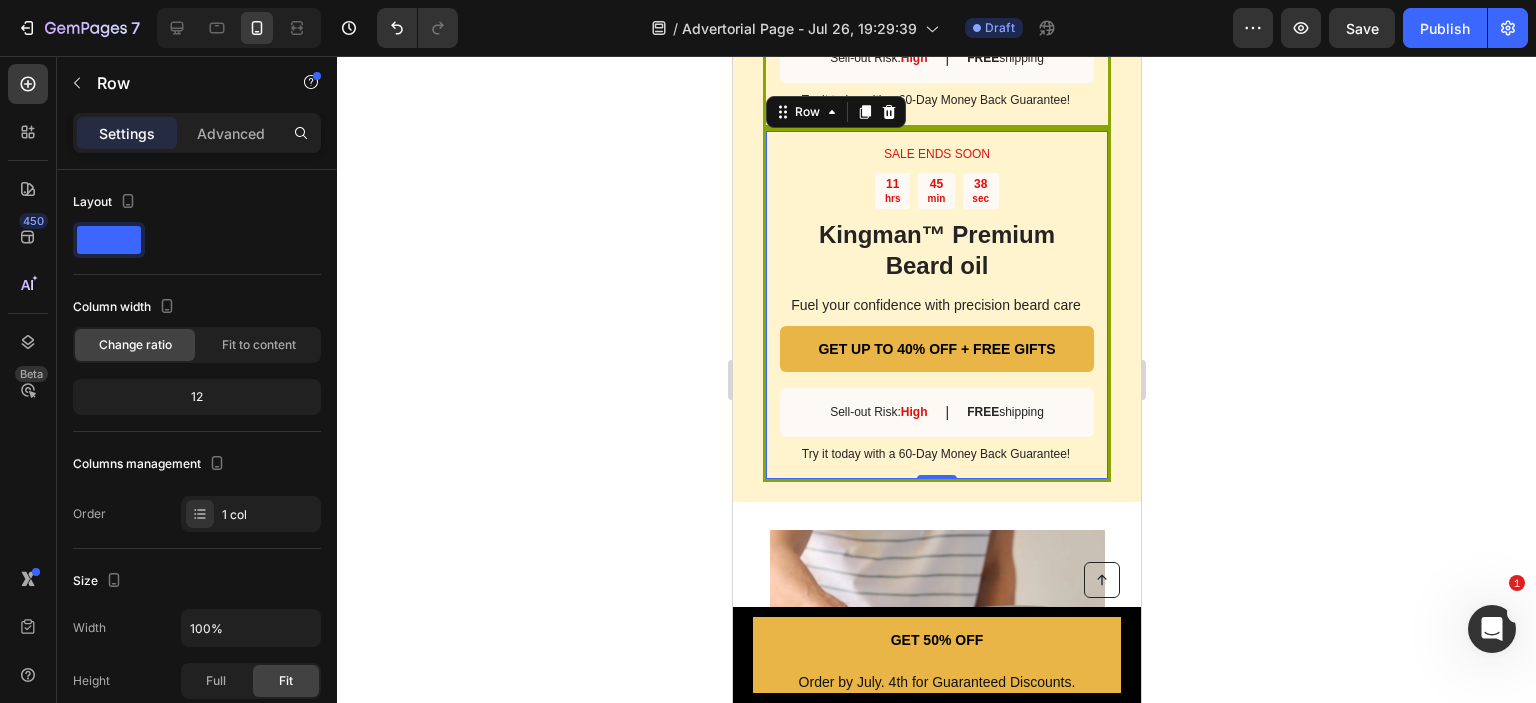 click on "SALE ENDS SOON Text Block 11 hrs 45 min 38 sec Countdown Timer Kingman ™ Premium Beard oil Heading Fuel your confidence with precision beard care Text Block GET UP TO 40% OFF + FREE GIFTS Button Sell-out Risk:  High Text Block | Text Block FREE  shipping Text Block Row Try it today with a 60-Day Money Back Guarantee! Text Block Row   0" at bounding box center [936, 305] 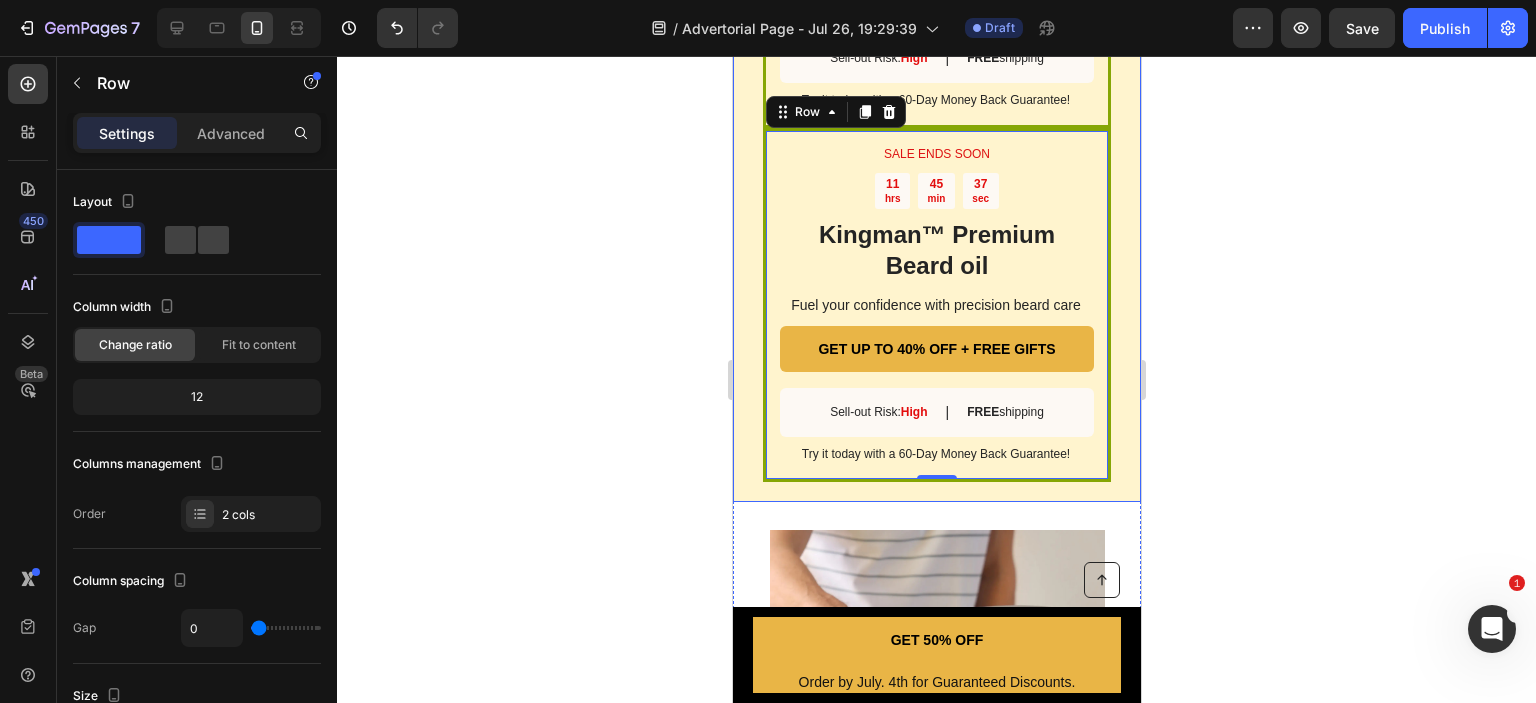click on "SALE ENDS SOON Text Block 11 hrs 45 min 37 sec Countdown Timer Kingman ™ Premium Beard oil Heading Fuel your confidence with precision beard care Text Block GET UP TO 40% OFF + FREE GIFTS Button Sell-out Risk:  High Text Block | Text Block FREE  shipping Text Block Row Try it today with a 60-Day Money Back Guarantee! Text Block Row SALE ENDS SOON Text Block 11 hrs 45 min 37 sec Countdown Timer Kingman ™ Premium Beard oil Heading Fuel your confidence with precision beard care Text Block GET UP TO 40% OFF + FREE GIFTS Button Sell-out Risk:  High Text Block | Text Block FREE  shipping Text Block Row Try it today with a 60-Day Money Back Guarantee! Text Block Row   0 Image Row" at bounding box center [936, -39] 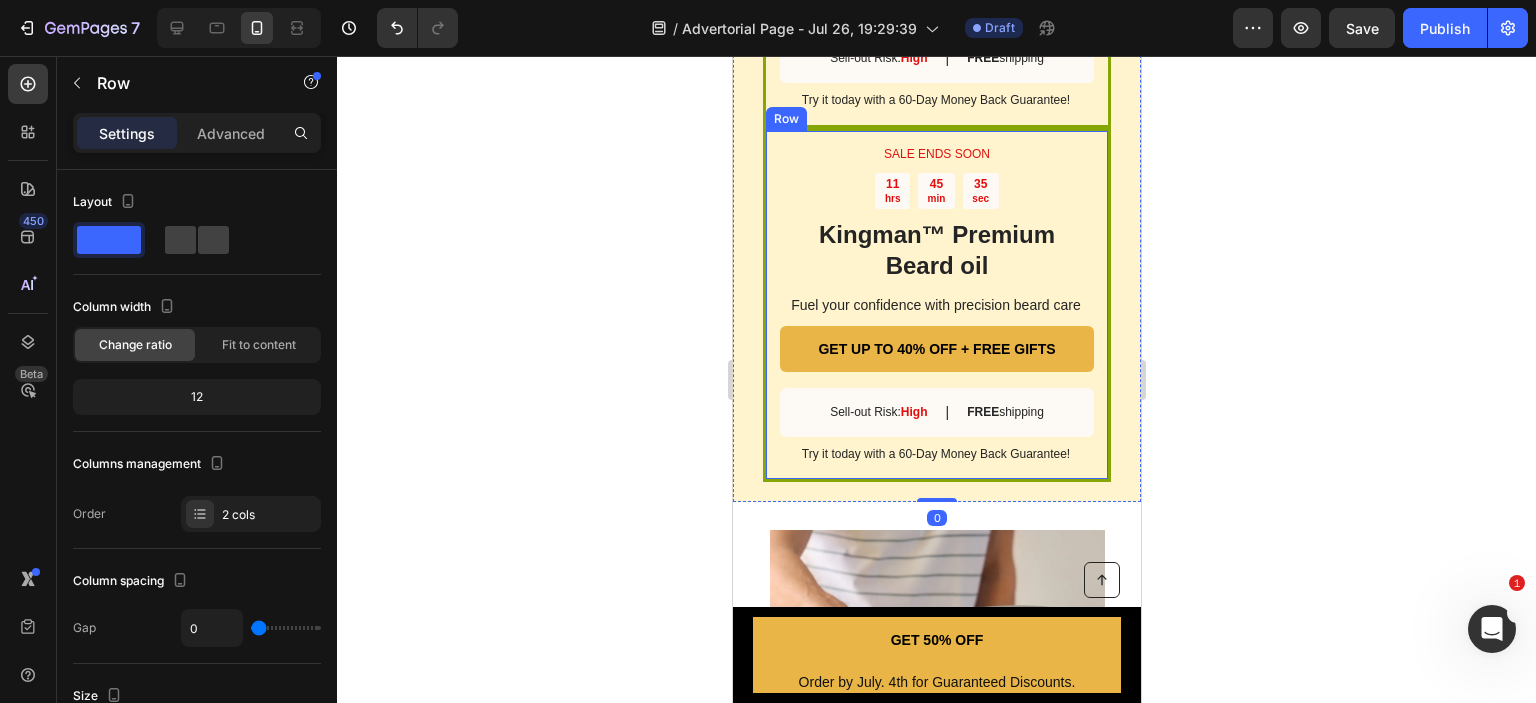 click on "SALE ENDS SOON Text Block 11 hrs 45 min 35 sec Countdown Timer Kingman ™ Premium Beard oil Heading Fuel your confidence with precision beard care Text Block GET UP TO 40% OFF + FREE GIFTS Button Sell-out Risk:  High Text Block | Text Block FREE  shipping Text Block Row Try it today with a 60-Day Money Back Guarantee! Text Block Row" at bounding box center [936, 305] 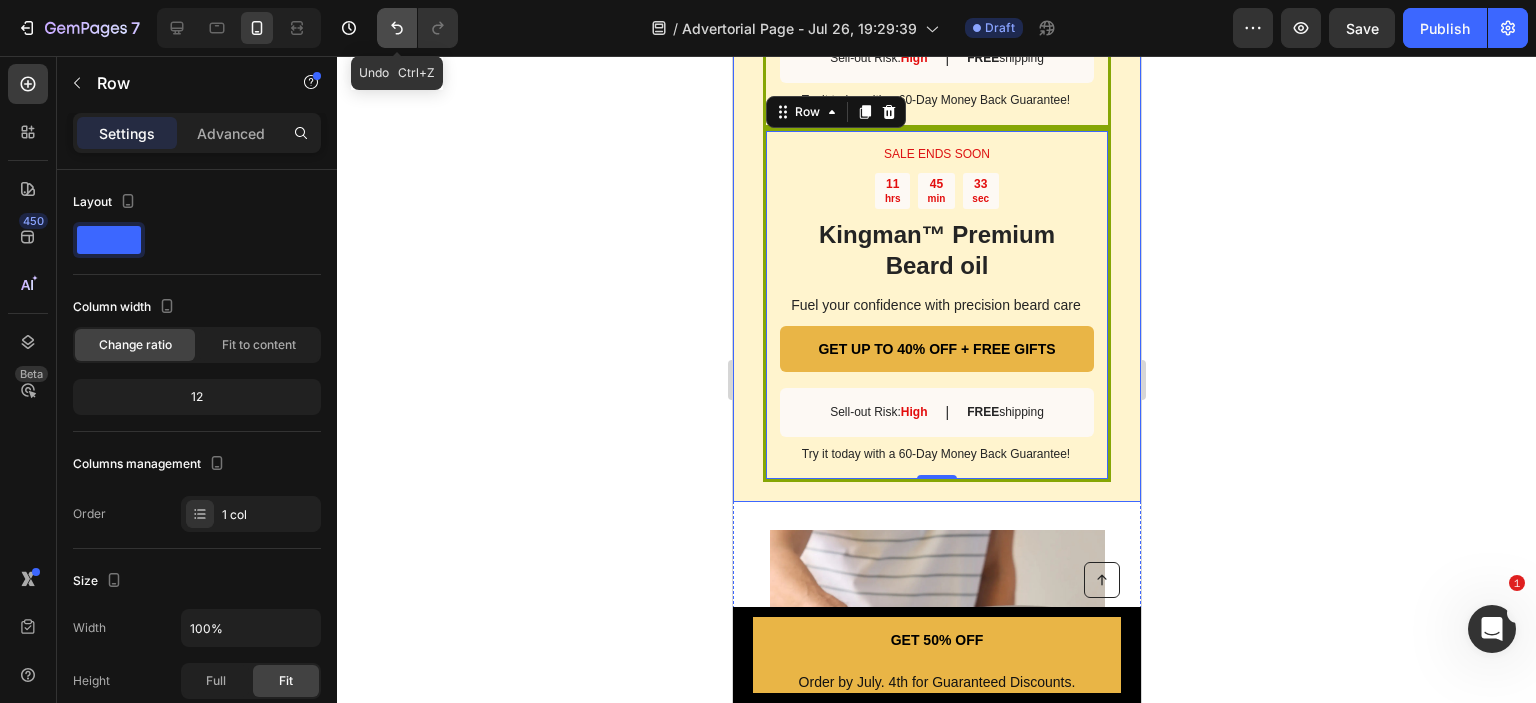 click 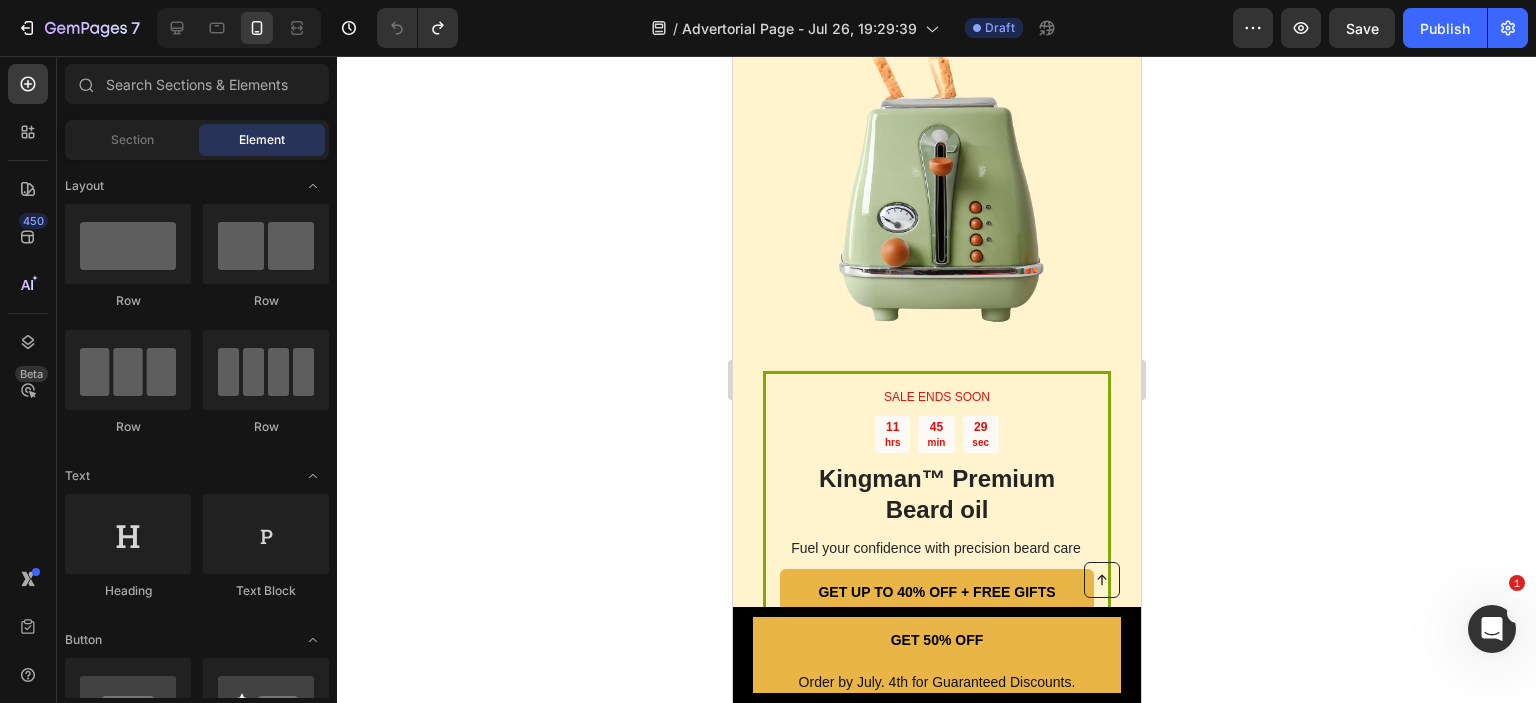 scroll, scrollTop: 1603, scrollLeft: 0, axis: vertical 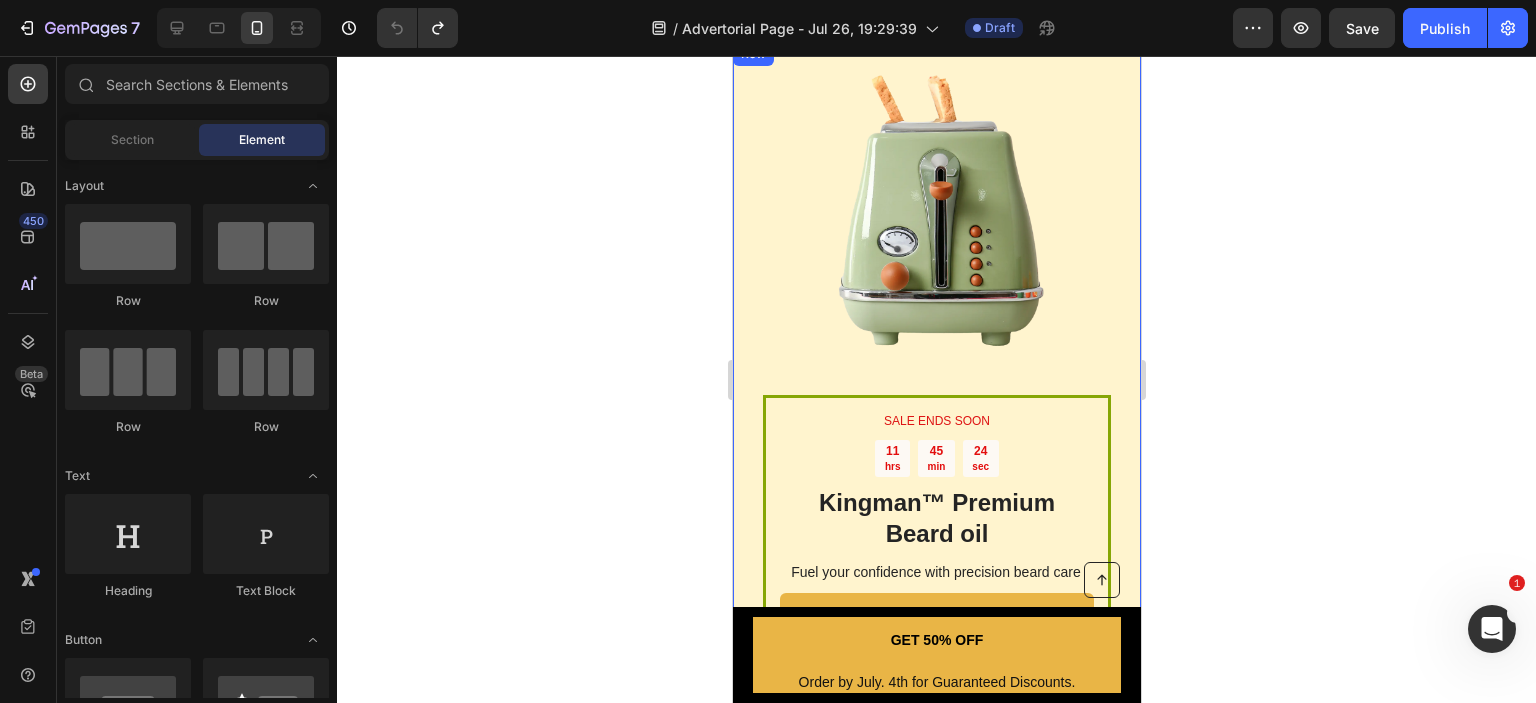 click on "Image" at bounding box center [936, 223] 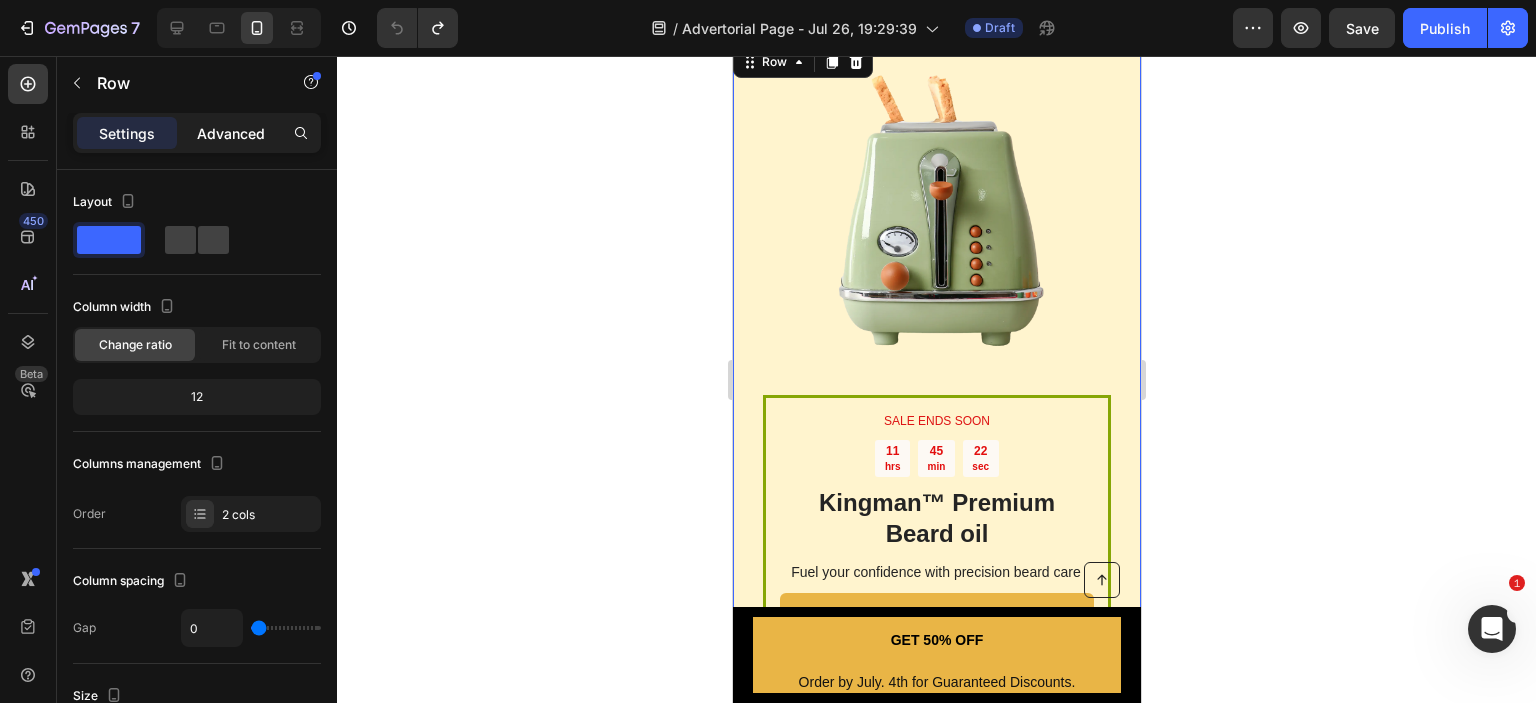 click on "Advanced" at bounding box center (231, 133) 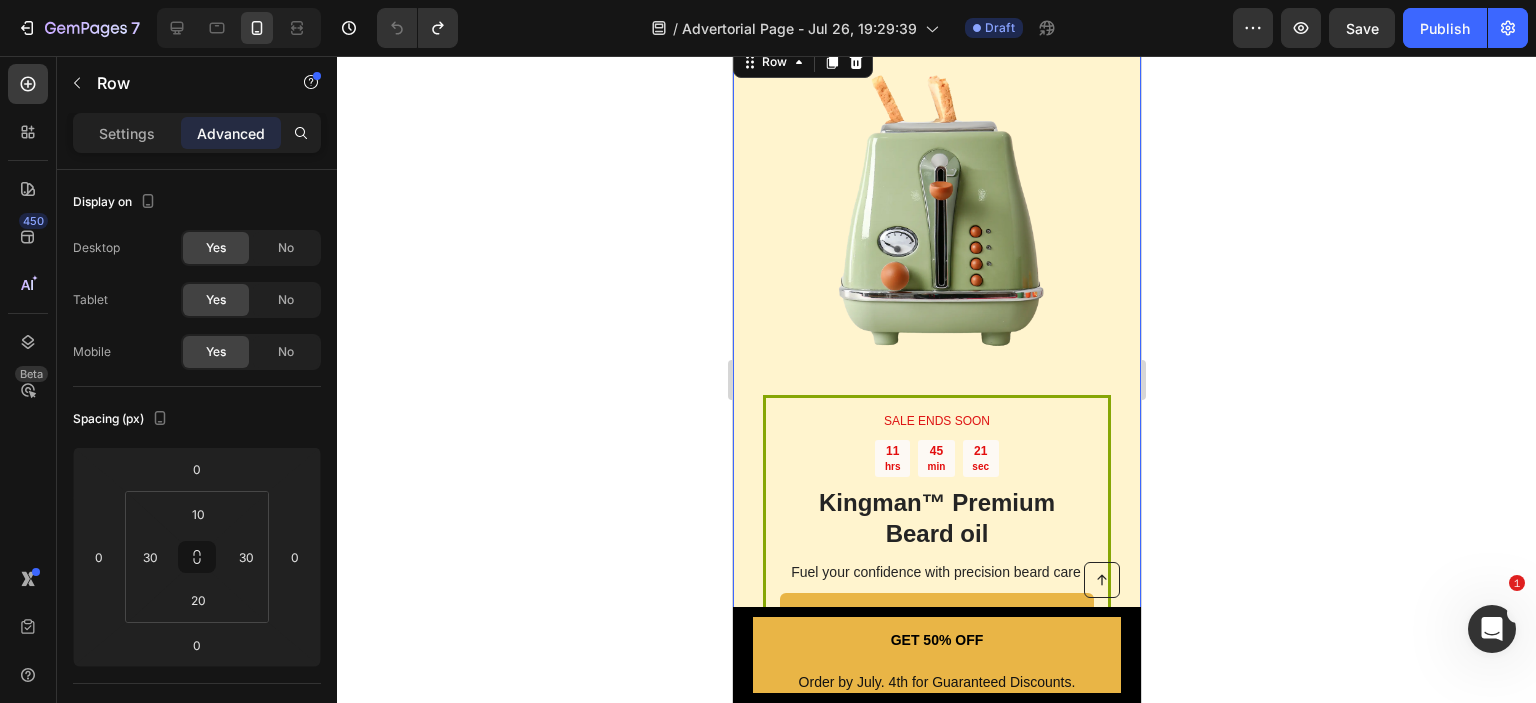 drag, startPoint x: 335, startPoint y: 202, endPoint x: 331, endPoint y: 279, distance: 77.10383 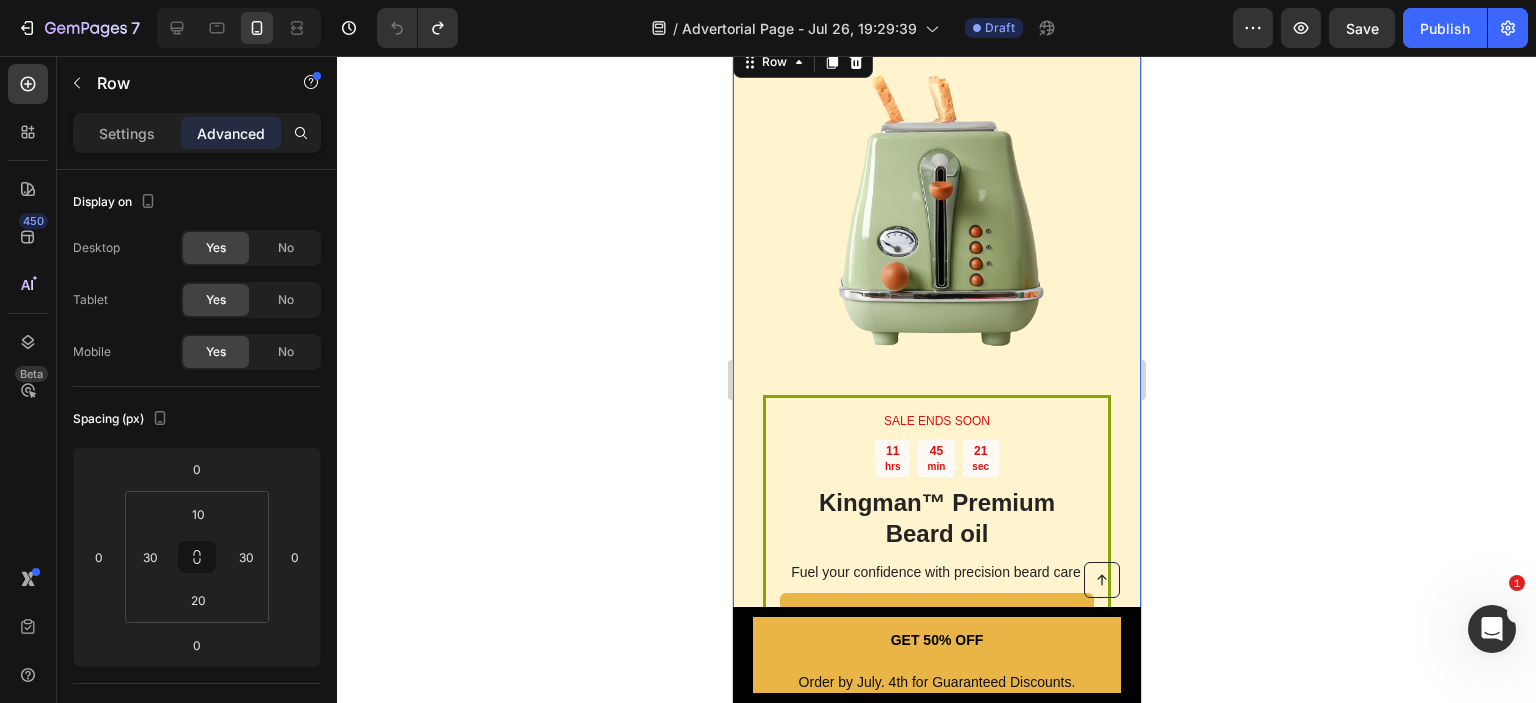 scroll, scrollTop: 0, scrollLeft: 0, axis: both 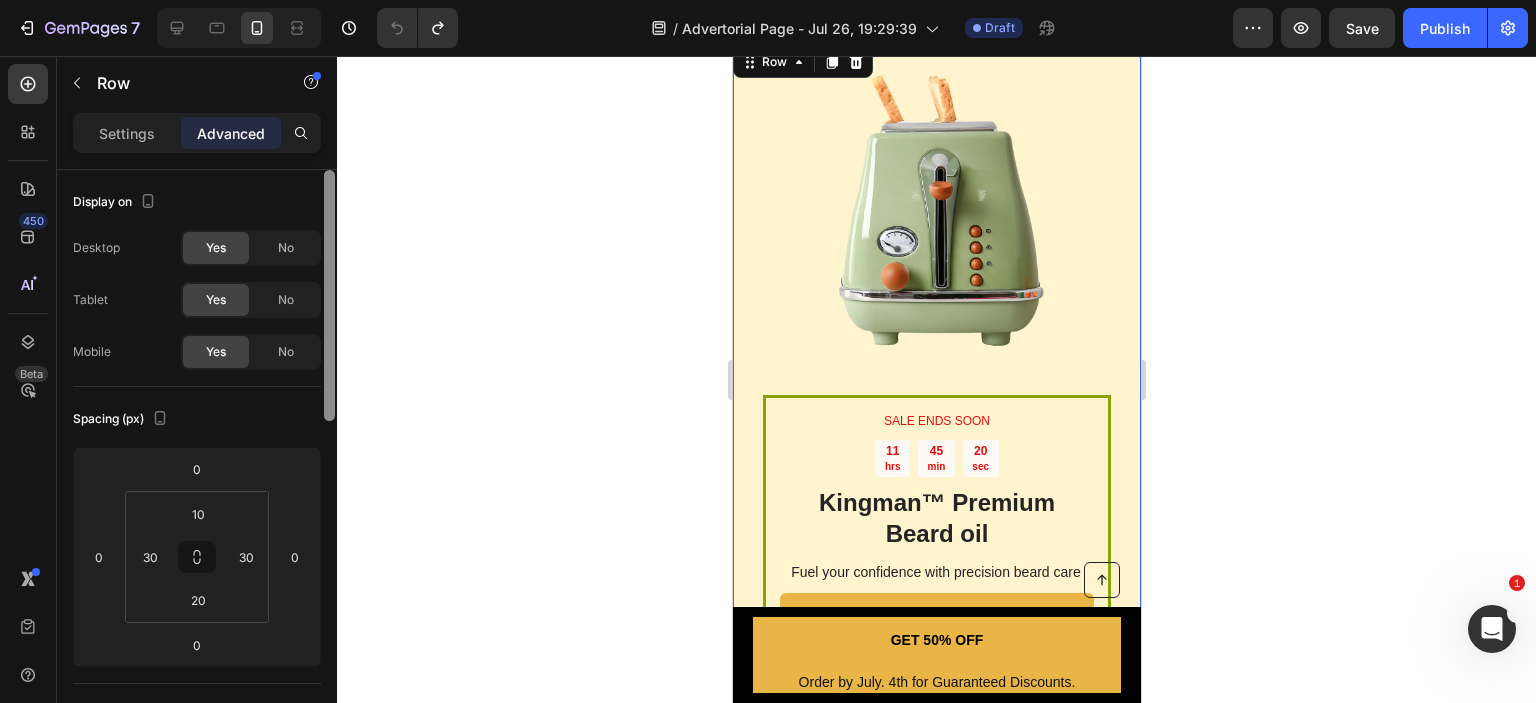 drag, startPoint x: 331, startPoint y: 279, endPoint x: 335, endPoint y: 350, distance: 71.11259 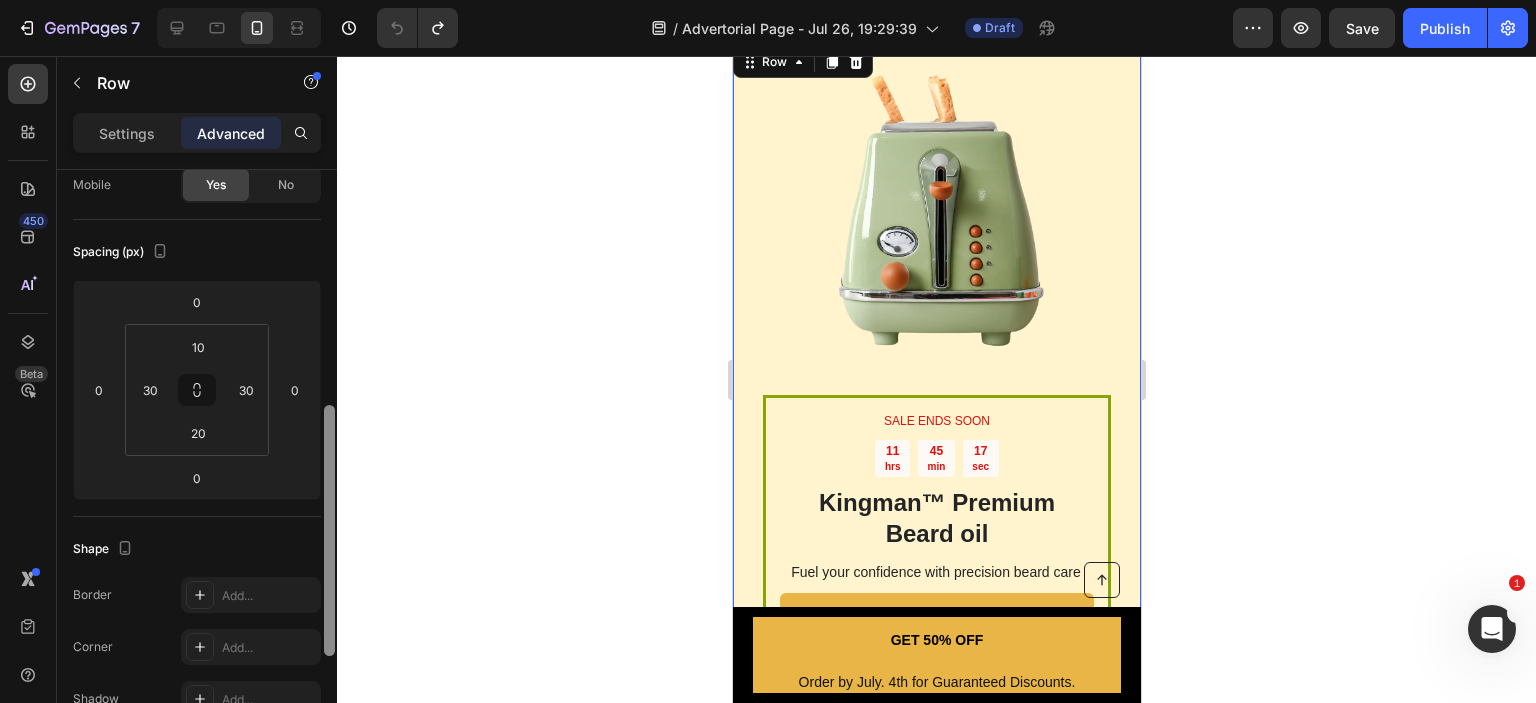 scroll, scrollTop: 0, scrollLeft: 0, axis: both 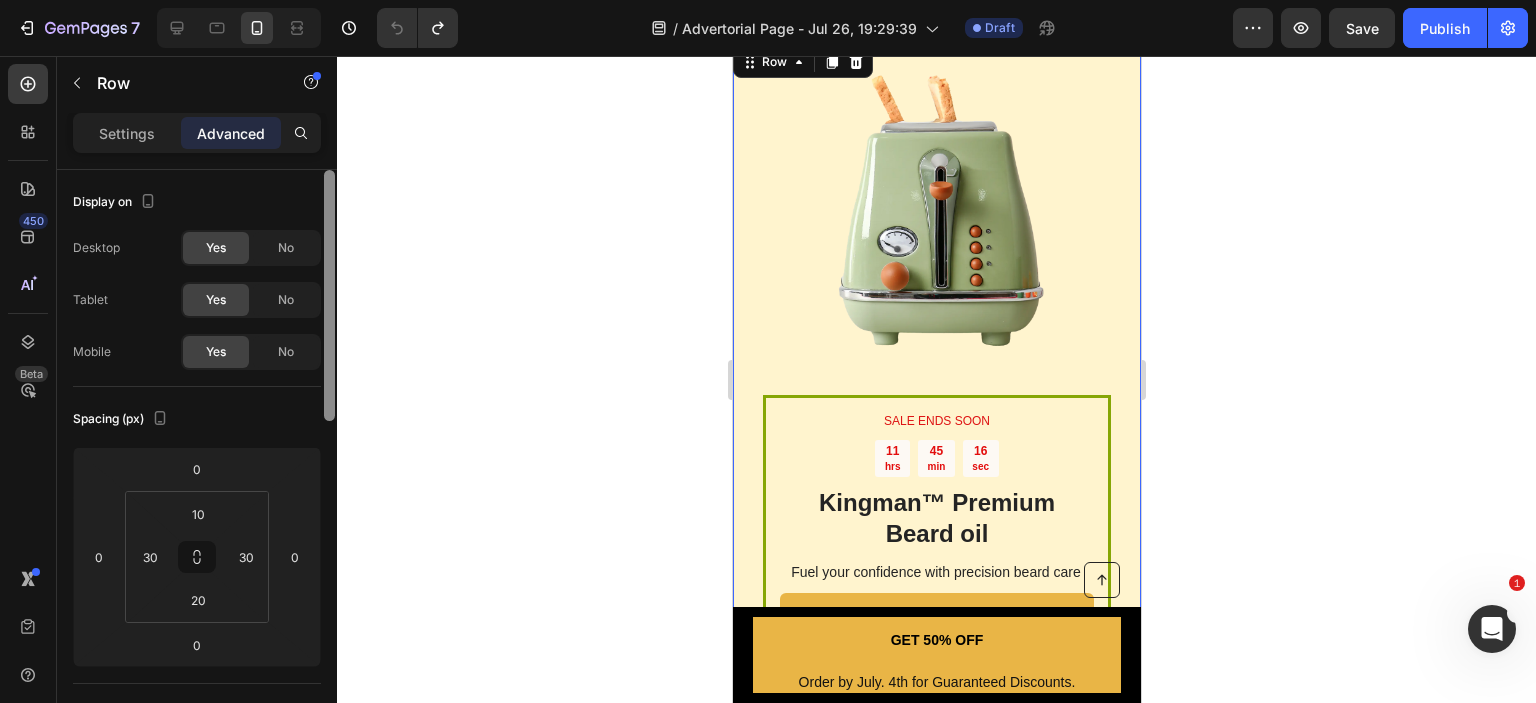 drag, startPoint x: 332, startPoint y: 344, endPoint x: 327, endPoint y: 186, distance: 158.0791 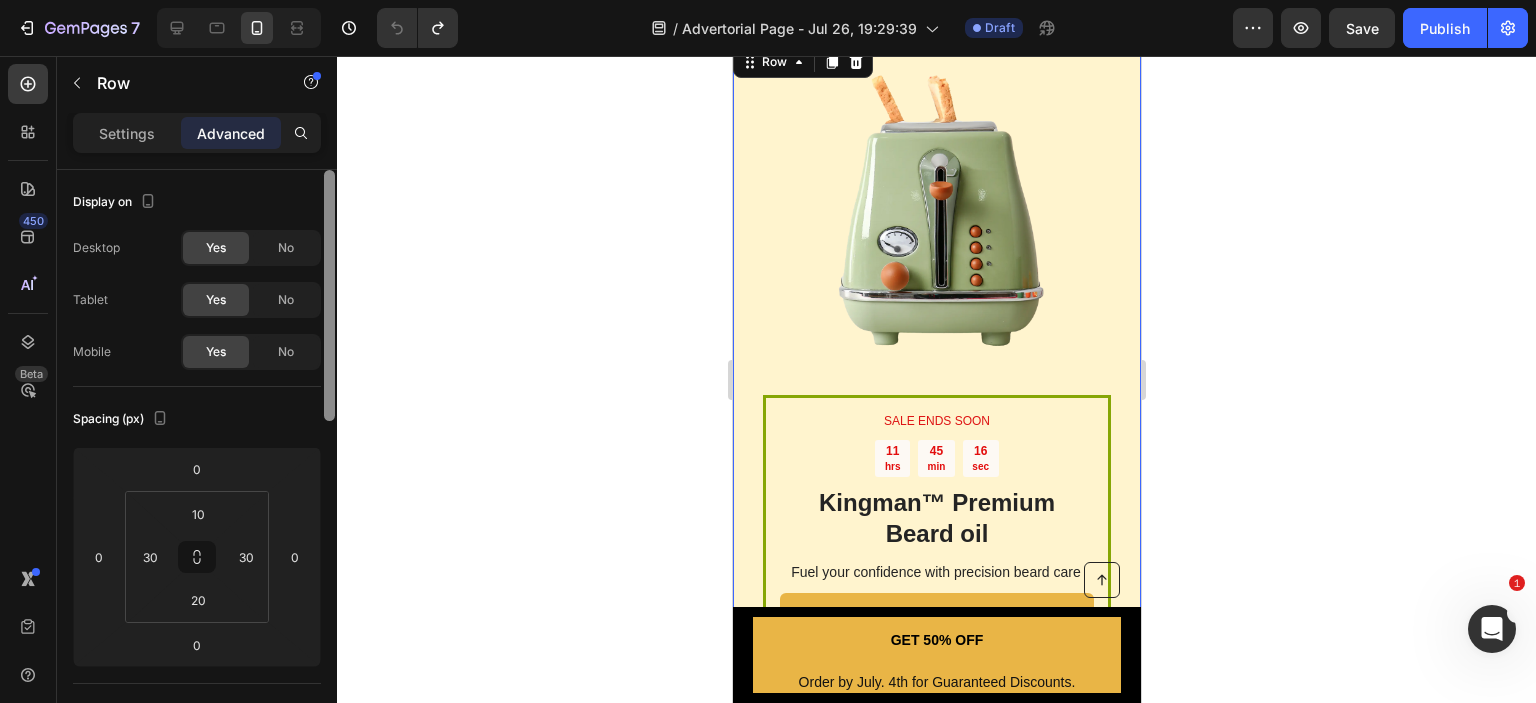 click on "Display on Desktop Yes No Tablet Yes No Mobile Yes No Spacing (px) 0 0 0 0 10 30 20 30 Shape Border Add... Corner Add... Shadow Add... Position Static Opacity 100% Animation Upgrade to Build plan  to unlock Animation & other premium features. Interaction Upgrade to Optimize plan  to unlock Interaction & other premium features. CSS class Delete element" at bounding box center [197, 465] 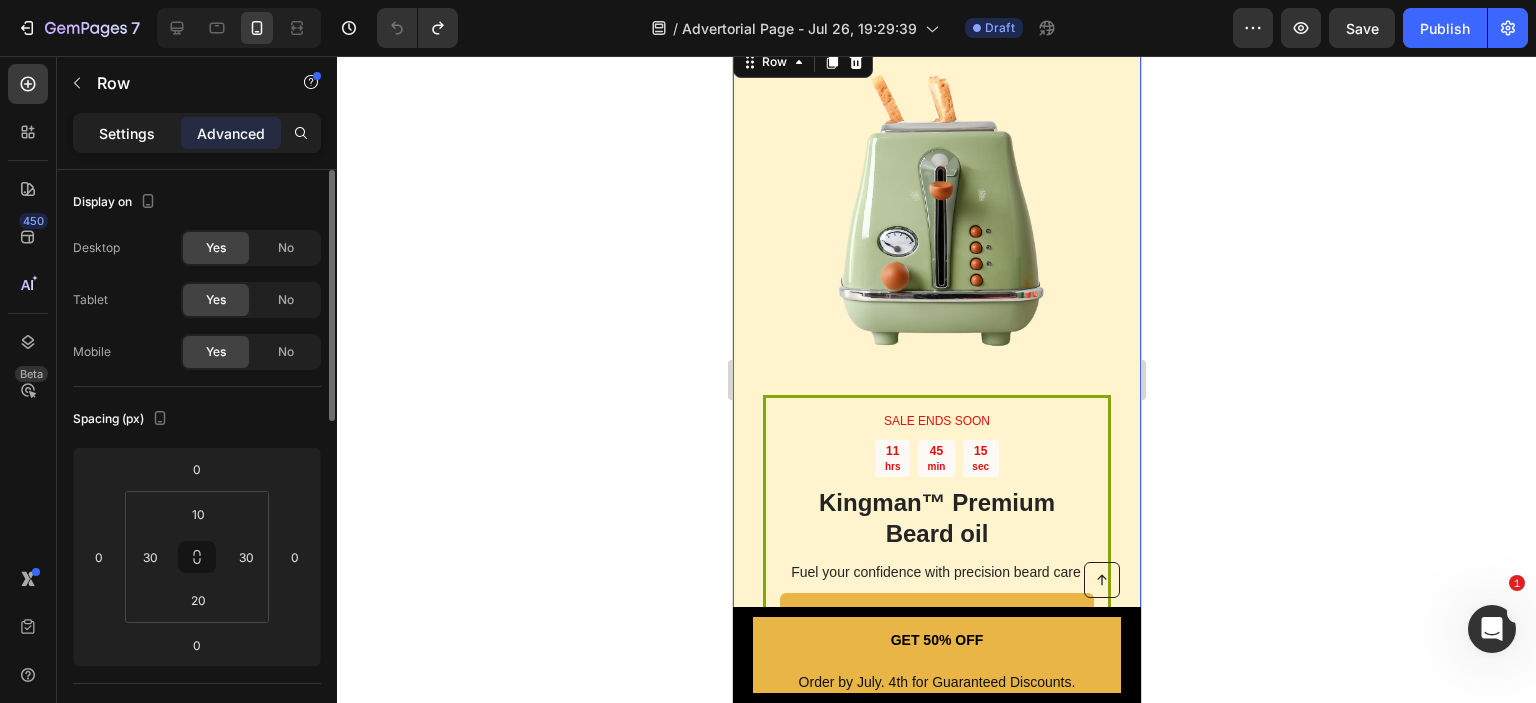 click on "Settings" at bounding box center (127, 133) 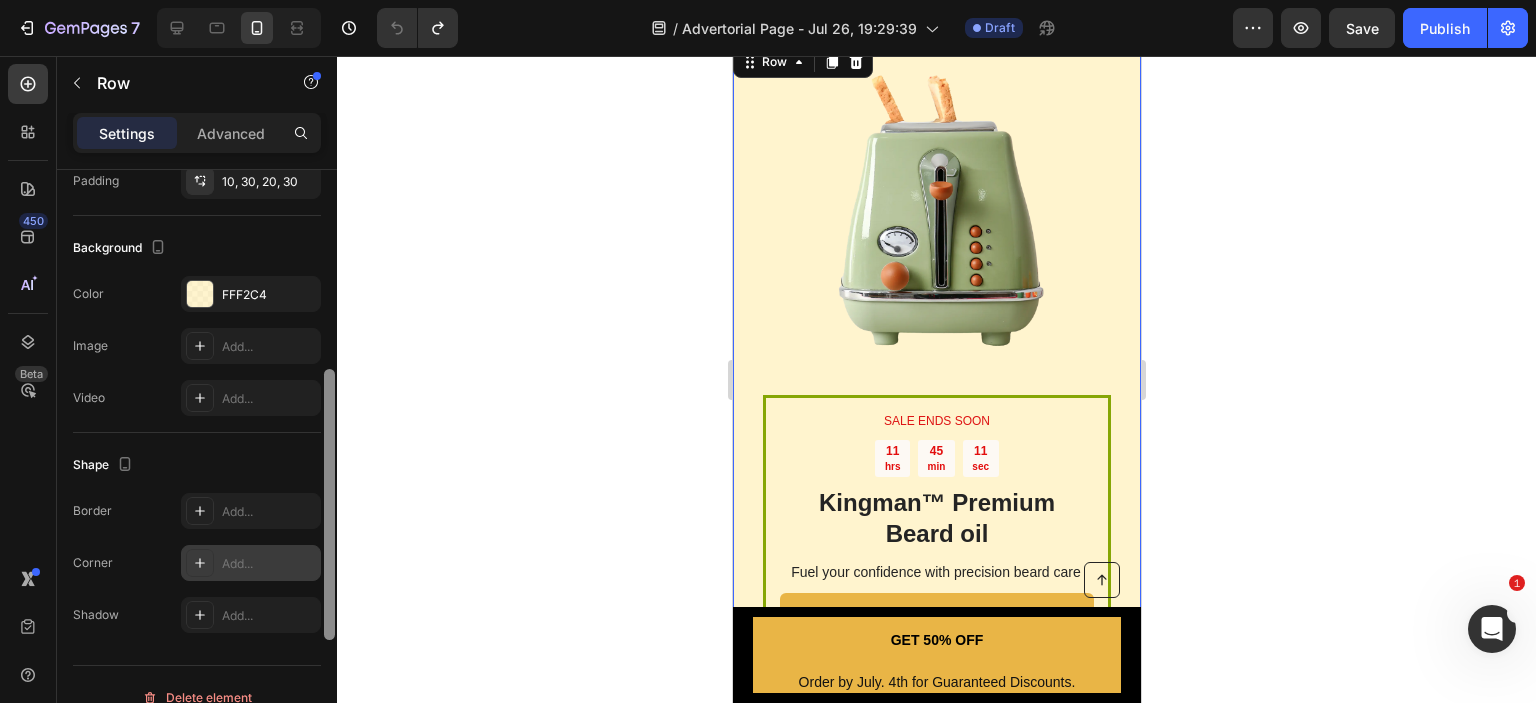 scroll, scrollTop: 690, scrollLeft: 0, axis: vertical 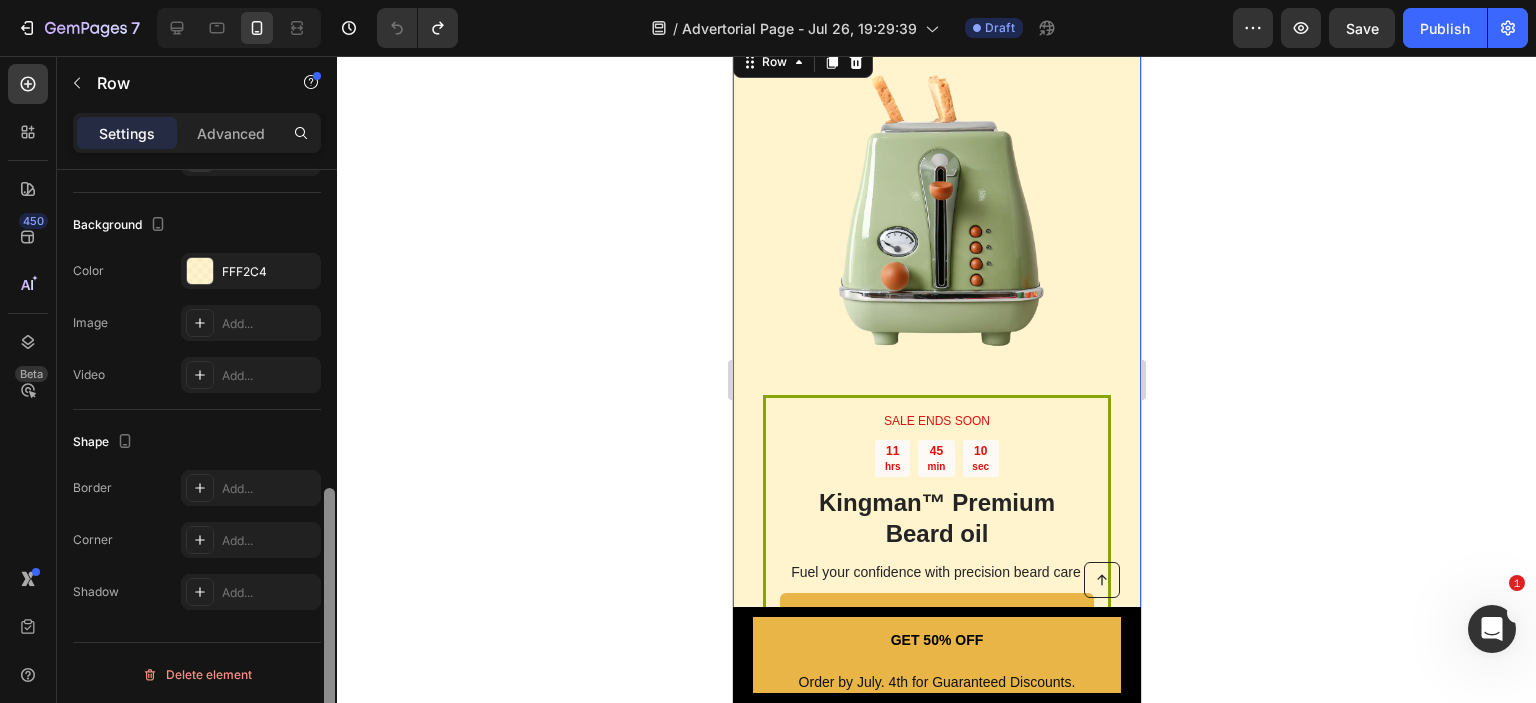drag, startPoint x: 332, startPoint y: 209, endPoint x: 316, endPoint y: 568, distance: 359.35638 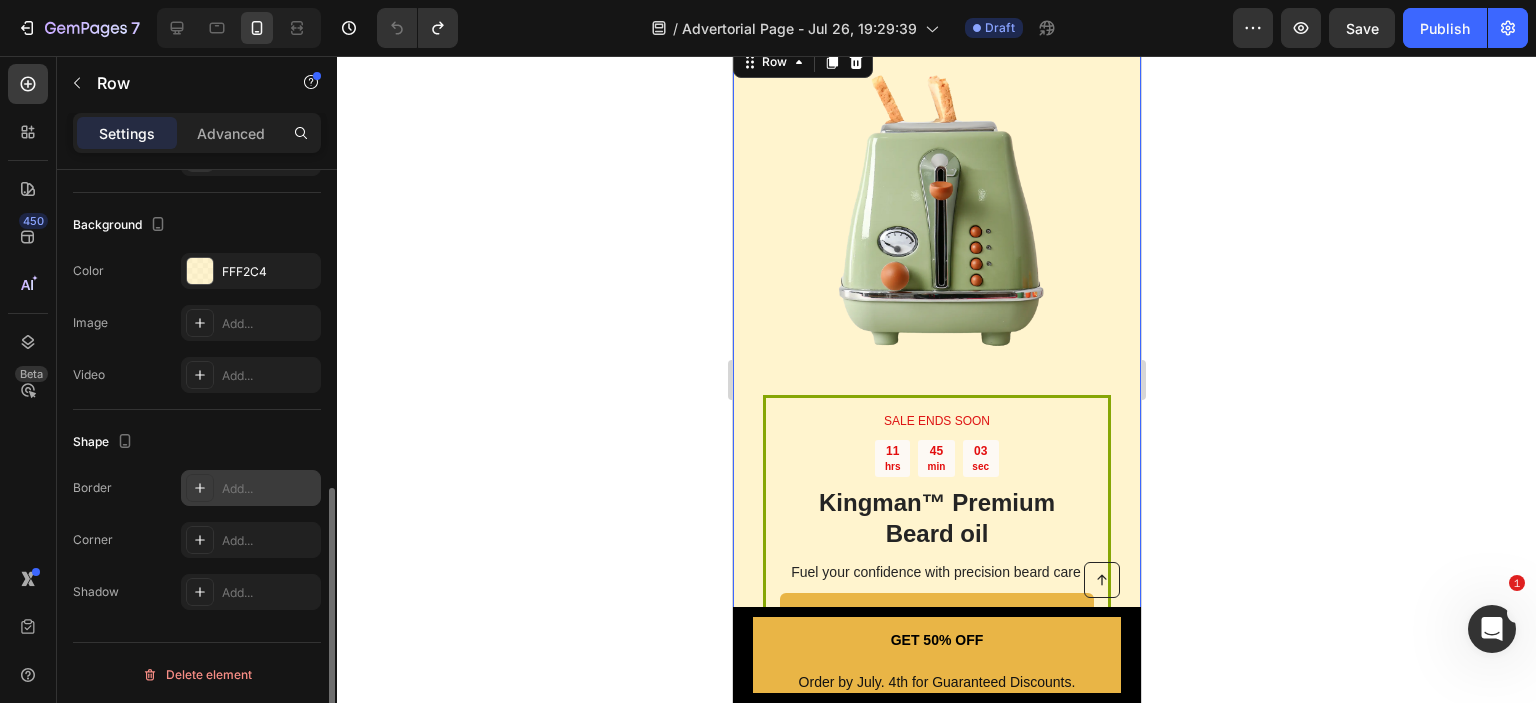 click 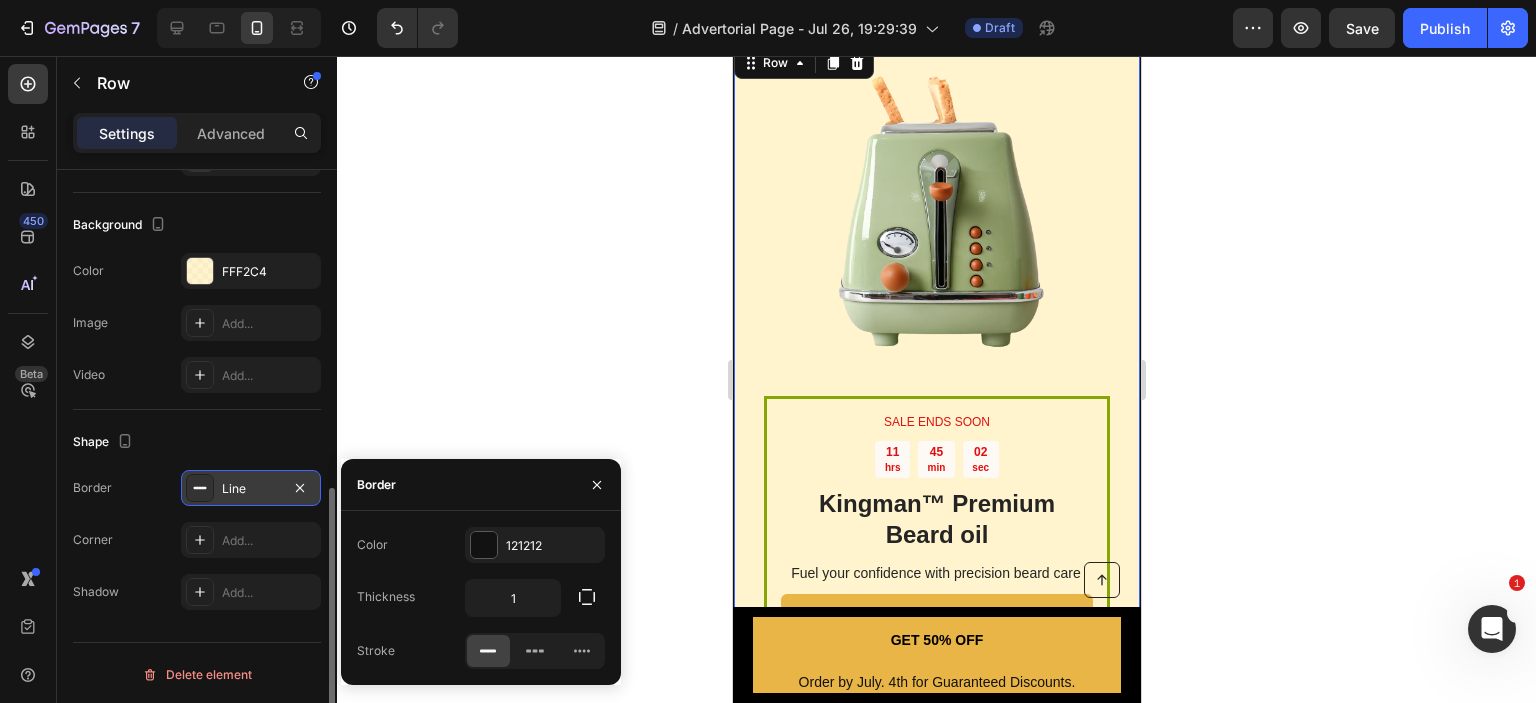scroll, scrollTop: 1604, scrollLeft: 0, axis: vertical 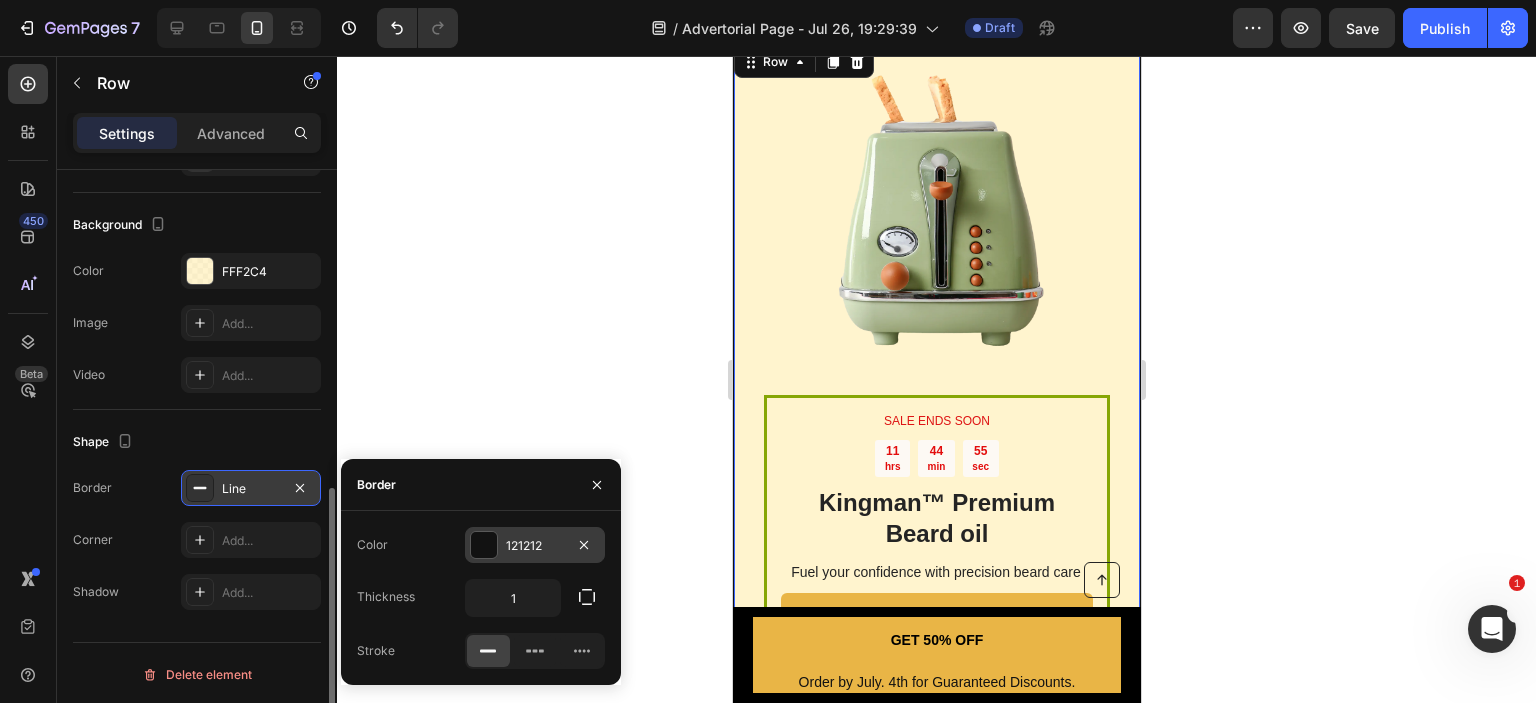 click at bounding box center (484, 545) 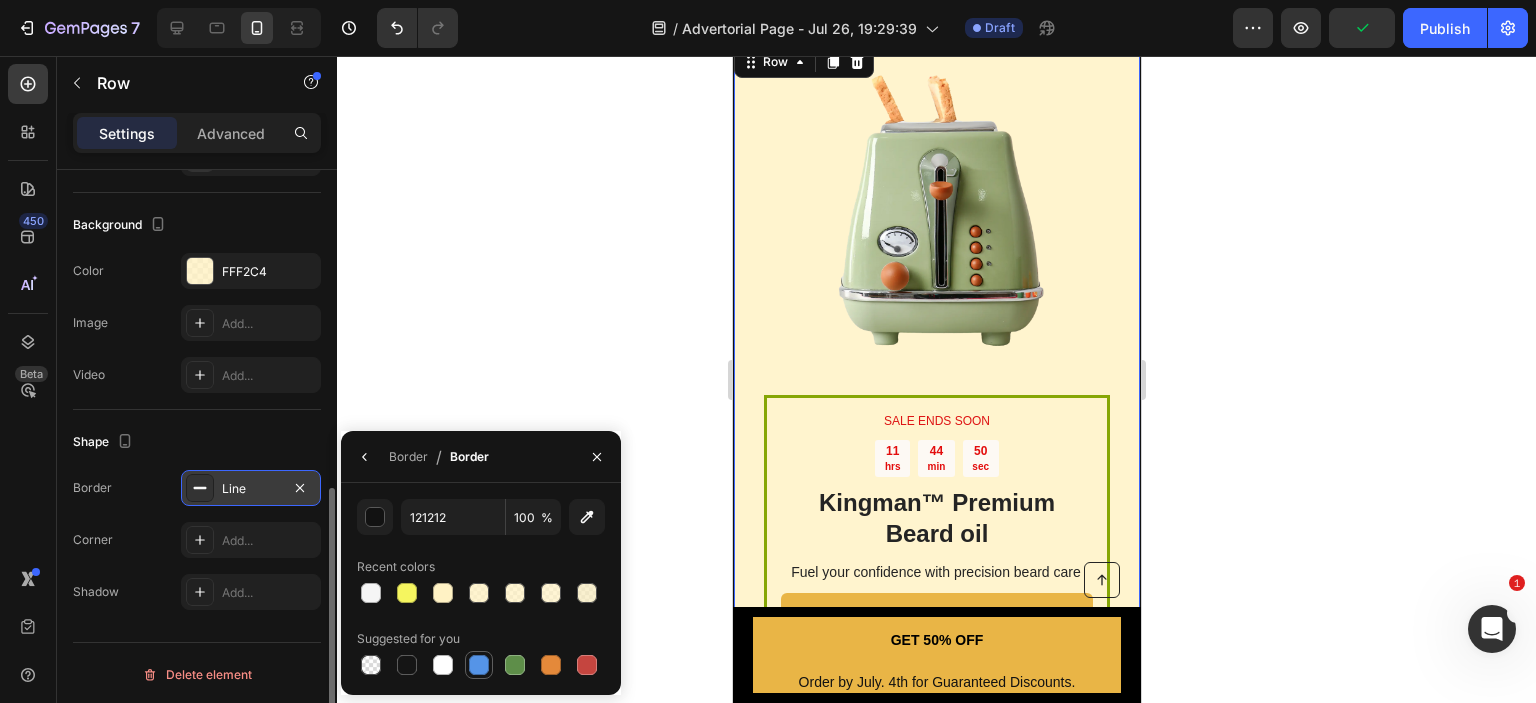 click at bounding box center [479, 665] 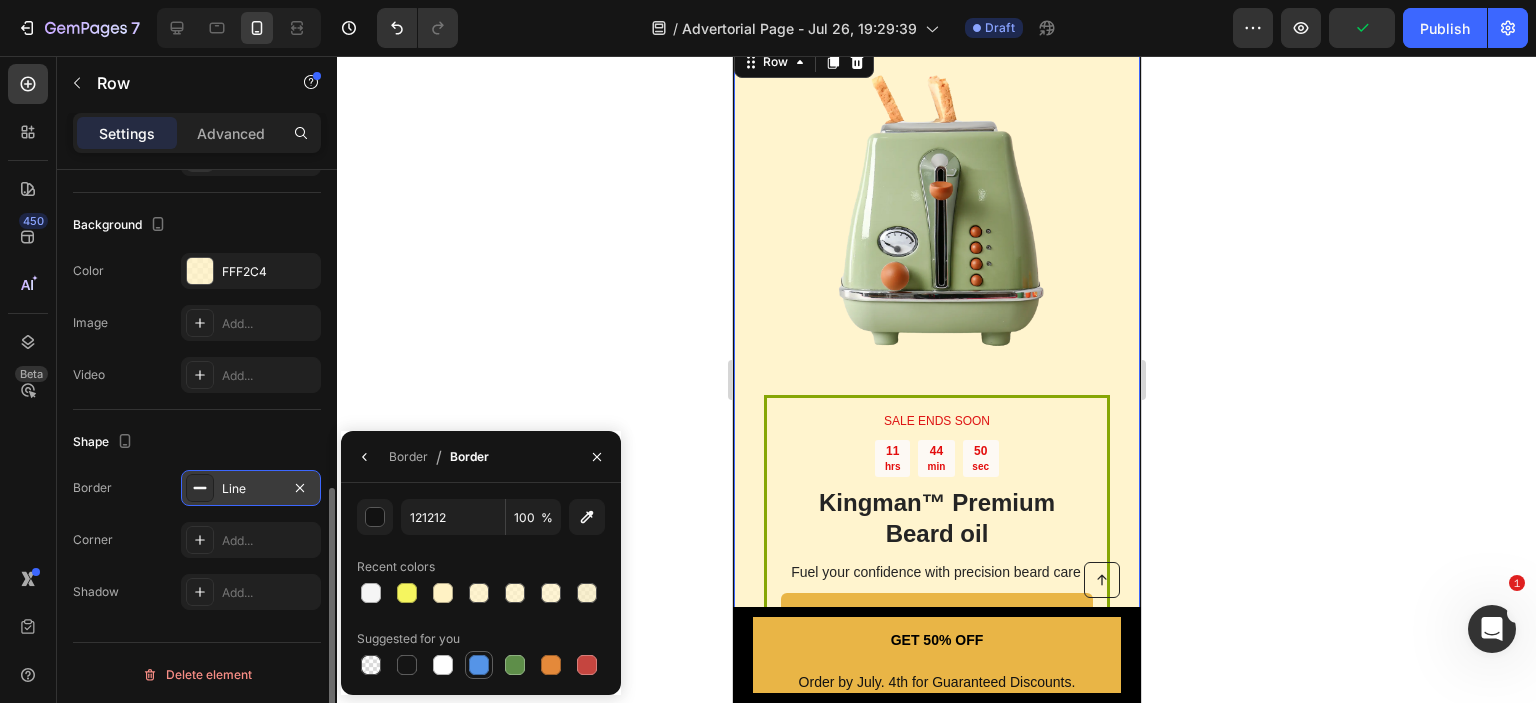 type on "5594E7" 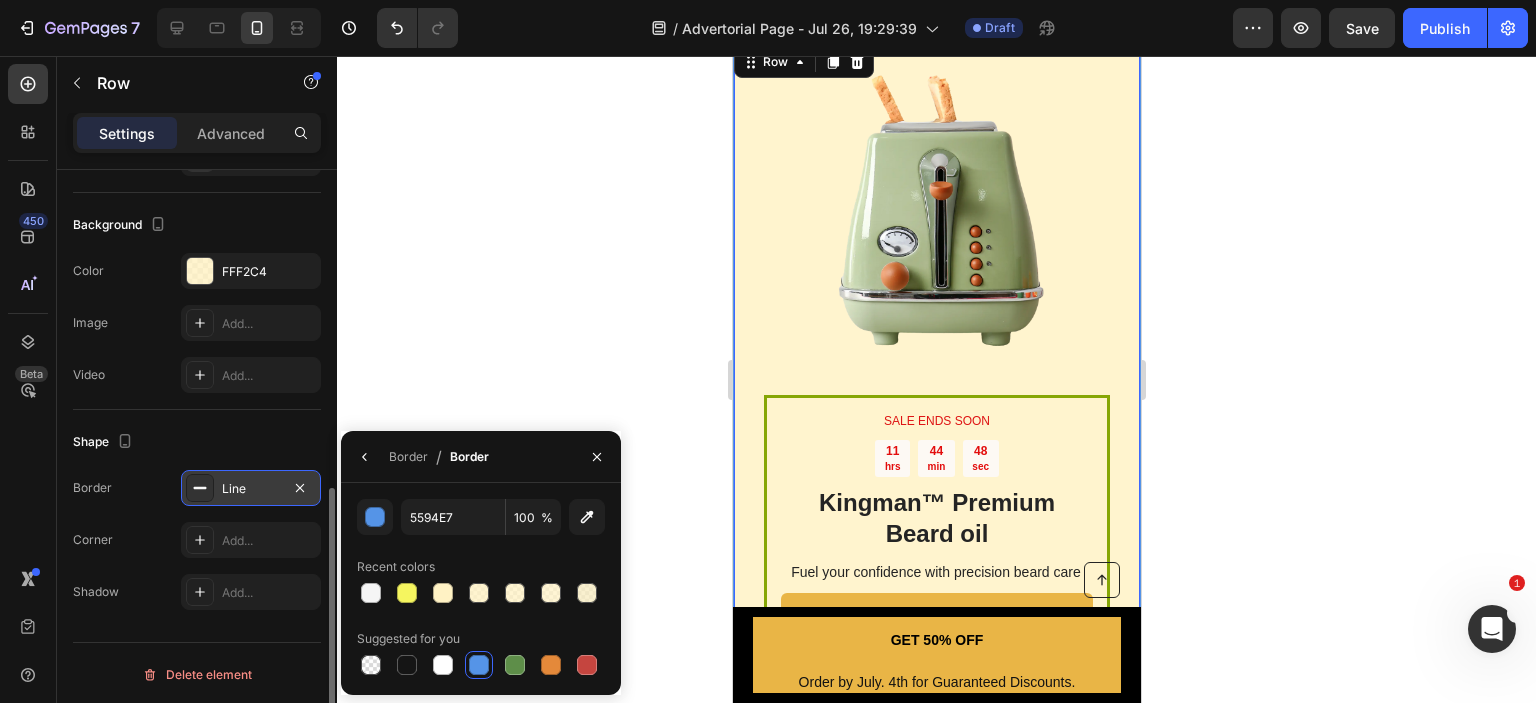 click 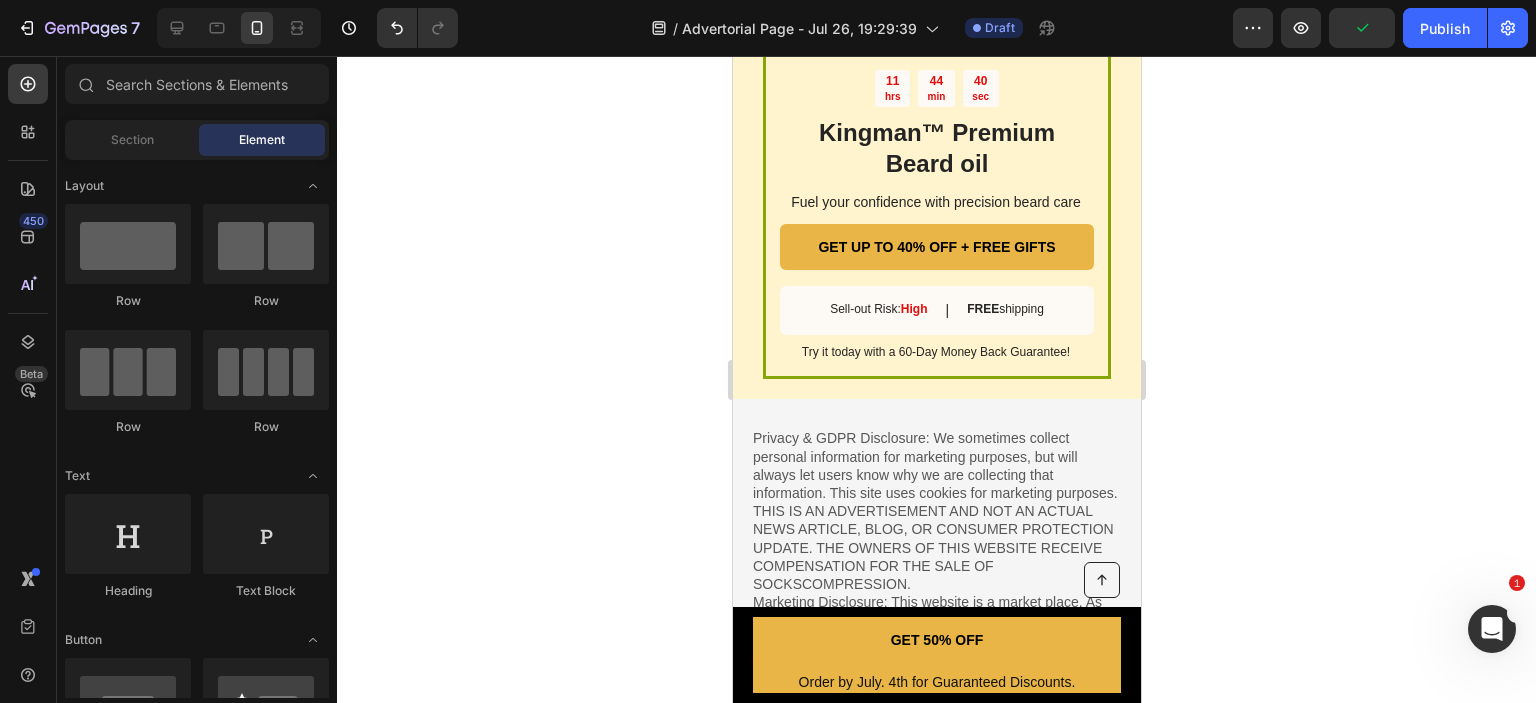 scroll, scrollTop: 4528, scrollLeft: 0, axis: vertical 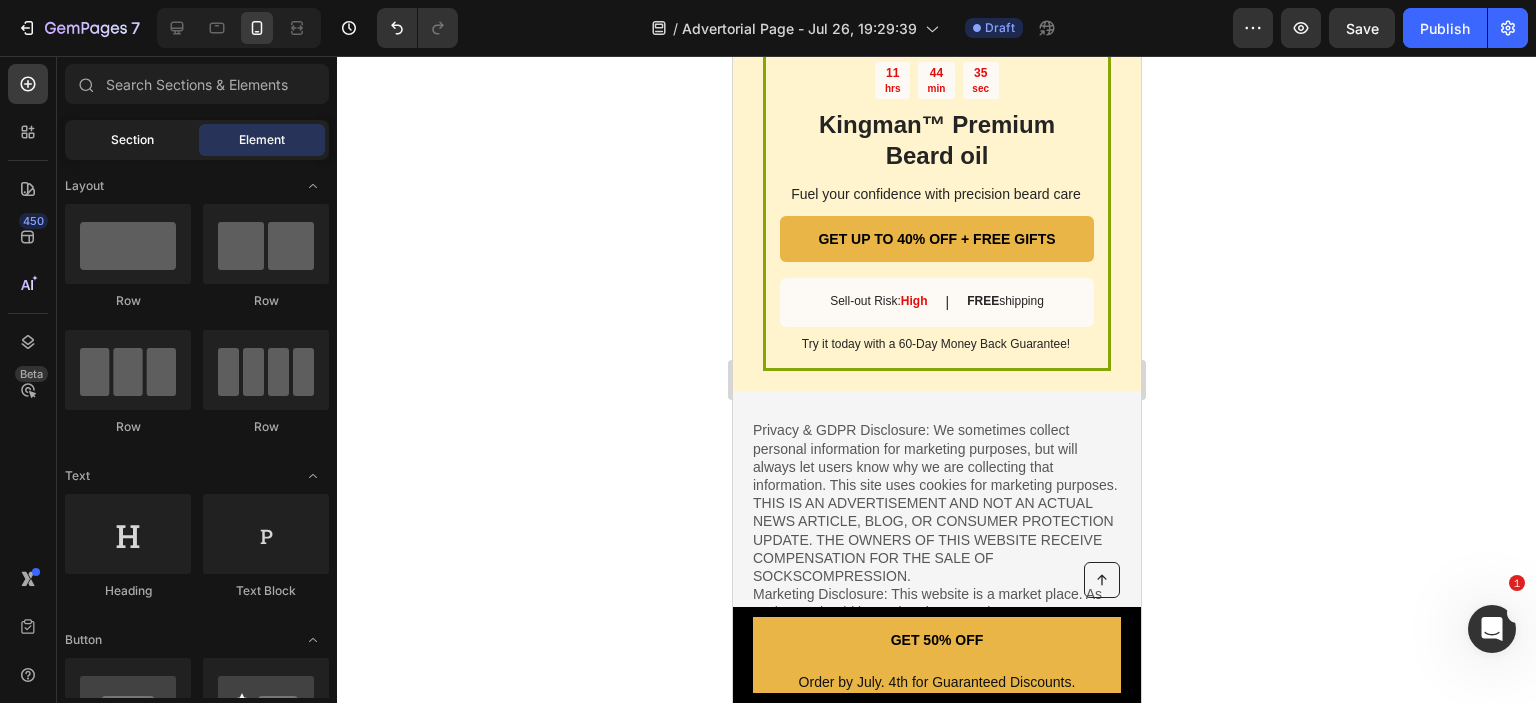 click on "Section" at bounding box center (132, 140) 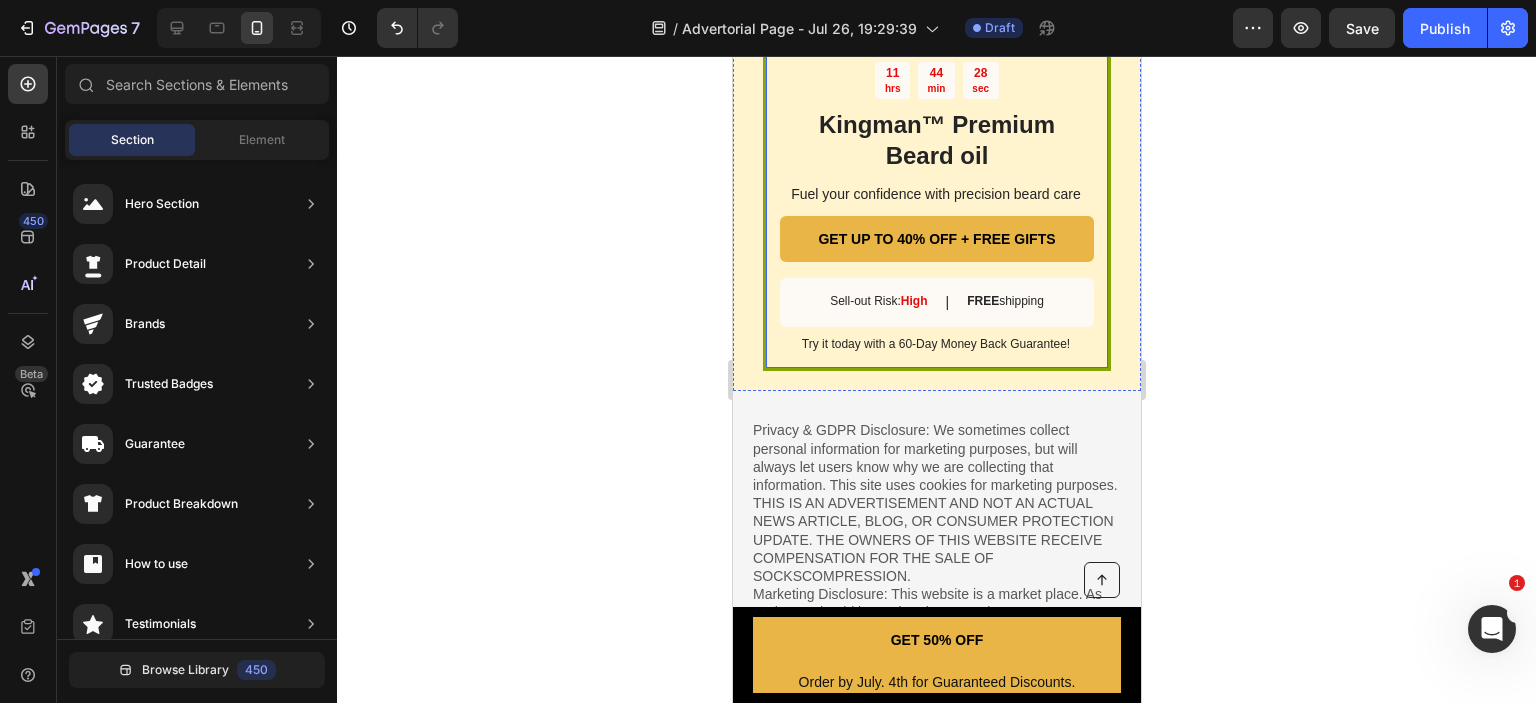 click on "SALE ENDS SOON Text Block 11 hrs 44 min 28 sec Countdown Timer Kingman ™ Premium Beard oil Heading Fuel your confidence with precision beard care Text Block GET UP TO 40% OFF + FREE GIFTS Button Sell-out Risk:  High Text Block | Text Block FREE  shipping Text Block Row Try it today with a 60-Day Money Back Guarantee! Text Block Row" at bounding box center [936, 195] 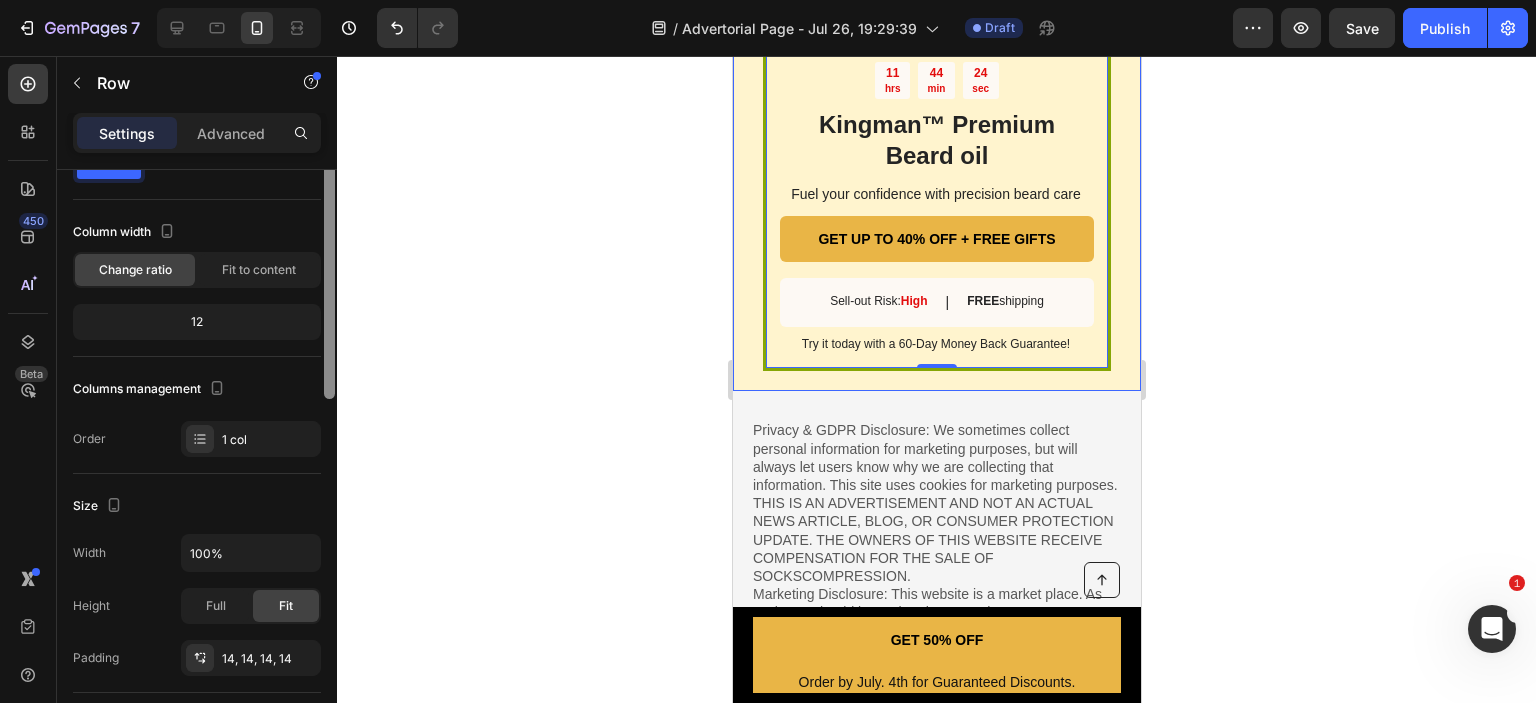 drag, startPoint x: 325, startPoint y: 217, endPoint x: 324, endPoint y: 339, distance: 122.0041 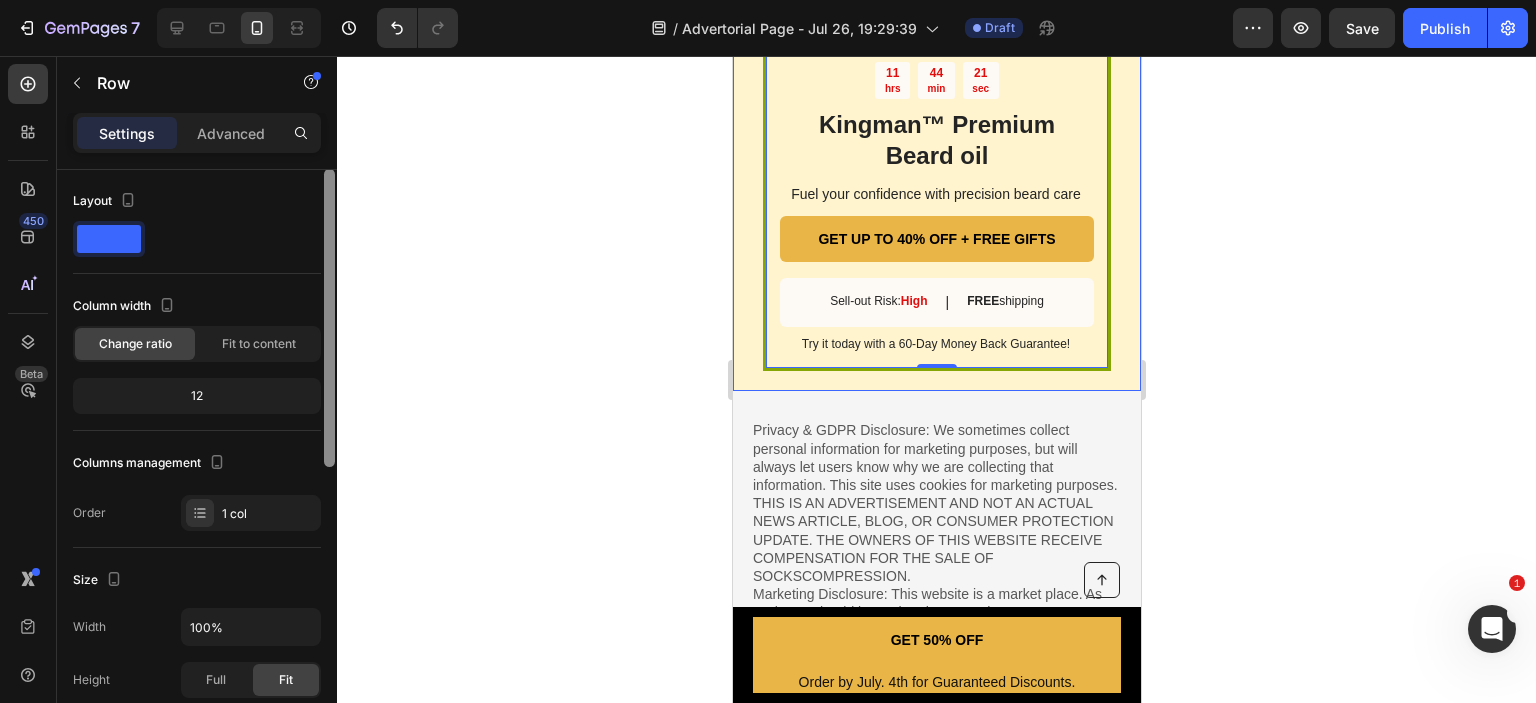 scroll, scrollTop: 0, scrollLeft: 0, axis: both 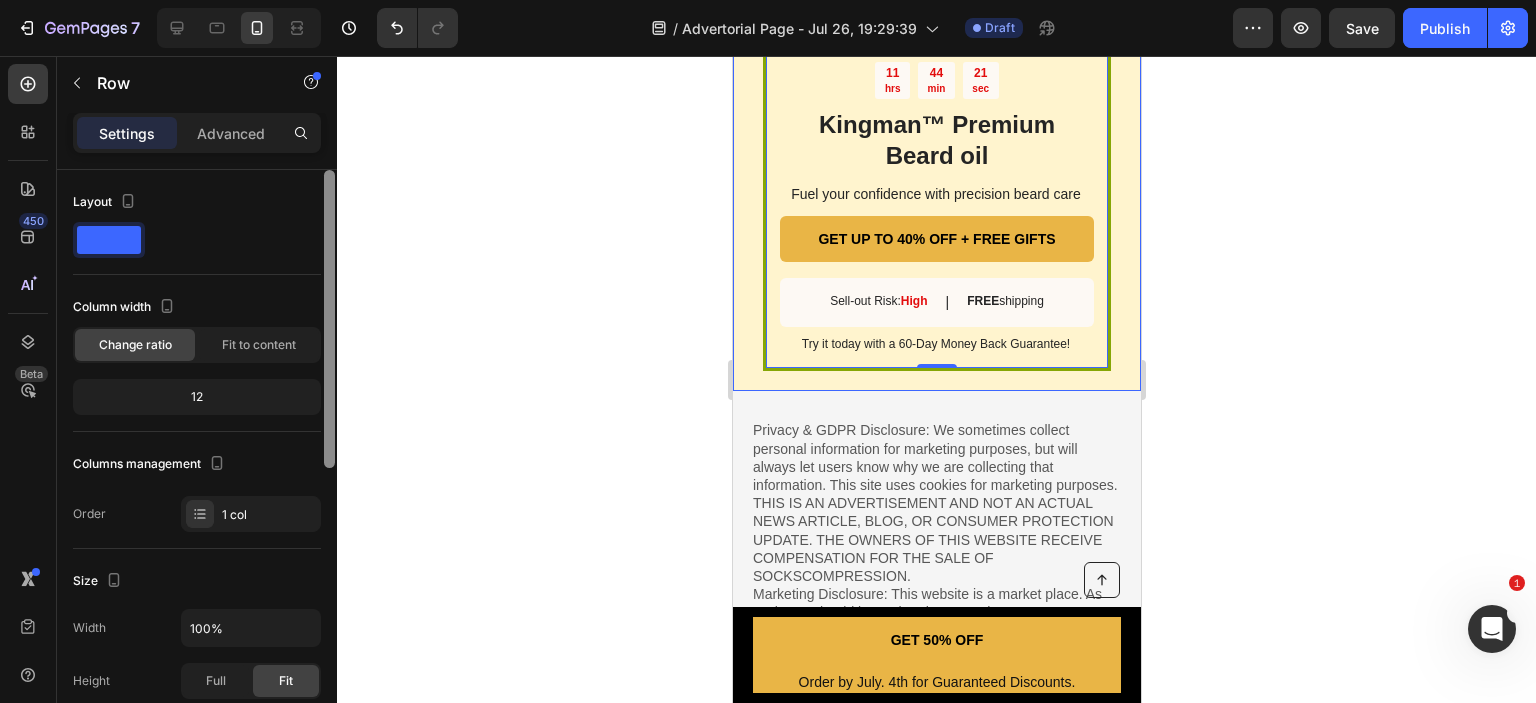 drag, startPoint x: 324, startPoint y: 367, endPoint x: 291, endPoint y: 179, distance: 190.8743 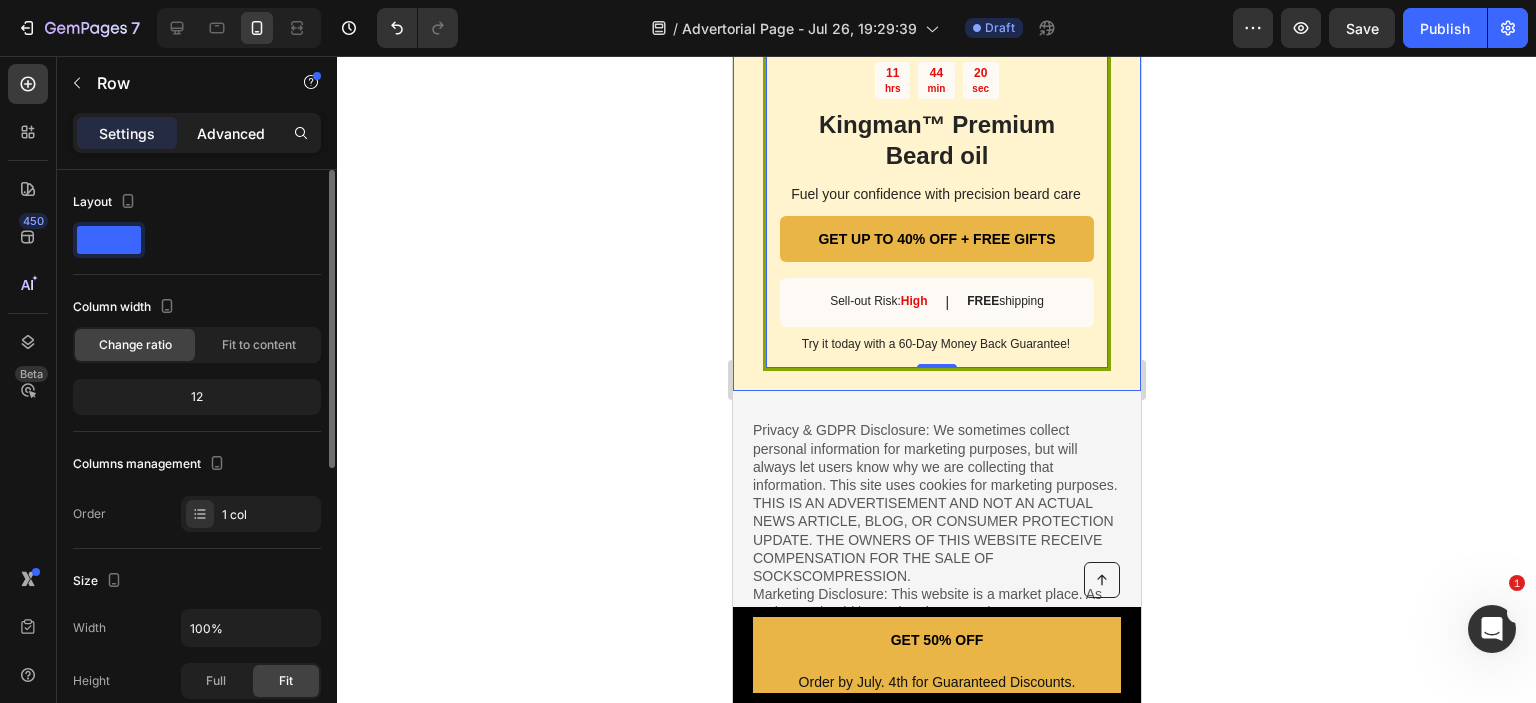 click on "Advanced" at bounding box center (231, 133) 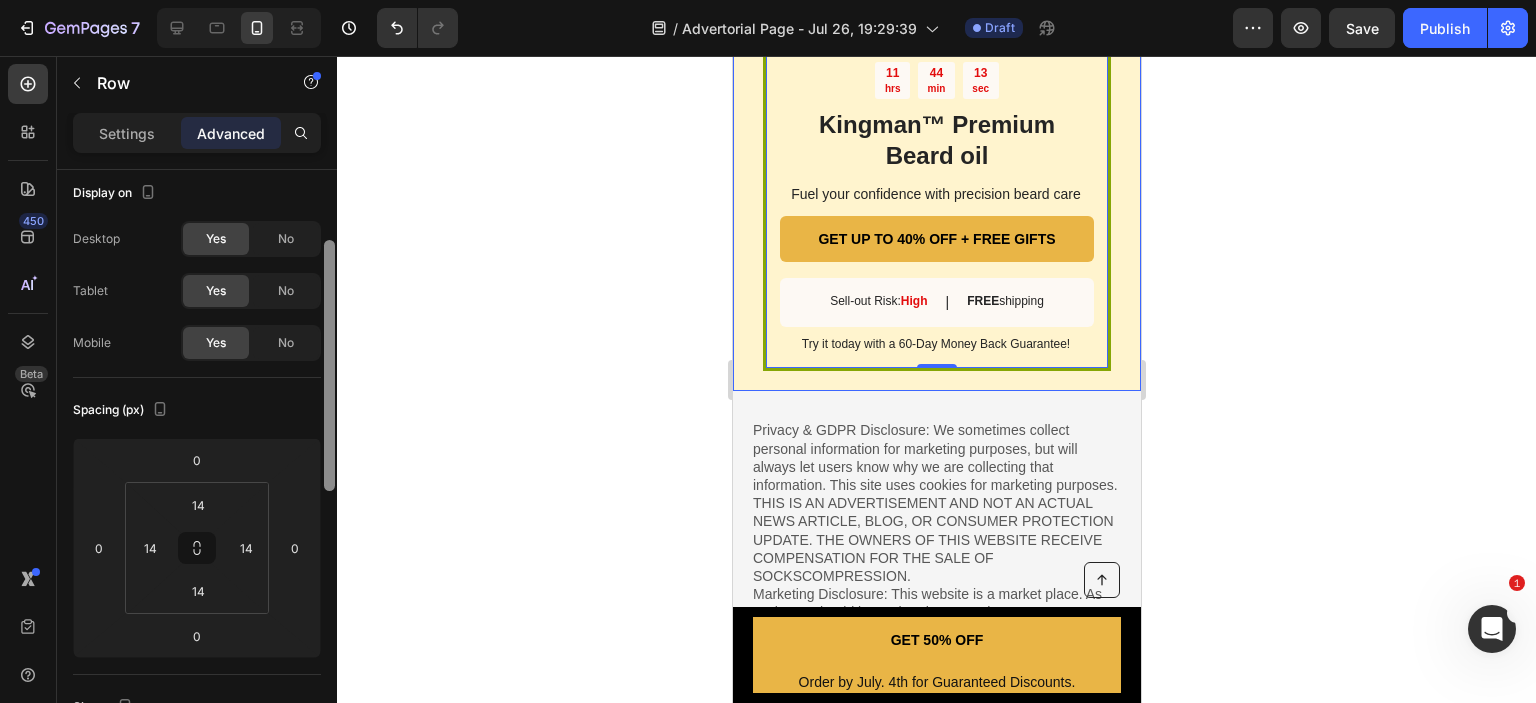 scroll, scrollTop: 0, scrollLeft: 0, axis: both 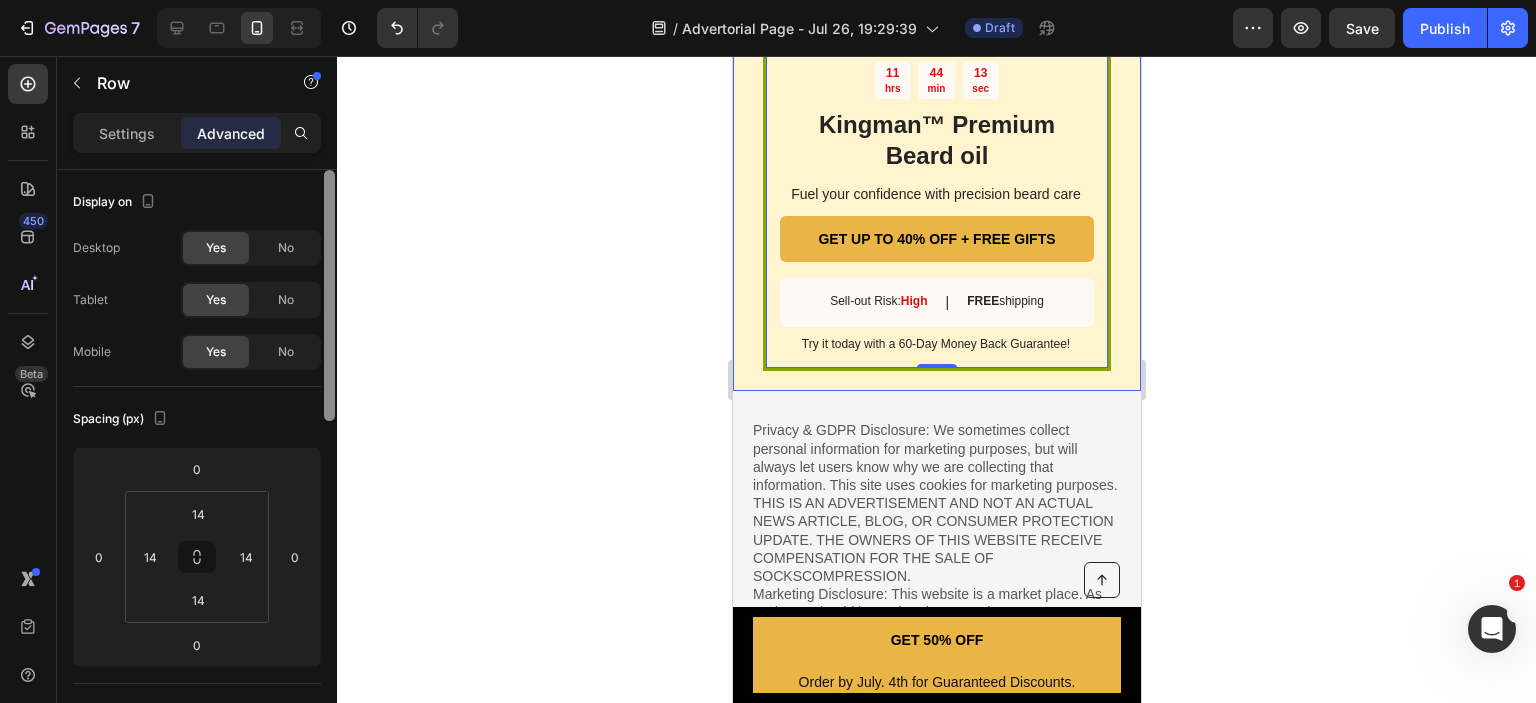 drag, startPoint x: 328, startPoint y: 190, endPoint x: 356, endPoint y: 125, distance: 70.77429 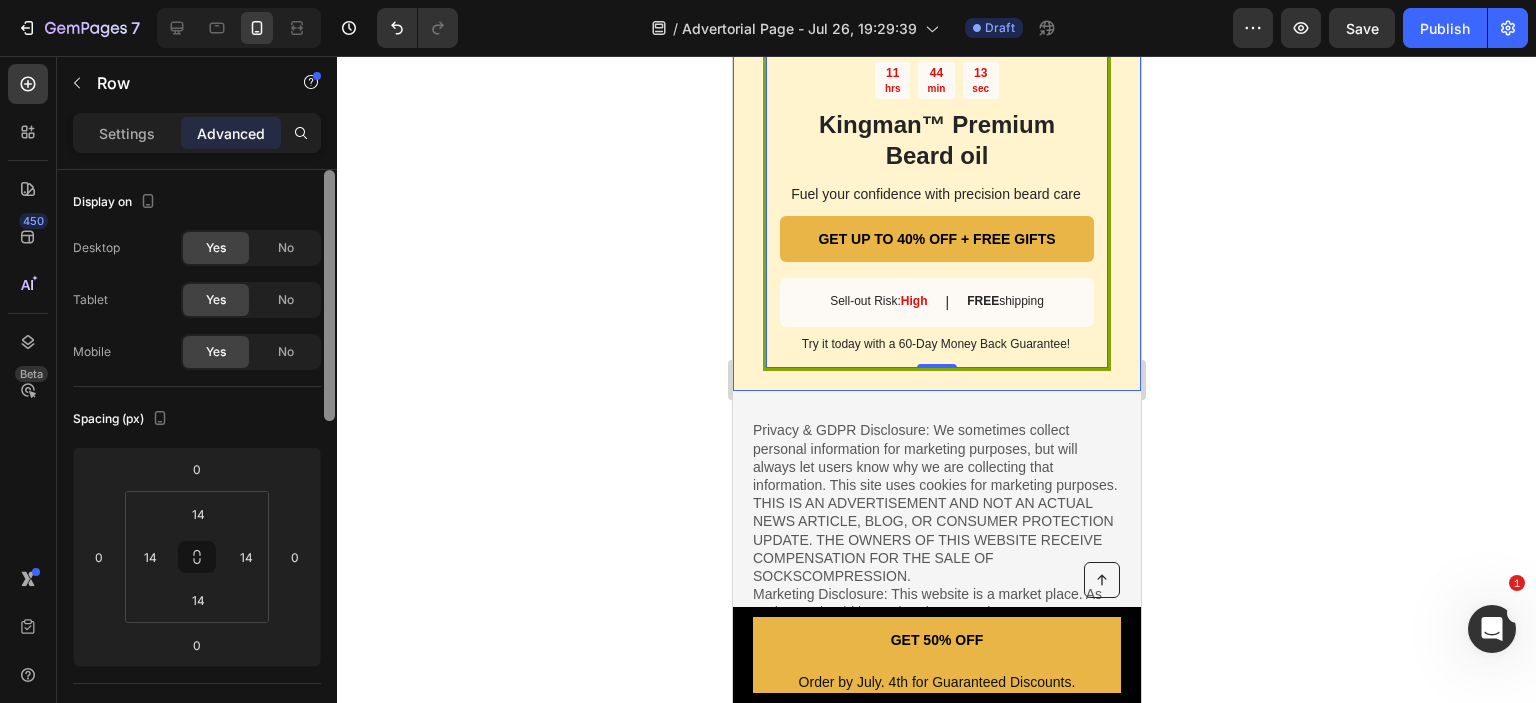 click 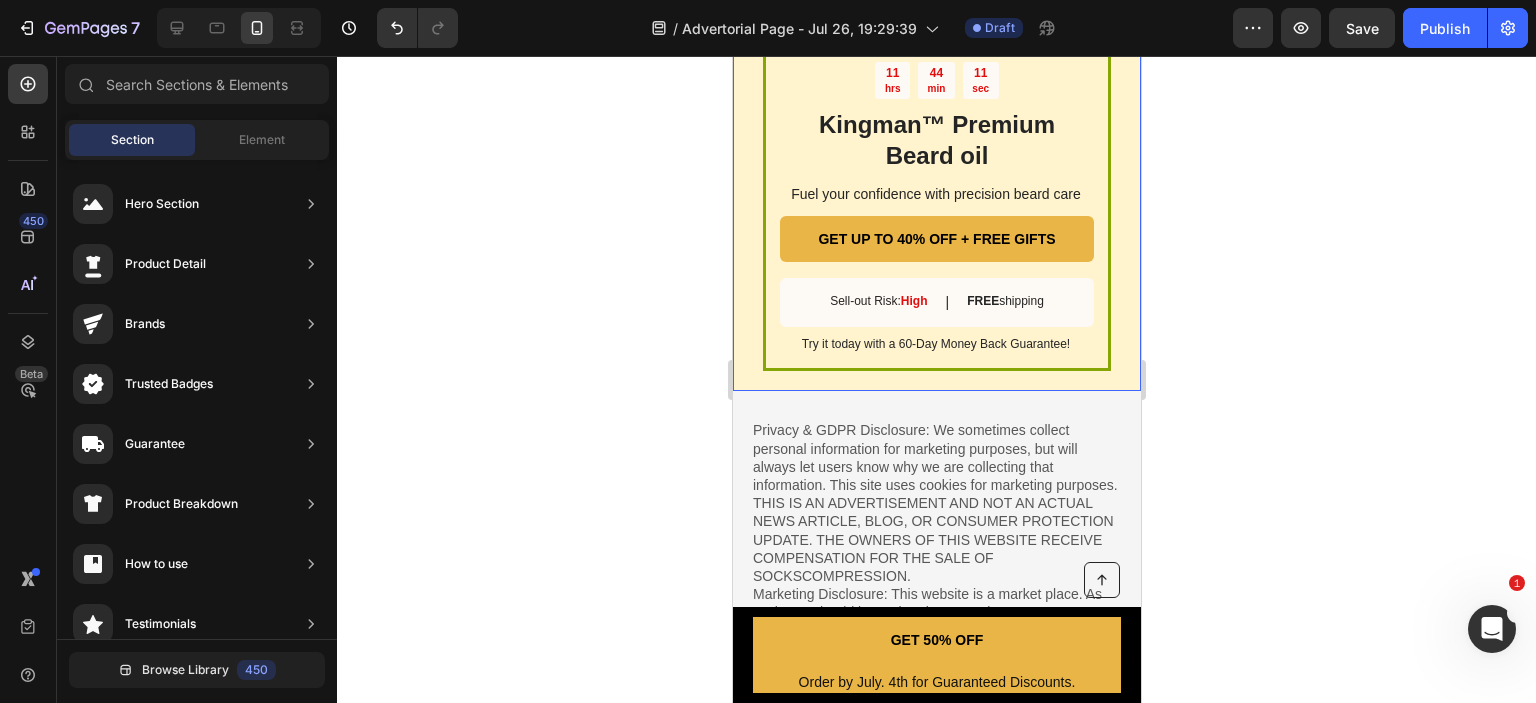 click on "SALE ENDS SOON Text Block 11 hrs 44 min 11 sec Countdown Timer Kingman ™ Premium Beard oil Heading Fuel your confidence with precision beard care Text Block GET UP TO 40% OFF + FREE GIFTS Button Sell-out Risk:  High Text Block | Text Block FREE  shipping Text Block Row Try it today with a 60-Day Money Back Guarantee! Text Block Row" at bounding box center [936, 195] 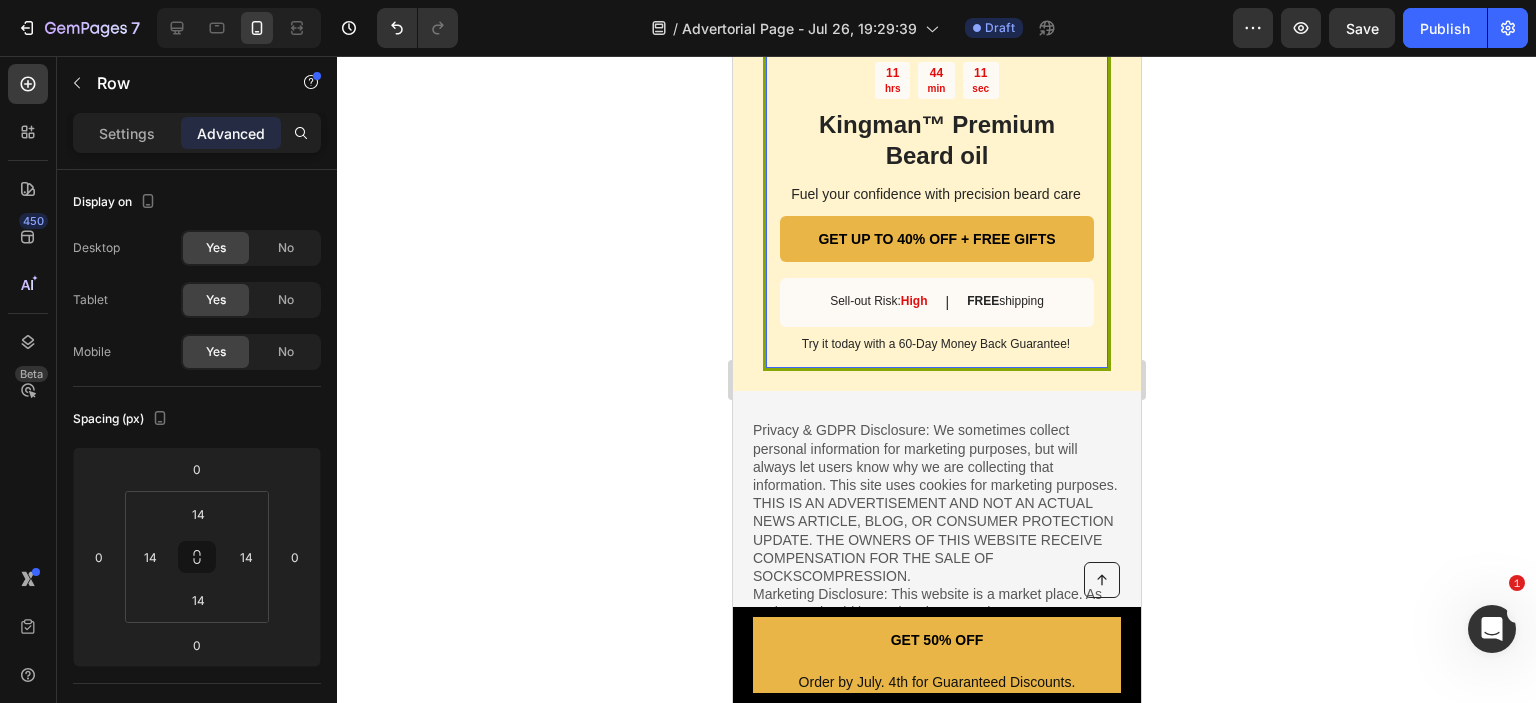click on "SALE ENDS SOON Text Block 11 hrs 44 min 11 sec Countdown Timer Kingman ™ Premium Beard oil Heading Fuel your confidence with precision beard care Text Block GET UP TO 40% OFF + FREE GIFTS Button Sell-out Risk:  High Text Block | Text Block FREE  shipping Text Block Row Try it today with a 60-Day Money Back Guarantee! Text Block Row   0" at bounding box center [936, 195] 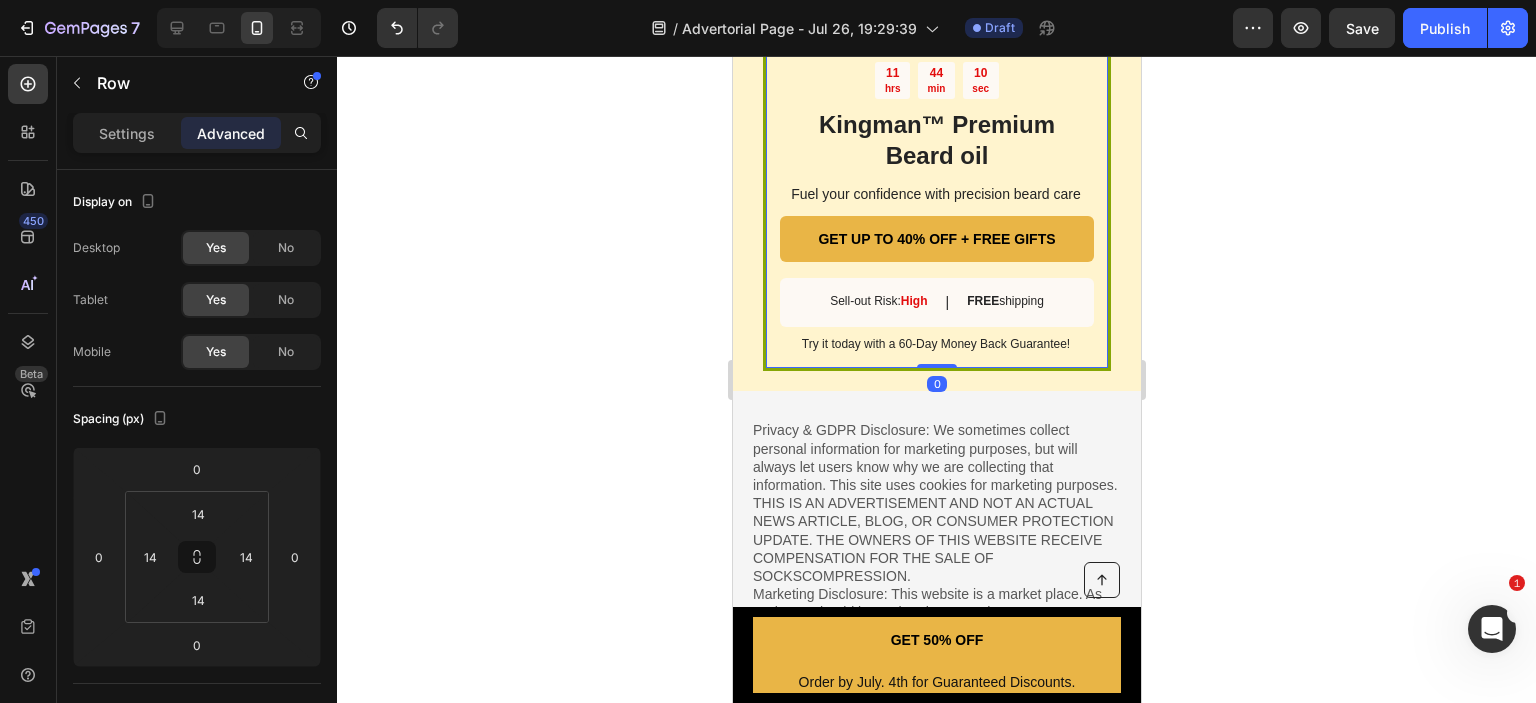 click on "SALE ENDS SOON Text Block 11 hrs 44 min 10 sec Countdown Timer Kingman ™ Premium Beard oil Heading Fuel your confidence with precision beard care Text Block GET UP TO 40% OFF + FREE GIFTS Button Sell-out Risk:  High Text Block | Text Block FREE  shipping Text Block Row Try it today with a 60-Day Money Back Guarantee! Text Block Row   0" at bounding box center [936, 195] 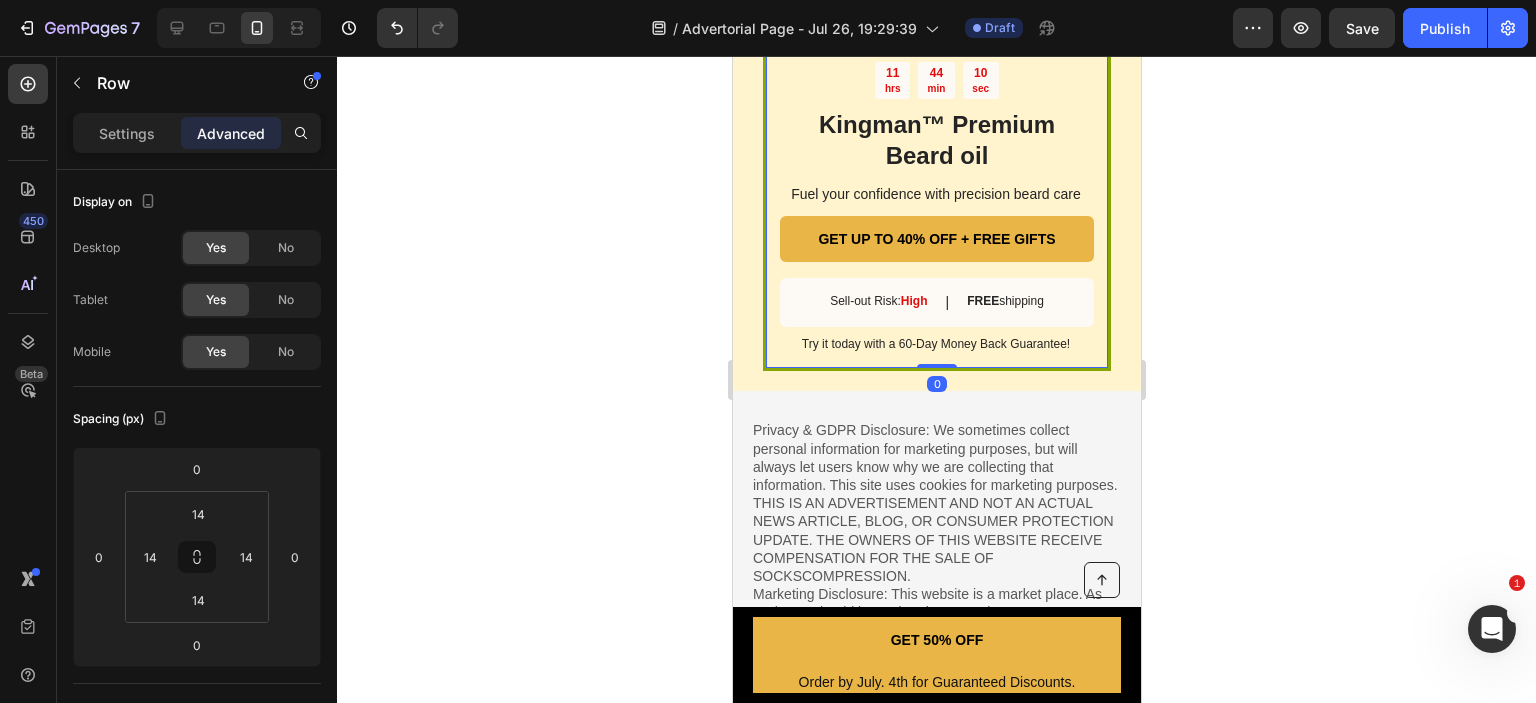 click on "SALE ENDS SOON Text Block 11 hrs 44 min 10 sec Countdown Timer Kingman ™ Premium Beard oil Heading Fuel your confidence with precision beard care Text Block GET UP TO 40% OFF + FREE GIFTS Button Sell-out Risk:  High Text Block | Text Block FREE  shipping Text Block Row Try it today with a 60-Day Money Back Guarantee! Text Block Row   0" at bounding box center (936, 195) 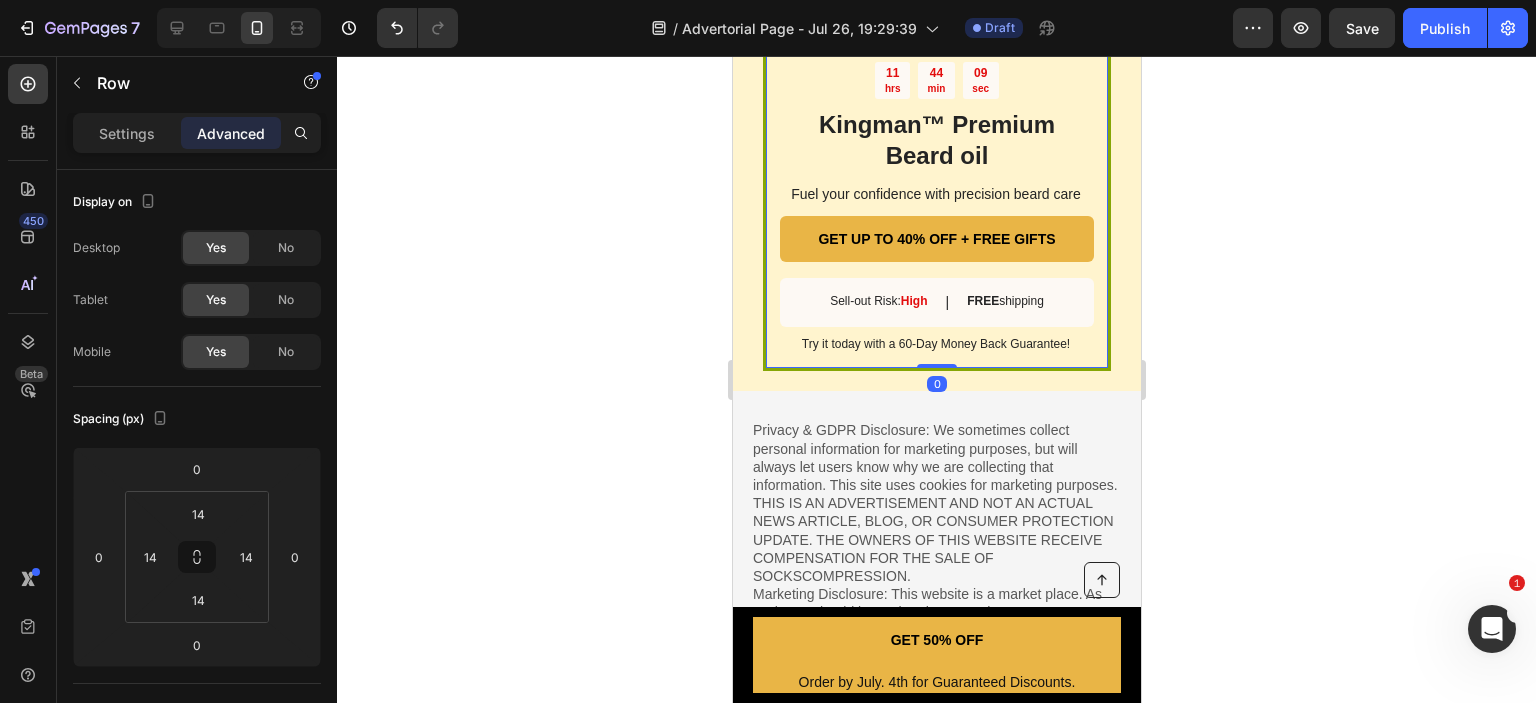 click on "SALE ENDS SOON Text Block 11 hrs 44 min 09 sec Countdown Timer Kingman ™ Premium Beard oil Heading Fuel your confidence with precision beard care Text Block GET UP TO 40% OFF + FREE GIFTS Button Sell-out Risk:  High Text Block | Text Block FREE  shipping Text Block Row Try it today with a 60-Day Money Back Guarantee! Text Block Row   0" at bounding box center [936, 195] 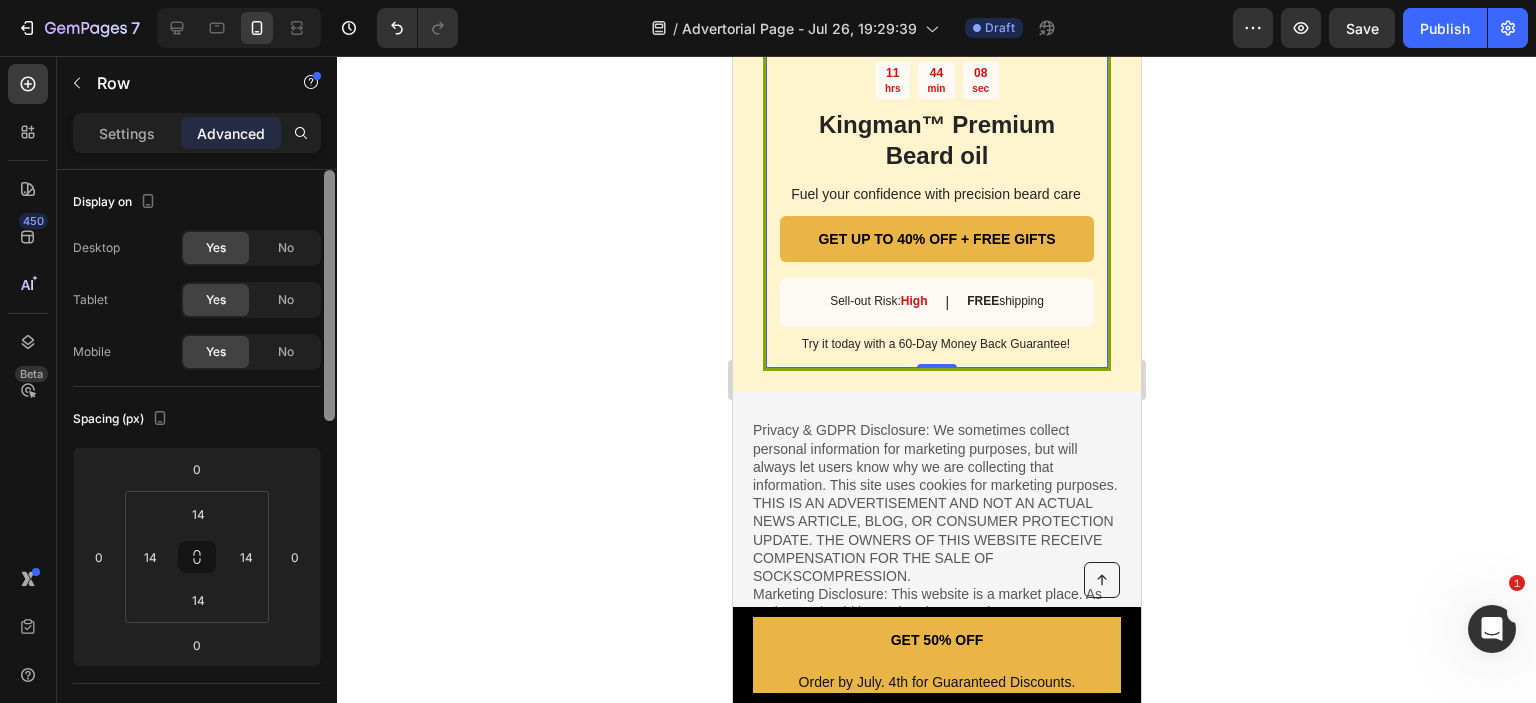 click at bounding box center [329, 295] 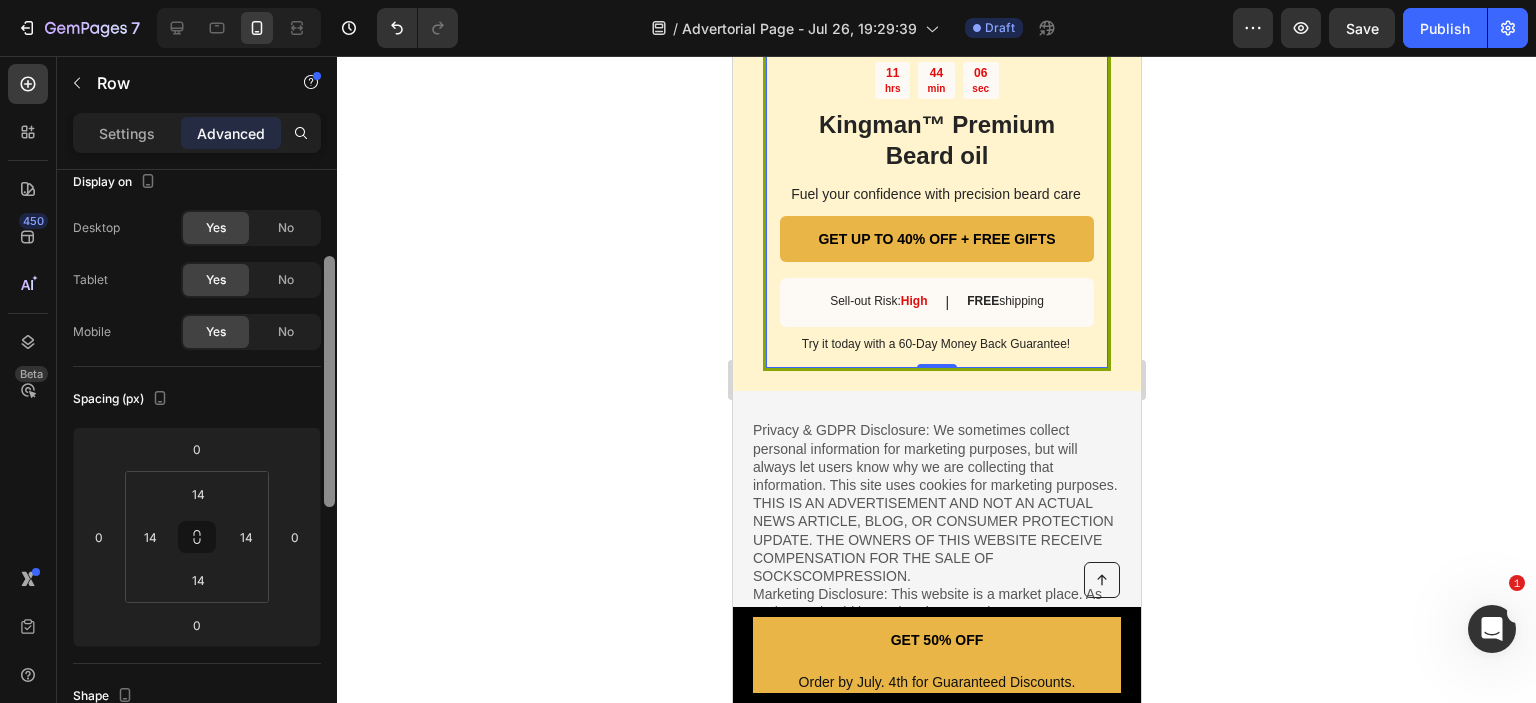 scroll, scrollTop: 0, scrollLeft: 0, axis: both 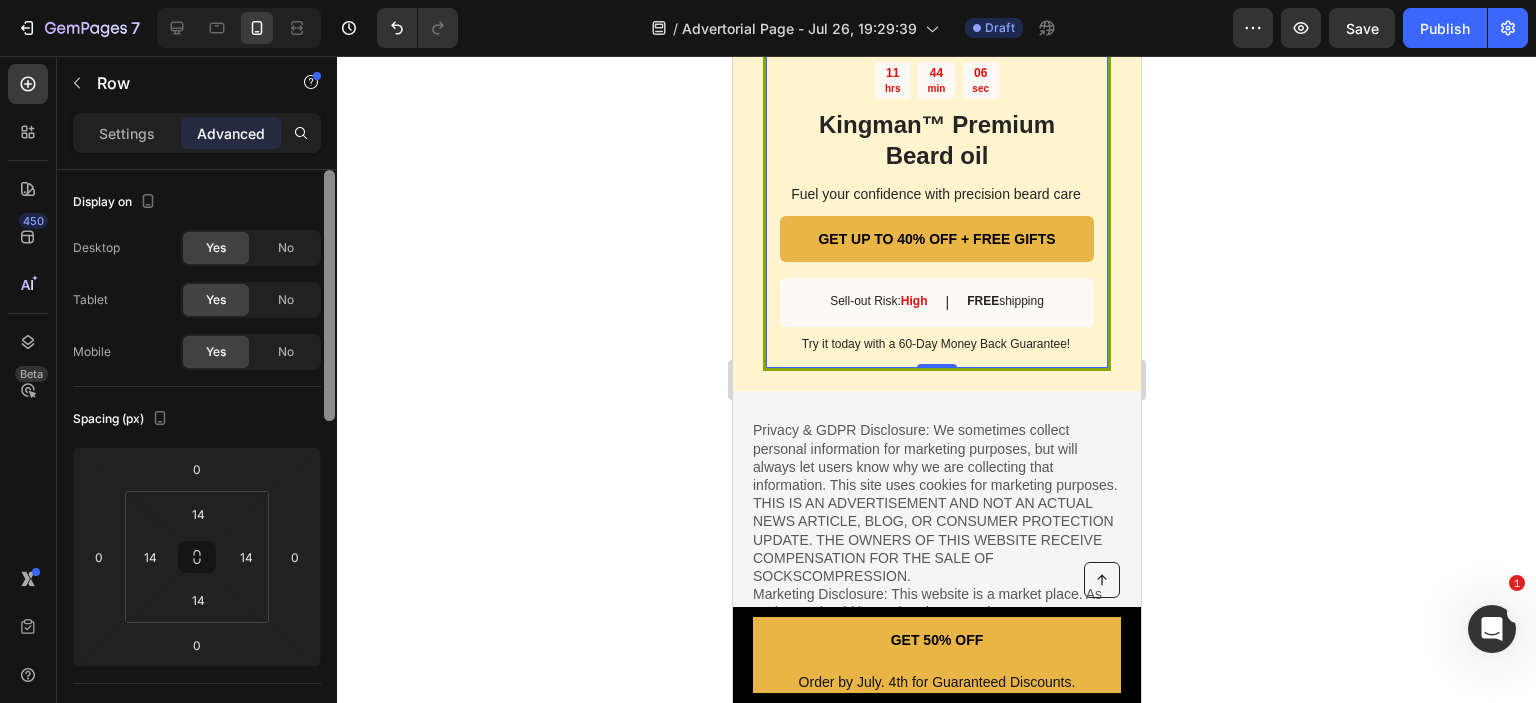 drag, startPoint x: 331, startPoint y: 218, endPoint x: 164, endPoint y: 155, distance: 178.4881 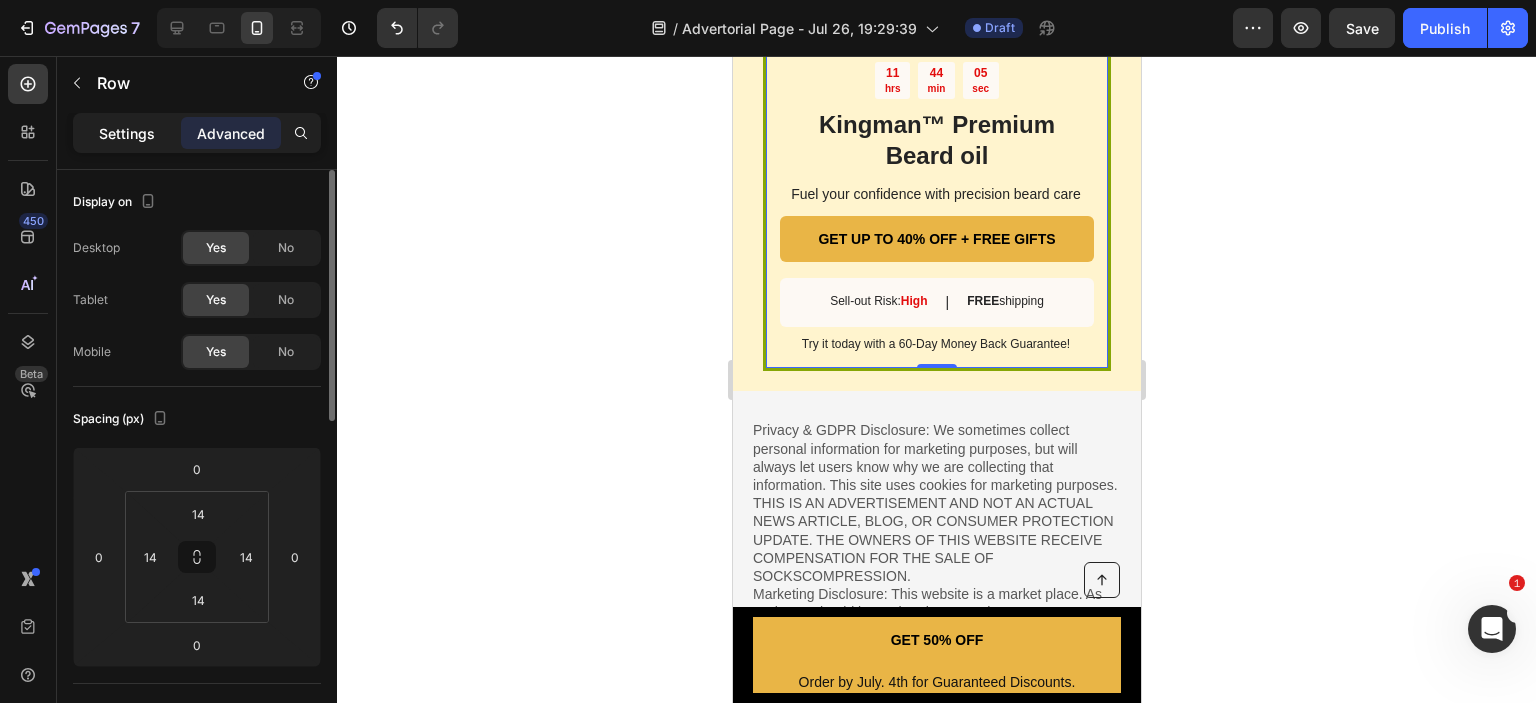 click on "Settings" at bounding box center [127, 133] 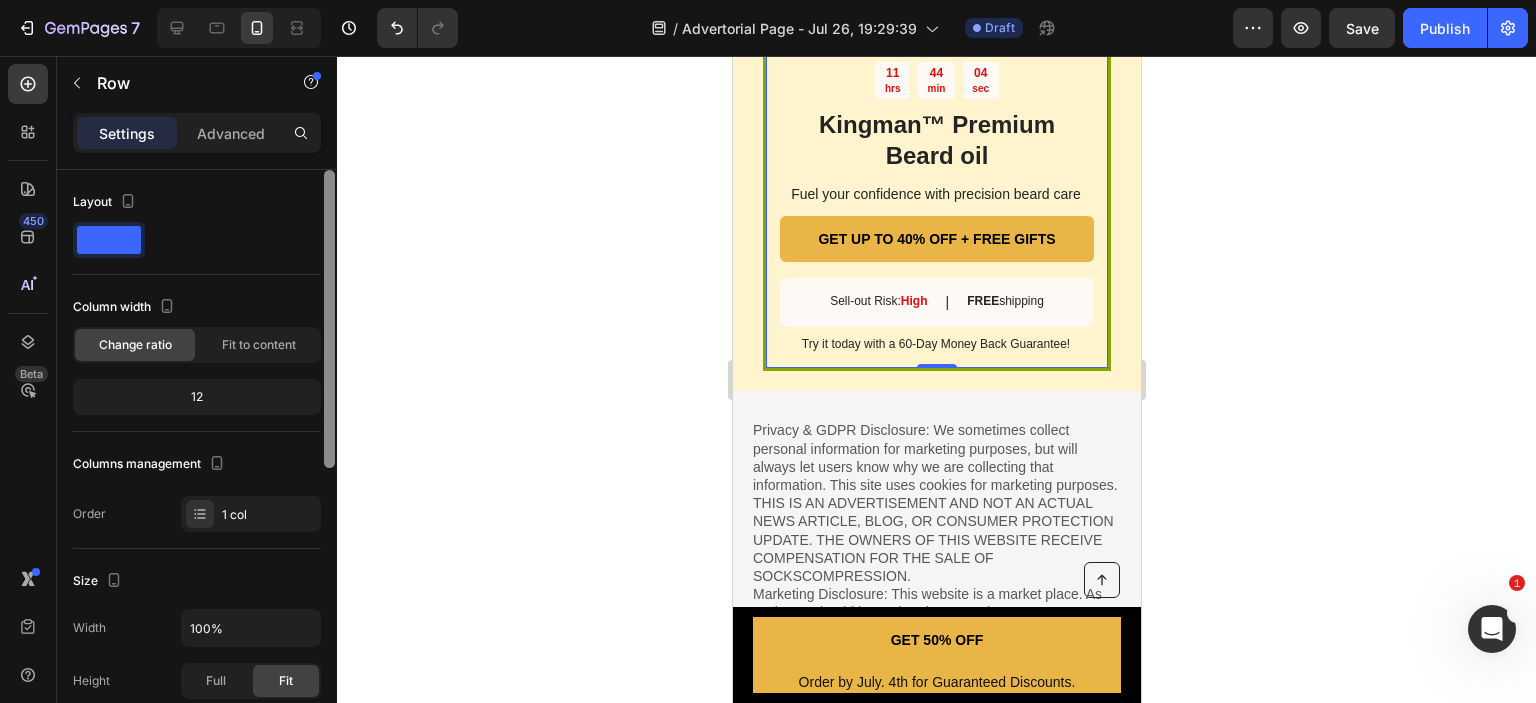click at bounding box center (329, 319) 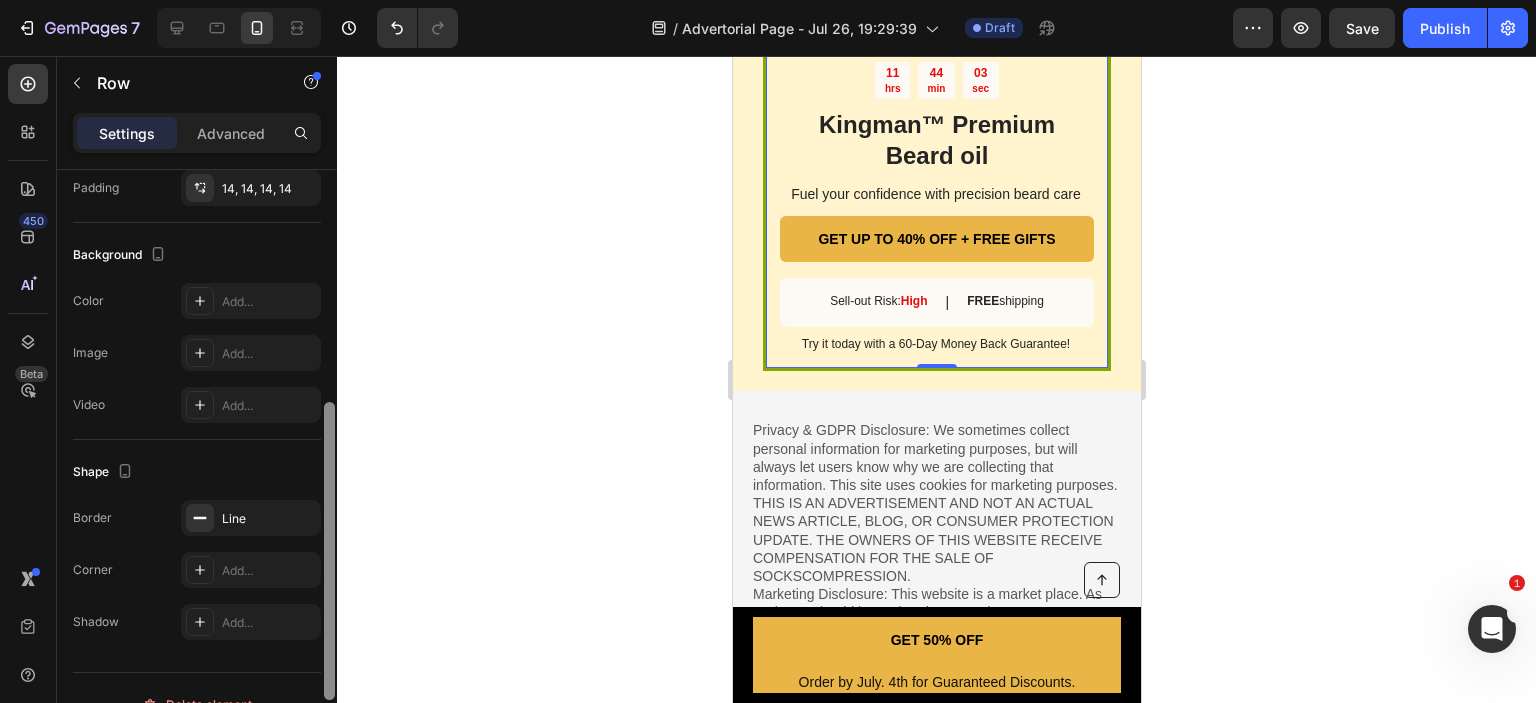 scroll, scrollTop: 576, scrollLeft: 0, axis: vertical 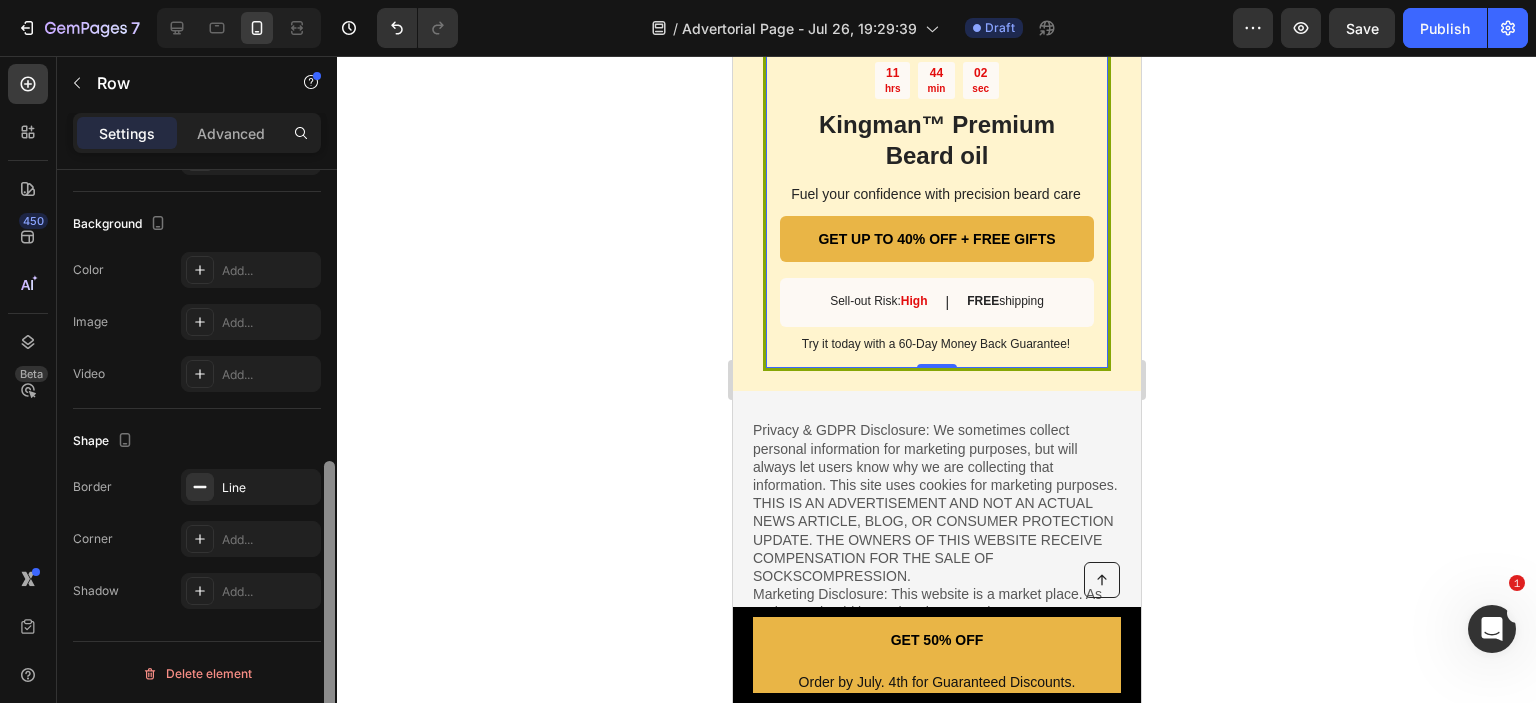 drag, startPoint x: 332, startPoint y: 190, endPoint x: 384, endPoint y: 576, distance: 389.48685 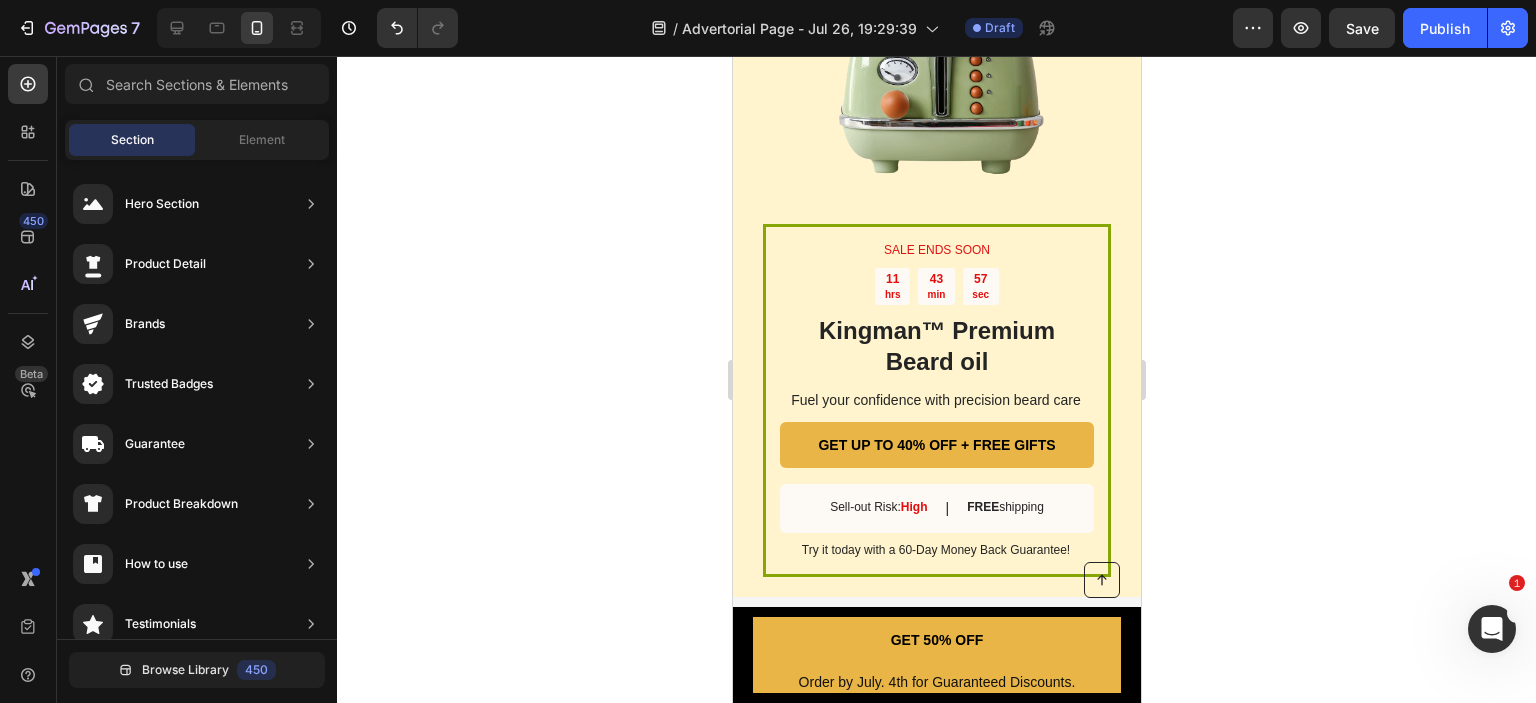 scroll, scrollTop: 4314, scrollLeft: 0, axis: vertical 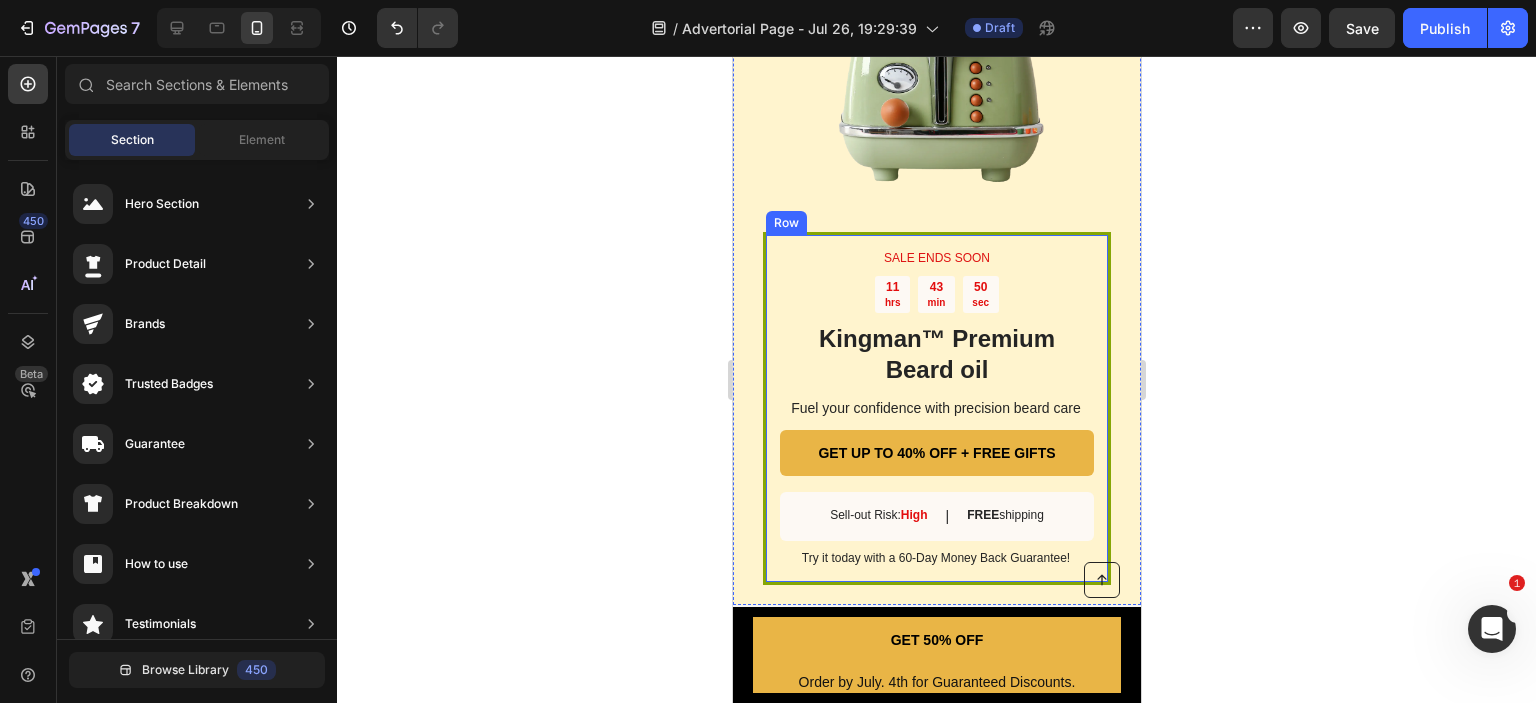 click on "SALE ENDS SOON Text Block 11 hrs 43 min 50 sec Countdown Timer Kingman ™ Premium Beard oil Heading Fuel your confidence with precision beard care Text Block GET UP TO 40% OFF + FREE GIFTS Button Sell-out Risk:  High Text Block | Text Block FREE  shipping Text Block Row Try it today with a 60-Day Money Back Guarantee! Text Block Row" at bounding box center (936, 409) 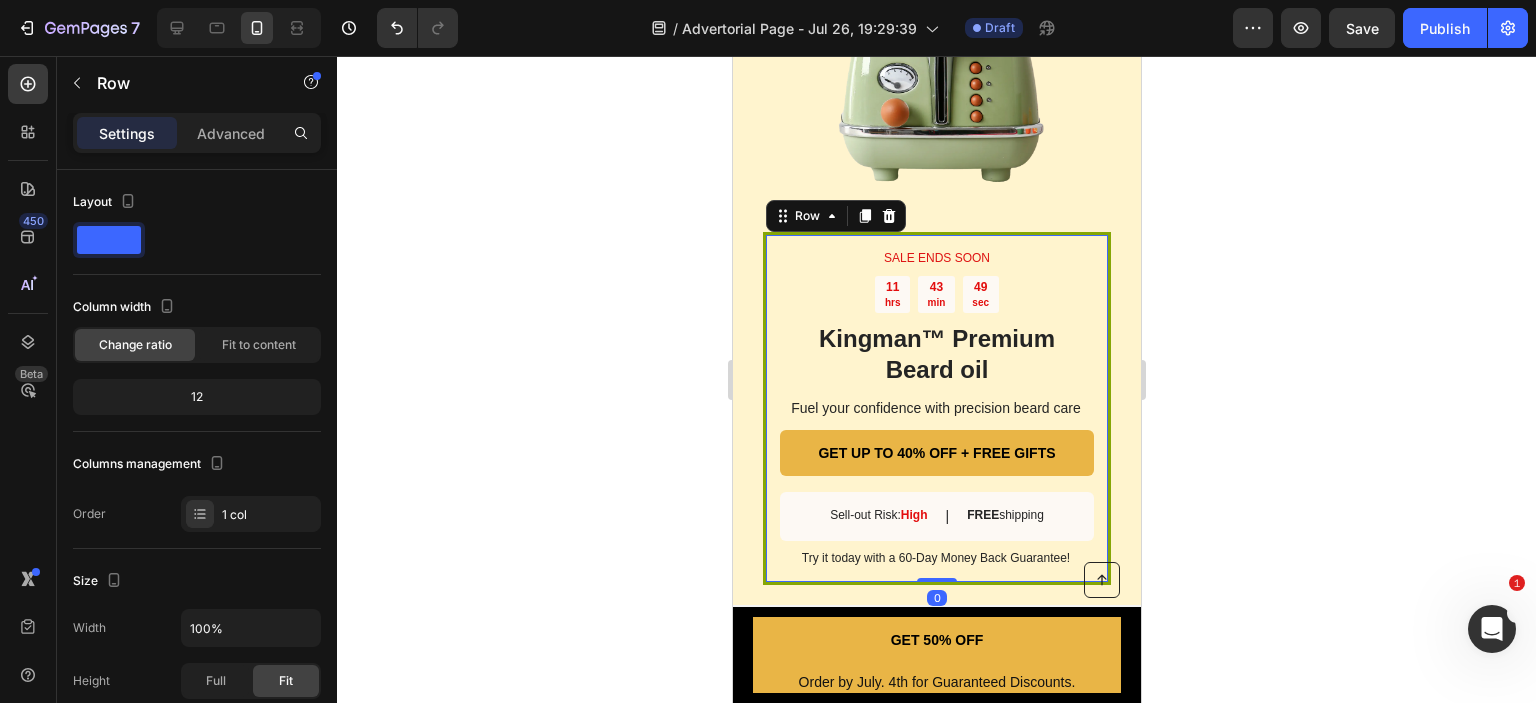 click on "SALE ENDS SOON Text Block 11 hrs 43 min 49 sec Countdown Timer Kingman ™ Premium Beard oil Heading Fuel your confidence with precision beard care Text Block GET UP TO 40% OFF + FREE GIFTS Button Sell-out Risk:  High Text Block | Text Block FREE  shipping Text Block Row Try it today with a 60-Day Money Back Guarantee! Text Block Row   0" at bounding box center (936, 409) 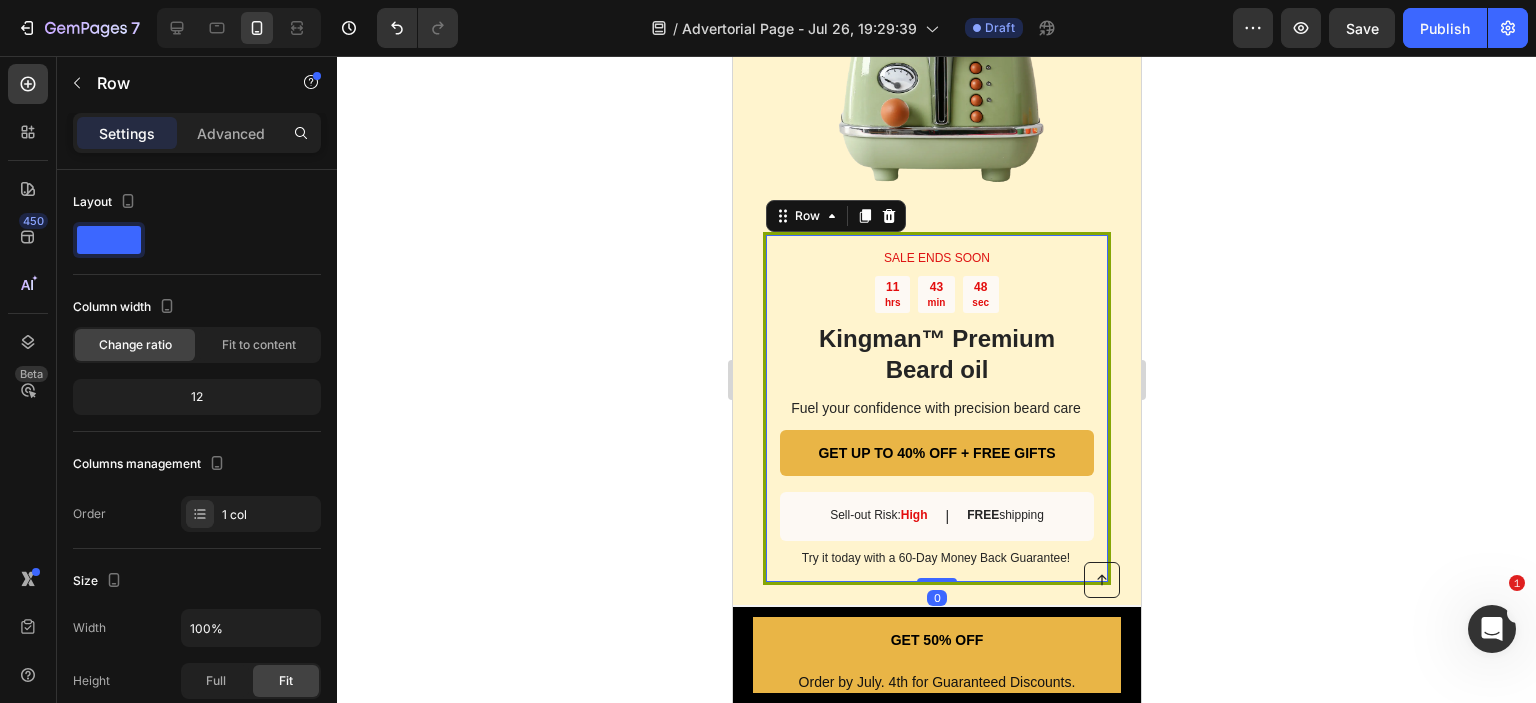click on "SALE ENDS SOON Text Block 11 hrs 43 min 48 sec Countdown Timer Kingman ™ Premium Beard oil Heading Fuel your confidence with precision beard care Text Block GET UP TO 40% OFF + FREE GIFTS Button Sell-out Risk:  High Text Block | Text Block FREE  shipping Text Block Row Try it today with a 60-Day Money Back Guarantee! Text Block Row   0" at bounding box center (936, 409) 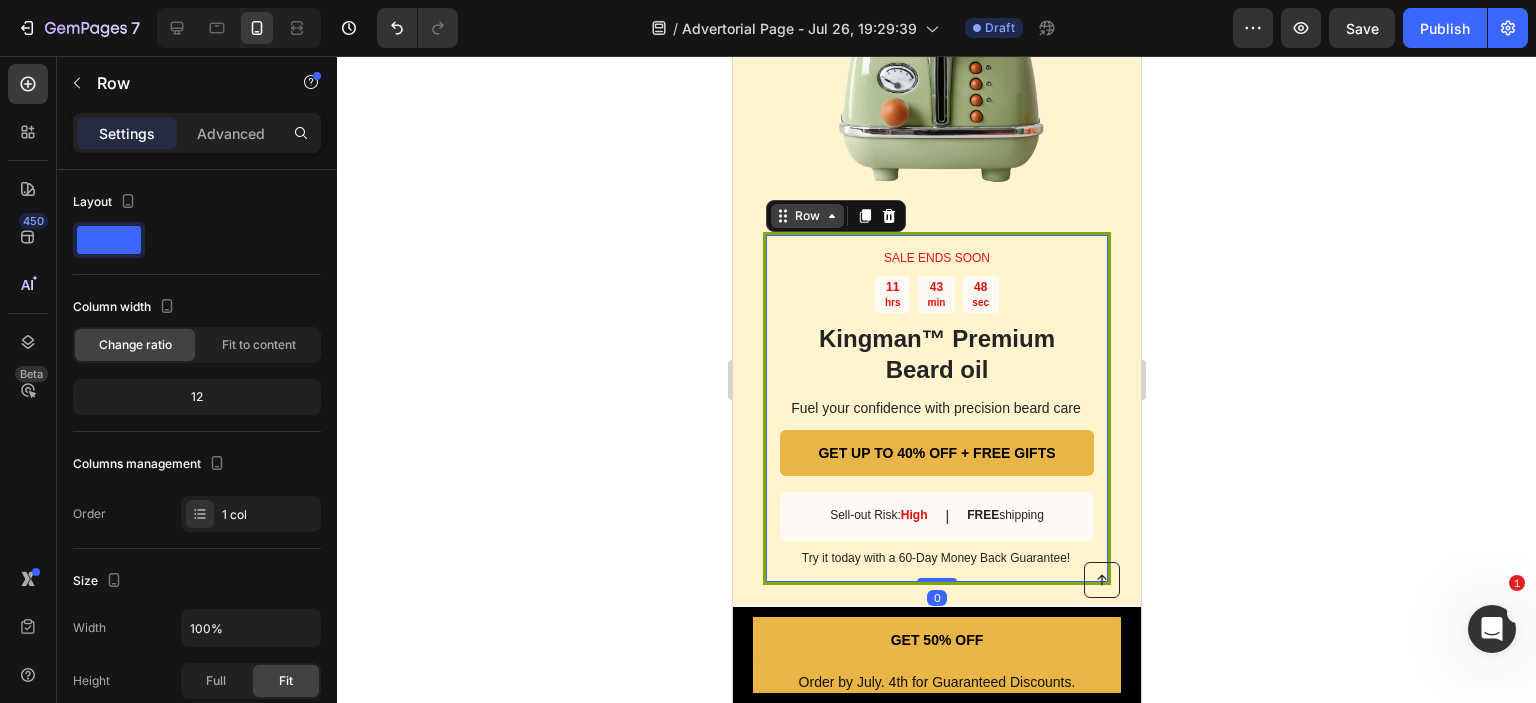 click on "Row" at bounding box center [806, 216] 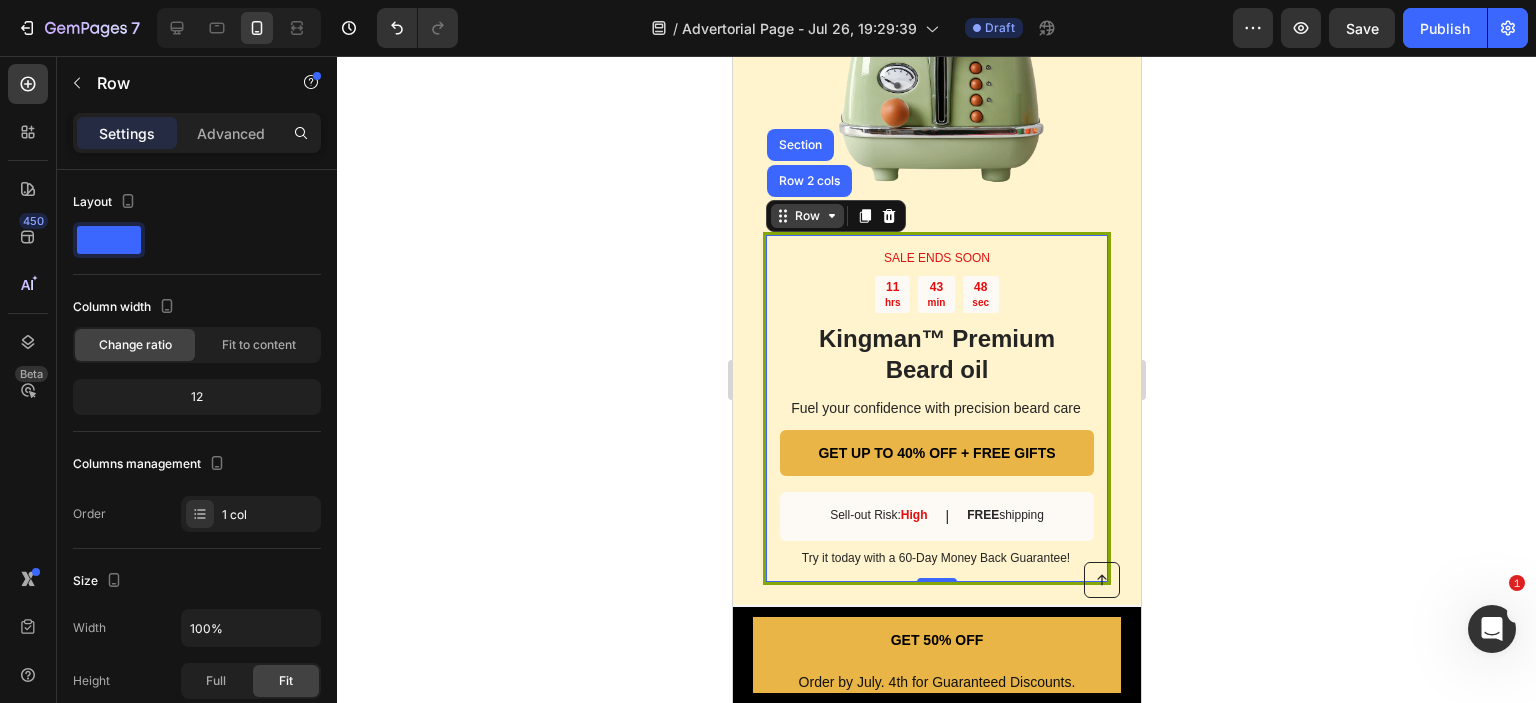 click on "Row" at bounding box center (806, 216) 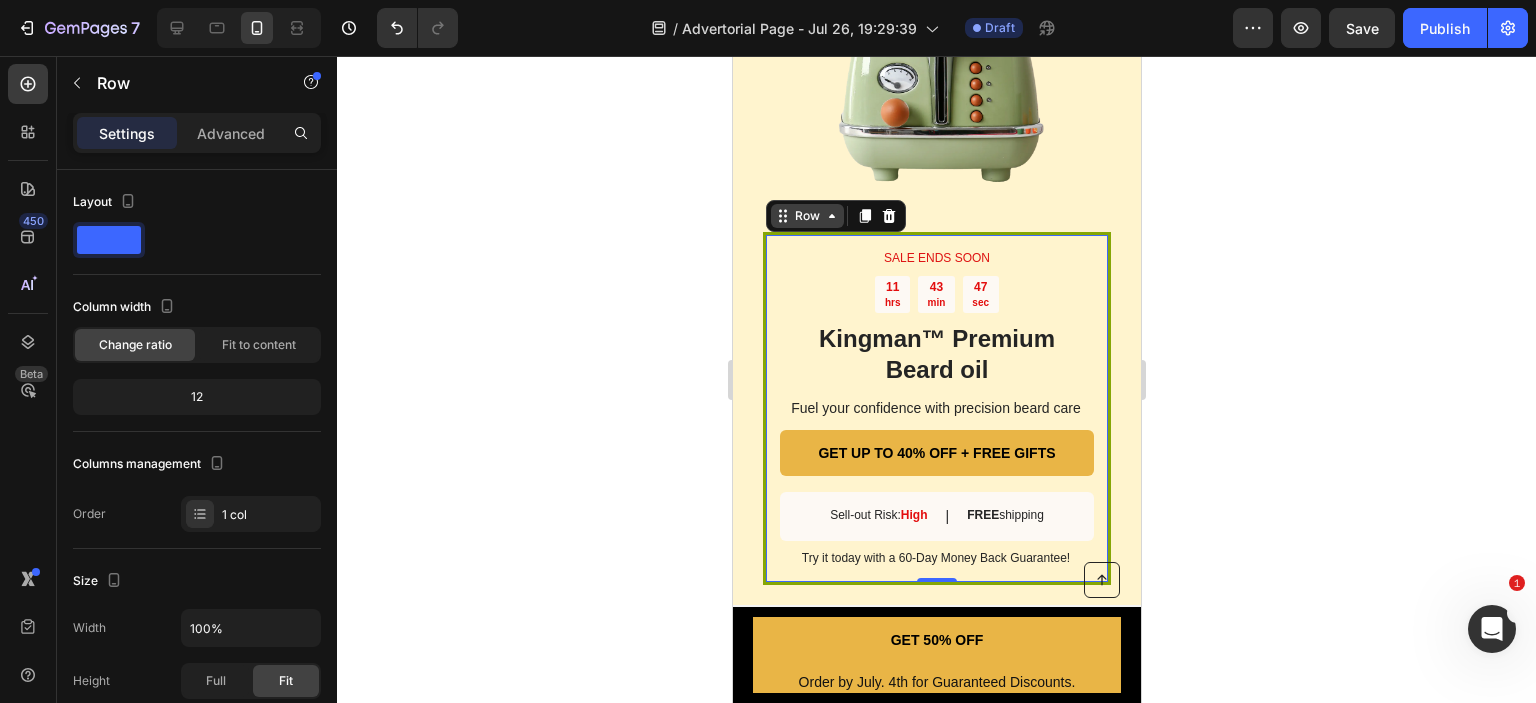click on "Row" at bounding box center [806, 216] 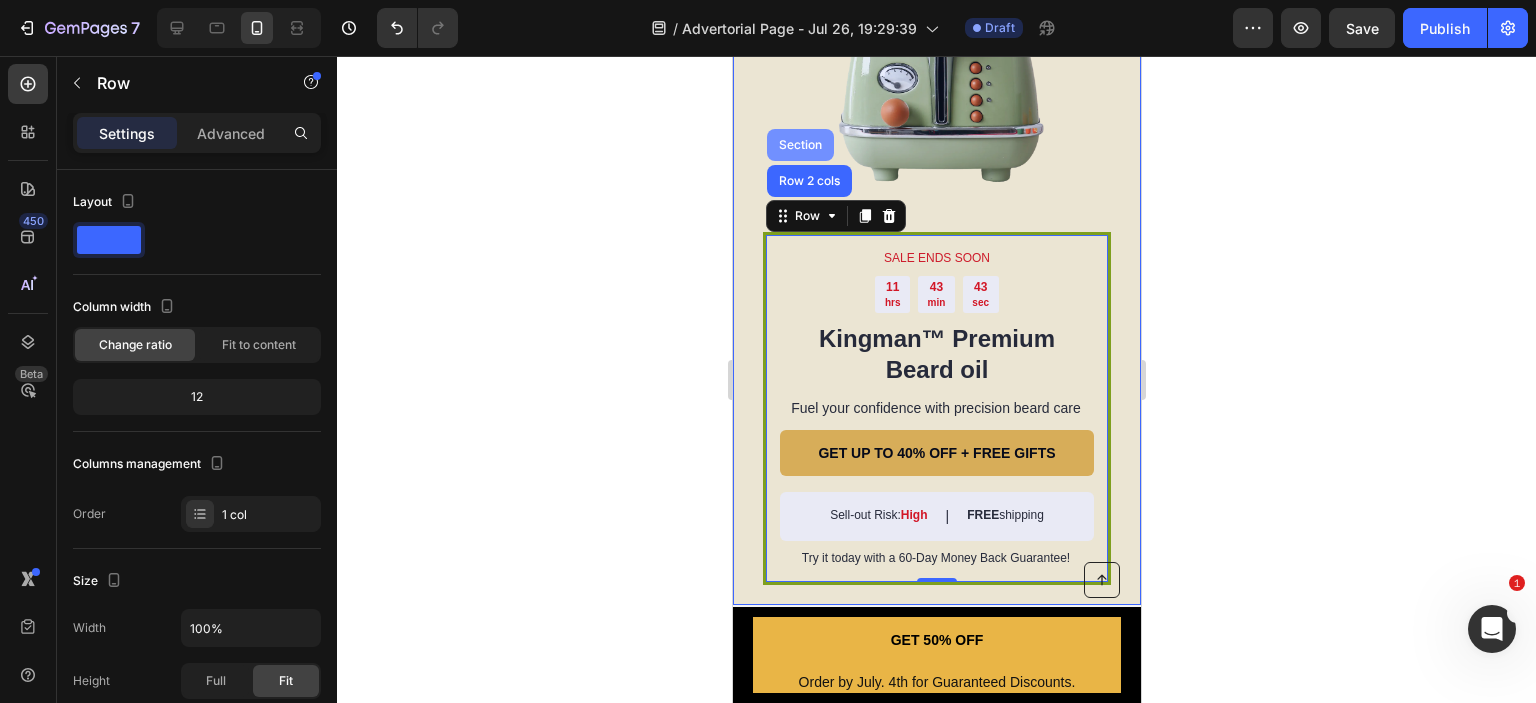 click on "Section" at bounding box center [799, 145] 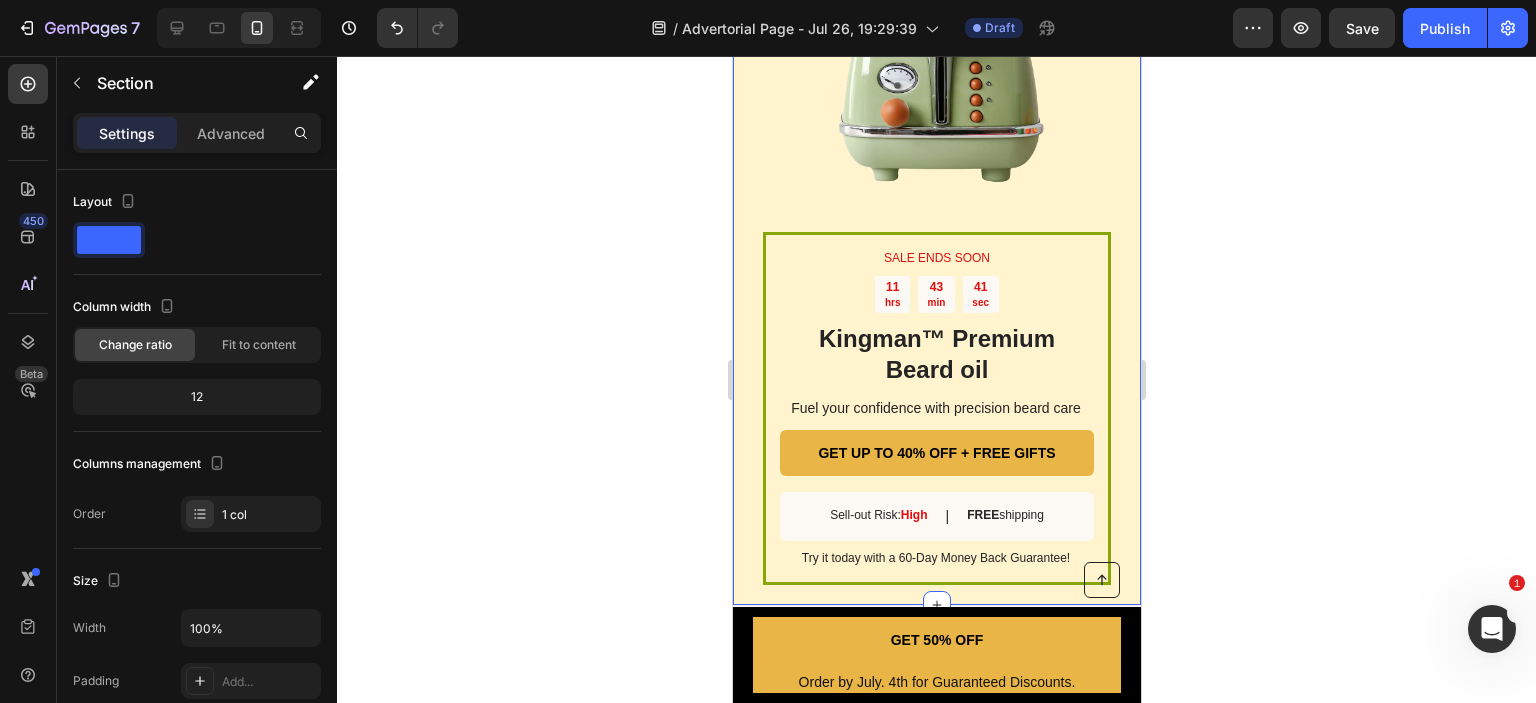 click 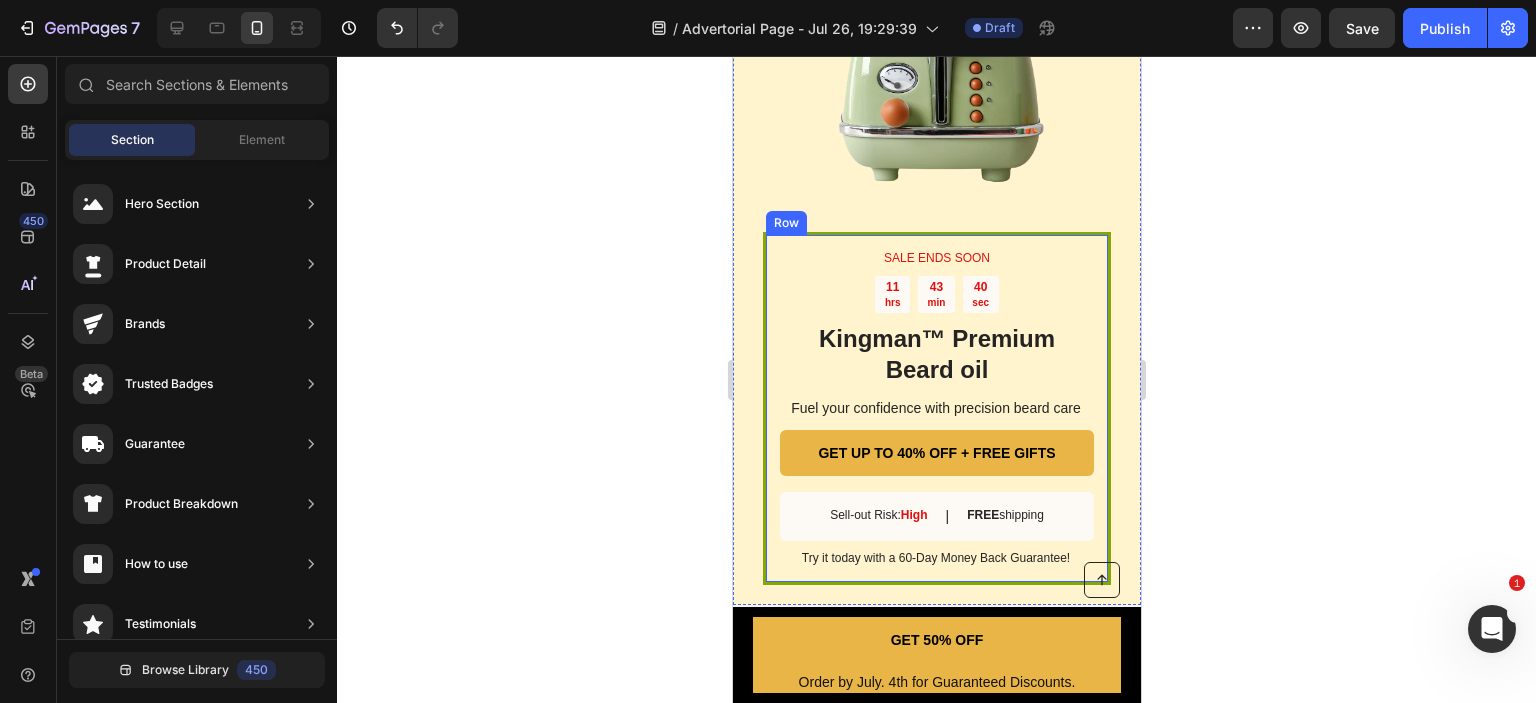 click on "SALE ENDS SOON Text Block 11 hrs 43 min 40 sec Countdown Timer Kingman ™ Premium Beard oil Heading Fuel your confidence with precision beard care Text Block GET UP TO 40% OFF + FREE GIFTS Button Sell-out Risk:  High Text Block | Text Block FREE  shipping Text Block Row Try it today with a 60-Day Money Back Guarantee! Text Block Row" at bounding box center (936, 409) 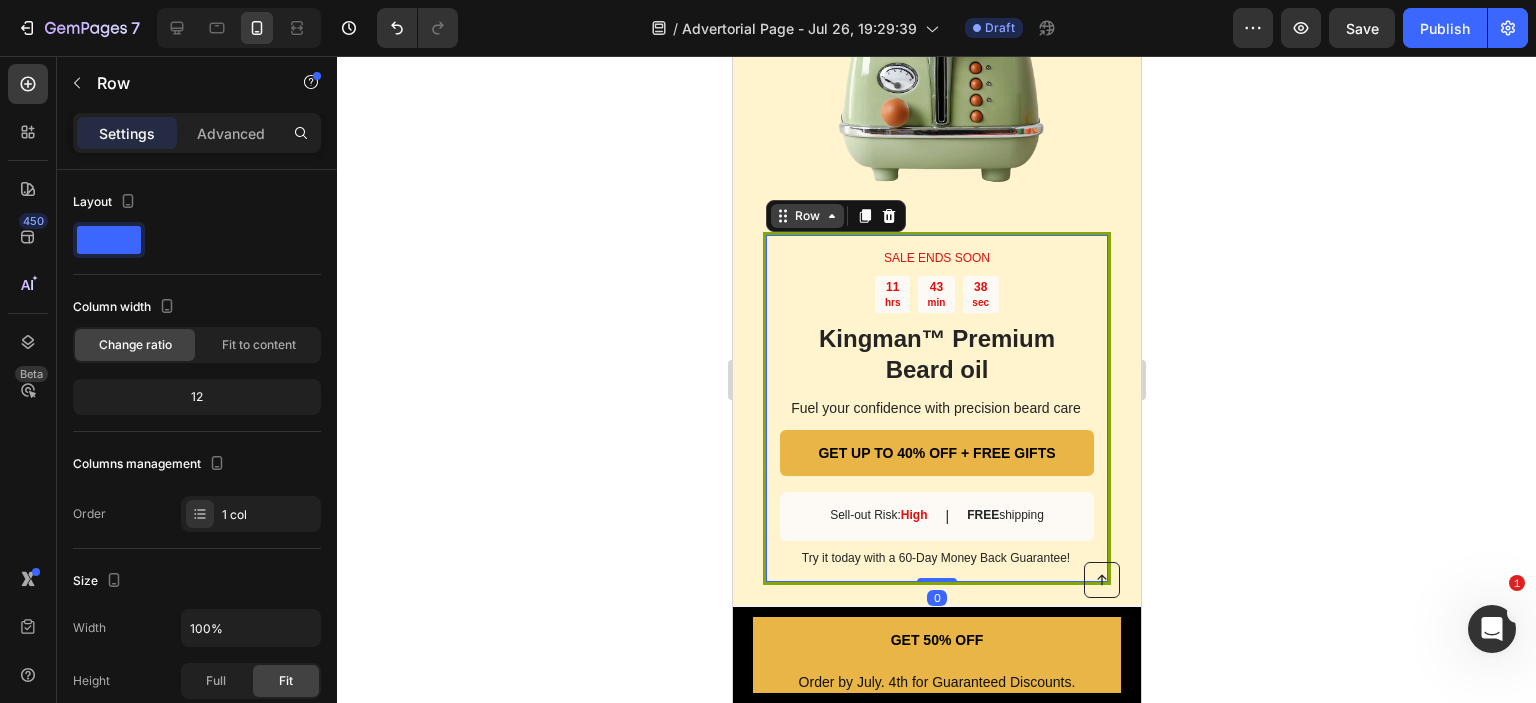 click on "SALE ENDS SOON Text Block 11 hrs 43 min 38 sec Countdown Timer Kingman ™ Premium Beard oil Heading Fuel your confidence with precision beard care Text Block GET UP TO 40% OFF + FREE GIFTS Button Sell-out Risk:  High Text Block | Text Block FREE  shipping Text Block Row Try it today with a 60-Day Money Back Guarantee! Text Block Row   0 Image Row" at bounding box center (936, 242) 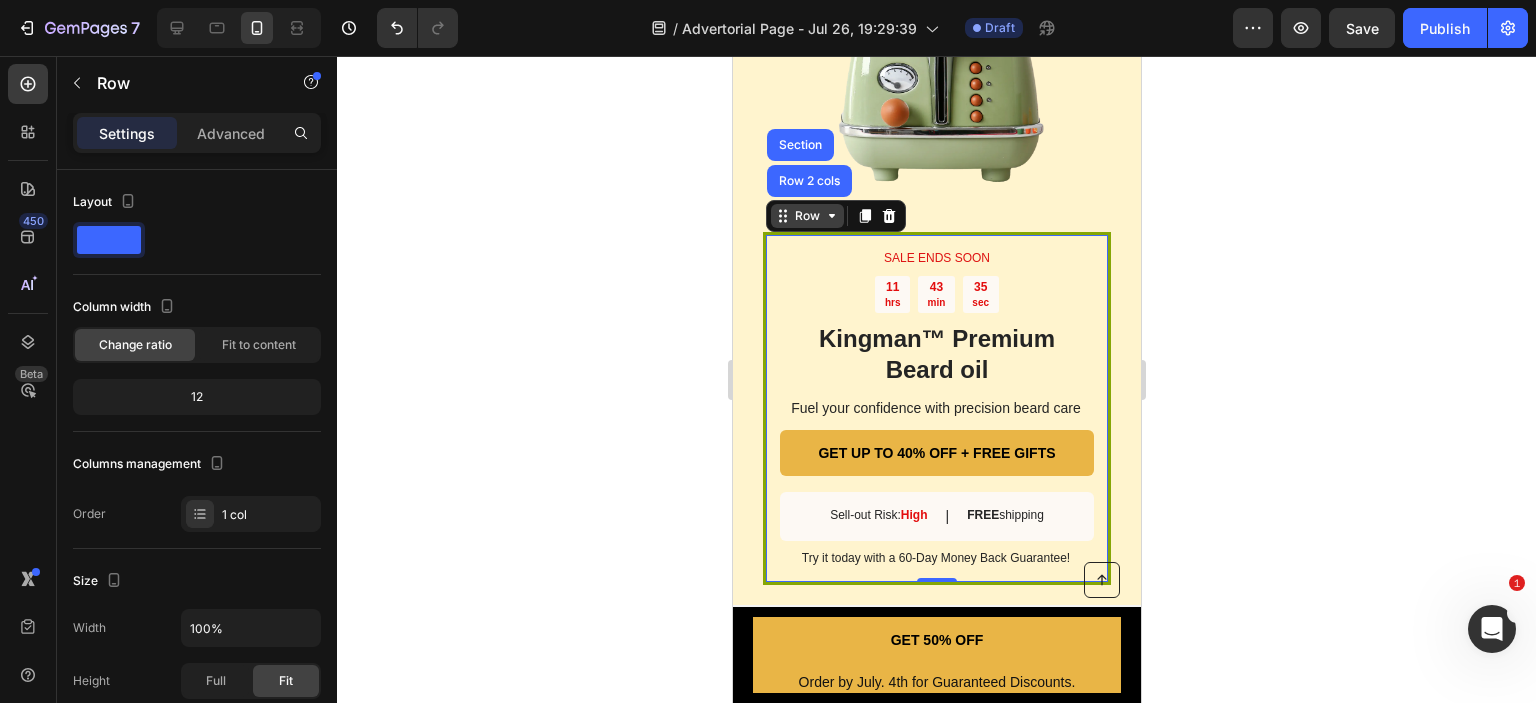 click 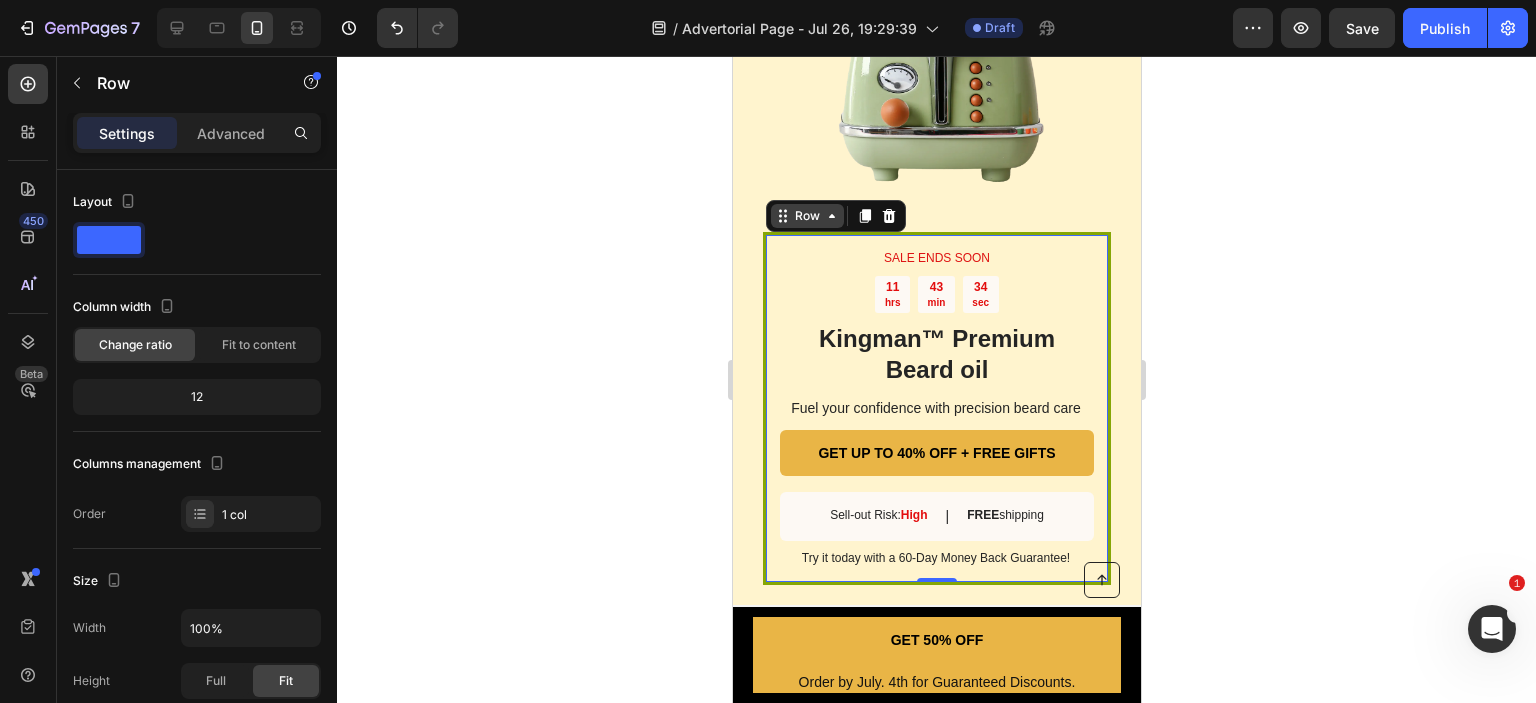 click on "Row" at bounding box center (806, 216) 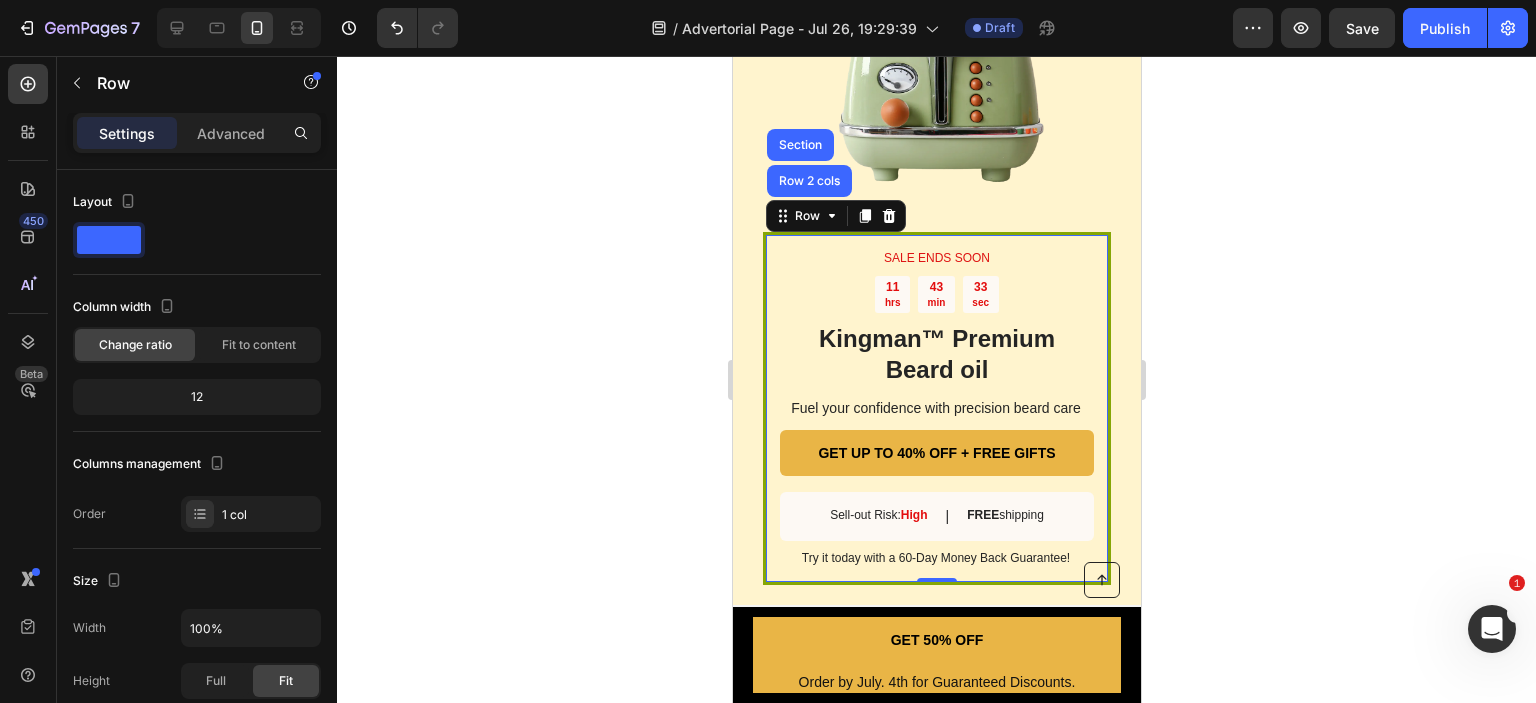 click on "SALE ENDS SOON Text Block 11 hrs 43 min 33 sec Countdown Timer Kingman ™ Premium Beard oil Heading Fuel your confidence with precision beard care Text Block GET UP TO 40% OFF + FREE GIFTS Button Sell-out Risk:  High Text Block | Text Block FREE  shipping Text Block Row Try it today with a 60-Day Money Back Guarantee! Text Block Row Row 2 cols Section   0" at bounding box center [936, 409] 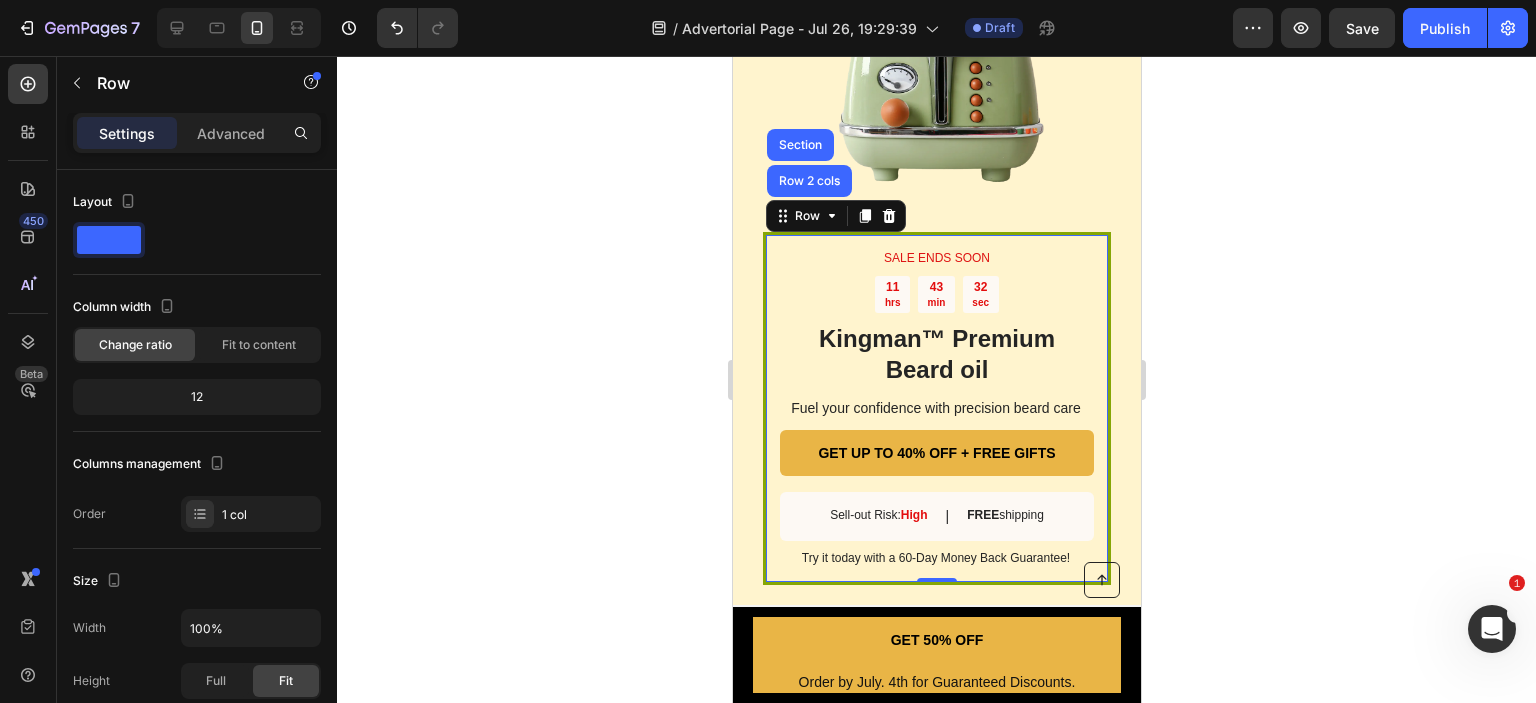 click on "SALE ENDS SOON Text Block 11 hrs 43 min 32 sec Countdown Timer Kingman ™ Premium Beard oil Heading Fuel your confidence with precision beard care Text Block GET UP TO 40% OFF + FREE GIFTS Button Sell-out Risk:  High Text Block | Text Block FREE  shipping Text Block Row Try it today with a 60-Day Money Back Guarantee! Text Block Row Row 2 cols Section   0" at bounding box center [936, 409] 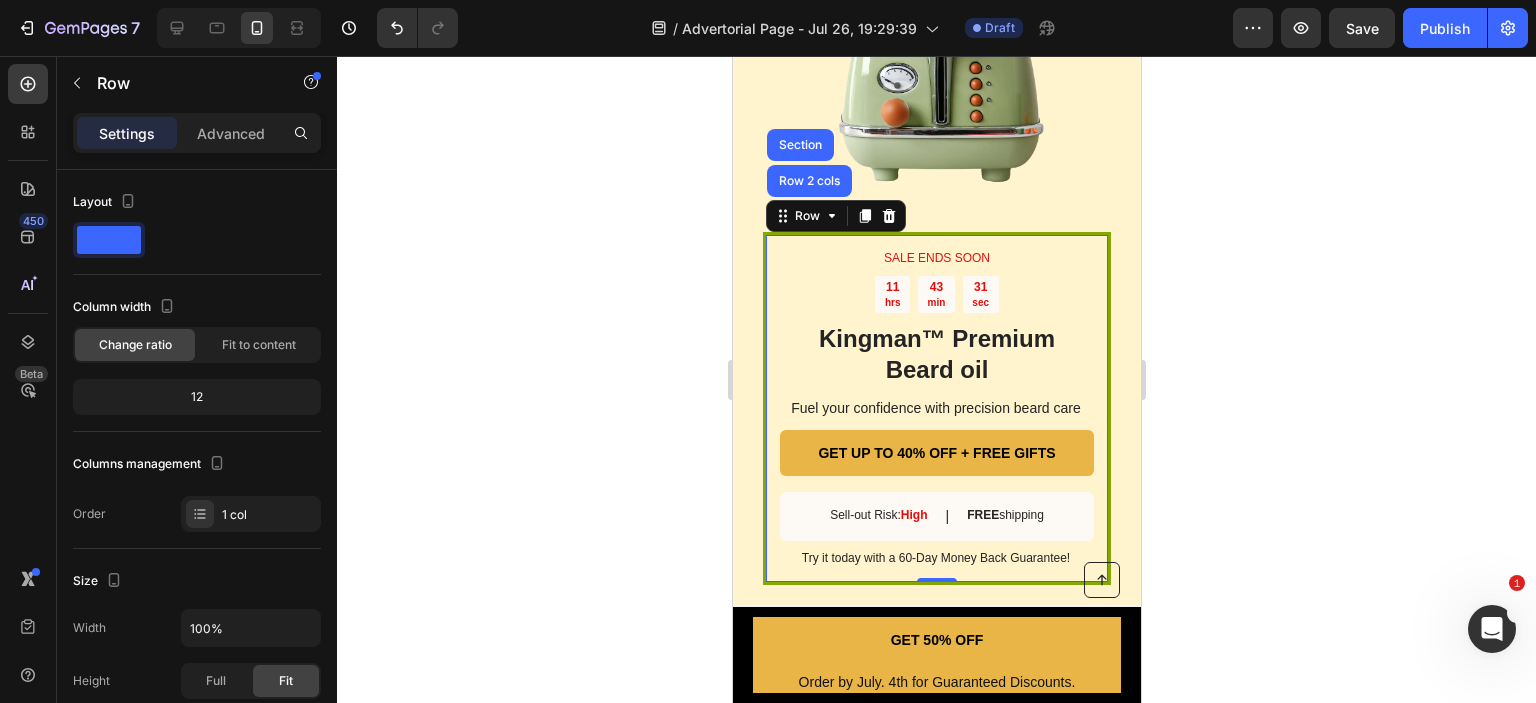click on "SALE ENDS SOON Text Block 11 hrs 43 min 31 sec Countdown Timer Kingman ™ Premium Beard oil Heading Fuel your confidence with precision beard care Text Block GET UP TO 40% OFF + FREE GIFTS Button Sell-out Risk:  High Text Block | Text Block FREE  shipping Text Block Row Try it today with a 60-Day Money Back Guarantee! Text Block Row Row 2 cols Section   0 Image Row" at bounding box center [936, 242] 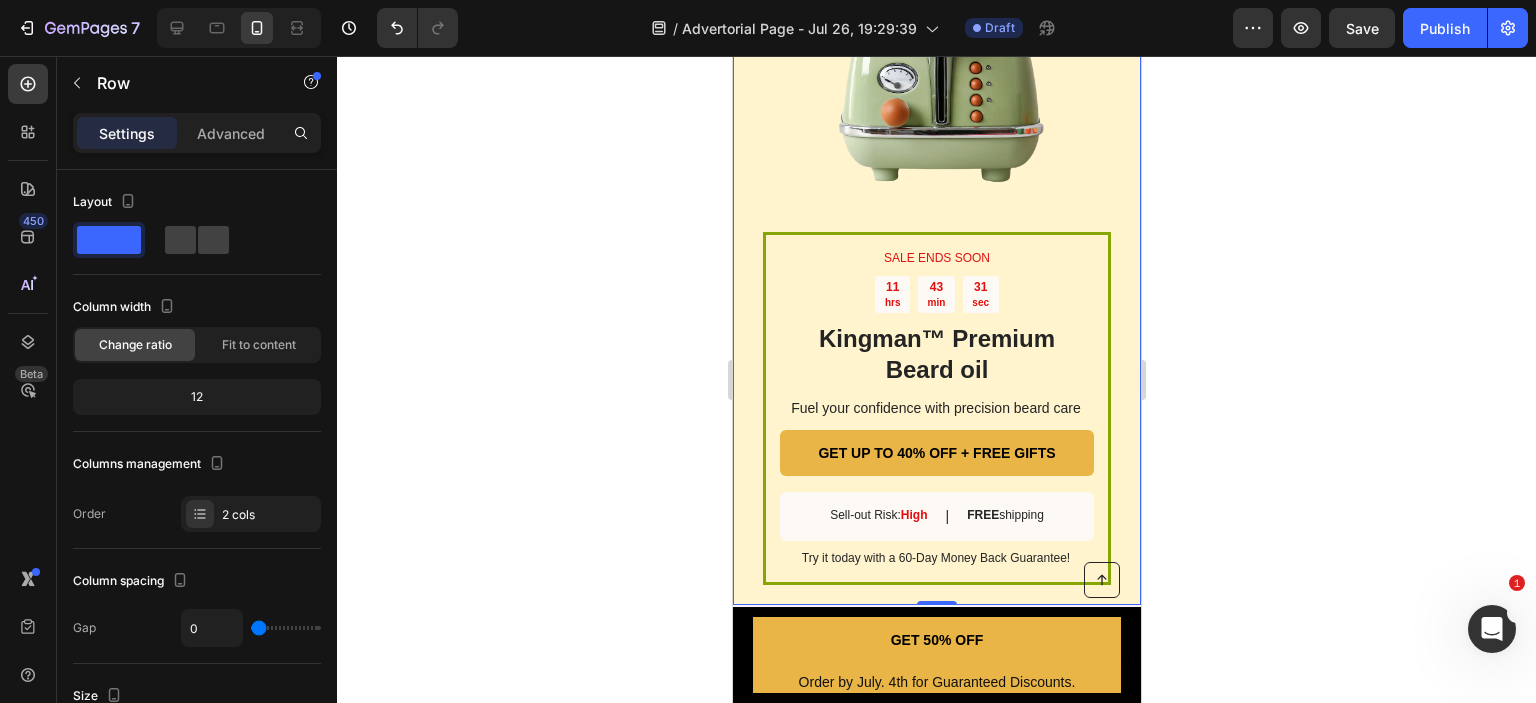 scroll, scrollTop: 576, scrollLeft: 0, axis: vertical 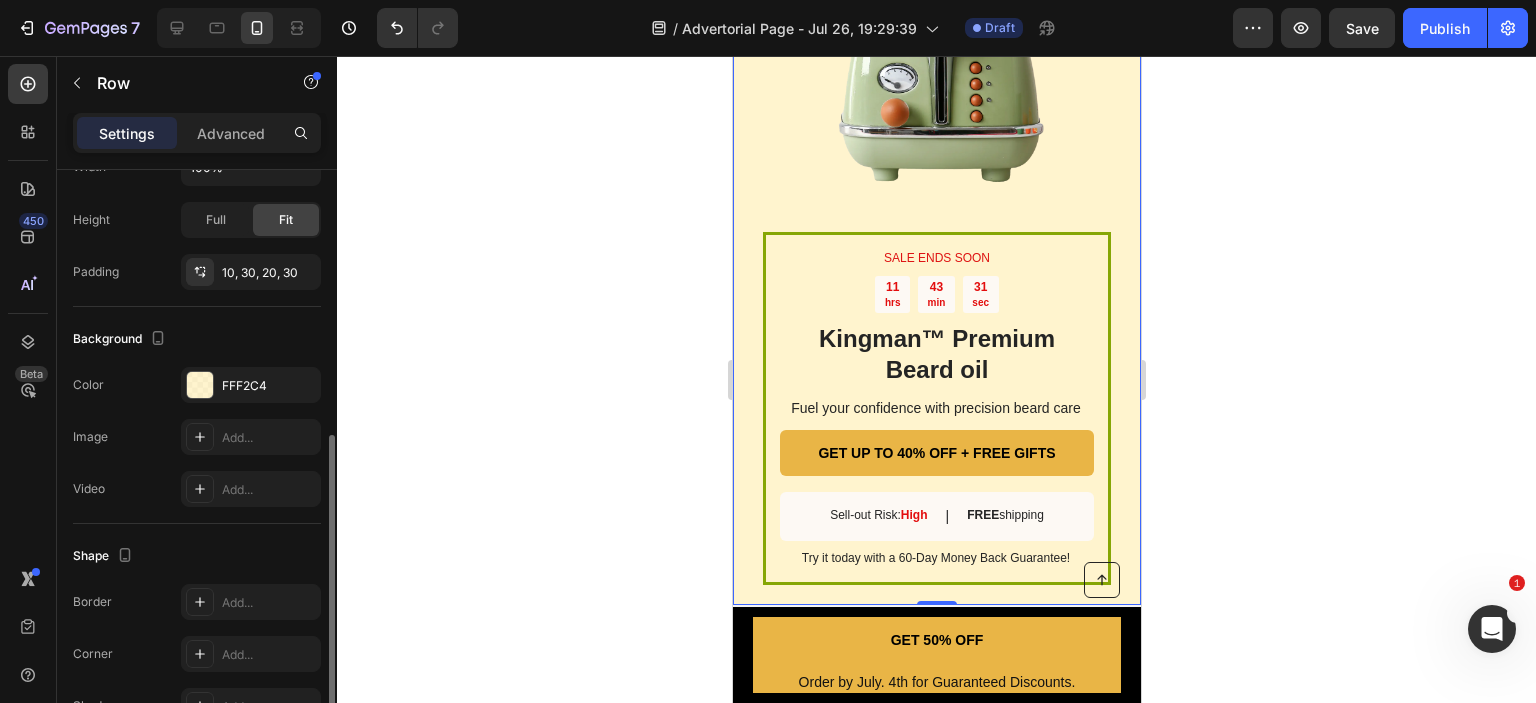 click 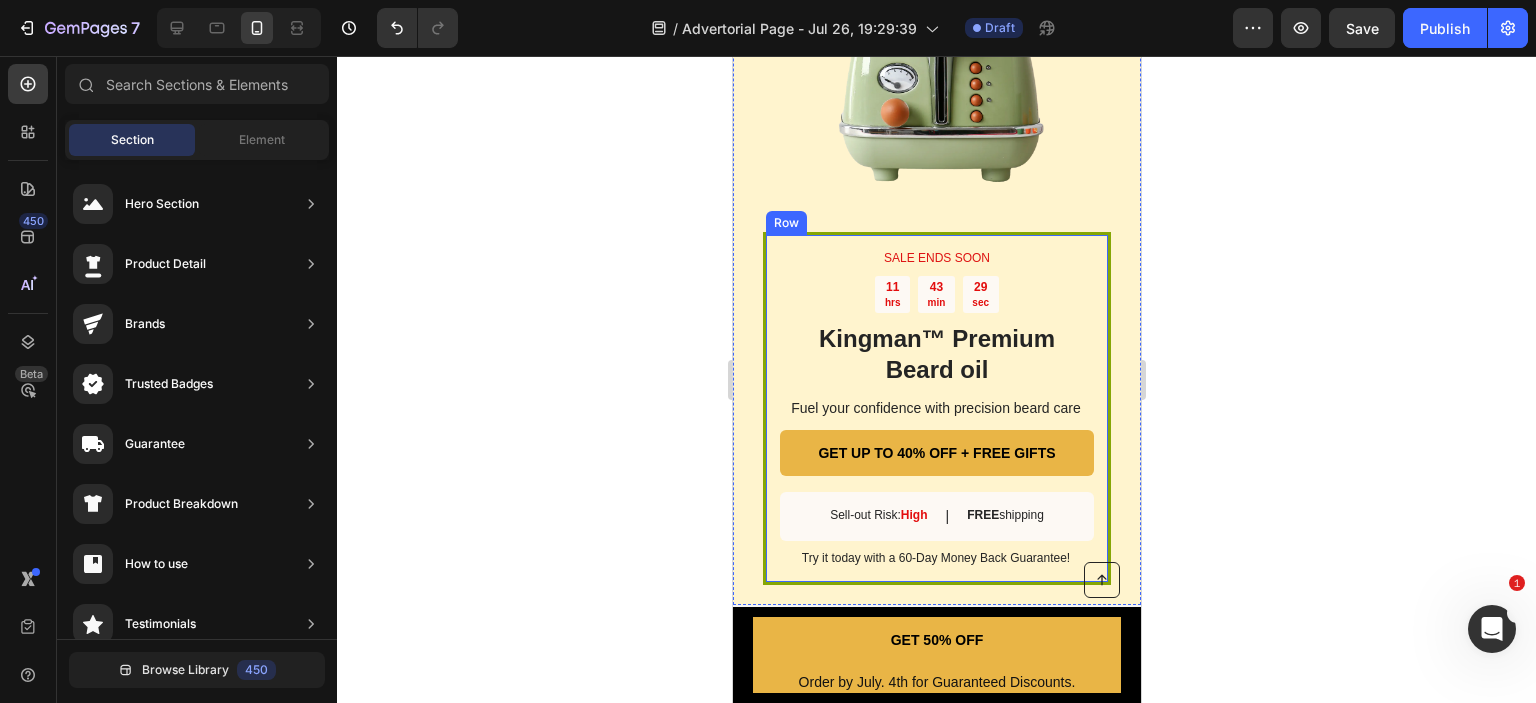 click on "SALE ENDS SOON Text Block 11 hrs 43 min 29 sec Countdown Timer Kingman ™ Premium Beard oil Heading Fuel your confidence with precision beard care Text Block GET UP TO 40% OFF + FREE GIFTS Button Sell-out Risk:  High Text Block | Text Block FREE  shipping Text Block Row Try it today with a 60-Day Money Back Guarantee! Text Block Row" at bounding box center (936, 409) 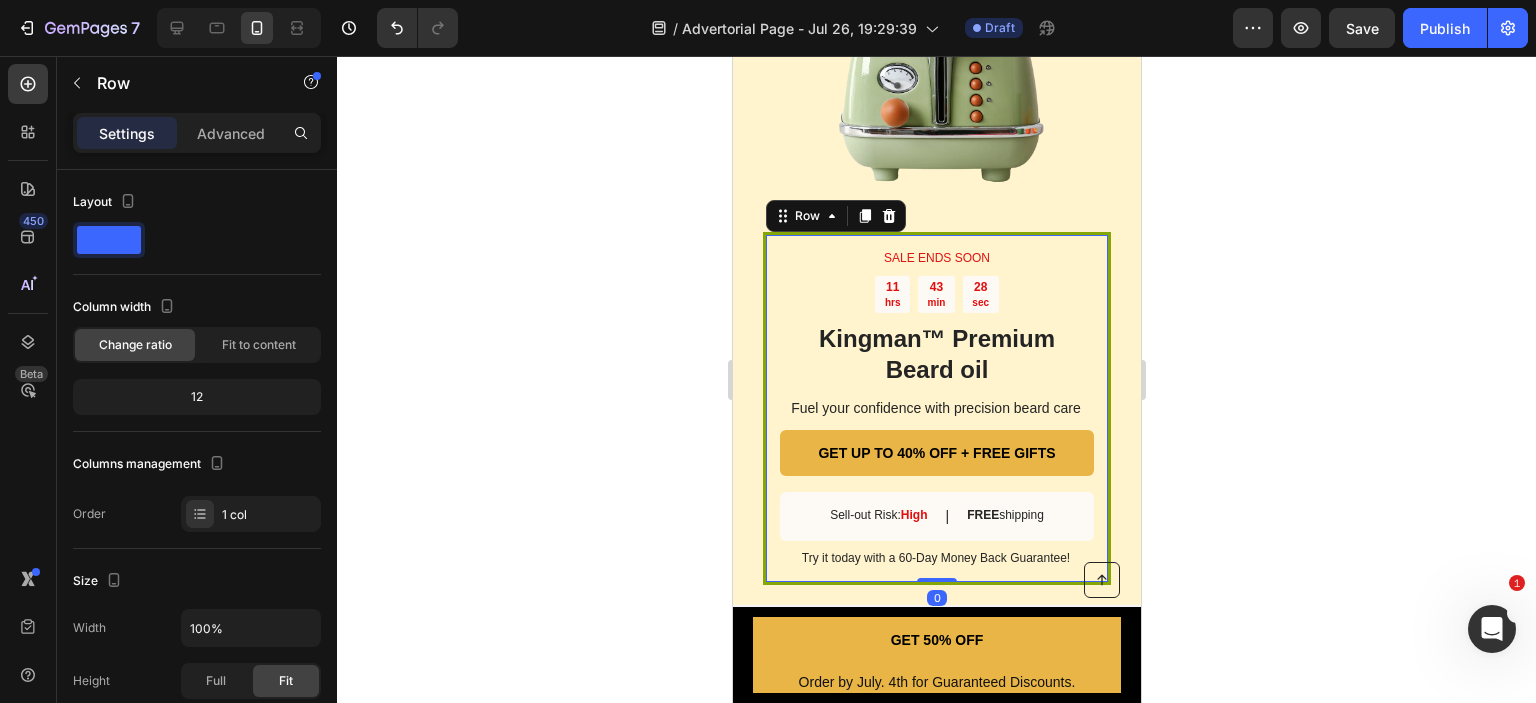 click on "SALE ENDS SOON Text Block 11 hrs 43 min 28 sec Countdown Timer Kingman ™ Premium Beard oil Heading Fuel your confidence with precision beard care Text Block GET UP TO 40% OFF + FREE GIFTS Button Sell-out Risk:  High Text Block | Text Block FREE  shipping Text Block Row Try it today with a 60-Day Money Back Guarantee! Text Block Row   0" at bounding box center [936, 409] 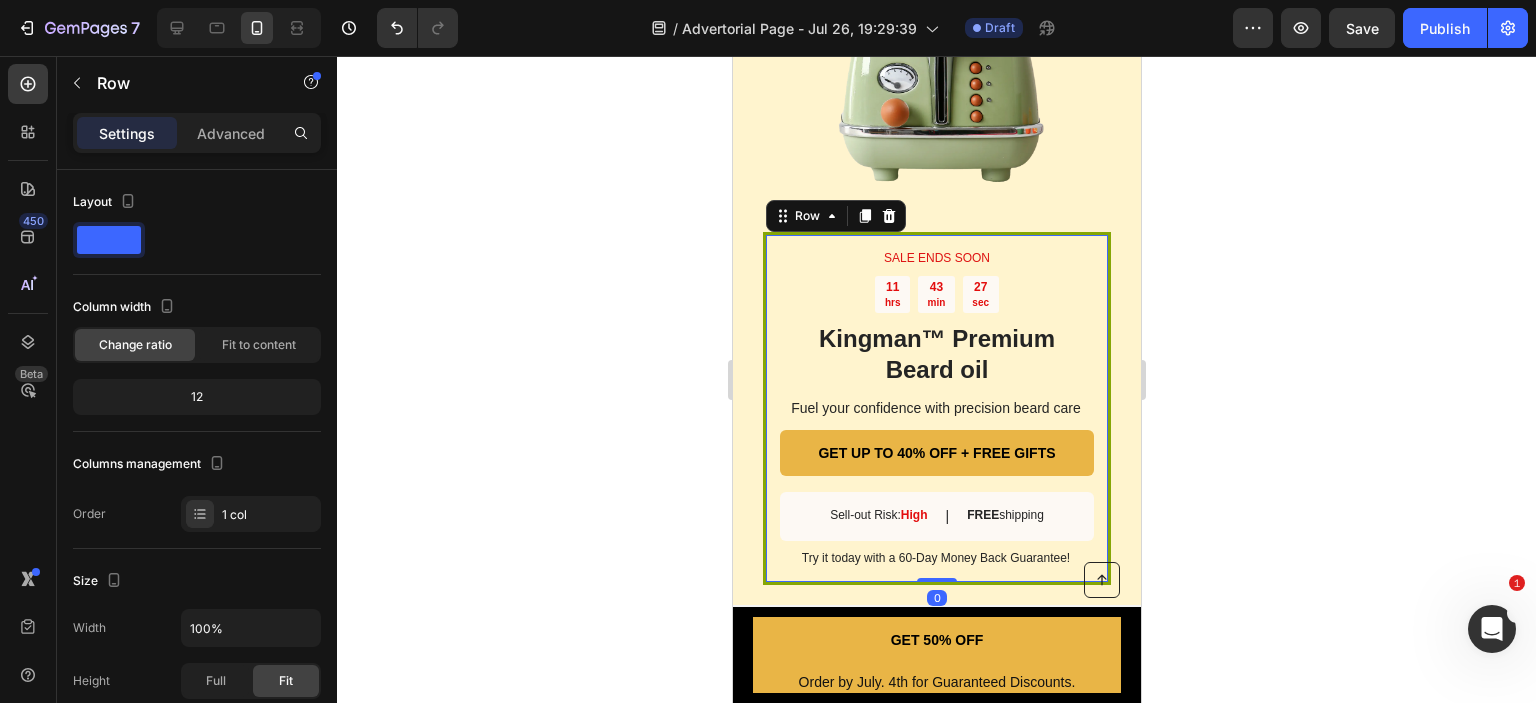 click on "SALE ENDS SOON Text Block 11 hrs 43 min 27 sec Countdown Timer Kingman ™ Premium Beard oil Heading Fuel your confidence with precision beard care Text Block GET UP TO 40% OFF + FREE GIFTS Button Sell-out Risk:  High Text Block | Text Block FREE  shipping Text Block Row Try it today with a 60-Day Money Back Guarantee! Text Block Row   0" at bounding box center [936, 409] 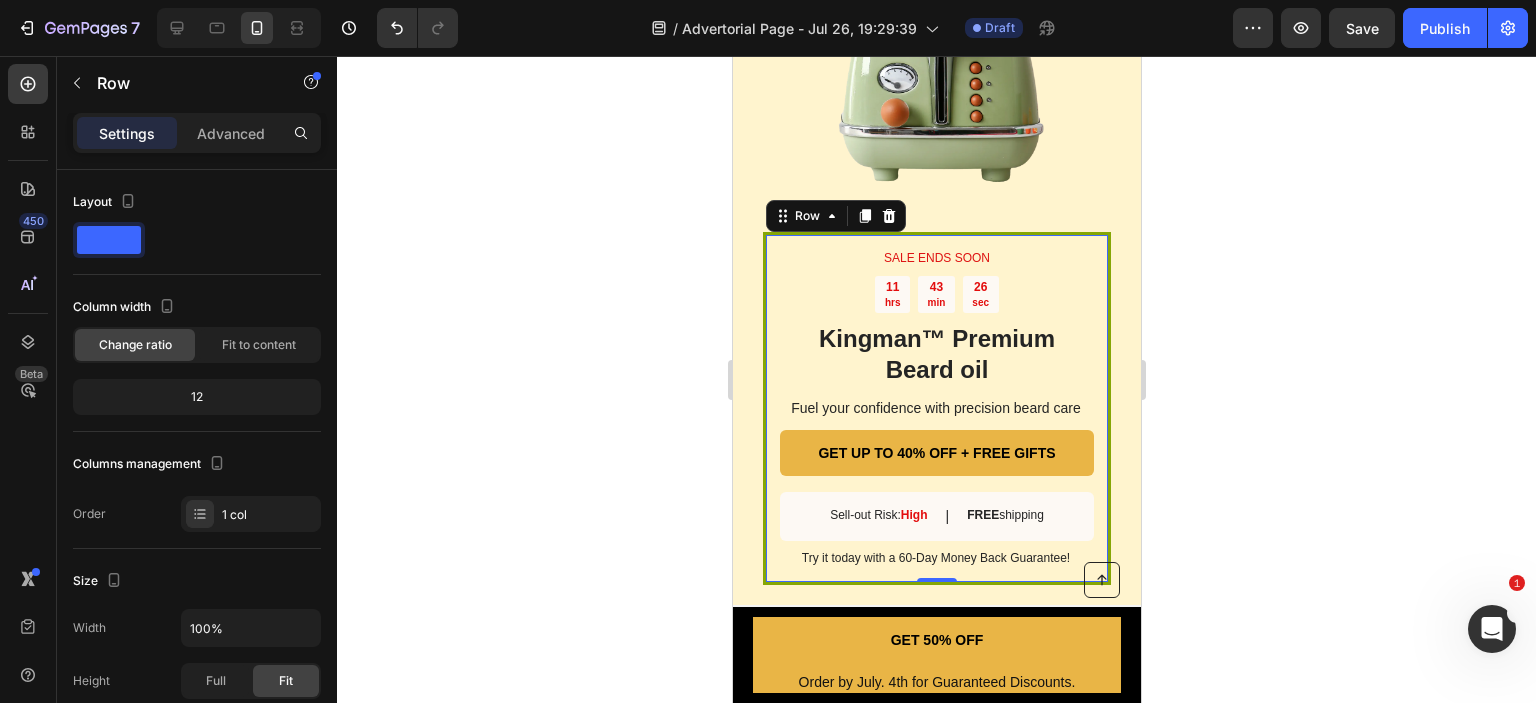 click on "SALE ENDS SOON Text Block 11 hrs 43 min 26 sec Countdown Timer Kingman ™ Premium Beard oil Heading Fuel your confidence with precision beard care Text Block GET UP TO 40% OFF + FREE GIFTS Button Sell-out Risk:  High Text Block | Text Block FREE  shipping Text Block Row Try it today with a 60-Day Money Back Guarantee! Text Block Row   0" at bounding box center [936, 409] 